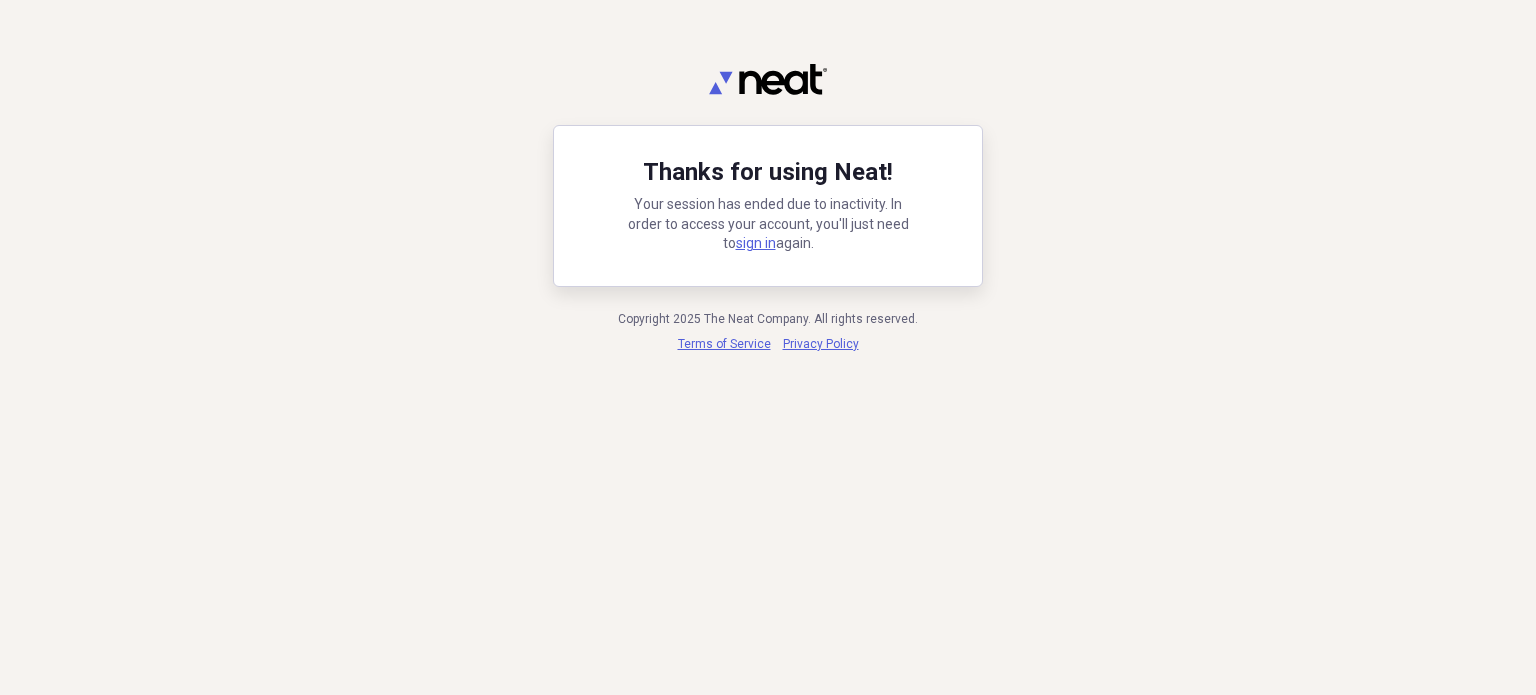 scroll, scrollTop: 0, scrollLeft: 0, axis: both 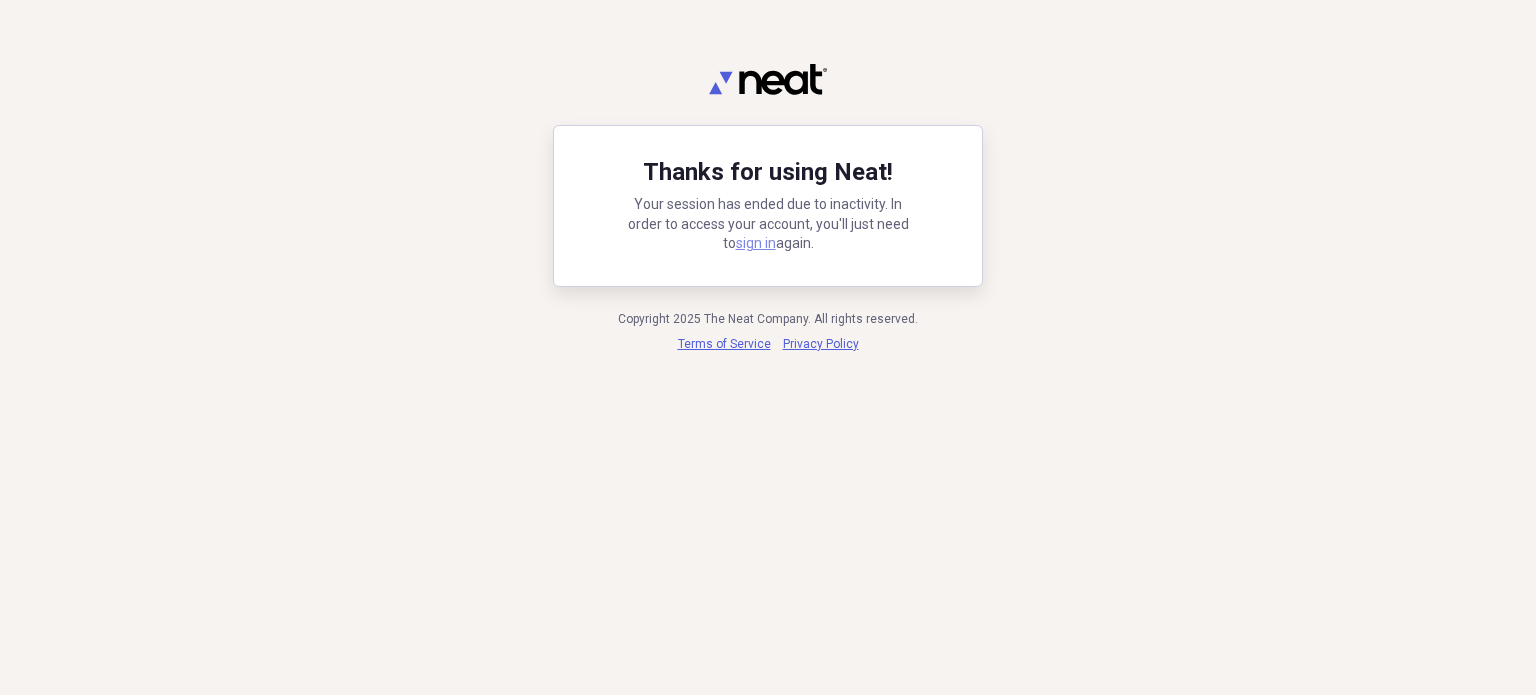 click on "sign in" at bounding box center [756, 243] 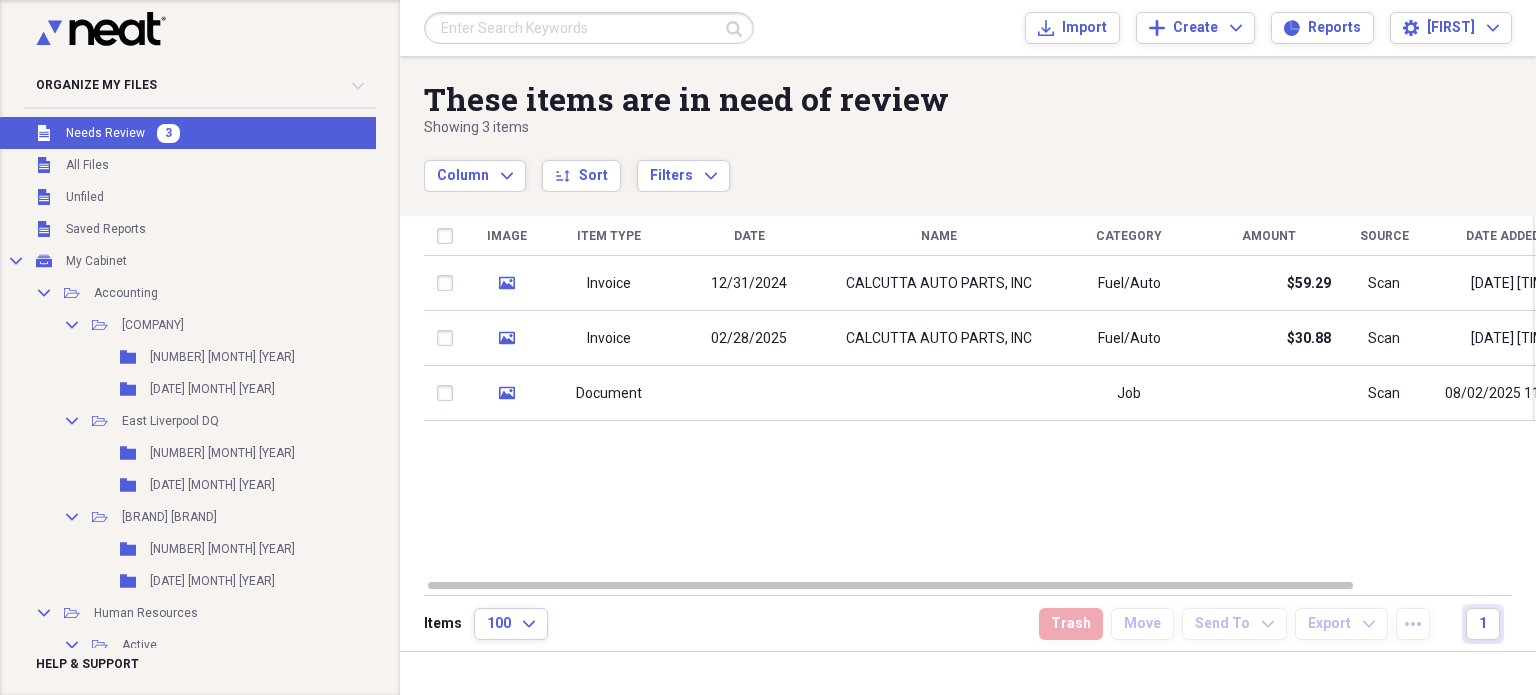 scroll, scrollTop: 0, scrollLeft: 0, axis: both 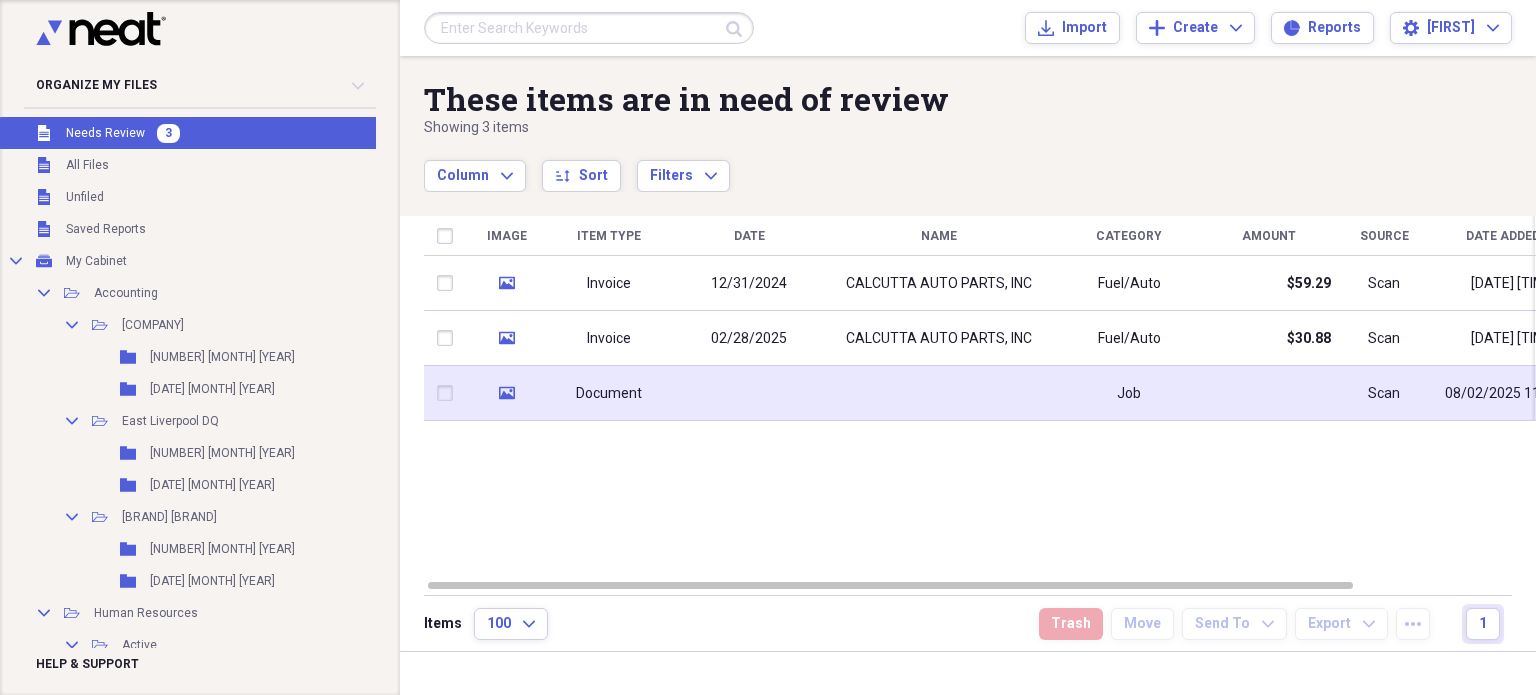 click at bounding box center (939, 393) 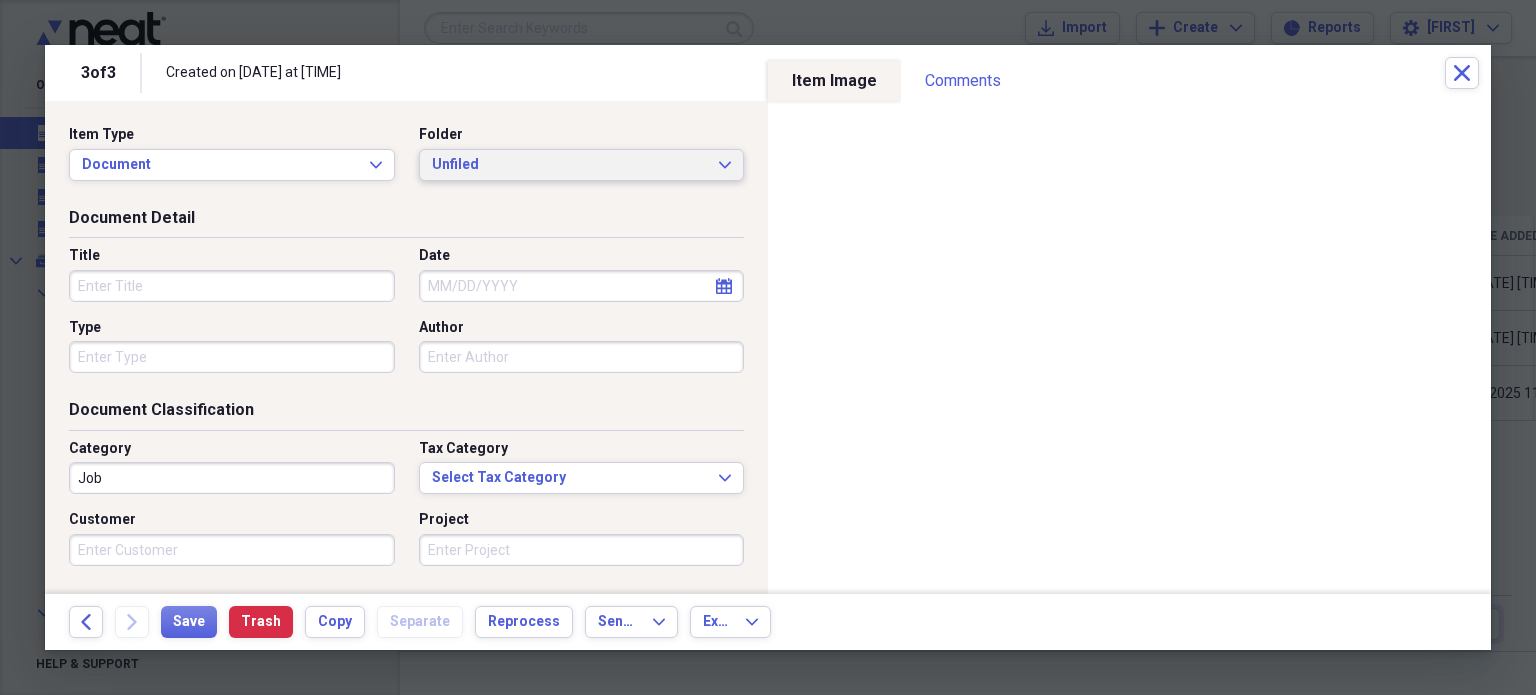 click on "Unfiled" at bounding box center (570, 165) 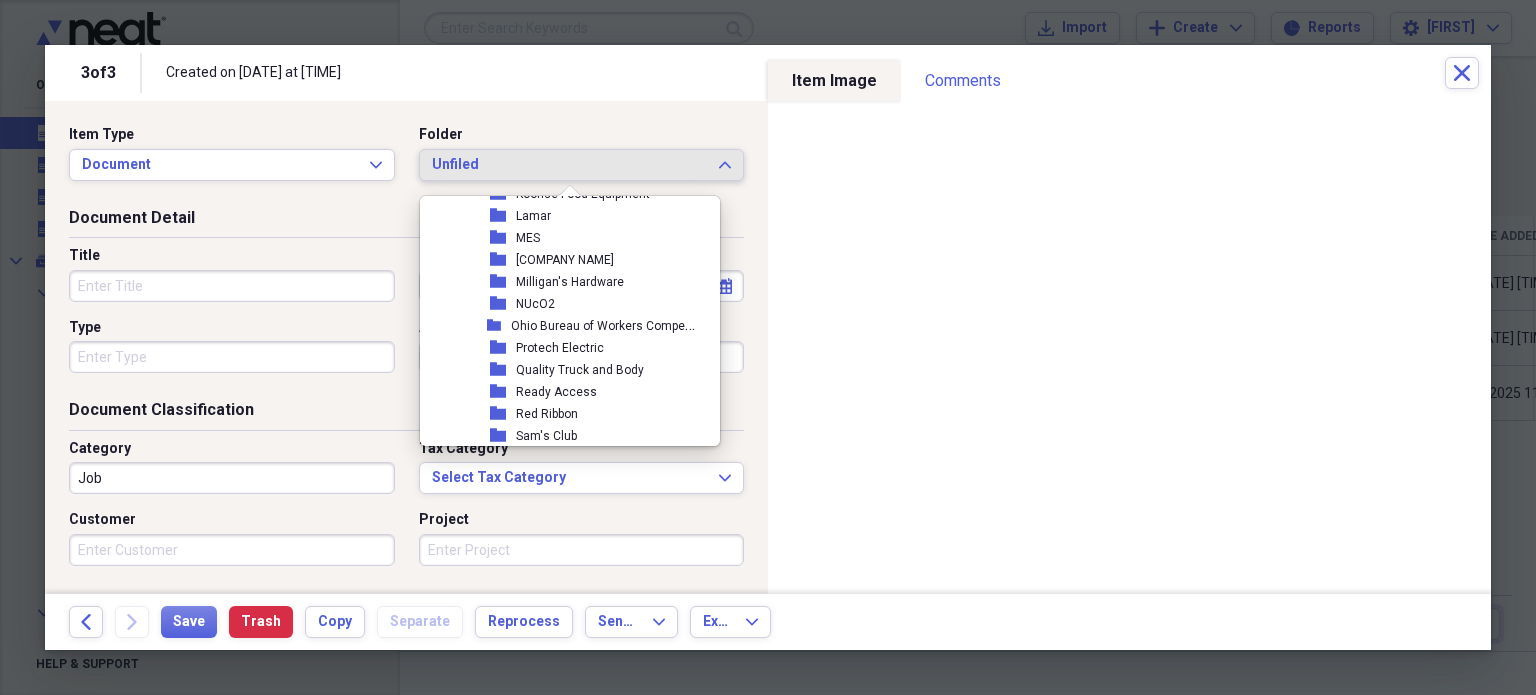 scroll, scrollTop: 3358, scrollLeft: 0, axis: vertical 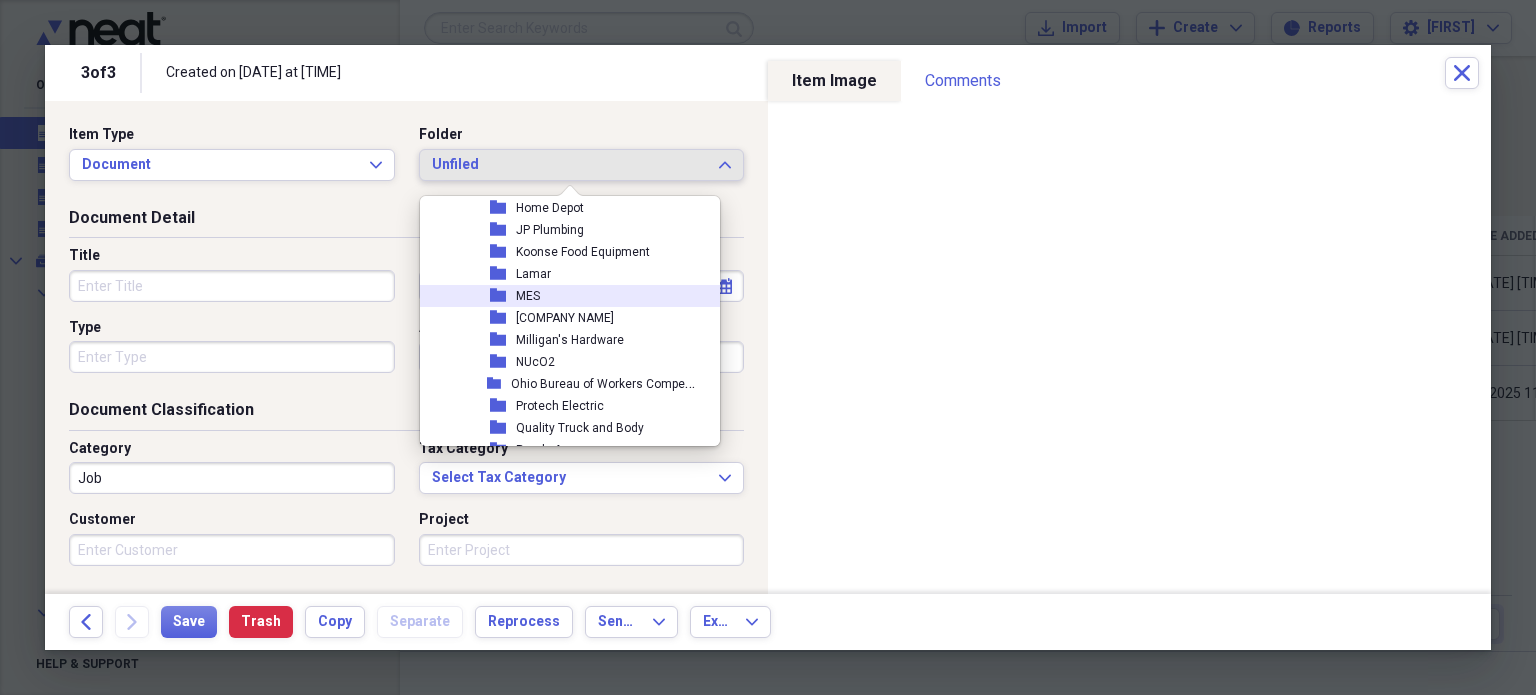 click on "MES" at bounding box center [528, 296] 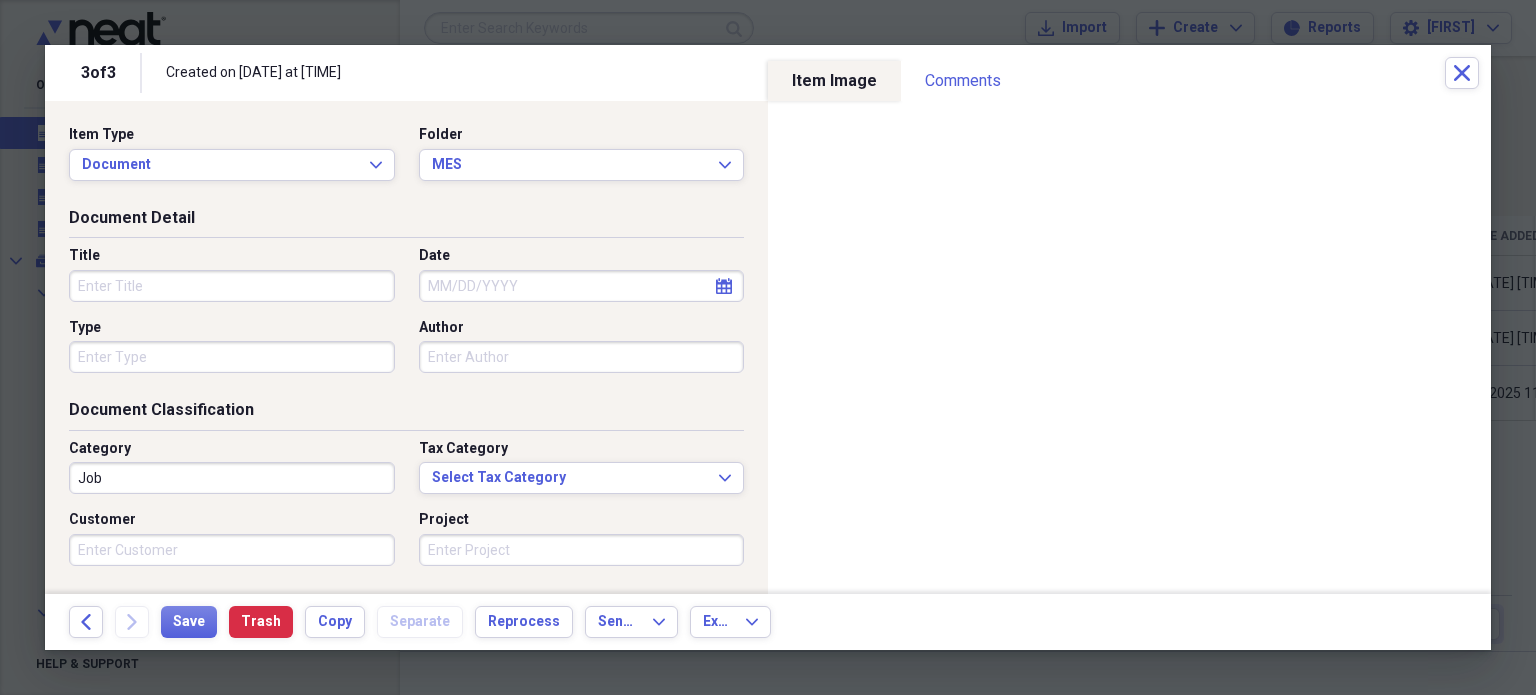 click on "Date" at bounding box center (582, 286) 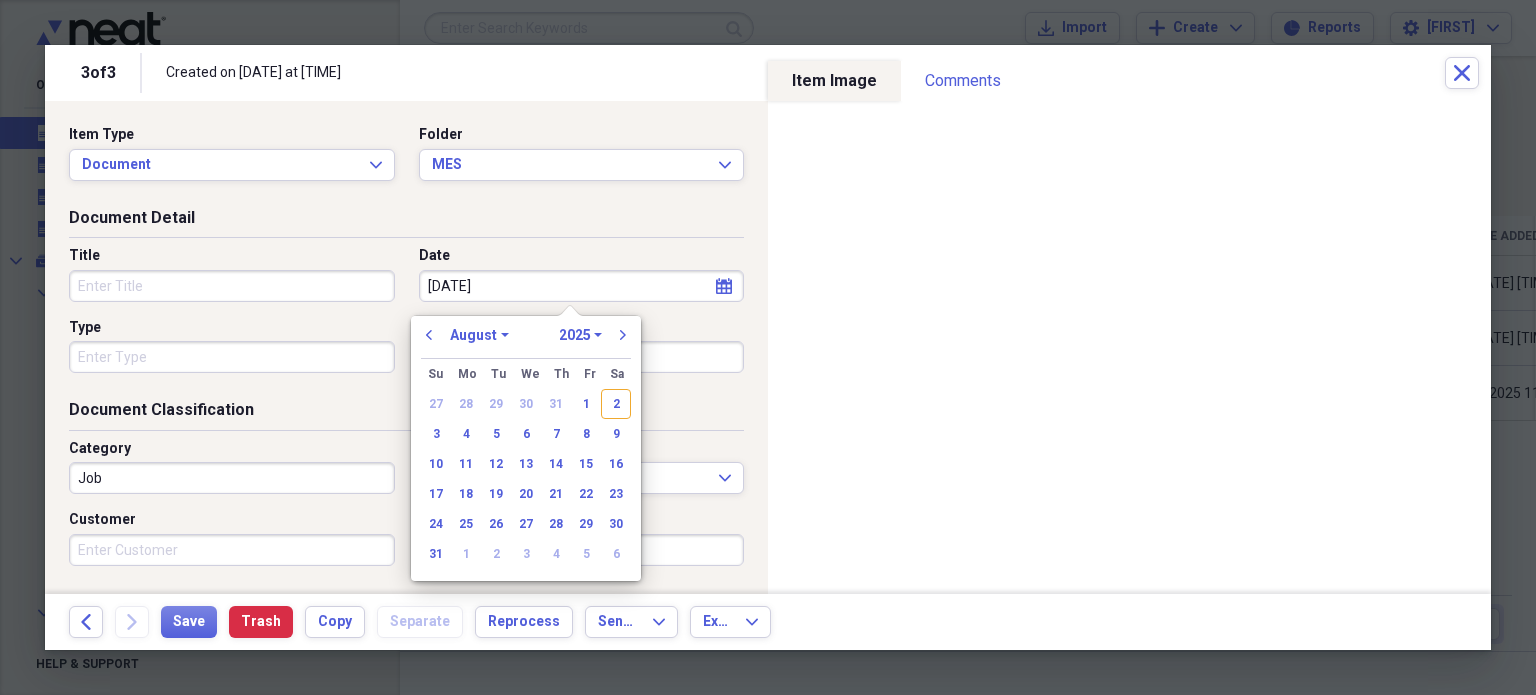 type on "7-30-25" 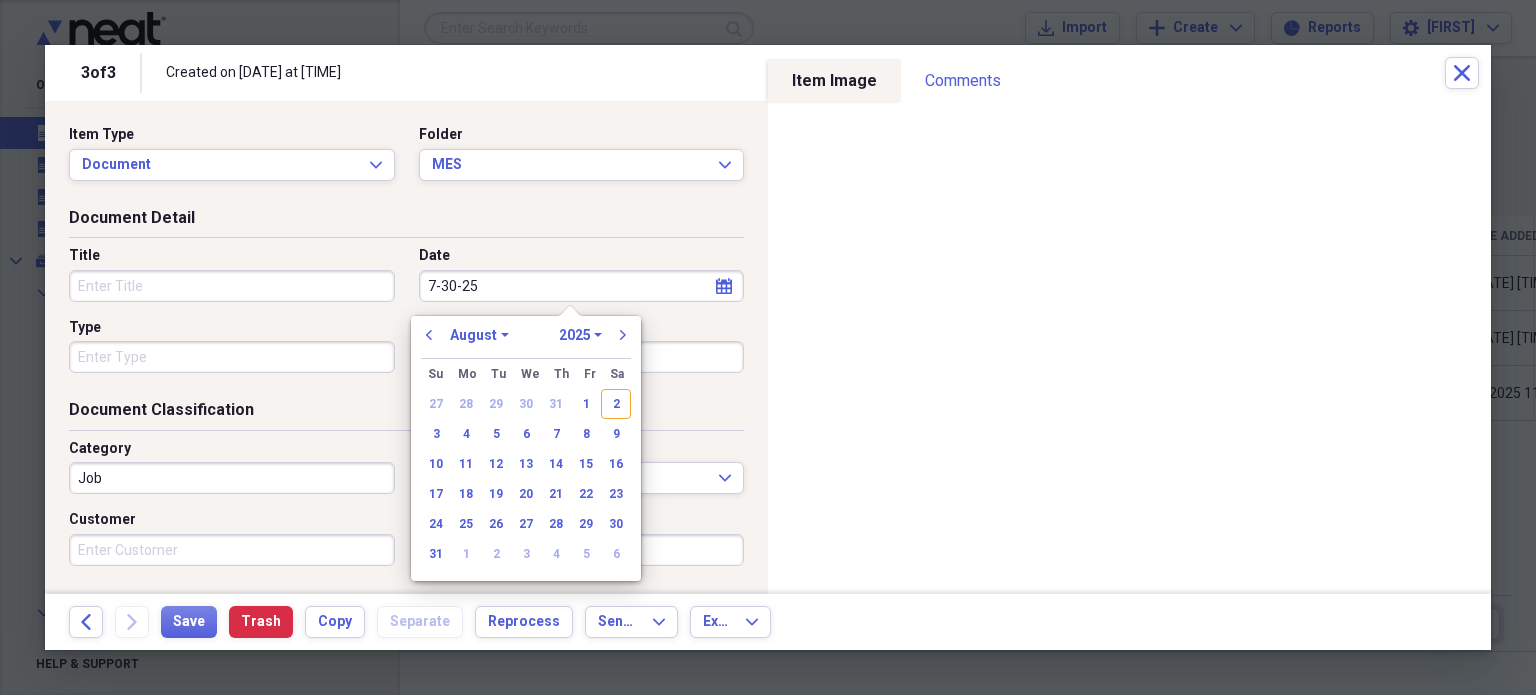 select on "6" 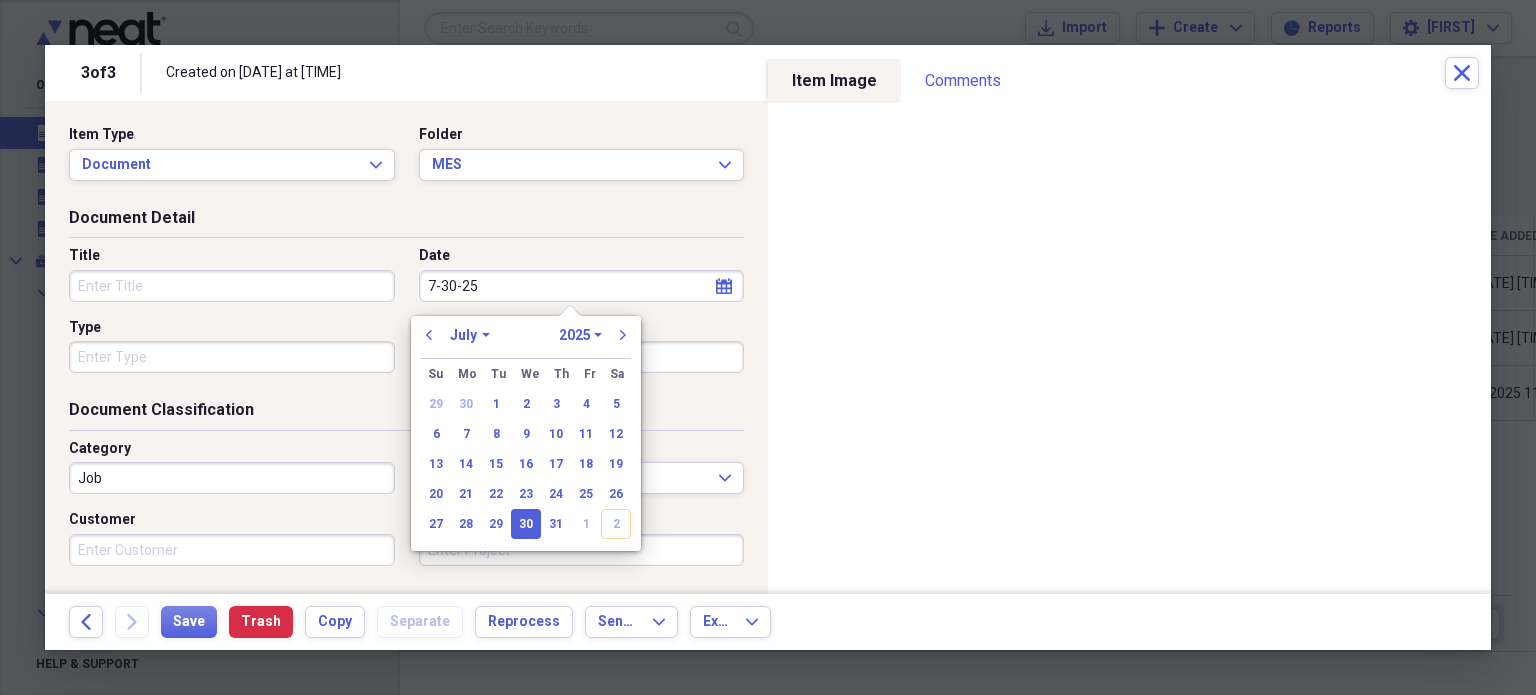 type on "07/30/2025" 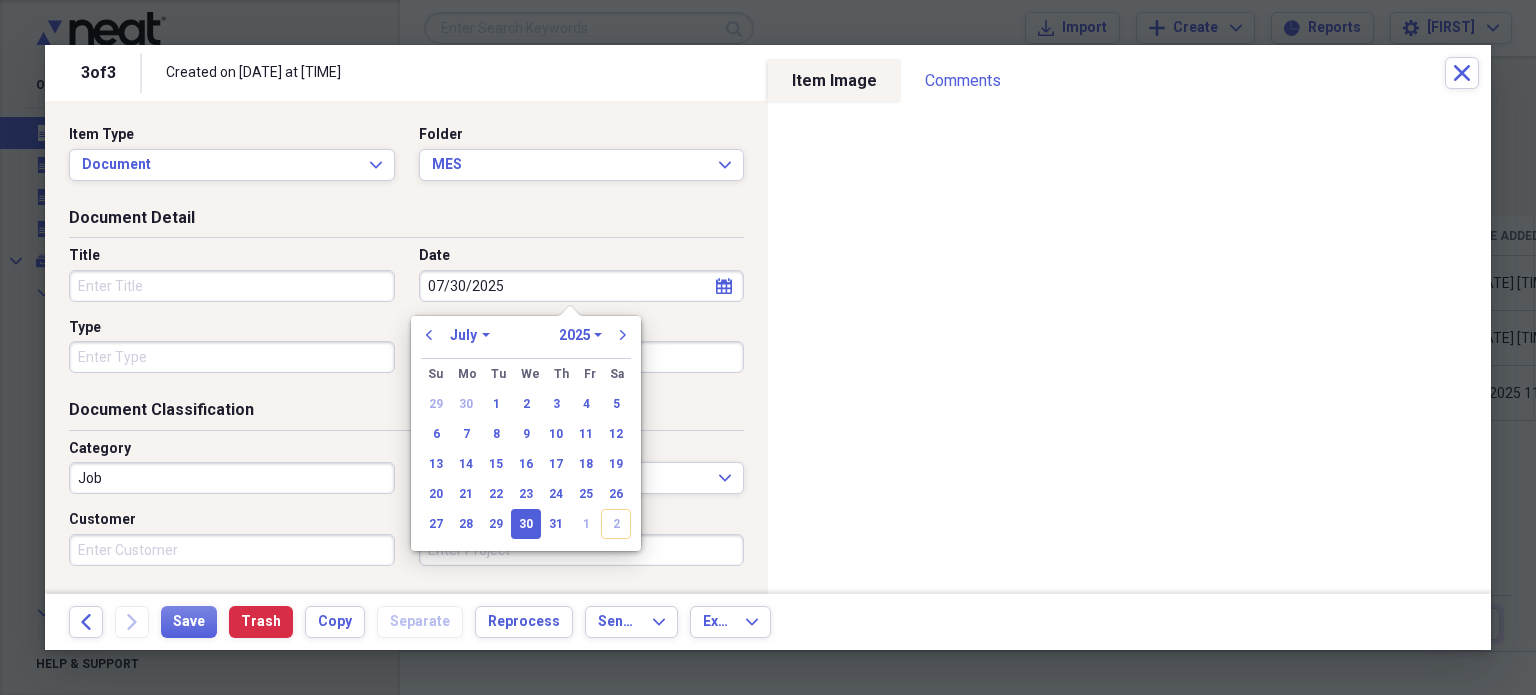 click on "Title" at bounding box center [232, 286] 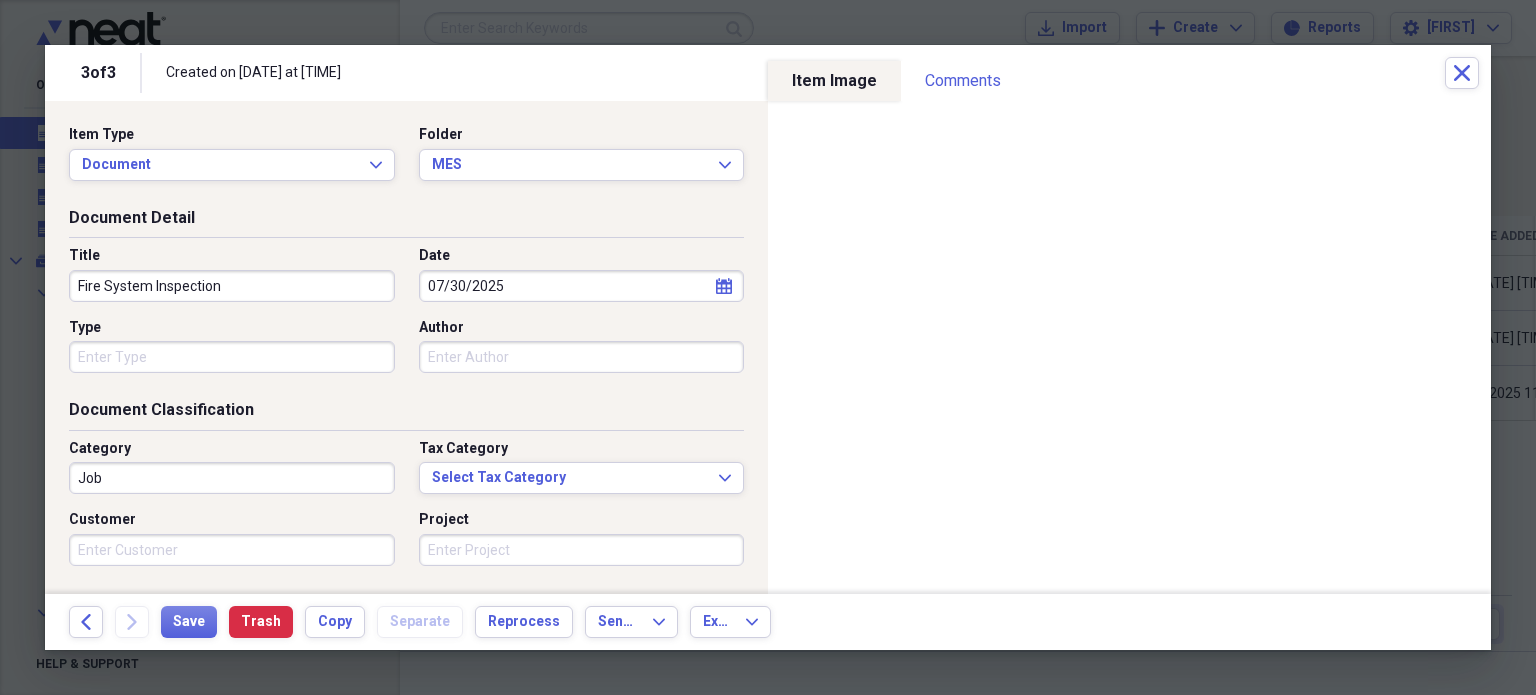 click on "Fire System Inspection" at bounding box center (232, 286) 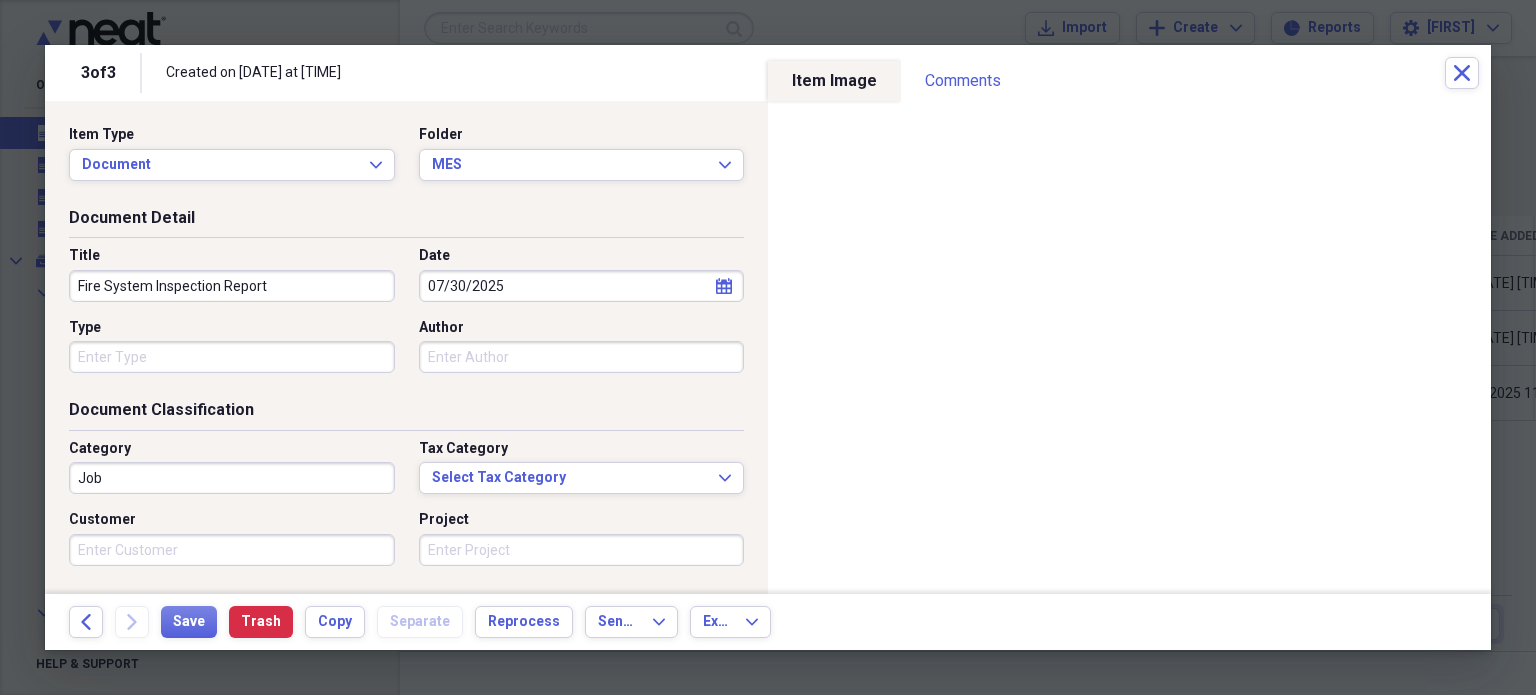 type on "Fire System Inspection Report" 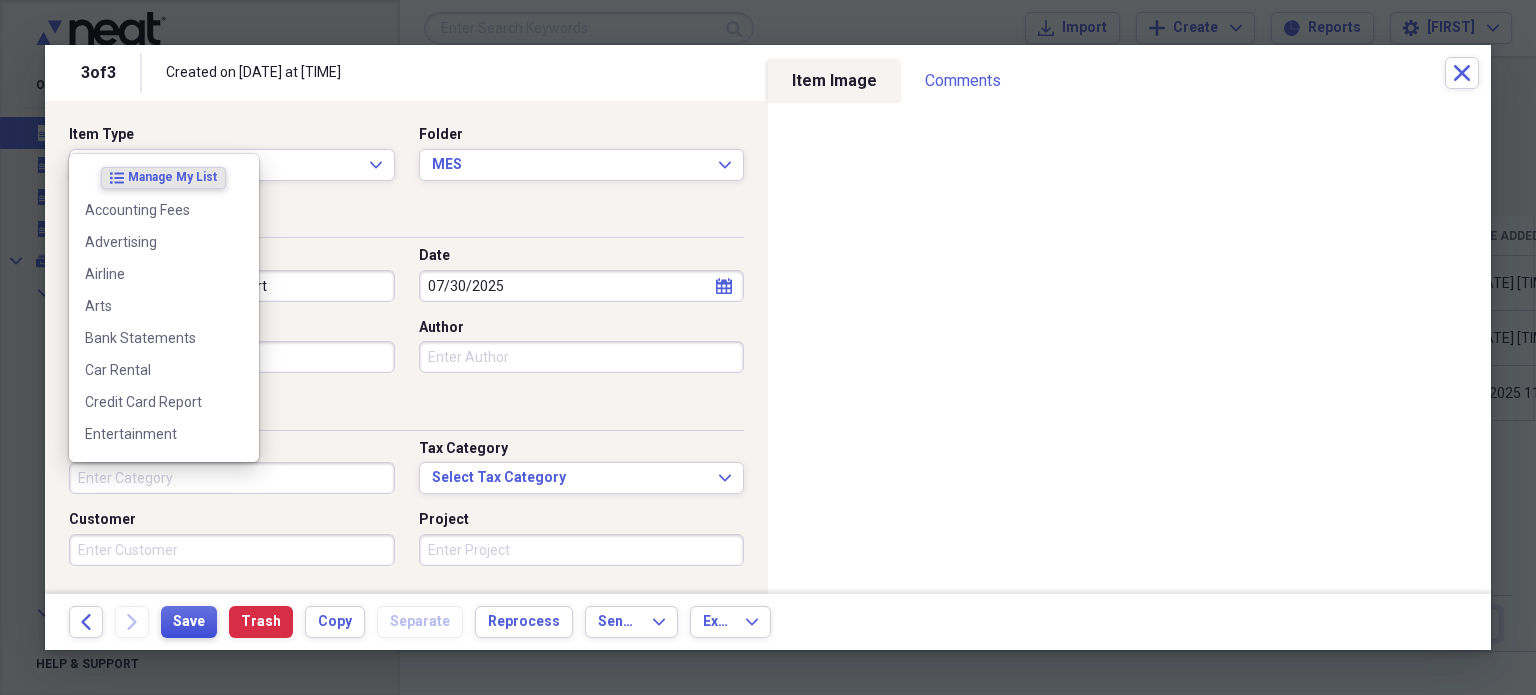 type 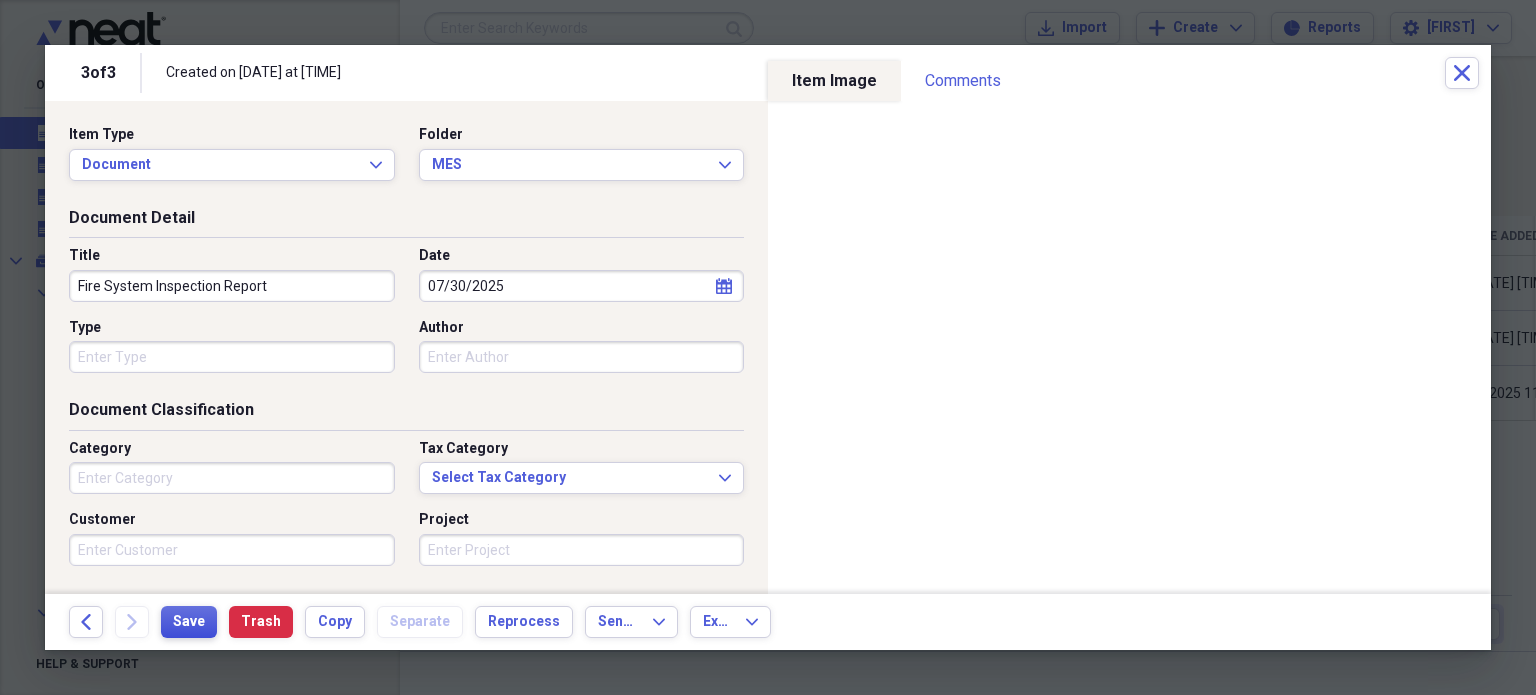 click on "Save" at bounding box center [189, 622] 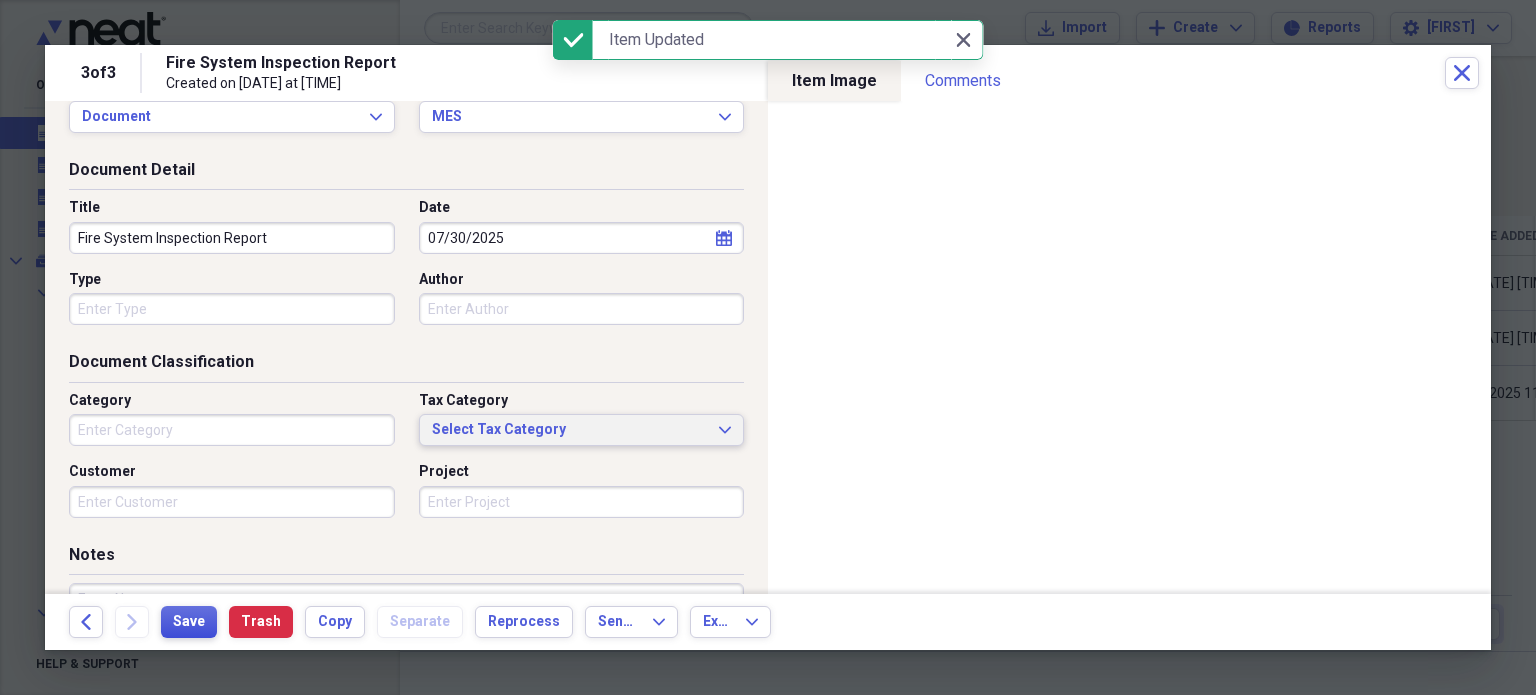 scroll, scrollTop: 0, scrollLeft: 0, axis: both 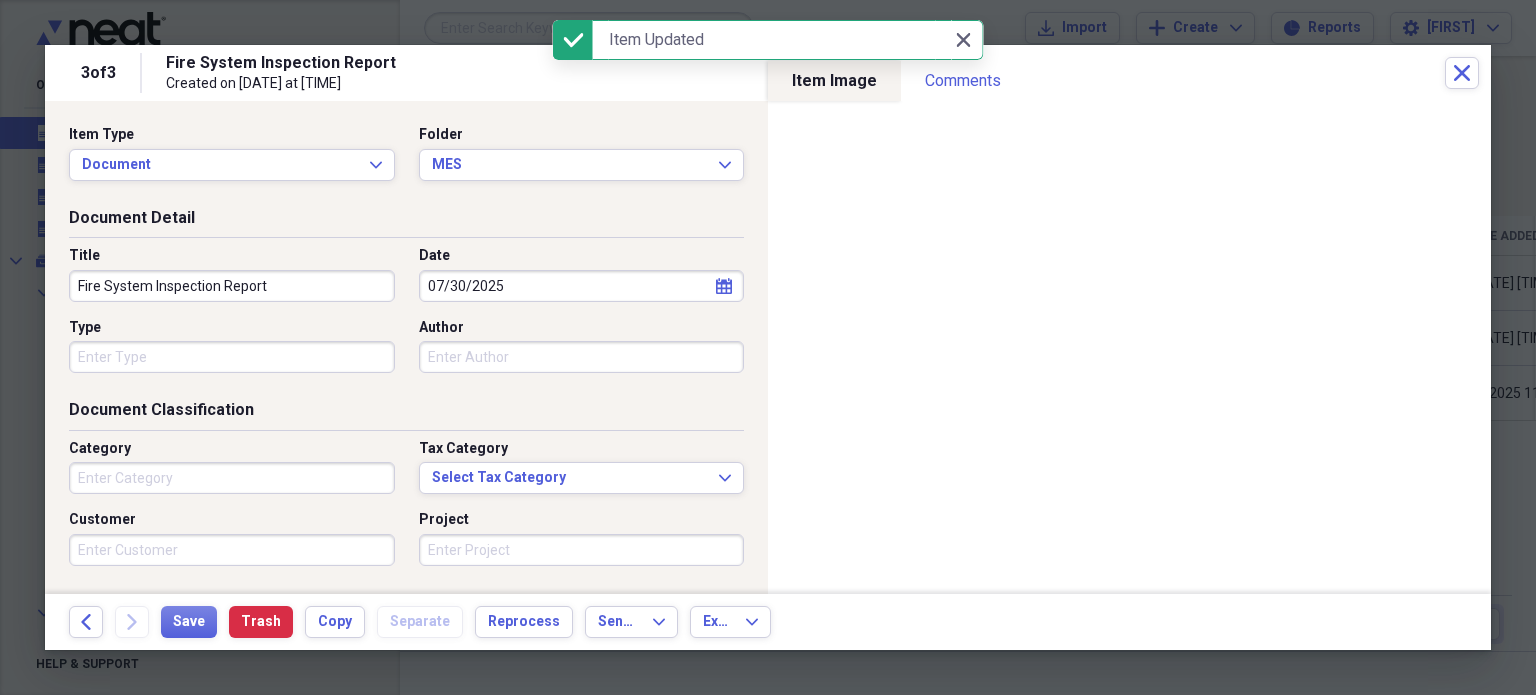 click on "Fire System Inspection Report" at bounding box center (232, 286) 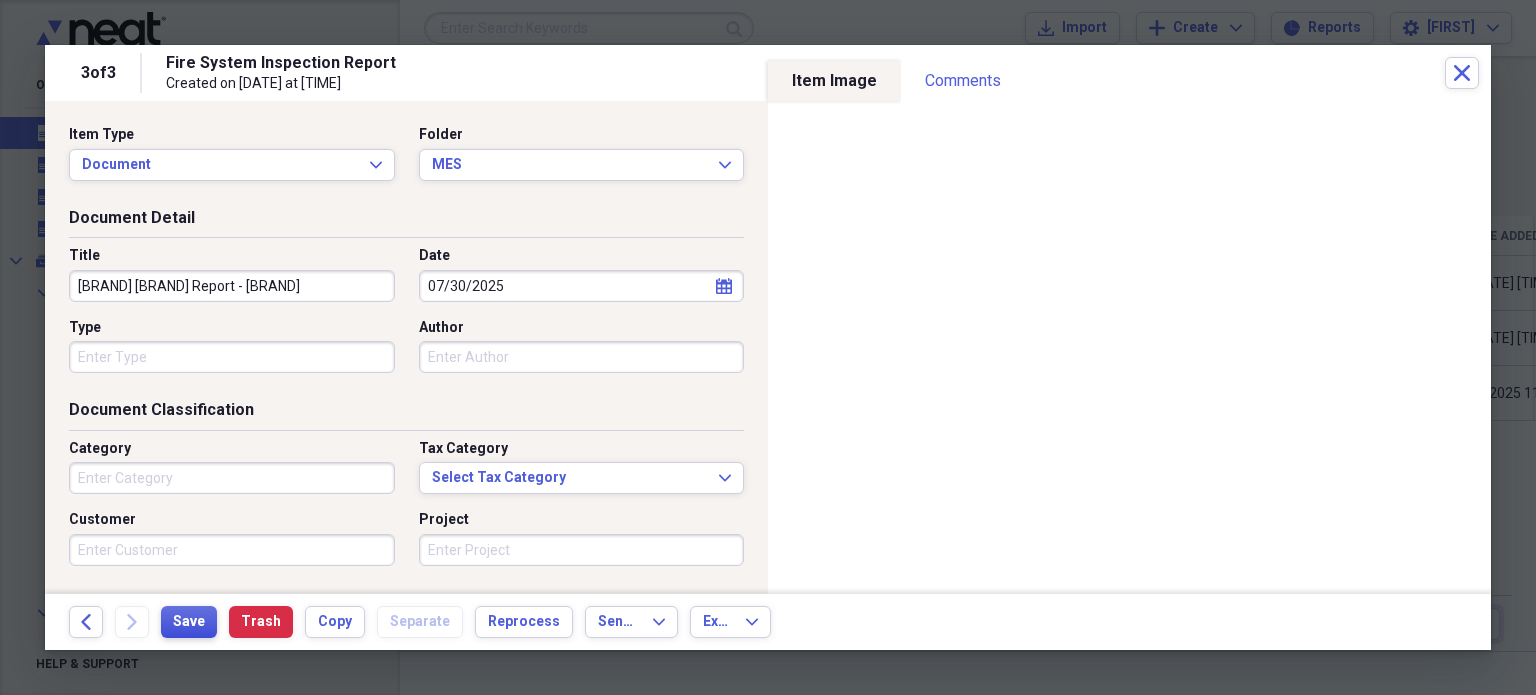 type on "[BRAND] [BRAND] Report - [BRAND]" 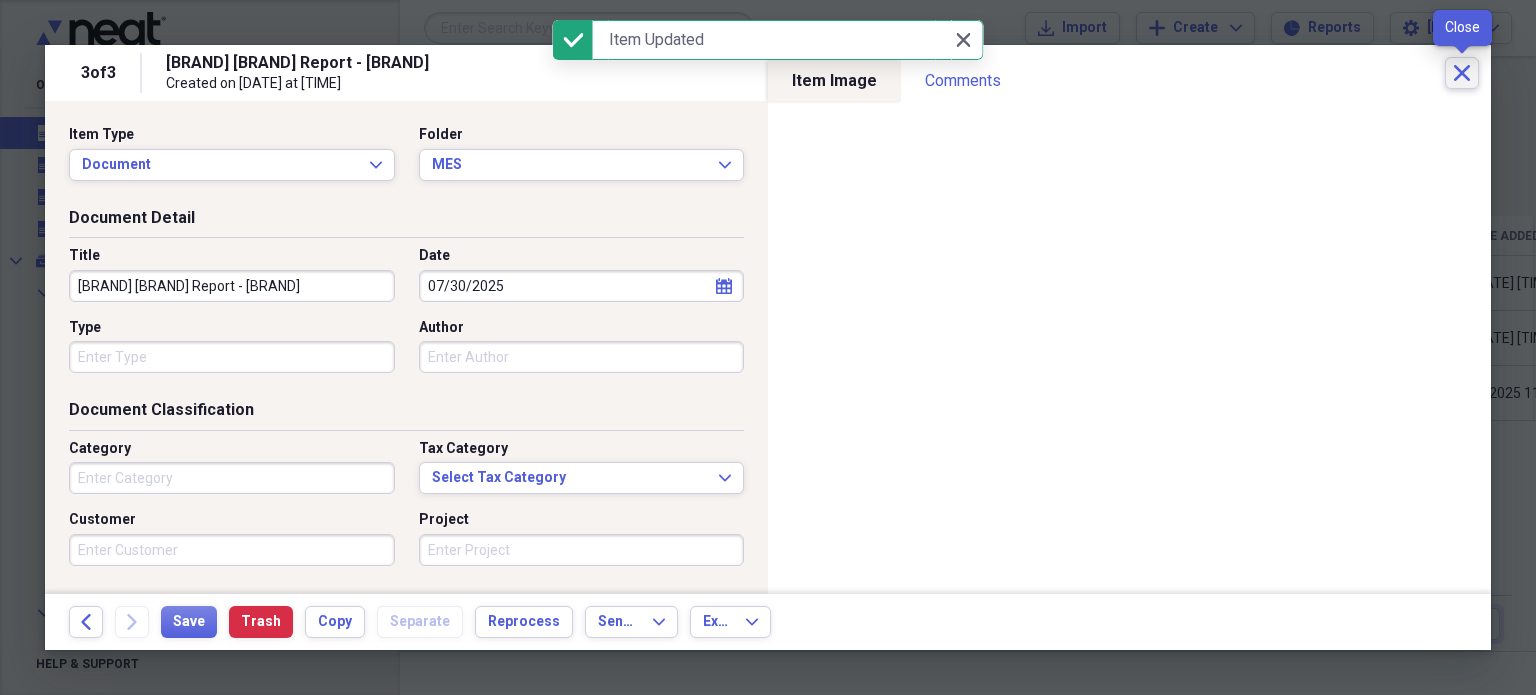 click on "Close" 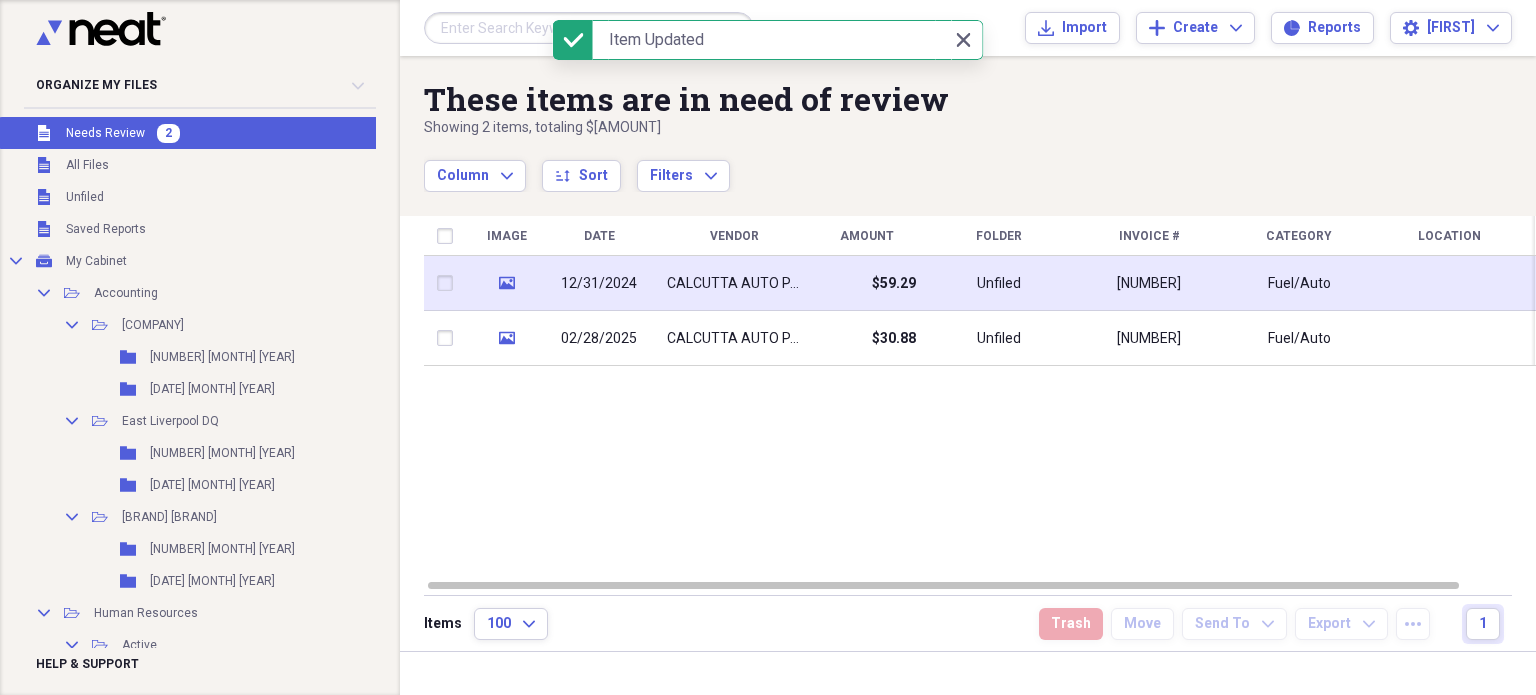 click on "CALCUTTA AUTO PARTS, INC" at bounding box center [734, 283] 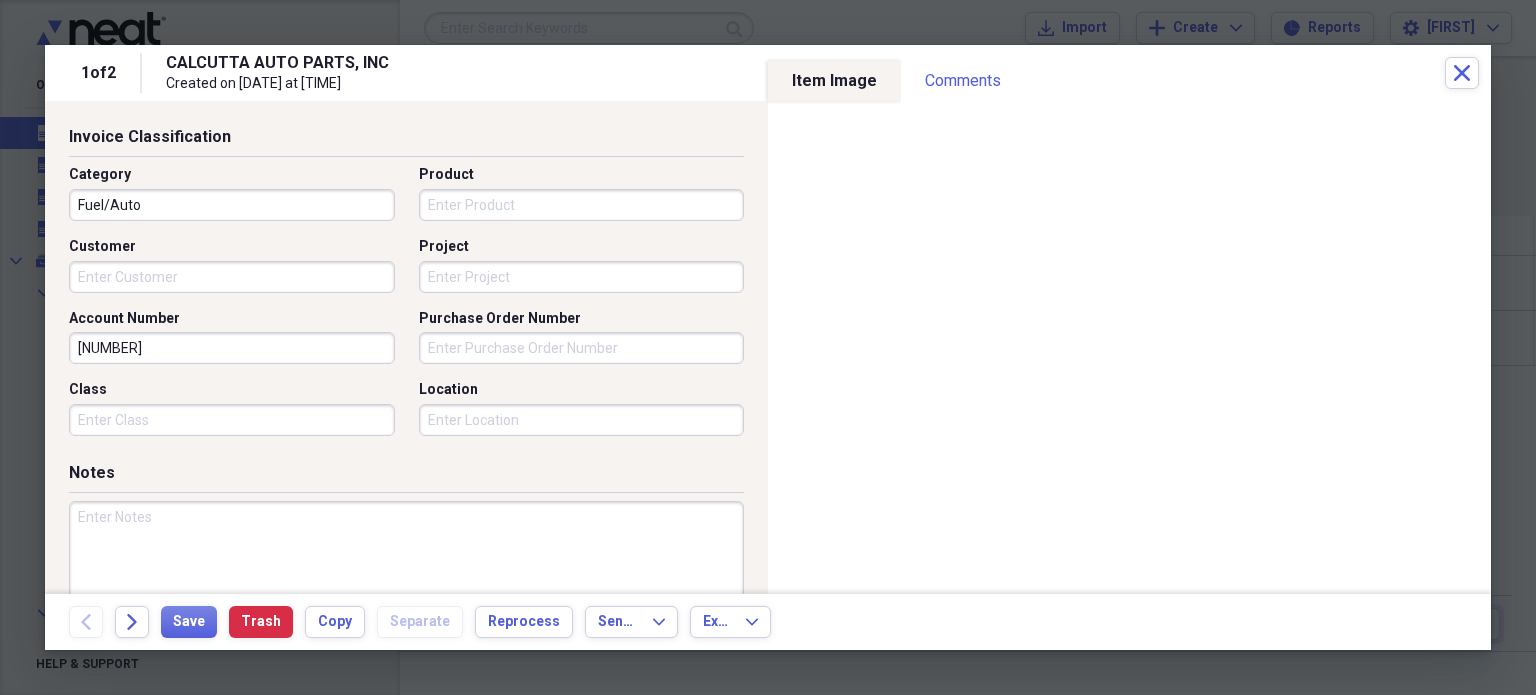scroll, scrollTop: 500, scrollLeft: 0, axis: vertical 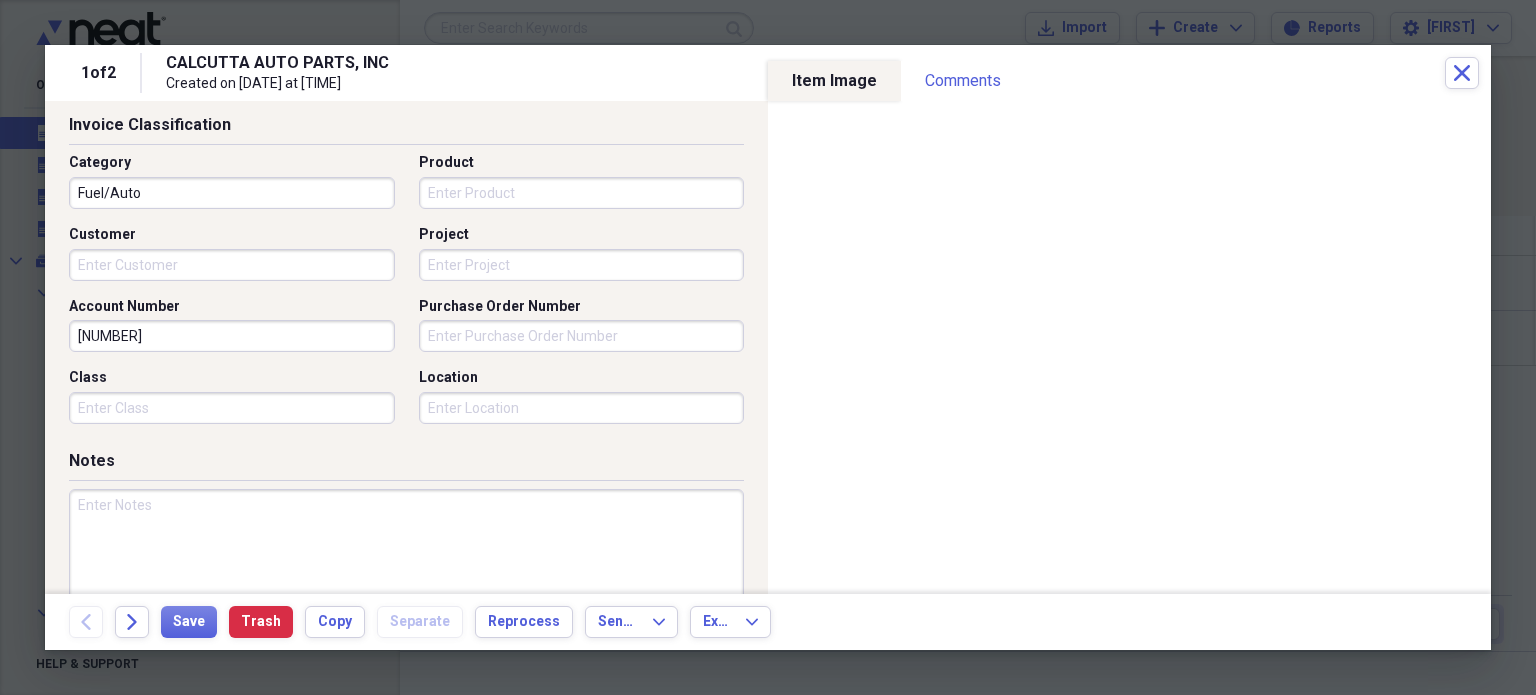 click at bounding box center [406, 554] 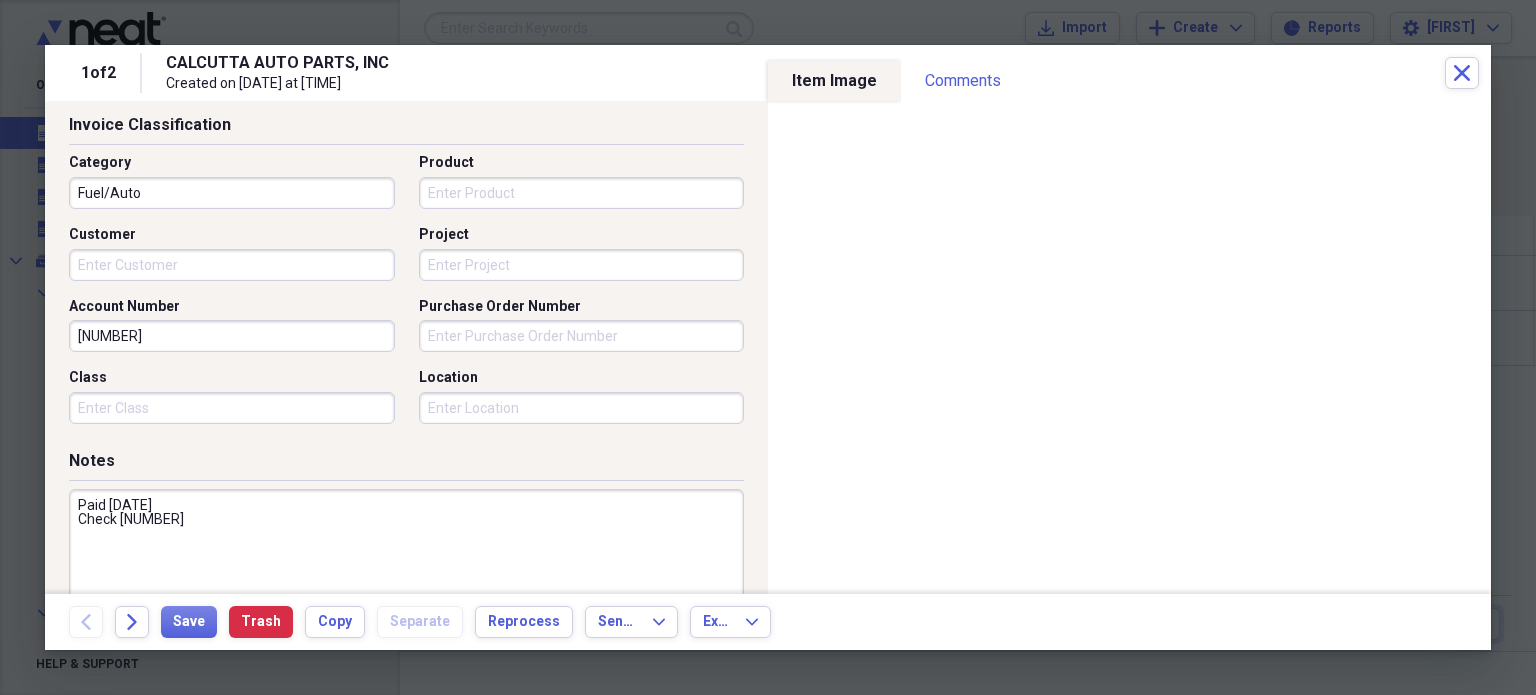 type on "Paid [DATE]
Check [NUMBER]" 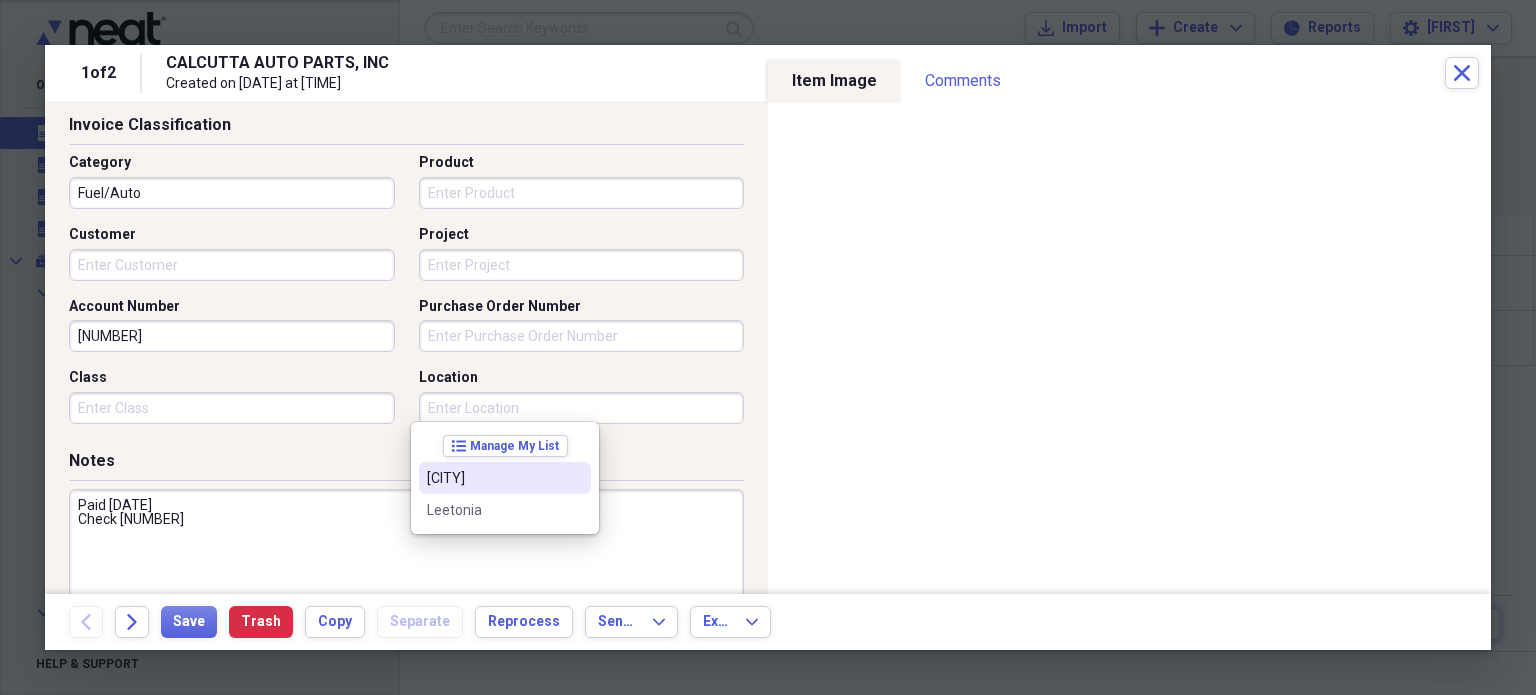 click on "[CITY]" at bounding box center (505, 478) 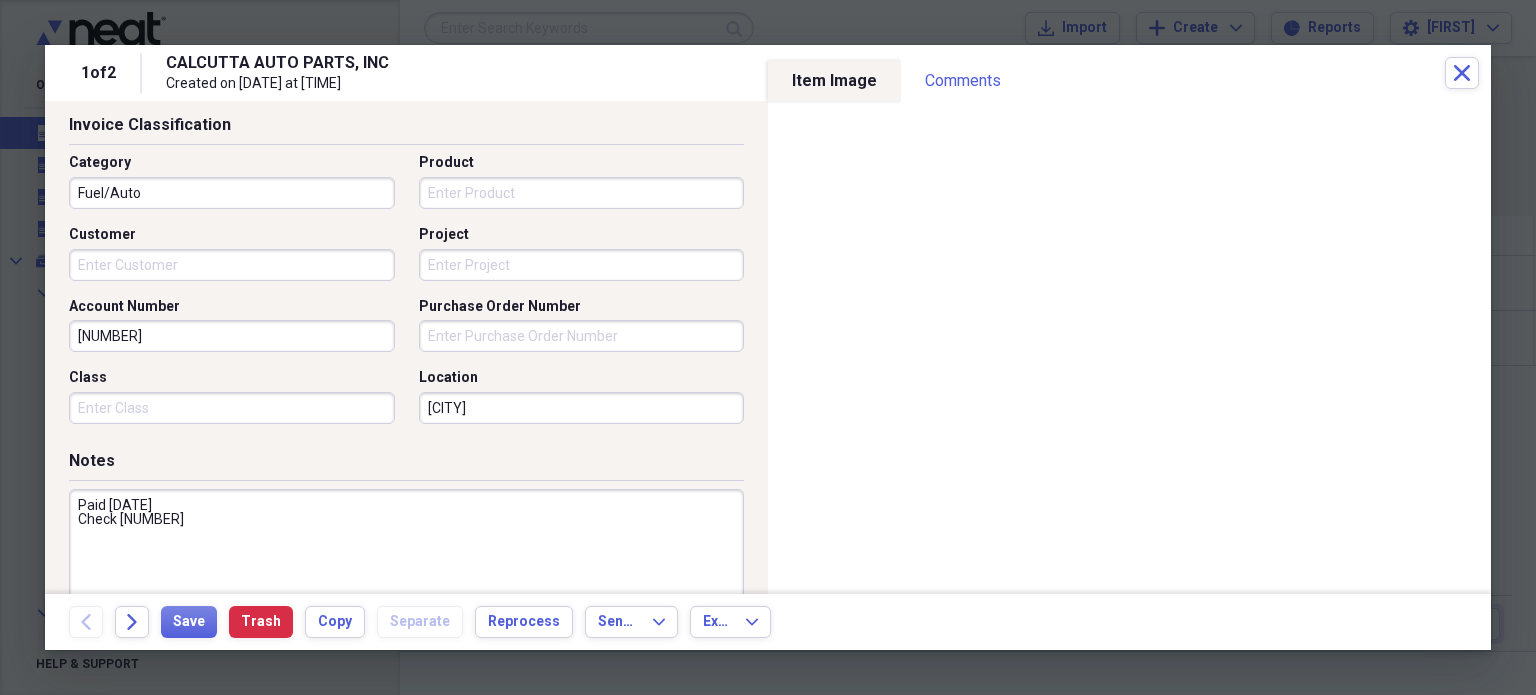scroll, scrollTop: 0, scrollLeft: 0, axis: both 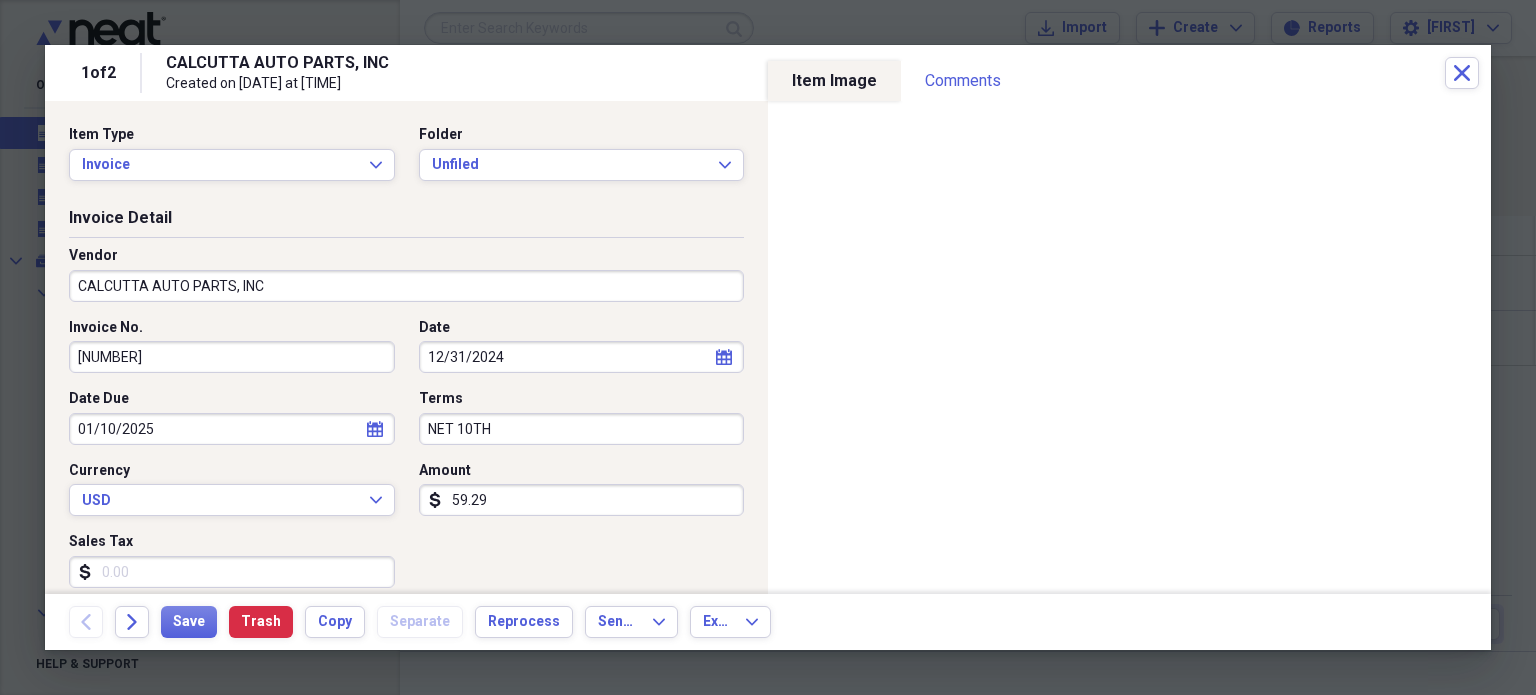 click on "Item Type Invoice Expand Folder Unfiled Expand" at bounding box center (406, 161) 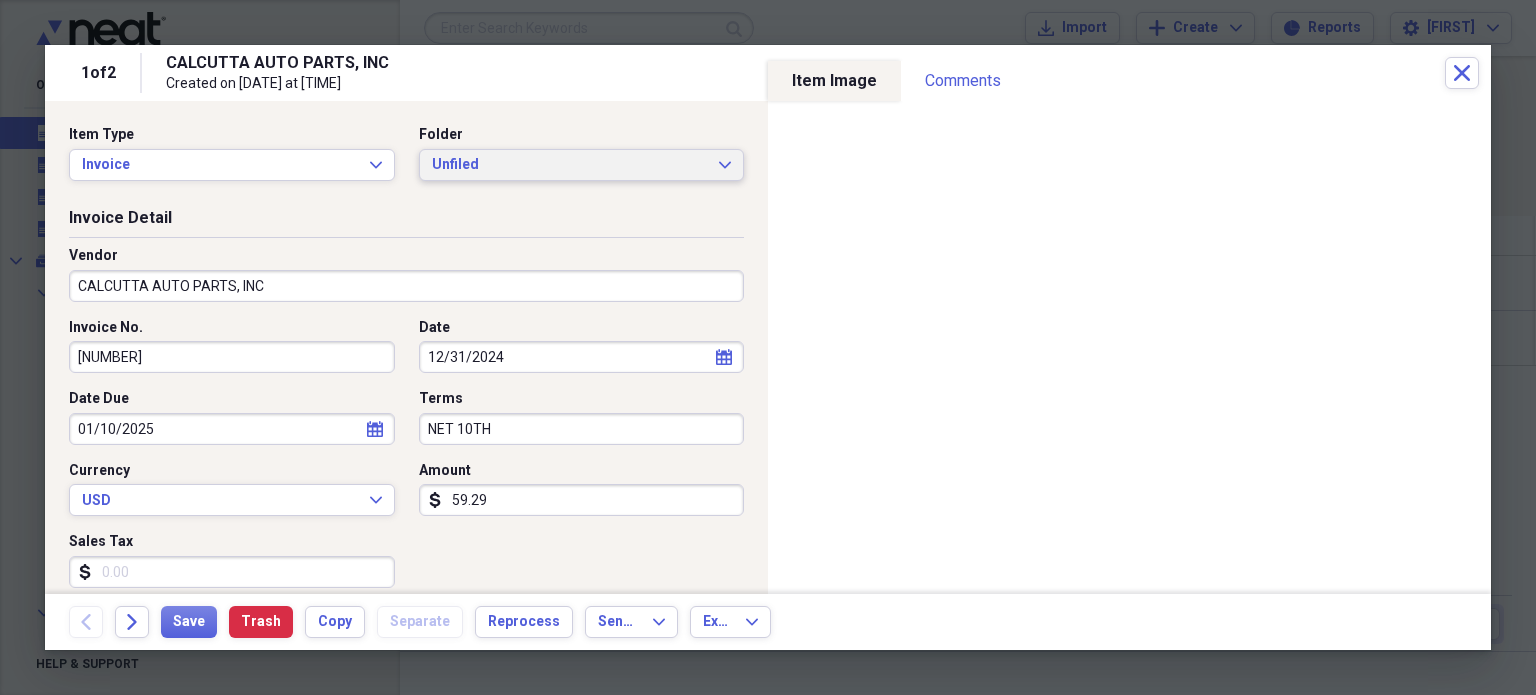 click on "Unfiled" at bounding box center (570, 165) 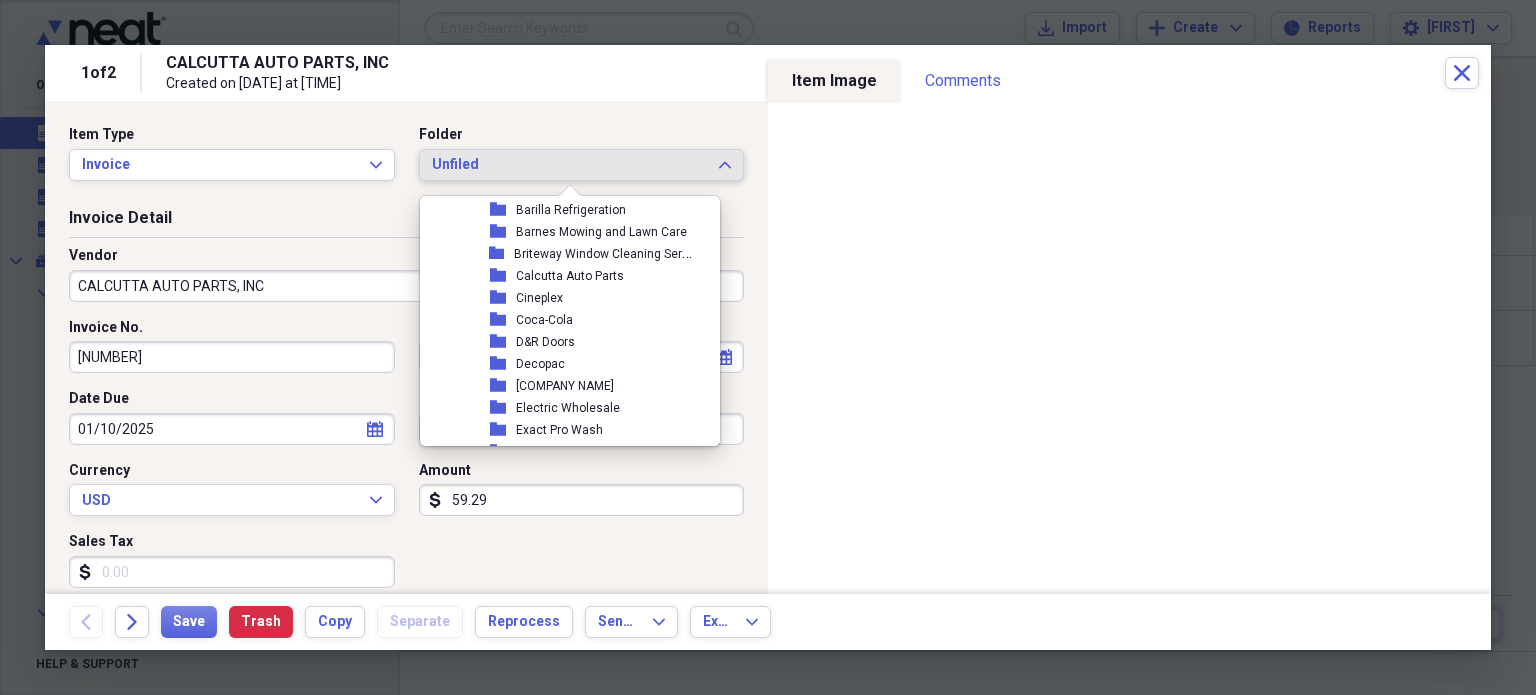 scroll, scrollTop: 3052, scrollLeft: 0, axis: vertical 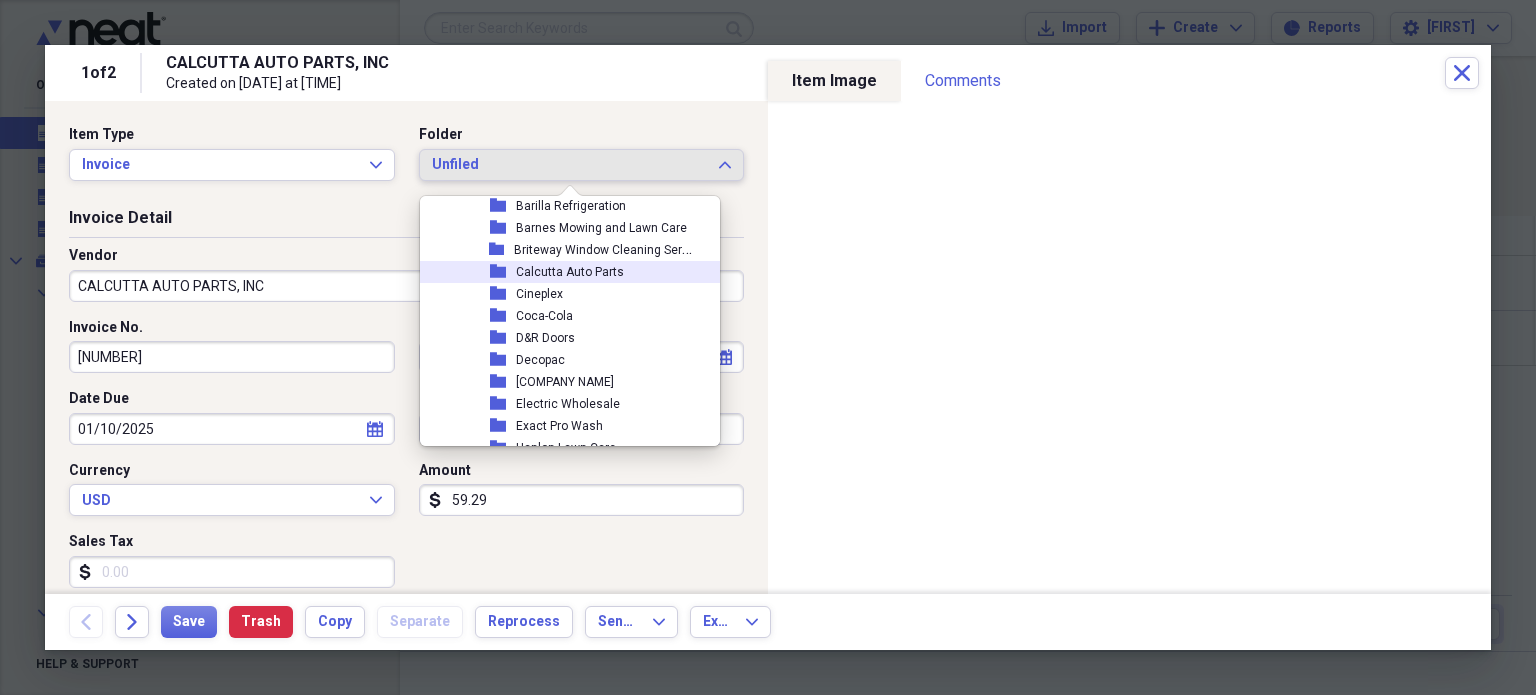 click on "Calcutta Auto Parts" at bounding box center [570, 272] 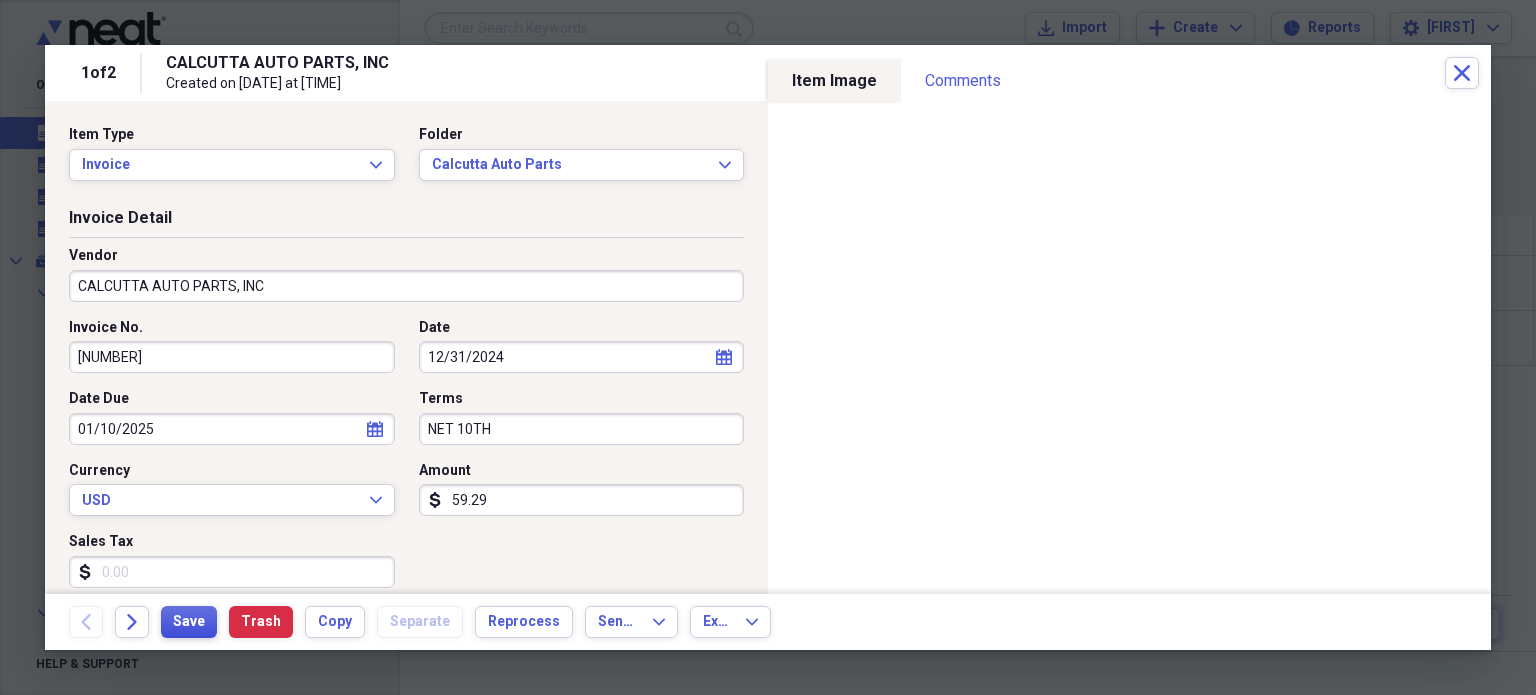 click on "Save" at bounding box center (189, 622) 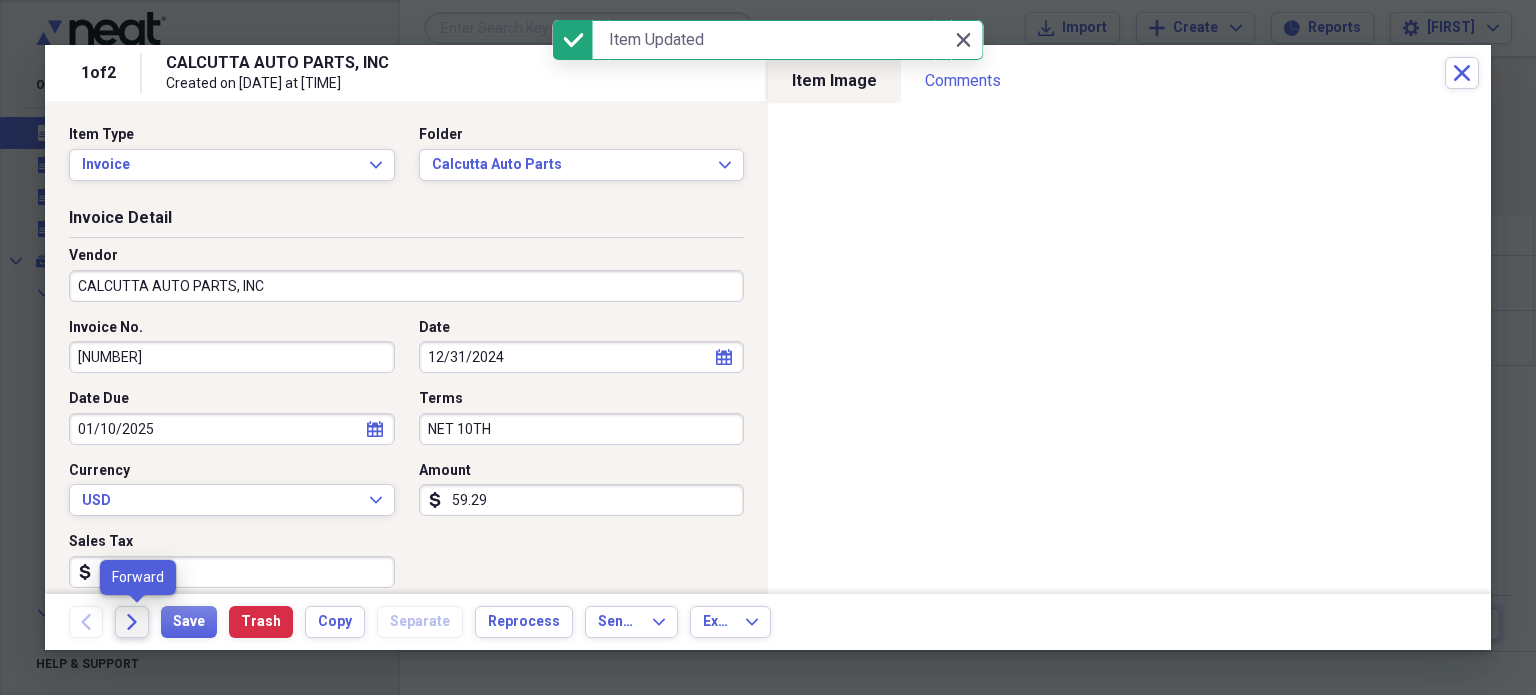 click on "Forward" at bounding box center [132, 622] 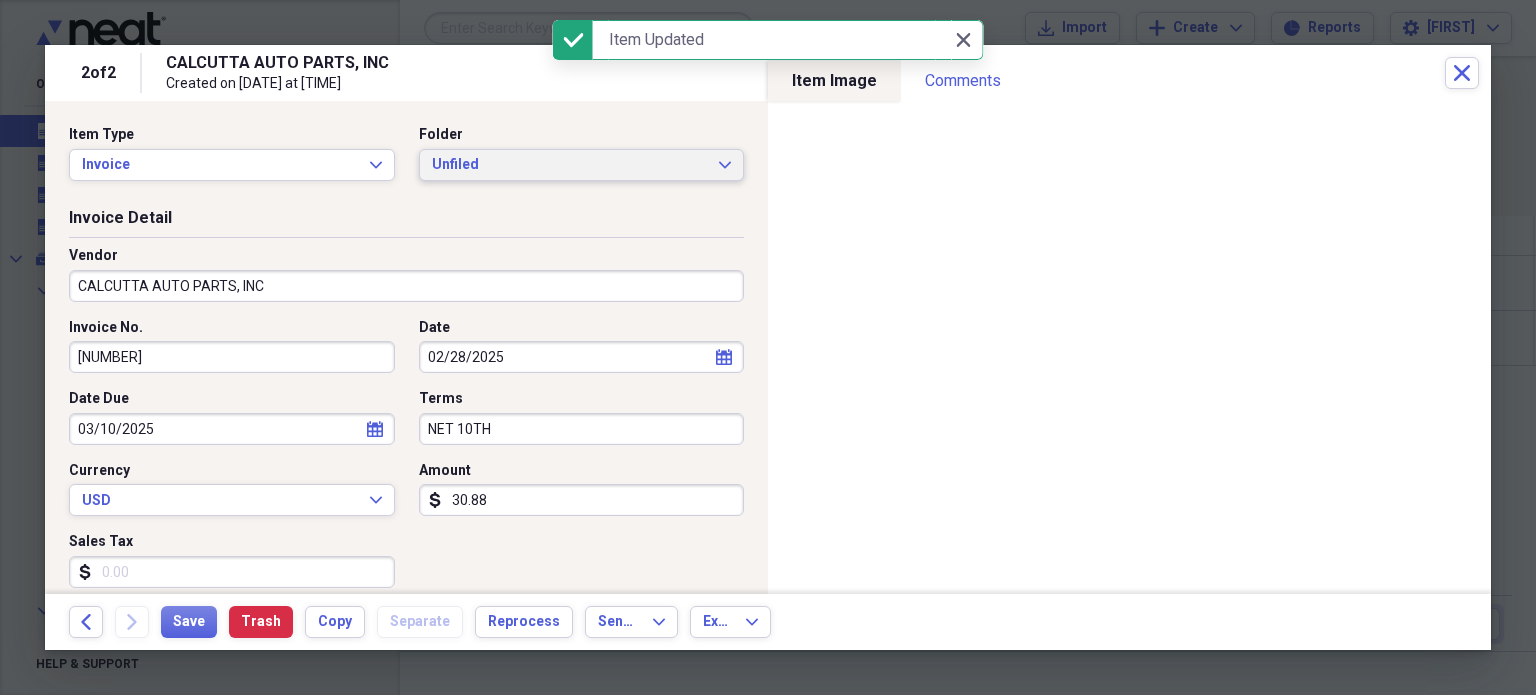 click on "Unfiled Expand" at bounding box center (582, 165) 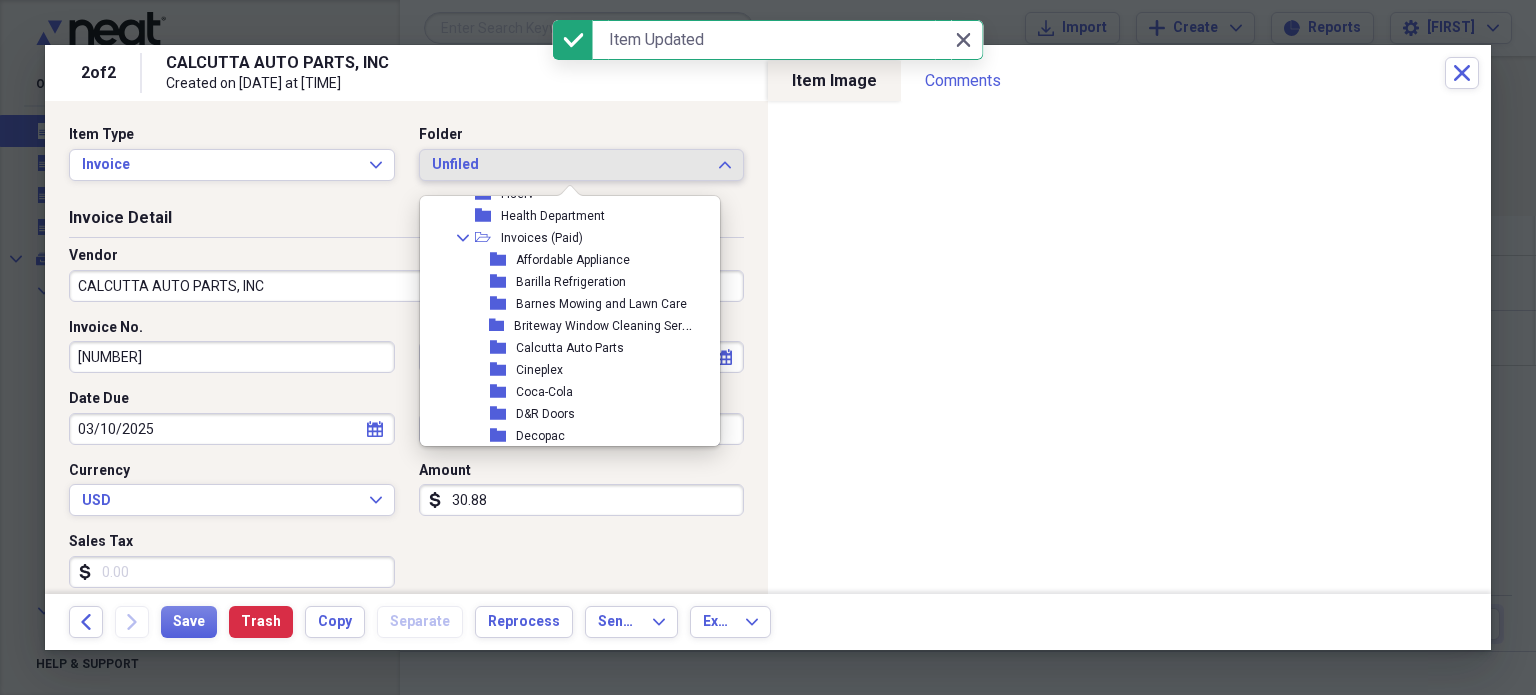 scroll, scrollTop: 2974, scrollLeft: 0, axis: vertical 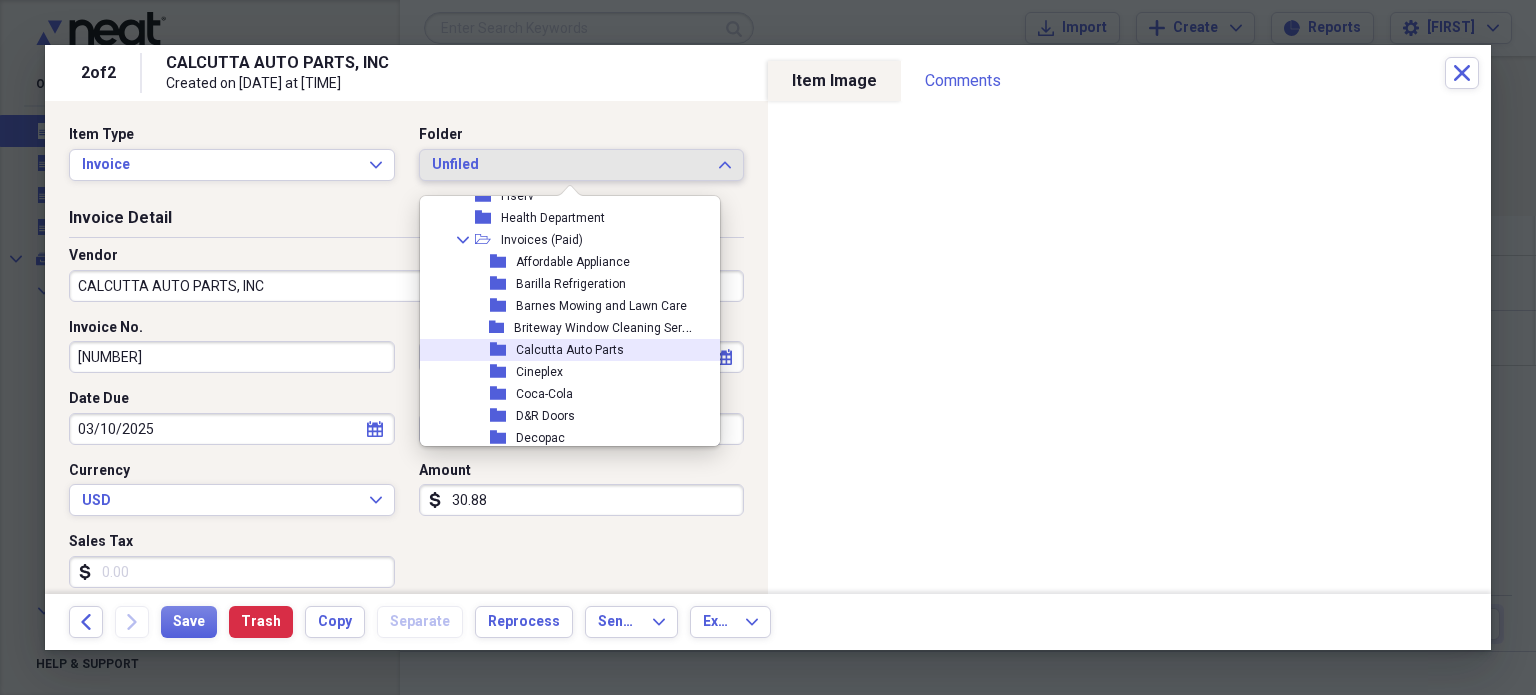 click on "Calcutta Auto Parts" at bounding box center (570, 350) 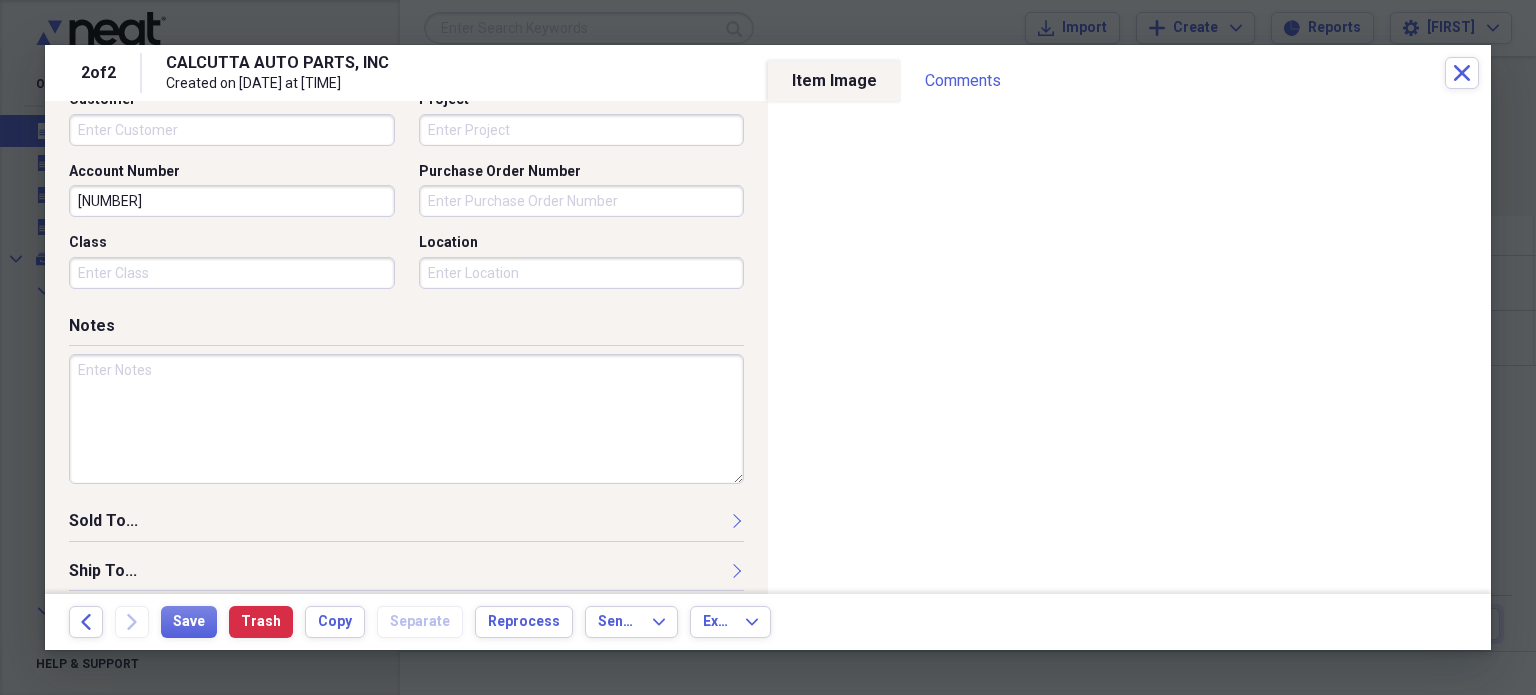 scroll, scrollTop: 644, scrollLeft: 0, axis: vertical 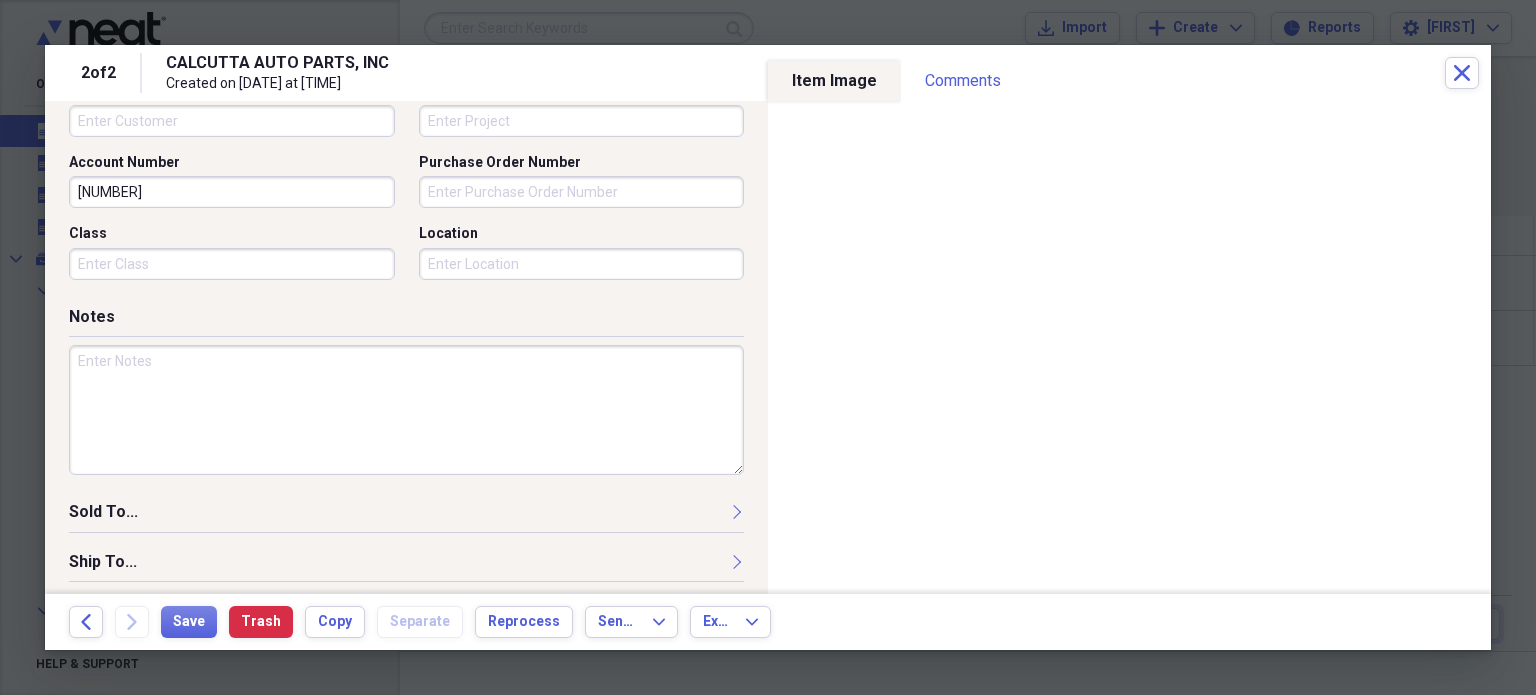 click at bounding box center (406, 410) 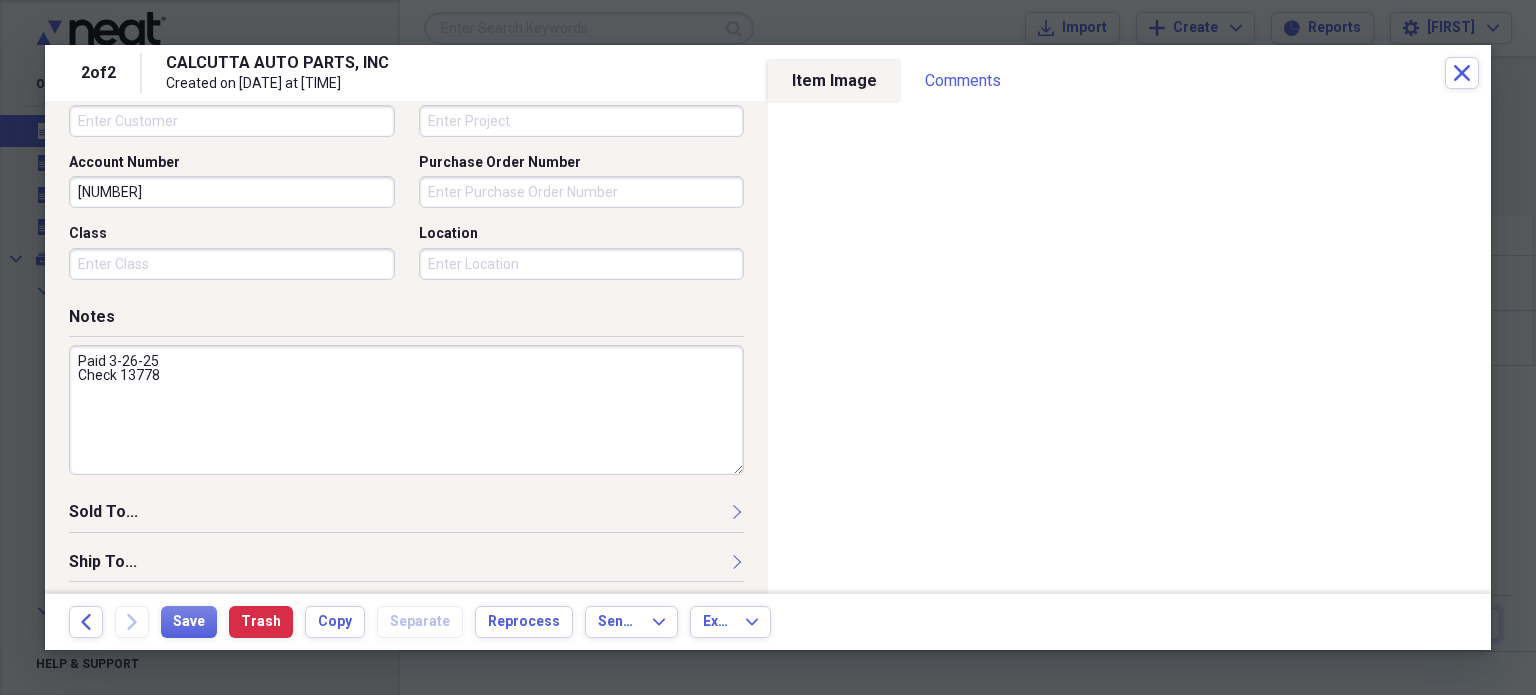 type on "Paid 3-26-25
Check 13778" 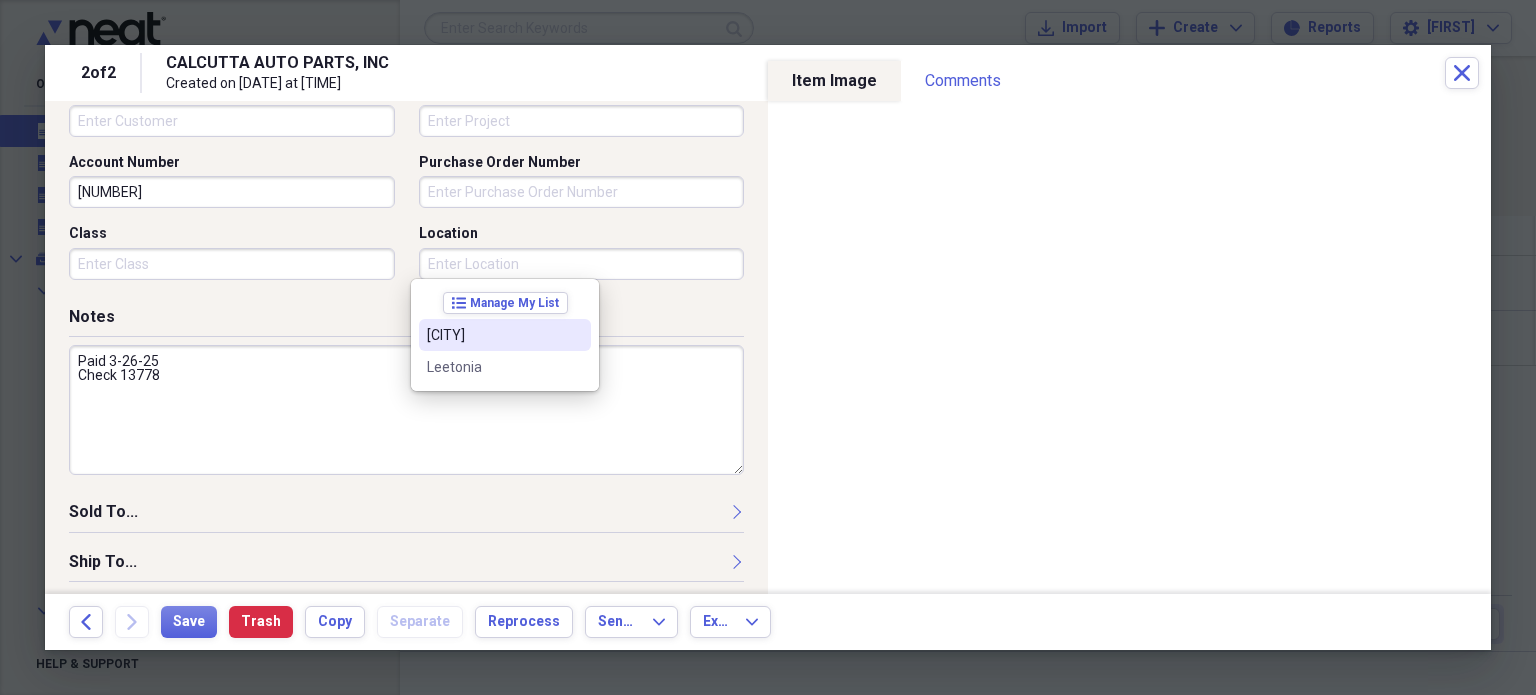 click on "[CITY]" at bounding box center (493, 335) 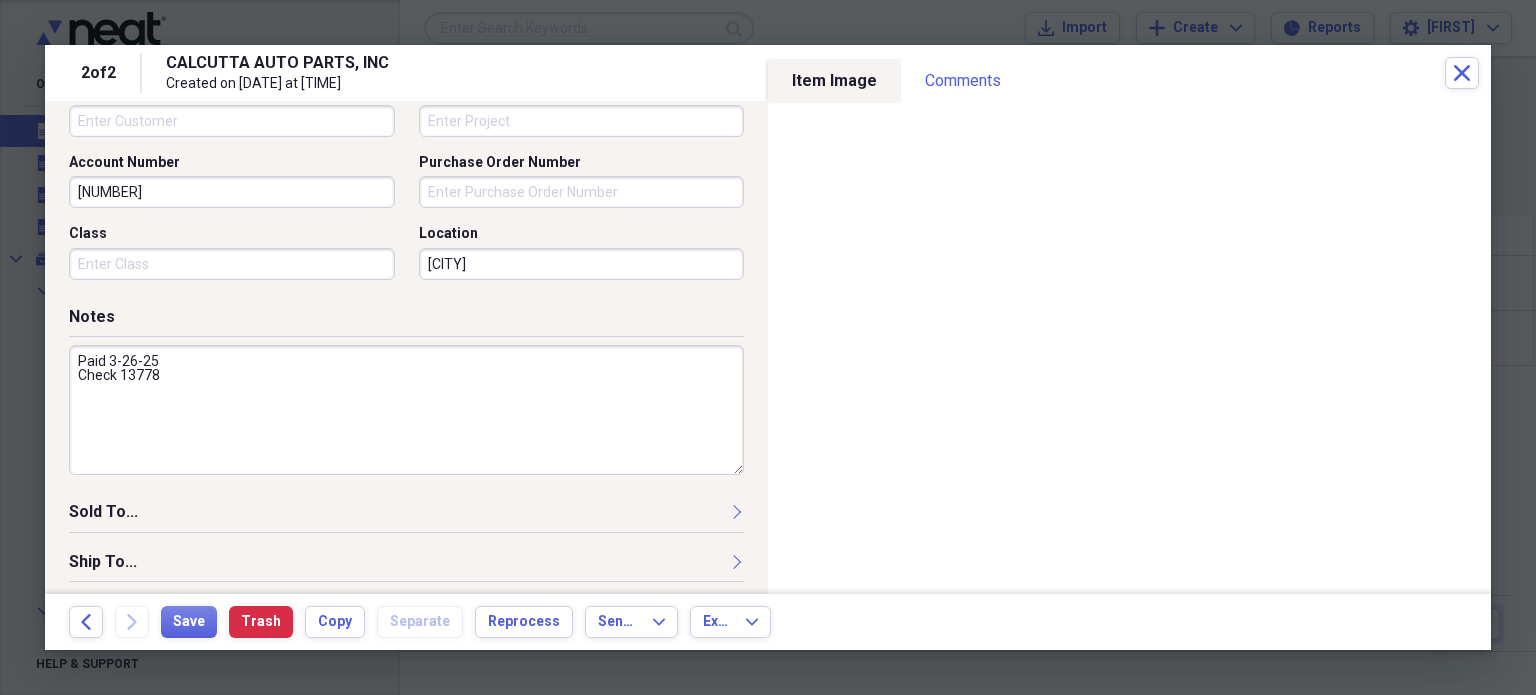 click on "Back Forward Save Trash Copy Separate Reprocess Send To Expand Export Expand" at bounding box center [768, 622] 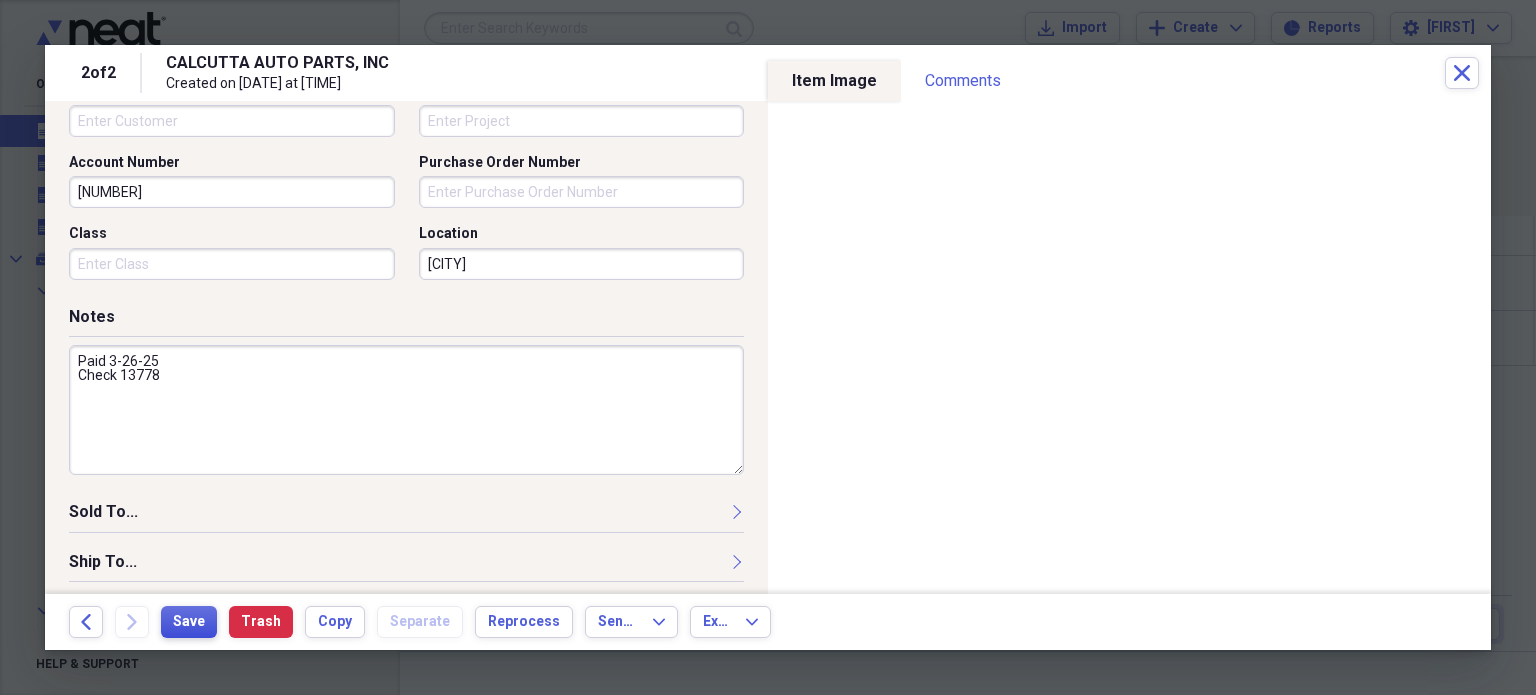 click on "Save" at bounding box center (189, 622) 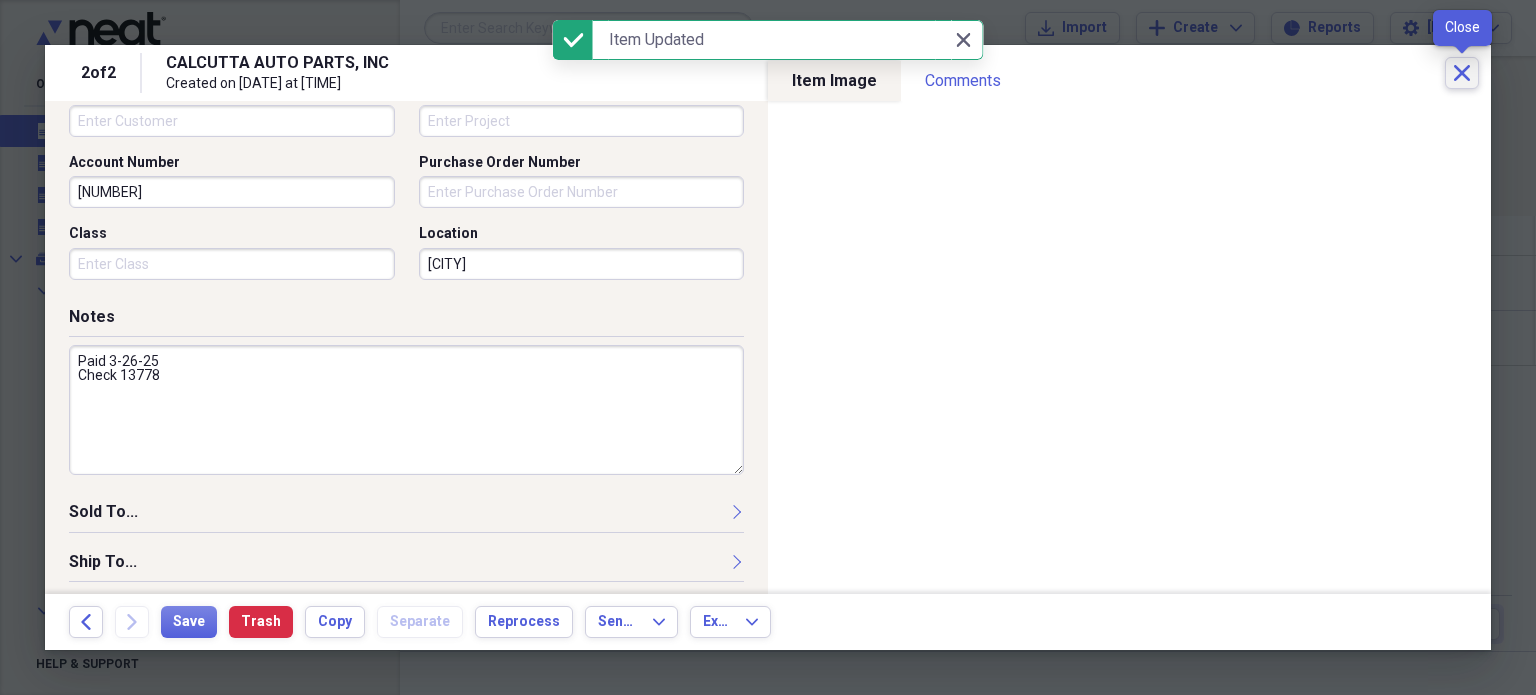 click 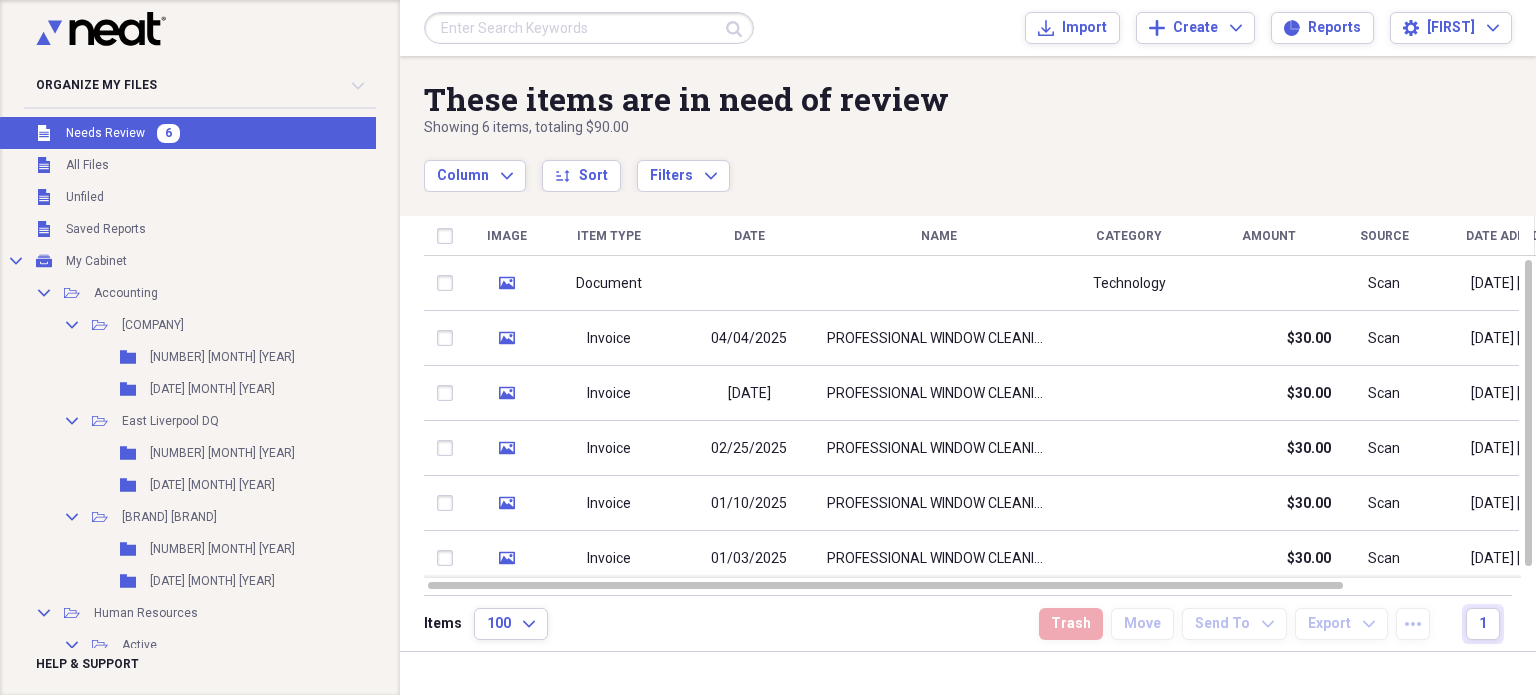 click on "These items are in need of review Showing 6 items , totaling $90.00 Column Expand sort Sort Filters  Expand Create Item Expand" at bounding box center [968, 124] 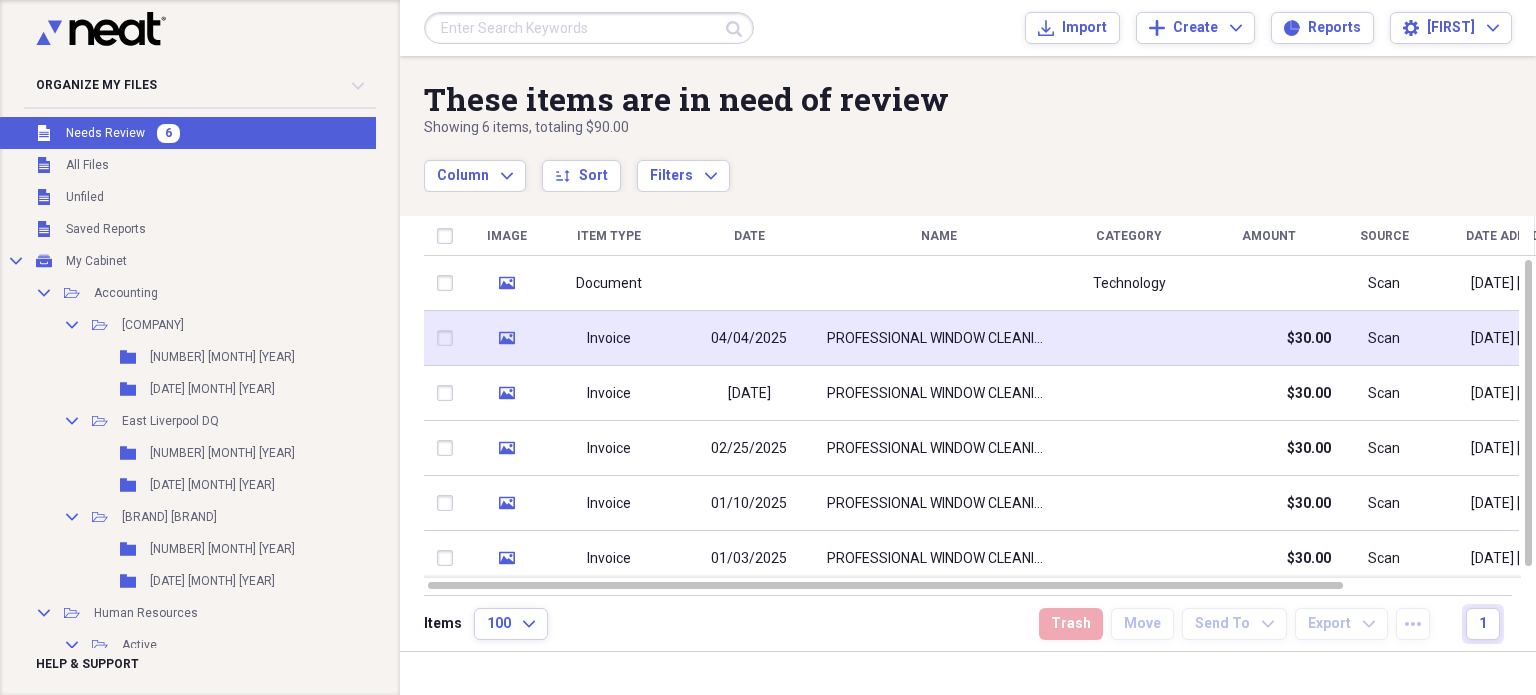 click on "04/04/2025" at bounding box center (749, 338) 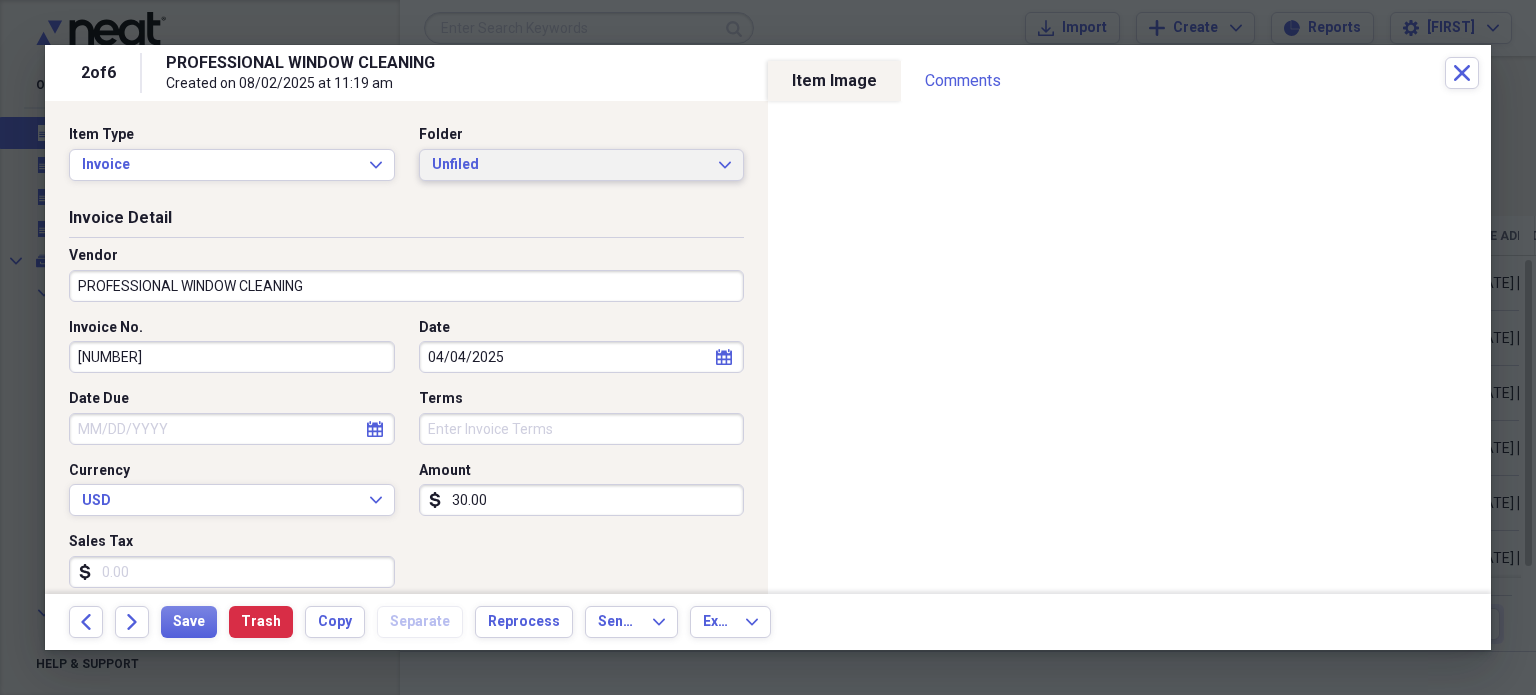 click on "Unfiled" at bounding box center (570, 165) 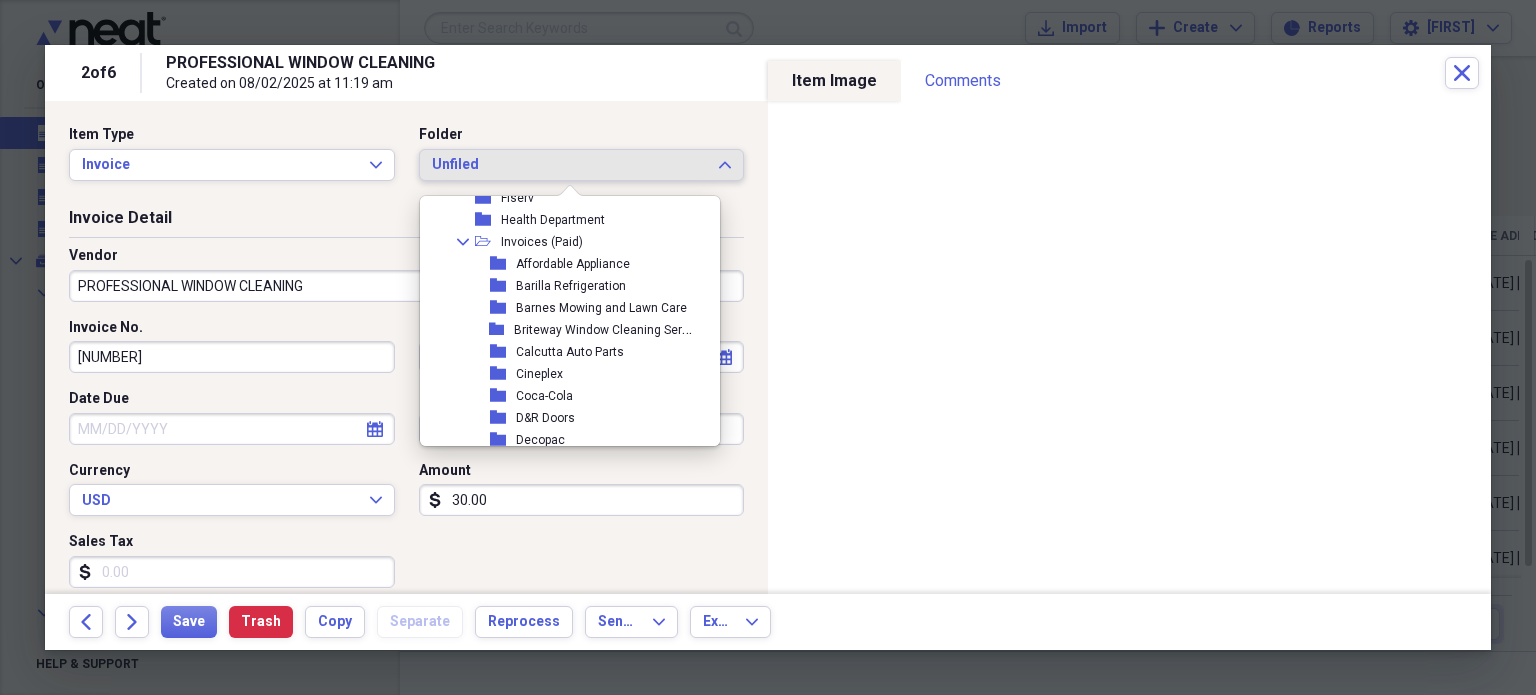 scroll, scrollTop: 2972, scrollLeft: 0, axis: vertical 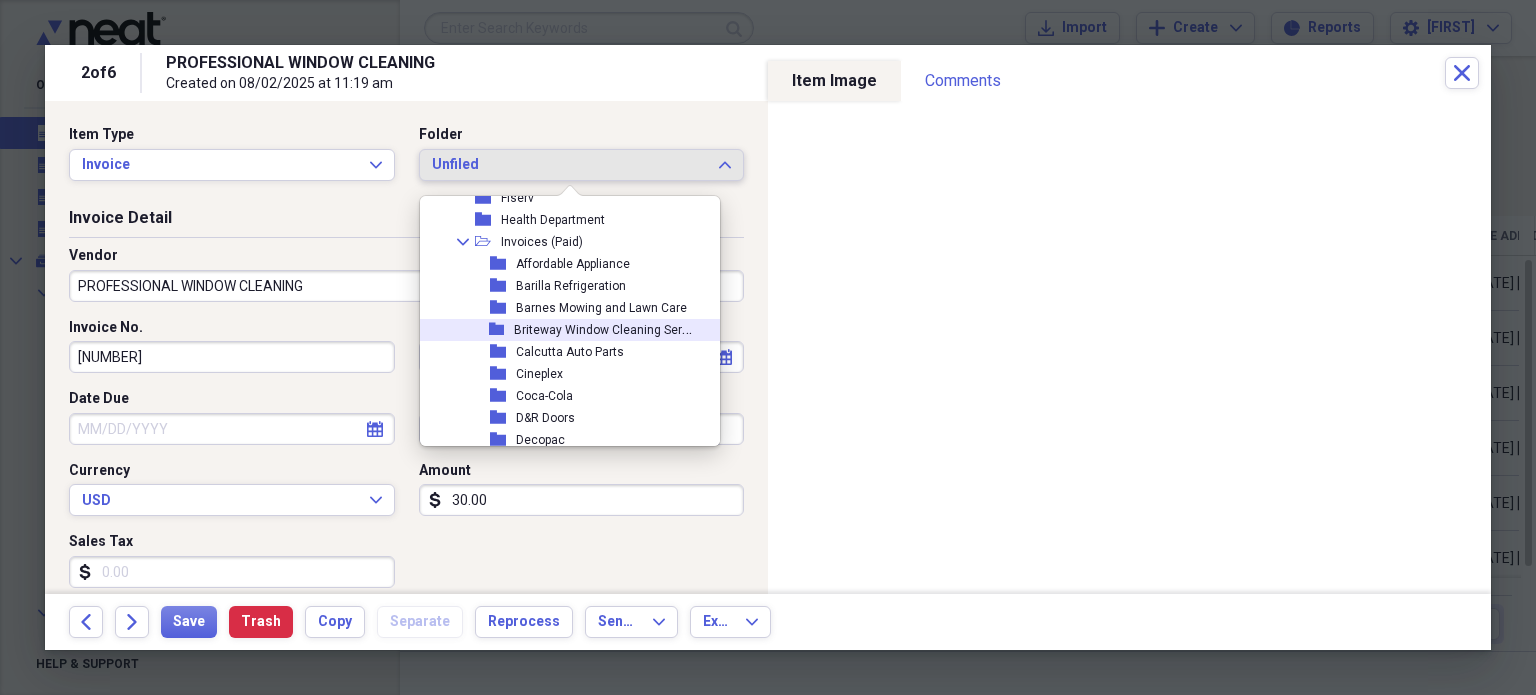 click on "Briteway Window Cleaning Service" at bounding box center [609, 328] 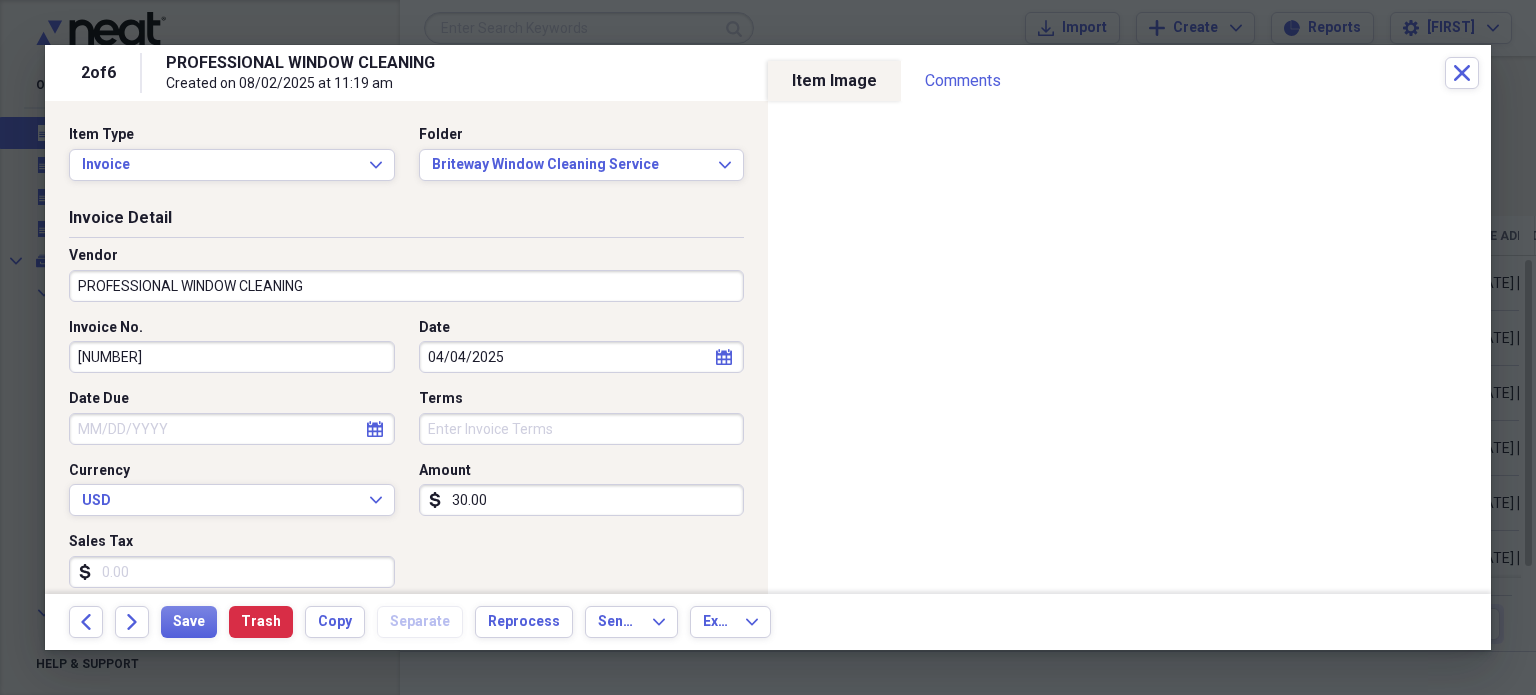 click on "[NUMBER]" at bounding box center (232, 357) 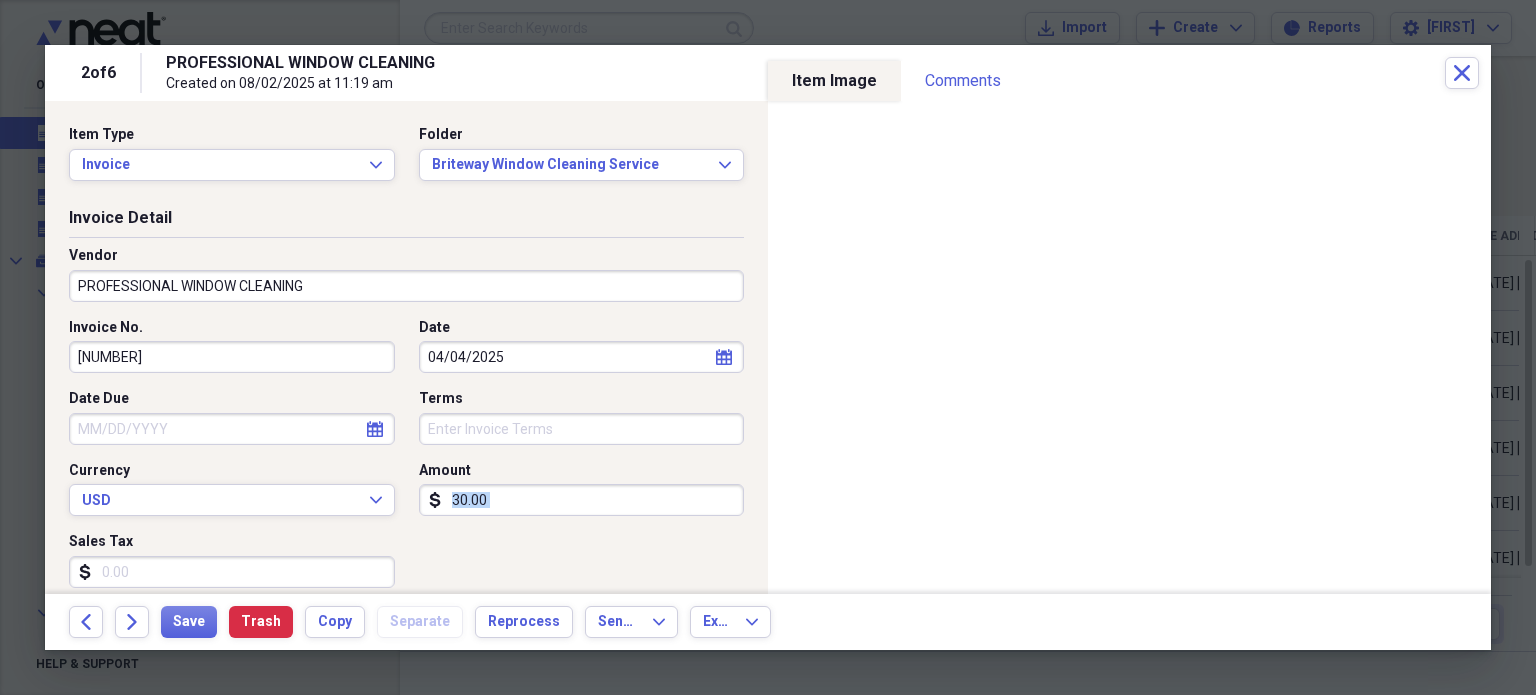 click on "Invoice No. 16982 Date [DATE] calendar Calendar Date Due calendar Calendar Terms Currency USD Expand Amount dollar-sign 30.00 Sales Tax dollar-sign" at bounding box center (406, 461) 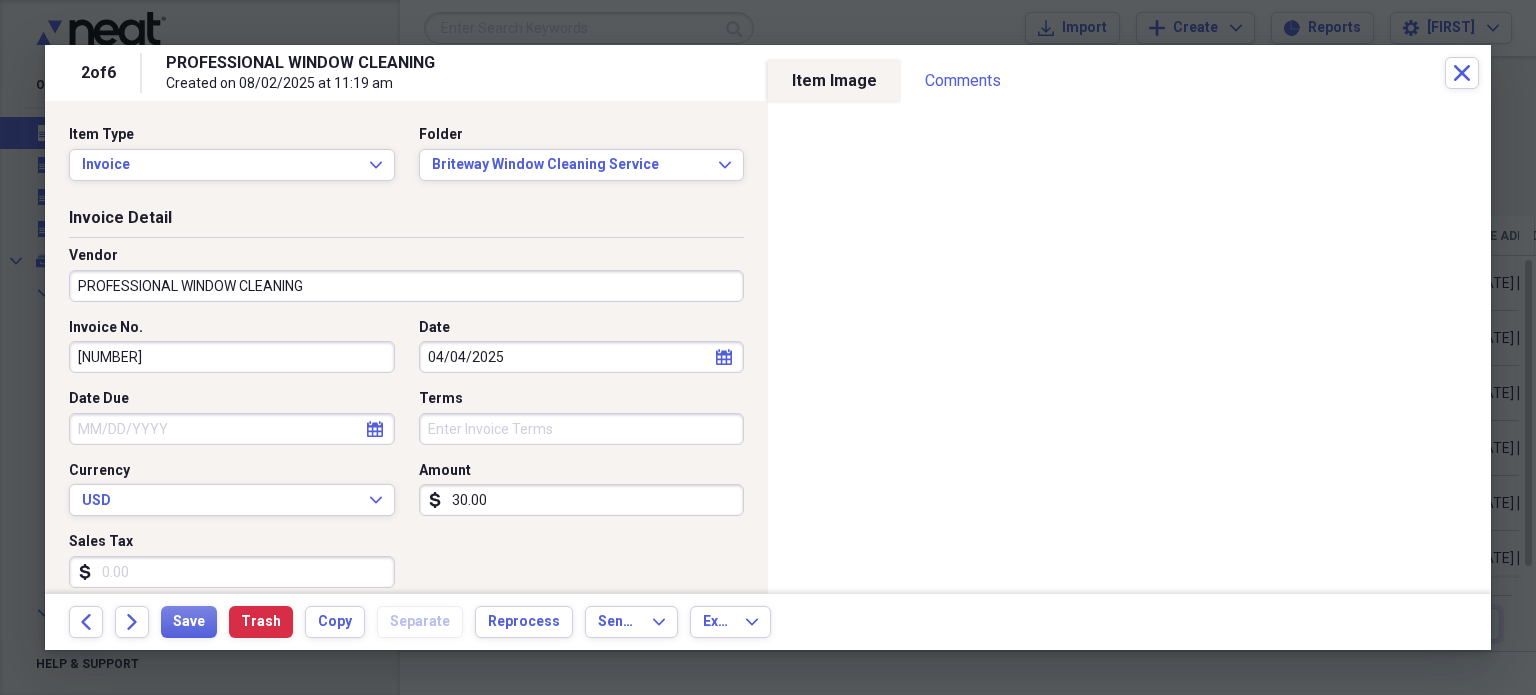 click on "30.00" at bounding box center (582, 500) 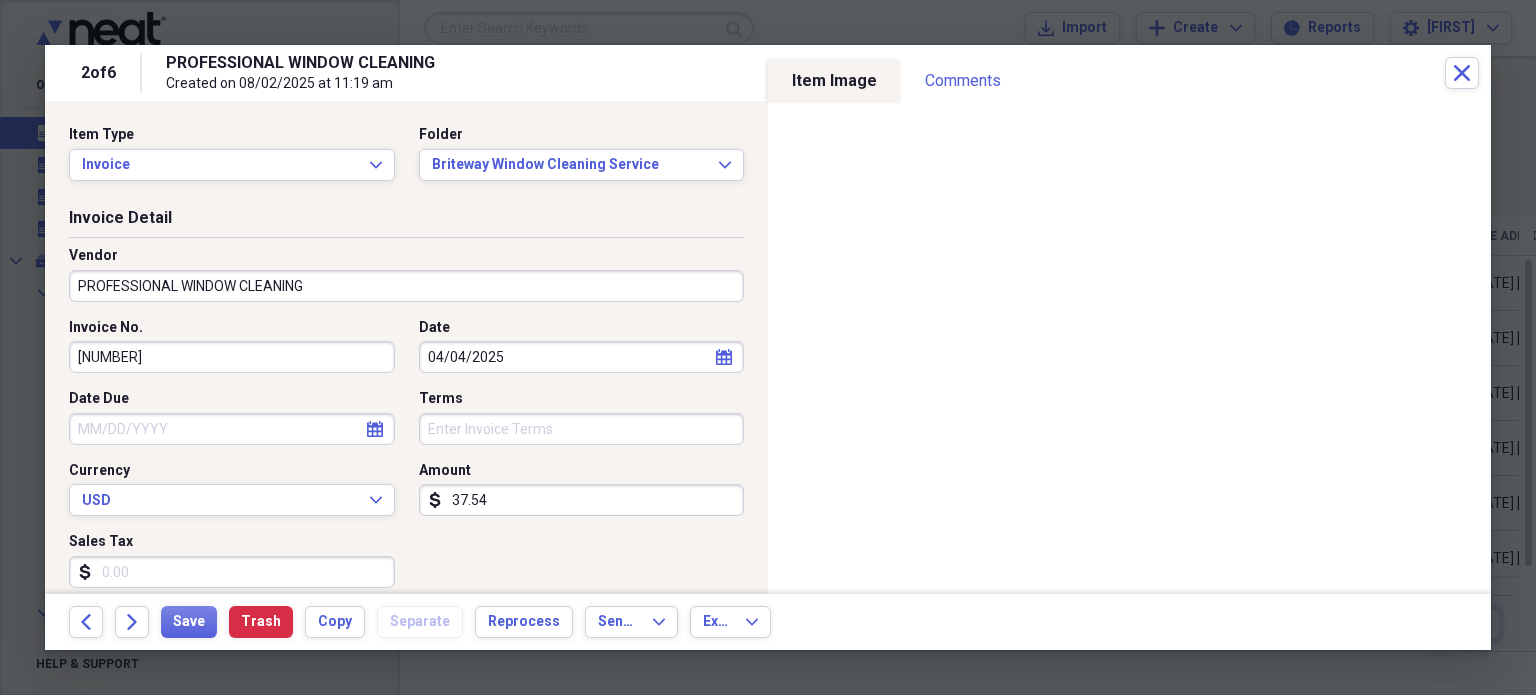 type on "37.54" 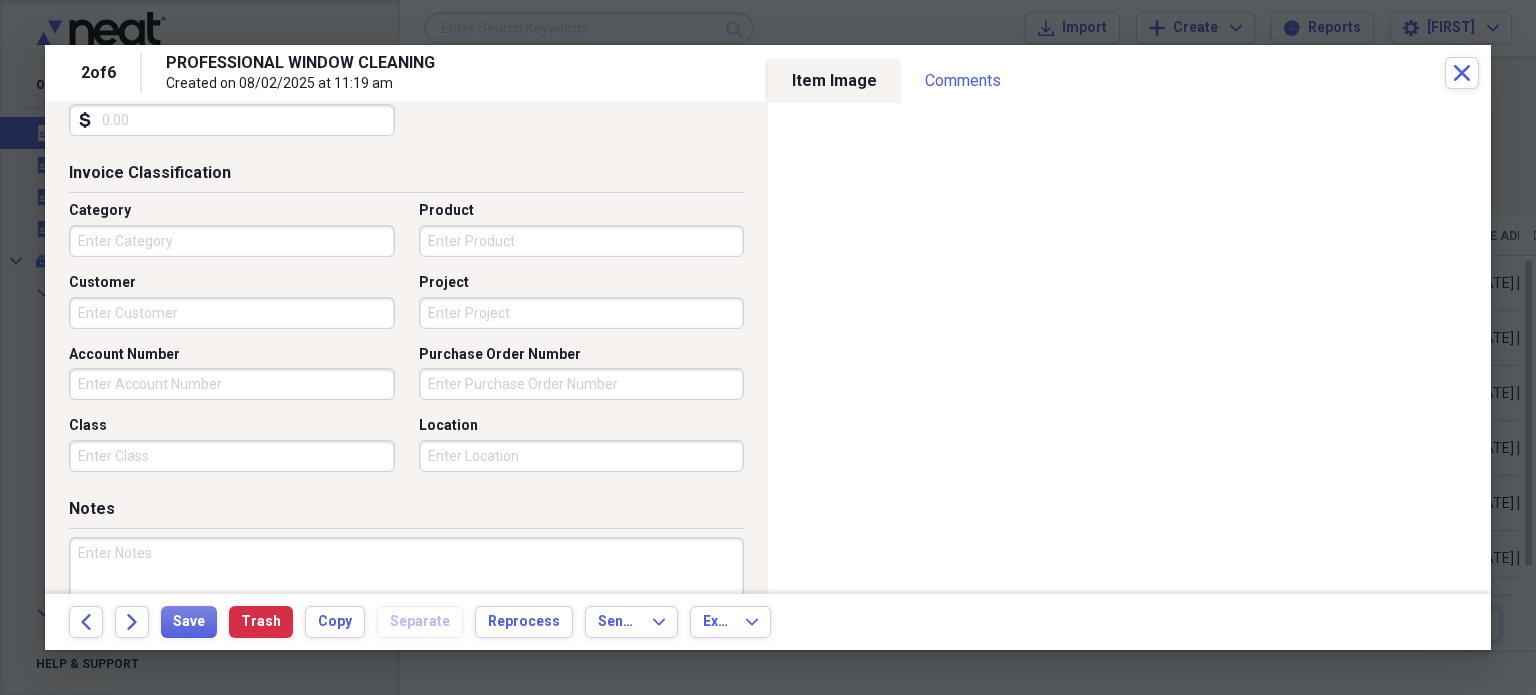 scroll, scrollTop: 464, scrollLeft: 0, axis: vertical 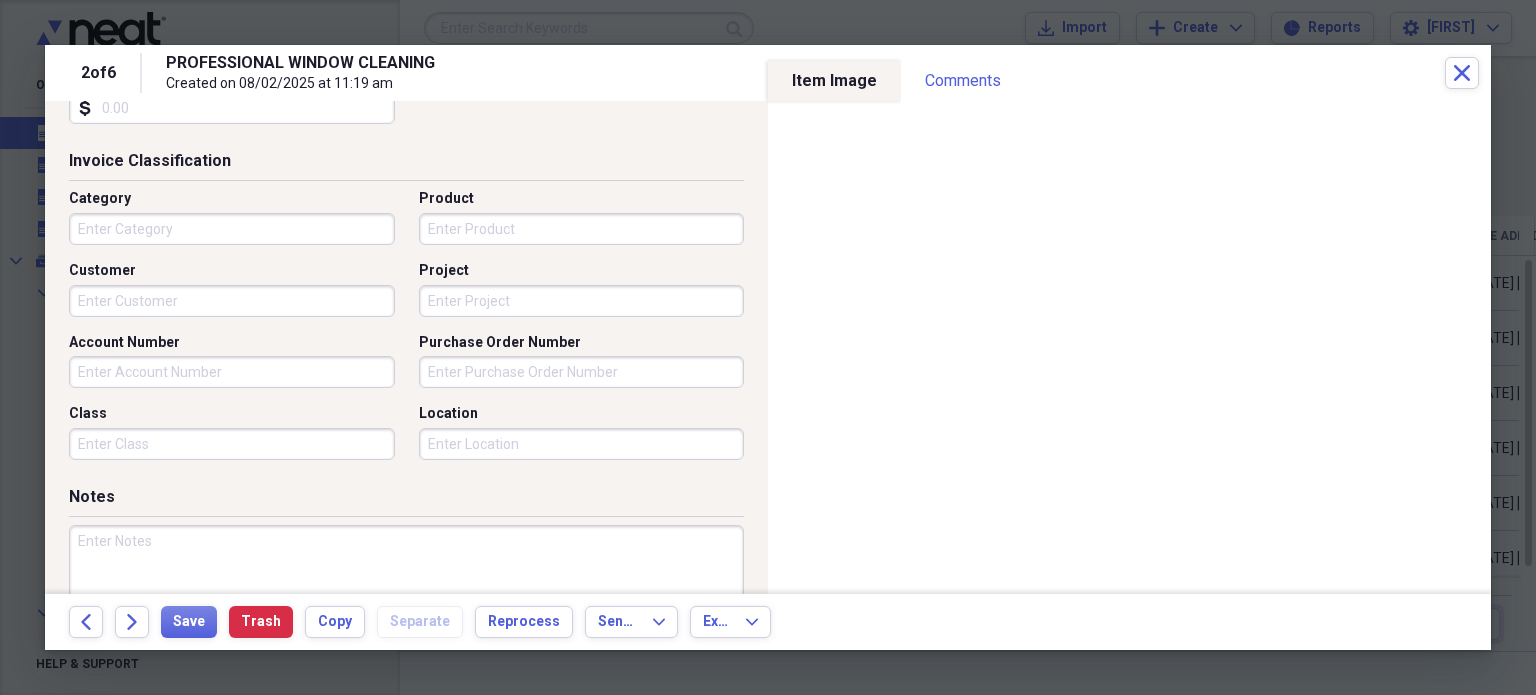 click on "Location" at bounding box center (582, 444) 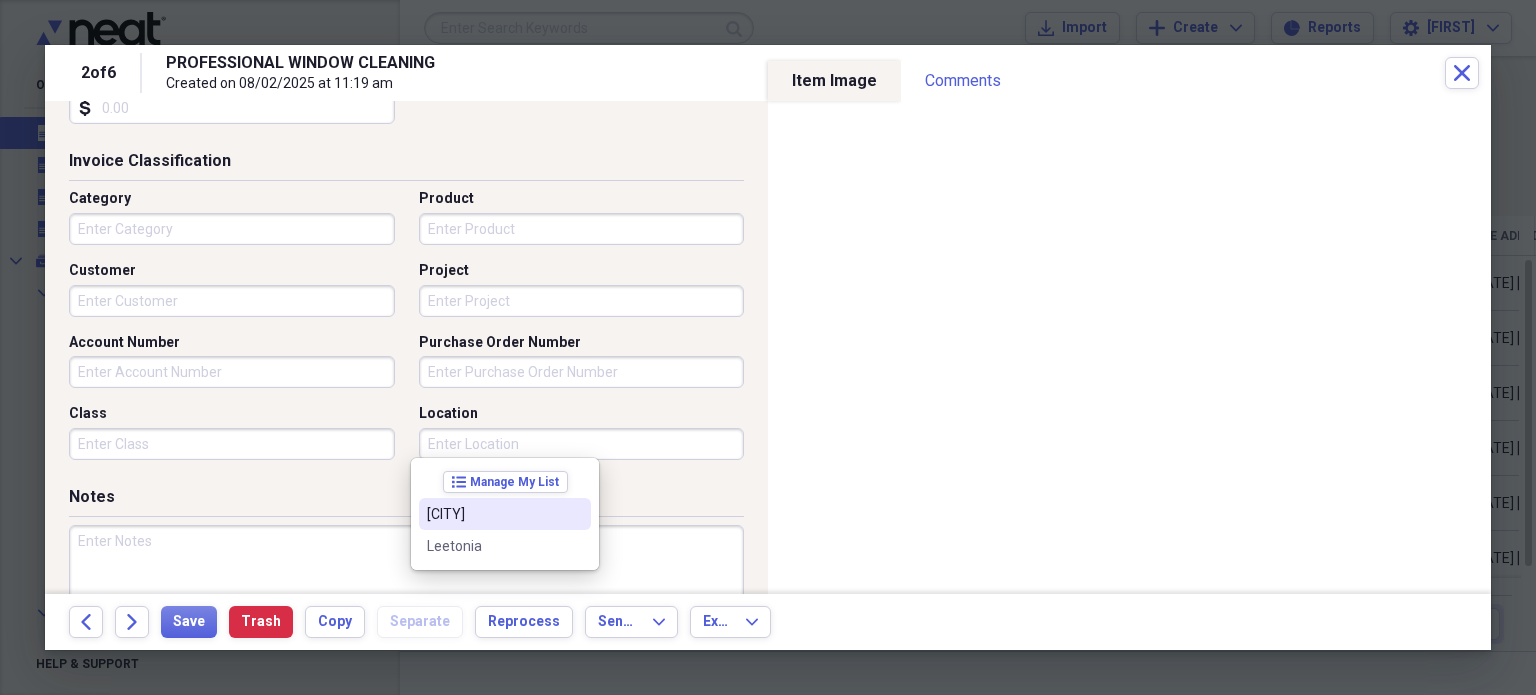 click on "[CITY]" at bounding box center (493, 514) 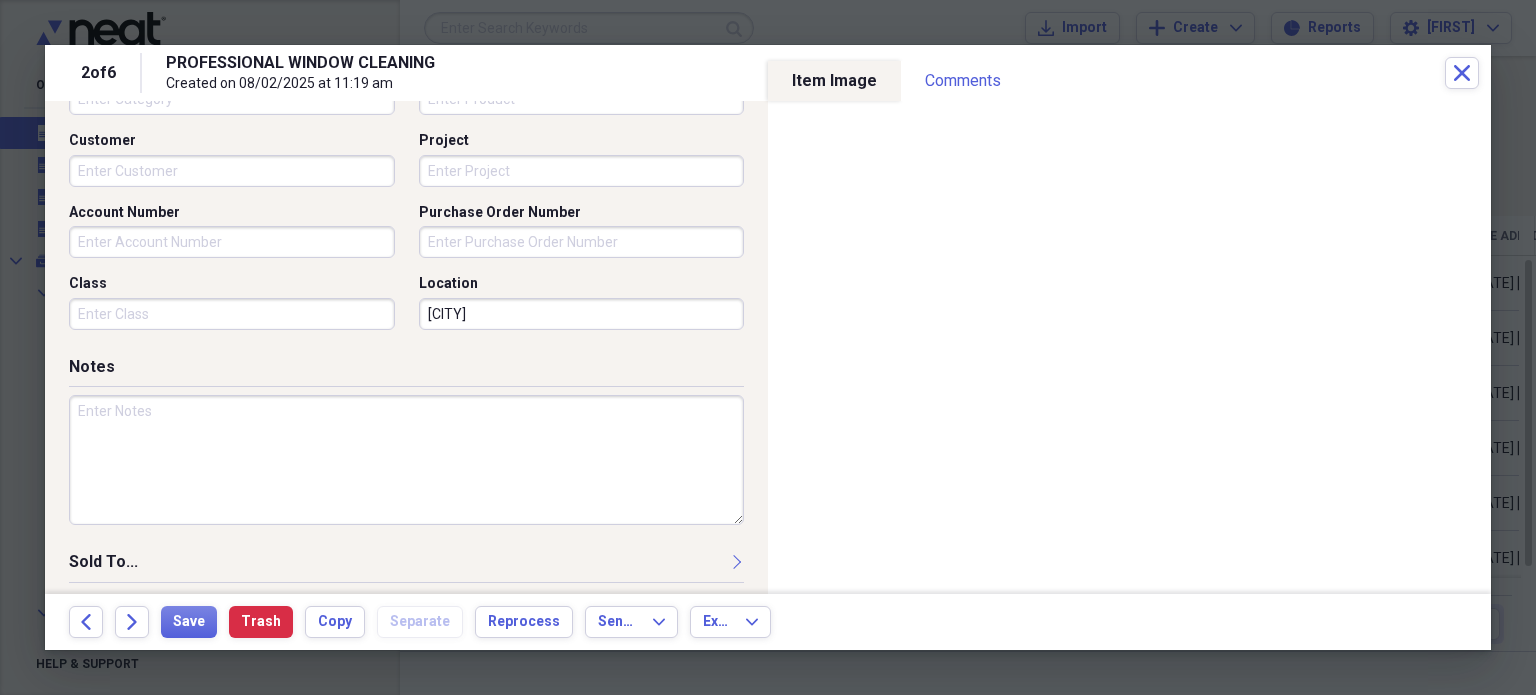 scroll, scrollTop: 596, scrollLeft: 0, axis: vertical 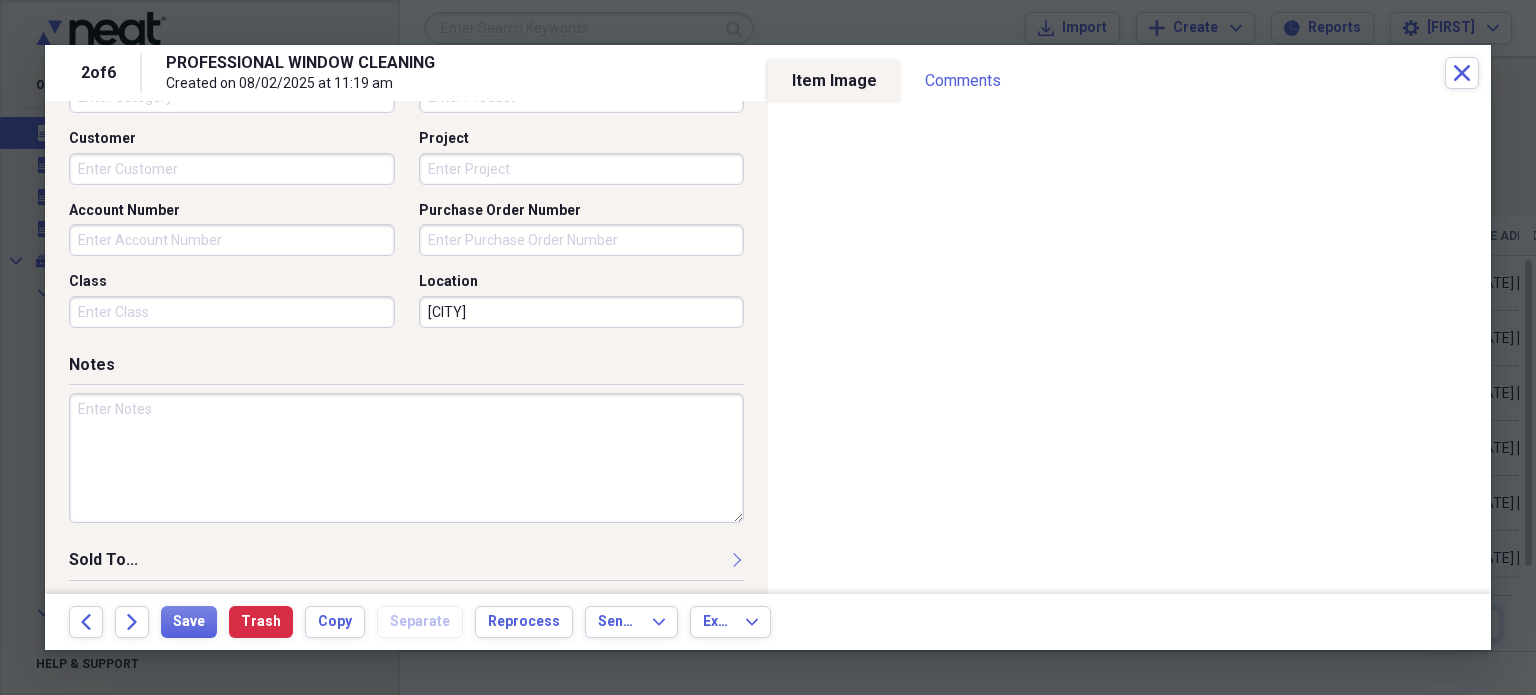 click at bounding box center (406, 458) 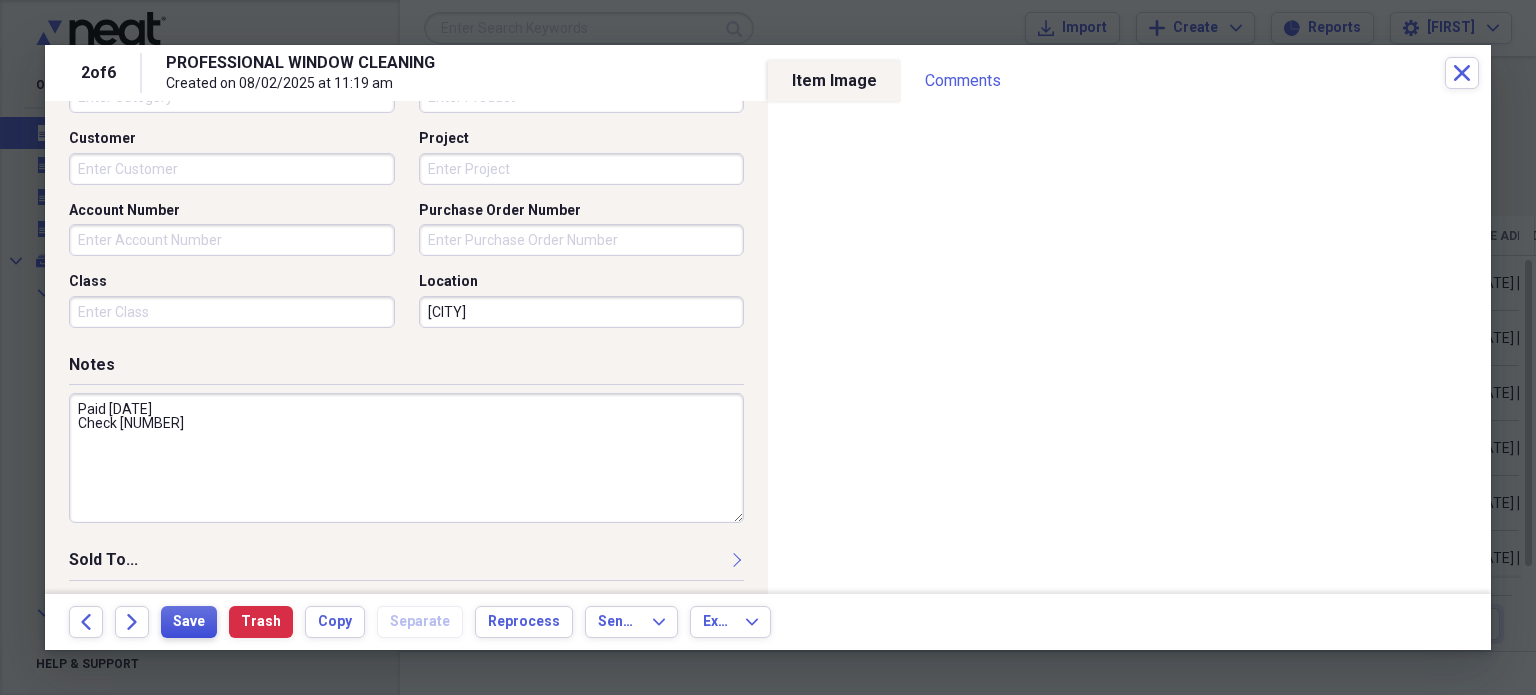 type on "Paid [DATE]
Check [NUMBER]" 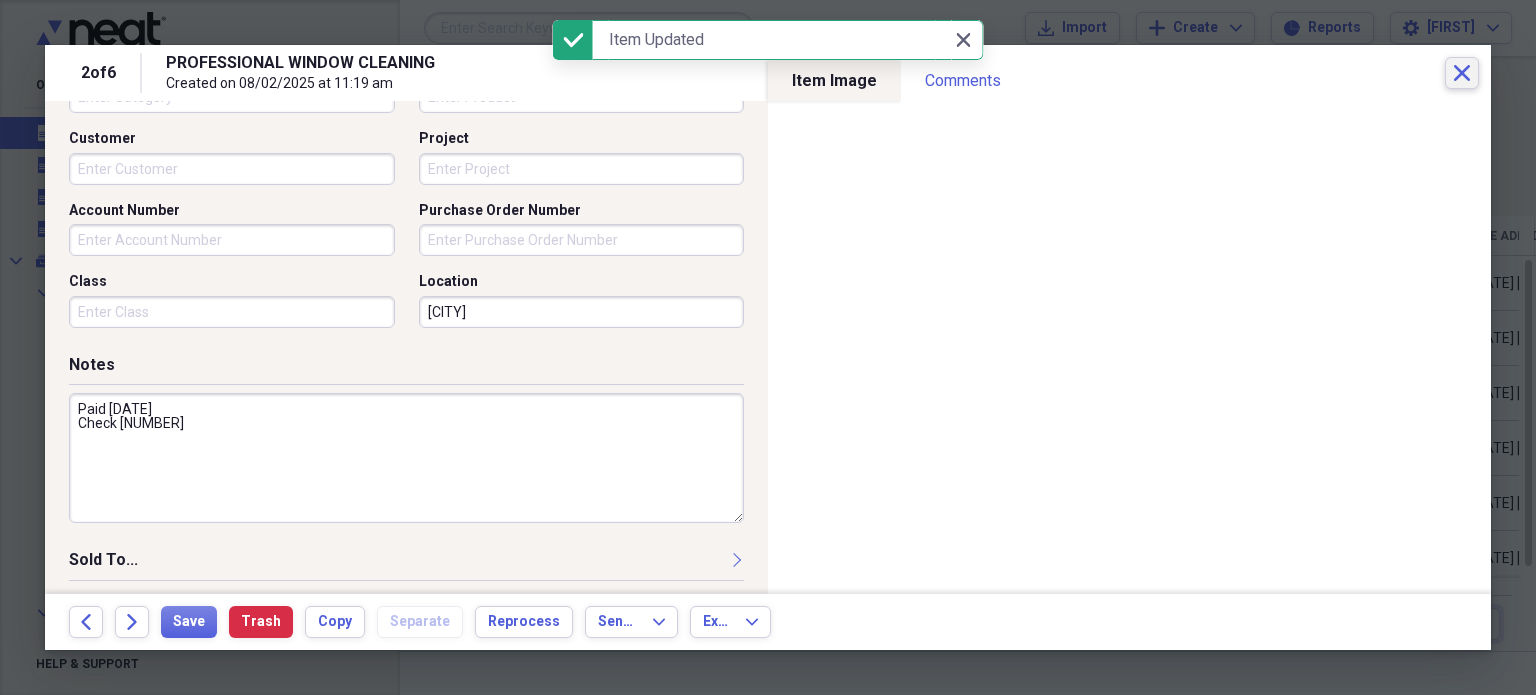 click on "Close" 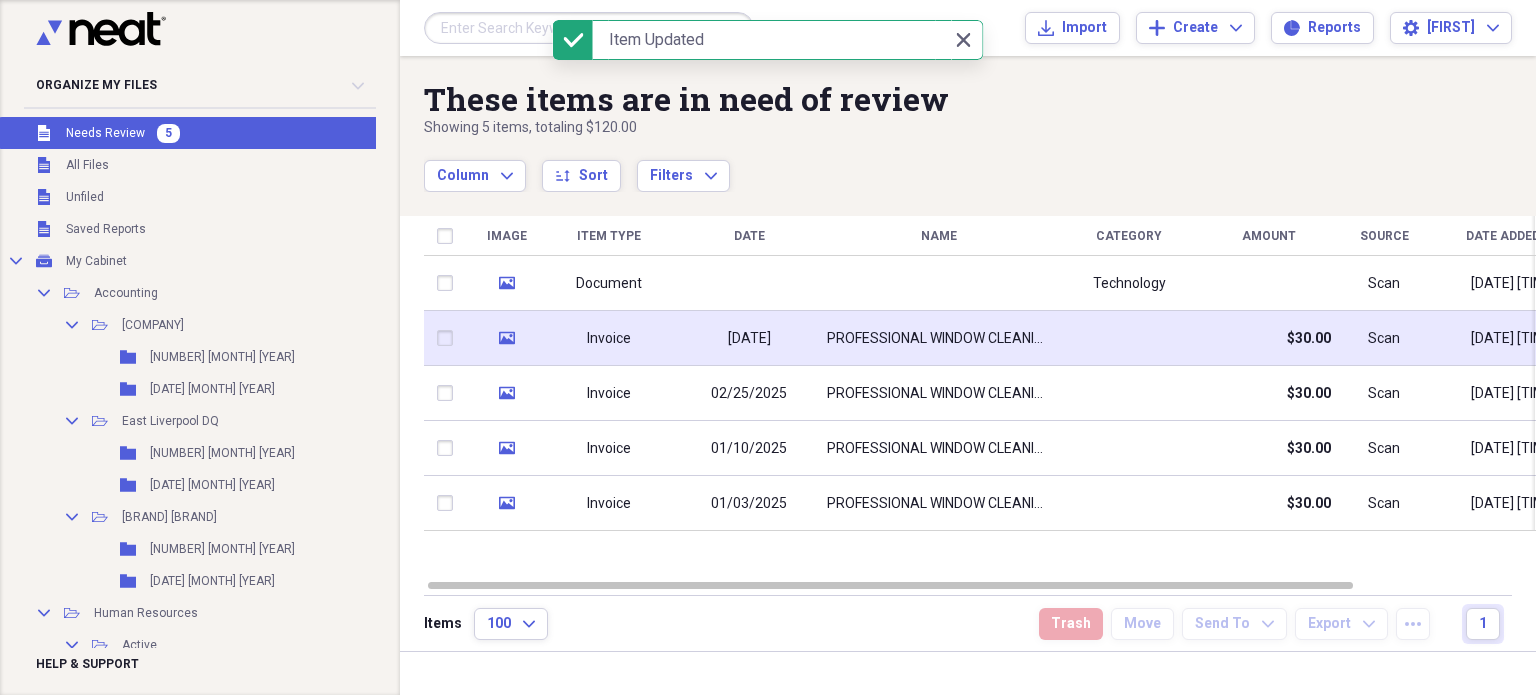 click at bounding box center [449, 338] 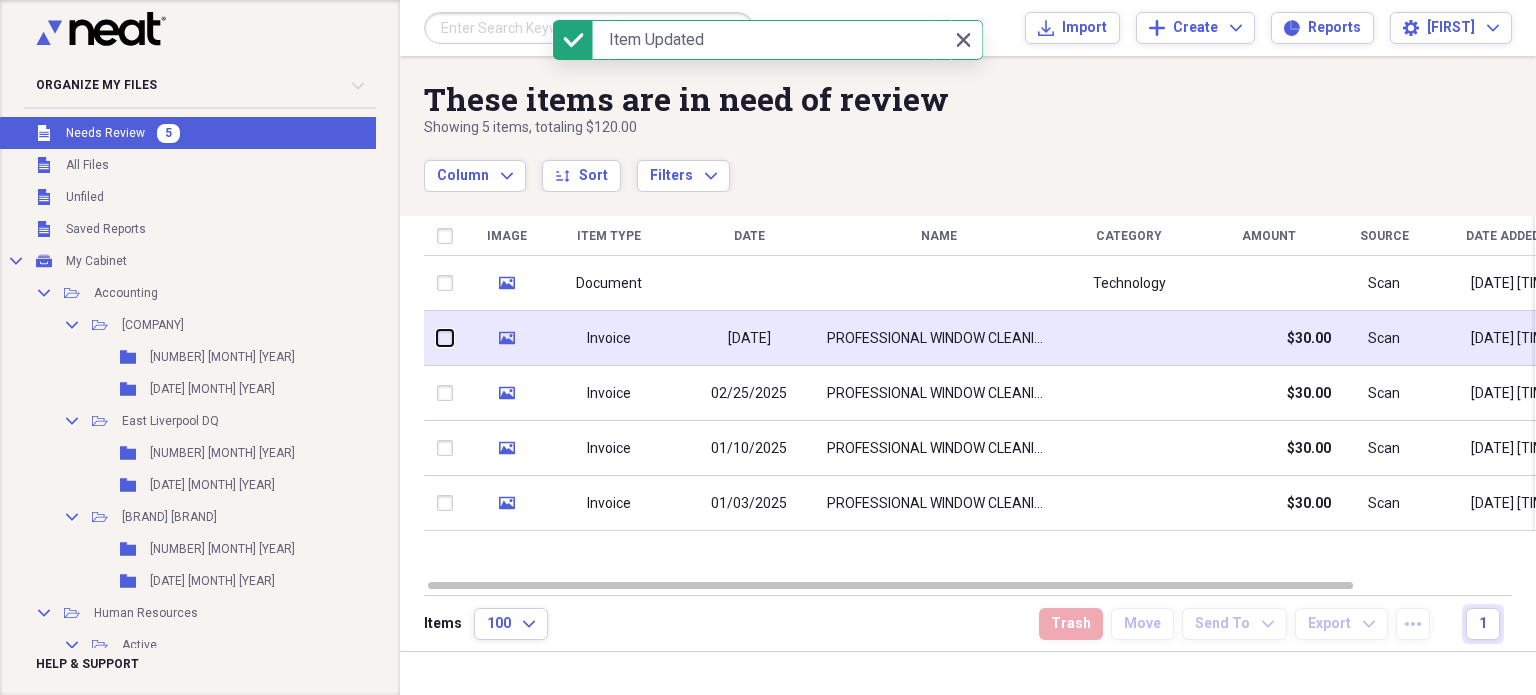 click at bounding box center [437, 338] 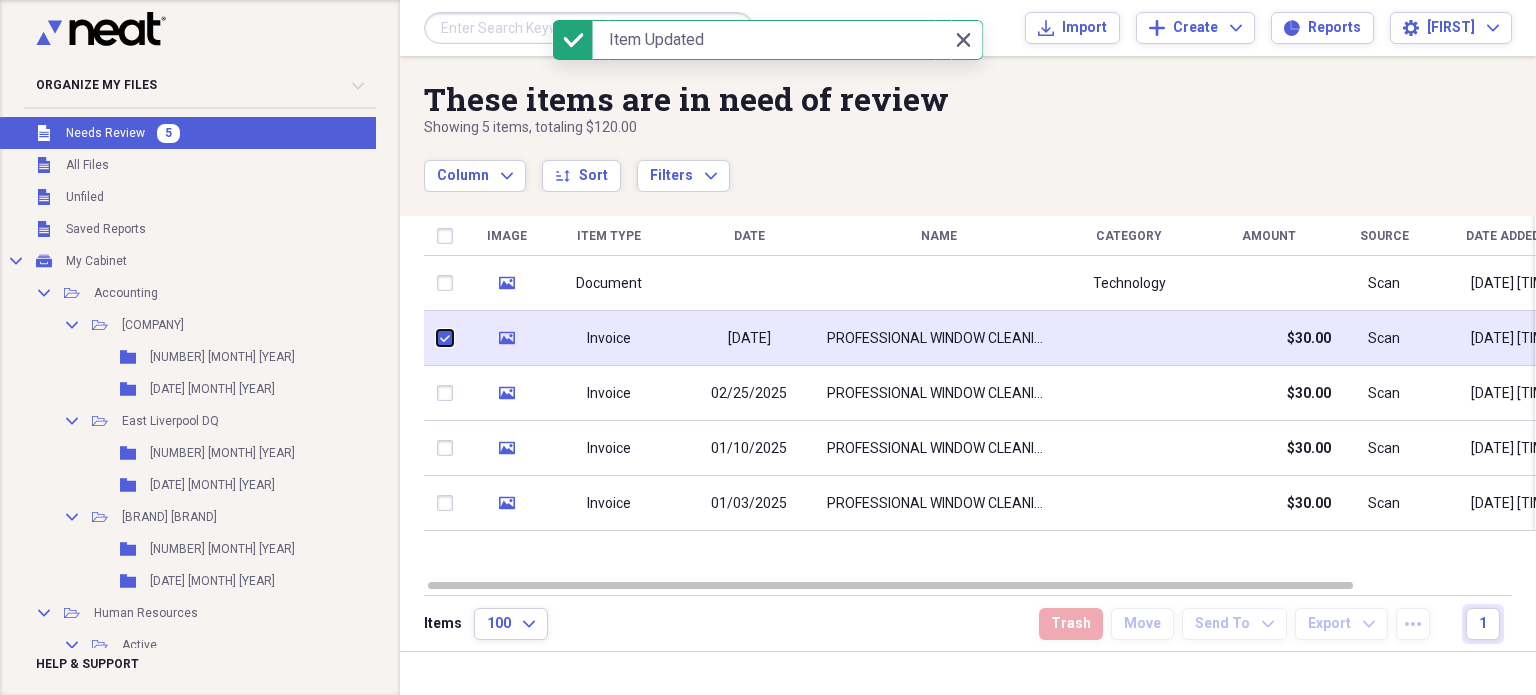 checkbox on "true" 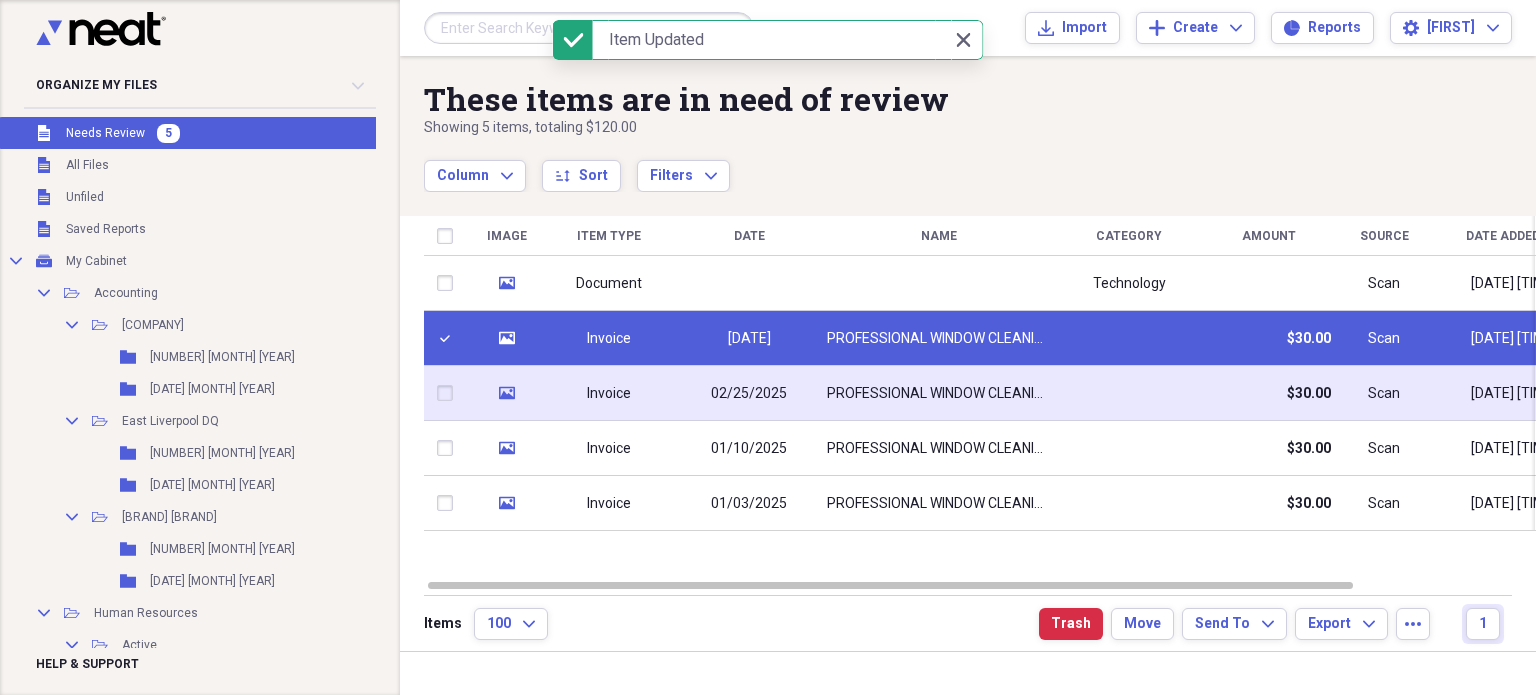 click at bounding box center (449, 393) 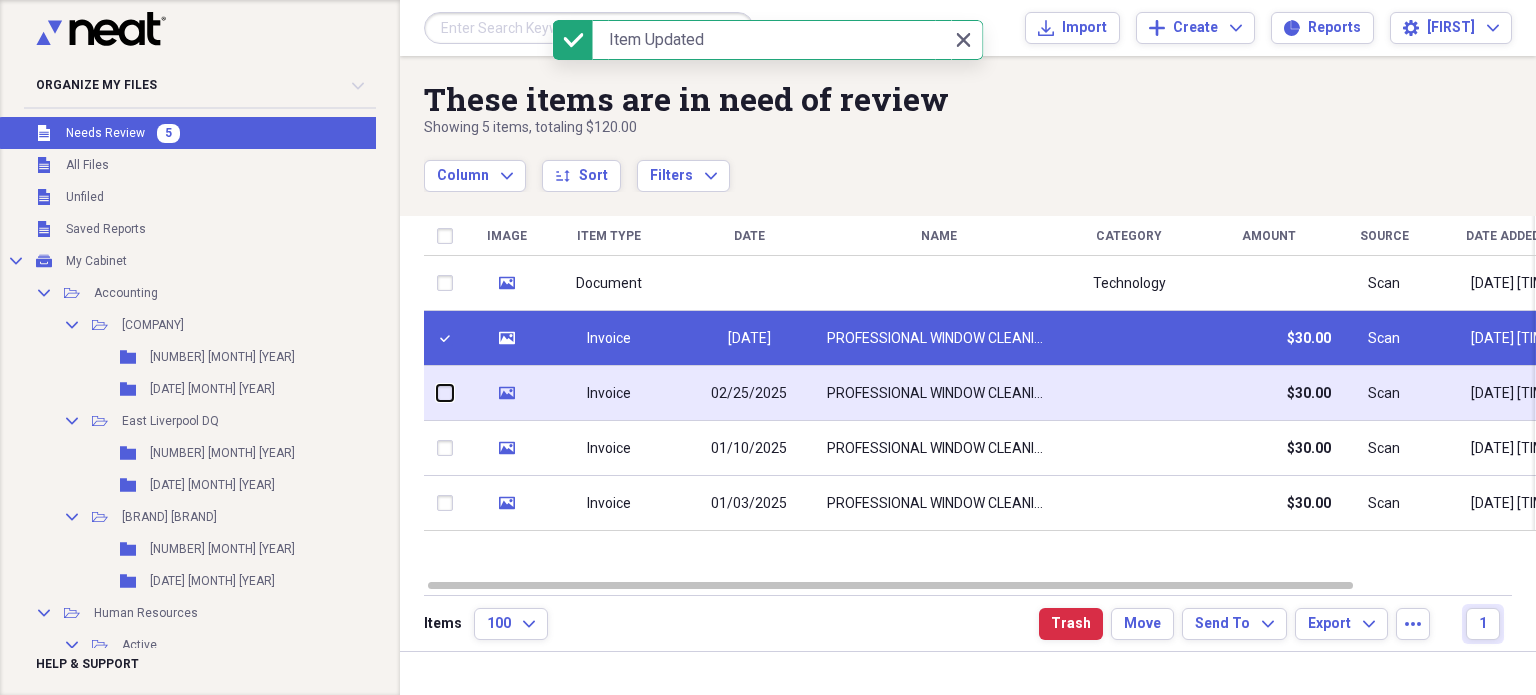 click at bounding box center (437, 393) 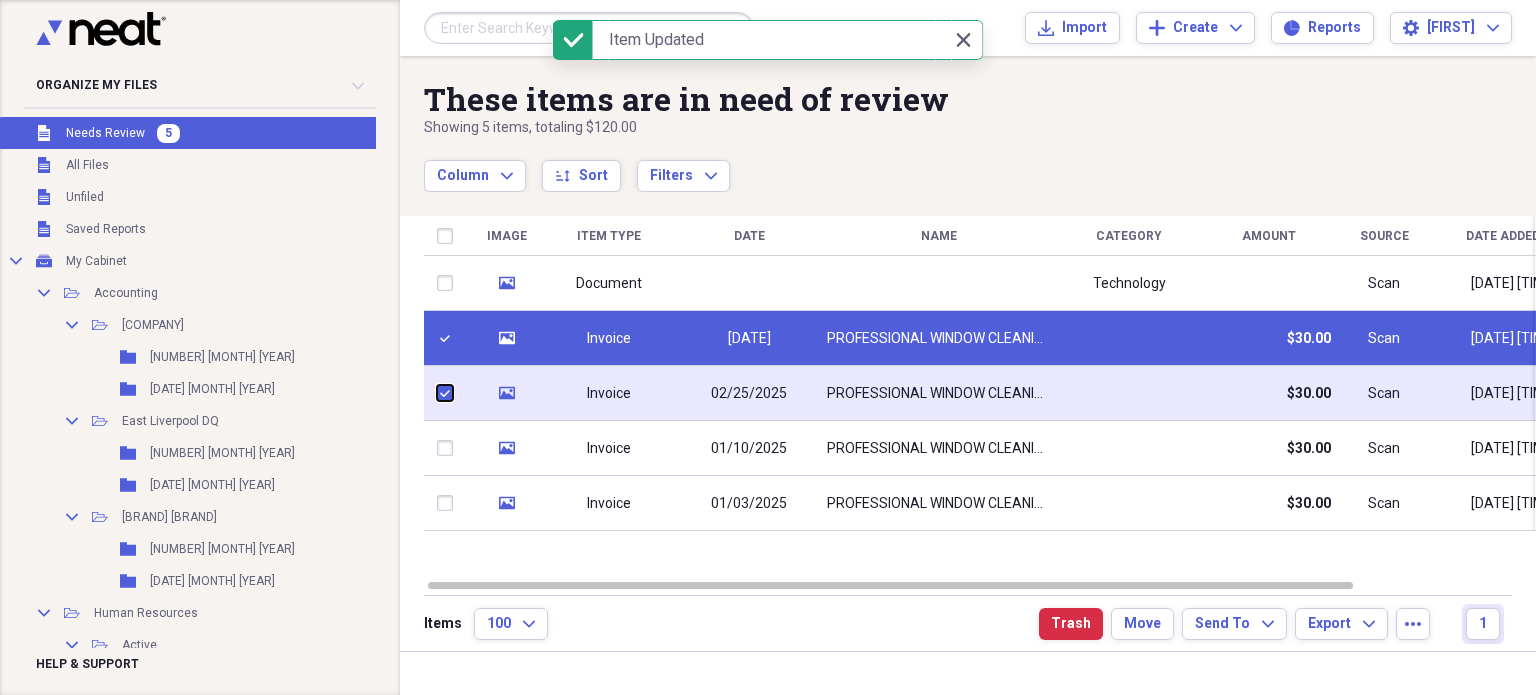 checkbox on "true" 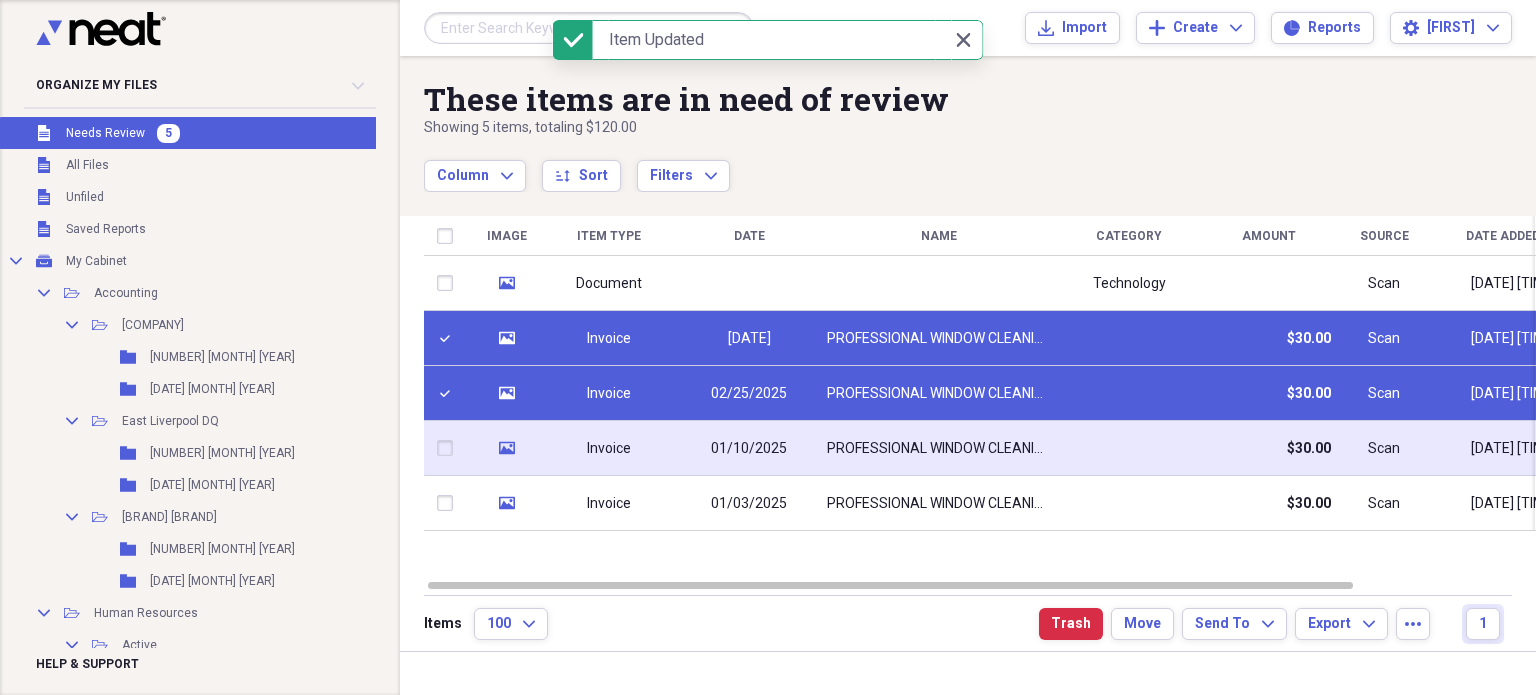 click at bounding box center [449, 448] 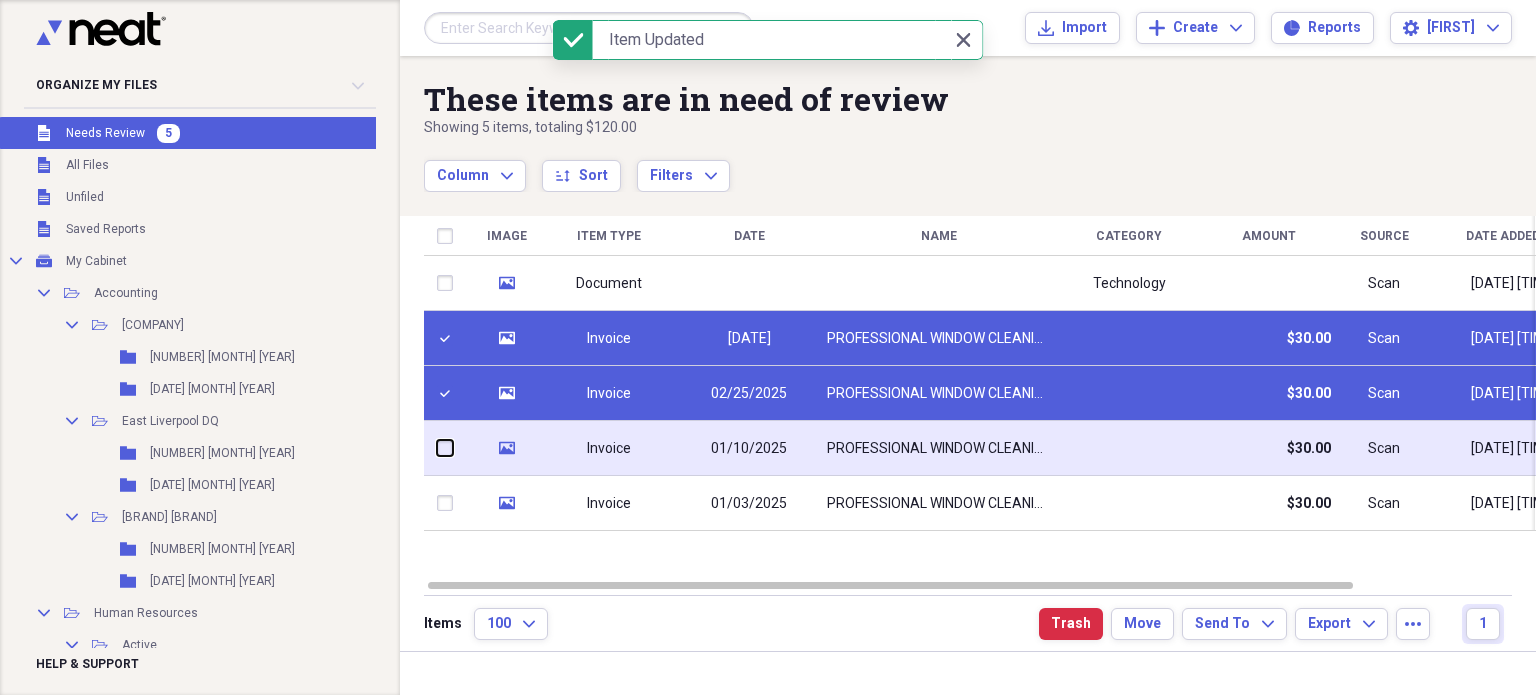 click at bounding box center [437, 448] 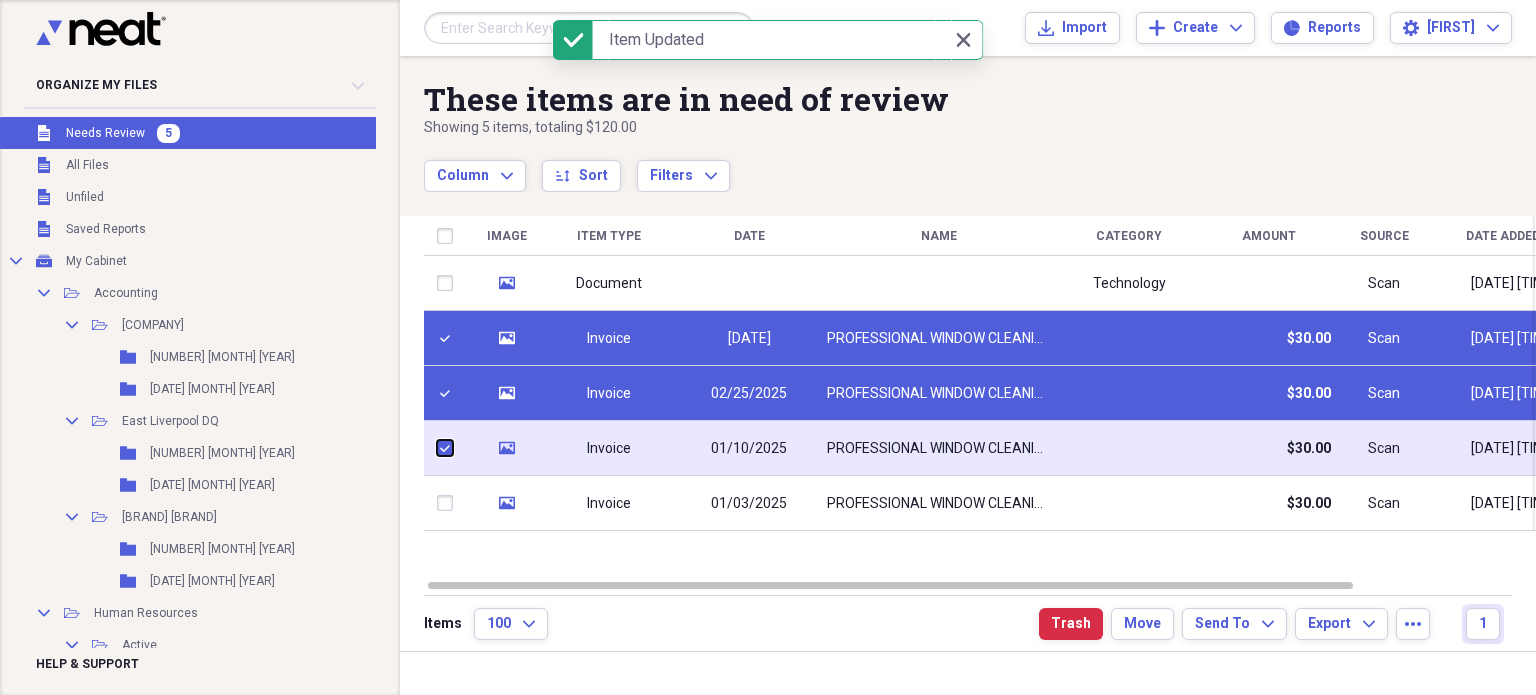 checkbox on "true" 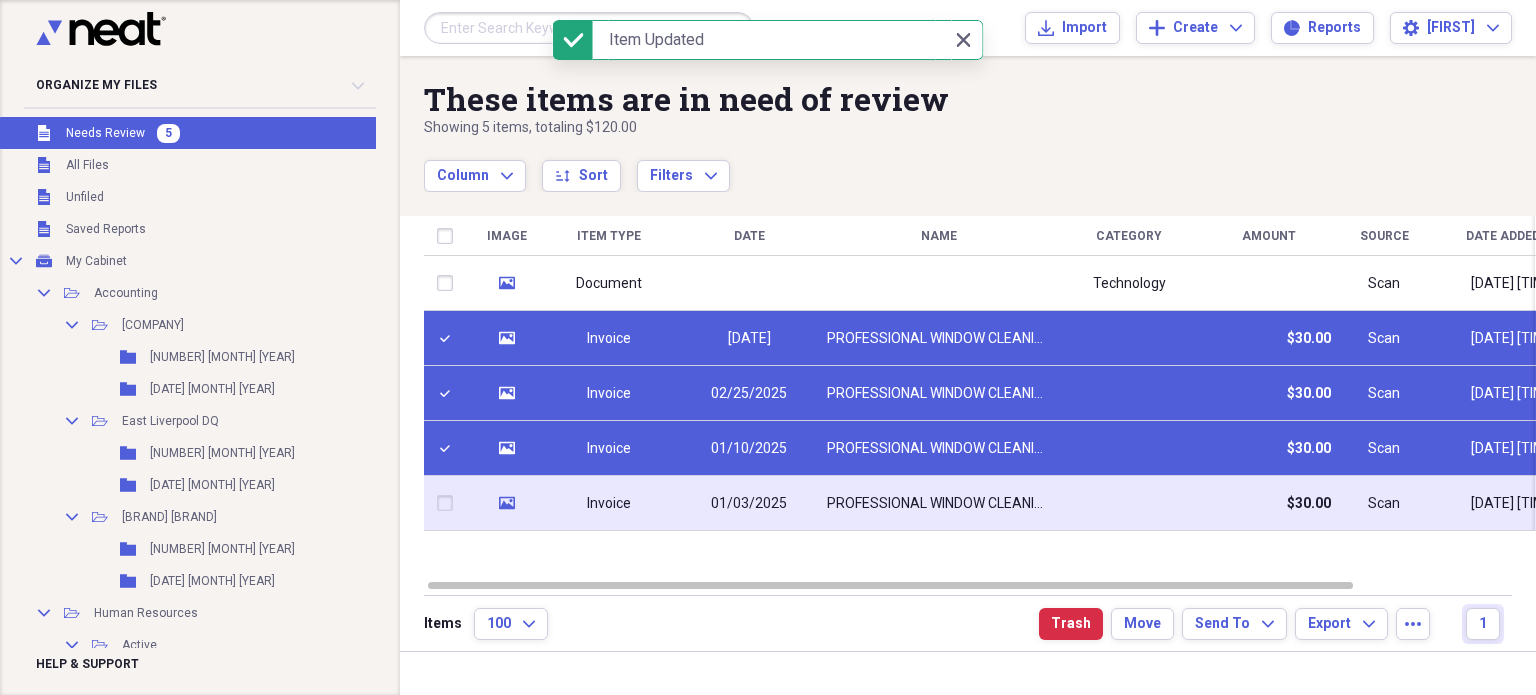 click at bounding box center (449, 503) 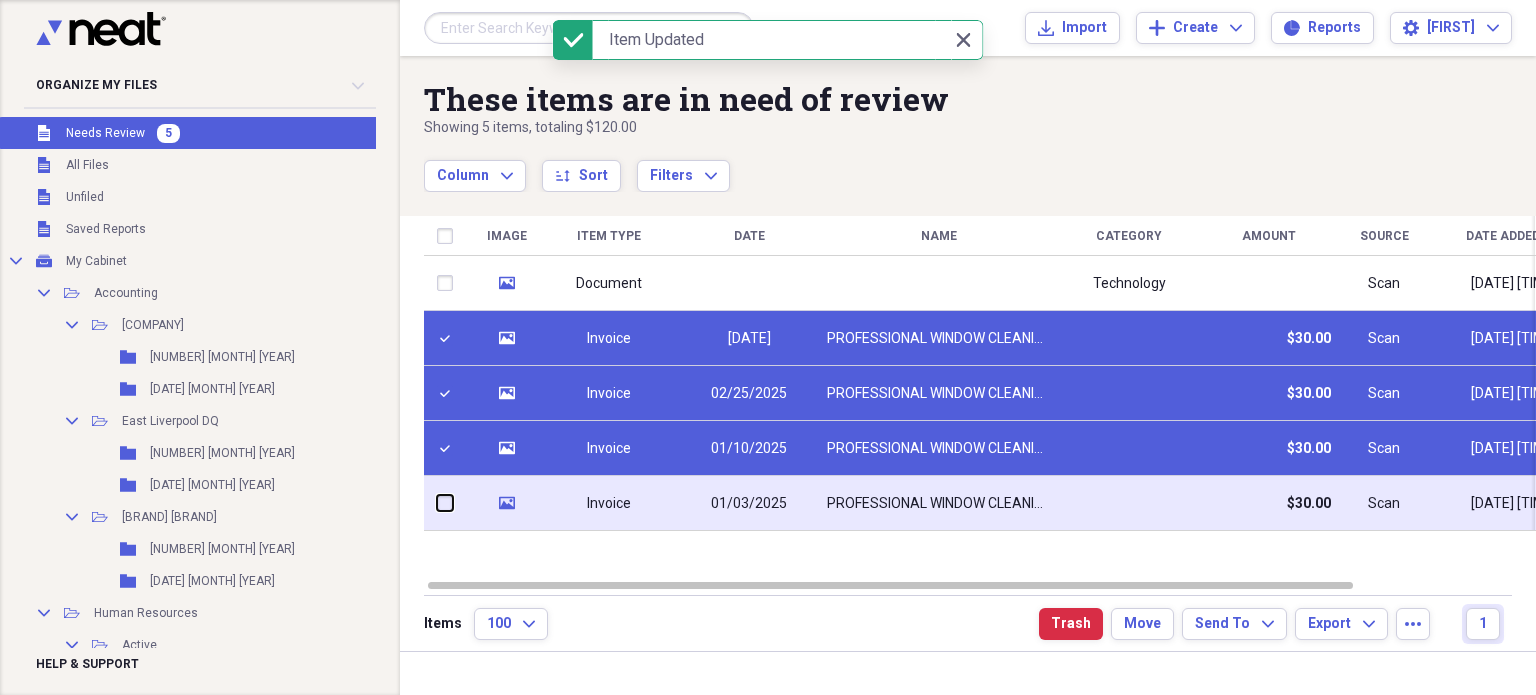 click at bounding box center [437, 503] 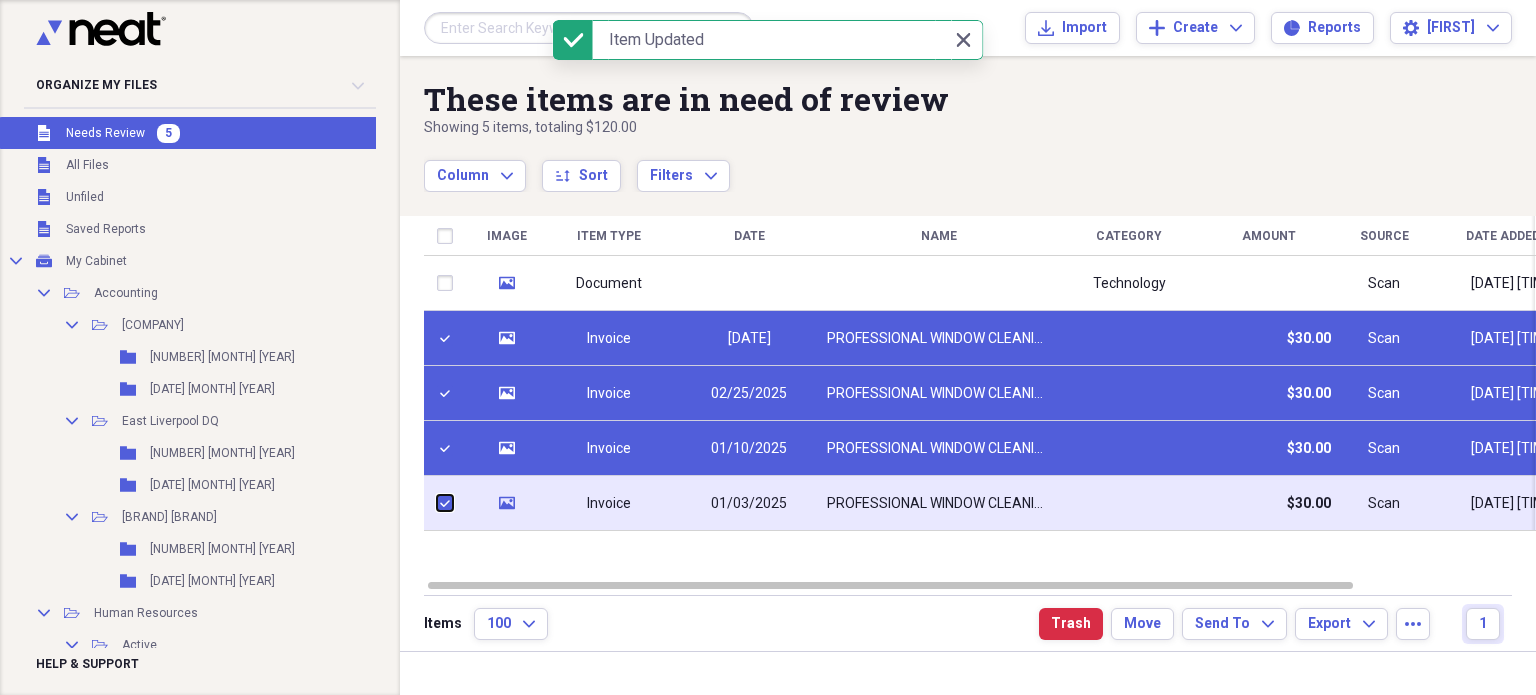 checkbox on "true" 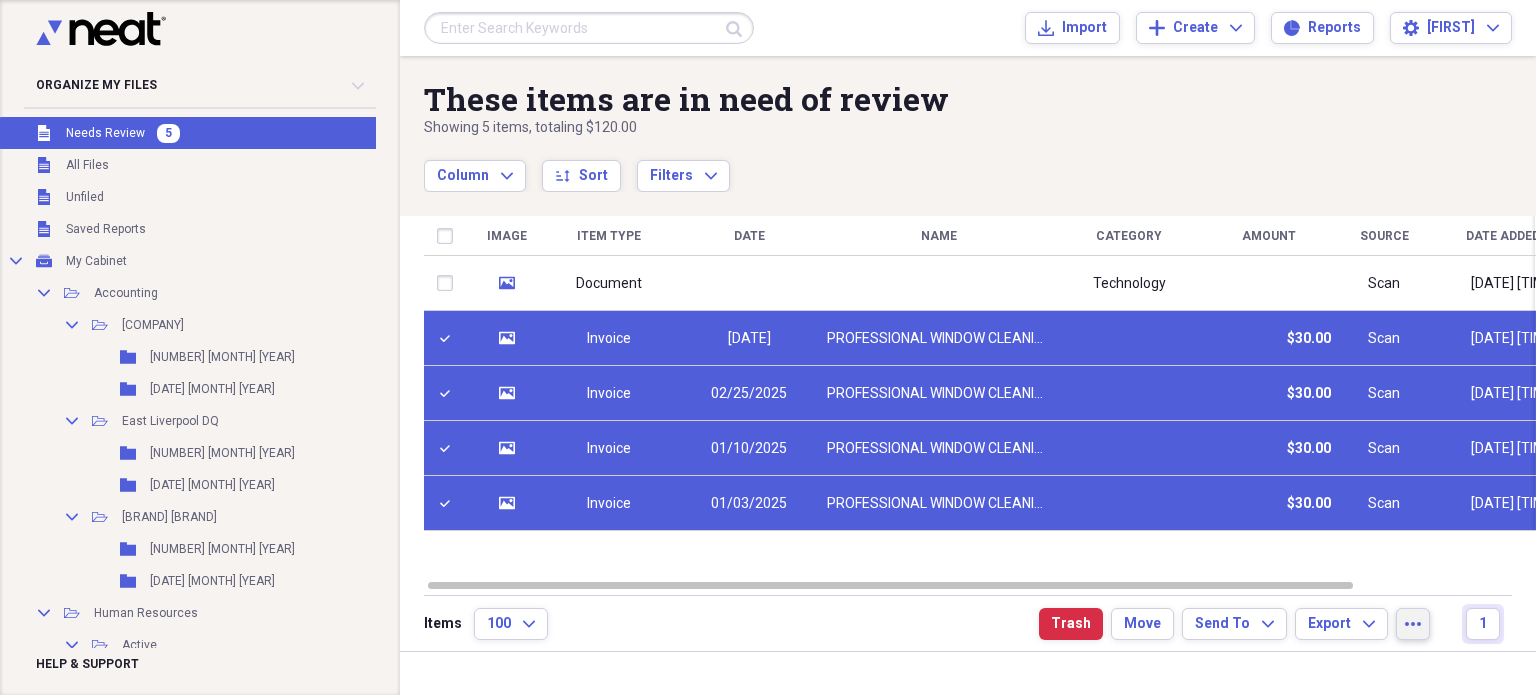 click 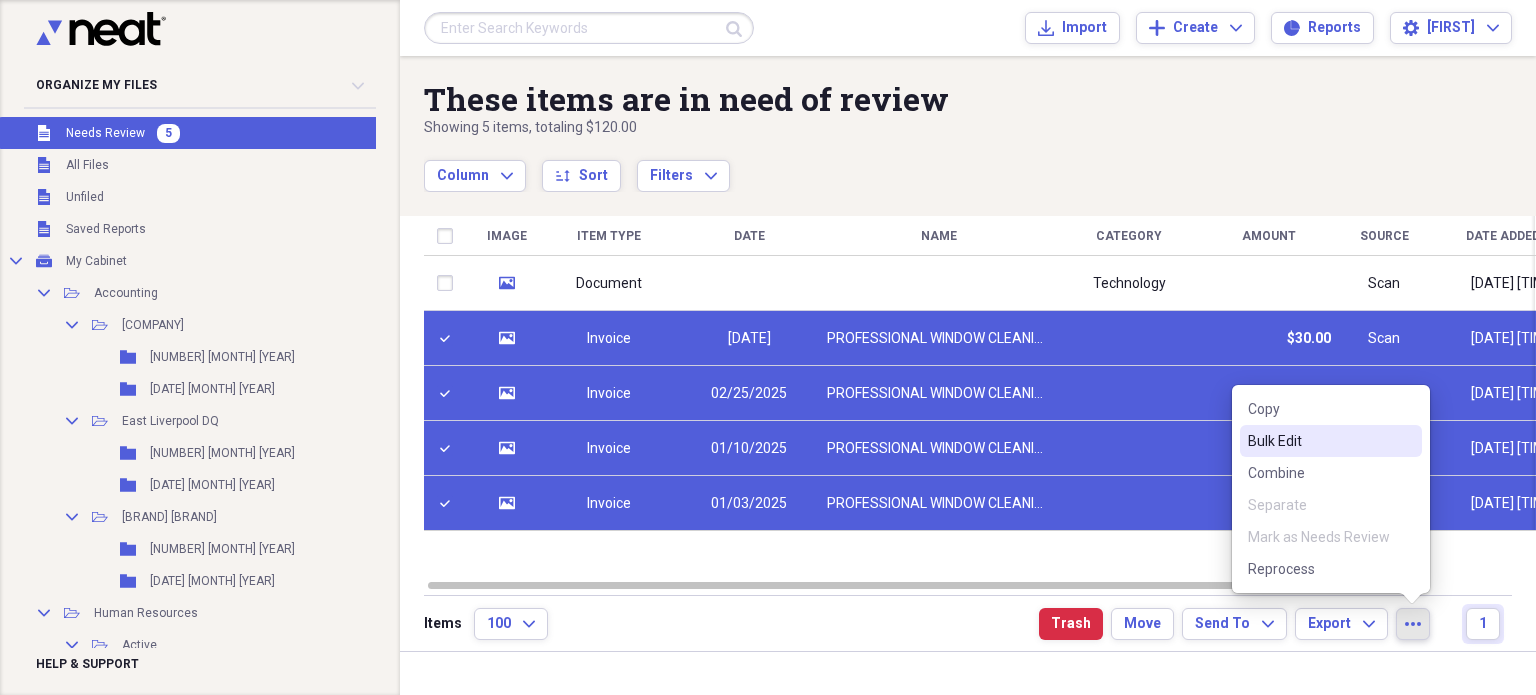 click on "Bulk Edit" at bounding box center (1319, 441) 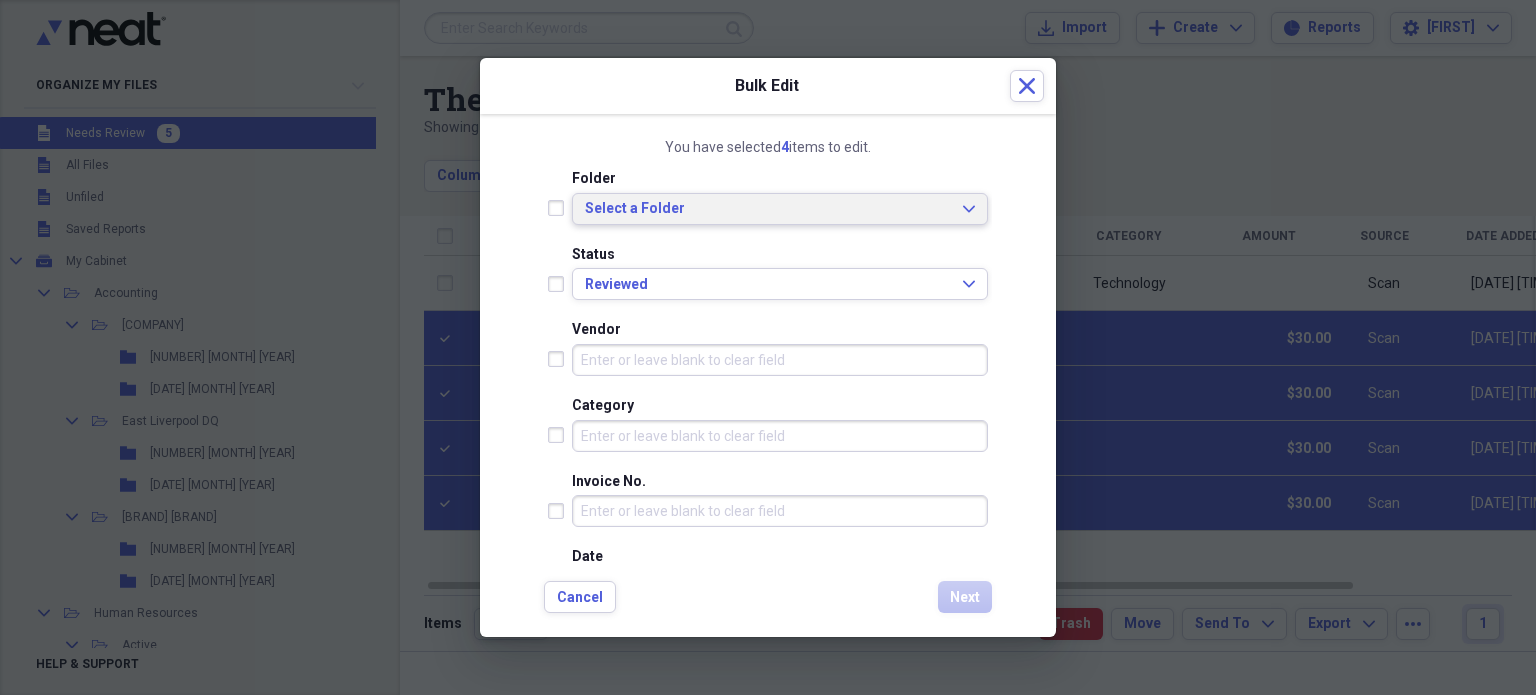 click on "Select a Folder" at bounding box center [768, 209] 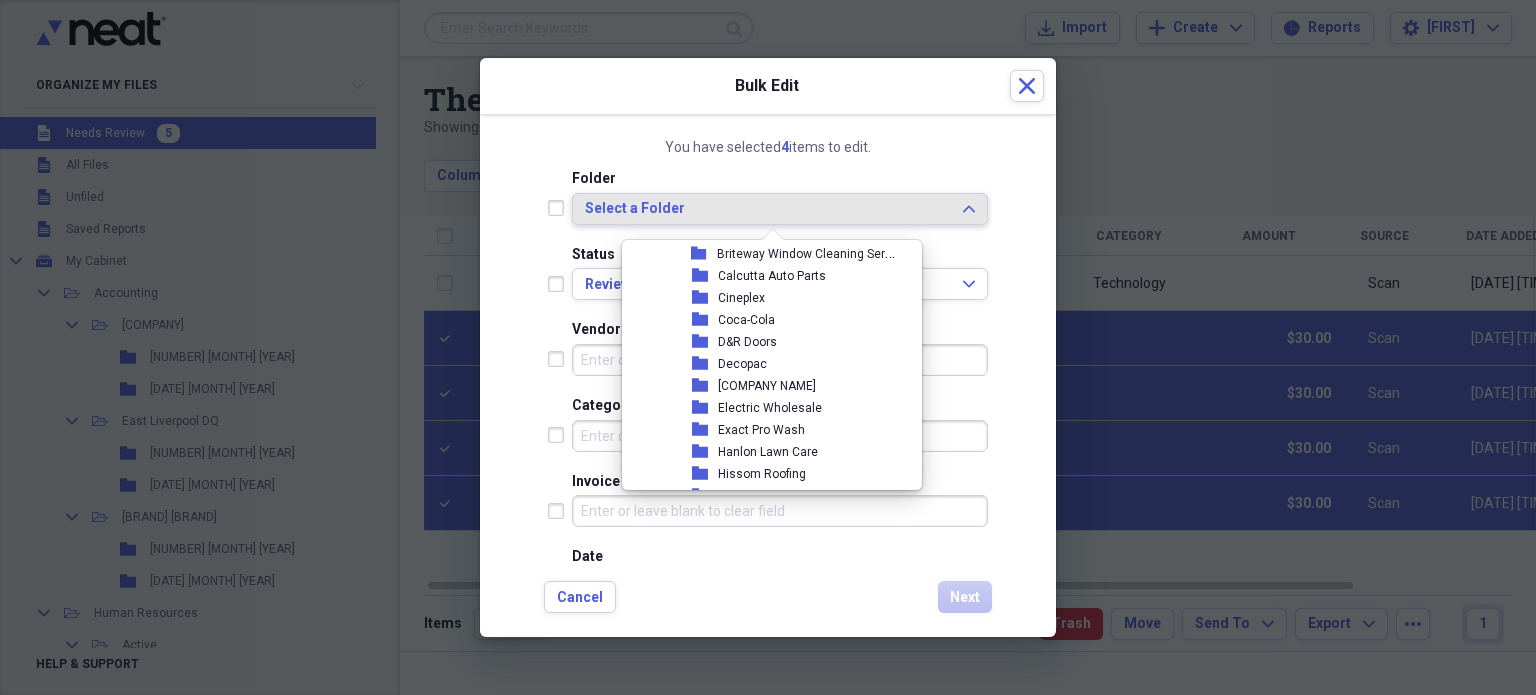 scroll, scrollTop: 3094, scrollLeft: 0, axis: vertical 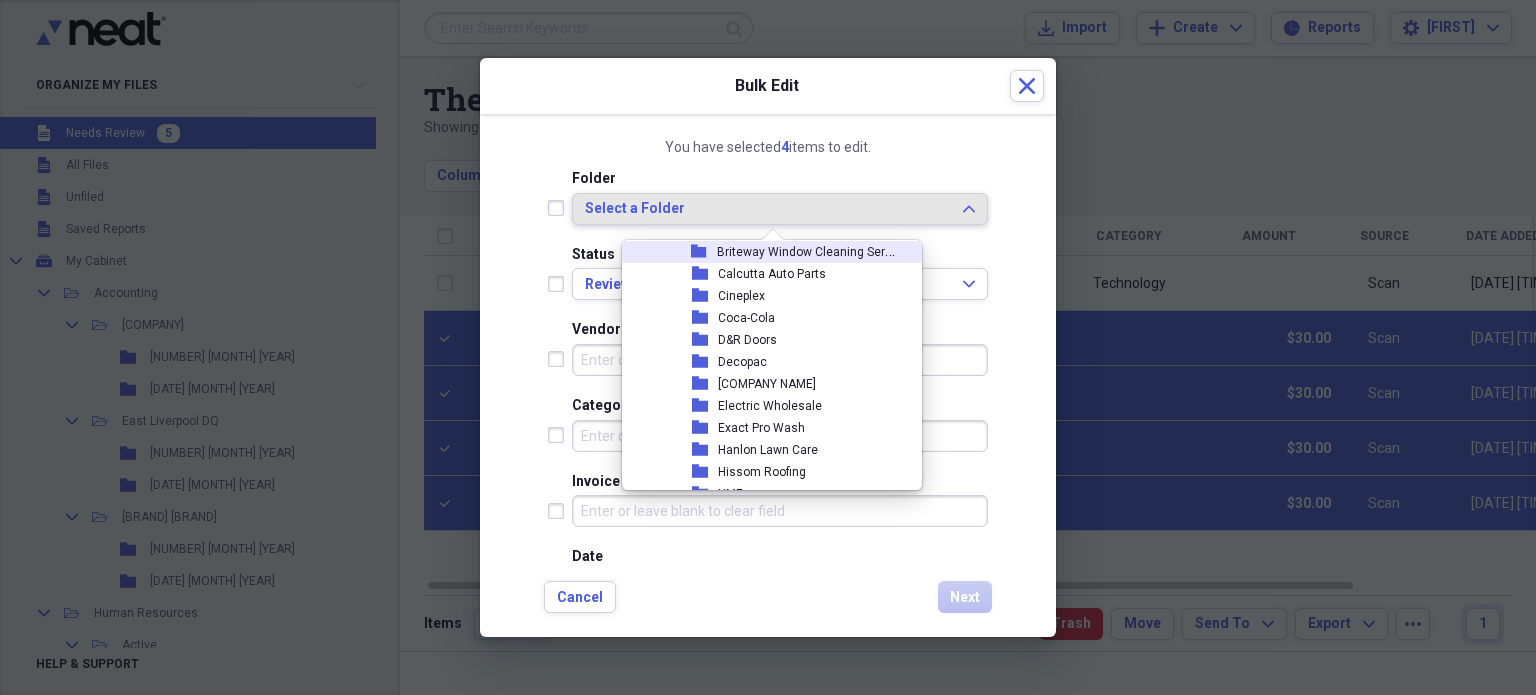 click on "Briteway Window Cleaning Service" at bounding box center [812, 250] 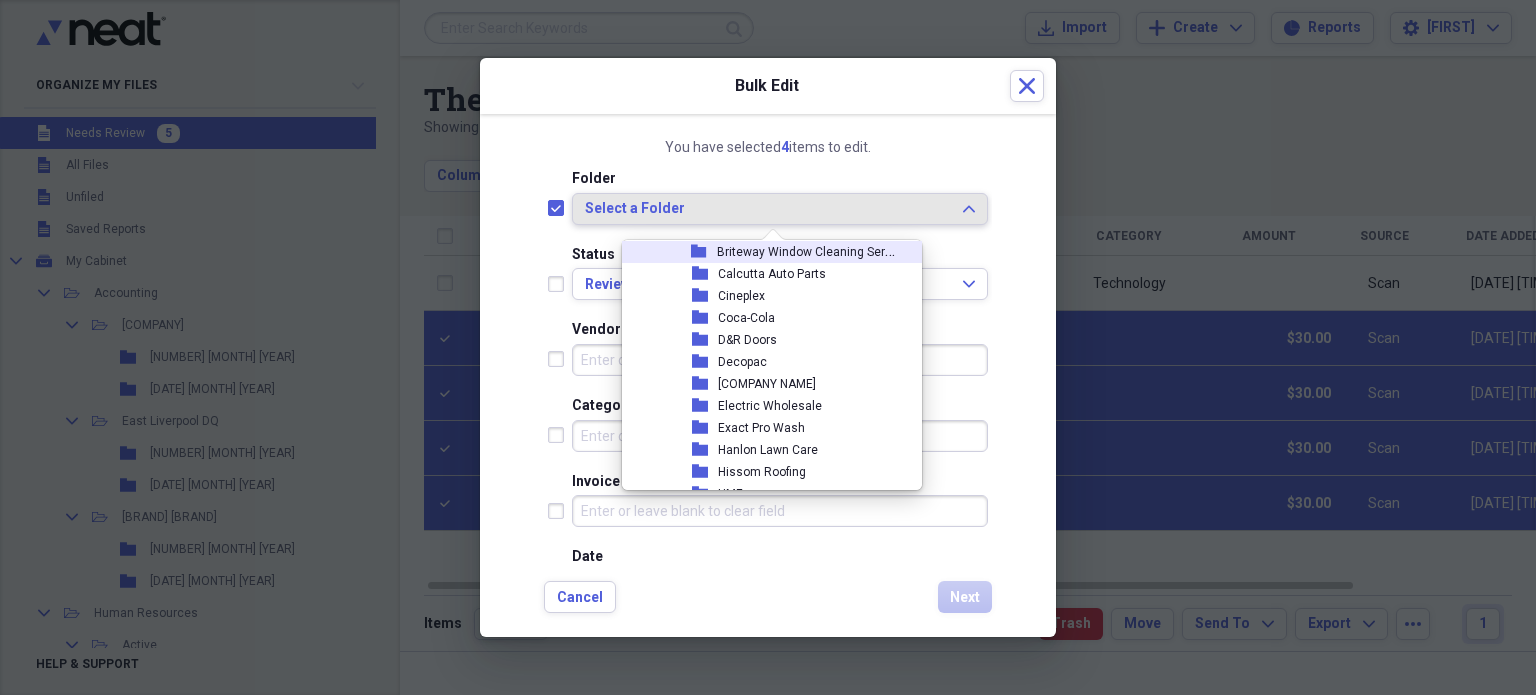checkbox on "true" 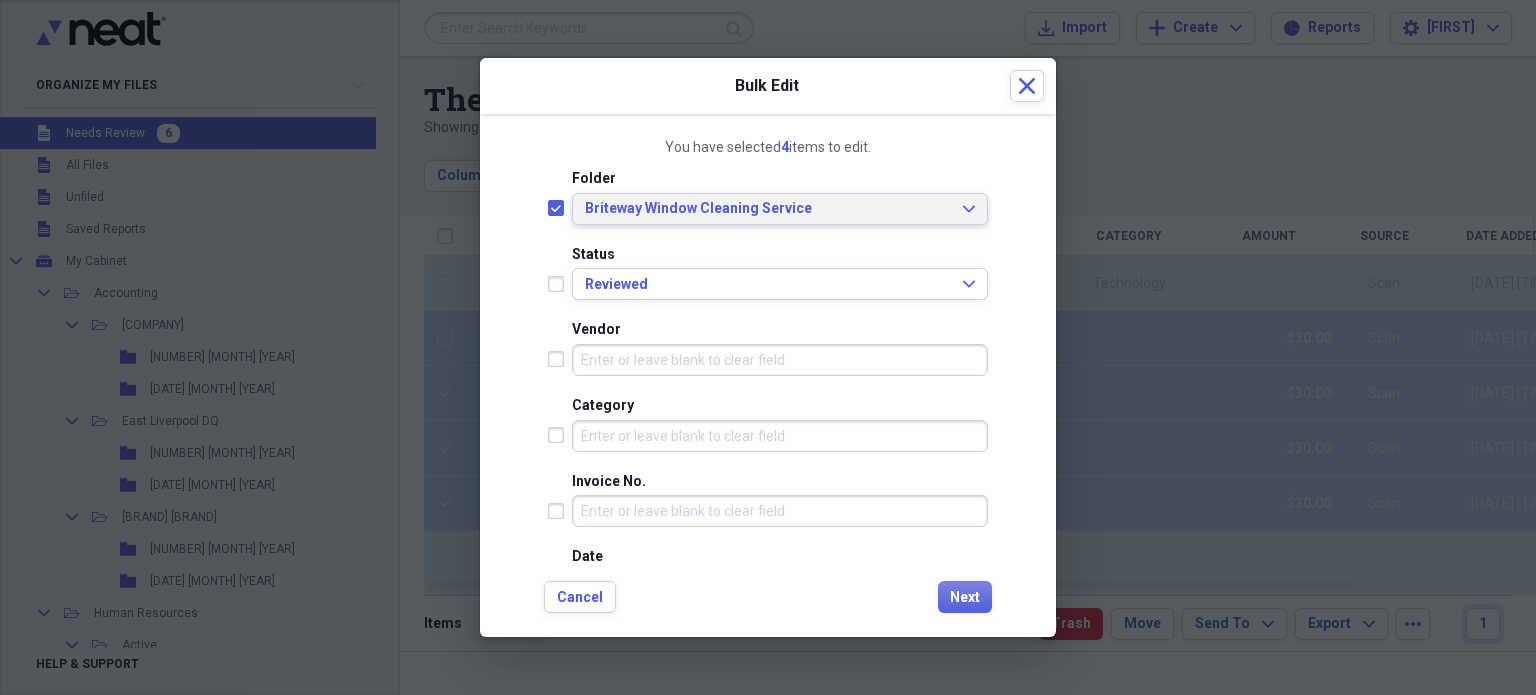 checkbox on "false" 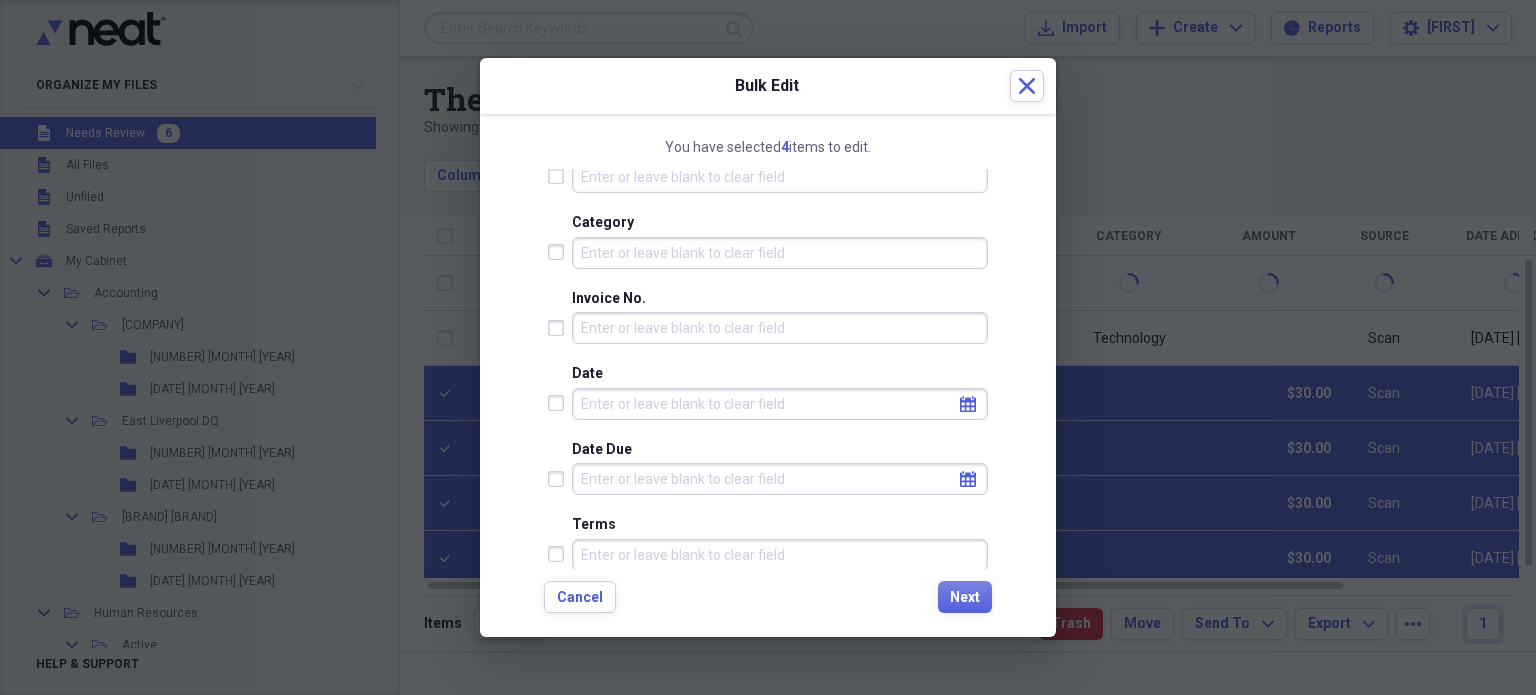scroll, scrollTop: 184, scrollLeft: 0, axis: vertical 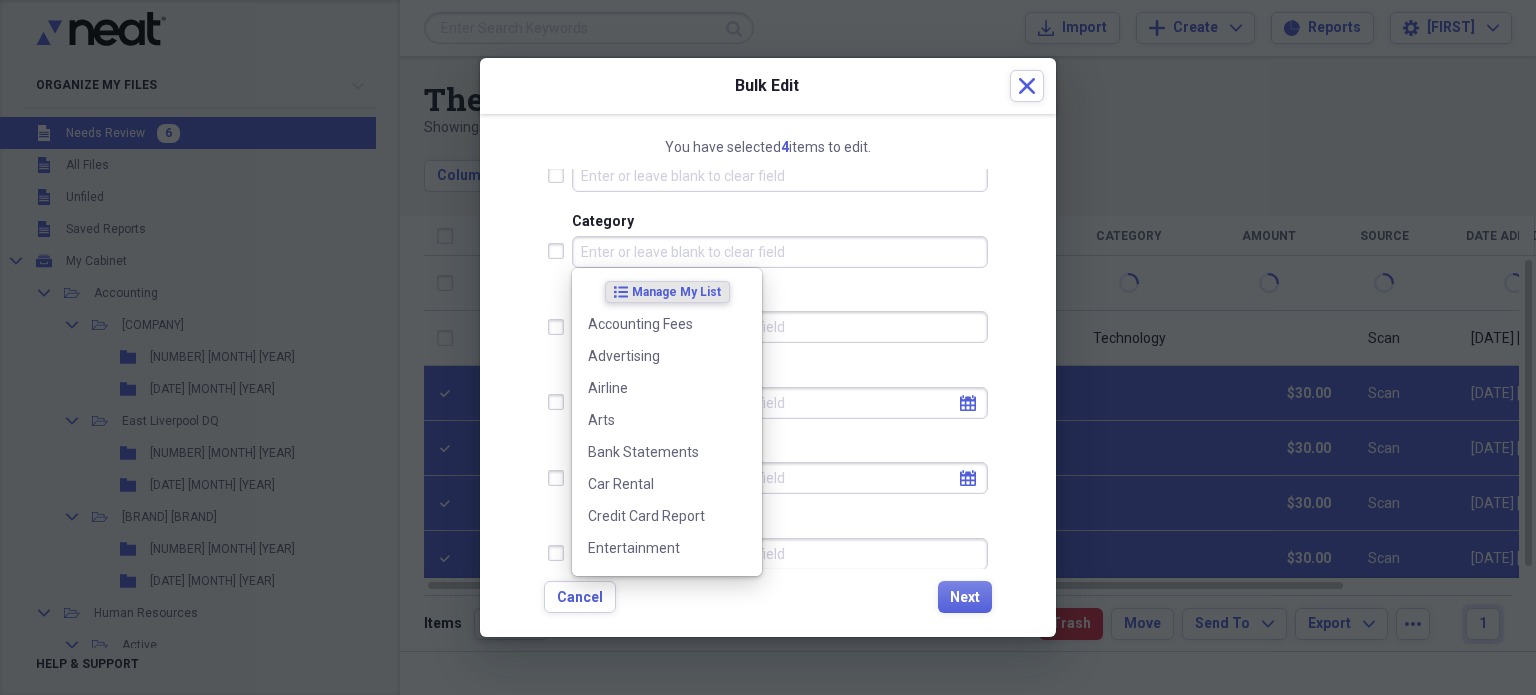 click on "Category" at bounding box center (780, 252) 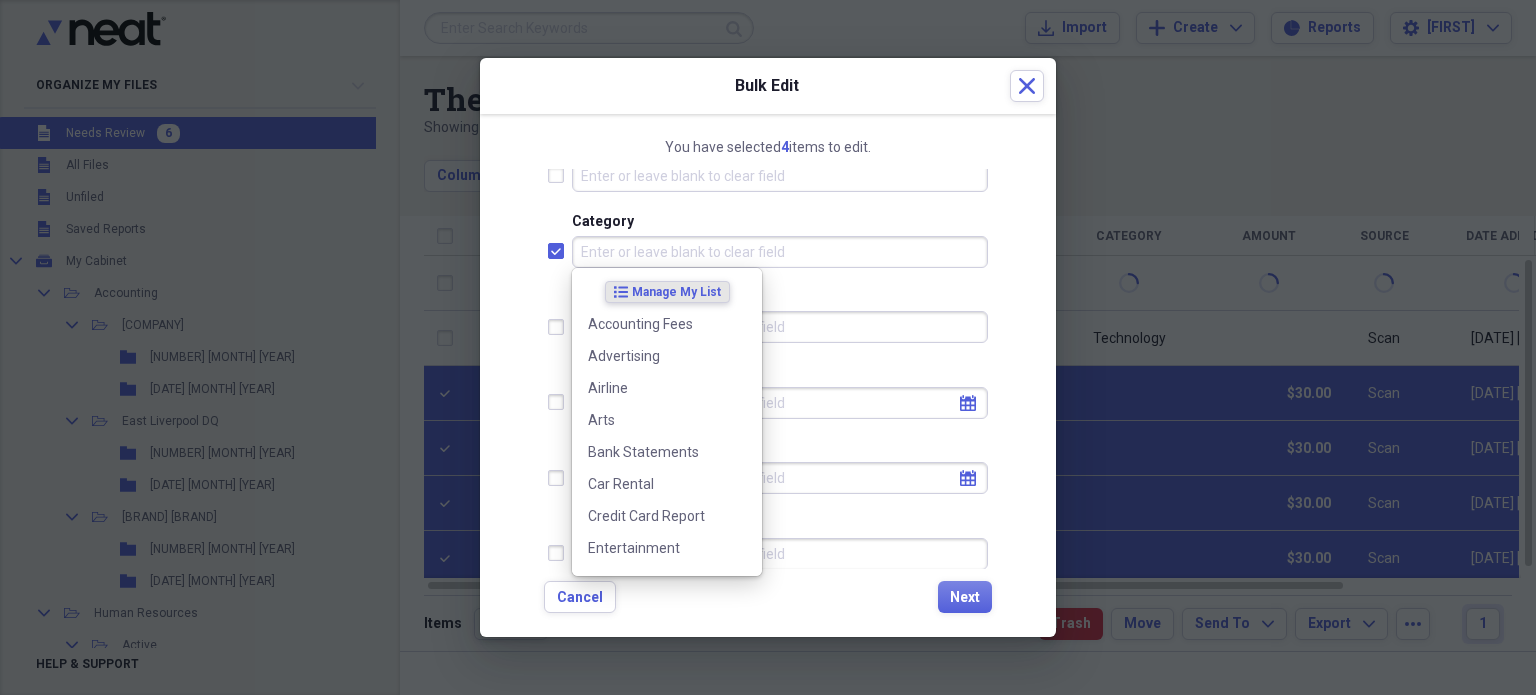checkbox on "true" 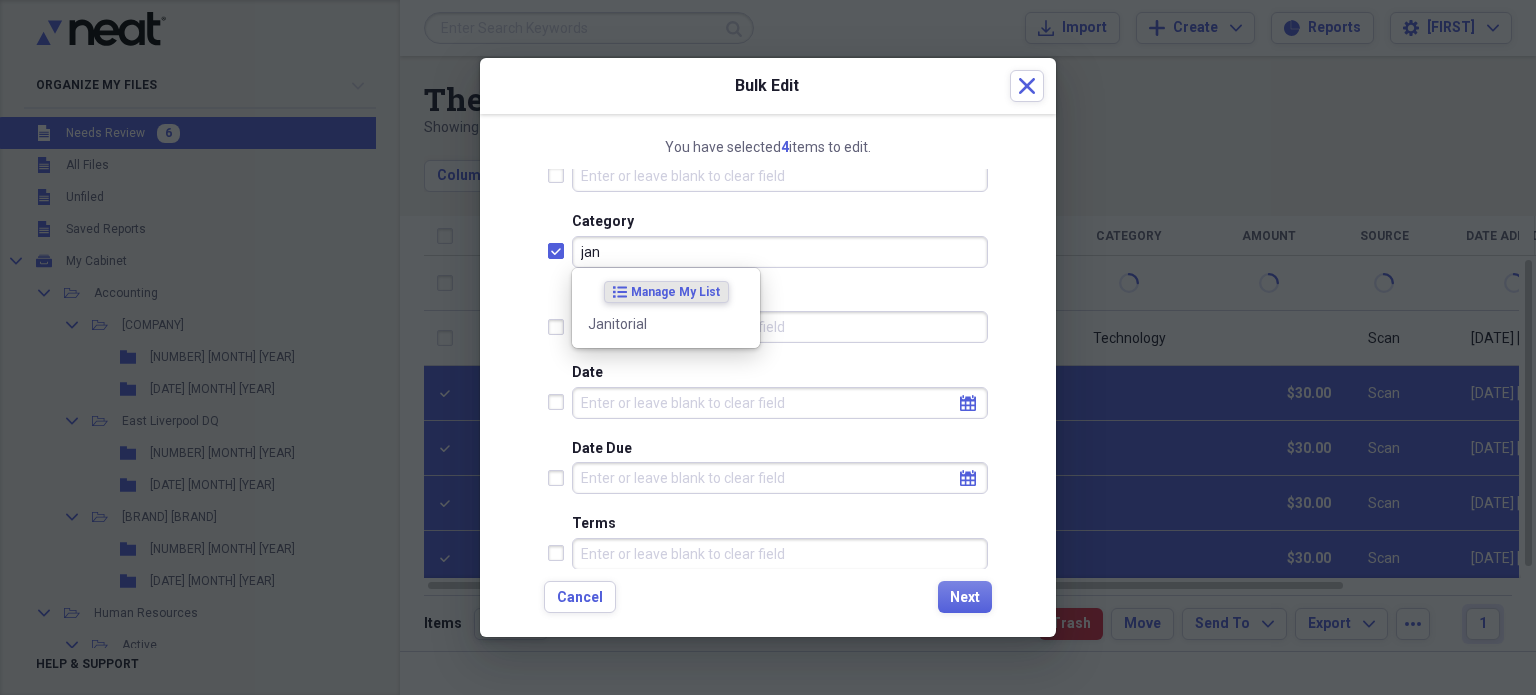 click on "Janitorial" at bounding box center [654, 324] 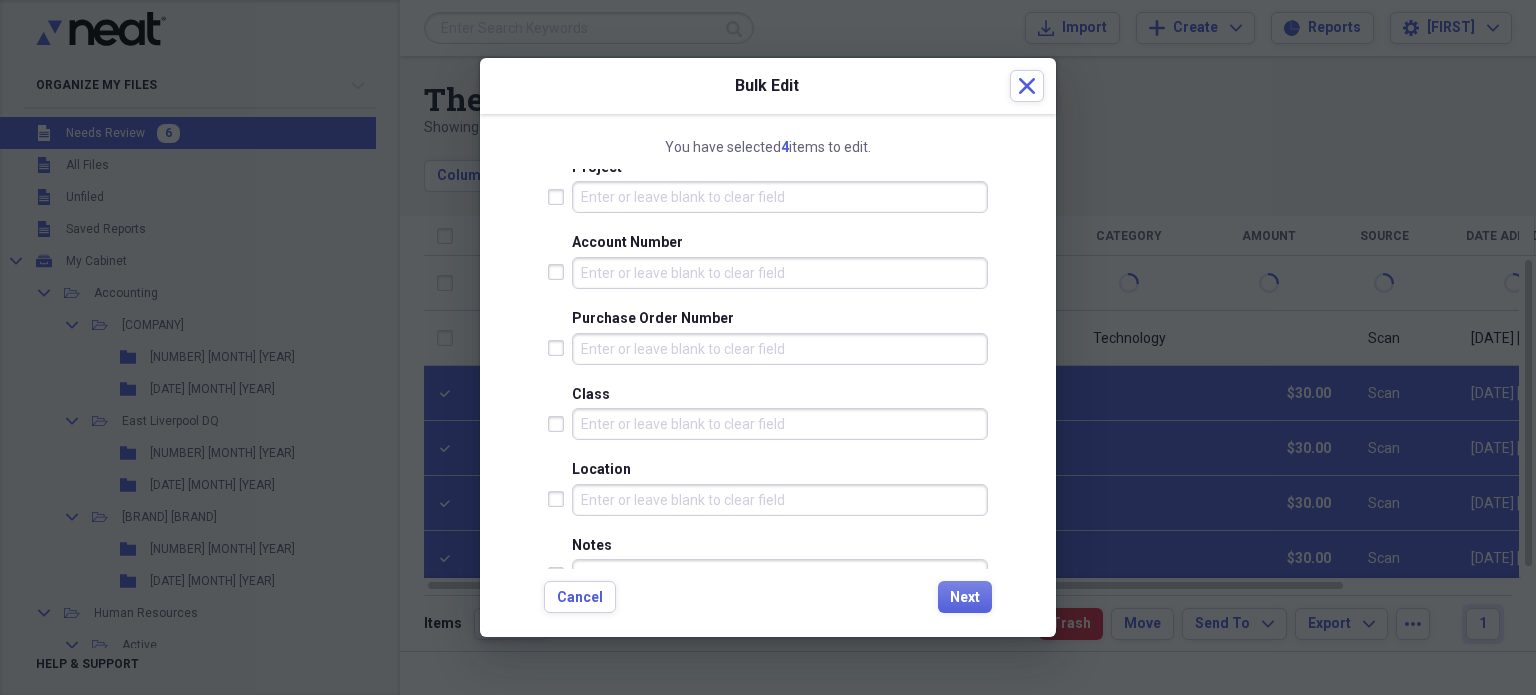 scroll, scrollTop: 898, scrollLeft: 0, axis: vertical 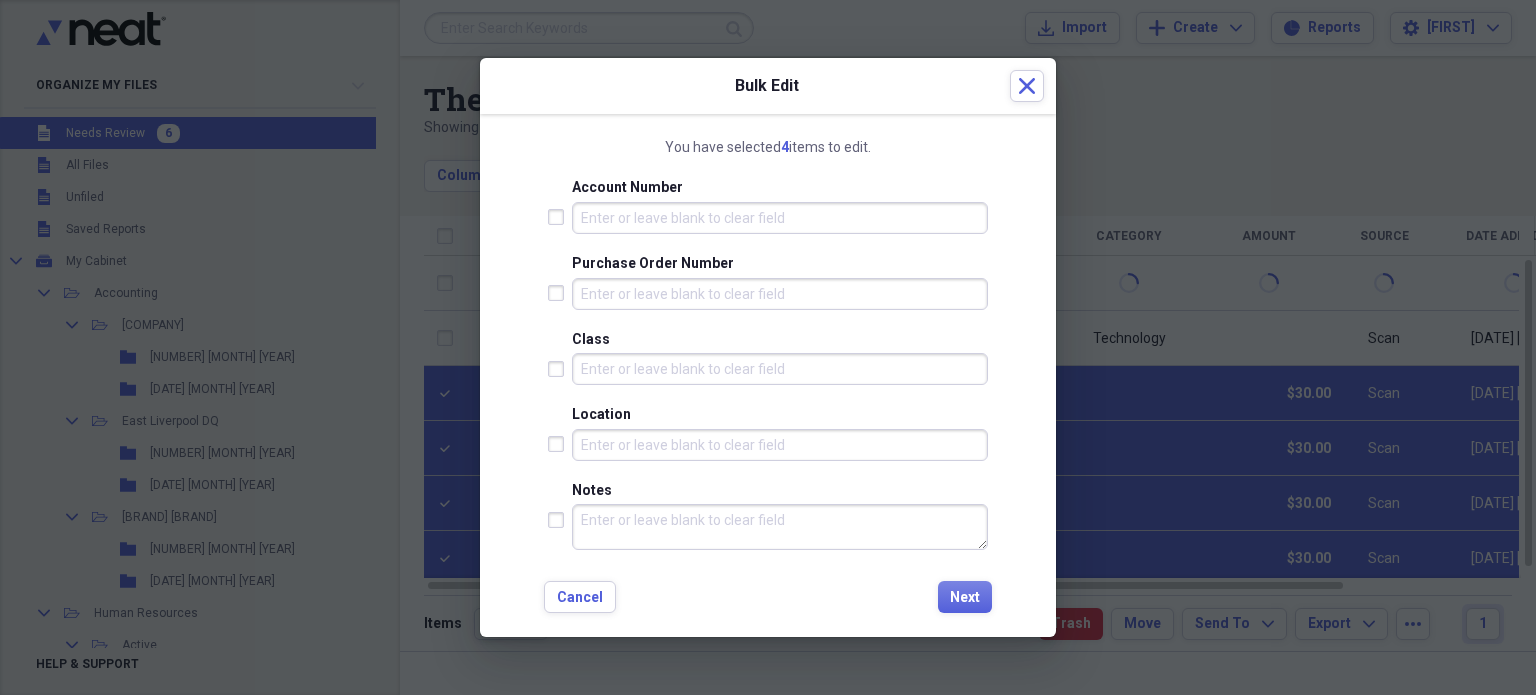 click on "Location" at bounding box center (780, 445) 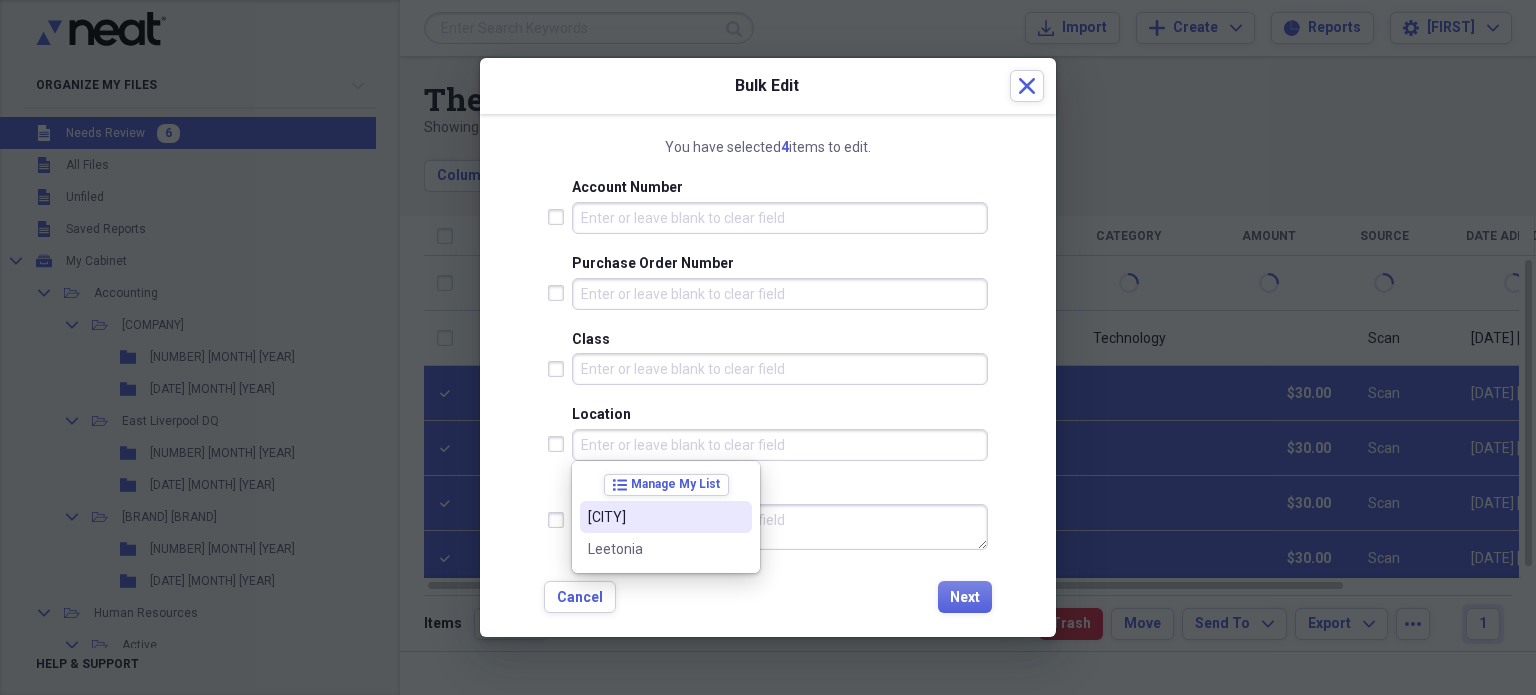 click on "[CITY]" at bounding box center (654, 517) 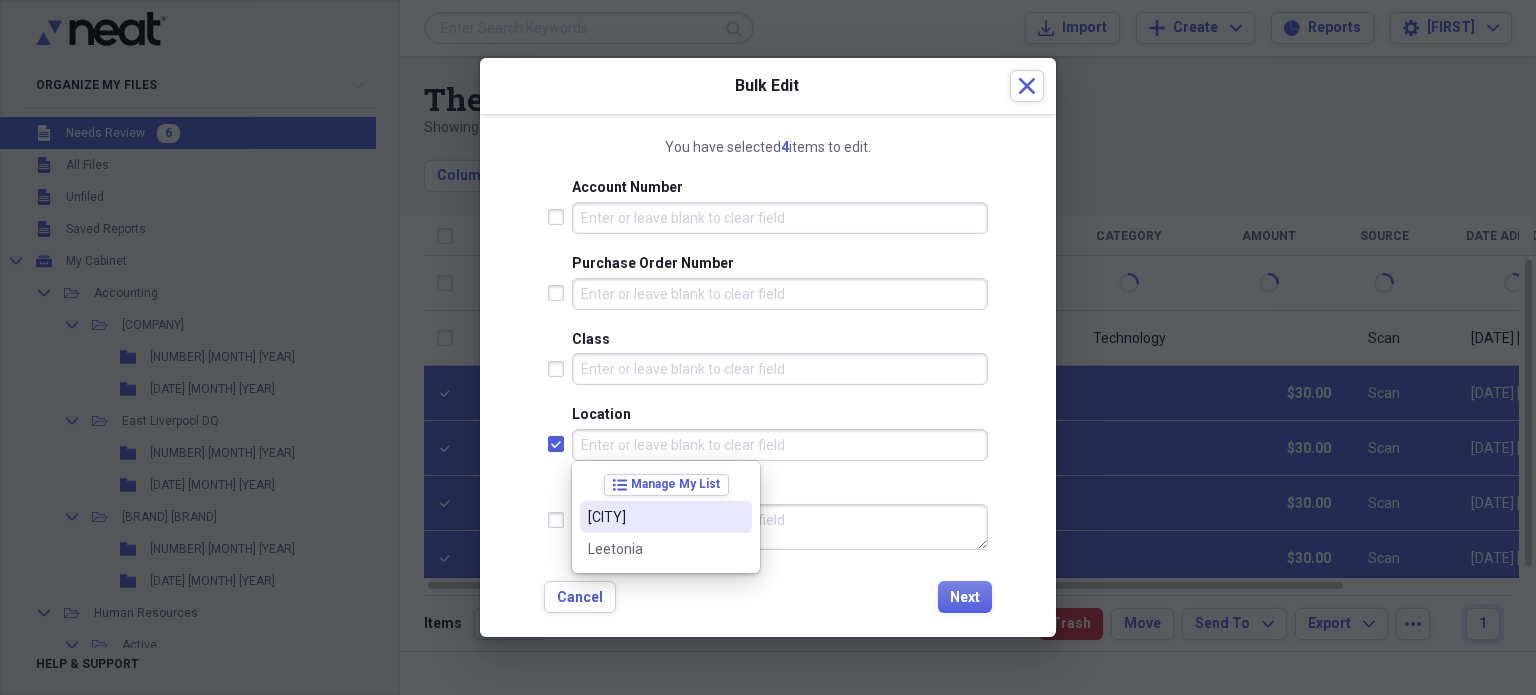 checkbox on "true" 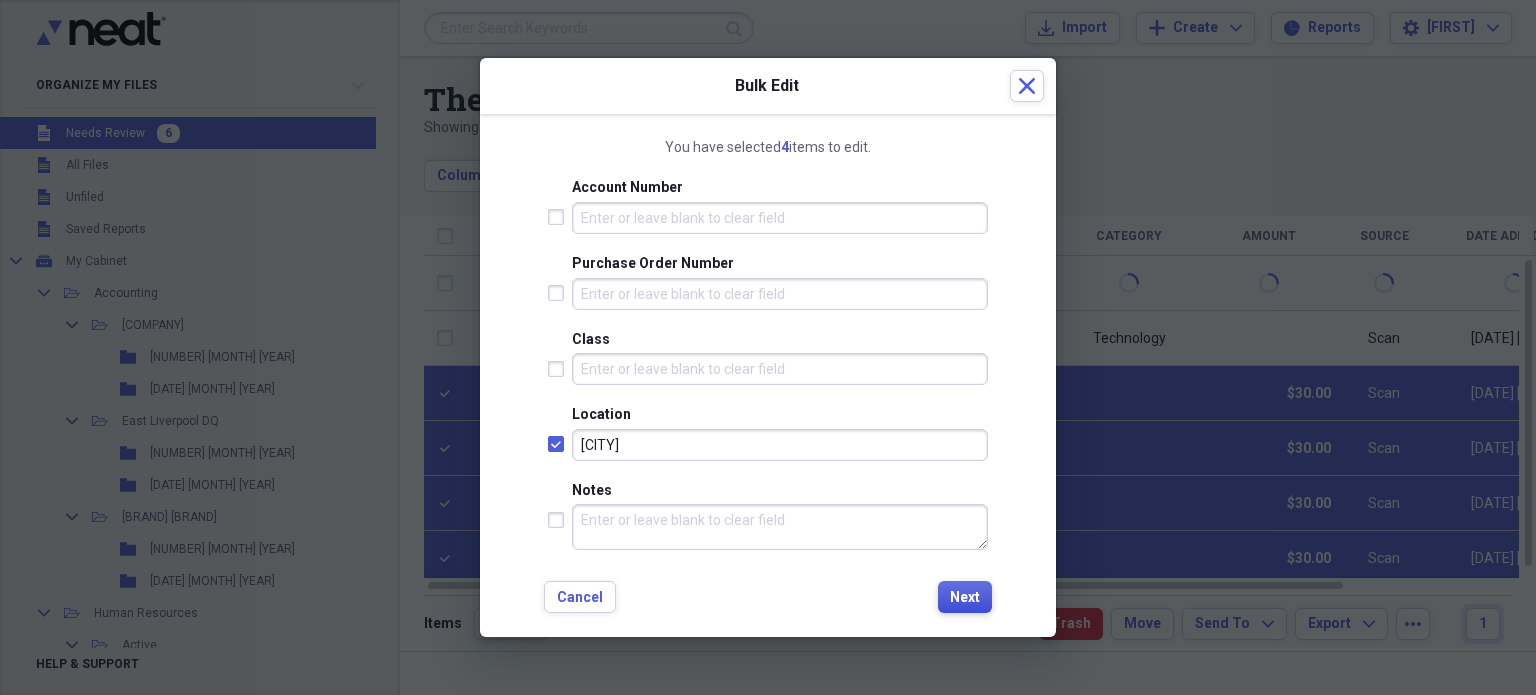click on "Next" at bounding box center [965, 598] 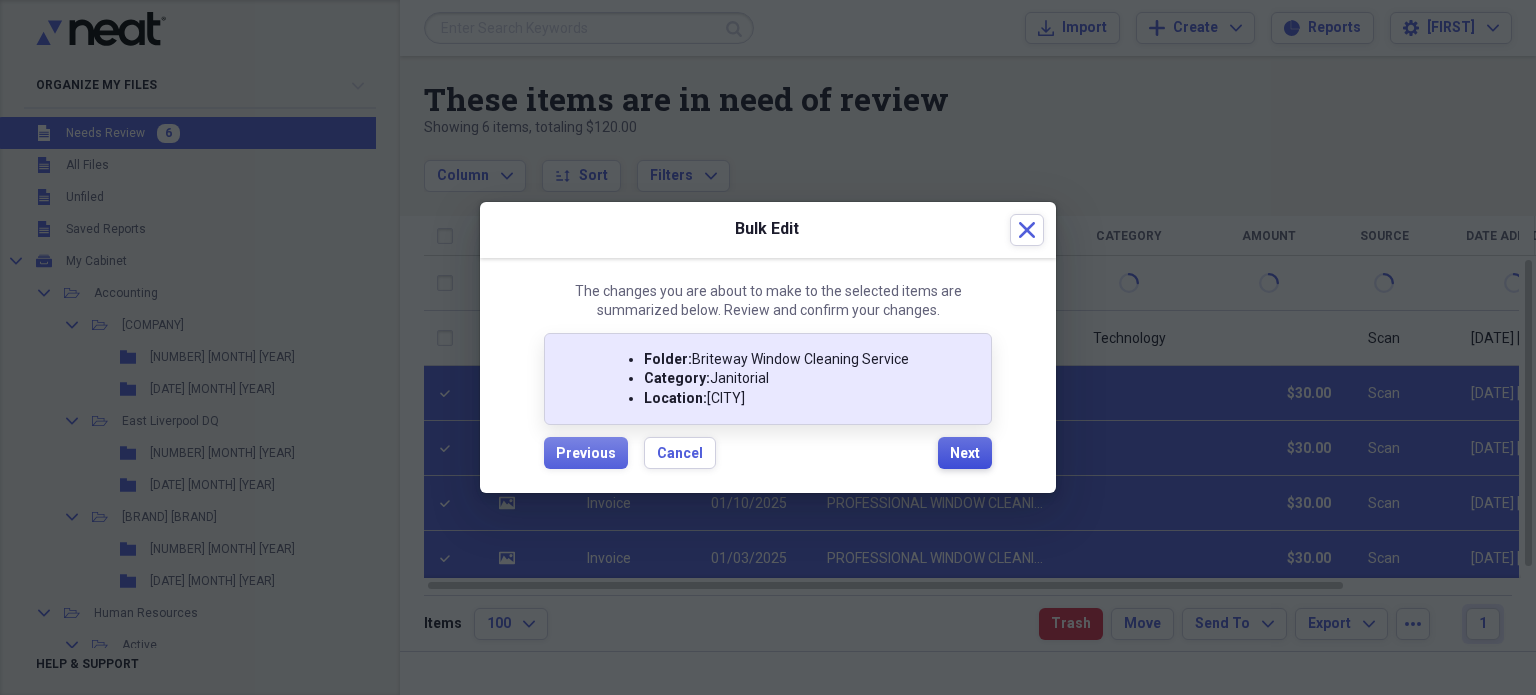 click on "Next" at bounding box center (965, 453) 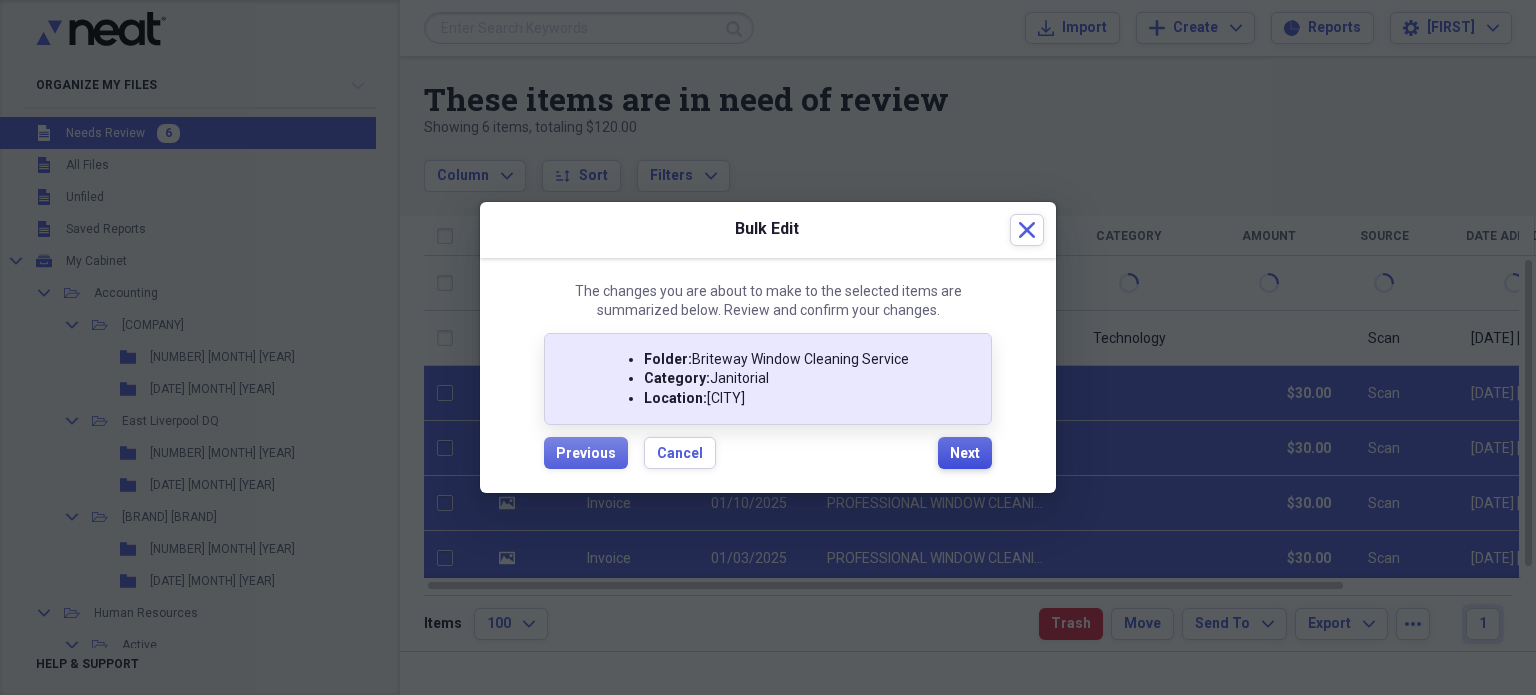 checkbox on "false" 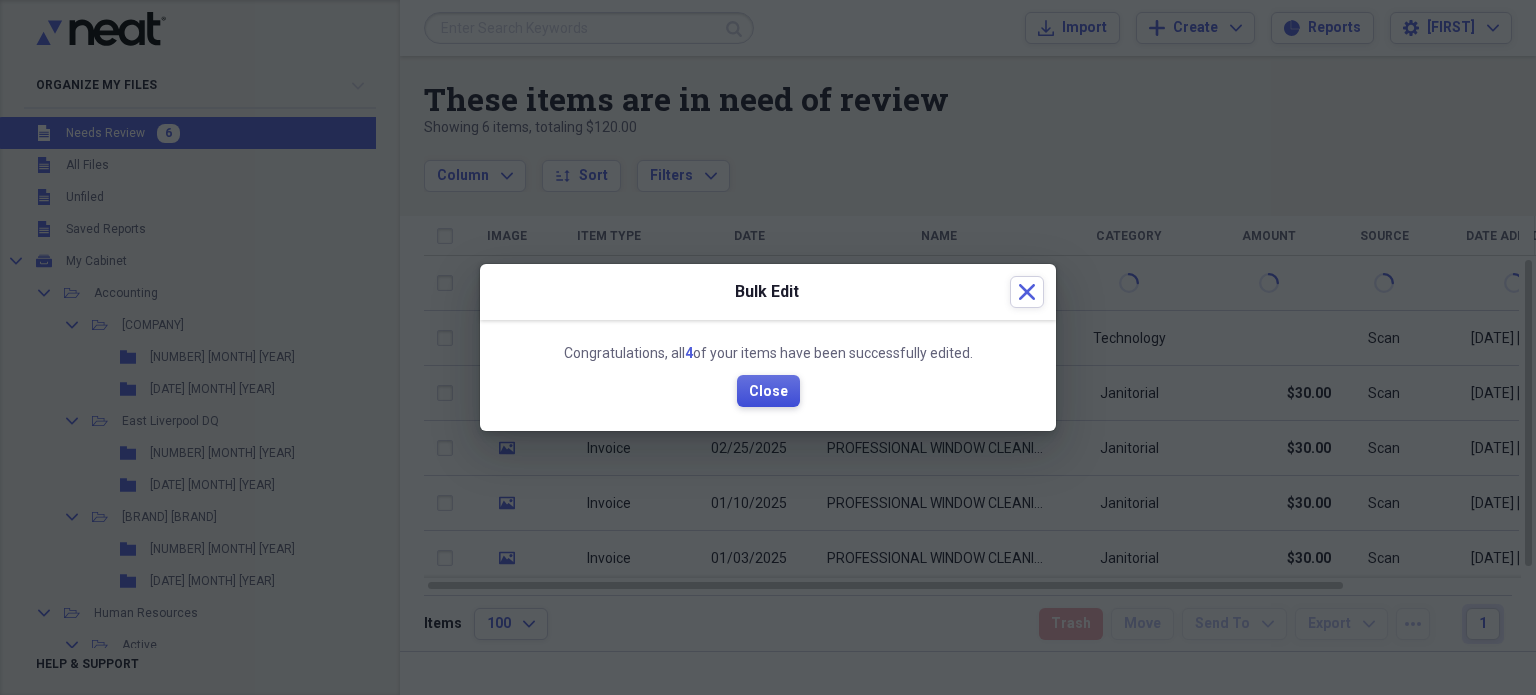 click on "Close" at bounding box center [768, 391] 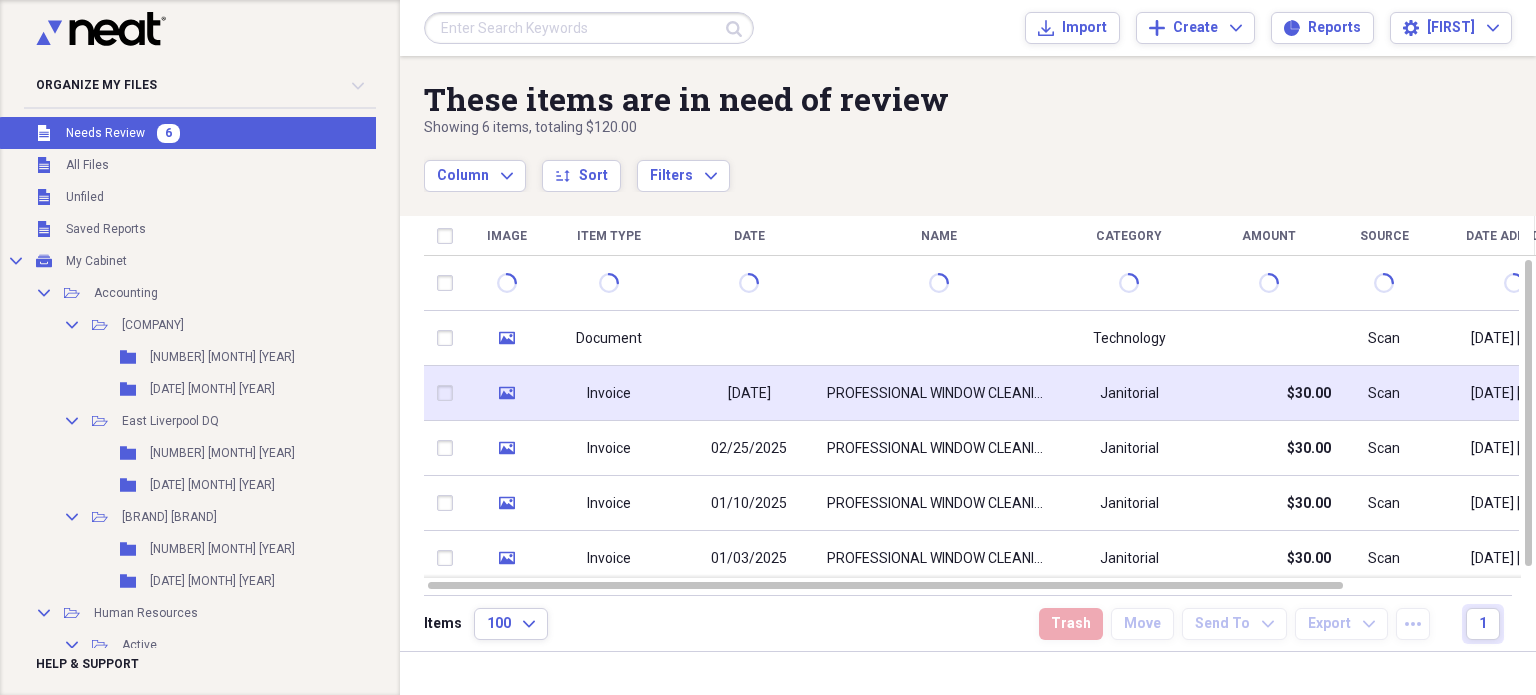 click on "[DATE]" at bounding box center (749, 394) 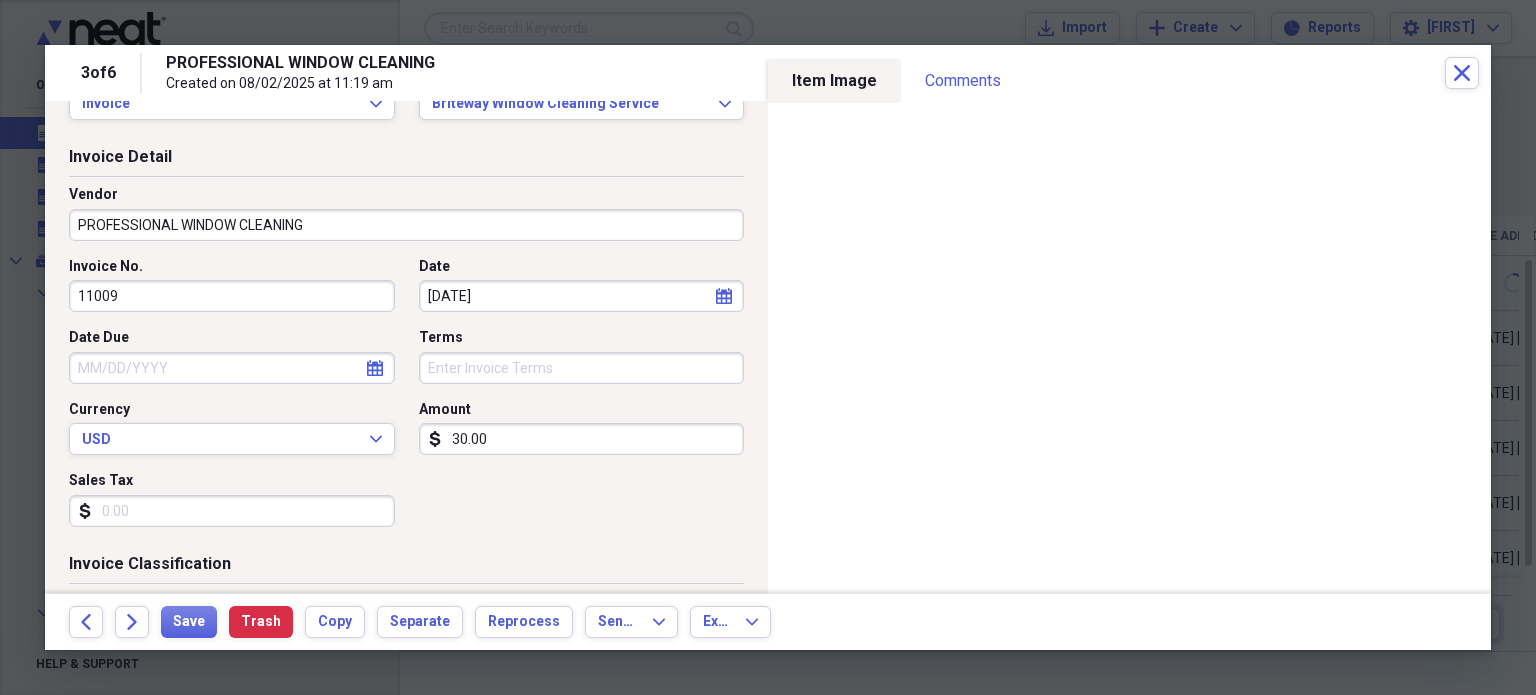 scroll, scrollTop: 0, scrollLeft: 0, axis: both 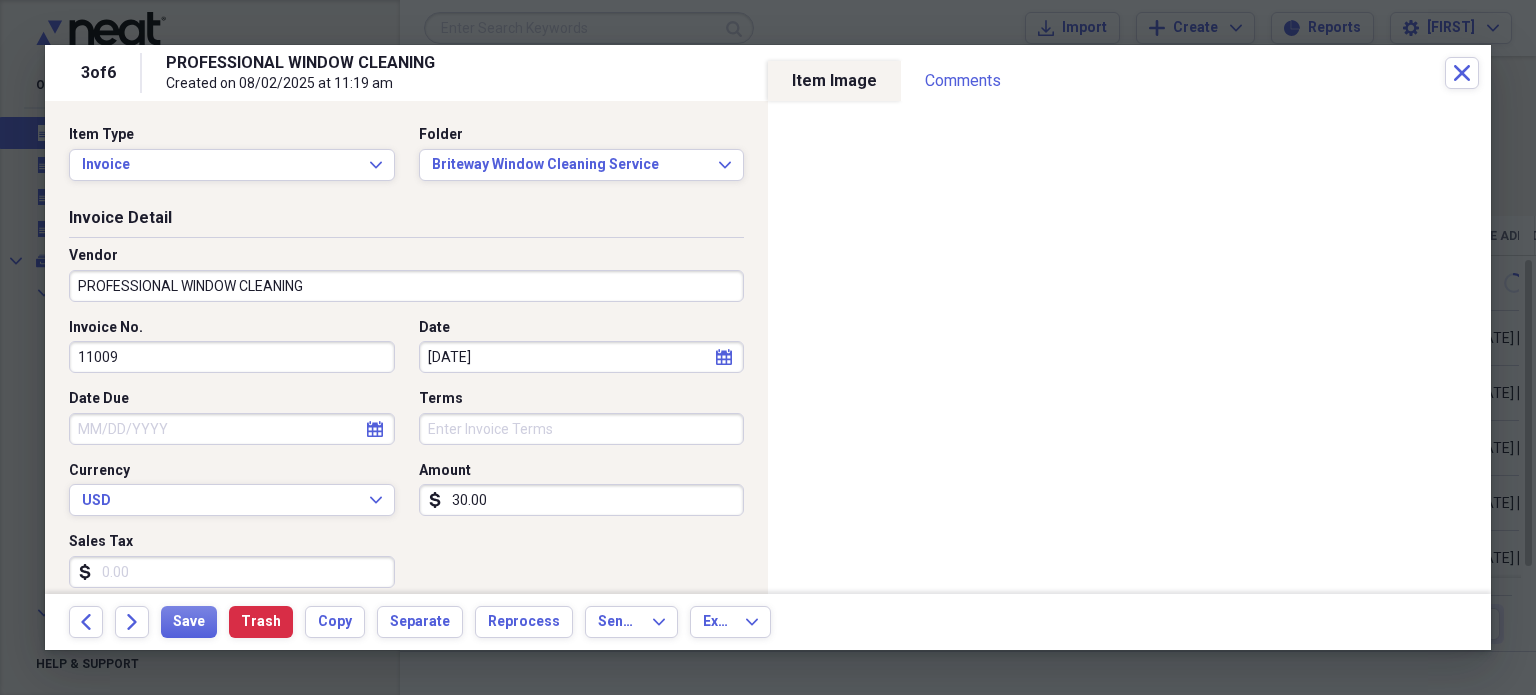 click on "11009" at bounding box center [232, 357] 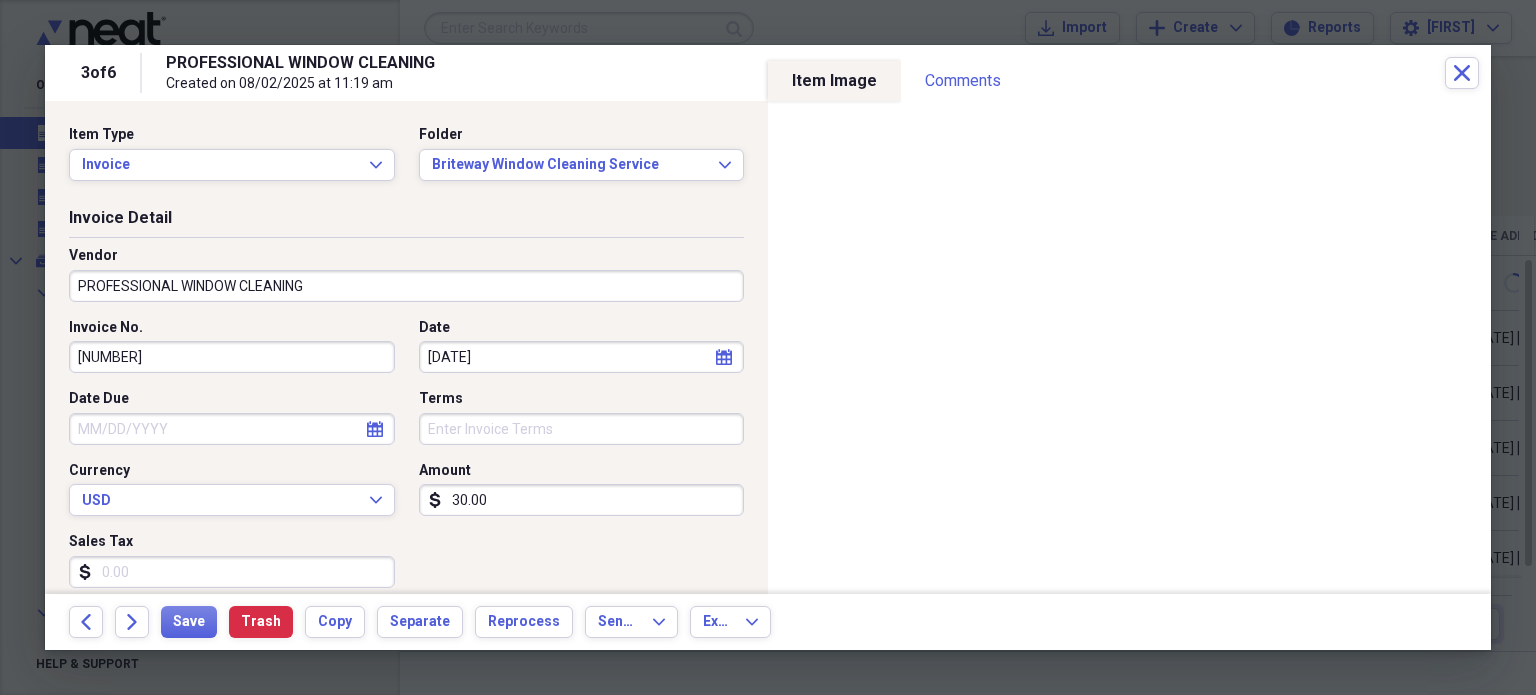 click on "[NUMBER]" at bounding box center [232, 357] 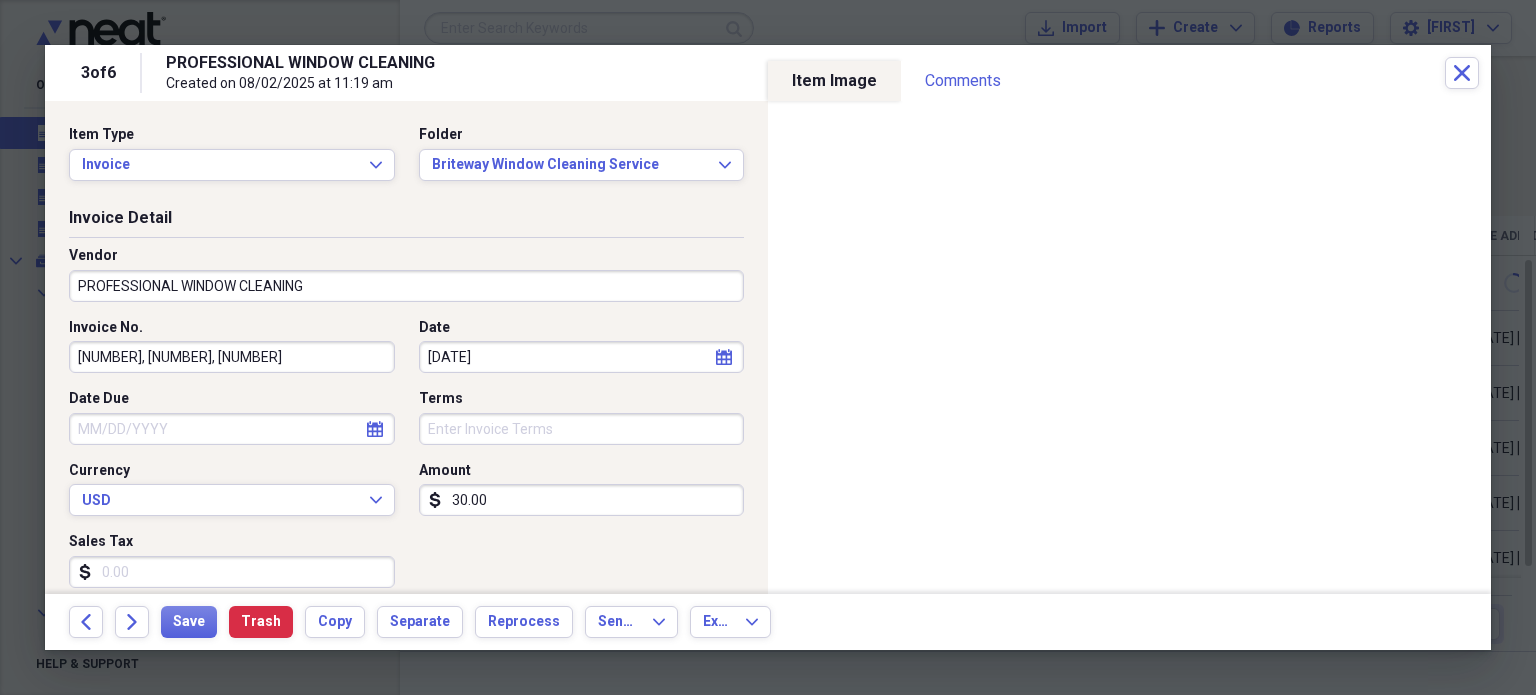 type on "[NUMBER], [NUMBER], [NUMBER]" 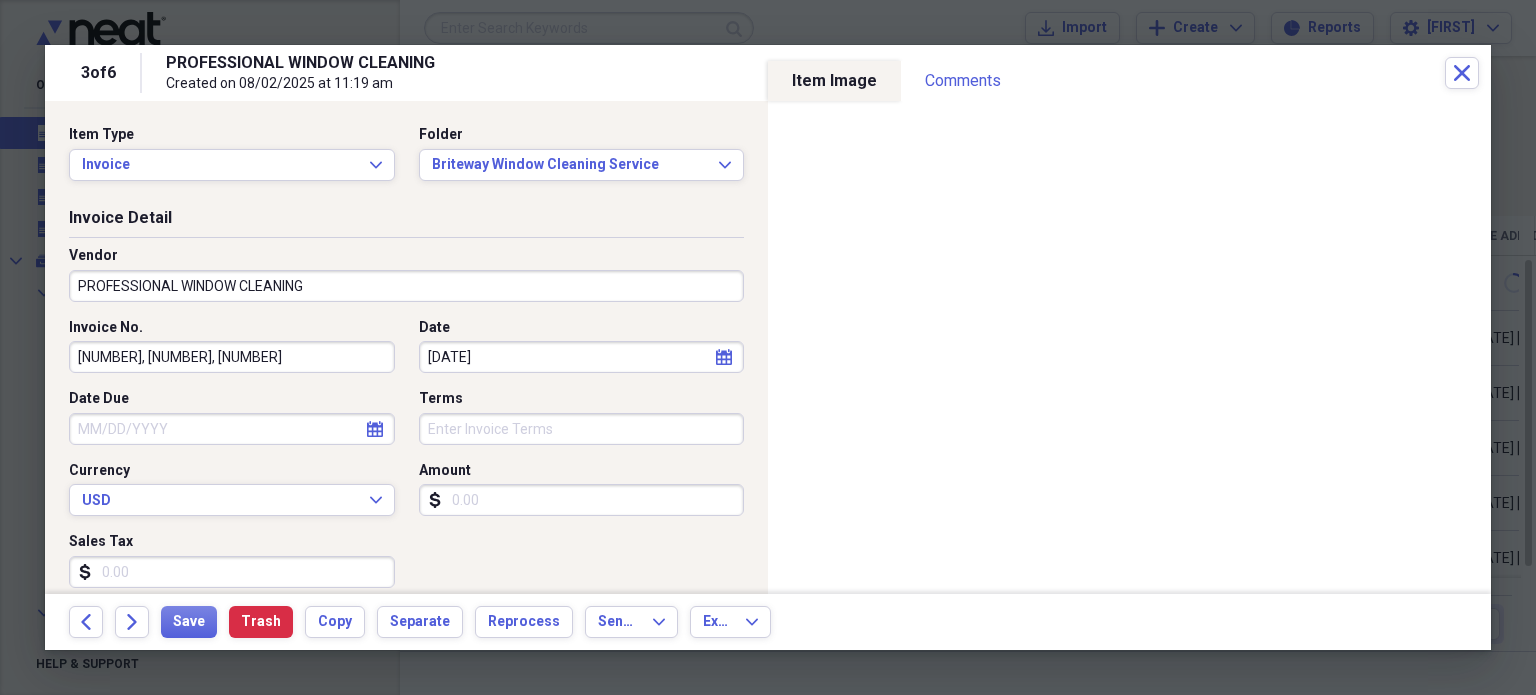 type 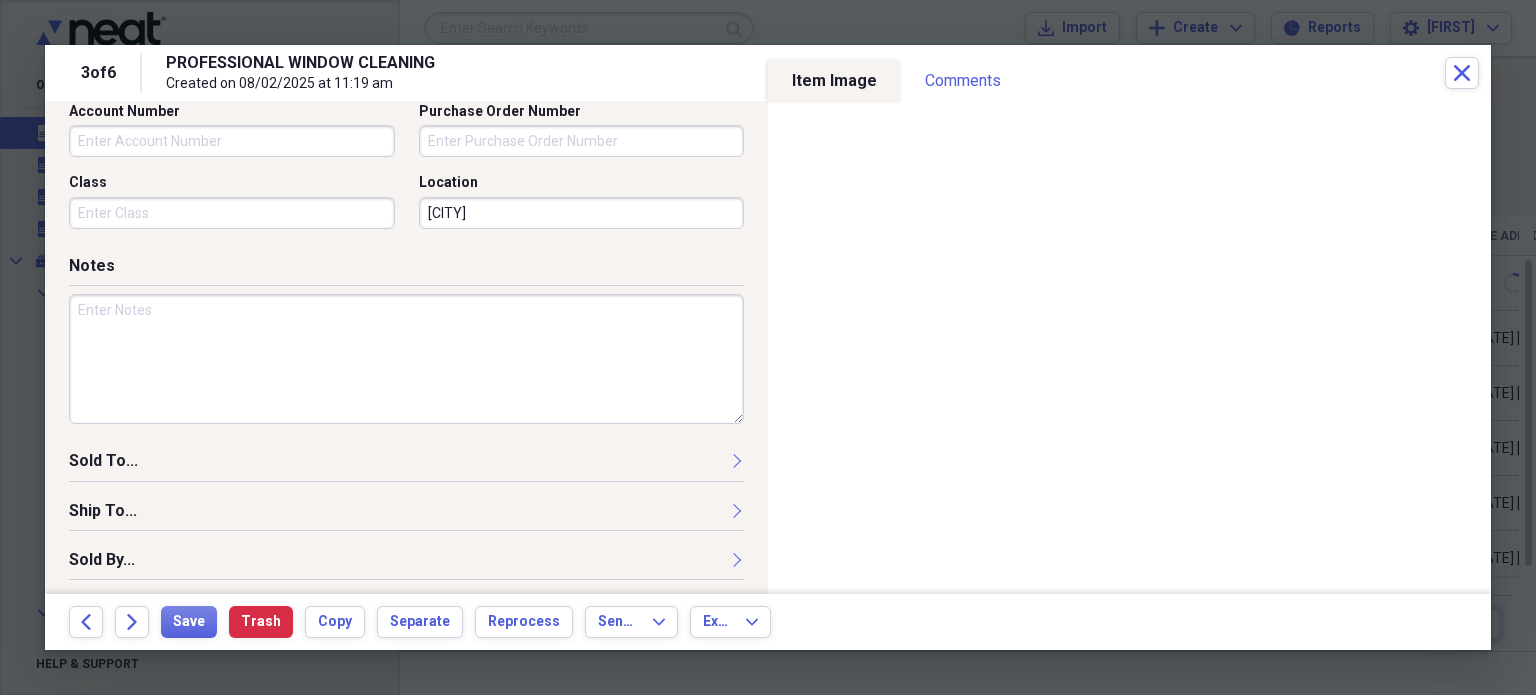 scroll, scrollTop: 697, scrollLeft: 0, axis: vertical 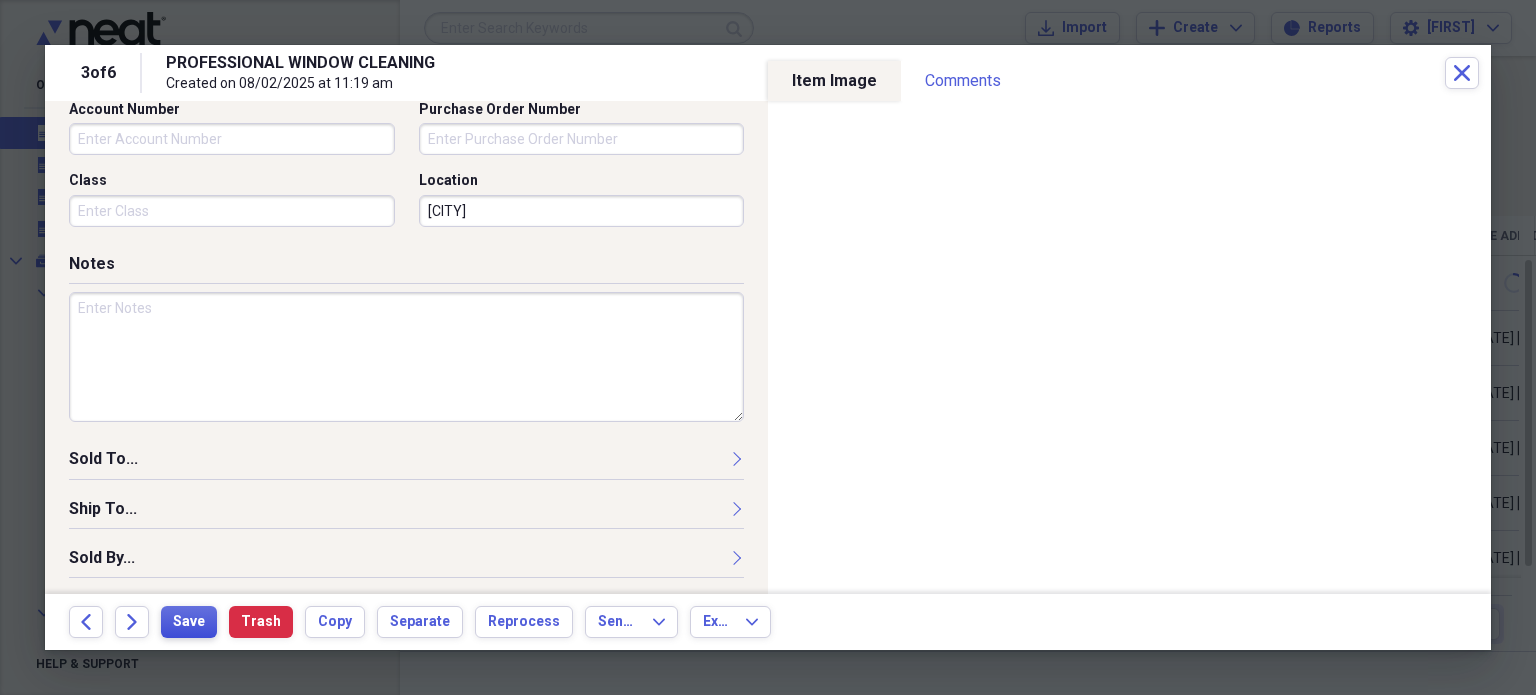 click on "Save" at bounding box center [189, 622] 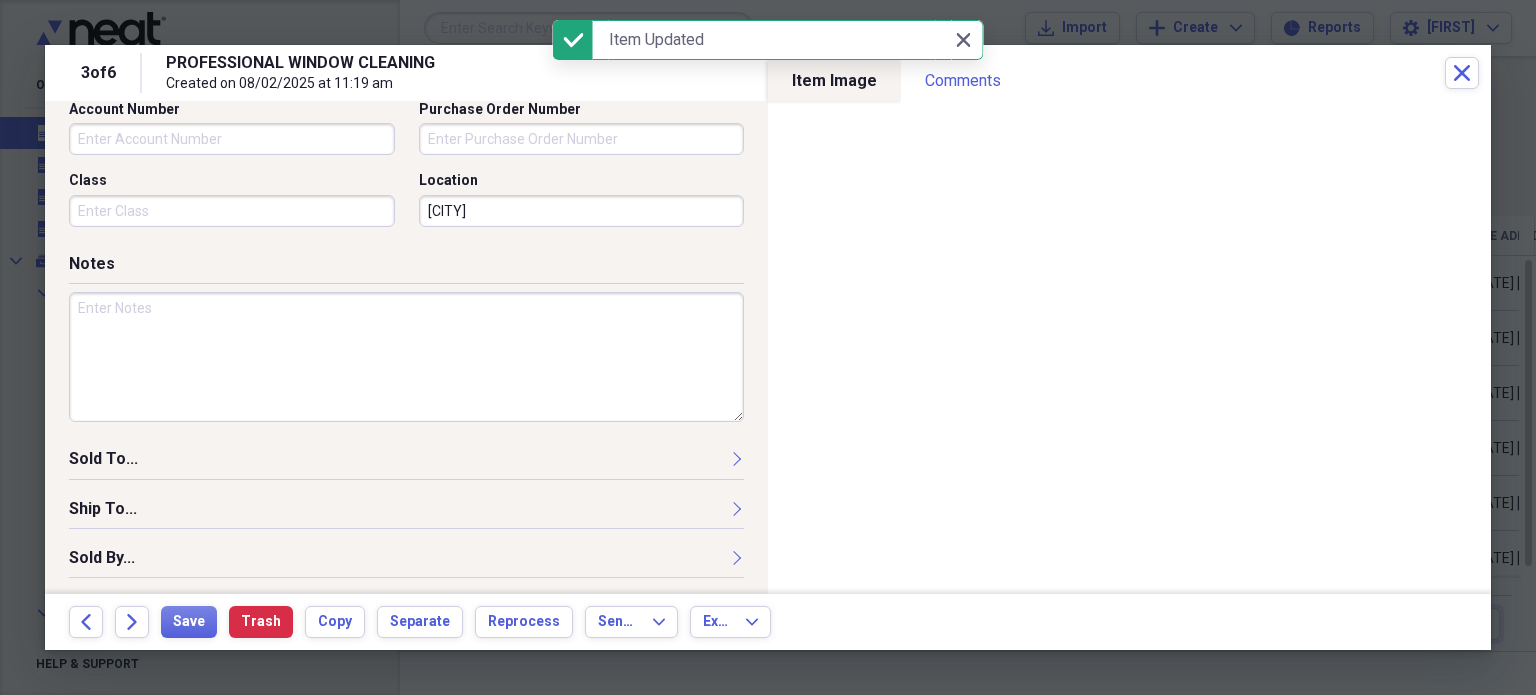 click at bounding box center [406, 357] 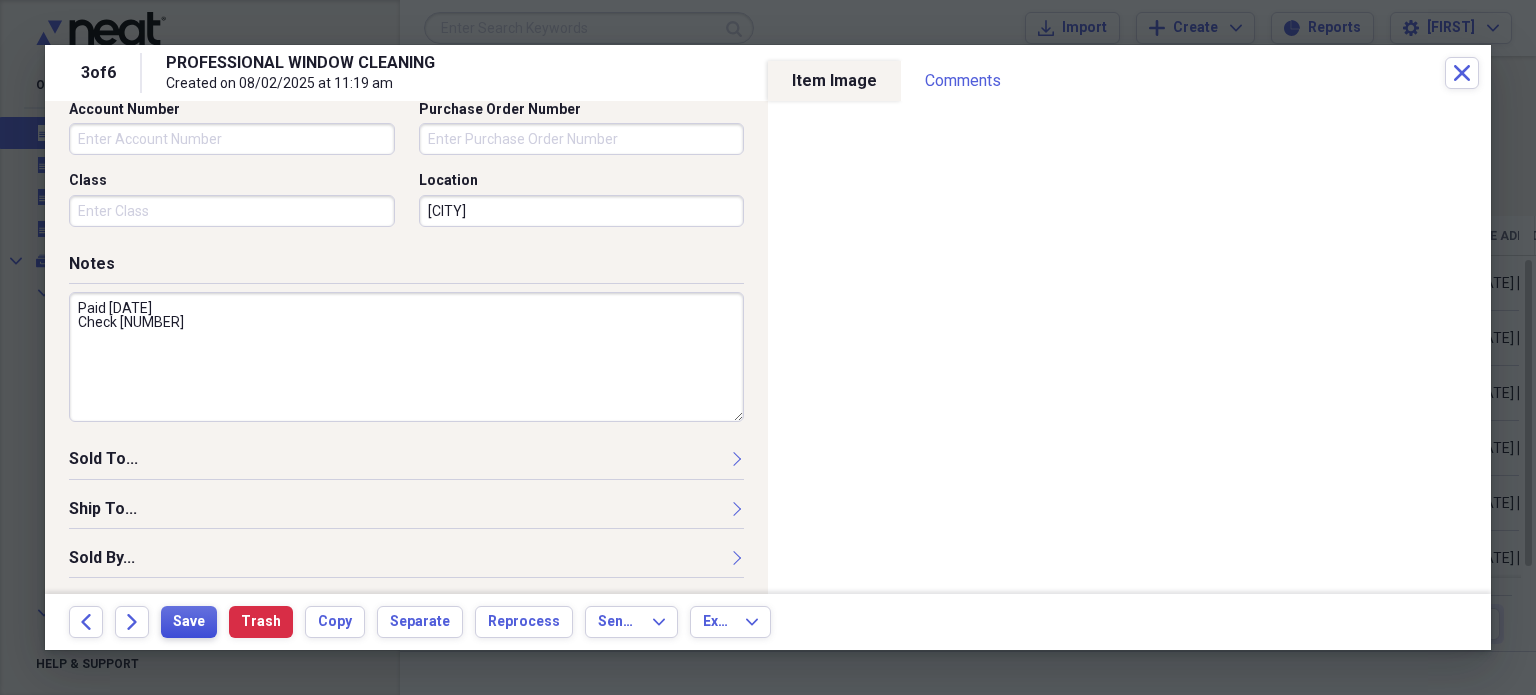 type on "Paid [DATE]
Check [NUMBER]" 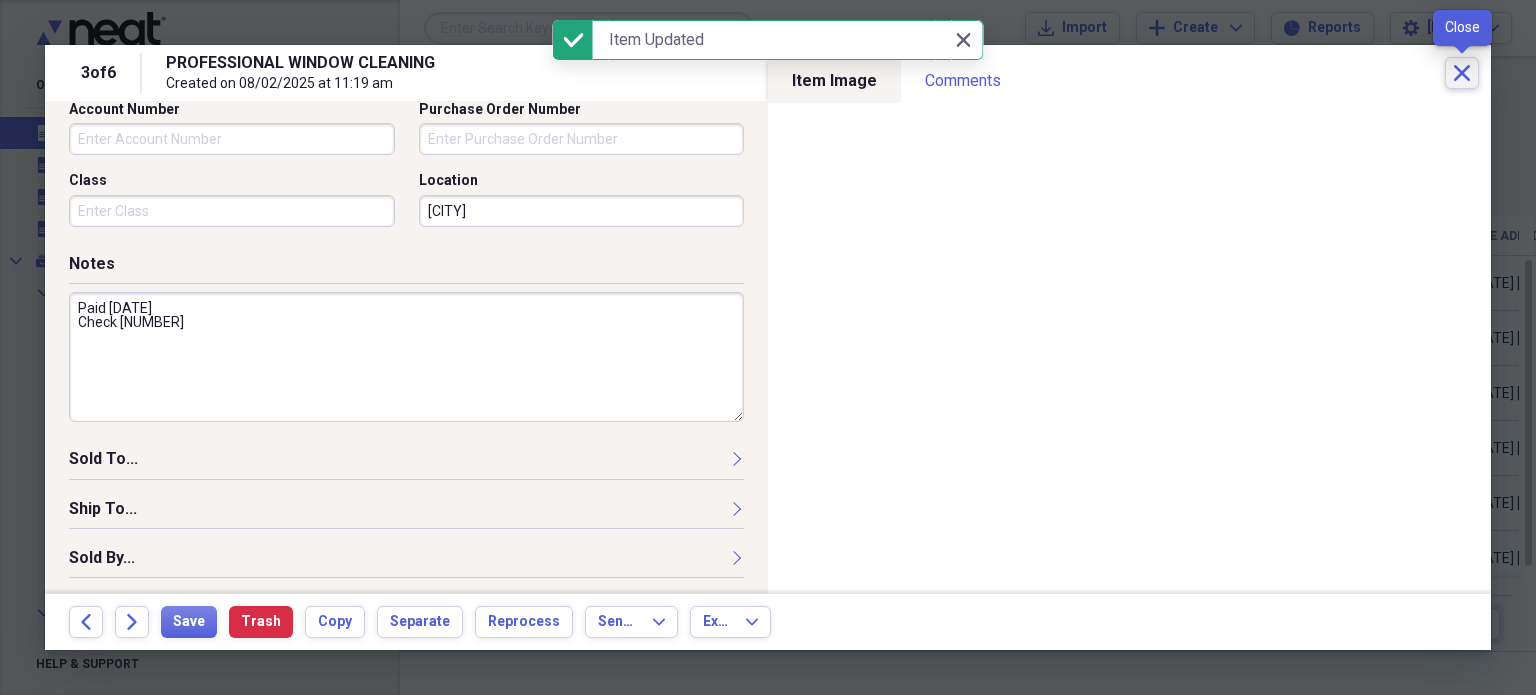 click 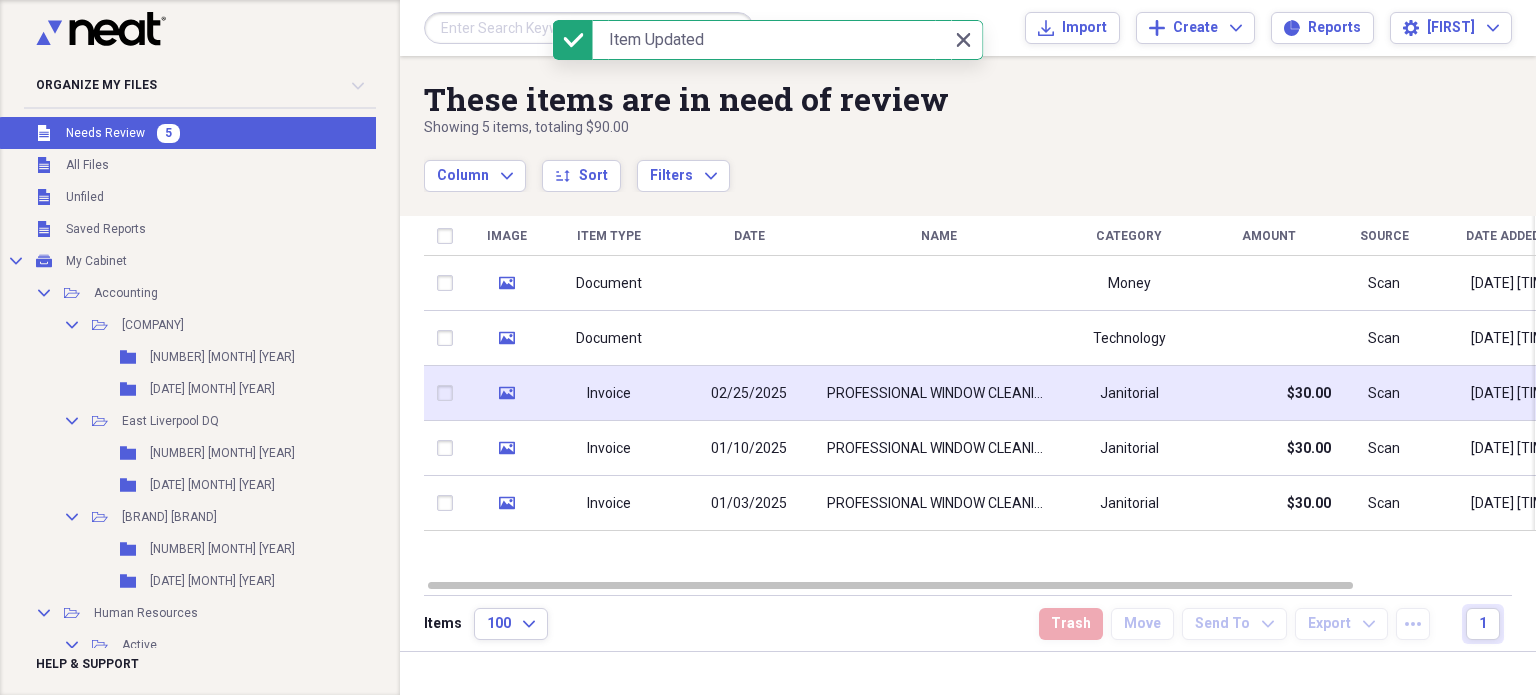click on "02/25/2025" at bounding box center [749, 393] 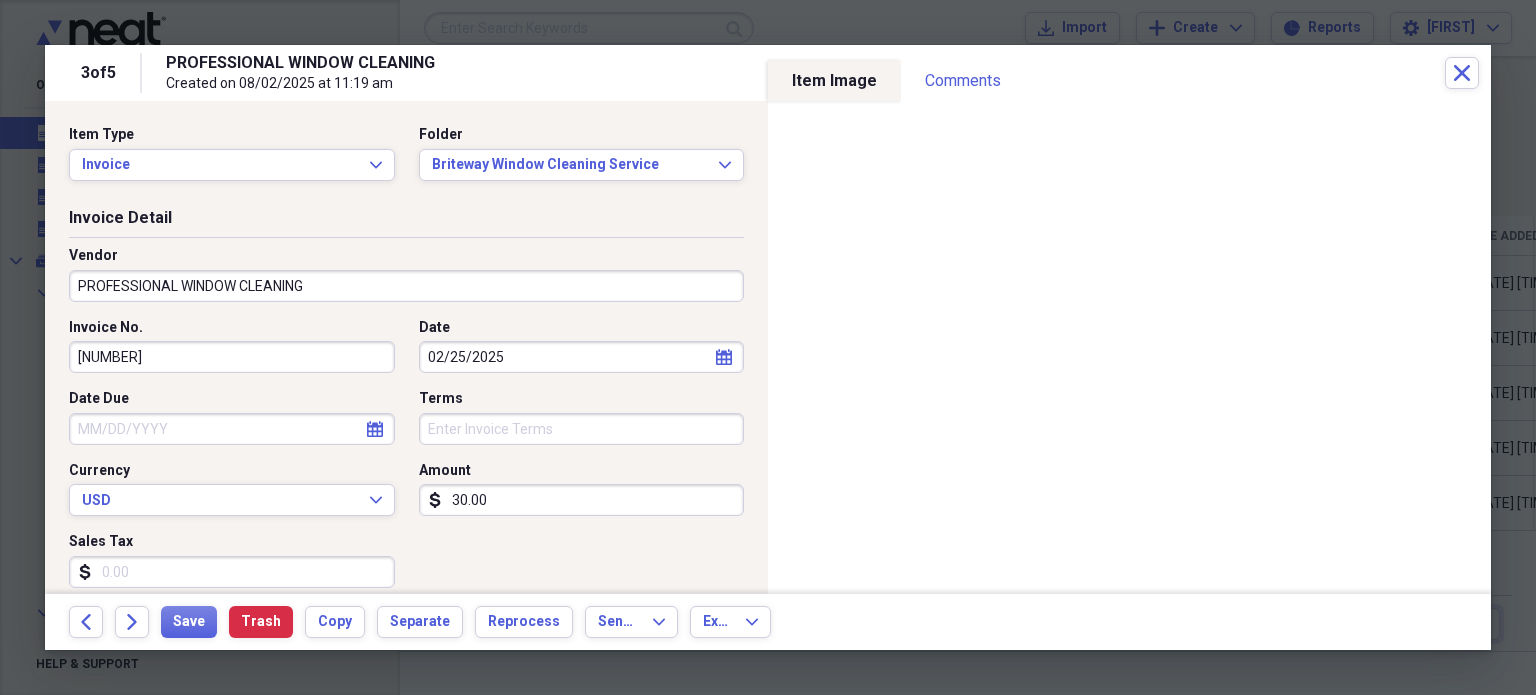 click on "30.00" at bounding box center [582, 500] 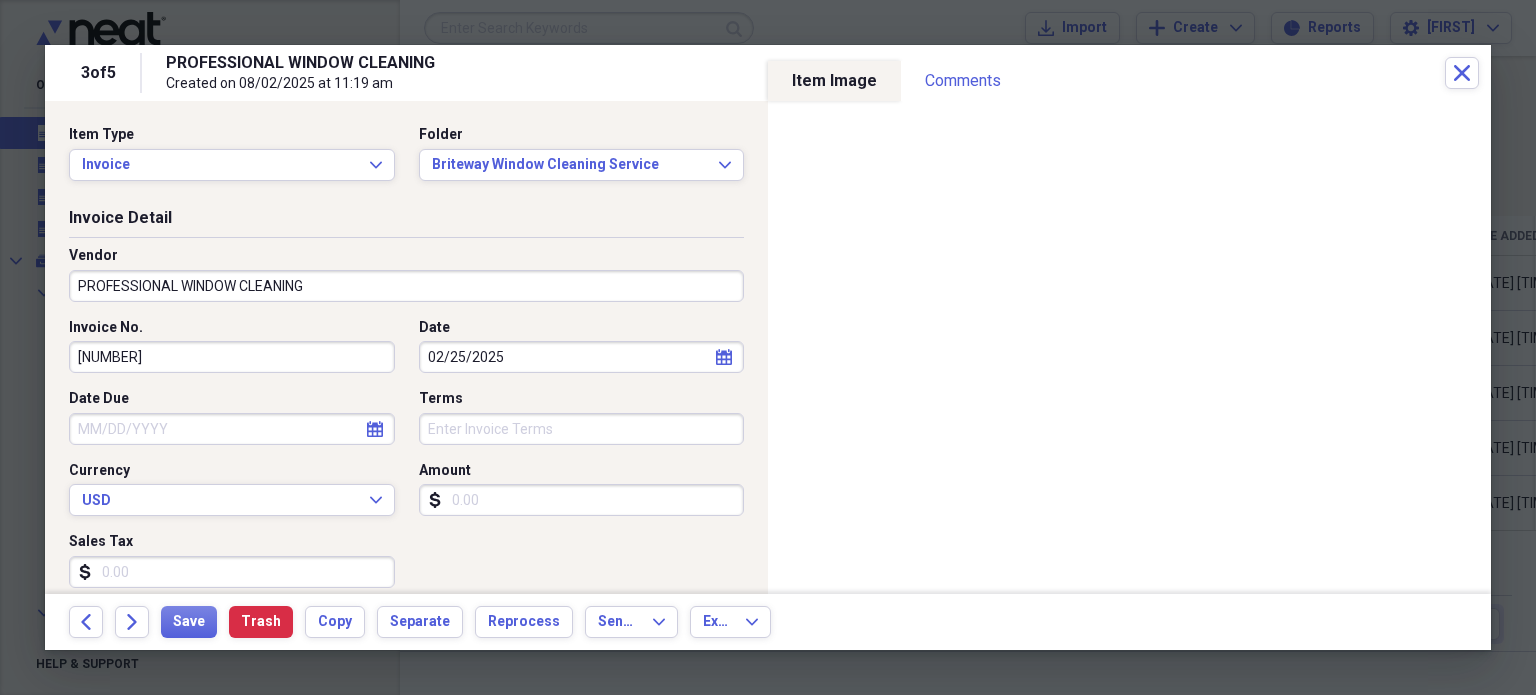 type 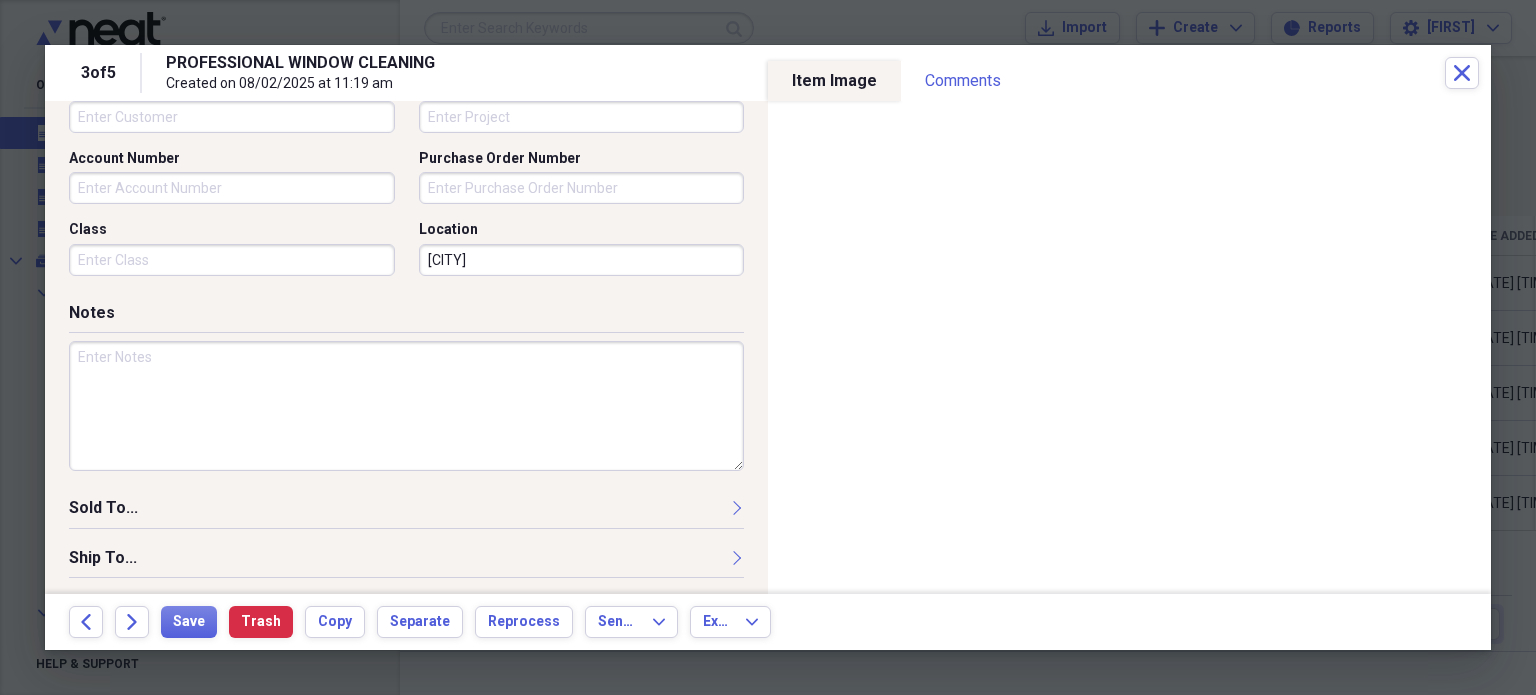 scroll, scrollTop: 692, scrollLeft: 0, axis: vertical 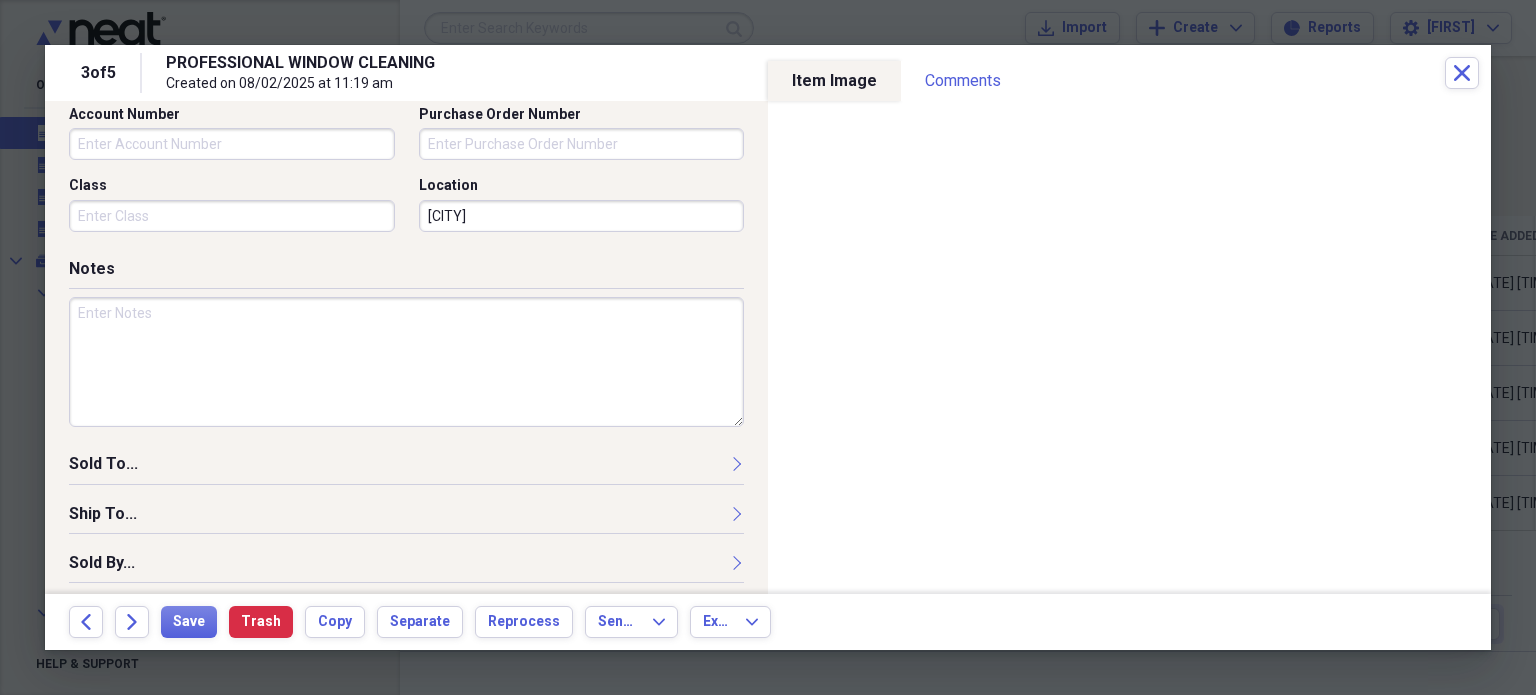 type on "16869, 16940" 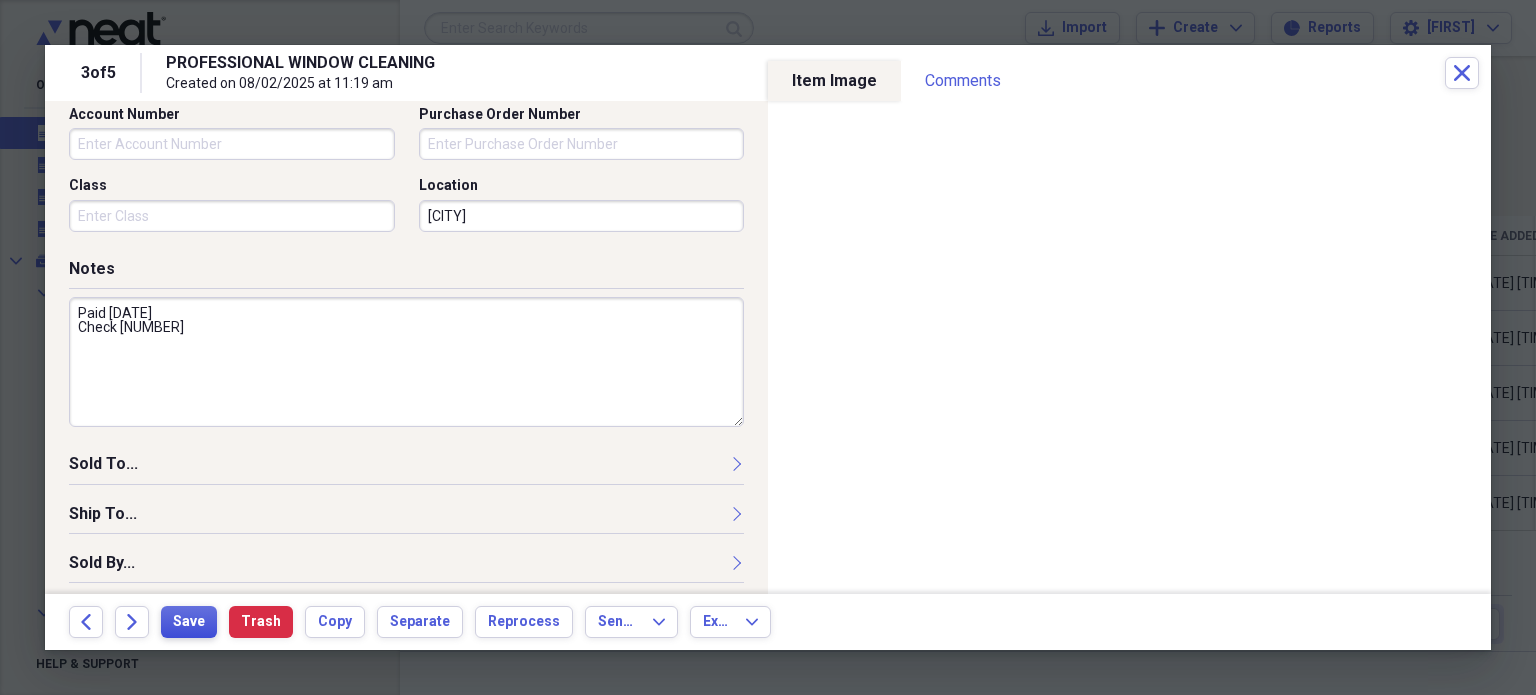 type on "Paid [DATE]
Check [NUMBER]" 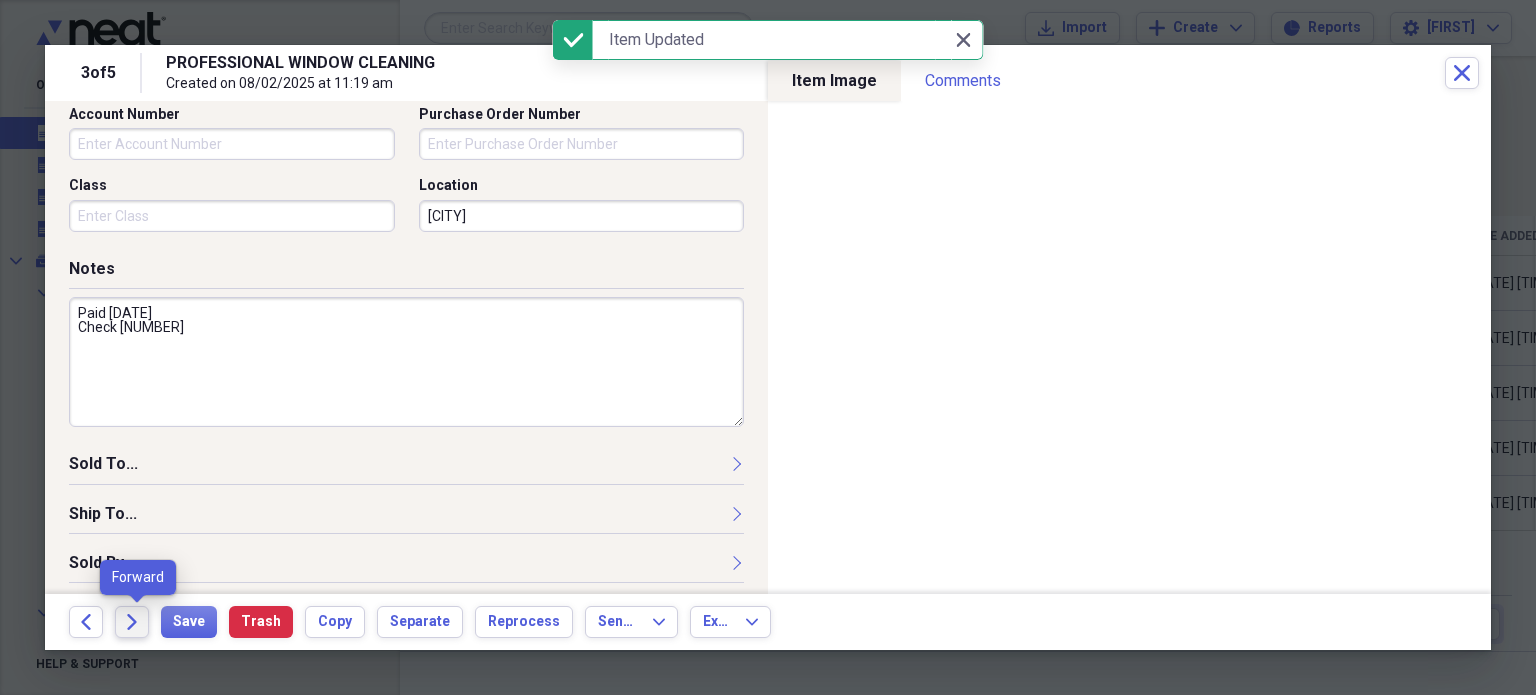 click 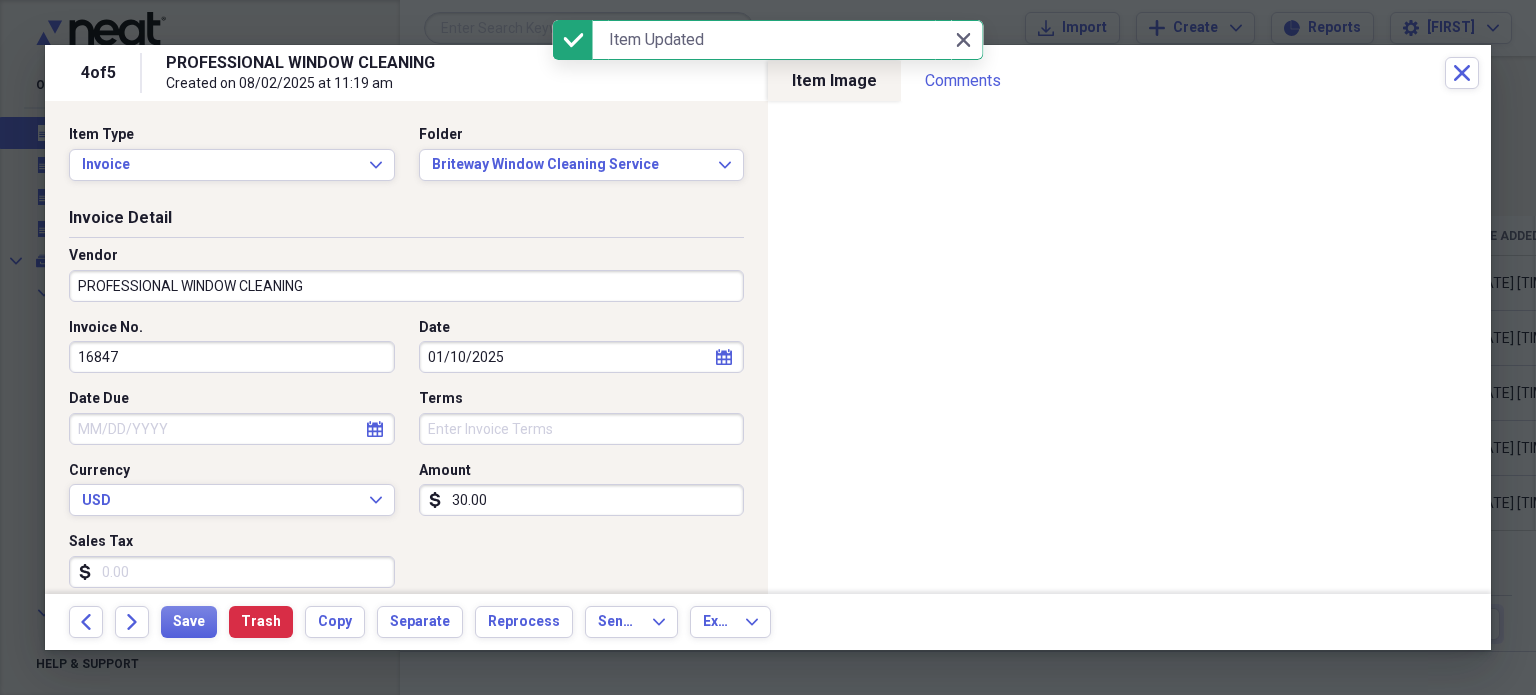 click on "16847" at bounding box center [232, 357] 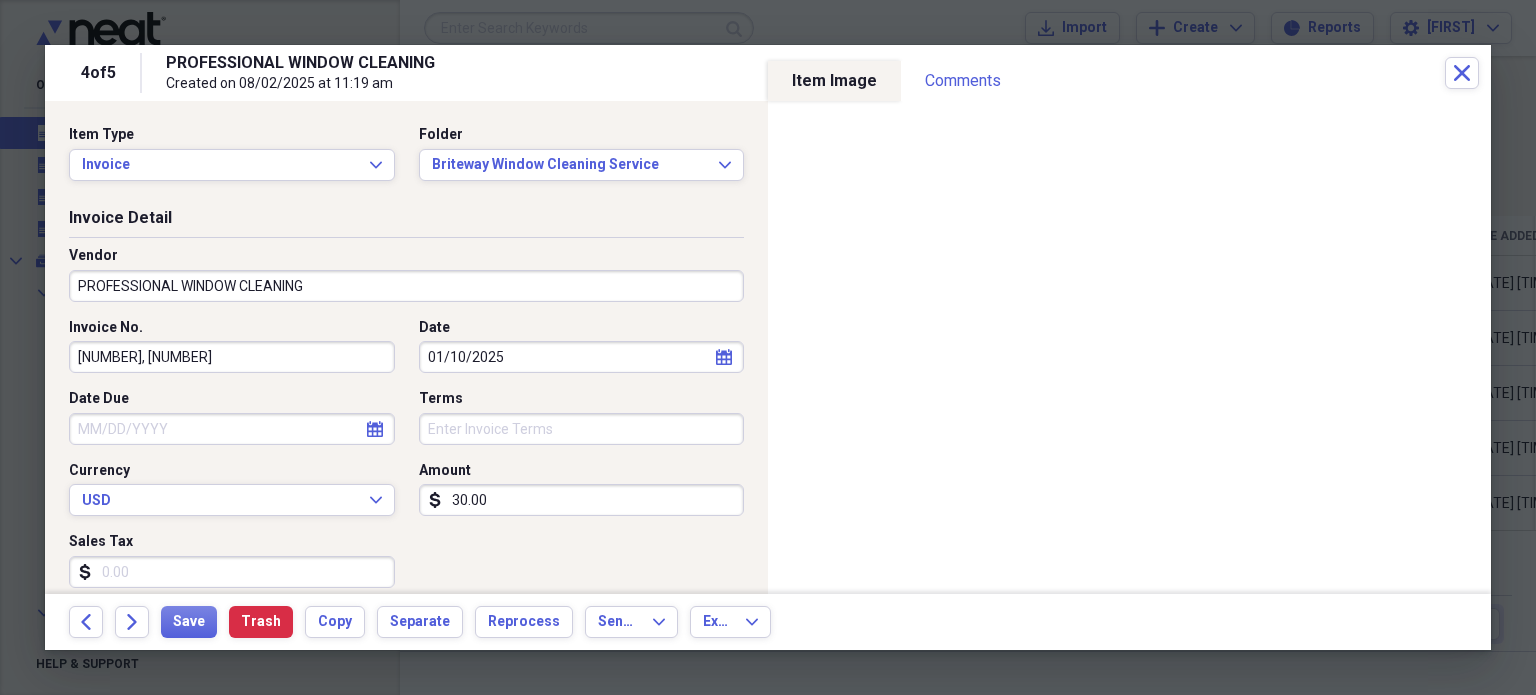 type on "[NUMBER], [NUMBER]" 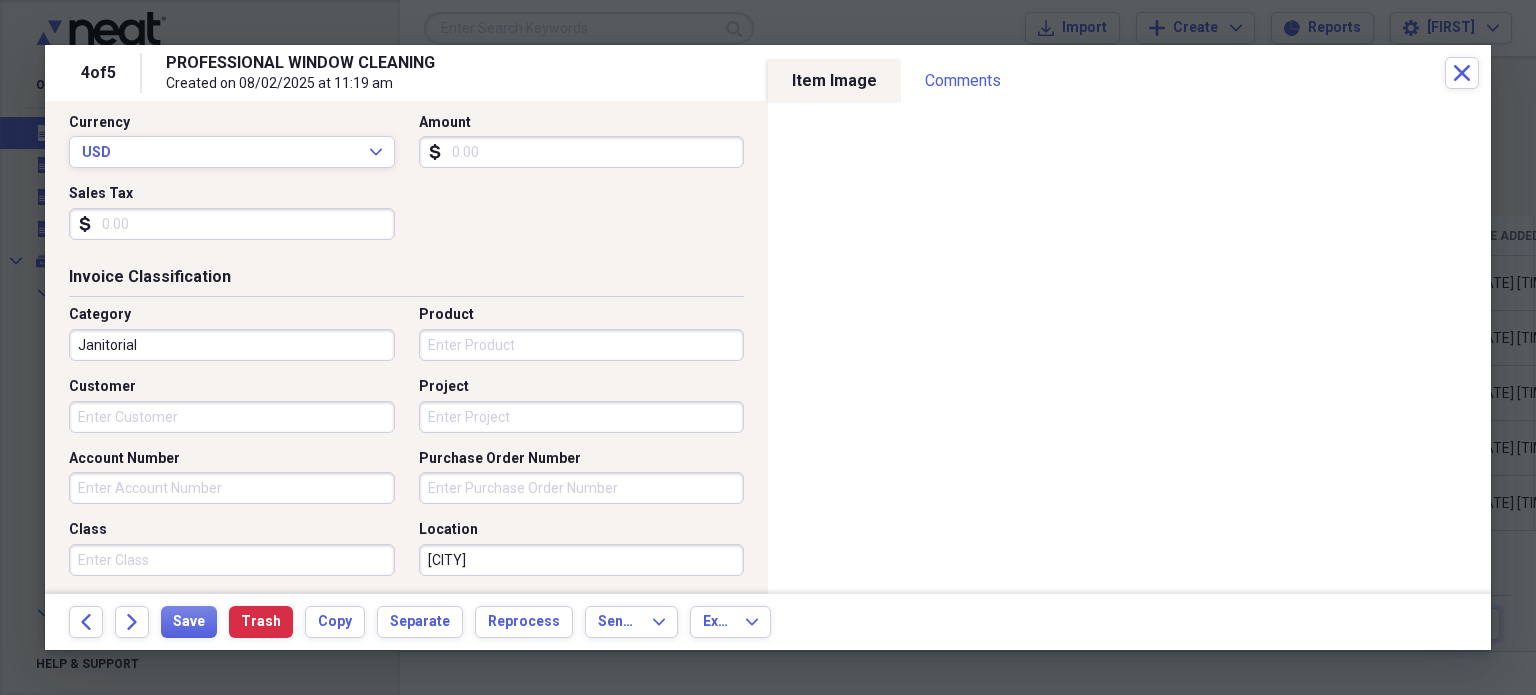 scroll, scrollTop: 697, scrollLeft: 0, axis: vertical 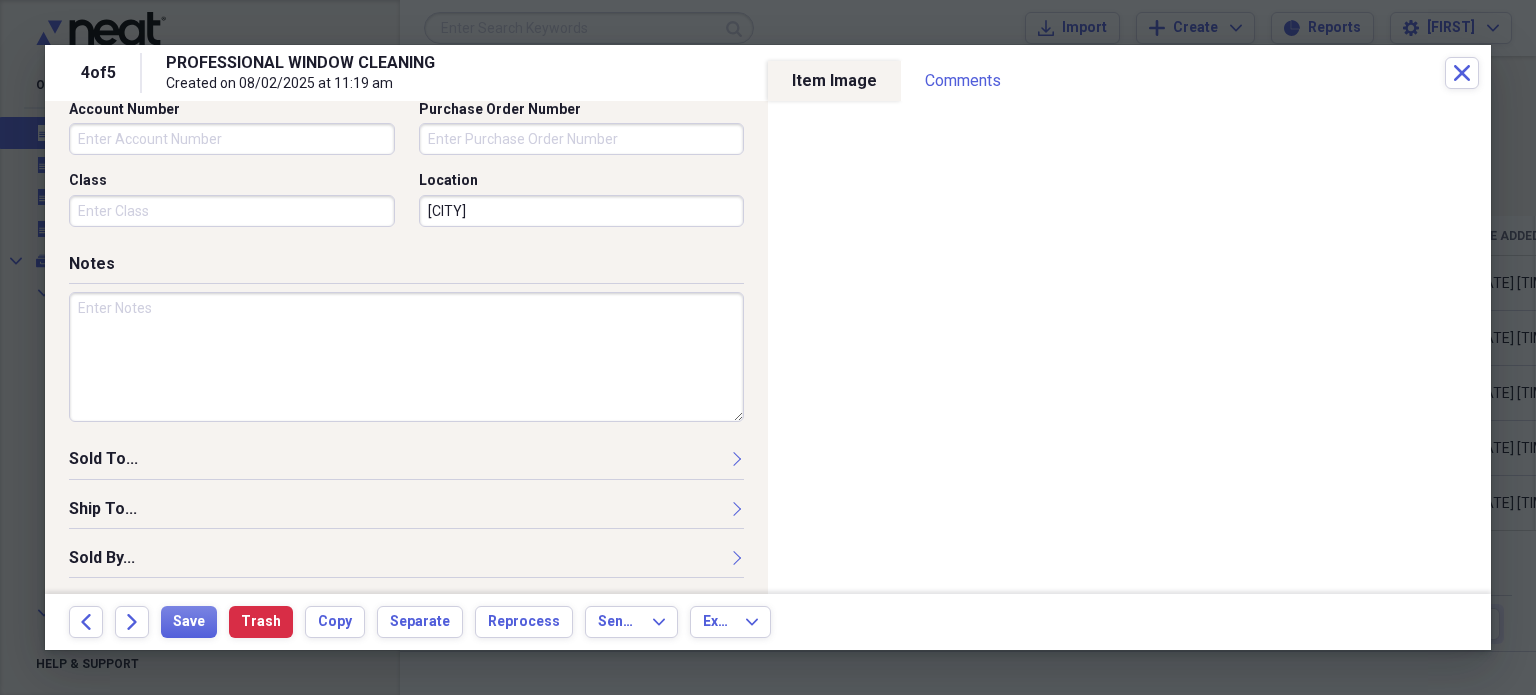 type 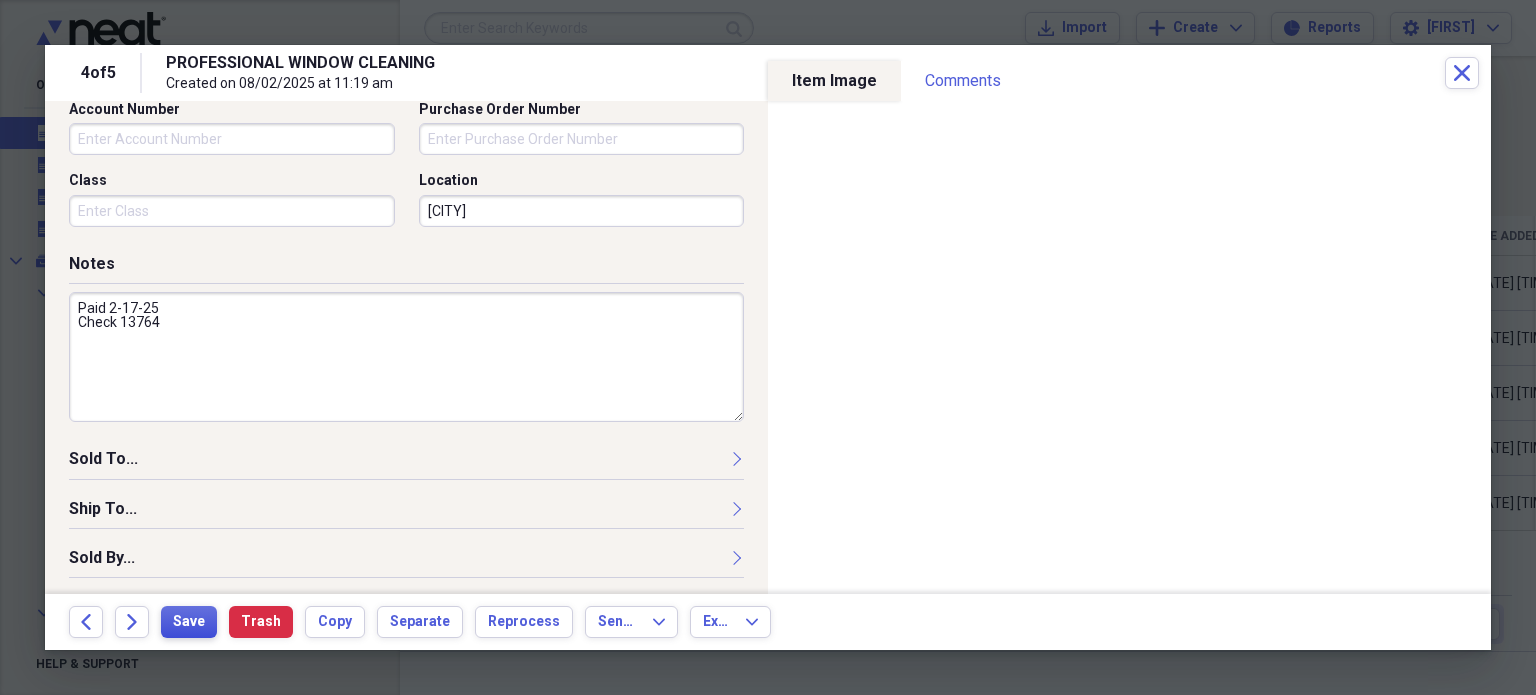 type on "Paid 2-17-25
Check 13764" 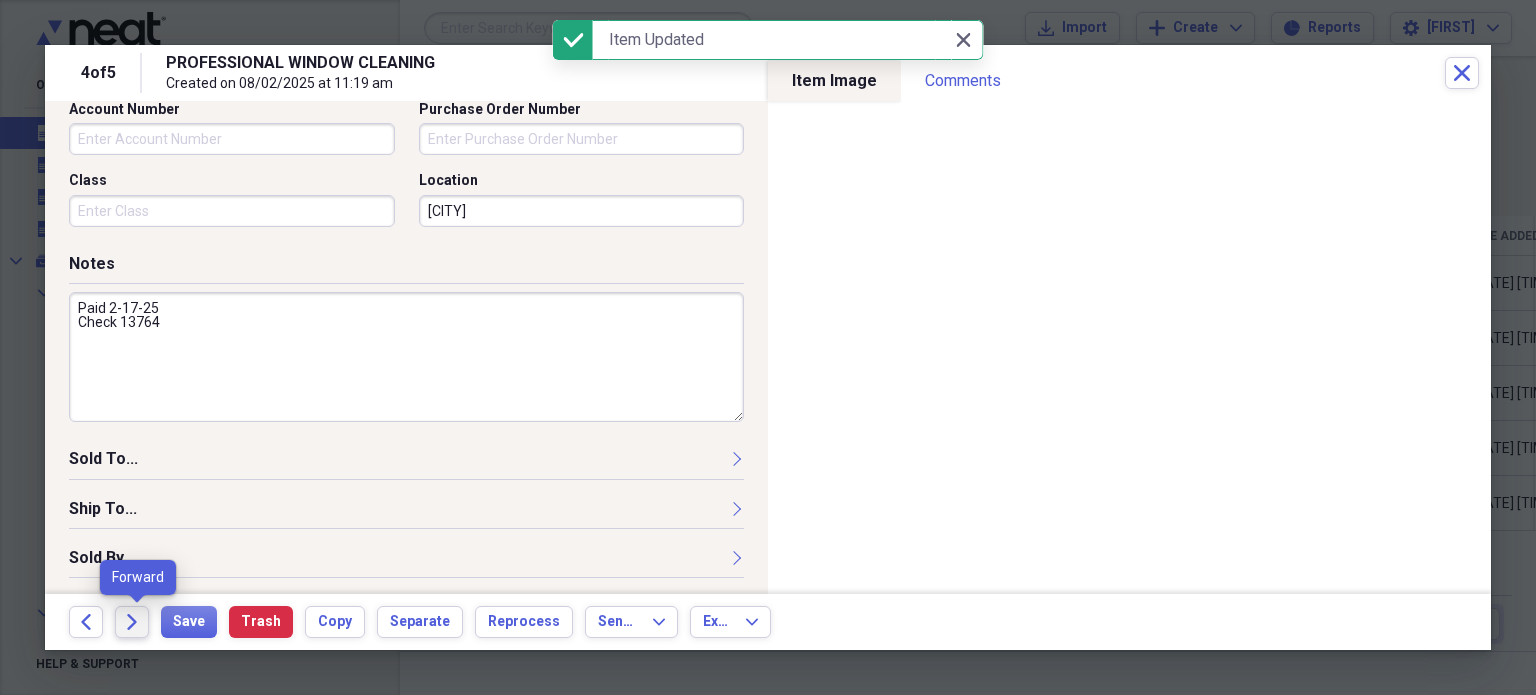 click on "Forward" at bounding box center [132, 622] 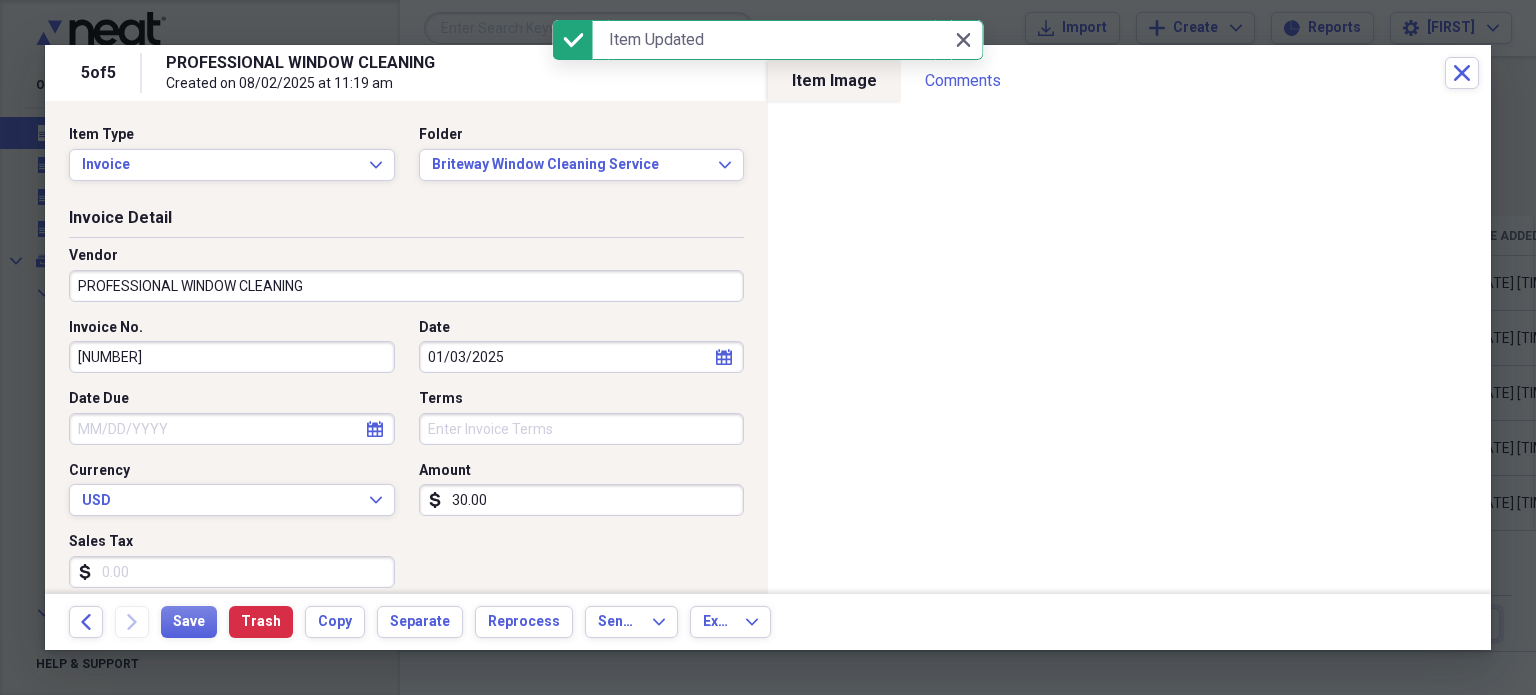 click on "[NUMBER]" at bounding box center [232, 357] 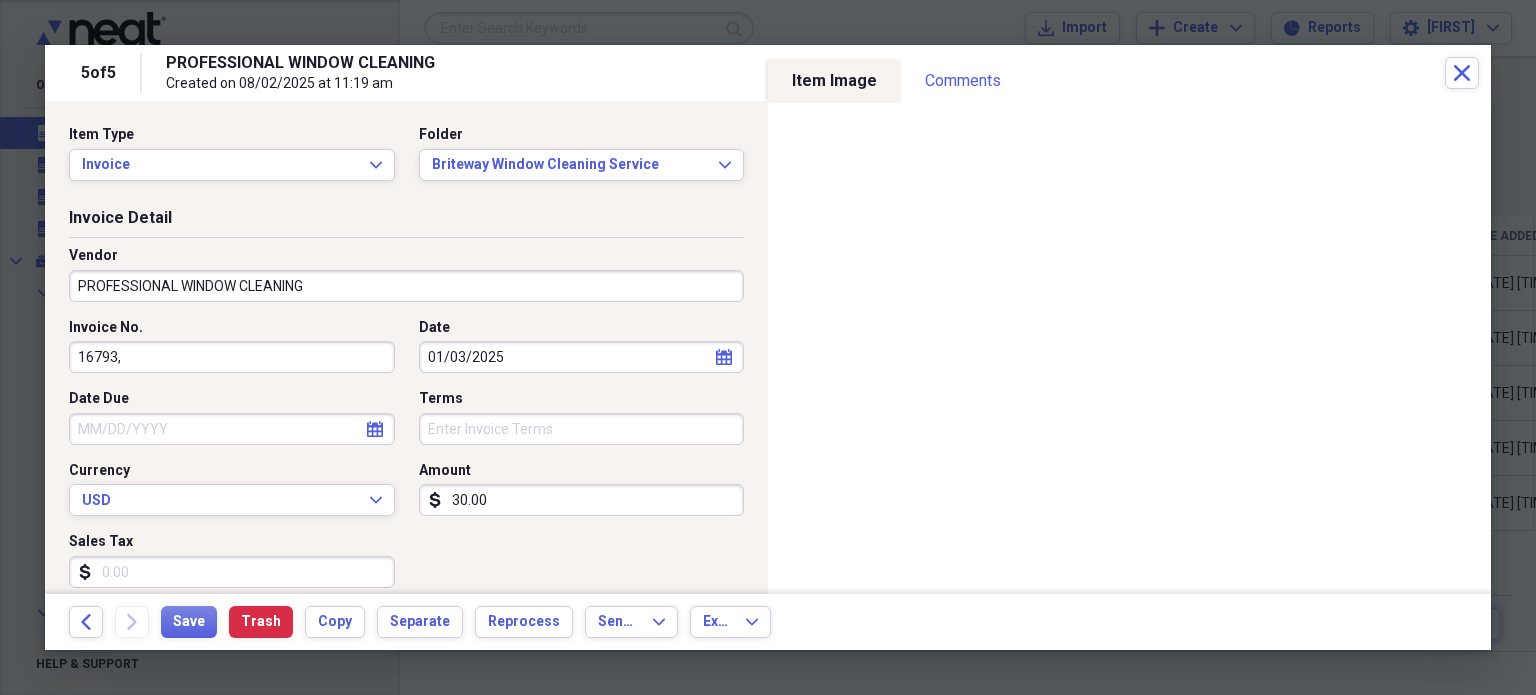 click on "16793," at bounding box center [232, 357] 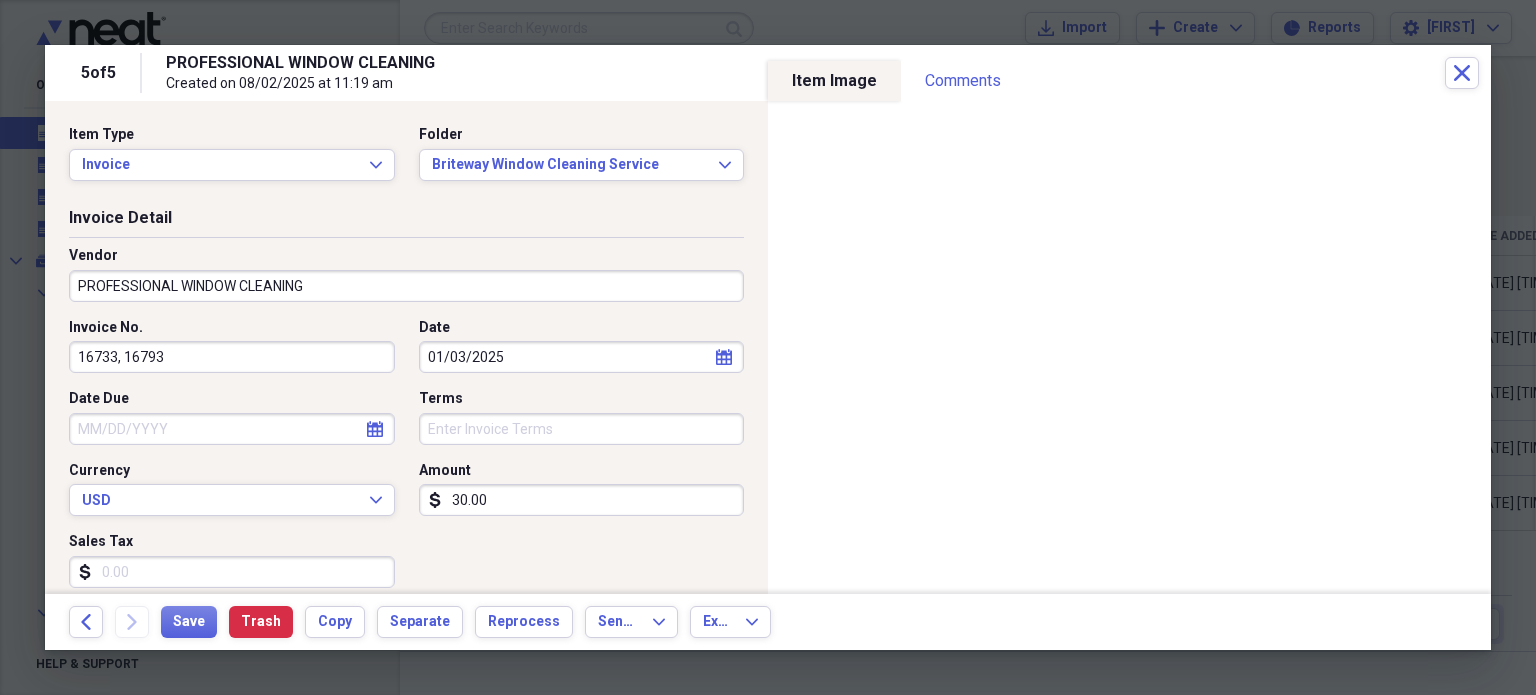 type on "16733, 16793" 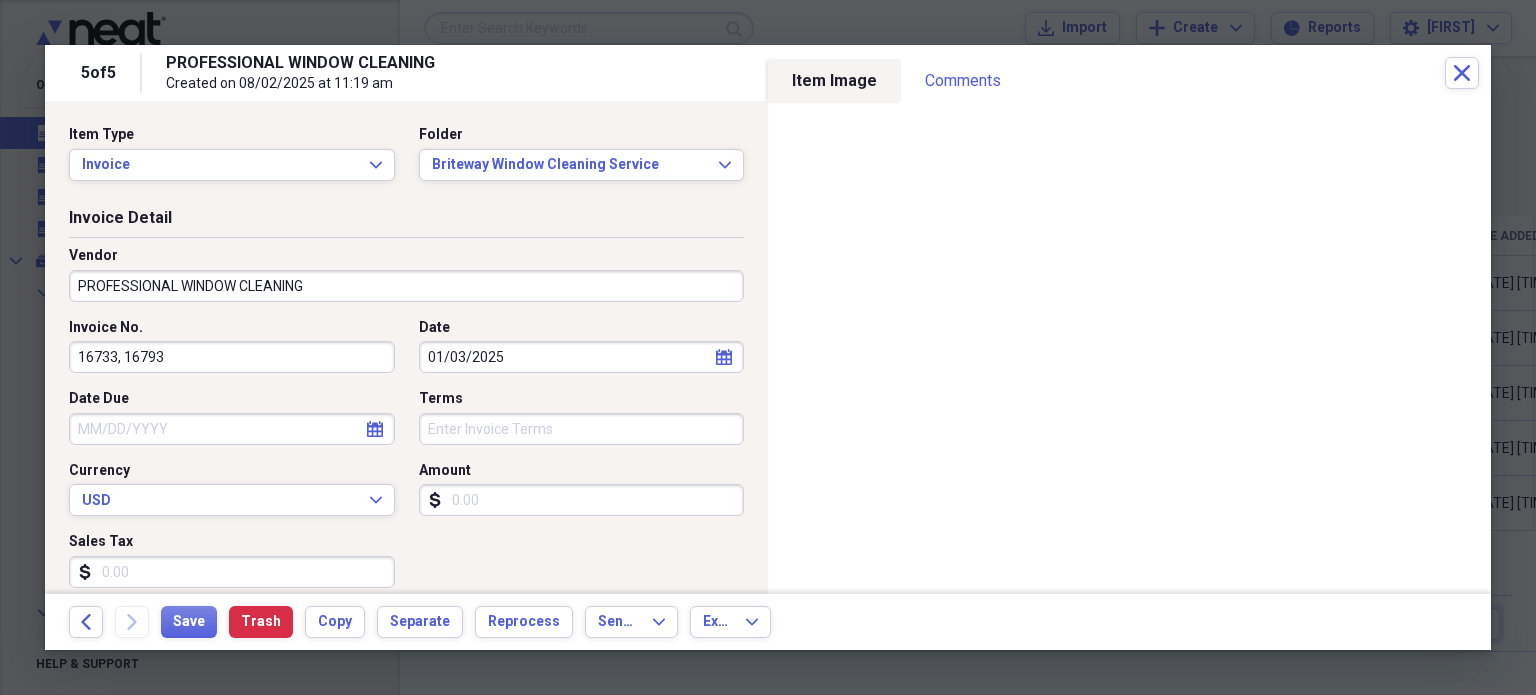 type 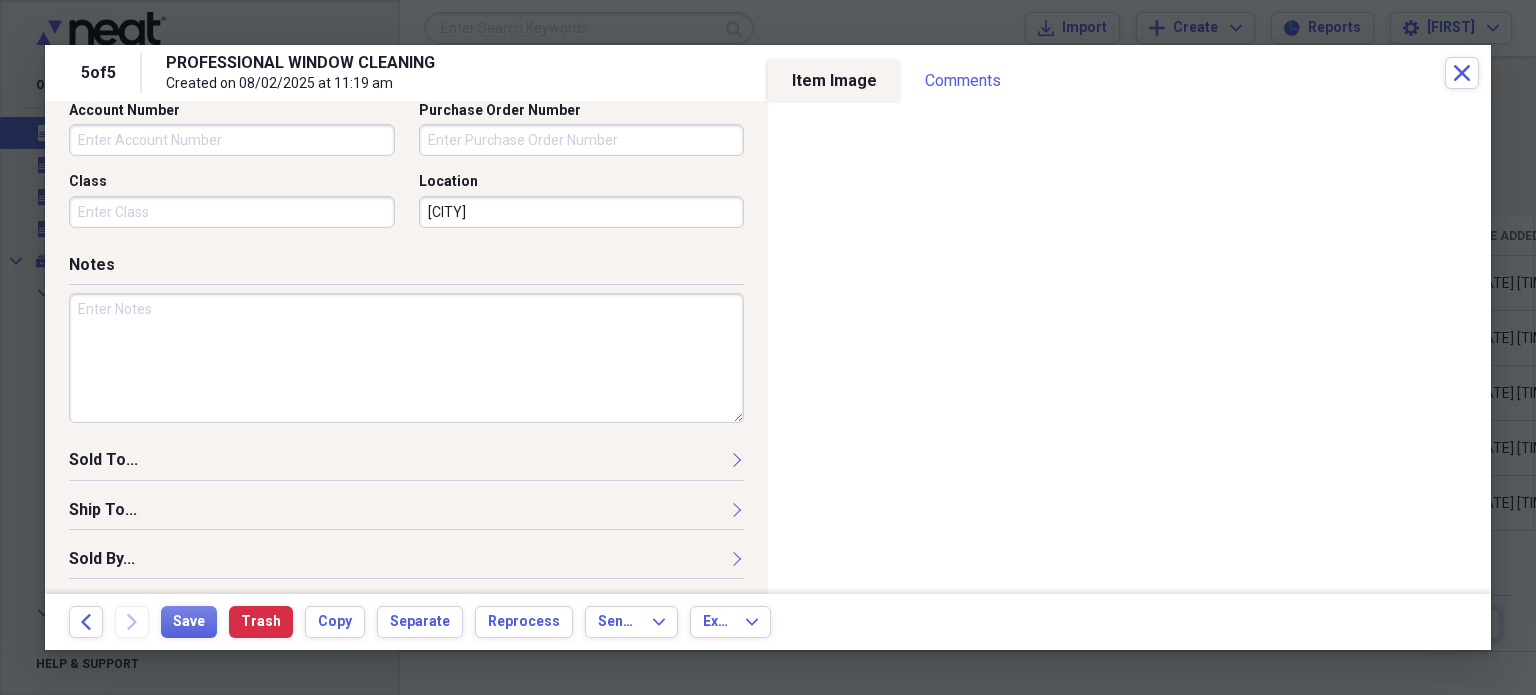 scroll, scrollTop: 697, scrollLeft: 0, axis: vertical 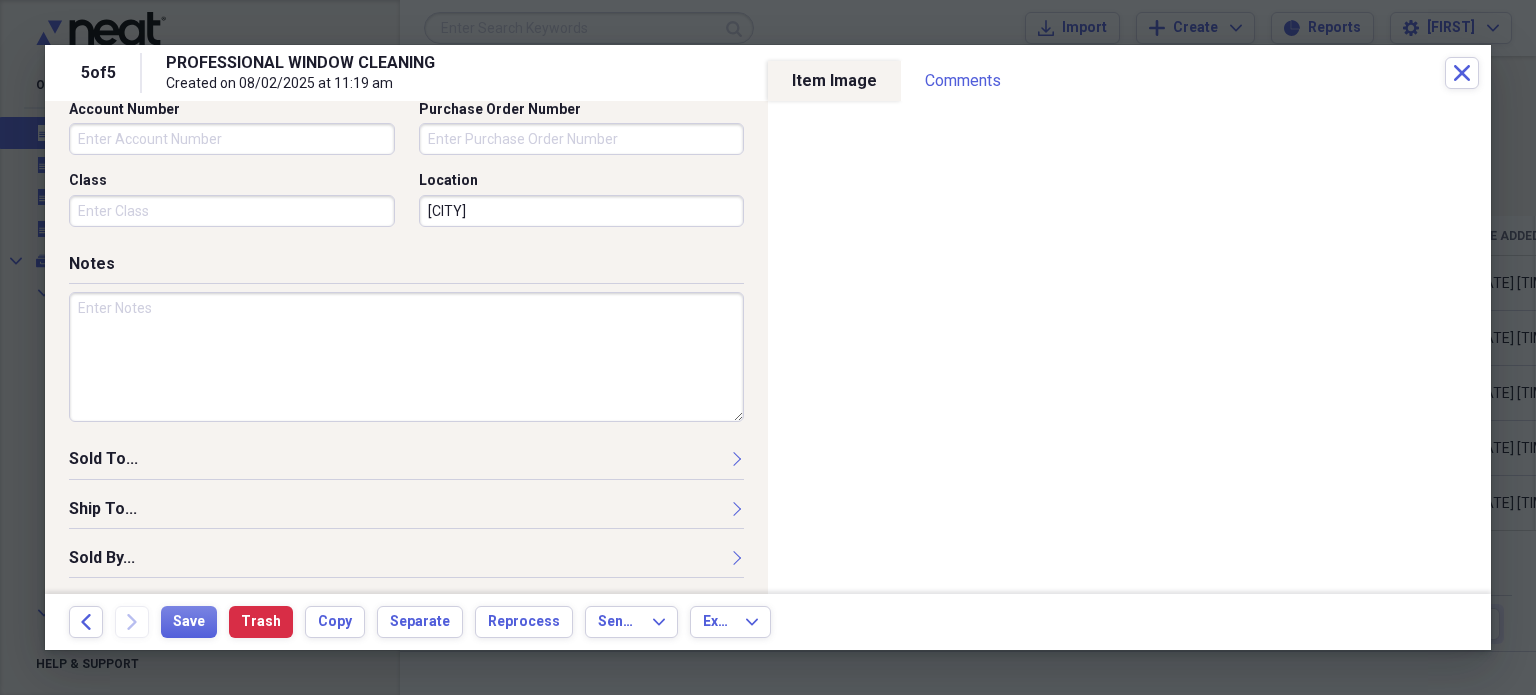 click at bounding box center [406, 357] 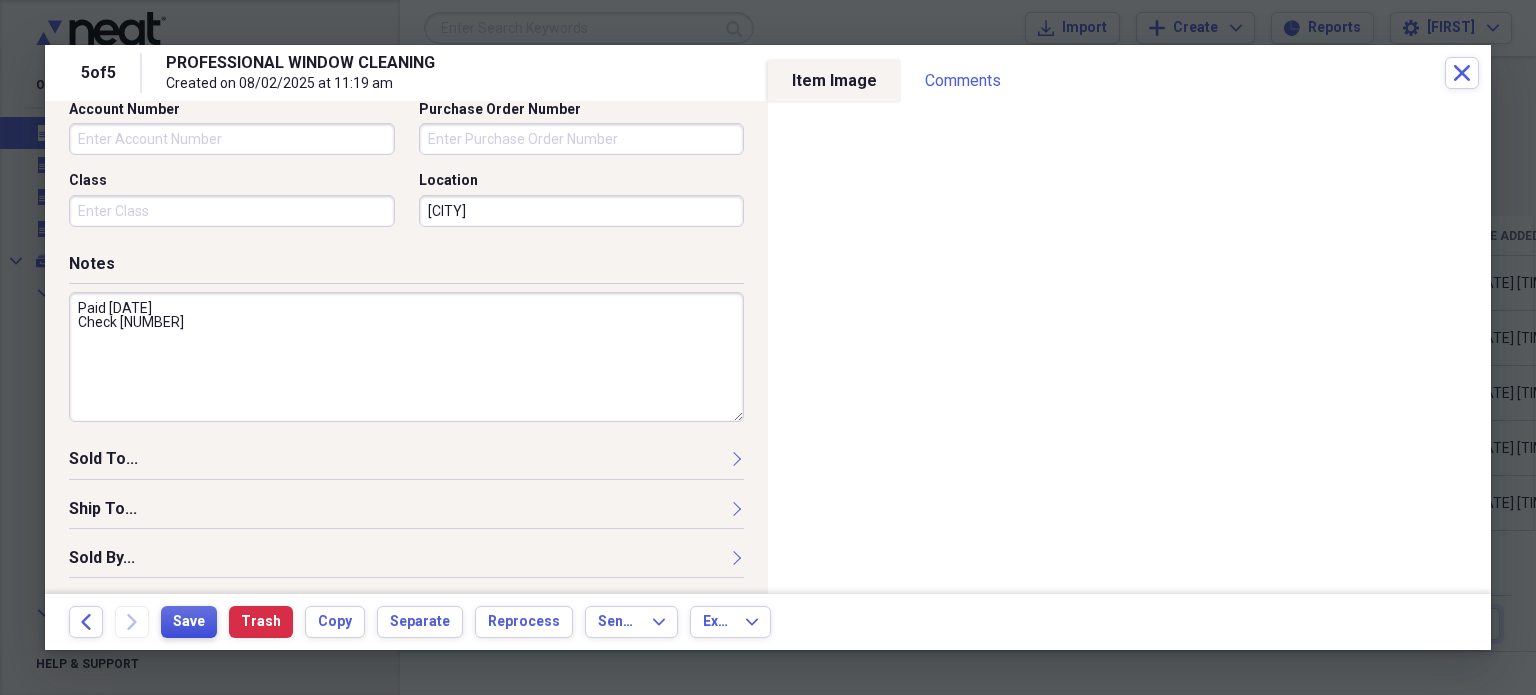 type on "Paid [DATE]
Check [NUMBER]" 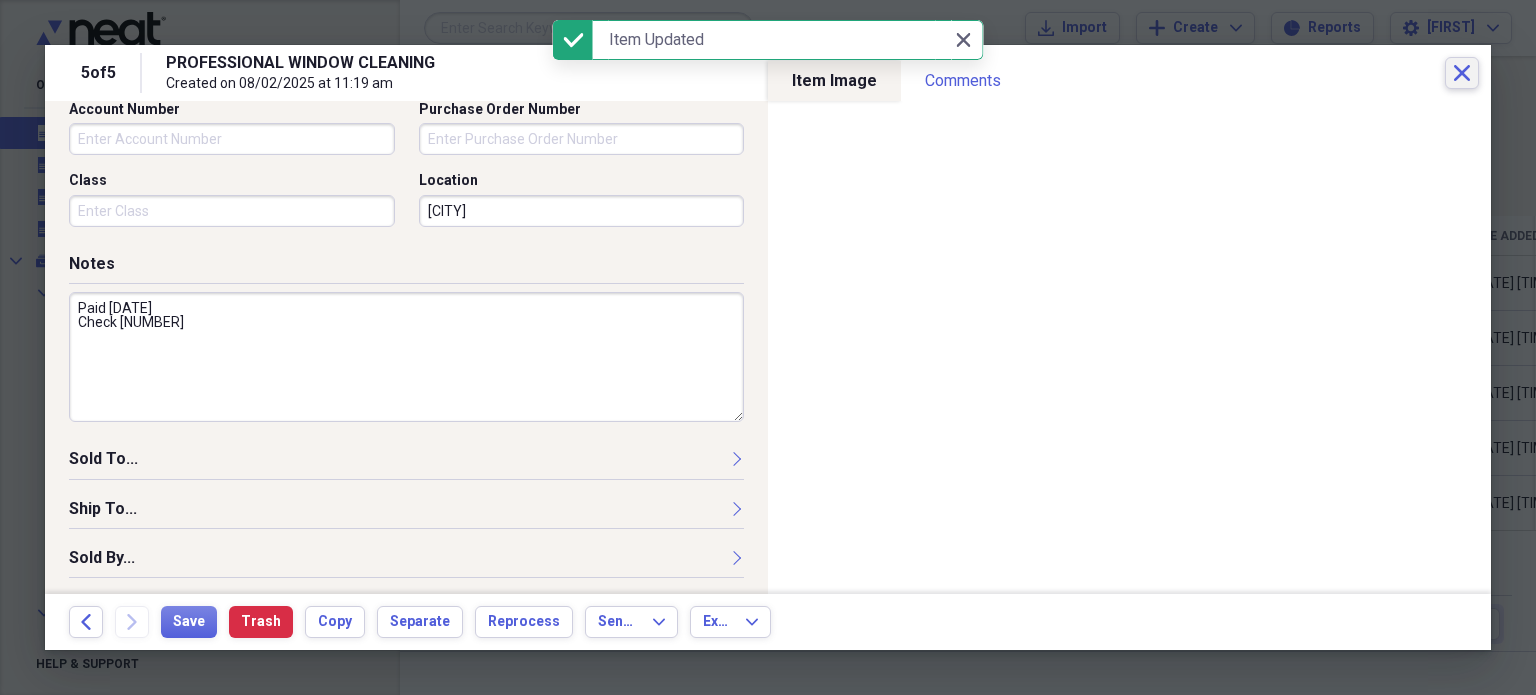 click on "Close" 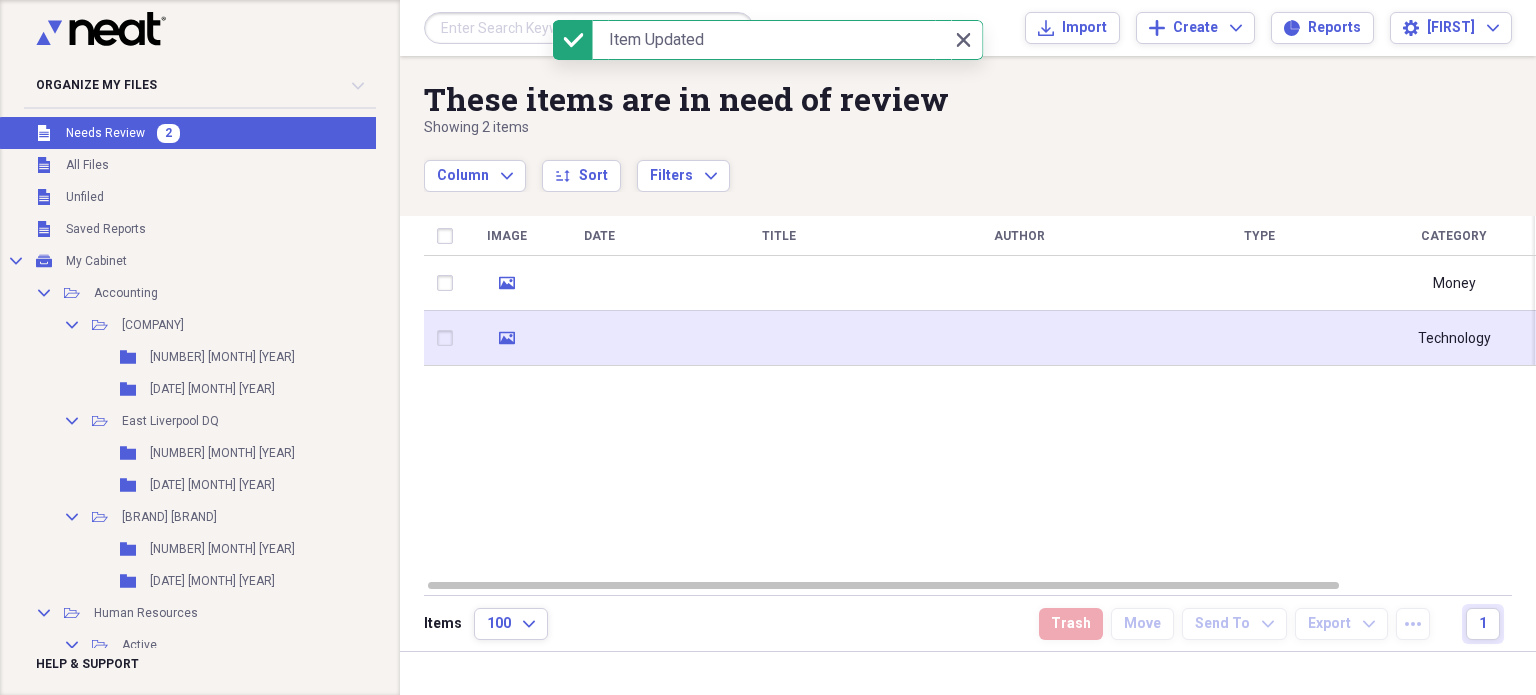 click at bounding box center (1019, 338) 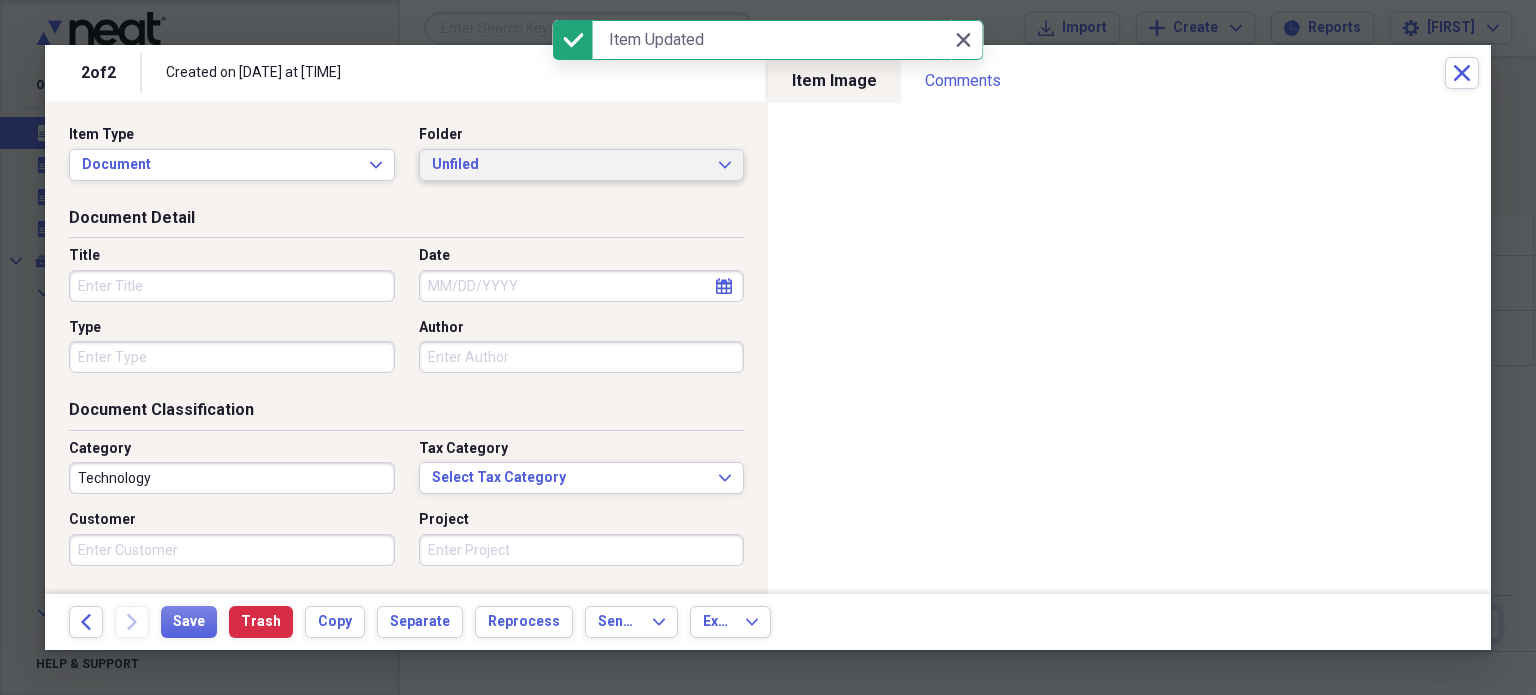 click on "Unfiled" at bounding box center [570, 165] 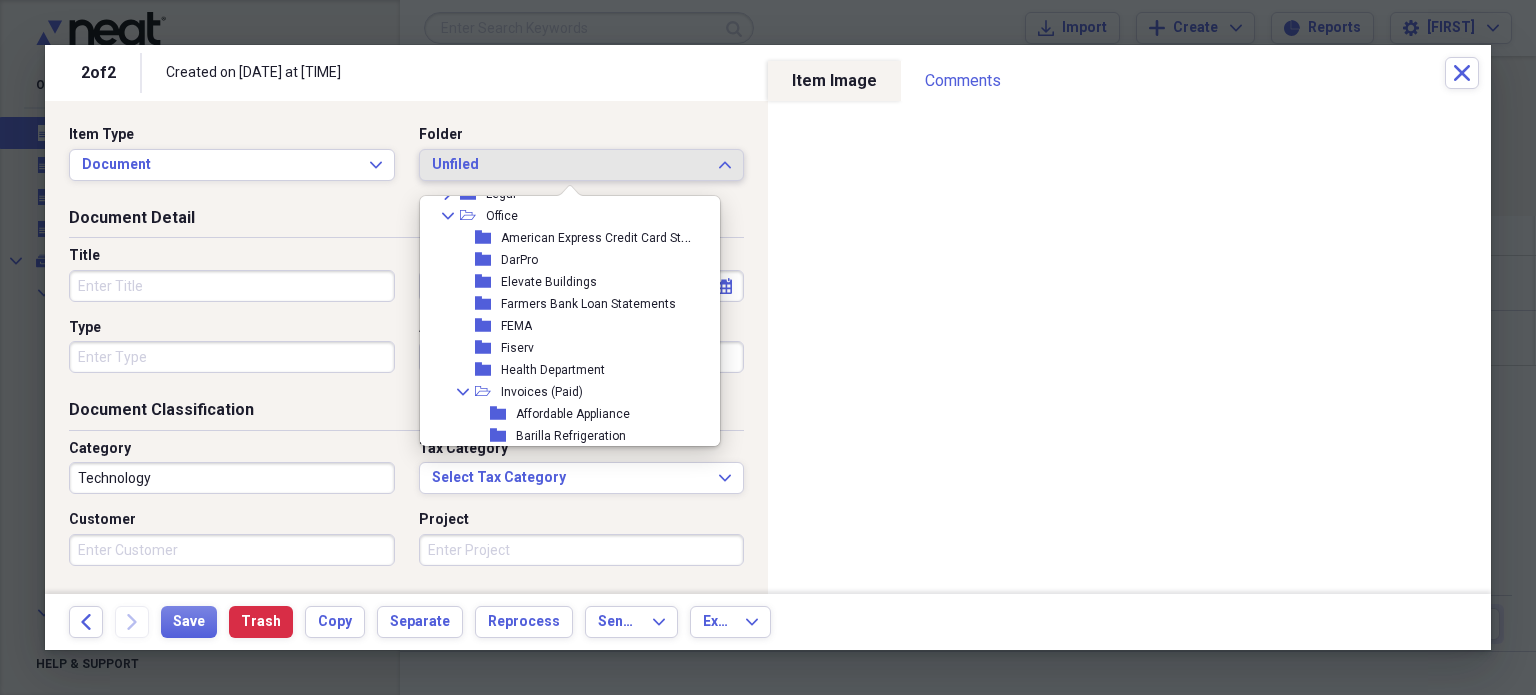 scroll, scrollTop: 2796, scrollLeft: 0, axis: vertical 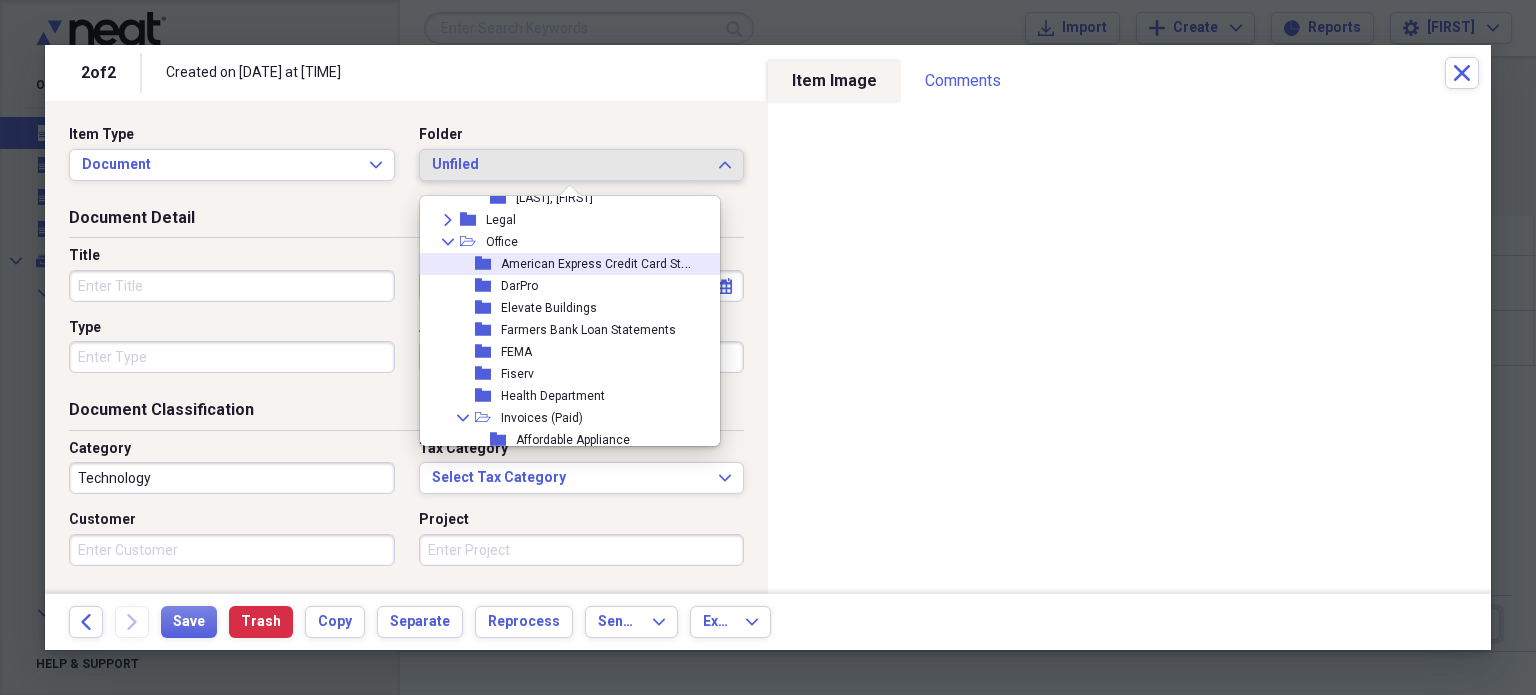 click on "American Express Credit Card Statement" at bounding box center [614, 262] 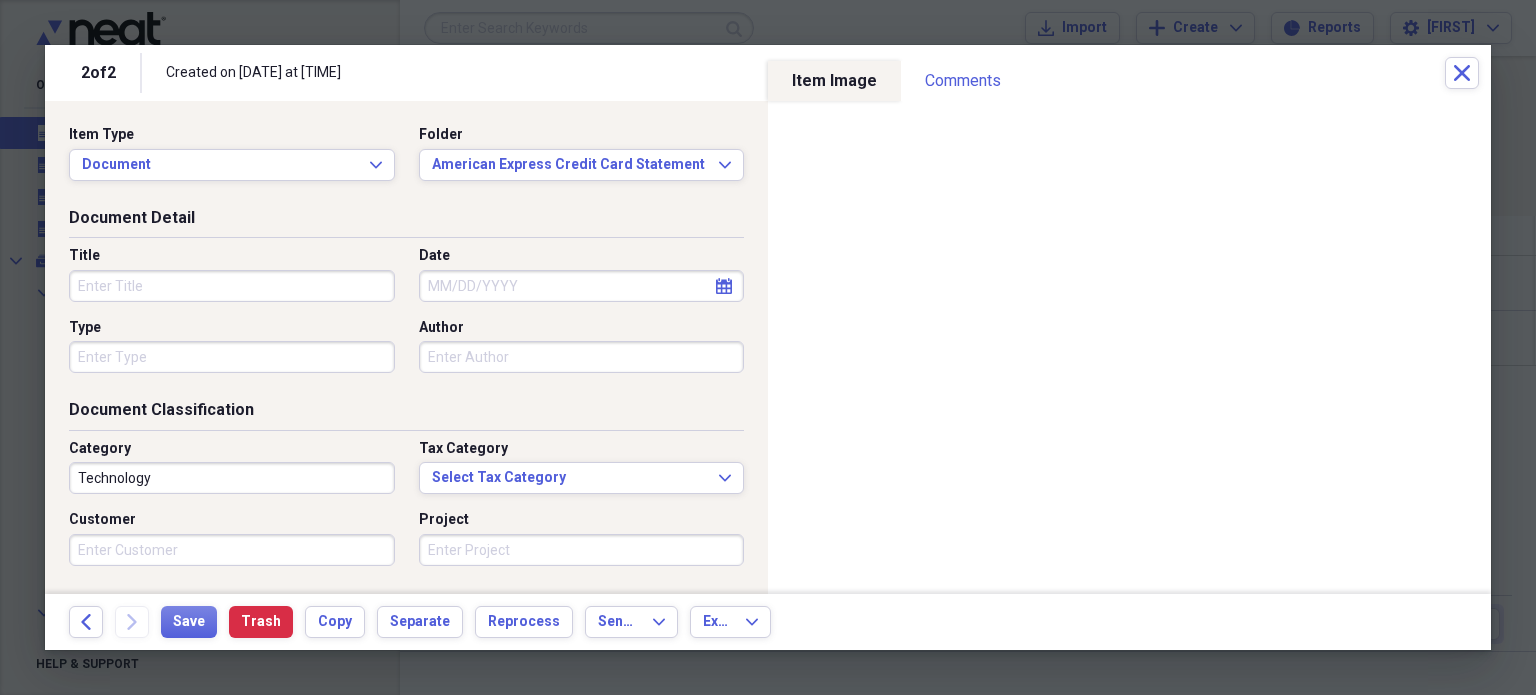 click on "Title" at bounding box center (232, 286) 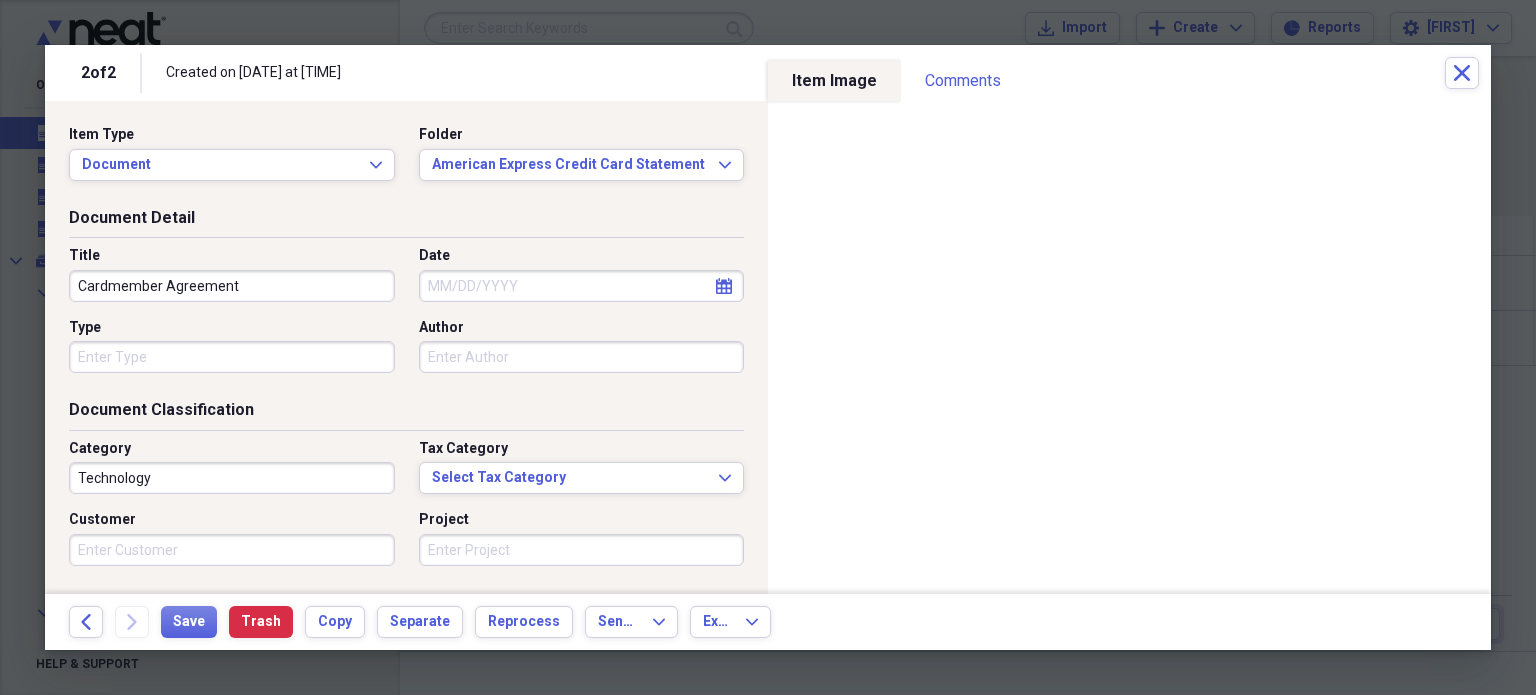 type on "Cardmember Agreement" 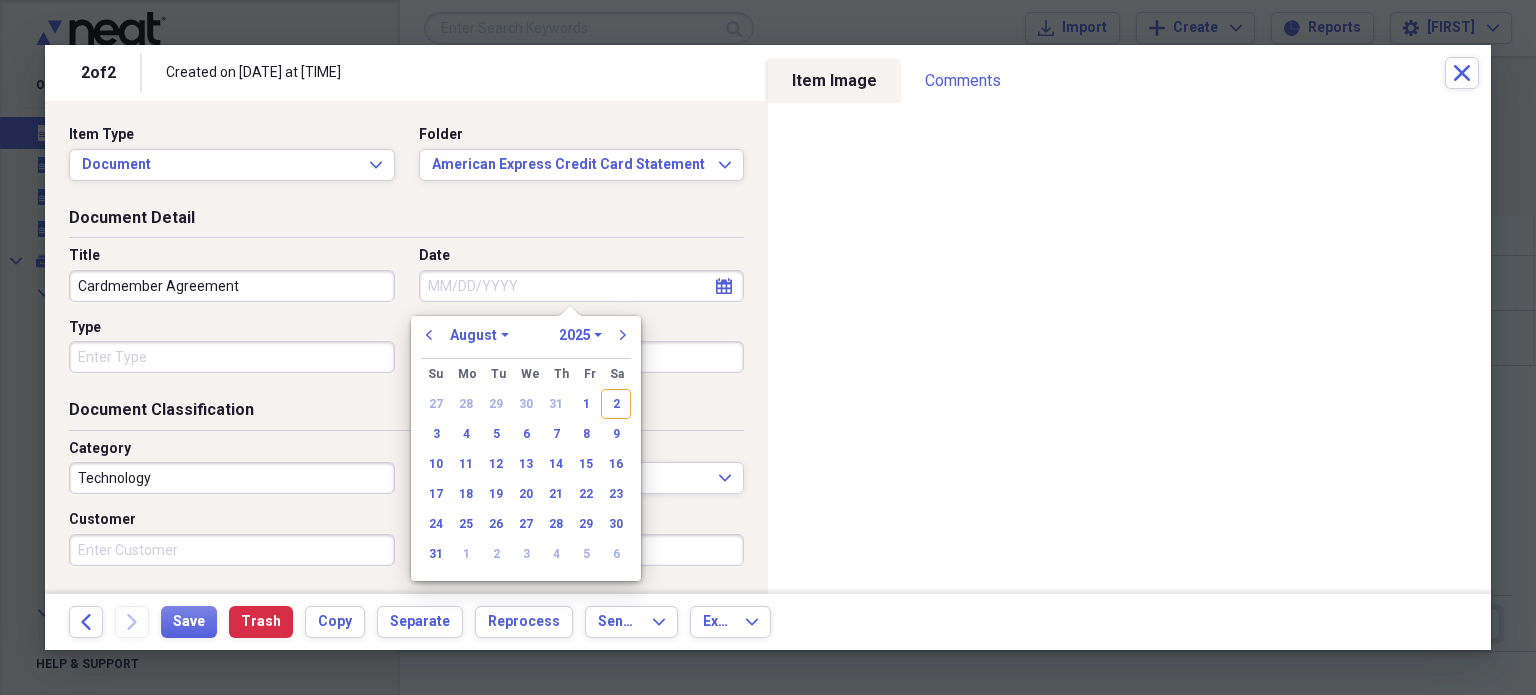 click on "Date" at bounding box center [582, 286] 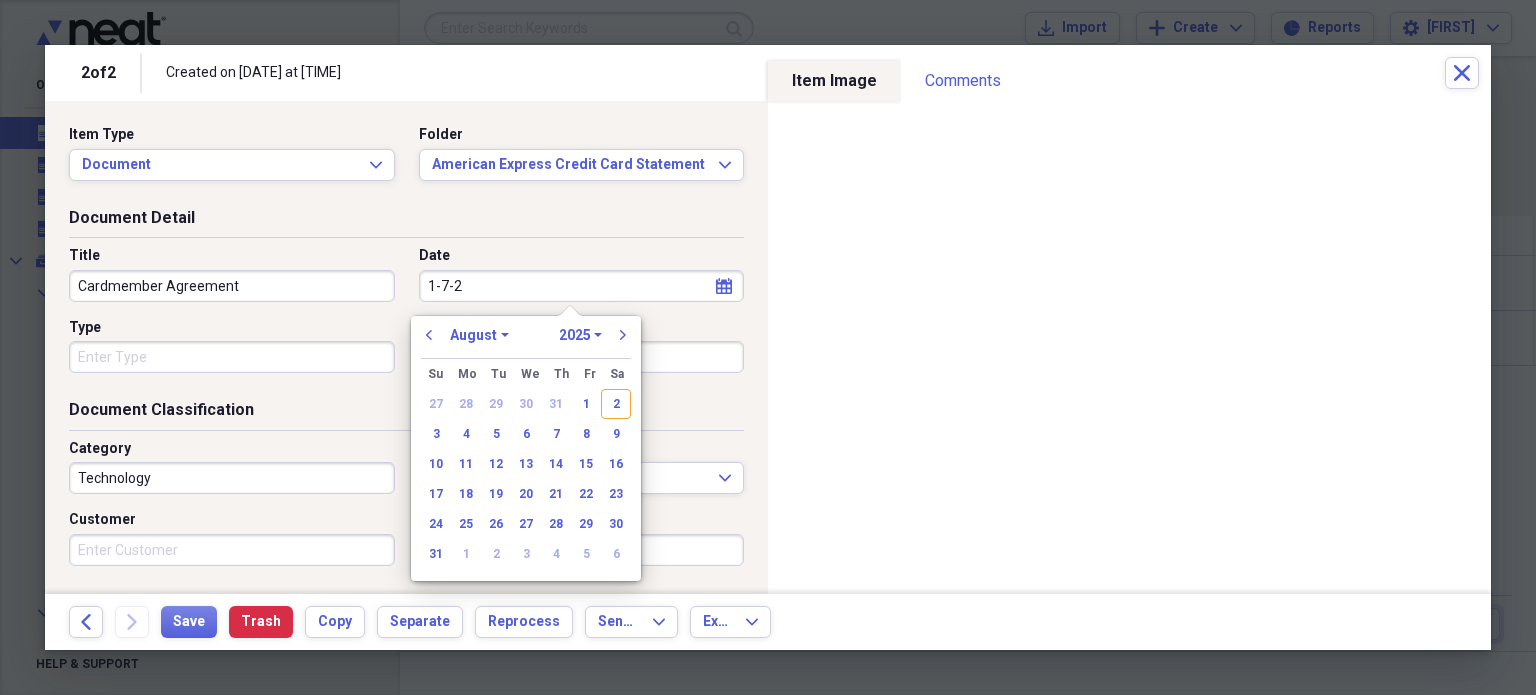 type on "[DATE]" 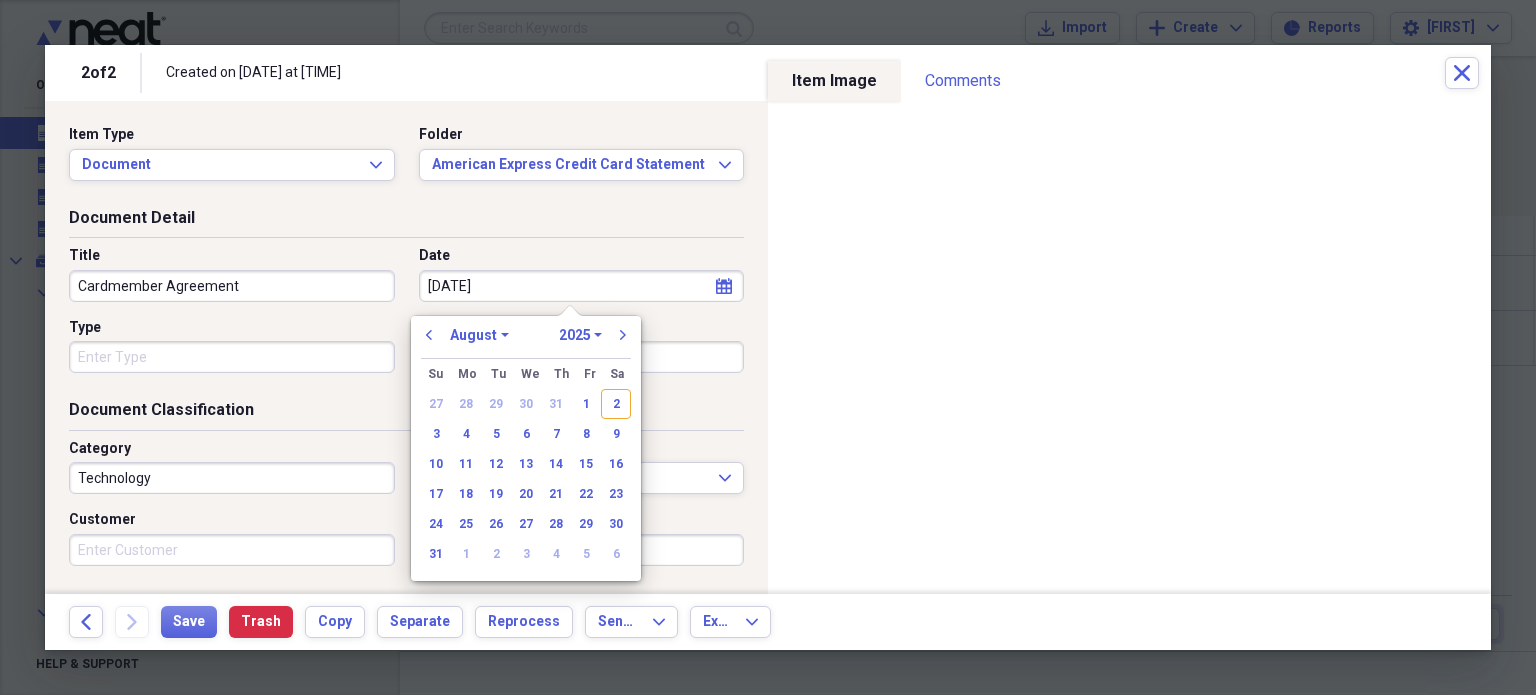 select on "0" 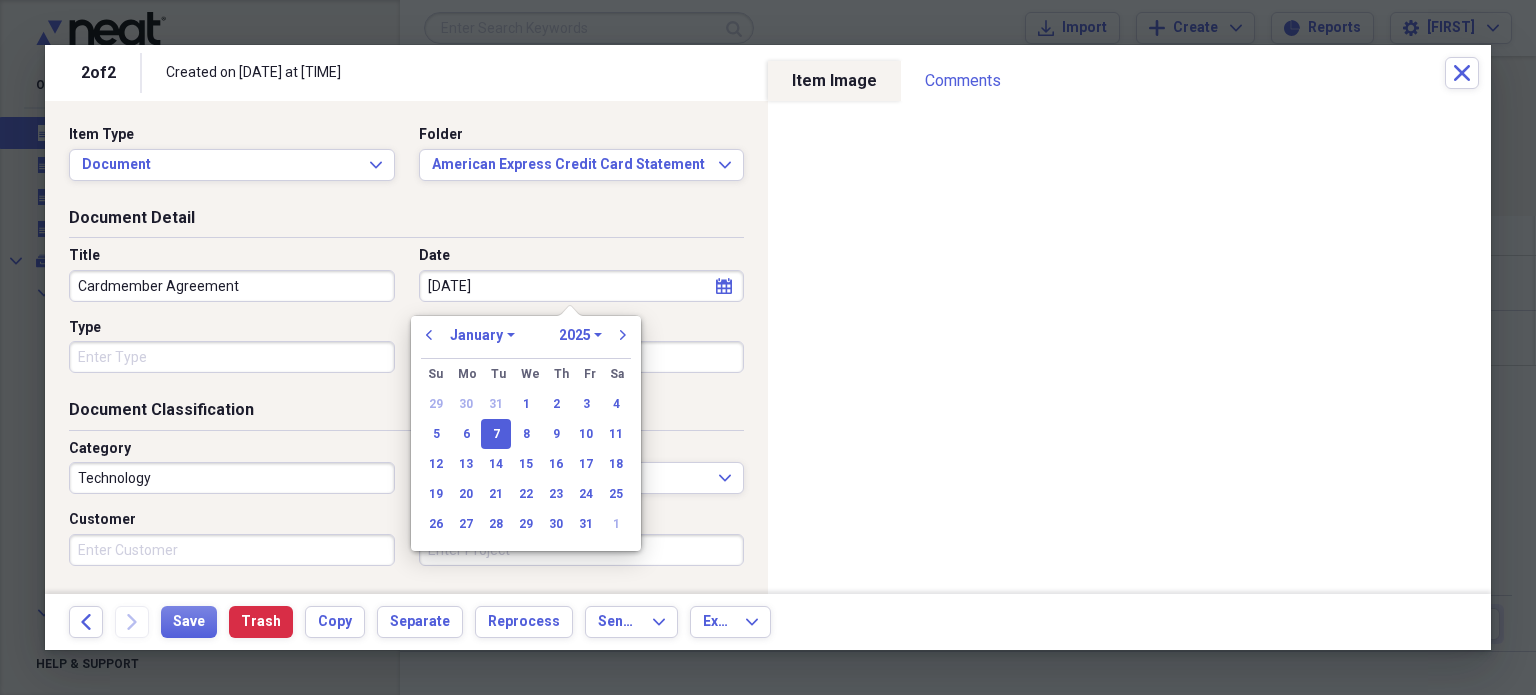type on "01/07/2025" 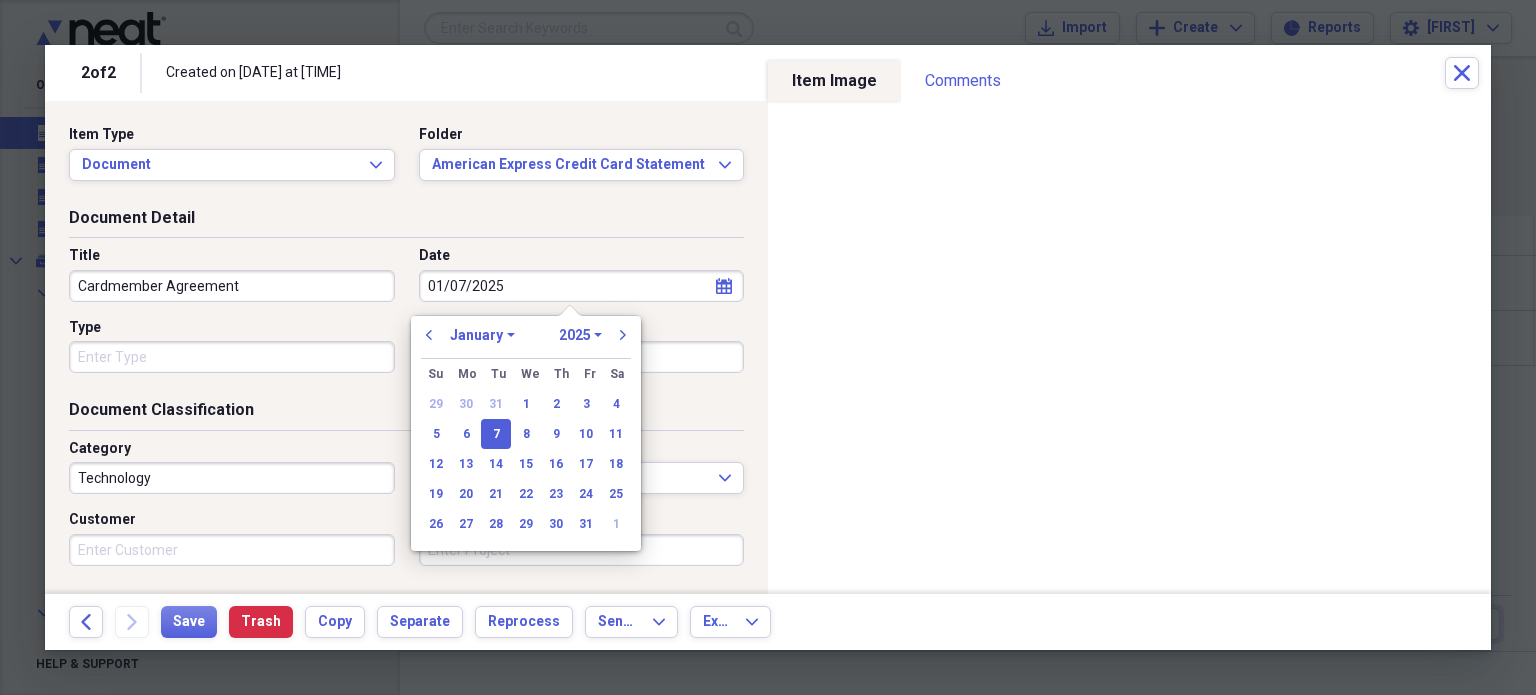 click on "Type" at bounding box center (232, 357) 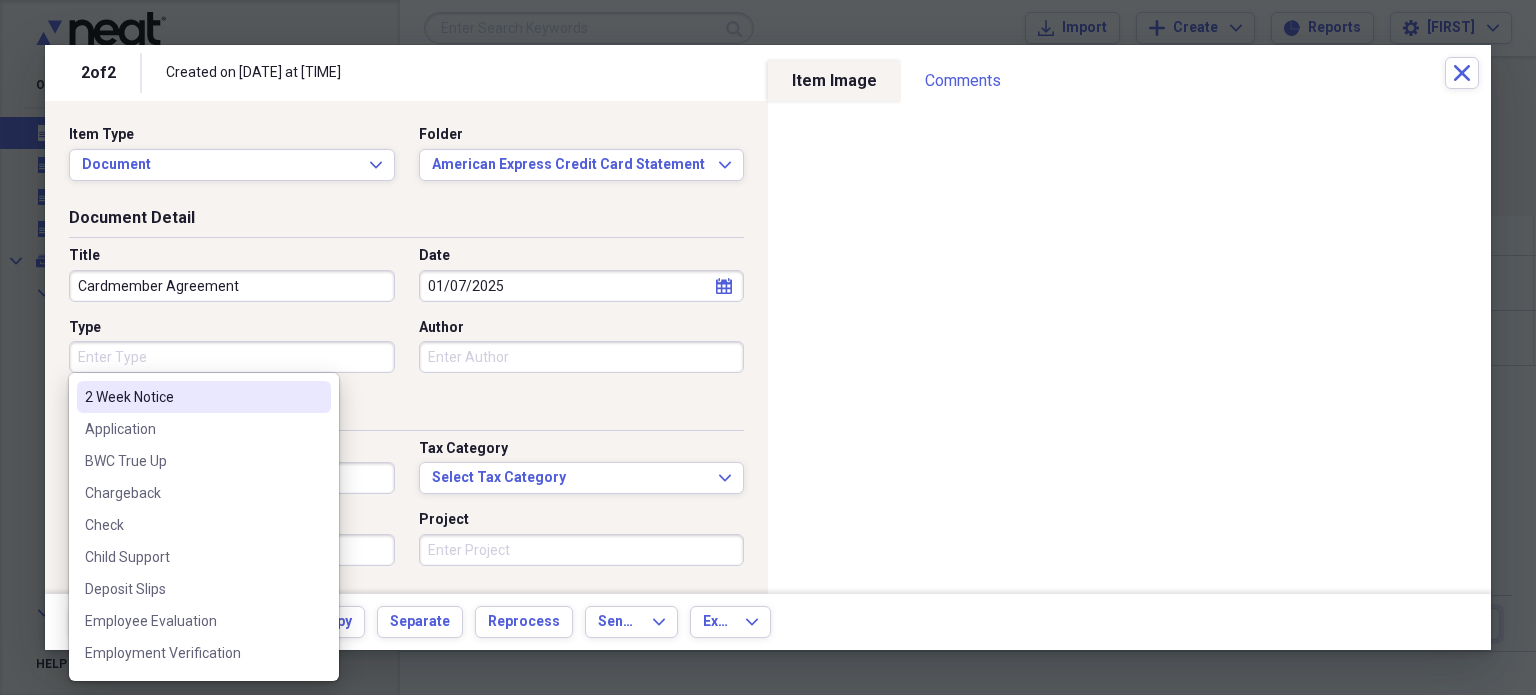 click on "Type" at bounding box center (232, 328) 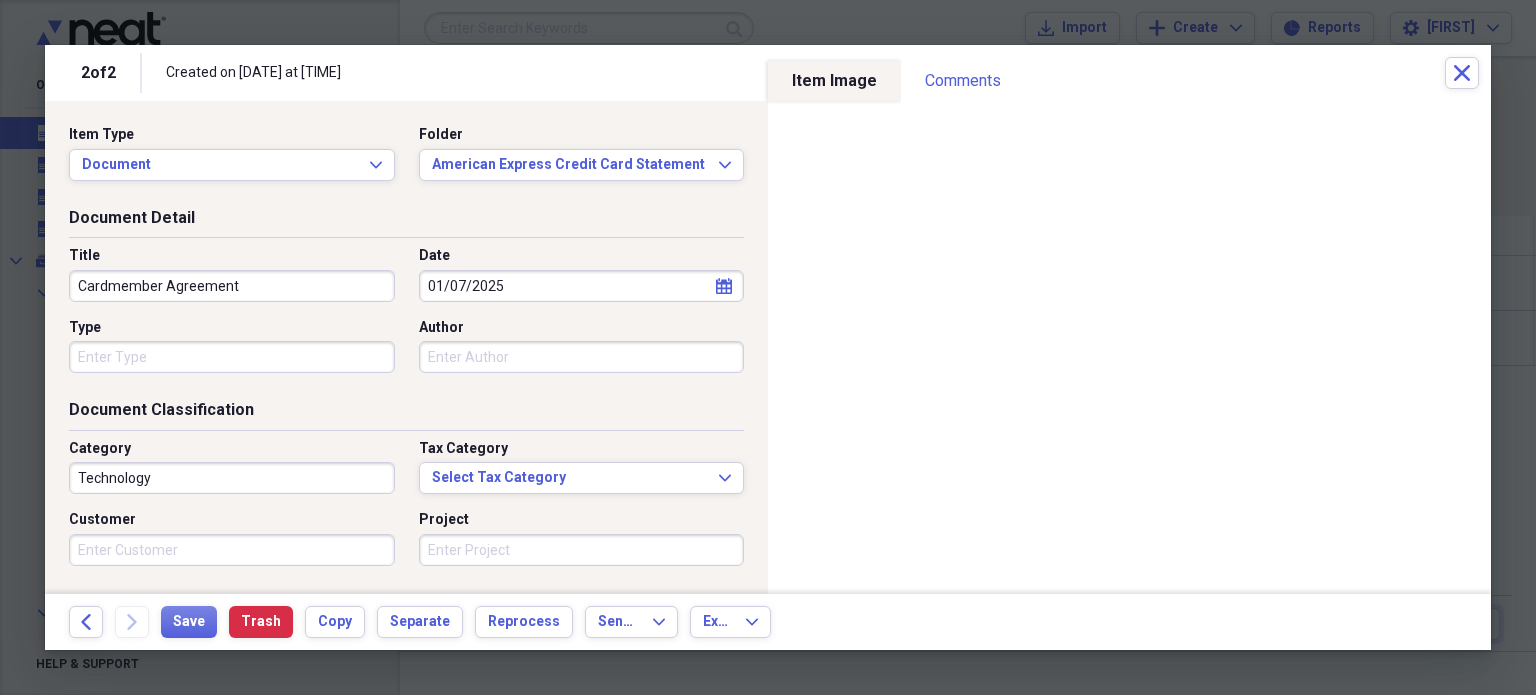 click on "Technology" at bounding box center [232, 478] 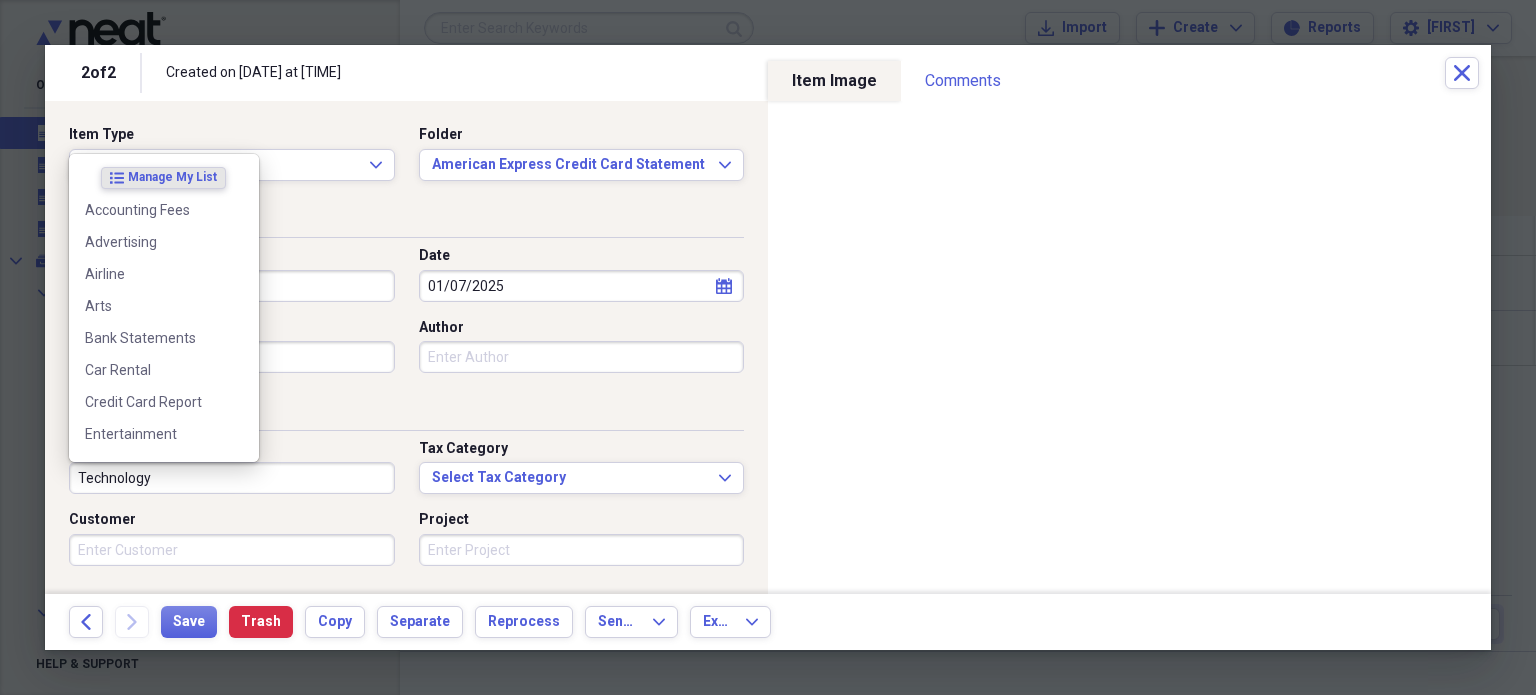 type on "=" 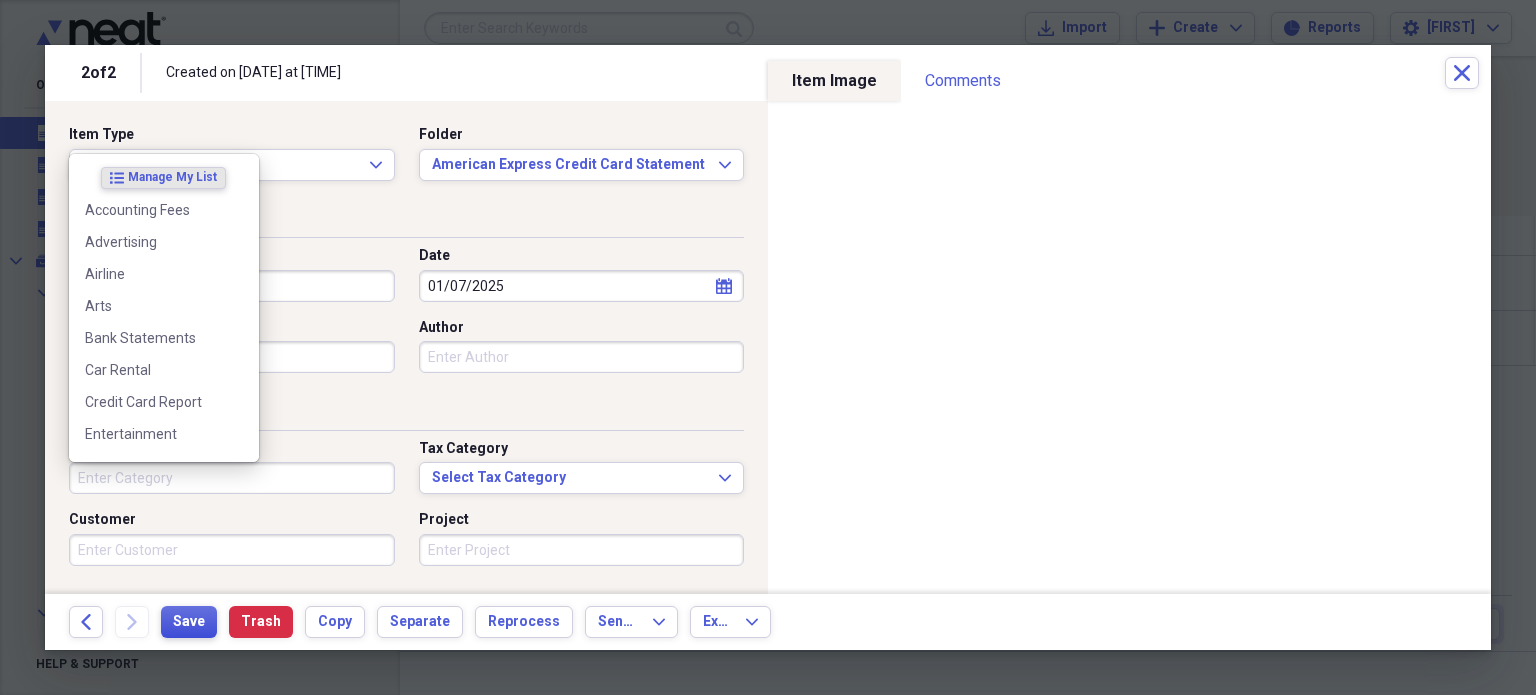 type 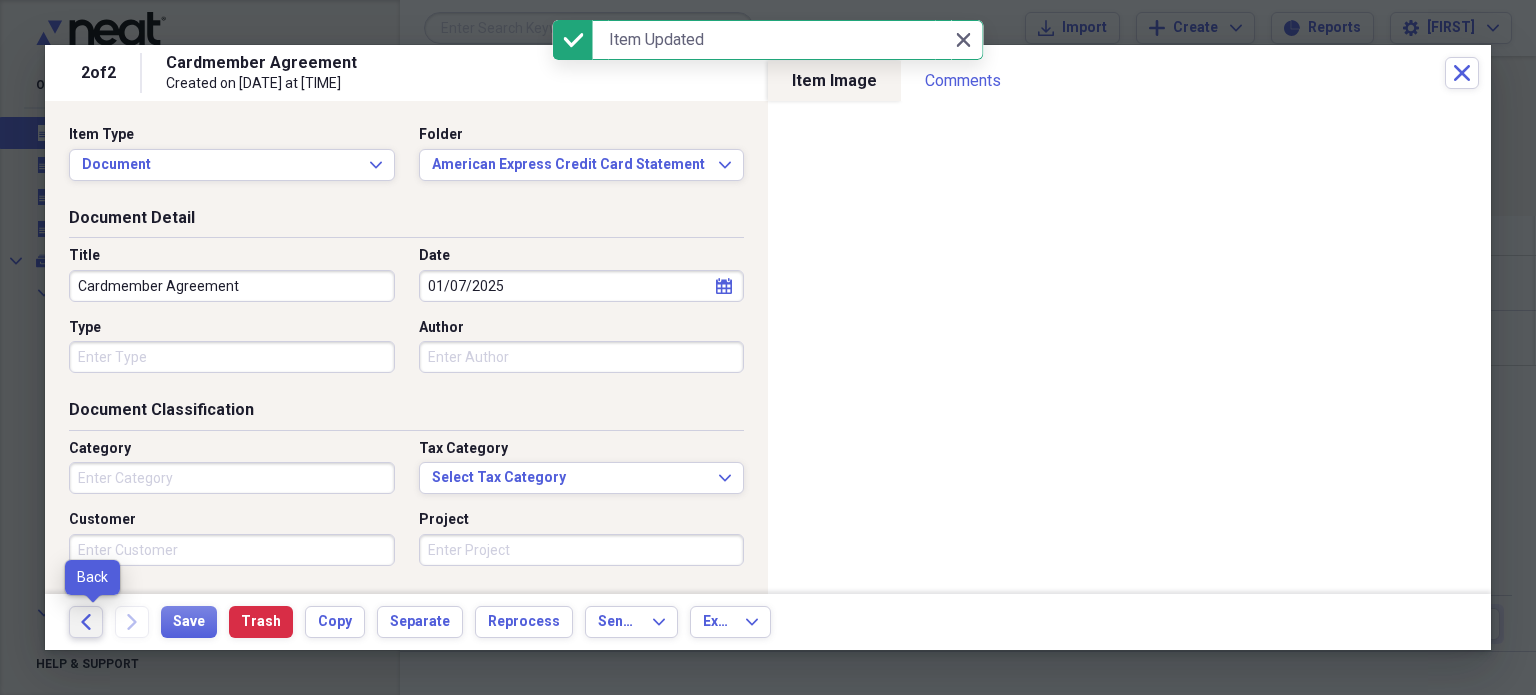 click on "Back" at bounding box center (86, 622) 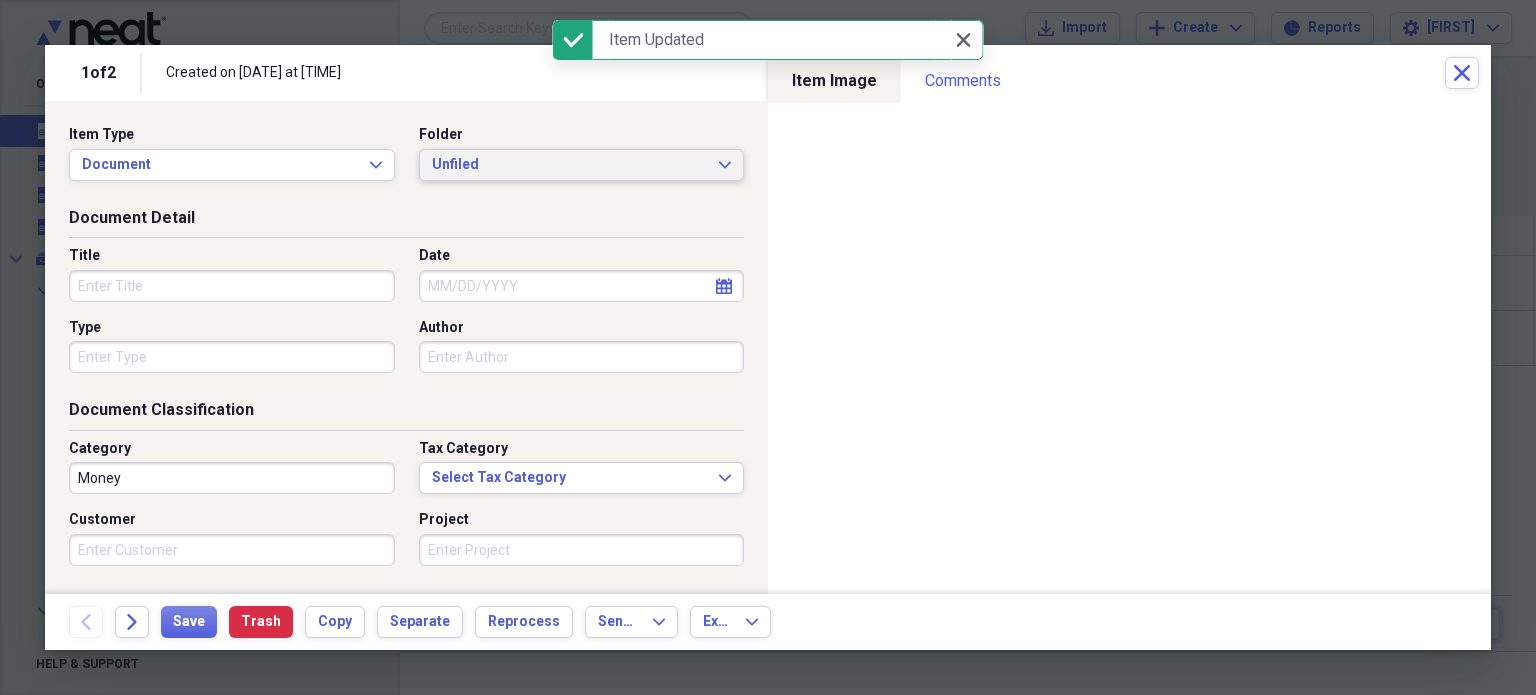 click on "Unfiled" at bounding box center (570, 165) 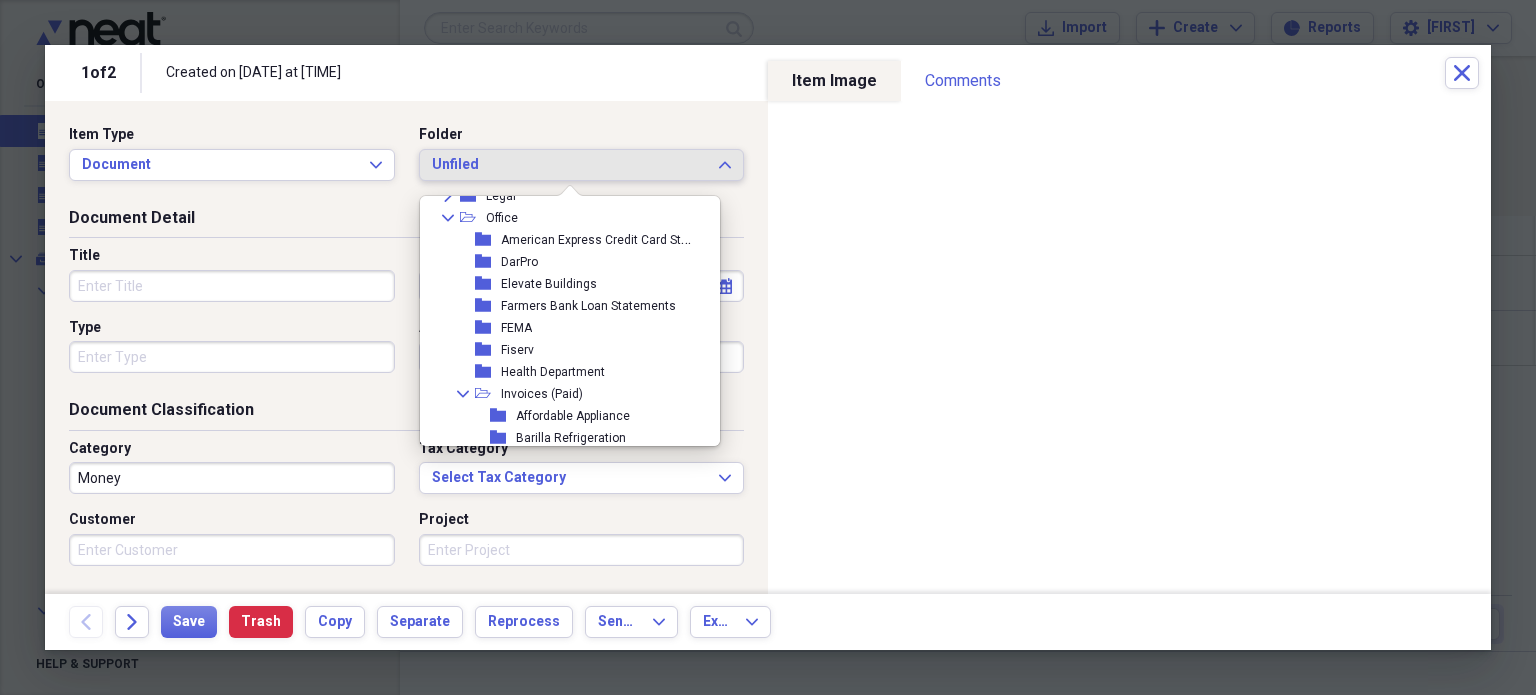scroll, scrollTop: 2819, scrollLeft: 0, axis: vertical 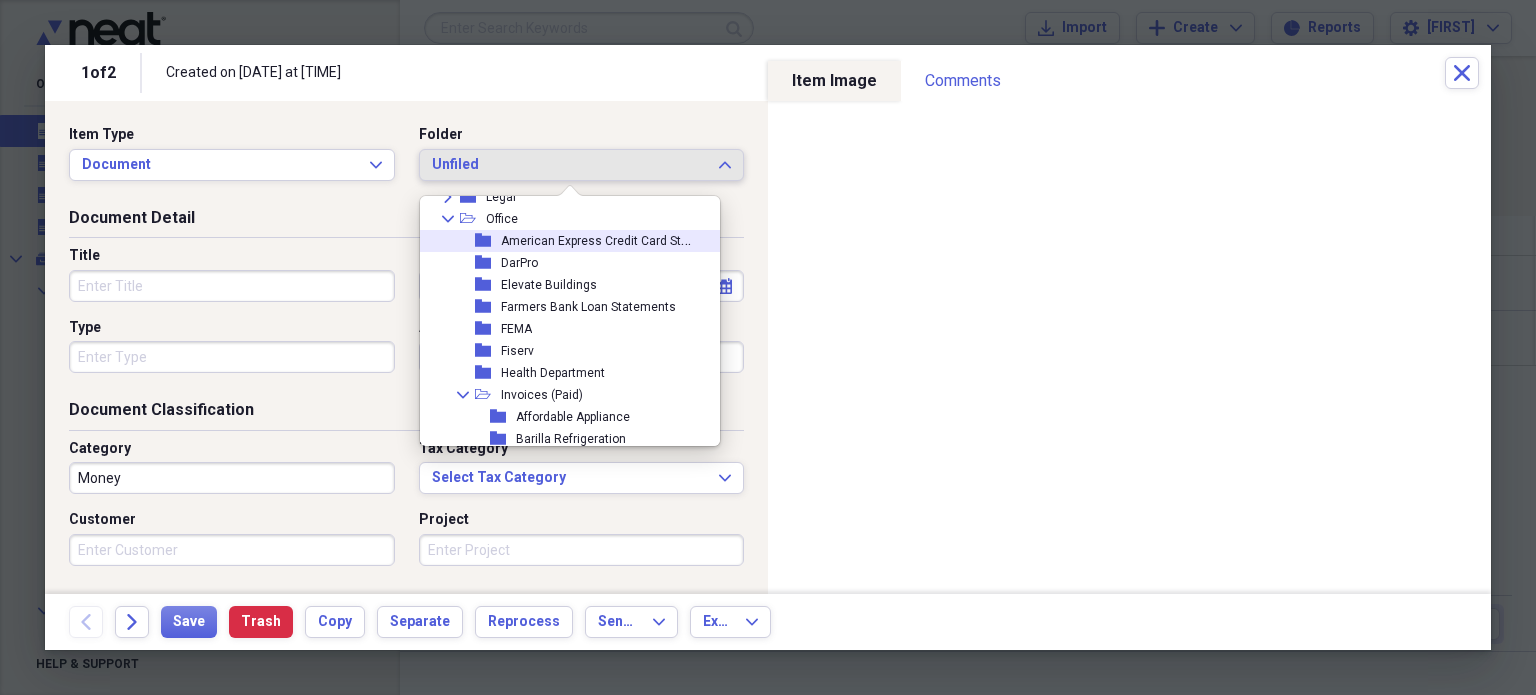 click on "American Express Credit Card Statement" at bounding box center [614, 239] 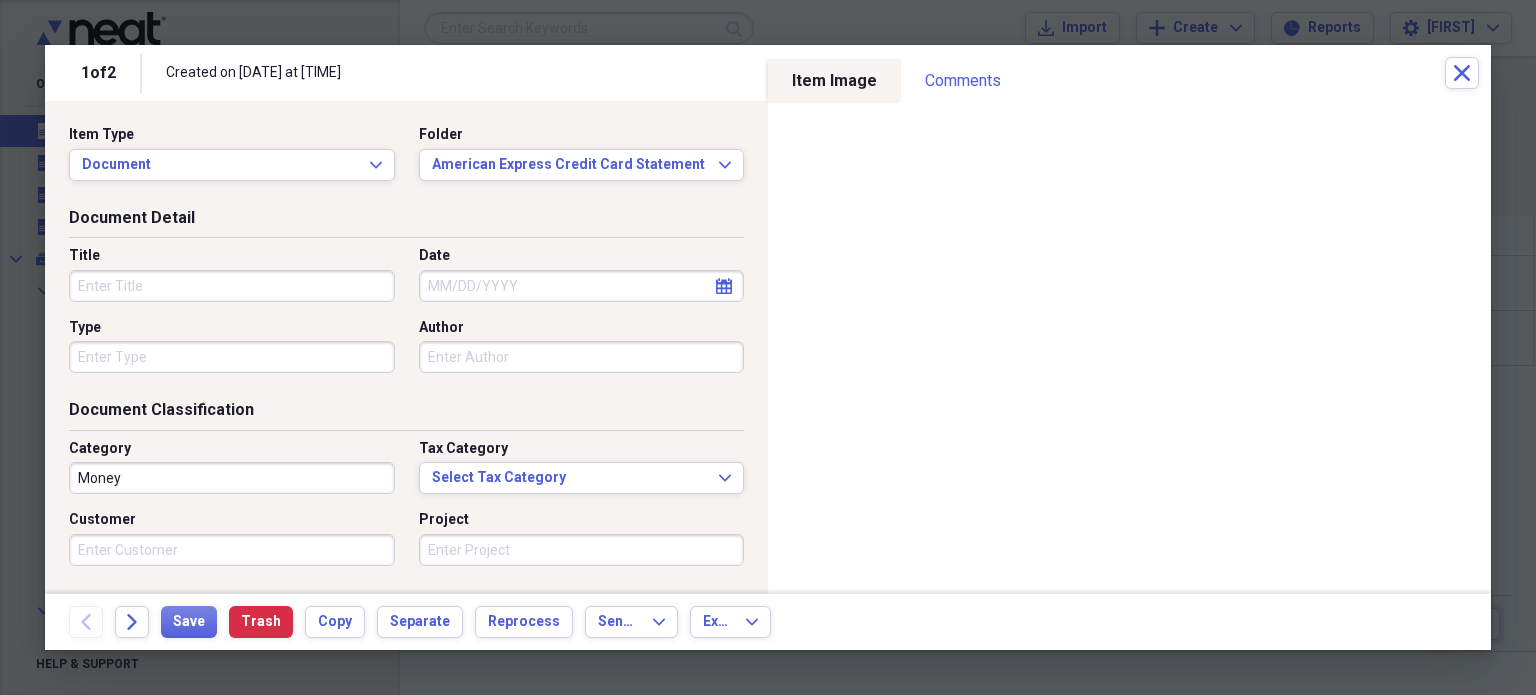 click on "Title" at bounding box center (232, 286) 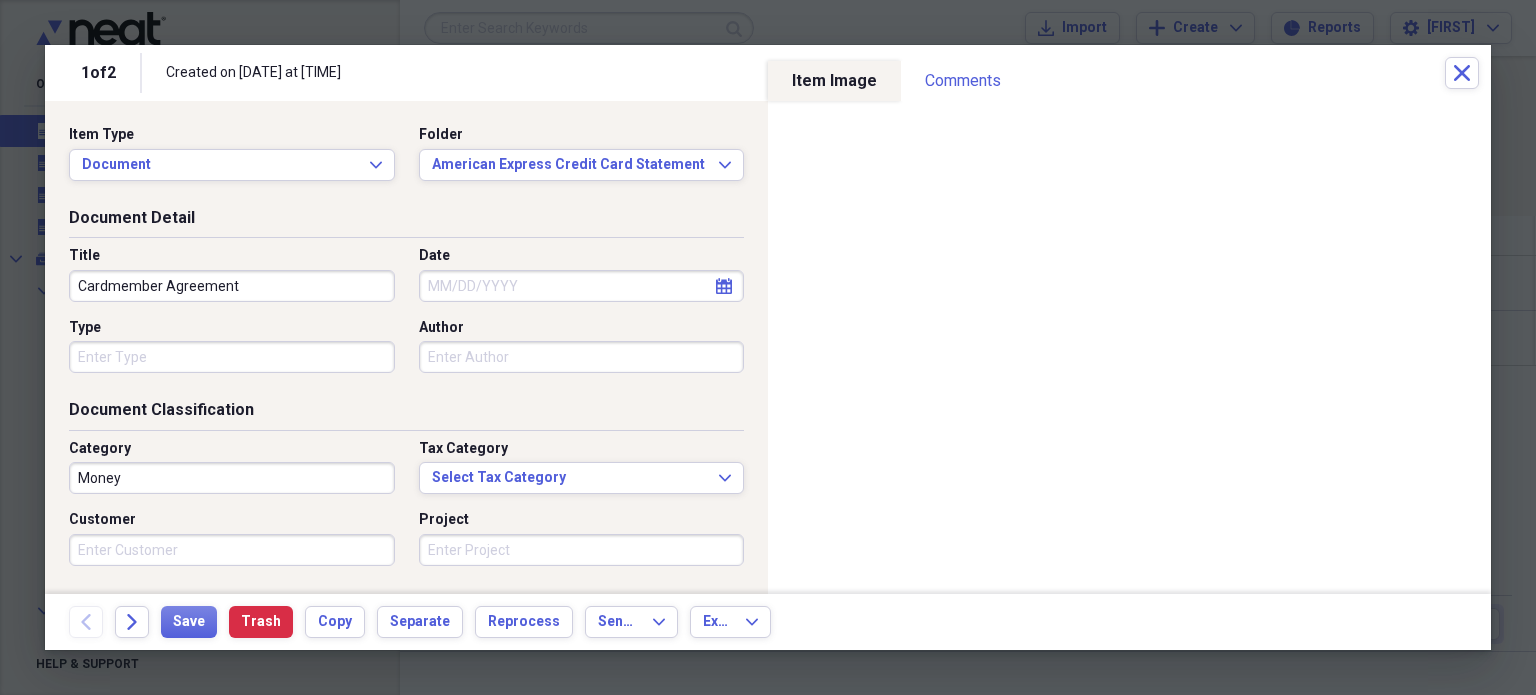 type on "Cardmember Agreement" 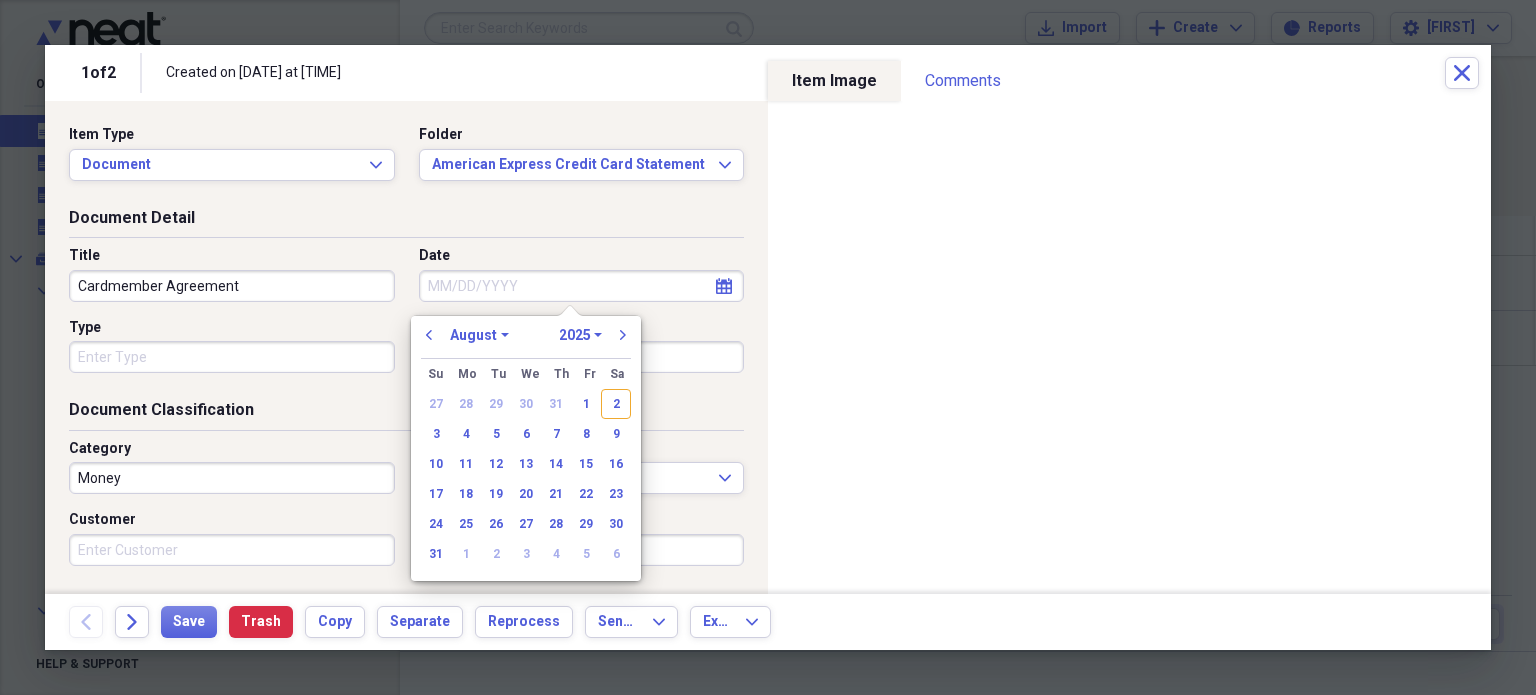 click on "Date" at bounding box center [582, 286] 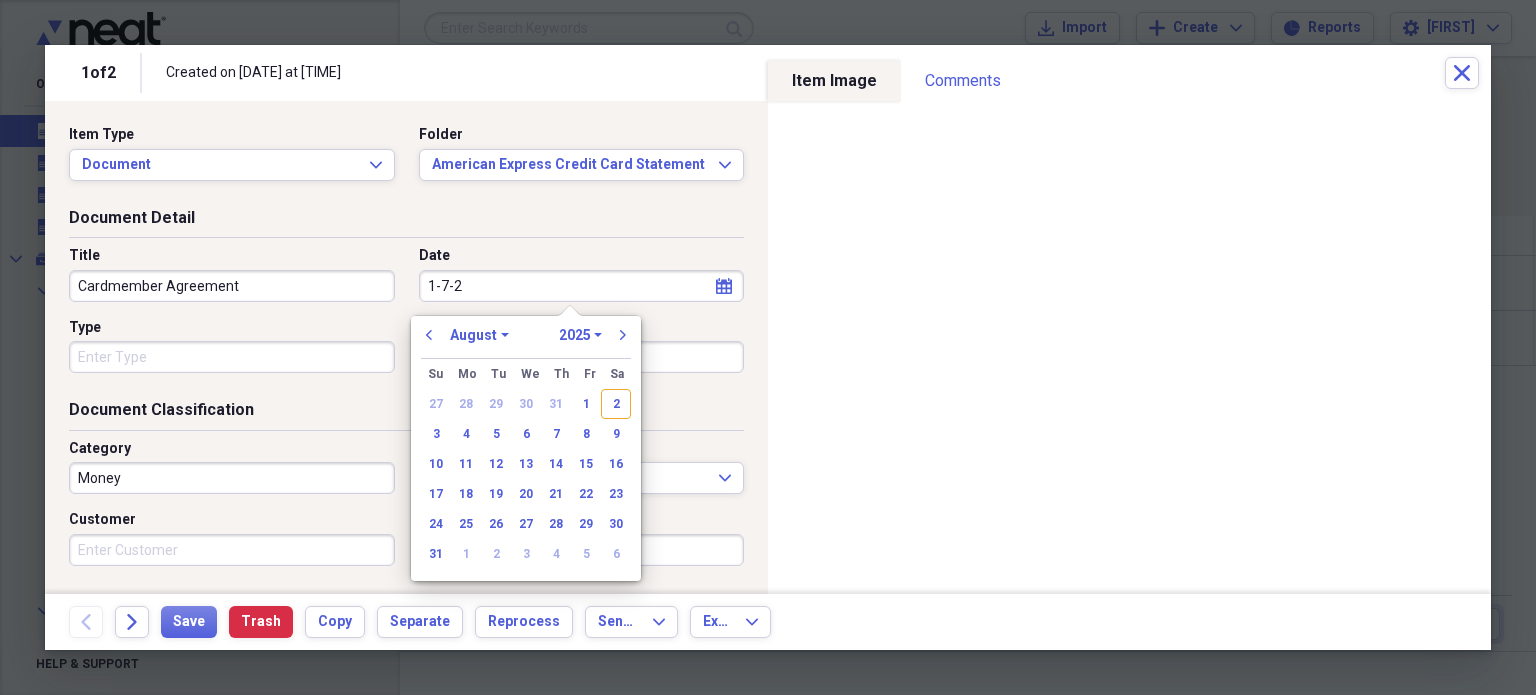 type on "[DATE]" 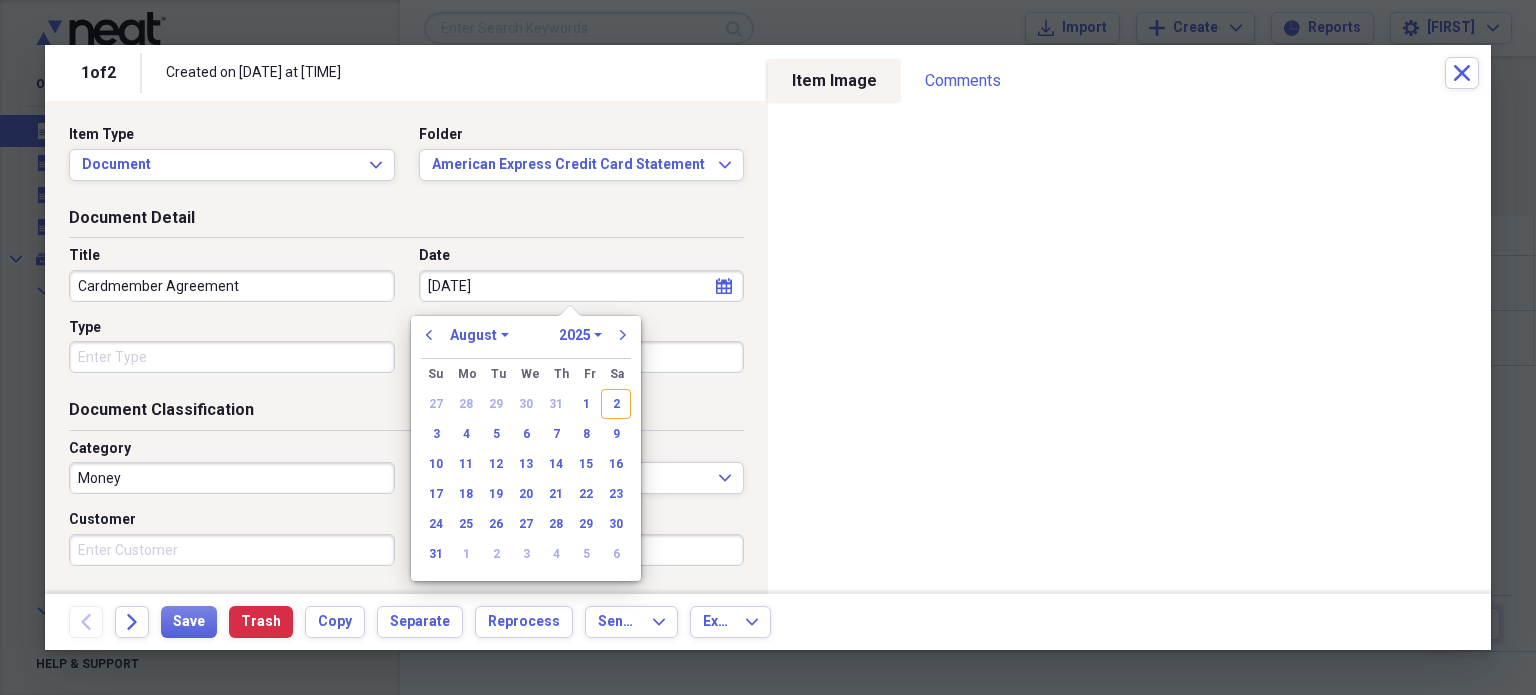 select on "0" 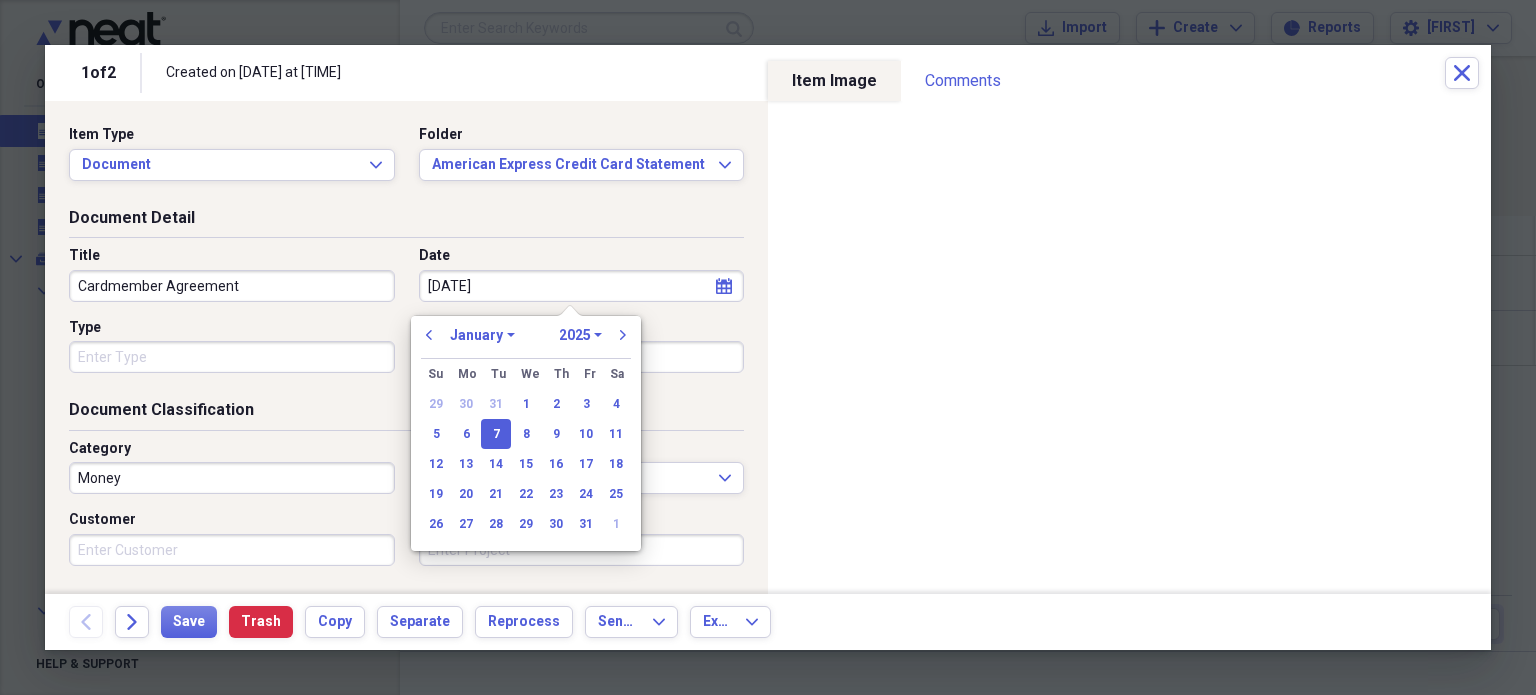 type on "01/07/2025" 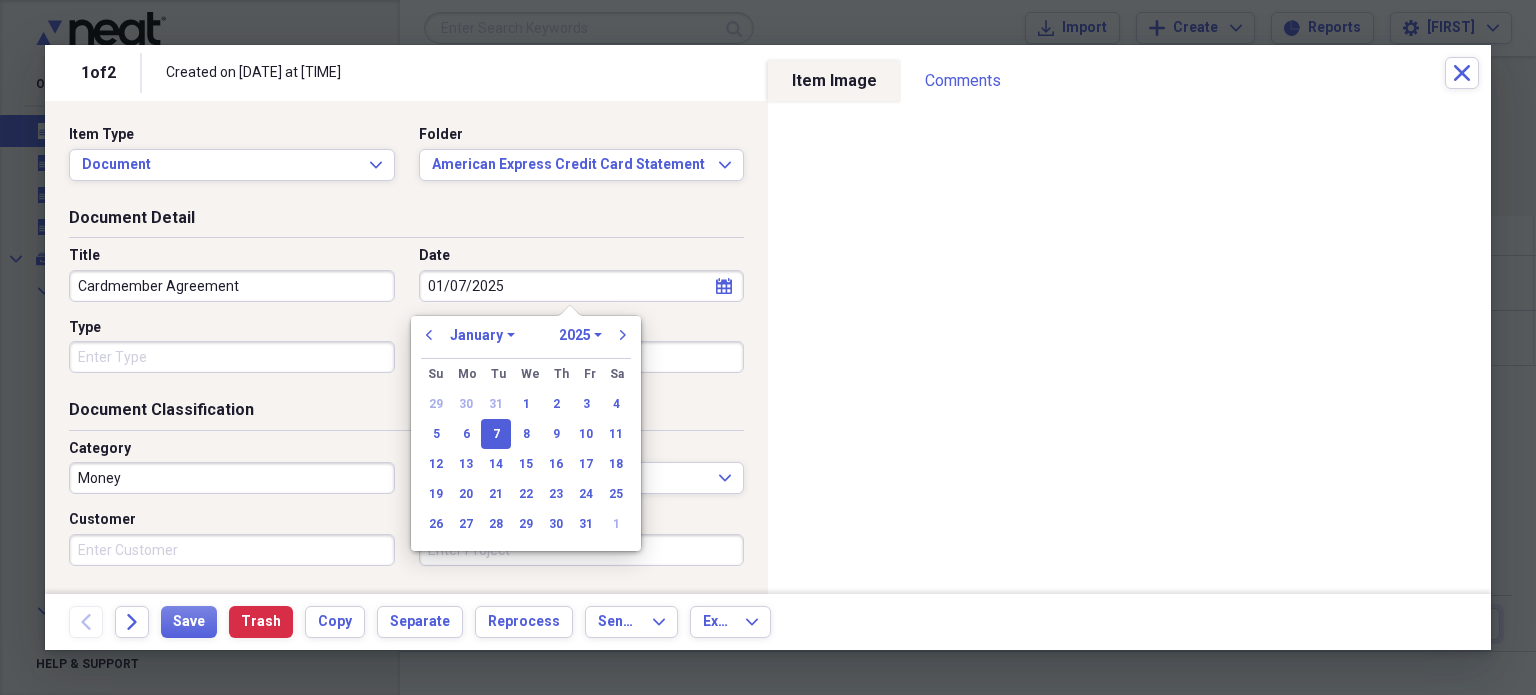click on "Document Detail" at bounding box center [406, 222] 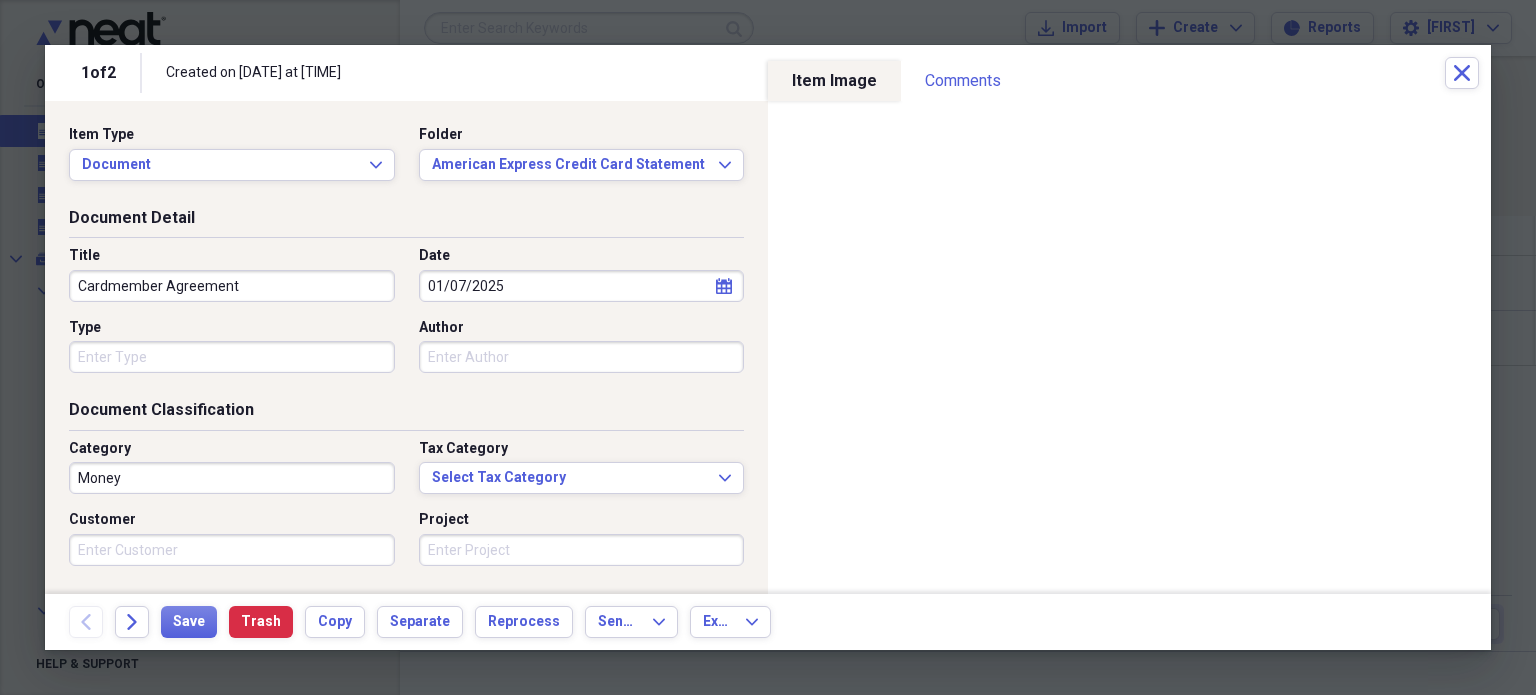 click on "Money" at bounding box center [232, 478] 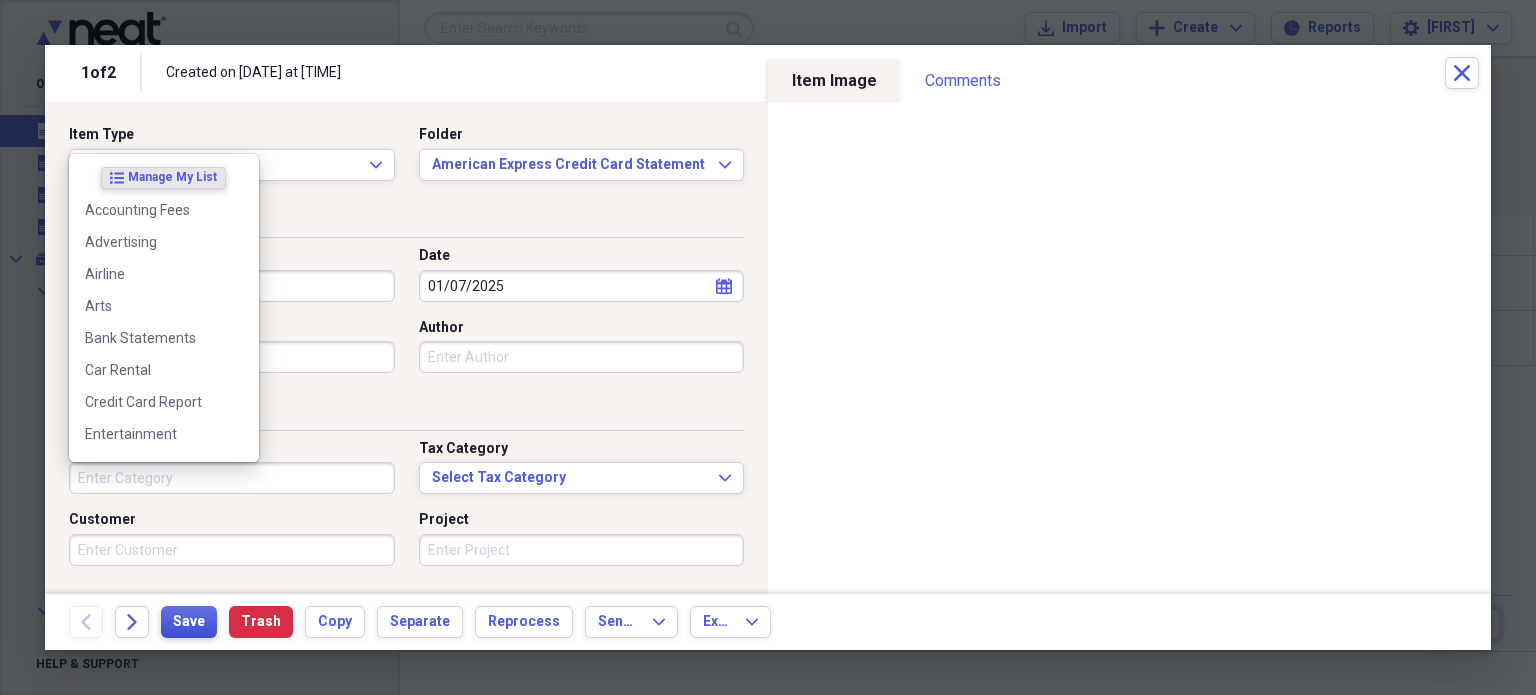 type 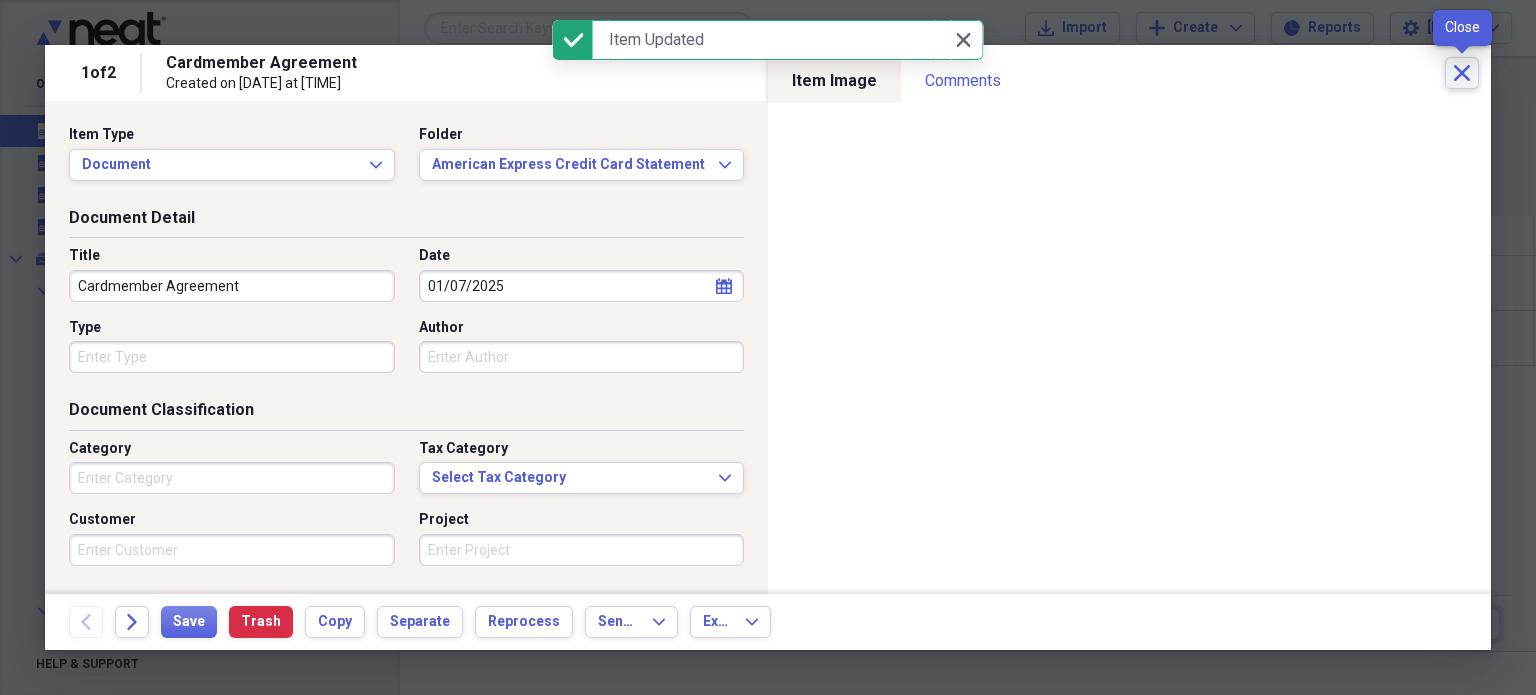 click 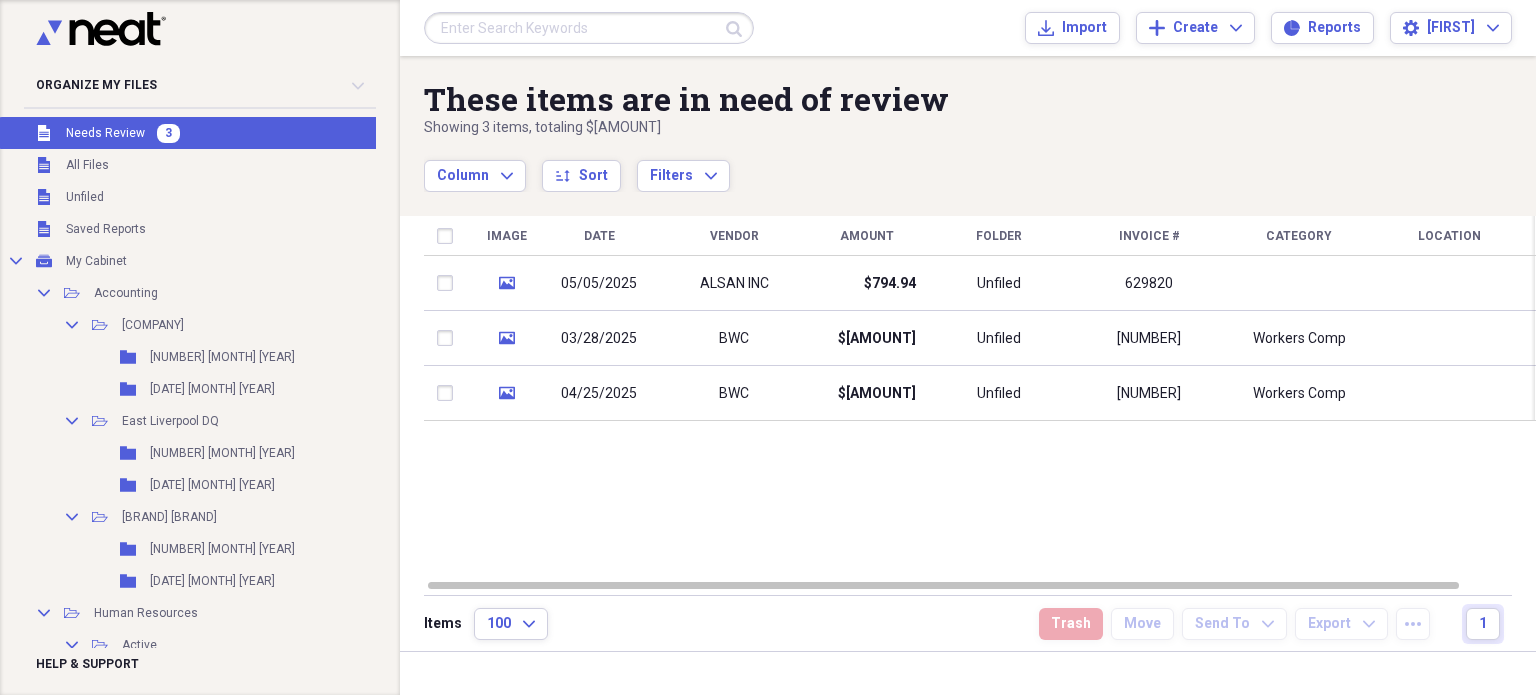 click on "These items are in need of review Showing [NUMBER] items , totaling $[AMOUNT] Column Expand sort Sort Filters  Expand Create Item Expand" at bounding box center [968, 124] 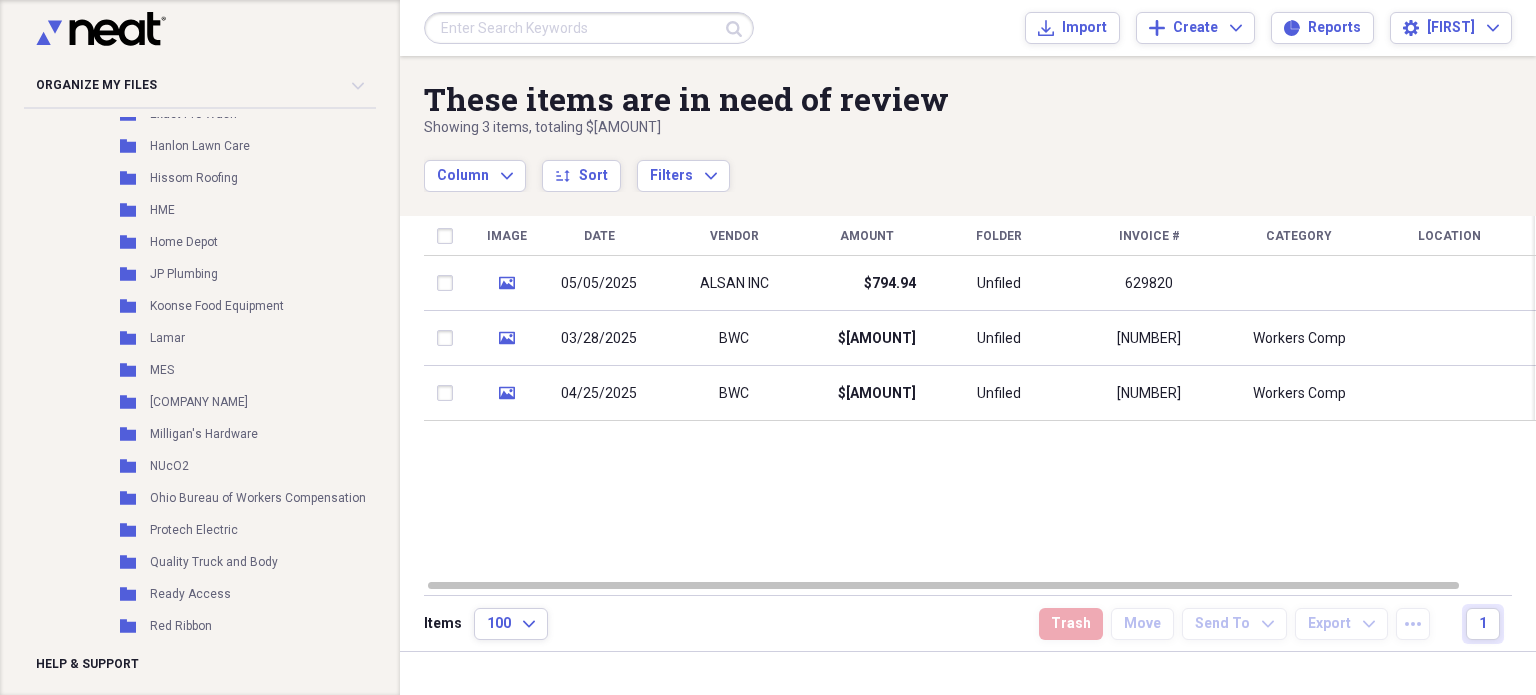scroll, scrollTop: 4916, scrollLeft: 0, axis: vertical 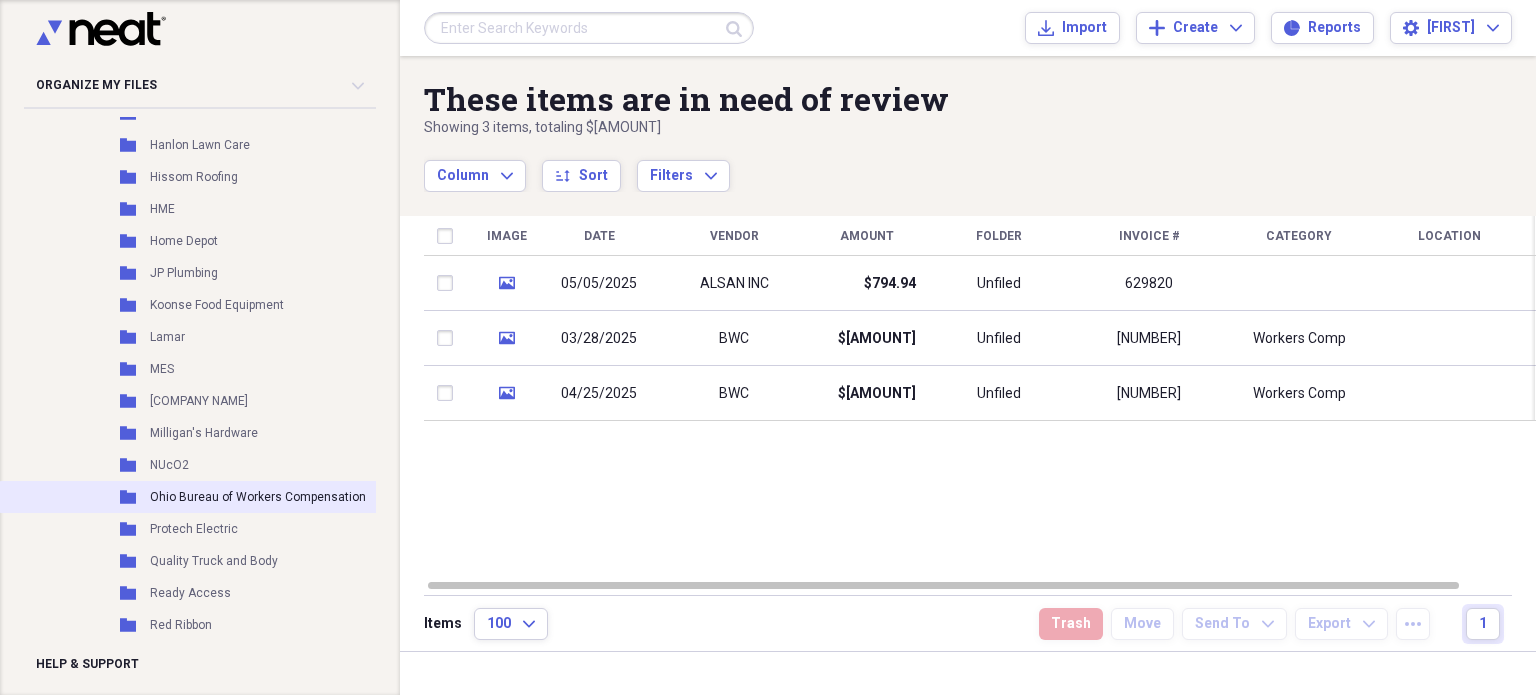 click on "Ohio Bureau of Workers Compensation" at bounding box center [258, 497] 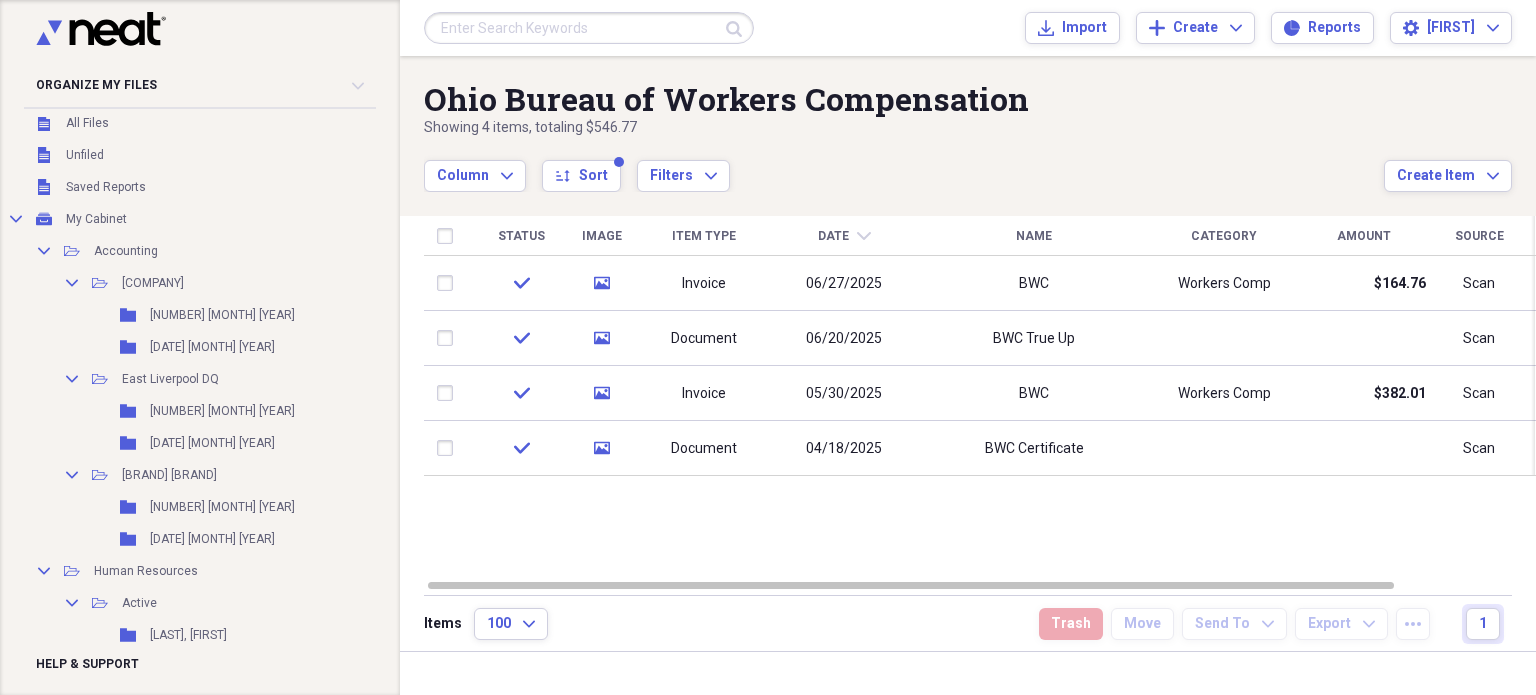 scroll, scrollTop: 0, scrollLeft: 0, axis: both 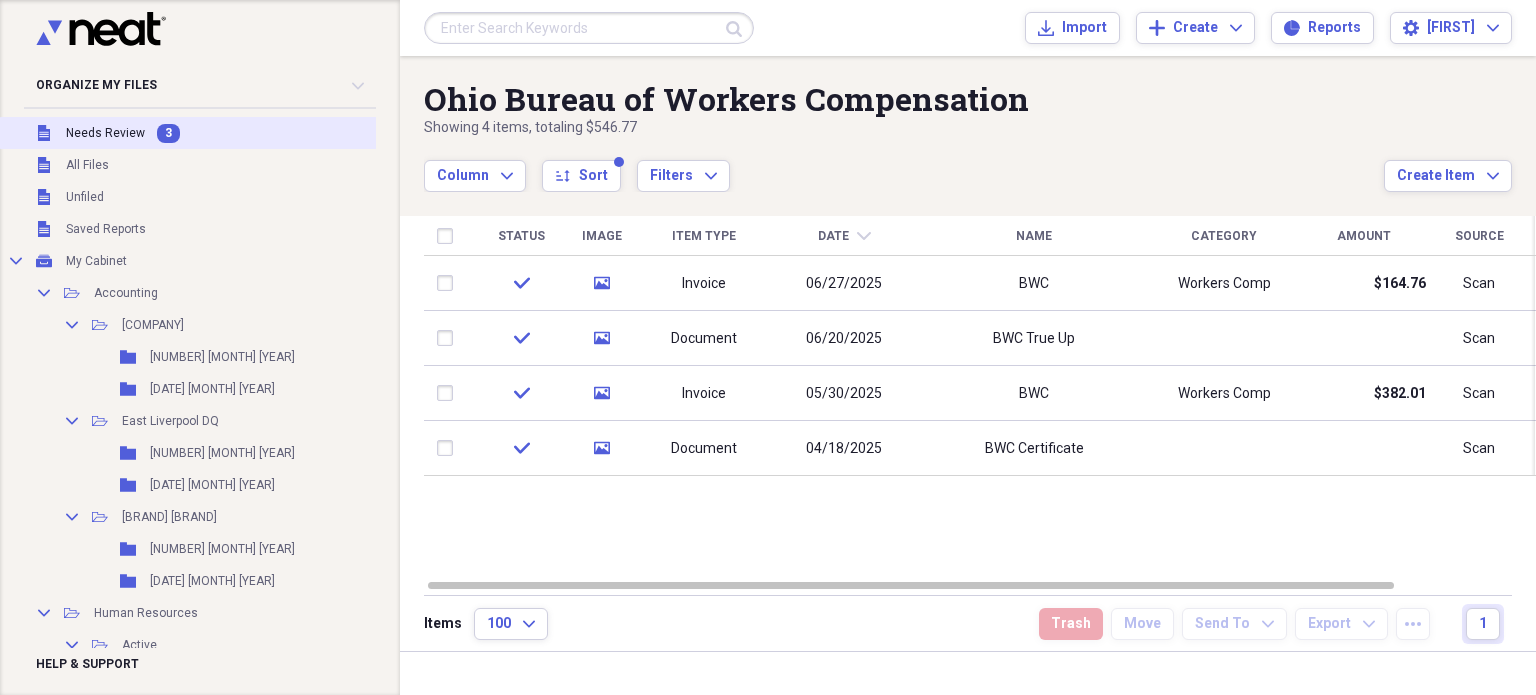 click on "Needs Review" at bounding box center (105, 133) 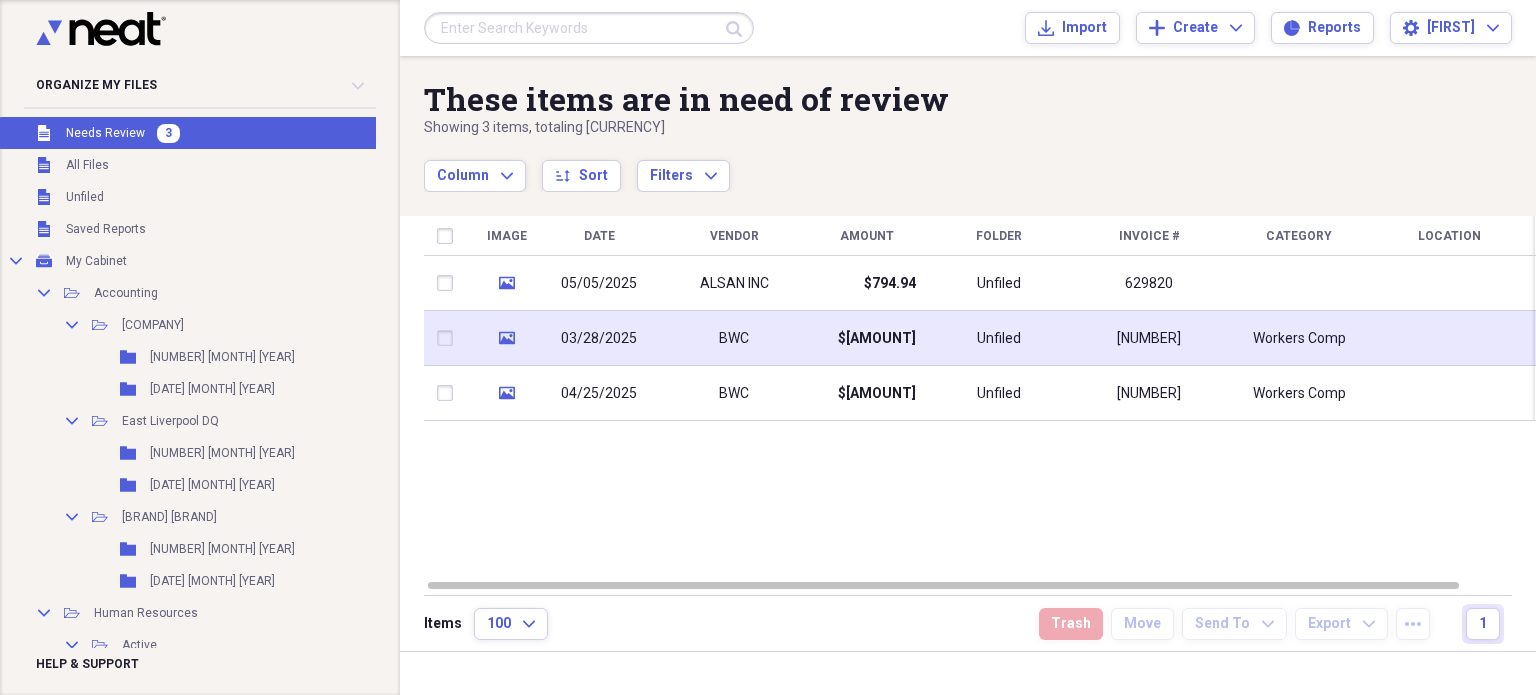 click at bounding box center [449, 338] 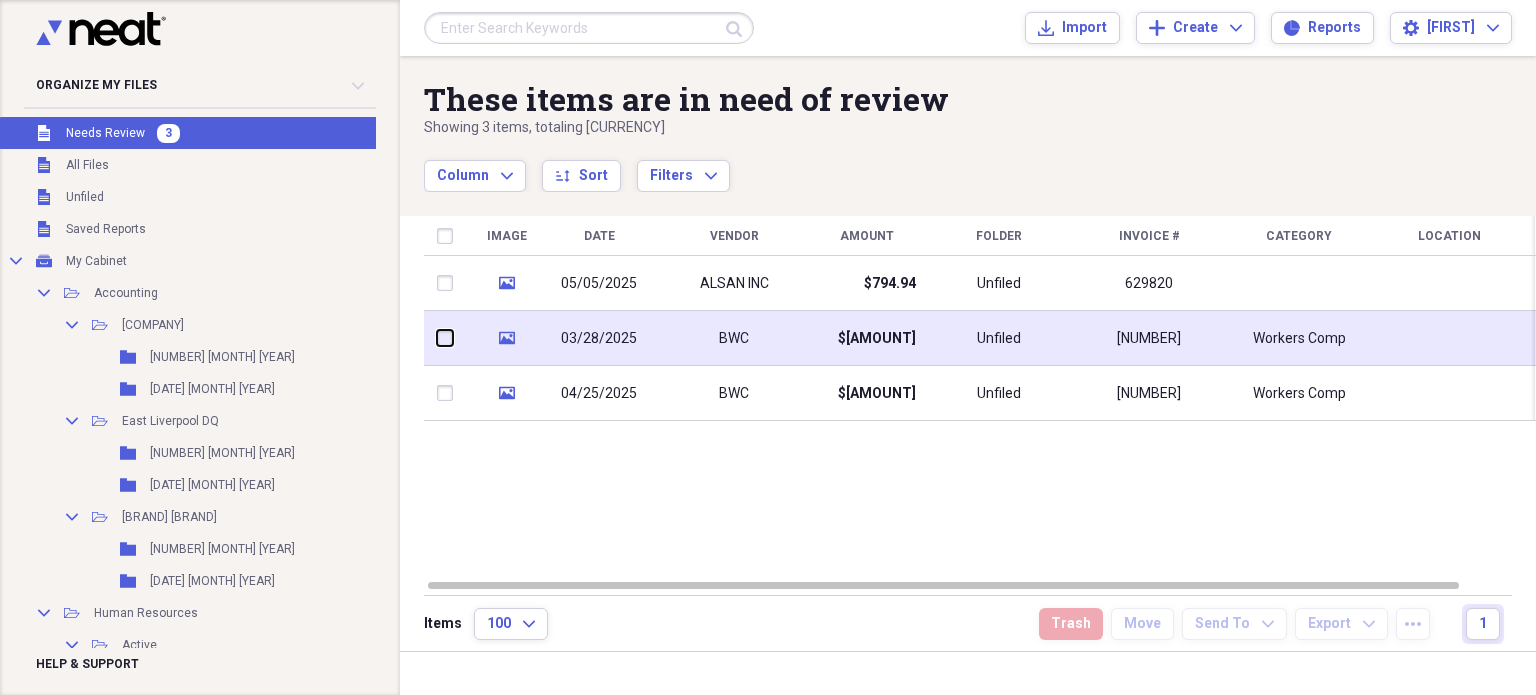 click at bounding box center (437, 338) 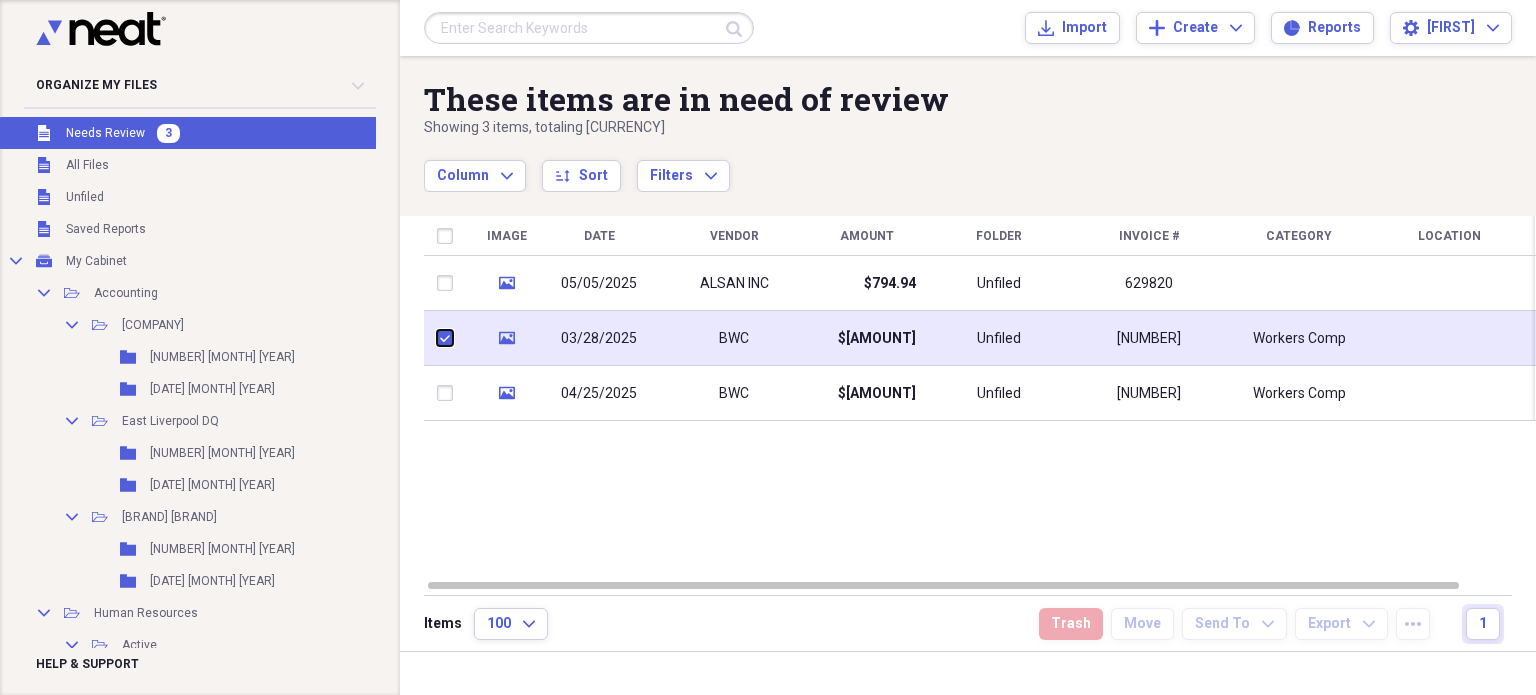 checkbox on "true" 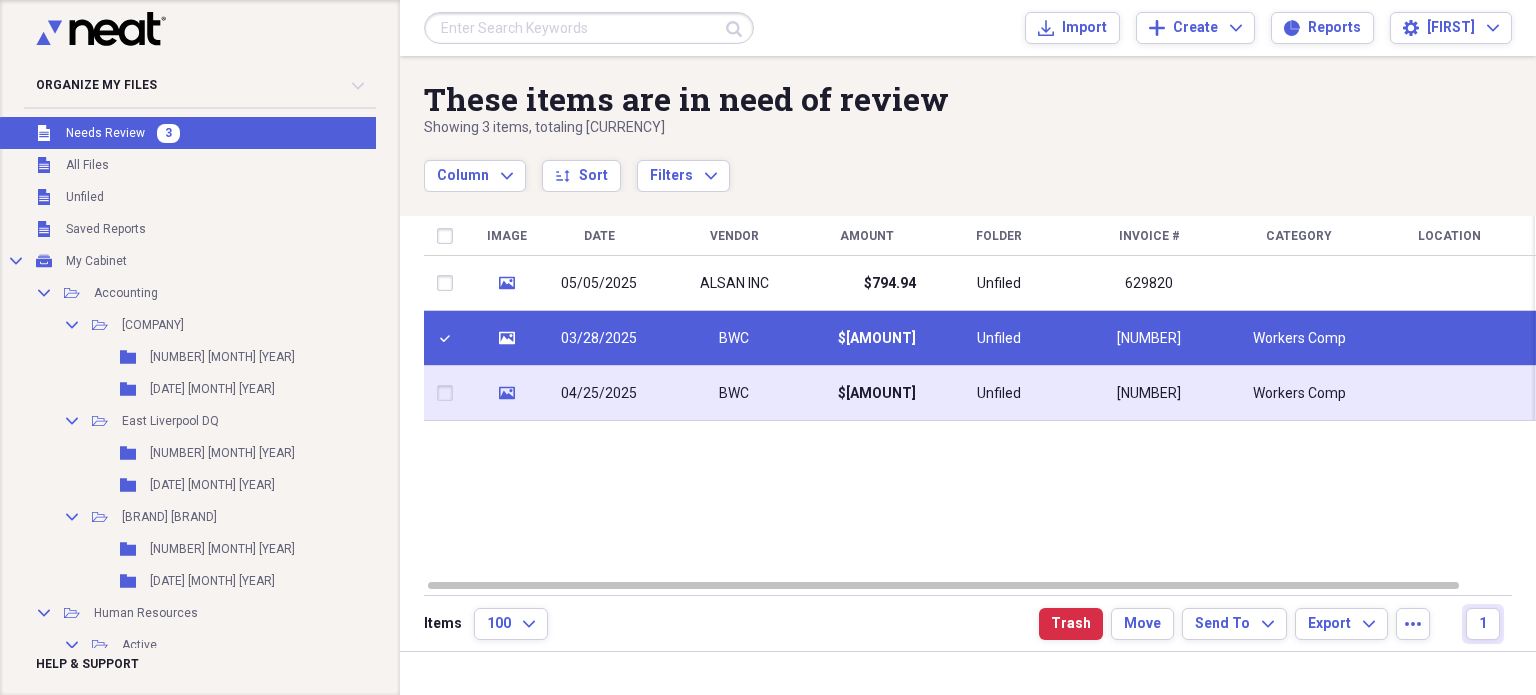 click at bounding box center (449, 393) 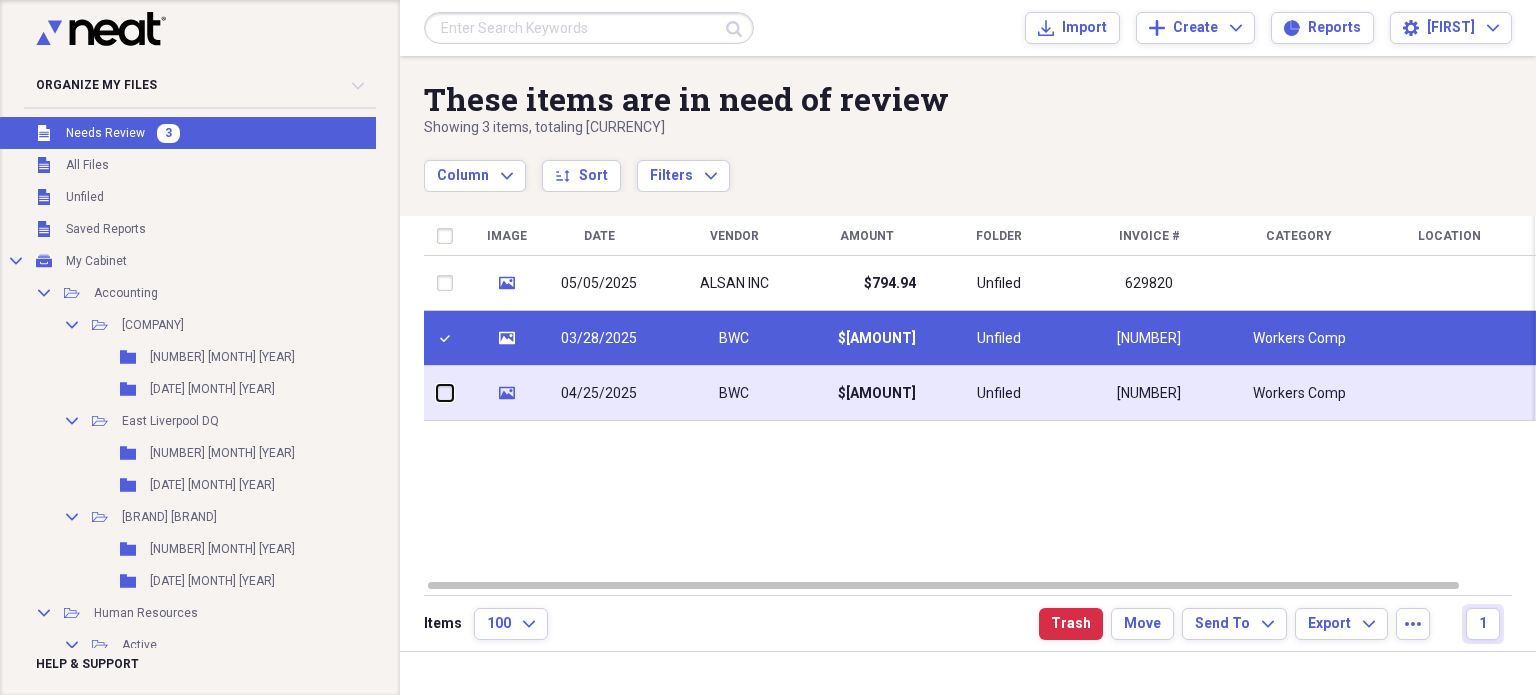 click at bounding box center (437, 393) 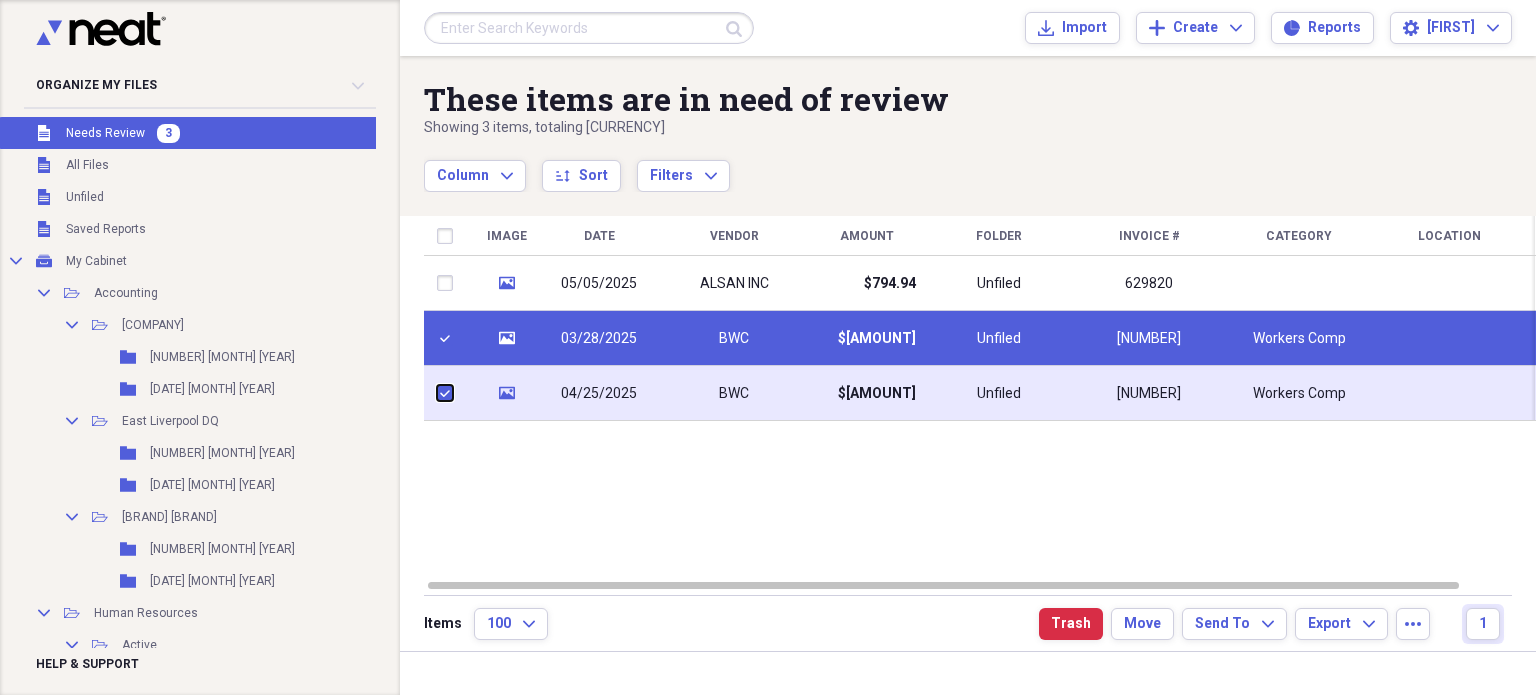 checkbox on "true" 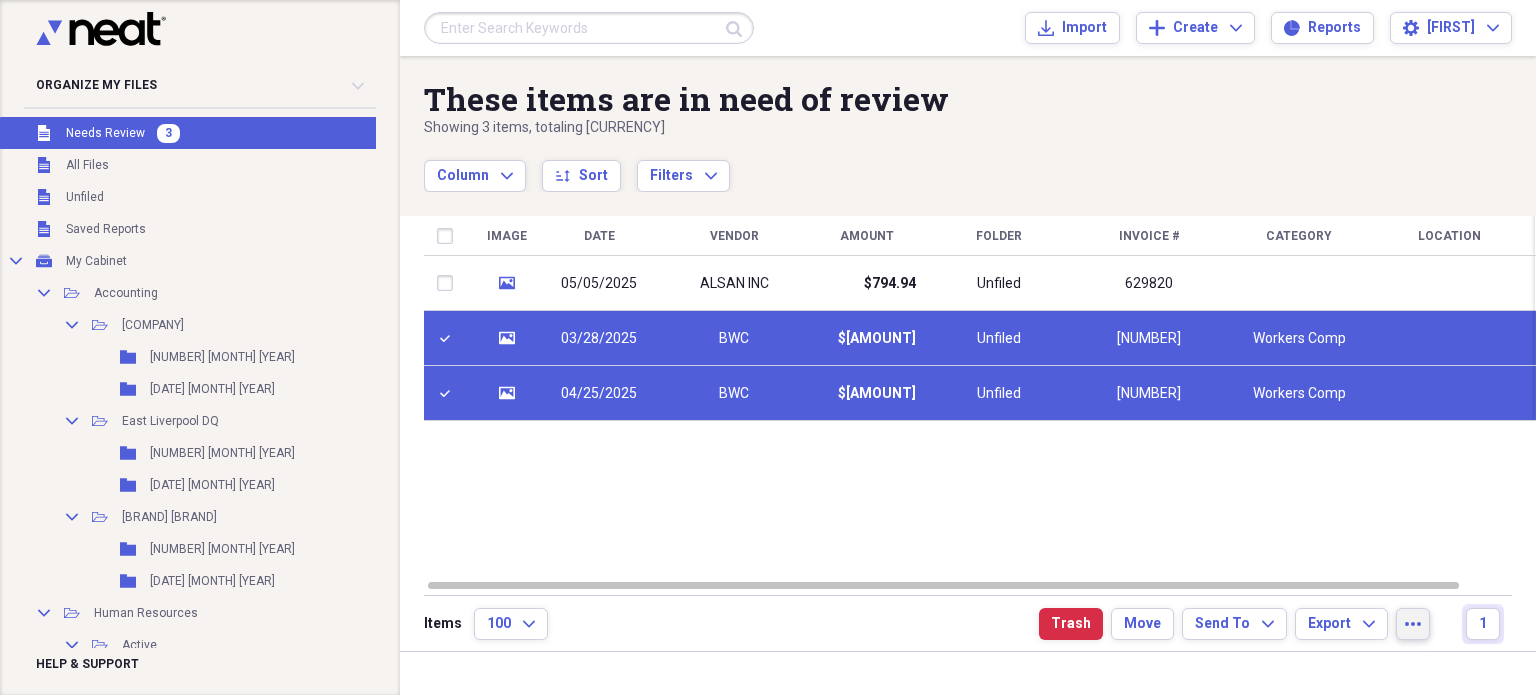 click on "more" at bounding box center (1413, 624) 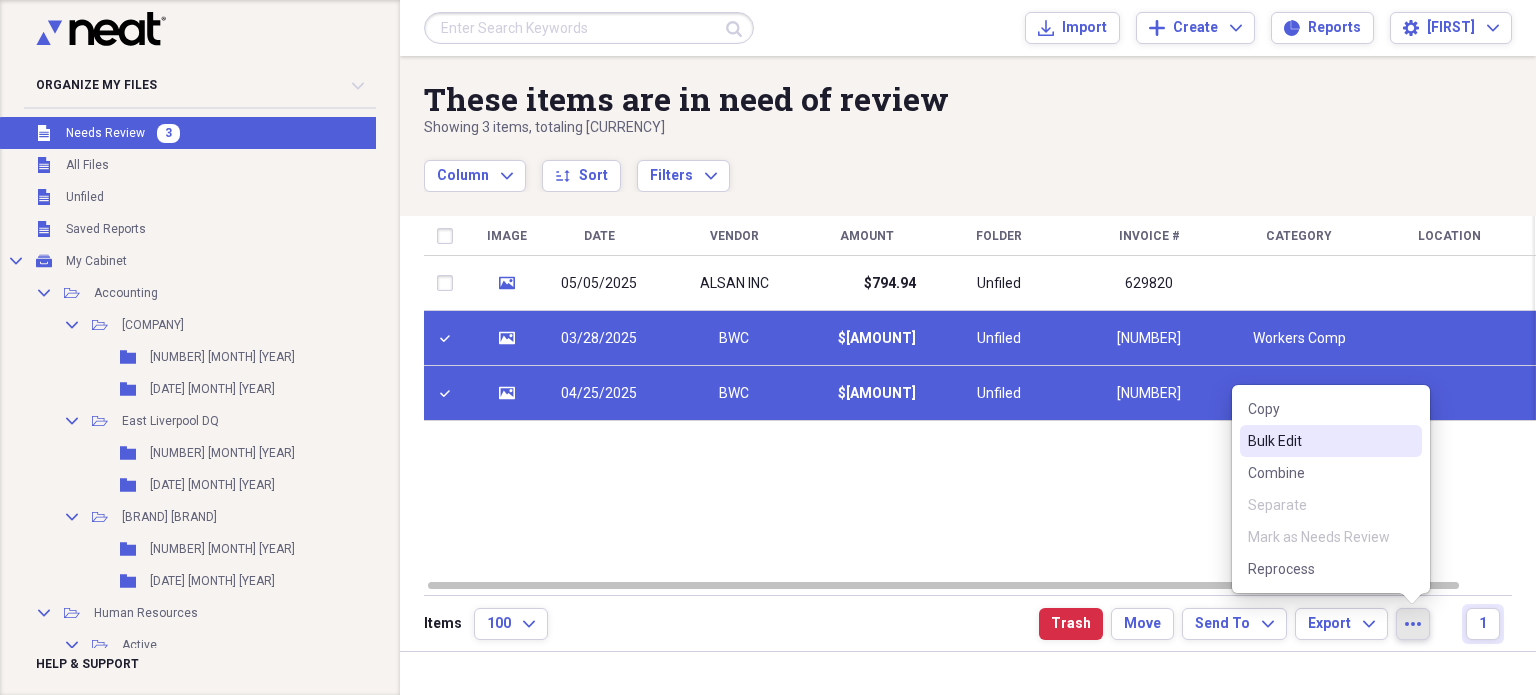drag, startPoint x: 1274, startPoint y: 456, endPoint x: 1284, endPoint y: 435, distance: 23.259407 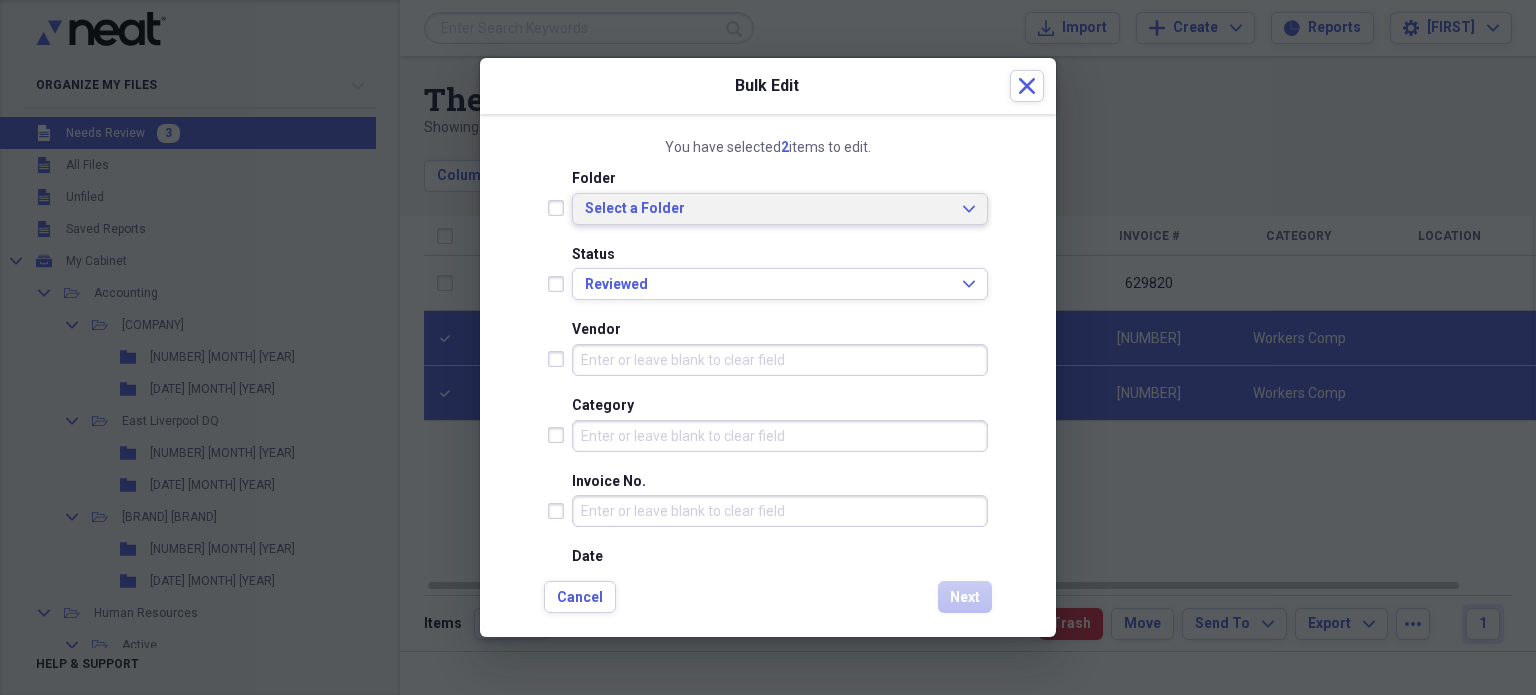 click on "Select a Folder Expand" at bounding box center [780, 209] 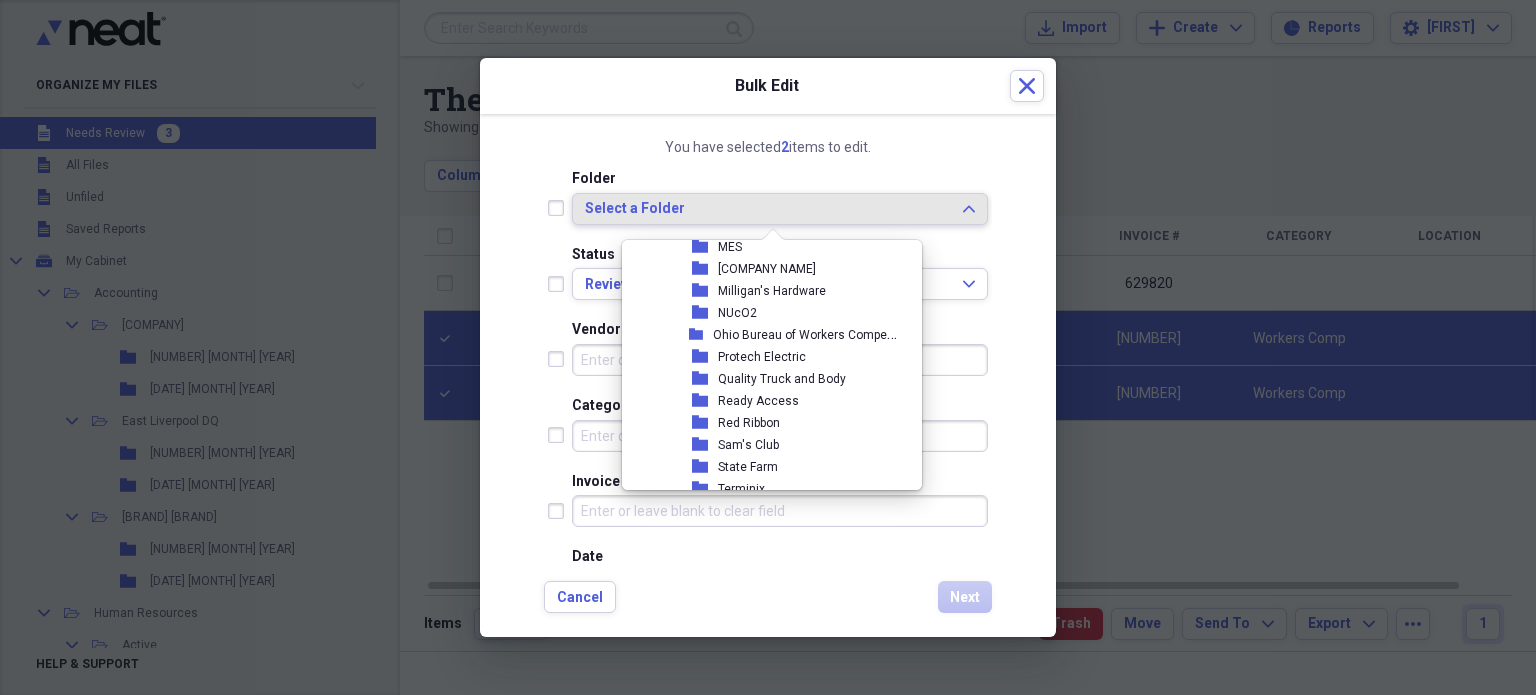 scroll, scrollTop: 3435, scrollLeft: 0, axis: vertical 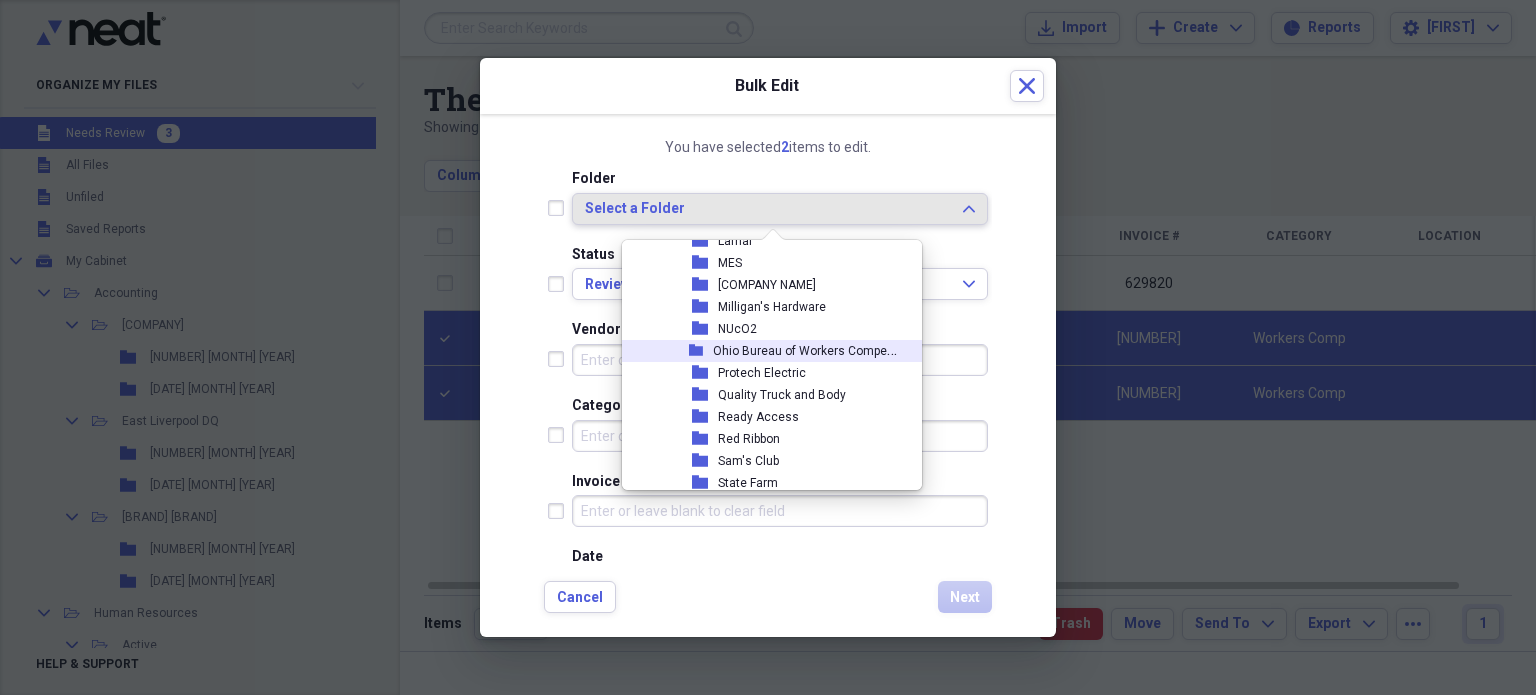 click on "Ohio Bureau of Workers Compensation" at bounding box center (806, 351) 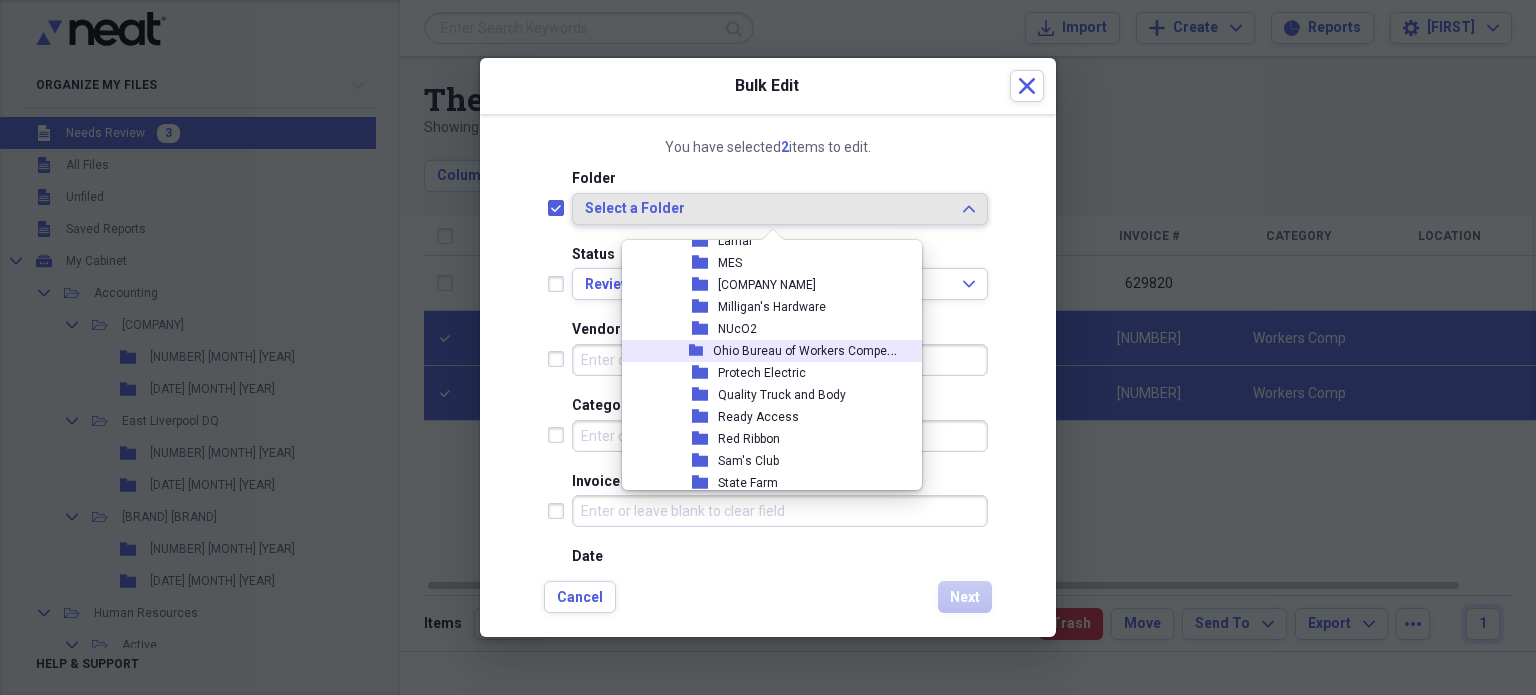 checkbox on "true" 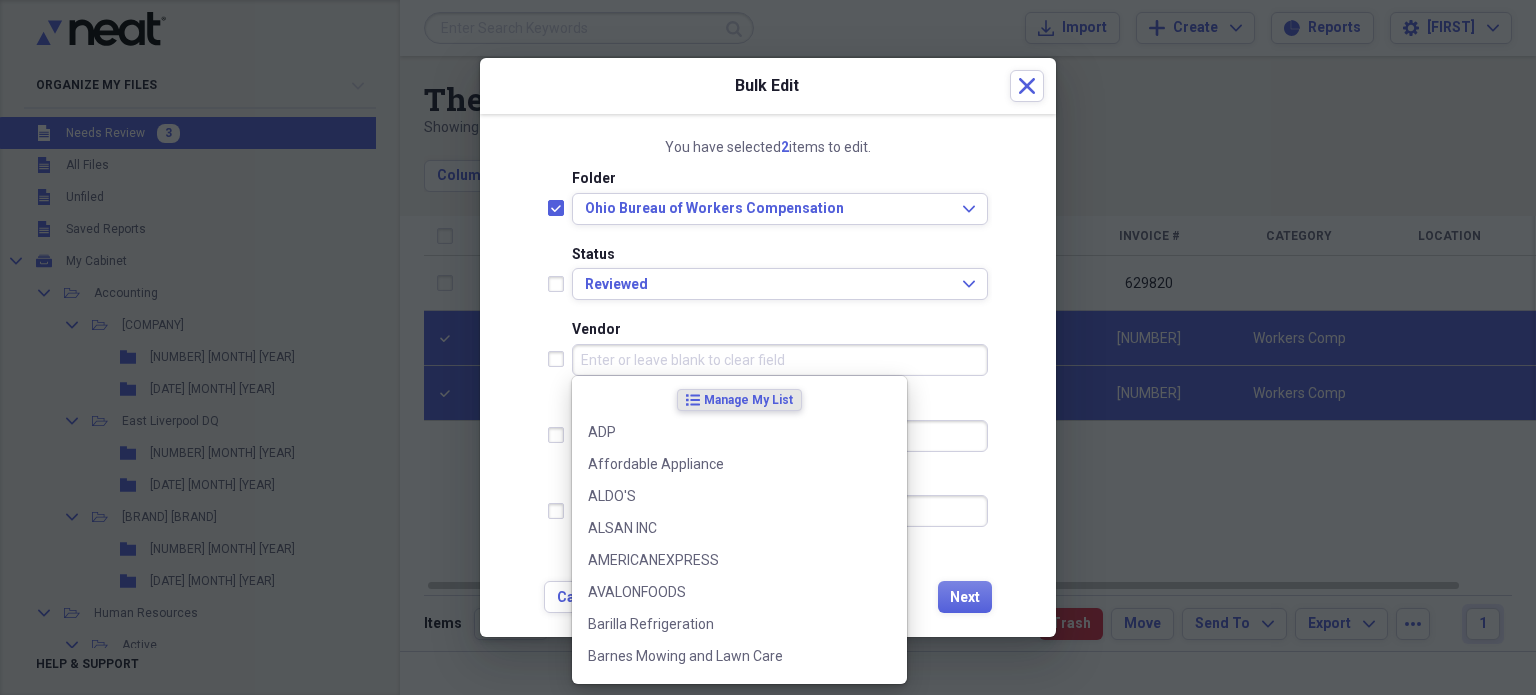 click on "Vendor" at bounding box center (780, 360) 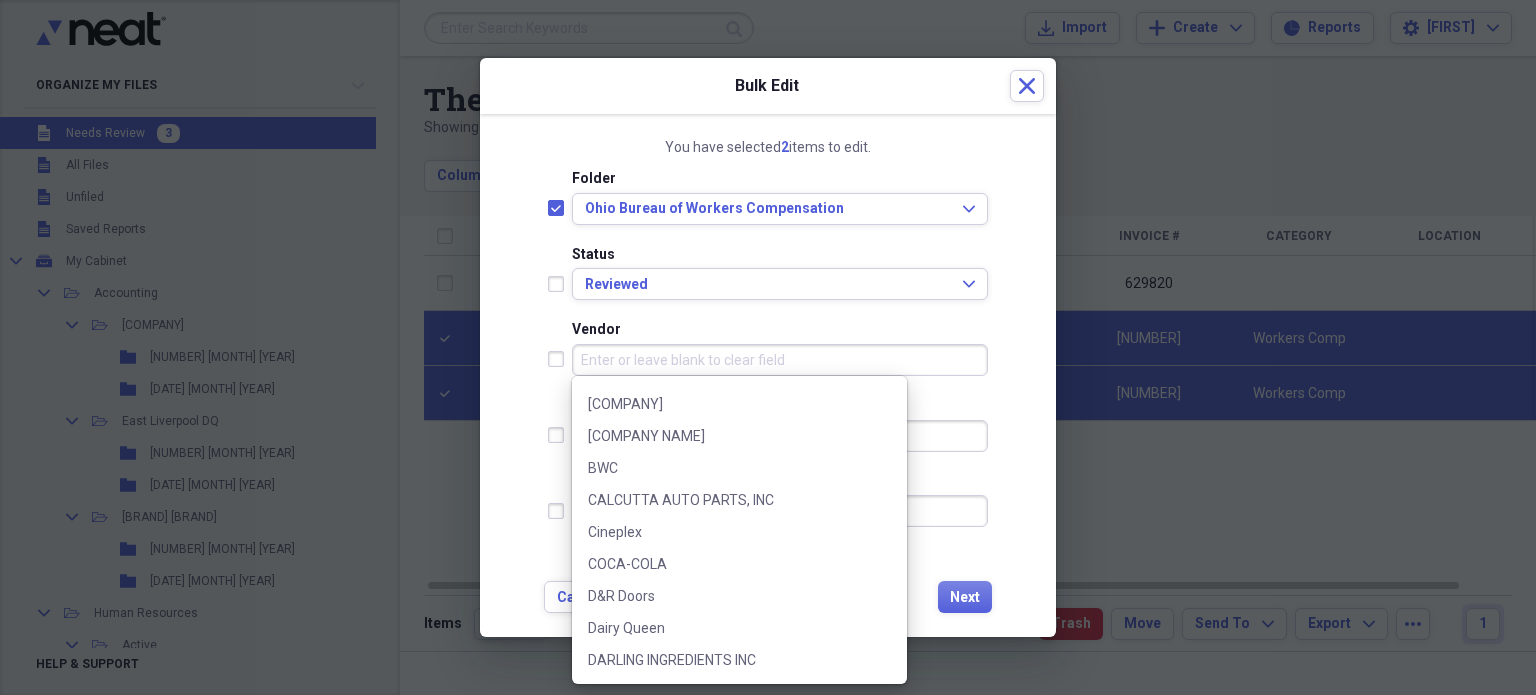 scroll, scrollTop: 284, scrollLeft: 0, axis: vertical 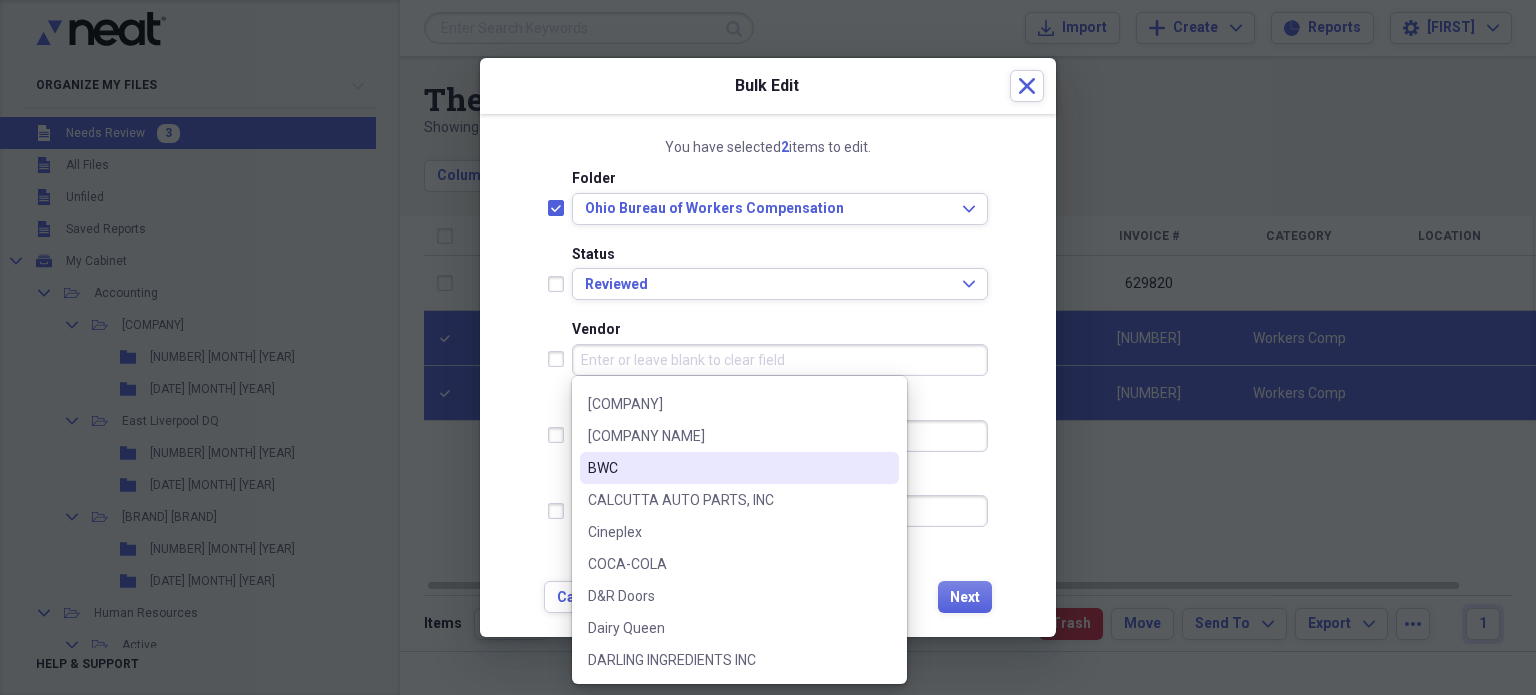 drag, startPoint x: 620, startPoint y: 446, endPoint x: 613, endPoint y: 467, distance: 22.135944 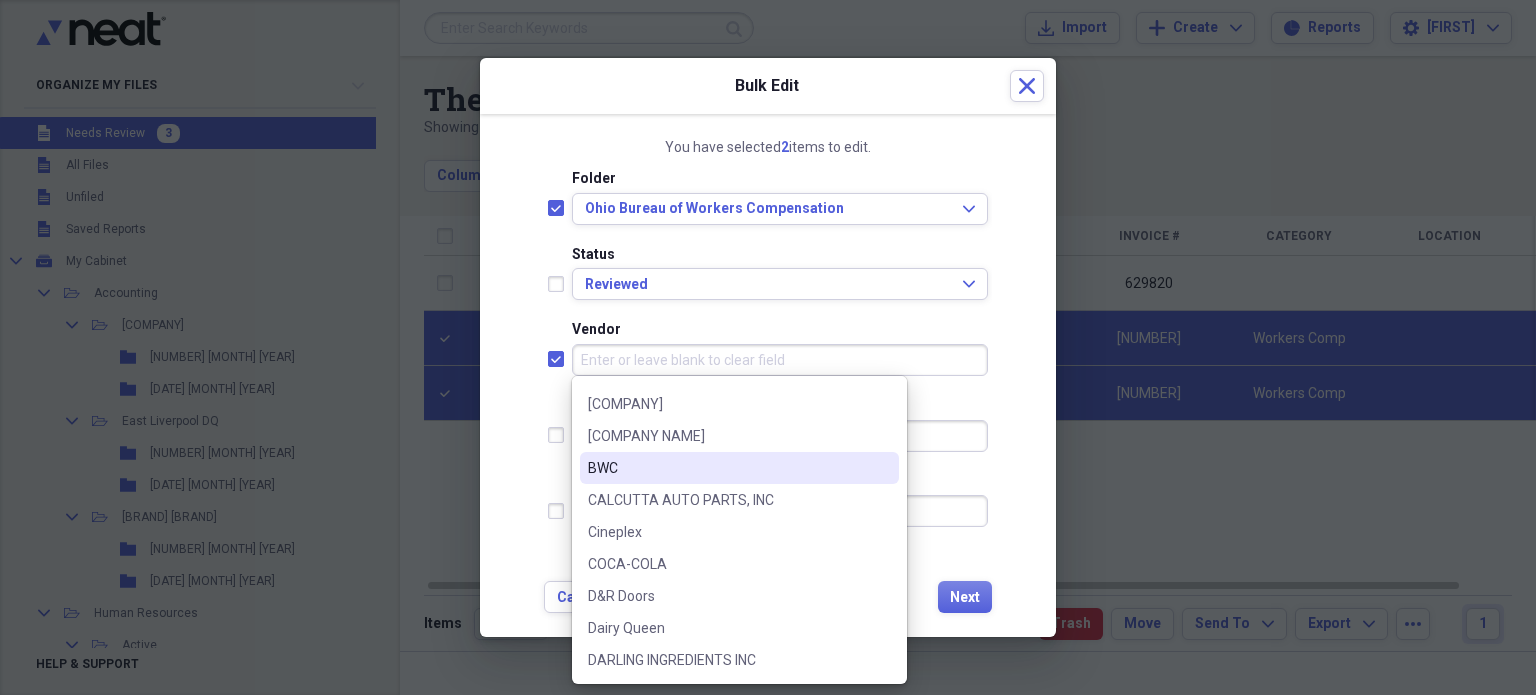 checkbox on "true" 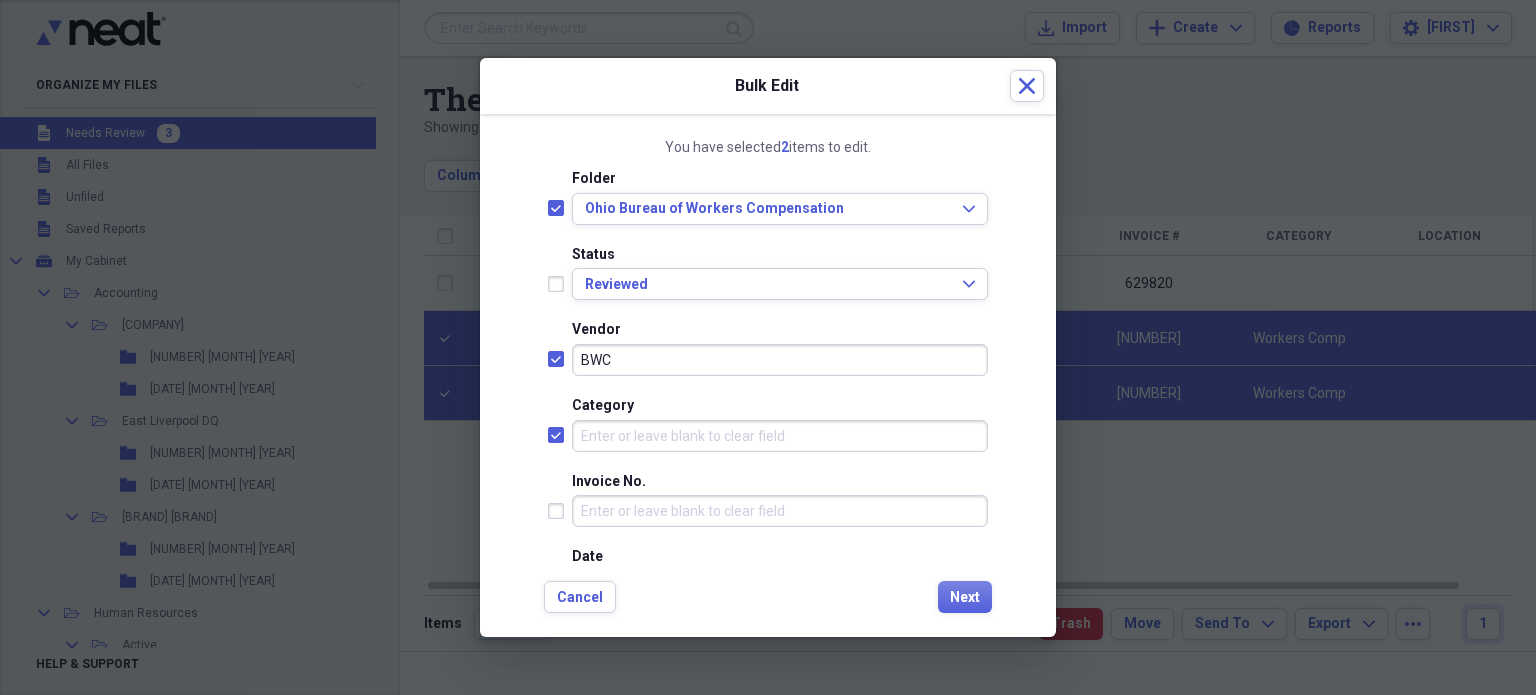checkbox on "true" 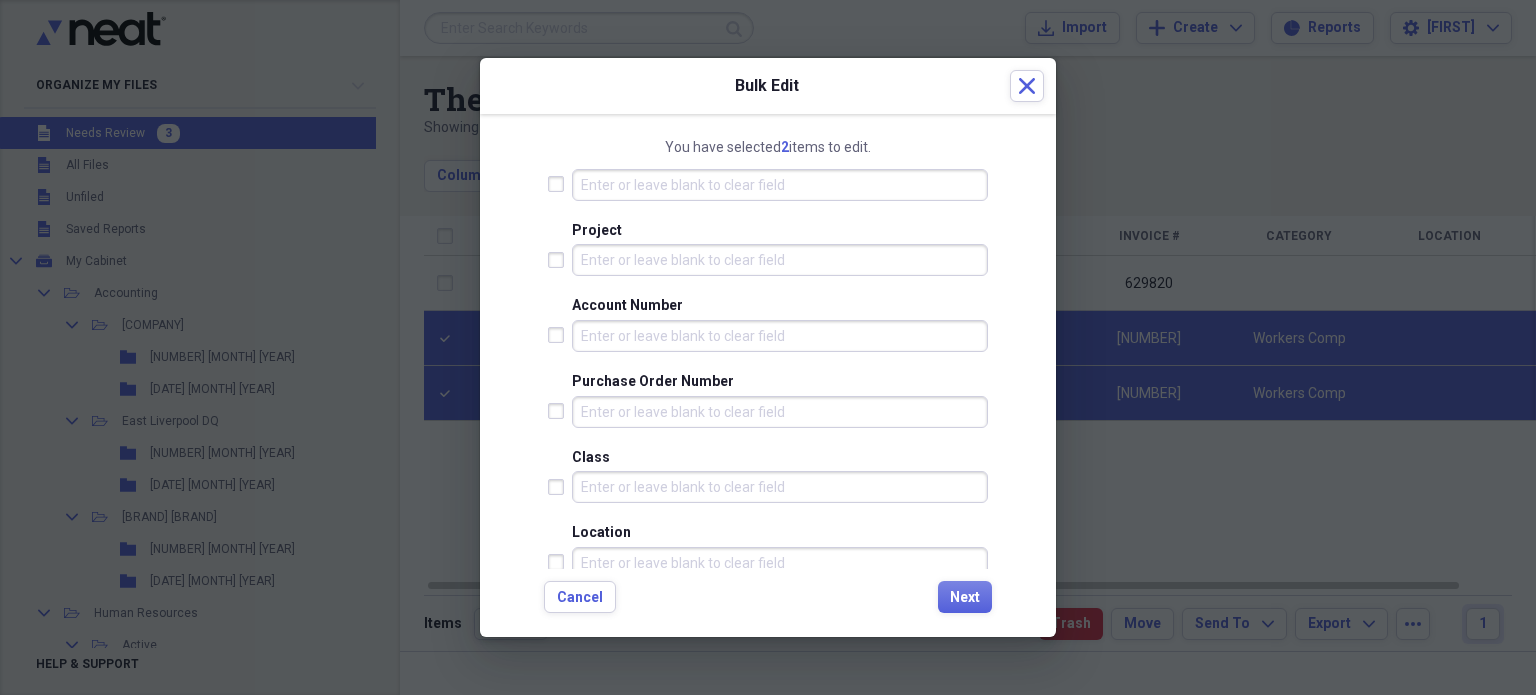scroll, scrollTop: 898, scrollLeft: 0, axis: vertical 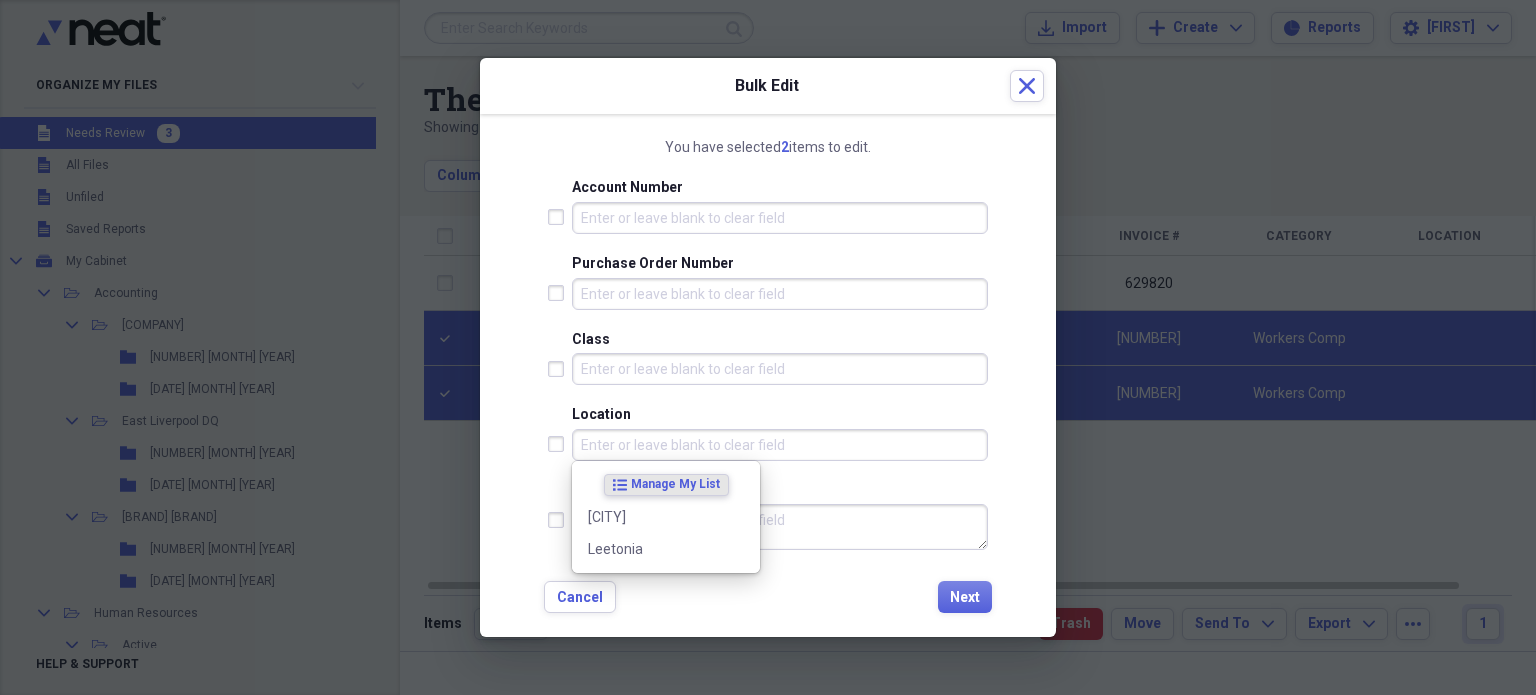 click on "Location" at bounding box center [780, 445] 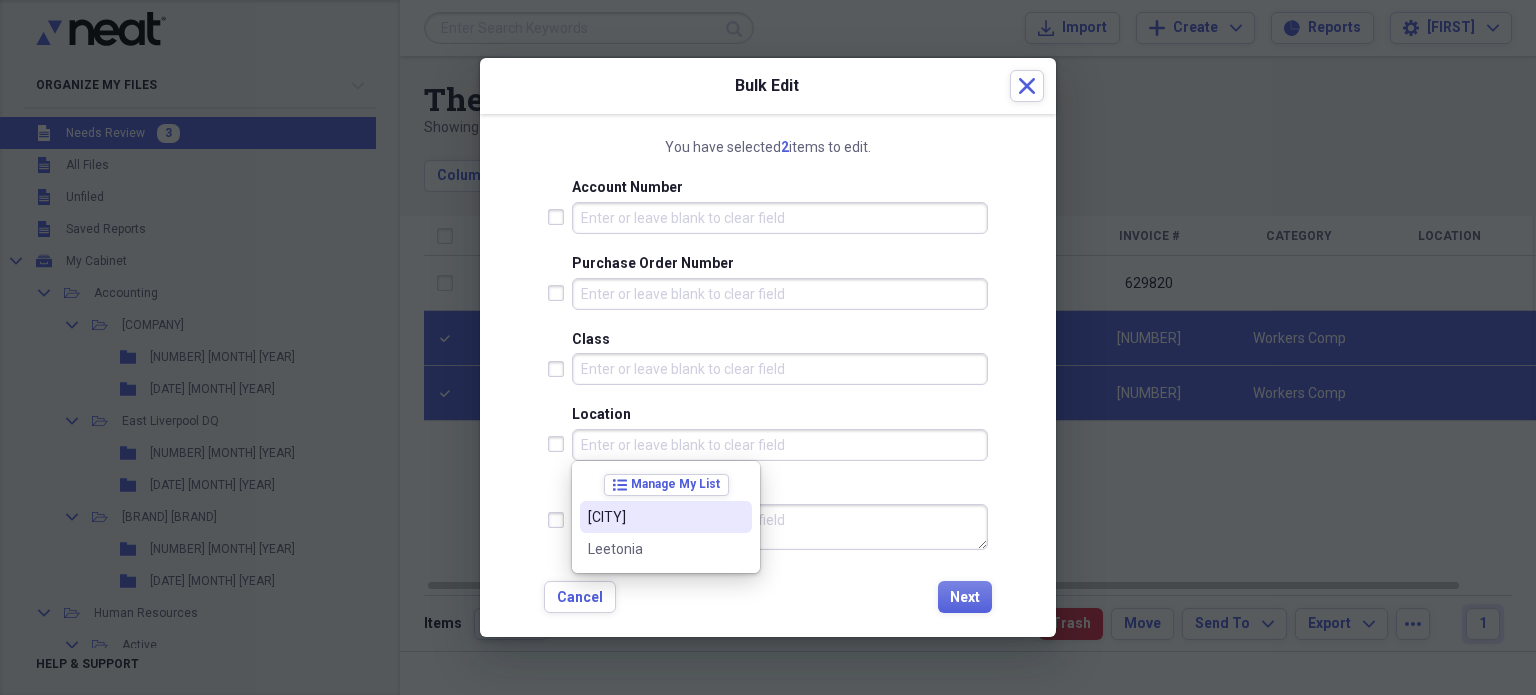 click on "[CITY]" at bounding box center (654, 517) 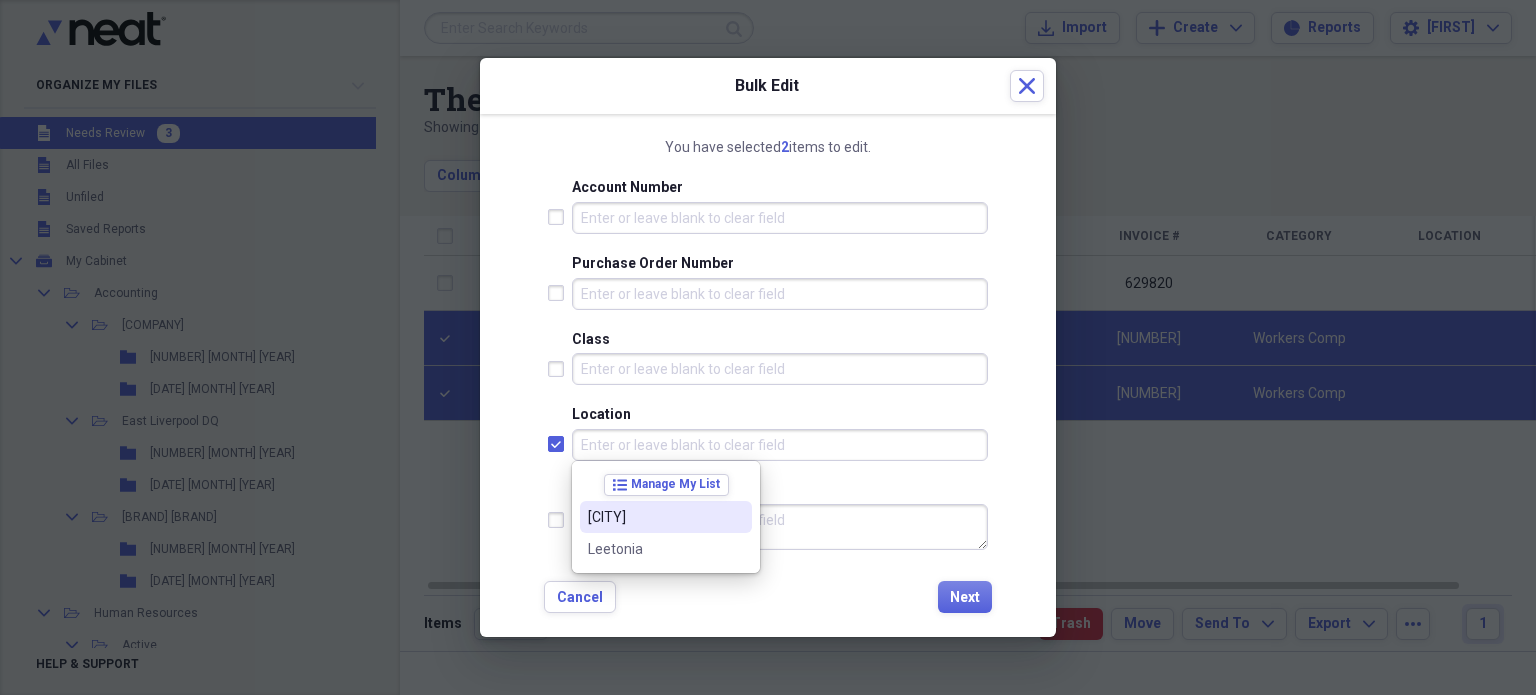 checkbox on "true" 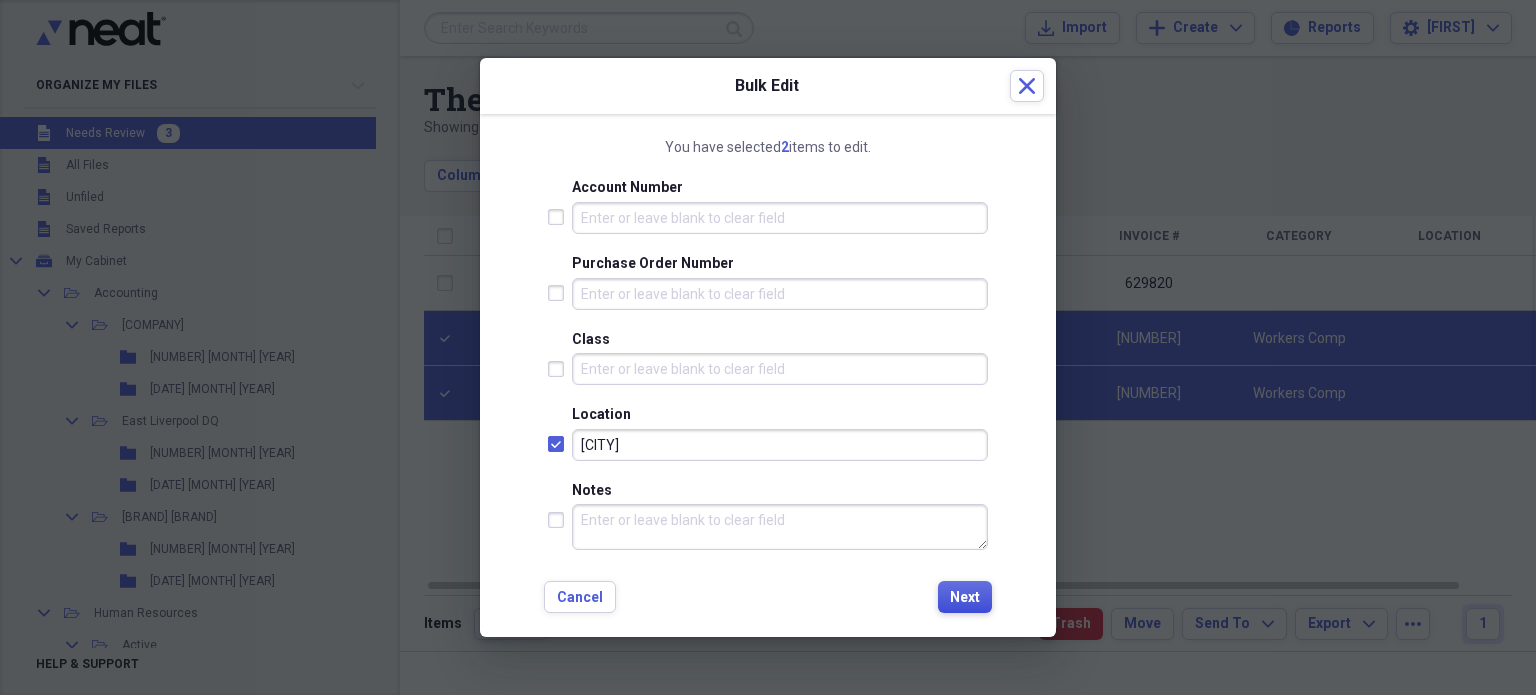 click on "Next" at bounding box center [965, 597] 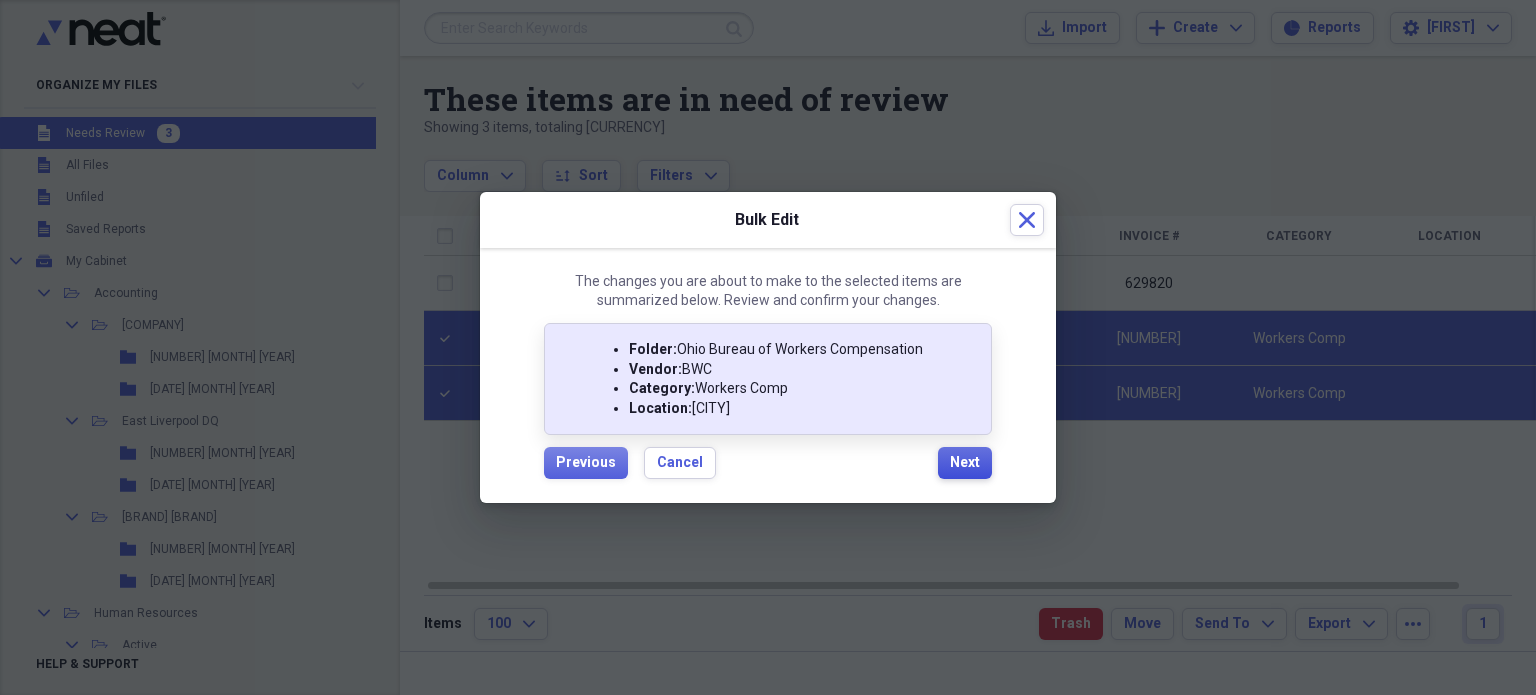 click on "Next" at bounding box center (965, 463) 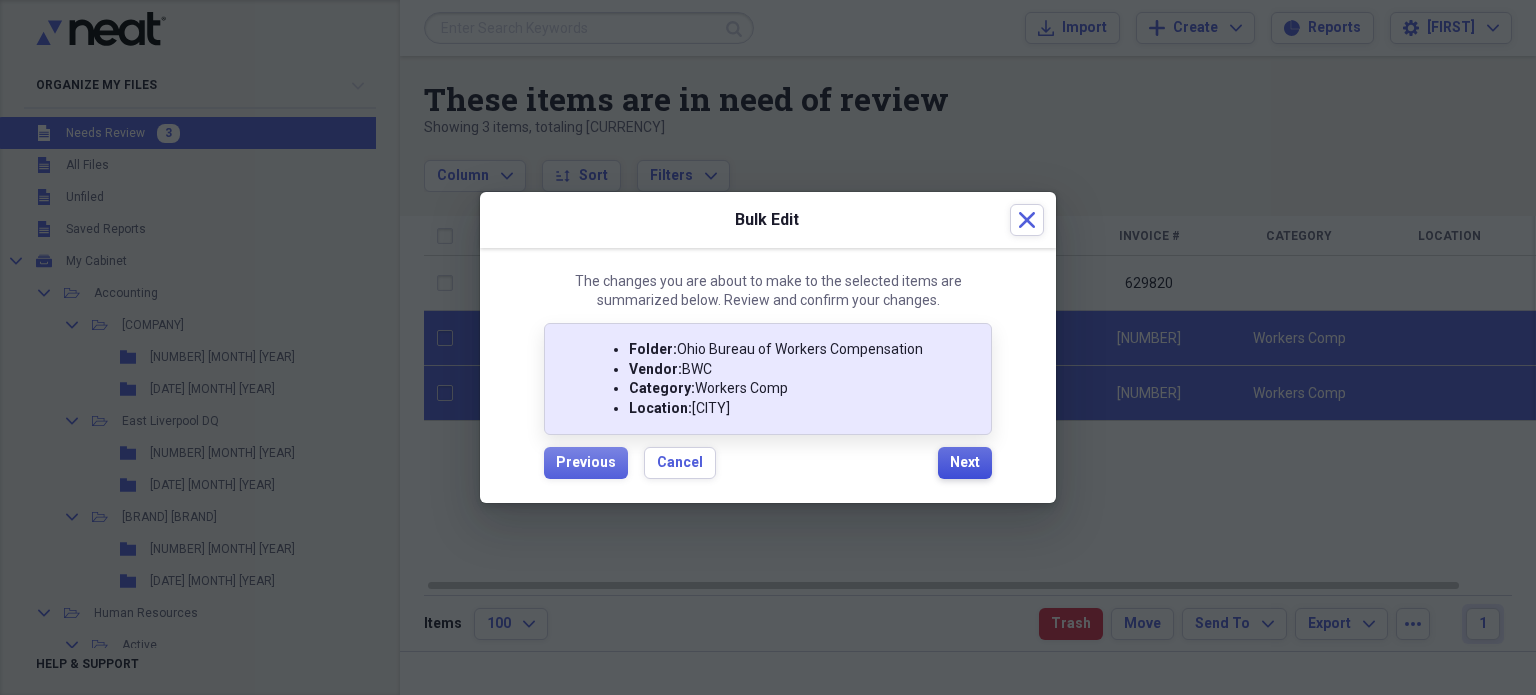 checkbox on "false" 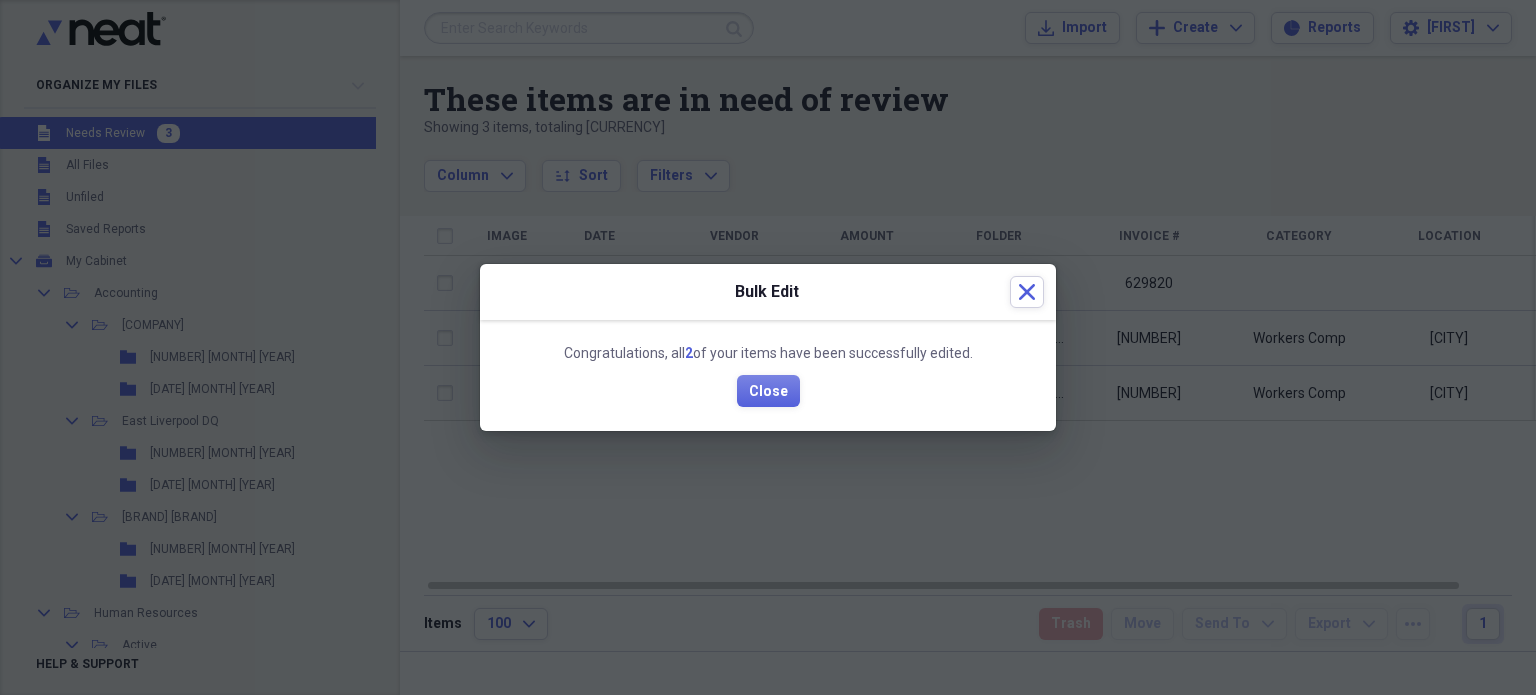 click on "Congratulations, all  2  of your items have been successfully edited. Close" at bounding box center (768, 376) 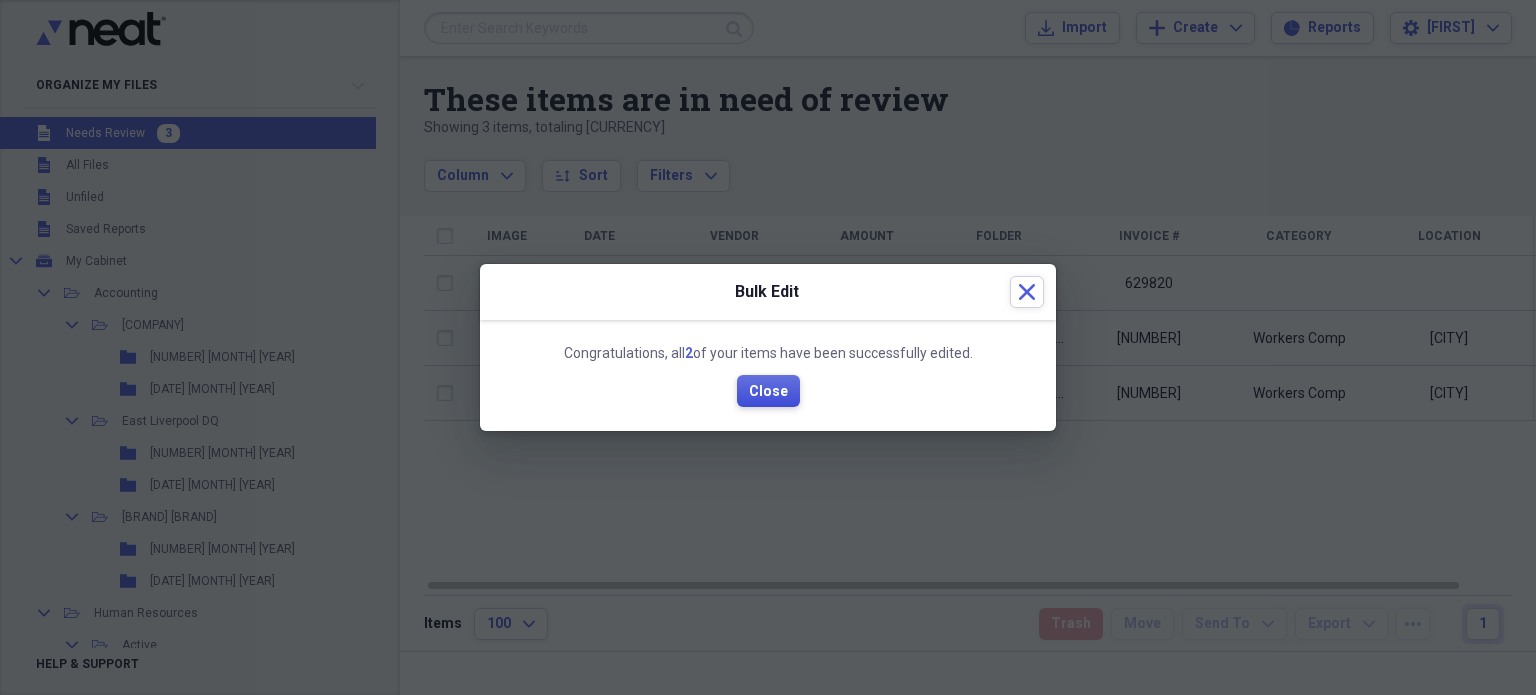 click on "Close" at bounding box center (768, 391) 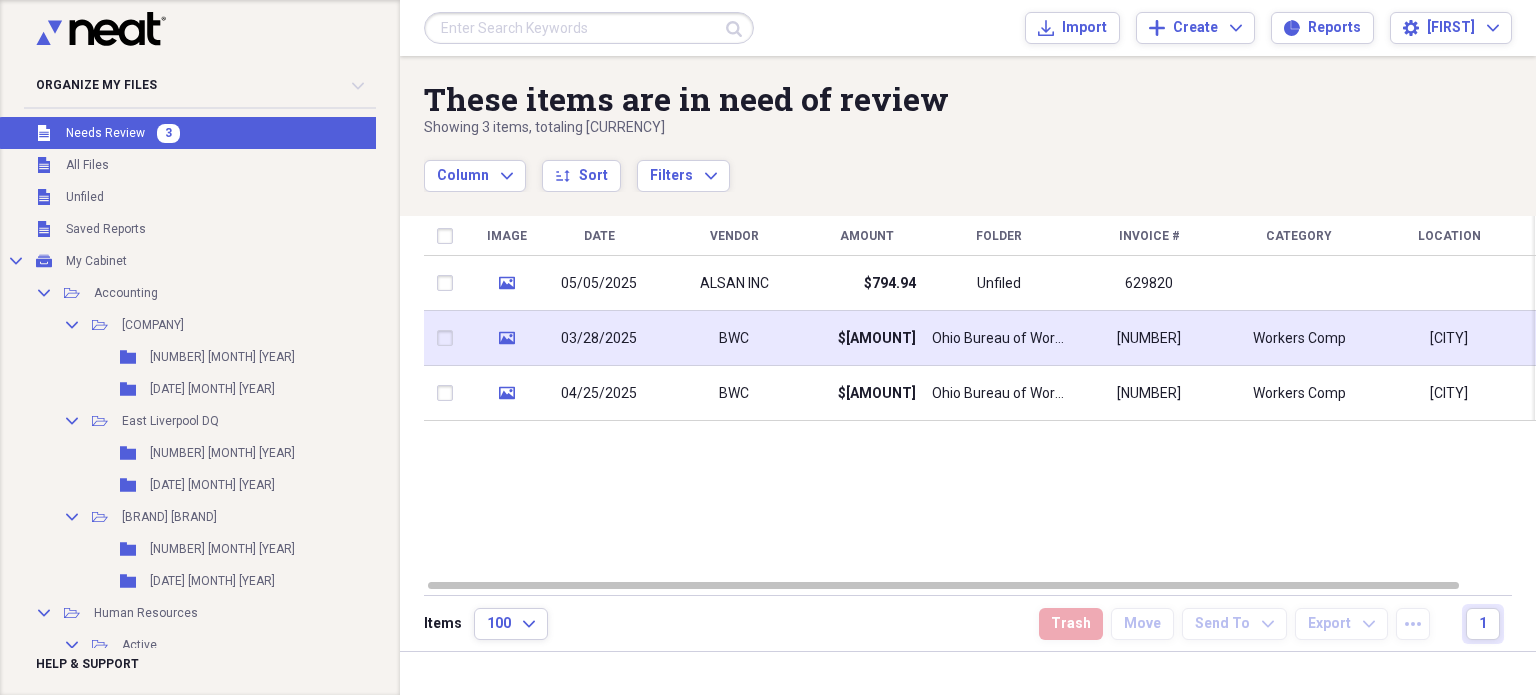 click on "BWC" at bounding box center [734, 339] 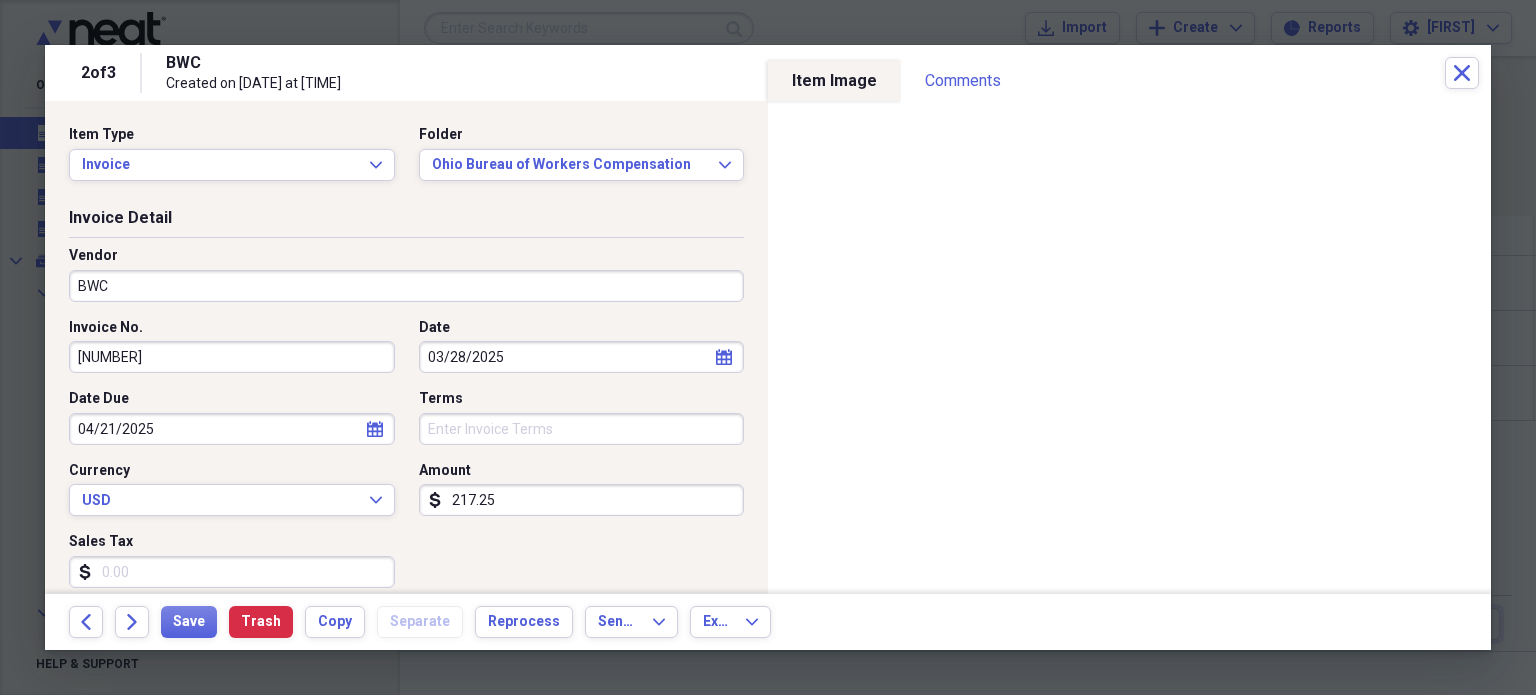 scroll, scrollTop: 697, scrollLeft: 0, axis: vertical 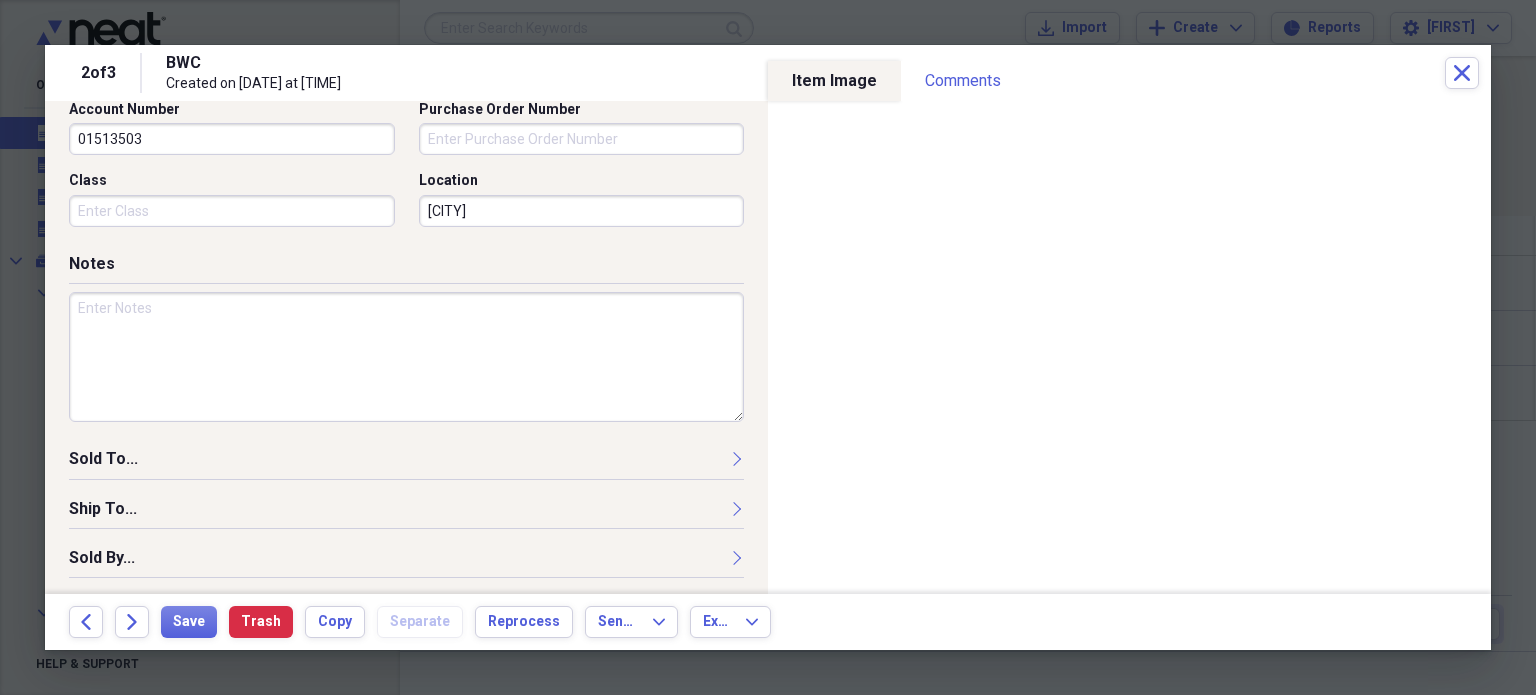 click at bounding box center (406, 357) 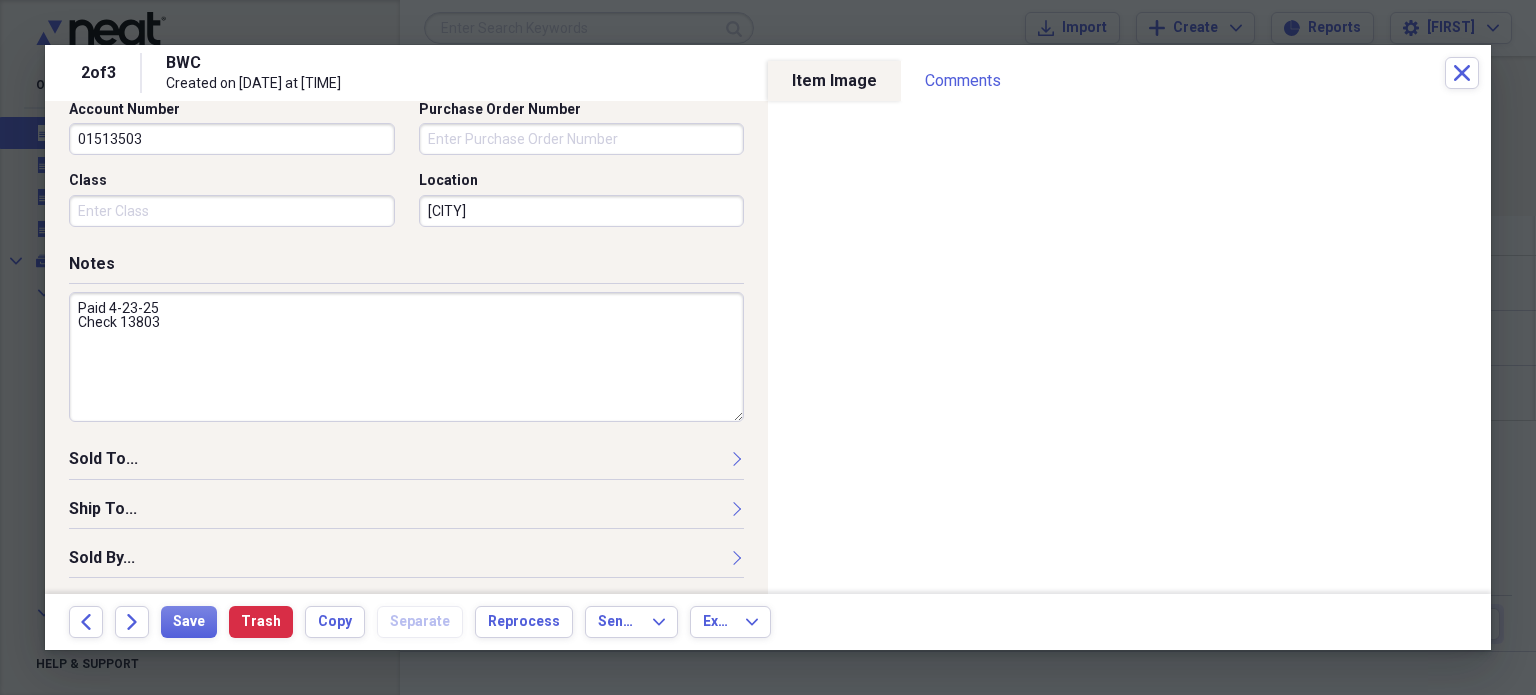 scroll, scrollTop: 0, scrollLeft: 0, axis: both 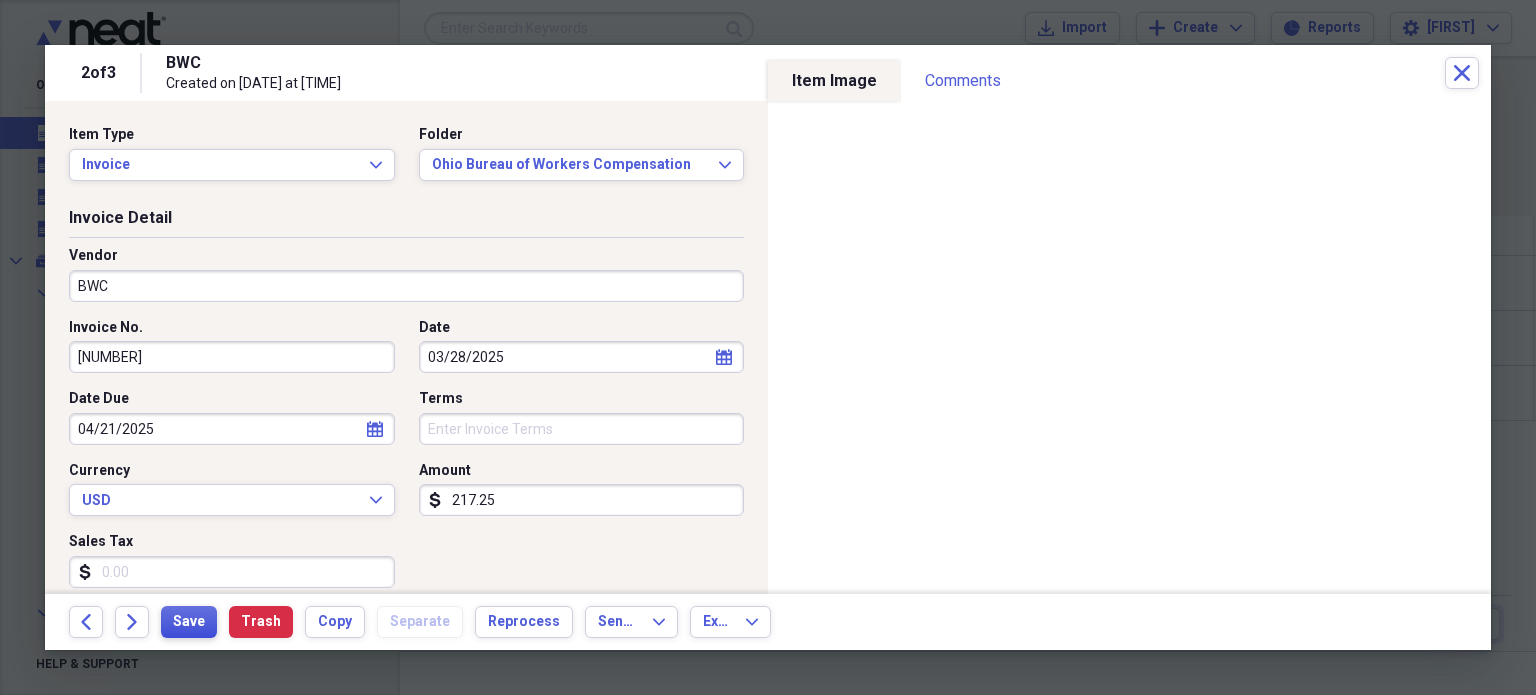 type on "Paid 4-23-25
Check 13803" 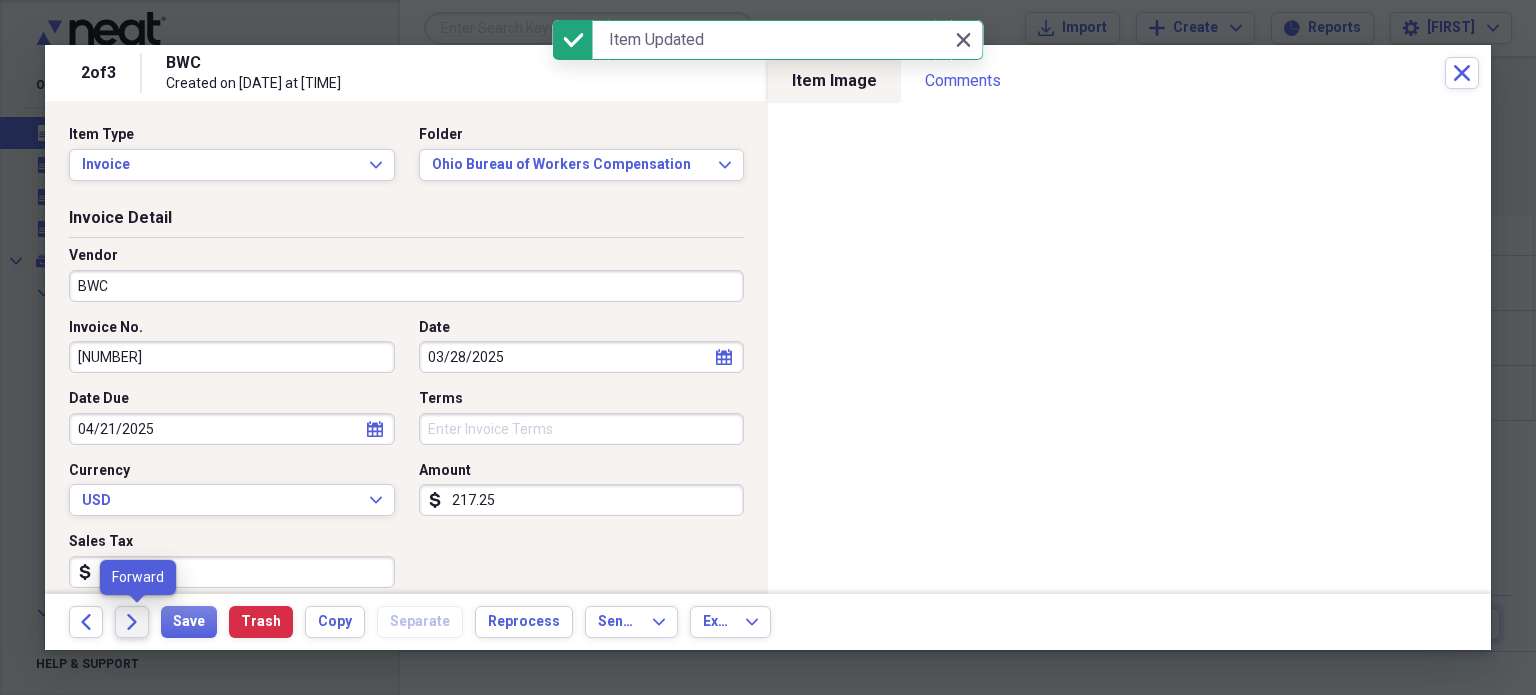 click on "Forward" 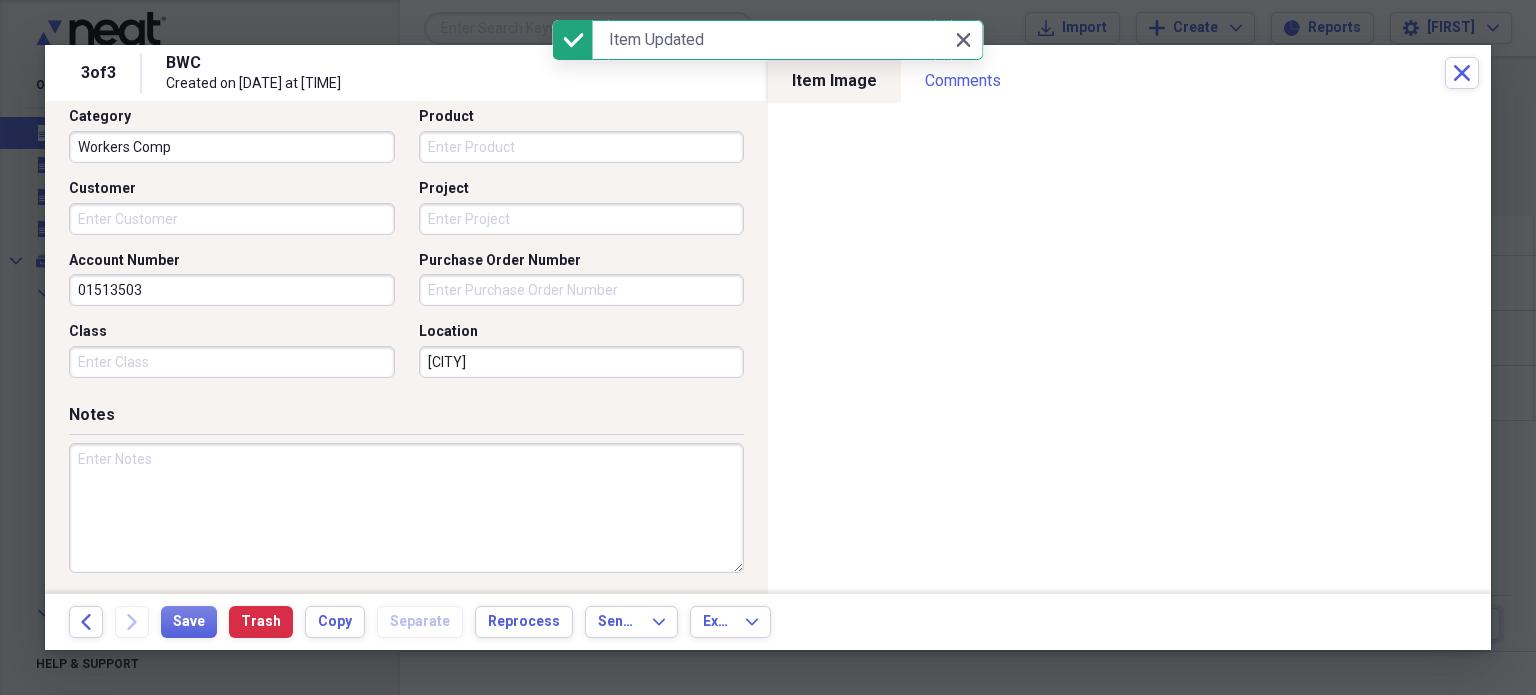 scroll, scrollTop: 548, scrollLeft: 0, axis: vertical 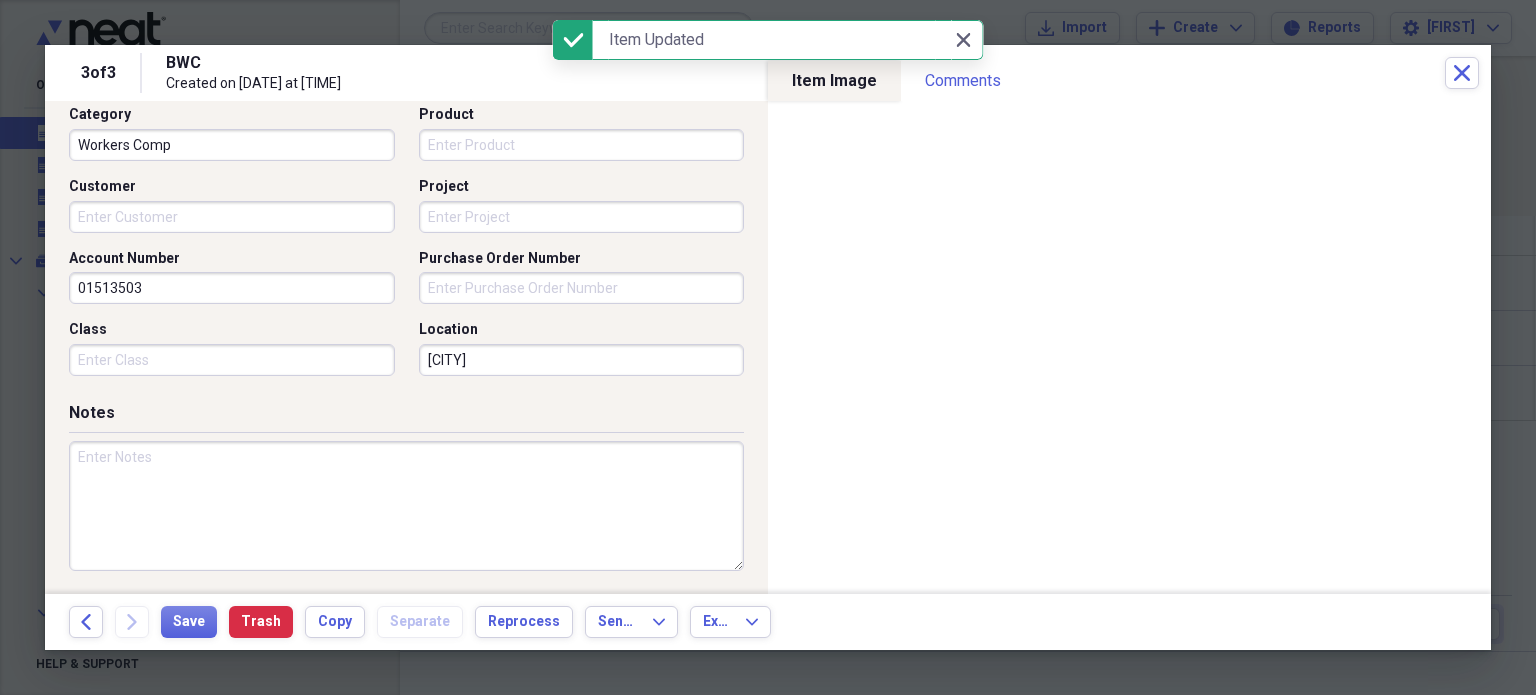 click at bounding box center (406, 506) 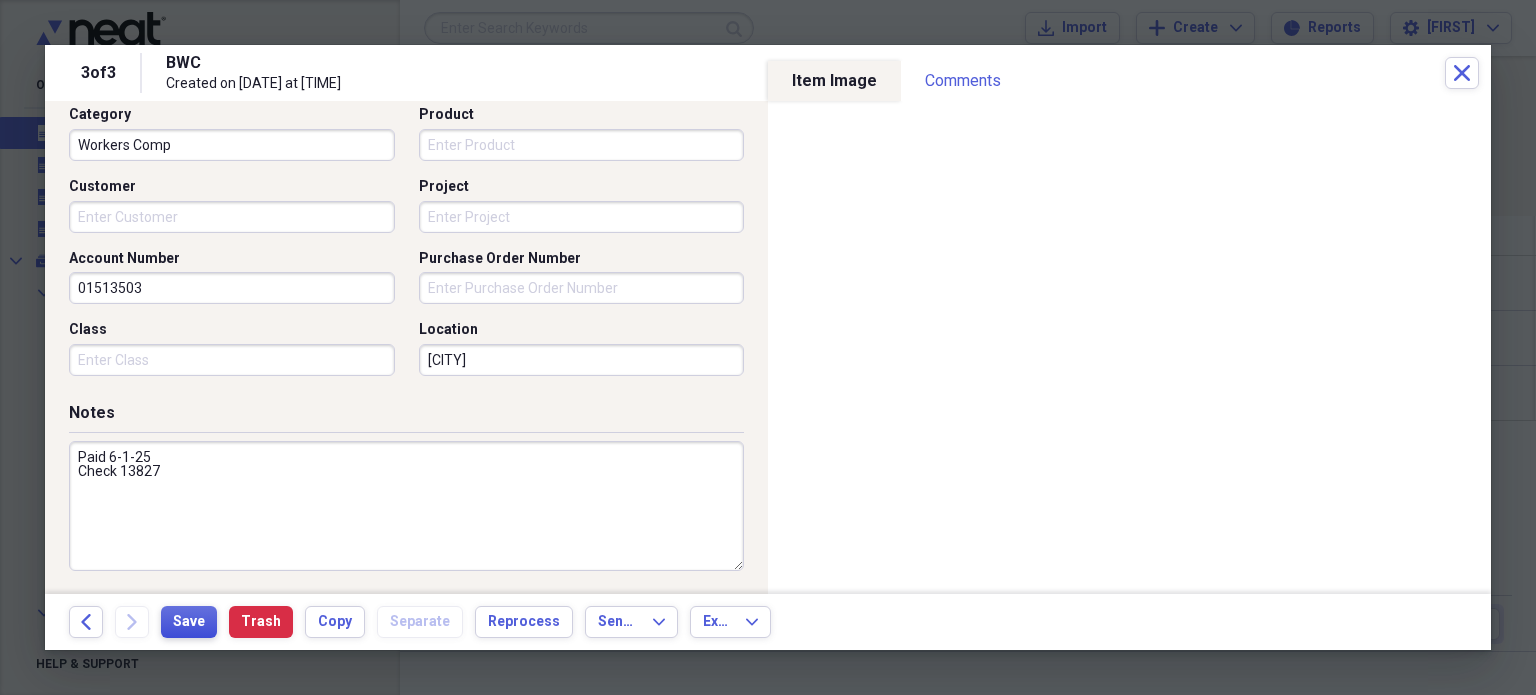 type on "Paid 6-1-25
Check 13827" 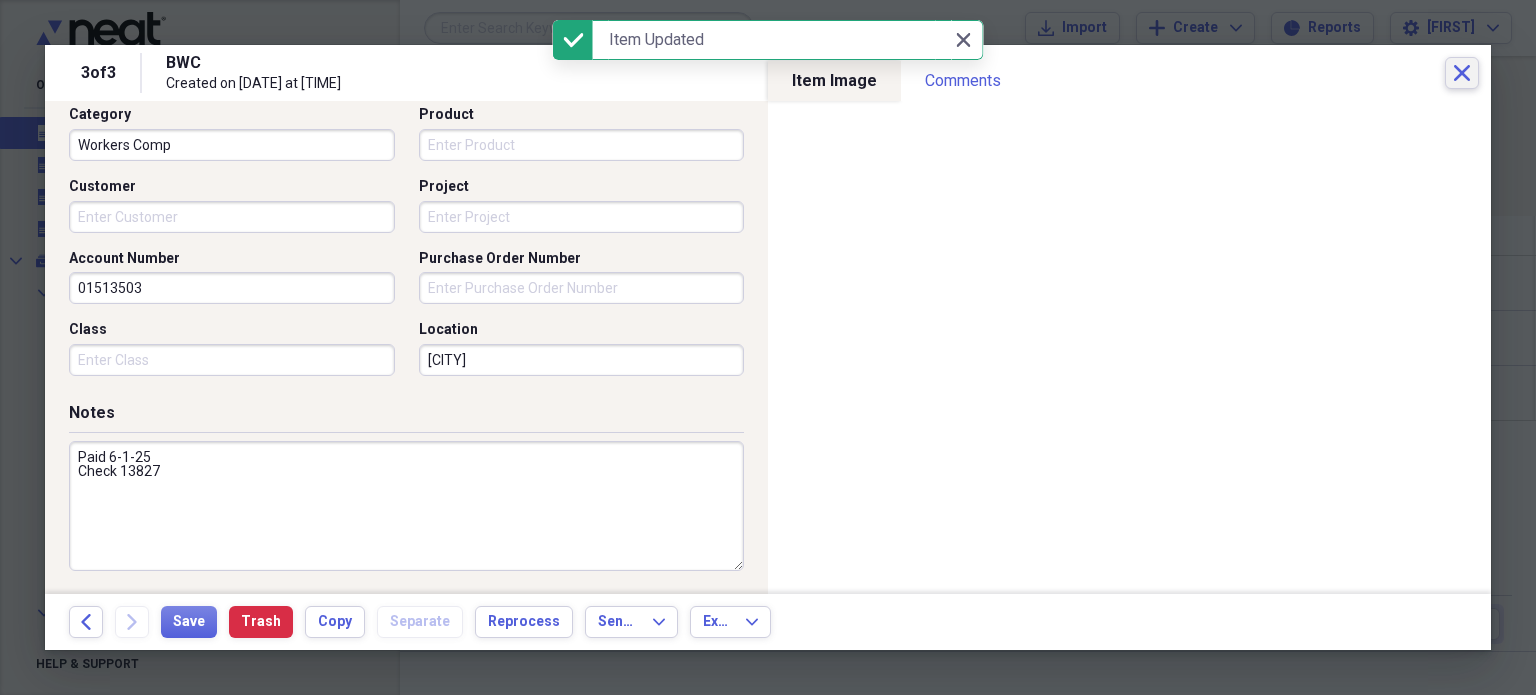 click on "Close" 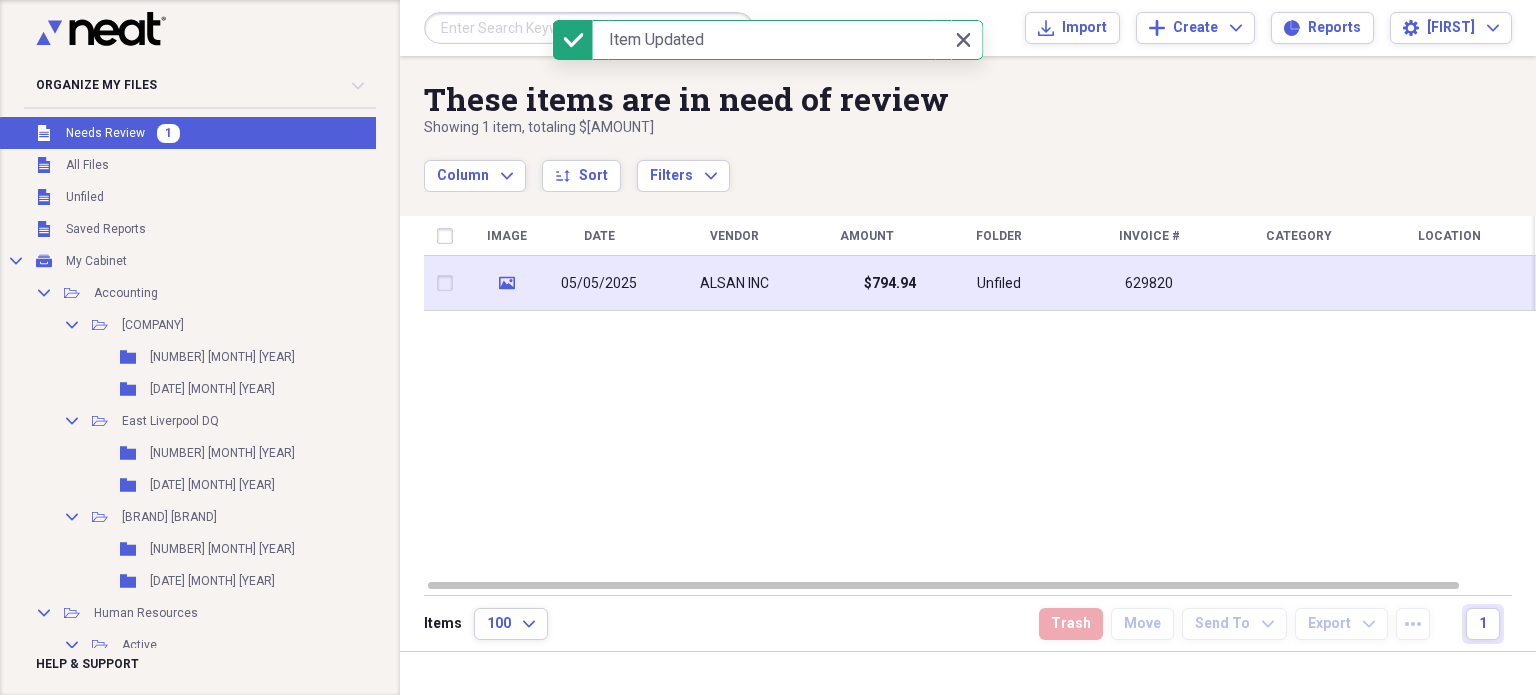 click on "ALSAN INC" at bounding box center [734, 283] 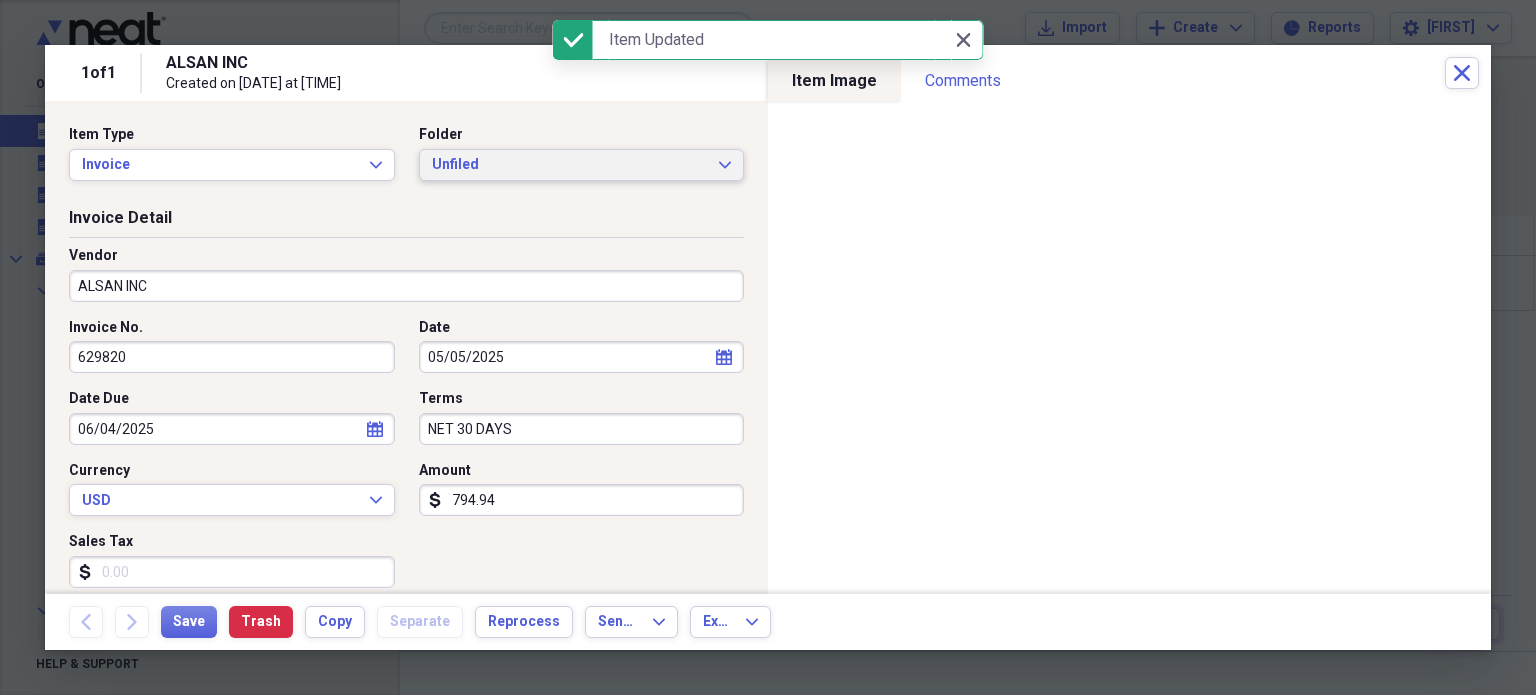 click on "Unfiled Expand" at bounding box center (582, 165) 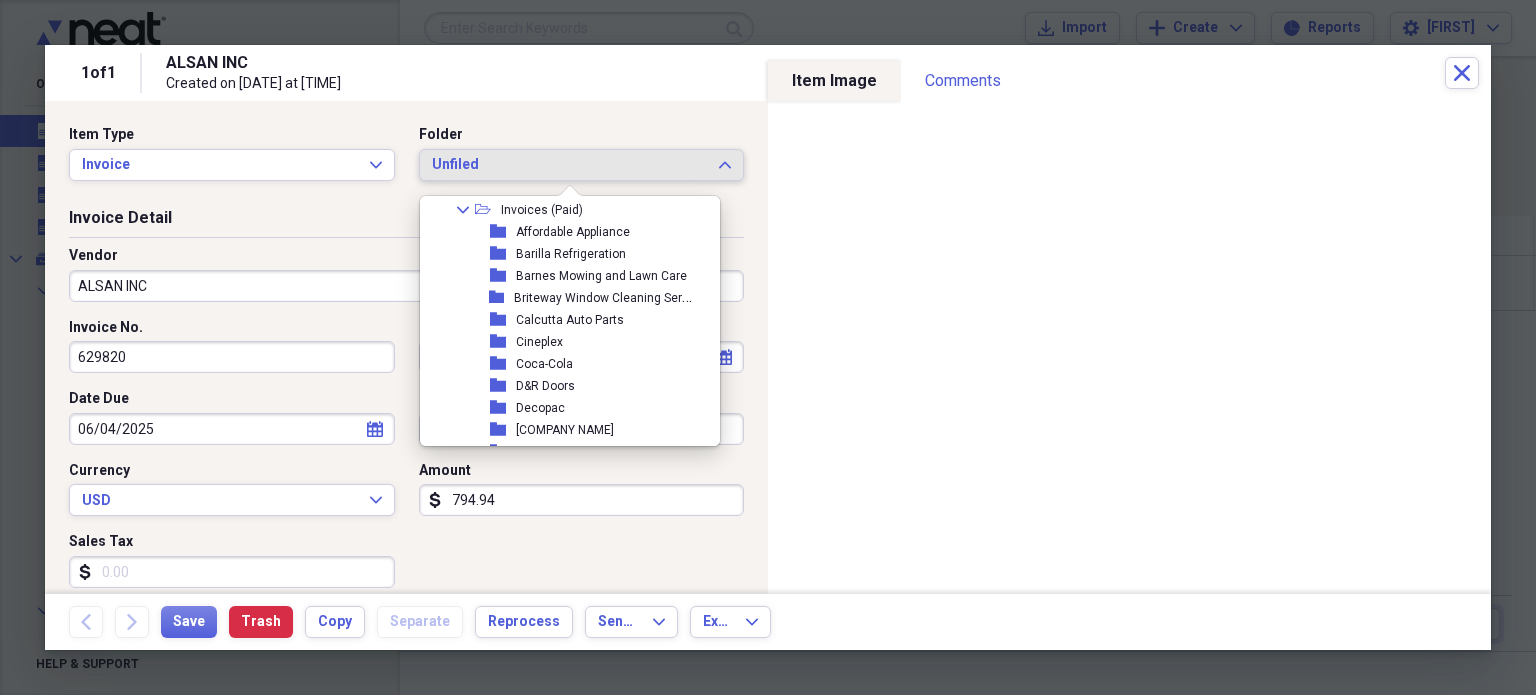 scroll, scrollTop: 3006, scrollLeft: 0, axis: vertical 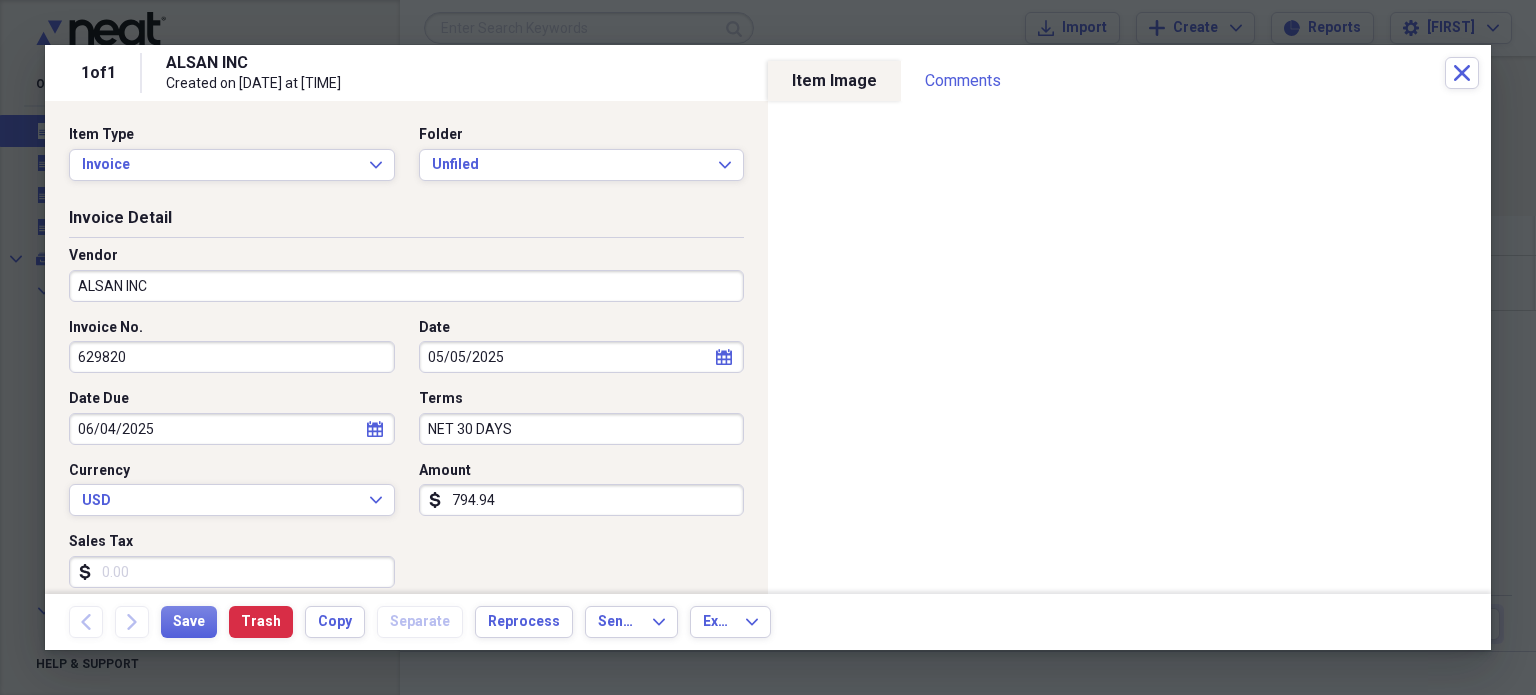 click on "Invoice No. [NUMBER] Date [DATE] calendar Calendar Date Due [DATE] calendar Calendar Terms NET [NUMBER] DAYS Currency [CURRENCY] Expand Amount dollar-sign [AMOUNT] Sales Tax dollar-sign" at bounding box center [406, 461] 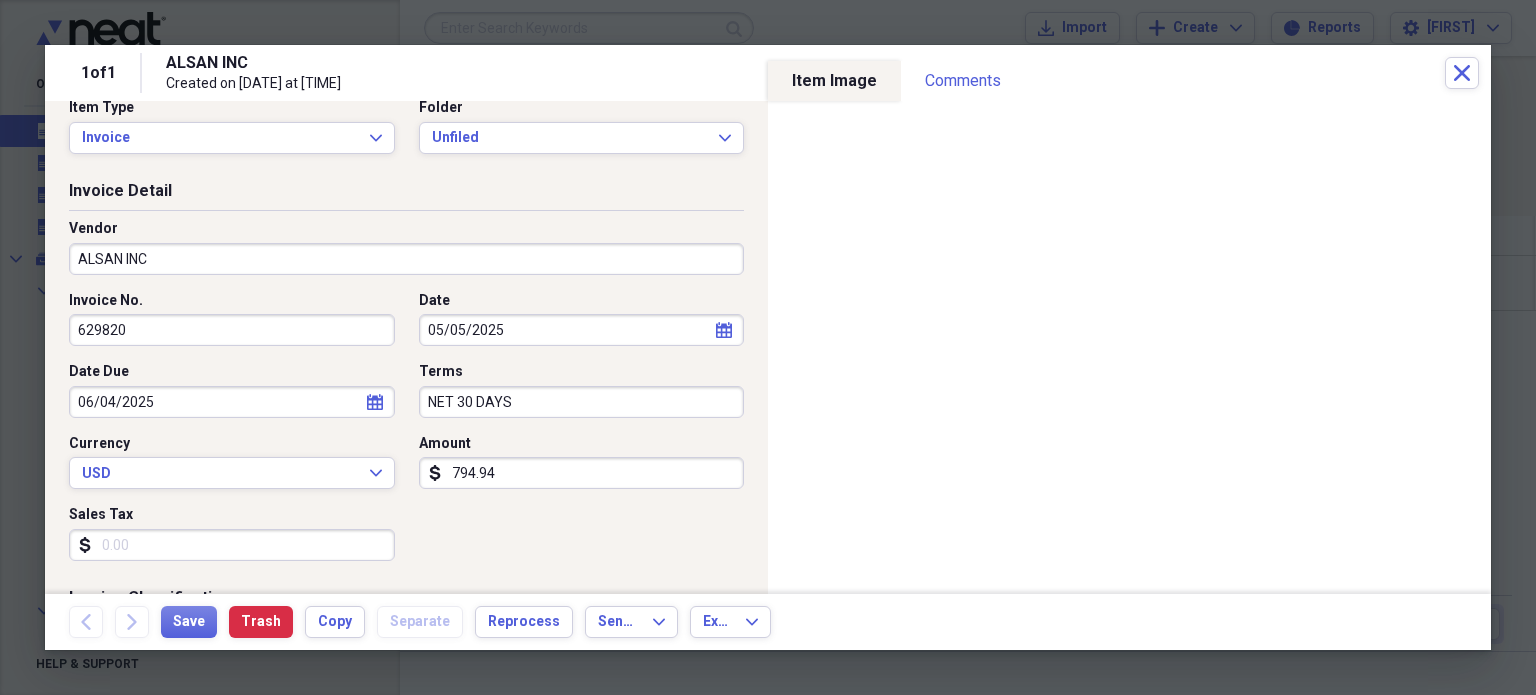 scroll, scrollTop: 28, scrollLeft: 0, axis: vertical 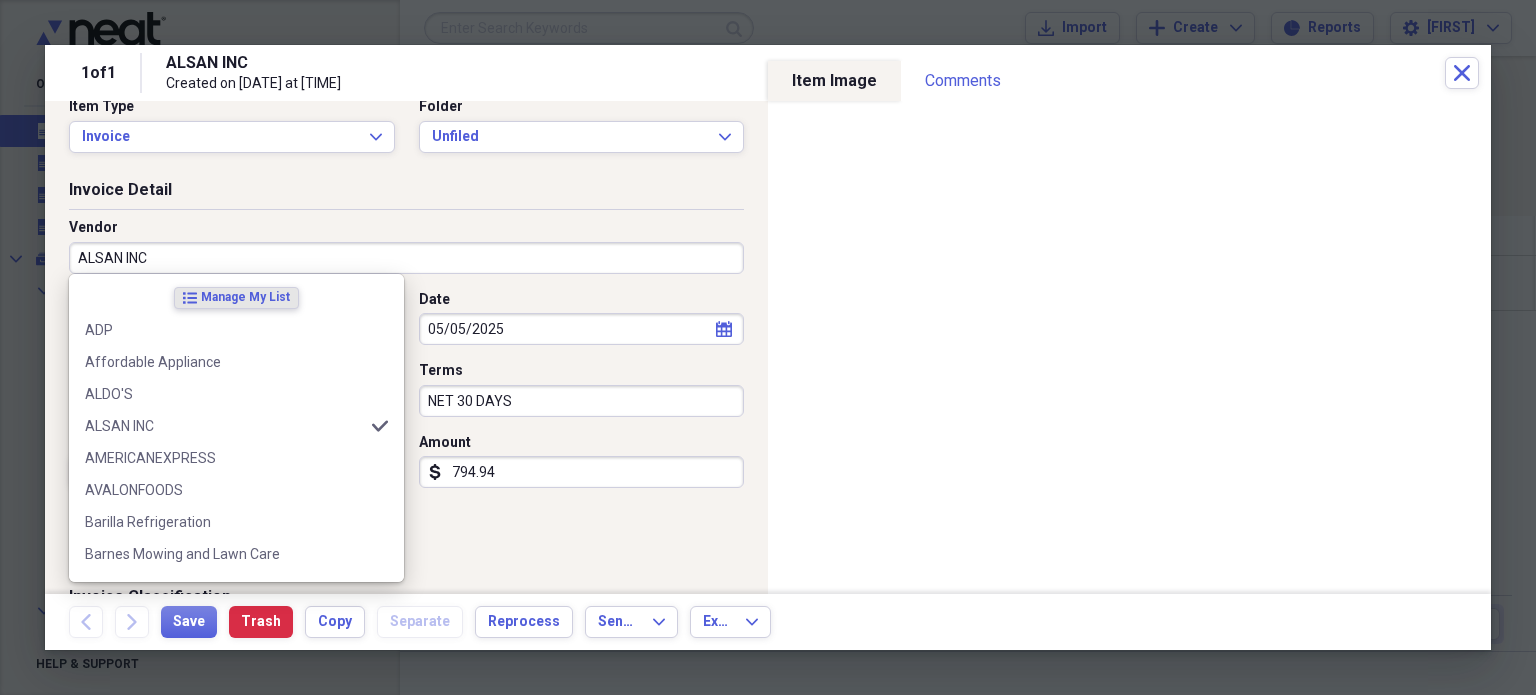 click on "ALSAN INC" at bounding box center (406, 258) 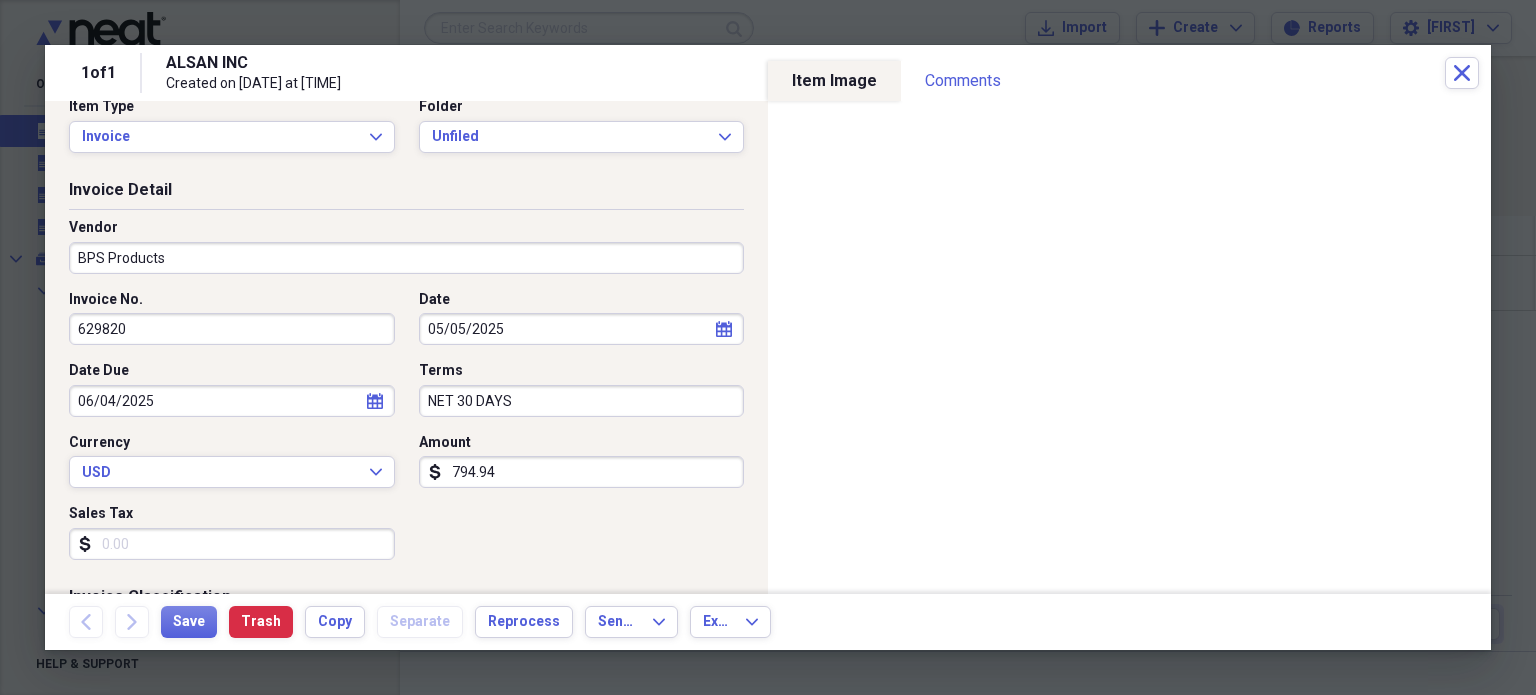type on "BPS Products" 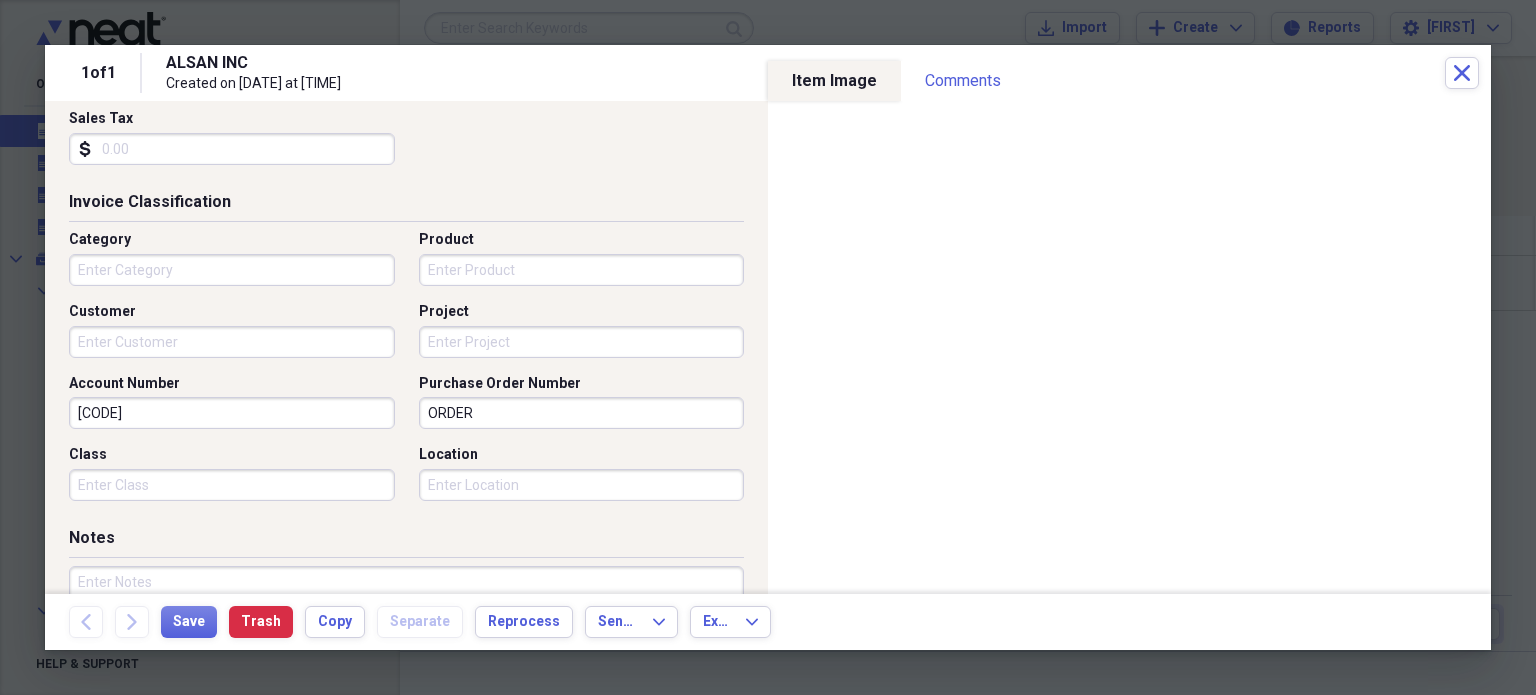 scroll, scrollTop: 428, scrollLeft: 0, axis: vertical 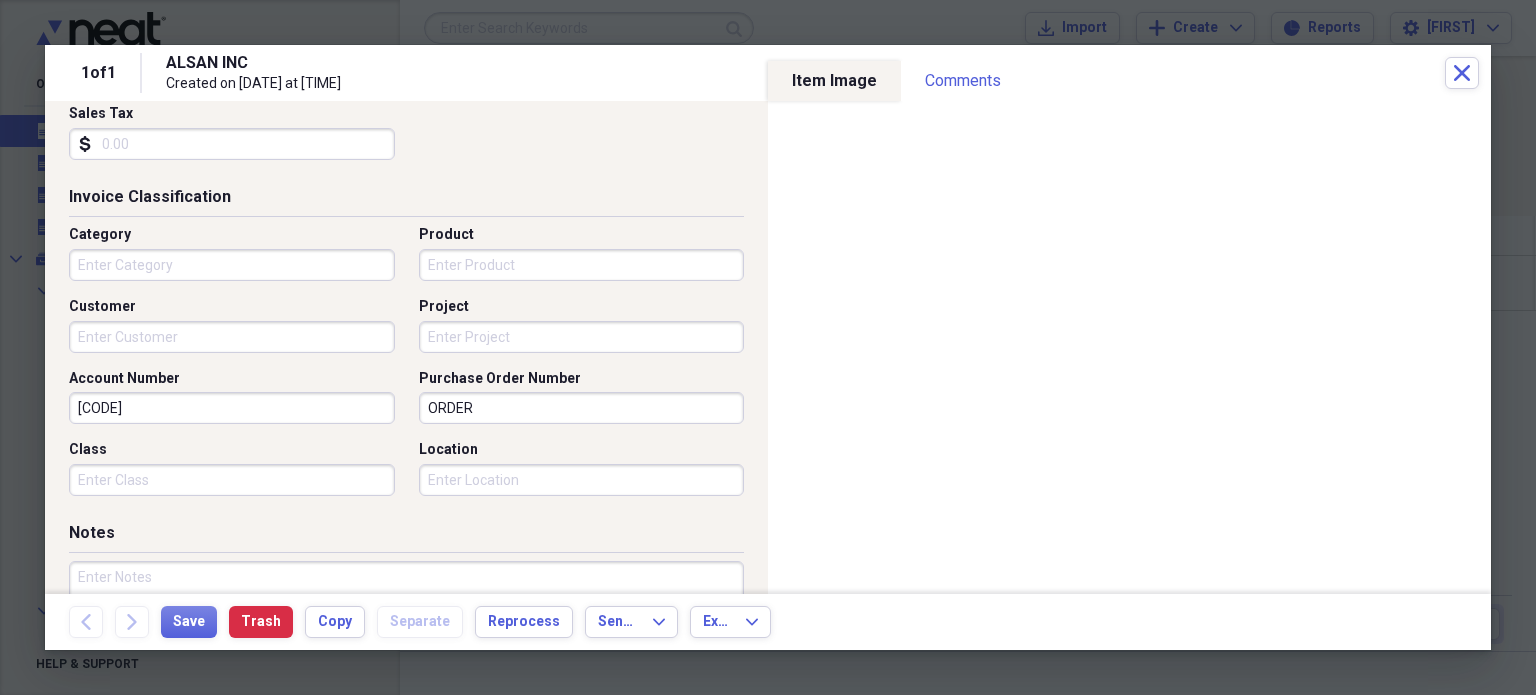 click on "Category" at bounding box center [232, 265] 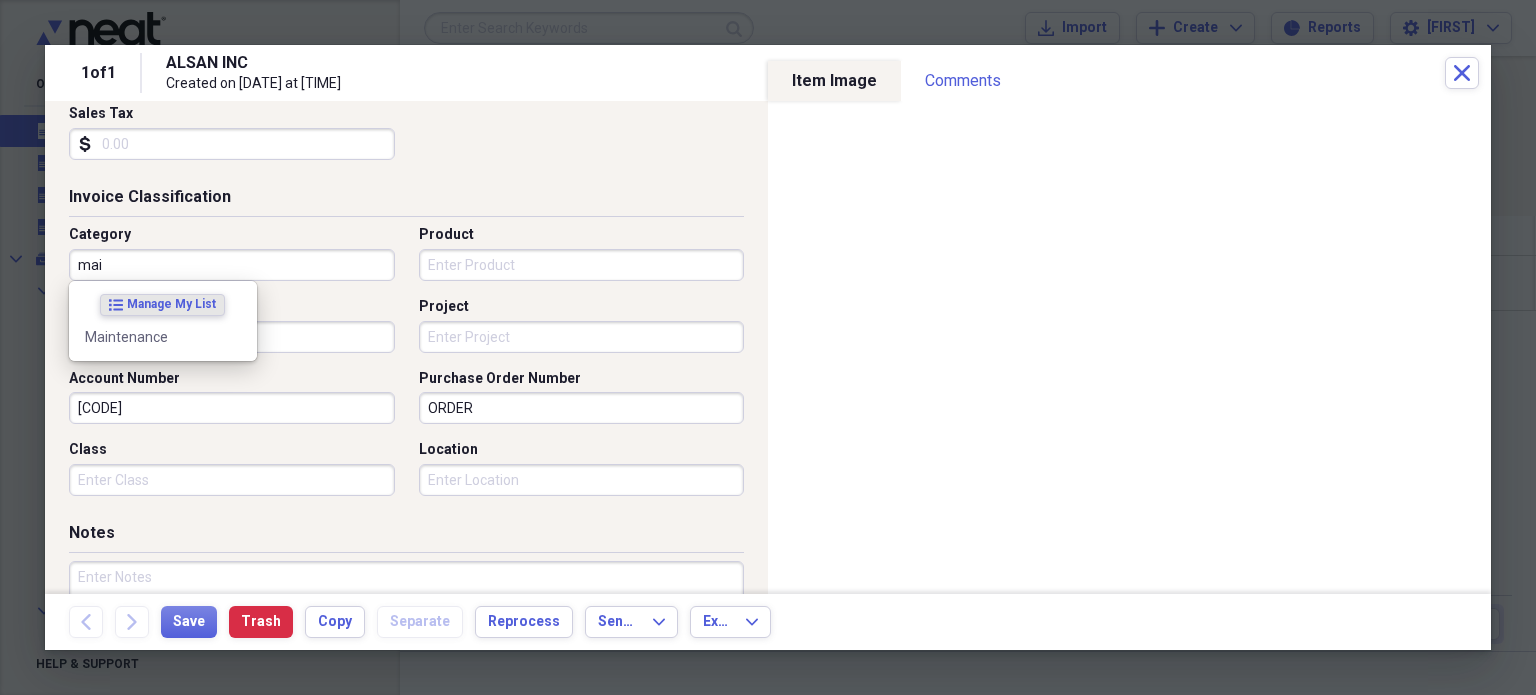 click on "Maintenance" at bounding box center (163, 337) 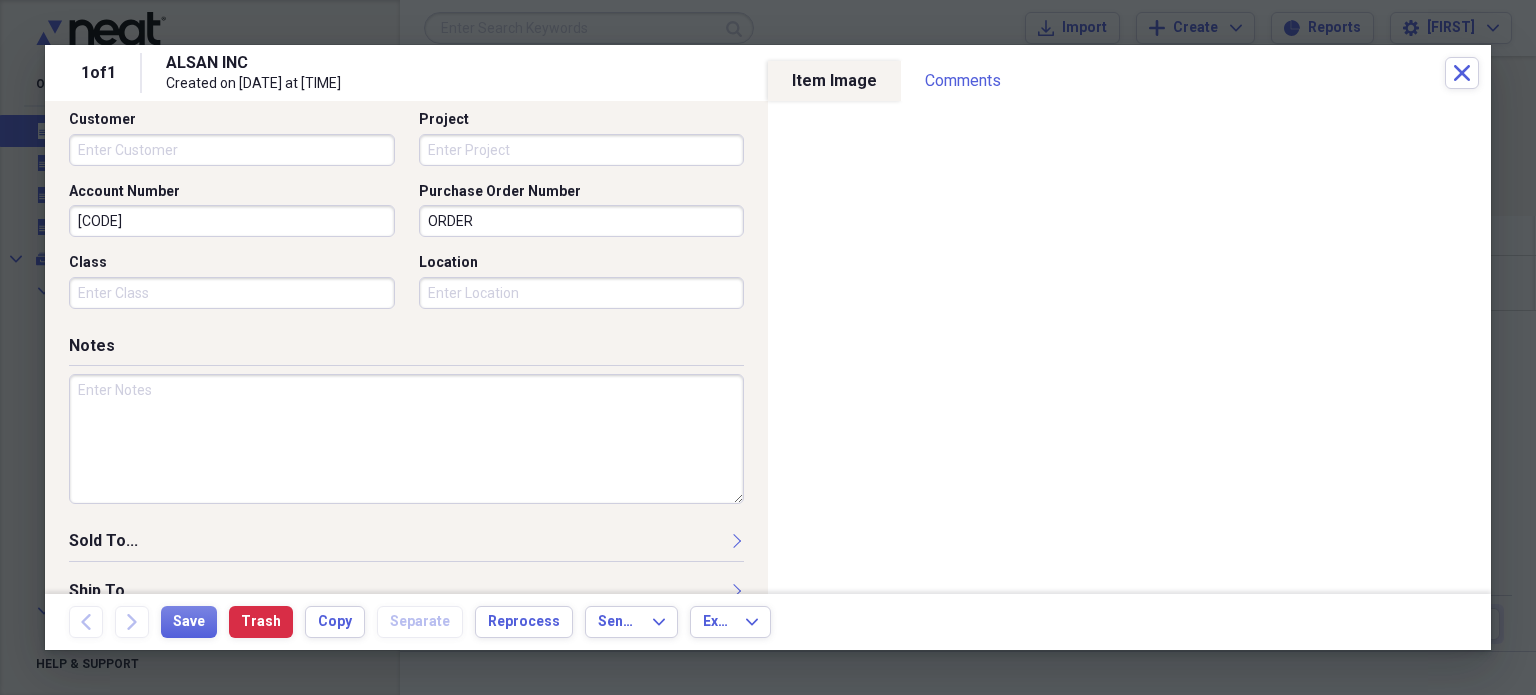 scroll, scrollTop: 619, scrollLeft: 0, axis: vertical 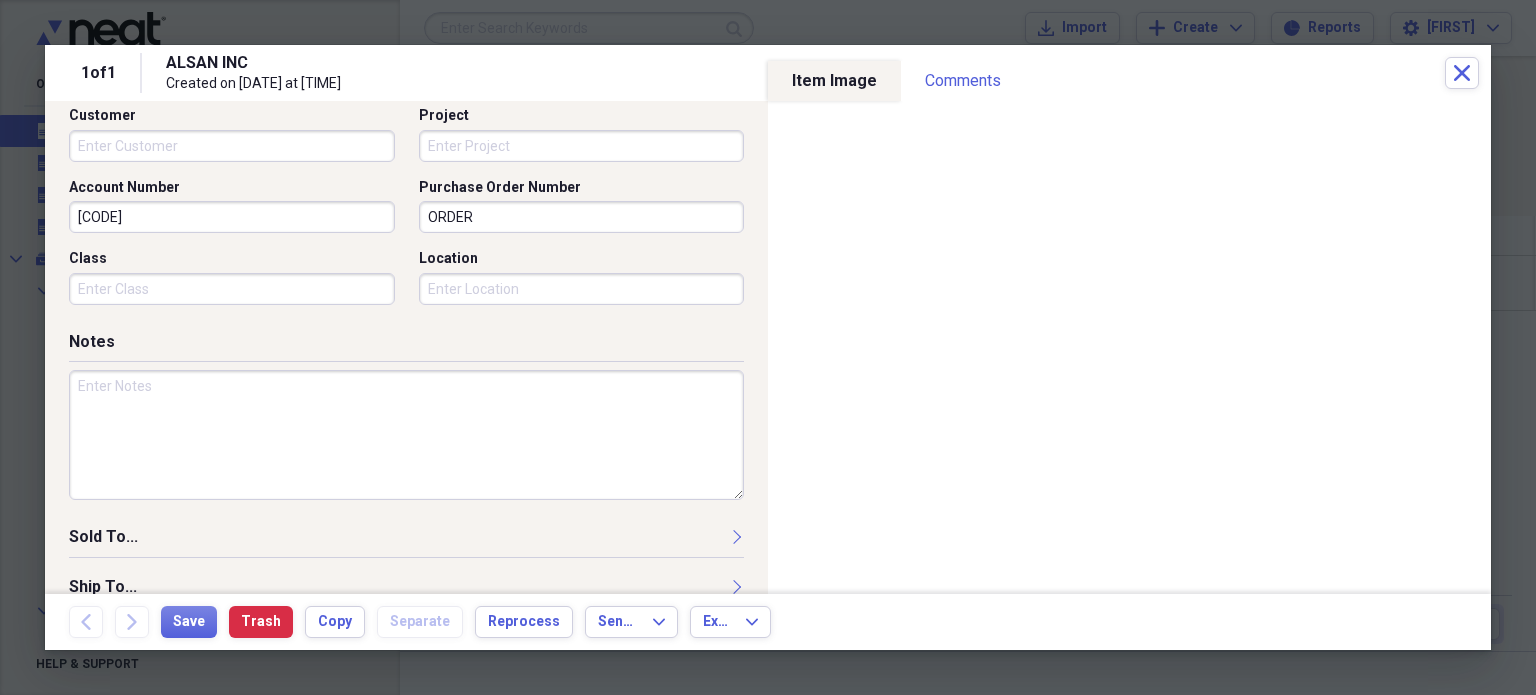 click at bounding box center [406, 435] 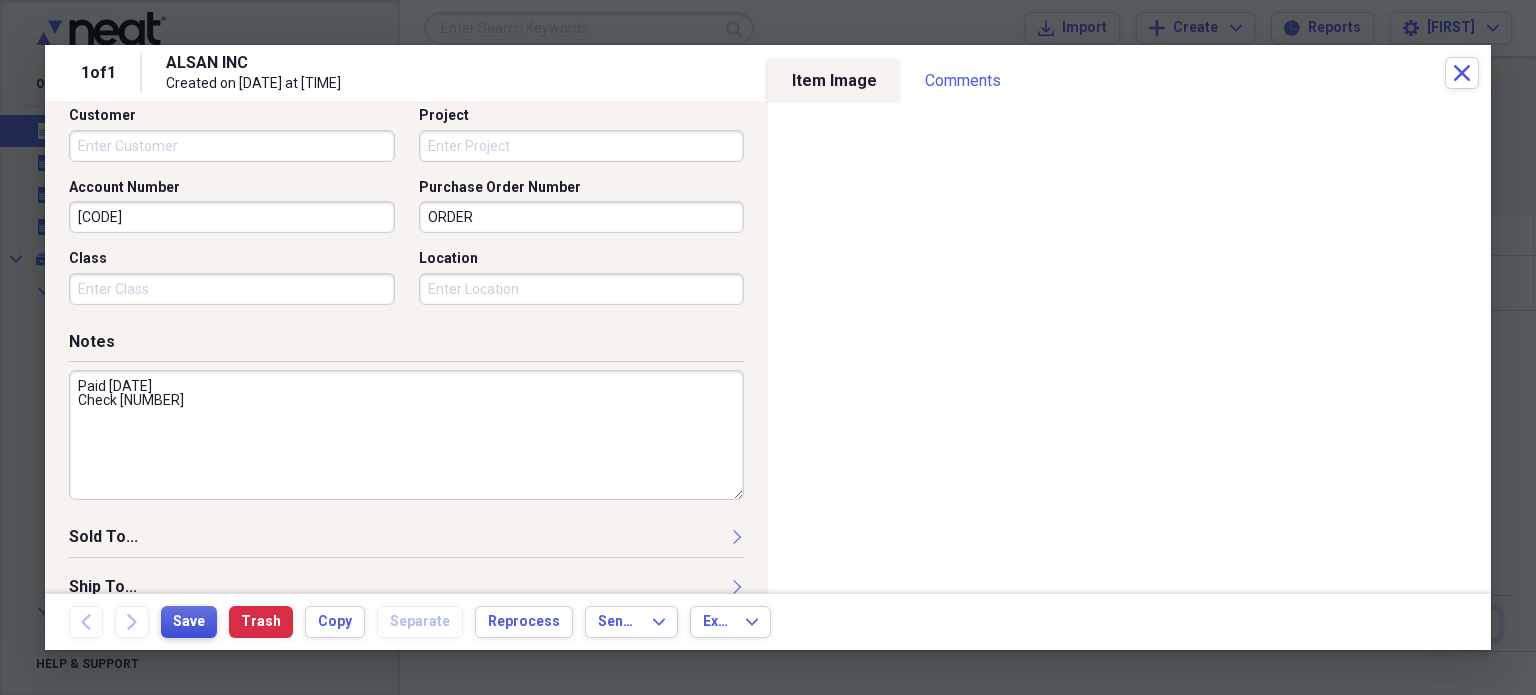 type on "Paid [DATE]
Check [NUMBER]" 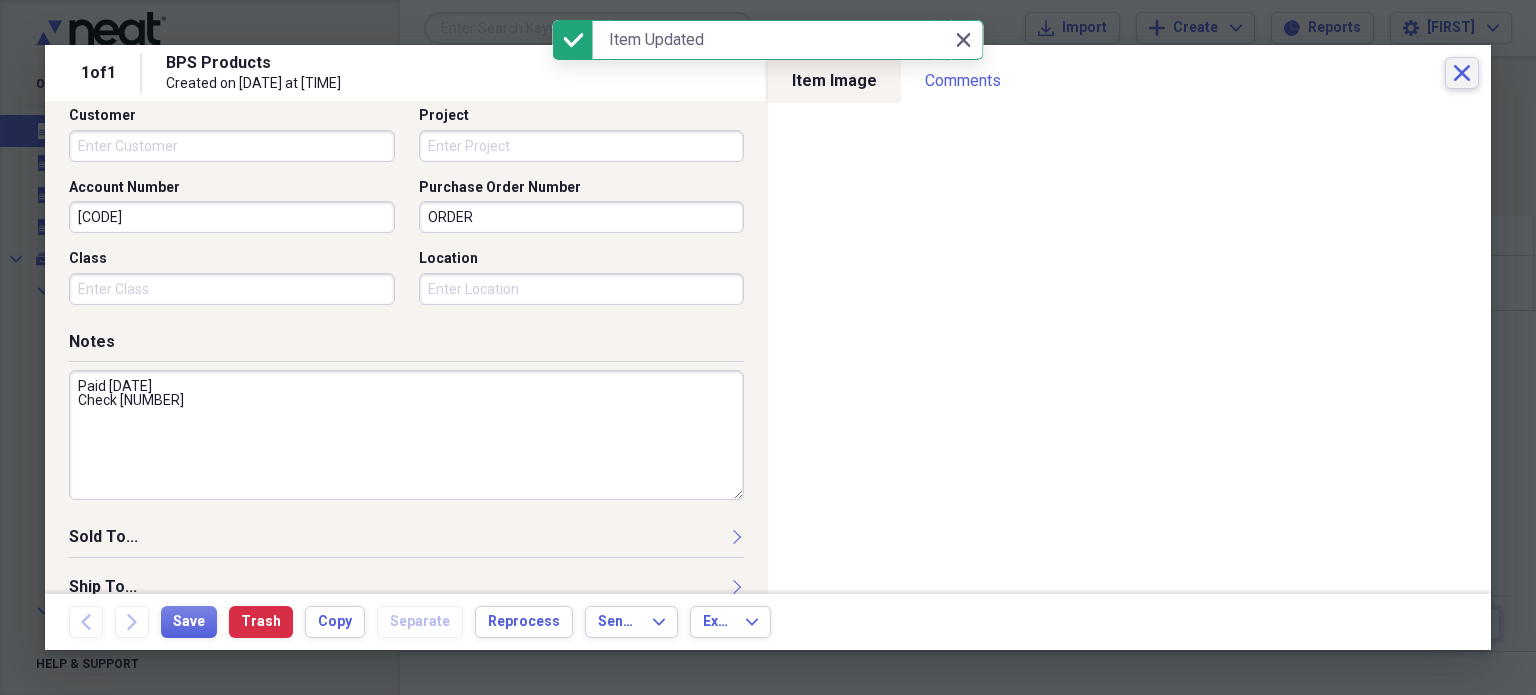 click on "Close" 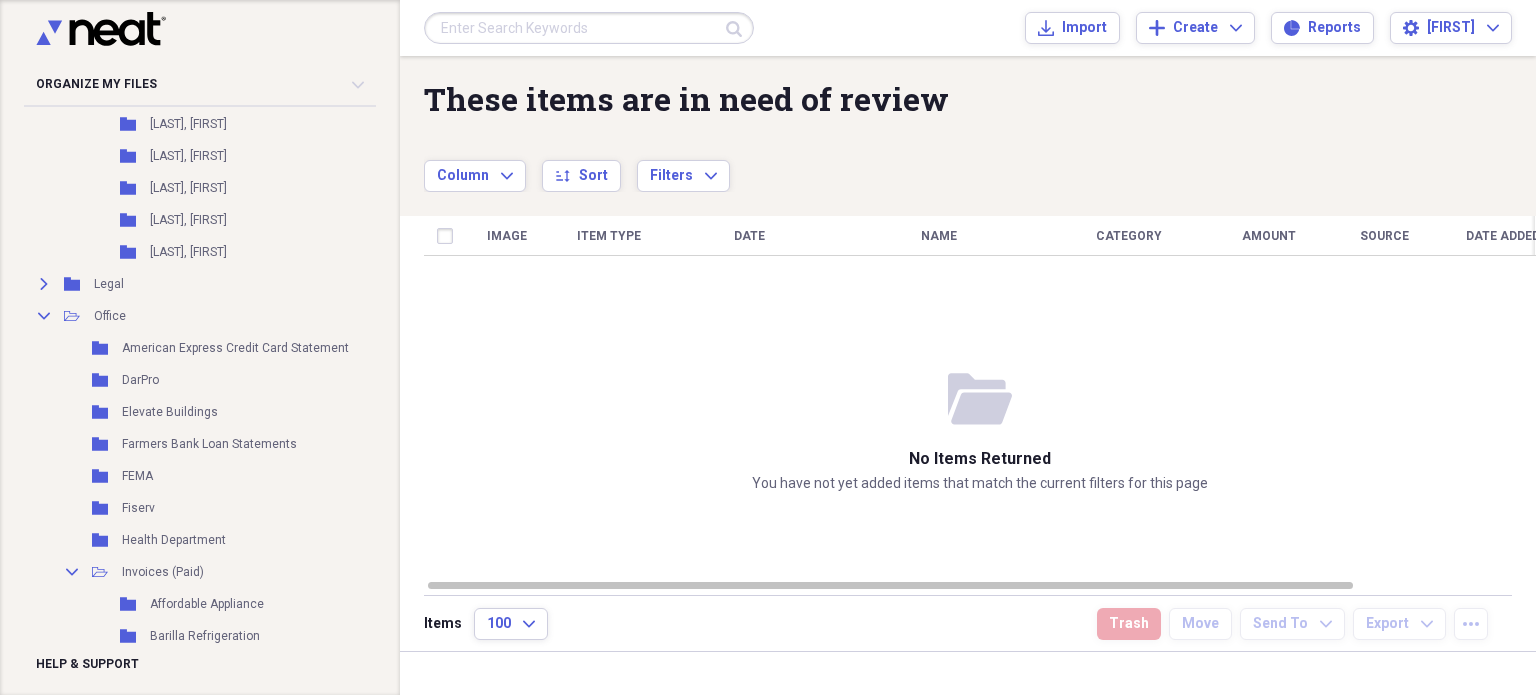 scroll, scrollTop: 4196, scrollLeft: 0, axis: vertical 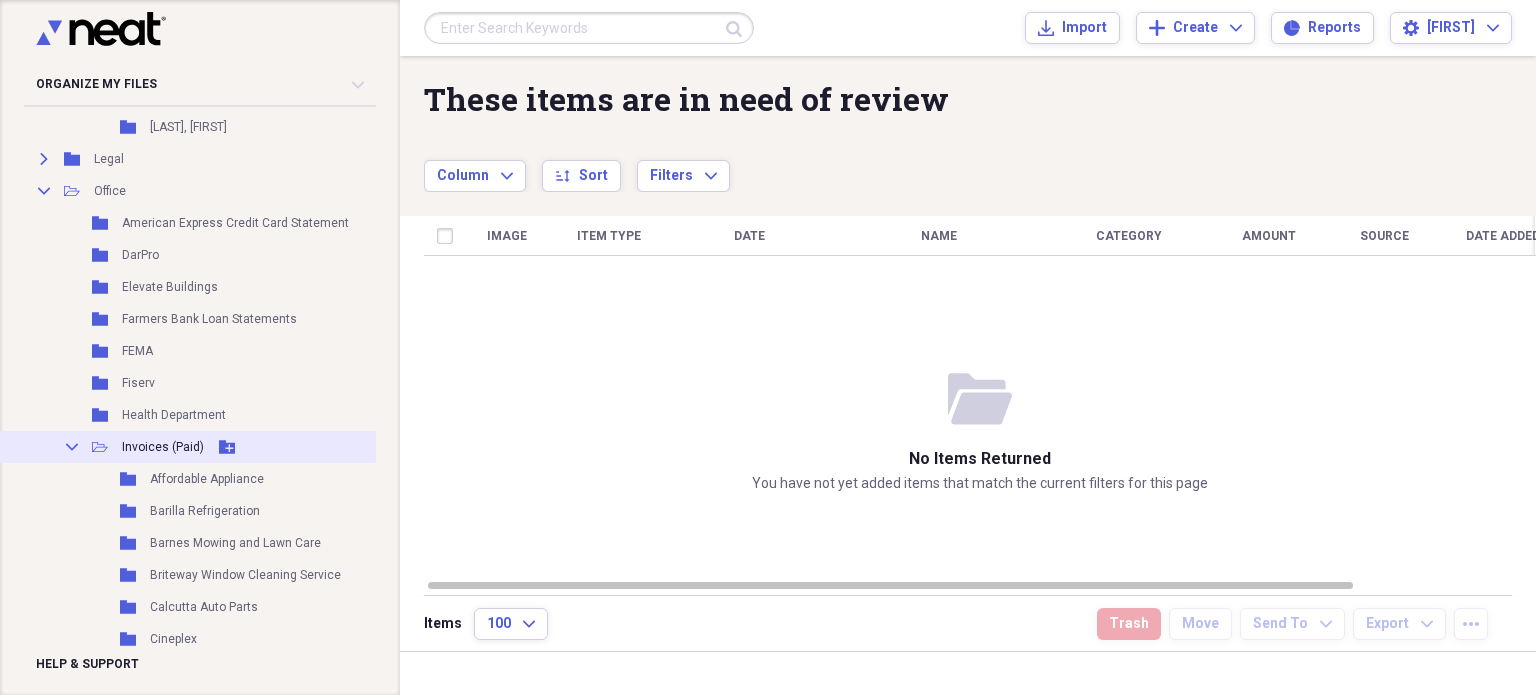 click on "Add Folder" 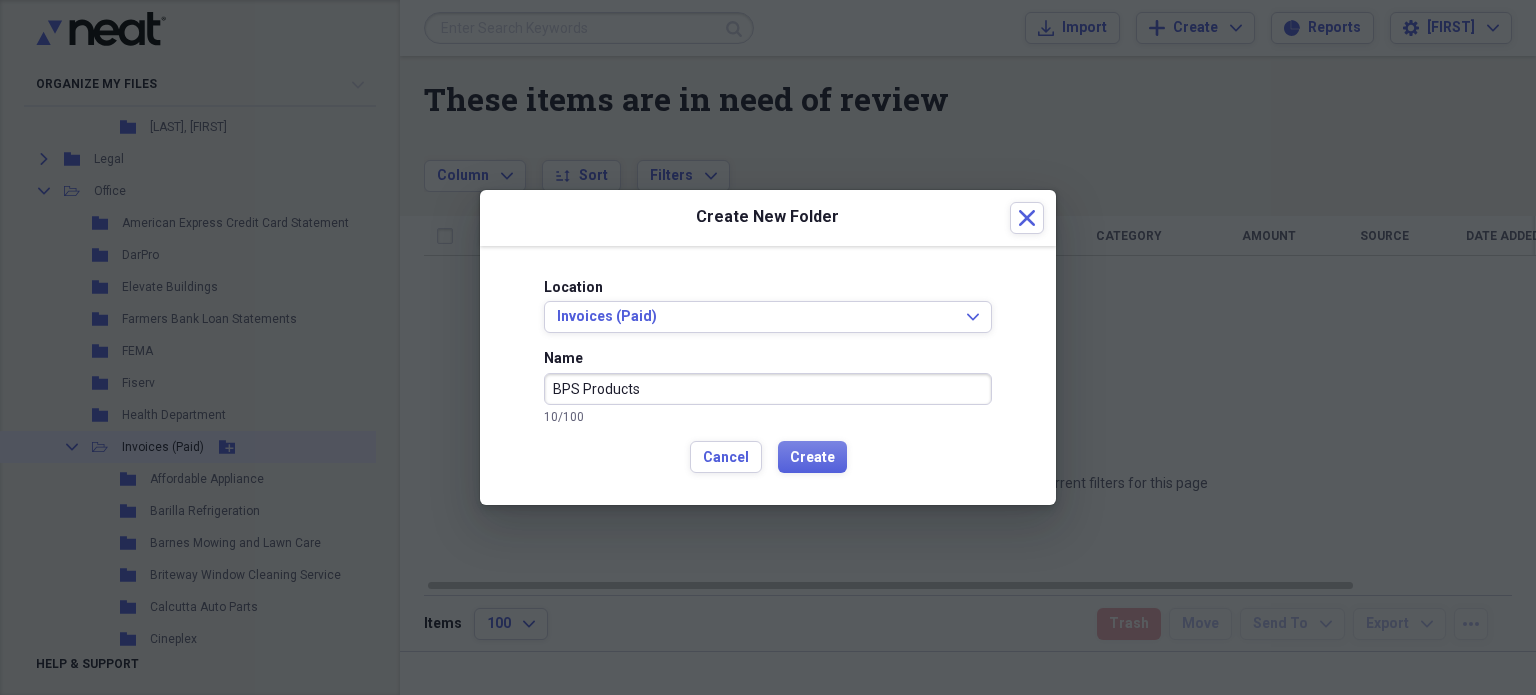 type on "BPS Products" 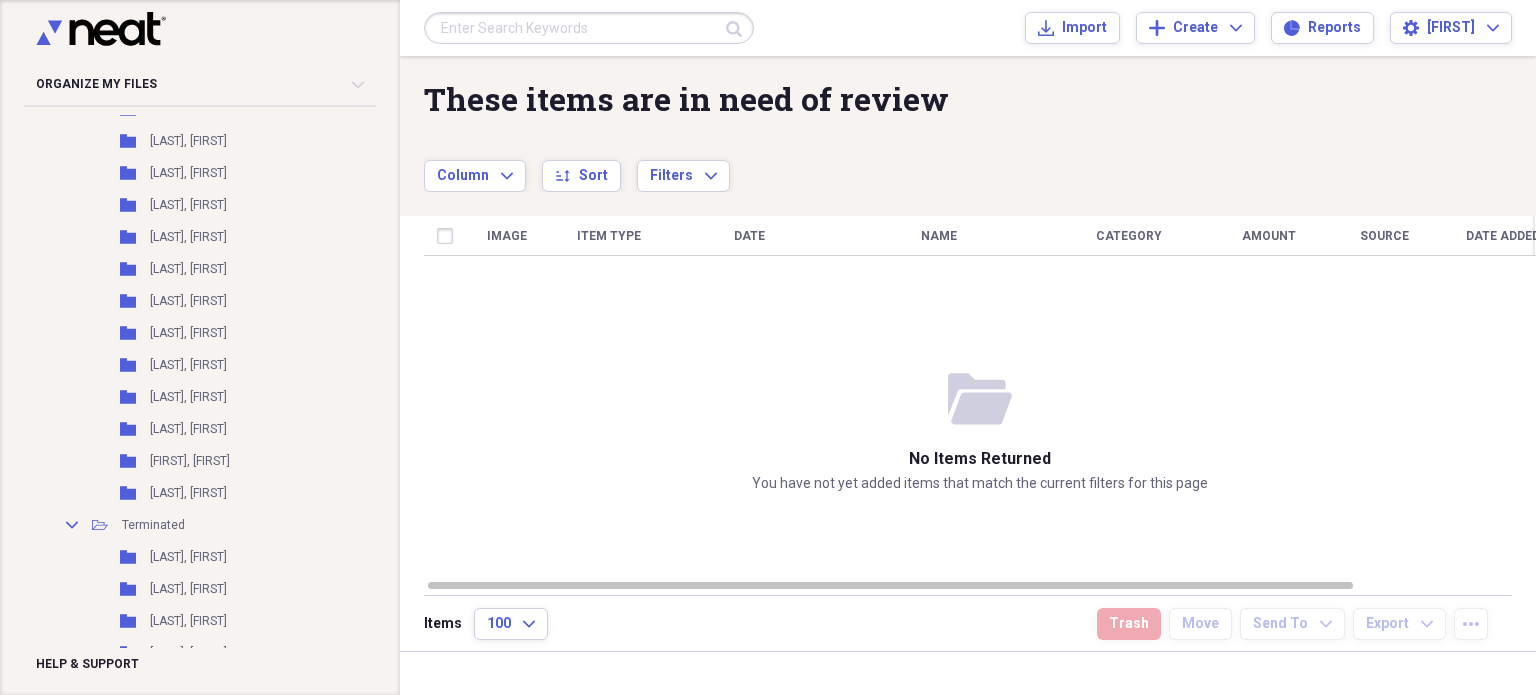 scroll, scrollTop: 0, scrollLeft: 0, axis: both 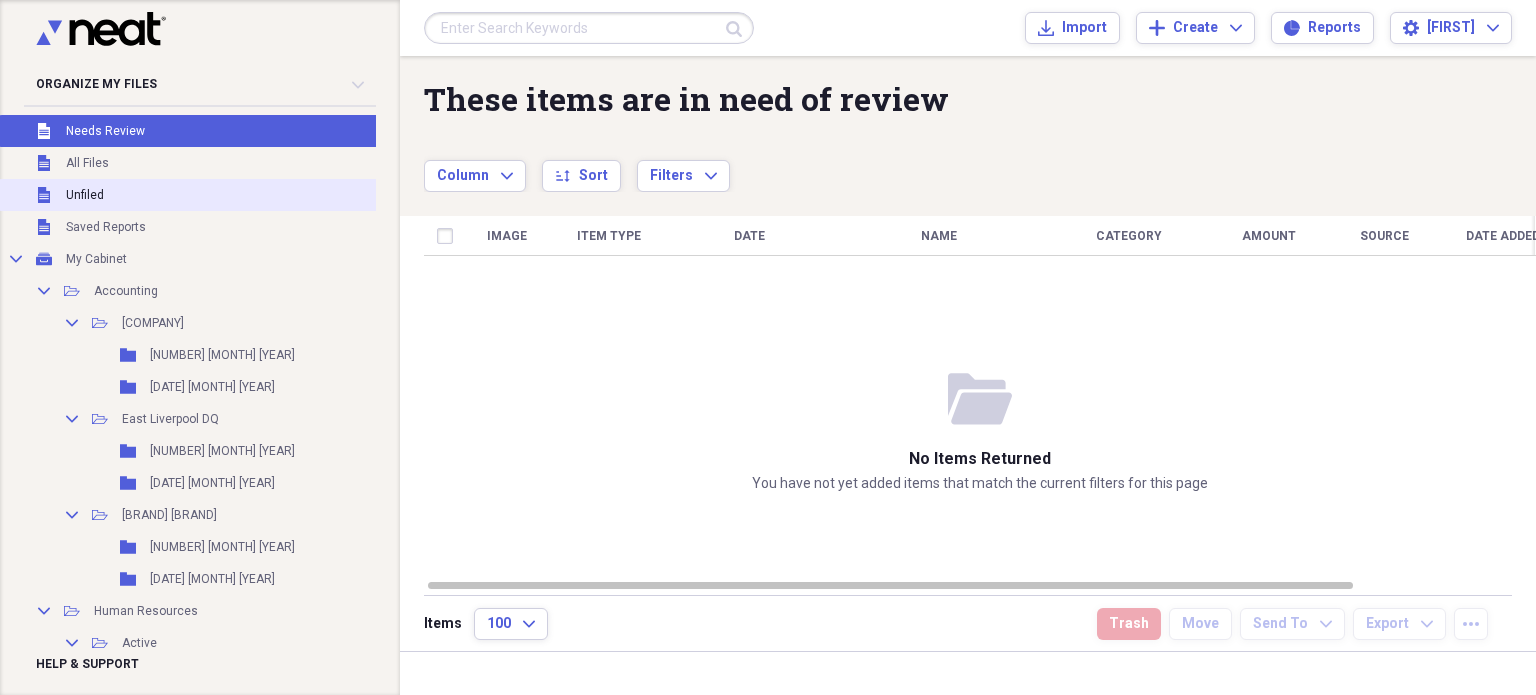 click on "Unfiled Unfiled" at bounding box center (221, 195) 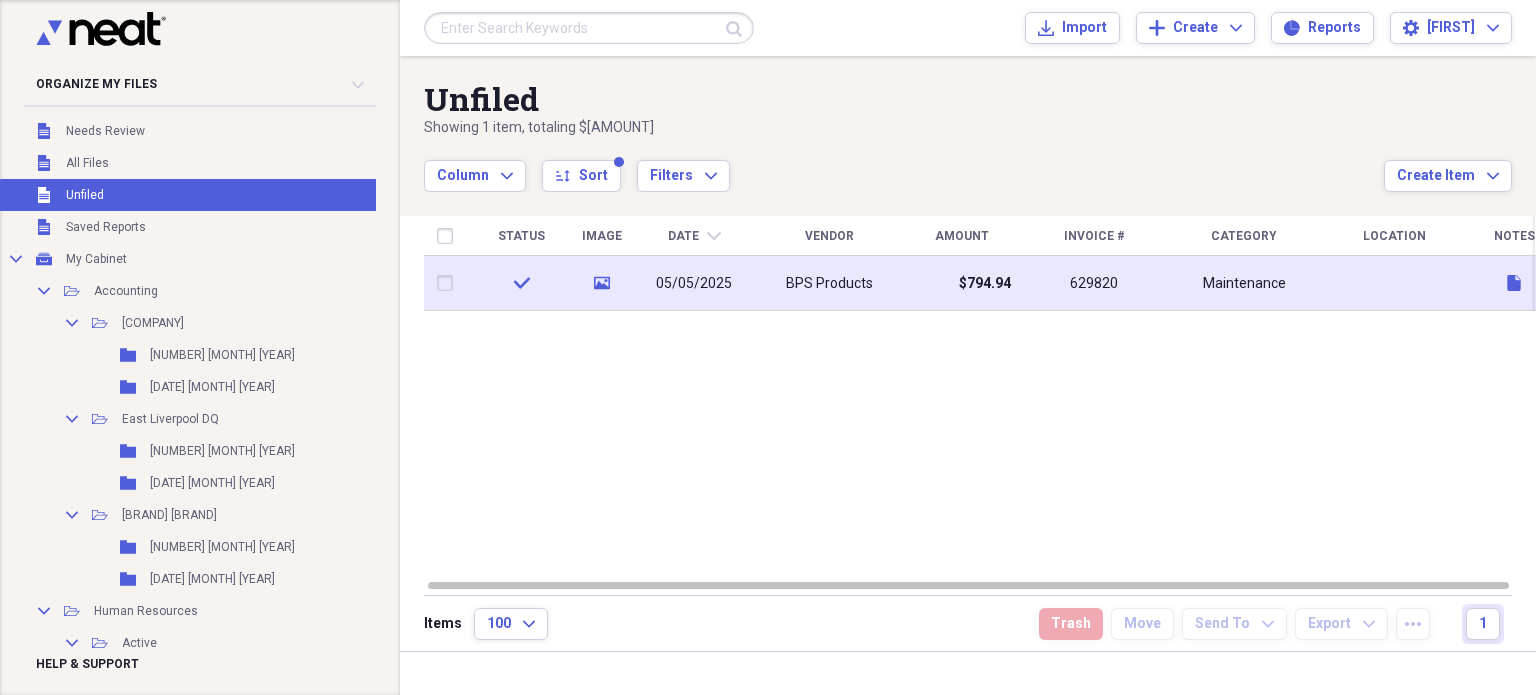 click on "BPS Products" at bounding box center (829, 283) 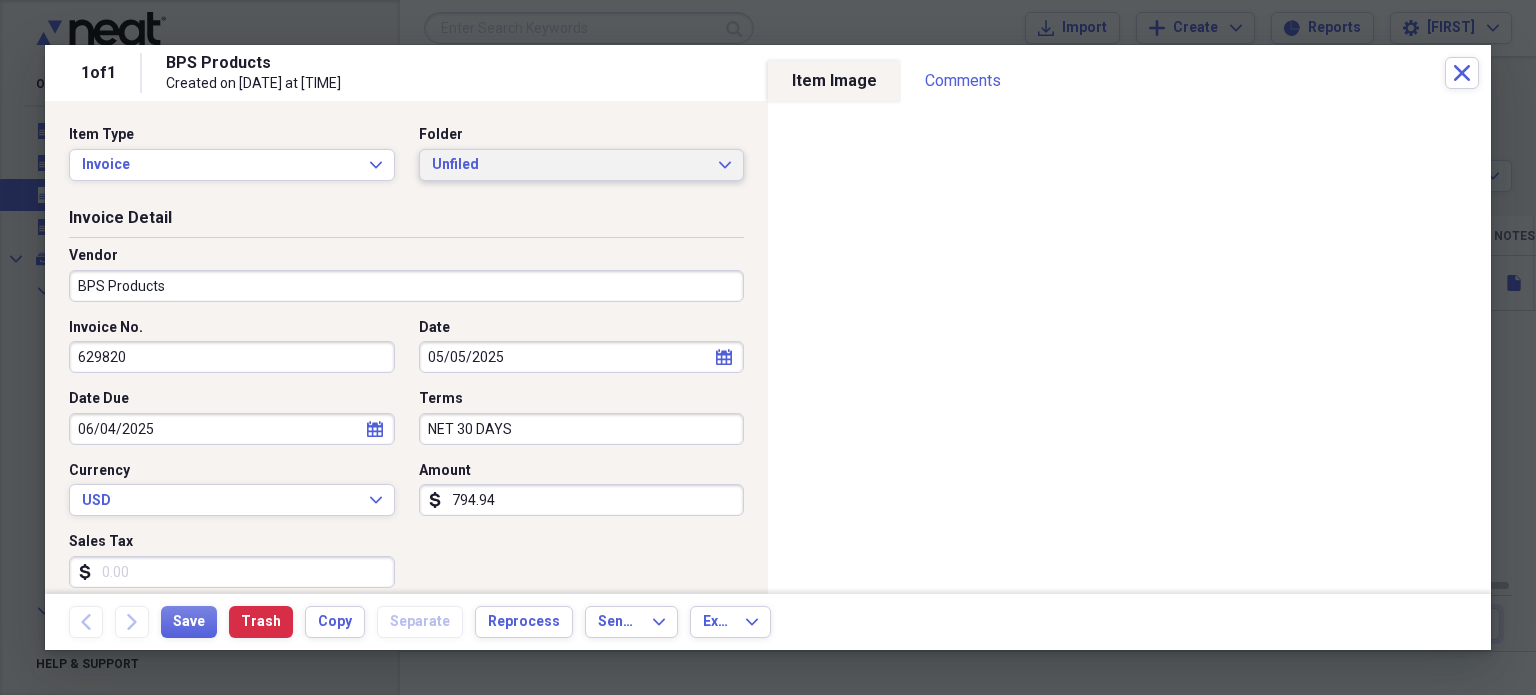 click on "Unfiled" at bounding box center [570, 165] 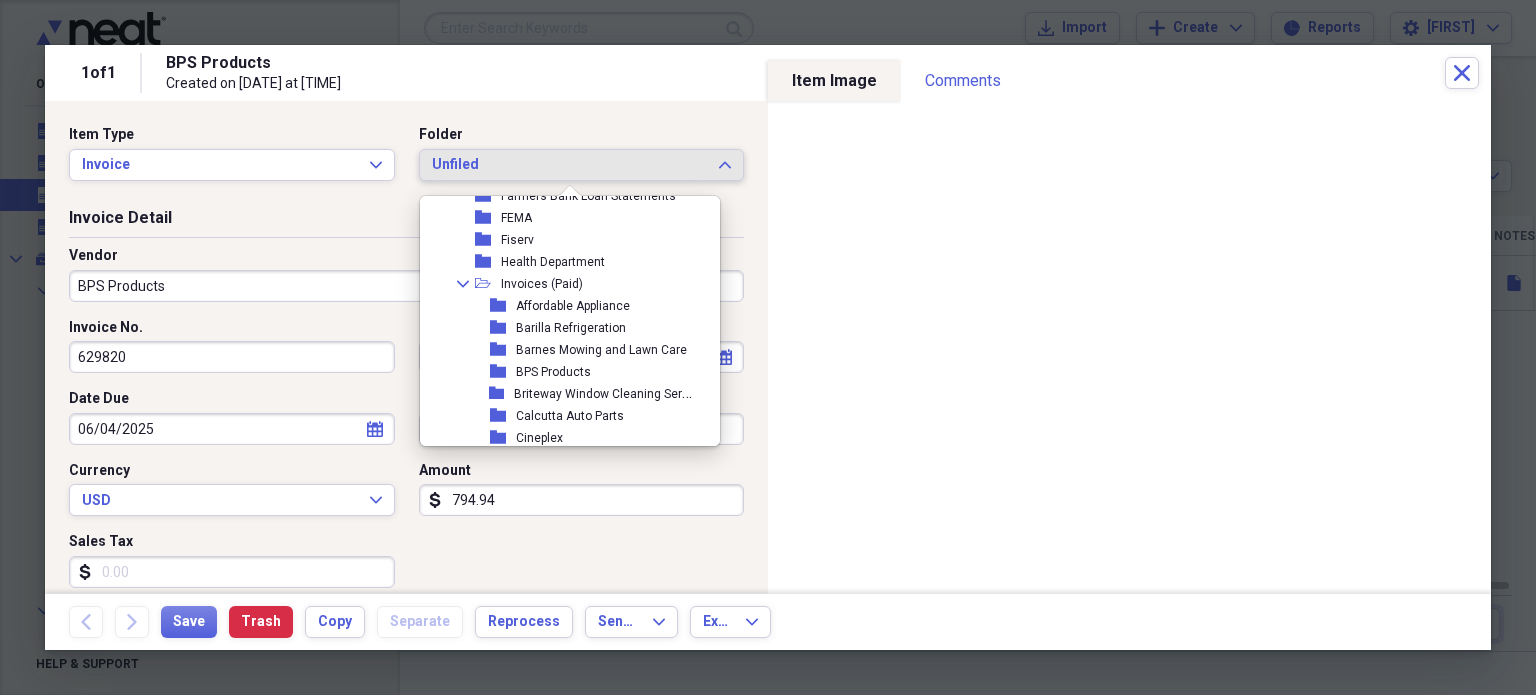 scroll, scrollTop: 2928, scrollLeft: 0, axis: vertical 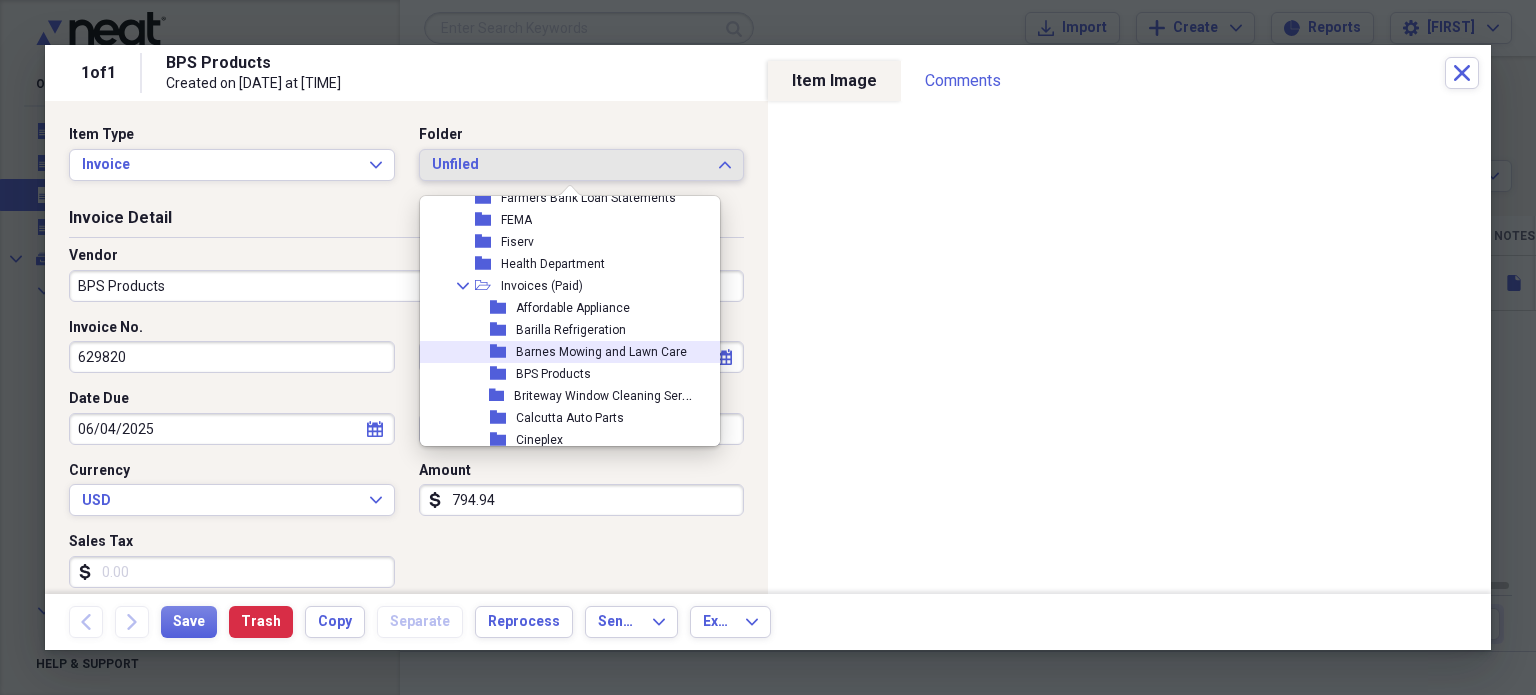 click on "BPS Products" at bounding box center [553, 374] 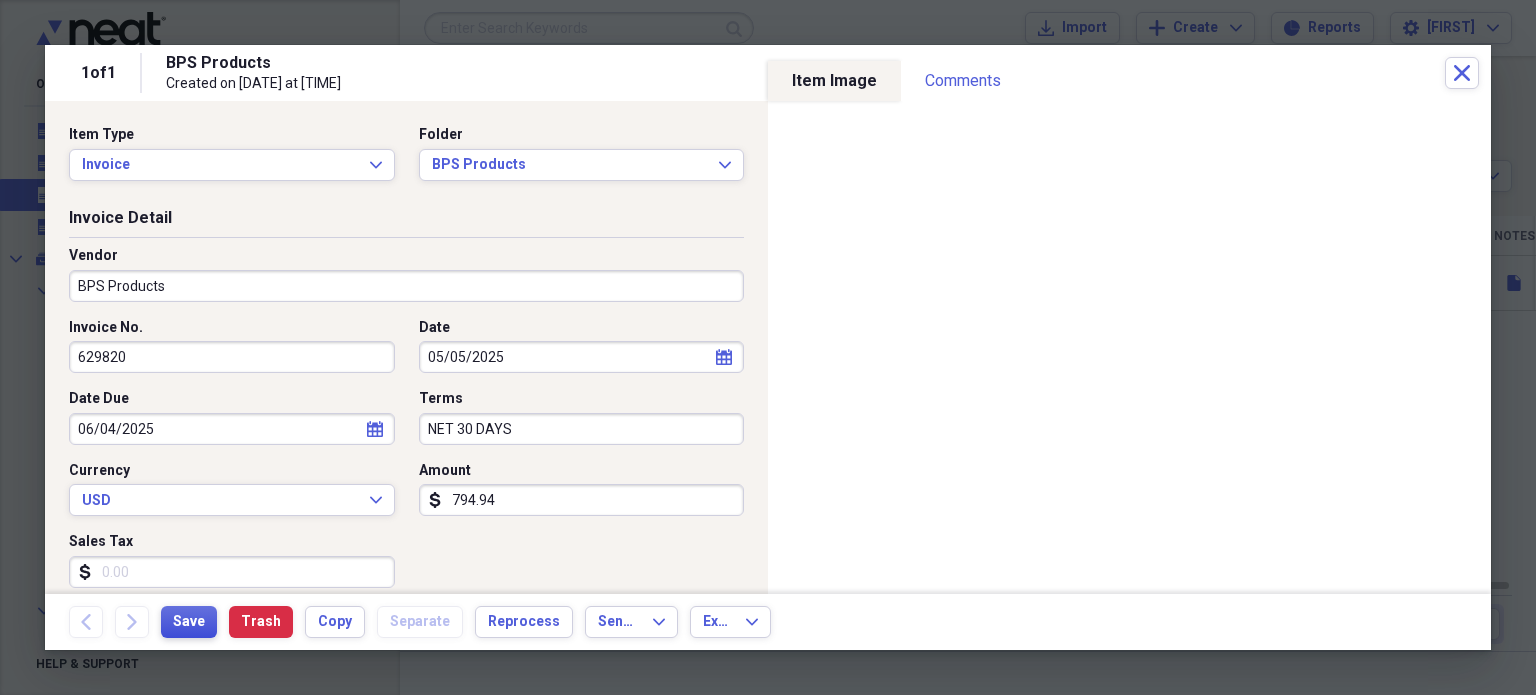 click on "Save" at bounding box center (189, 622) 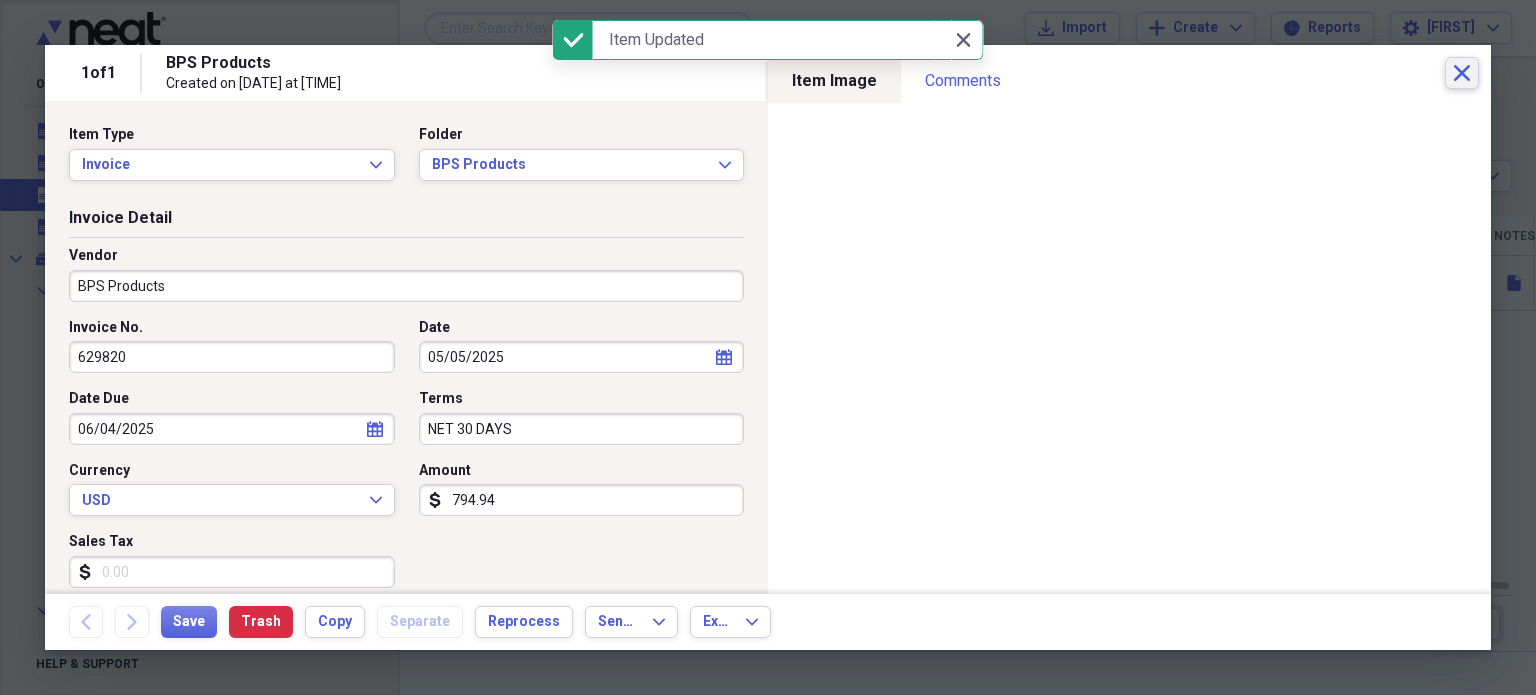 click on "Close" at bounding box center [1462, 73] 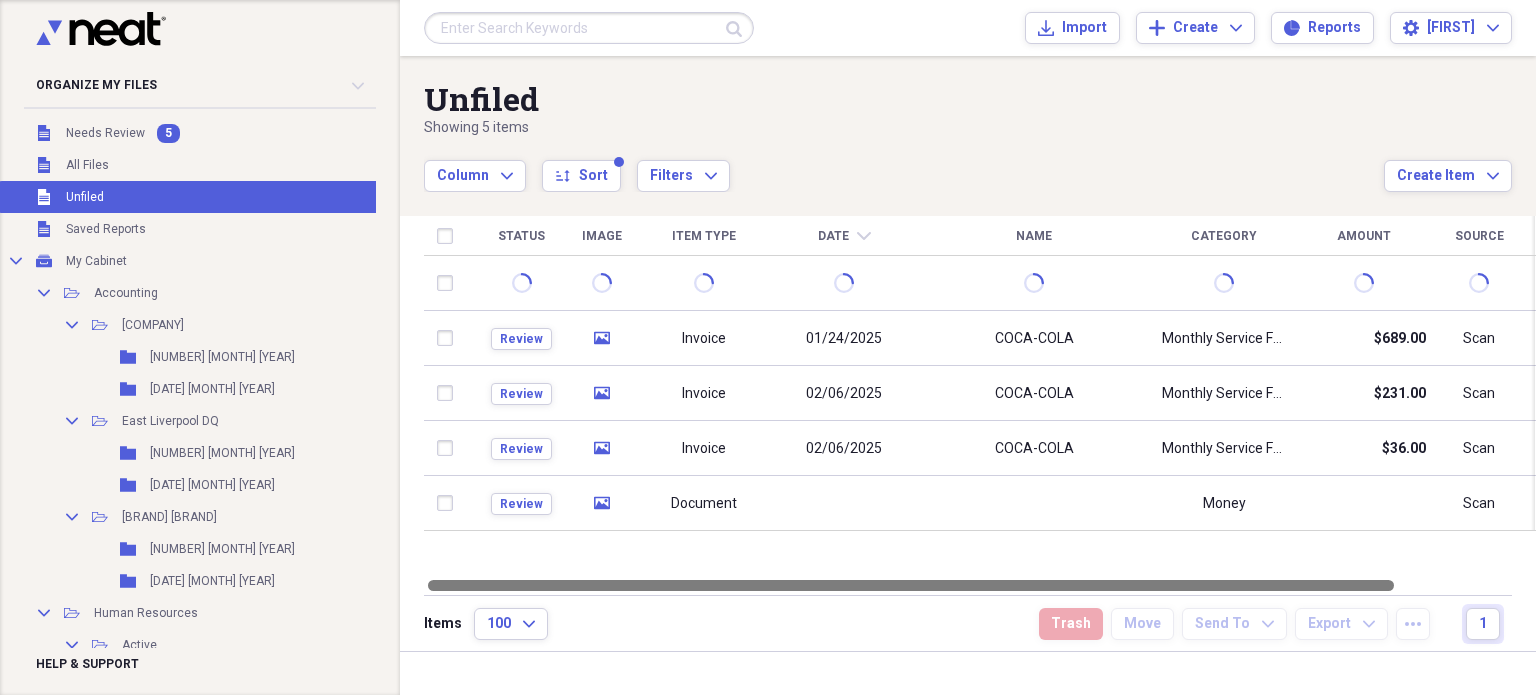 click at bounding box center (980, 585) 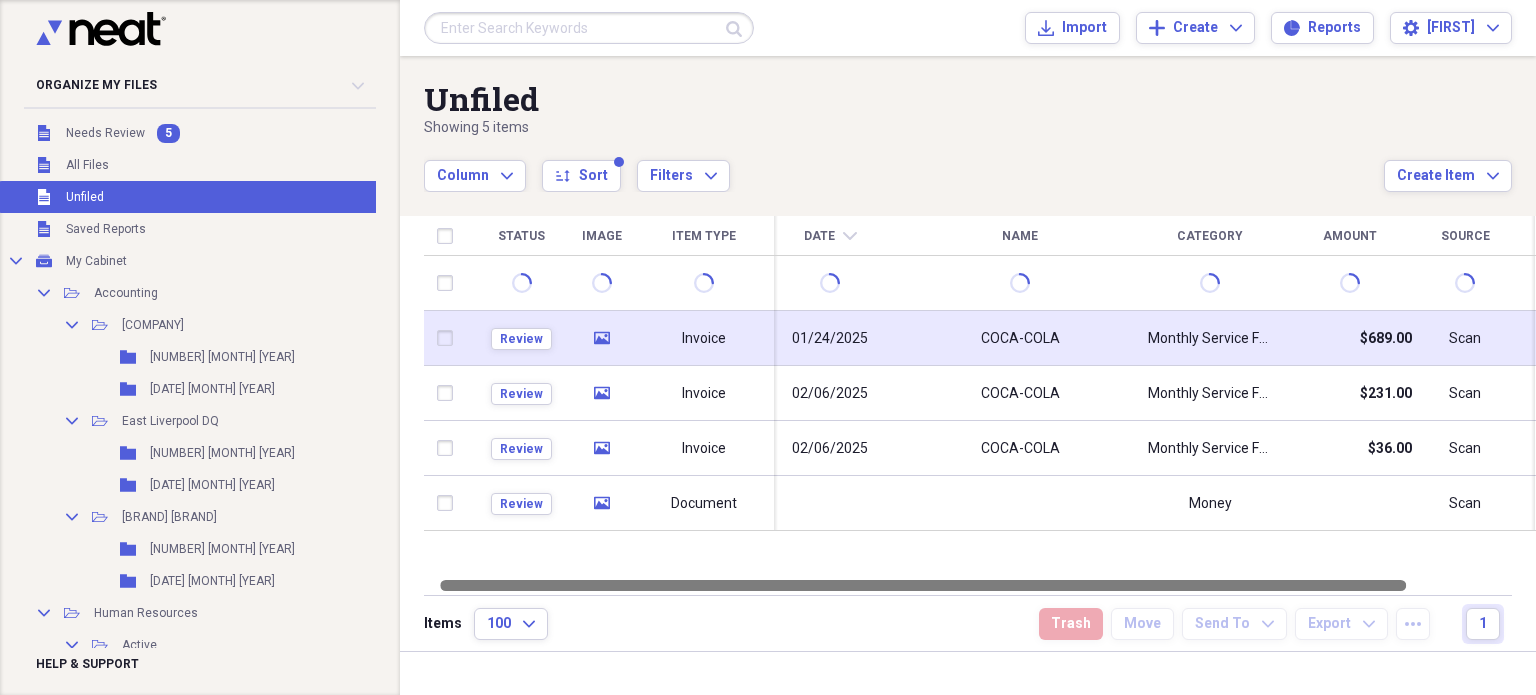 click on "01/24/2025" at bounding box center [830, 338] 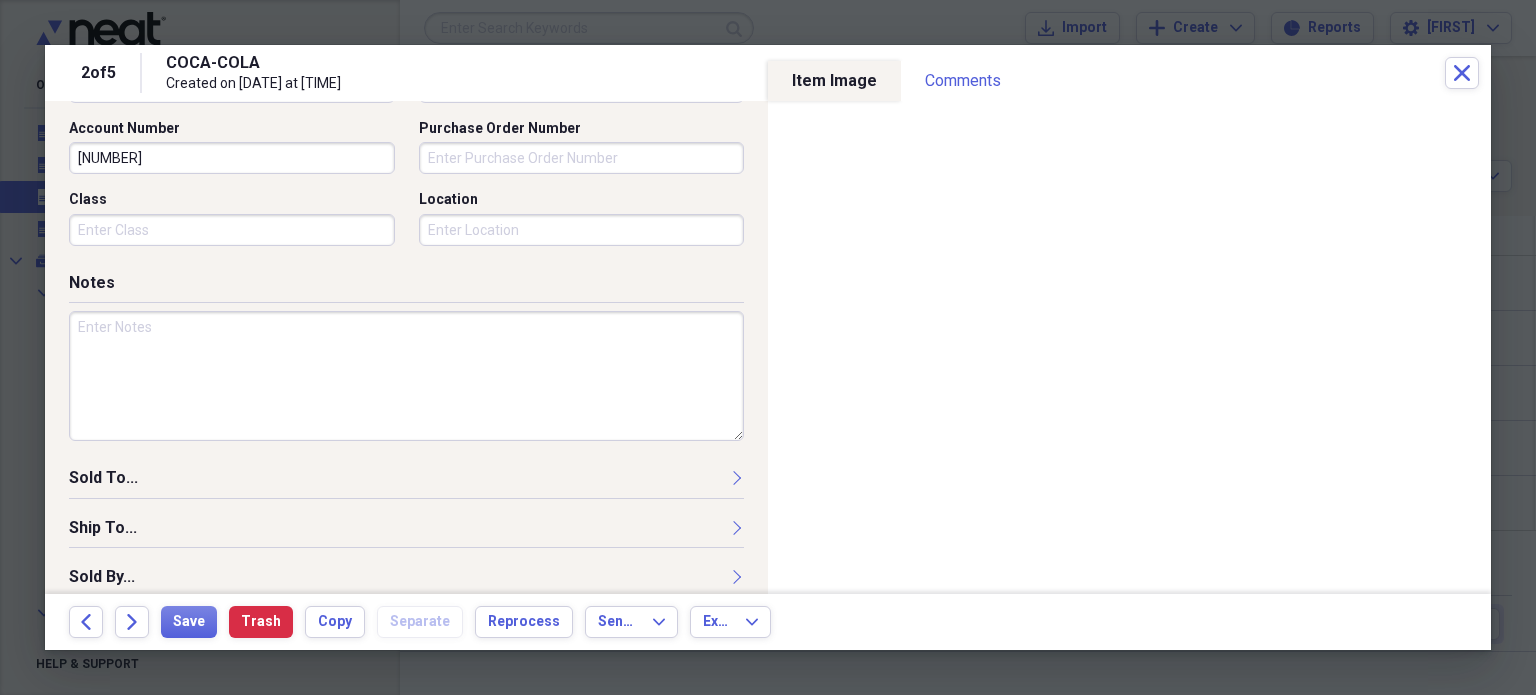 scroll, scrollTop: 697, scrollLeft: 0, axis: vertical 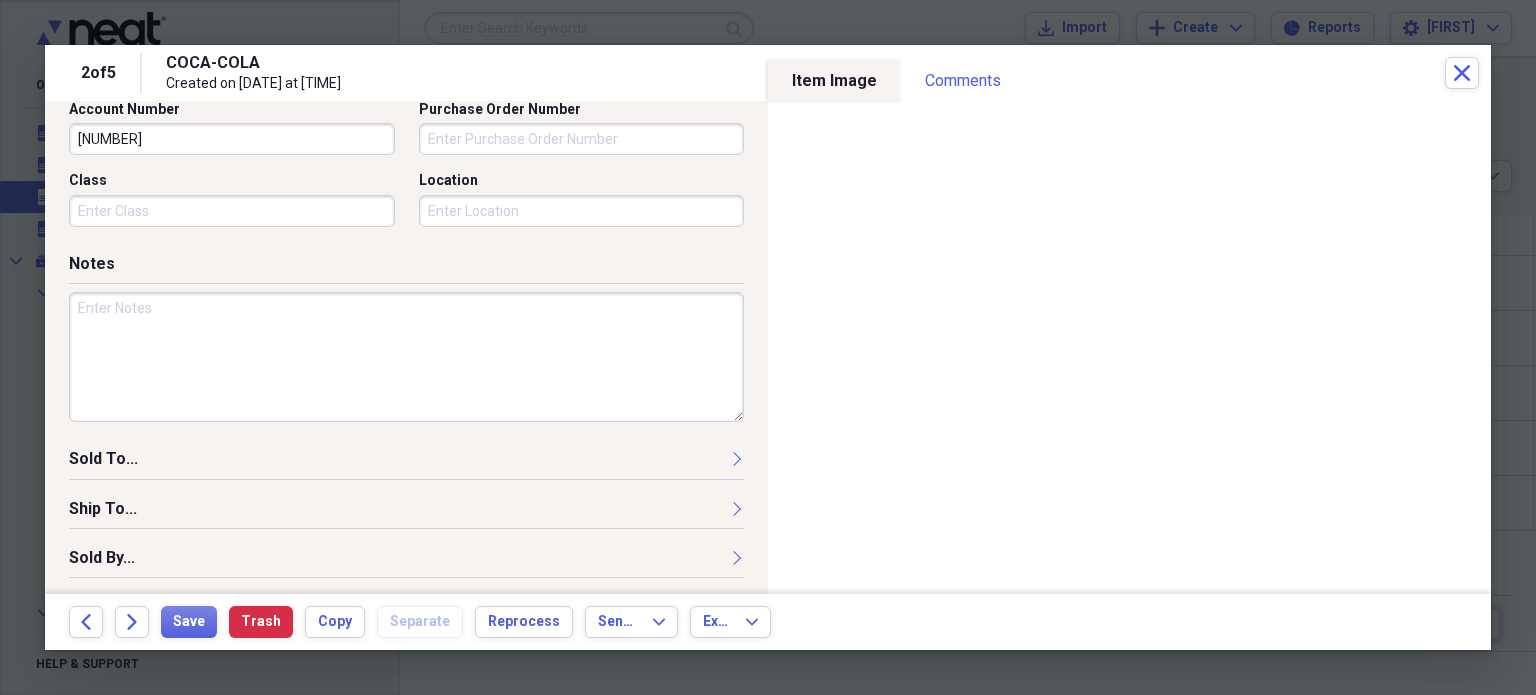 click at bounding box center [406, 357] 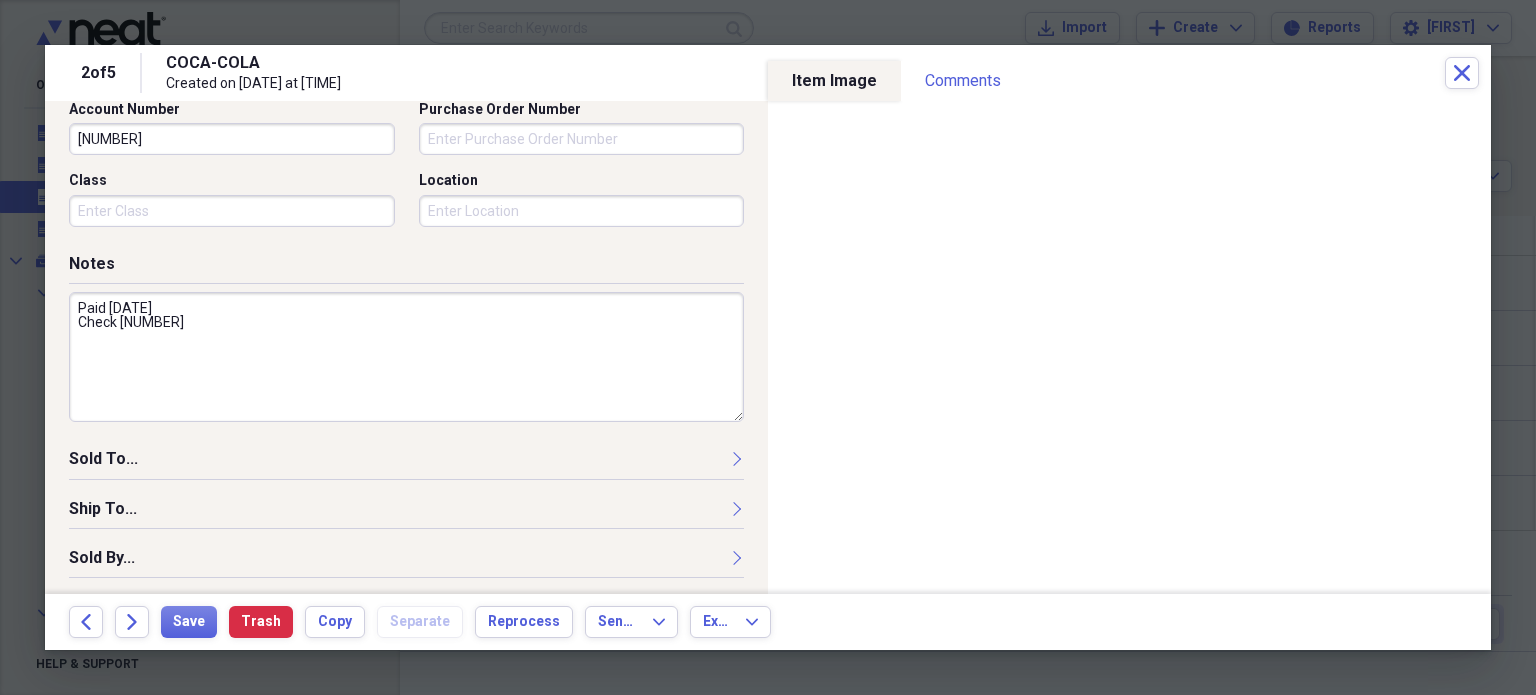 scroll, scrollTop: 0, scrollLeft: 0, axis: both 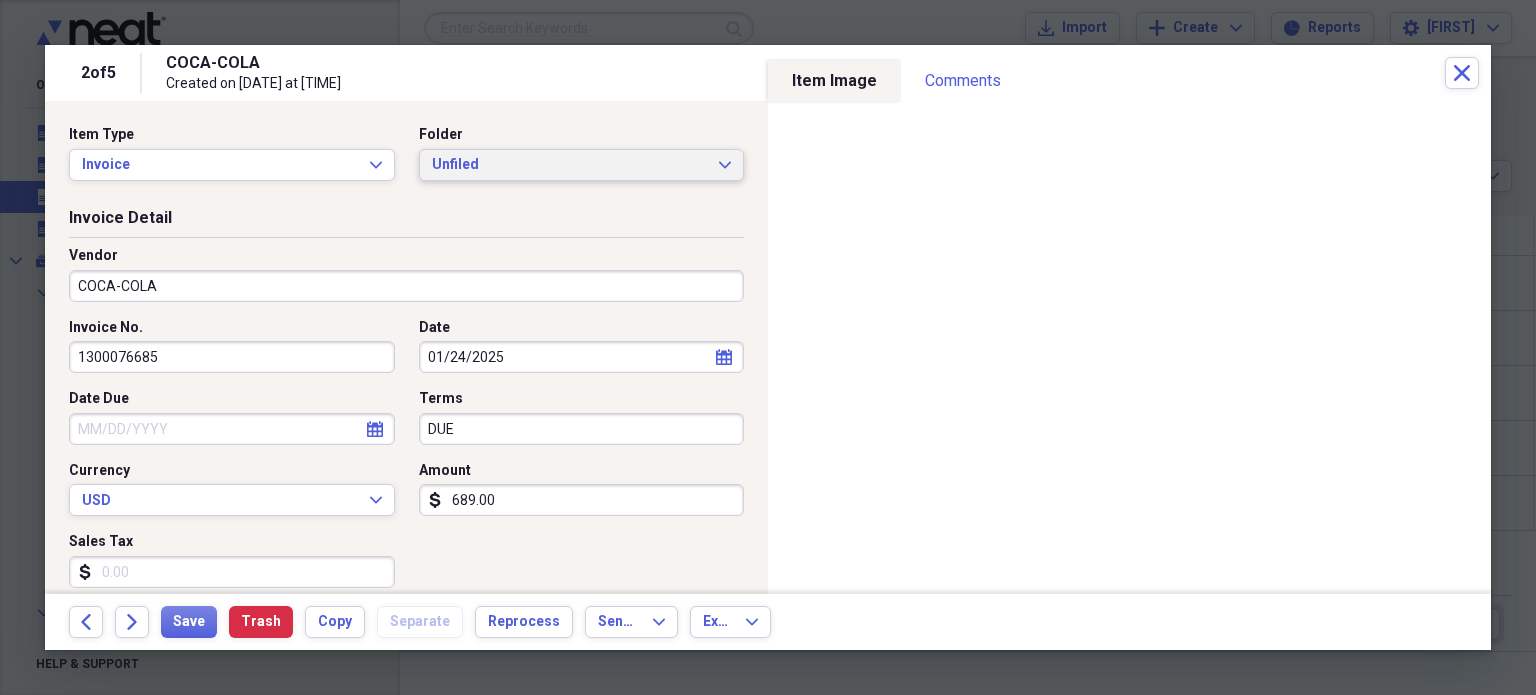 type on "Paid [DATE]
Check [NUMBER]" 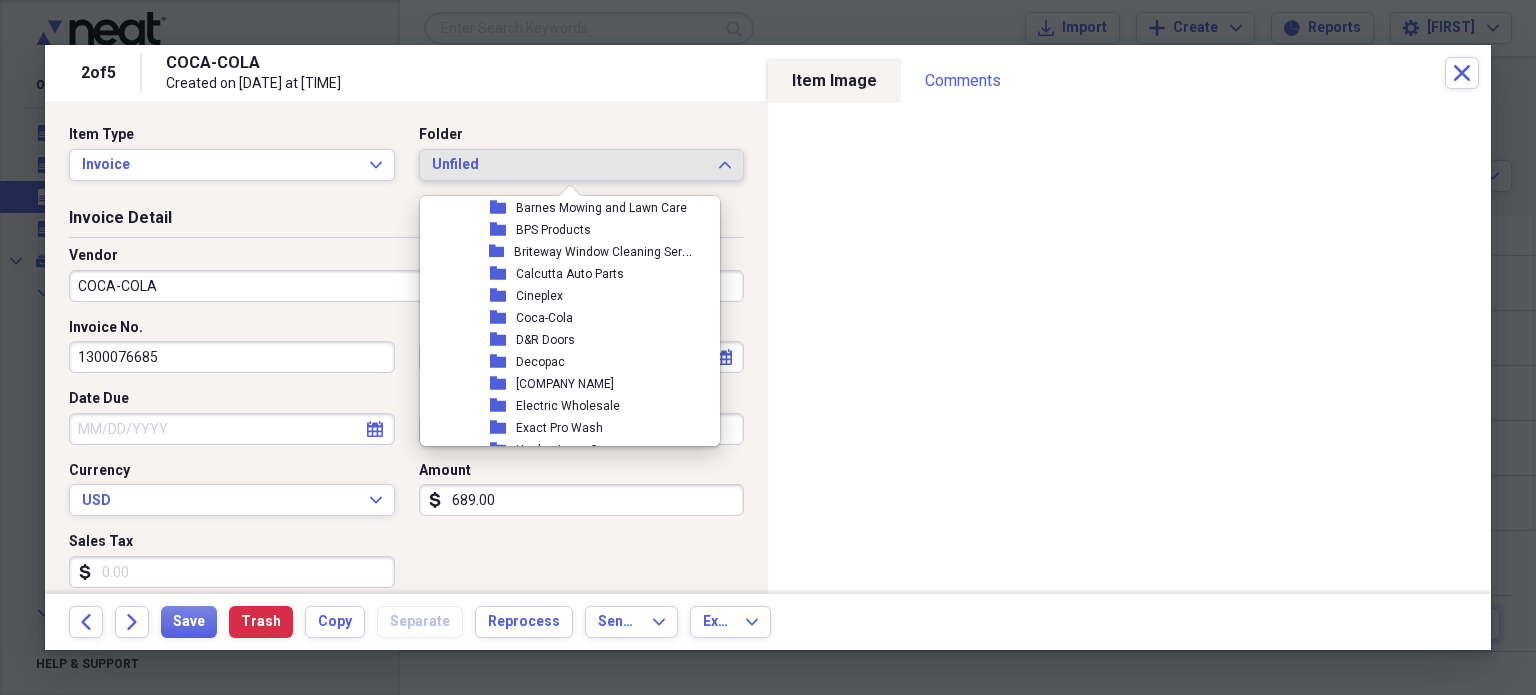 scroll, scrollTop: 3072, scrollLeft: 0, axis: vertical 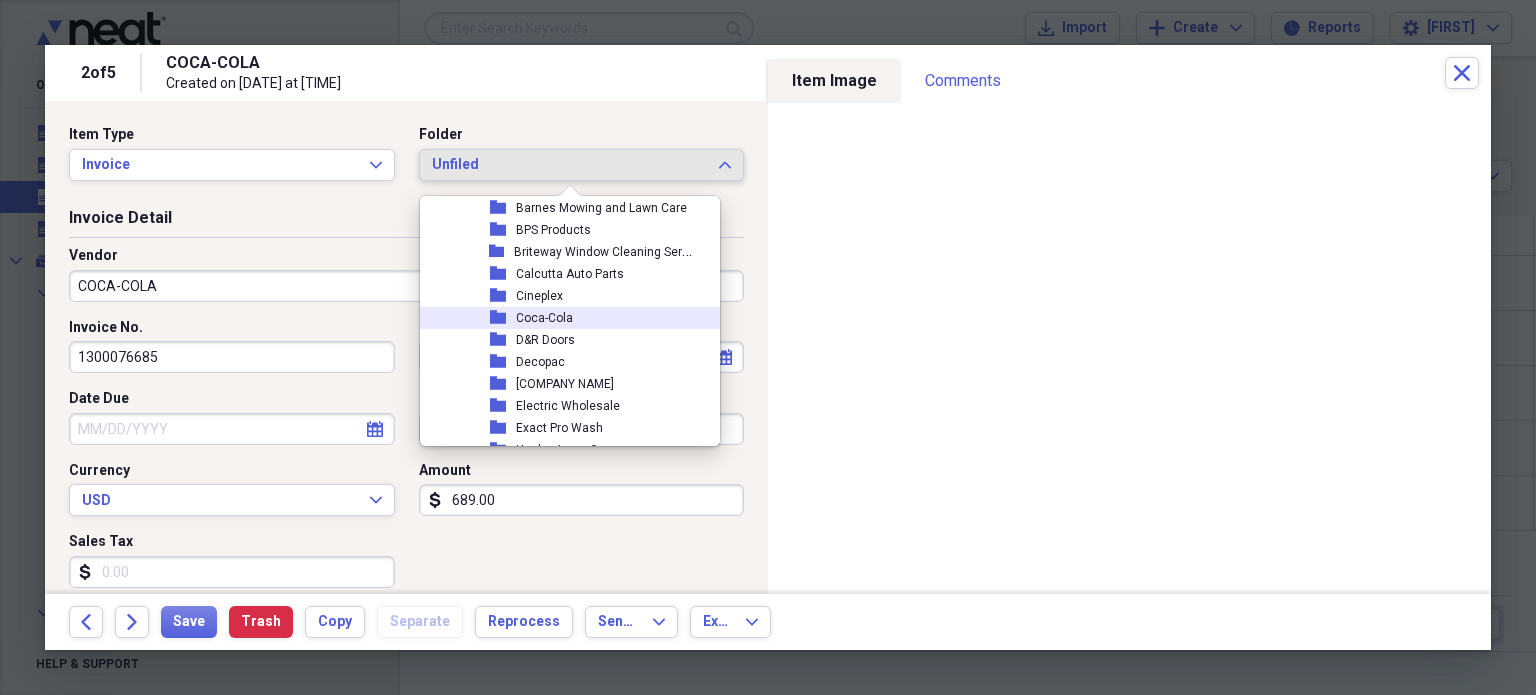 click on "Coca-Cola" at bounding box center [544, 318] 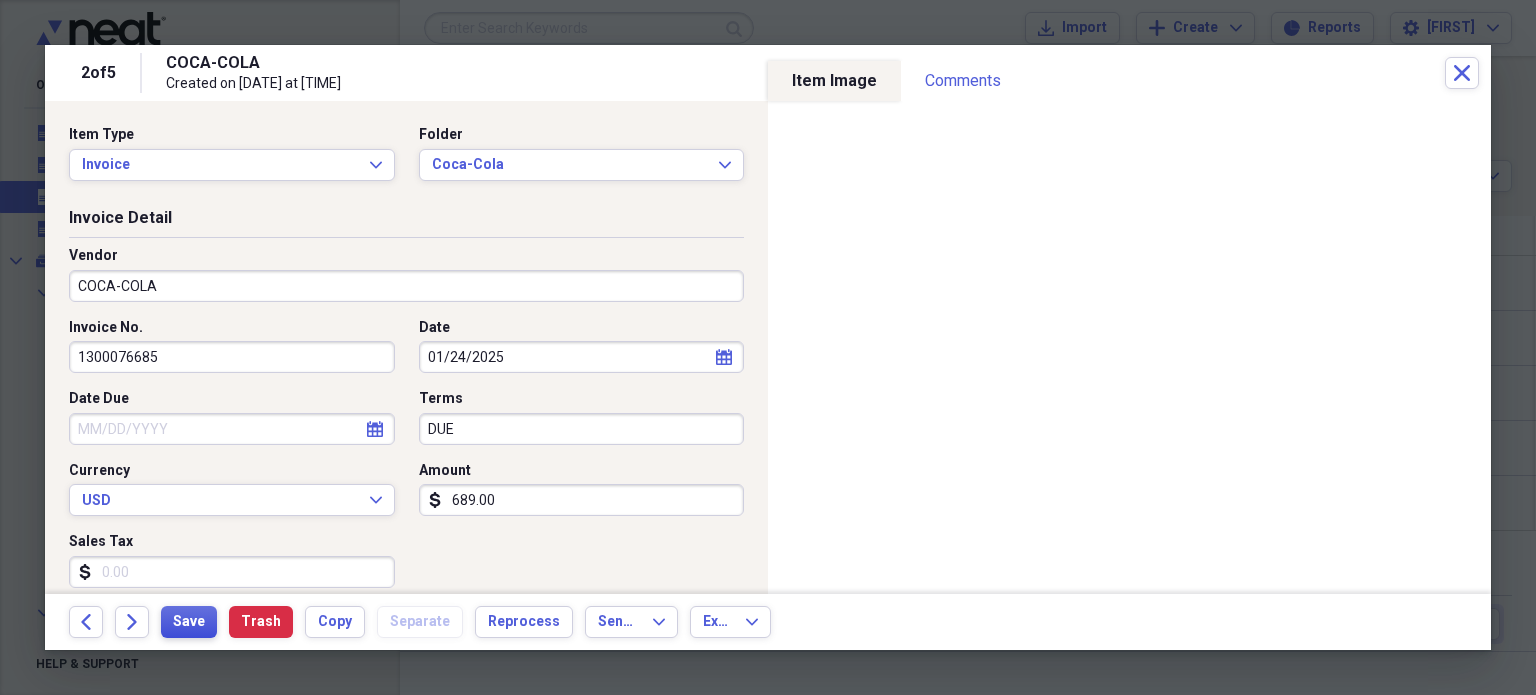 click on "Save" at bounding box center [189, 622] 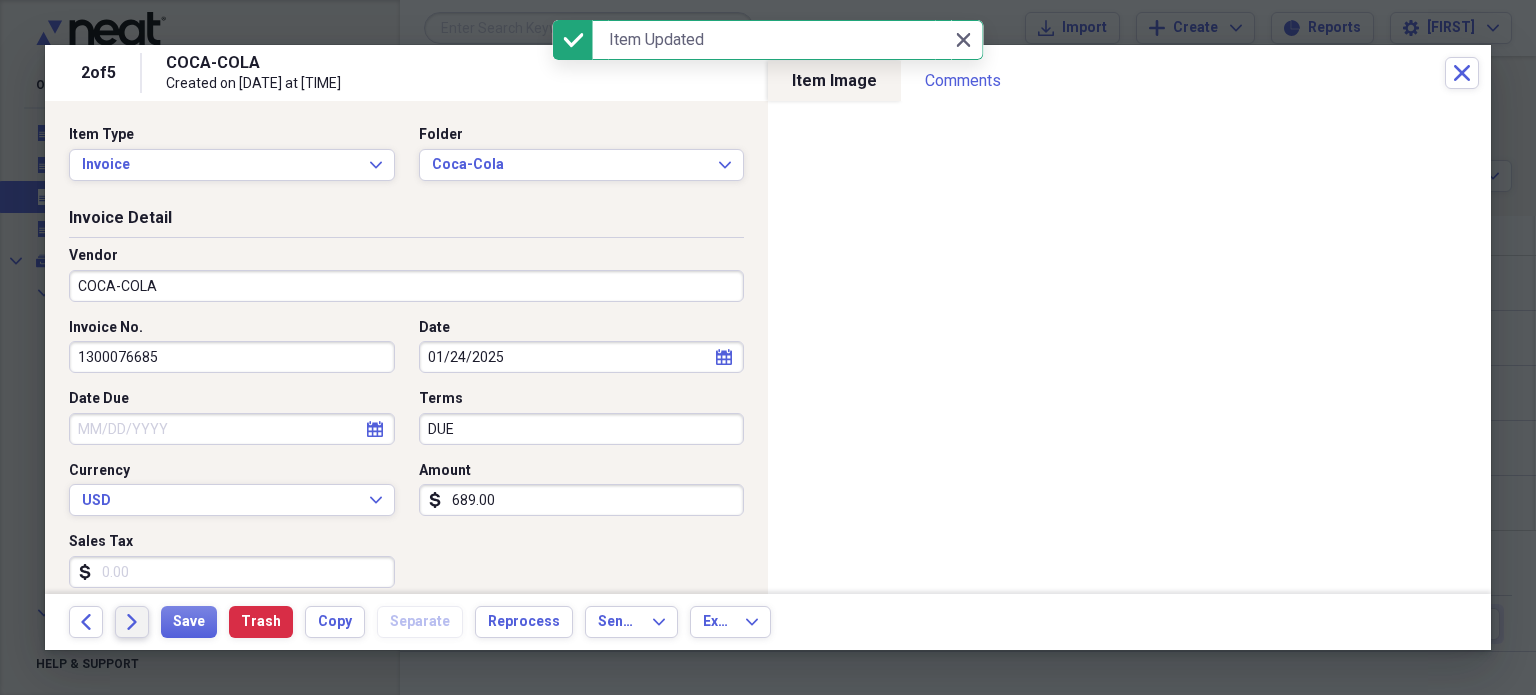 click on "Forward" 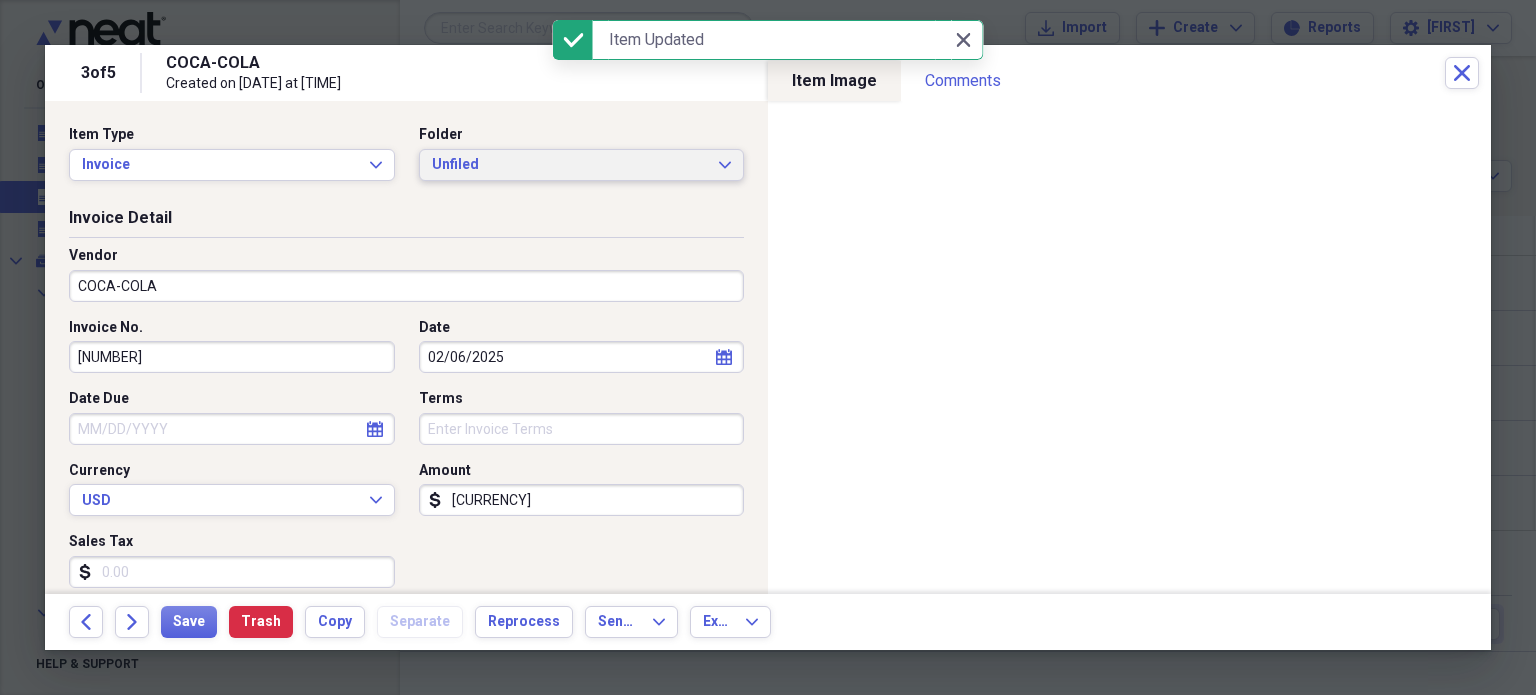 click on "Unfiled" at bounding box center (570, 165) 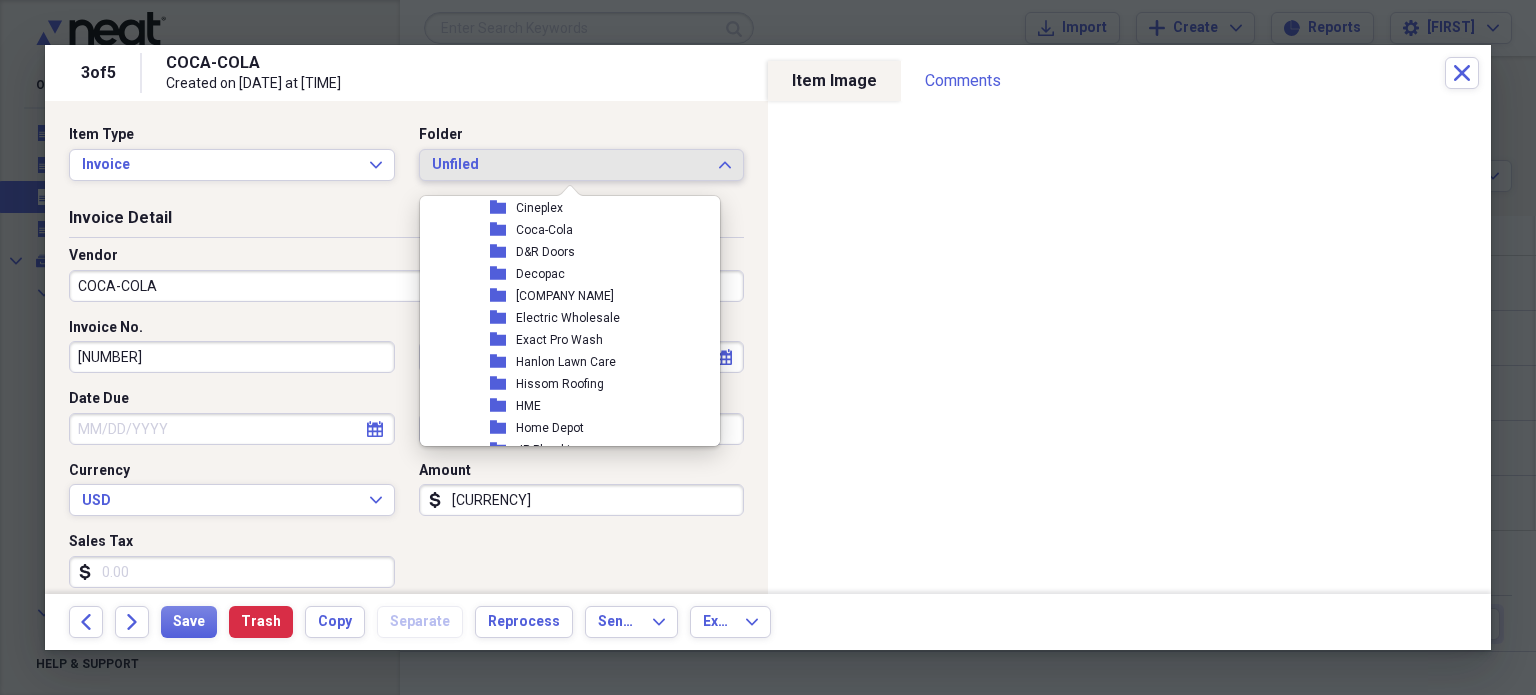 scroll, scrollTop: 3160, scrollLeft: 0, axis: vertical 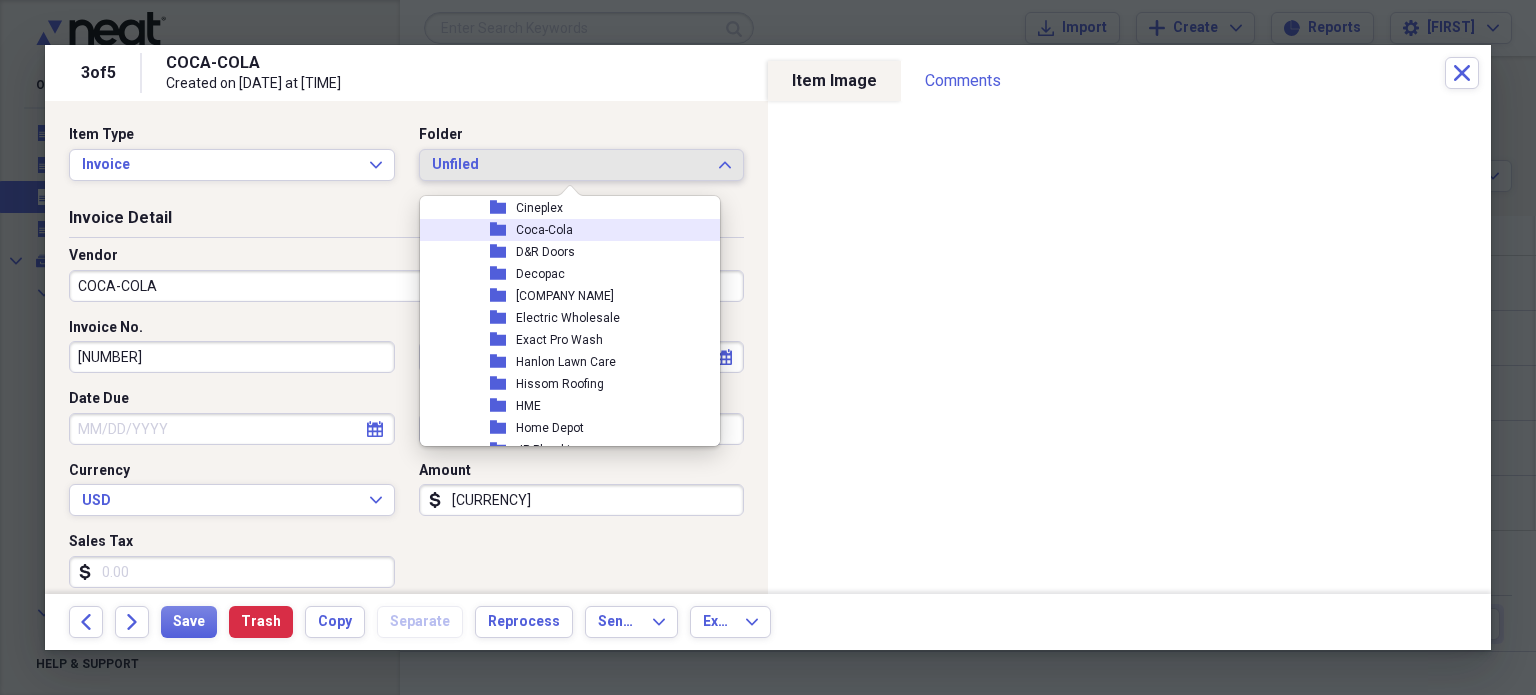 click on "folder Coca-Cola" at bounding box center [562, 230] 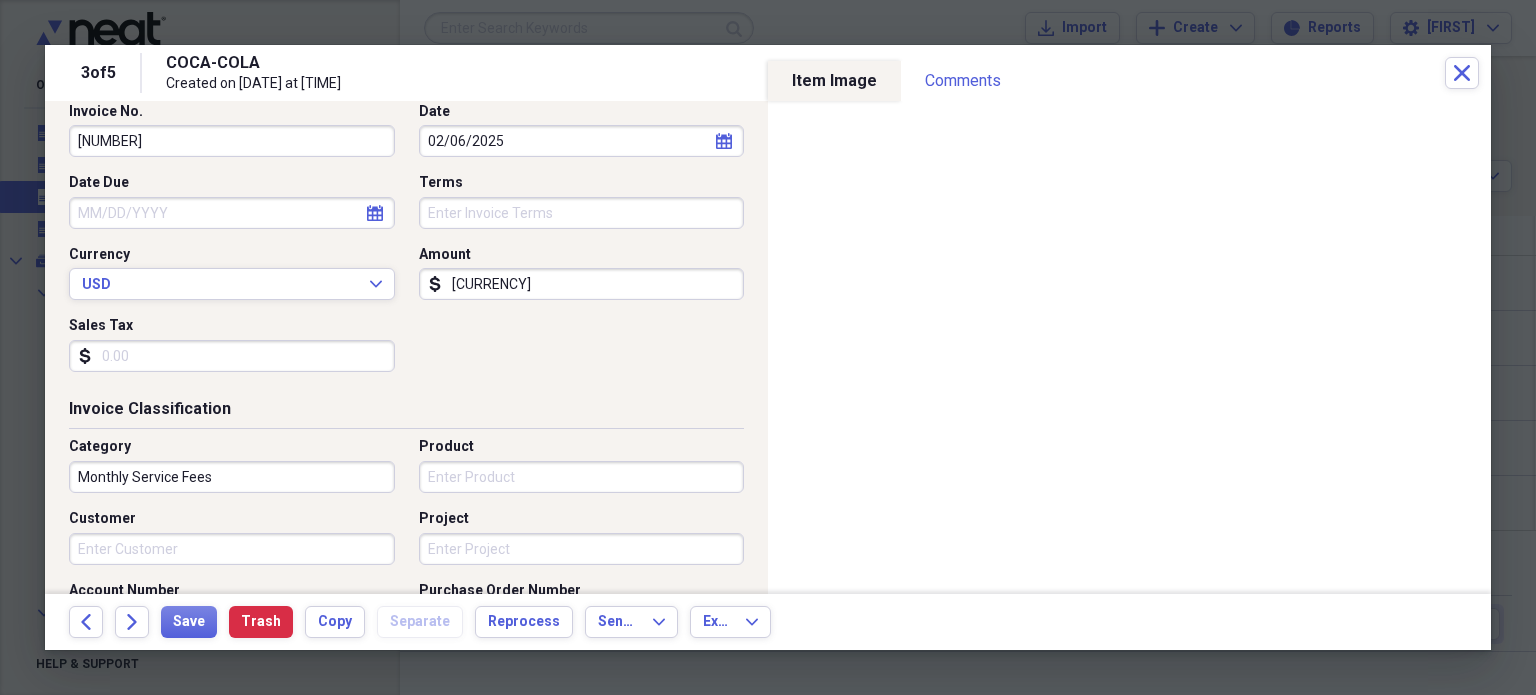 scroll, scrollTop: 272, scrollLeft: 0, axis: vertical 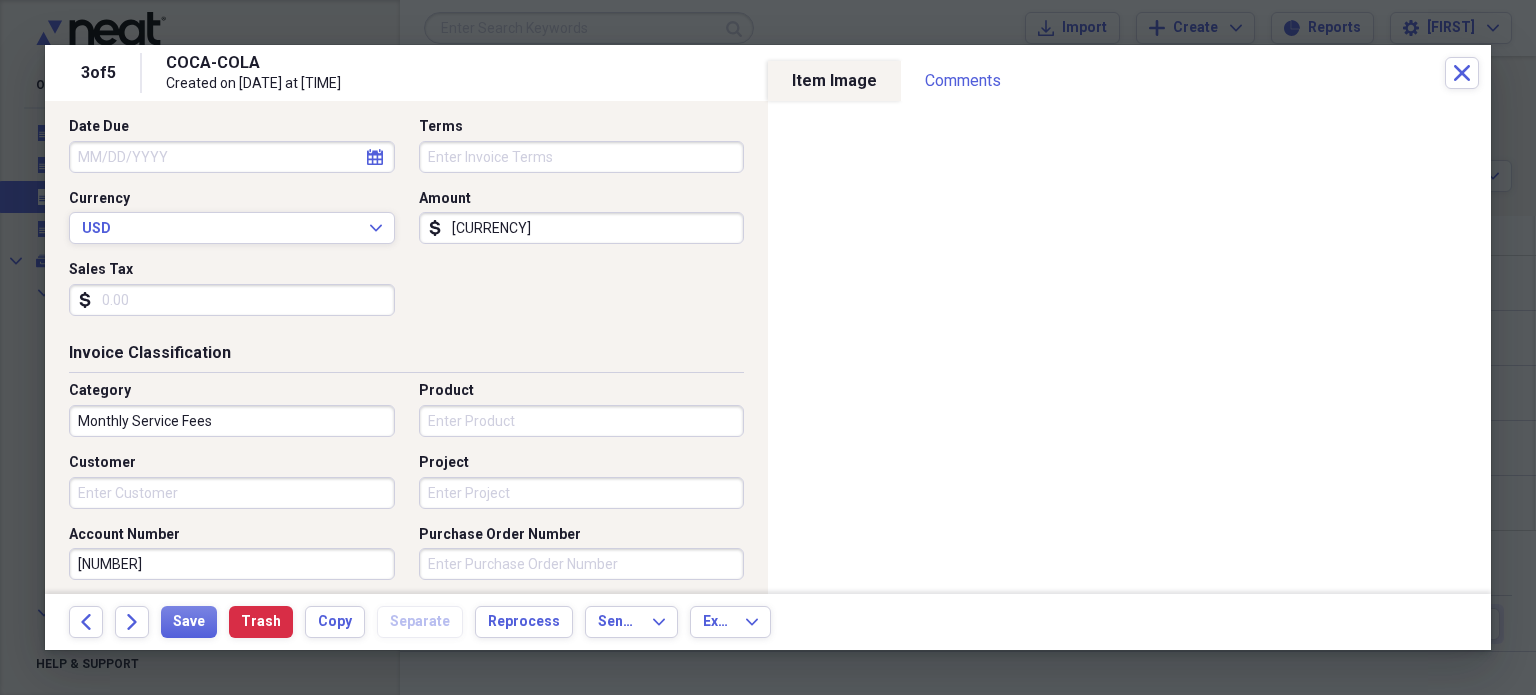 click on "[CURRENCY]" at bounding box center [582, 228] 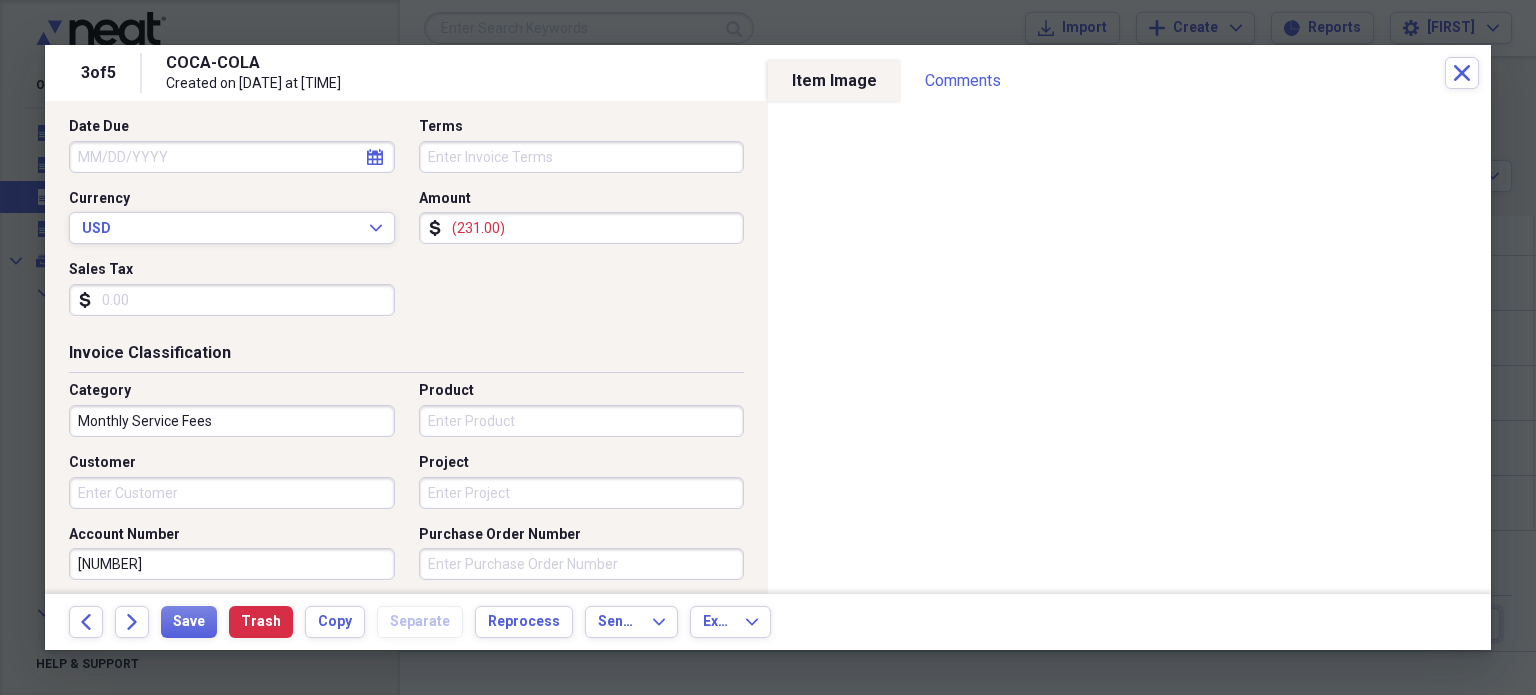 click on "Invoice No. 4010090695 Date [DATE] calendar Calendar Date Due calendar Calendar Terms Currency USD Expand Amount dollar-sign (231.00) Sales Tax dollar-sign" at bounding box center (406, 189) 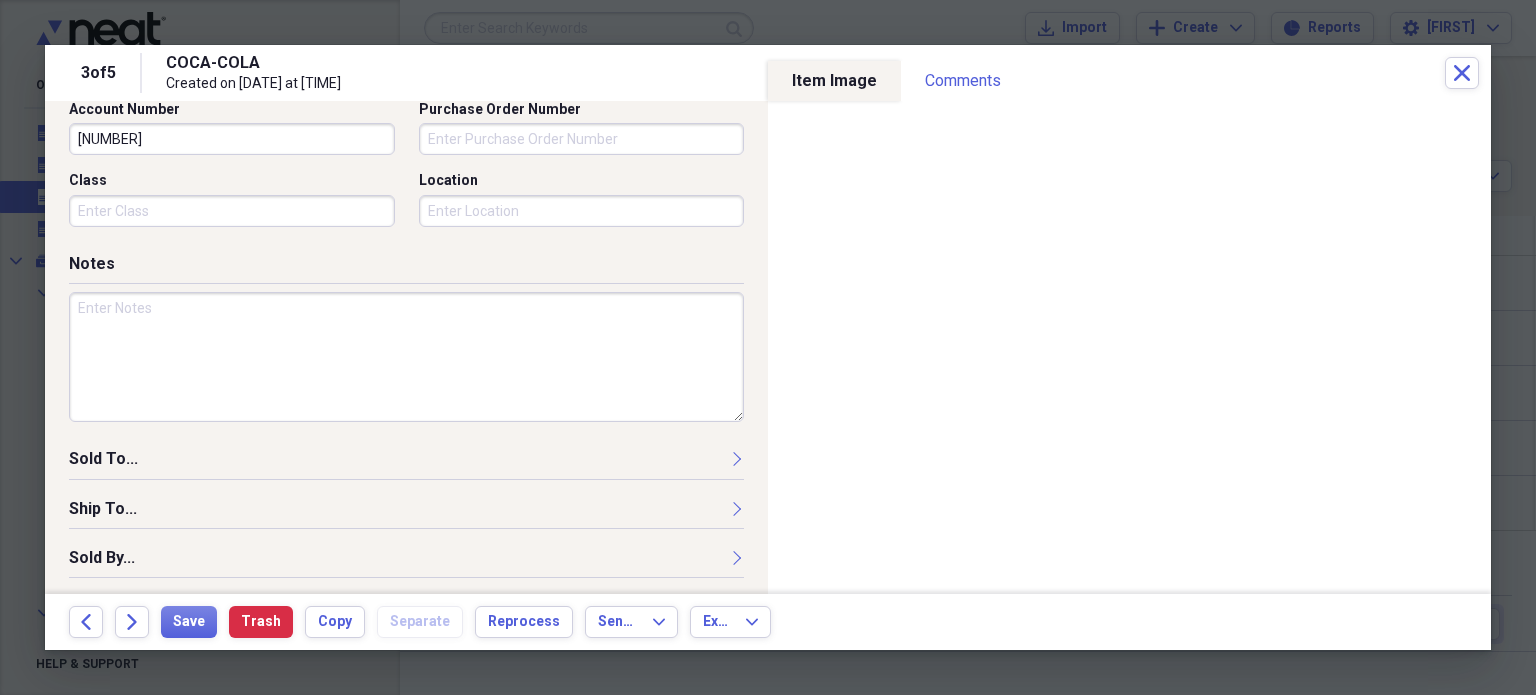 click at bounding box center (406, 357) 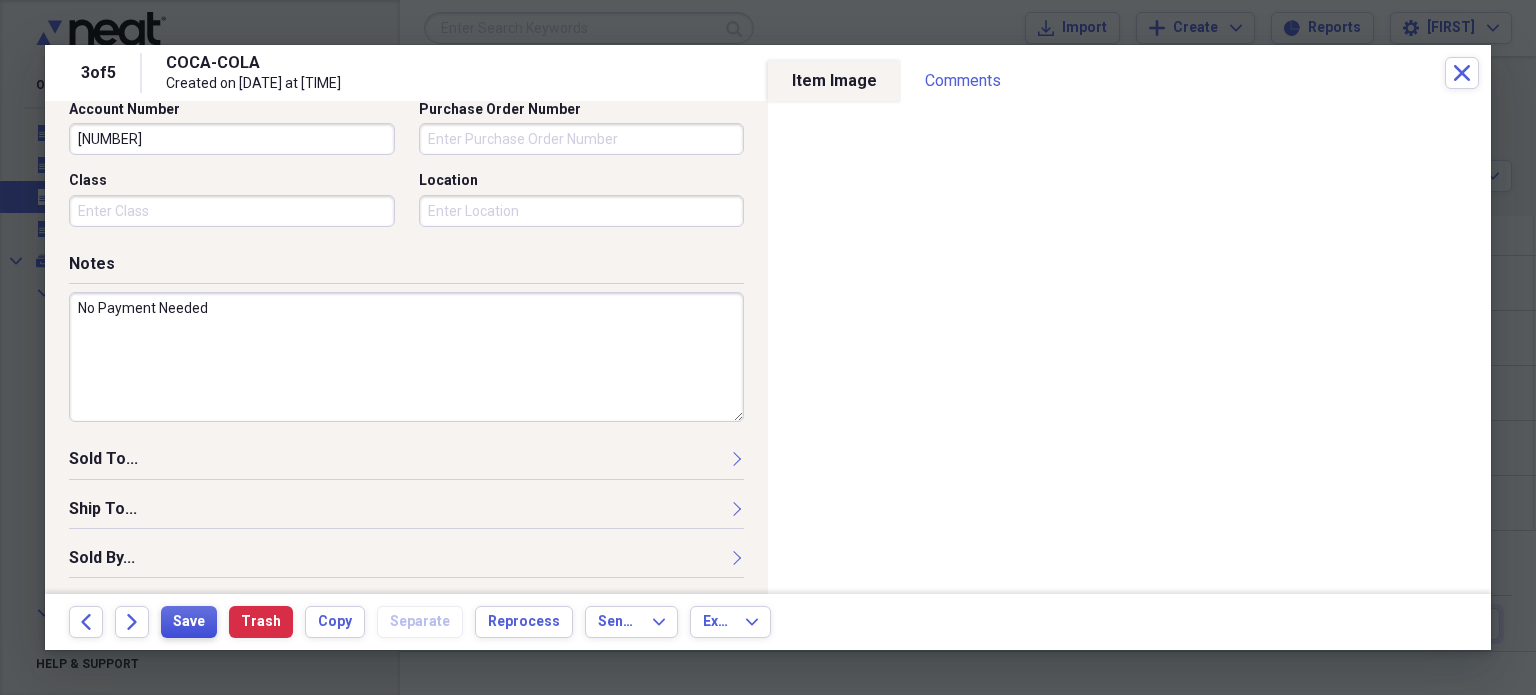 type on "No Payment Needed" 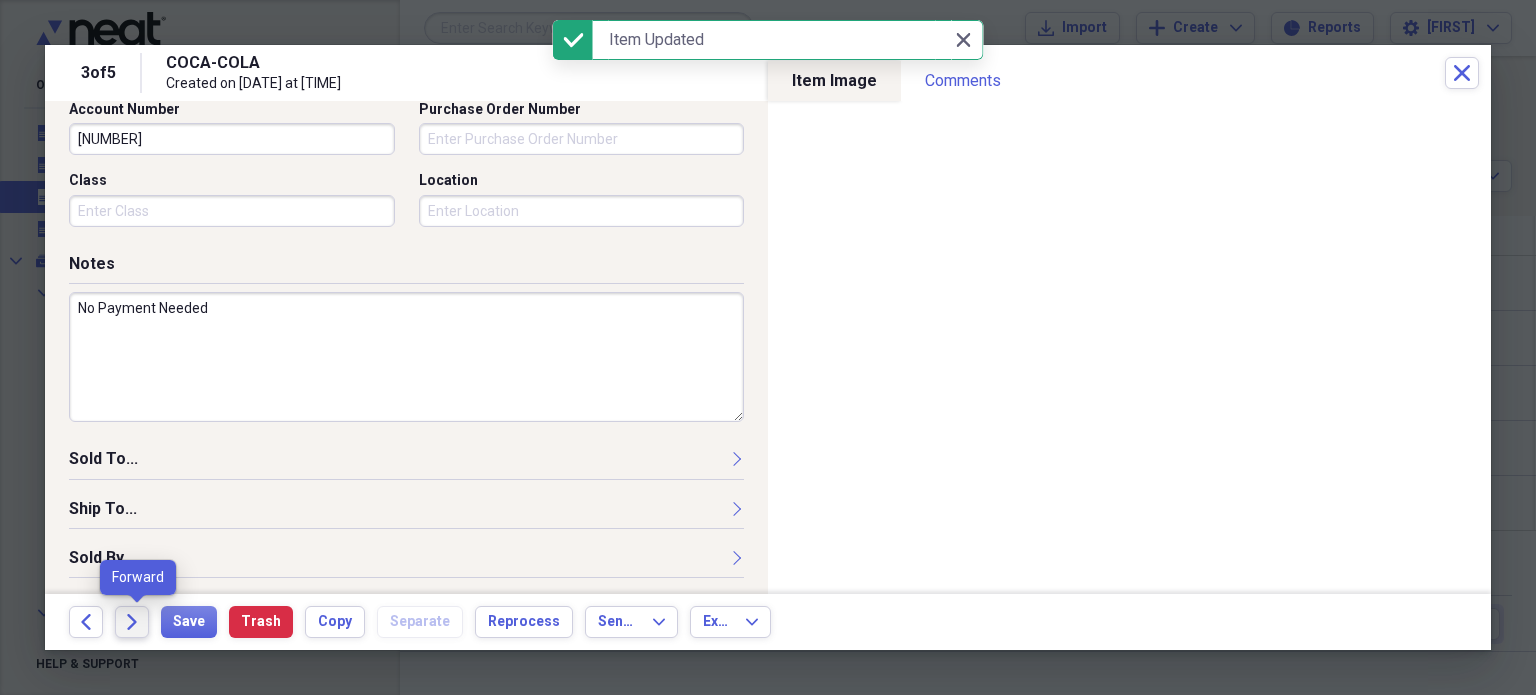 click on "Forward" at bounding box center (132, 622) 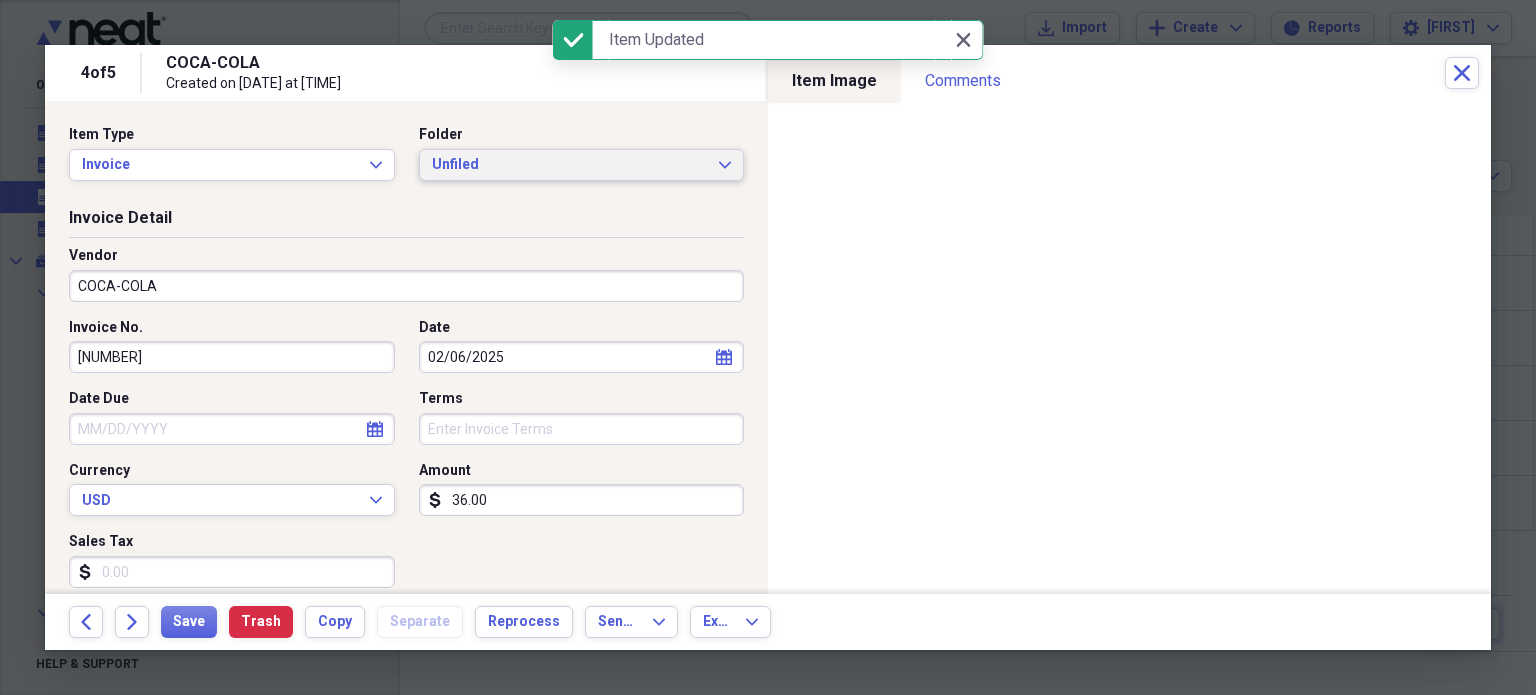click on "Unfiled" at bounding box center [570, 165] 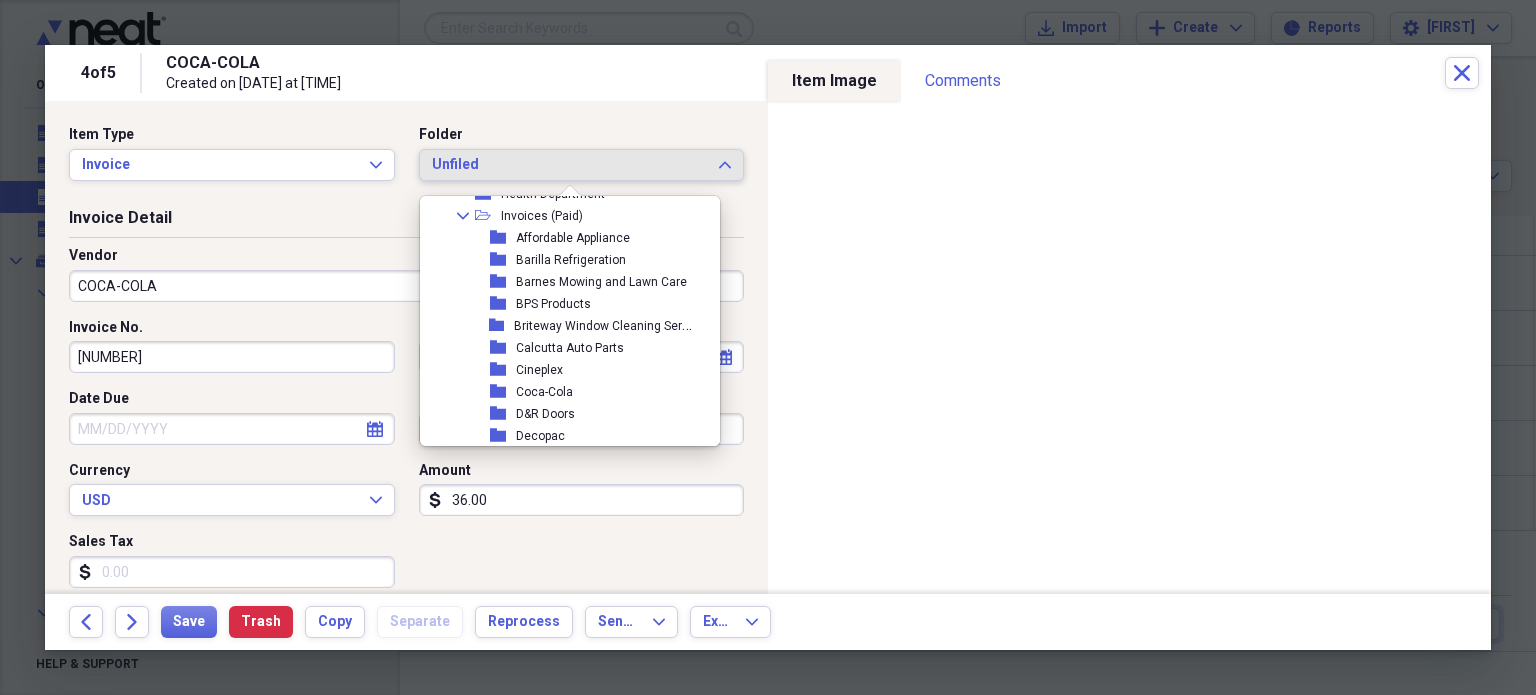 scroll, scrollTop: 3044, scrollLeft: 0, axis: vertical 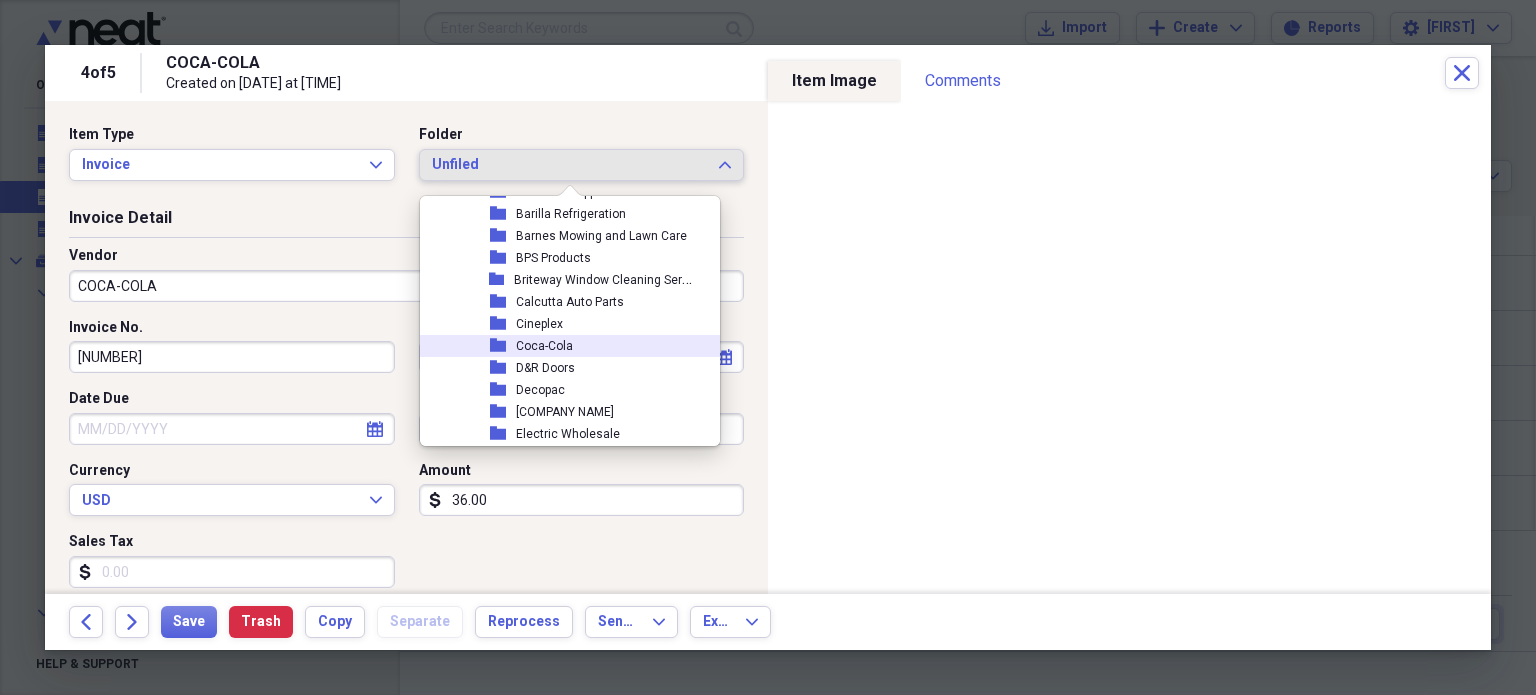 click on "Coca-Cola" at bounding box center [544, 346] 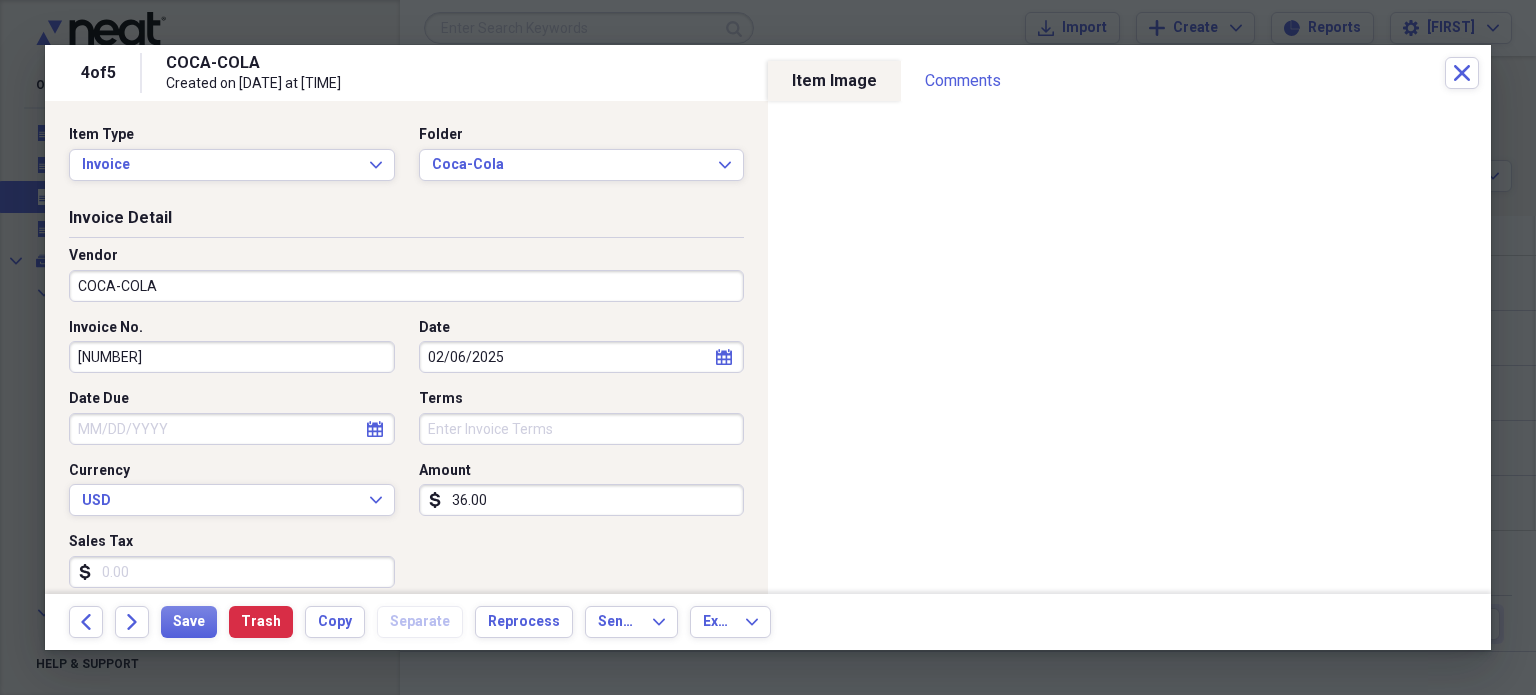 click on "36.00" at bounding box center (582, 500) 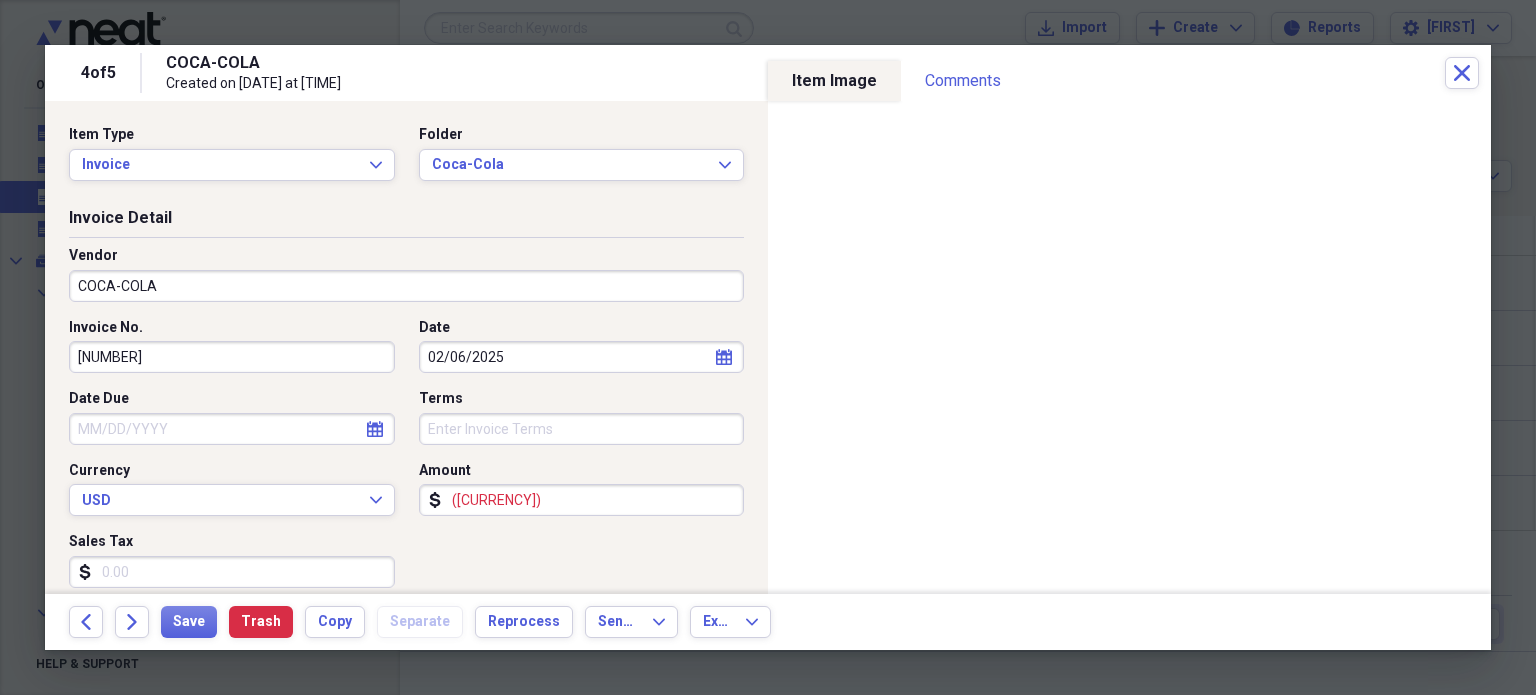 type on "([CURRENCY])" 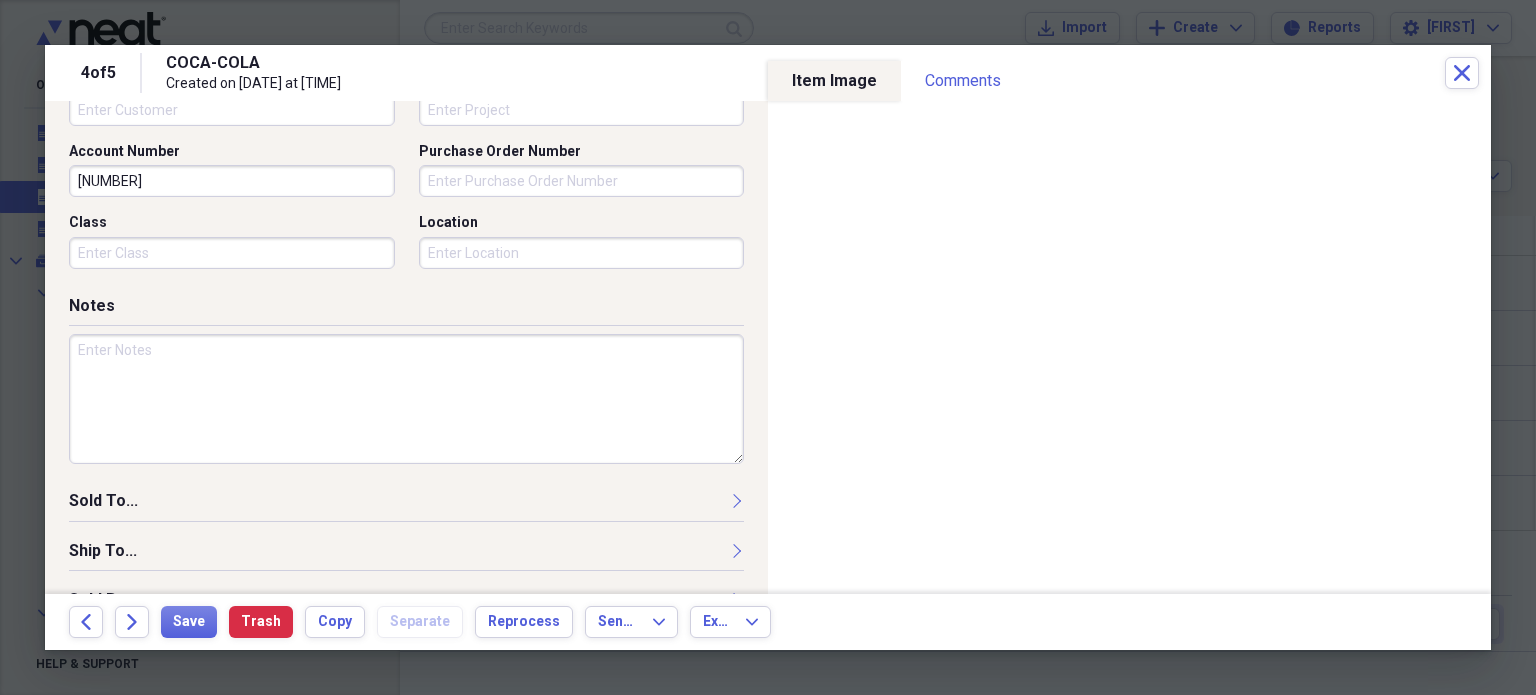 scroll, scrollTop: 656, scrollLeft: 0, axis: vertical 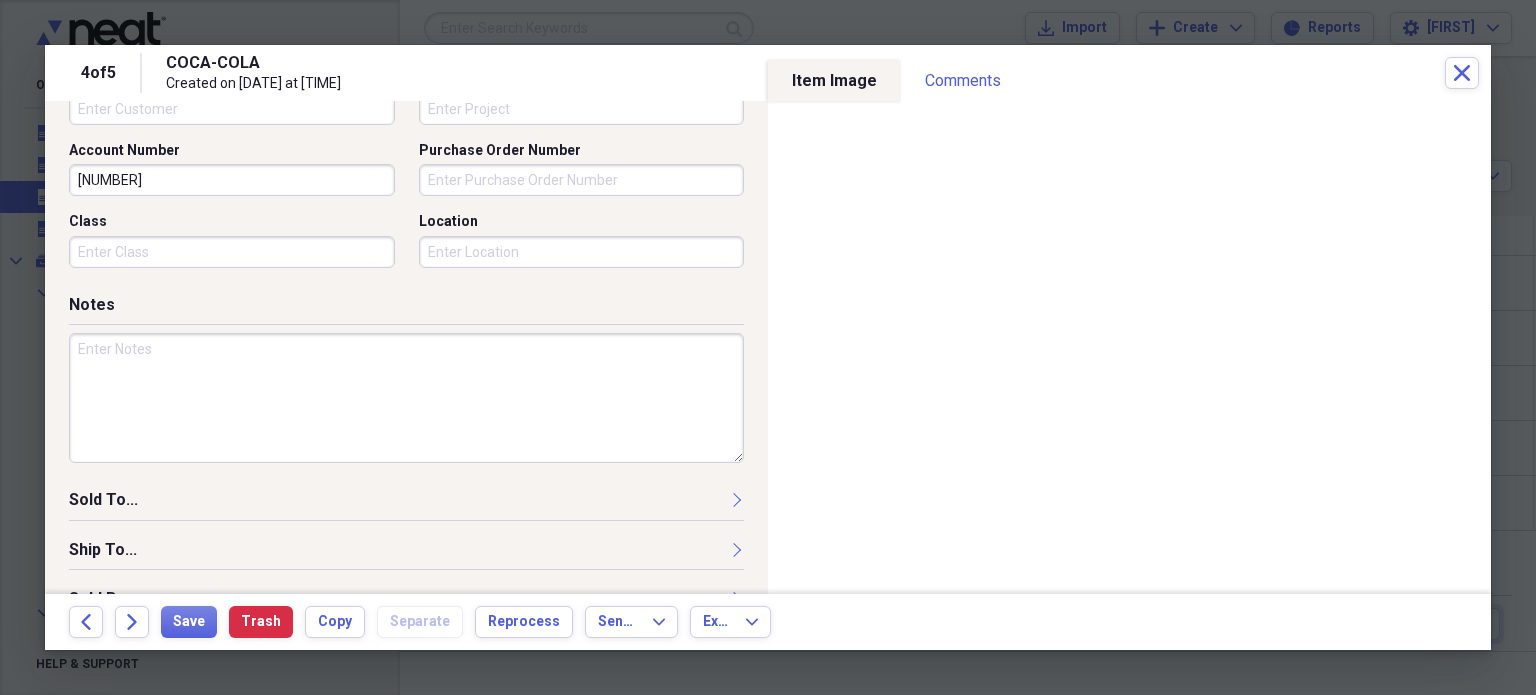 click at bounding box center (406, 398) 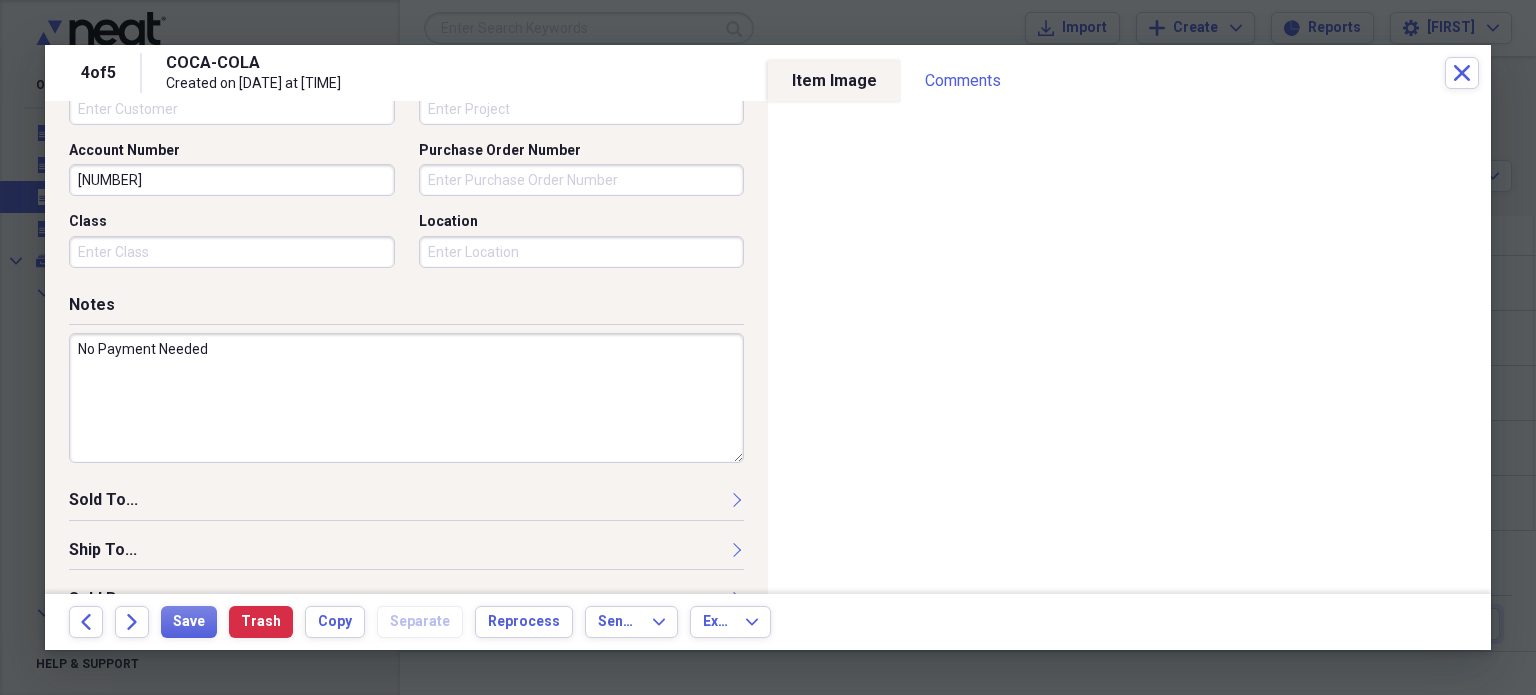 type on "No Payment Needed" 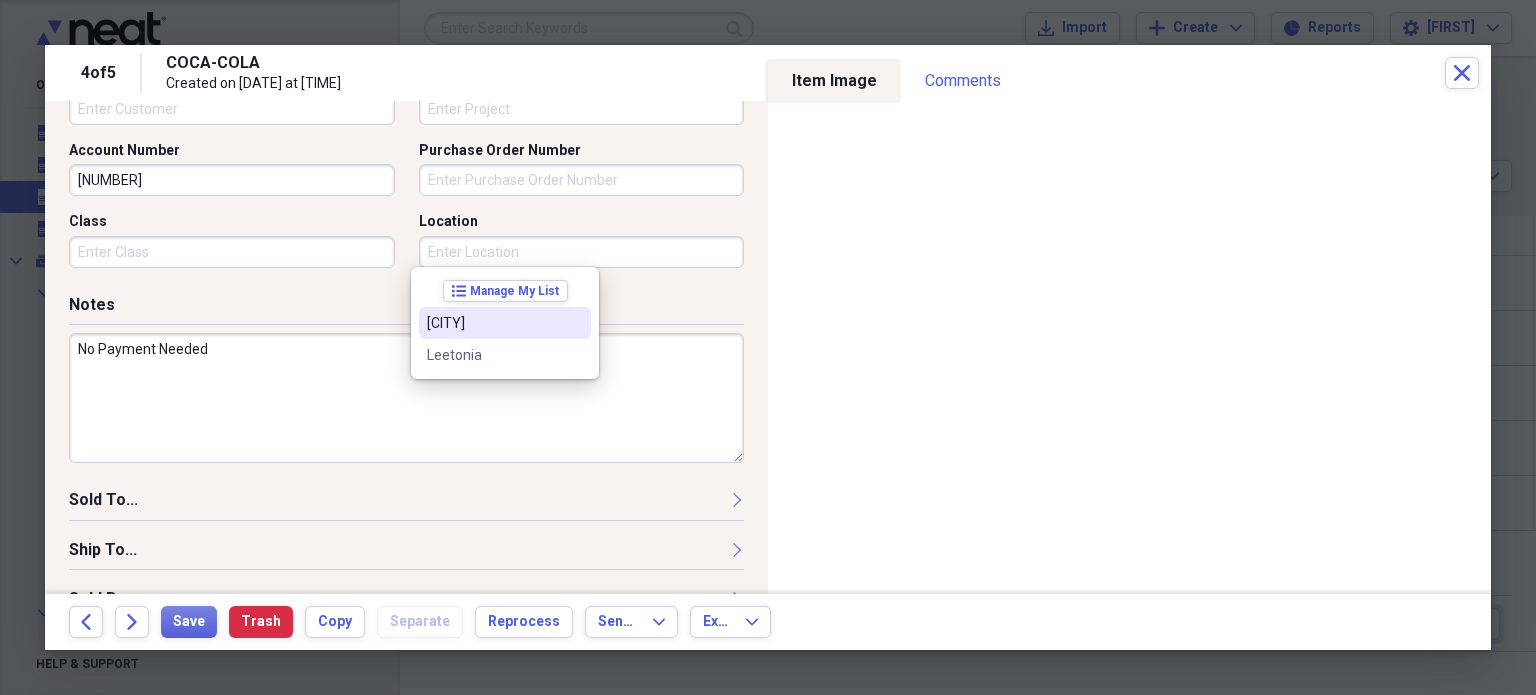 click on "[CITY]" at bounding box center [493, 323] 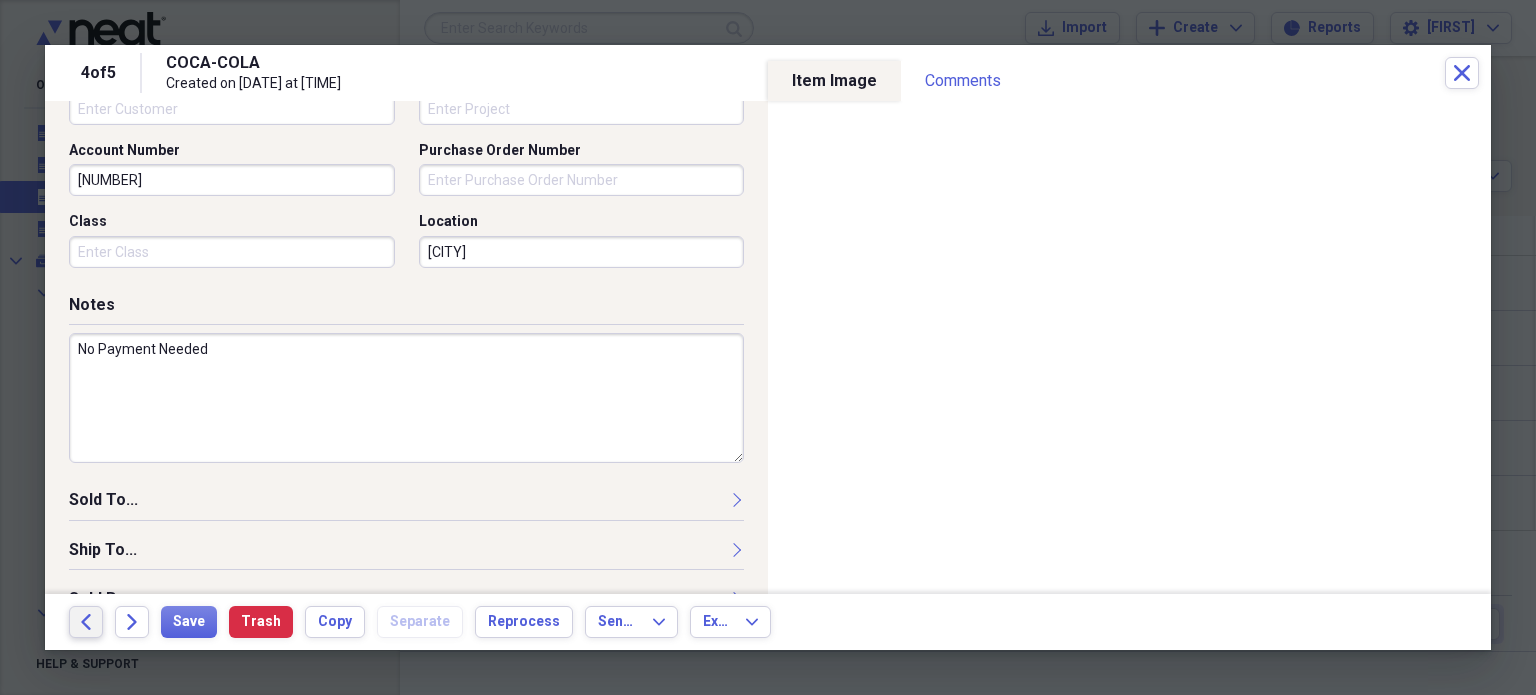 click 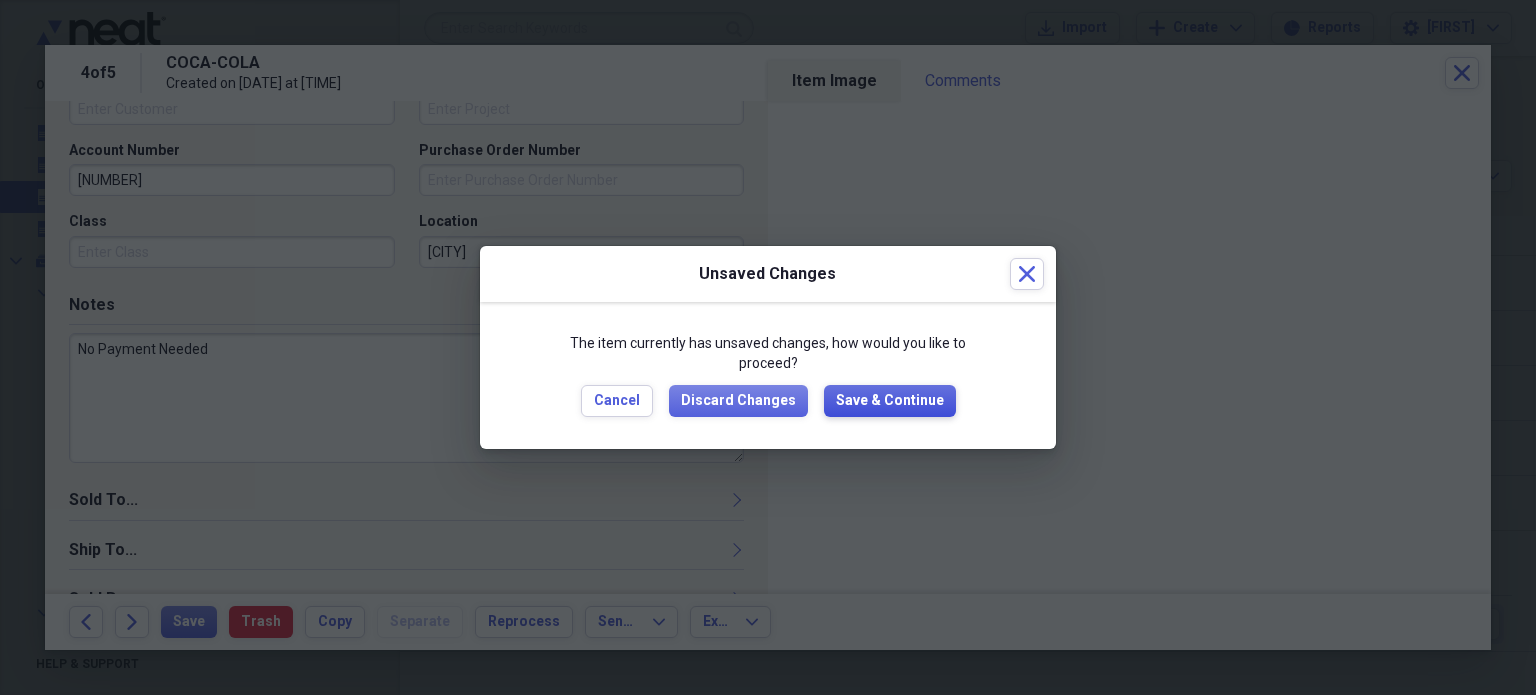 click on "Save & Continue" at bounding box center [890, 401] 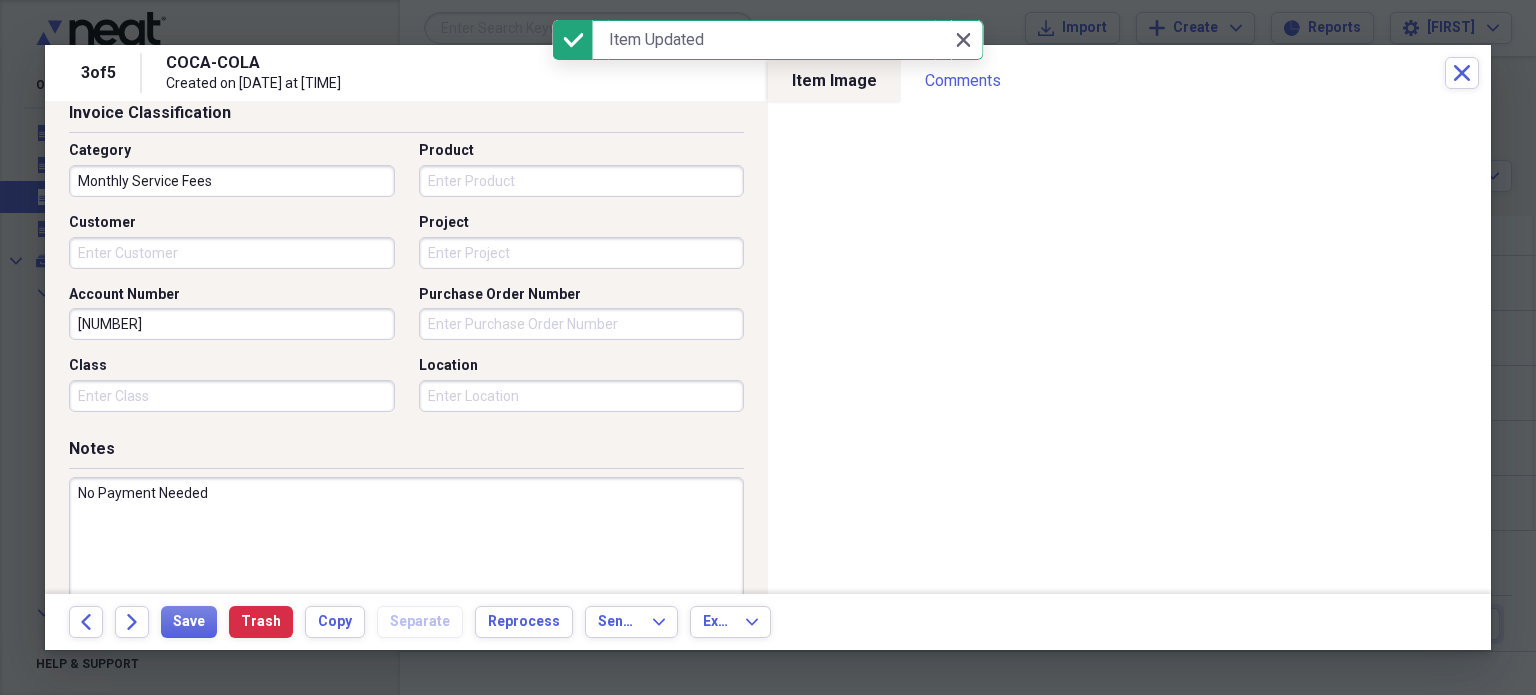 scroll, scrollTop: 660, scrollLeft: 0, axis: vertical 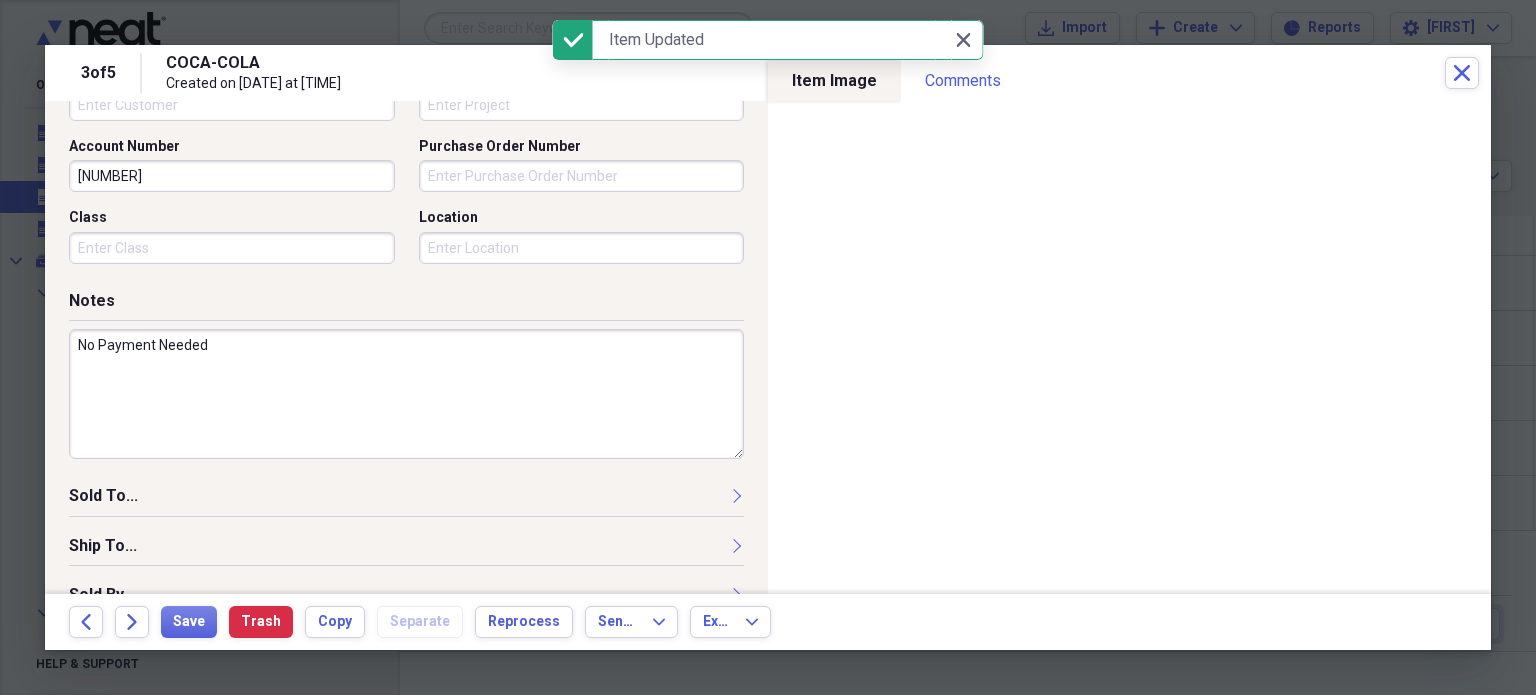 click on "Location" at bounding box center [582, 248] 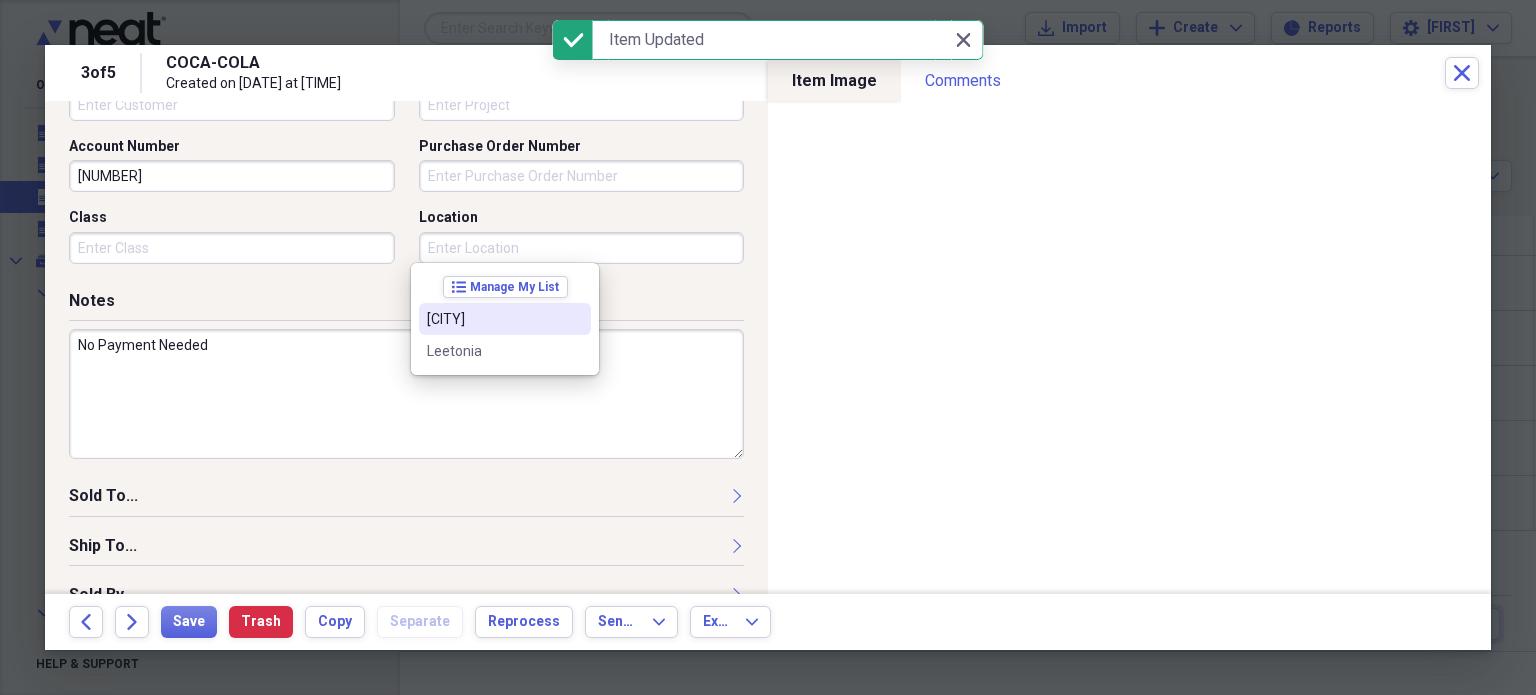 click on "[CITY]" at bounding box center [505, 319] 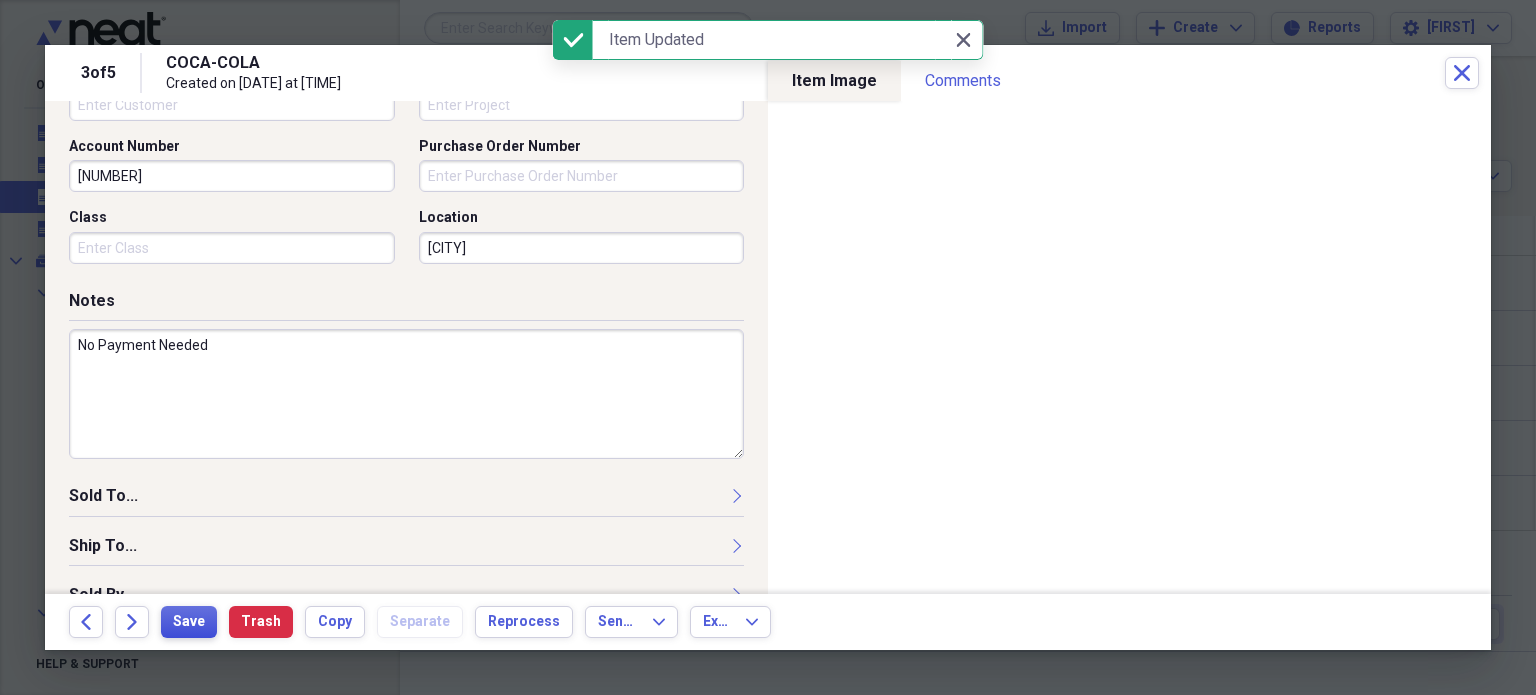 click on "Save" at bounding box center (189, 622) 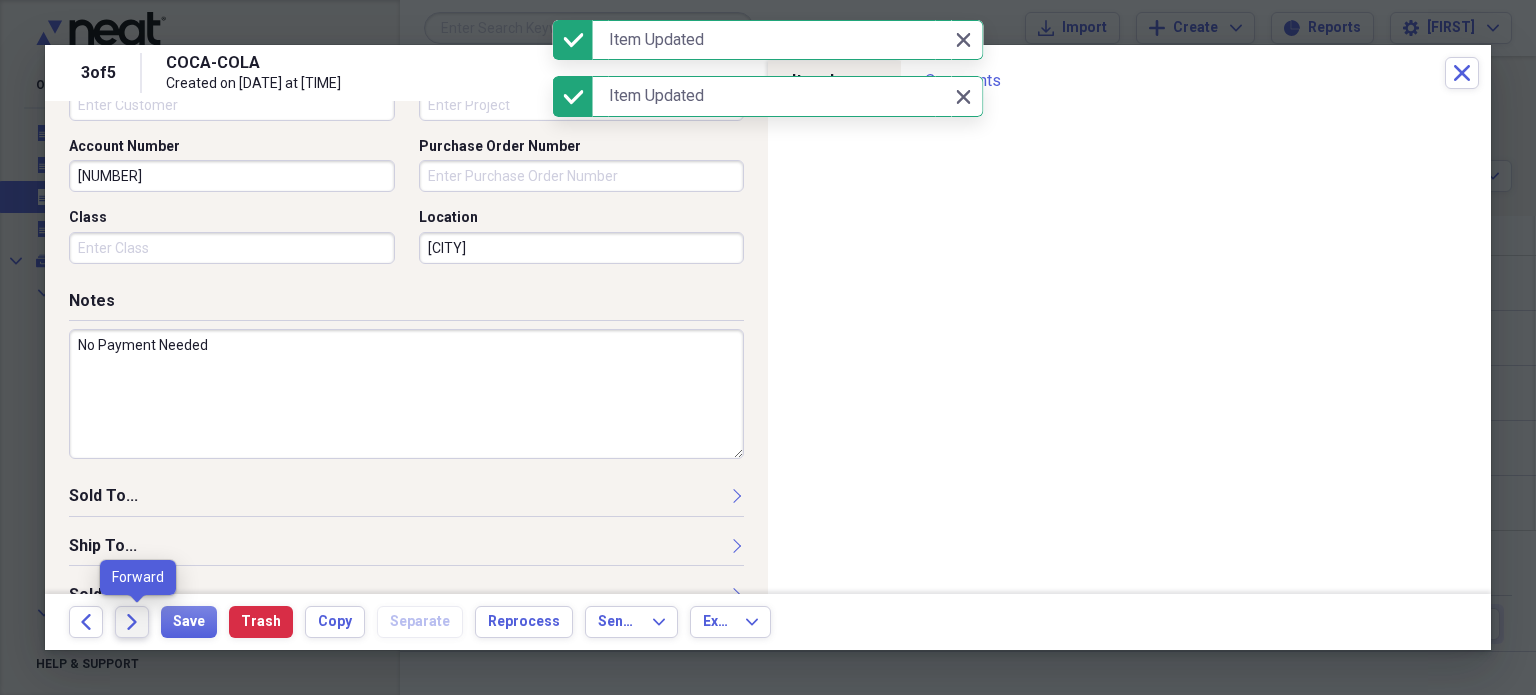 click on "Forward" 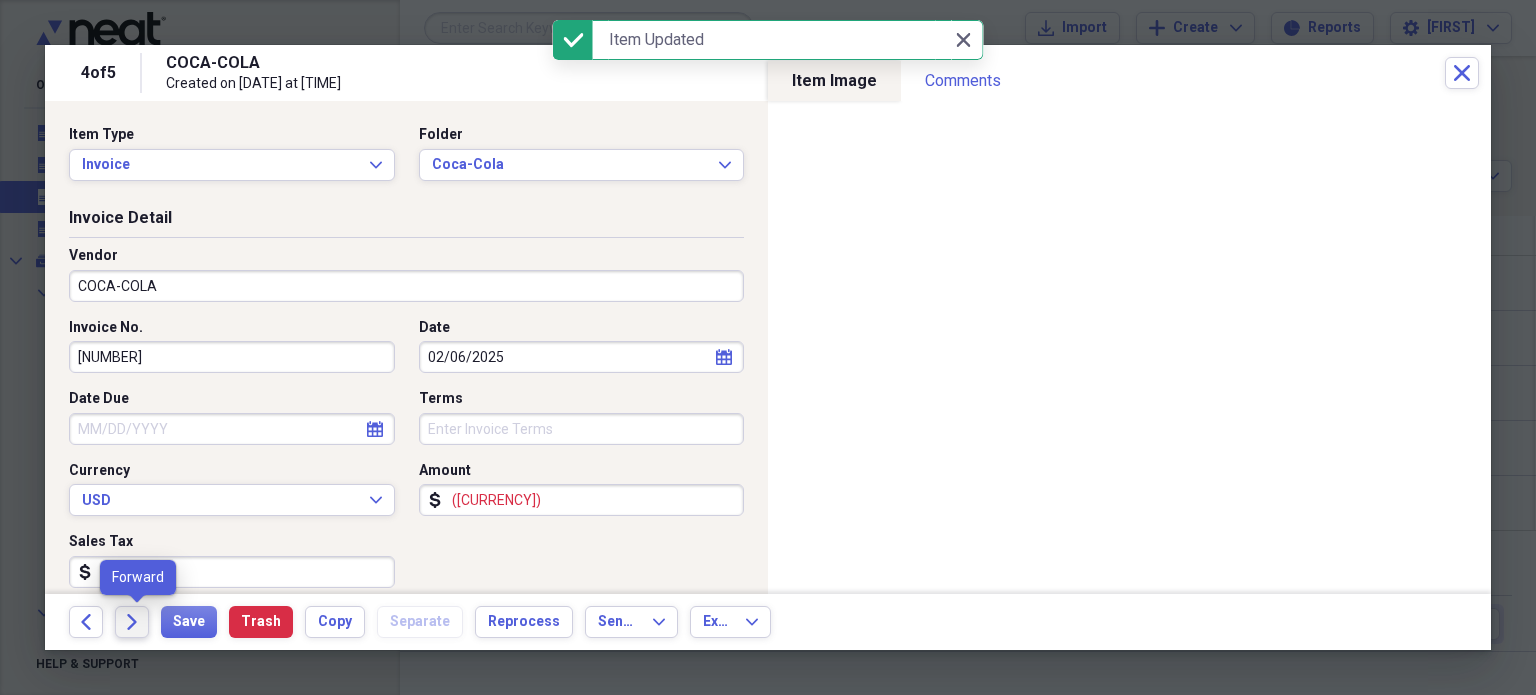 click on "Forward" 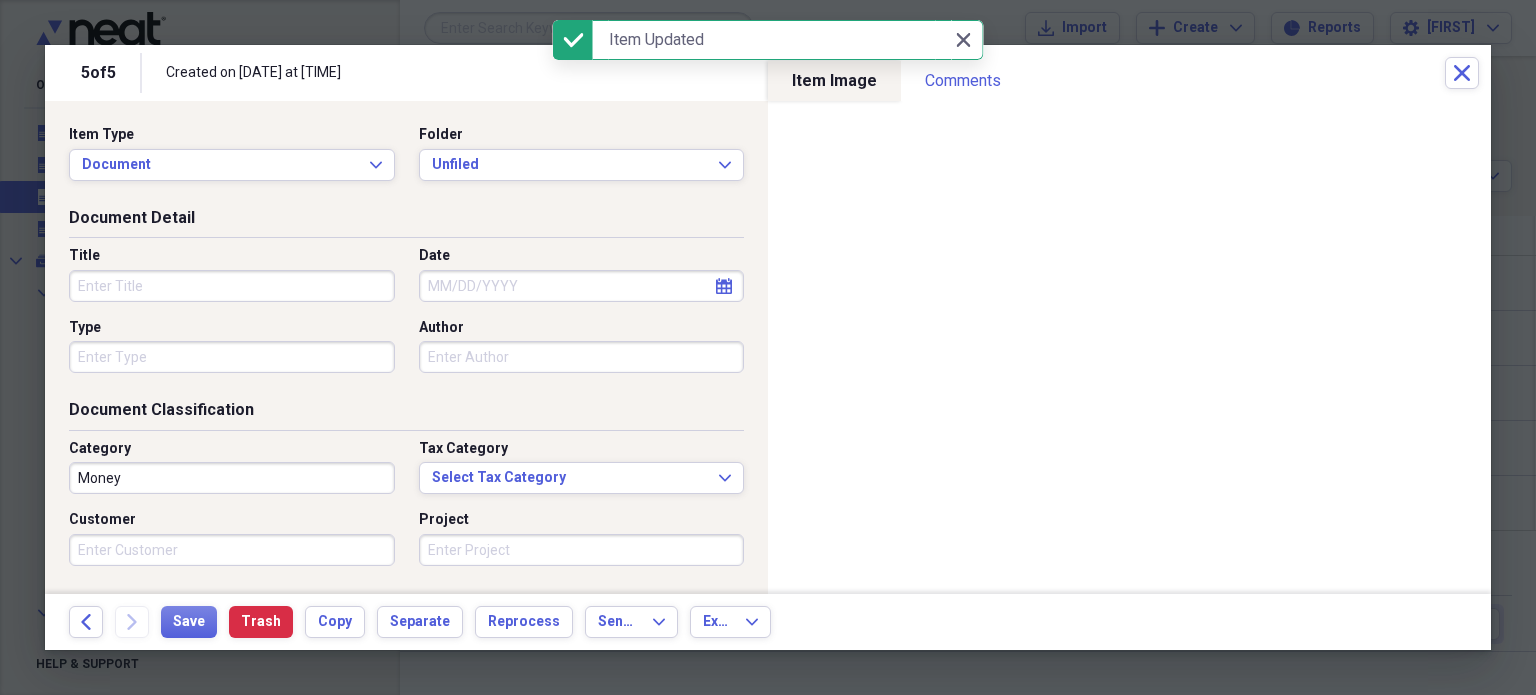 click on "Title" at bounding box center [232, 286] 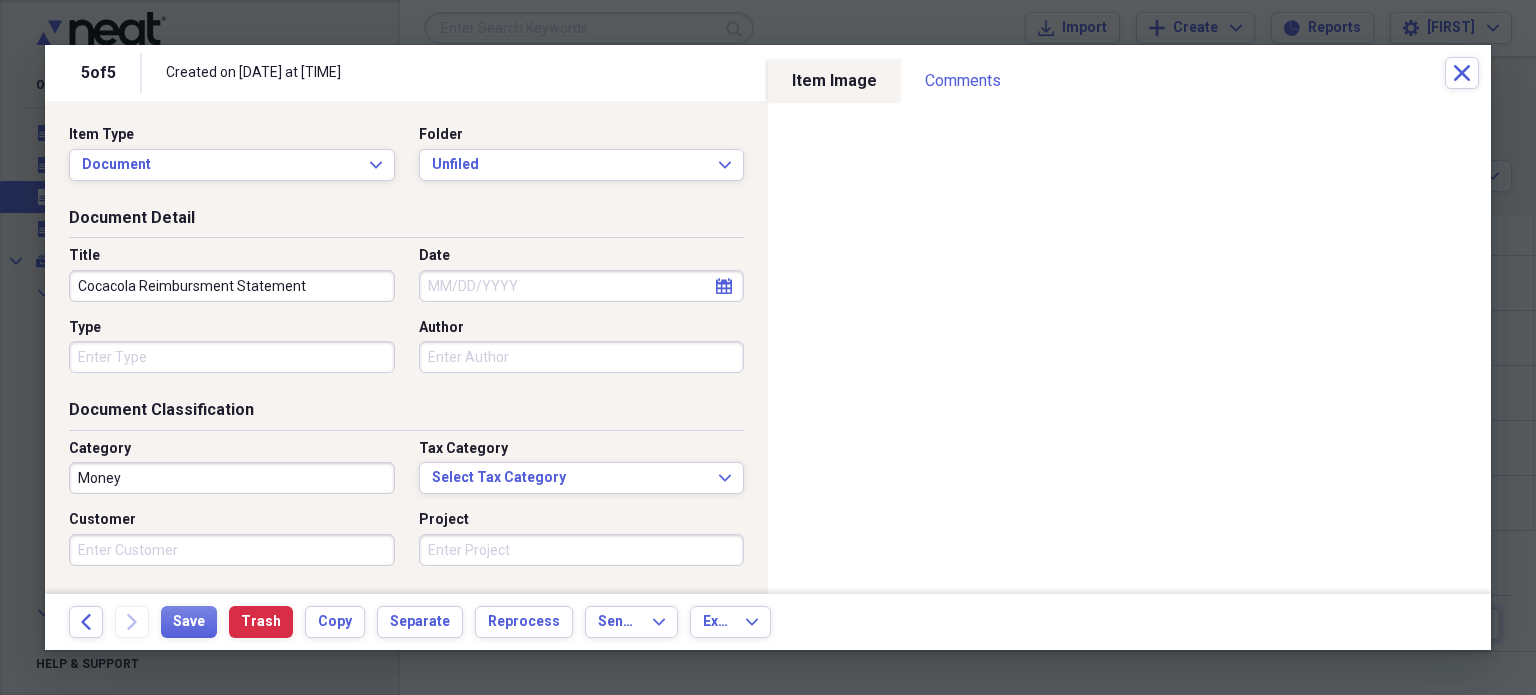 type on "Cocacola Reimbursment Statement" 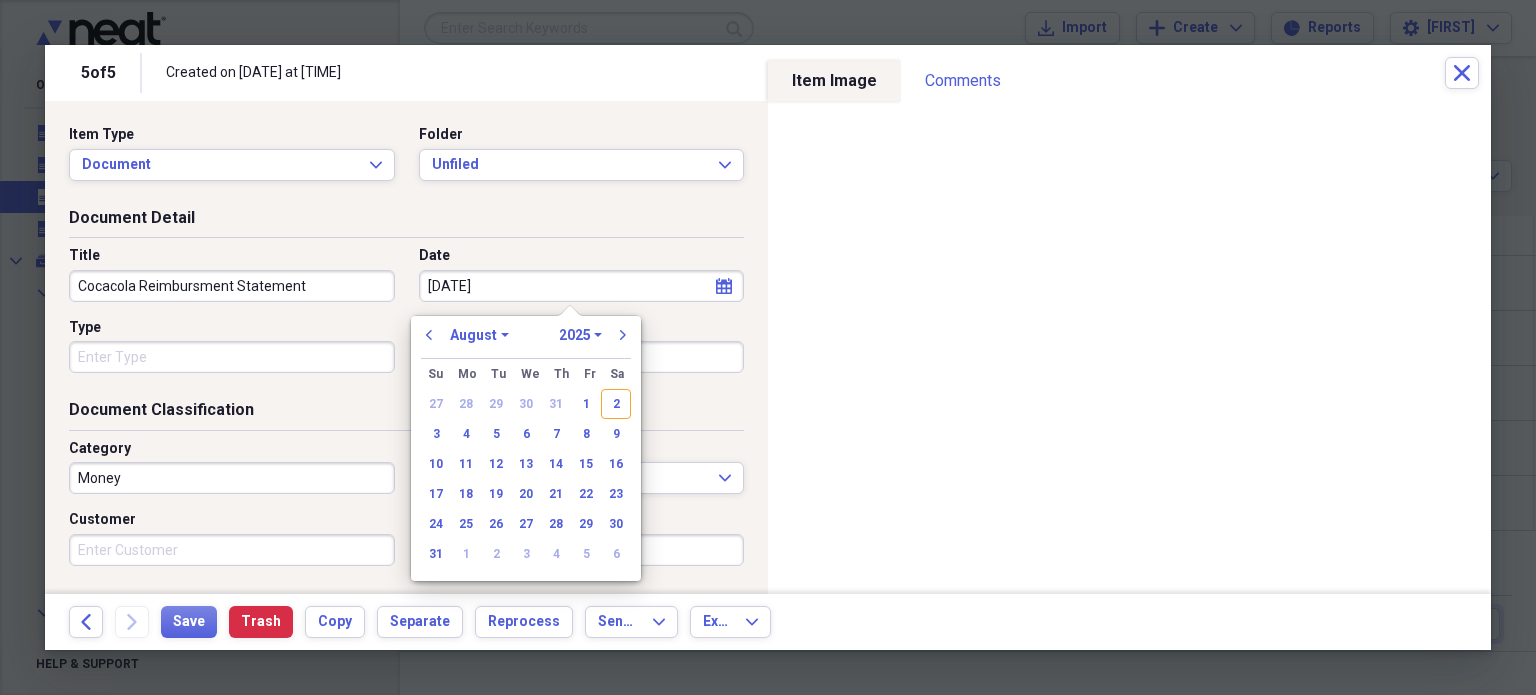 type on "[DATE]" 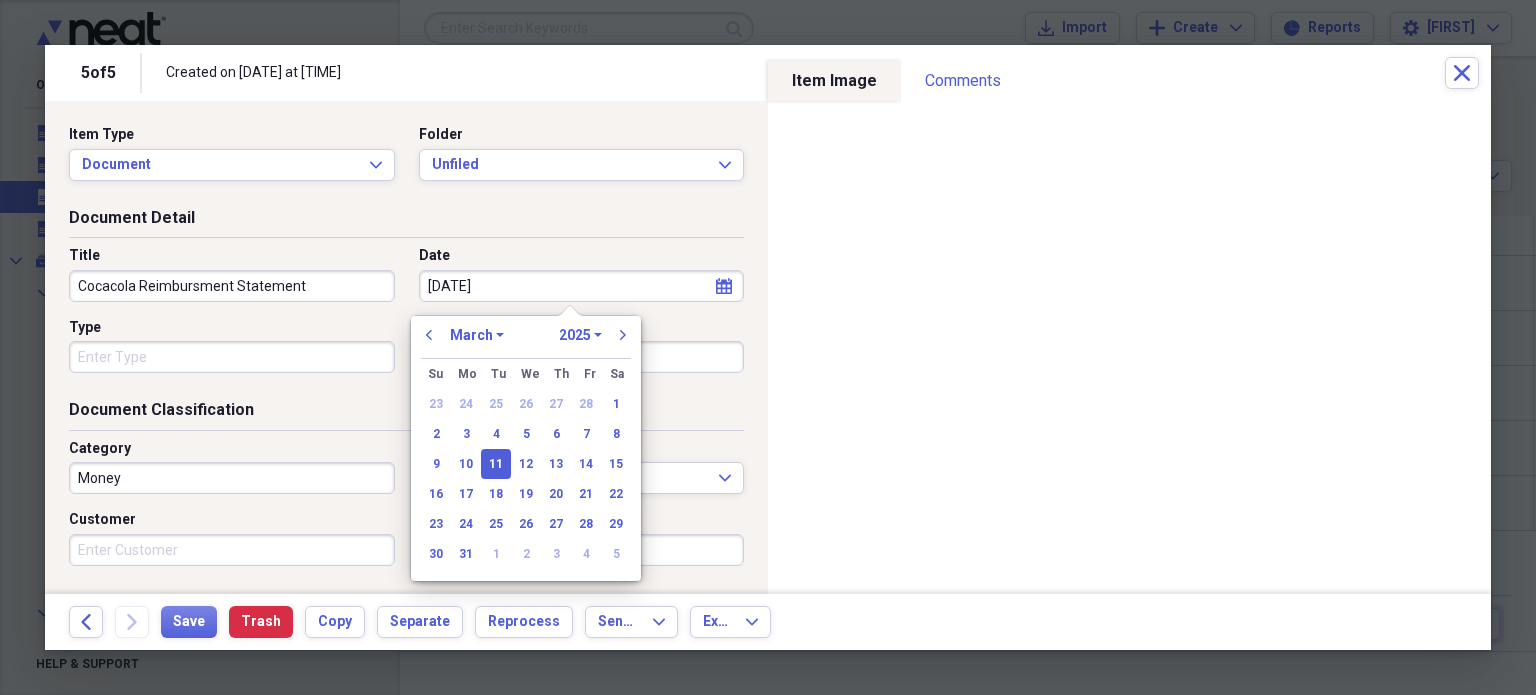 type on "03/11/2025" 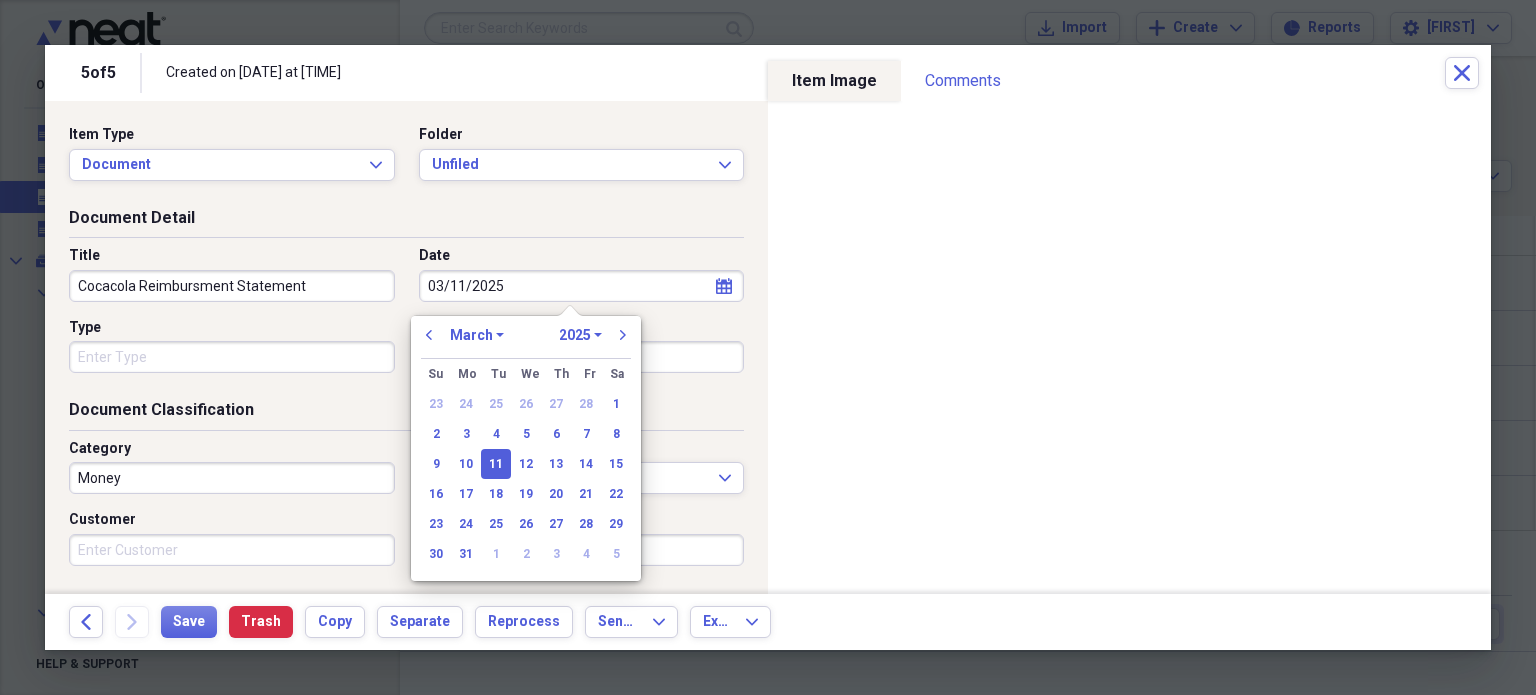click on "Document Detail" at bounding box center [406, 222] 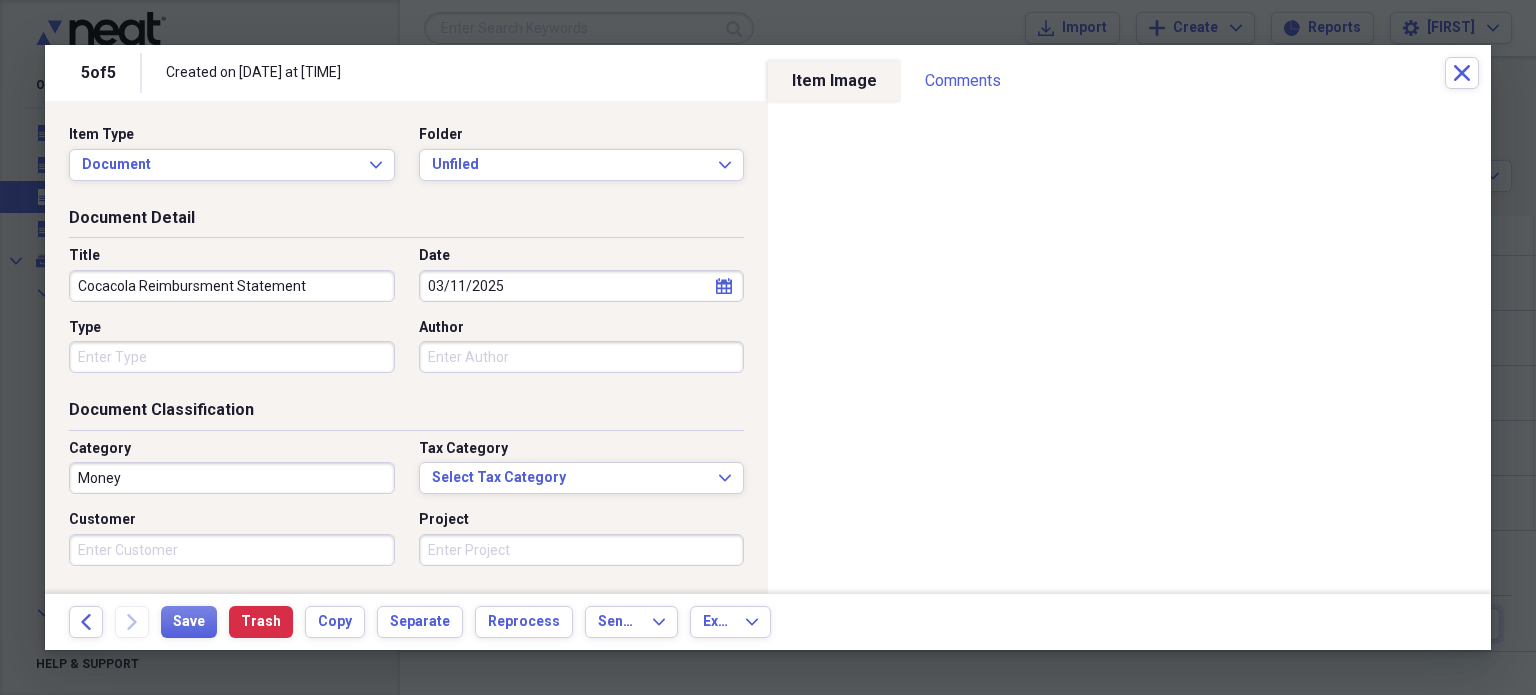 click on "Type" at bounding box center [232, 357] 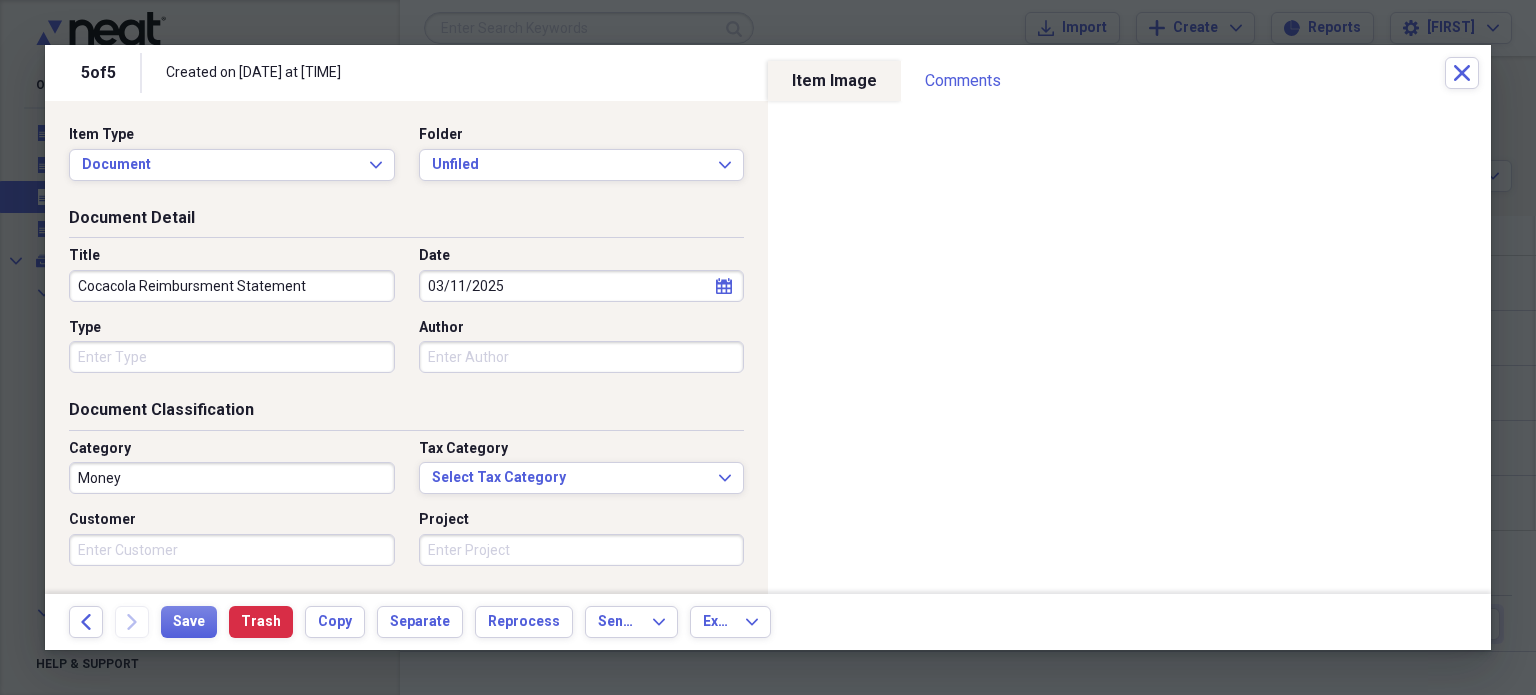 click on "Type" at bounding box center (232, 328) 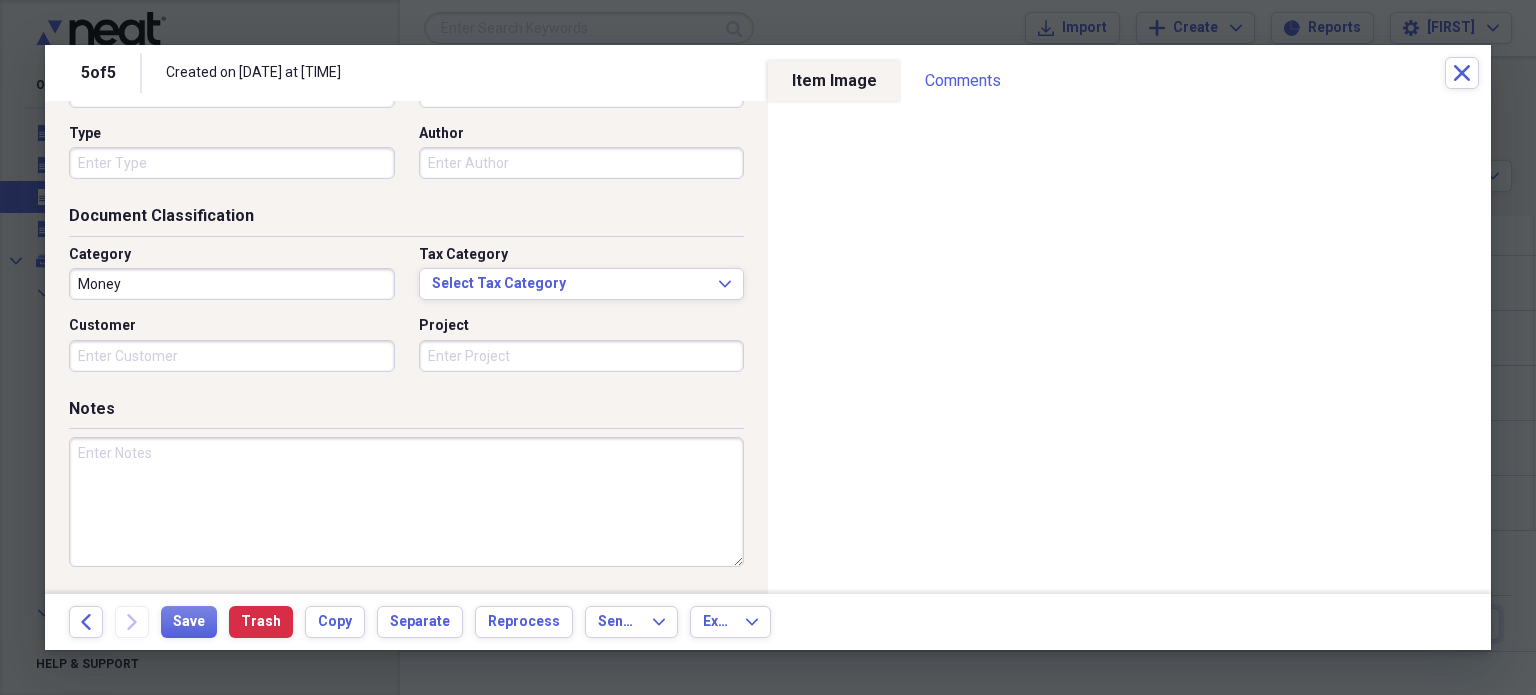scroll, scrollTop: 240, scrollLeft: 0, axis: vertical 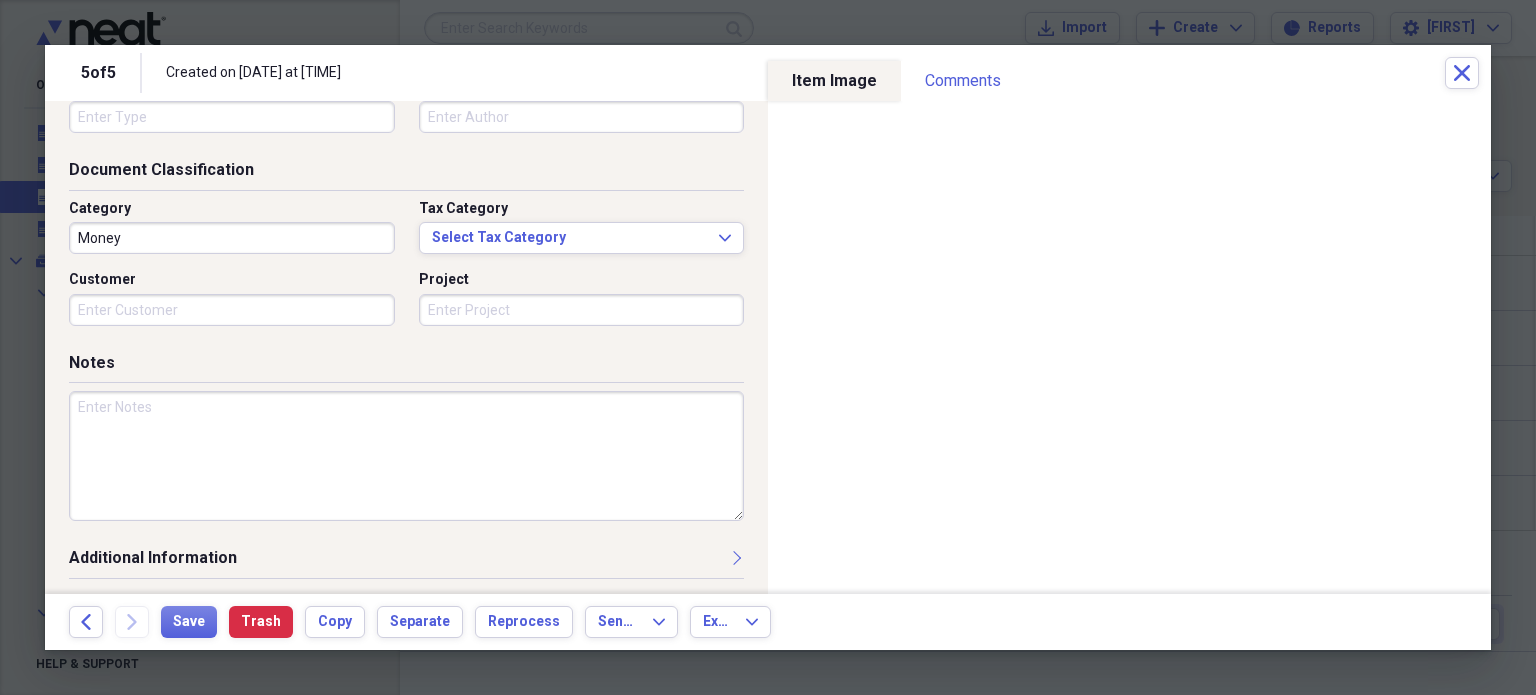 click on "Money" at bounding box center [232, 238] 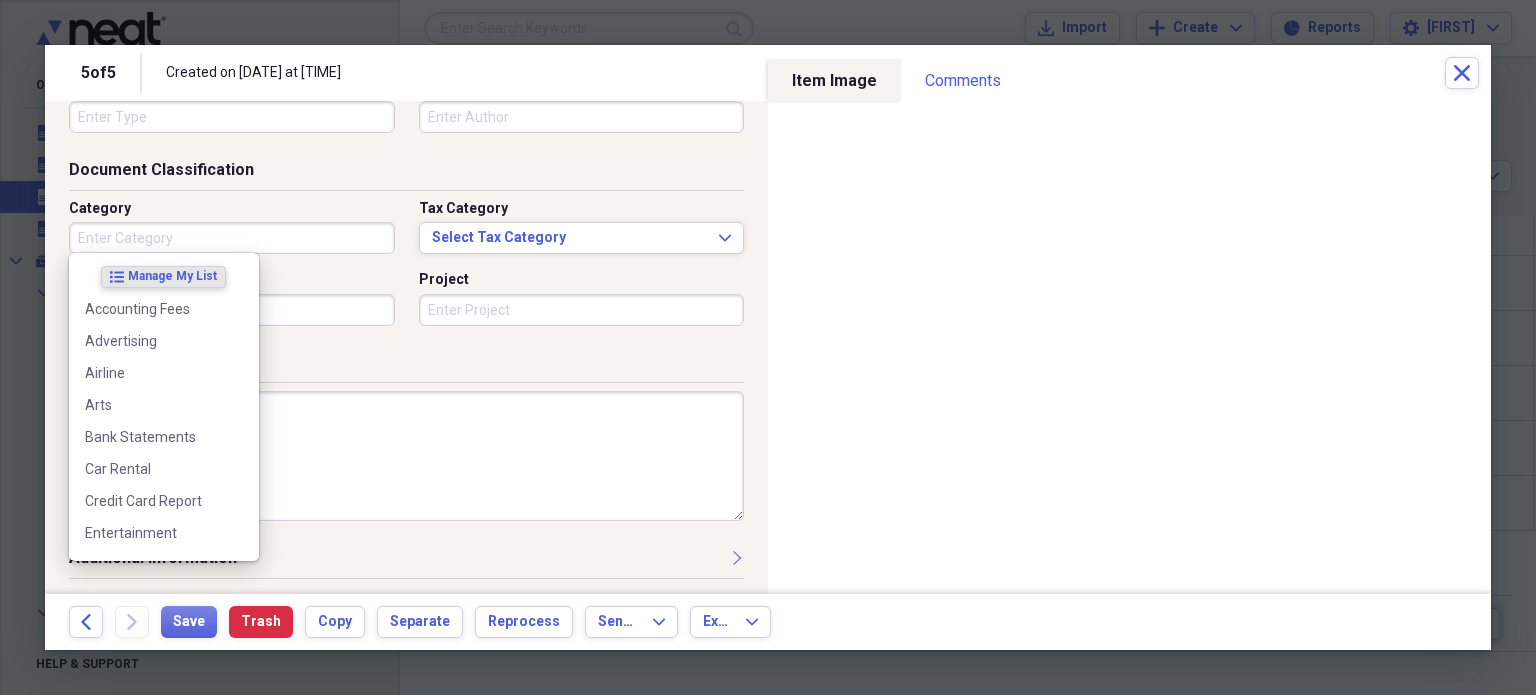 type 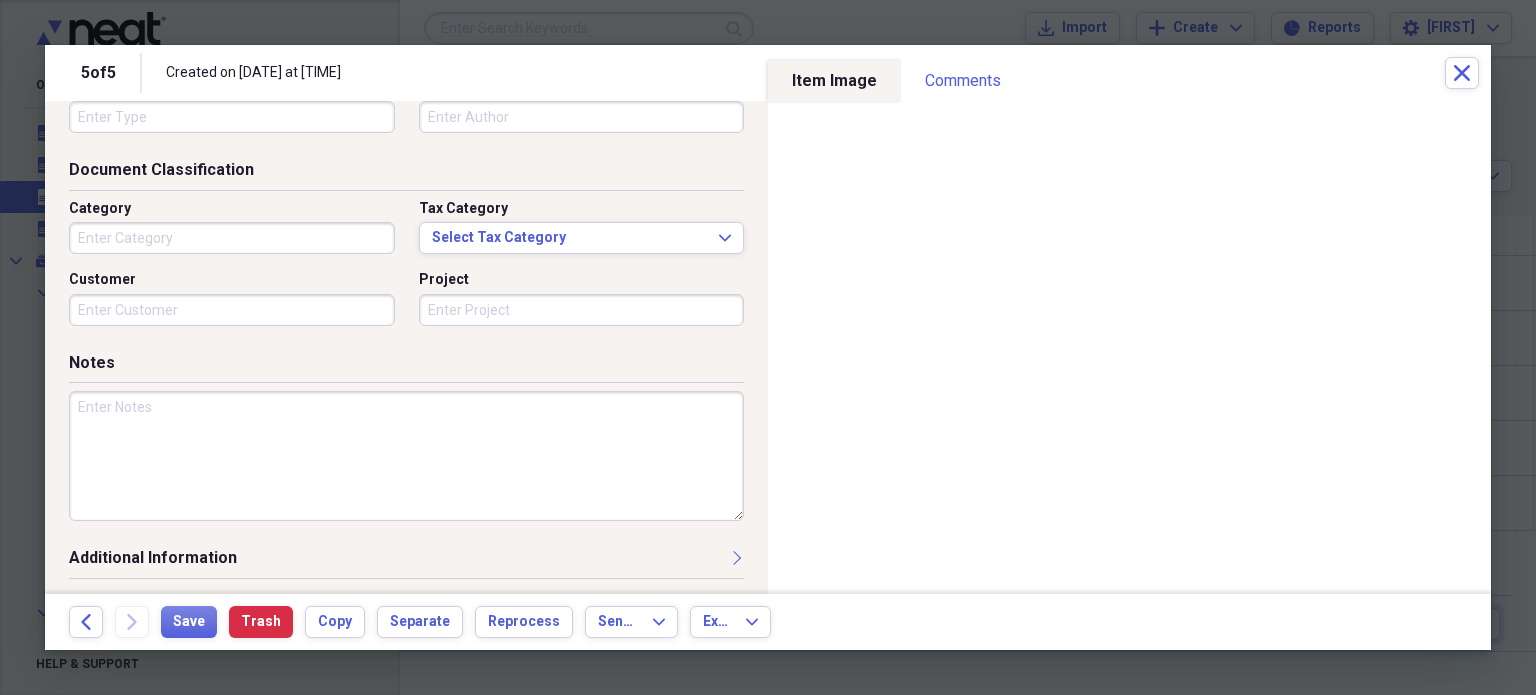 click on "Notes" at bounding box center [406, 367] 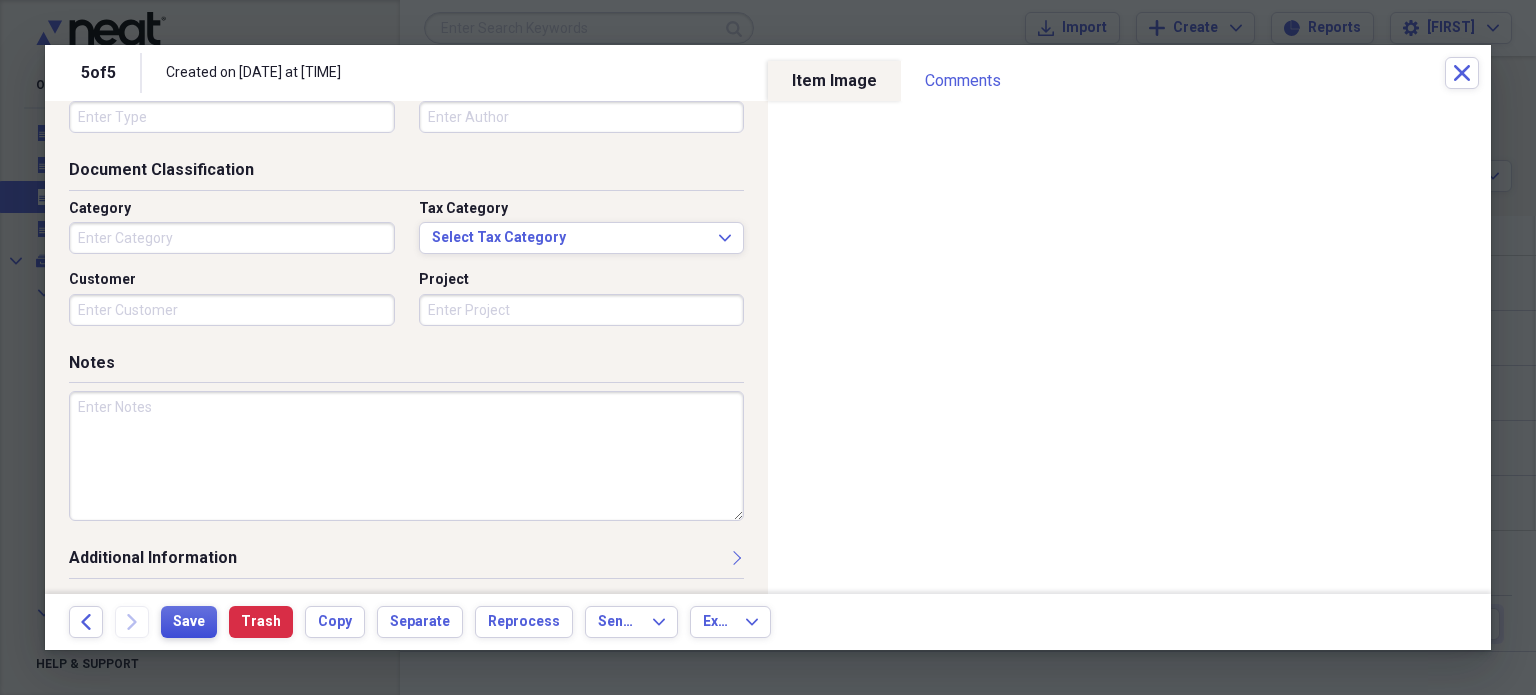 click on "Save" at bounding box center [189, 622] 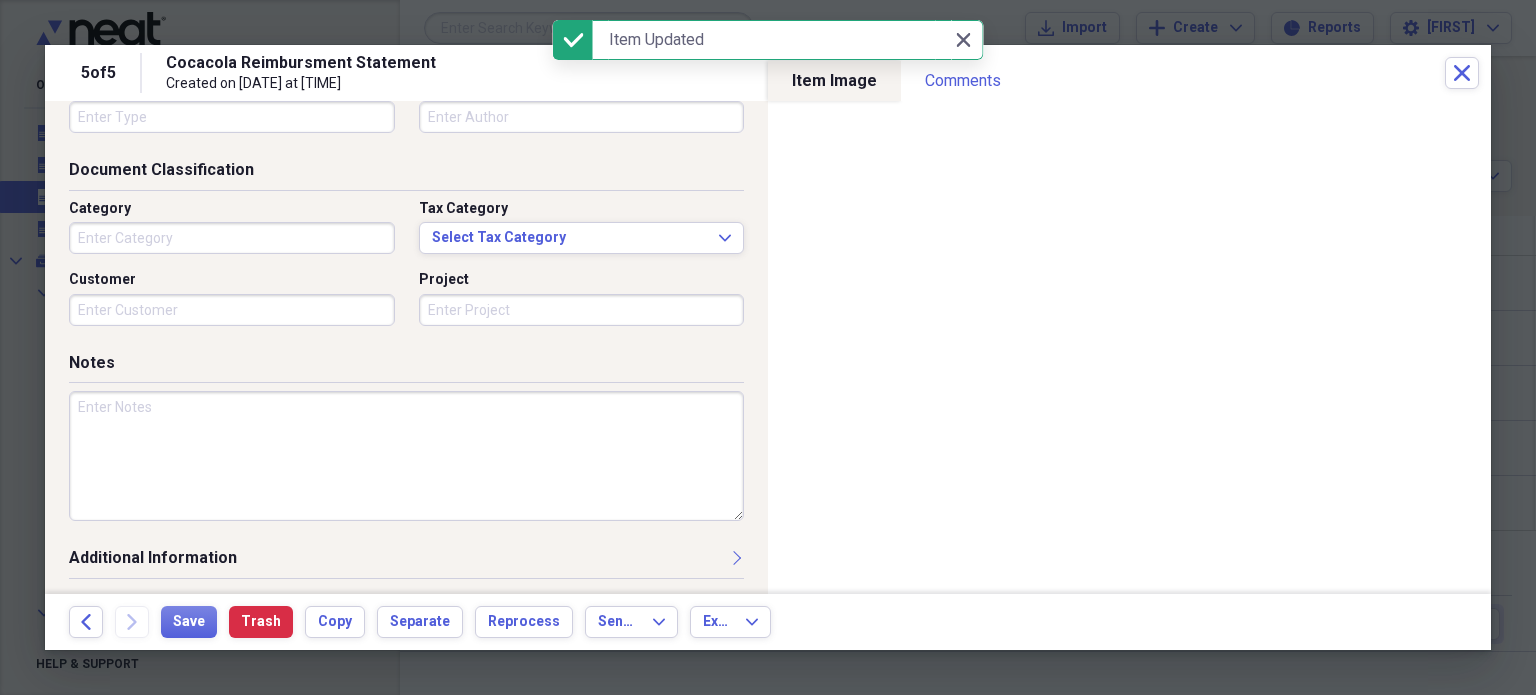 click on "[NUMBER]  of  [NUMBER] [BRAND] Reimbursment Statement Created on [DATE] at [TIME] Close" at bounding box center (768, 73) 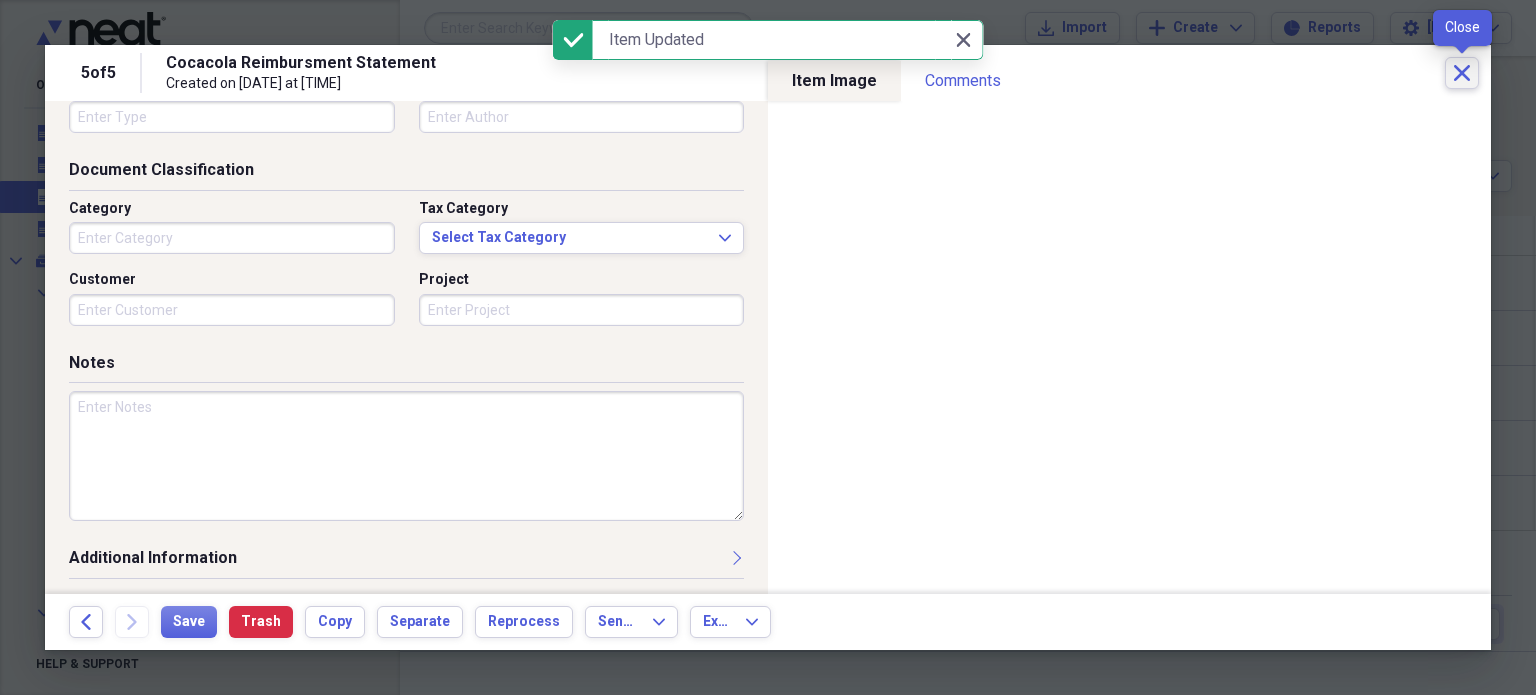 click 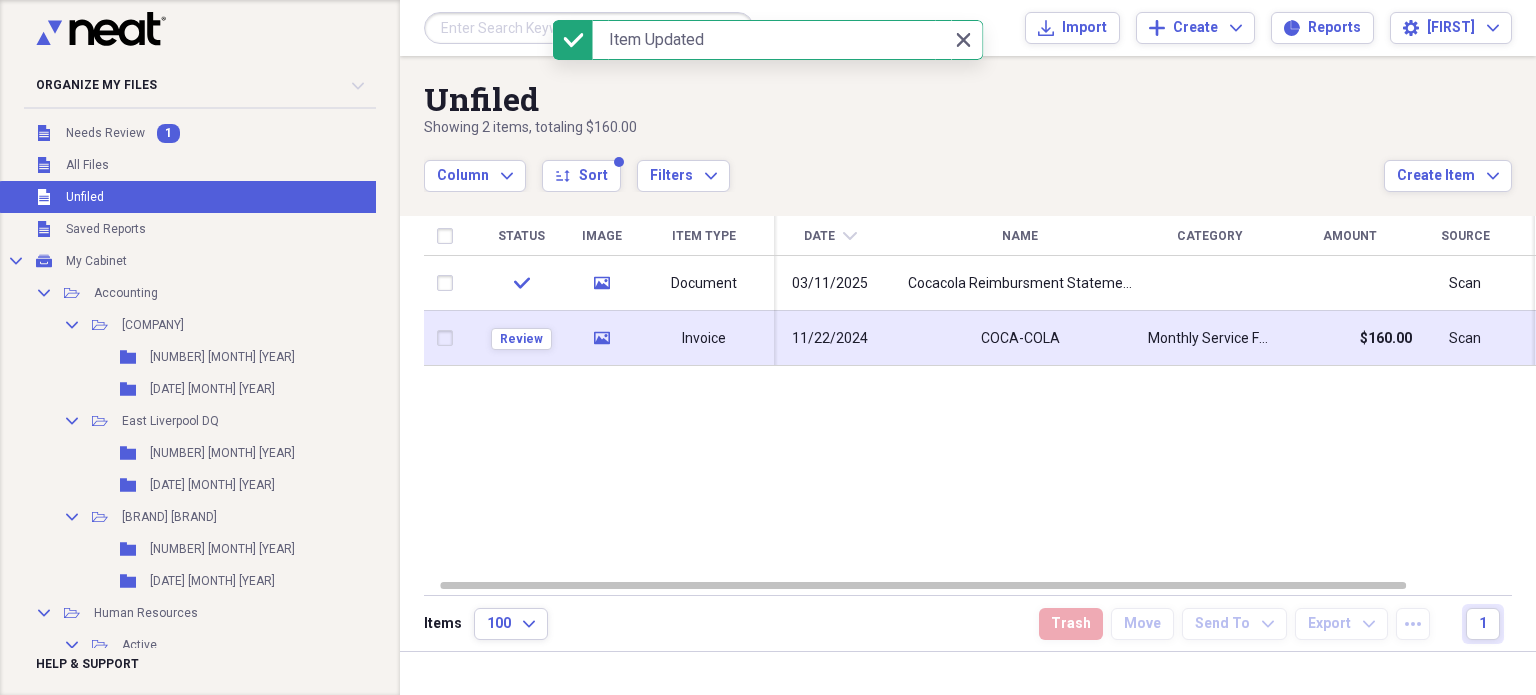 click on "COCA-COLA" at bounding box center (1020, 339) 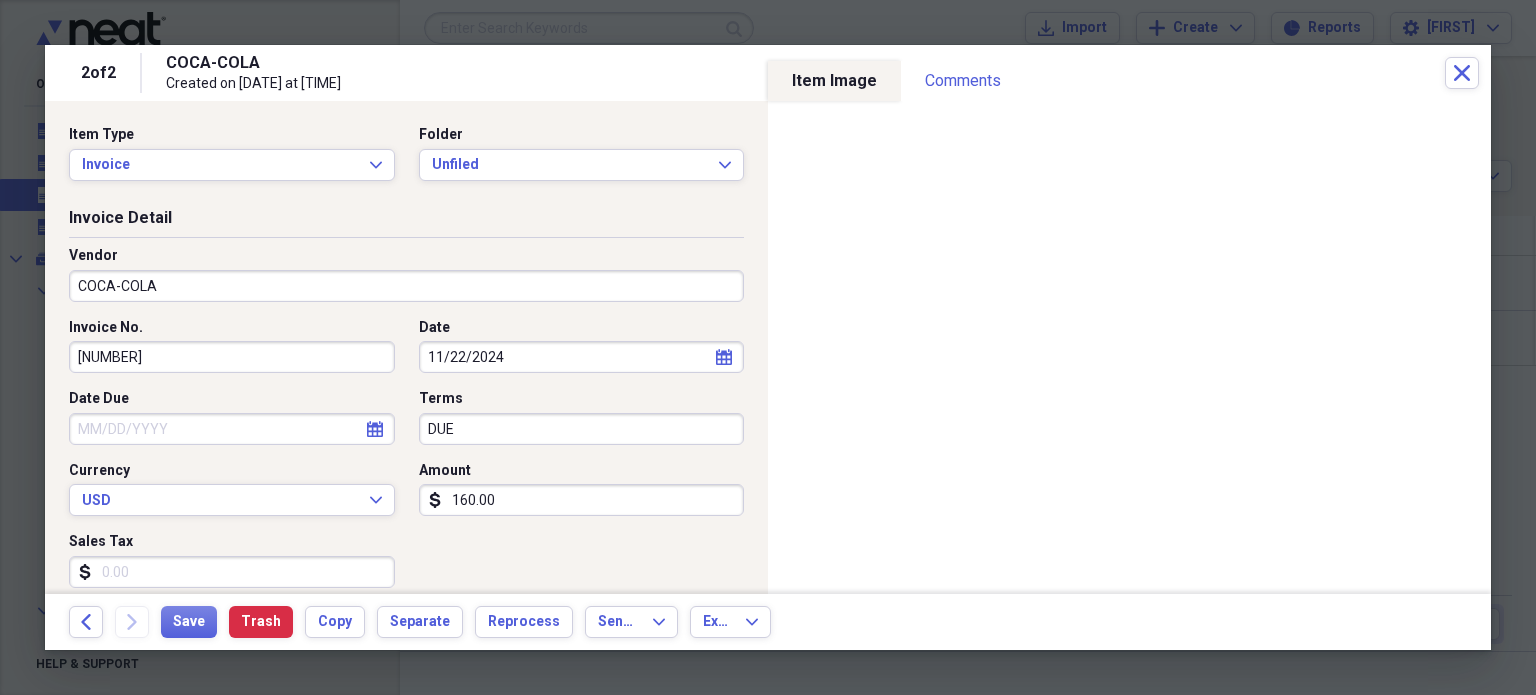 click on "160.00" at bounding box center (582, 500) 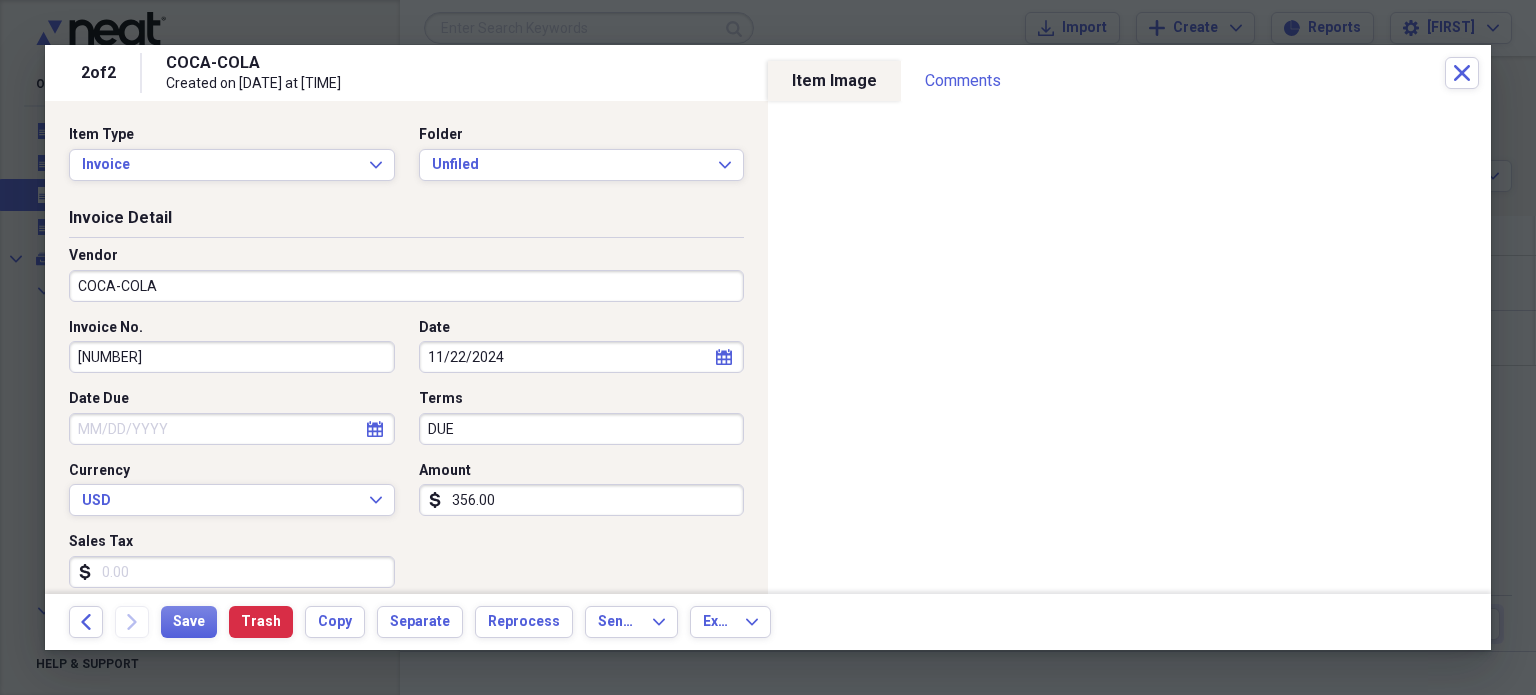 type on "356.00" 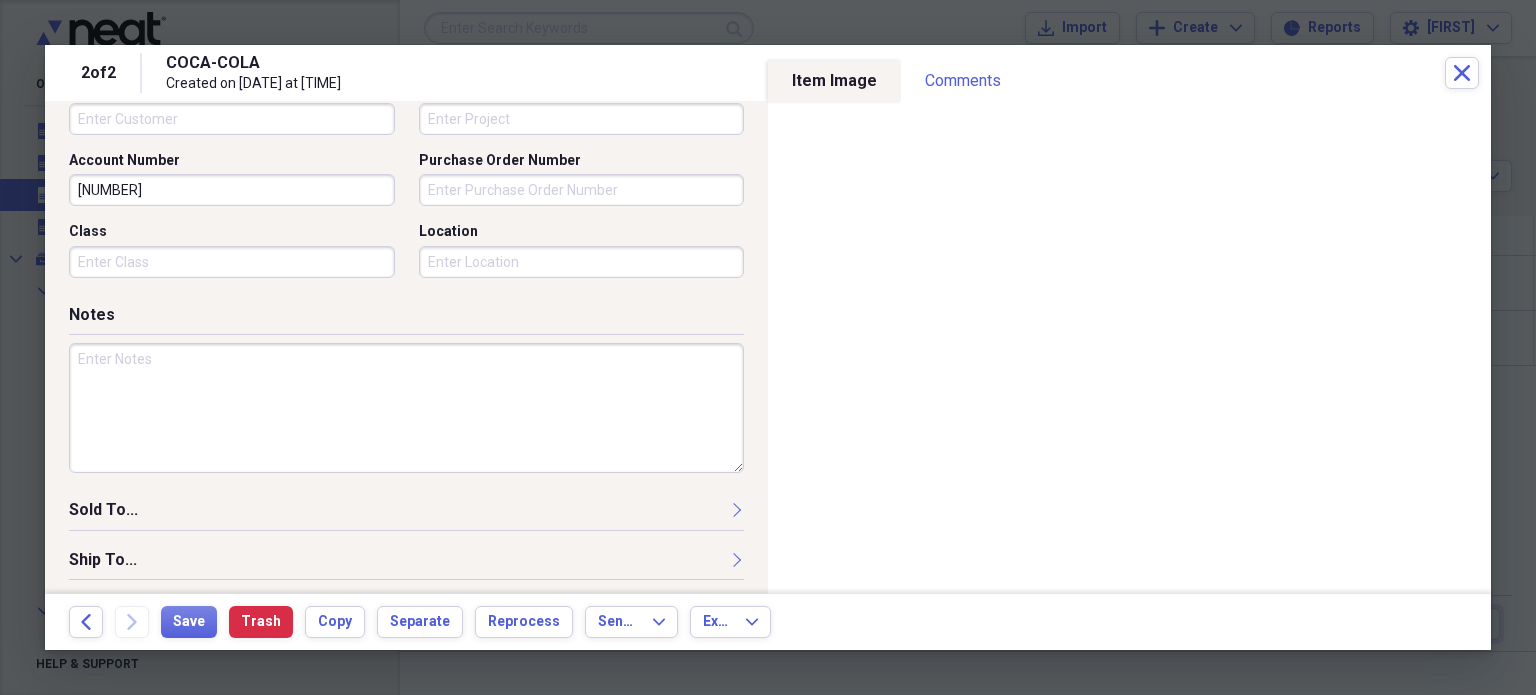 scroll, scrollTop: 656, scrollLeft: 0, axis: vertical 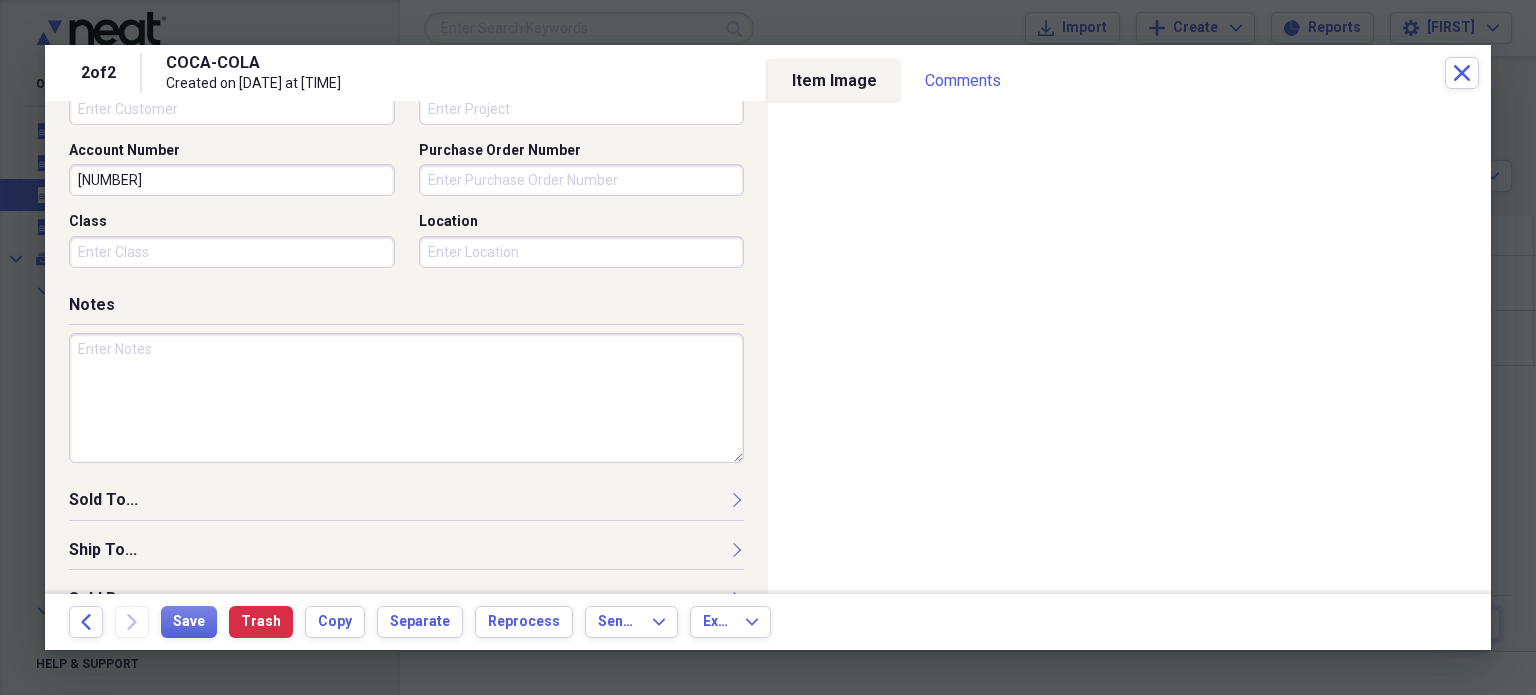 click at bounding box center (406, 398) 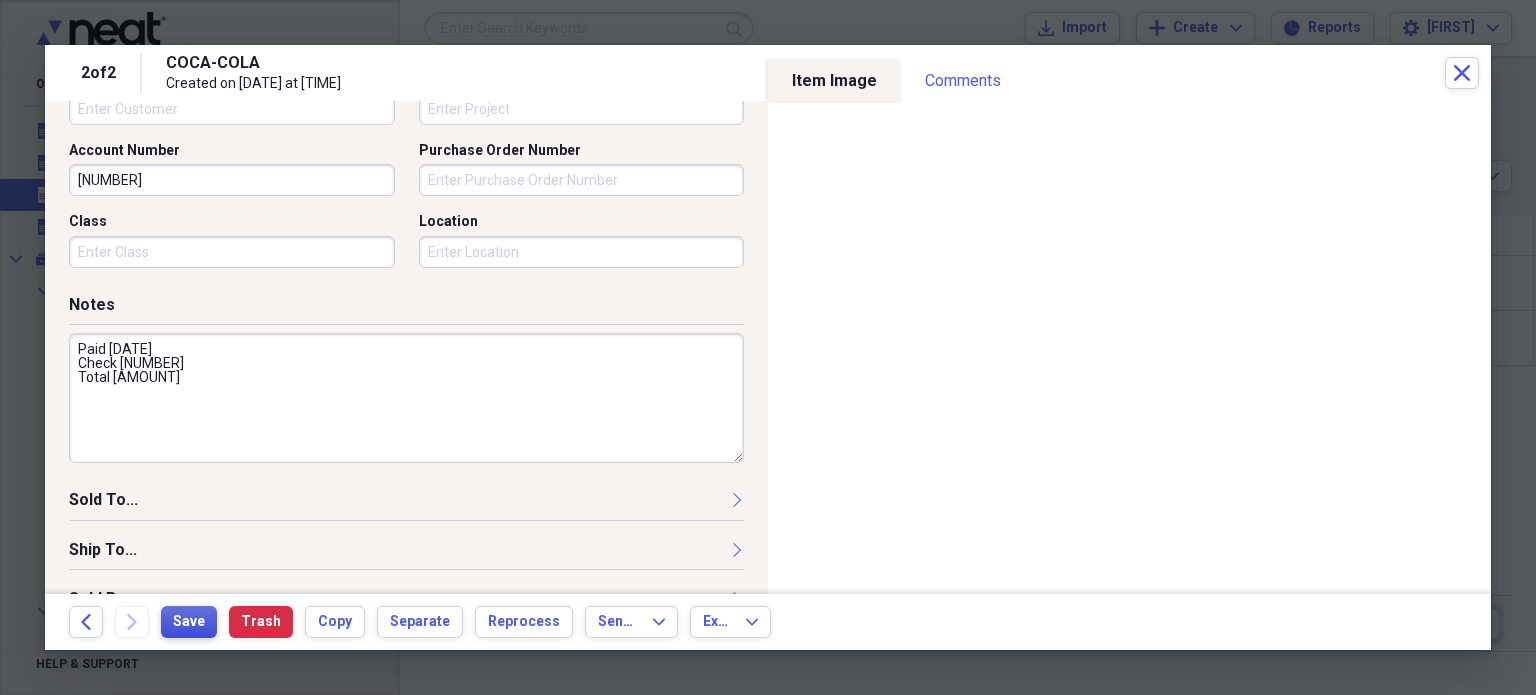type on "Paid [DATE]
Check [NUMBER]
Total [AMOUNT]" 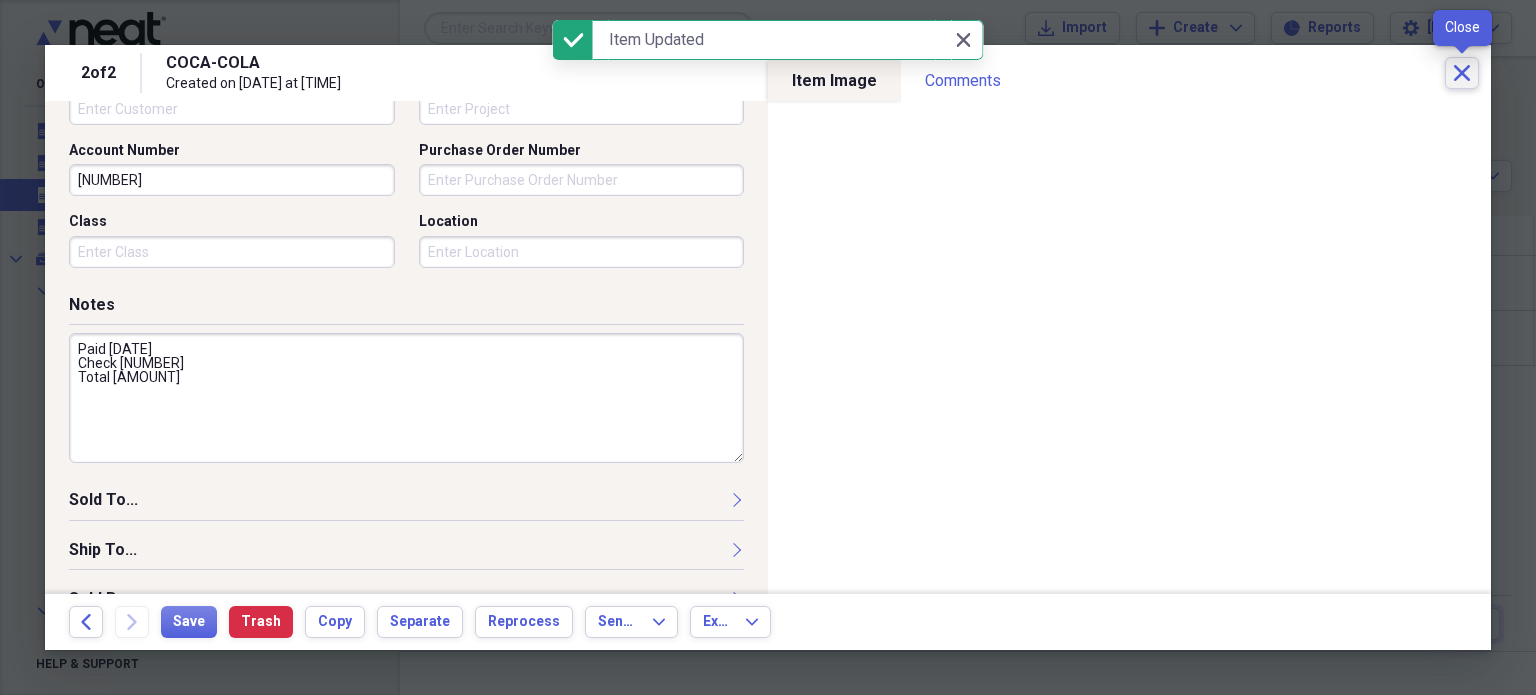 click 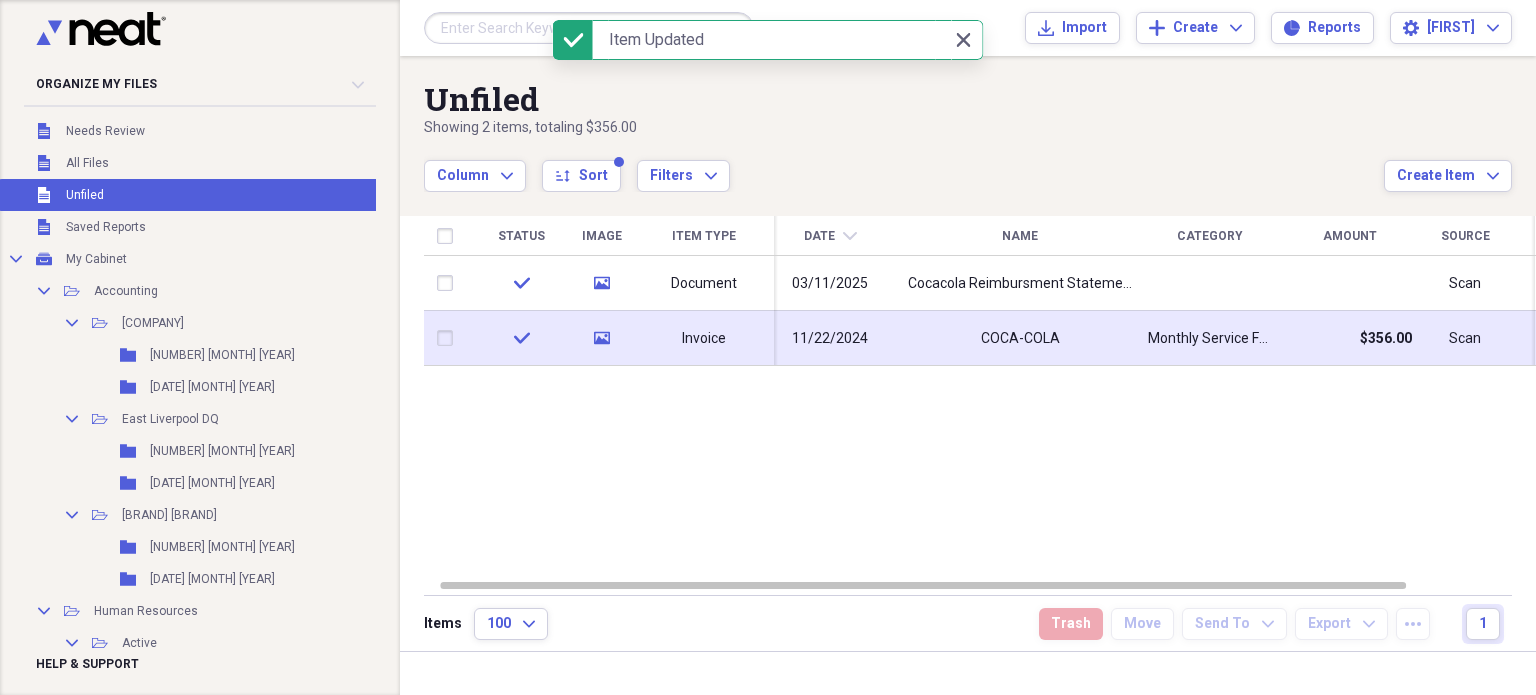 click on "11/22/2024" at bounding box center [830, 338] 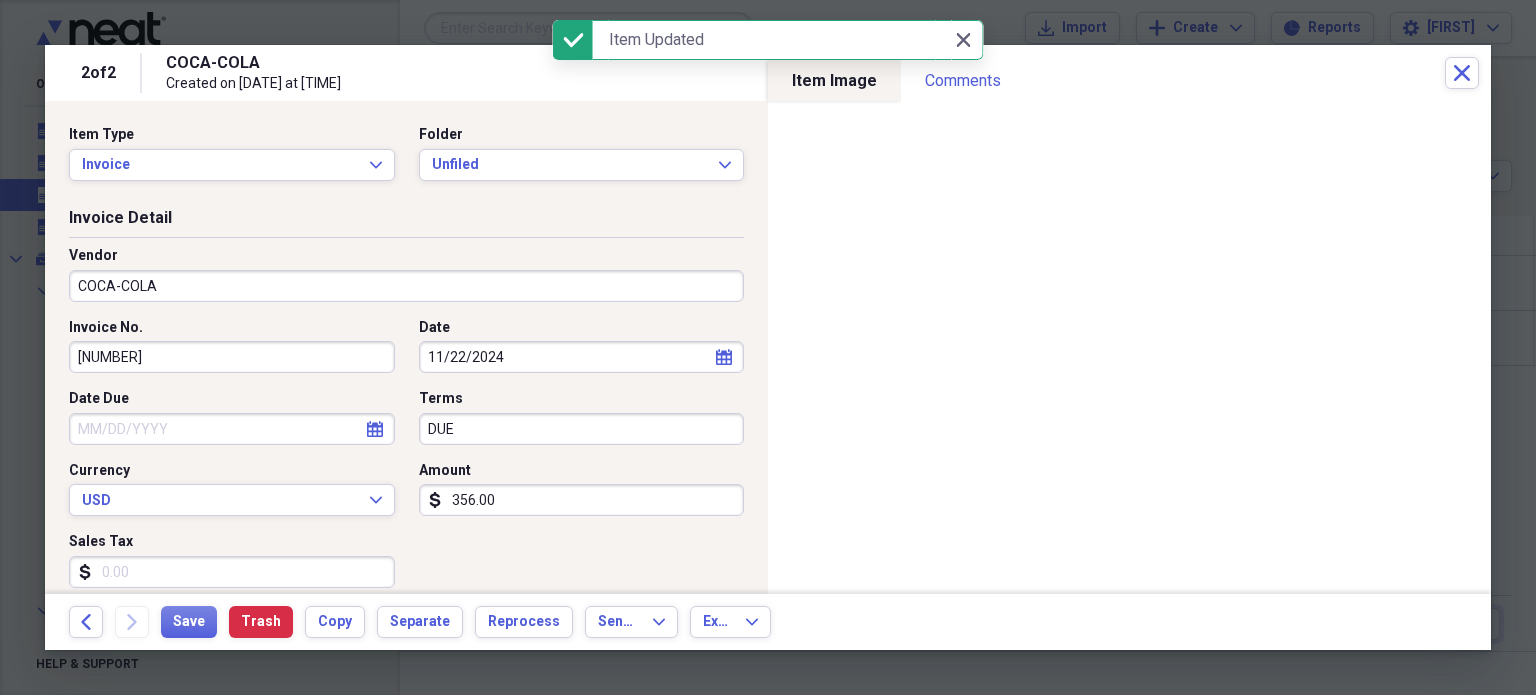 click on "Folder" at bounding box center (582, 135) 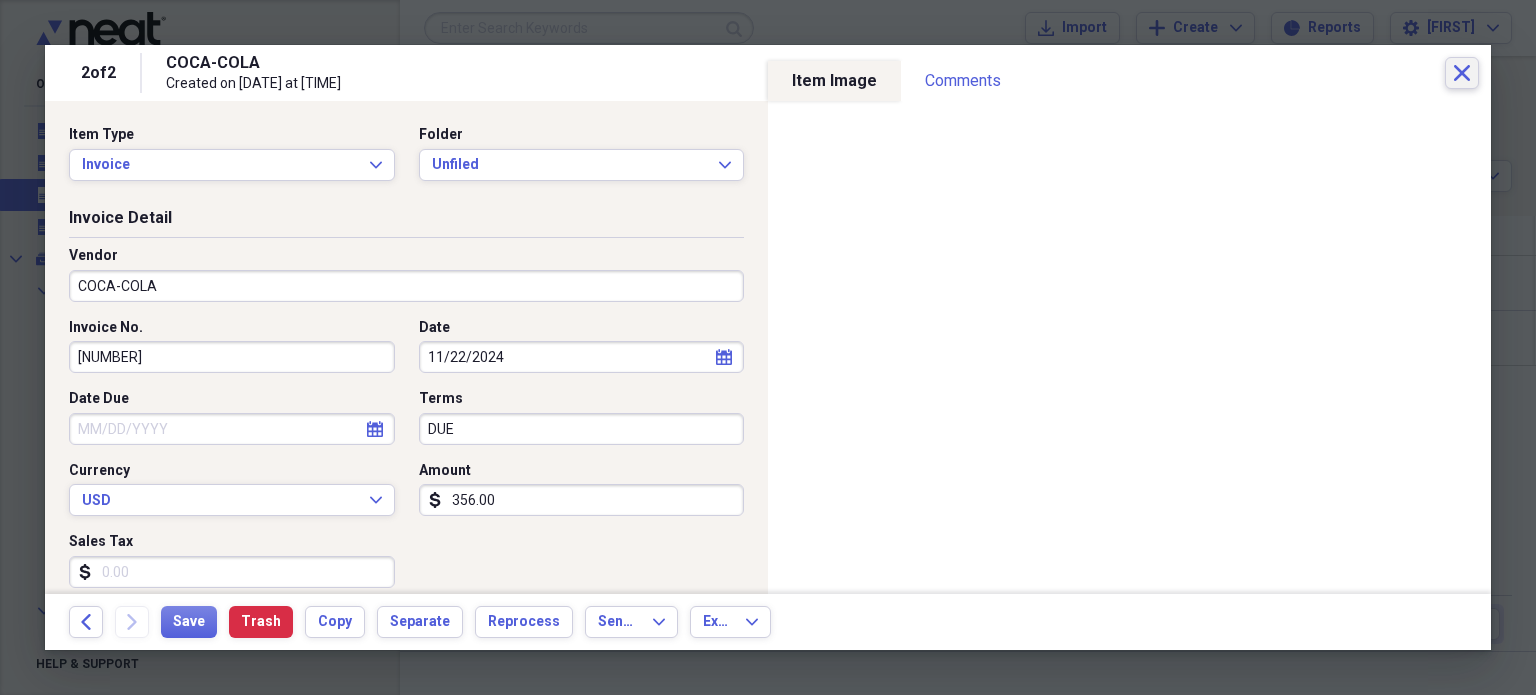 click on "Close" 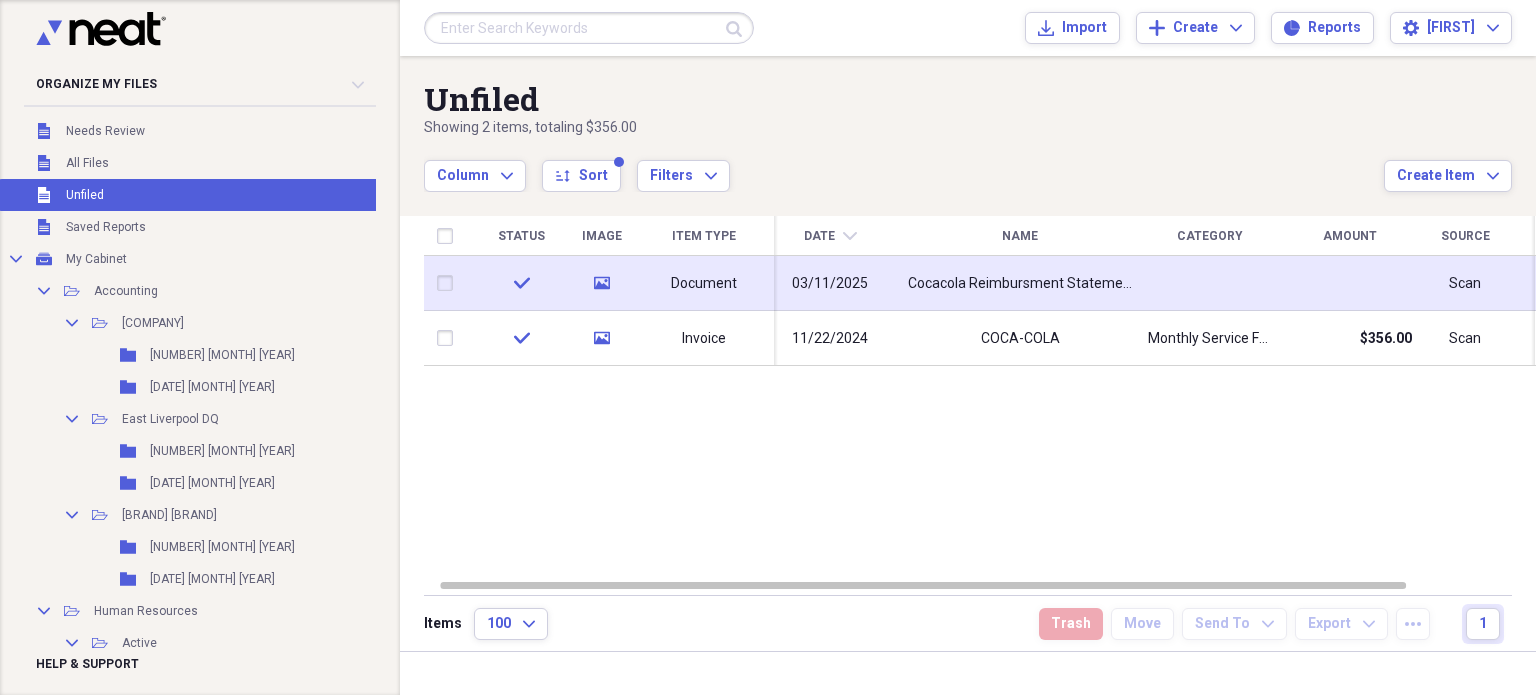 click at bounding box center [449, 283] 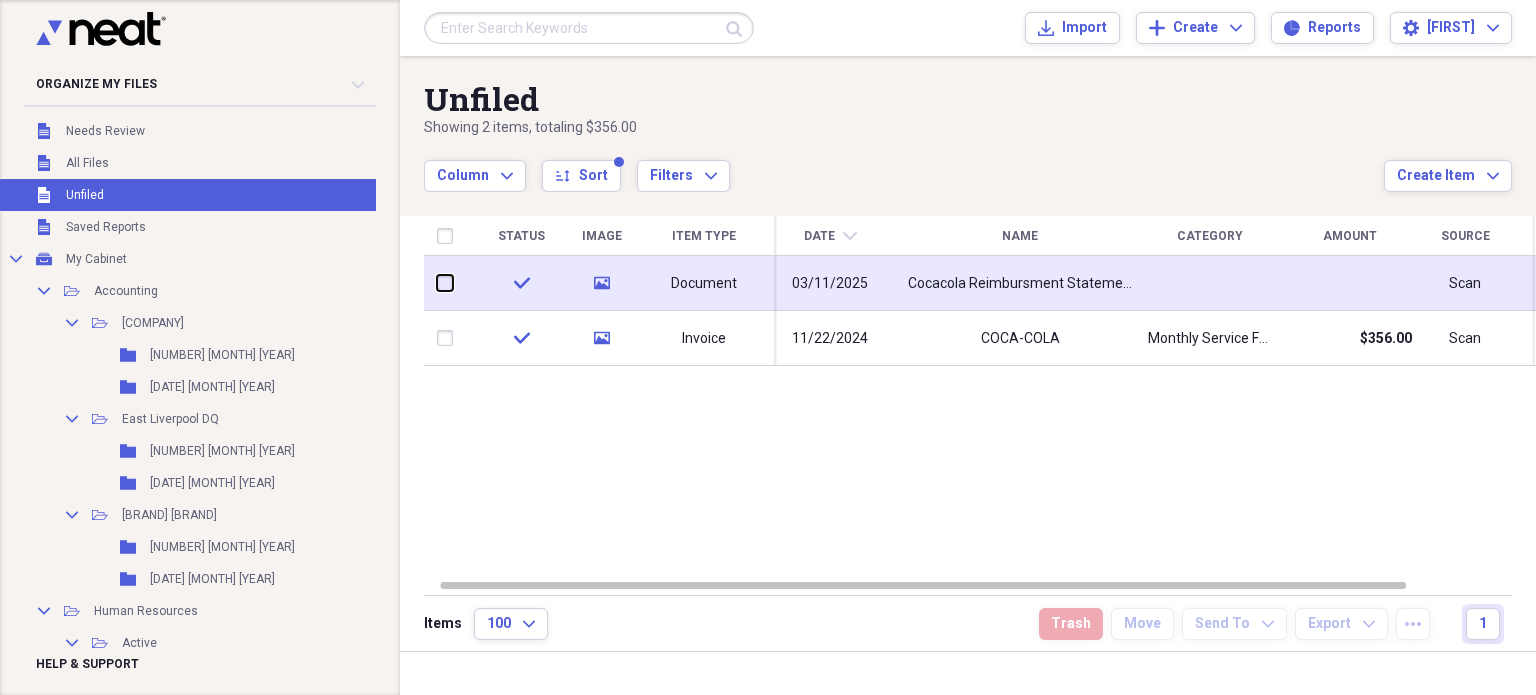 click at bounding box center (437, 283) 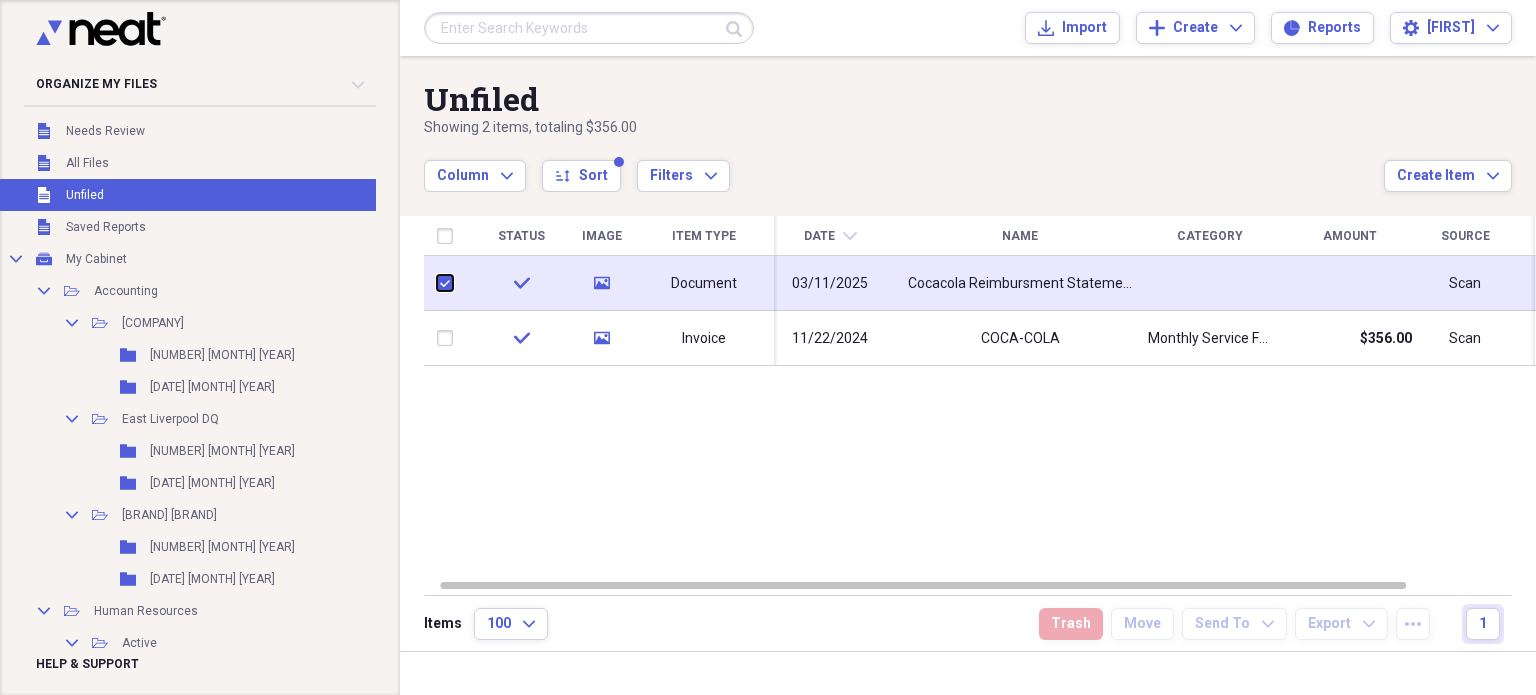 checkbox on "true" 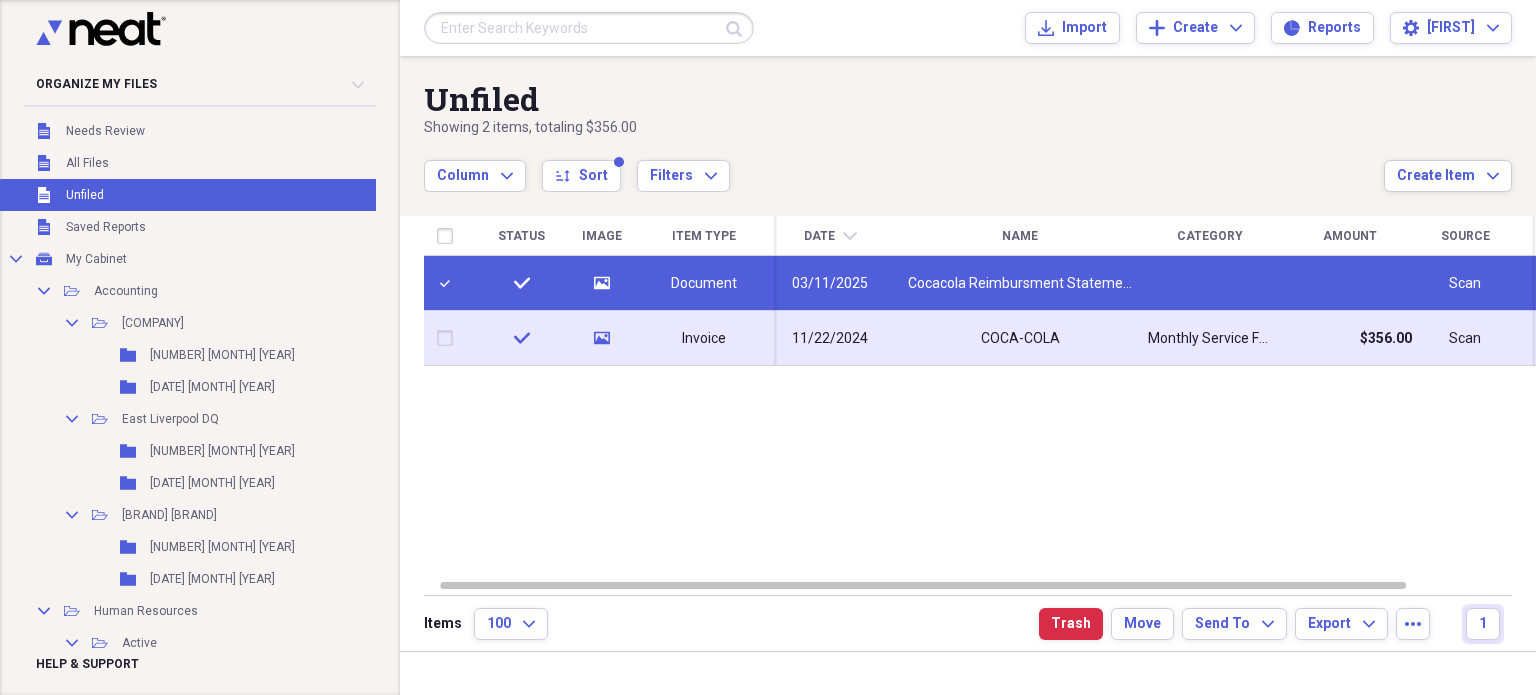 click at bounding box center [449, 338] 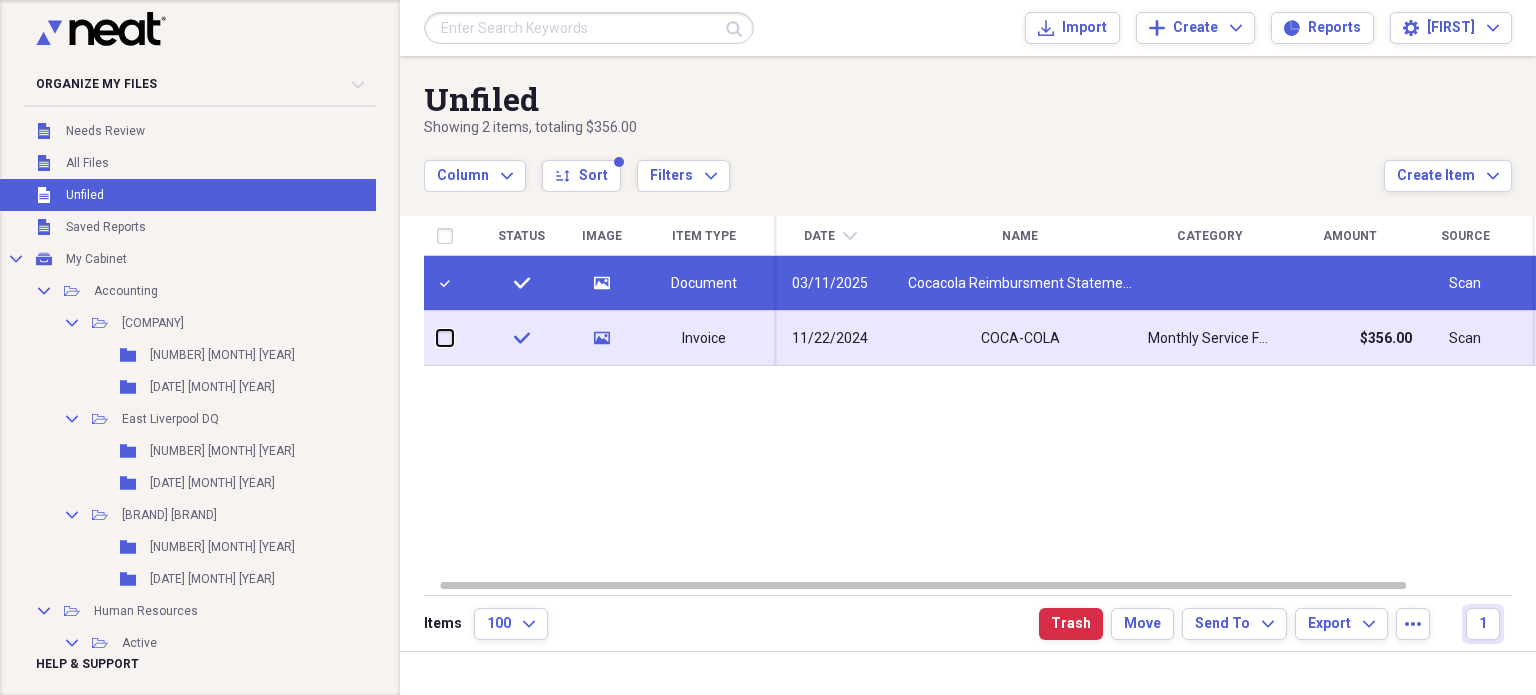 click at bounding box center (437, 338) 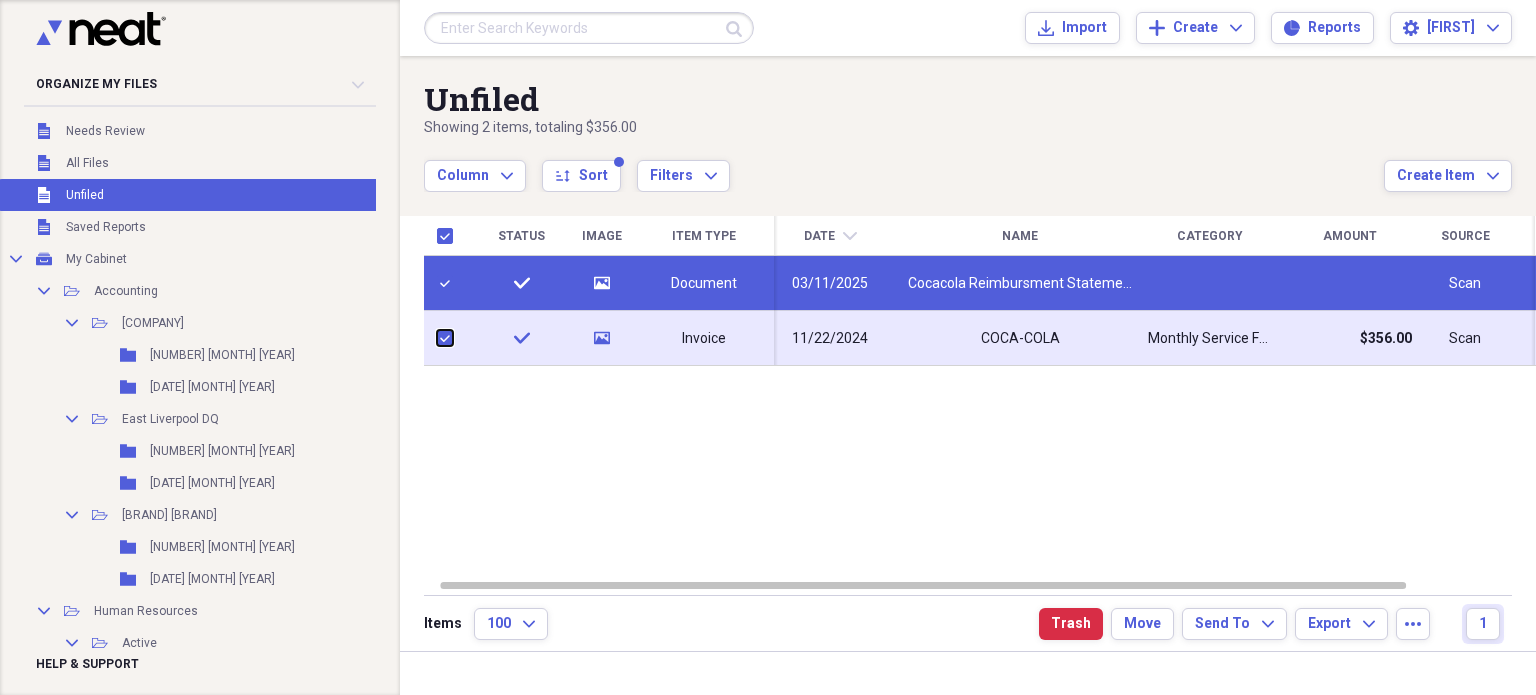 checkbox on "true" 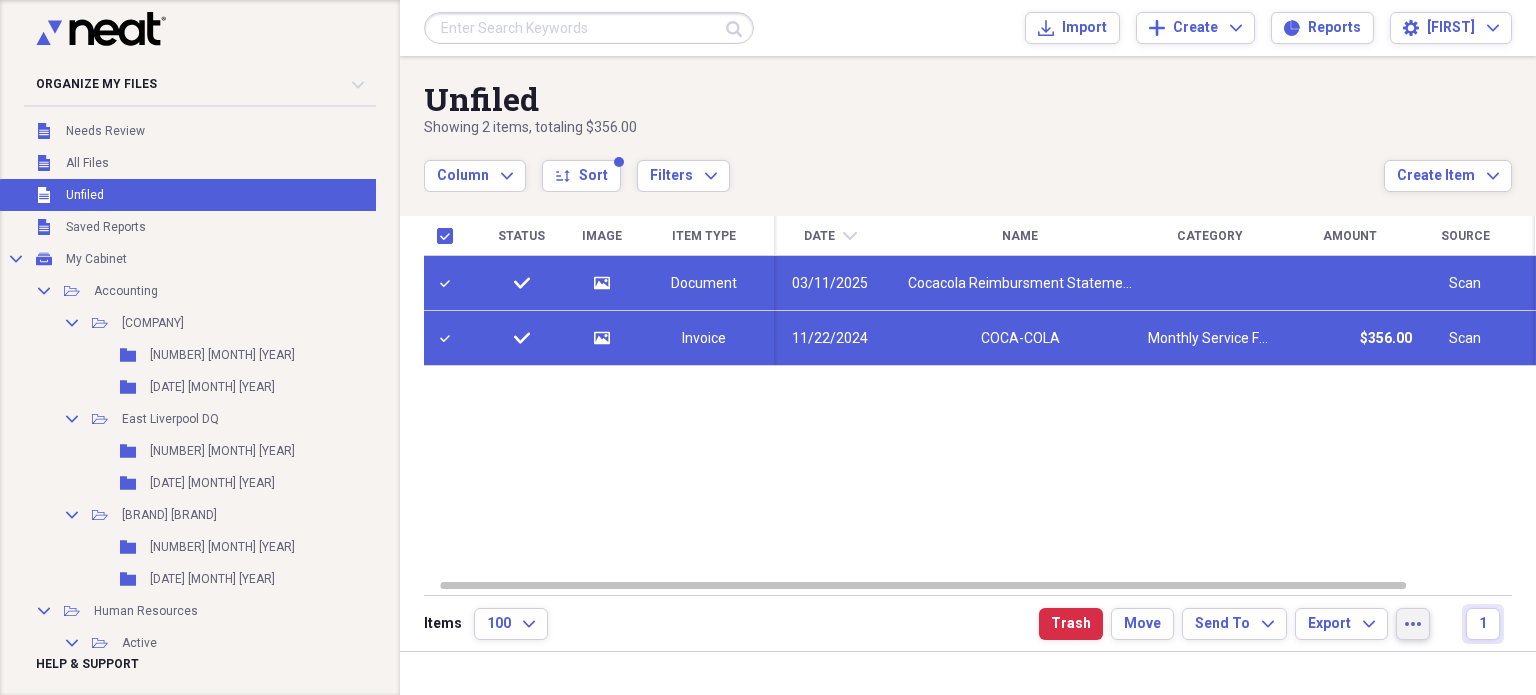 click on "more" at bounding box center (1413, 624) 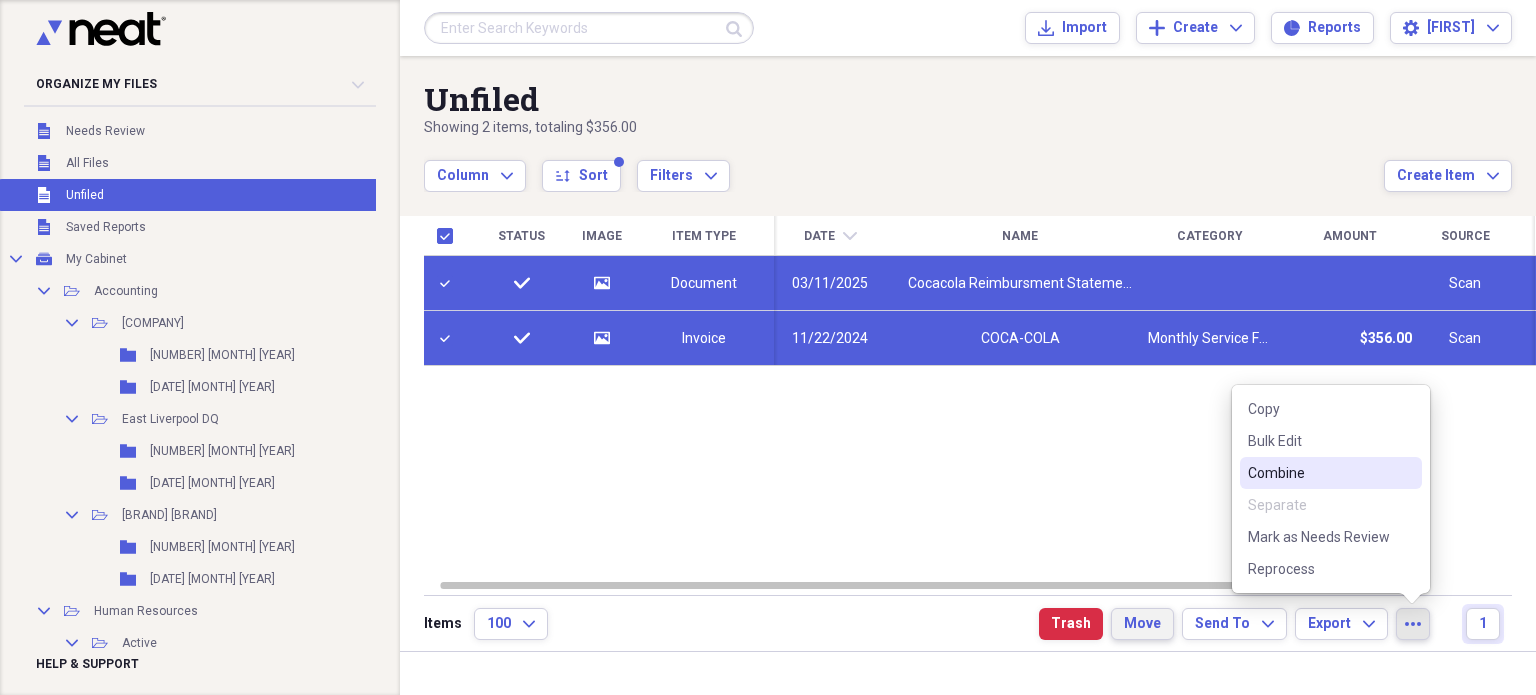click on "Move" at bounding box center (1142, 624) 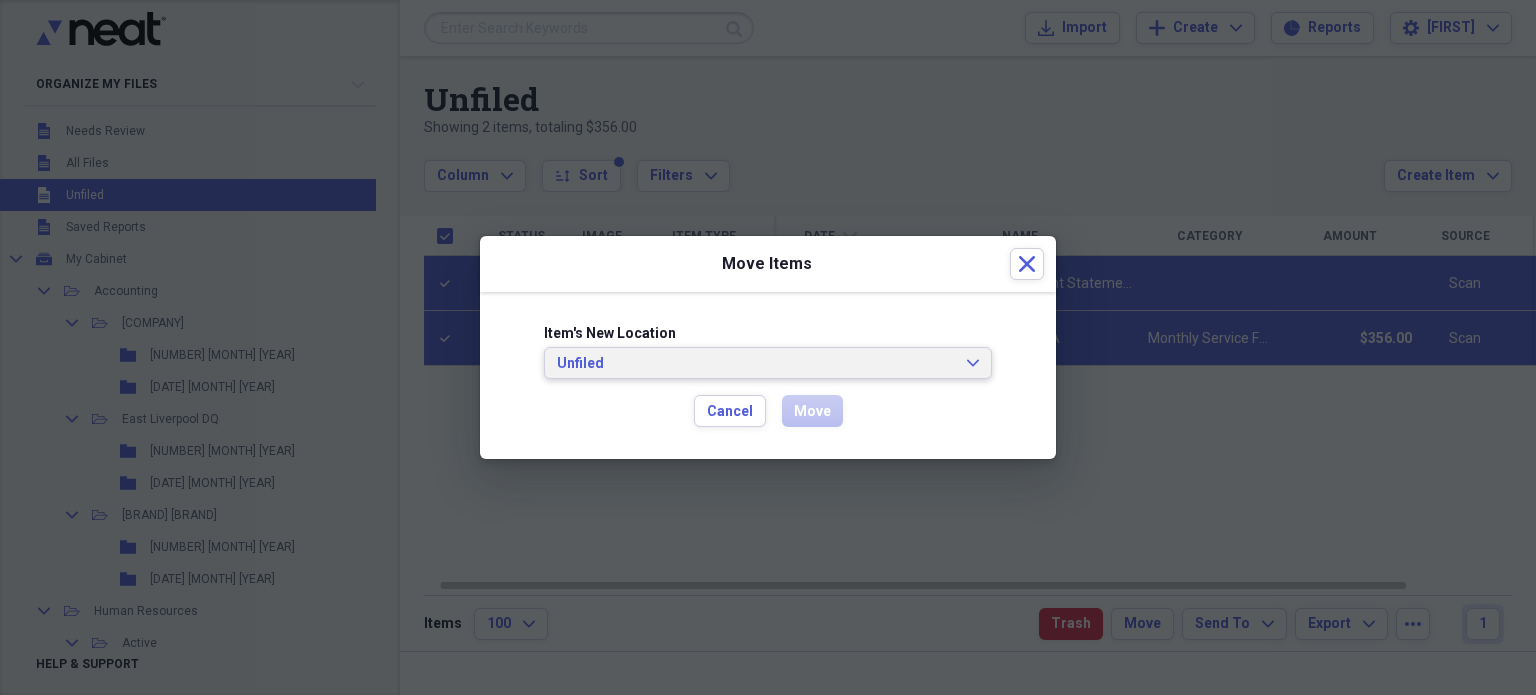click on "Unfiled" at bounding box center [756, 364] 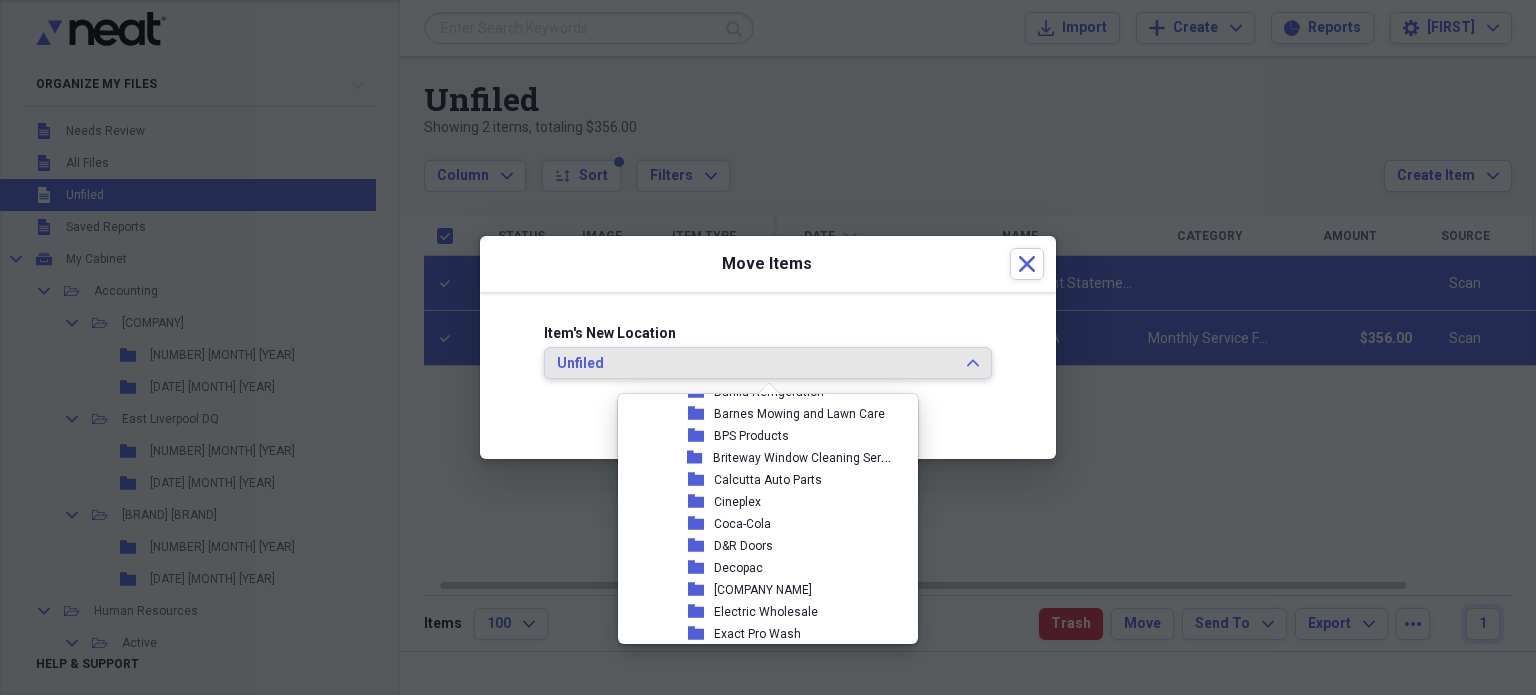 scroll, scrollTop: 3096, scrollLeft: 0, axis: vertical 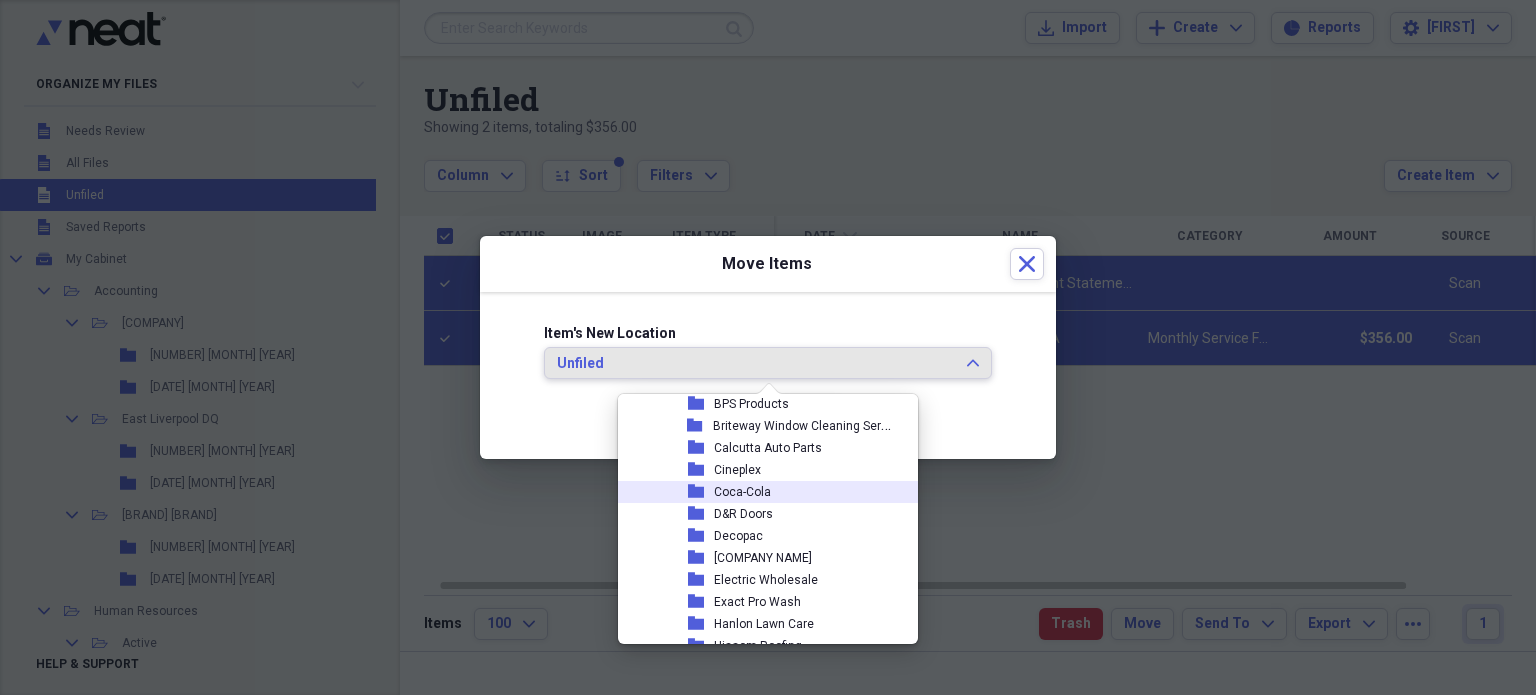 click on "Coca-Cola" at bounding box center [742, 492] 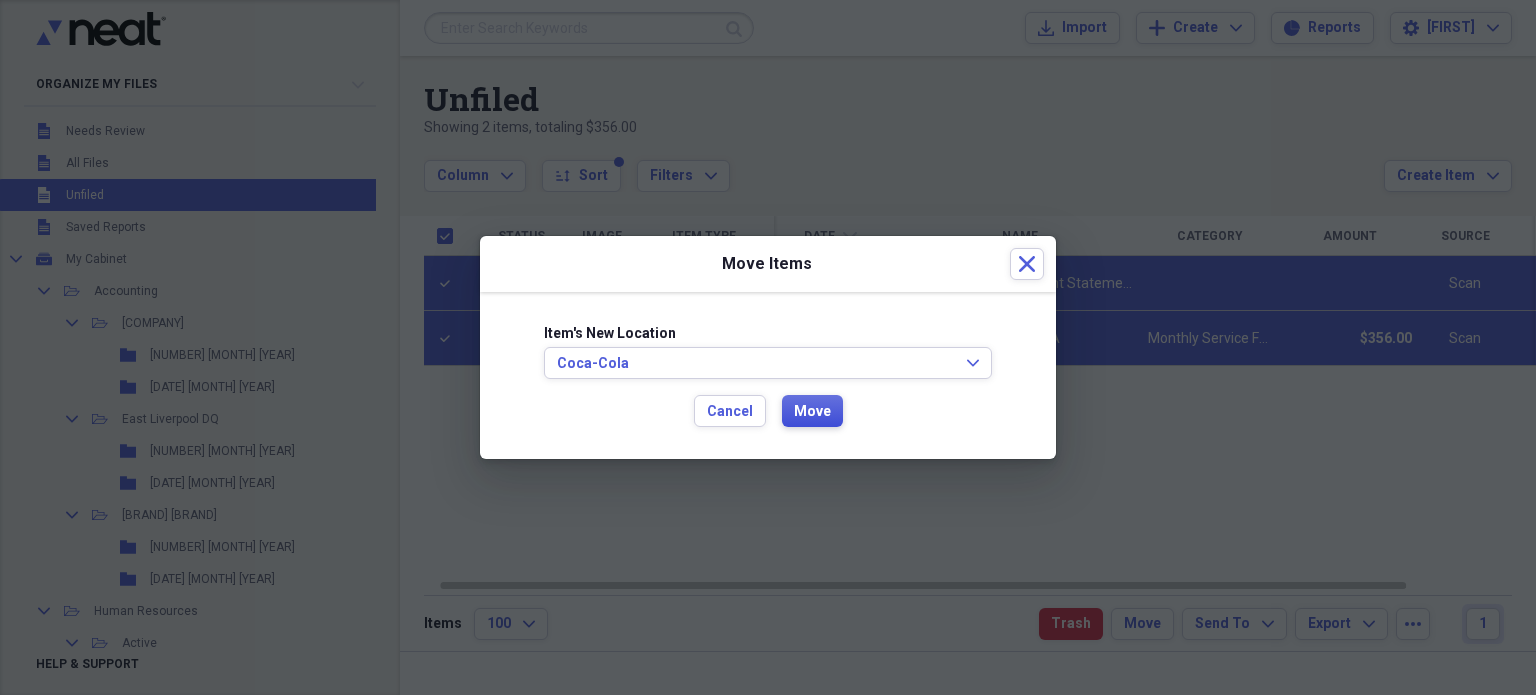 click on "Move" at bounding box center (812, 412) 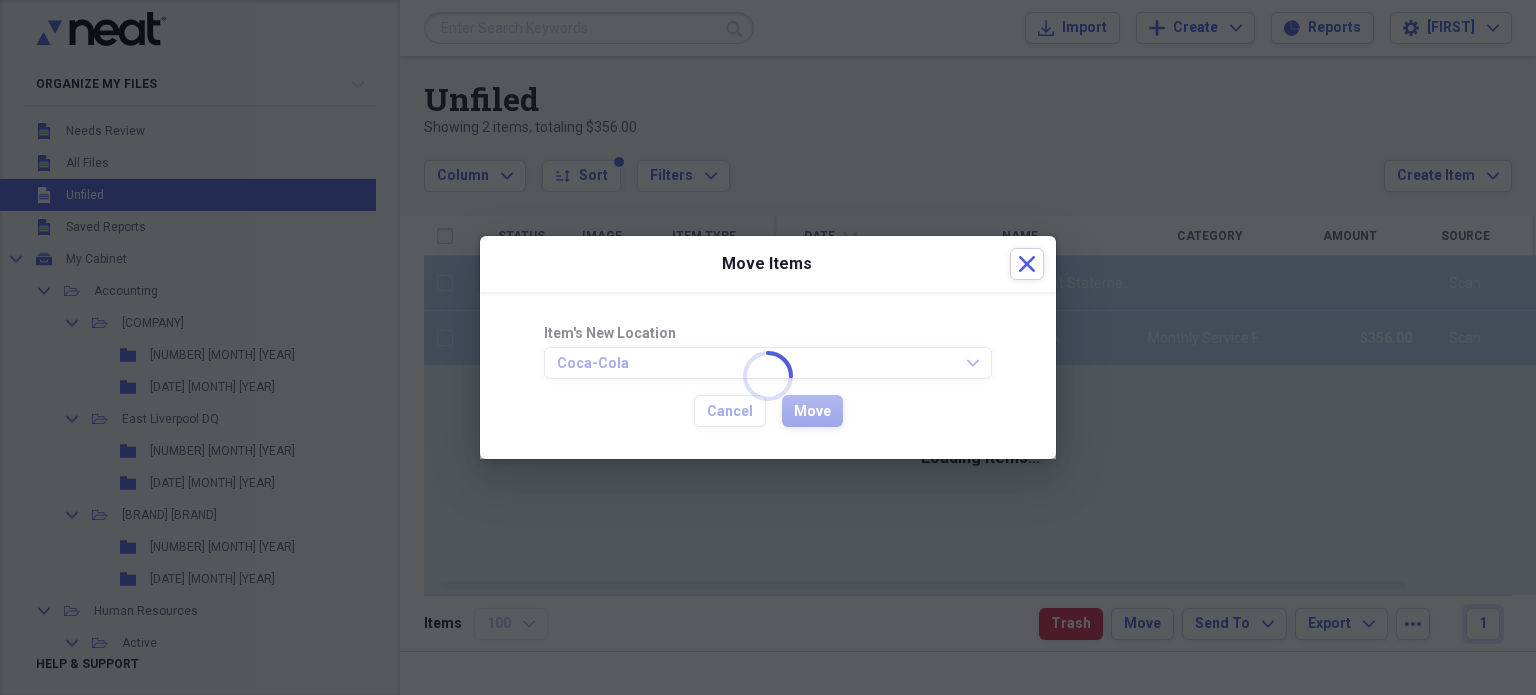 checkbox on "false" 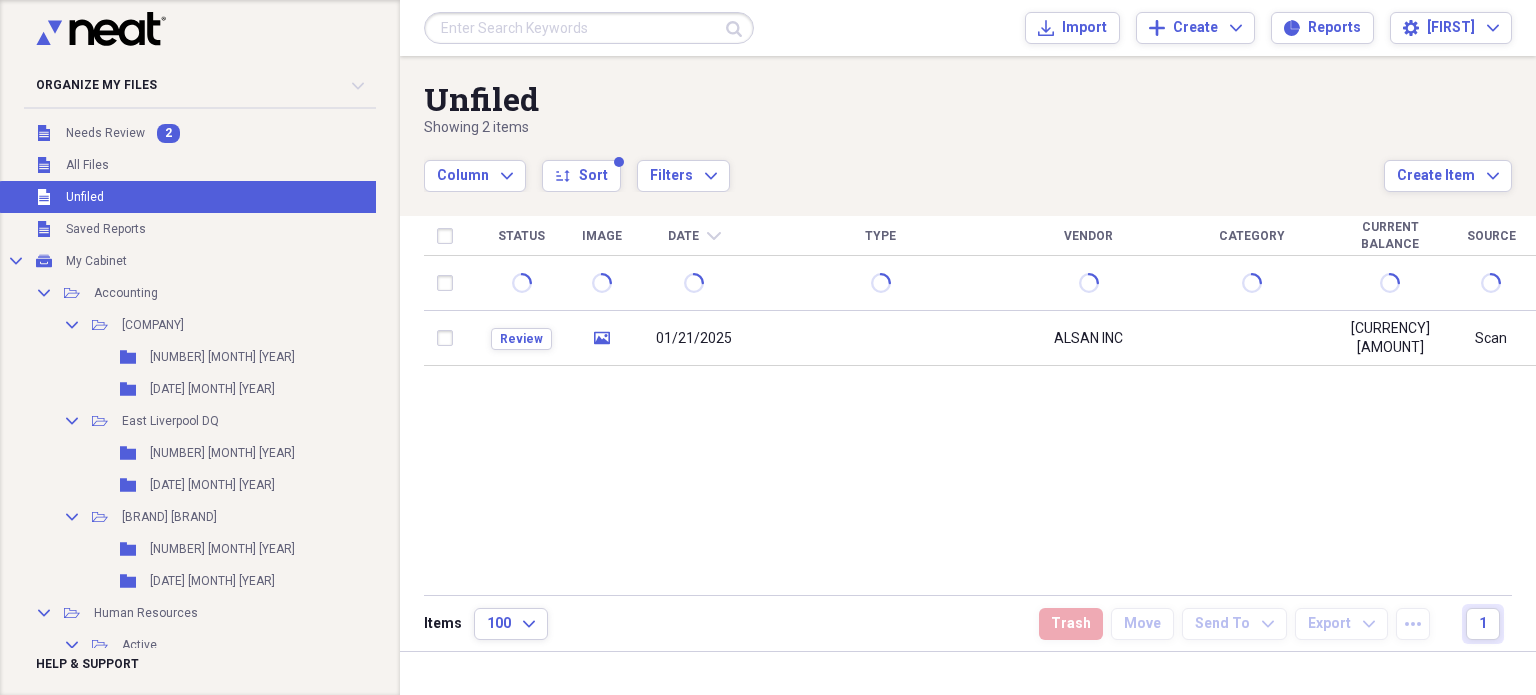 click on "Status Image Date chevron-down Type Vendor Category Current Balance Source Review media [DATE] ALSAN INC [CURRENCY][AMOUNT] Scan" at bounding box center (980, 404) 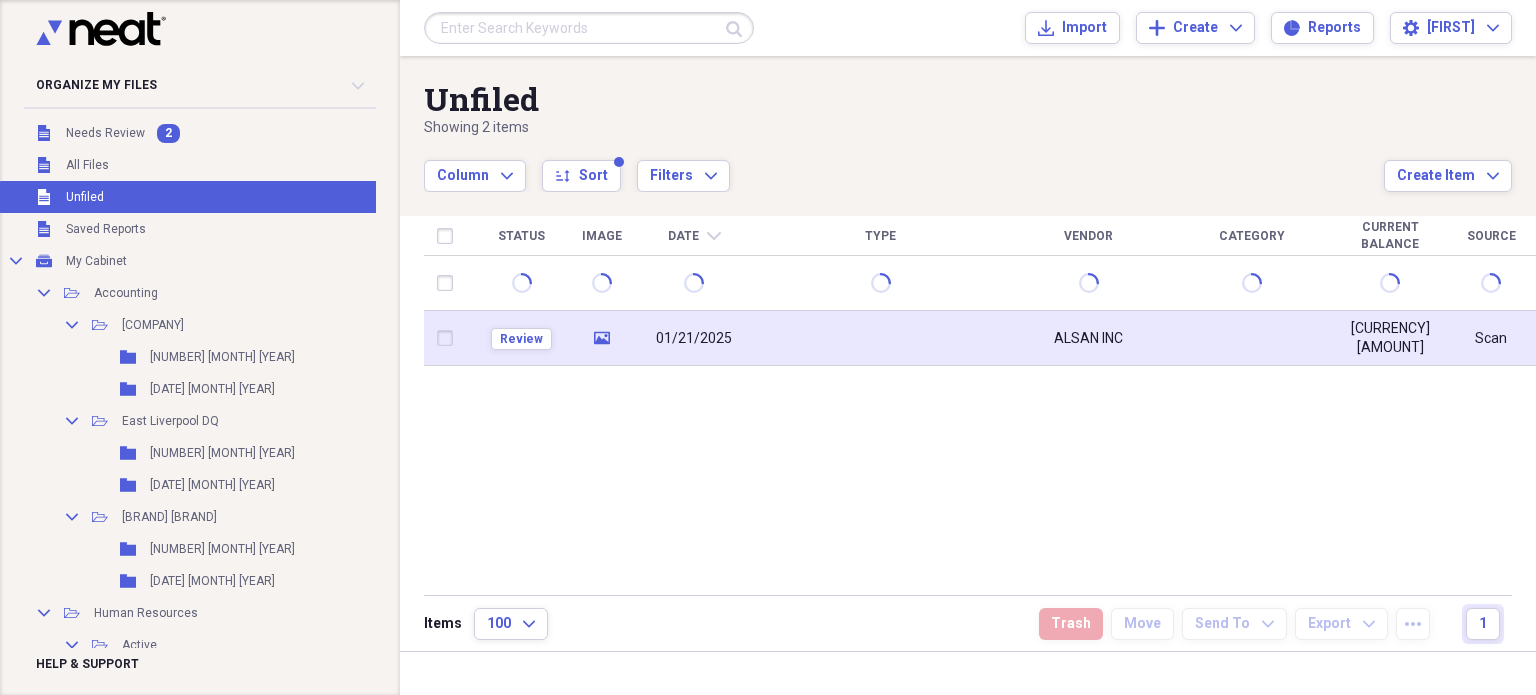 click on "[CURRENCY][AMOUNT]" at bounding box center (1390, 338) 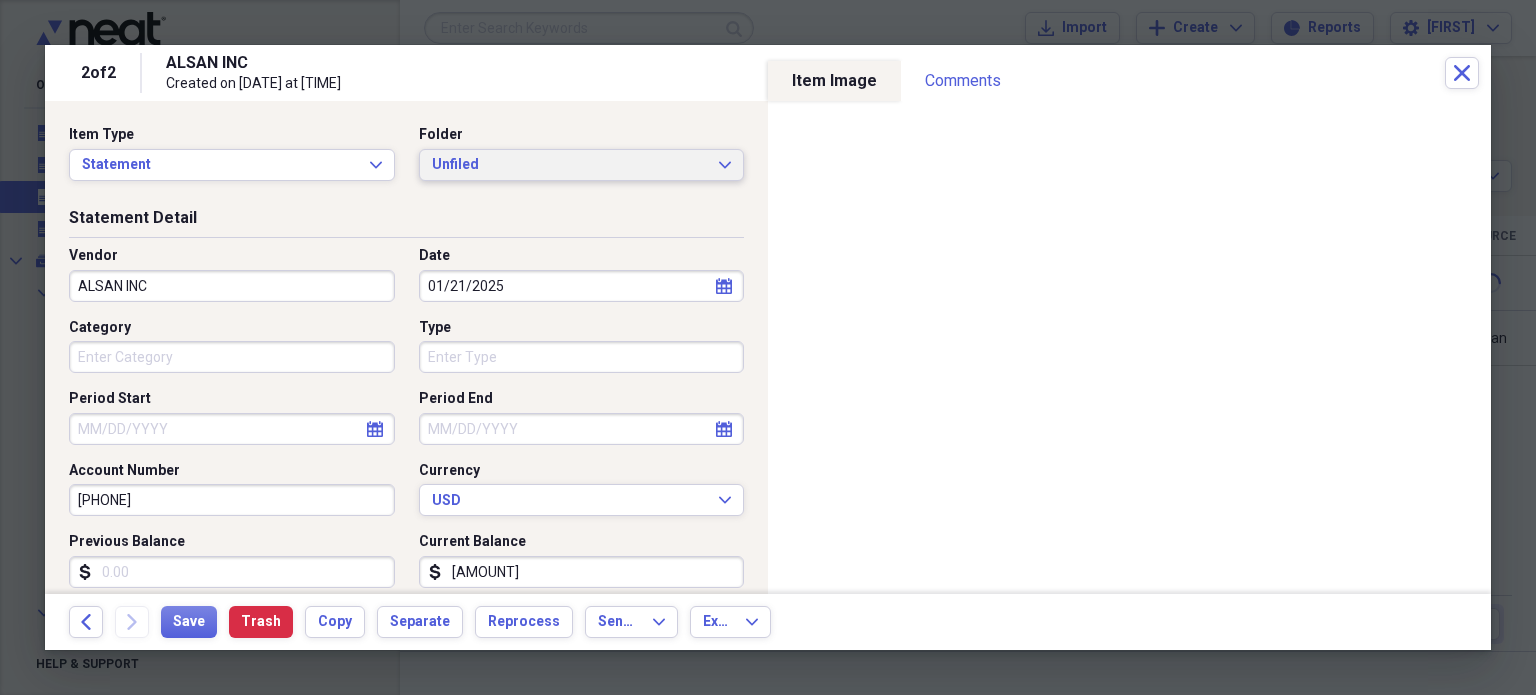 click on "Unfiled" at bounding box center [570, 165] 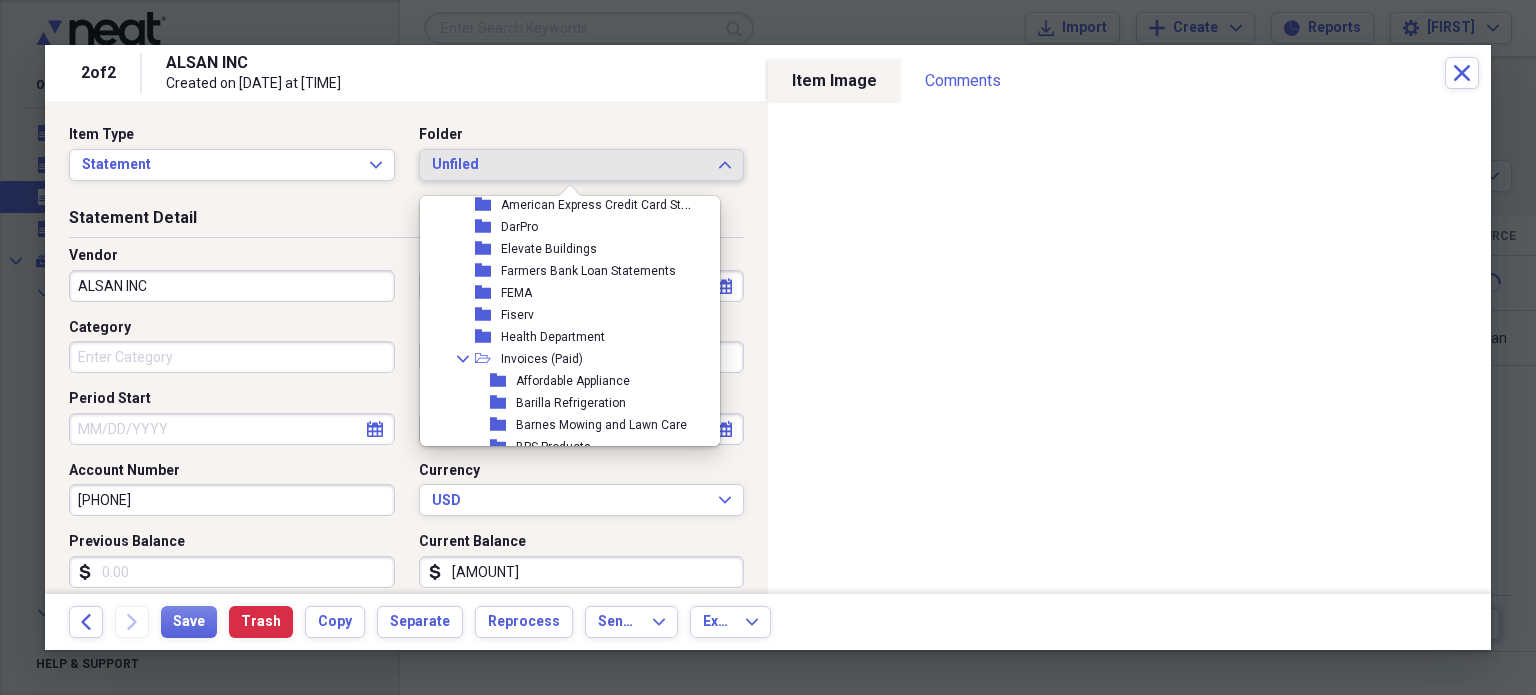 scroll, scrollTop: 2816, scrollLeft: 2, axis: both 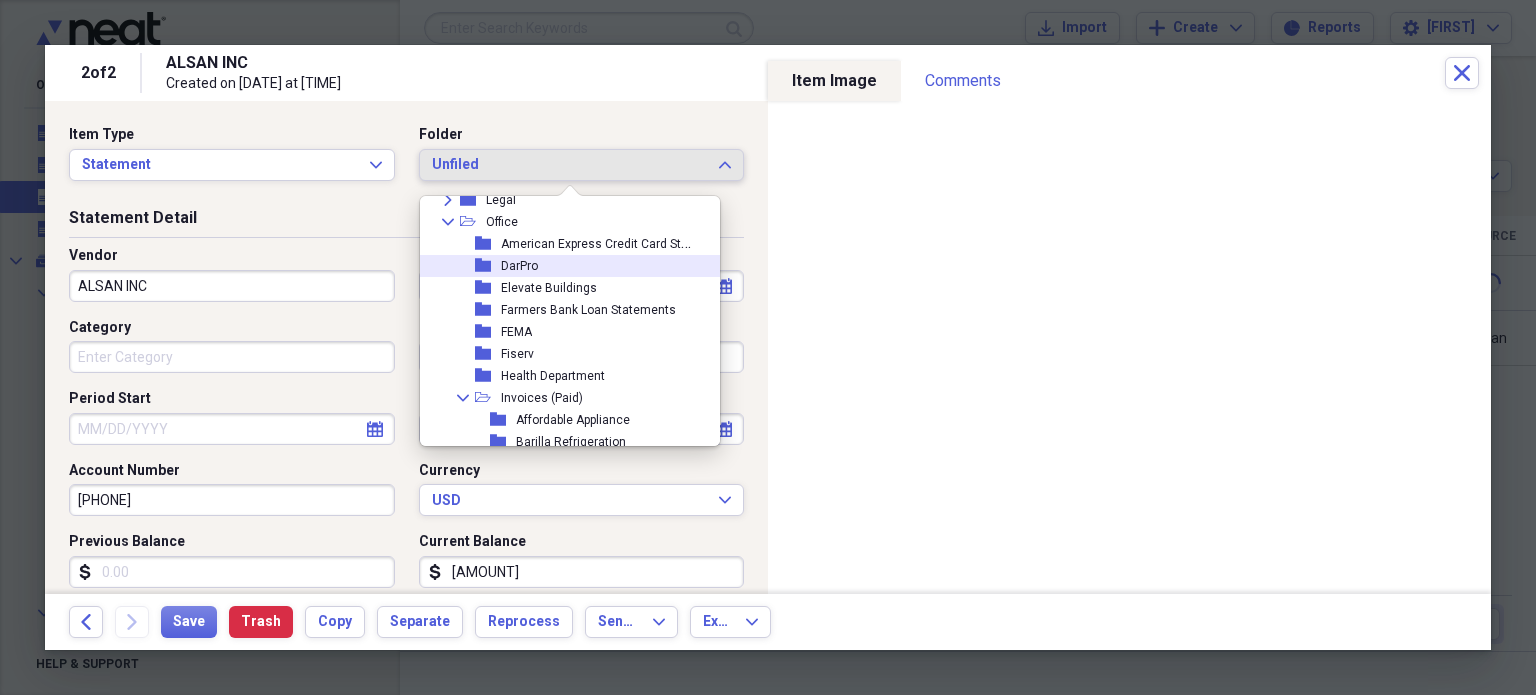 click on "American Express Credit Card Statement" at bounding box center [614, 242] 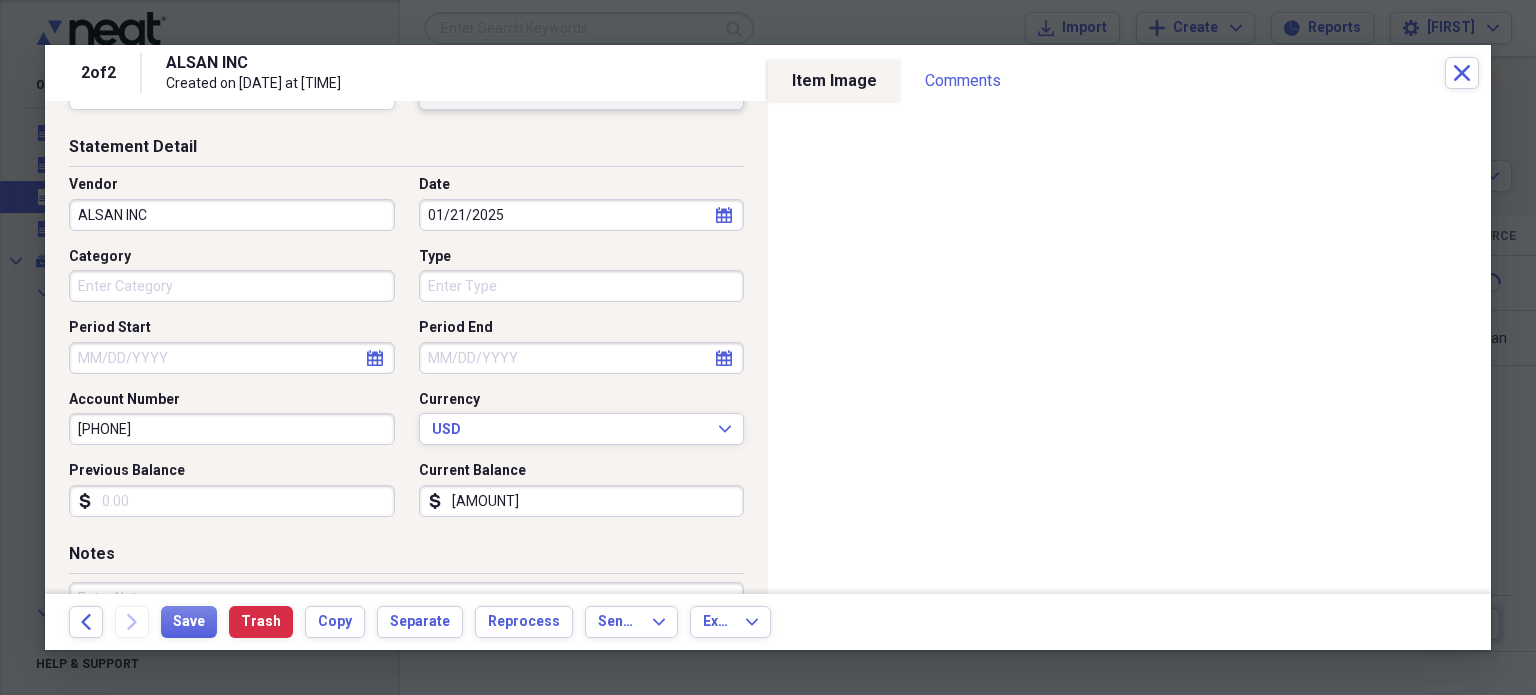 scroll, scrollTop: 80, scrollLeft: 0, axis: vertical 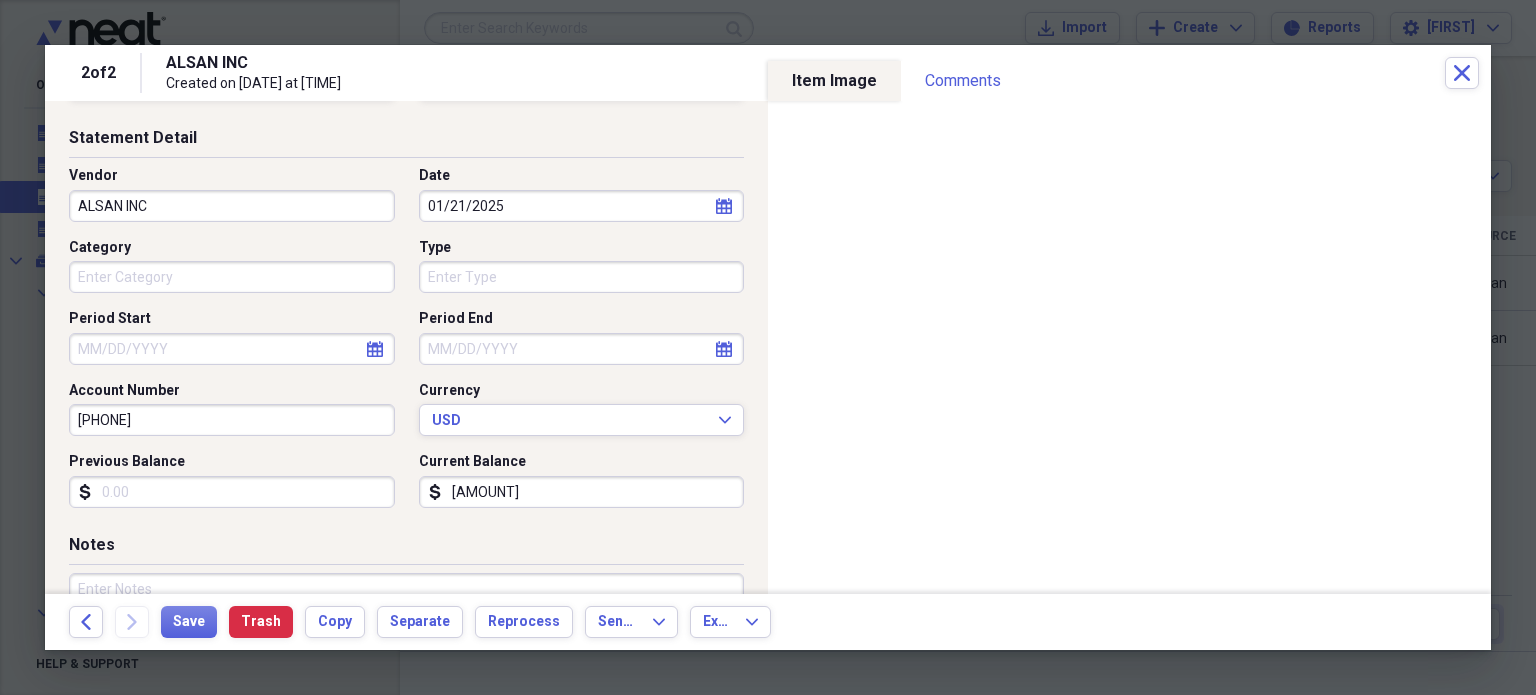 click on "ALSAN INC" at bounding box center (232, 206) 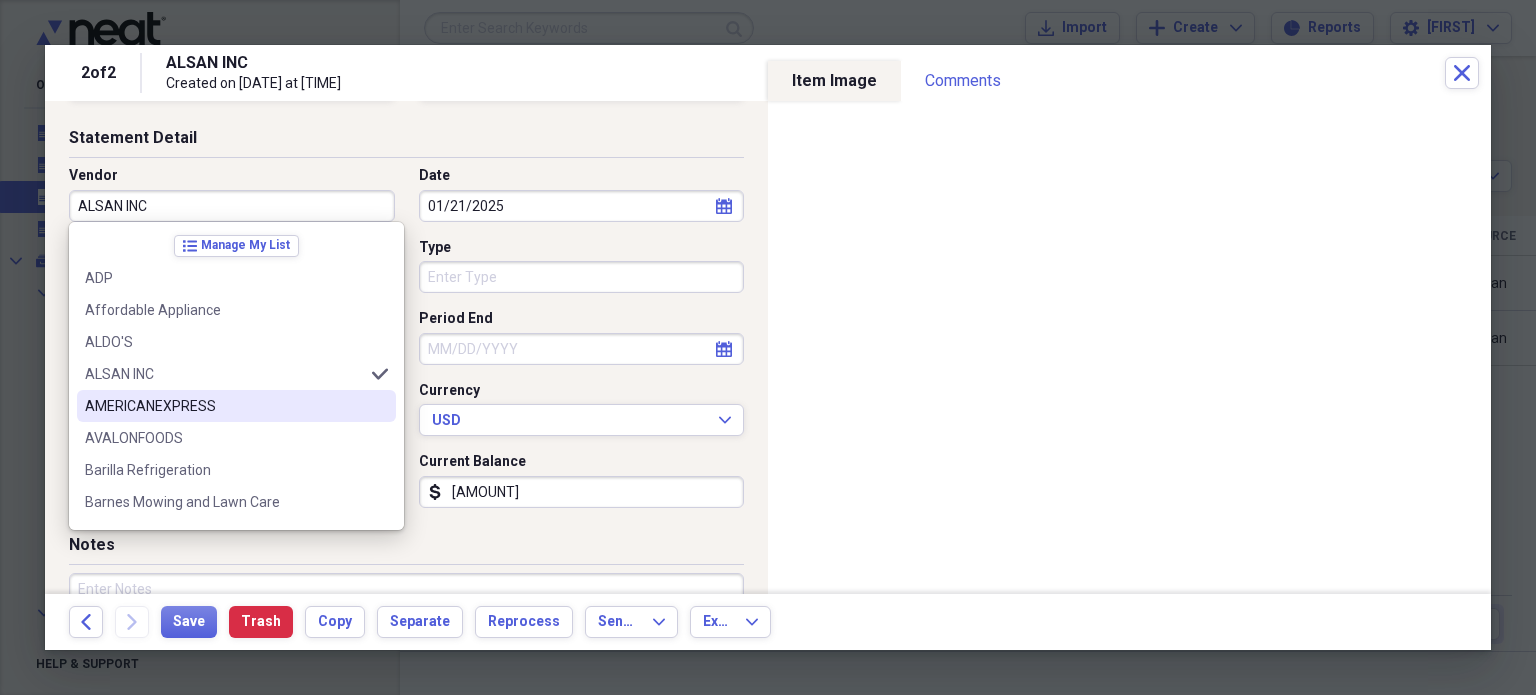 click on "AMERICANEXPRESS" at bounding box center (224, 406) 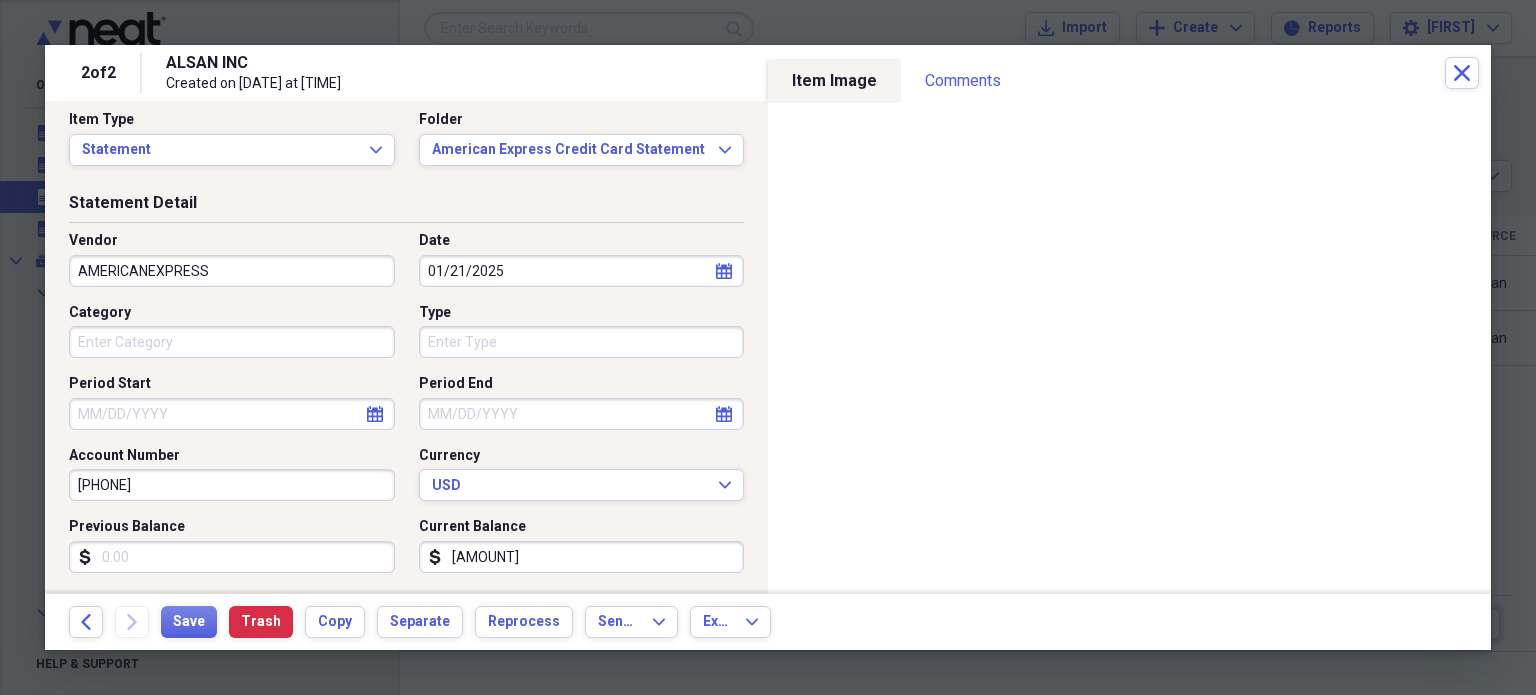 scroll, scrollTop: 0, scrollLeft: 0, axis: both 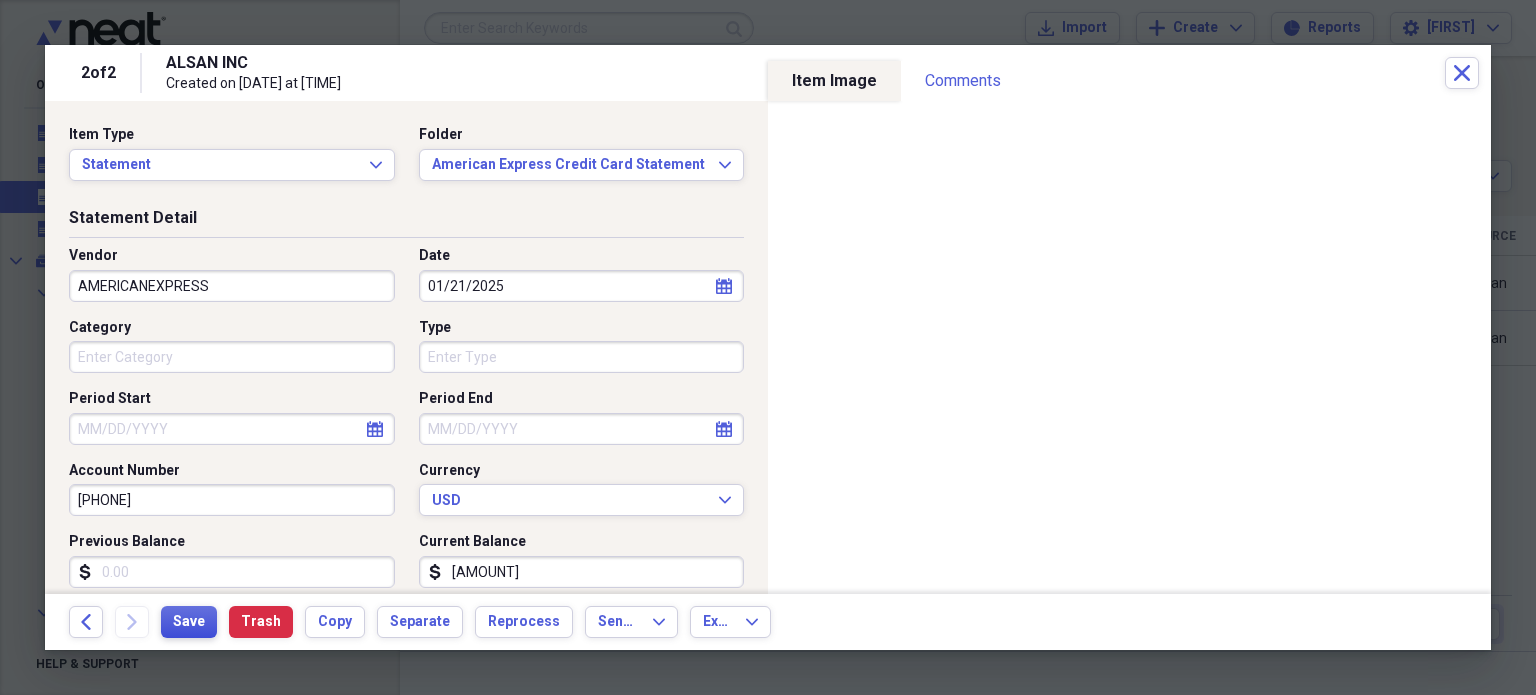 click on "Save" at bounding box center [189, 622] 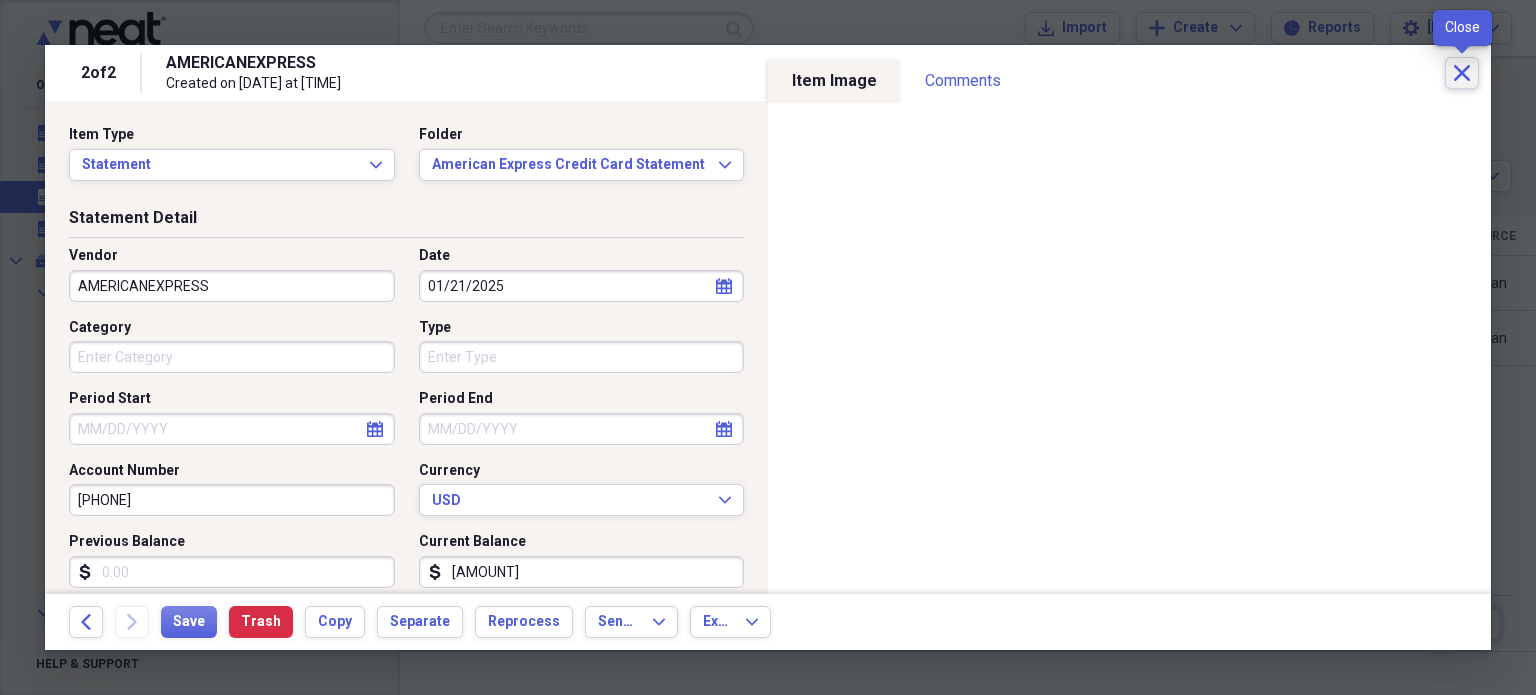 click 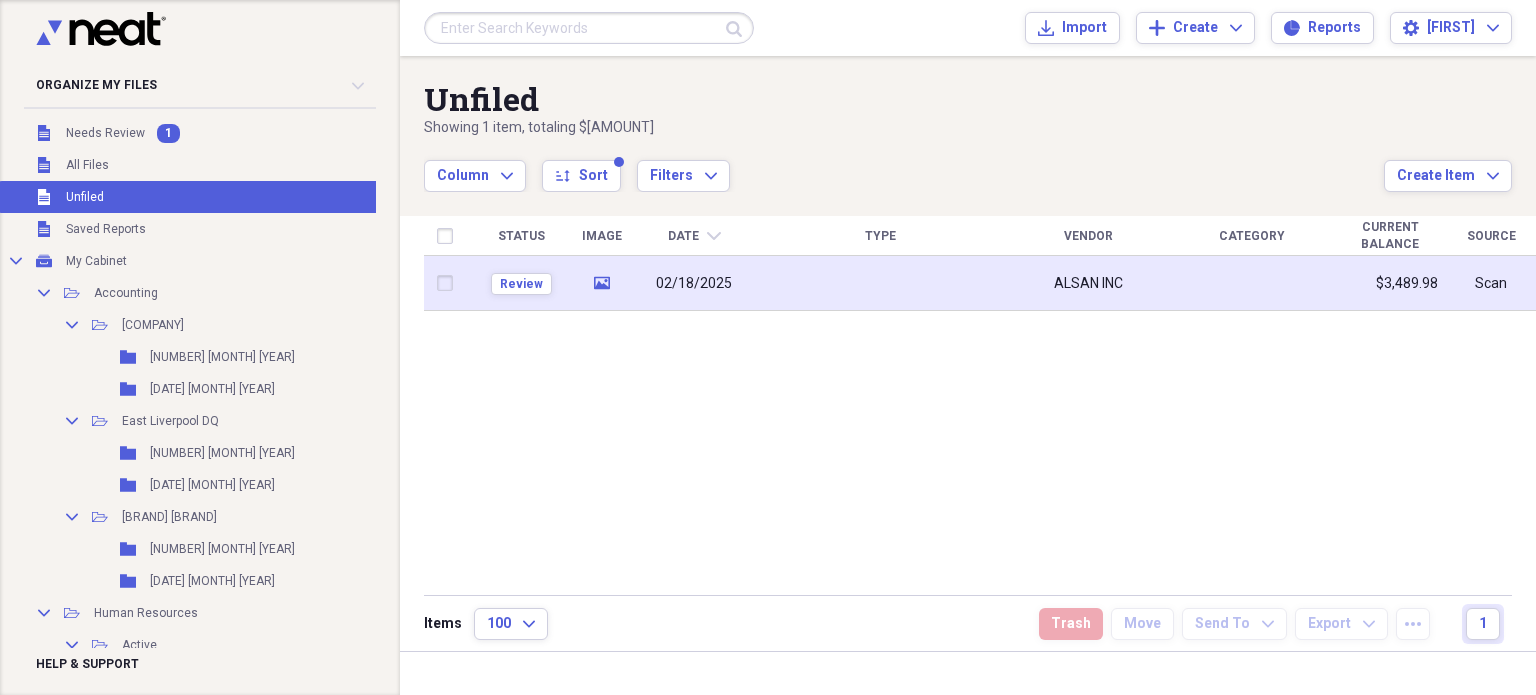 click on "02/18/2025" at bounding box center [694, 284] 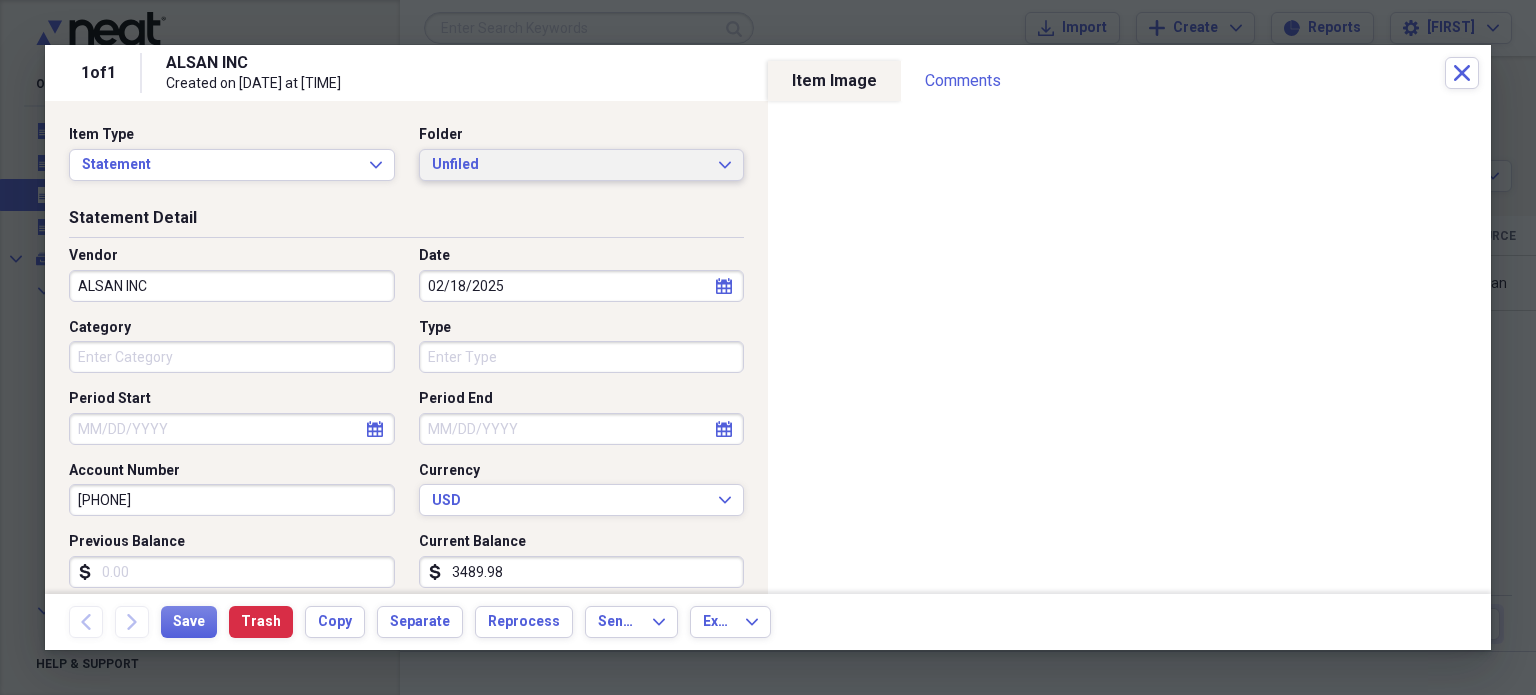 click on "Unfiled" at bounding box center (570, 165) 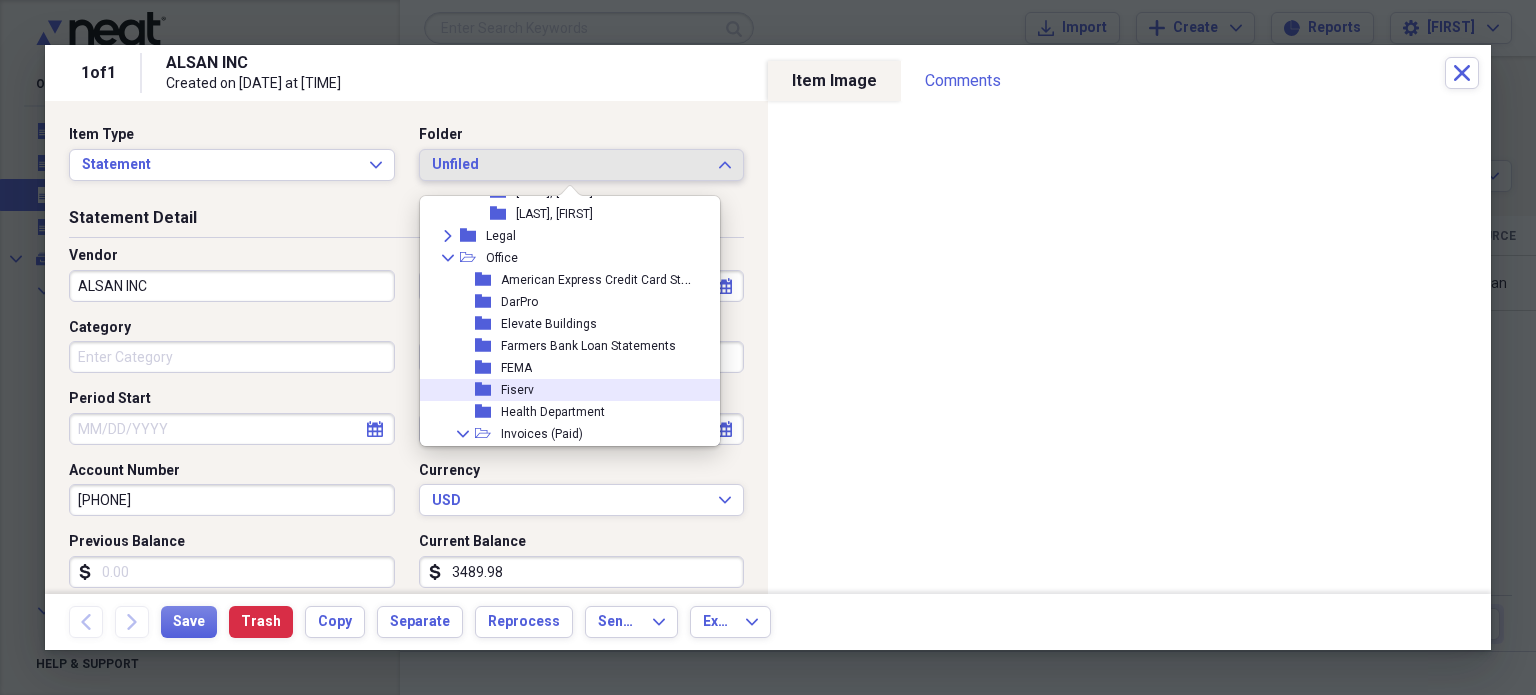 scroll, scrollTop: 2764, scrollLeft: 0, axis: vertical 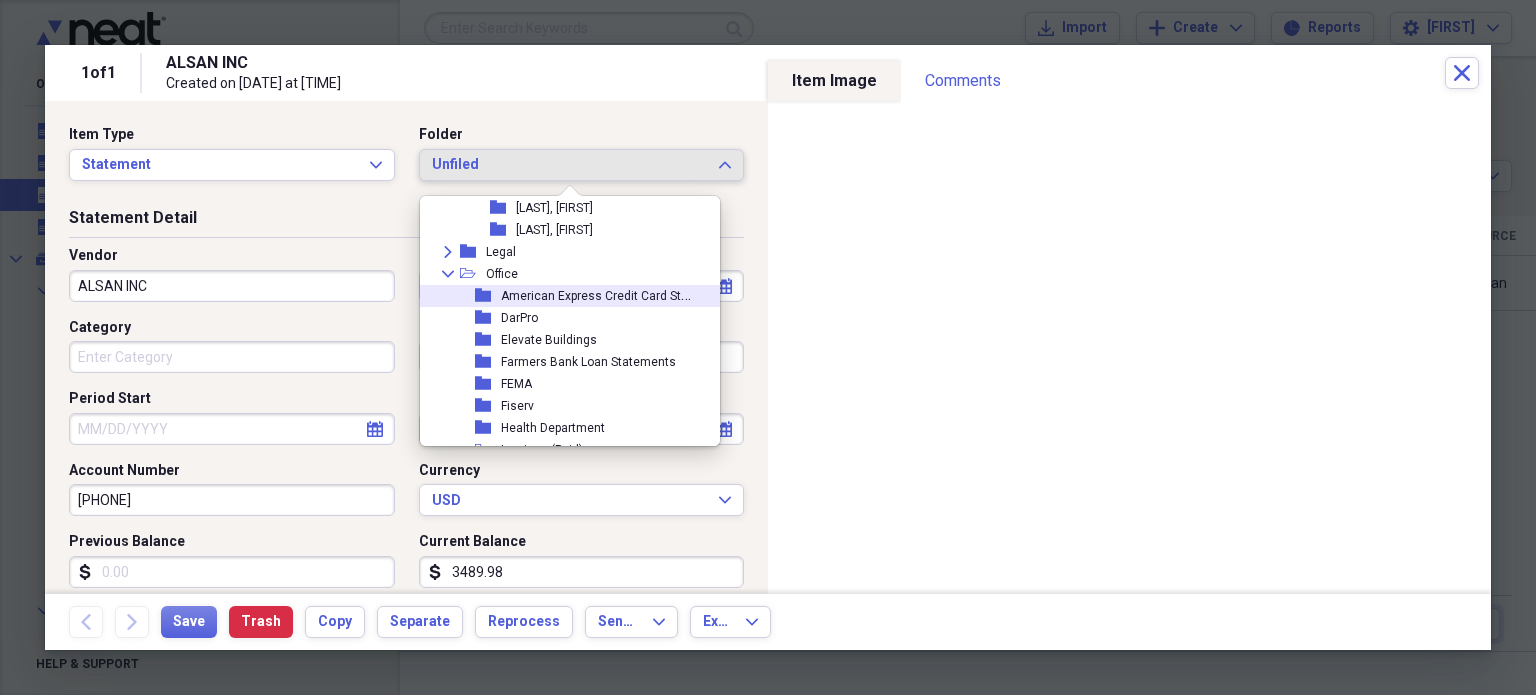 click on "American Express Credit Card Statement" at bounding box center (614, 294) 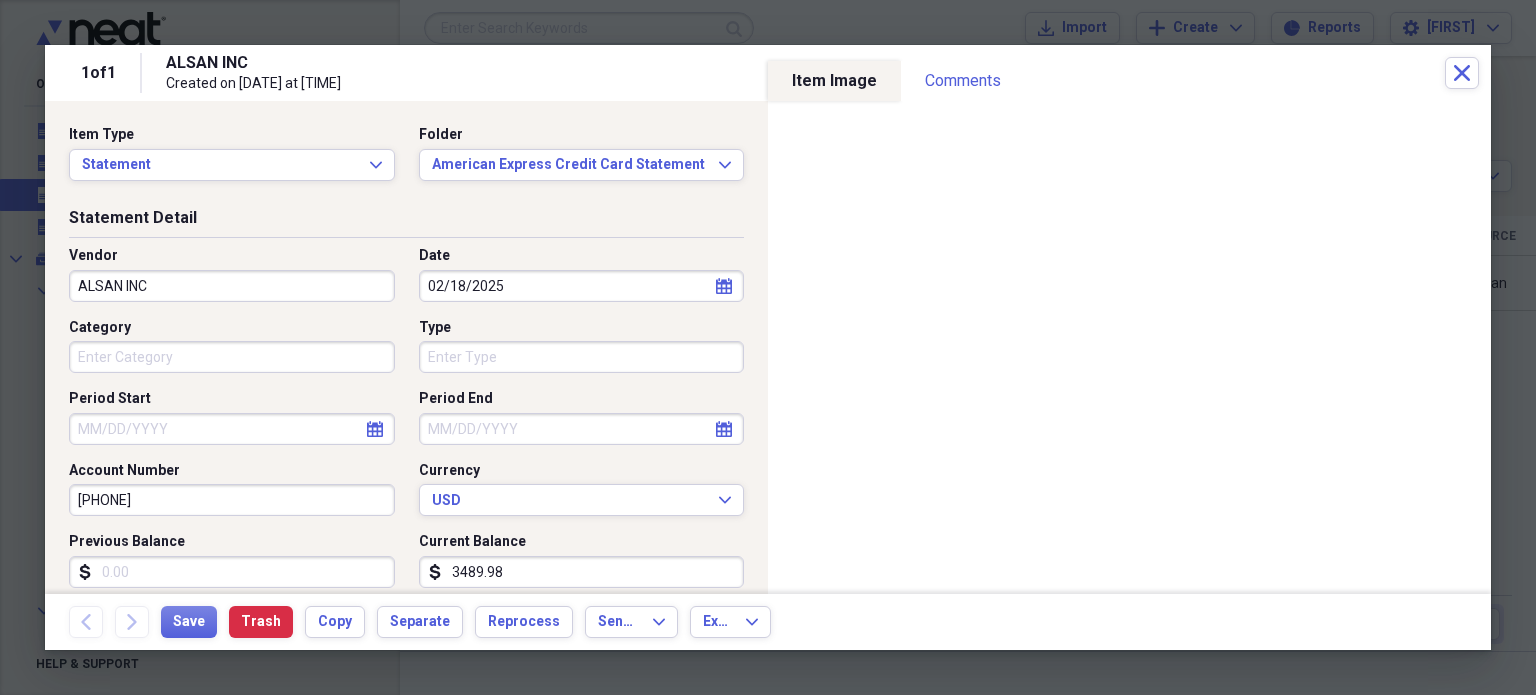 click on "Type" at bounding box center (582, 357) 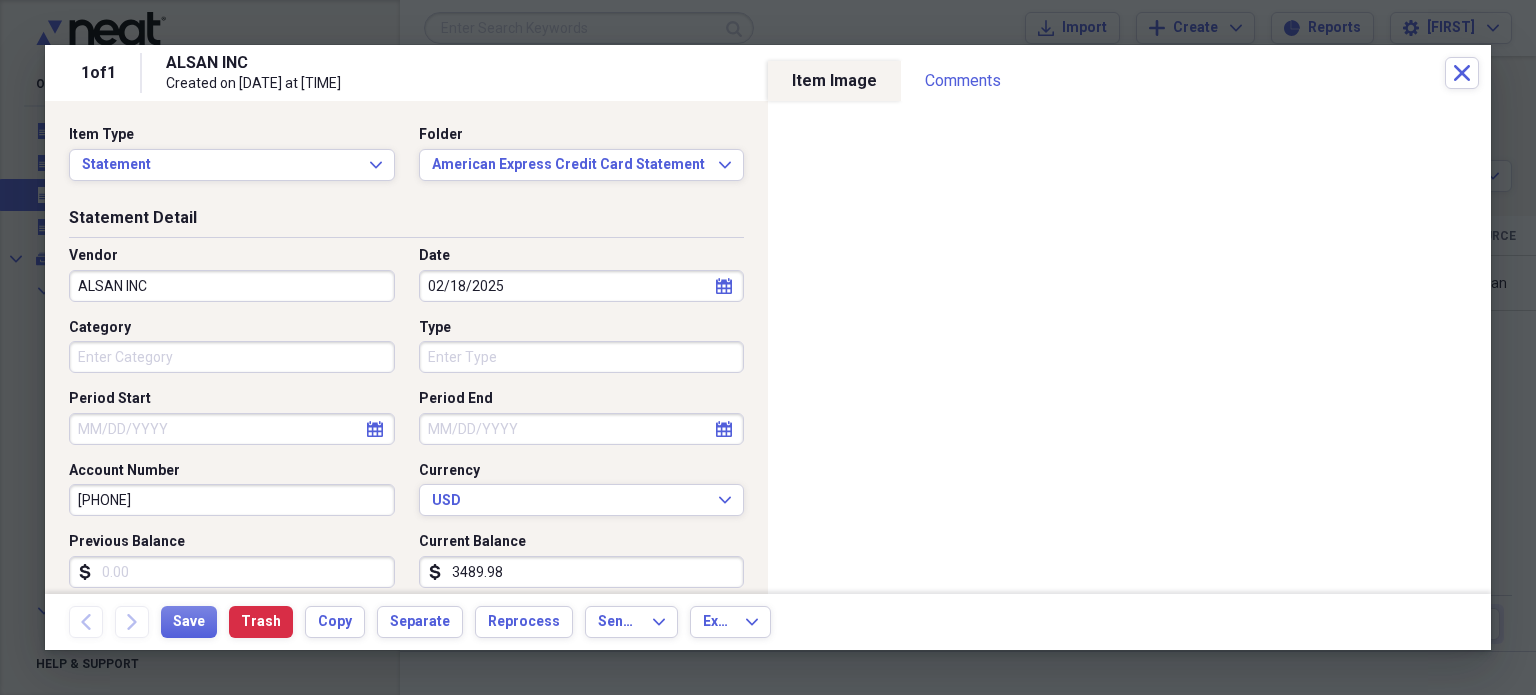 click on "Type" at bounding box center (582, 328) 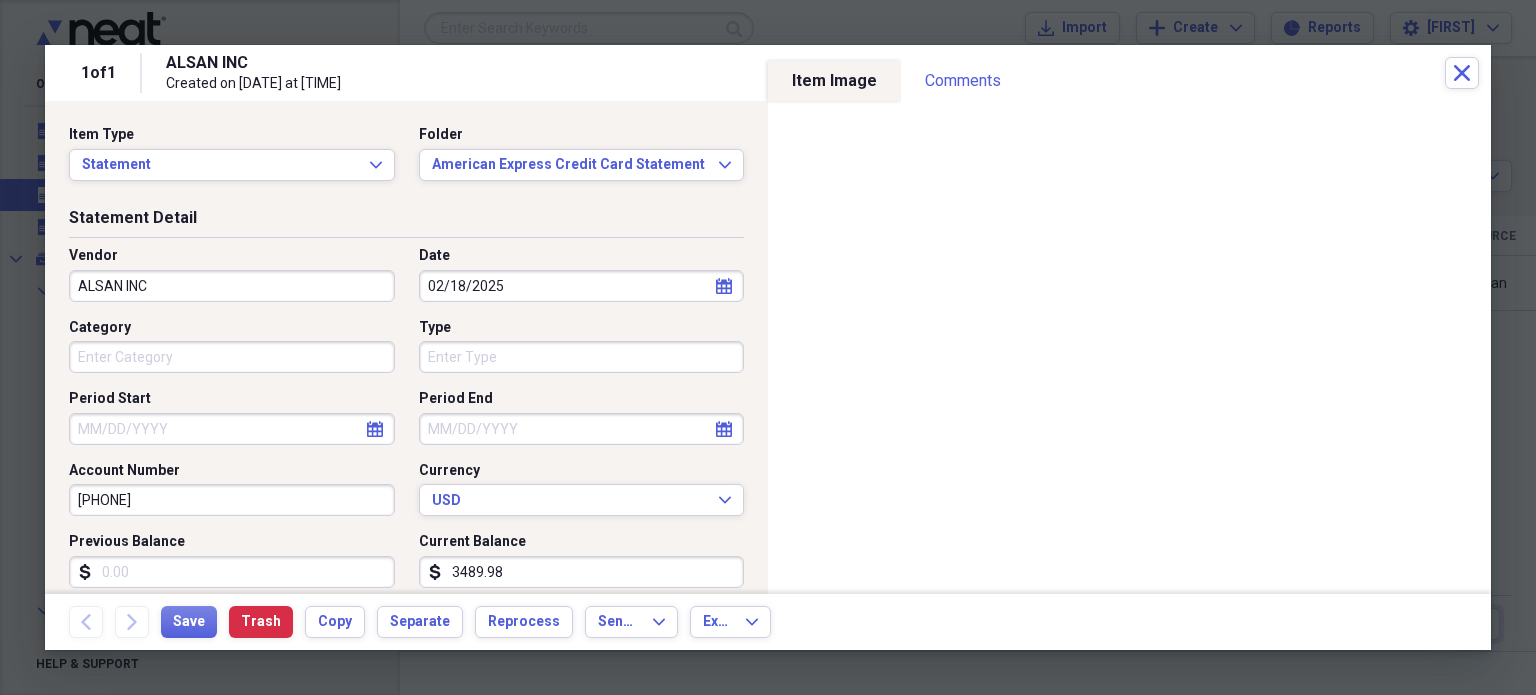 click on "ALSAN INC" at bounding box center [232, 286] 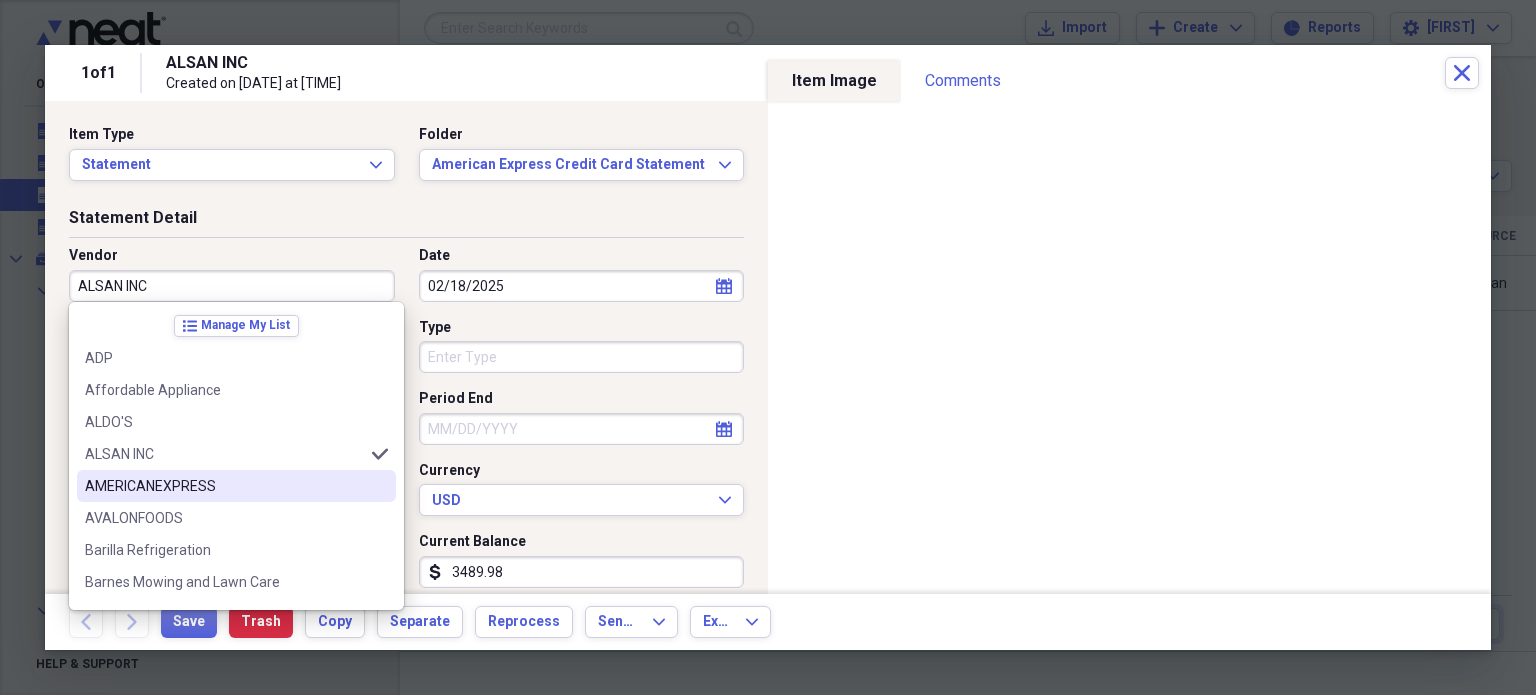click on "AMERICANEXPRESS" at bounding box center [224, 486] 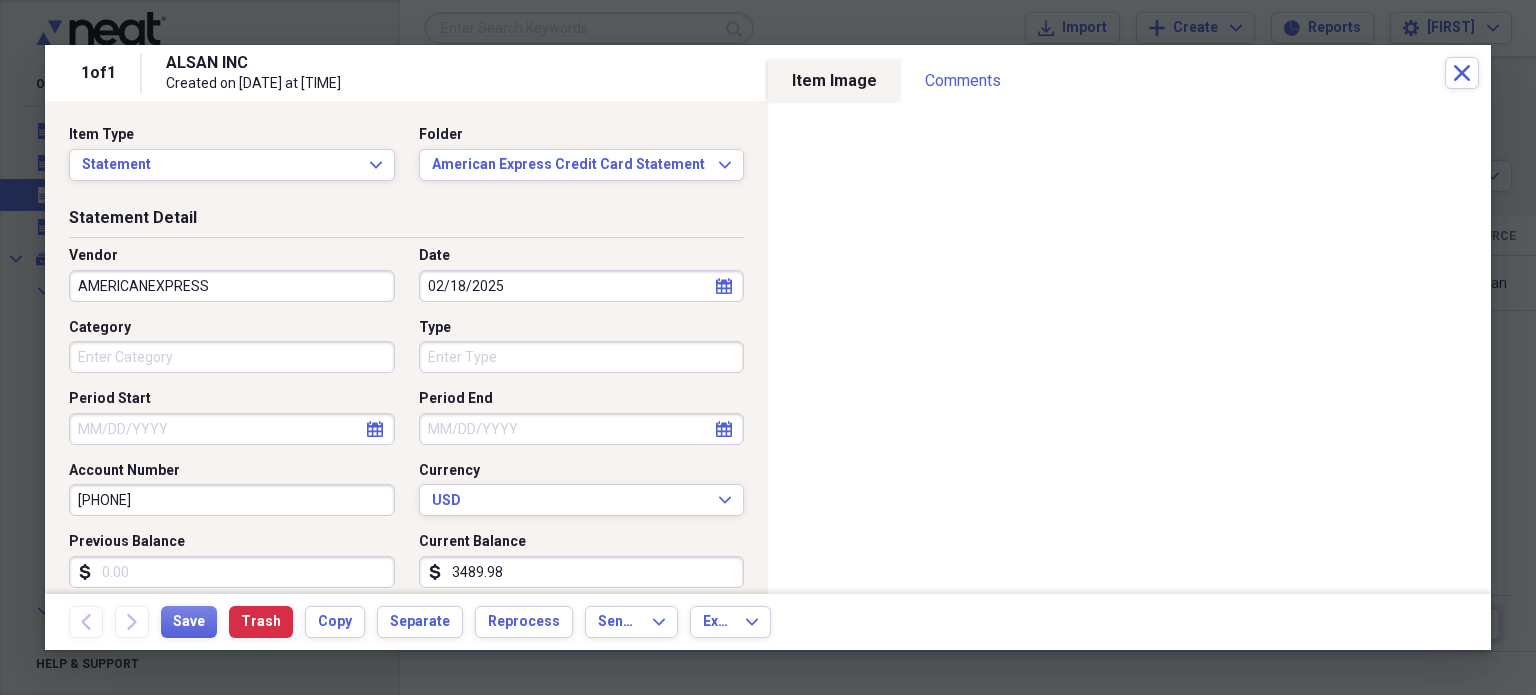 scroll, scrollTop: 214, scrollLeft: 0, axis: vertical 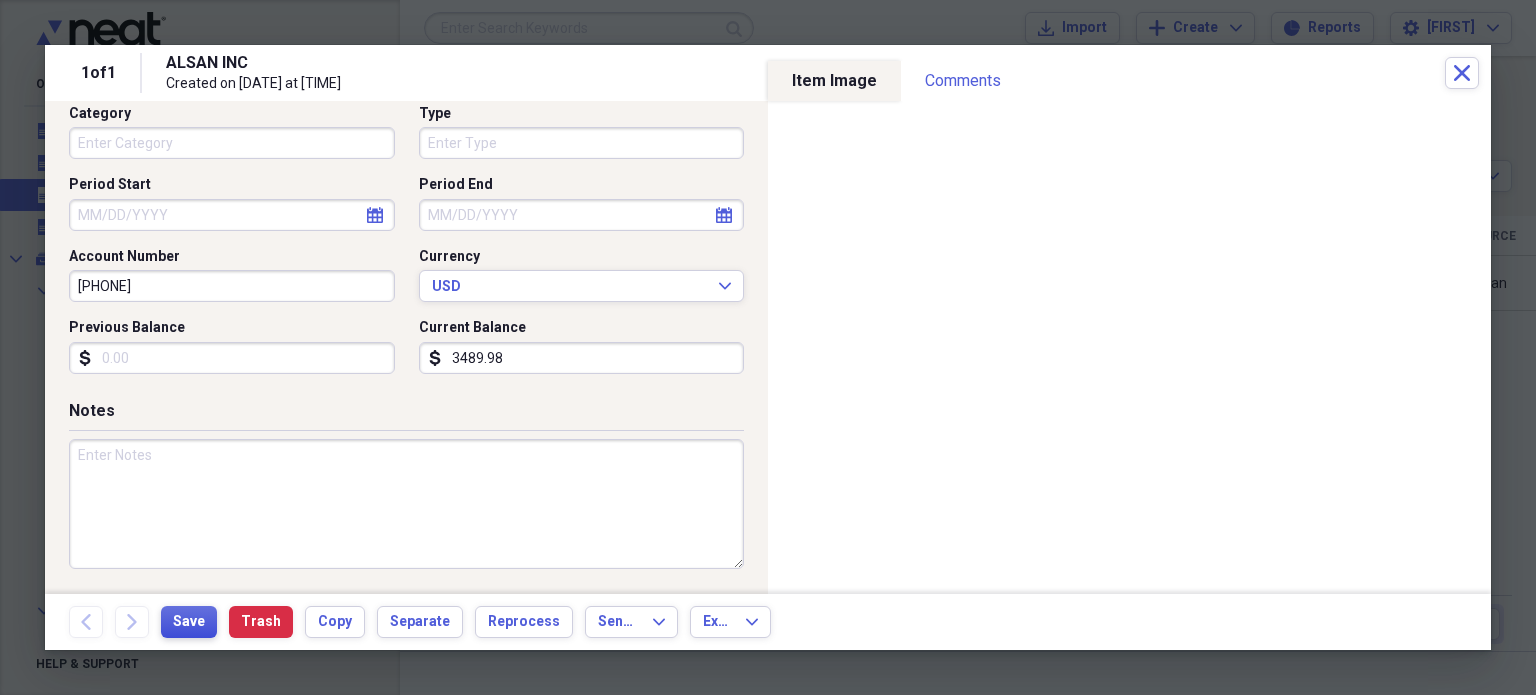 click on "Save" at bounding box center [189, 622] 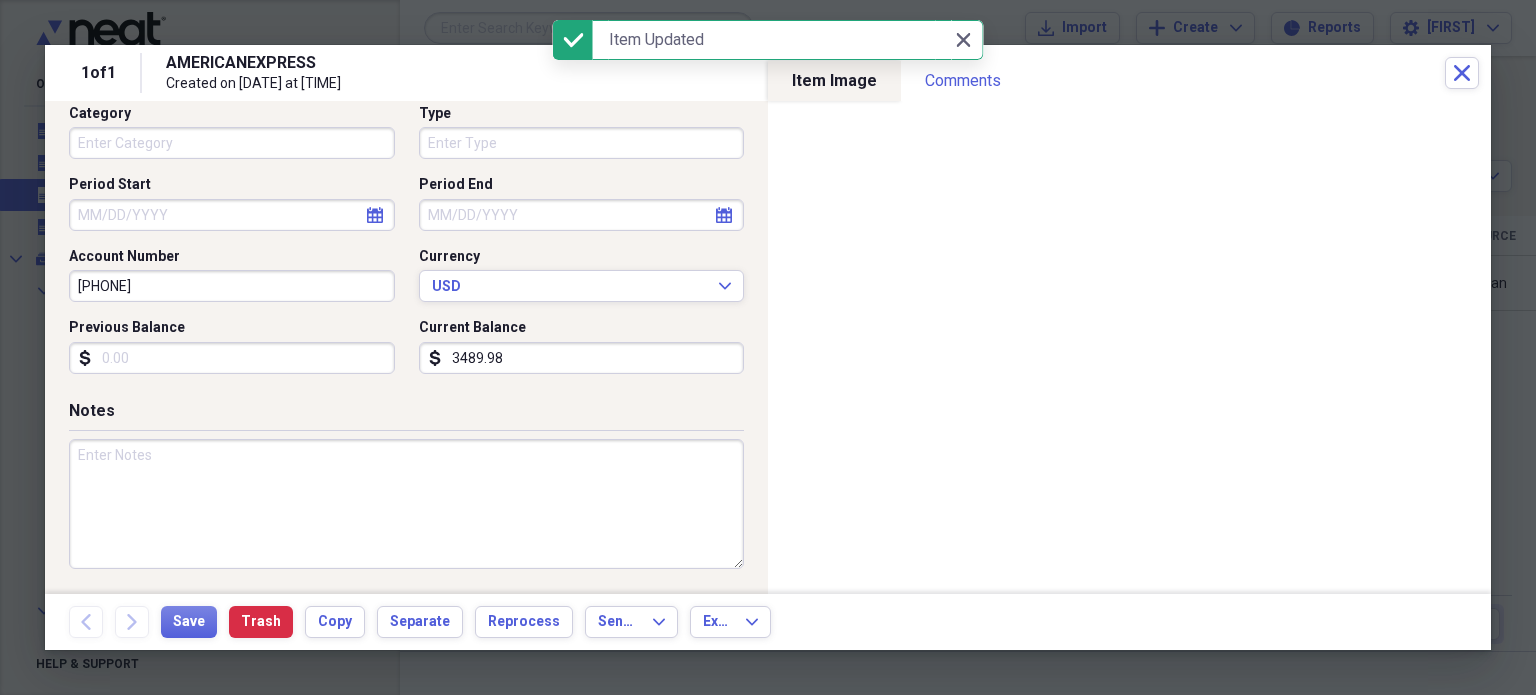 click on "[NUMBER] of [NUMBER] [BRAND] Created on [DATE] at [TIME] Close" at bounding box center (768, 73) 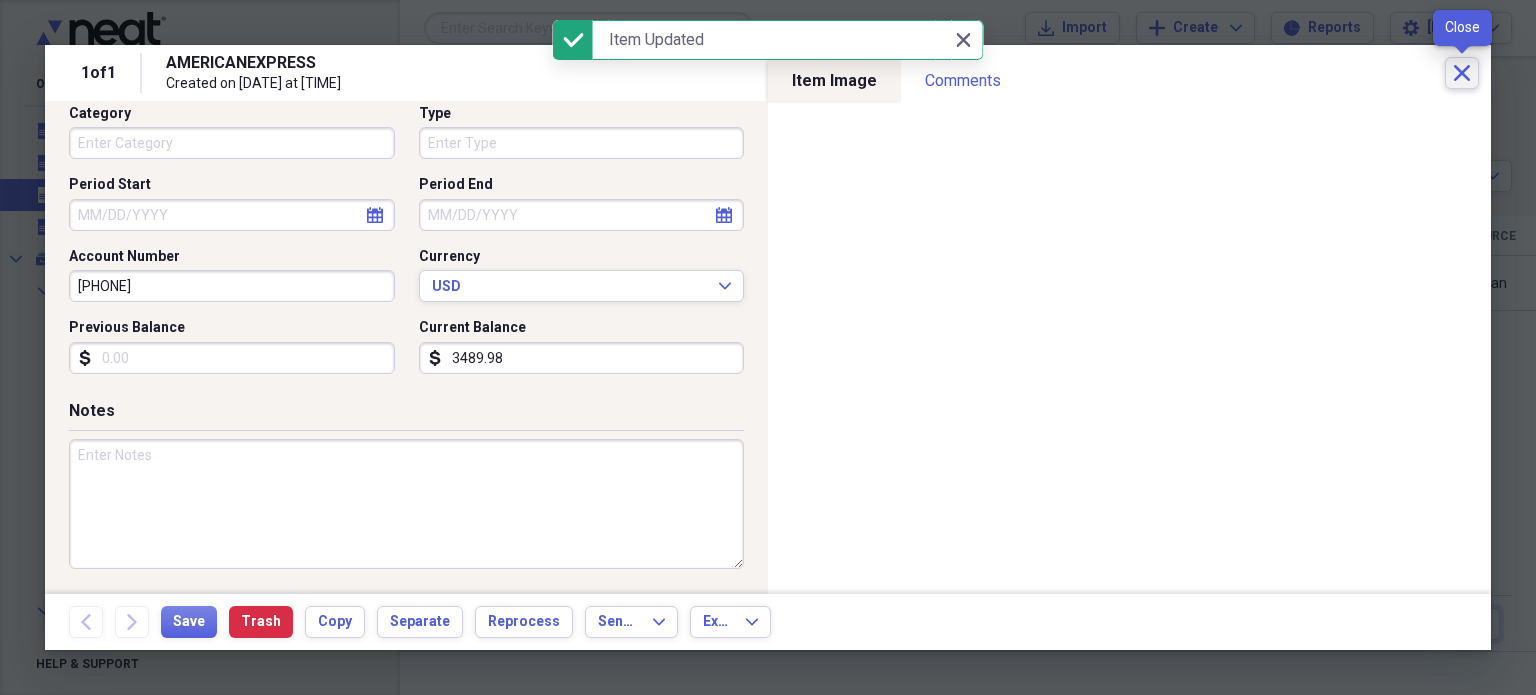click on "Close" 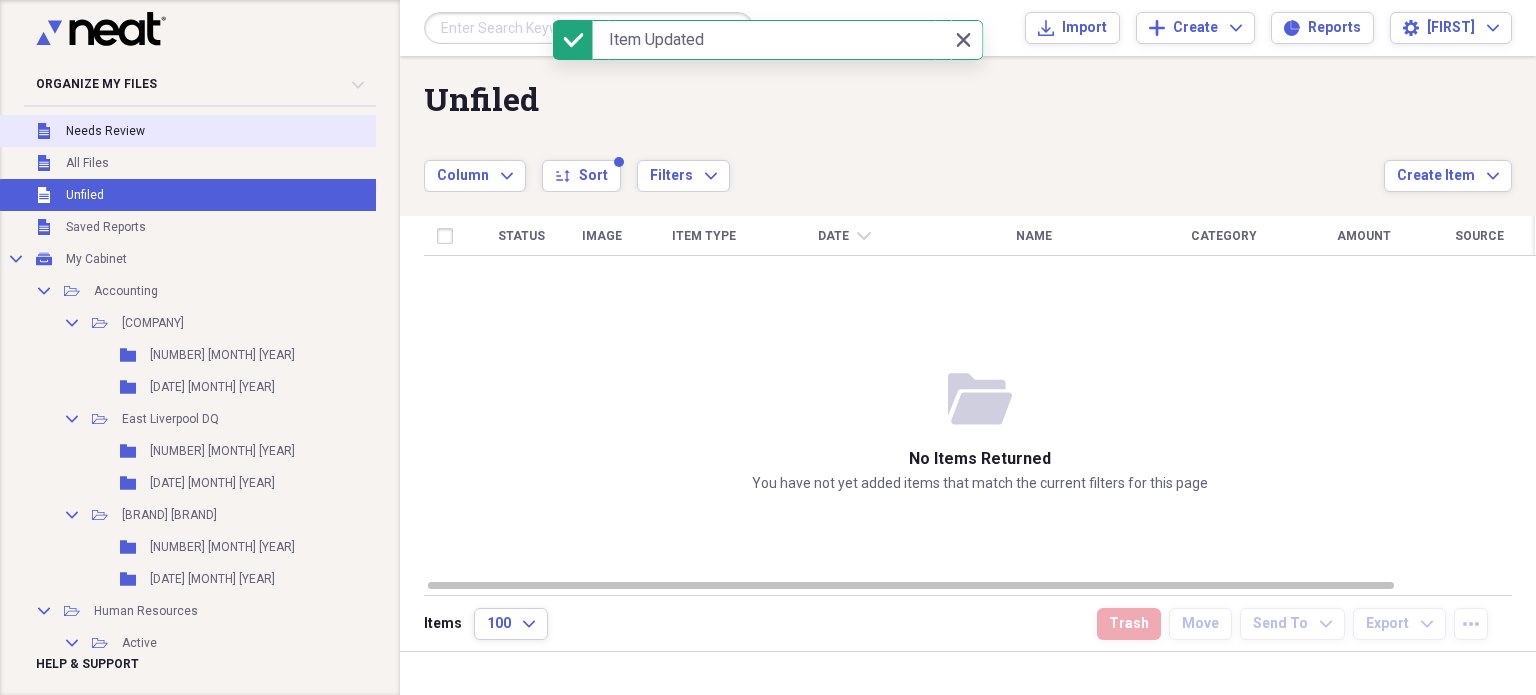 click on "Unfiled Needs Review" at bounding box center (221, 131) 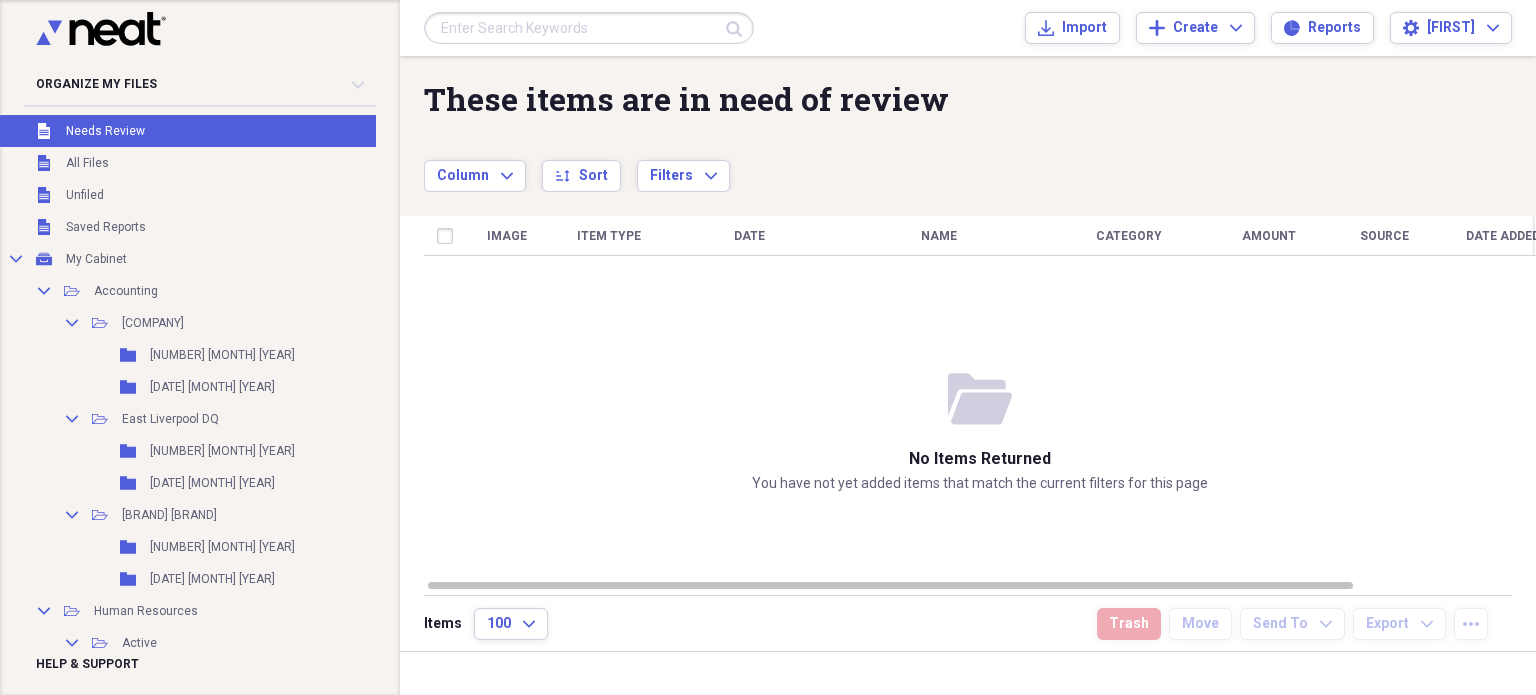 click on "folder-open No items returned You have not yet added items that match the current filters for this page" at bounding box center [980, 431] 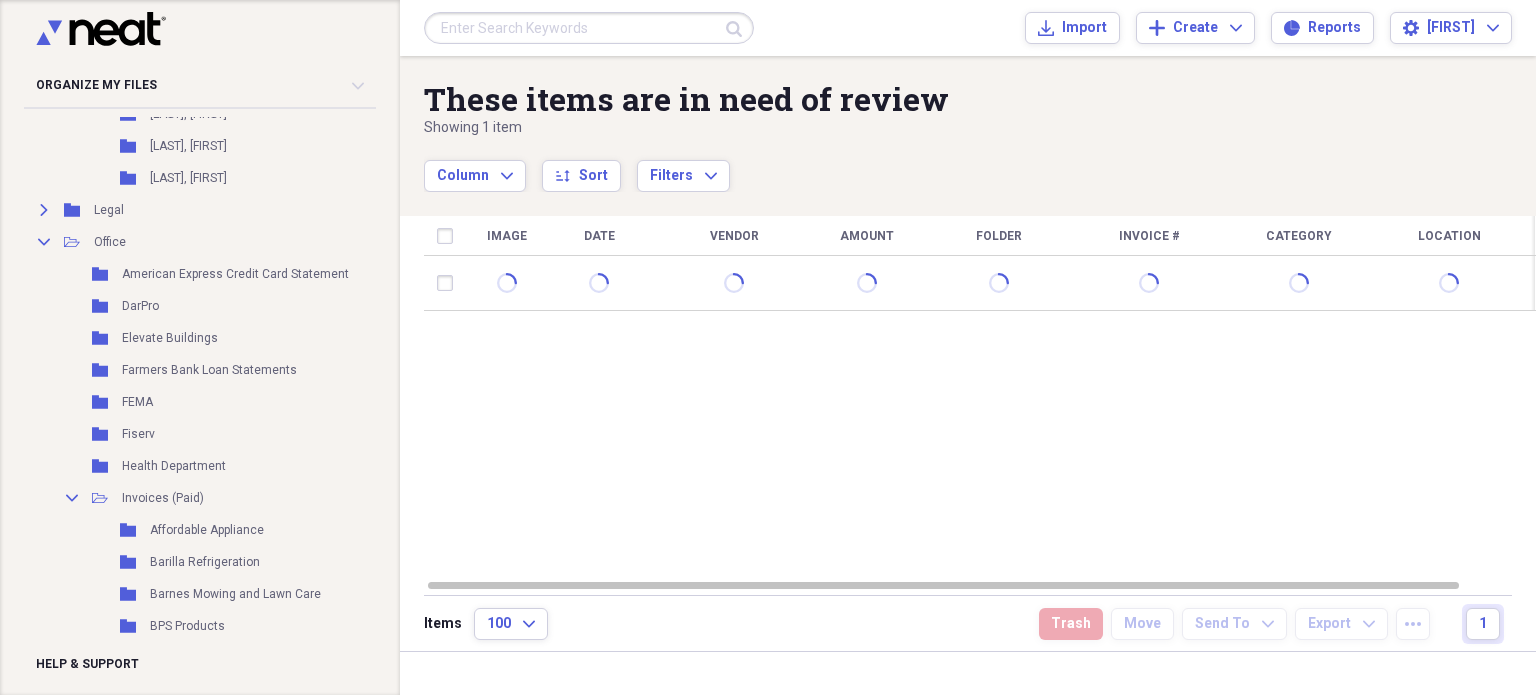 scroll, scrollTop: 4224, scrollLeft: 0, axis: vertical 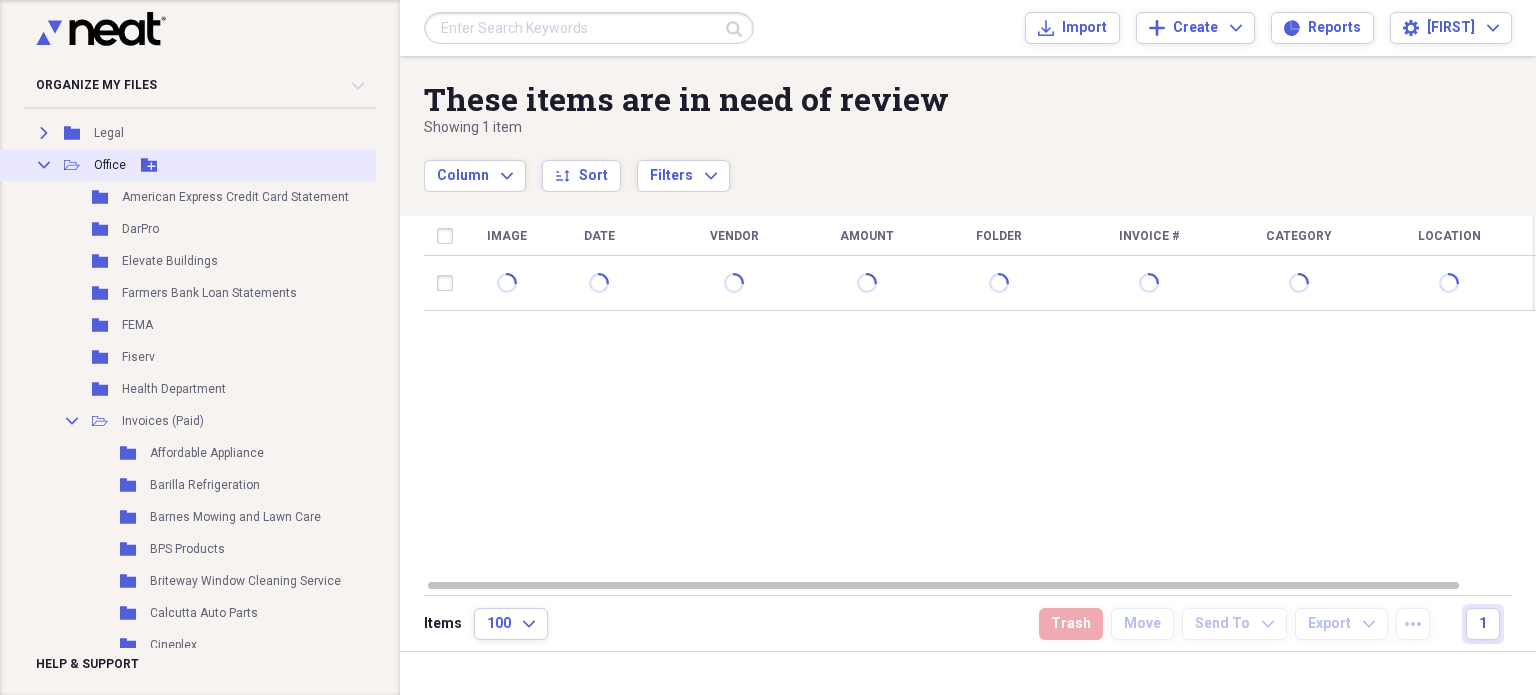 click 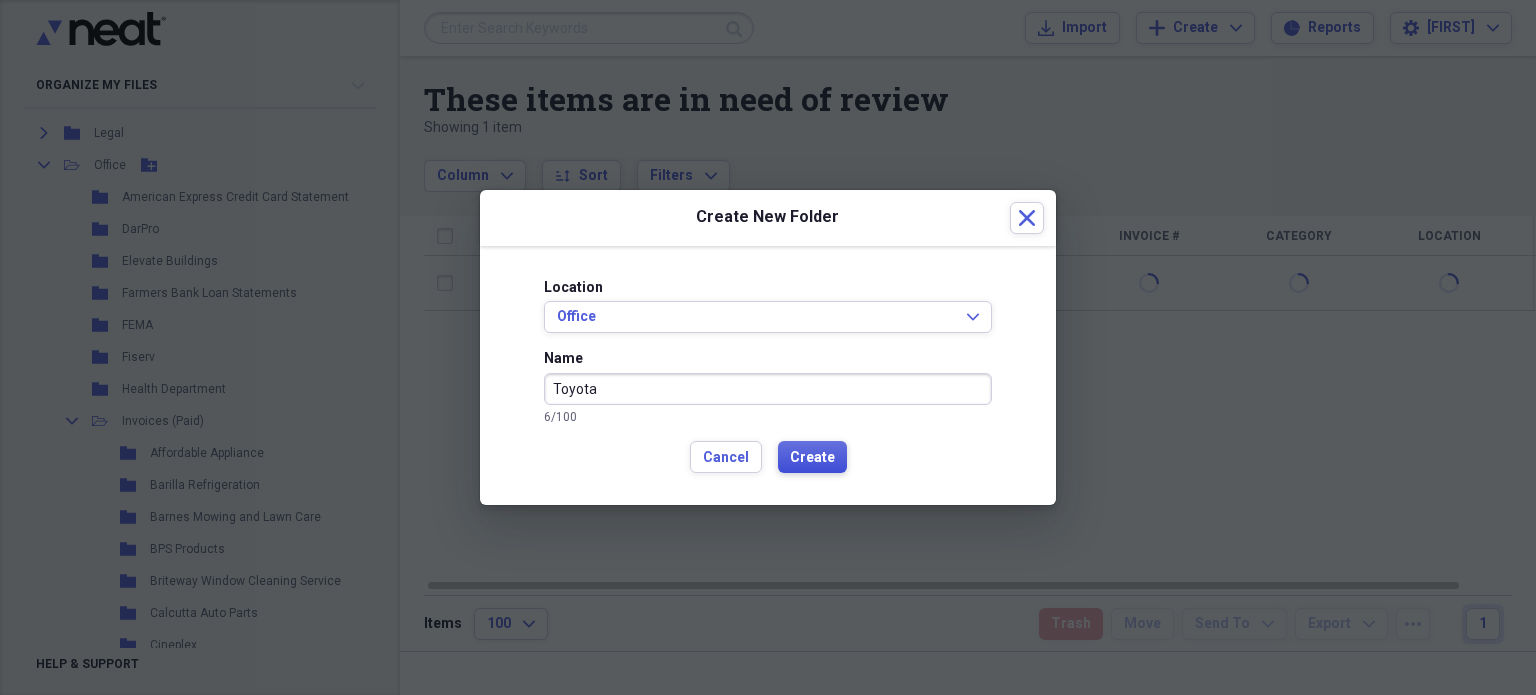 type on "Toyota" 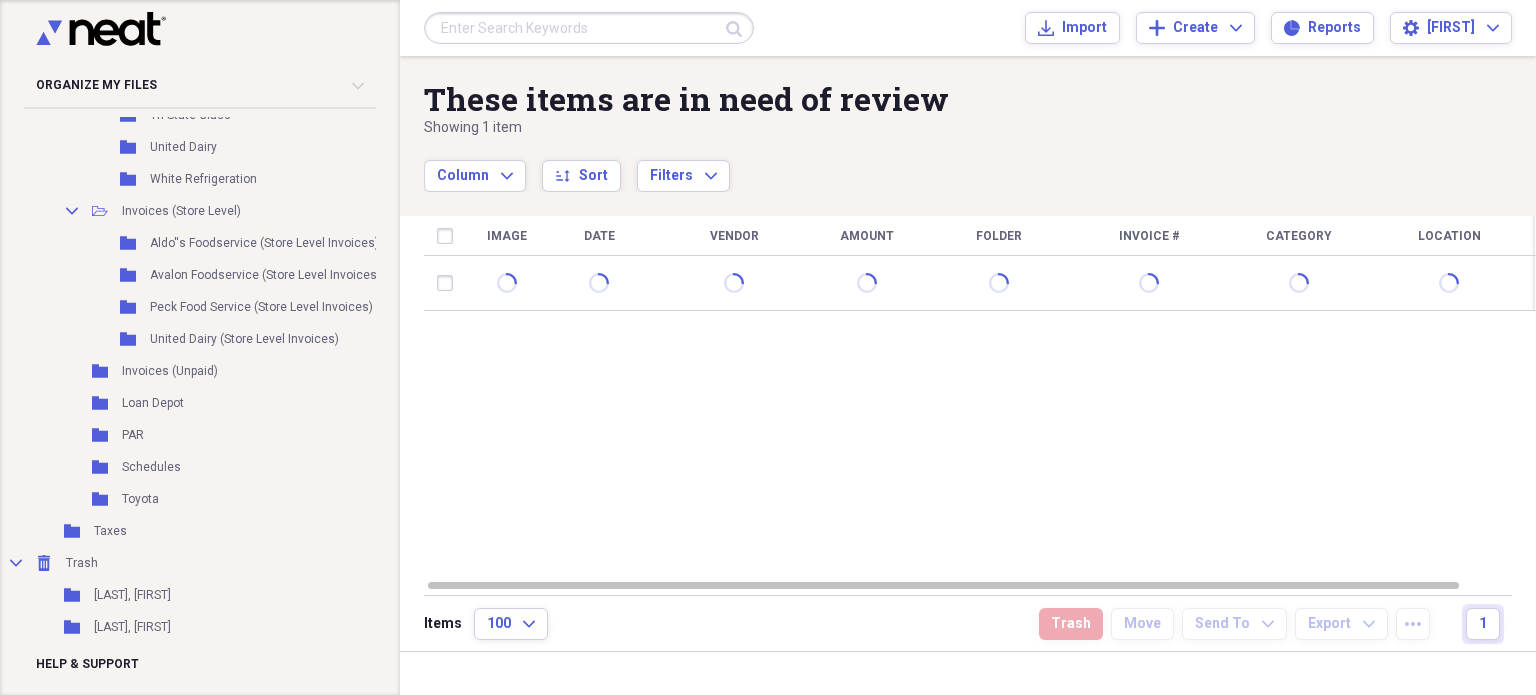 scroll, scrollTop: 5658, scrollLeft: 0, axis: vertical 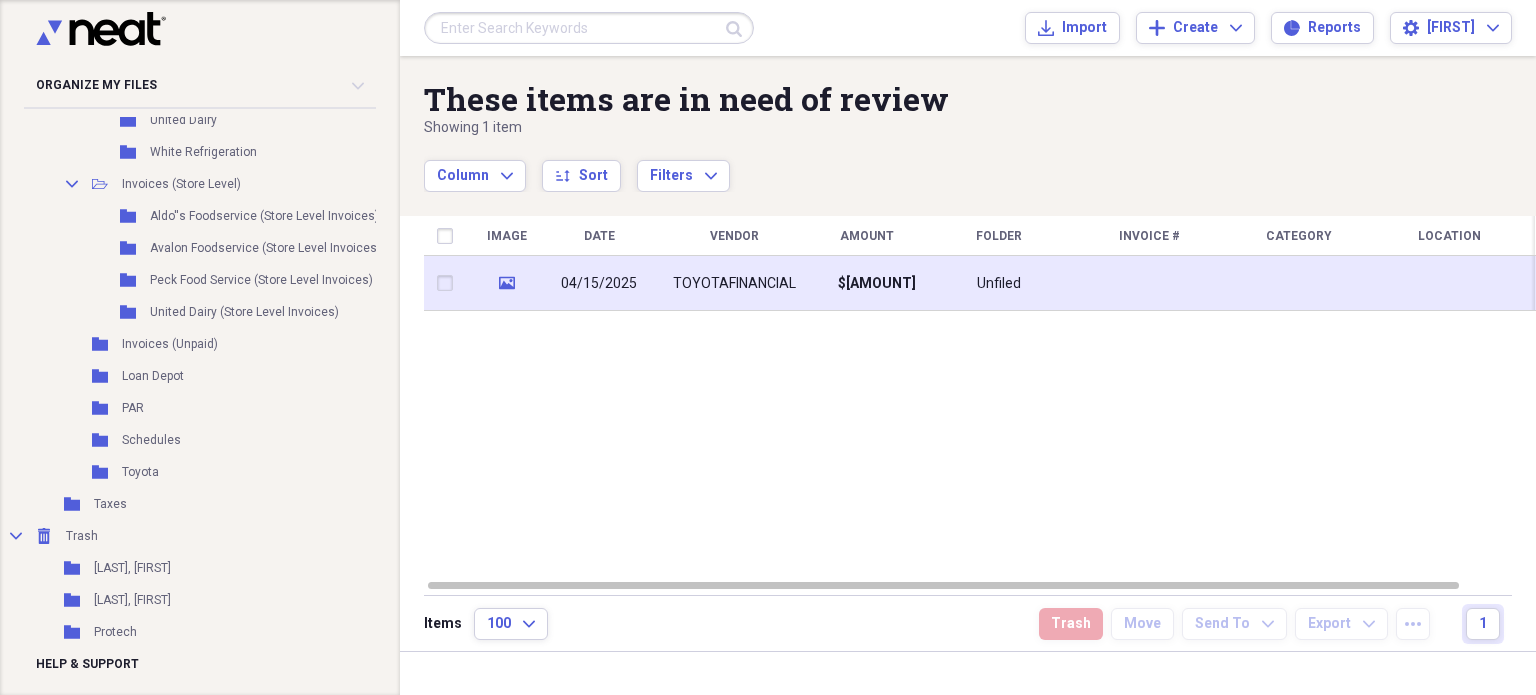 click on "$[AMOUNT]" at bounding box center (877, 284) 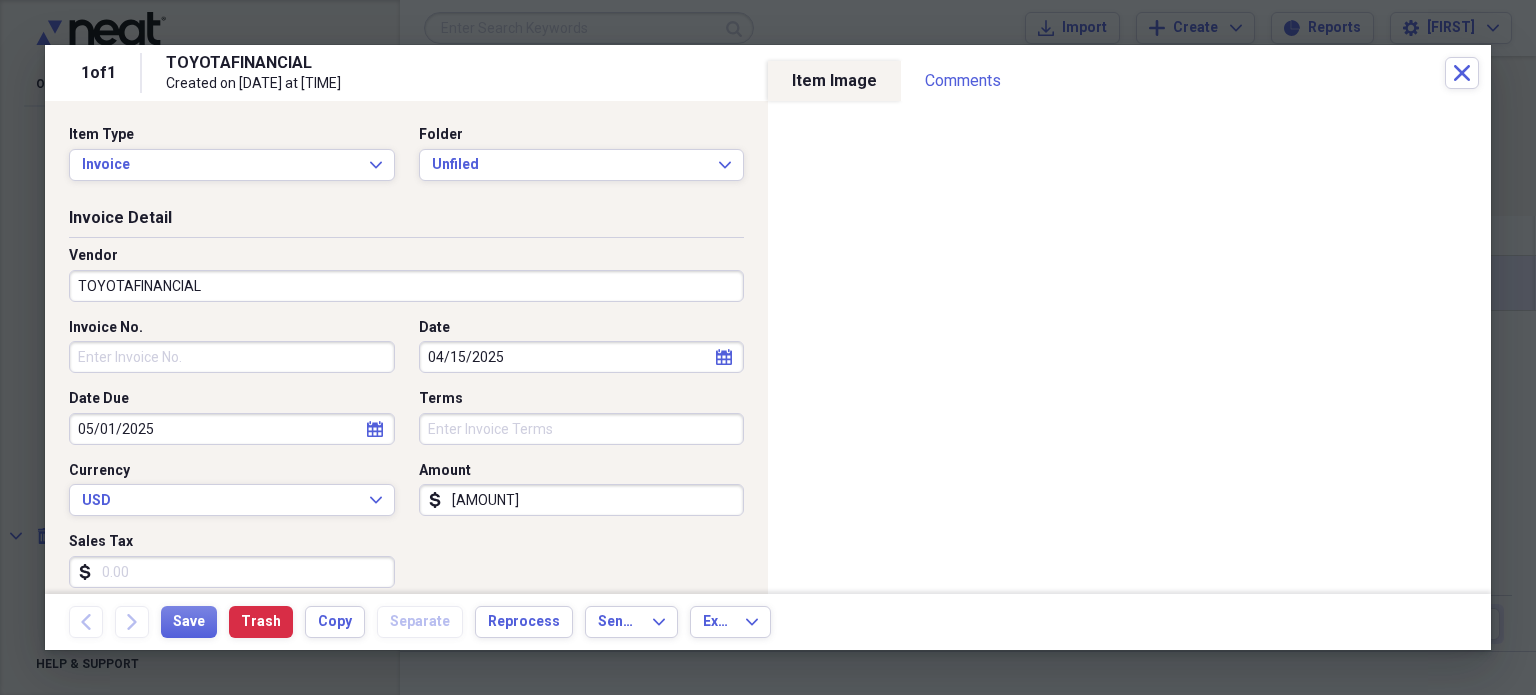 scroll, scrollTop: 5656, scrollLeft: 0, axis: vertical 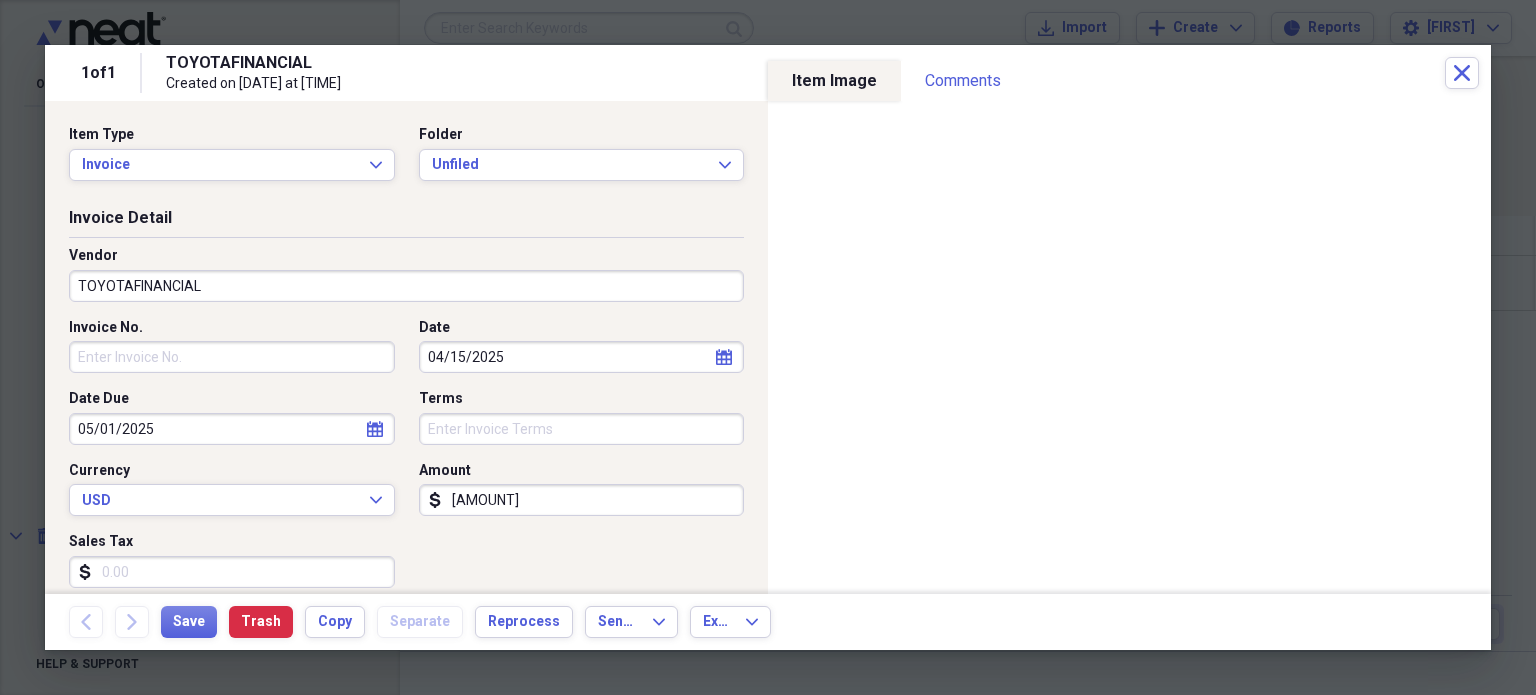 click on "[AMOUNT]" at bounding box center [582, 500] 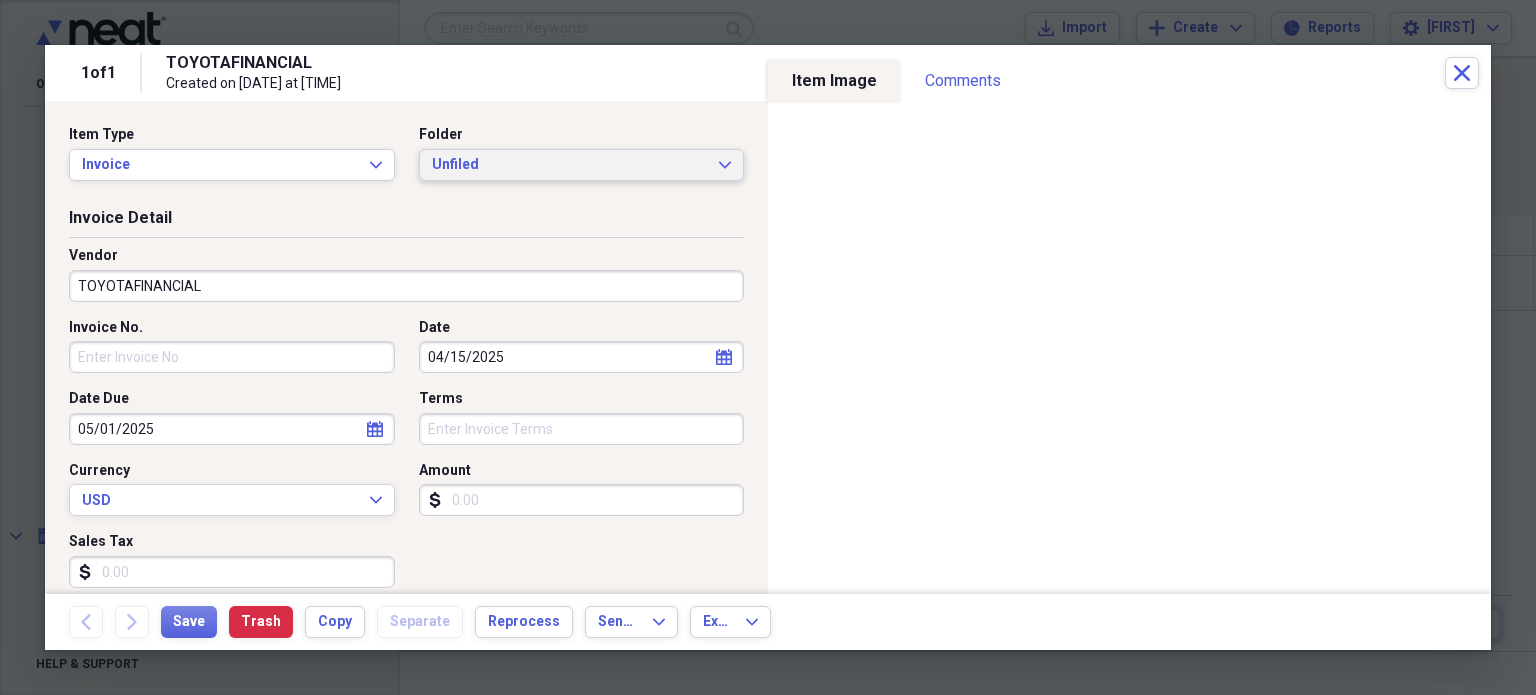 type 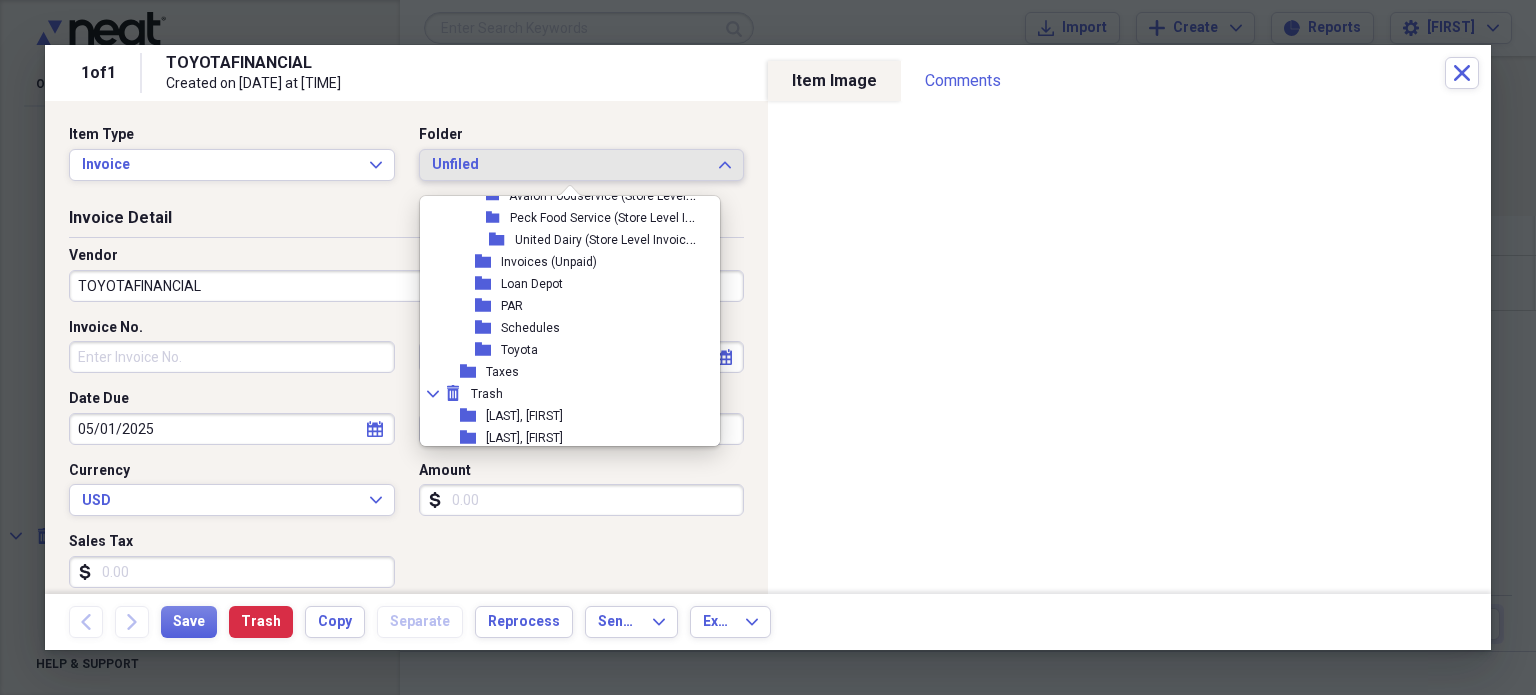 scroll, scrollTop: 3875, scrollLeft: 0, axis: vertical 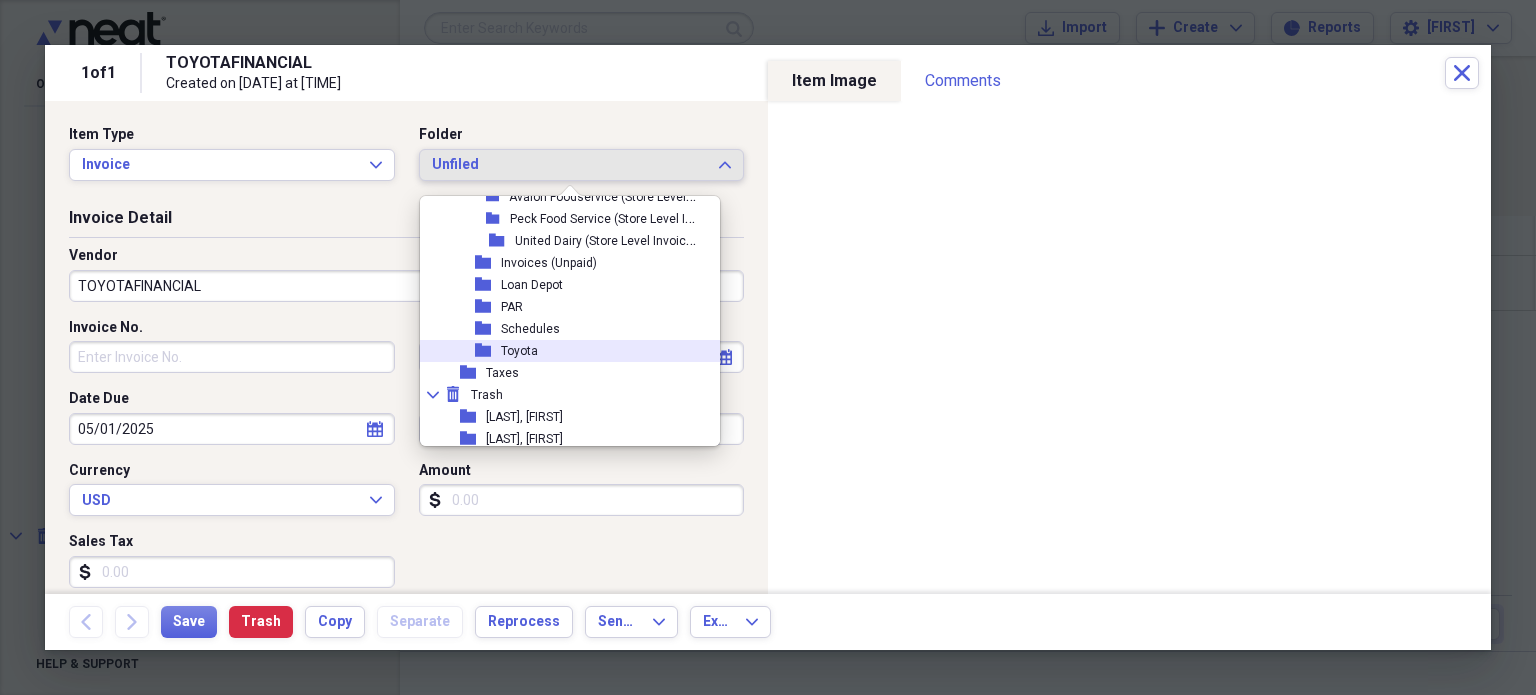 click on "Toyota" at bounding box center (519, 351) 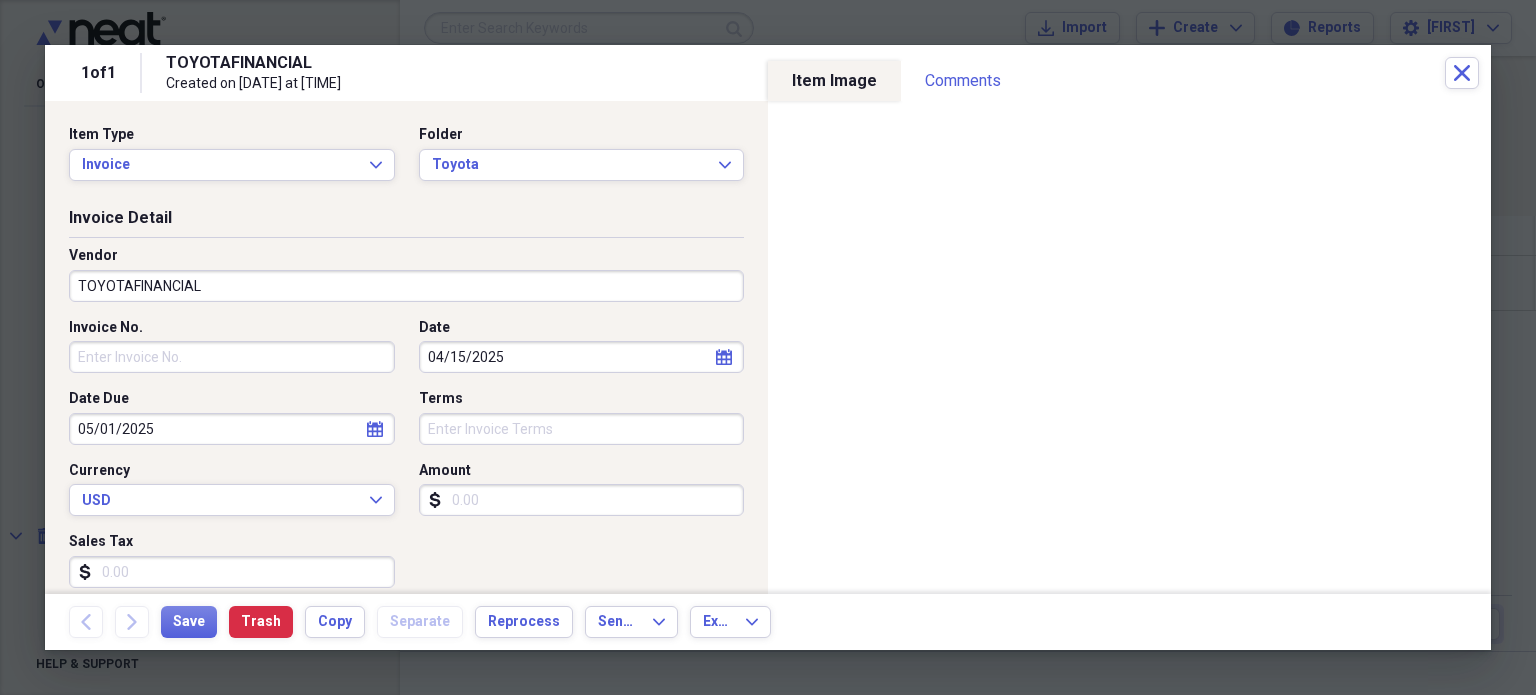 click on "Invoice No." at bounding box center [232, 357] 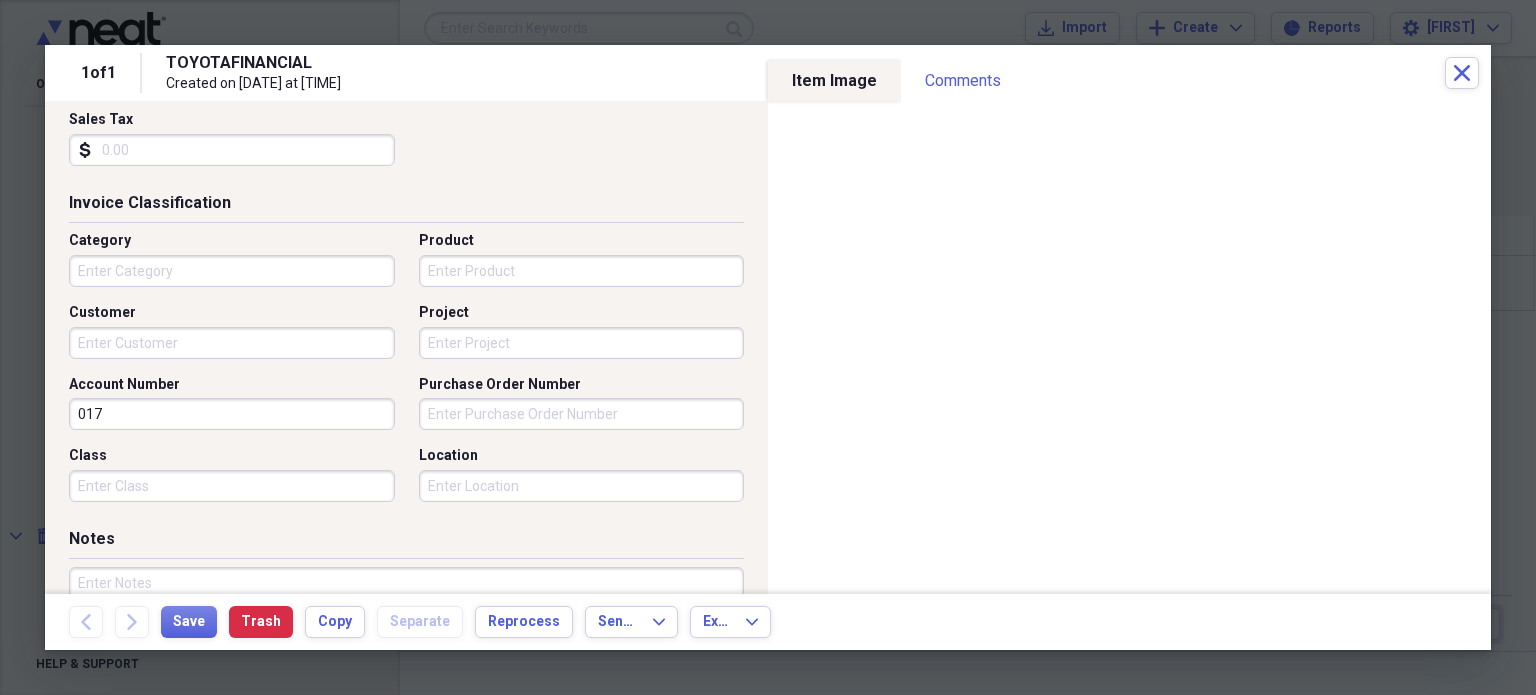scroll, scrollTop: 423, scrollLeft: 0, axis: vertical 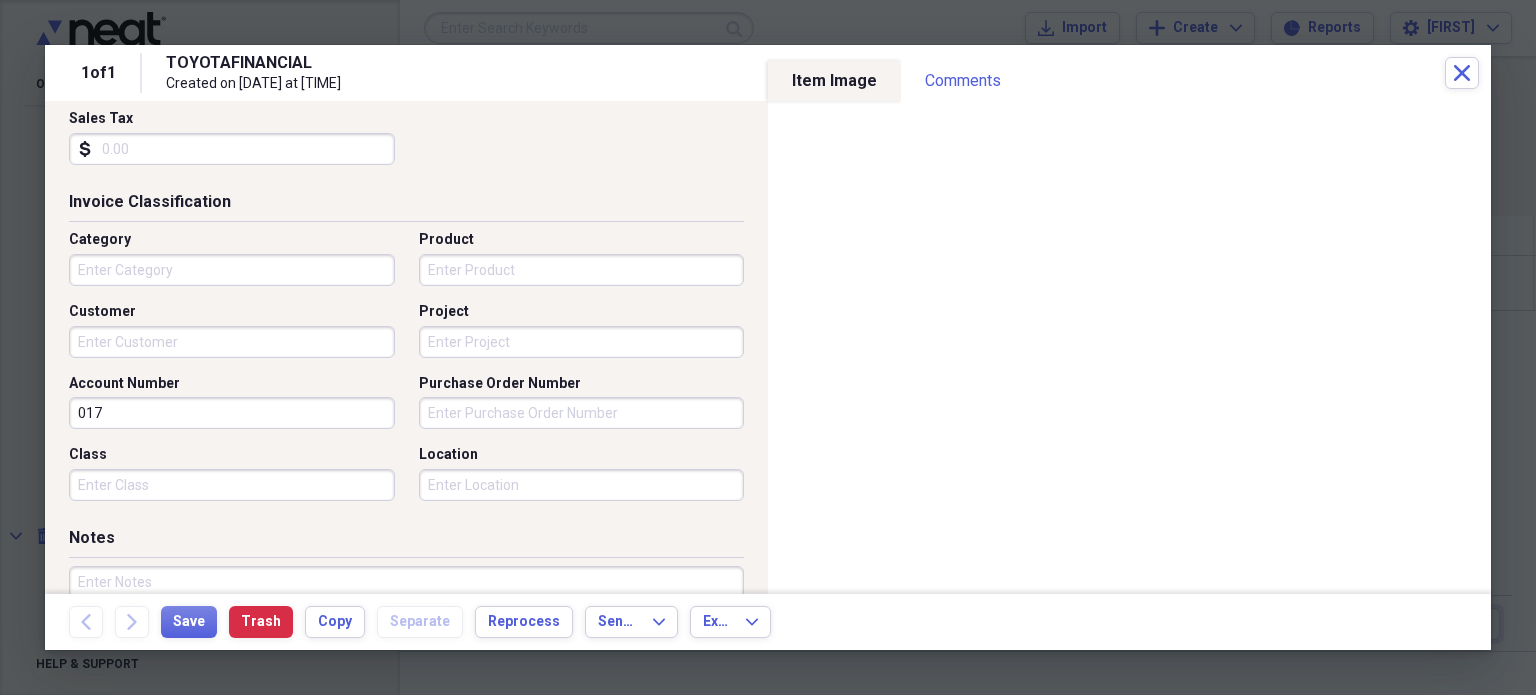 click on "Category" at bounding box center [232, 270] 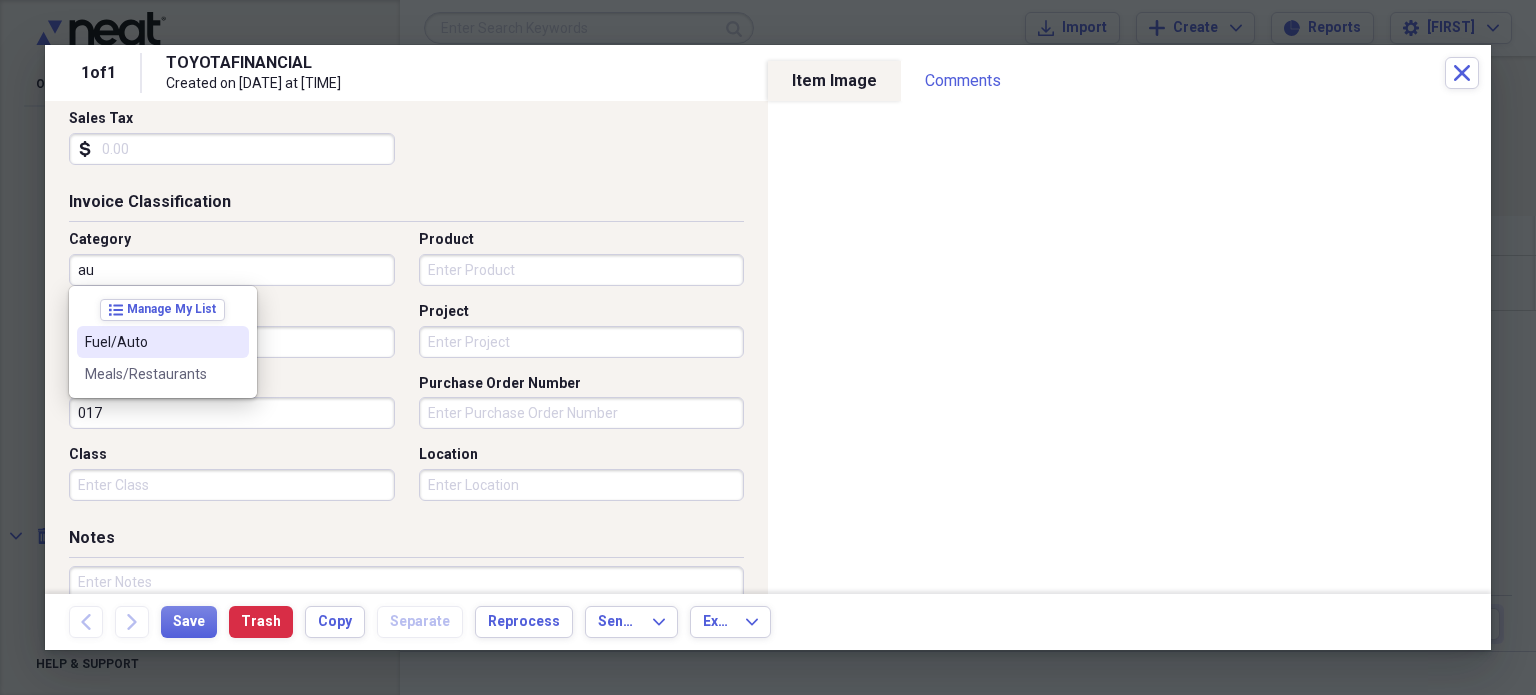 click on "Fuel/Auto" at bounding box center [163, 342] 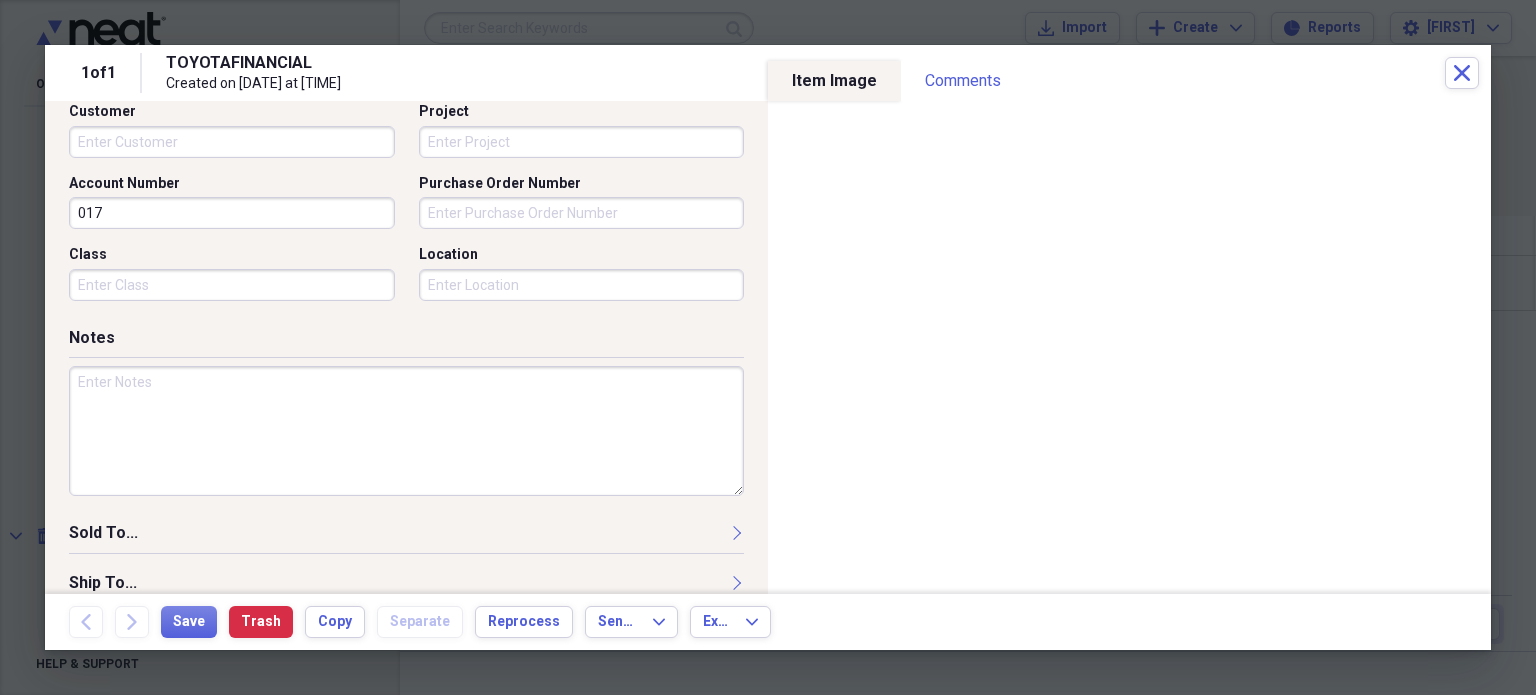 scroll, scrollTop: 624, scrollLeft: 0, axis: vertical 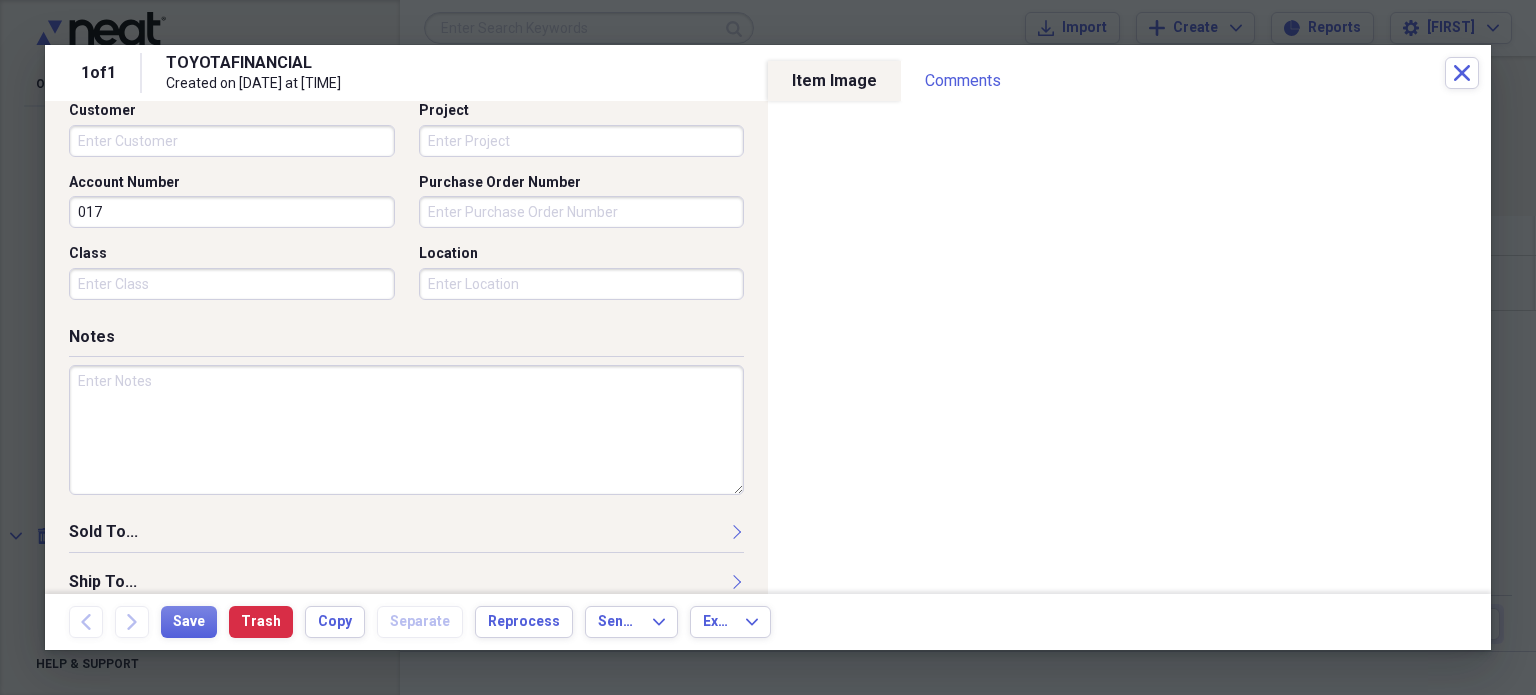click at bounding box center (406, 430) 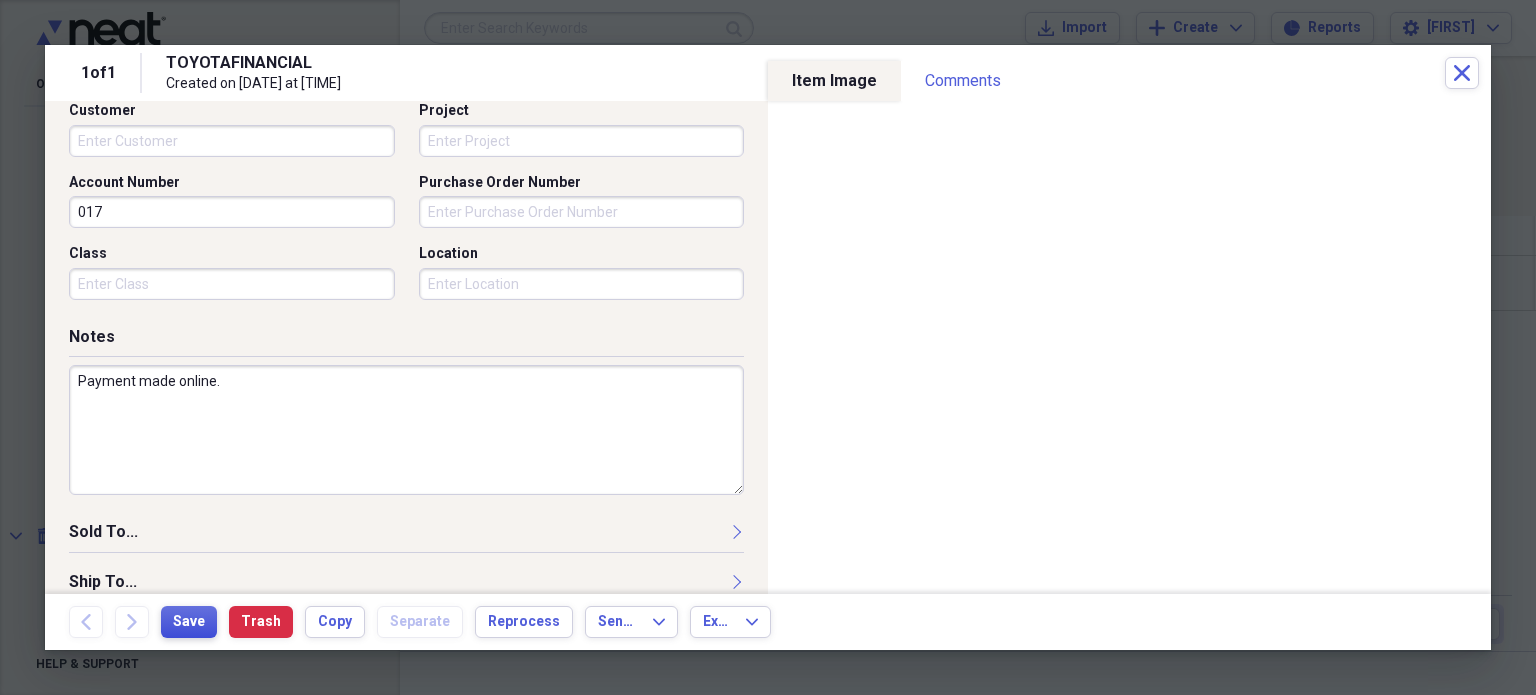 type on "Payment made online." 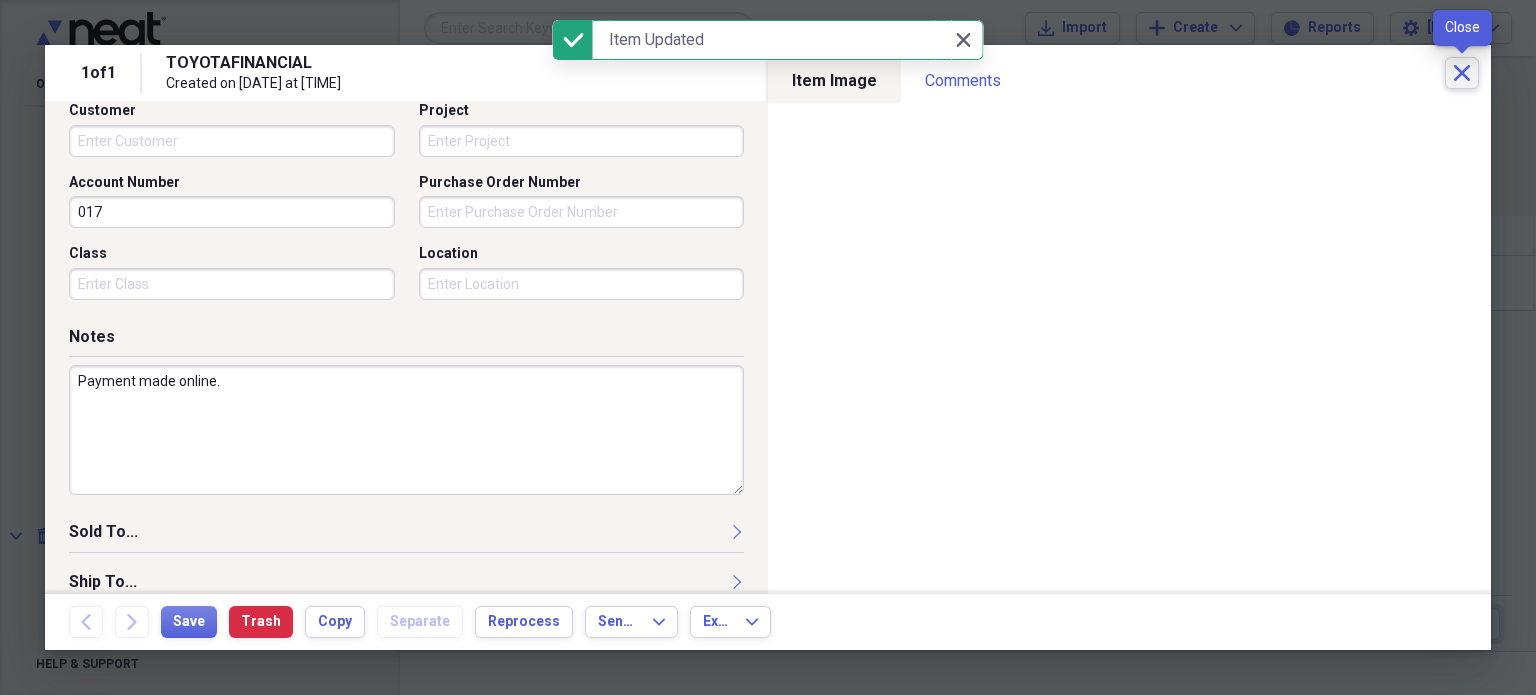 click on "Close" 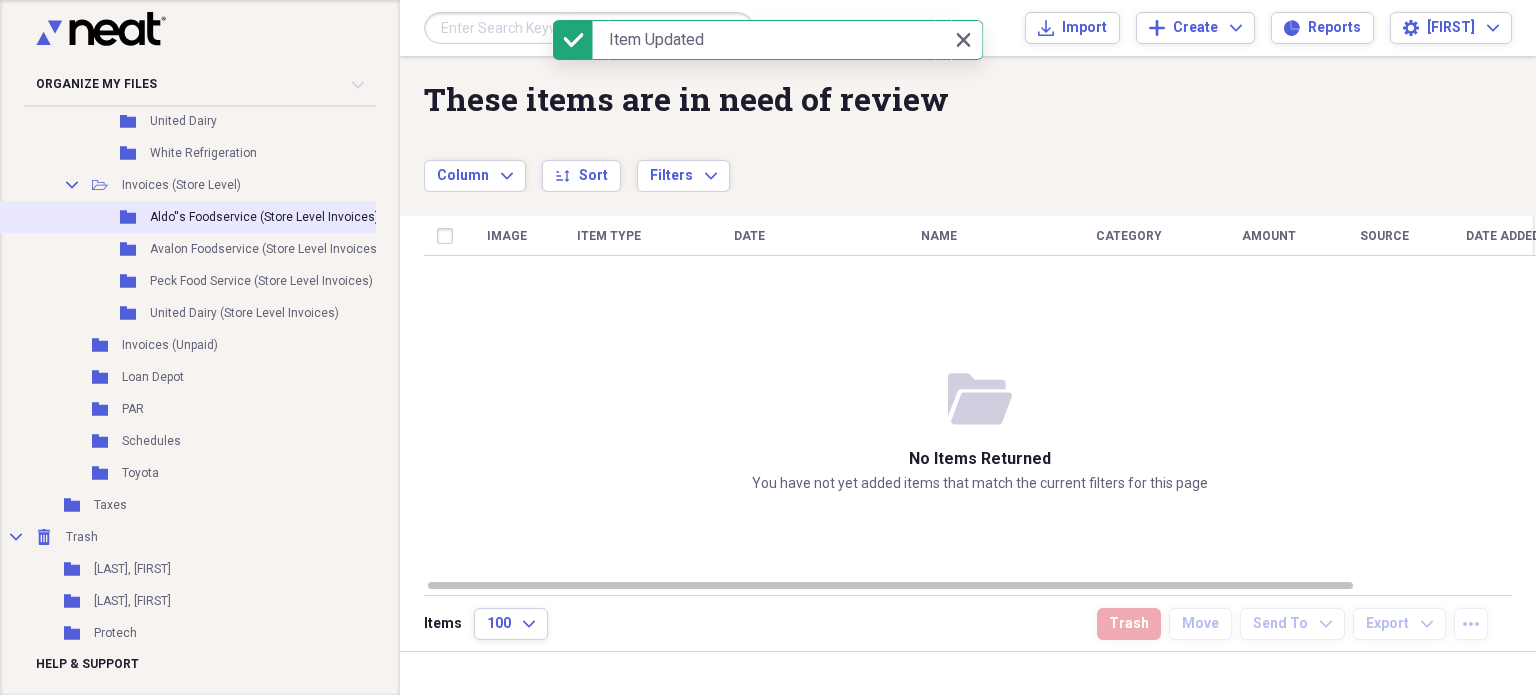 scroll, scrollTop: 5643, scrollLeft: 0, axis: vertical 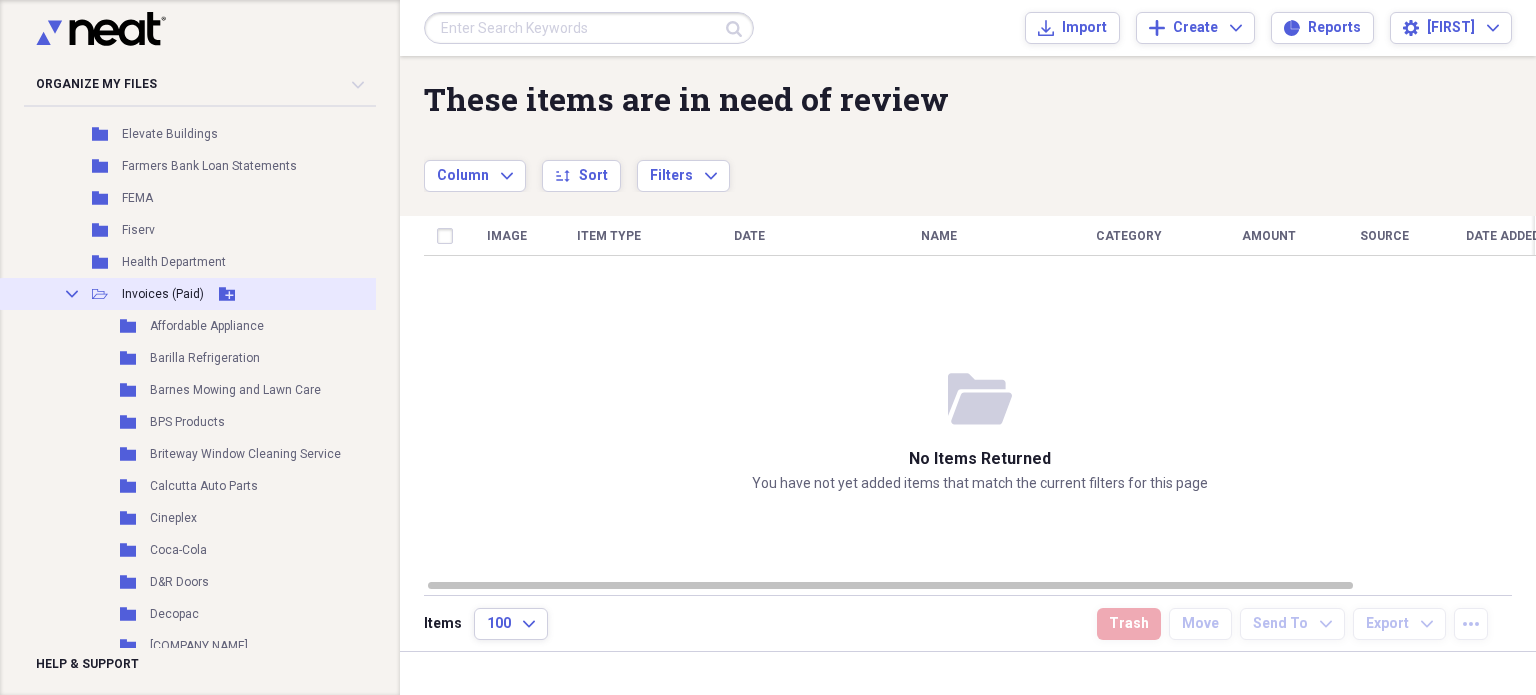 drag, startPoint x: 155, startPoint y: 457, endPoint x: 198, endPoint y: 287, distance: 175.35393 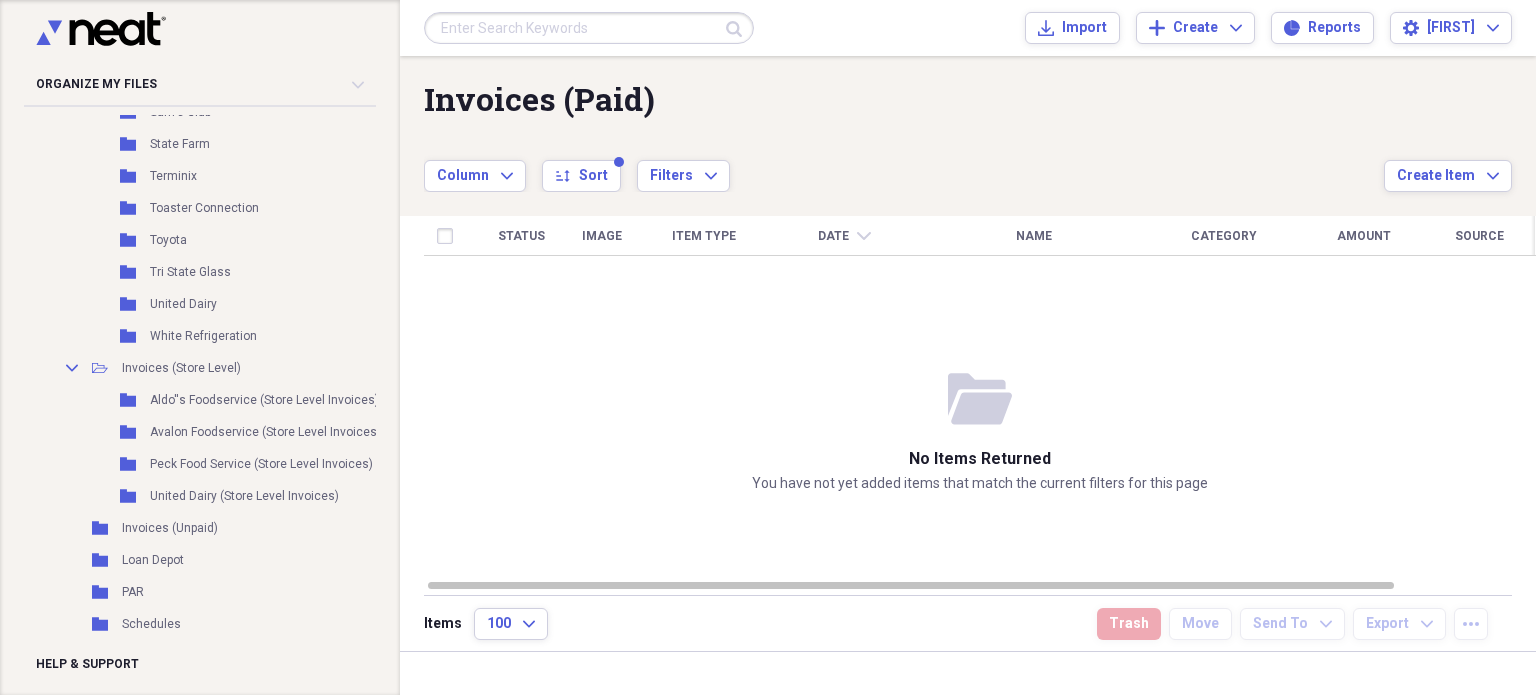 scroll, scrollTop: 5526, scrollLeft: 0, axis: vertical 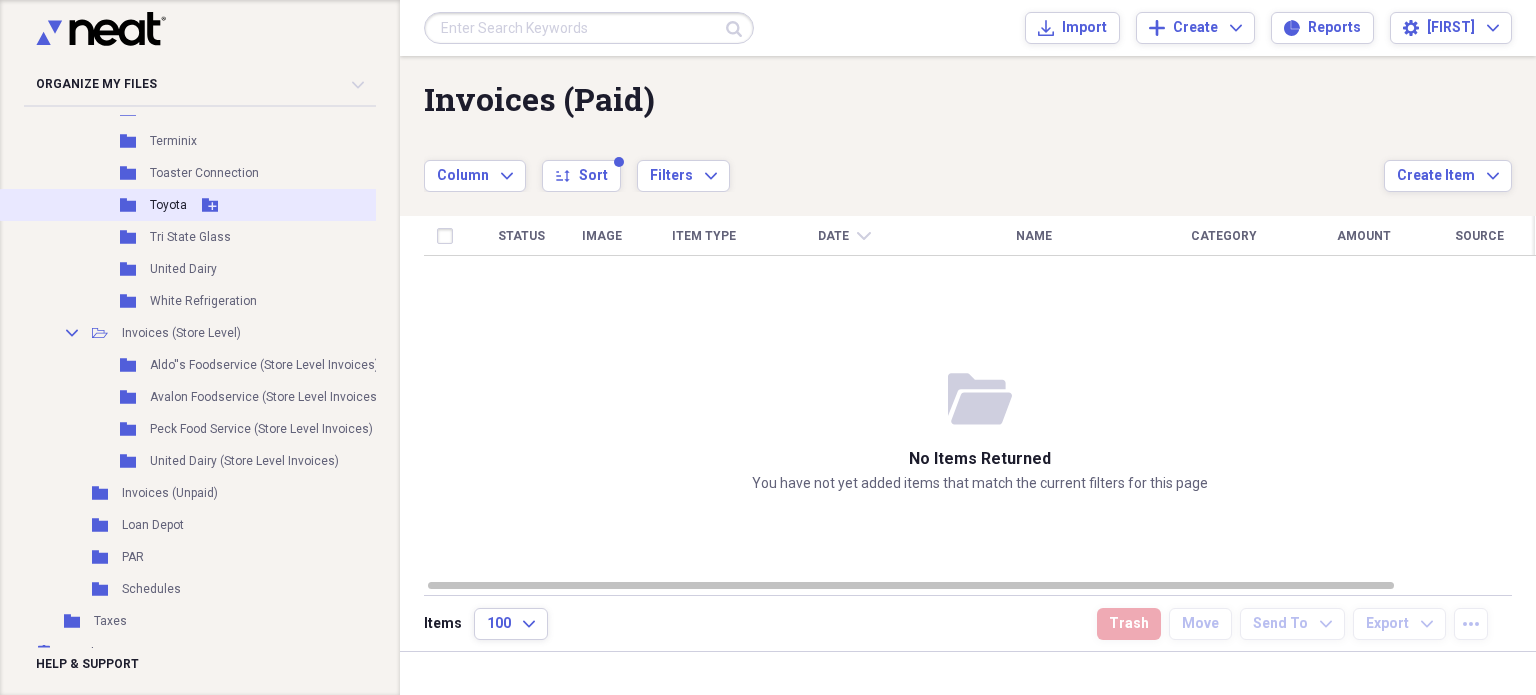 click on "Toyota" at bounding box center [168, 205] 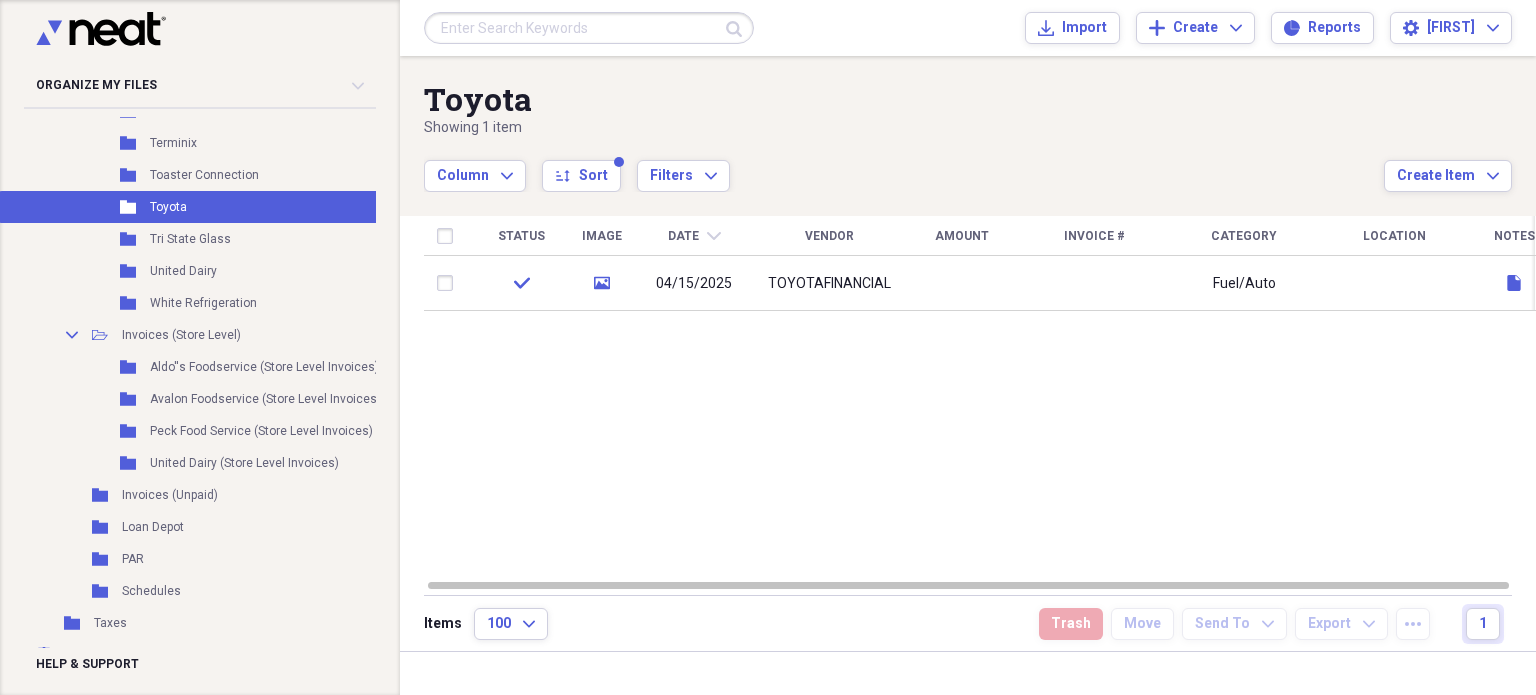 click on "Status Image Date chevron-down Vendor Amount Invoice # Category Location Notes check media [DATE] [COMPANY] Fuel/Auto document" at bounding box center [980, 397] 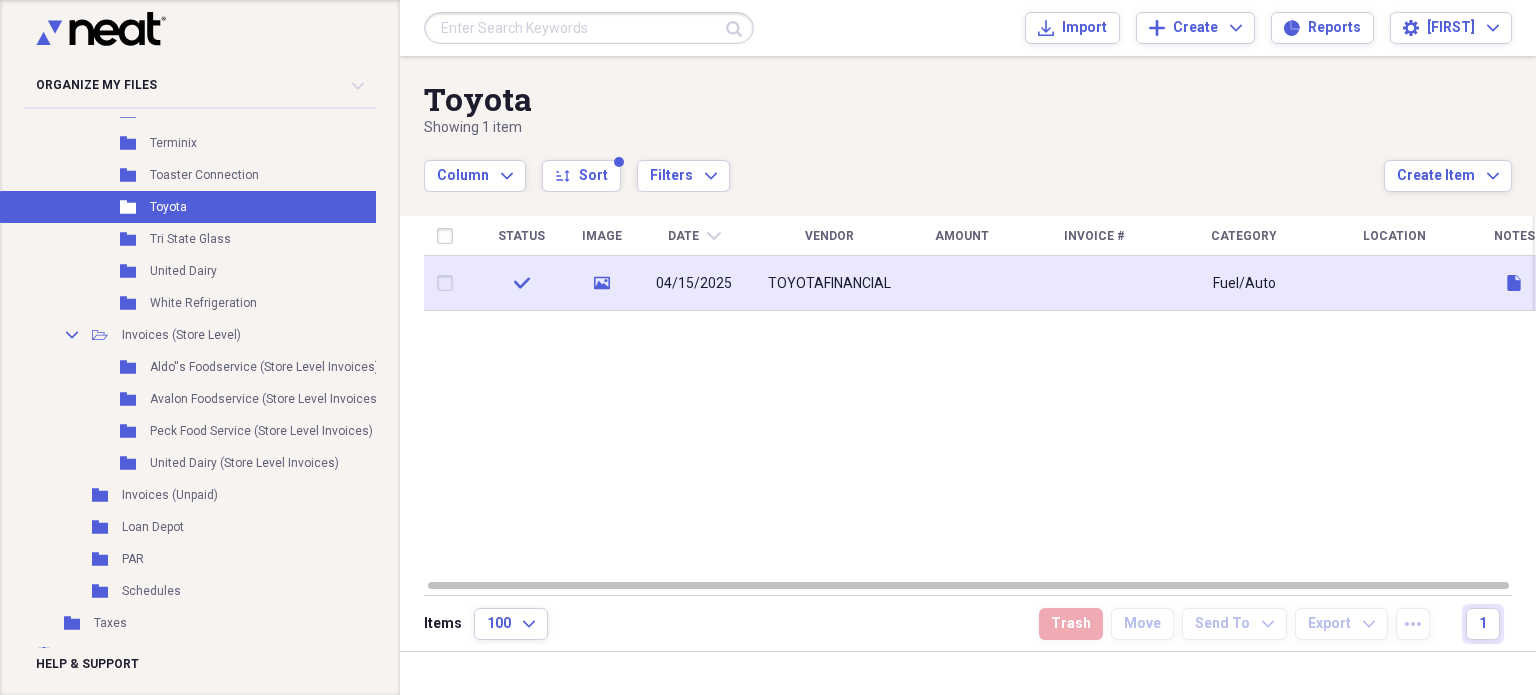 click at bounding box center (1094, 283) 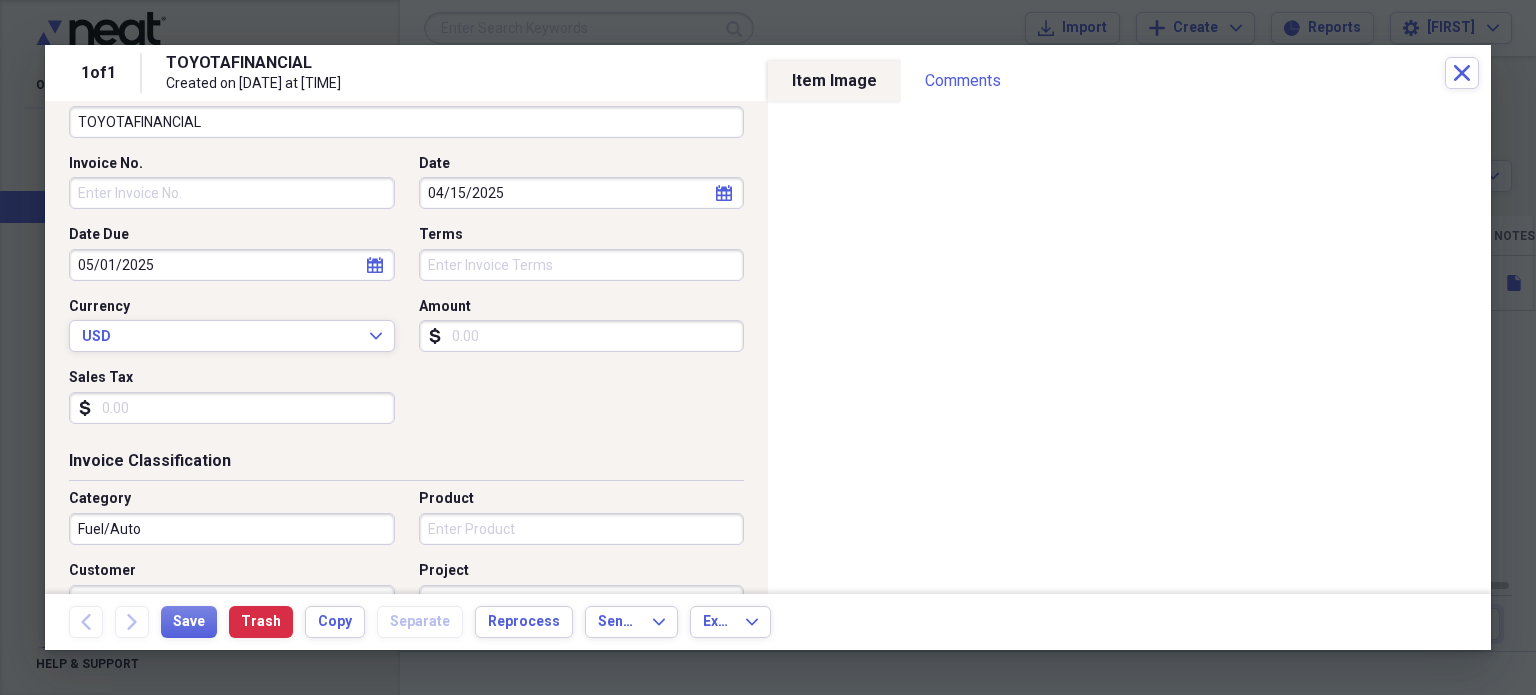 scroll, scrollTop: 0, scrollLeft: 0, axis: both 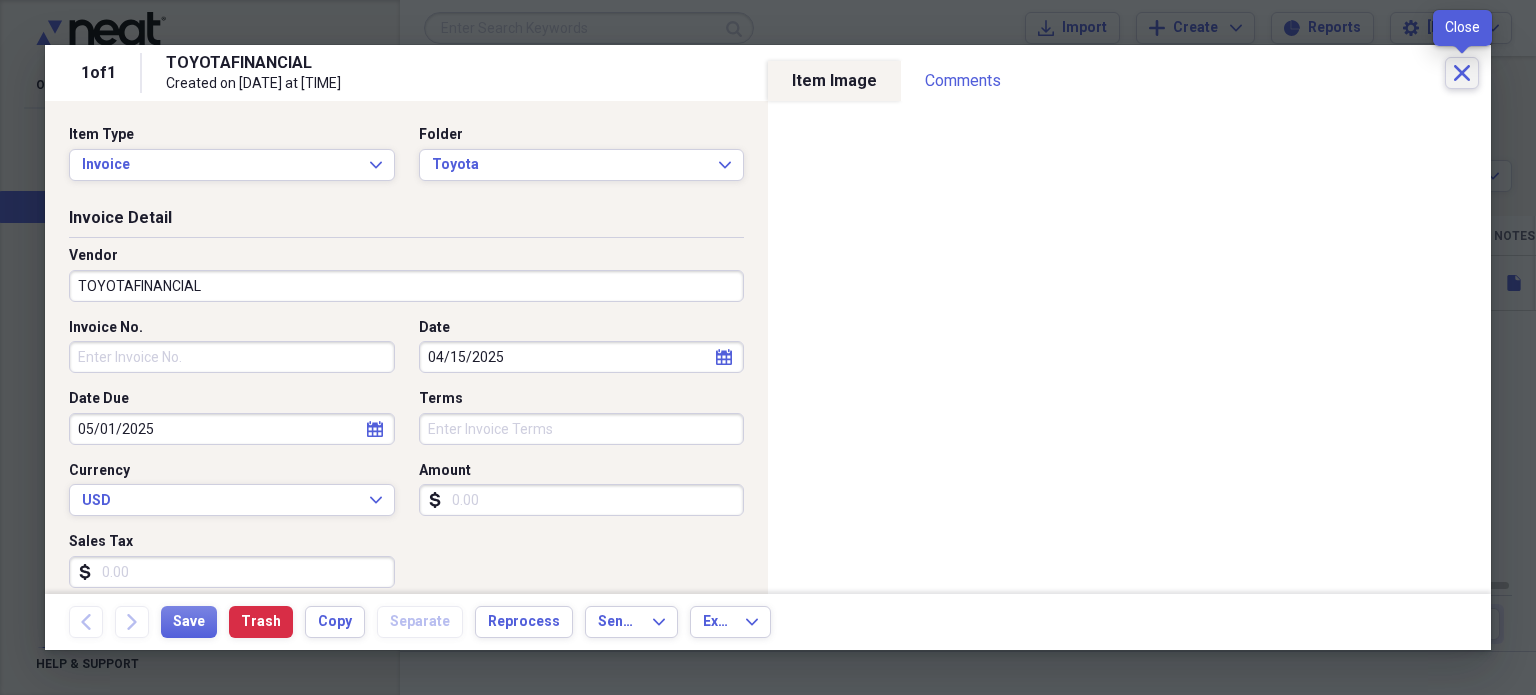 click on "Close" 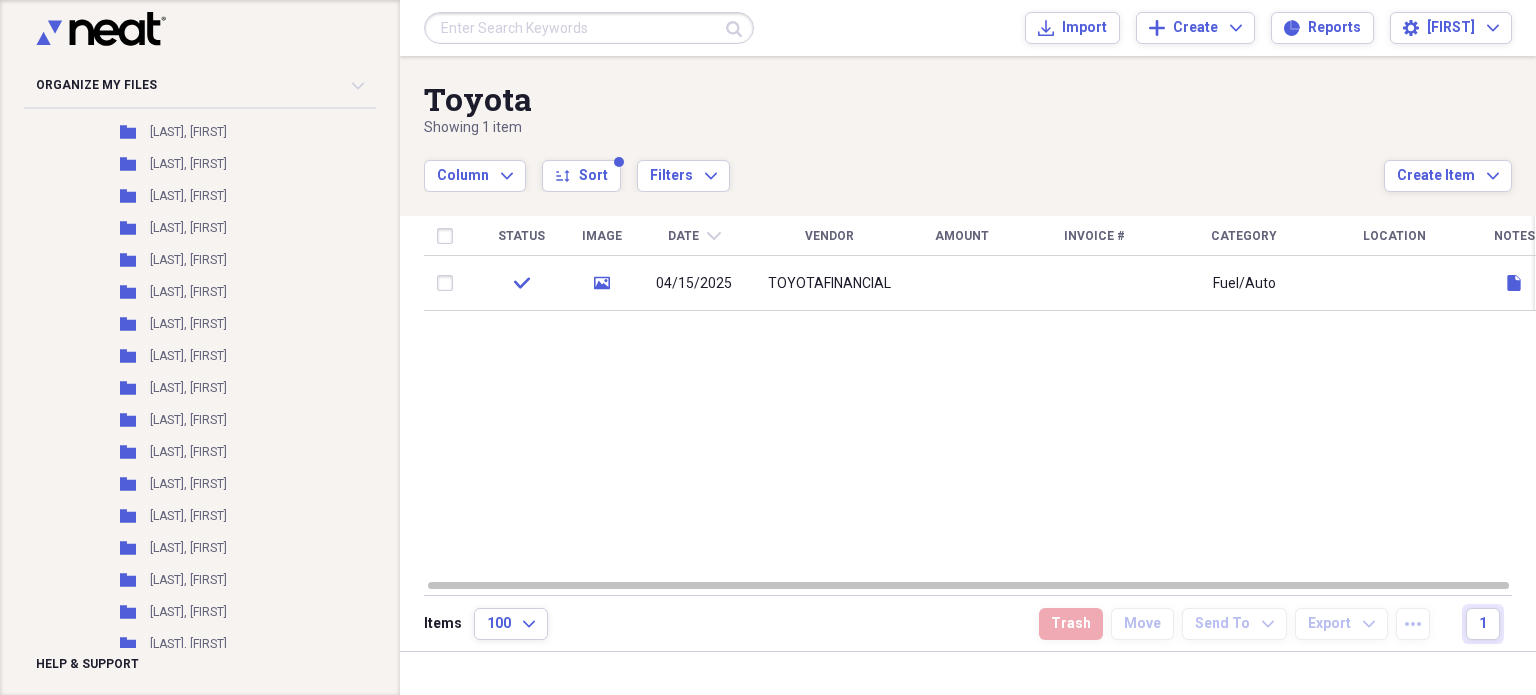 scroll, scrollTop: 0, scrollLeft: 0, axis: both 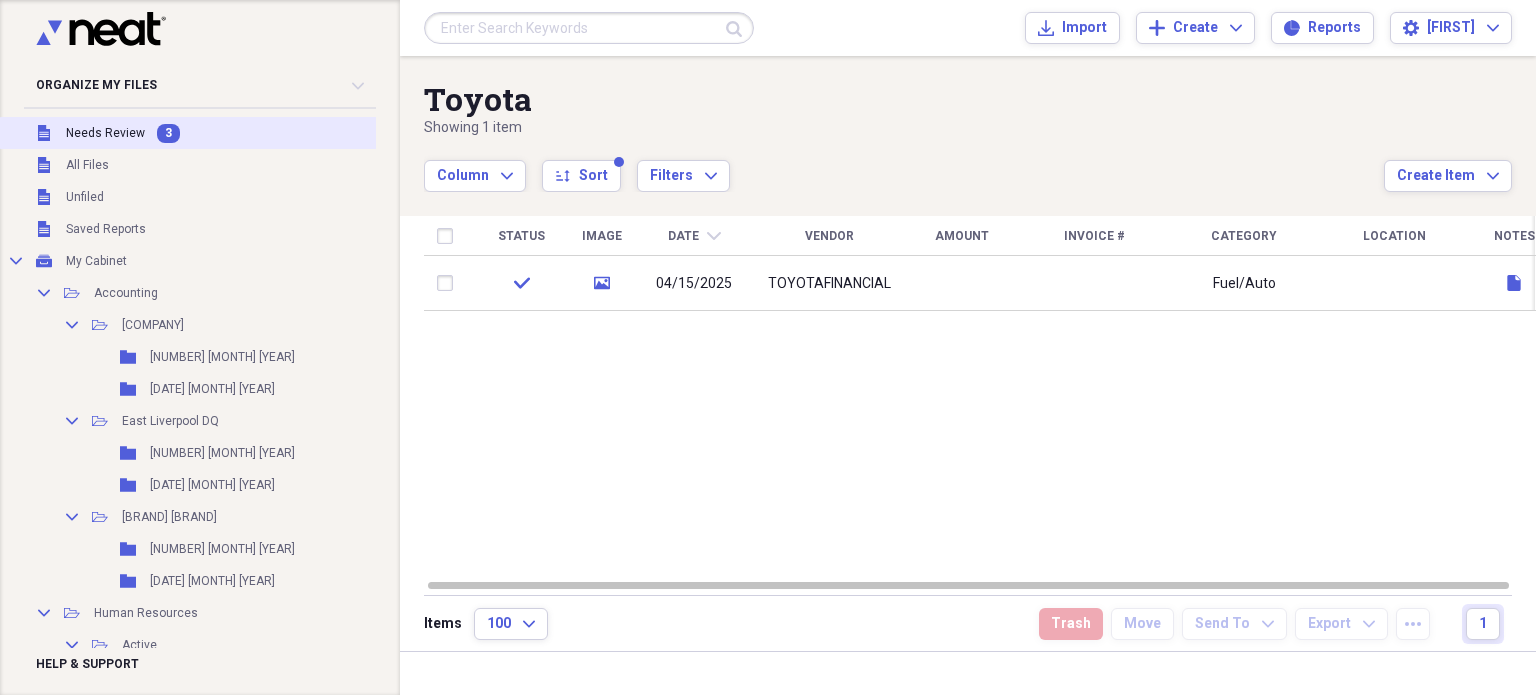 click on "Needs Review" at bounding box center [105, 133] 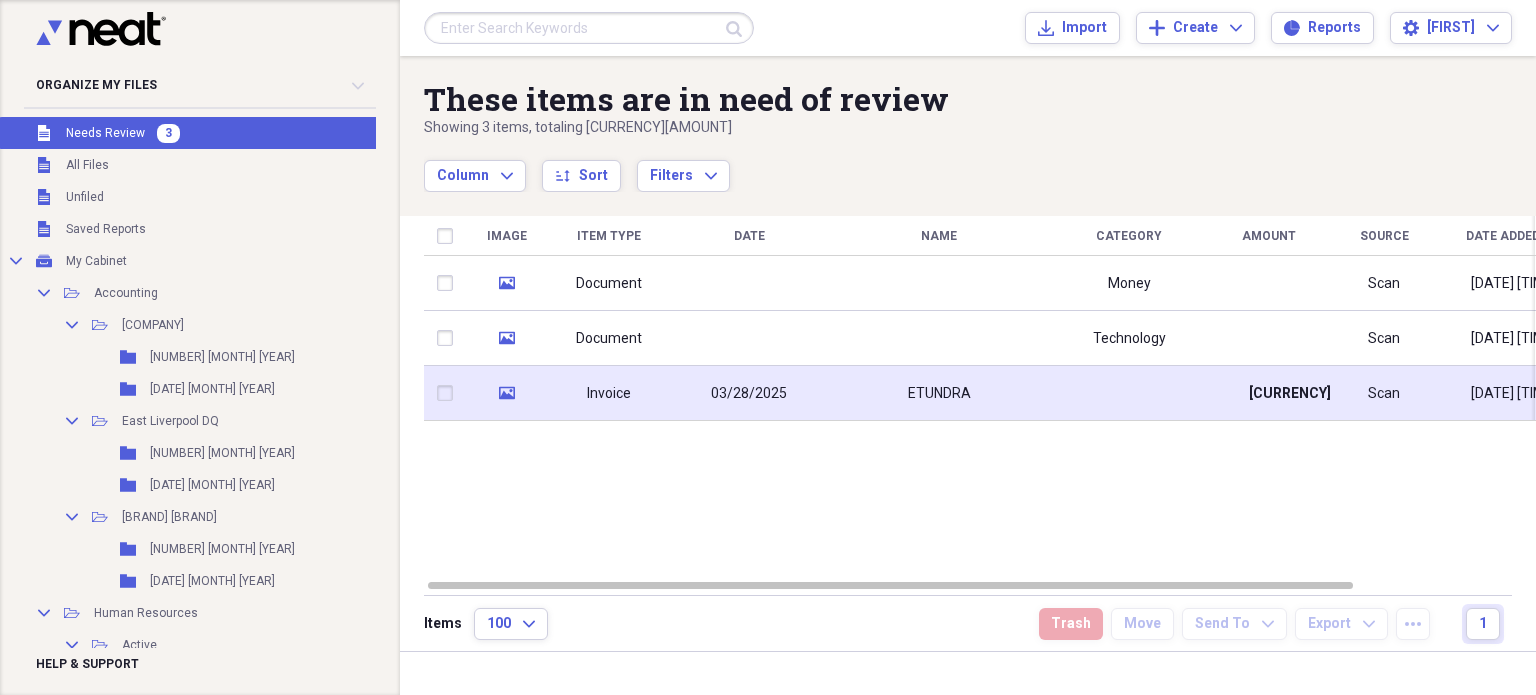 click on "ETUNDRA" at bounding box center [939, 393] 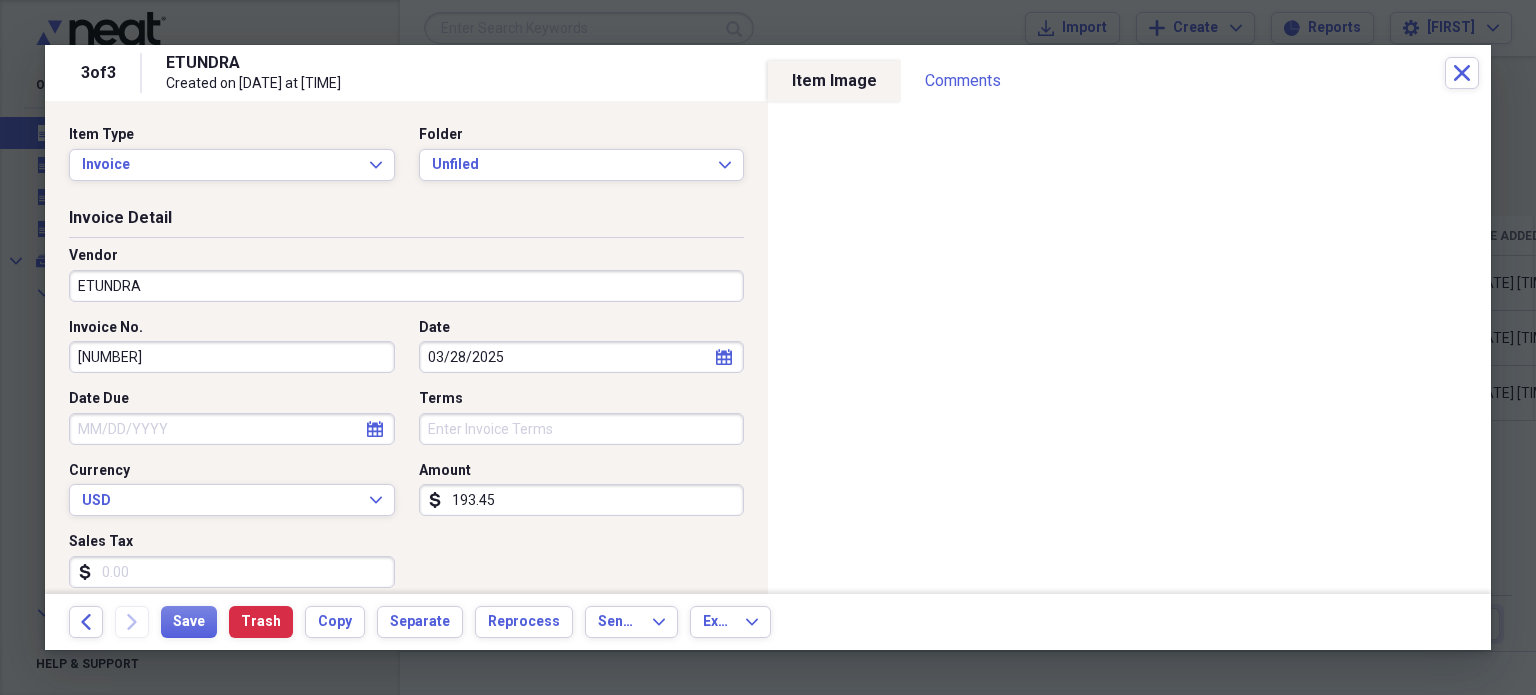 click on "ETUNDRA" at bounding box center [406, 286] 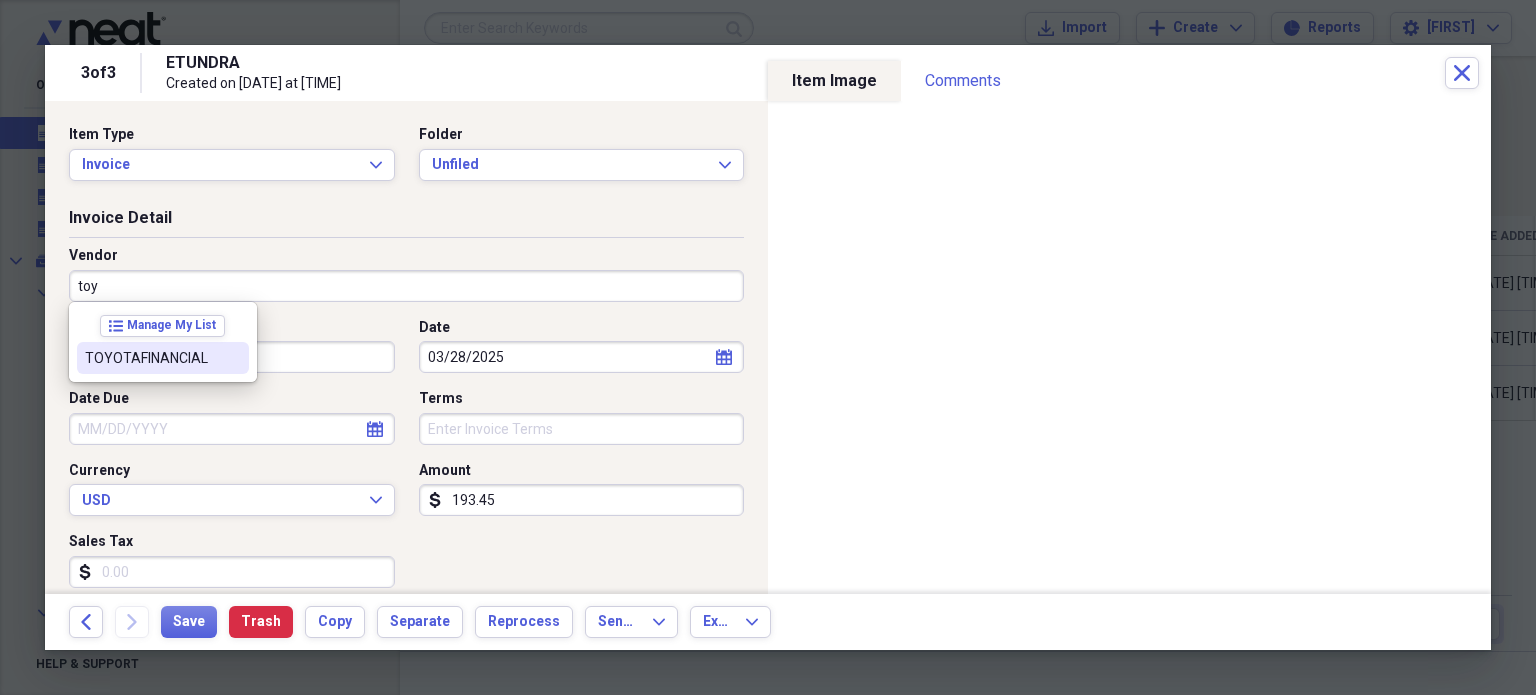click on "TOYOTAFINANCIAL" at bounding box center (151, 358) 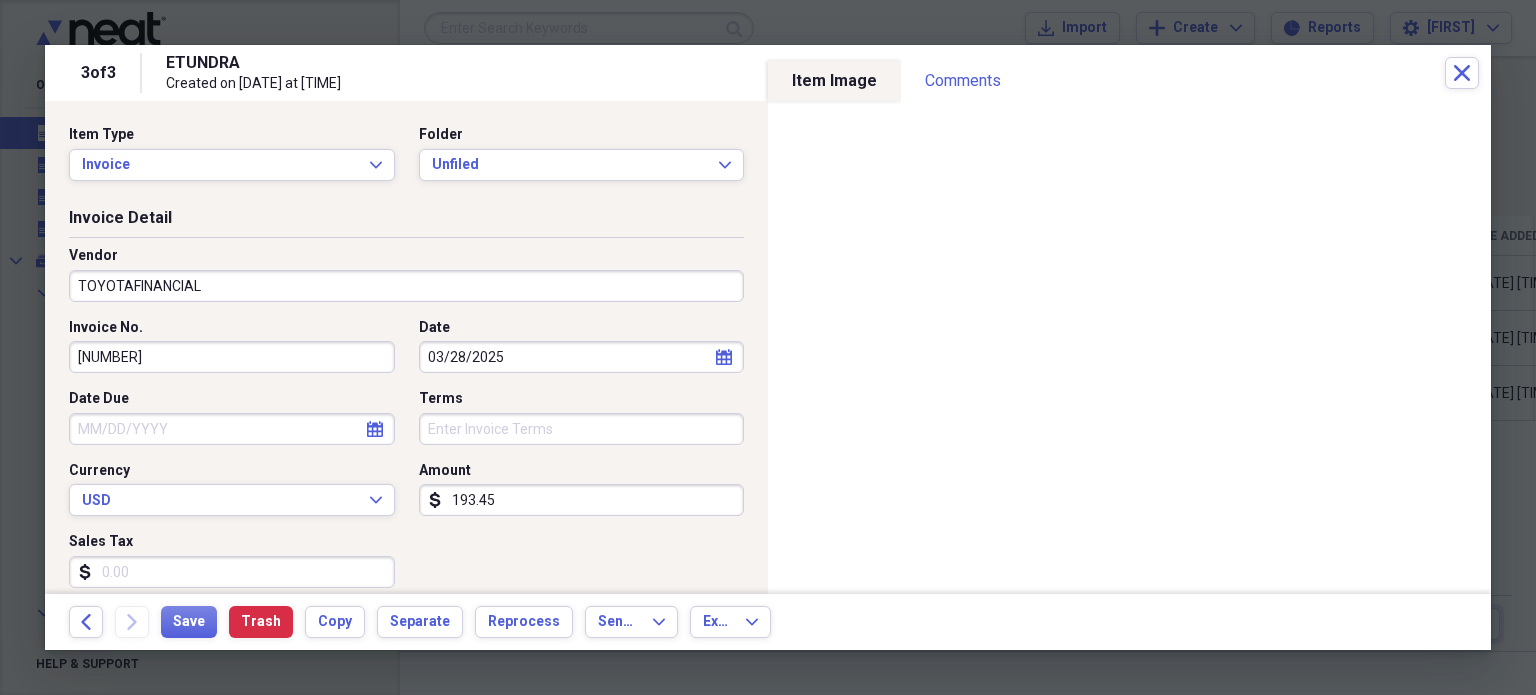 type on "Fuel/Auto" 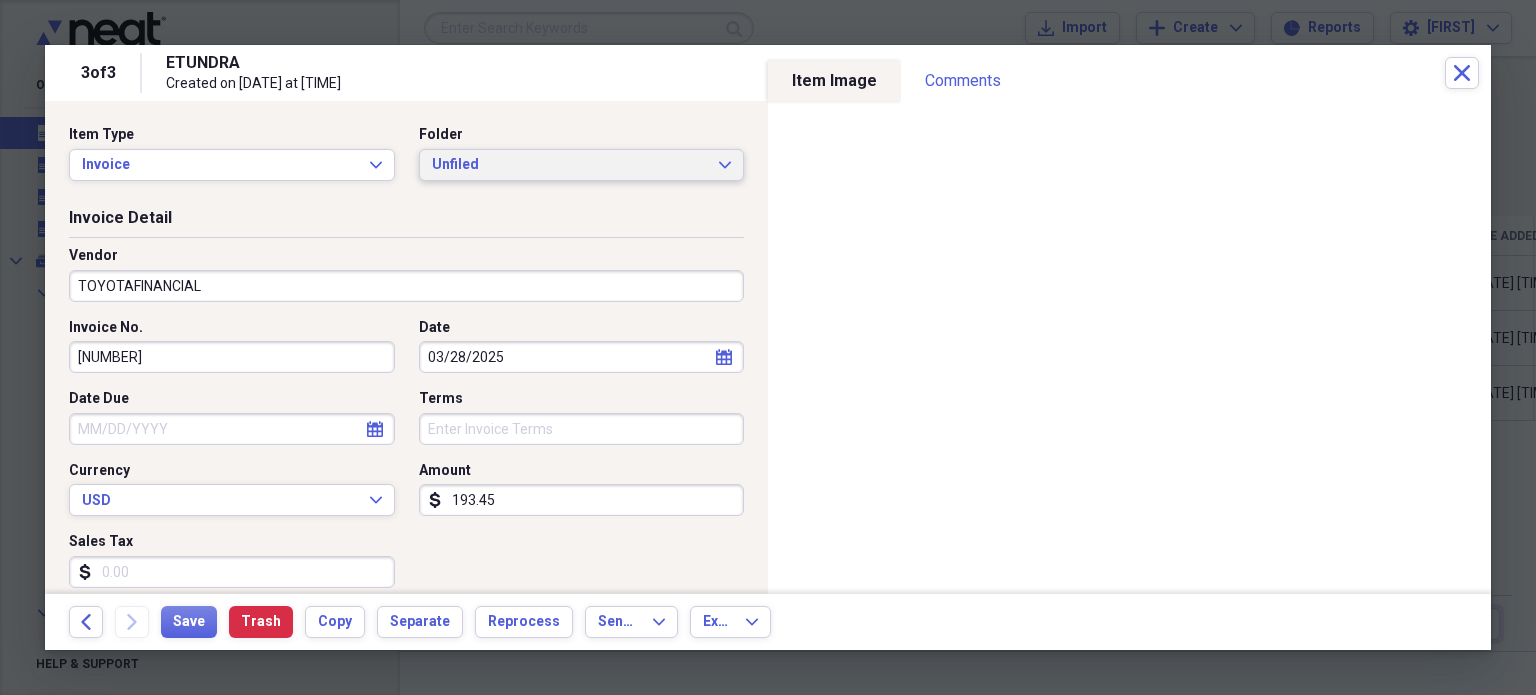click on "Unfiled" at bounding box center [570, 165] 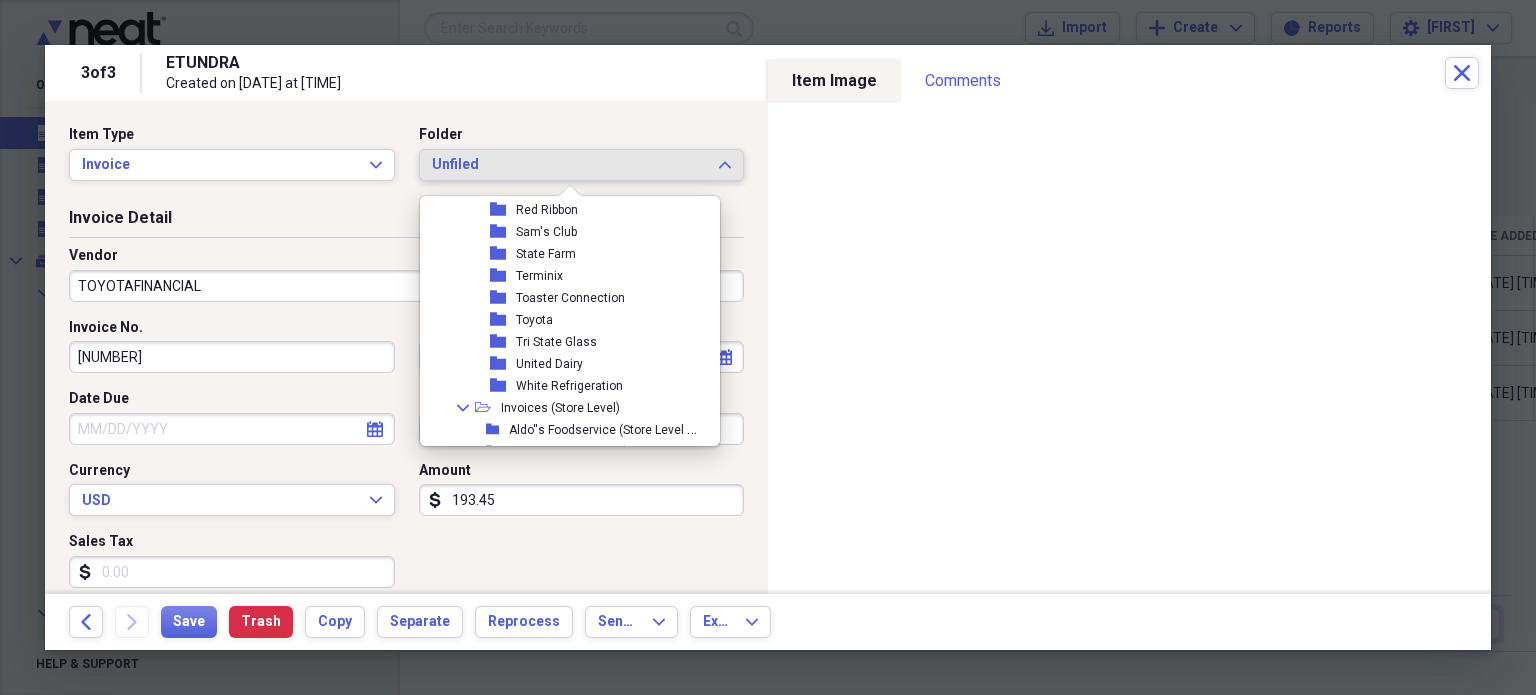 scroll, scrollTop: 3646, scrollLeft: 0, axis: vertical 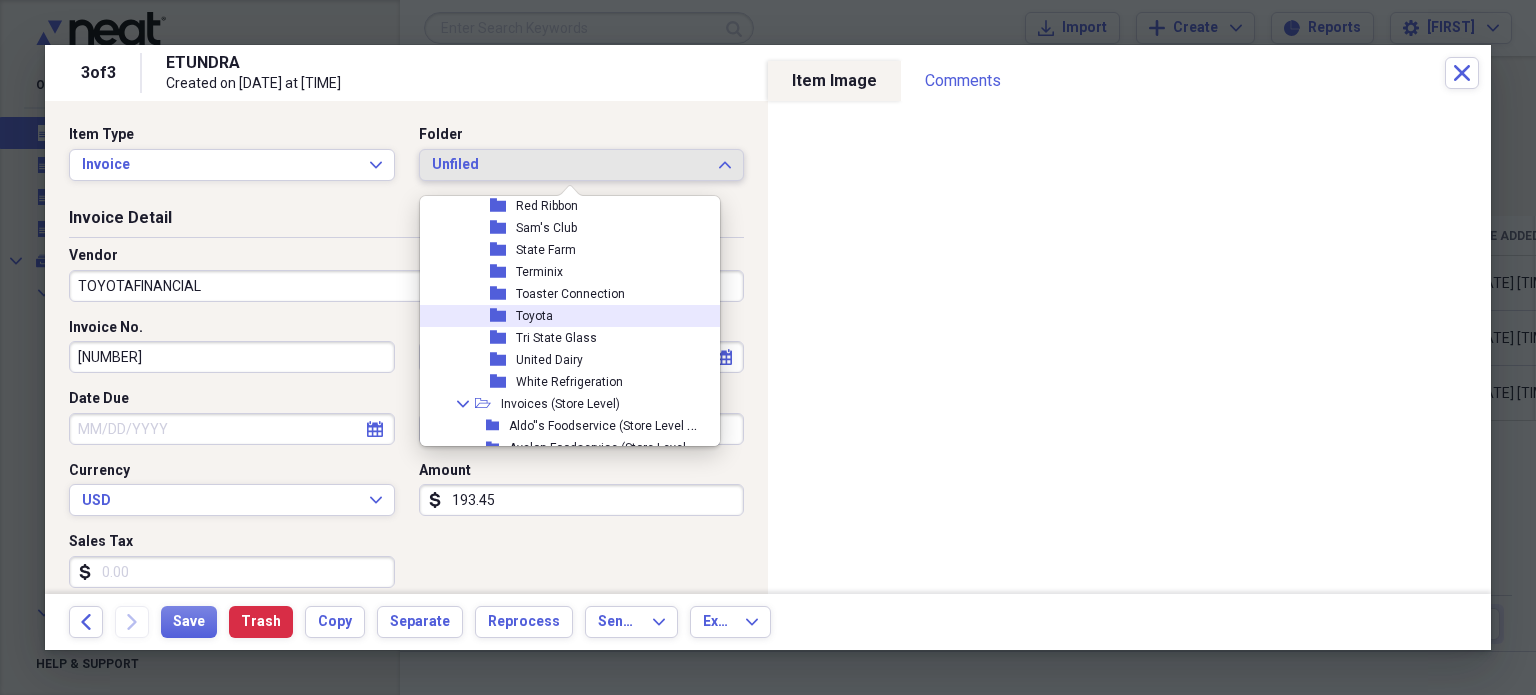 click on "Toyota" at bounding box center [534, 316] 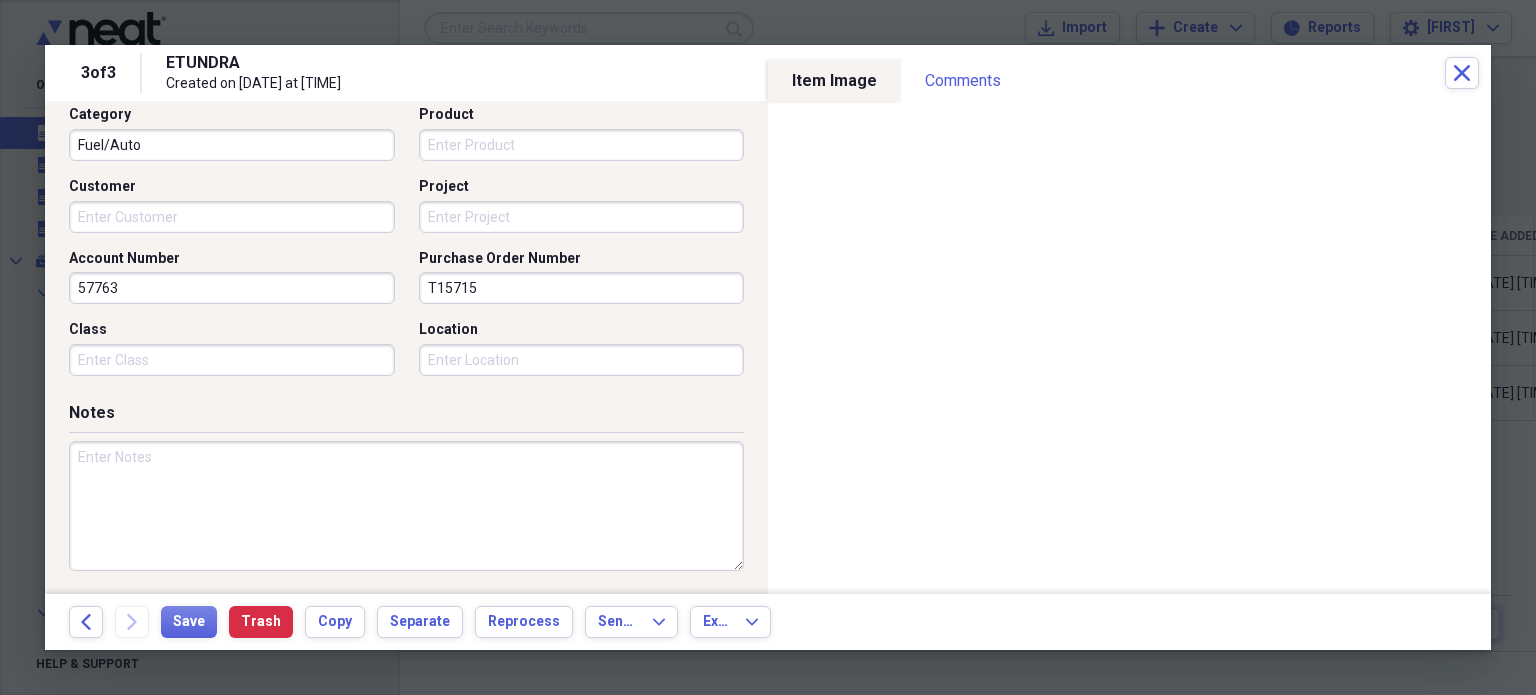 scroll, scrollTop: 556, scrollLeft: 0, axis: vertical 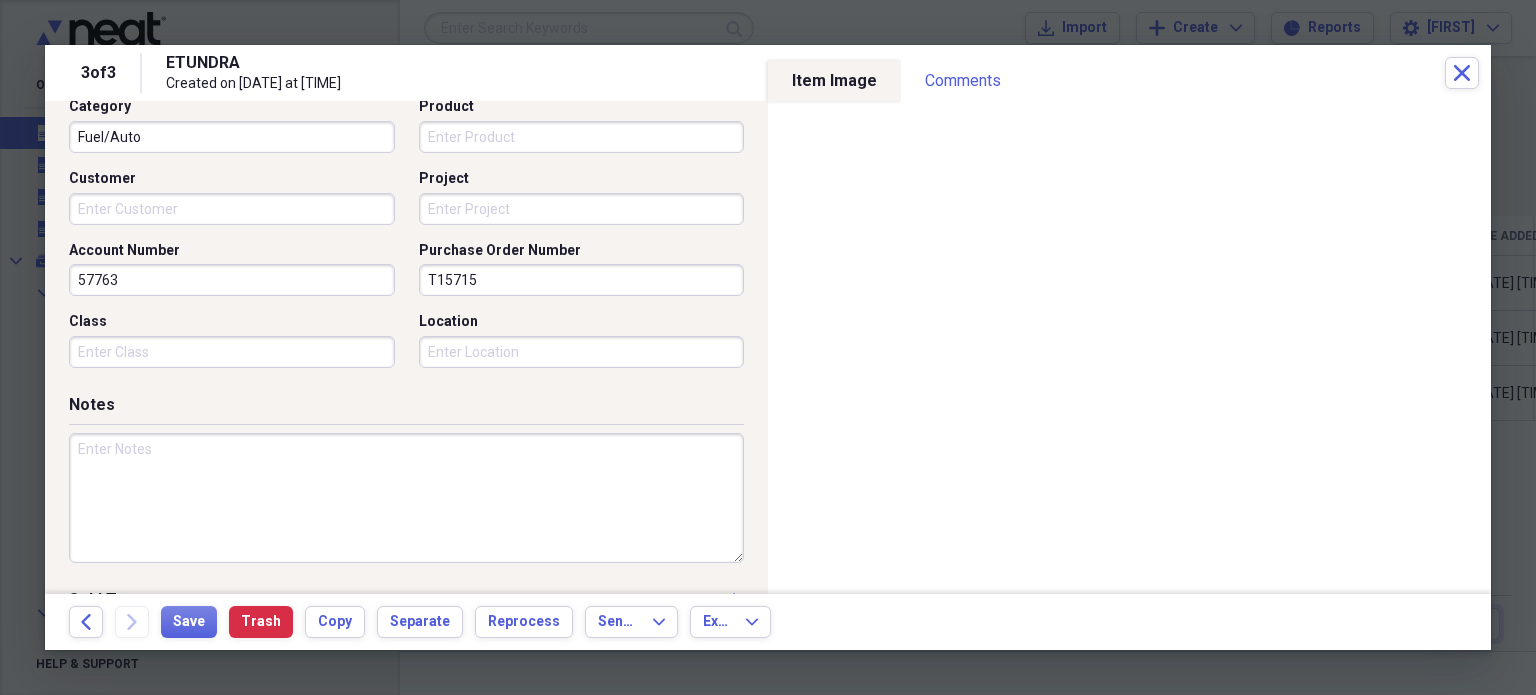 click at bounding box center [406, 498] 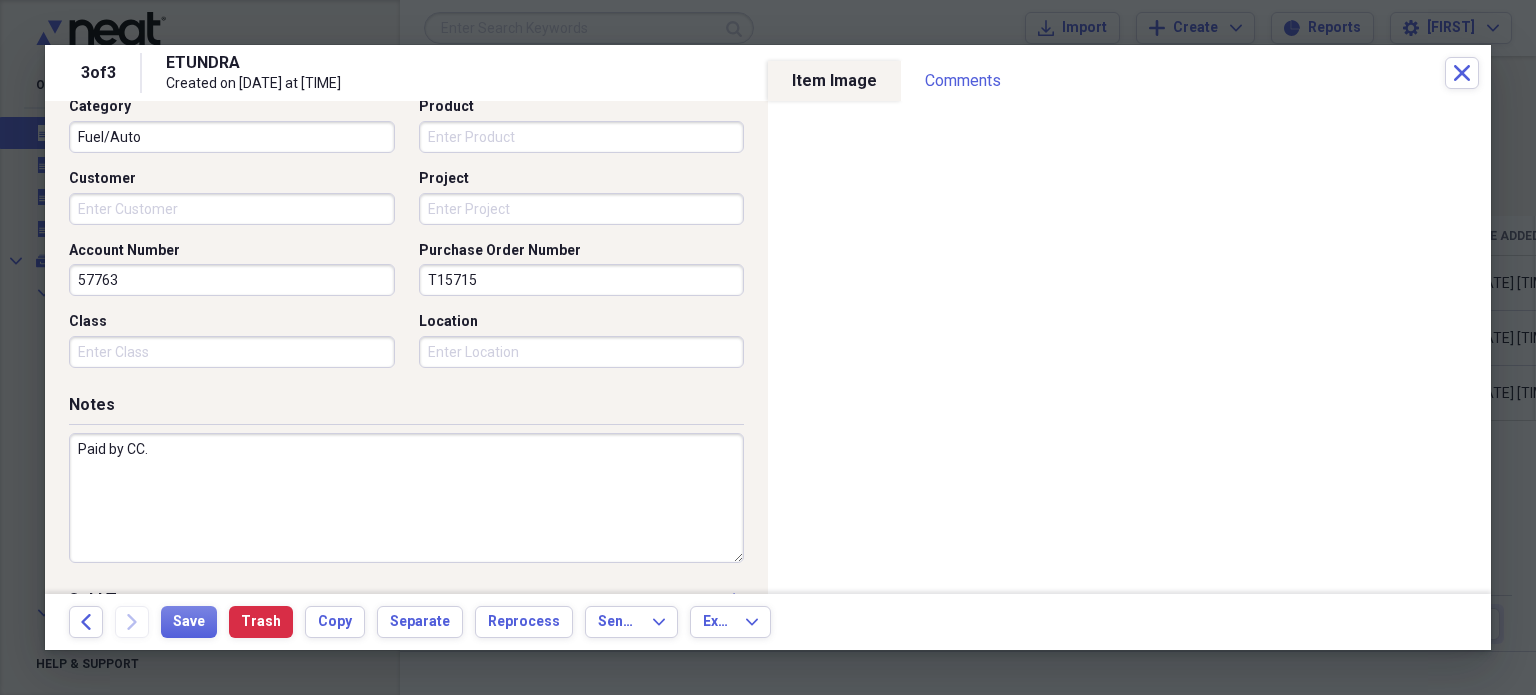 scroll, scrollTop: 0, scrollLeft: 0, axis: both 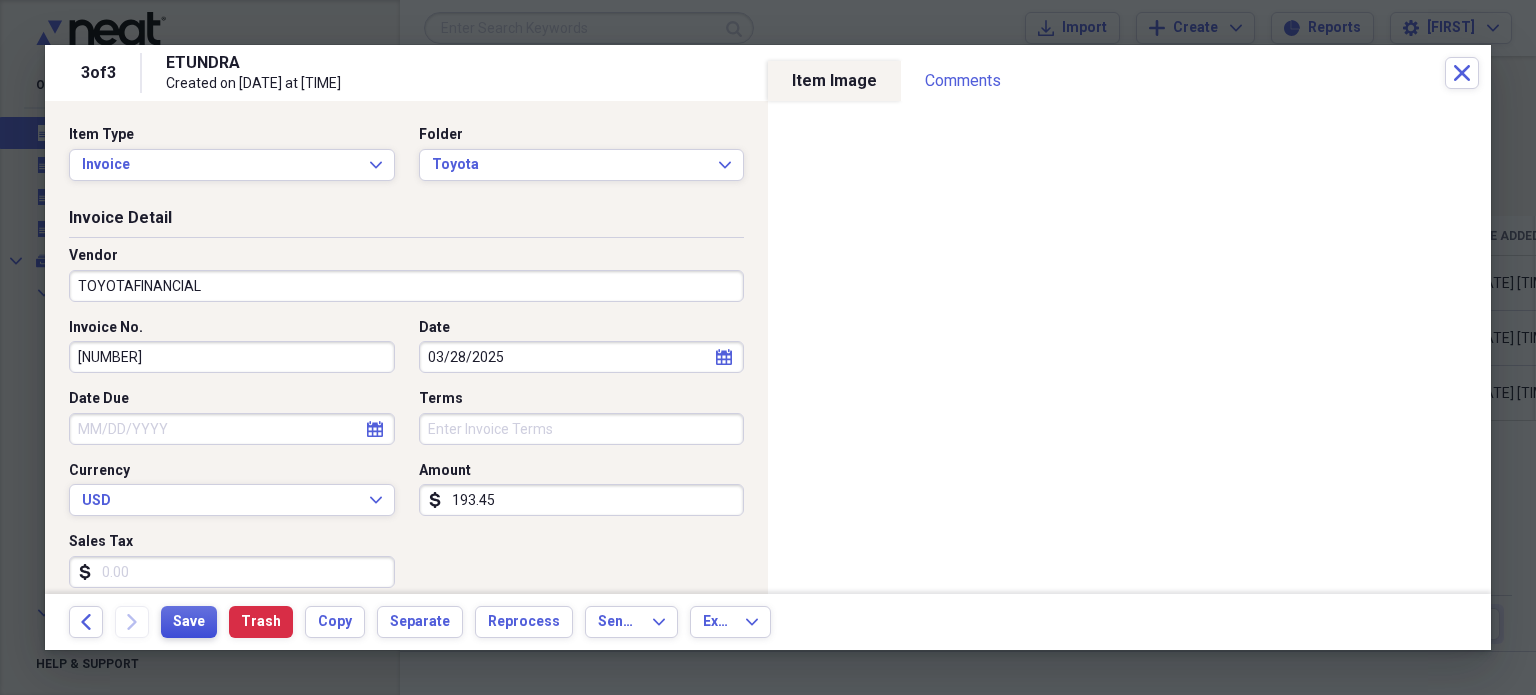 type on "Paid by CC." 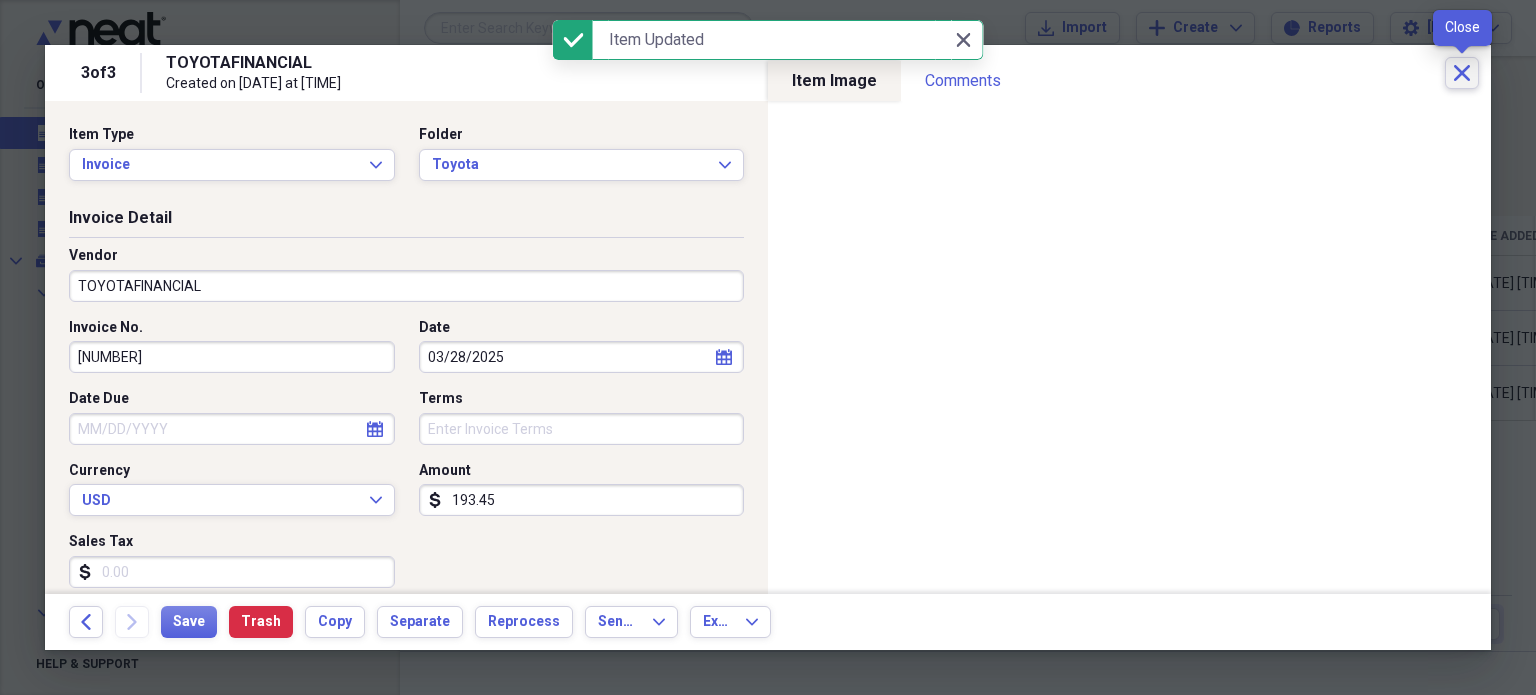 click on "Close" at bounding box center (1462, 73) 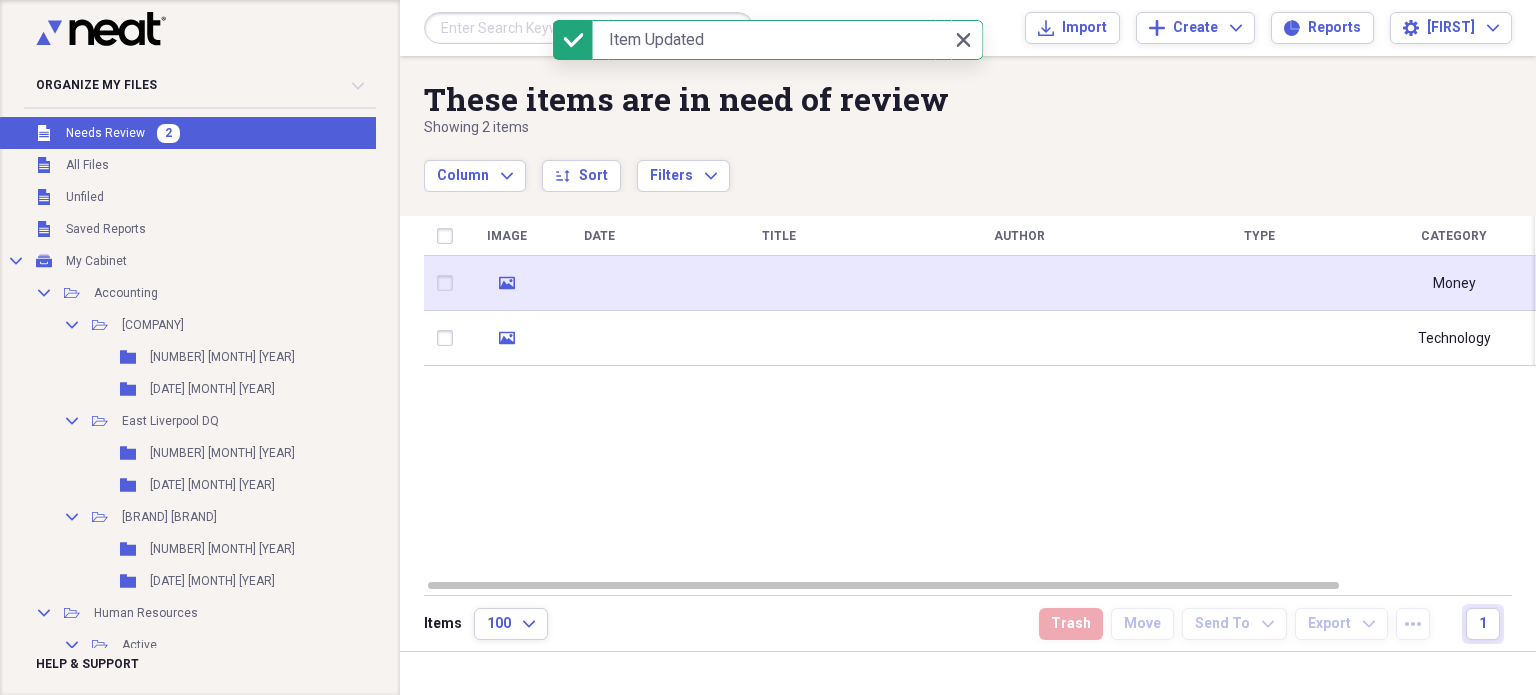 click at bounding box center [779, 283] 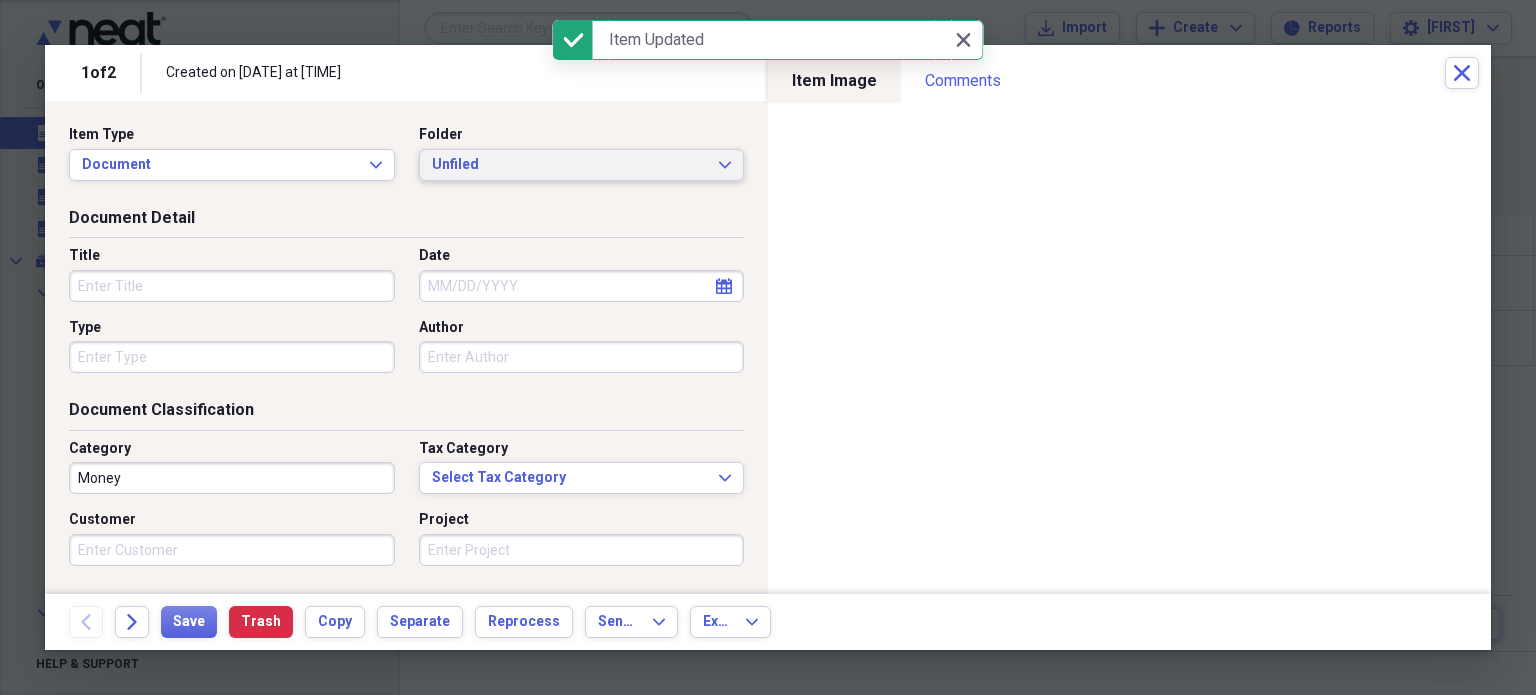 click on "Unfiled" at bounding box center [570, 165] 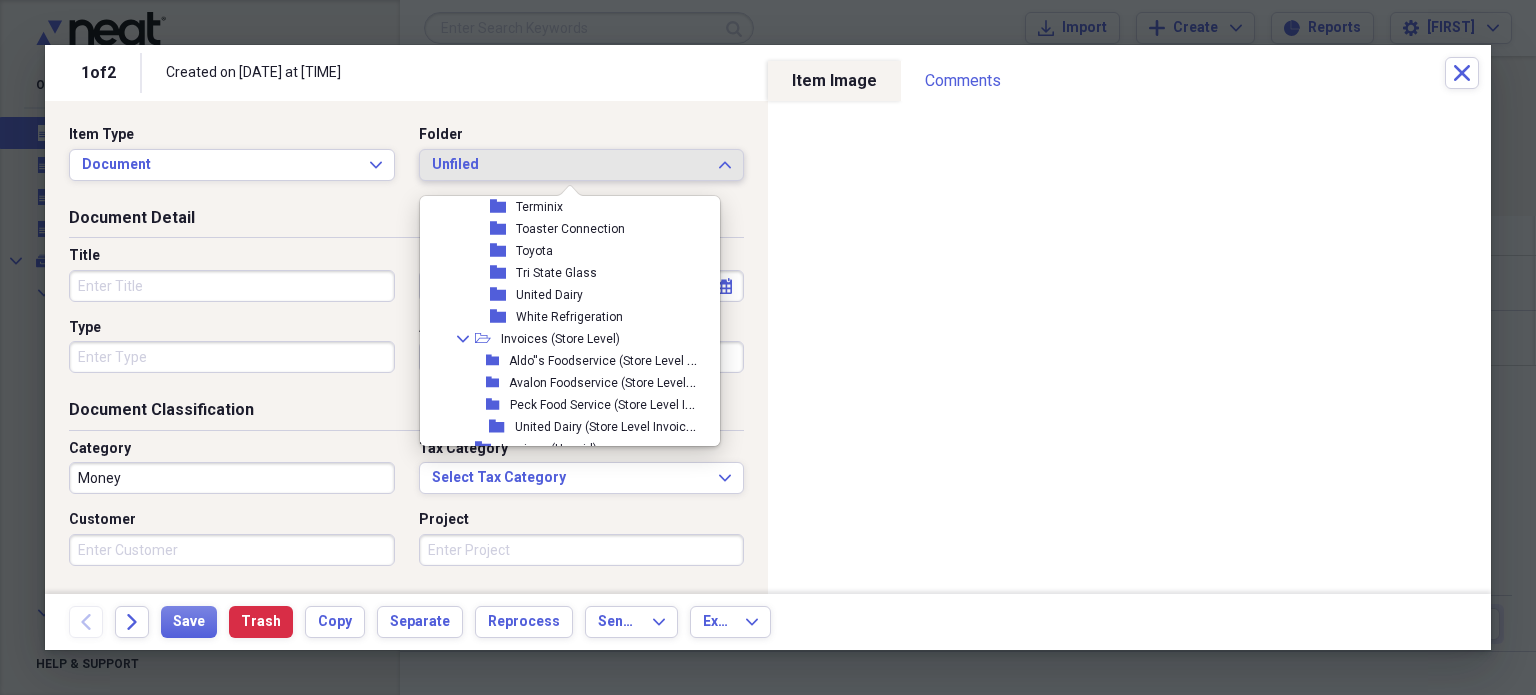 scroll, scrollTop: 3675, scrollLeft: 0, axis: vertical 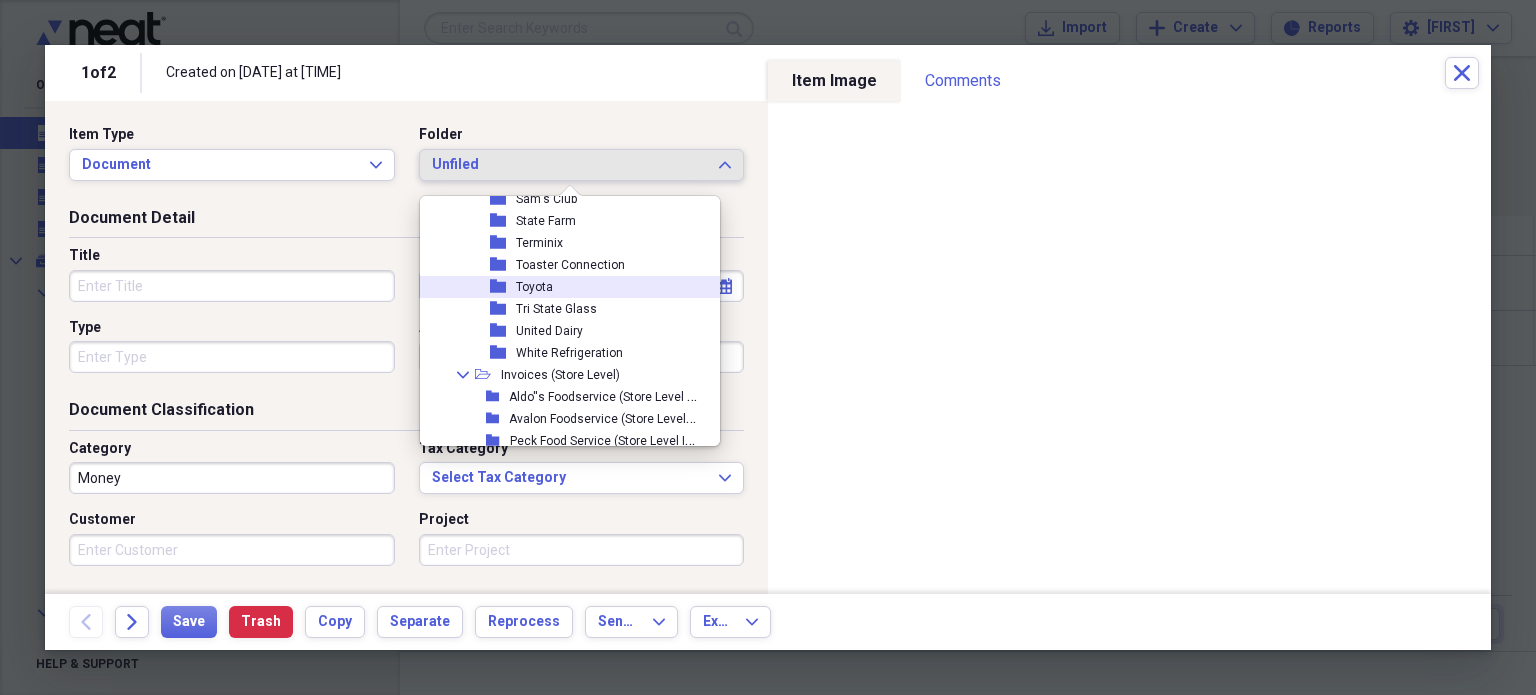 click on "folder Toyota" at bounding box center [562, 287] 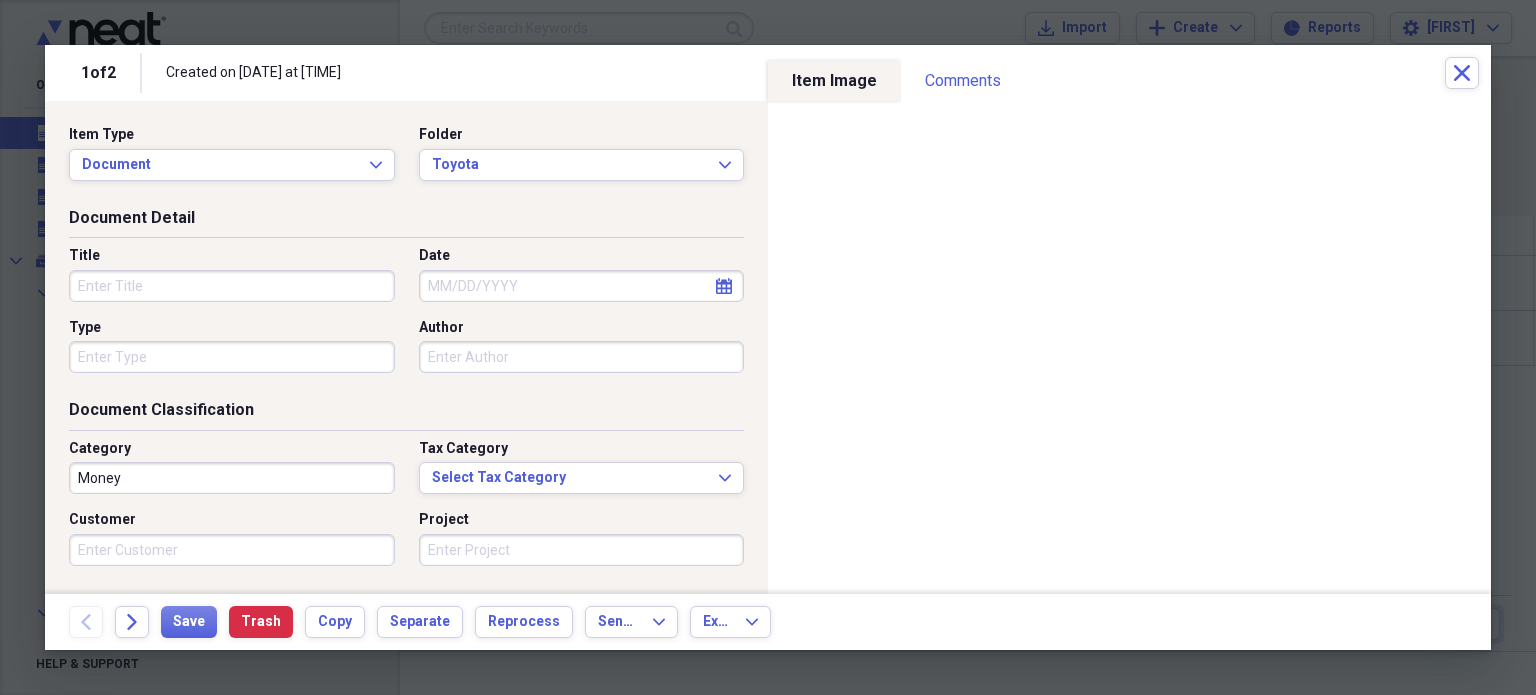 click on "Title" at bounding box center (232, 286) 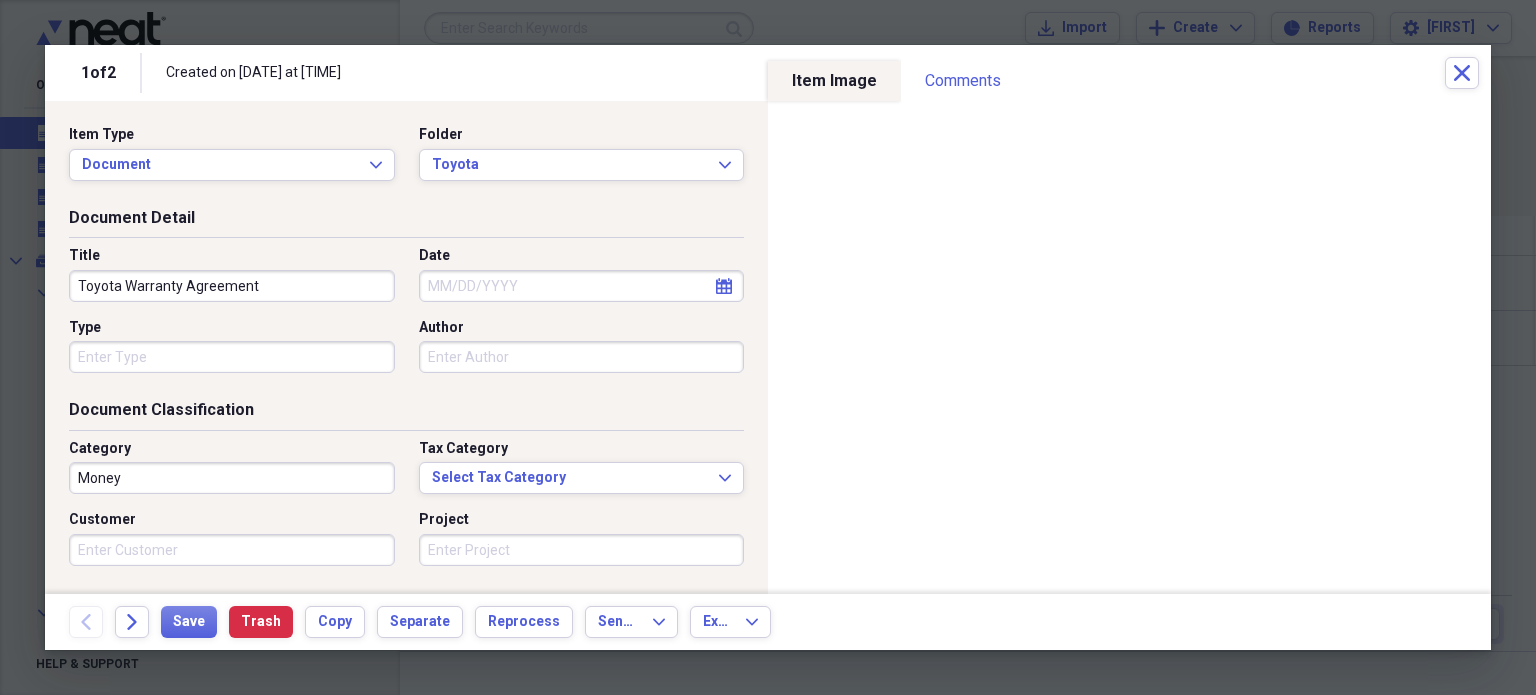 type on "Toyota Warranty Agreement" 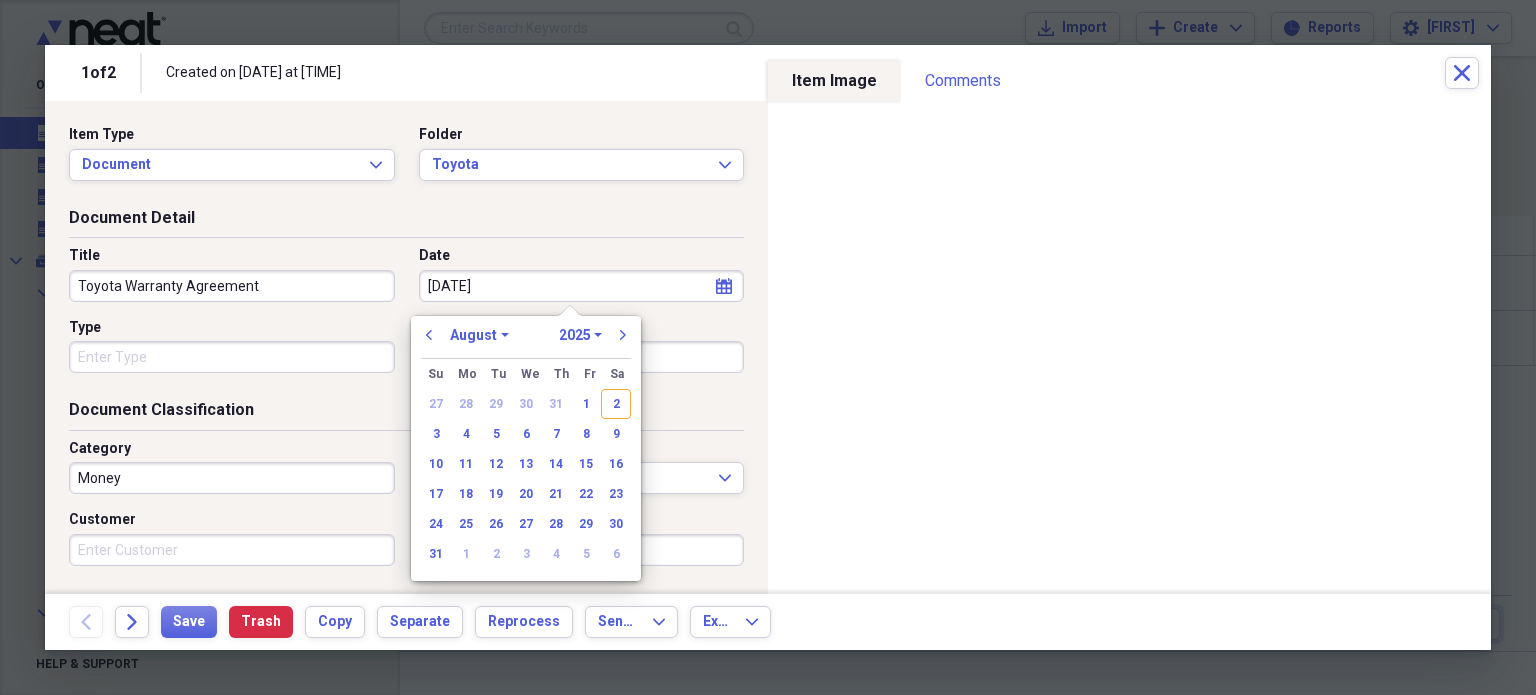 click on "[DATE]" at bounding box center [582, 286] 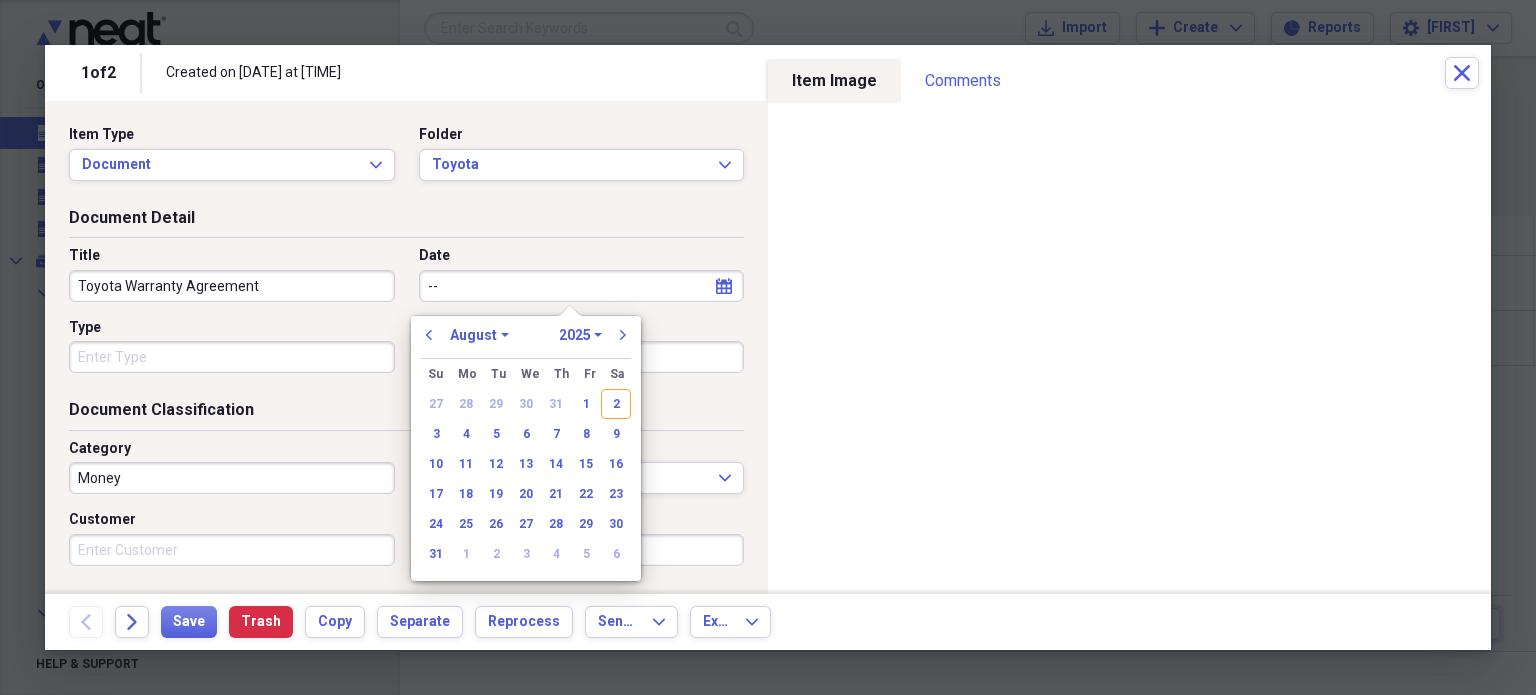 type on "-" 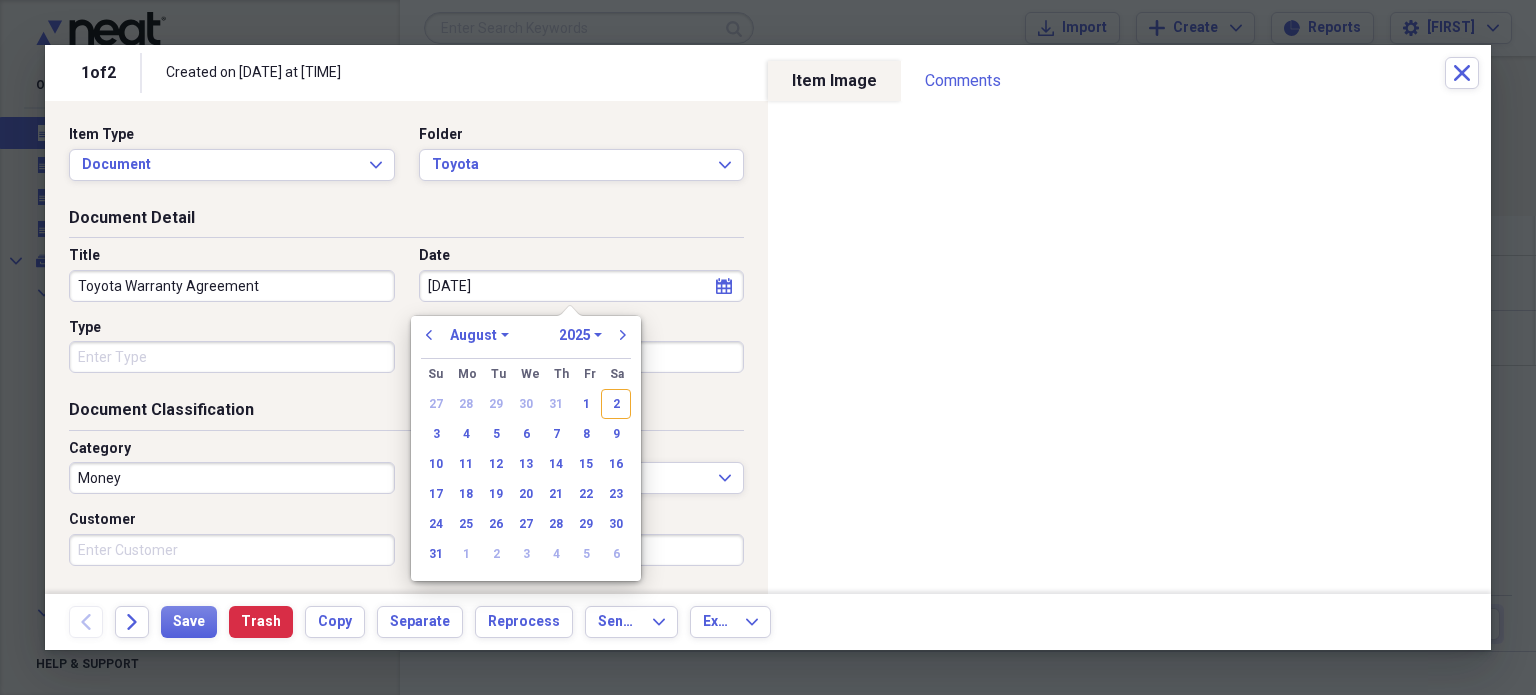 type on "[DATE]" 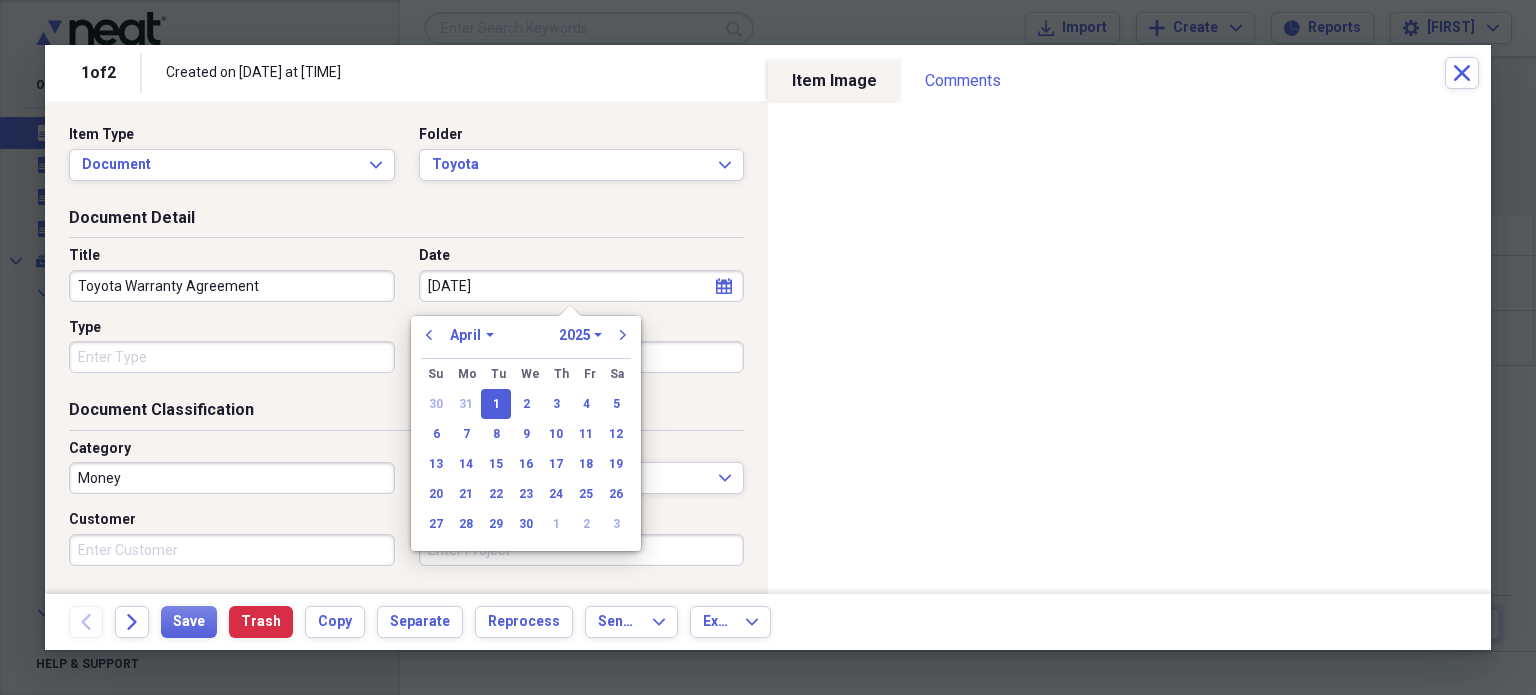 click on "Document Detail" at bounding box center [406, 222] 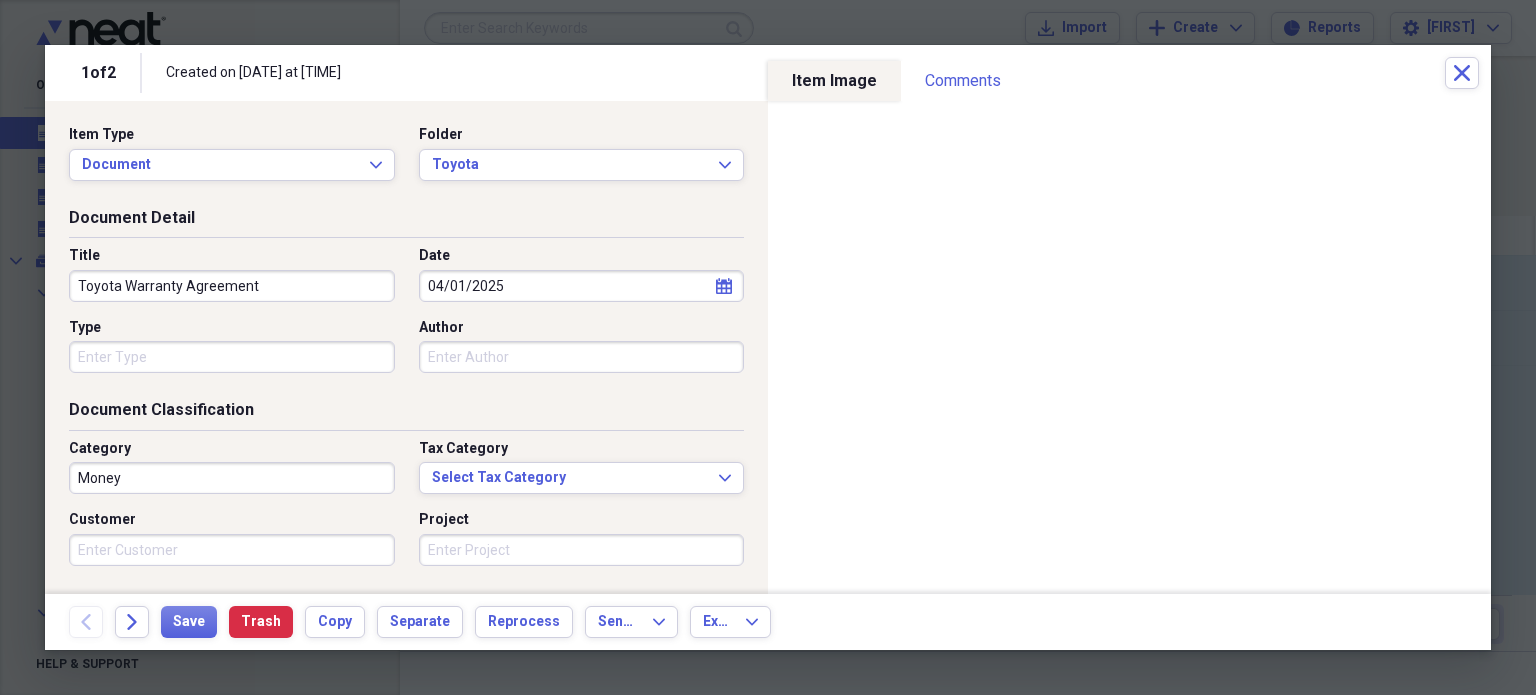 click on "Money" at bounding box center [232, 478] 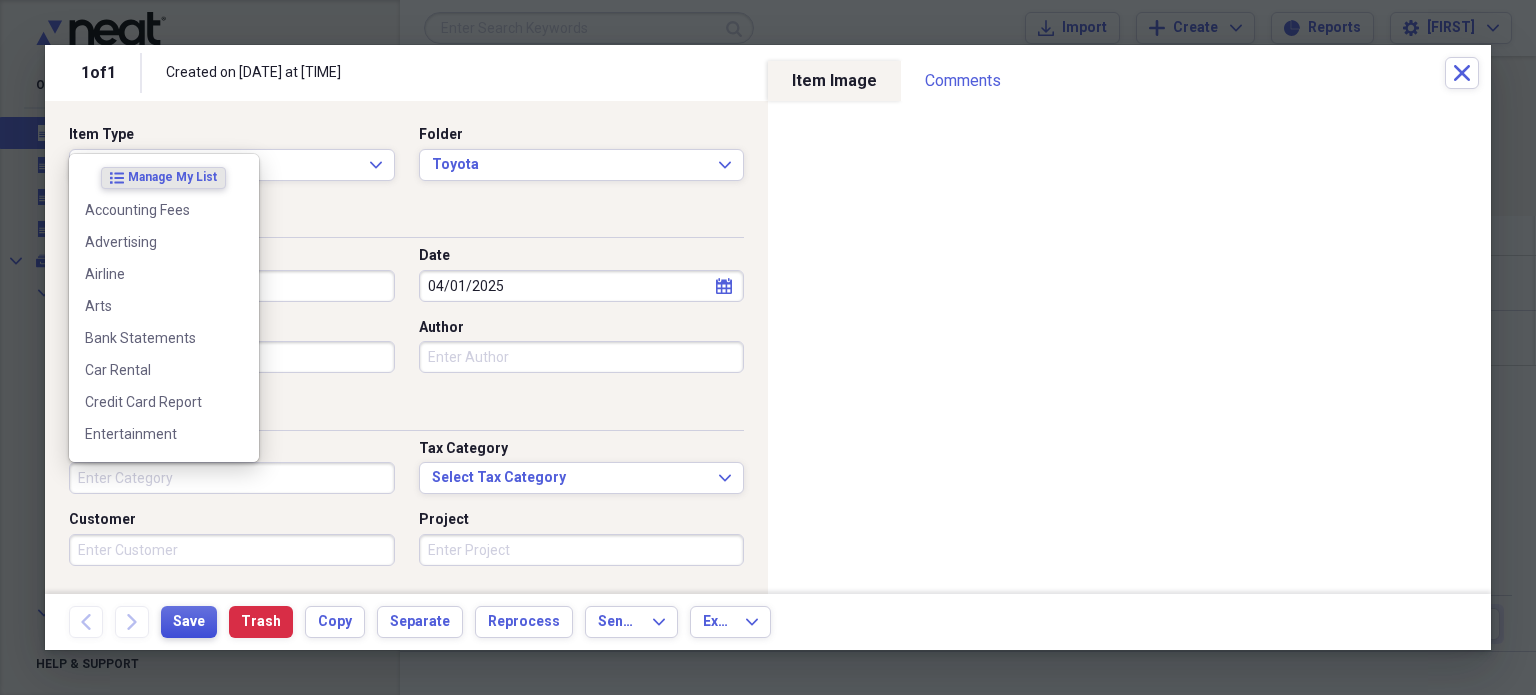 type 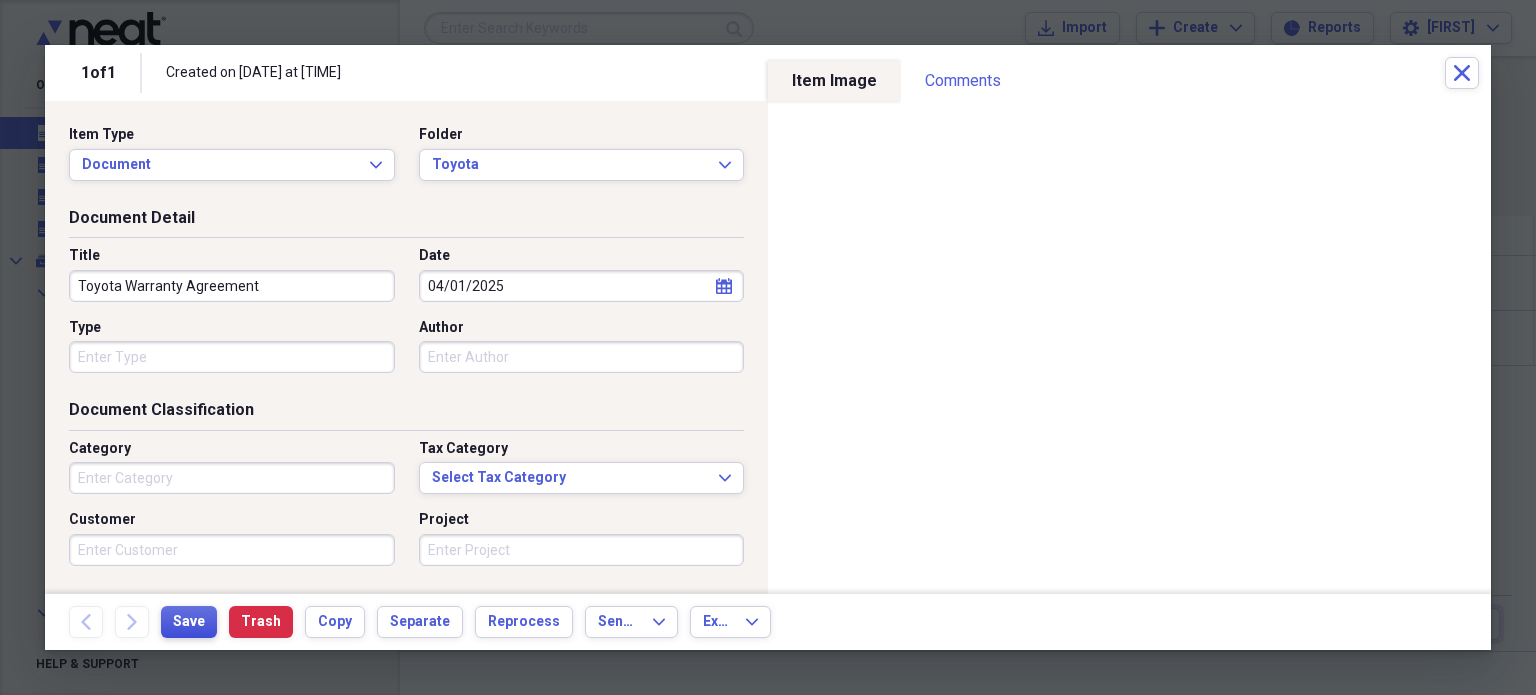 click on "Save" at bounding box center [189, 622] 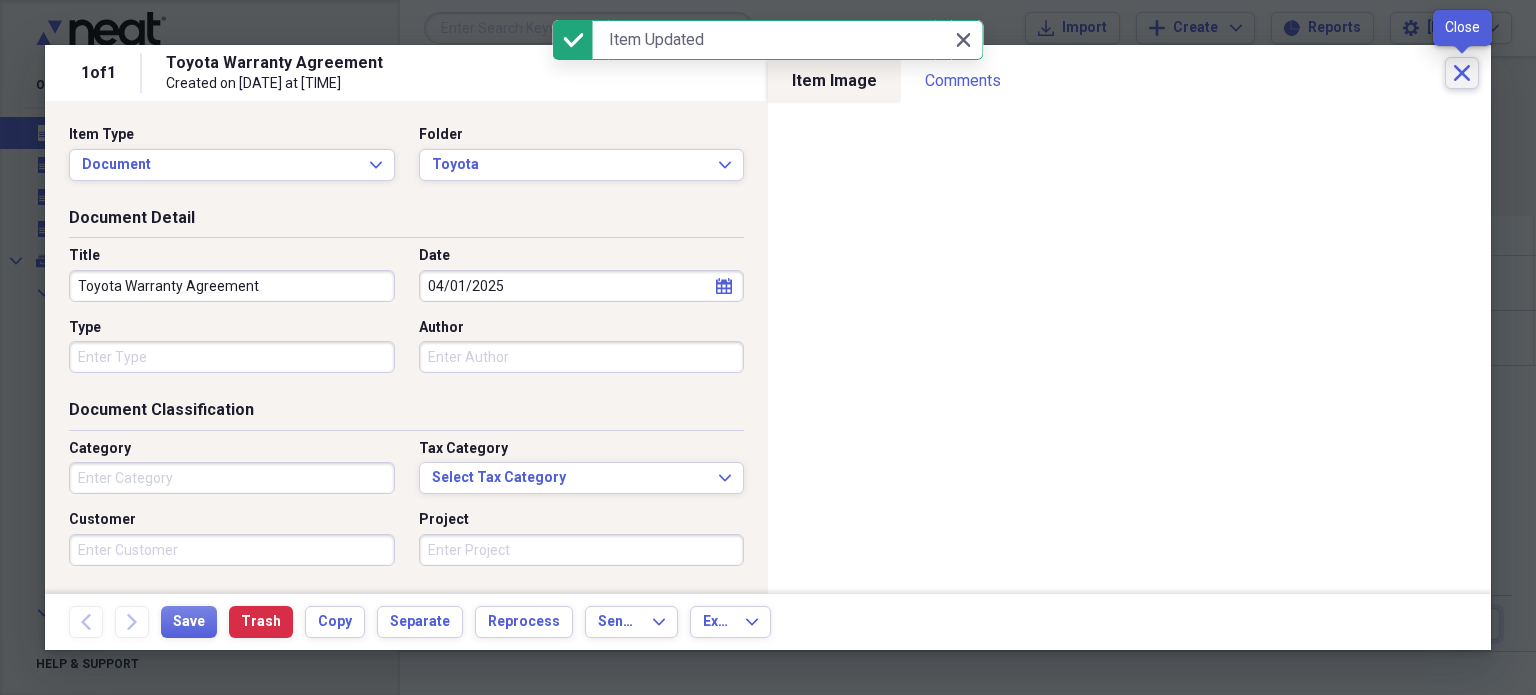 click 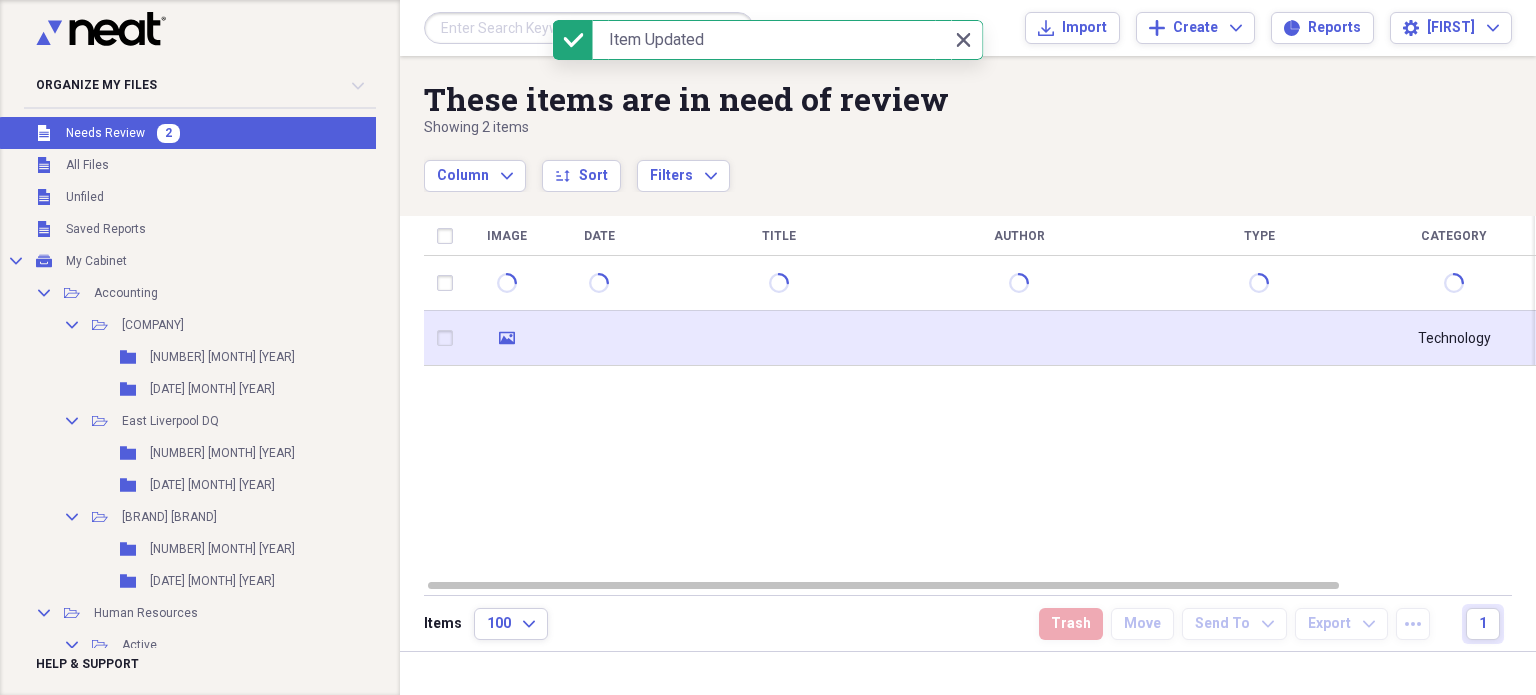 click at bounding box center [1019, 338] 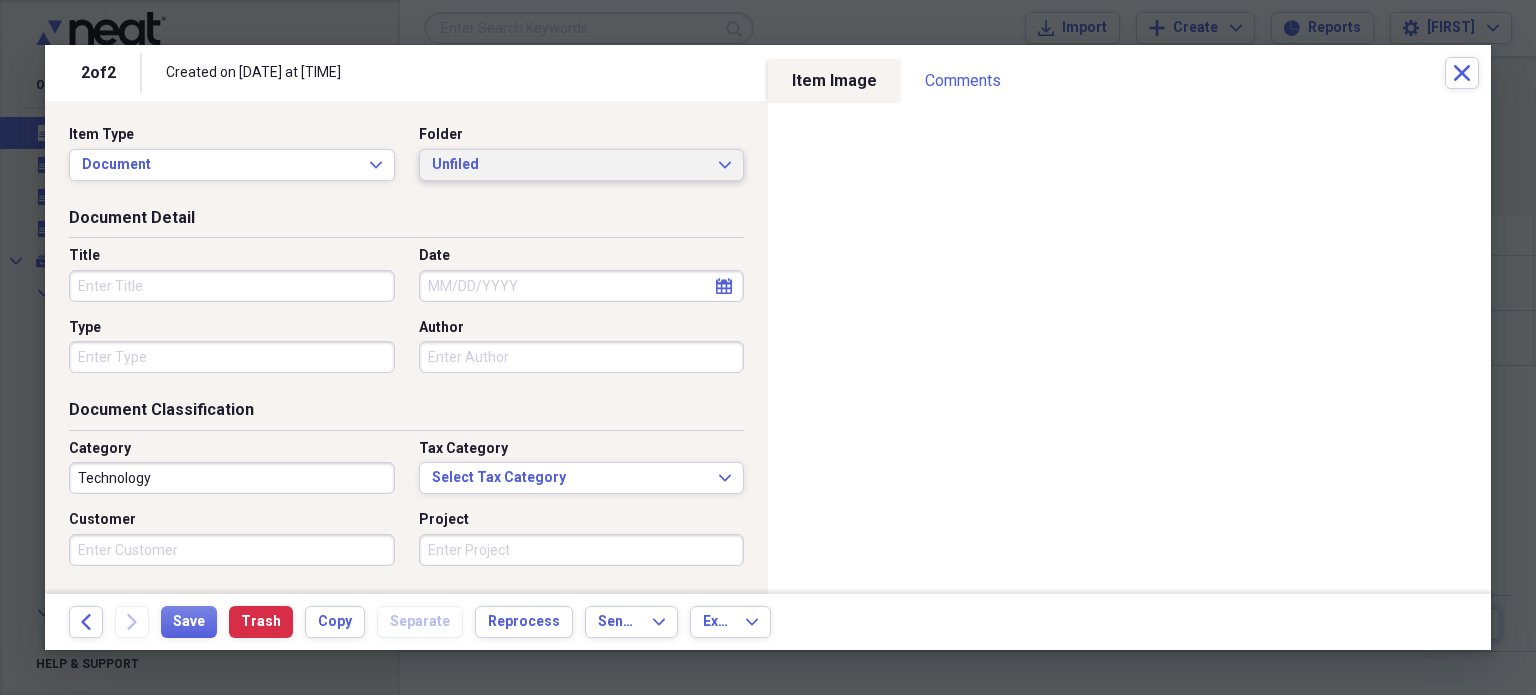 click on "Unfiled" at bounding box center [570, 165] 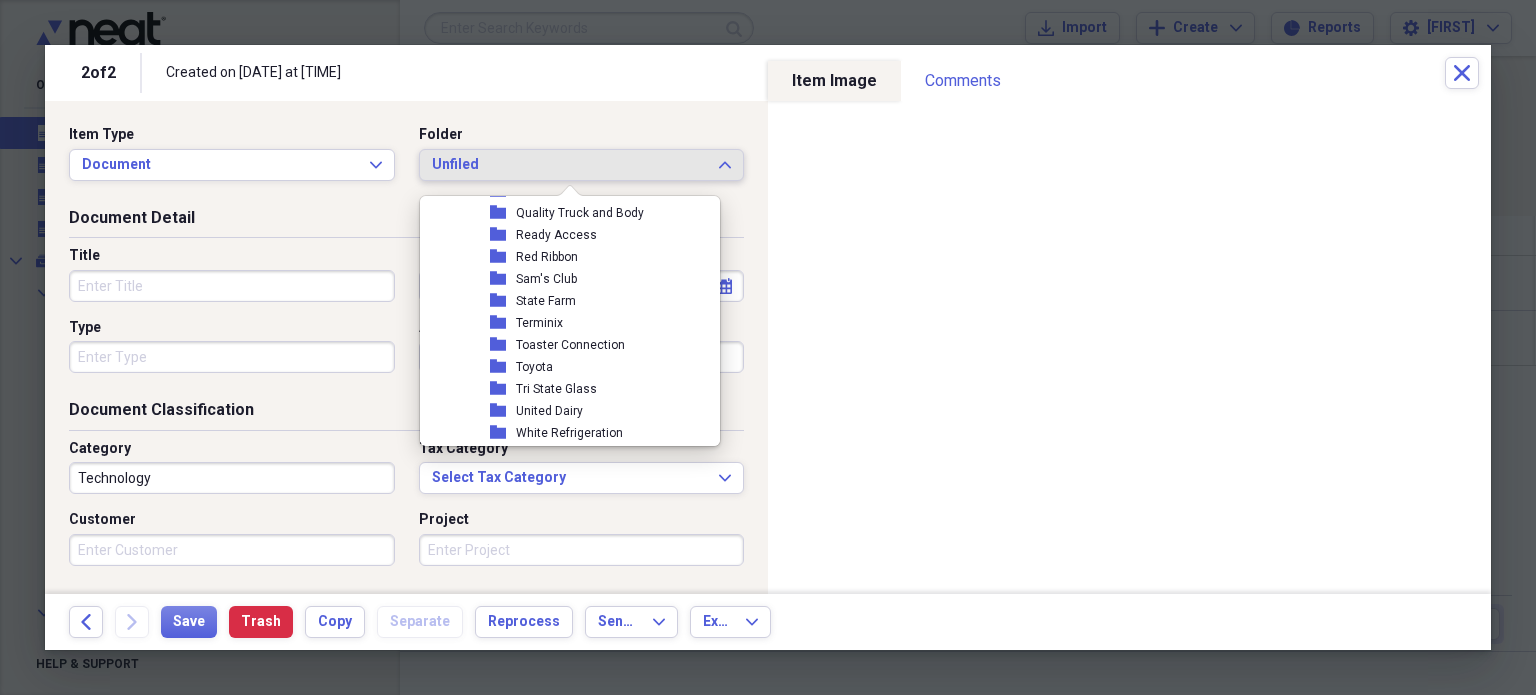 scroll, scrollTop: 3719, scrollLeft: 0, axis: vertical 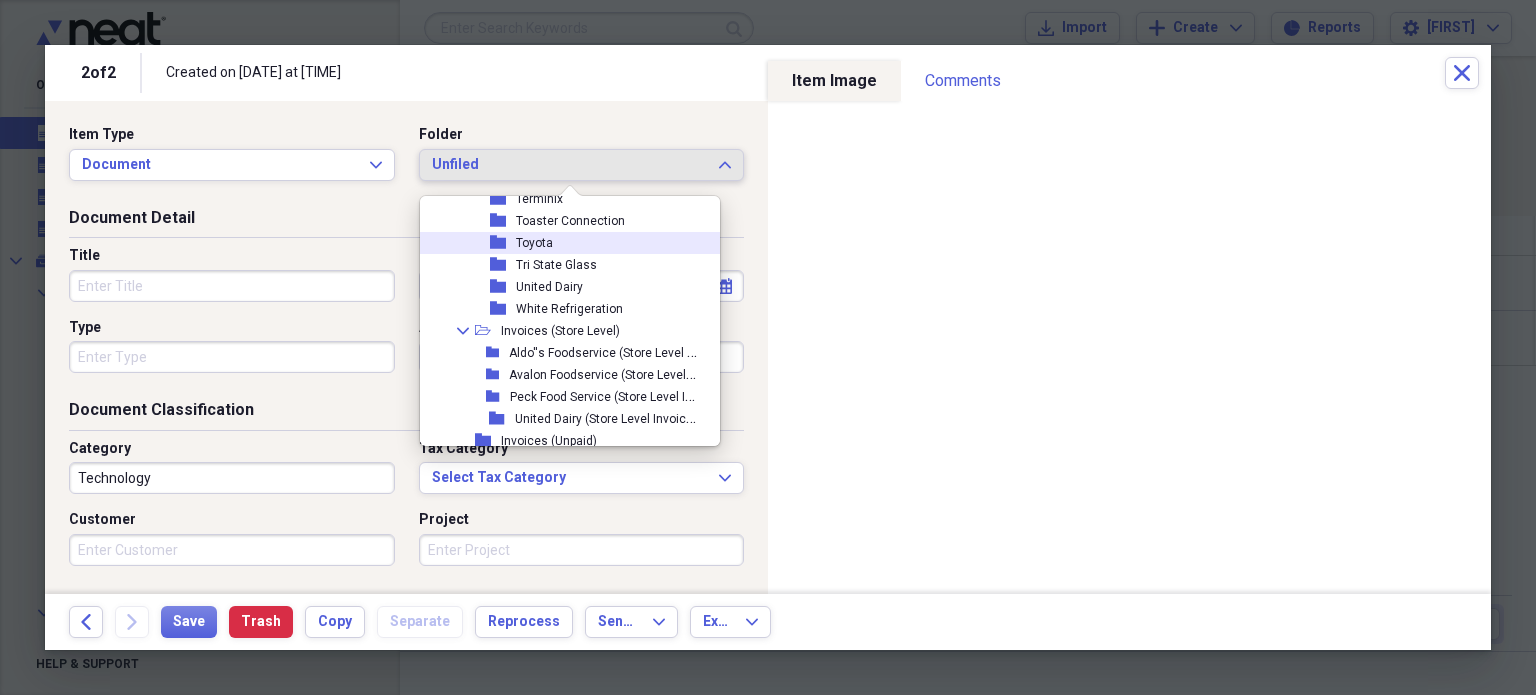 click on "Toyota" at bounding box center [534, 243] 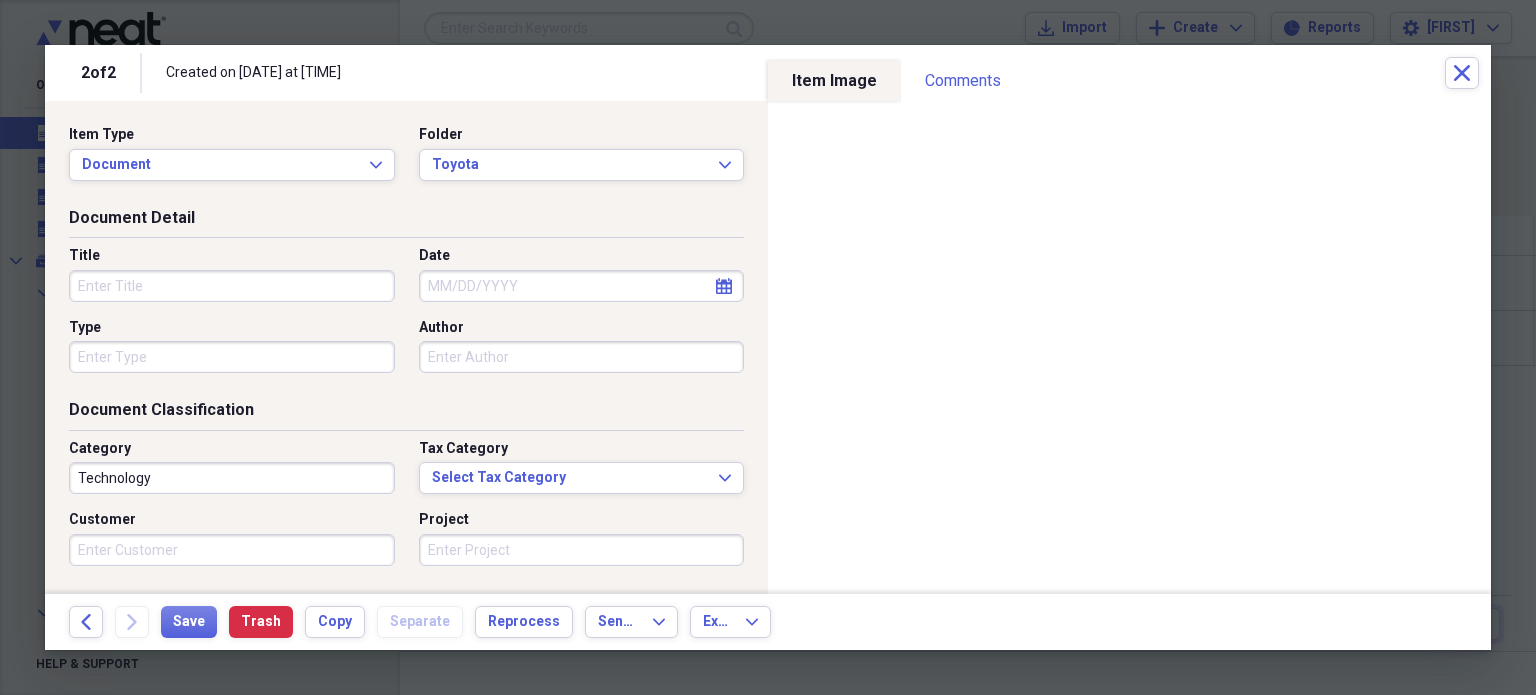 click on "Title" at bounding box center [232, 286] 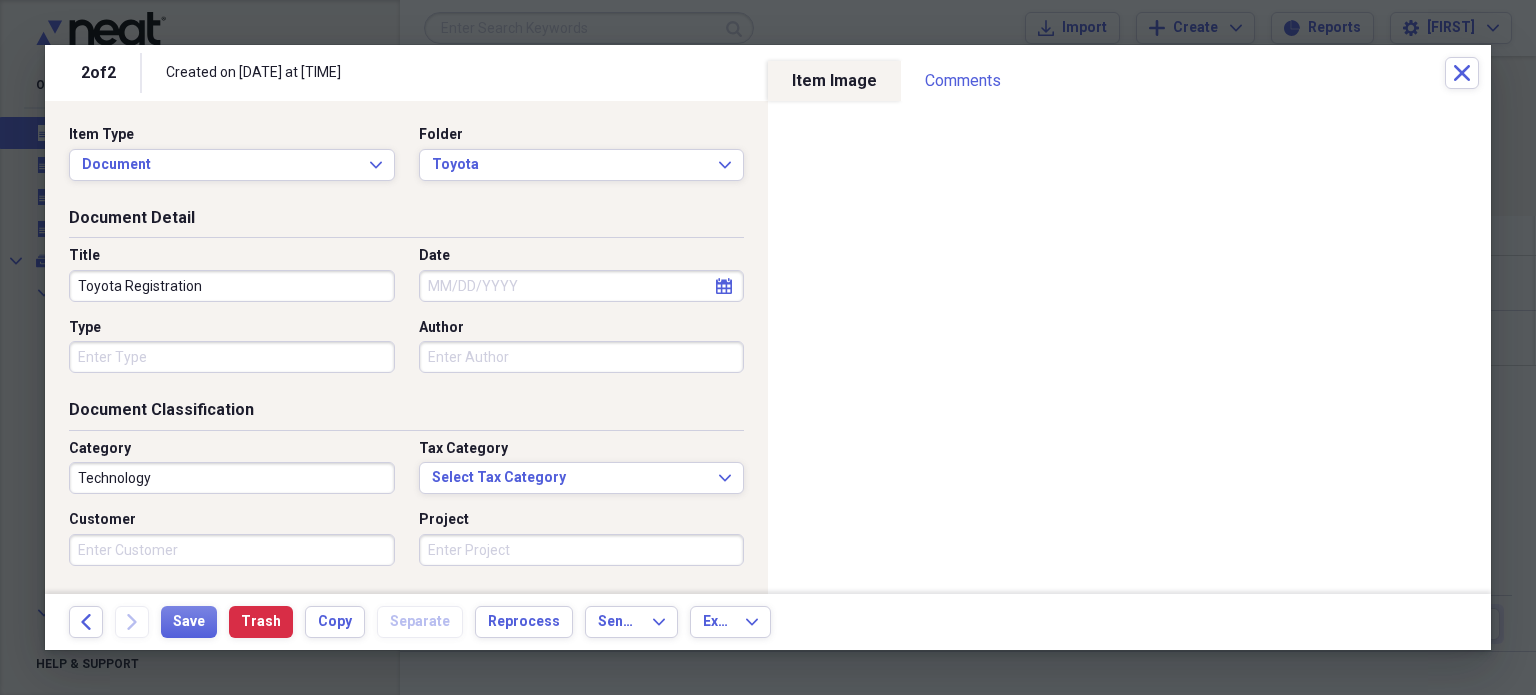 type on "Toyota Registration" 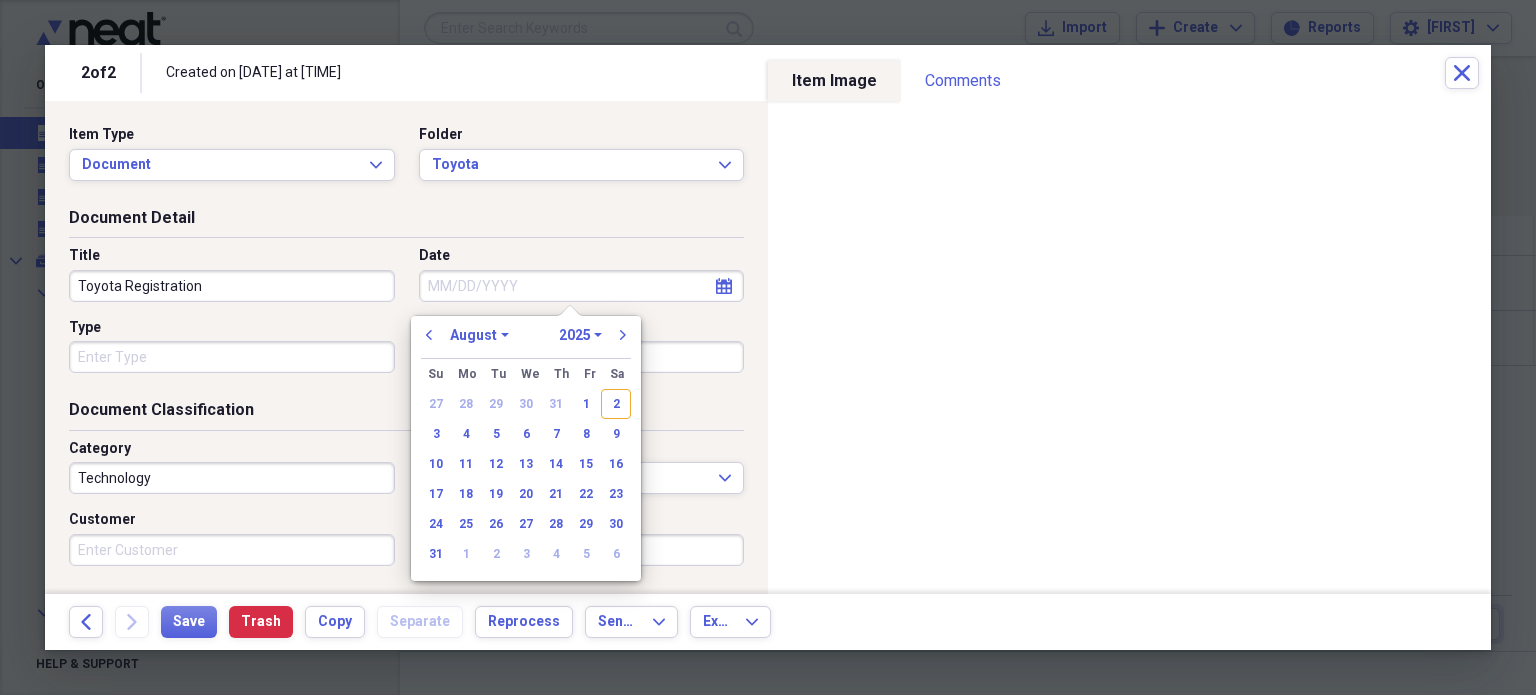 click on "Toyota Registration" at bounding box center (232, 286) 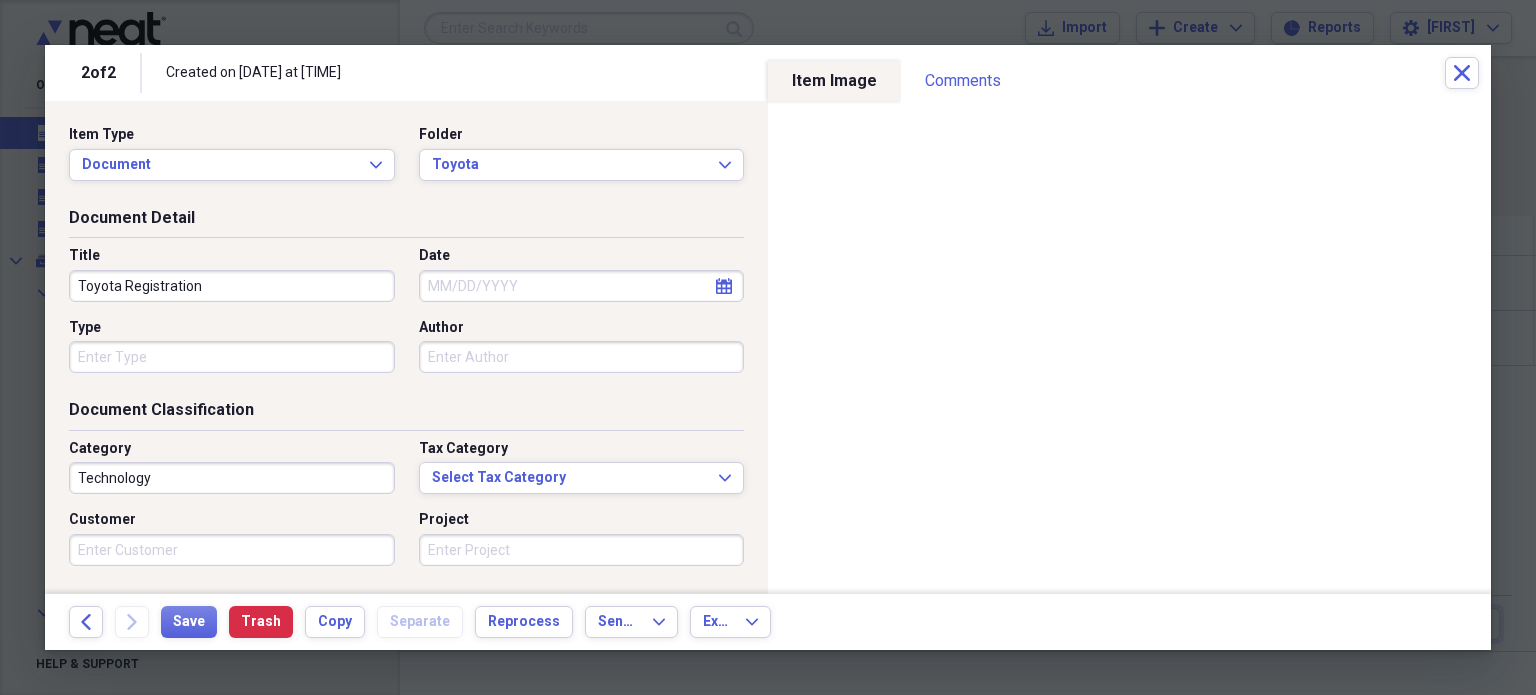 click on "Toyota Registration" at bounding box center [232, 286] 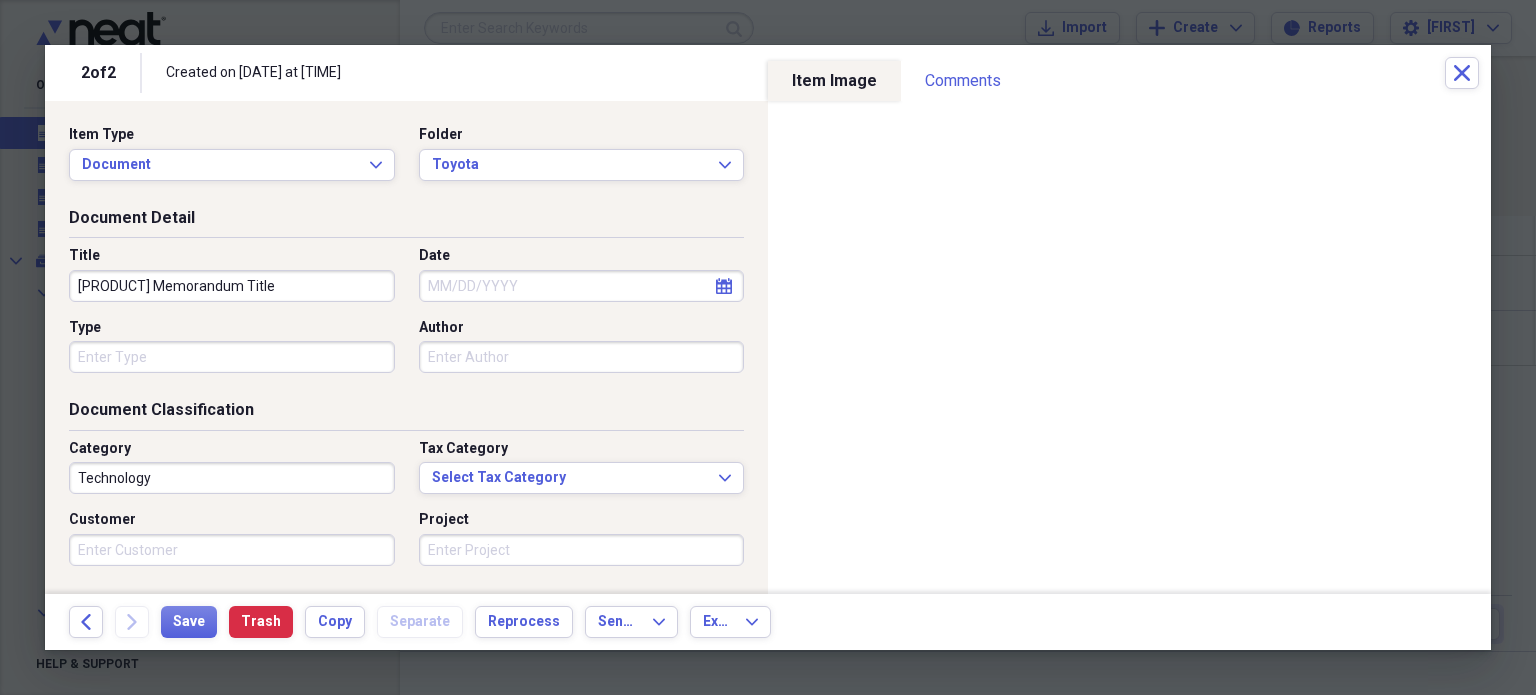 type on "[PRODUCT] Memorandum Title" 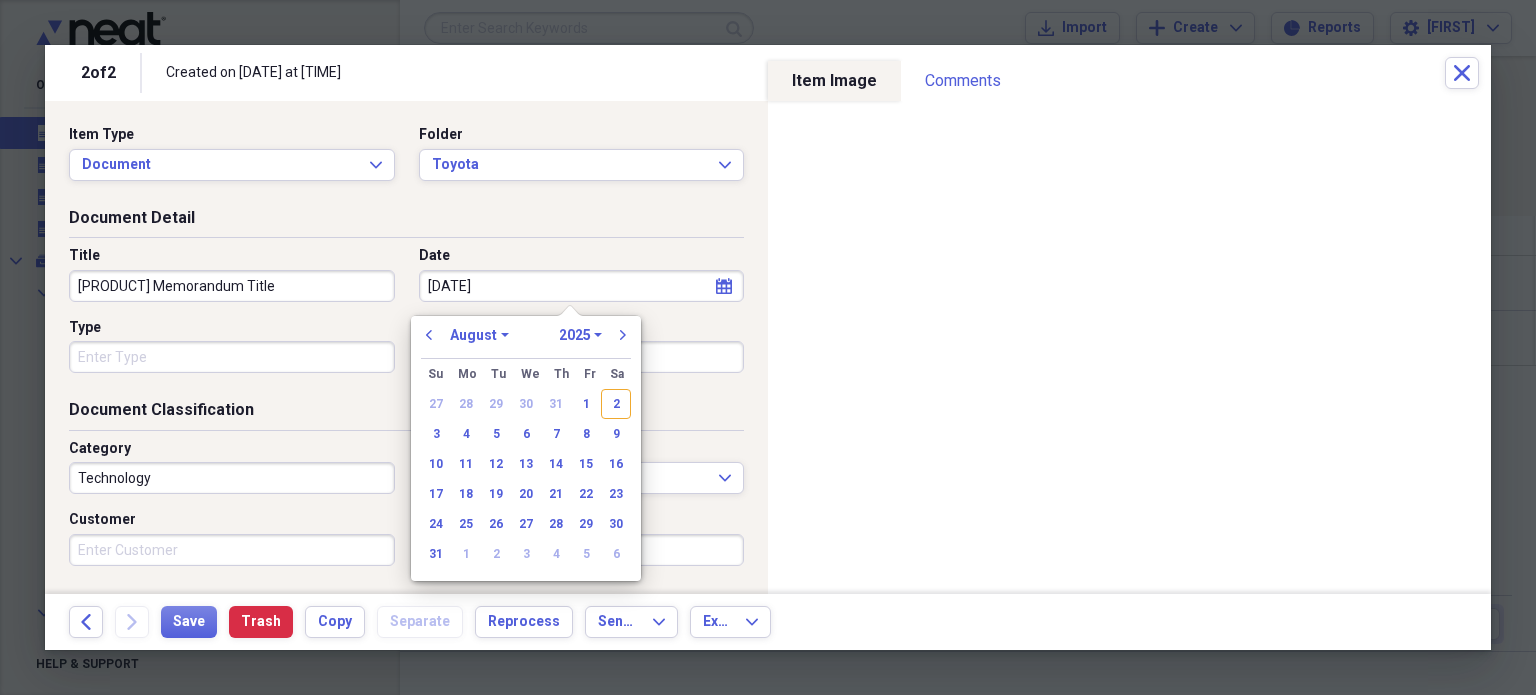 type on "[DATE]" 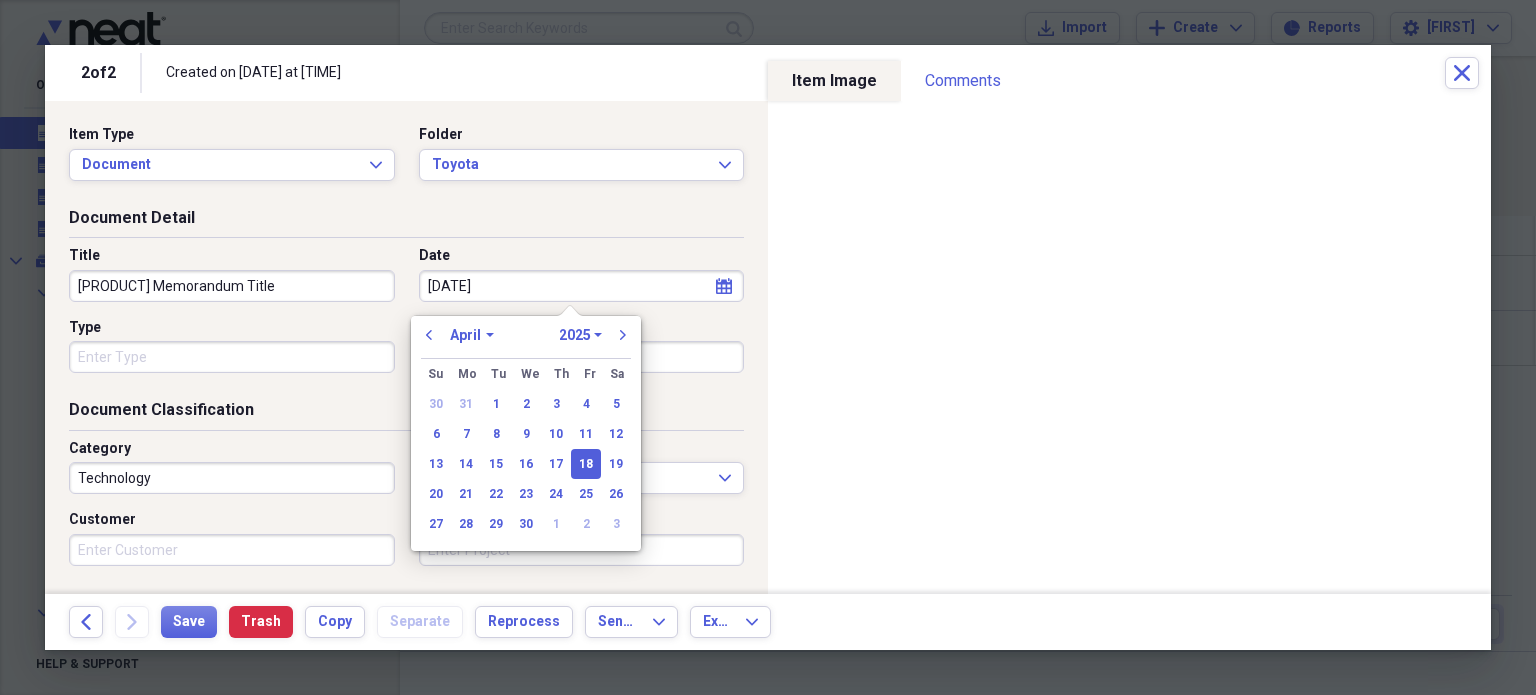type on "04/18/2025" 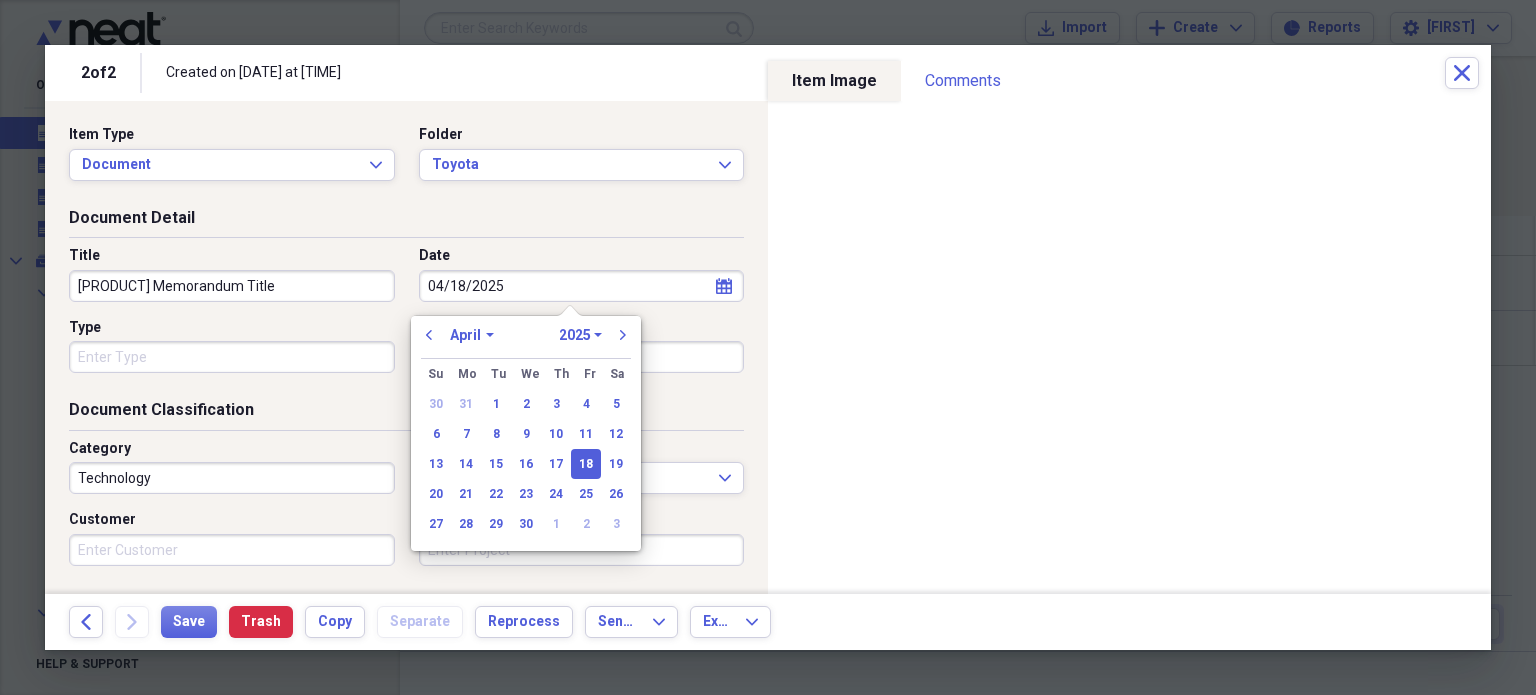 click on "Type" at bounding box center [232, 357] 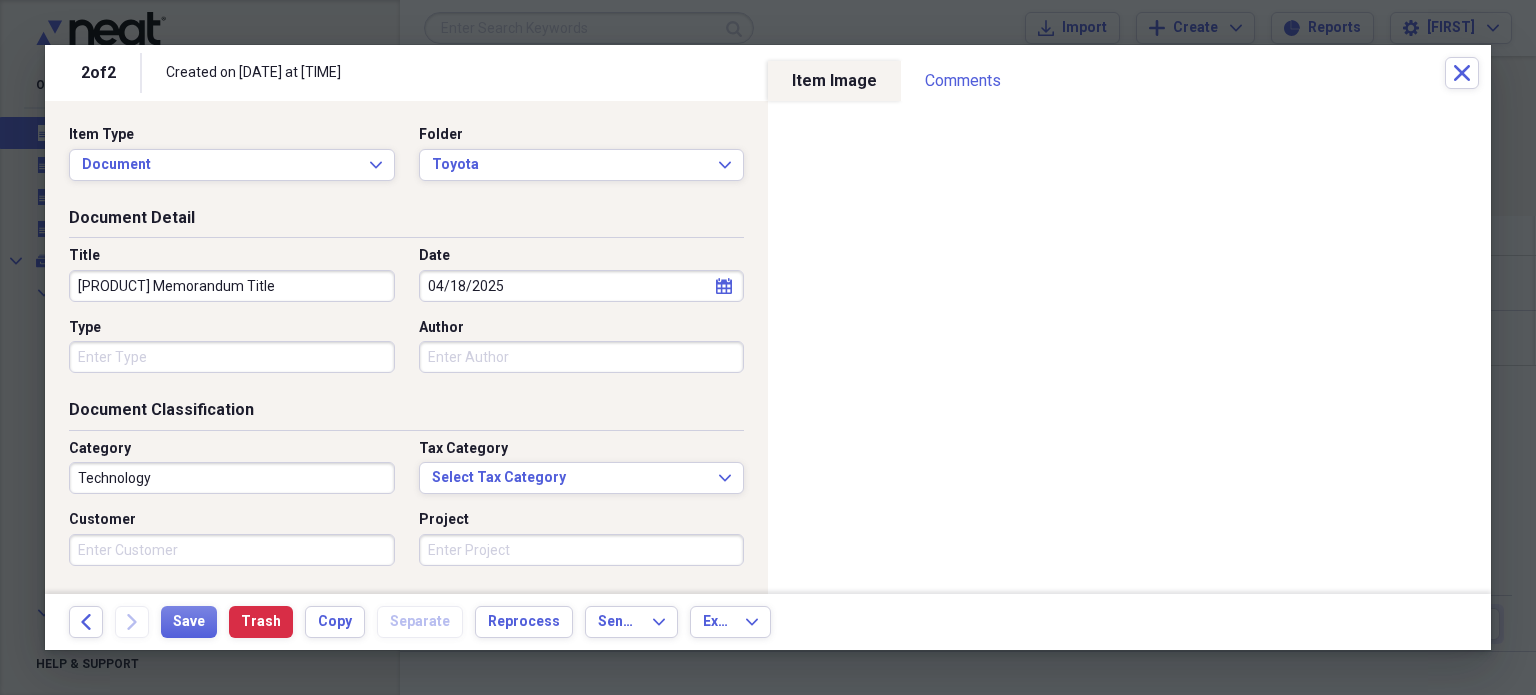 click on "Type" at bounding box center (232, 328) 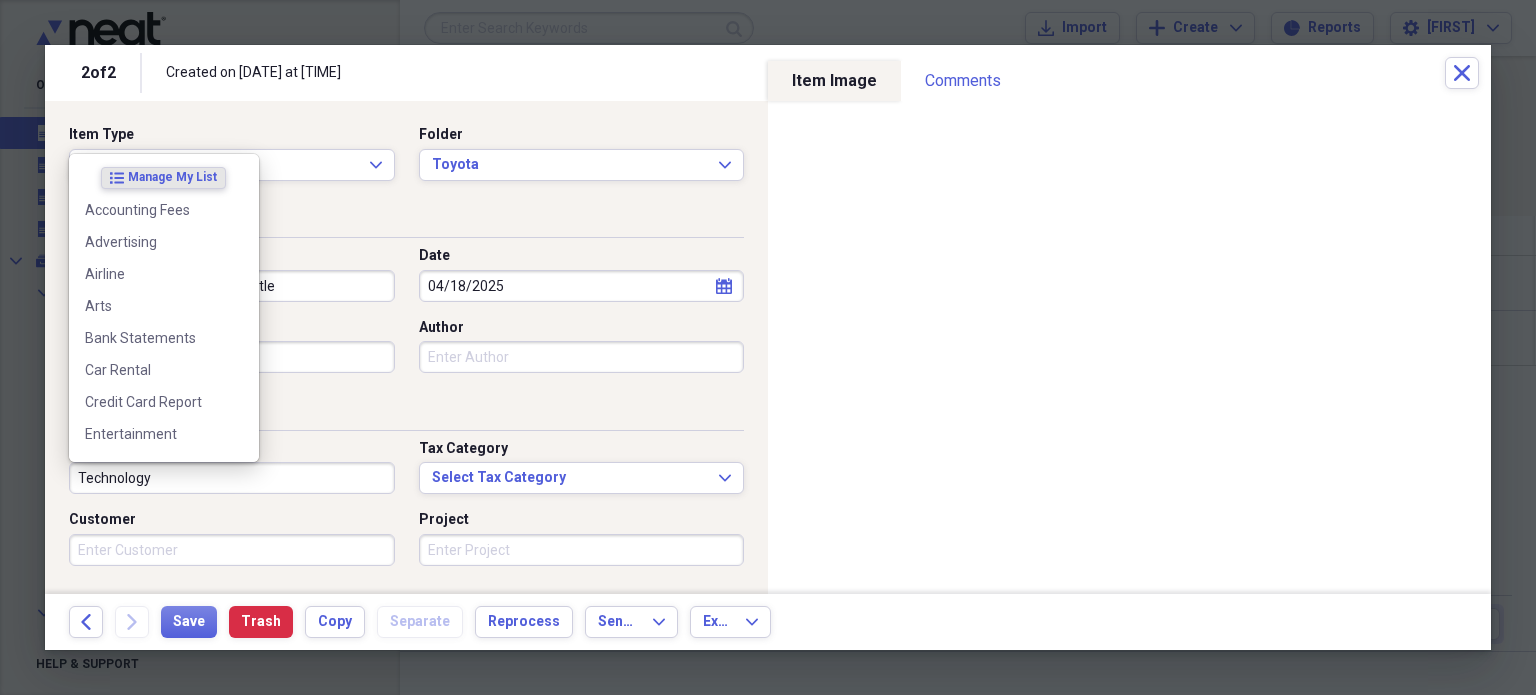 click on "Technology" at bounding box center [232, 478] 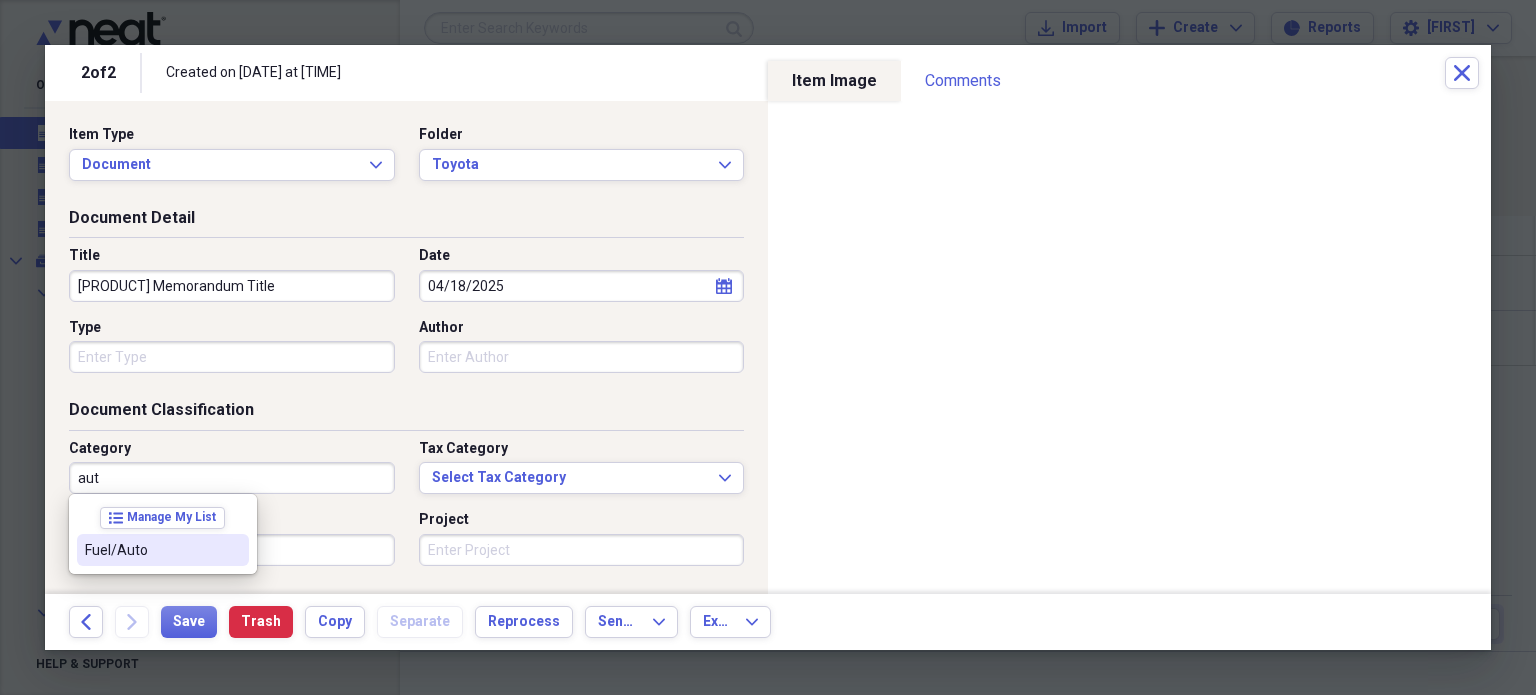 click on "Fuel/Auto" at bounding box center (151, 550) 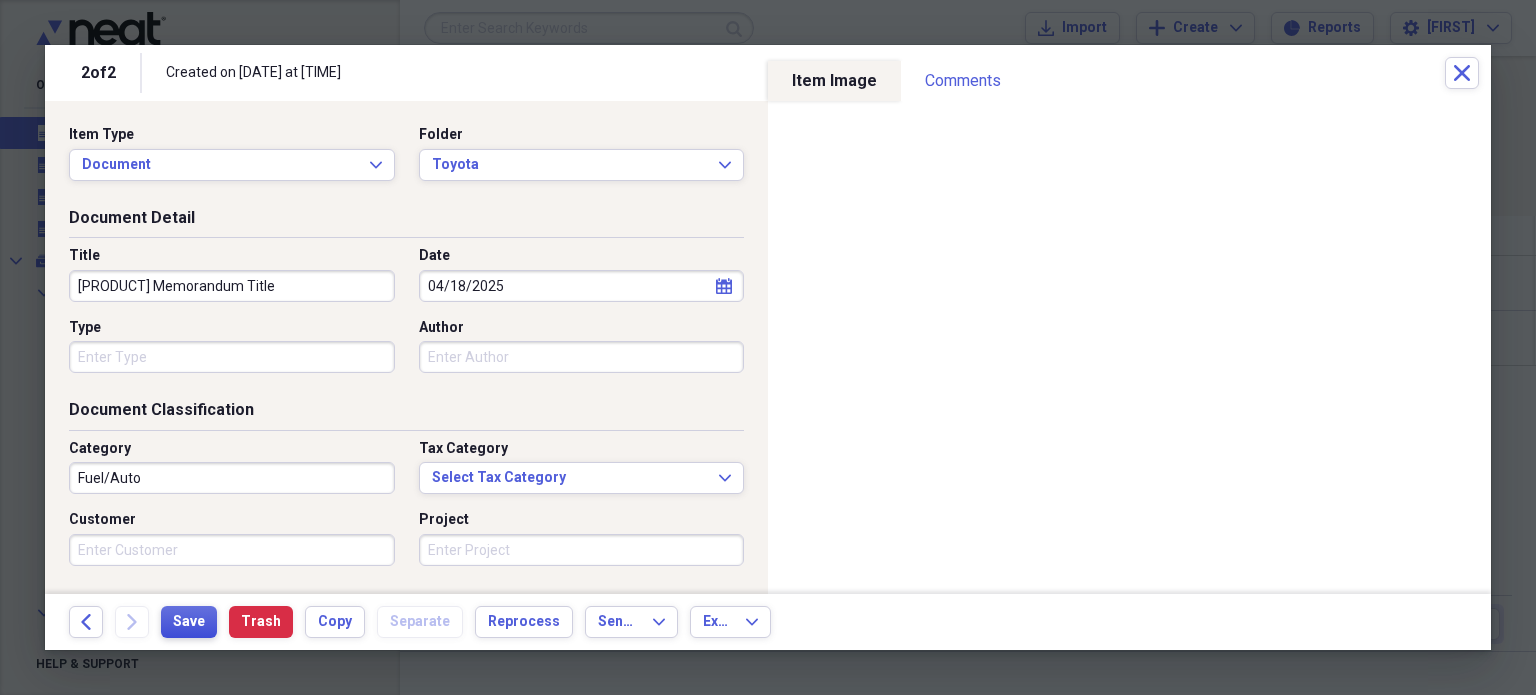 click on "Save" at bounding box center [189, 622] 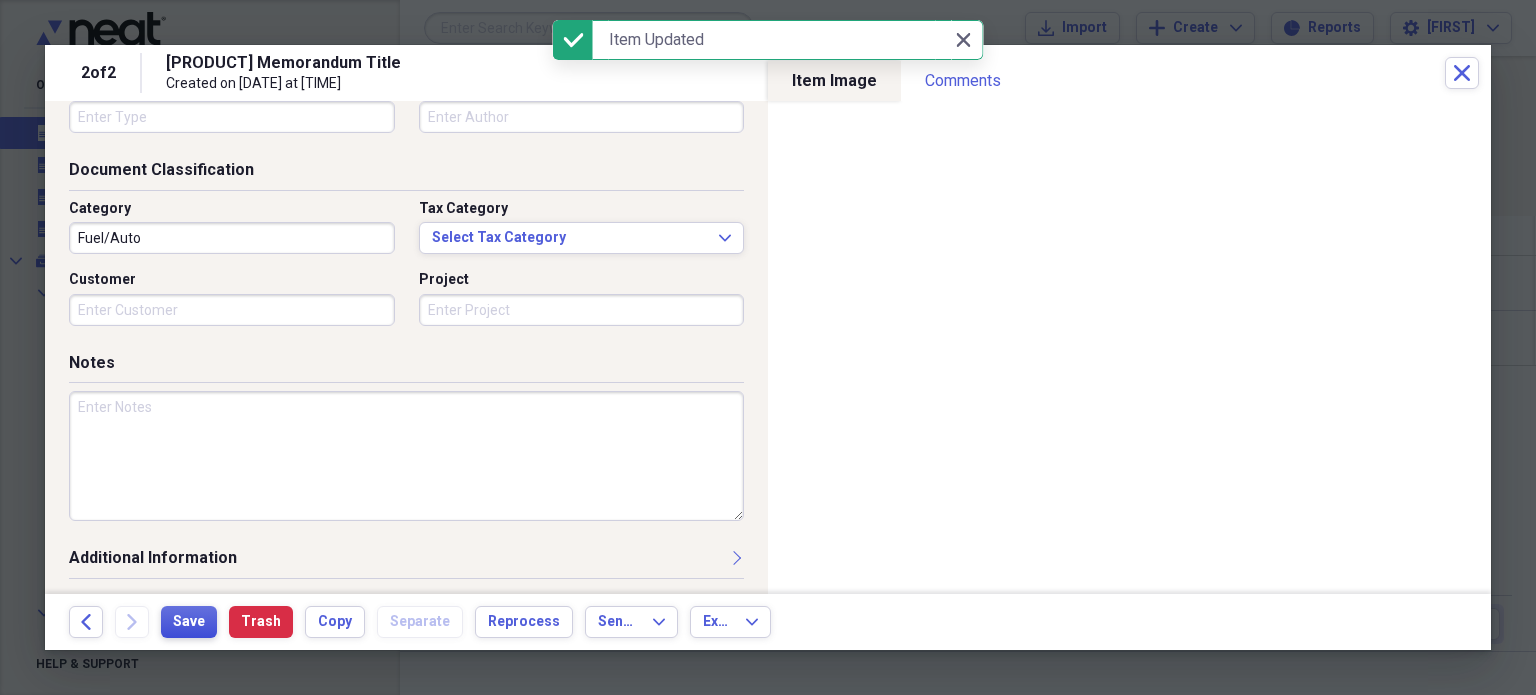 scroll, scrollTop: 0, scrollLeft: 0, axis: both 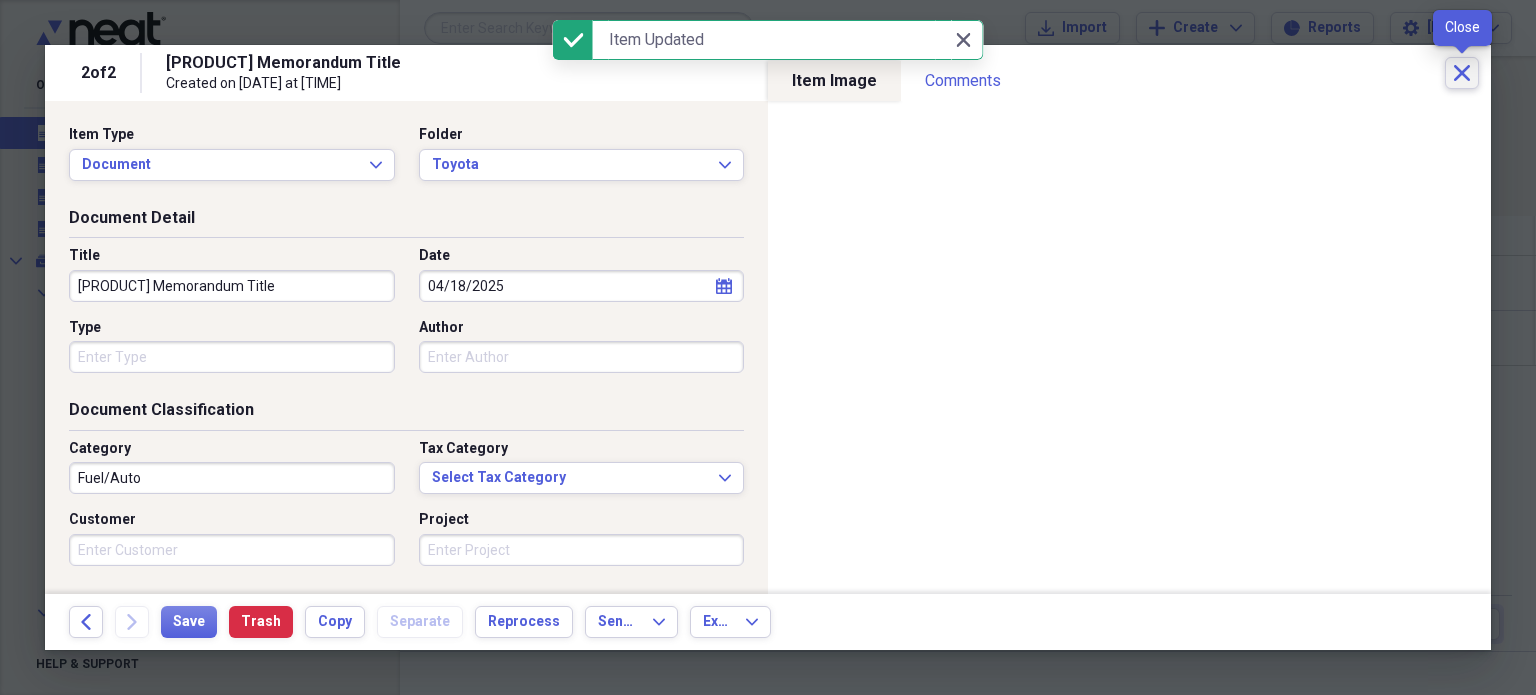 click 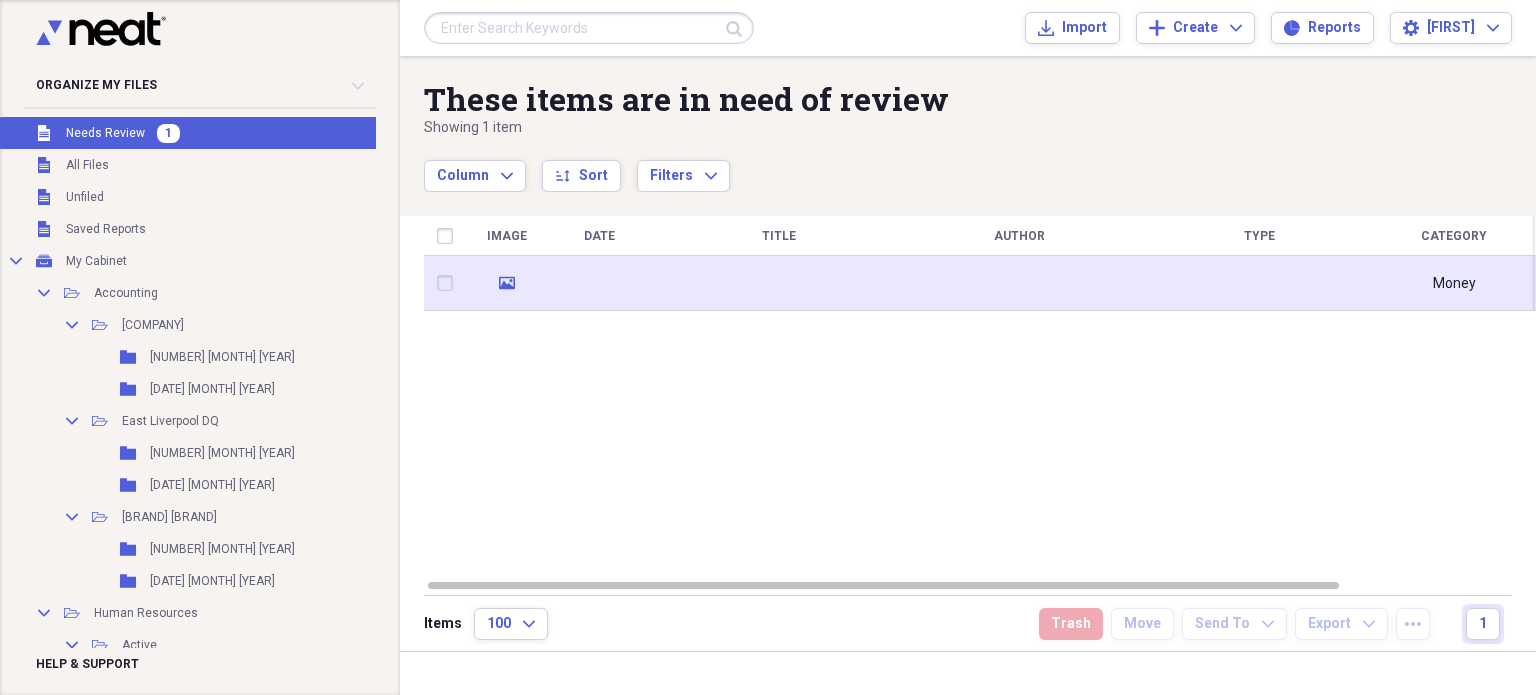 click at bounding box center (779, 283) 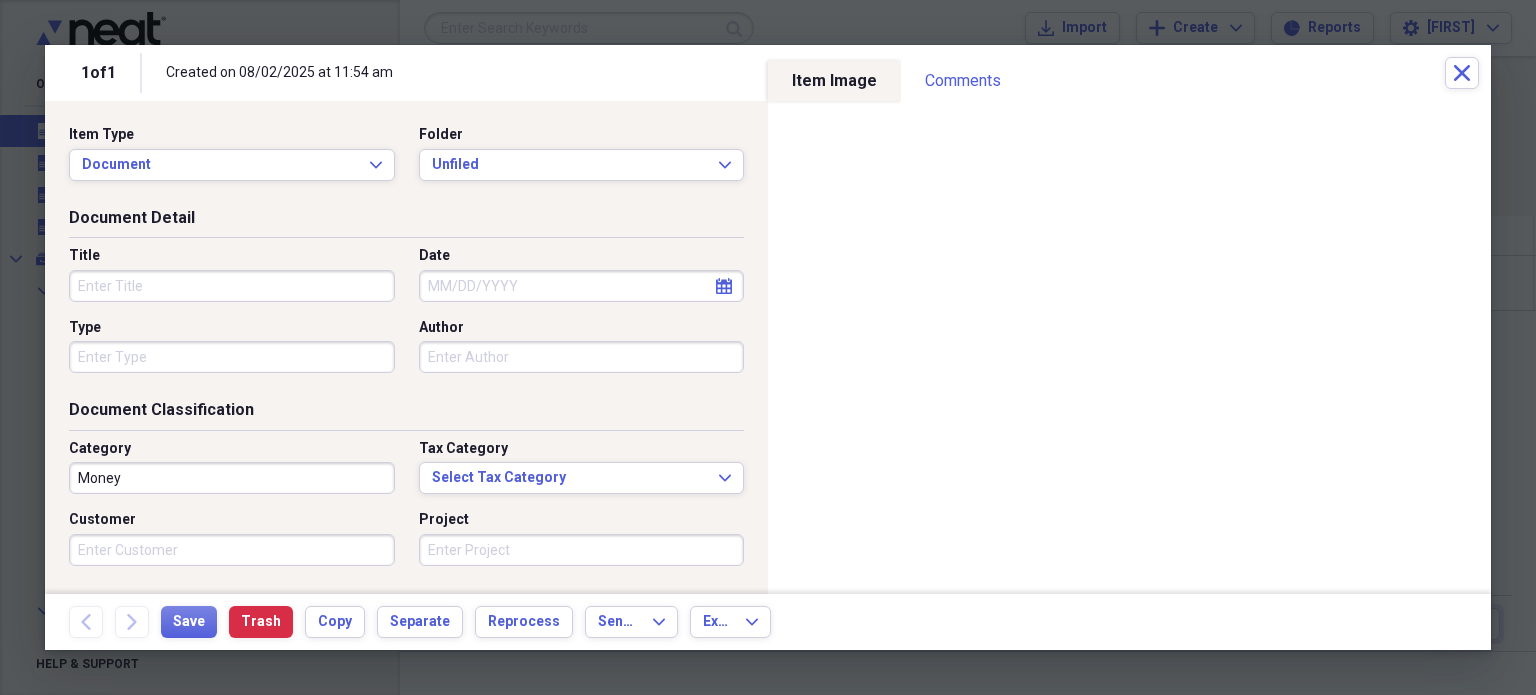 click on "Title" at bounding box center (232, 286) 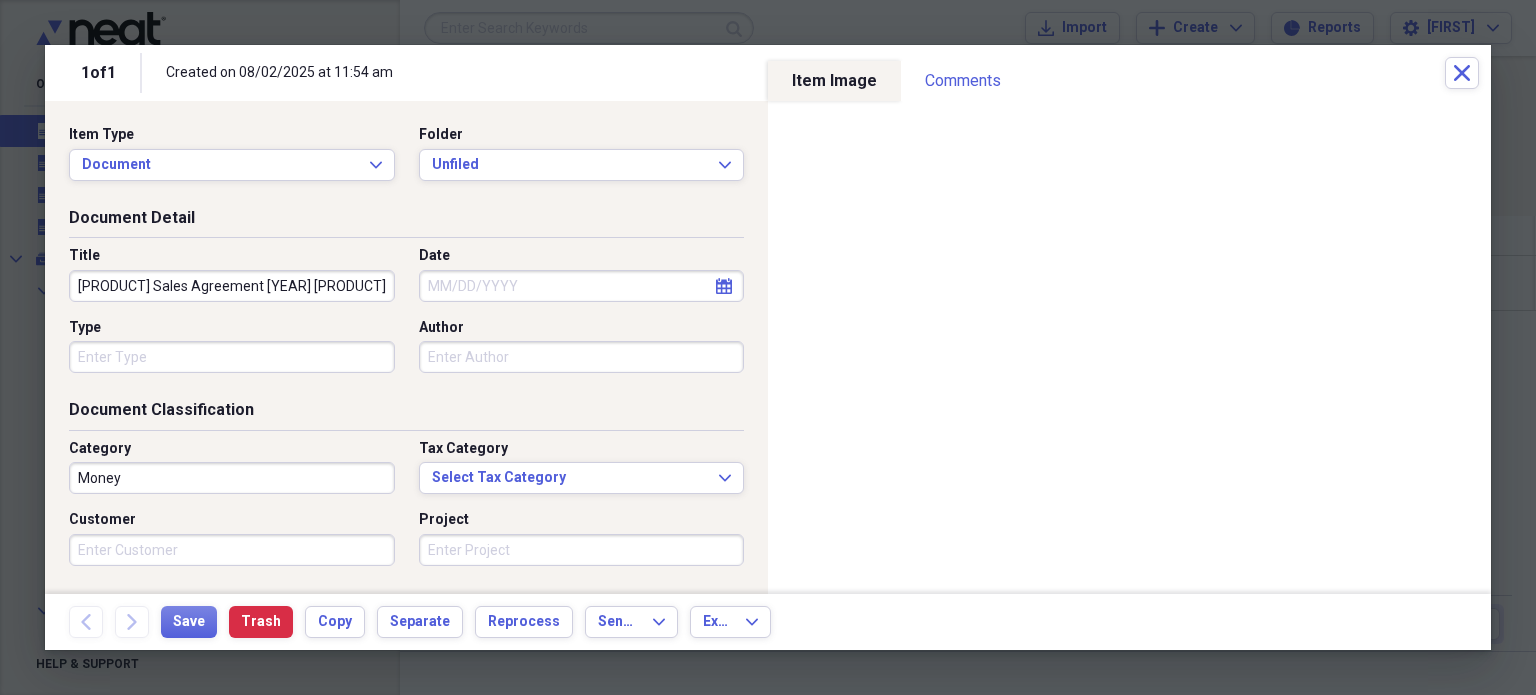 type on "[PRODUCT] Sales Agreement [YEAR] [PRODUCT]" 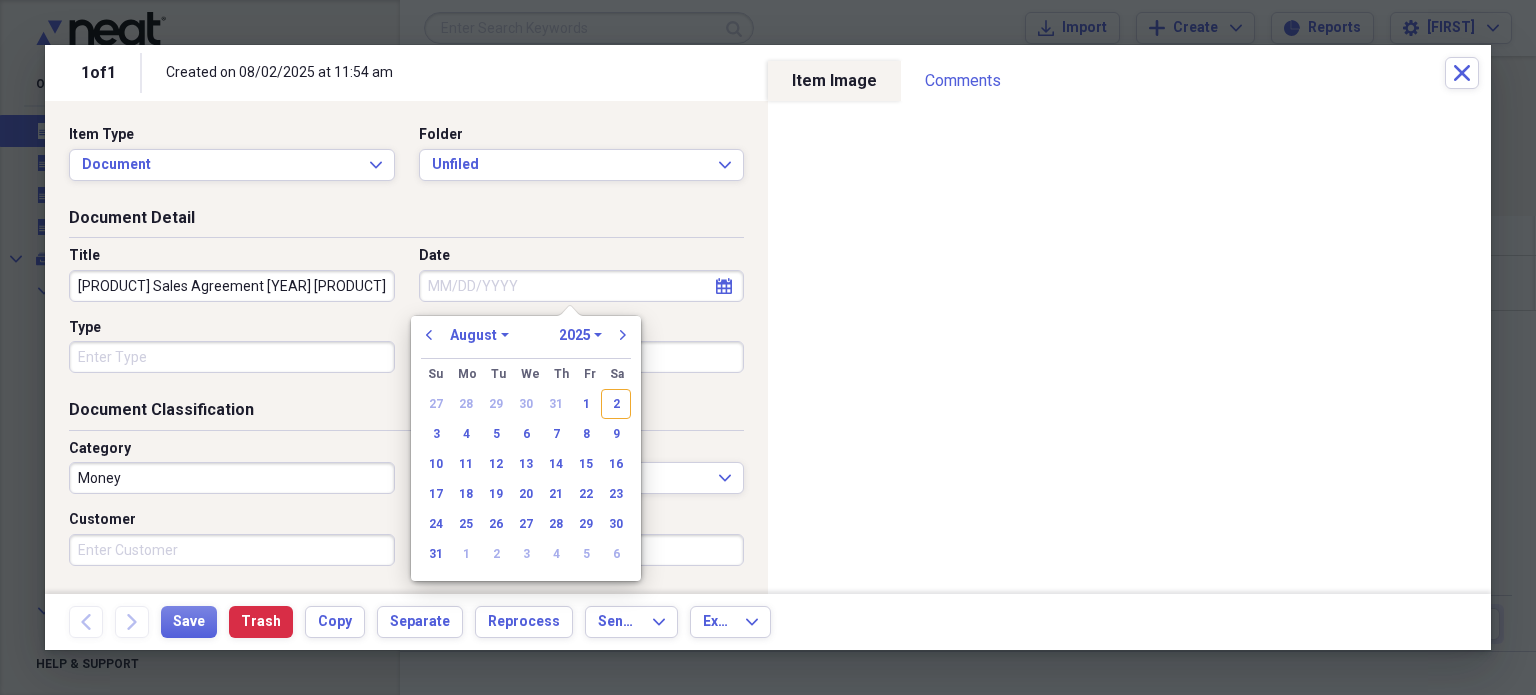 click on "Date" at bounding box center [582, 286] 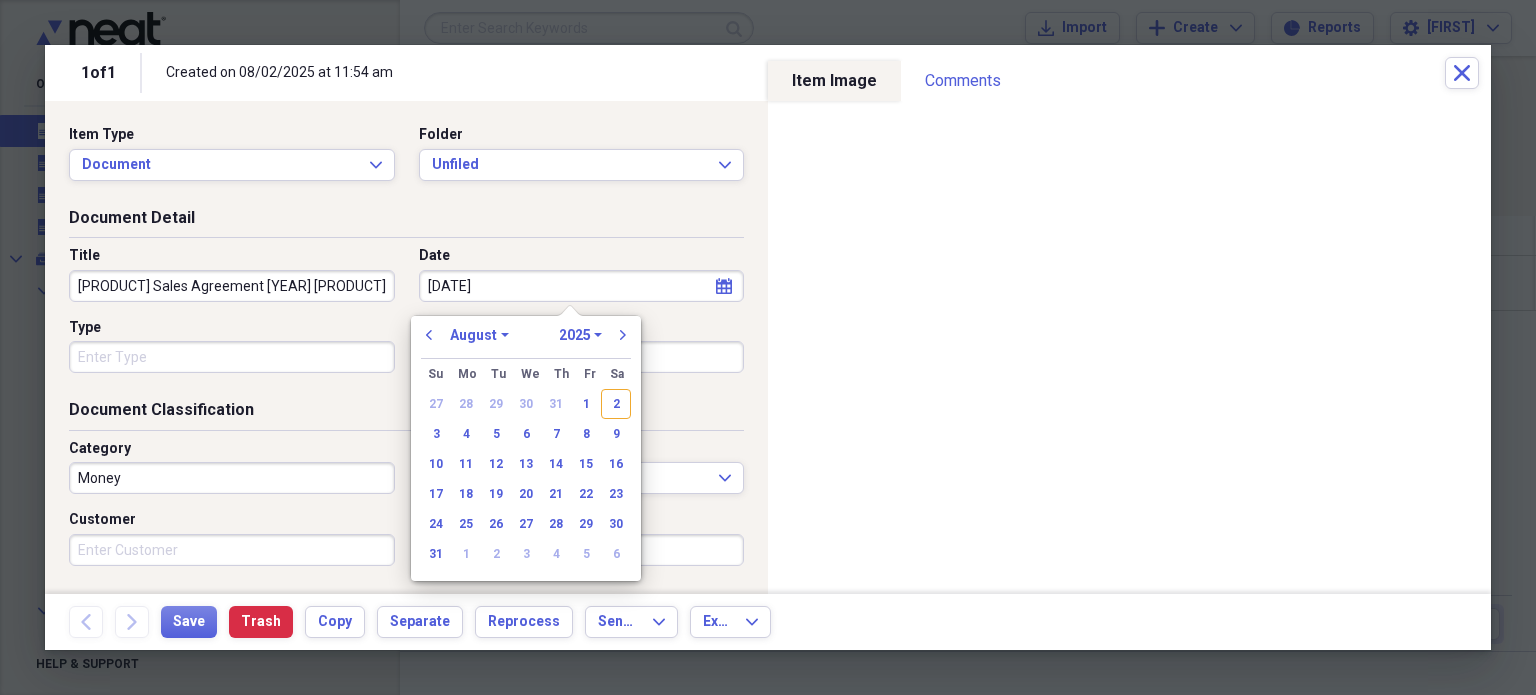 type on "[DATE]" 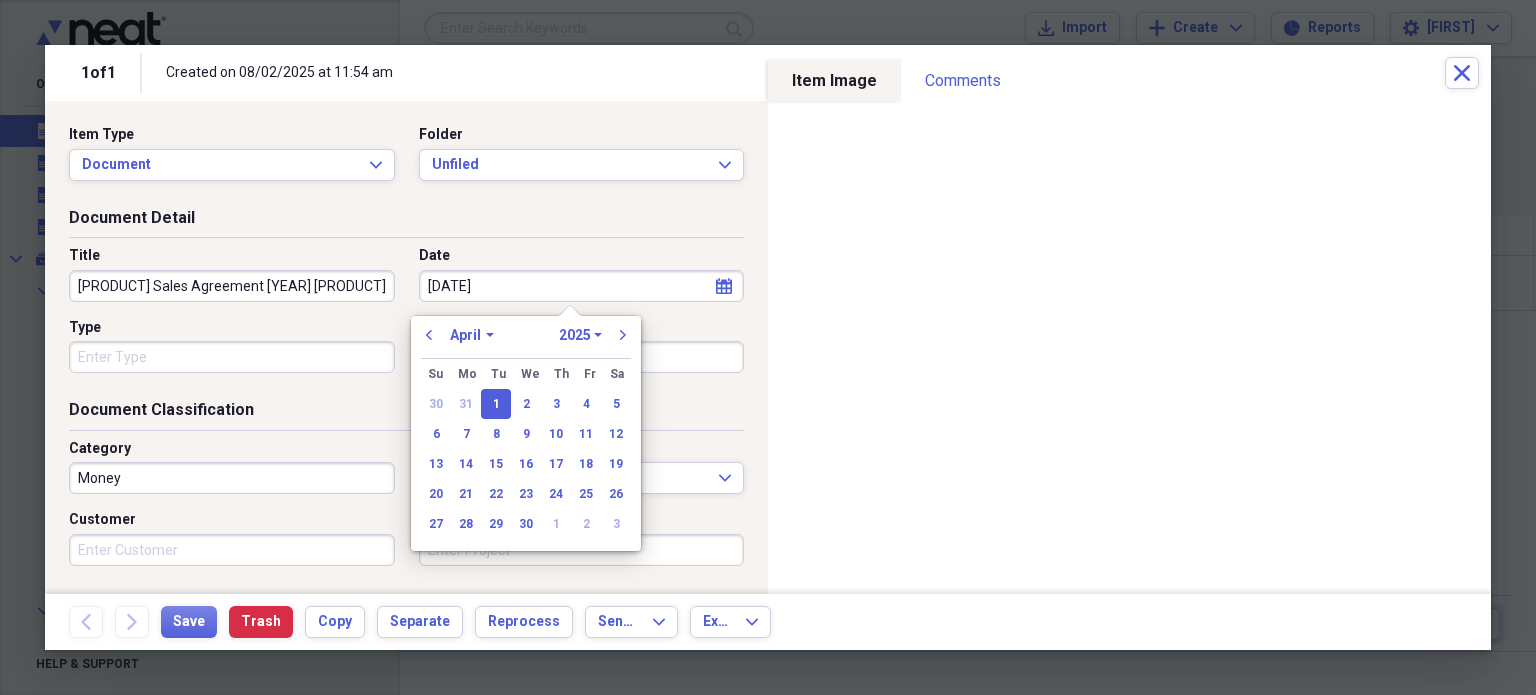 type on "04/01/2025" 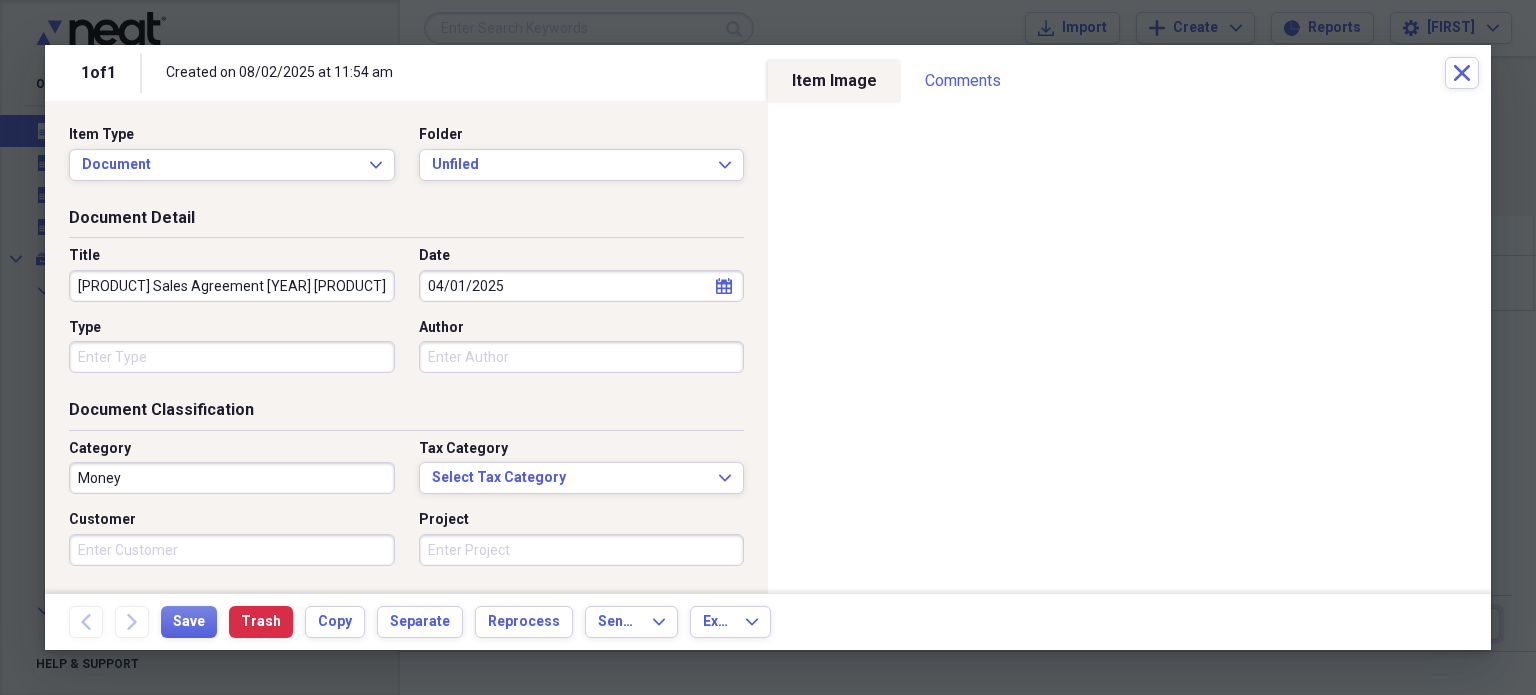 click on "Type" at bounding box center (232, 328) 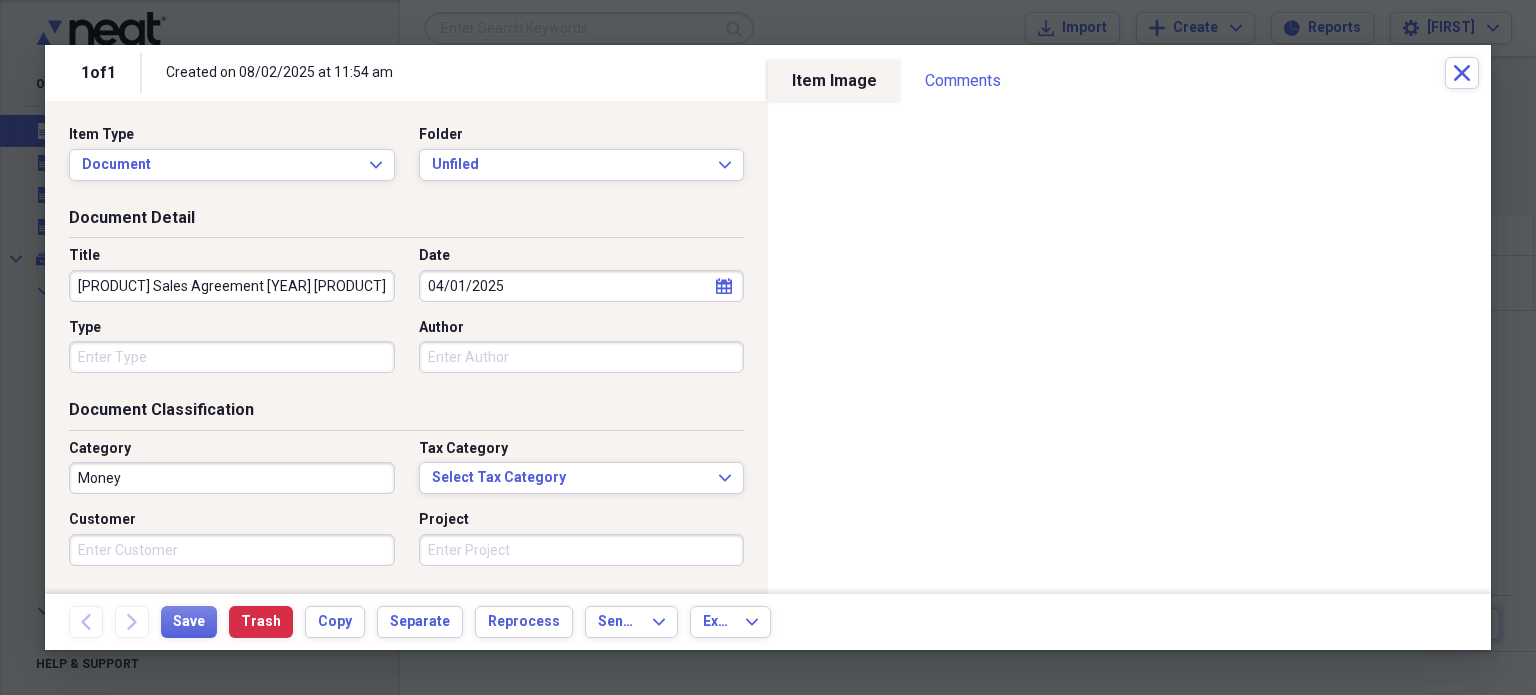 click on "Title [PRODUCT] Agreement [YEAR] [PRODUCT] Date [DATE] calendar Calendar Type Author" at bounding box center [406, 317] 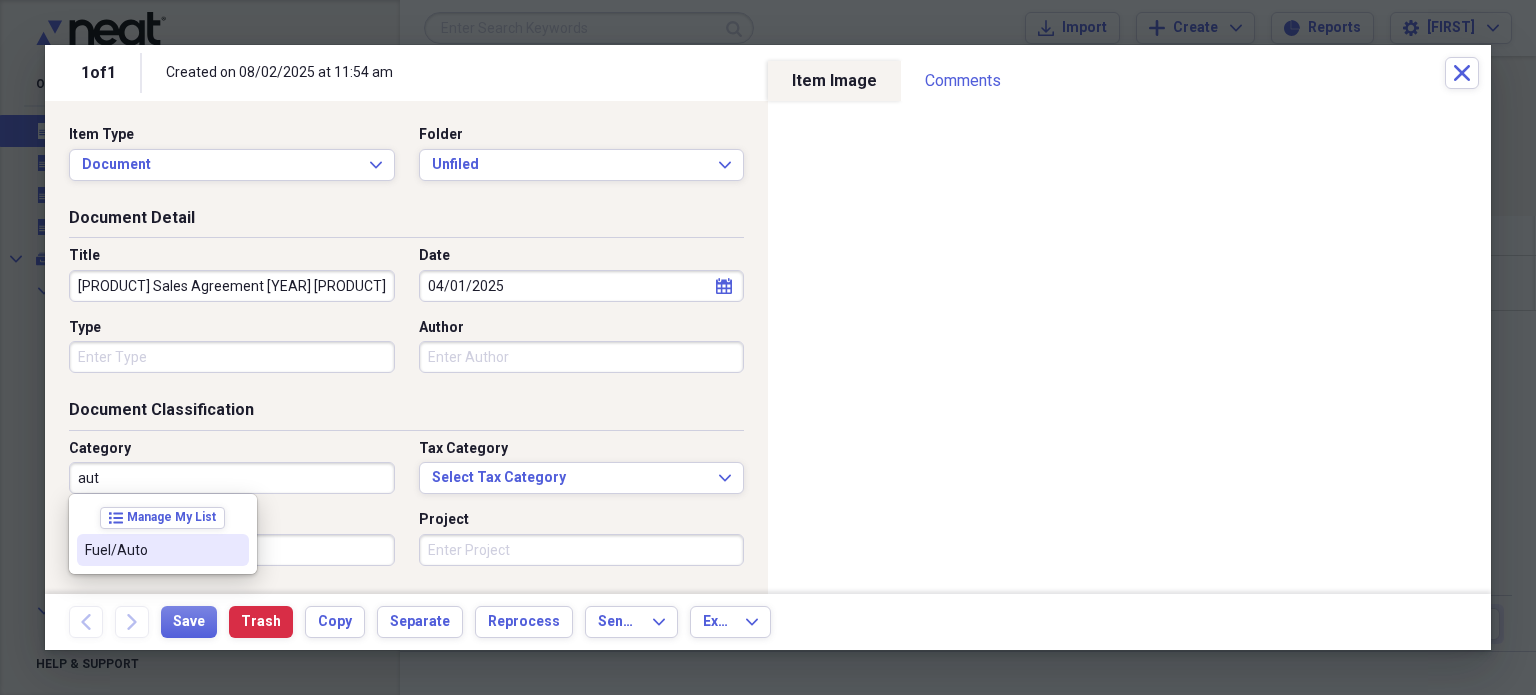 click on "Fuel/Auto" at bounding box center [151, 550] 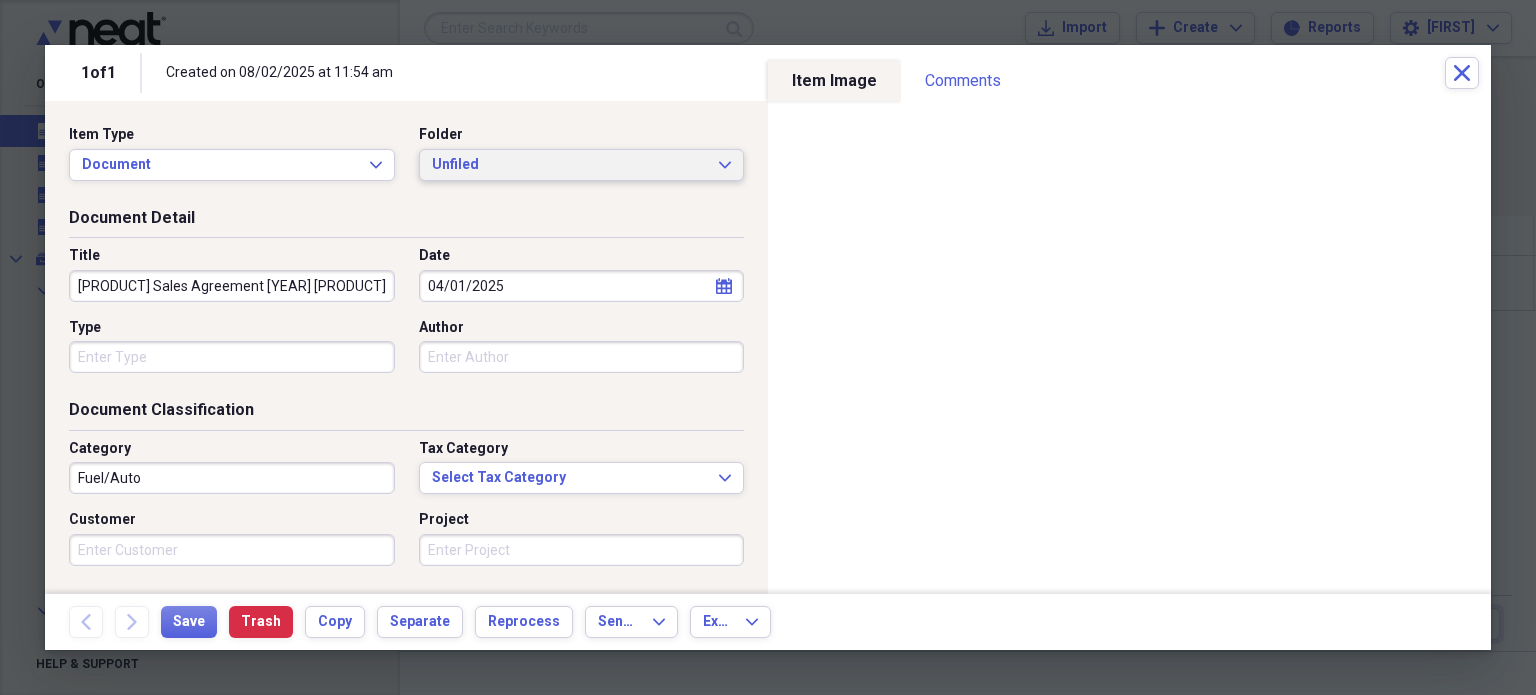 click on "Unfiled" at bounding box center (570, 165) 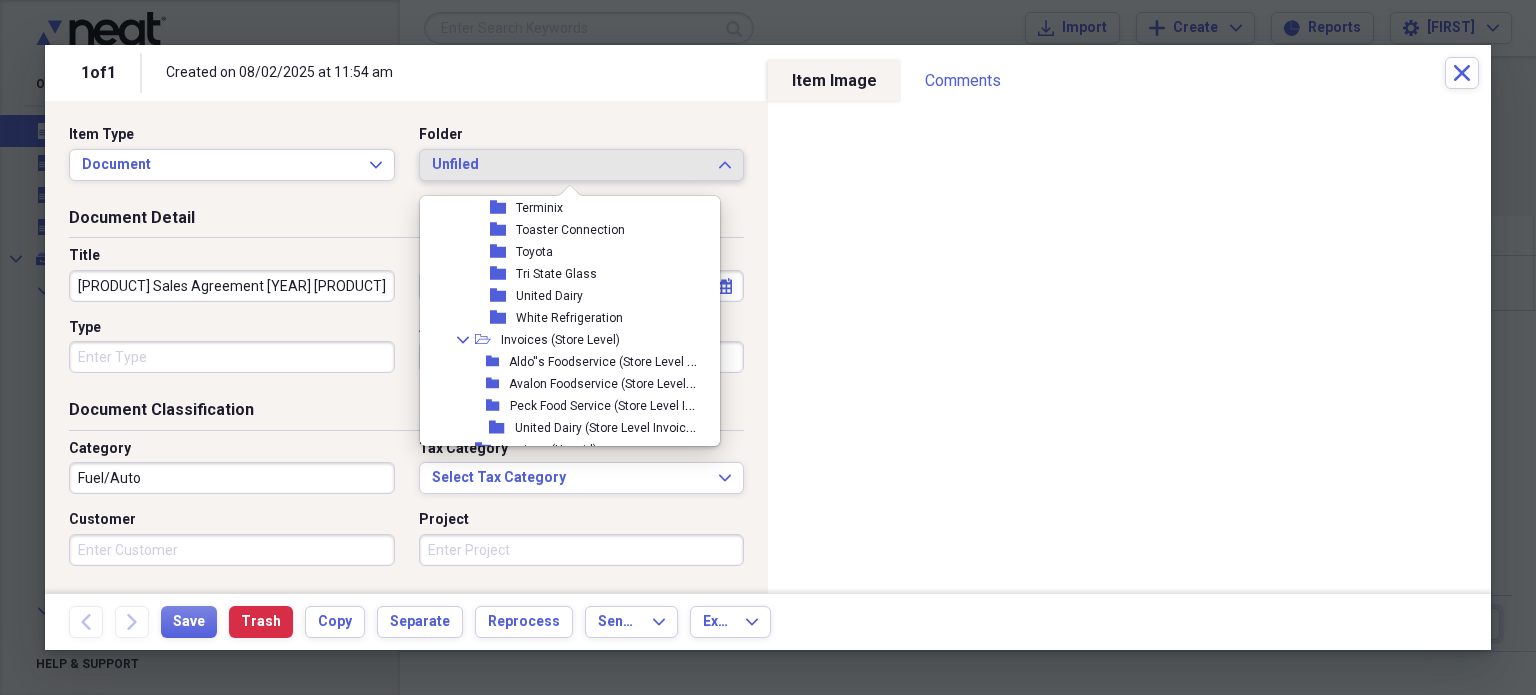 scroll, scrollTop: 3682, scrollLeft: 0, axis: vertical 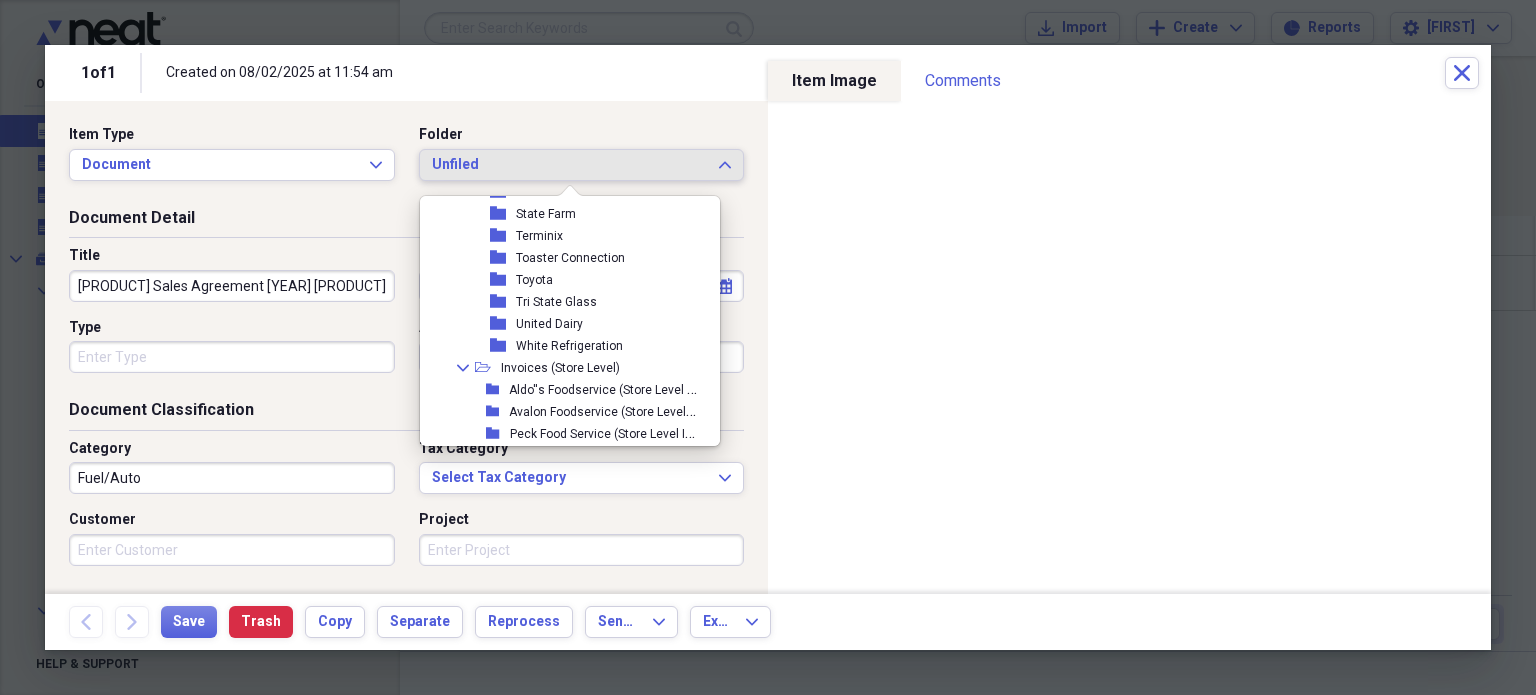 click on "Toyota" at bounding box center (534, 280) 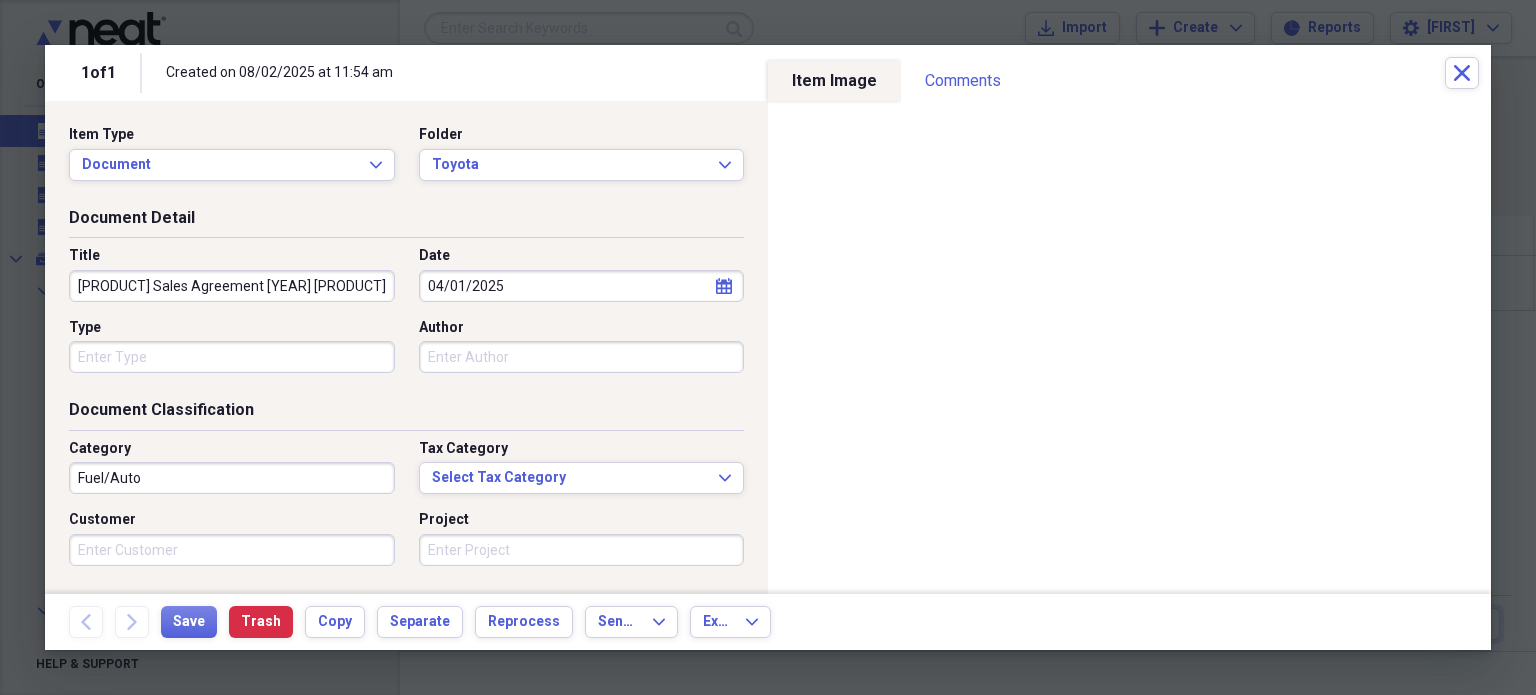 click on "Title [PRODUCT] Agreement [YEAR] [PRODUCT] Date [DATE] calendar Calendar Type Author" at bounding box center [406, 317] 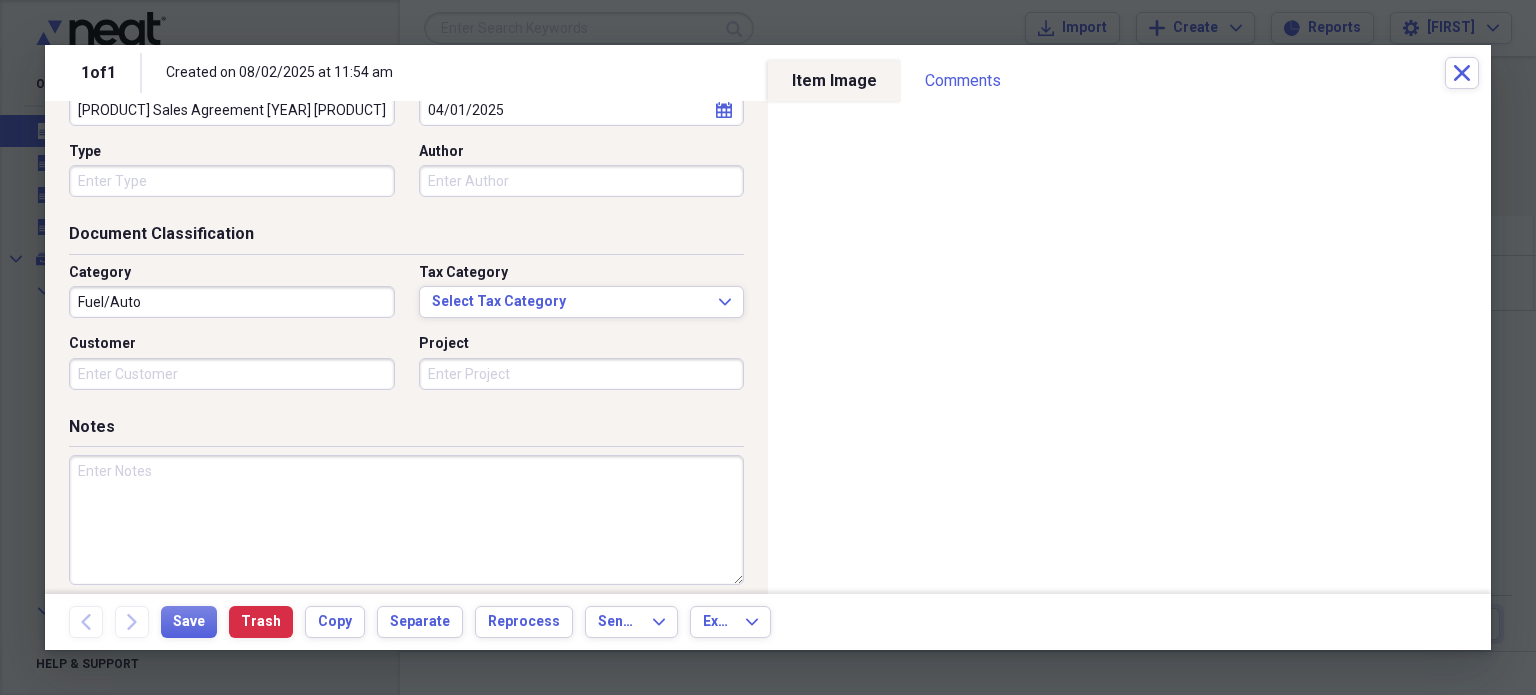 scroll, scrollTop: 178, scrollLeft: 0, axis: vertical 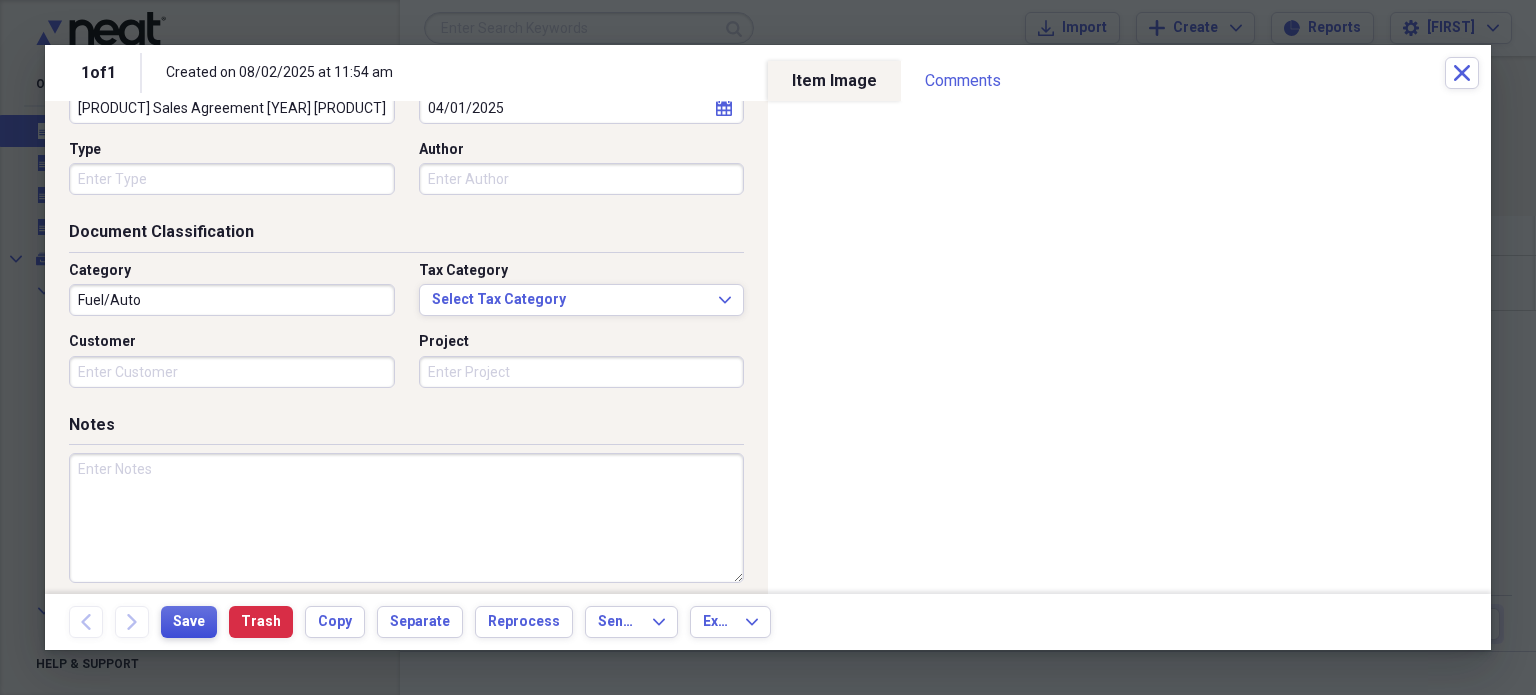 click on "Save" at bounding box center [189, 622] 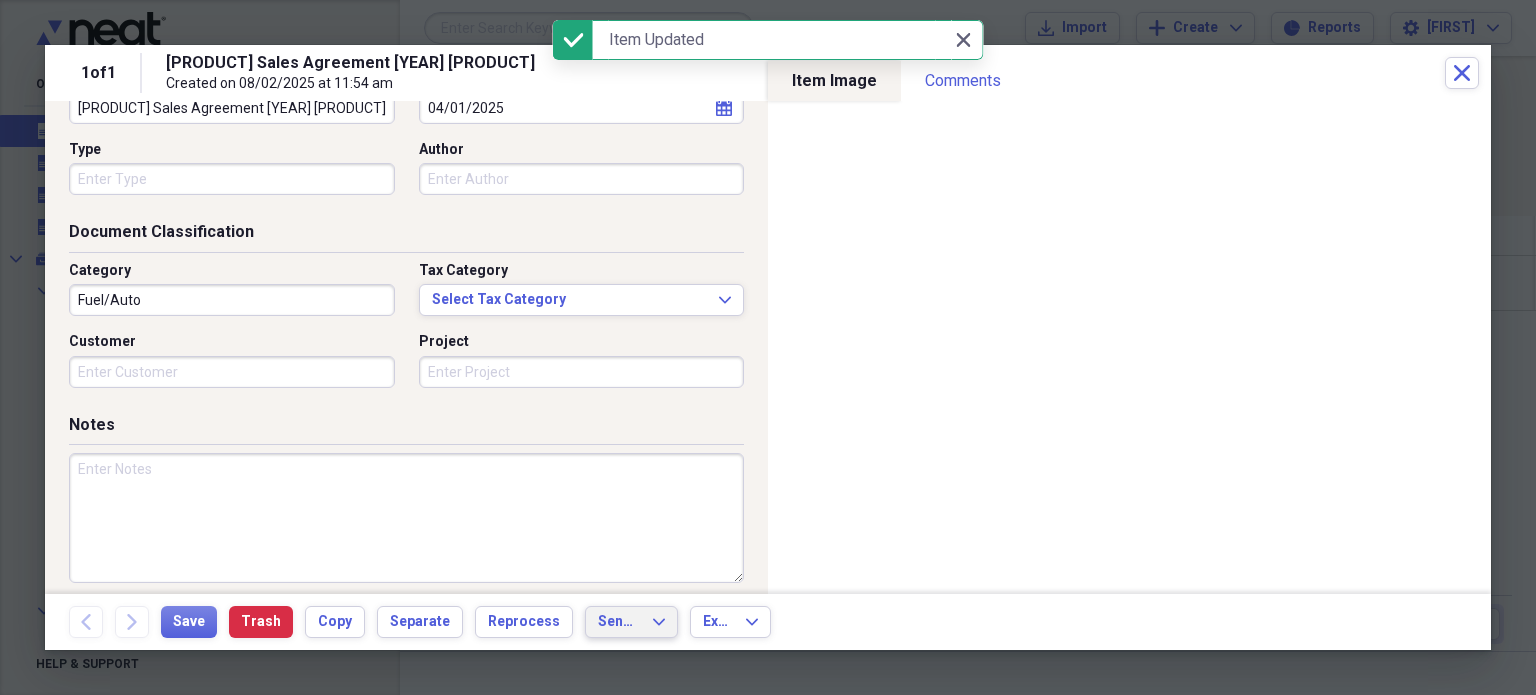 click on "Send To Expand" at bounding box center [631, 622] 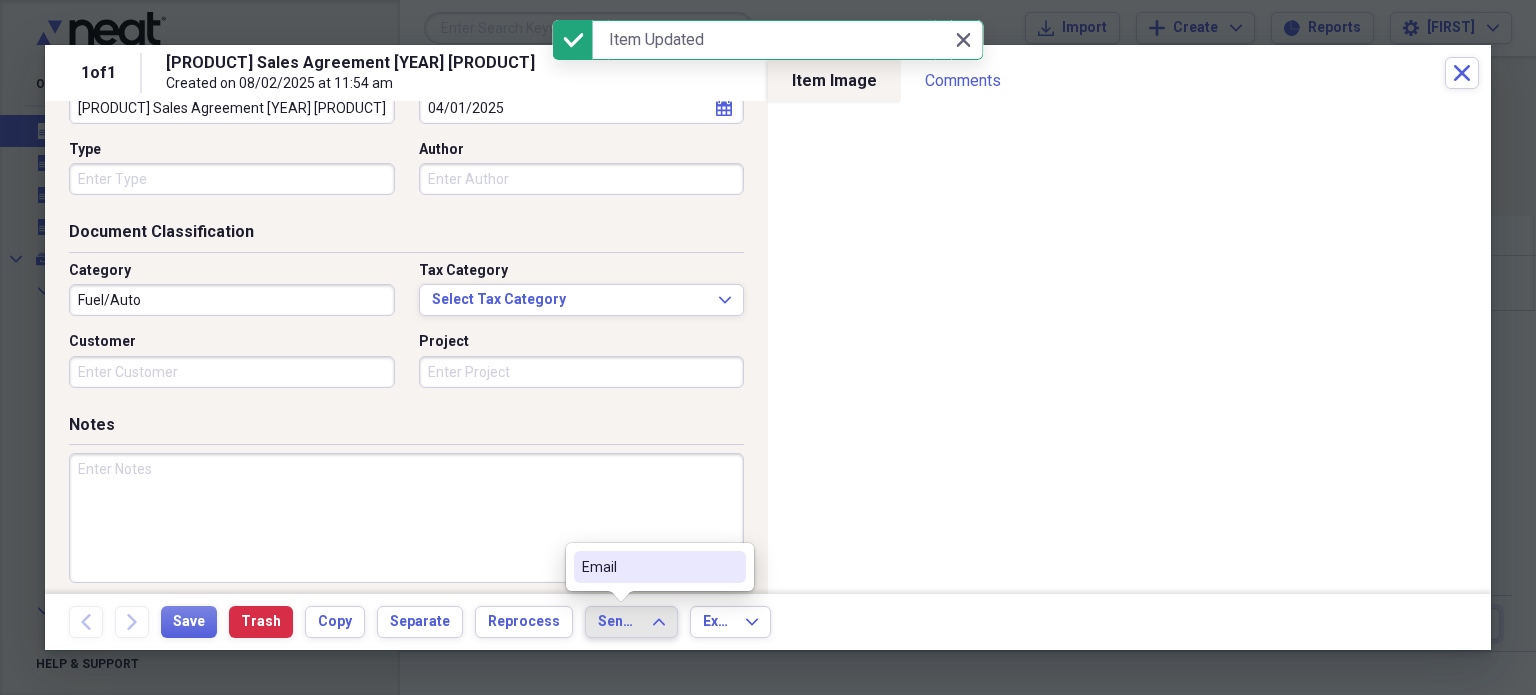 click on "Email" at bounding box center (648, 567) 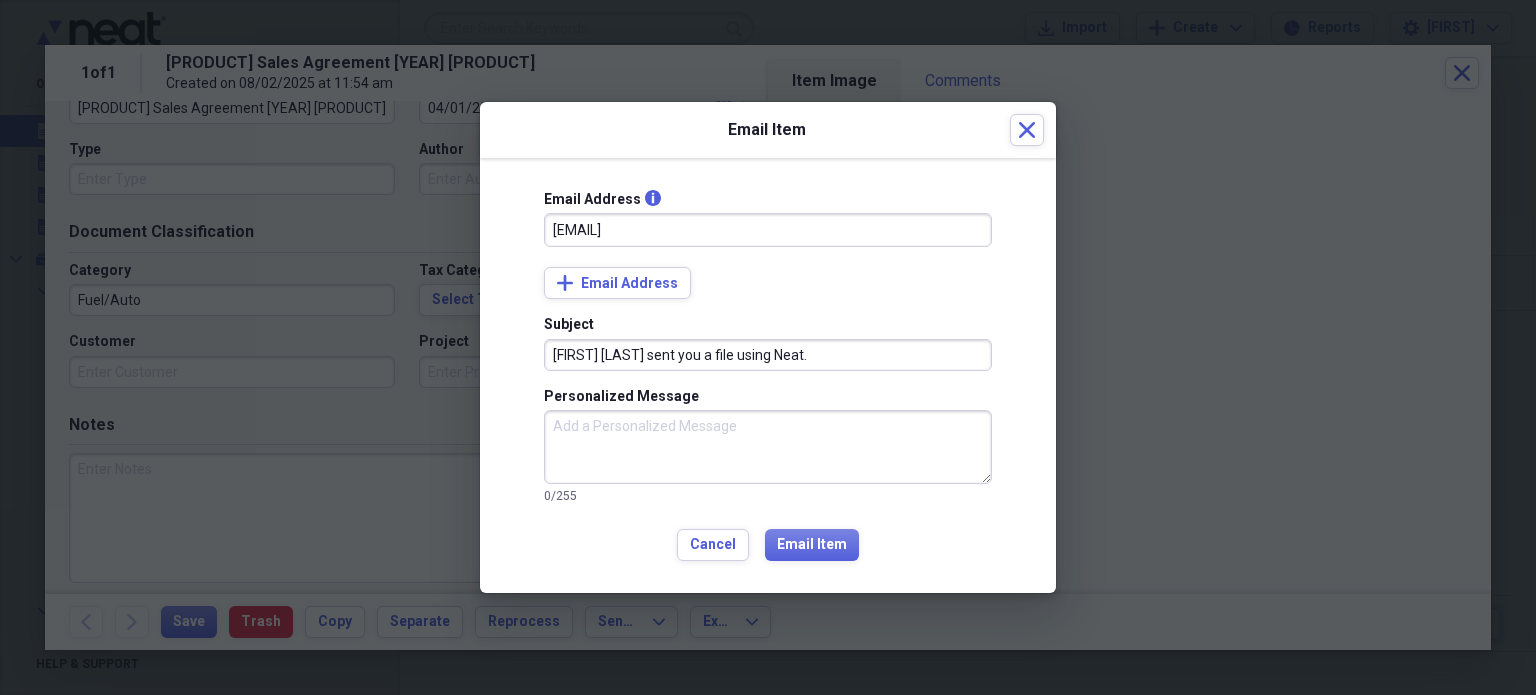 type on "[EMAIL]" 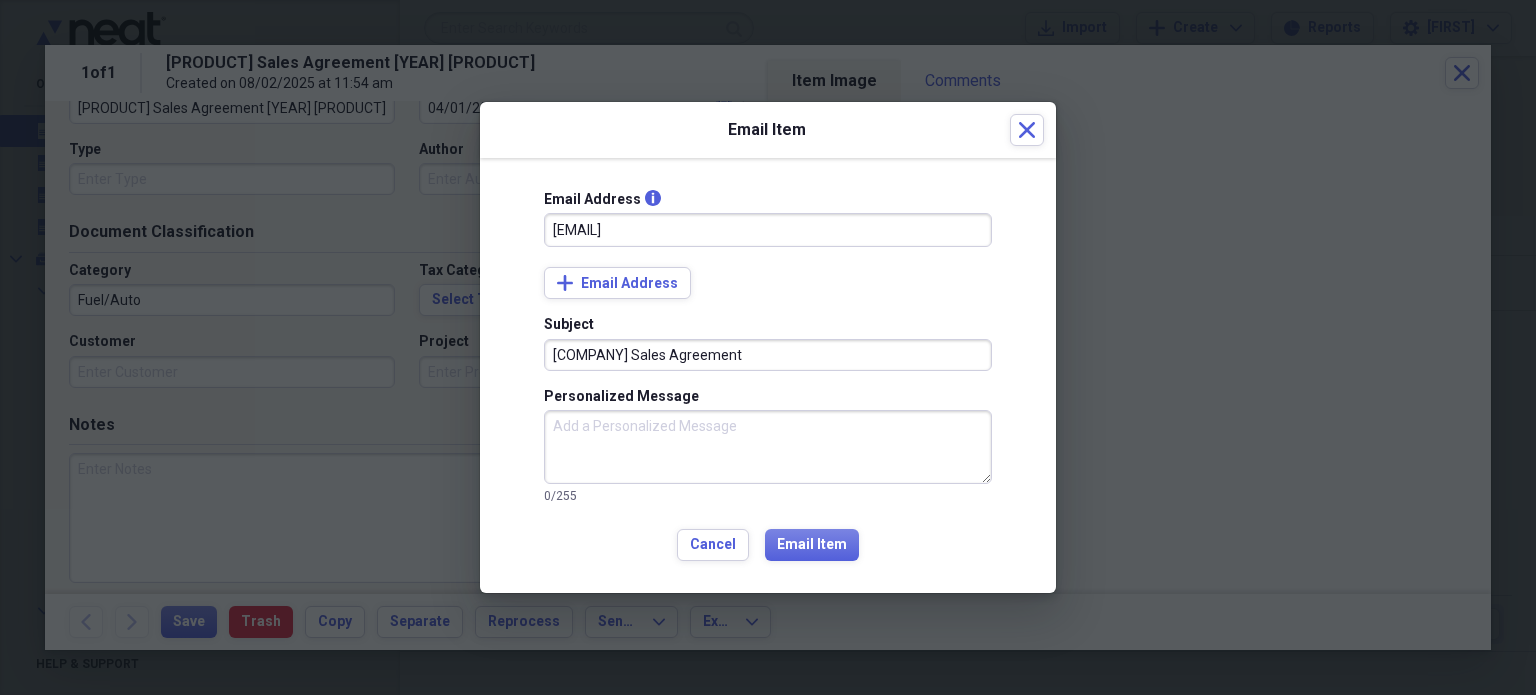 type on "[COMPANY] Sales Agreement" 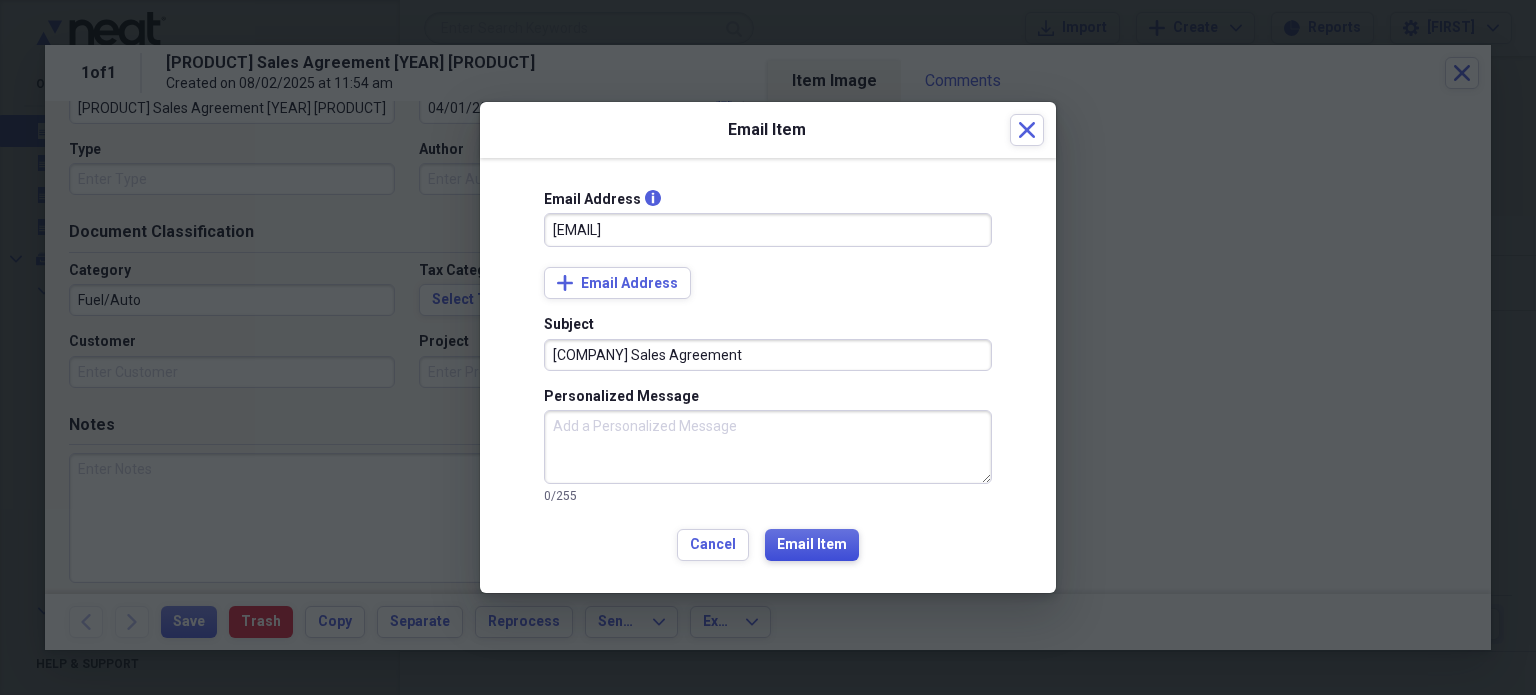 click on "Email Item" at bounding box center [812, 545] 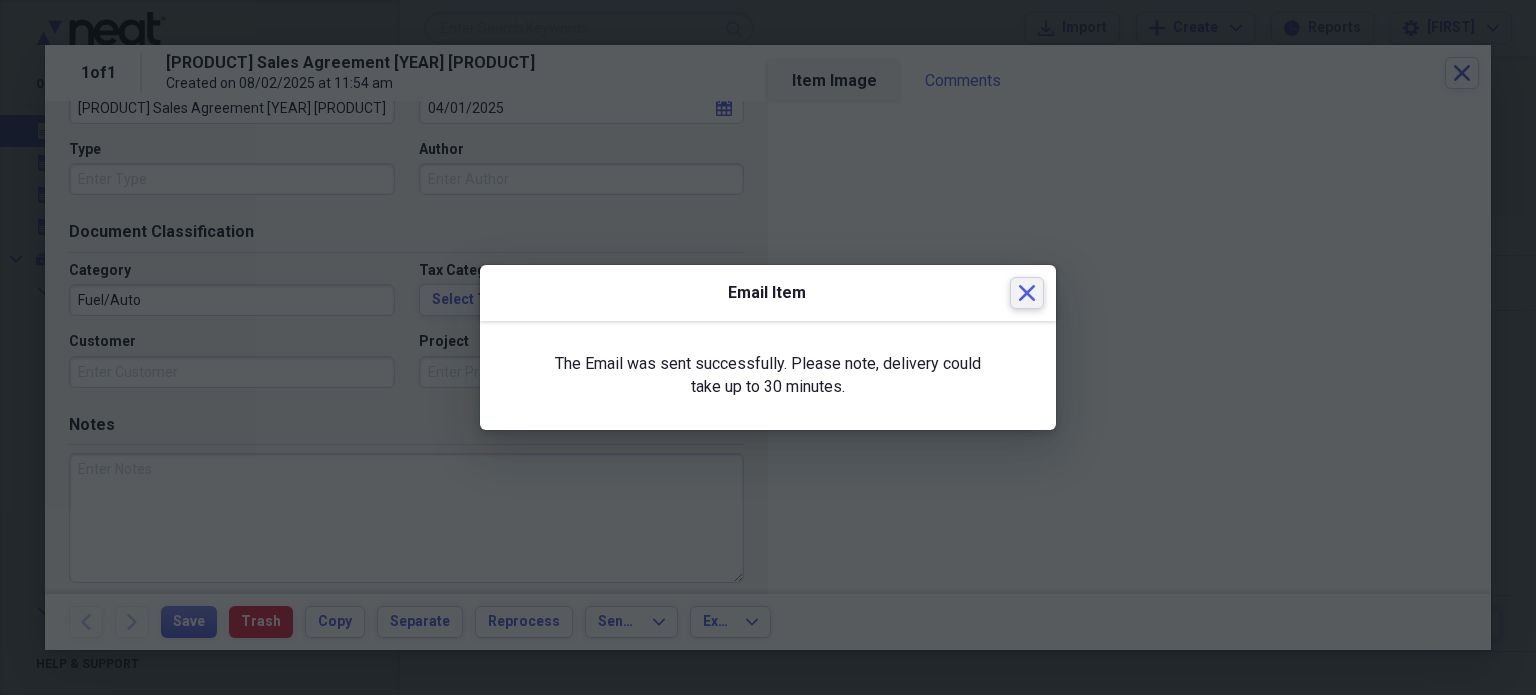 click 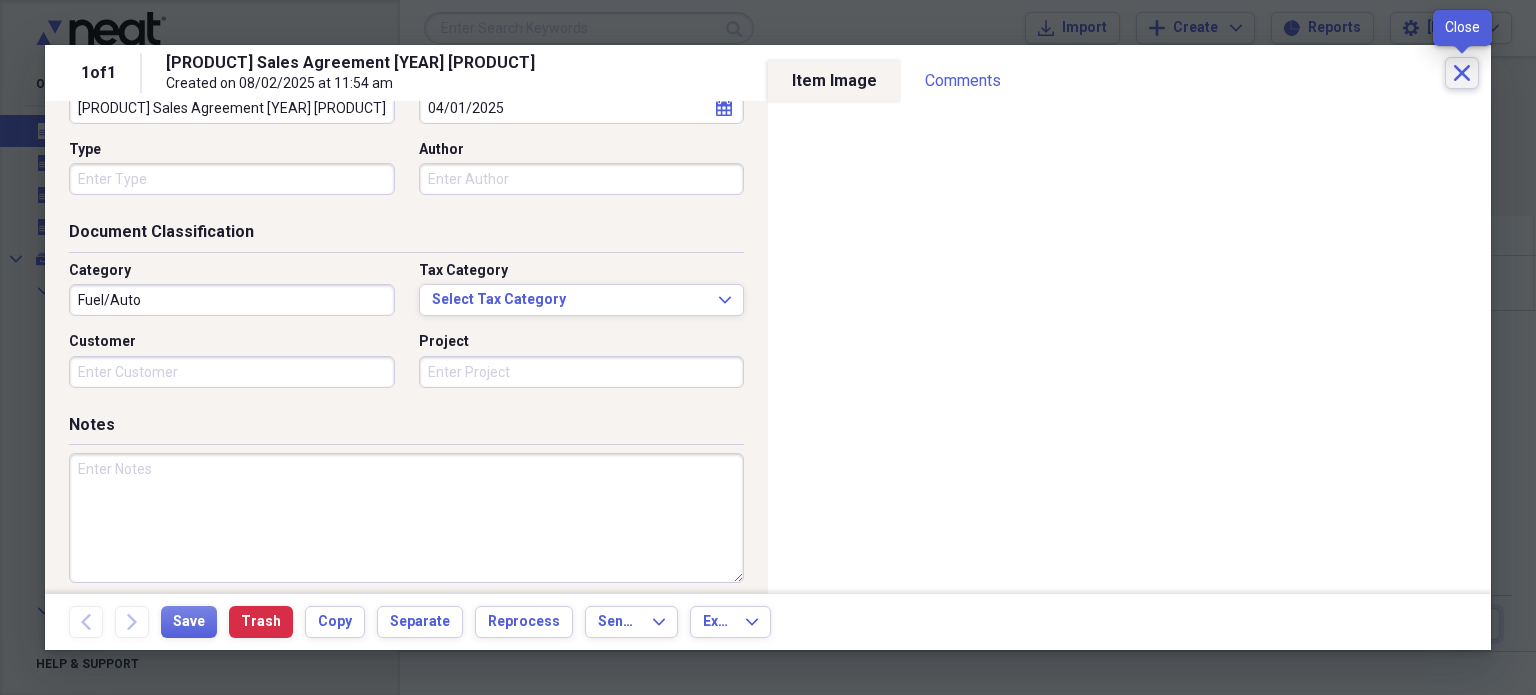 click on "Close" at bounding box center [1462, 73] 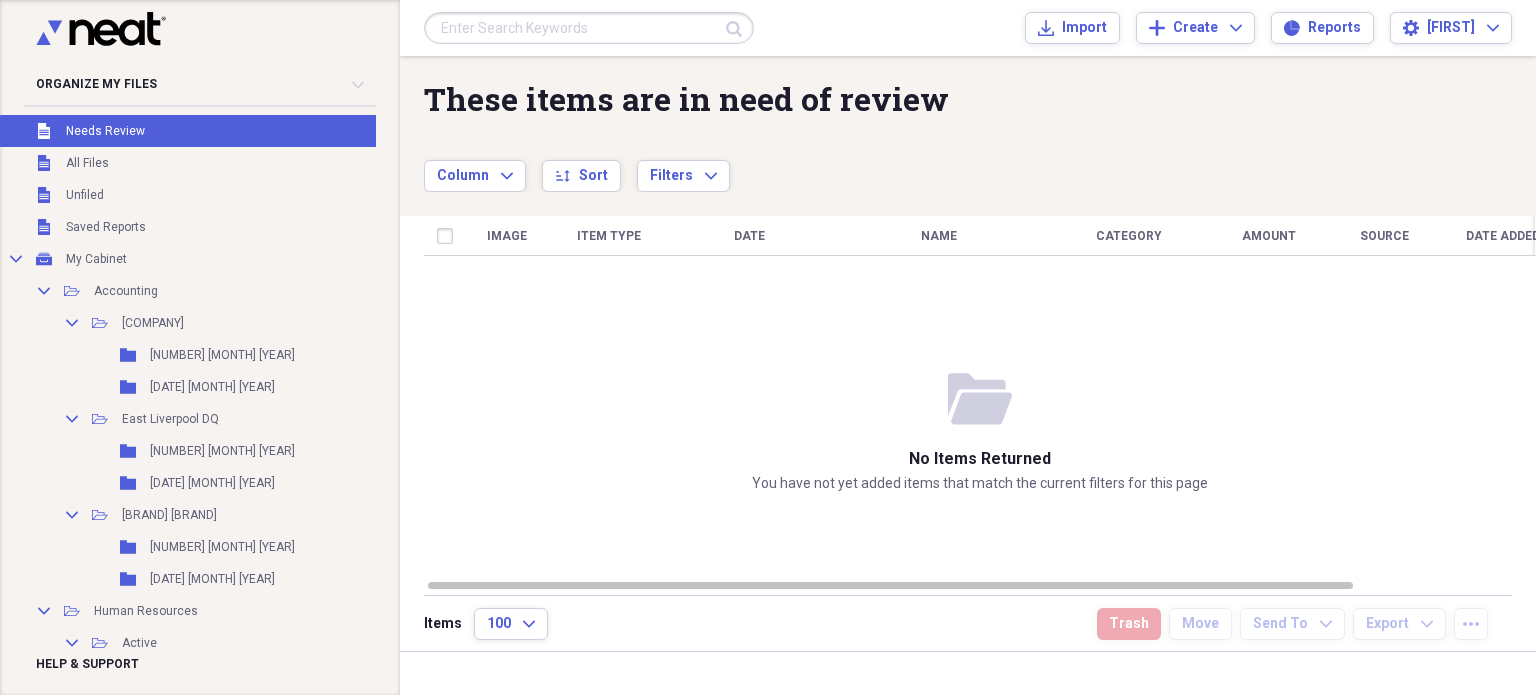 click on "Image Item Type Date Name Category Amount Source Date Added chevron-down Folder" at bounding box center [980, 397] 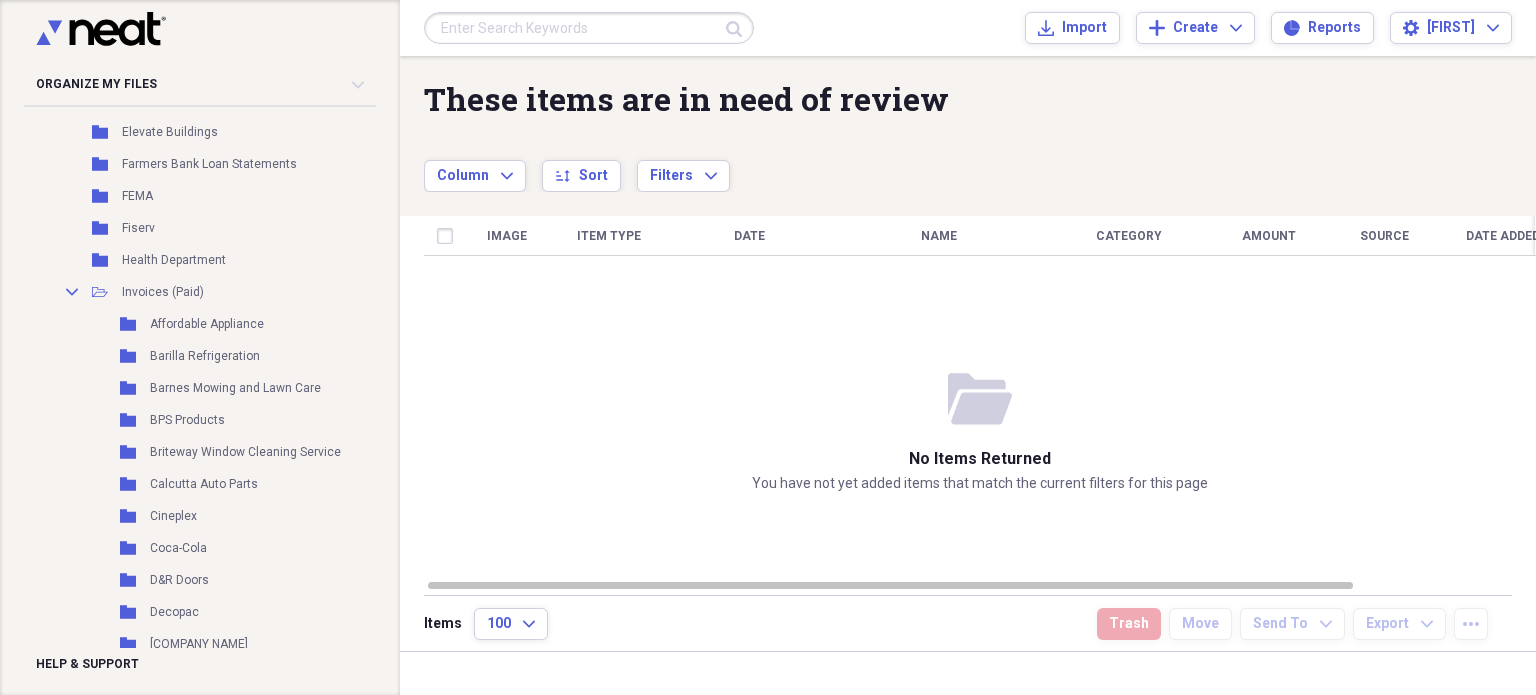 scroll, scrollTop: 4348, scrollLeft: 0, axis: vertical 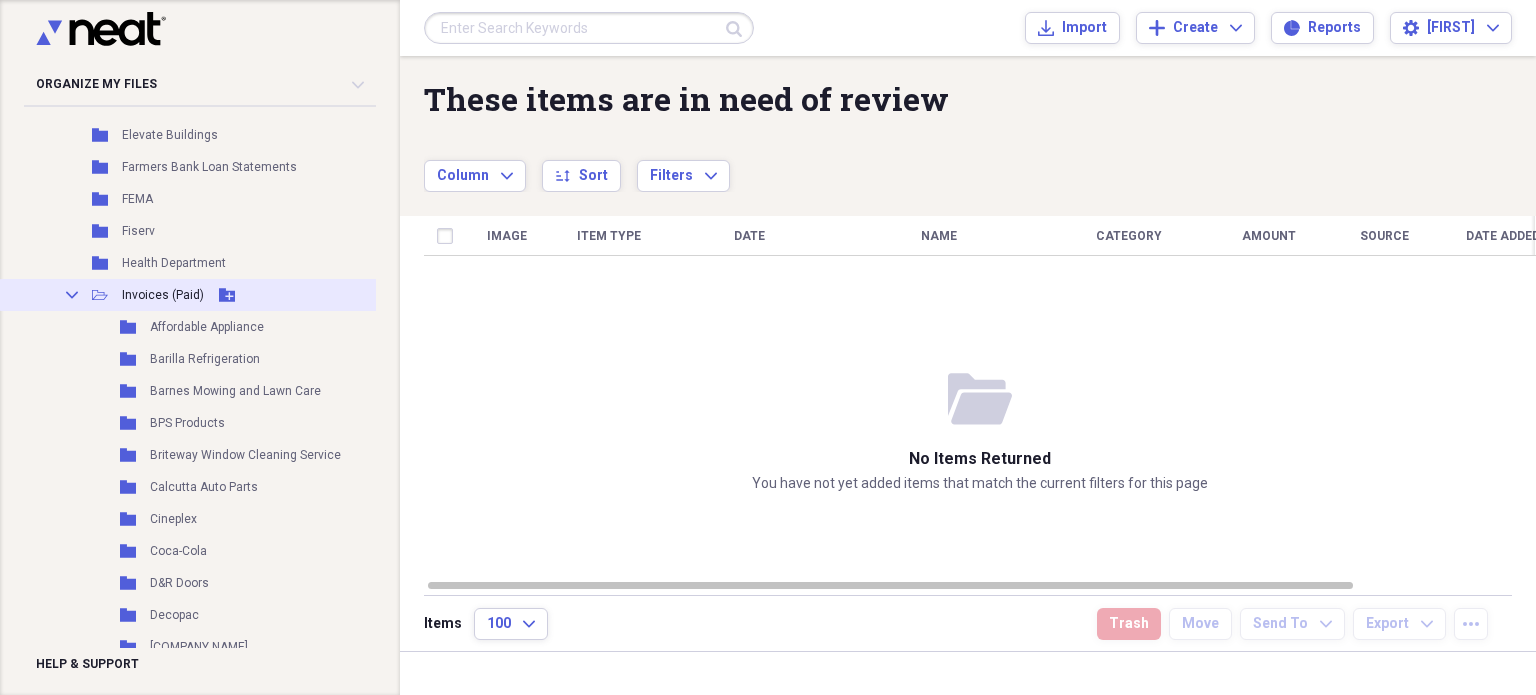 click on "Add Folder" 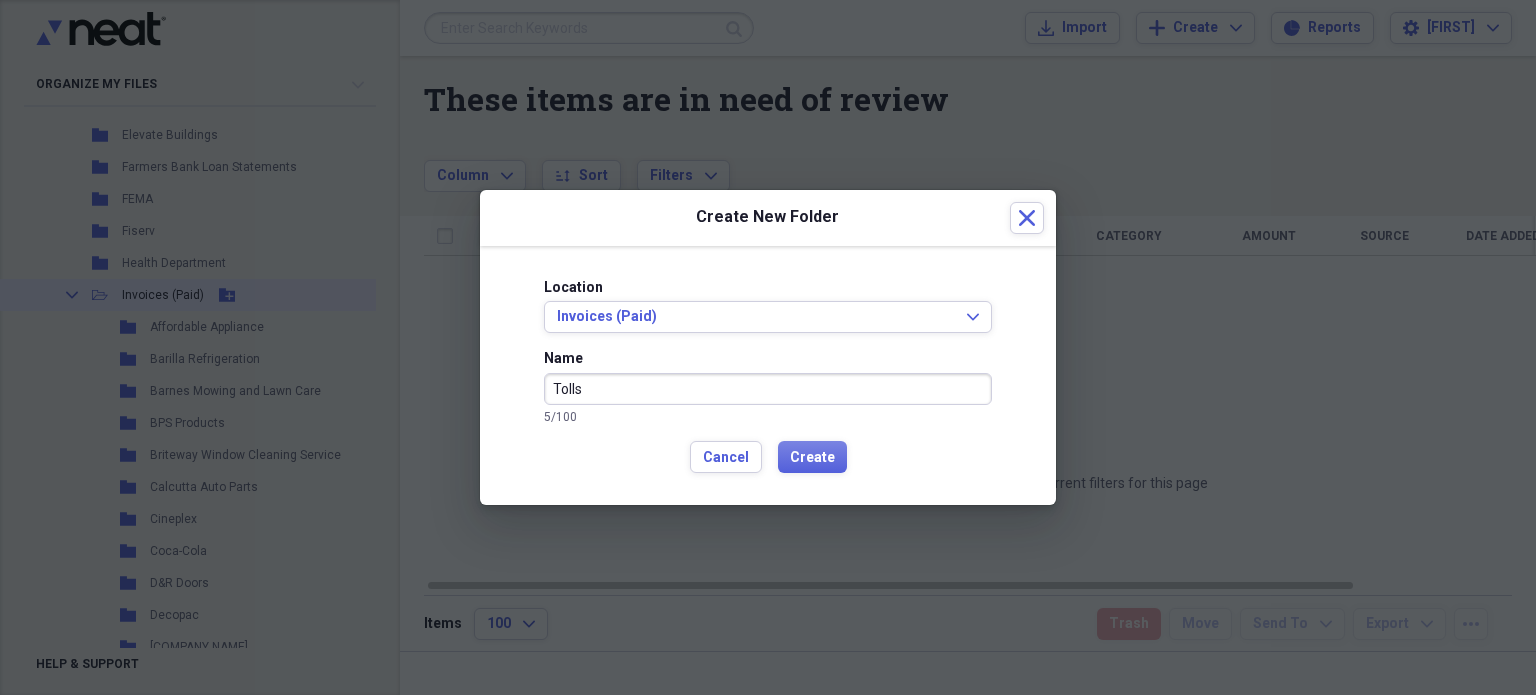 type on "Tolls" 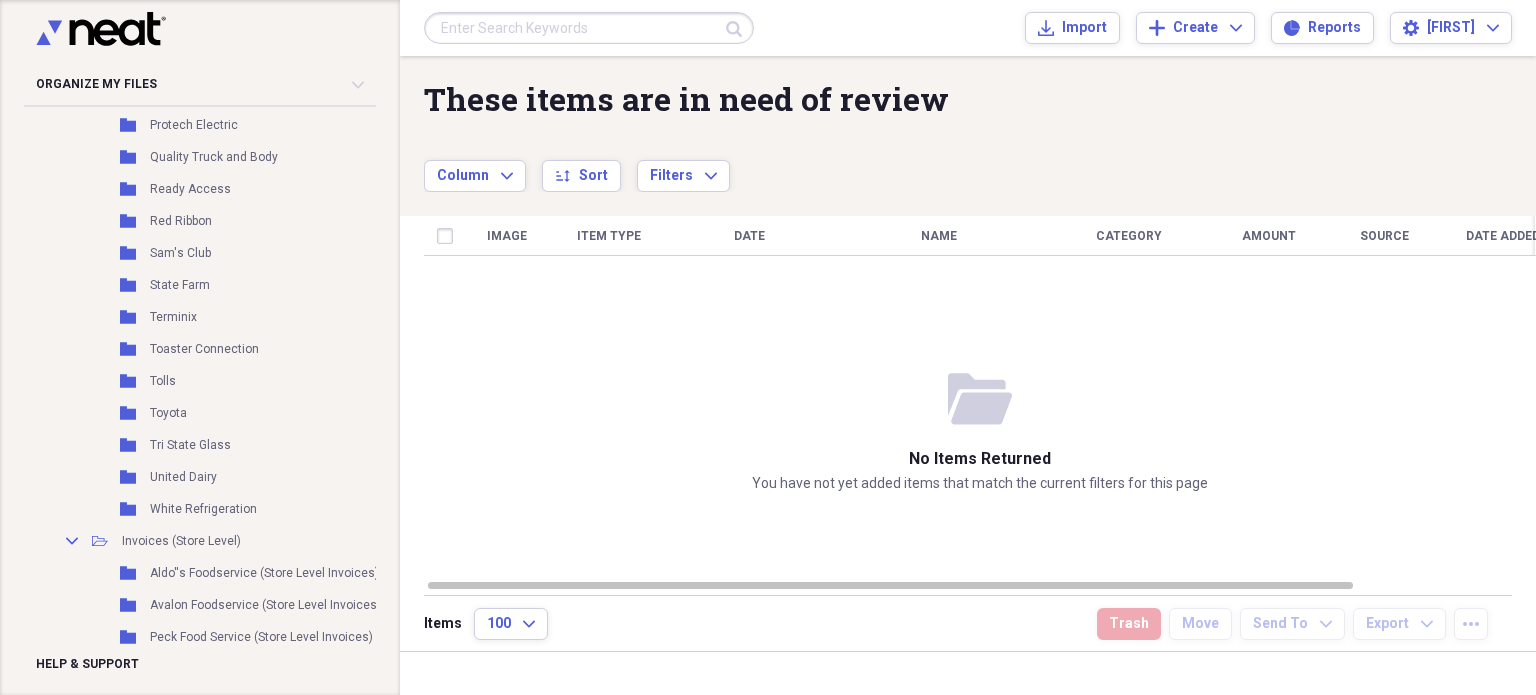 scroll, scrollTop: 5352, scrollLeft: 0, axis: vertical 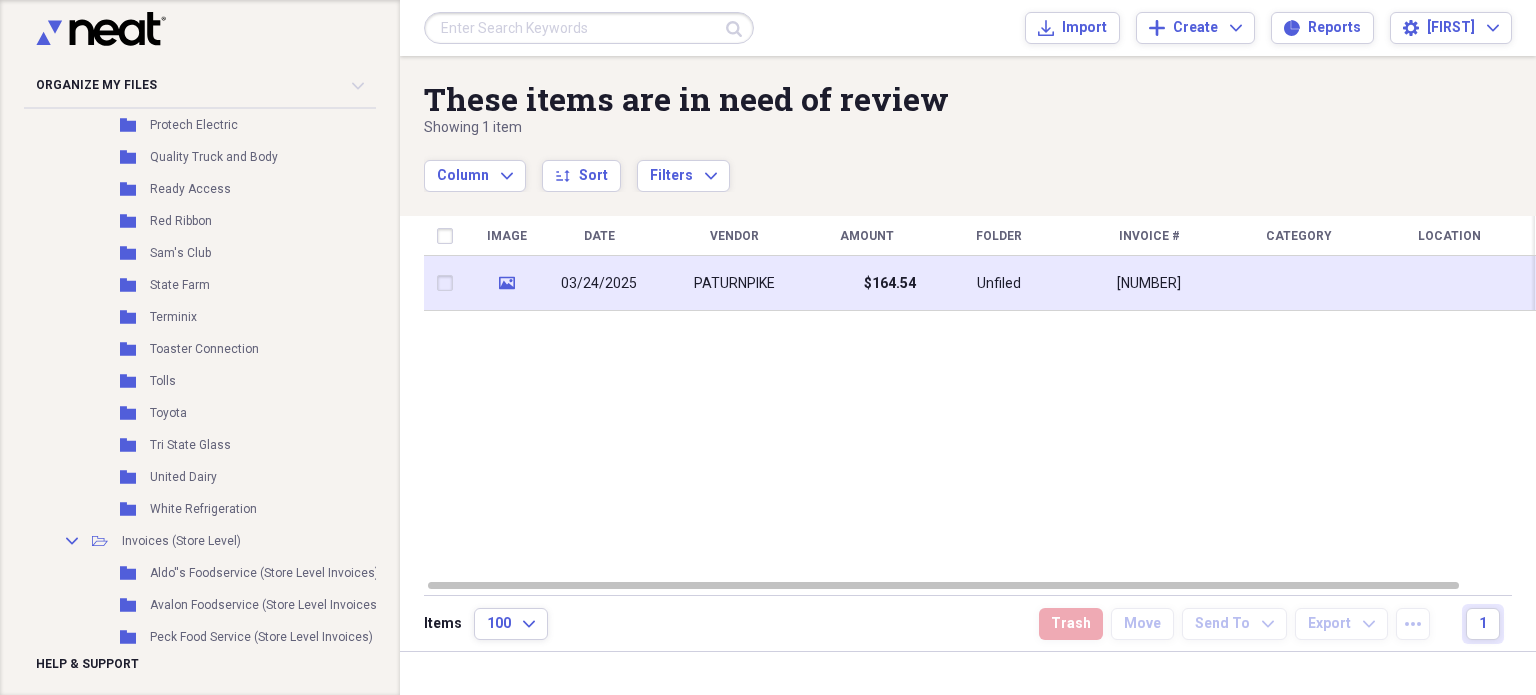 click on "PATURNPIKE" at bounding box center [734, 283] 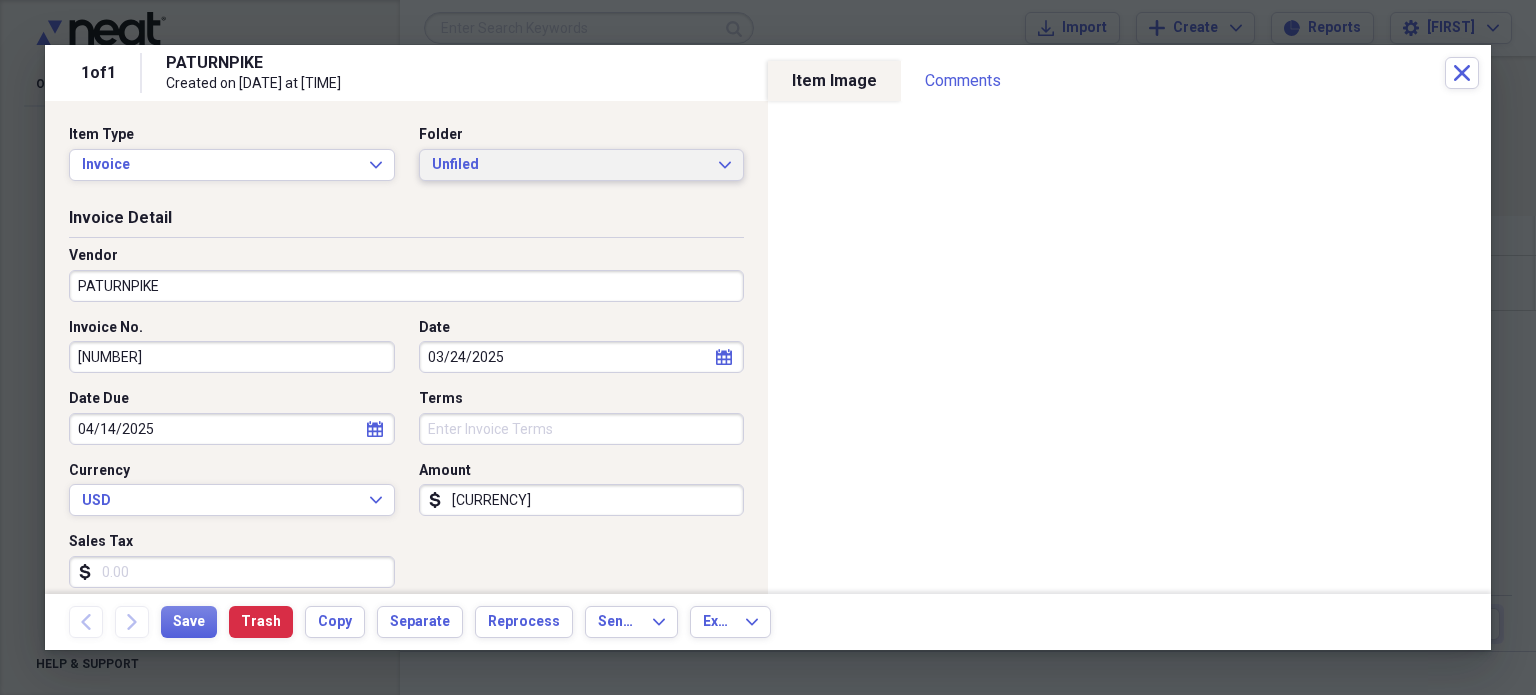 click on "Unfiled" at bounding box center [570, 165] 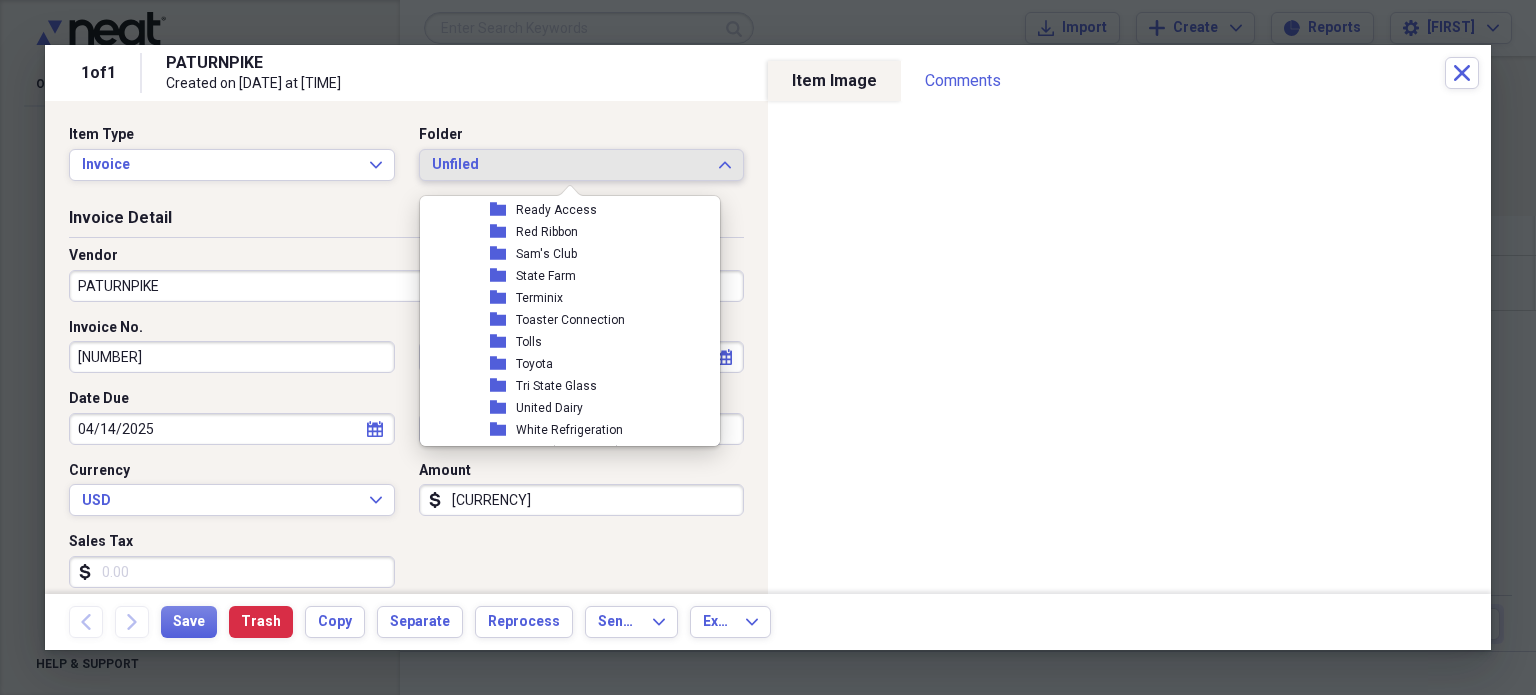 scroll, scrollTop: 3624, scrollLeft: 0, axis: vertical 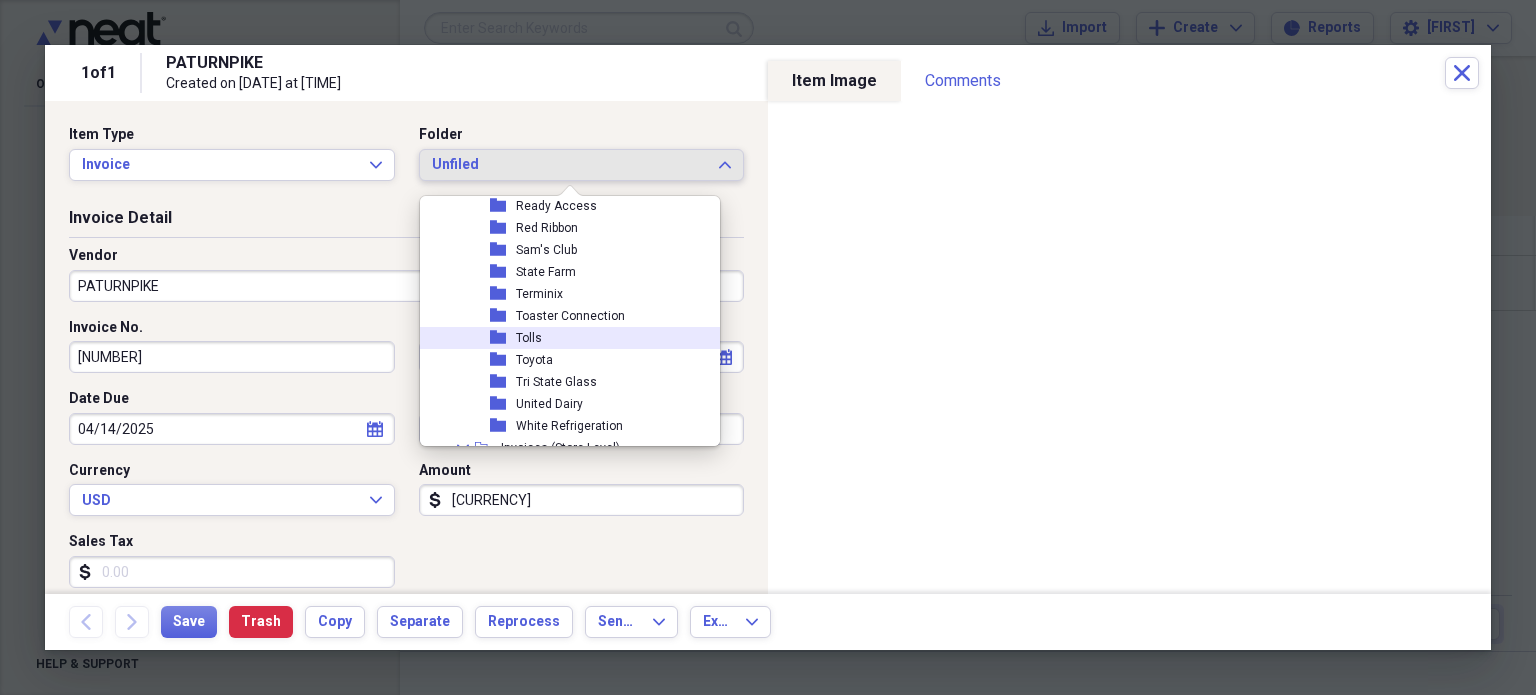 click on "folder Tolls" at bounding box center (562, 338) 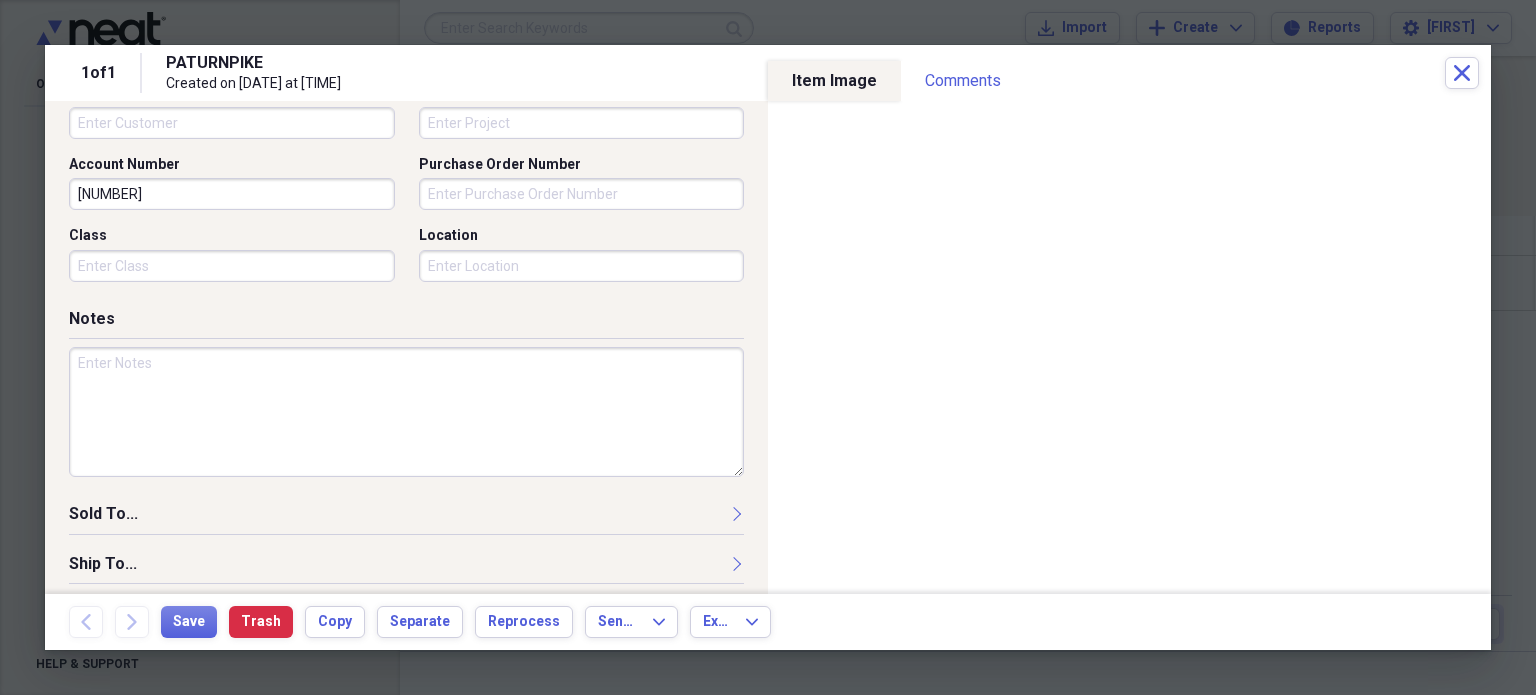 scroll, scrollTop: 697, scrollLeft: 0, axis: vertical 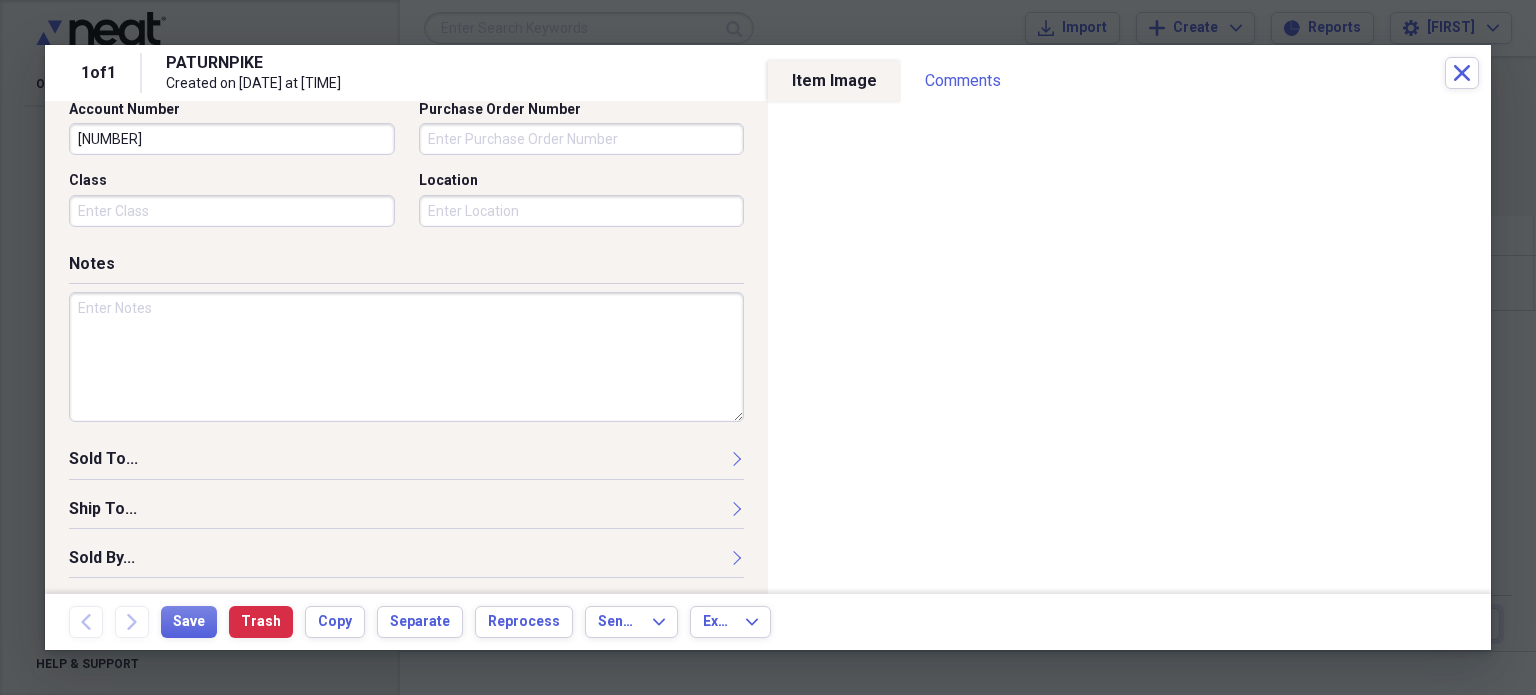 click at bounding box center (406, 357) 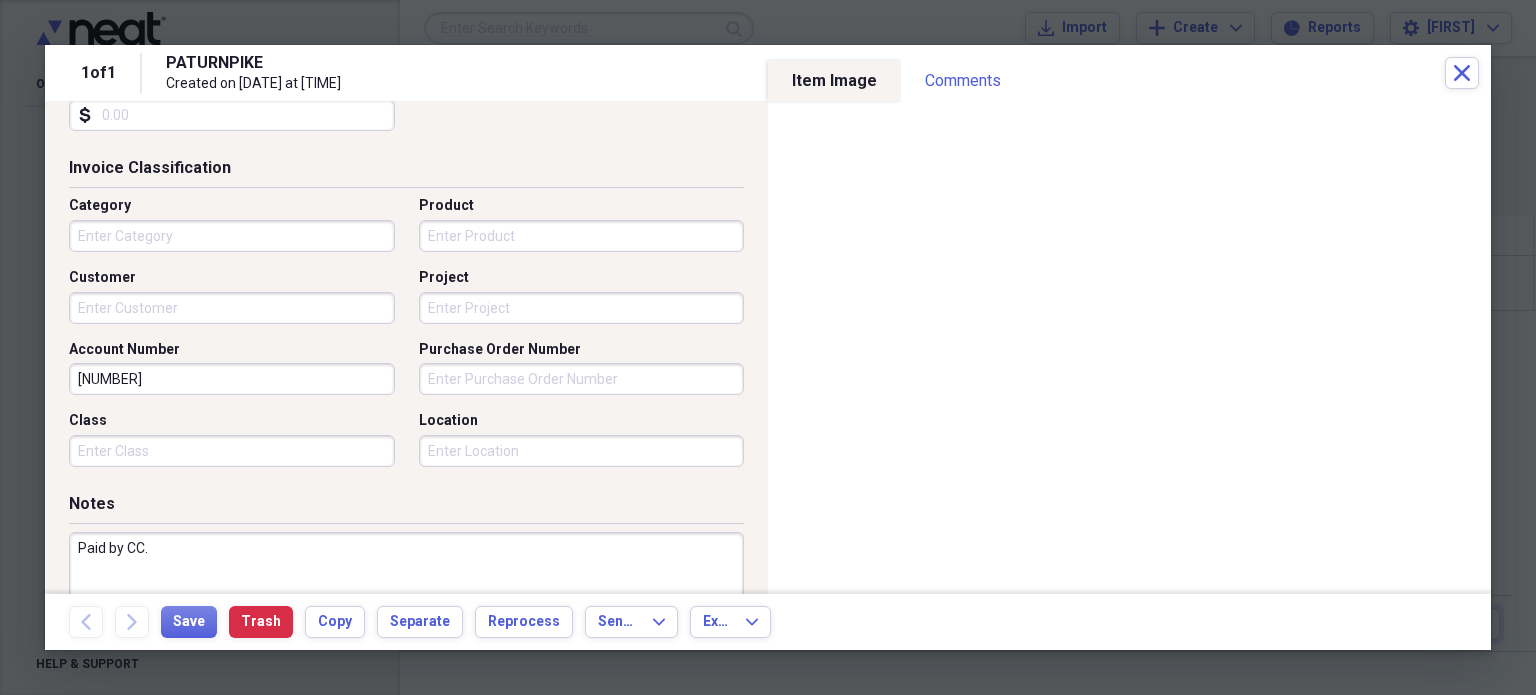 scroll, scrollTop: 453, scrollLeft: 0, axis: vertical 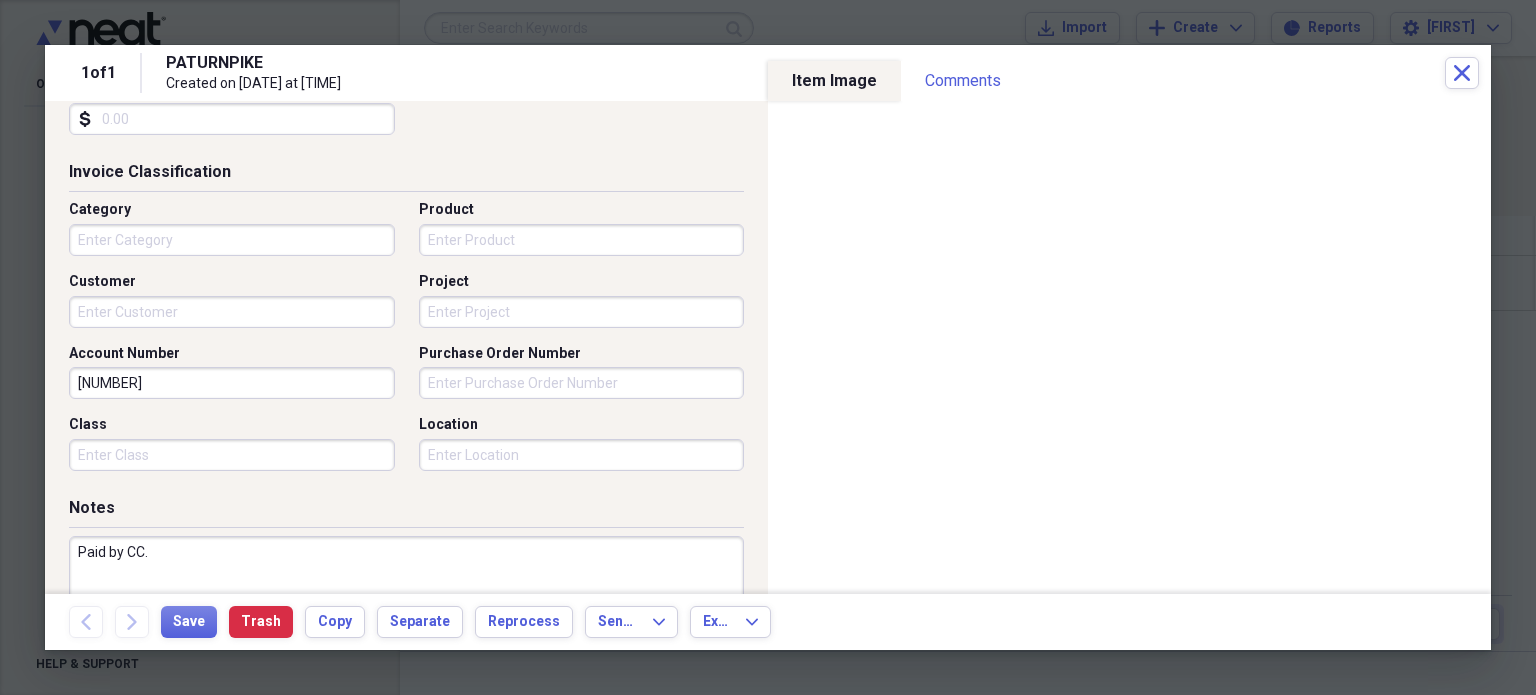 type on "Paid by CC." 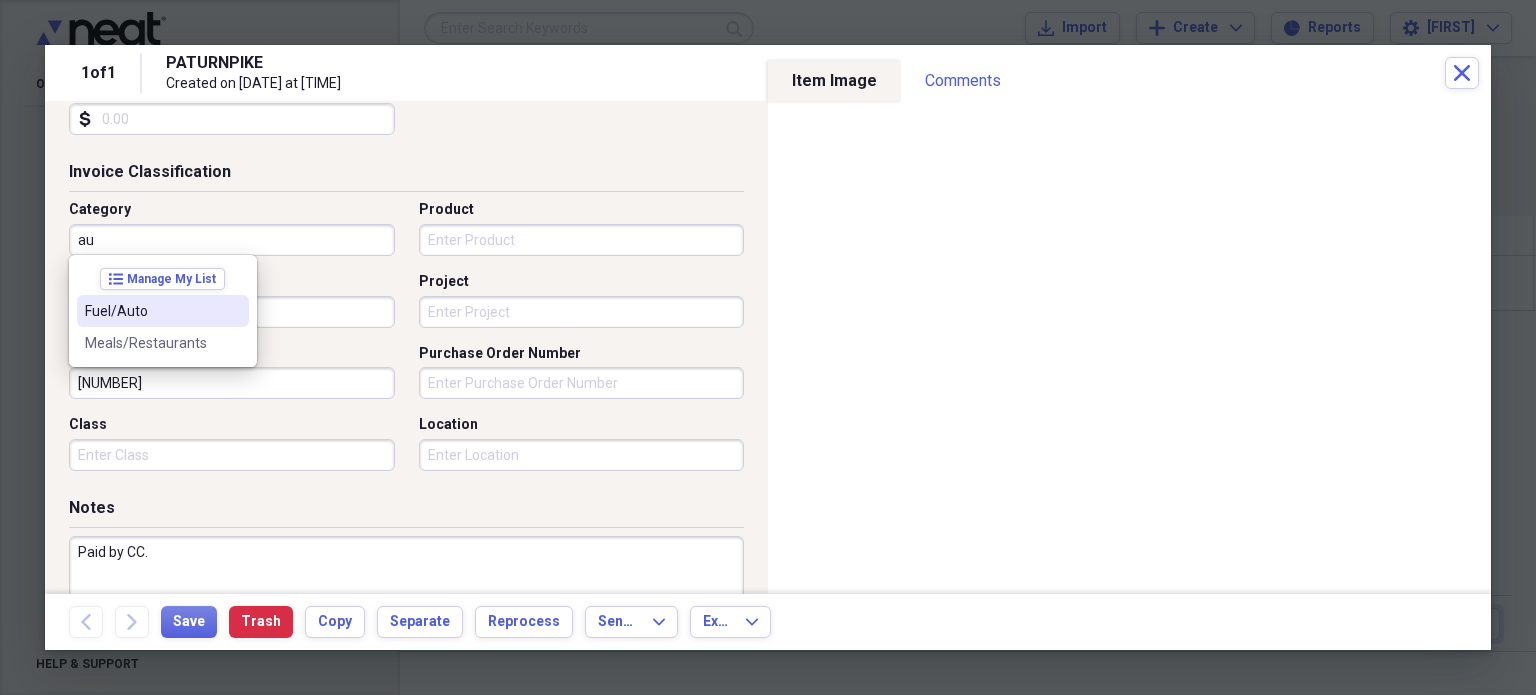 click on "Fuel/Auto" at bounding box center (151, 311) 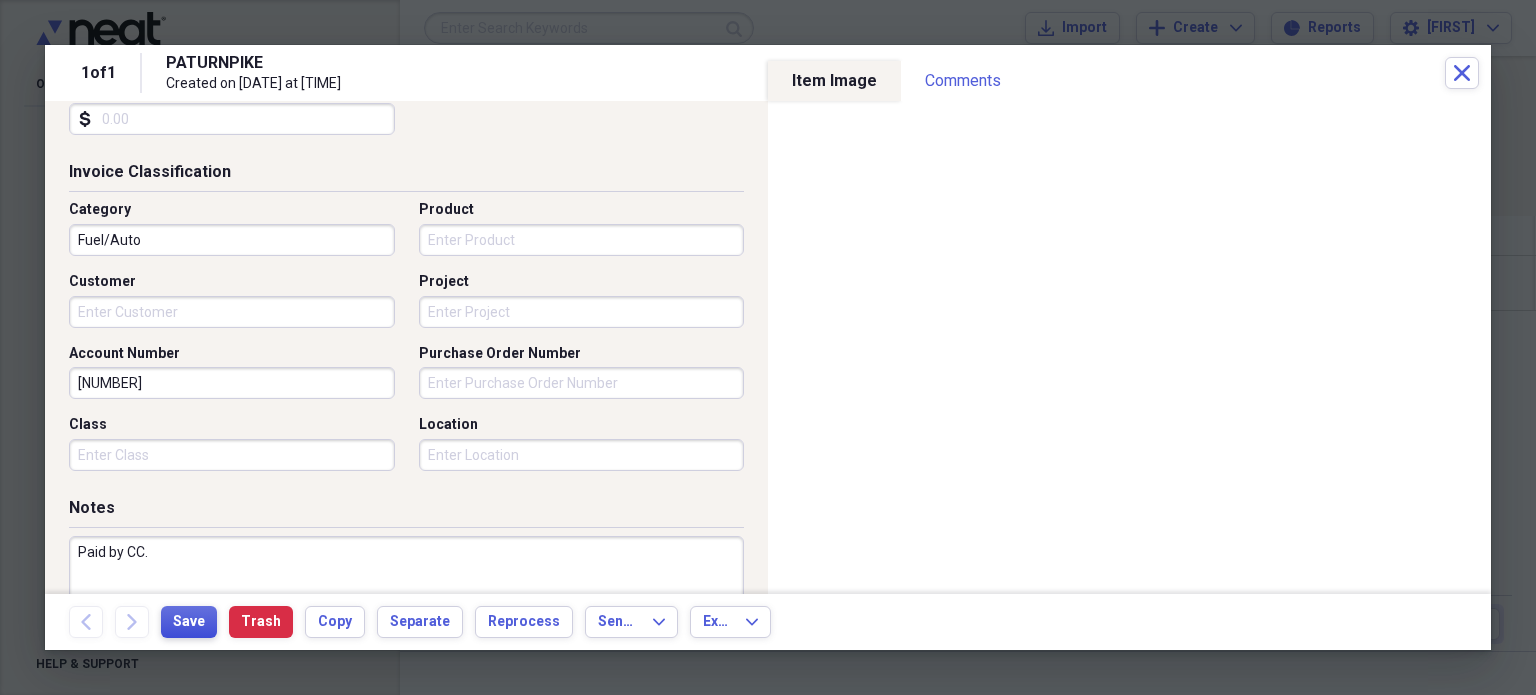 click on "Save" at bounding box center [189, 622] 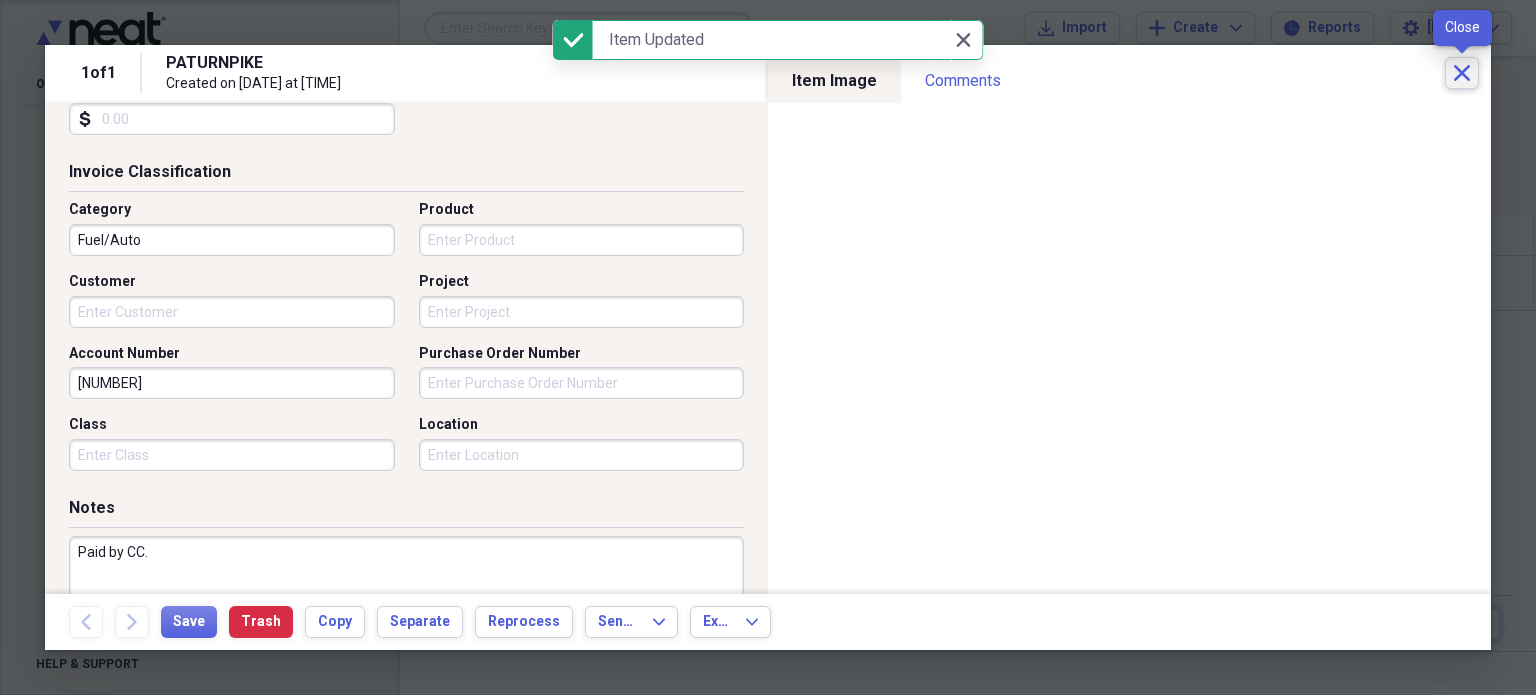 click 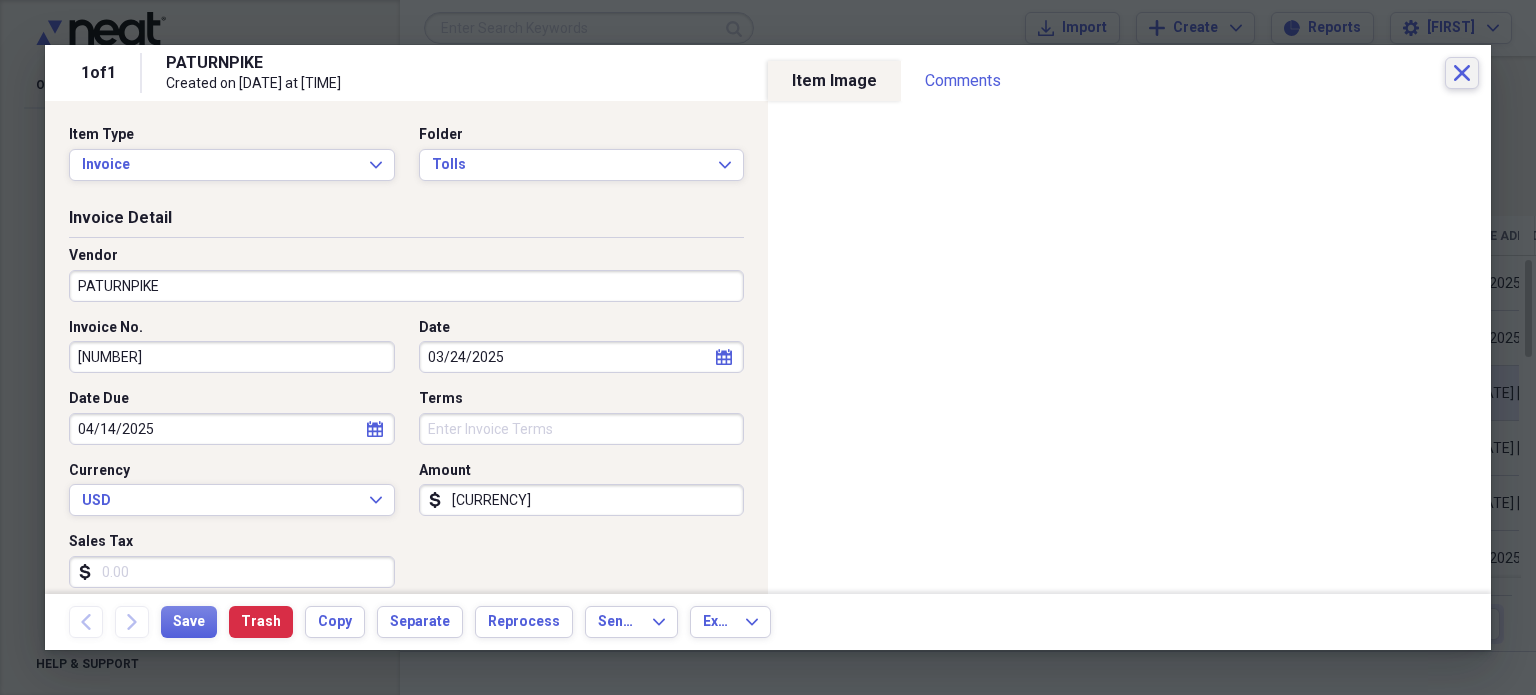 click on "Close" at bounding box center (1462, 73) 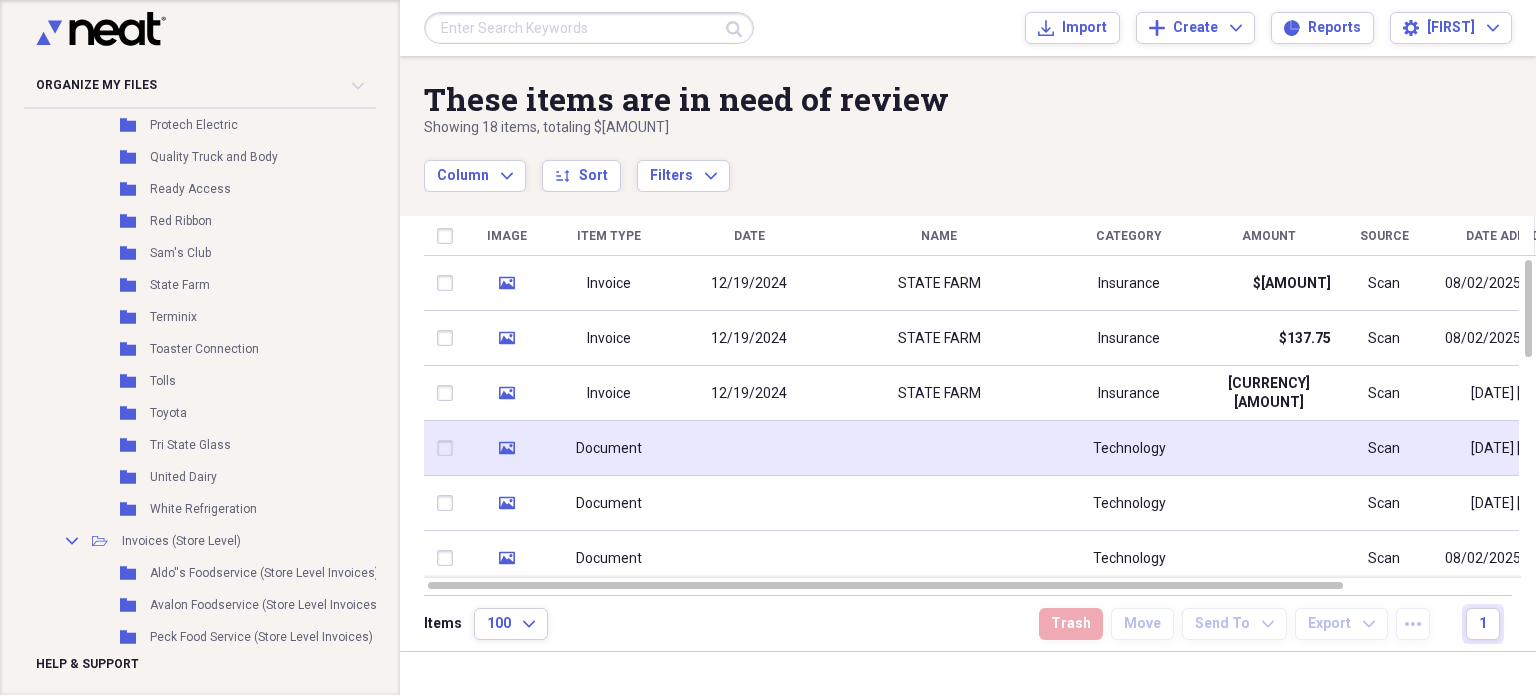 click at bounding box center [749, 448] 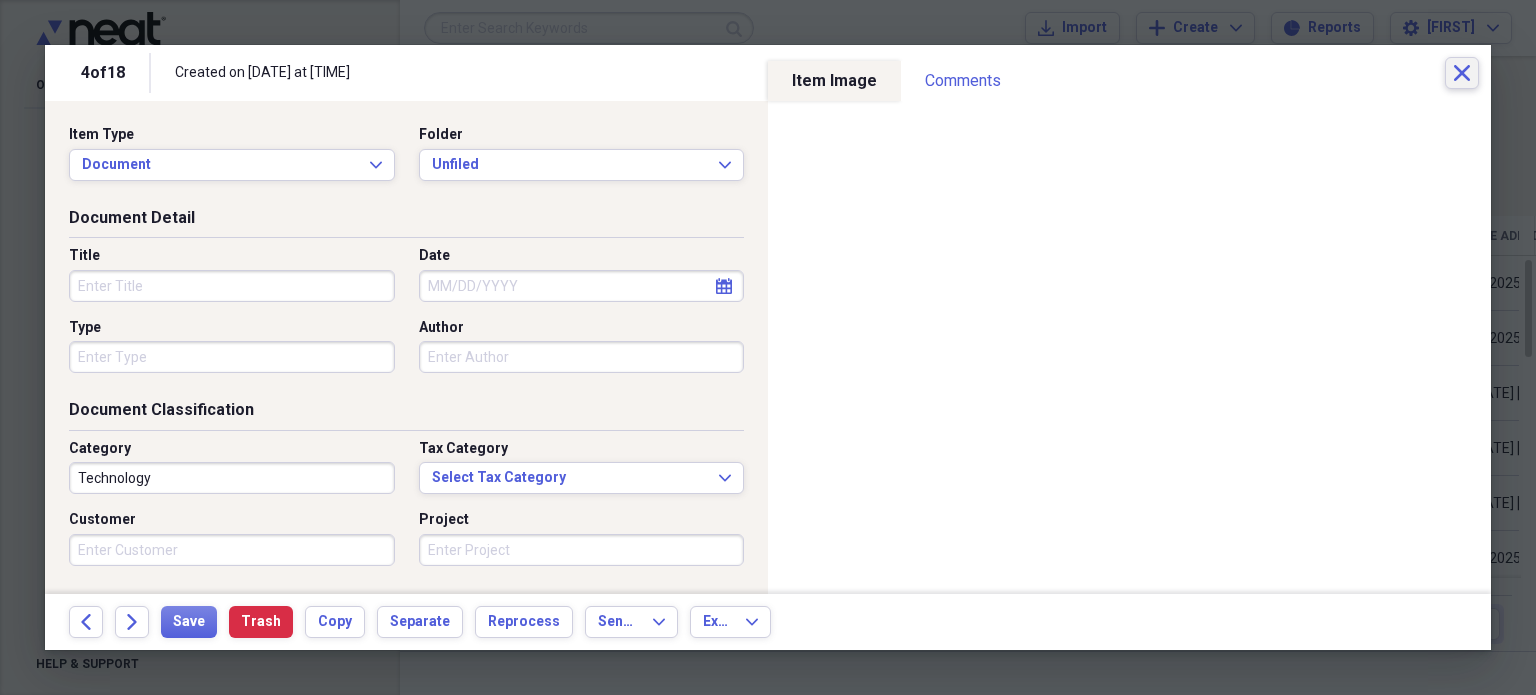 click 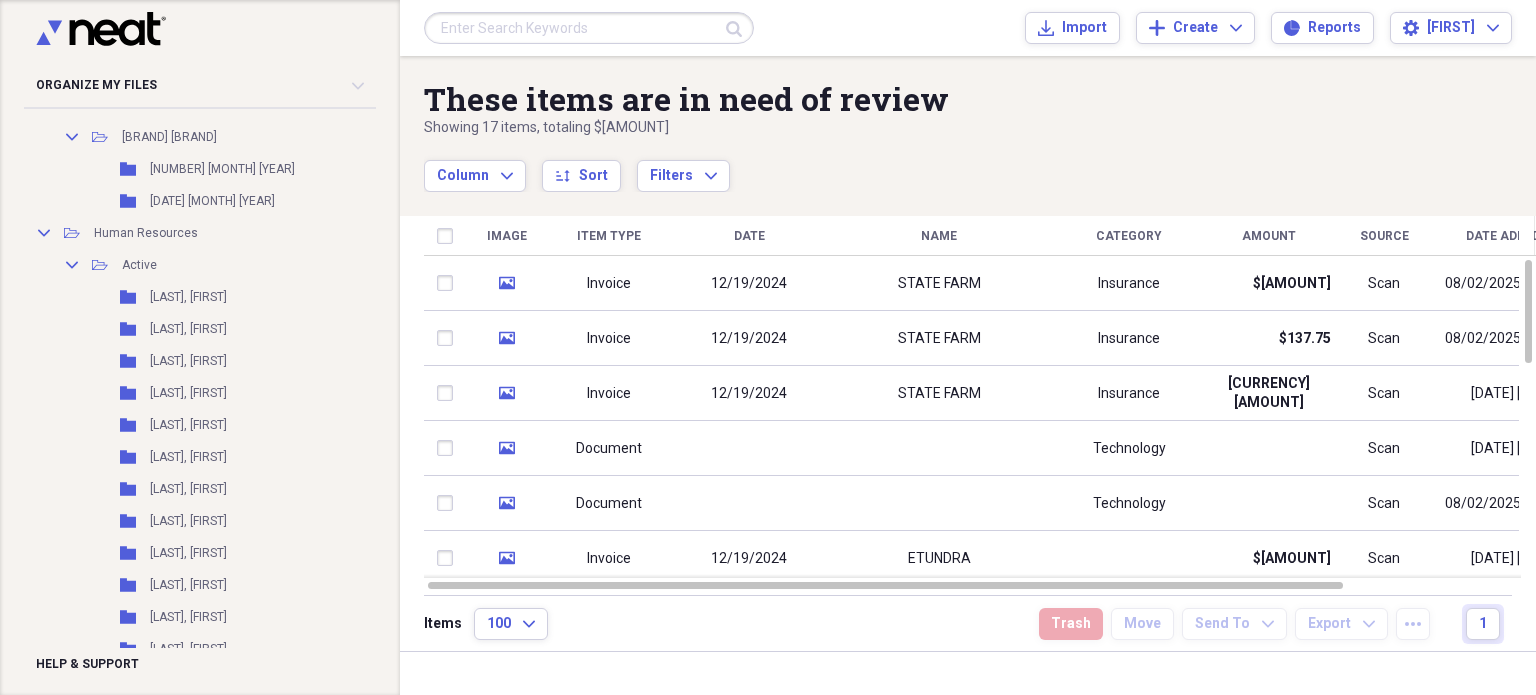 scroll, scrollTop: 0, scrollLeft: 0, axis: both 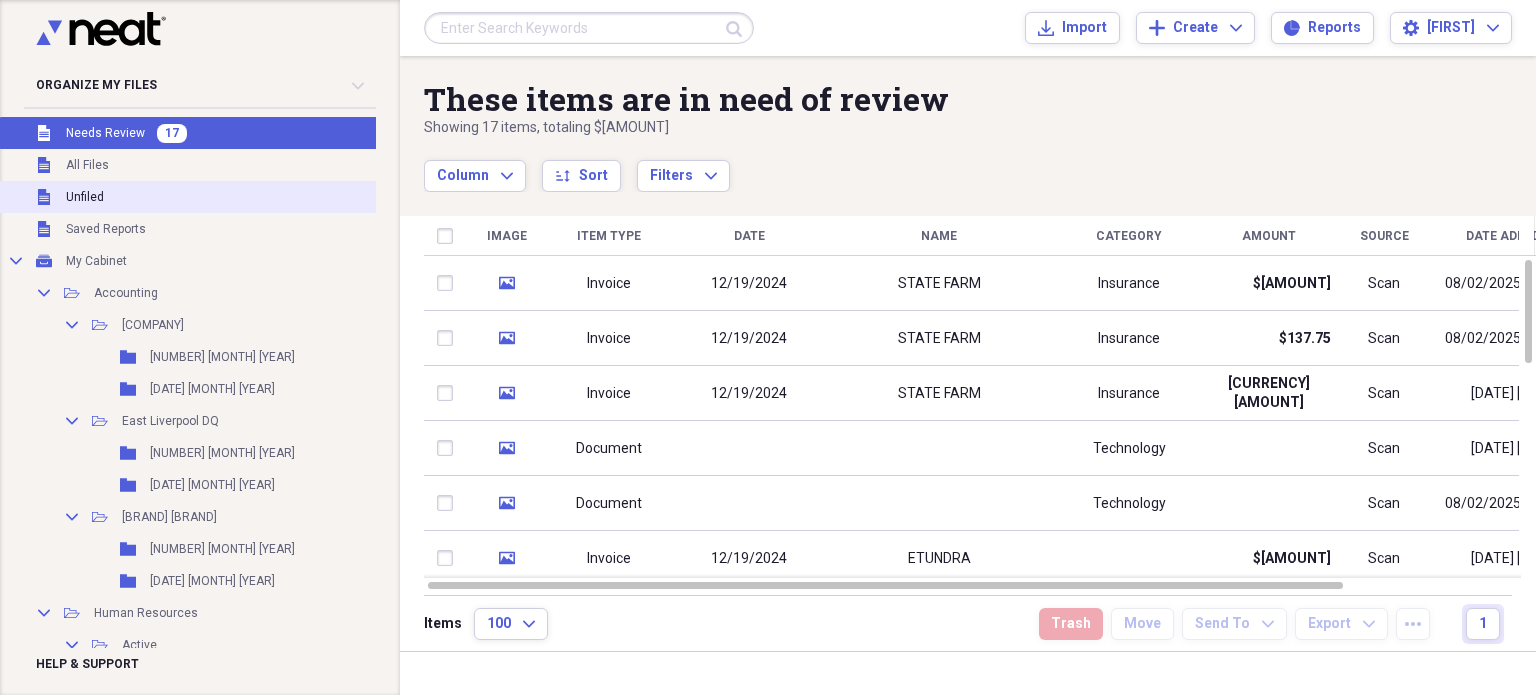 click on "Unfiled Unfiled" at bounding box center (221, 197) 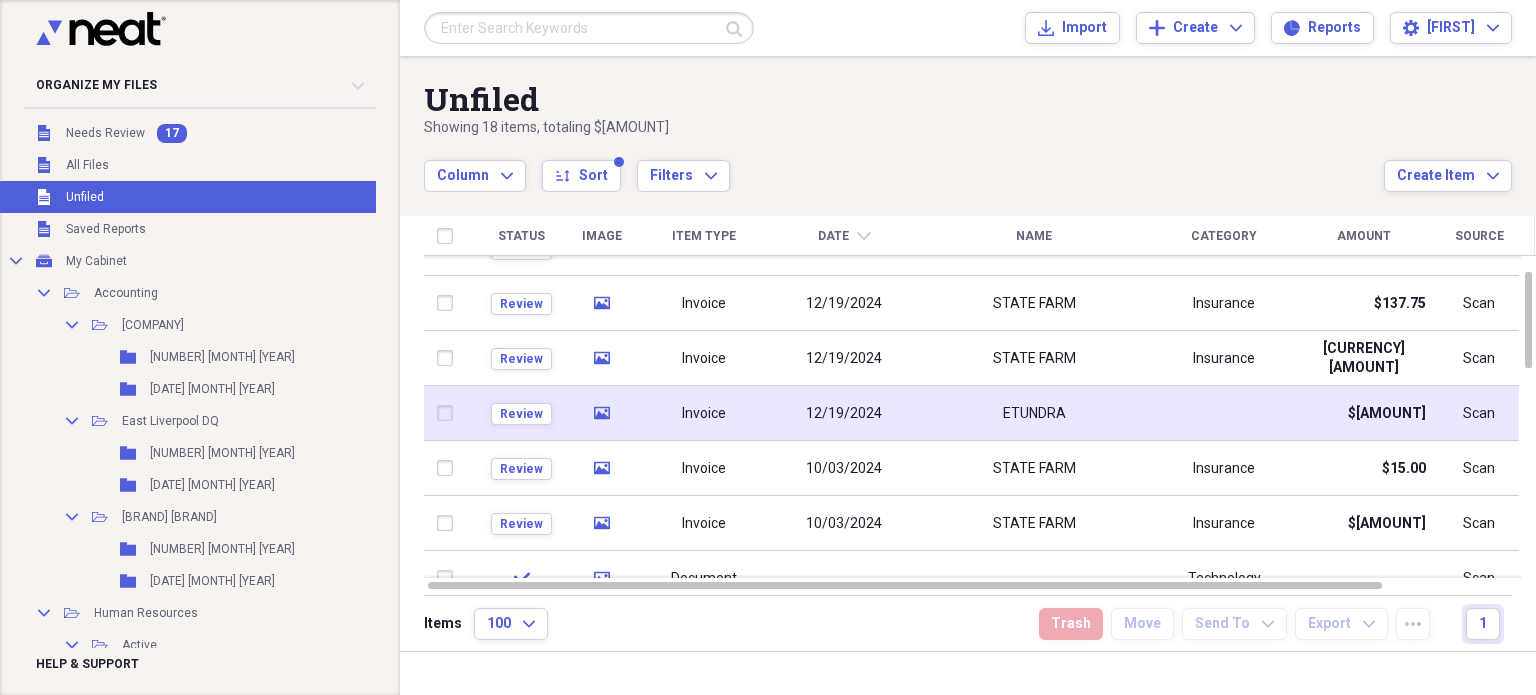 click 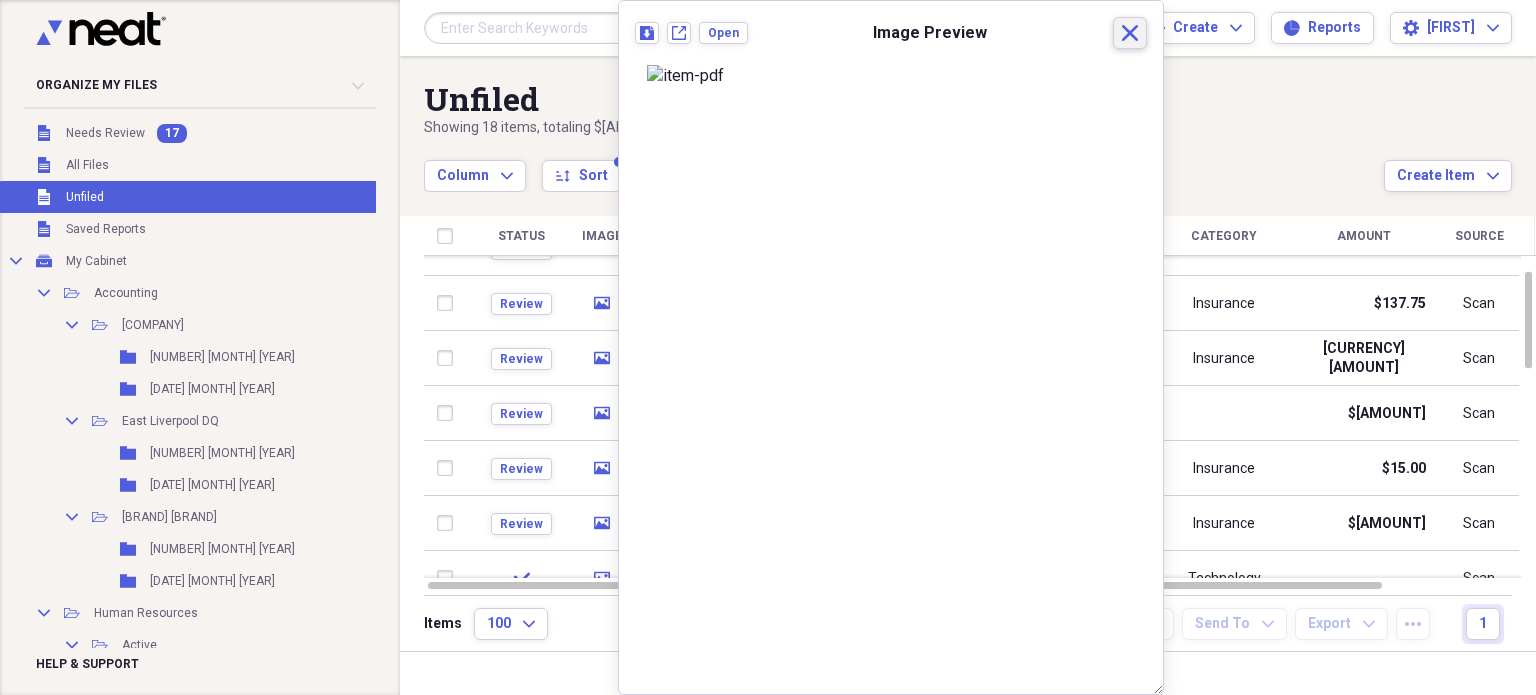 click 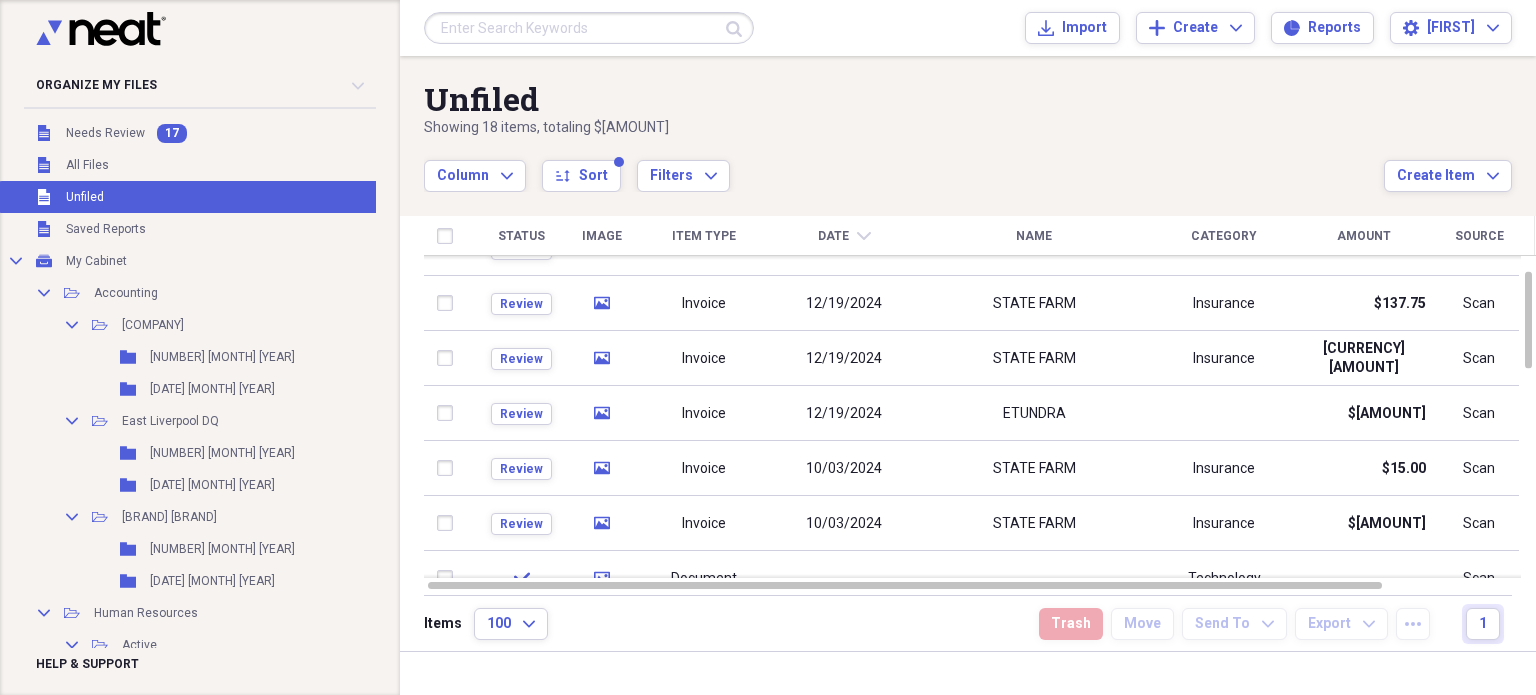 click at bounding box center [449, 236] 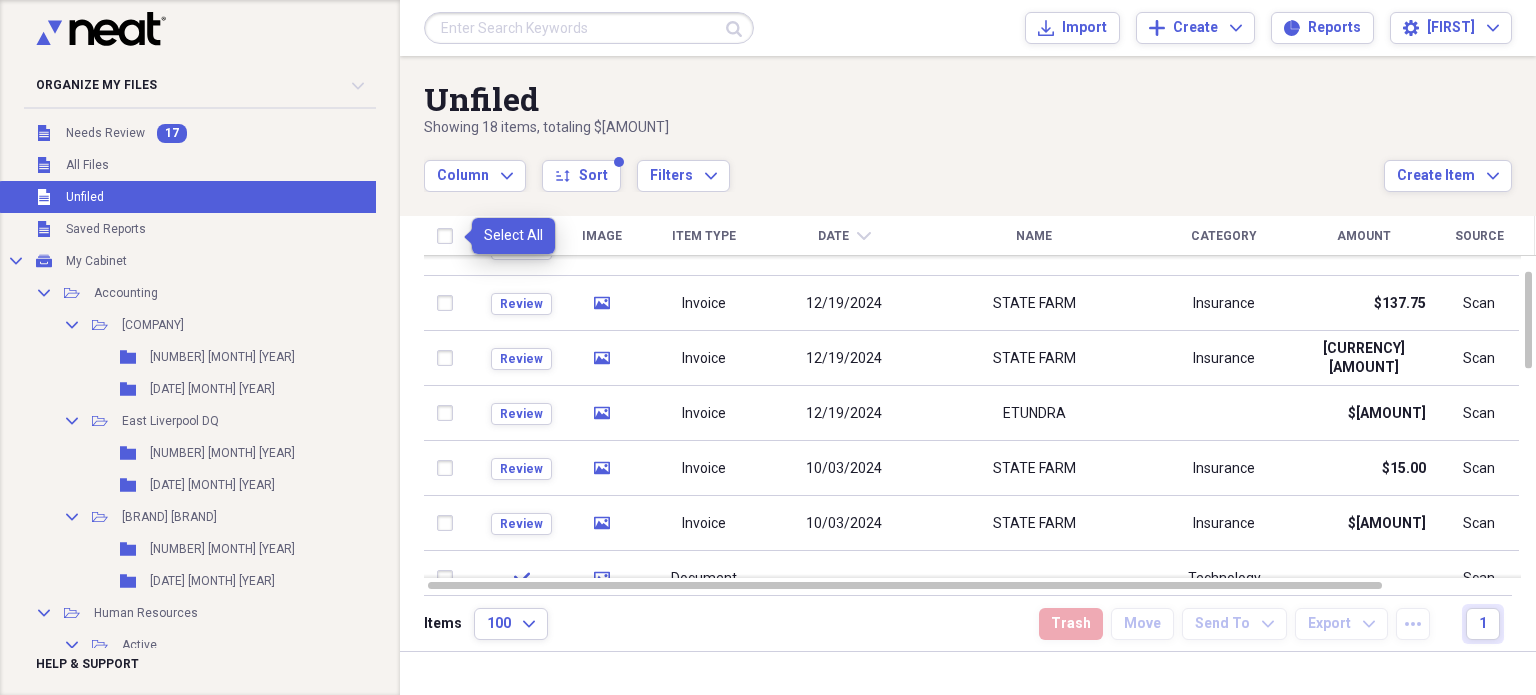 click at bounding box center [449, 236] 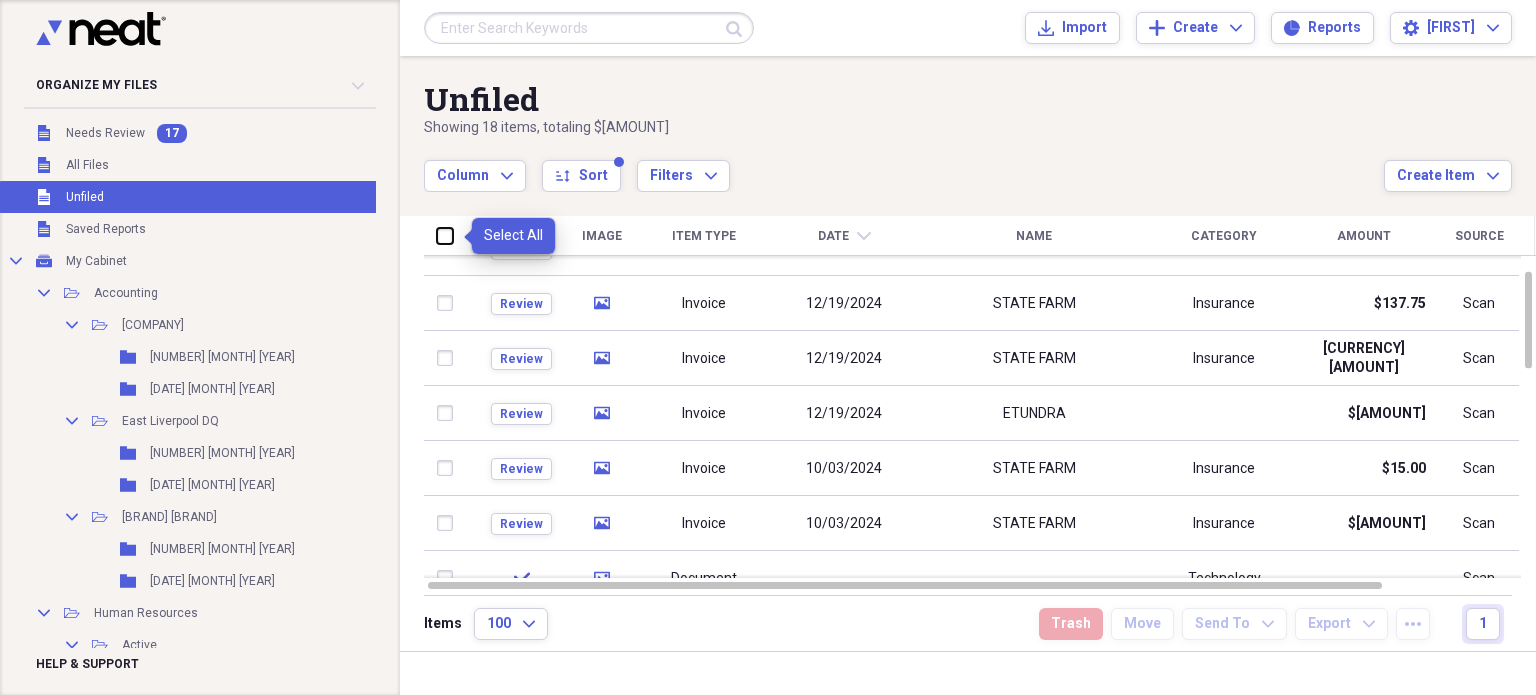 click at bounding box center [437, 235] 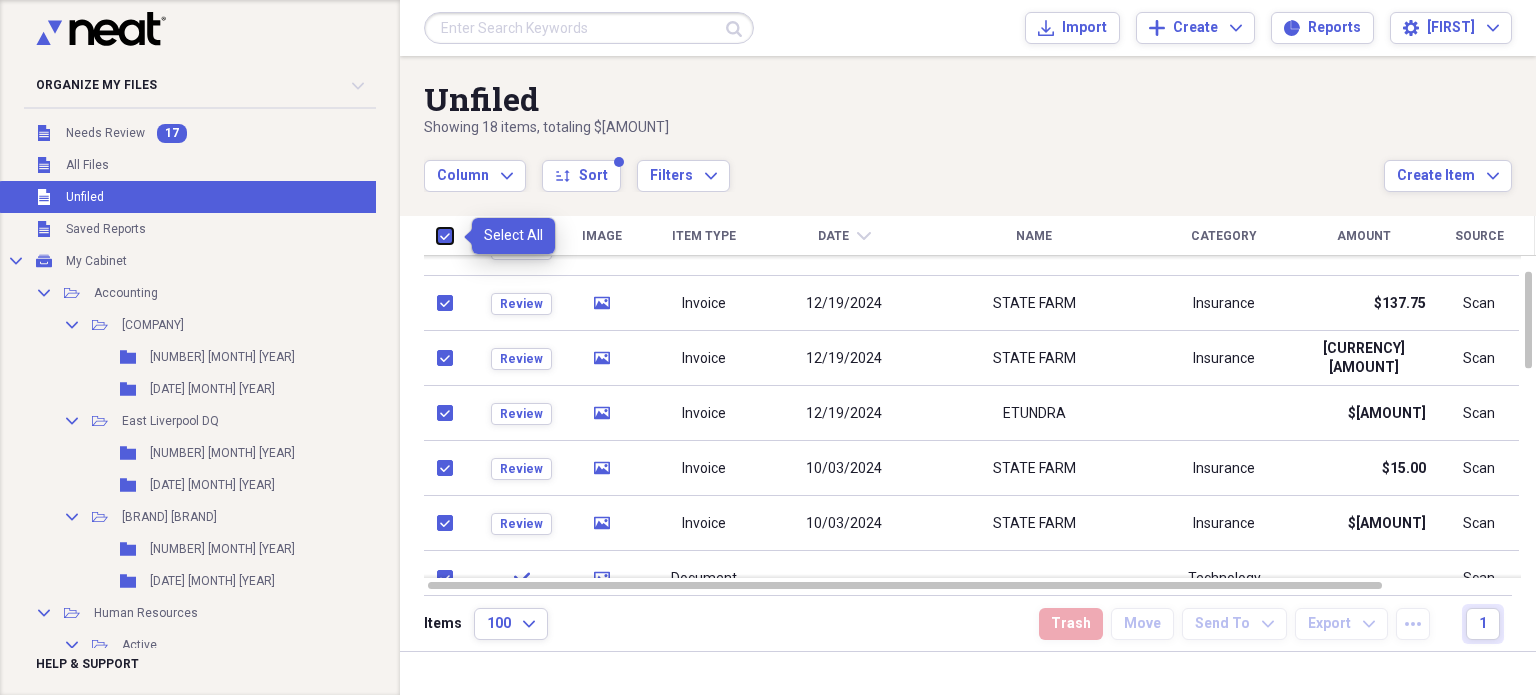 checkbox on "true" 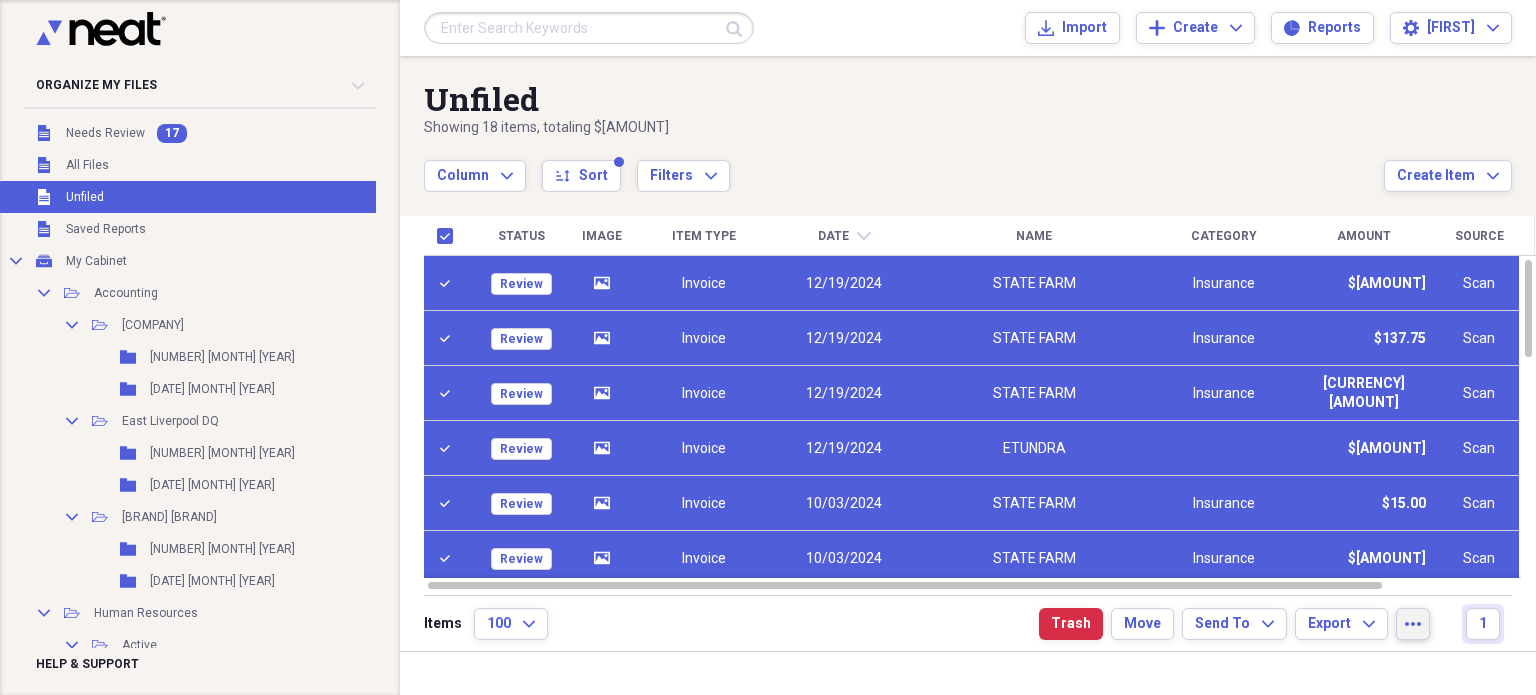 click on "more" 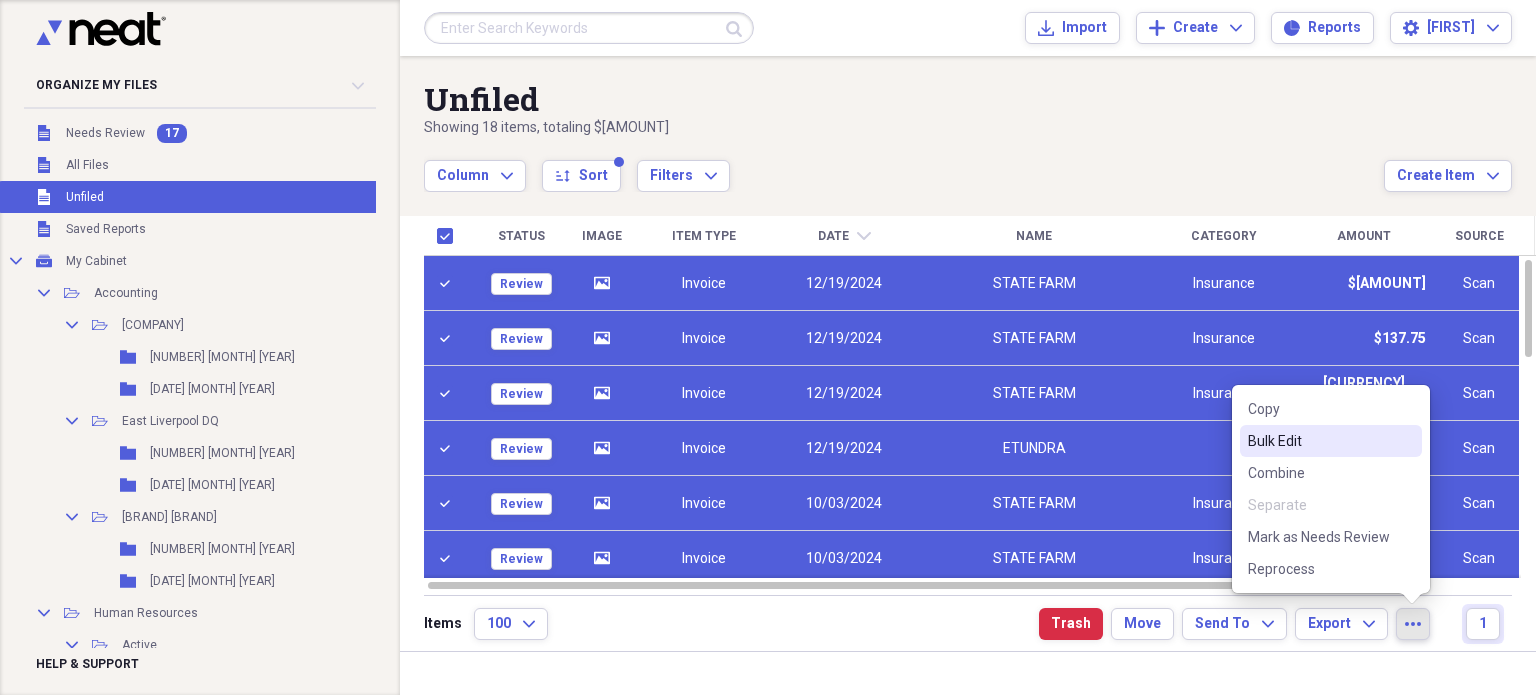 click on "Bulk Edit" at bounding box center (1319, 441) 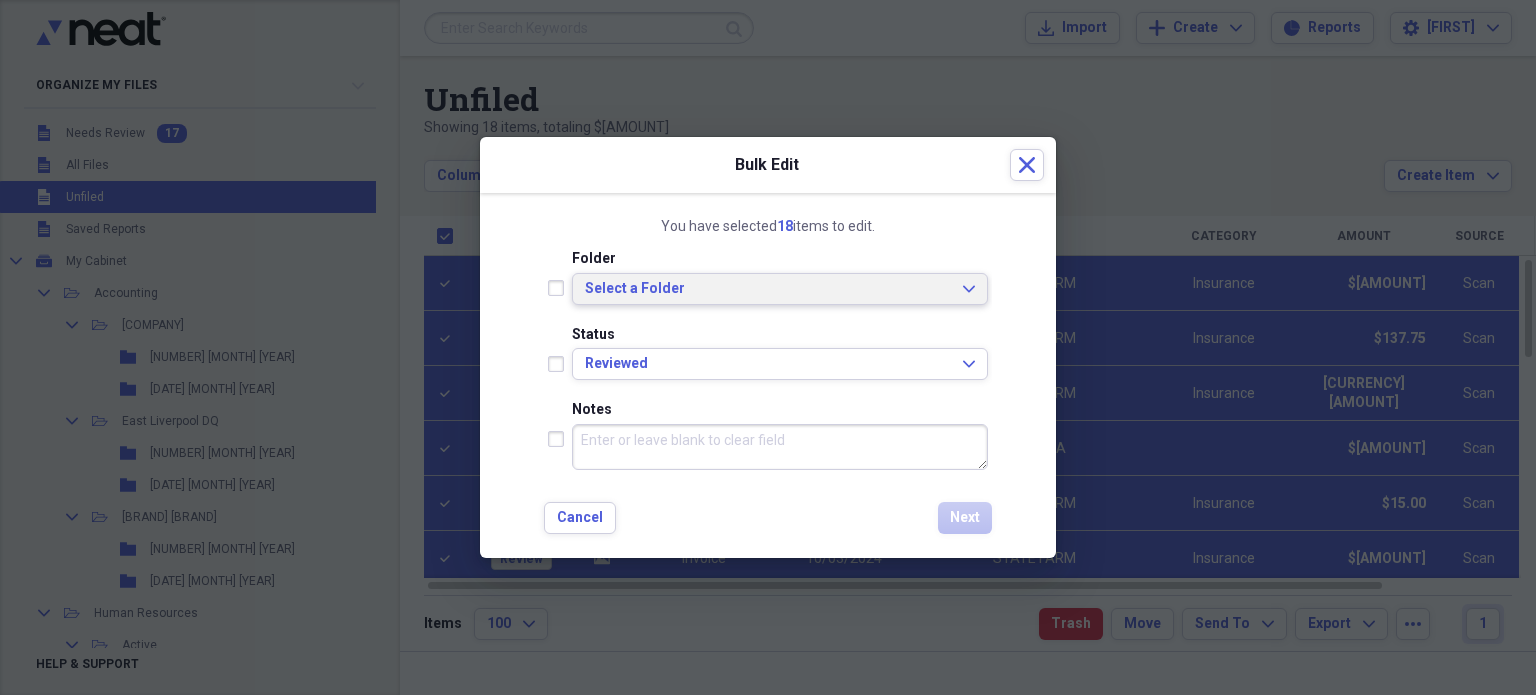 click on "Select a Folder Expand" at bounding box center (780, 289) 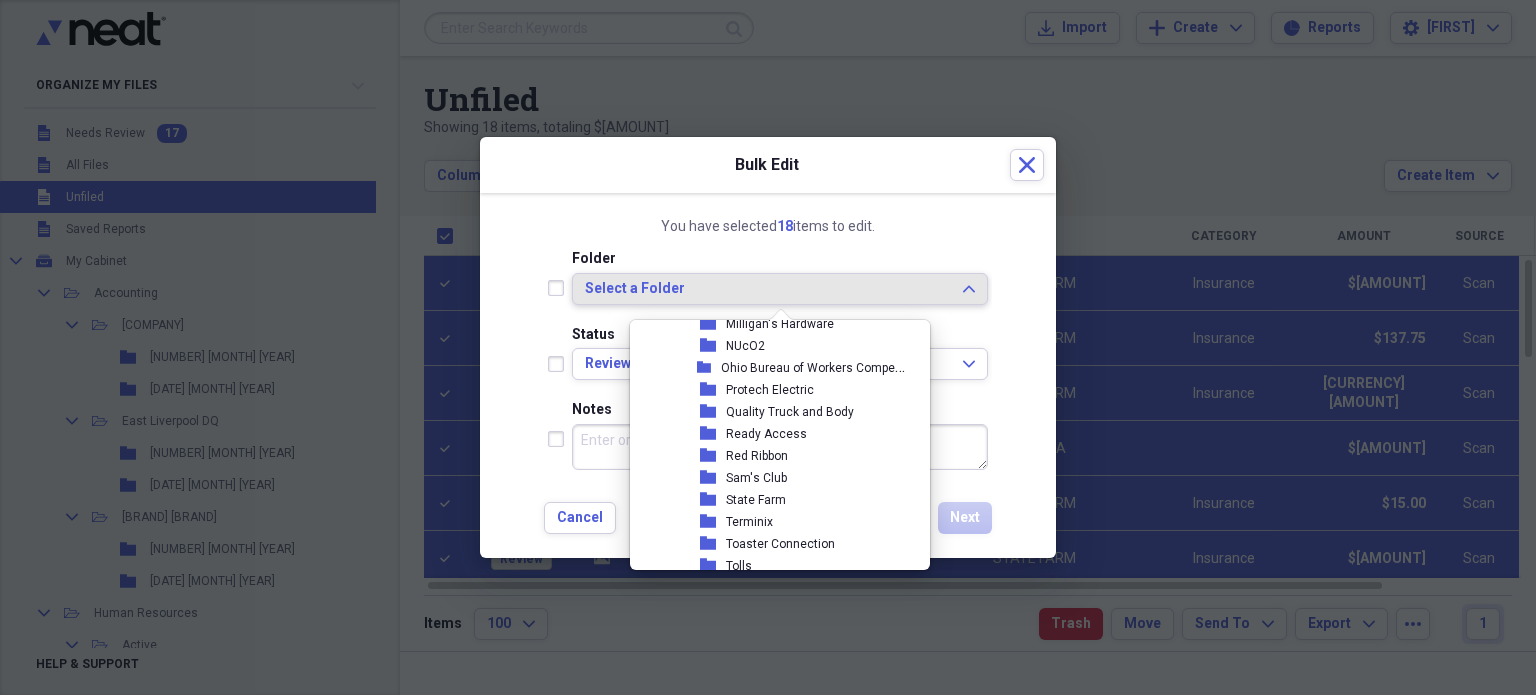 scroll, scrollTop: 3527, scrollLeft: 0, axis: vertical 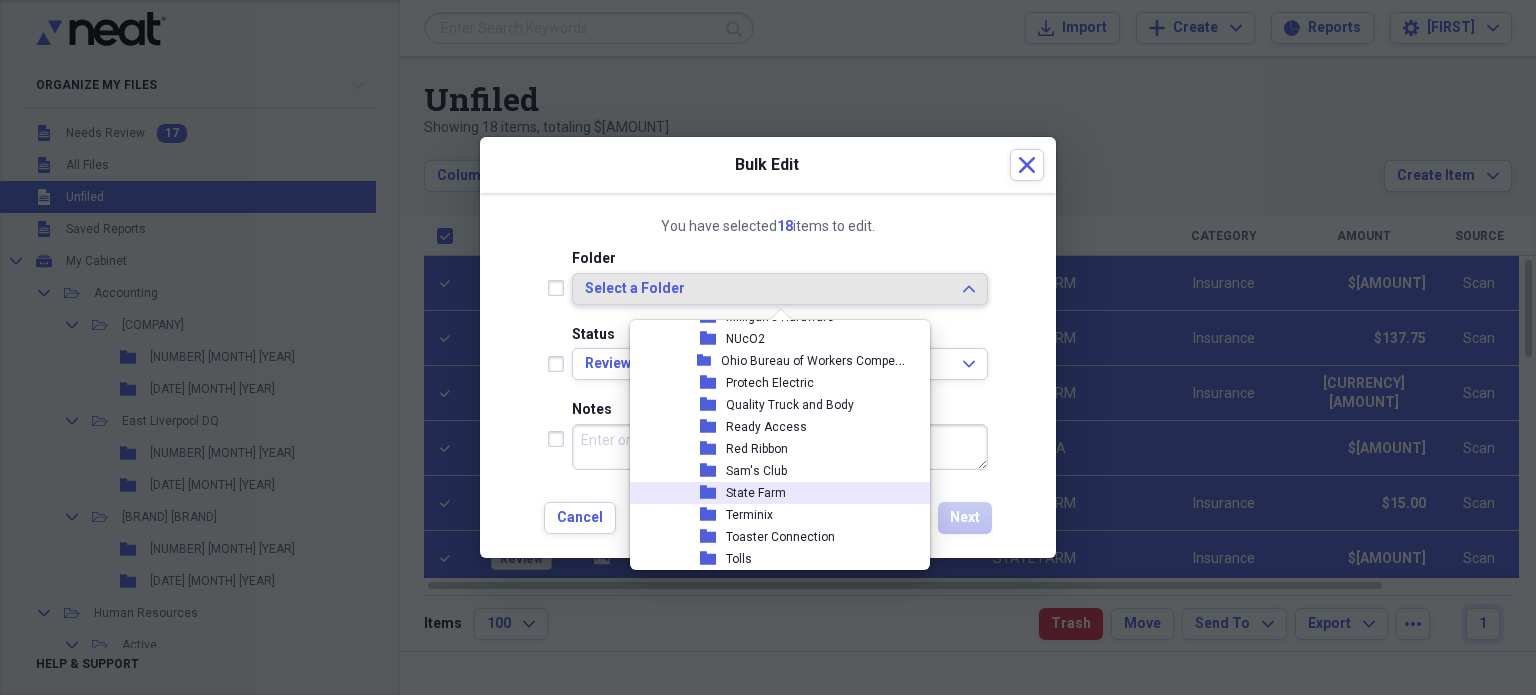 click on "State Farm" at bounding box center (756, 493) 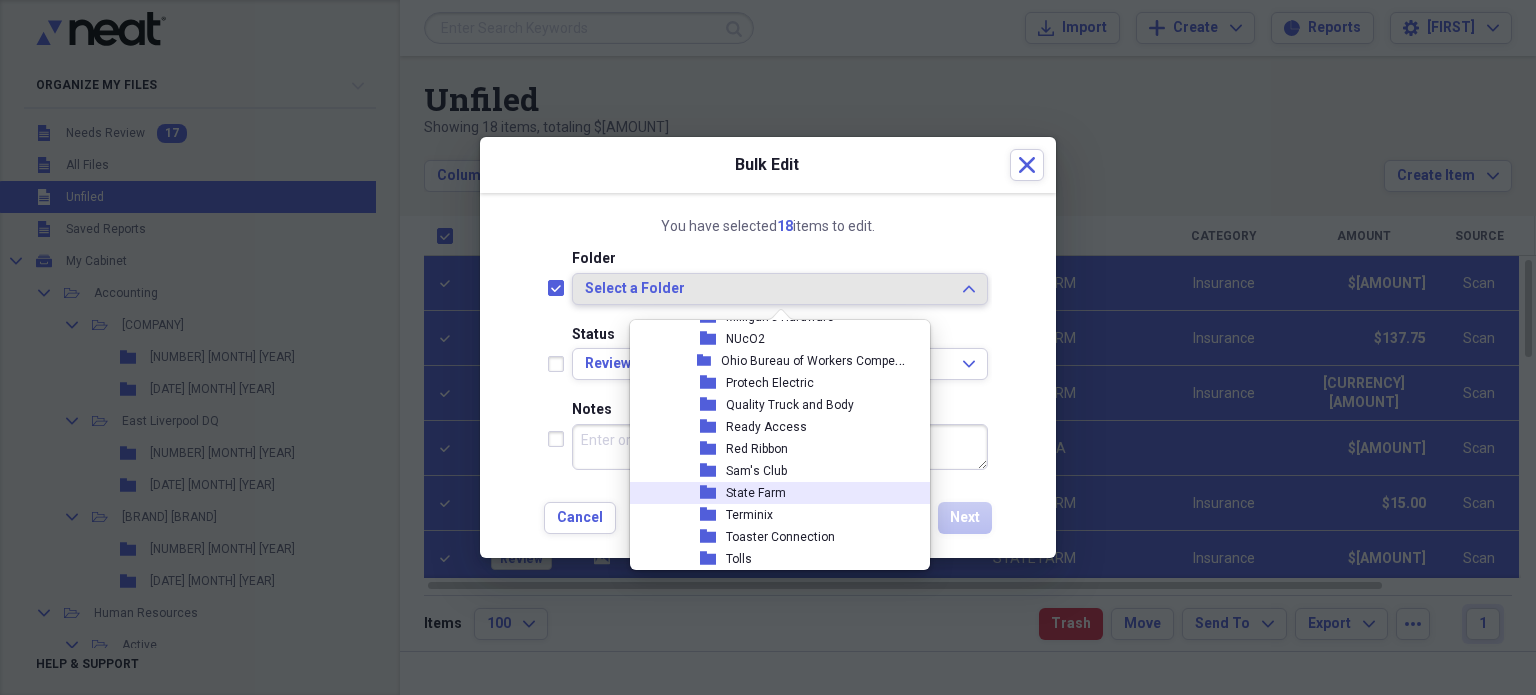 checkbox on "true" 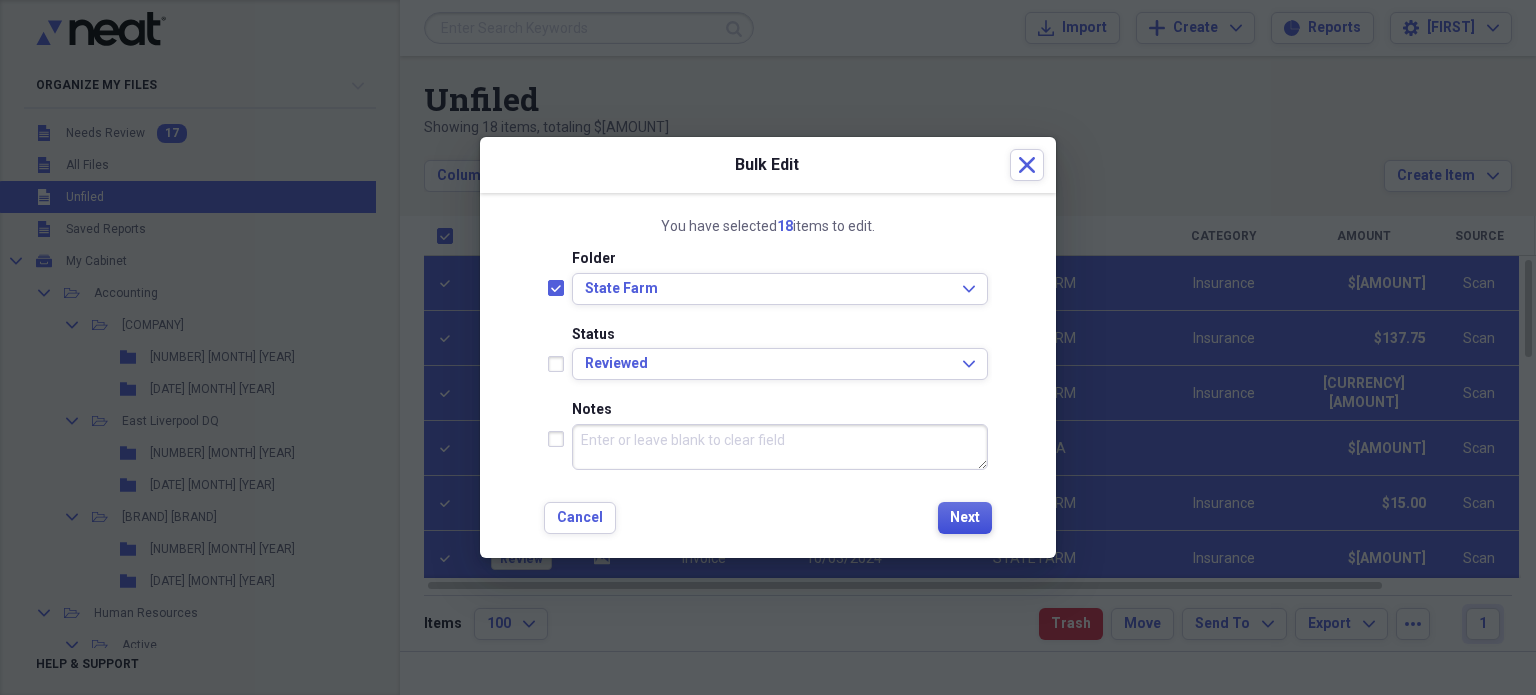 click on "Next" at bounding box center [965, 518] 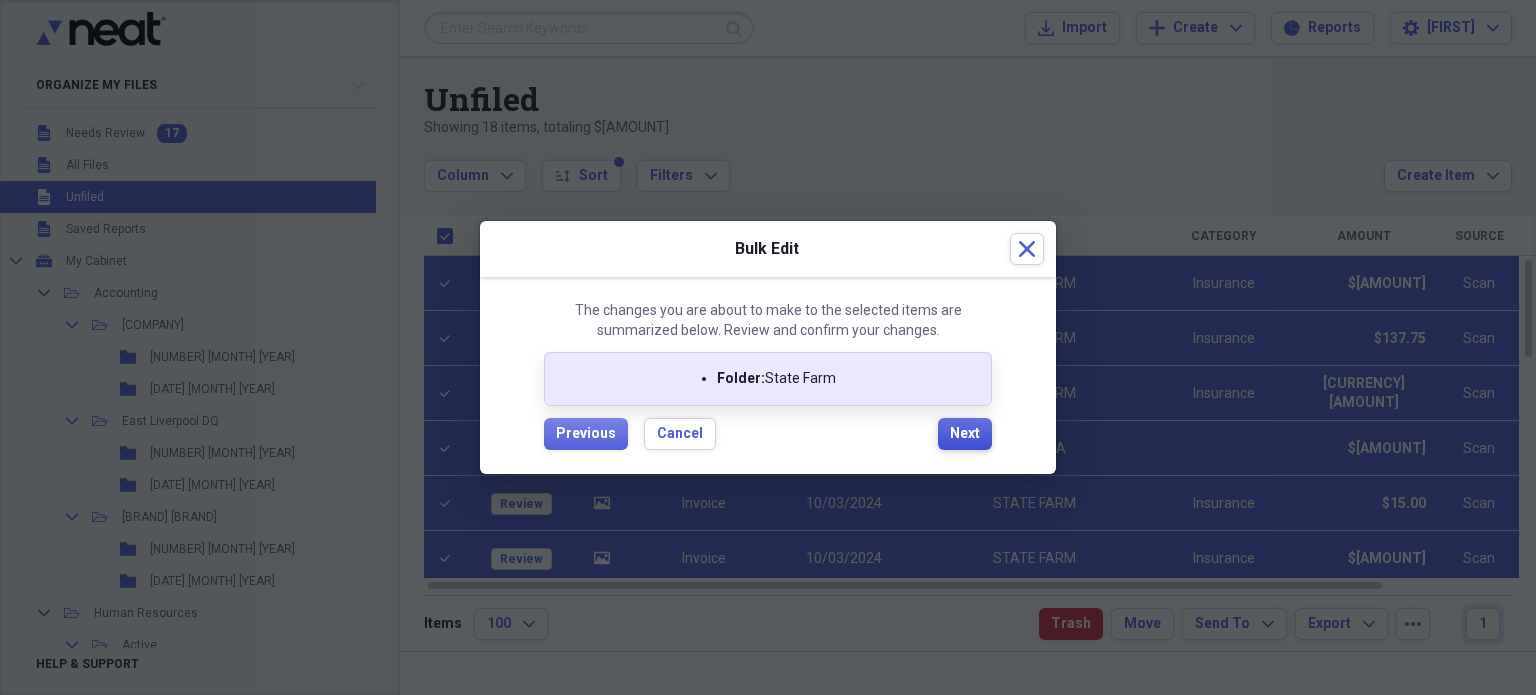 click on "Next" at bounding box center (965, 434) 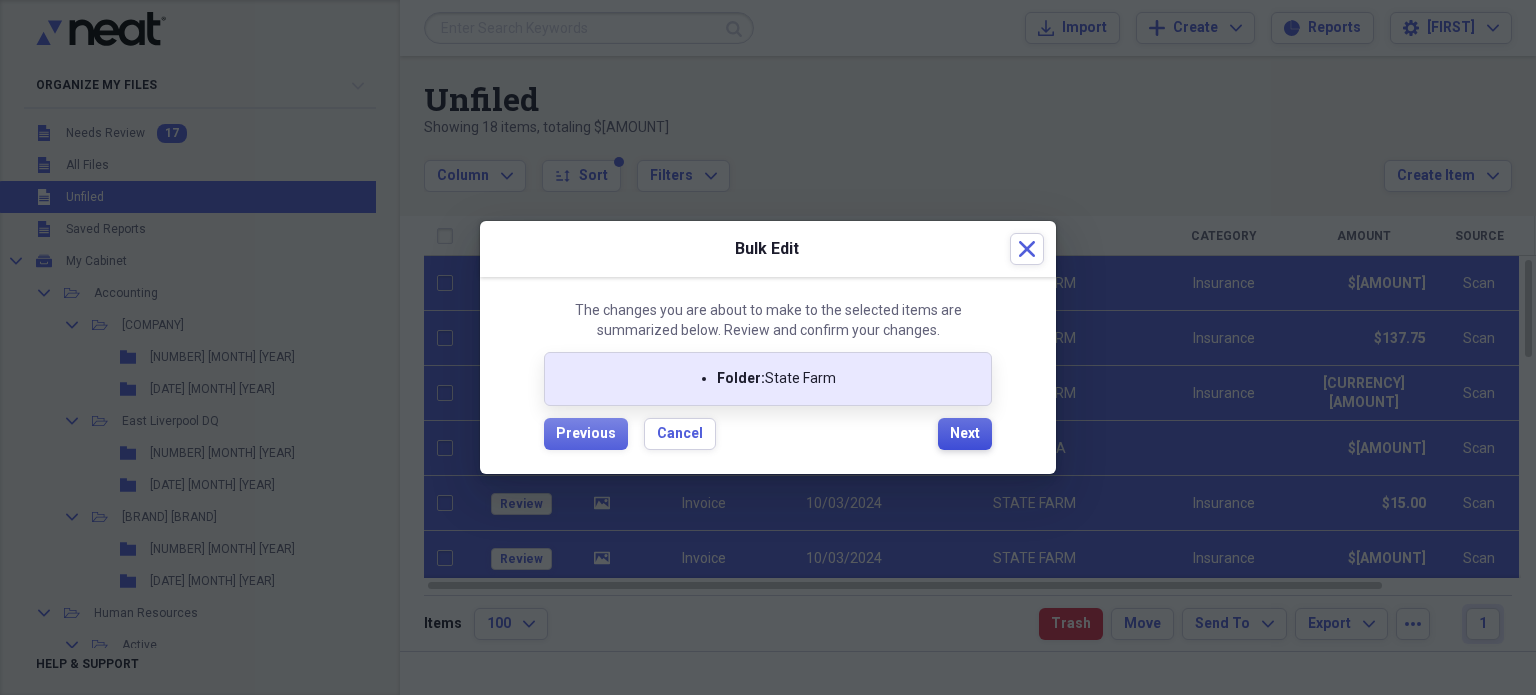 checkbox on "false" 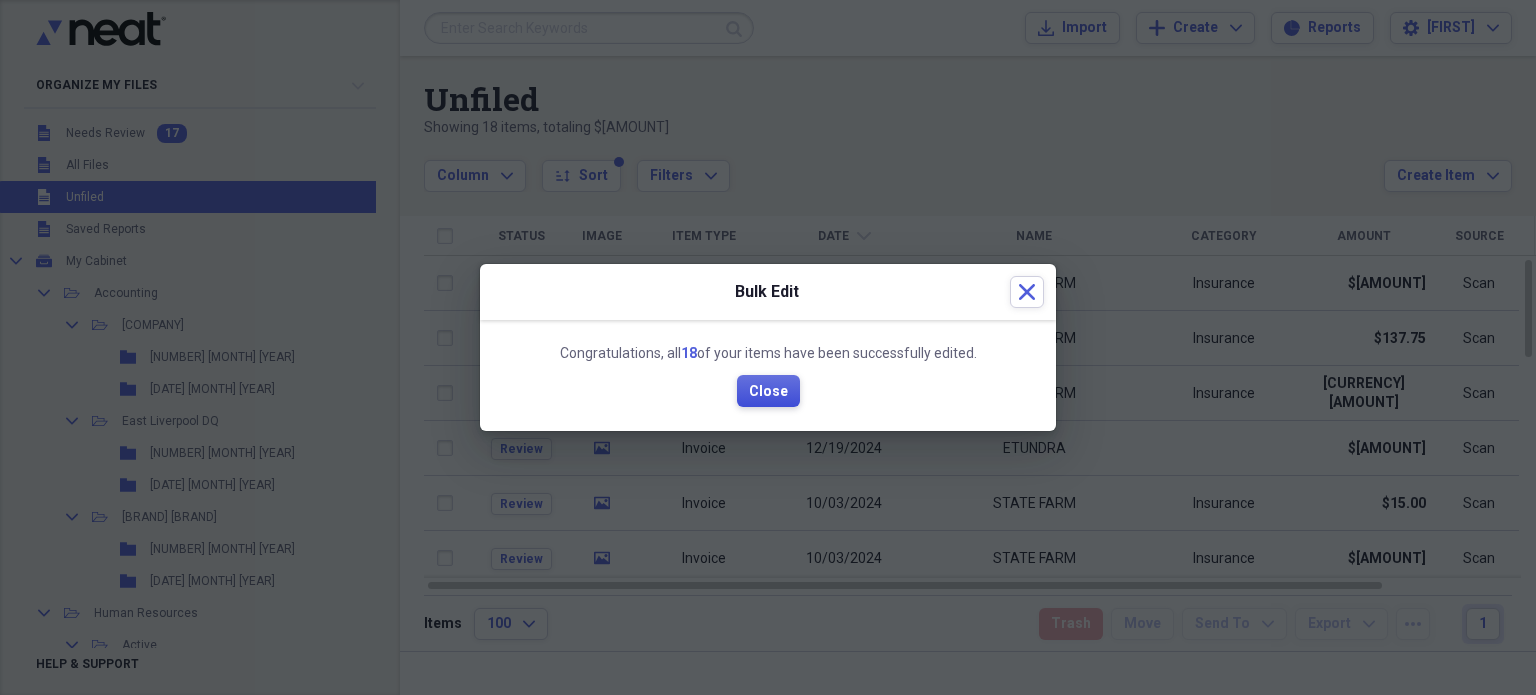 click on "Close" at bounding box center [768, 391] 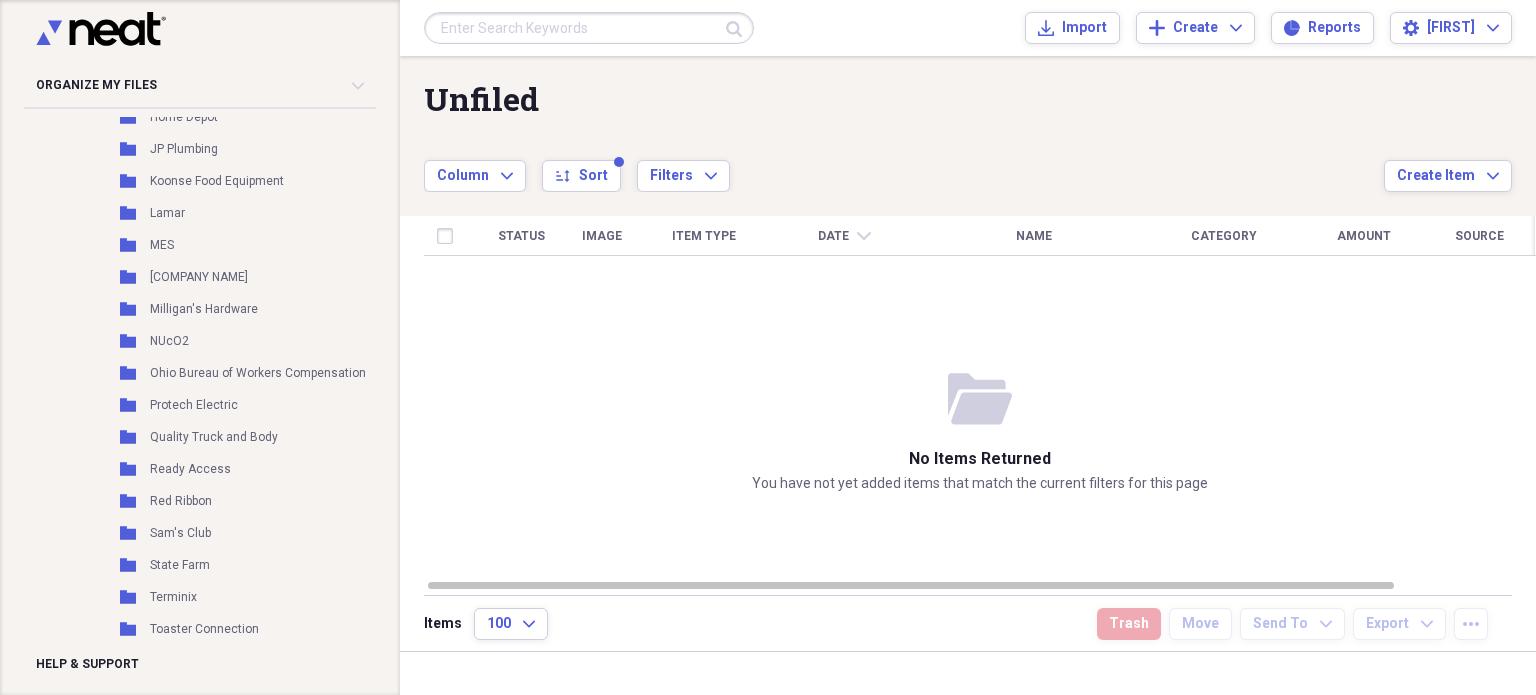 scroll, scrollTop: 5072, scrollLeft: 0, axis: vertical 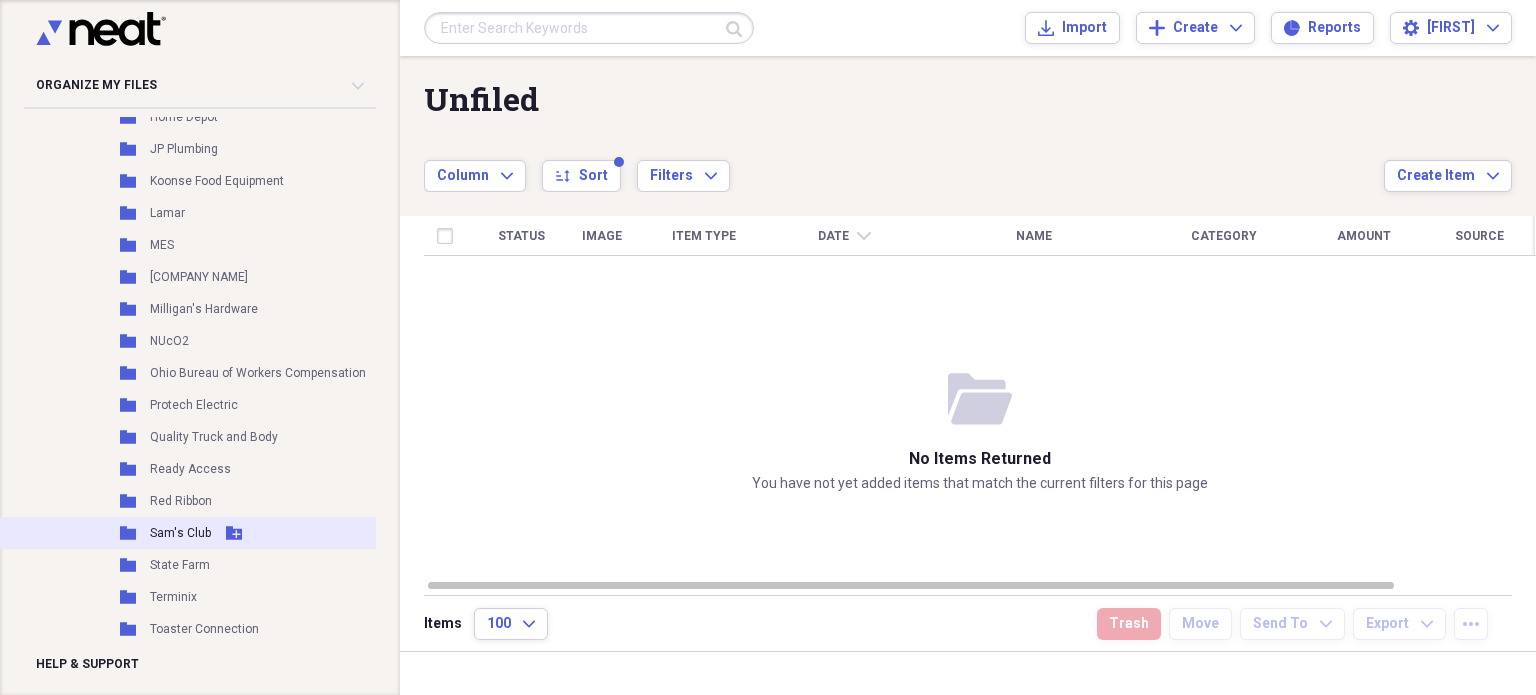 click on "Sam's Club" at bounding box center [180, 533] 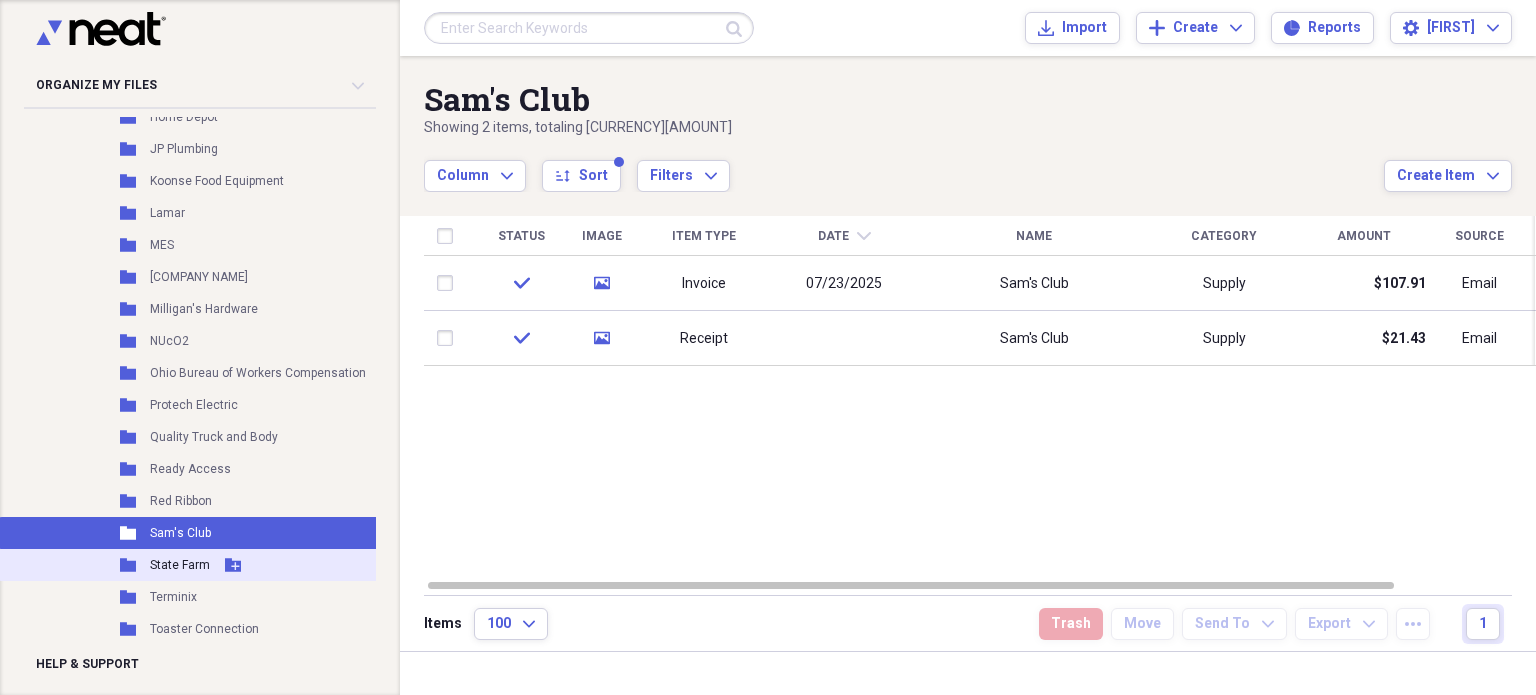 click on "State Farm" at bounding box center [180, 565] 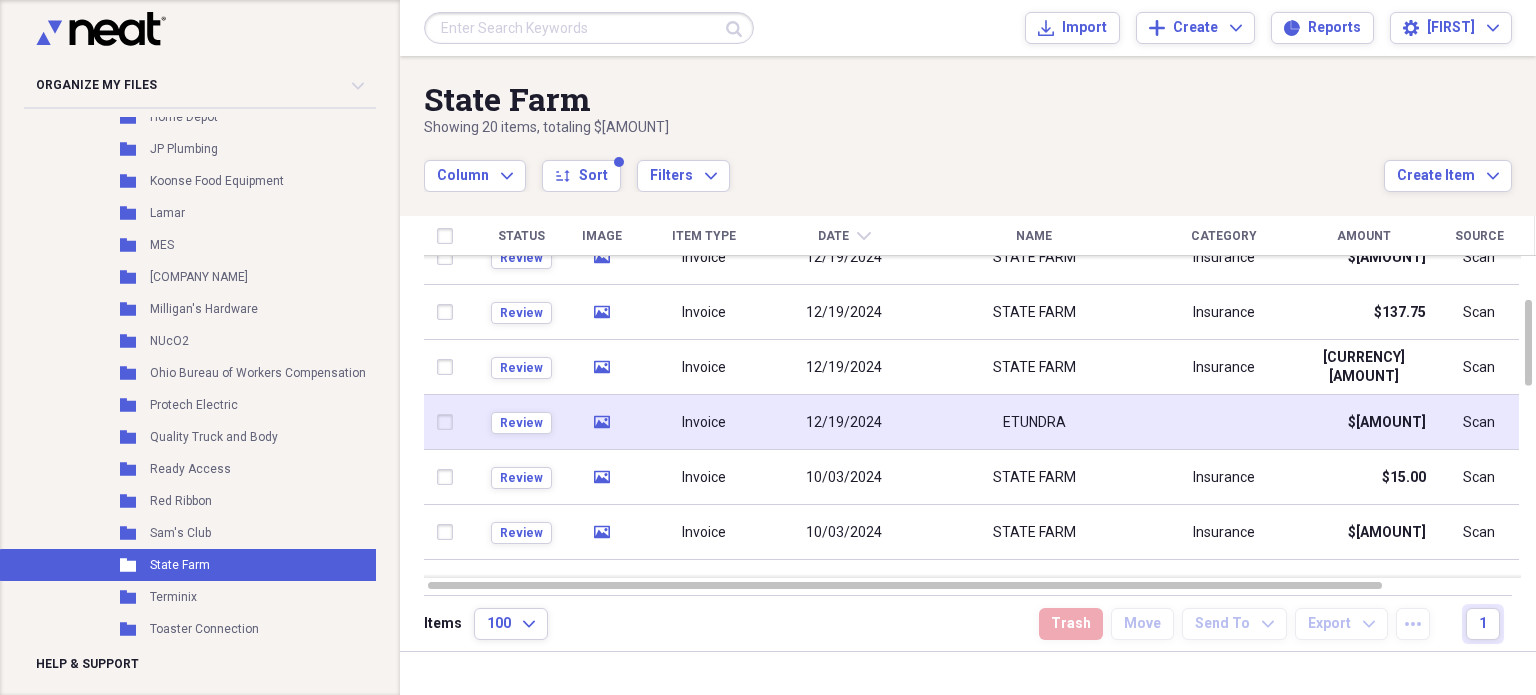 click on "12/19/2024" at bounding box center [844, 423] 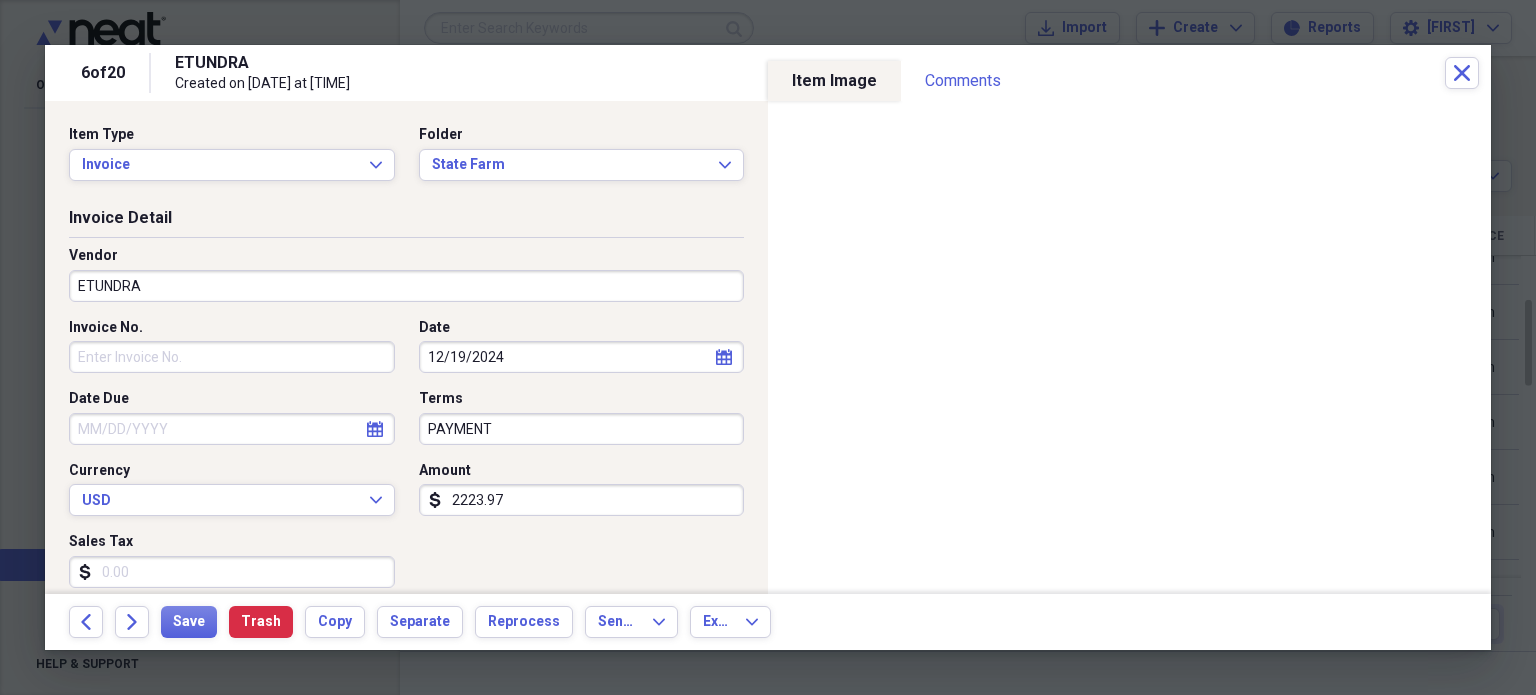 click on "ETUNDRA" at bounding box center (406, 286) 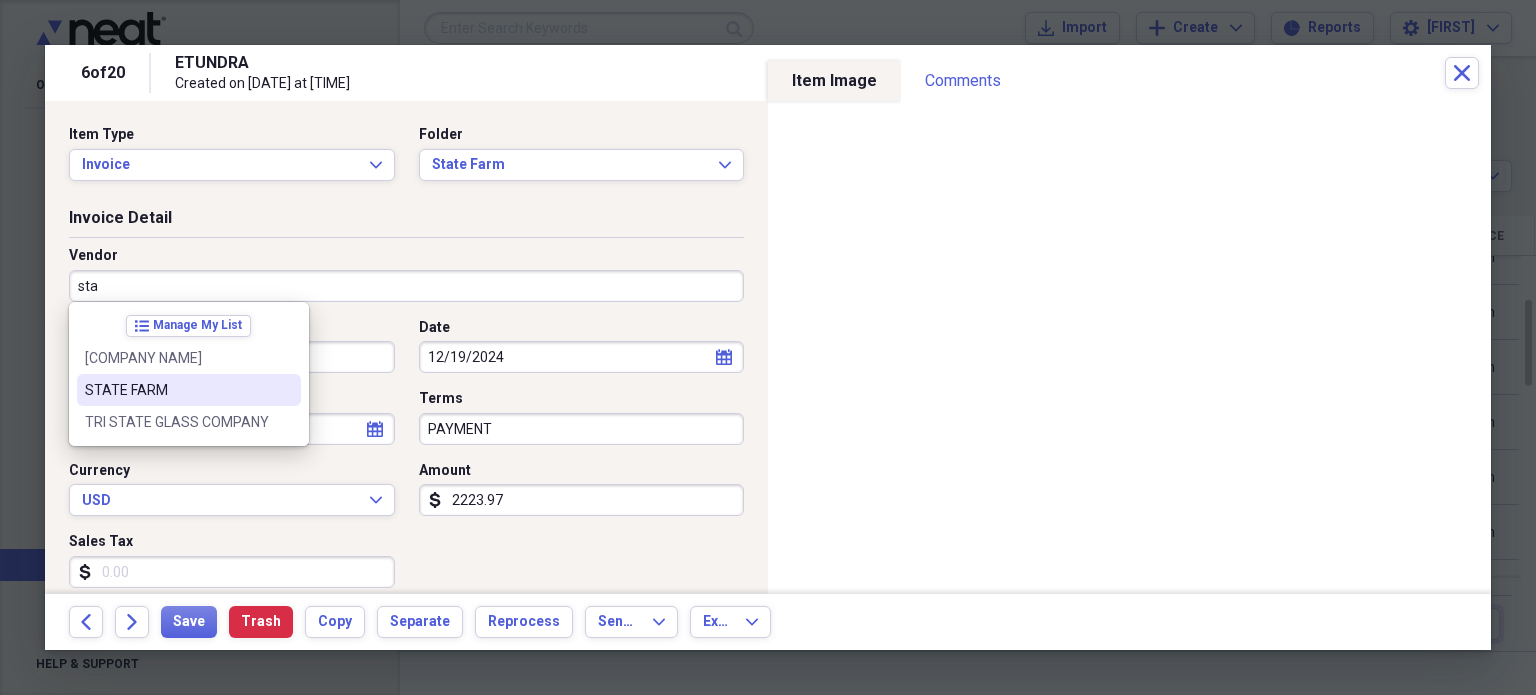 click on "STATE FARM" at bounding box center (177, 390) 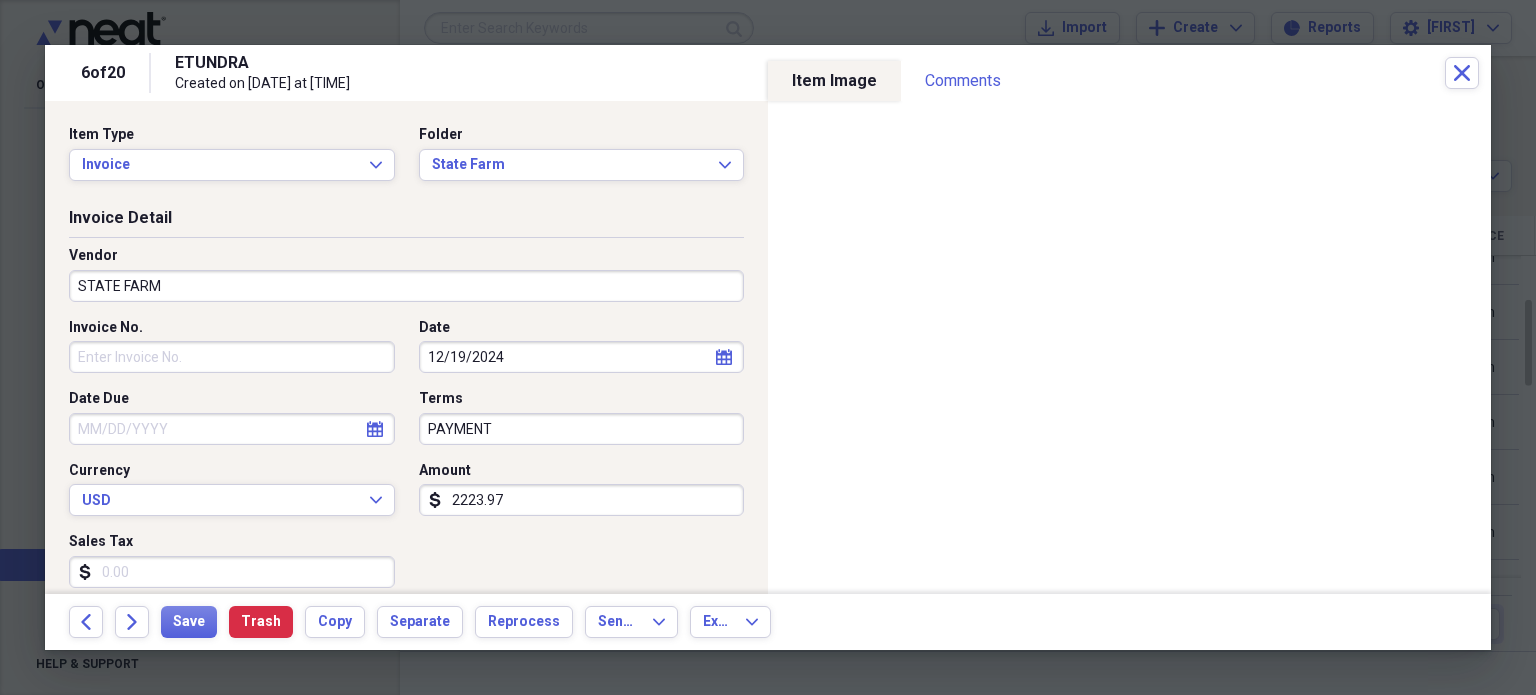 type on "Insurance" 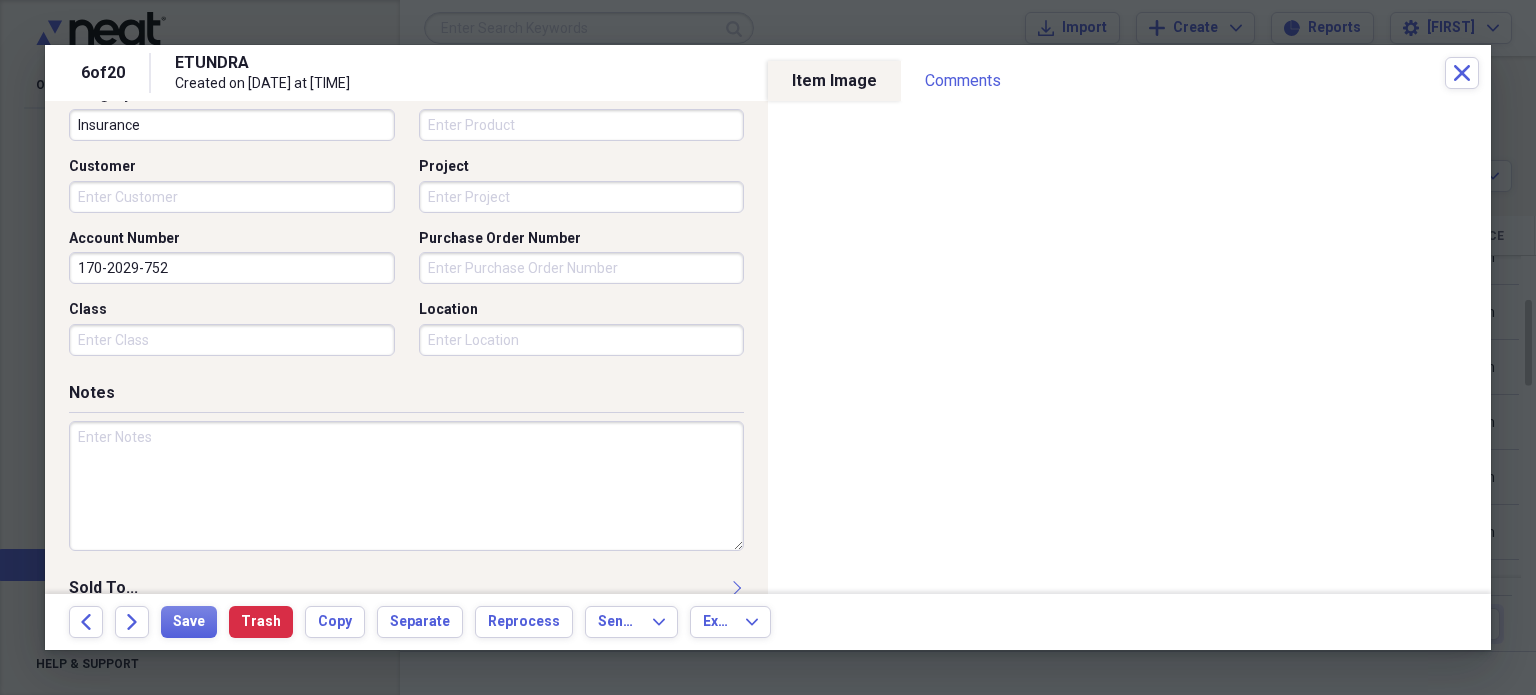 scroll, scrollTop: 583, scrollLeft: 0, axis: vertical 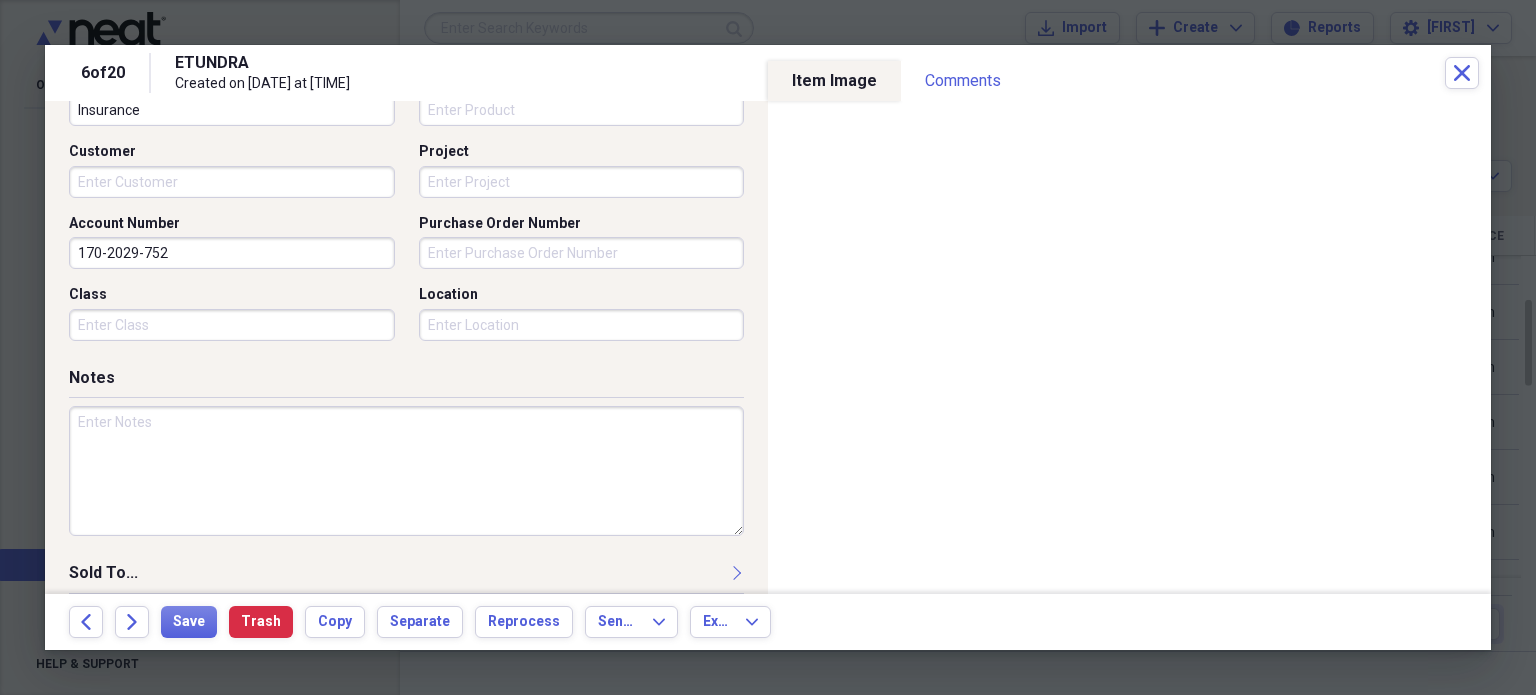 click at bounding box center (406, 471) 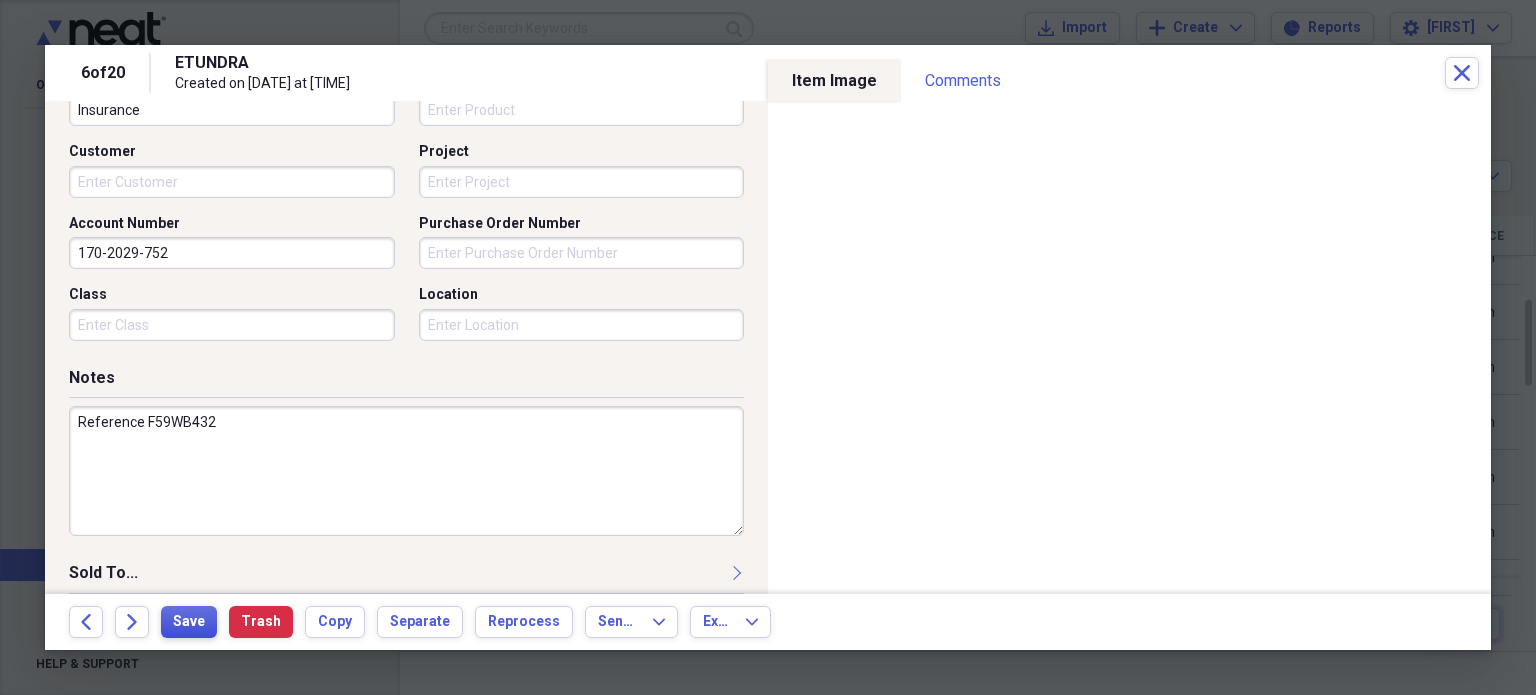 click on "Save" at bounding box center (189, 622) 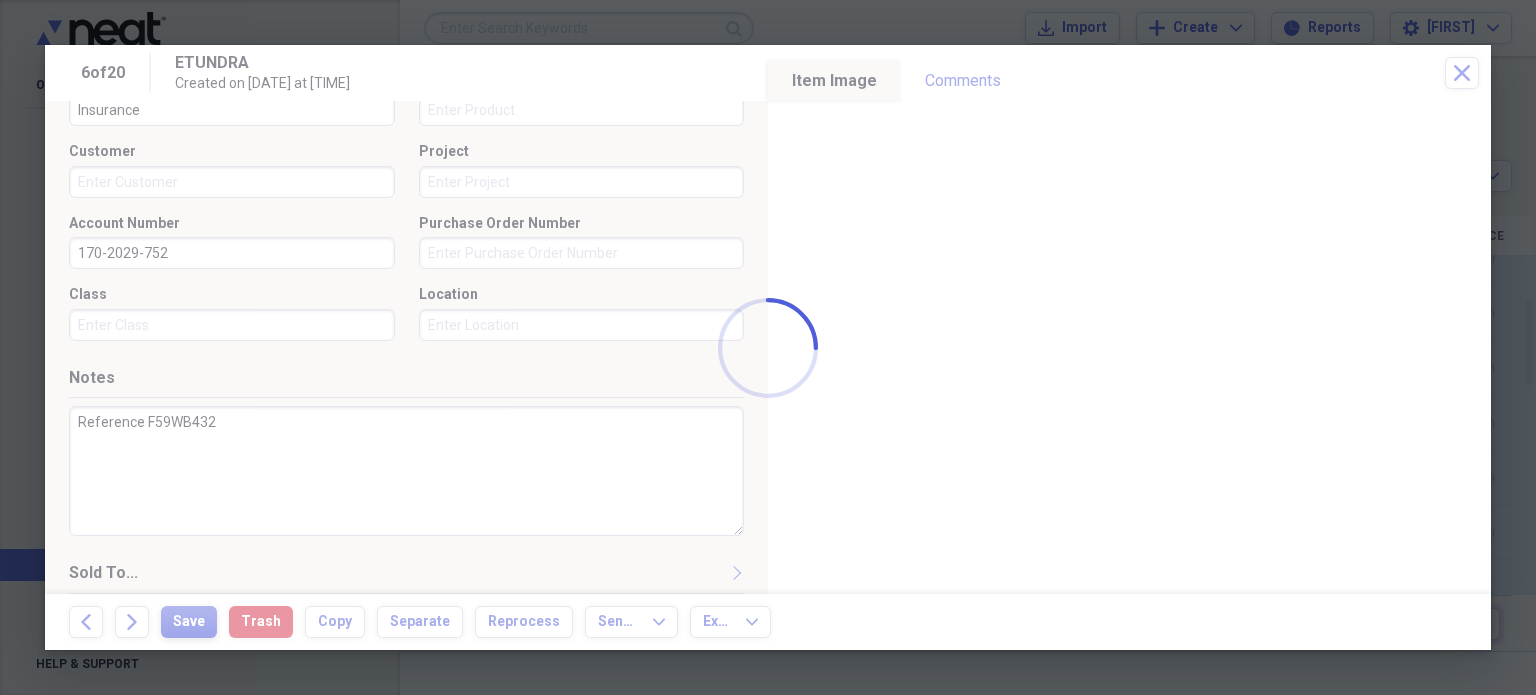 type on "Reference F59WB432" 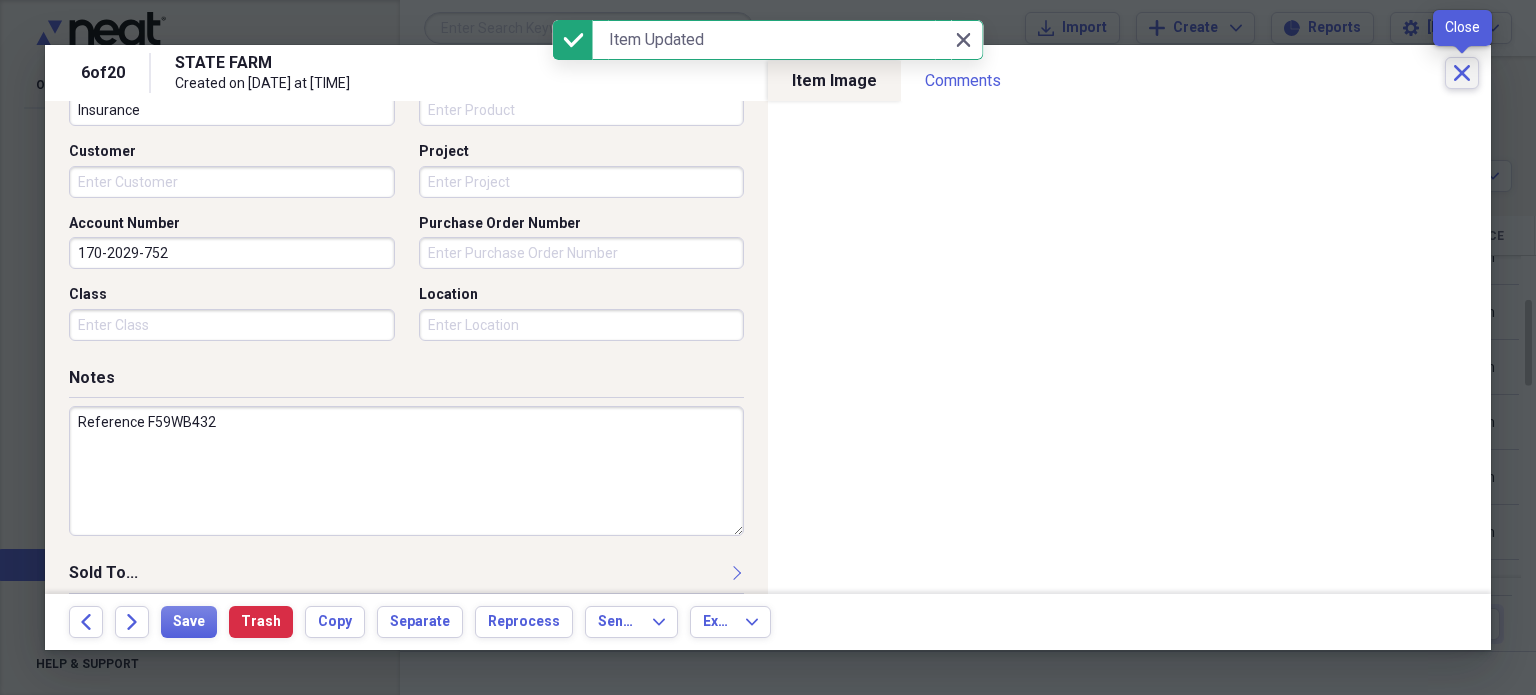 click on "Close" at bounding box center [1462, 73] 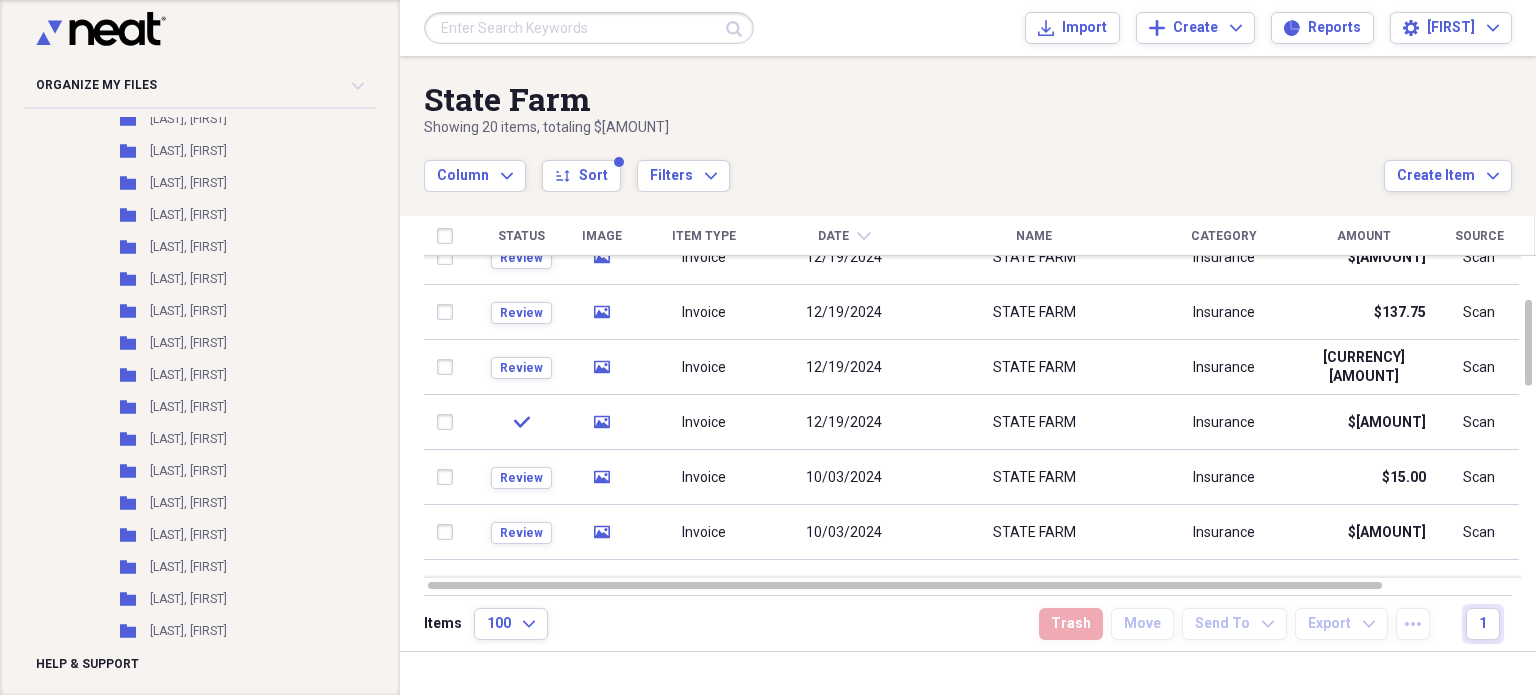 scroll, scrollTop: 0, scrollLeft: 0, axis: both 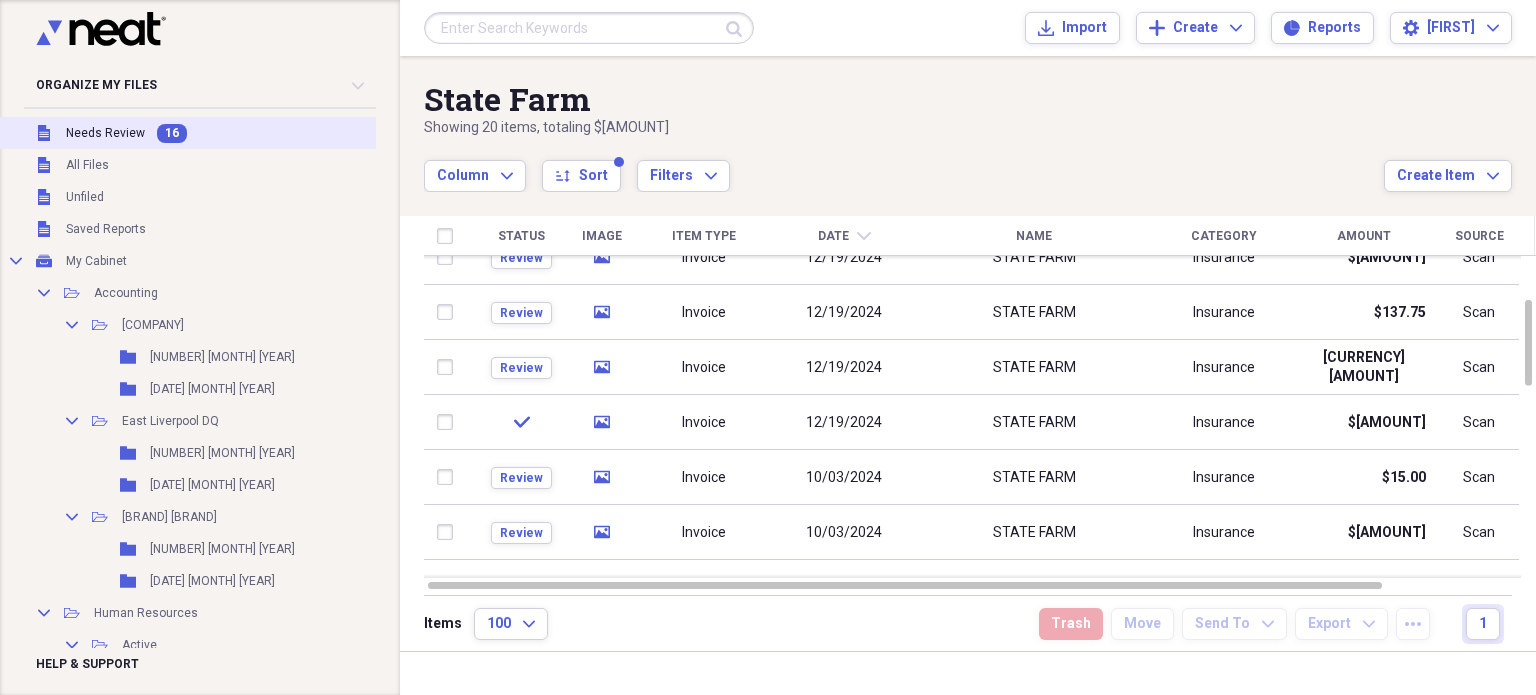 click on "16" at bounding box center [172, 133] 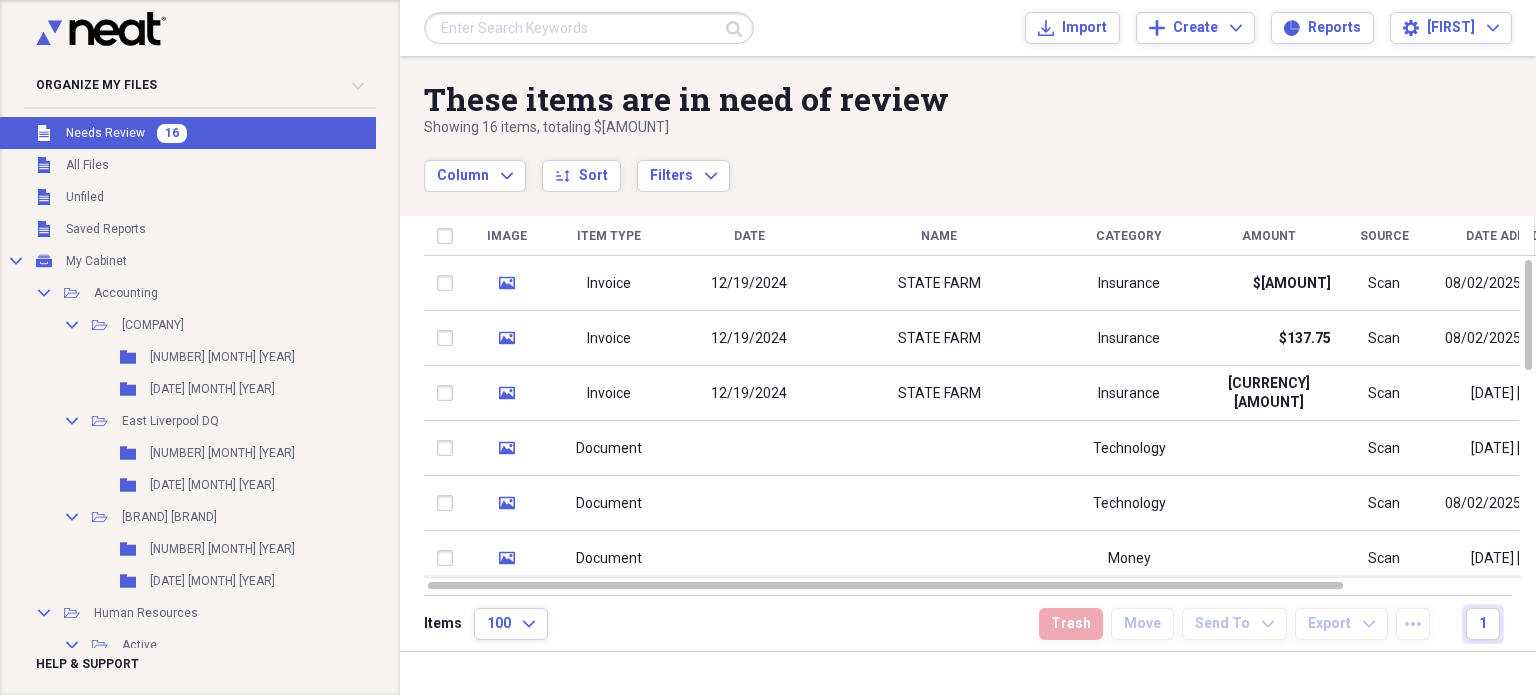 click on "Item Type" at bounding box center (609, 236) 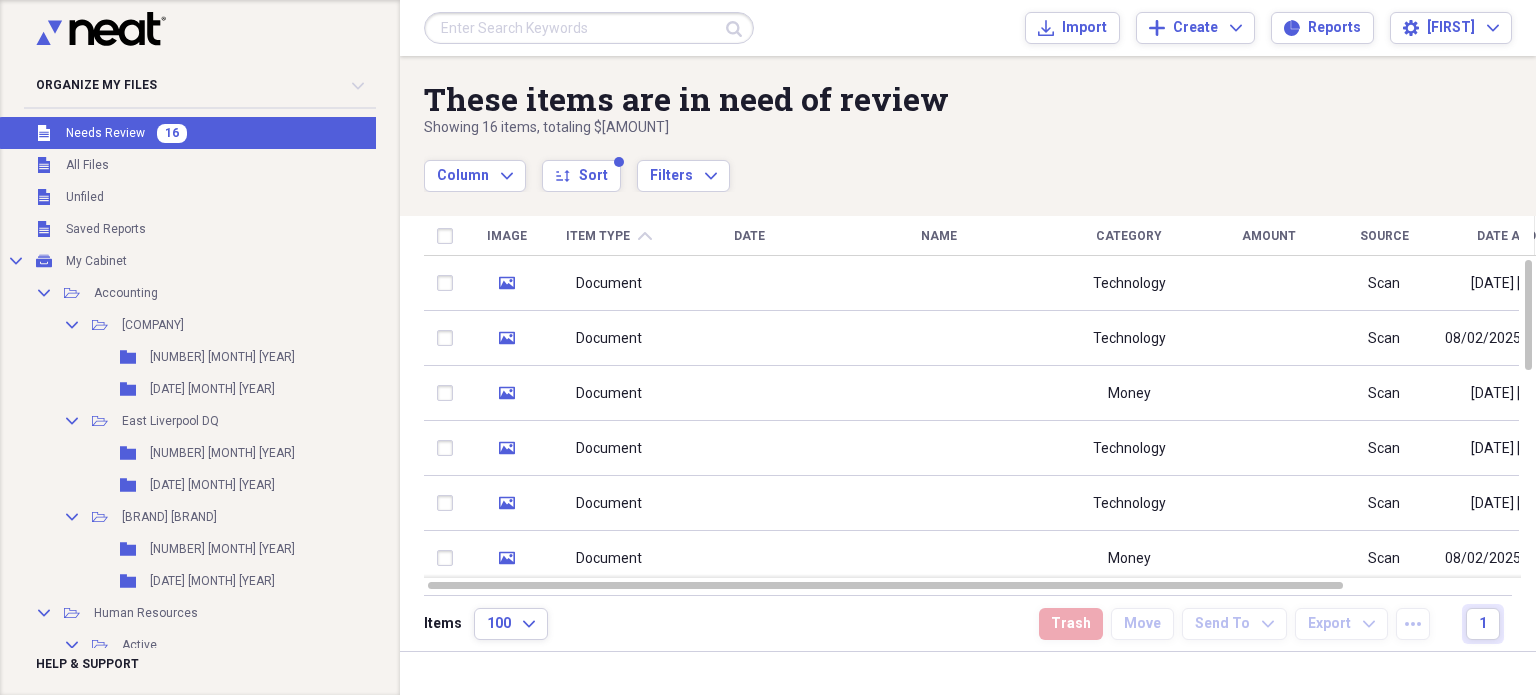 click on "Item Type" at bounding box center [598, 236] 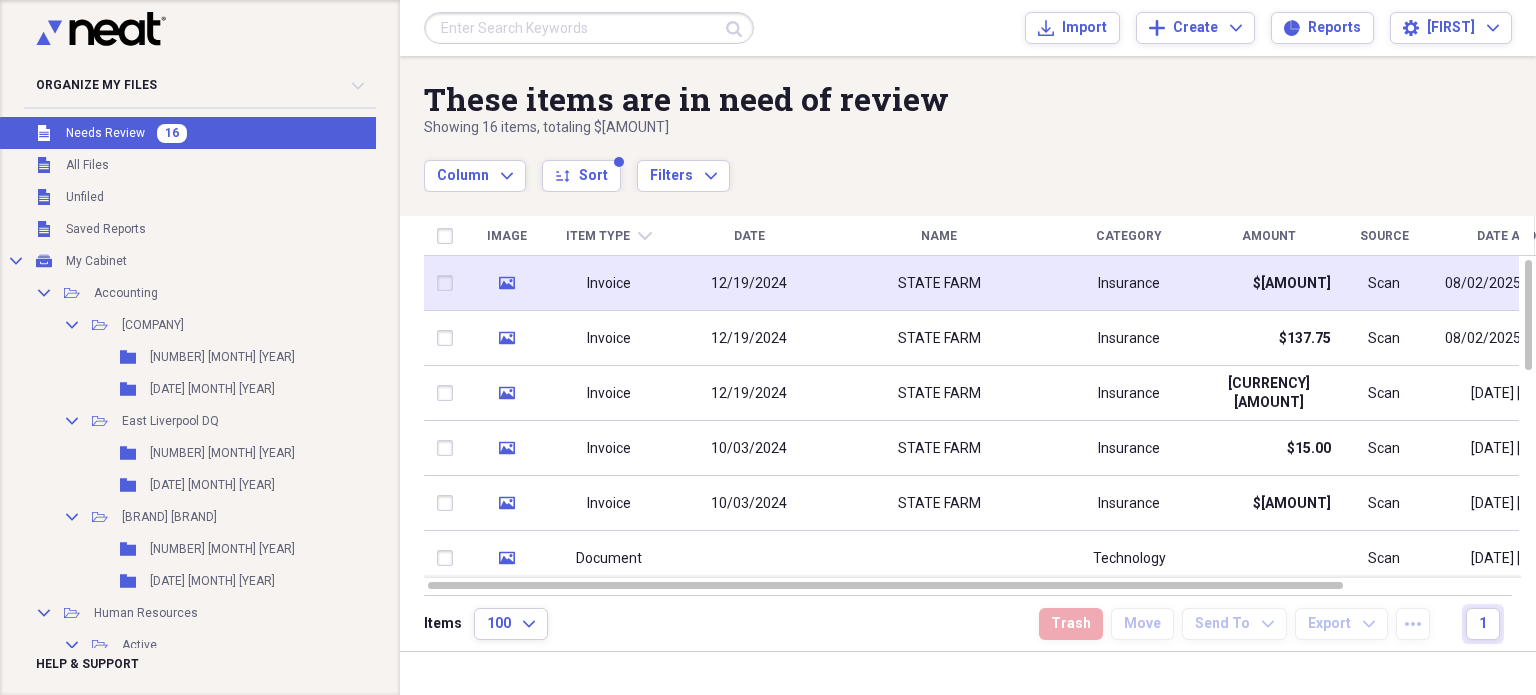 click at bounding box center (449, 283) 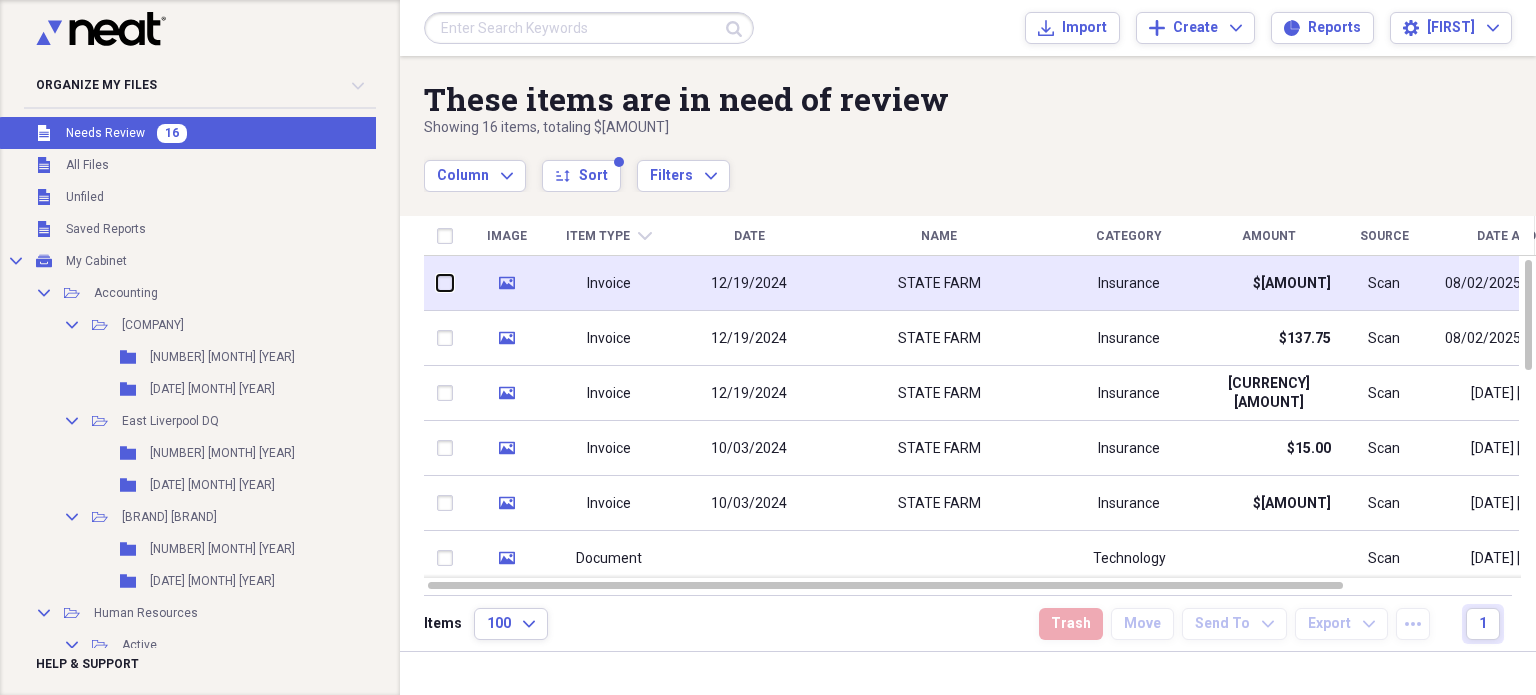 click at bounding box center [437, 283] 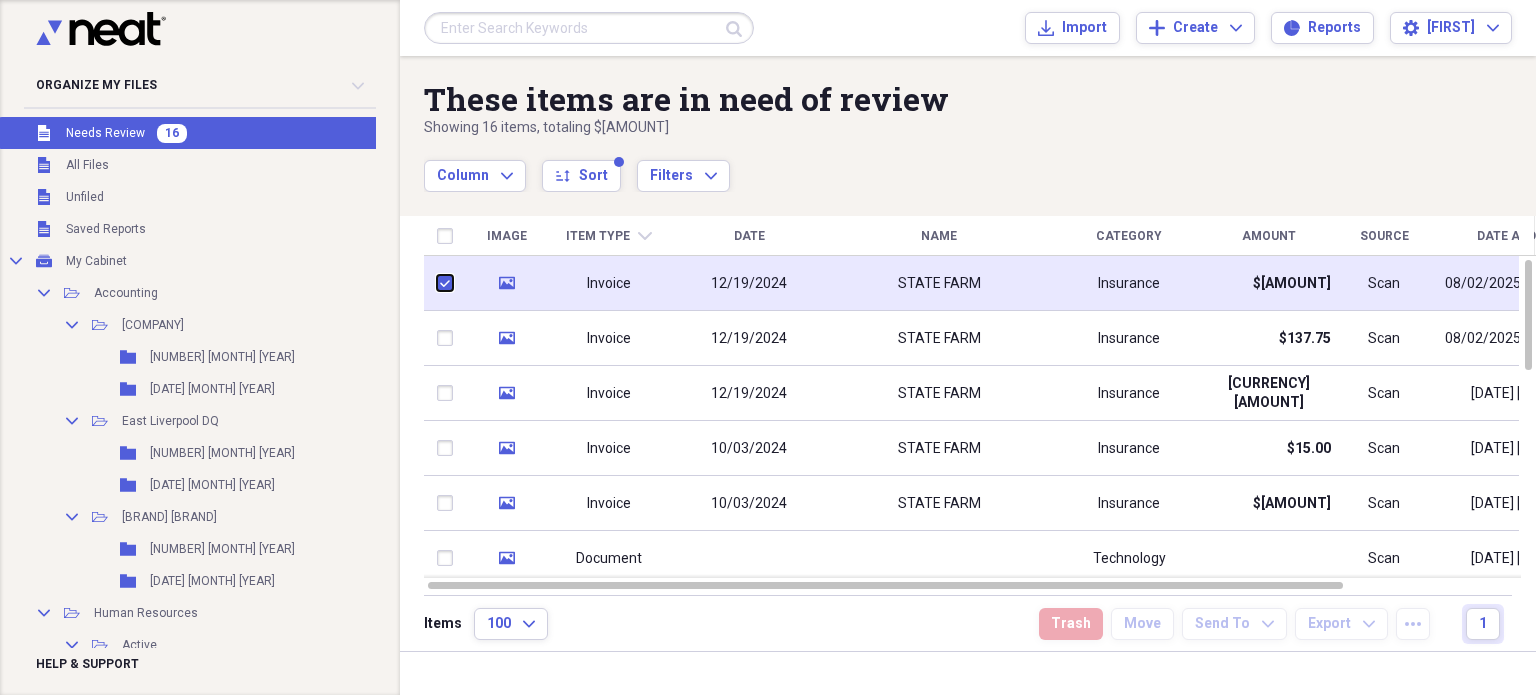 checkbox on "true" 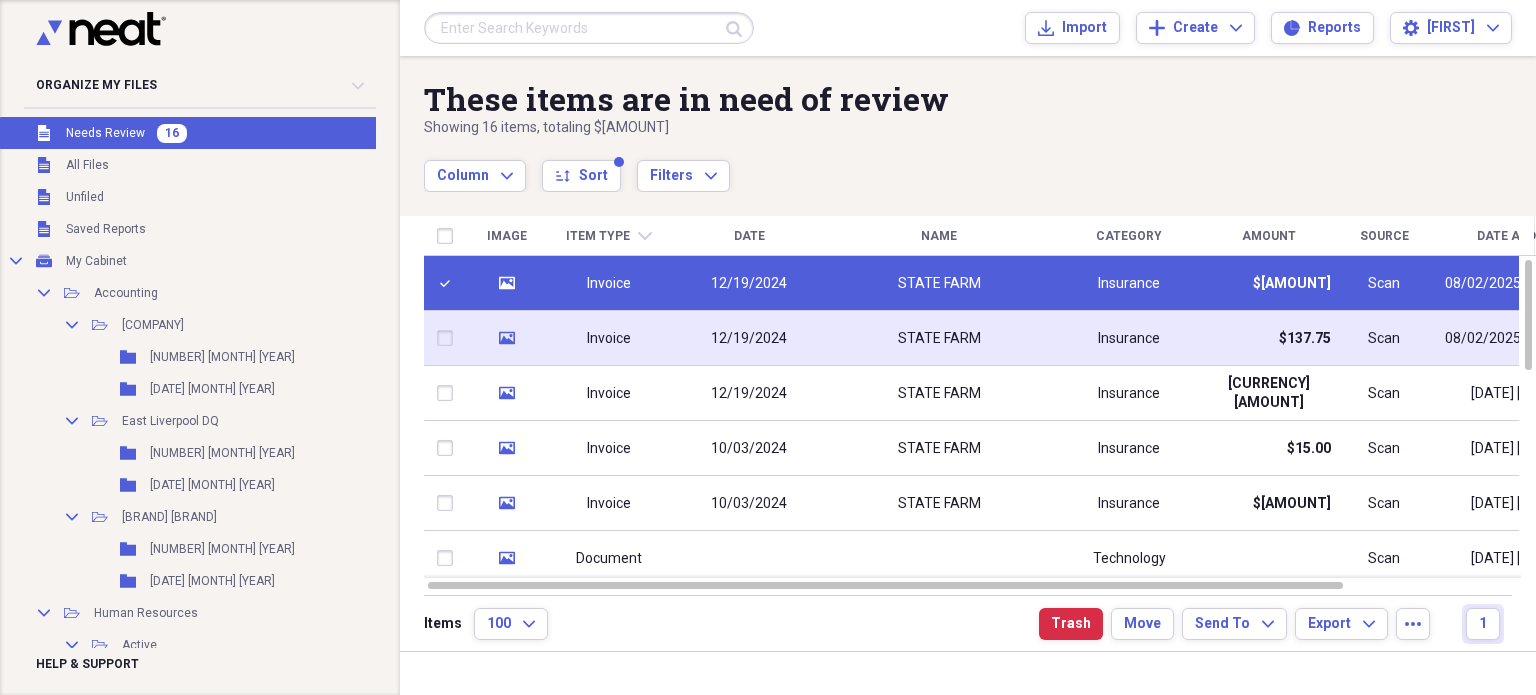 click at bounding box center [449, 338] 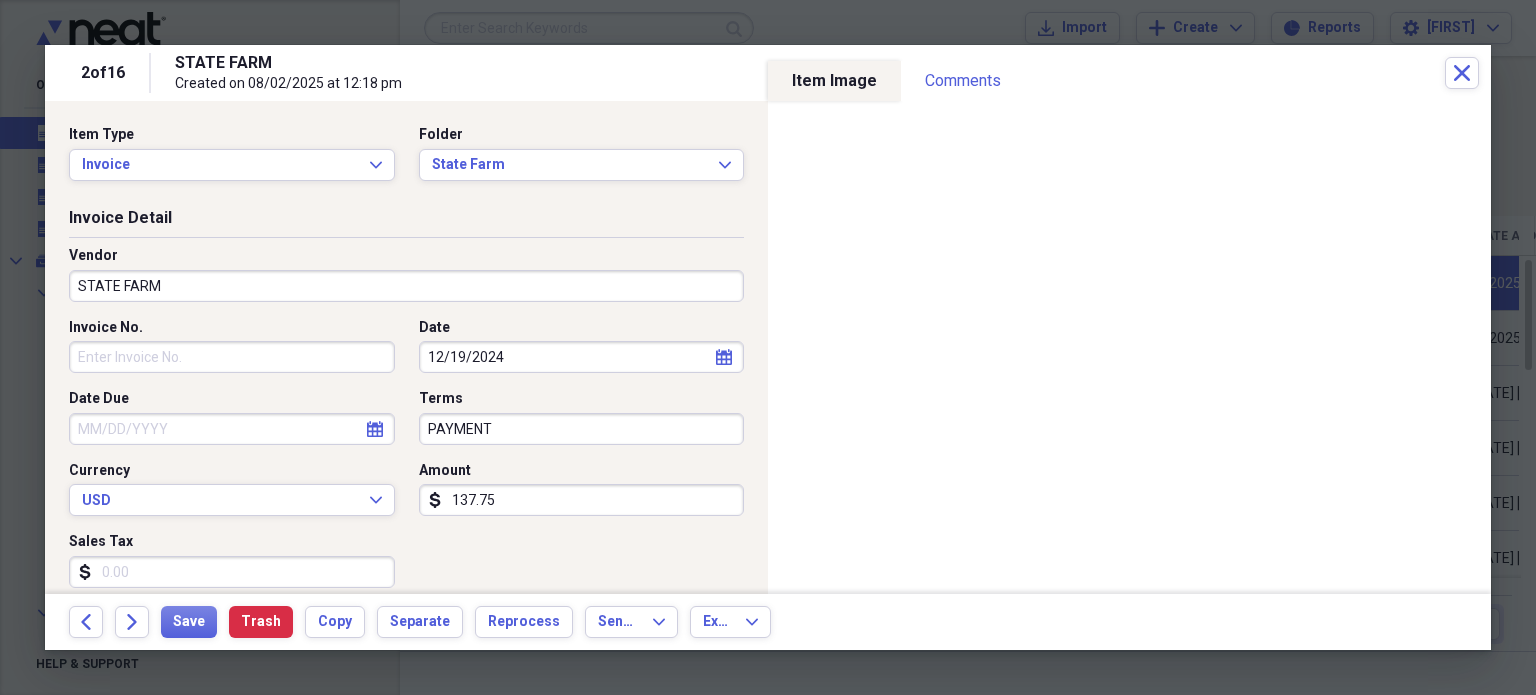 select on "11" 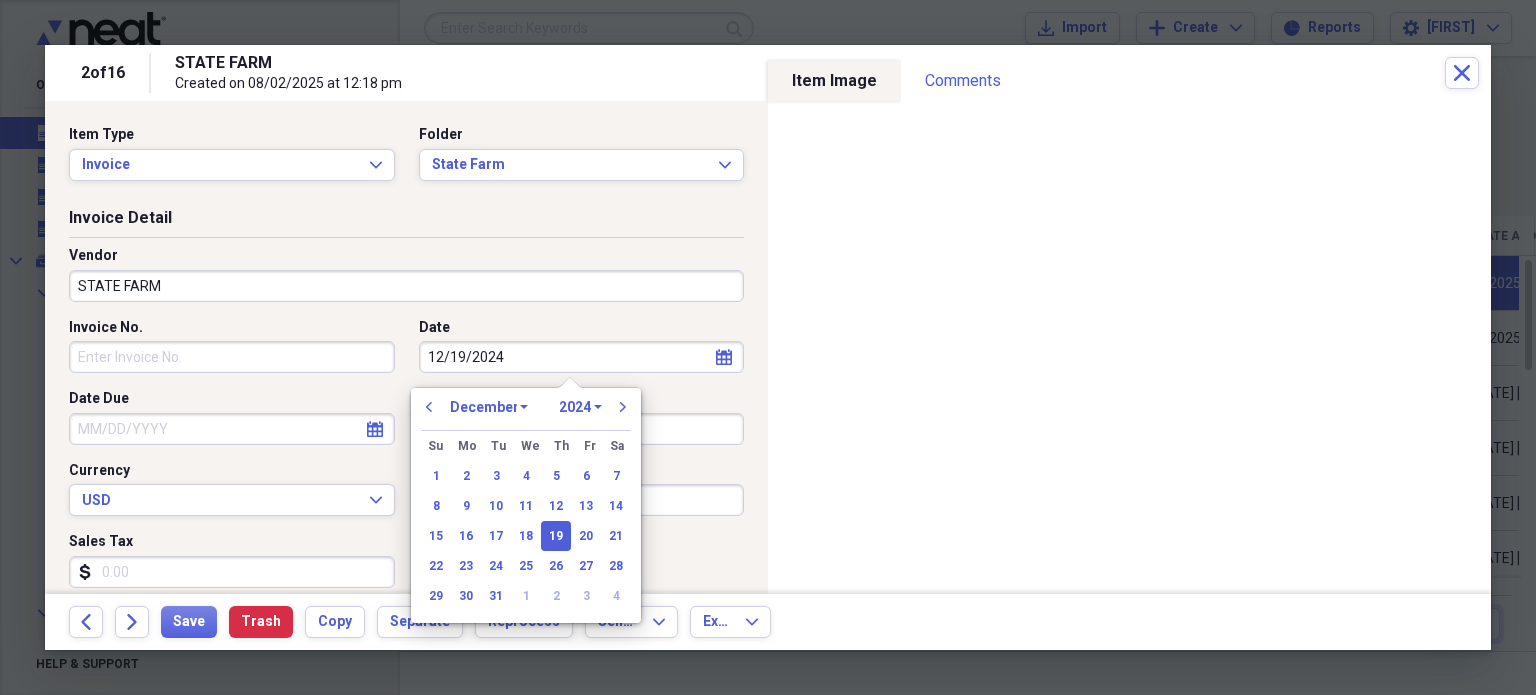 click on "Invoice No. [NUMBER] Date [DATE] calendar Calendar Date Due calendar Calendar Terms Currency [CURRENCY] Expand Amount dollar-sign [AMOUNT] Sales Tax dollar-sign" at bounding box center (406, 461) 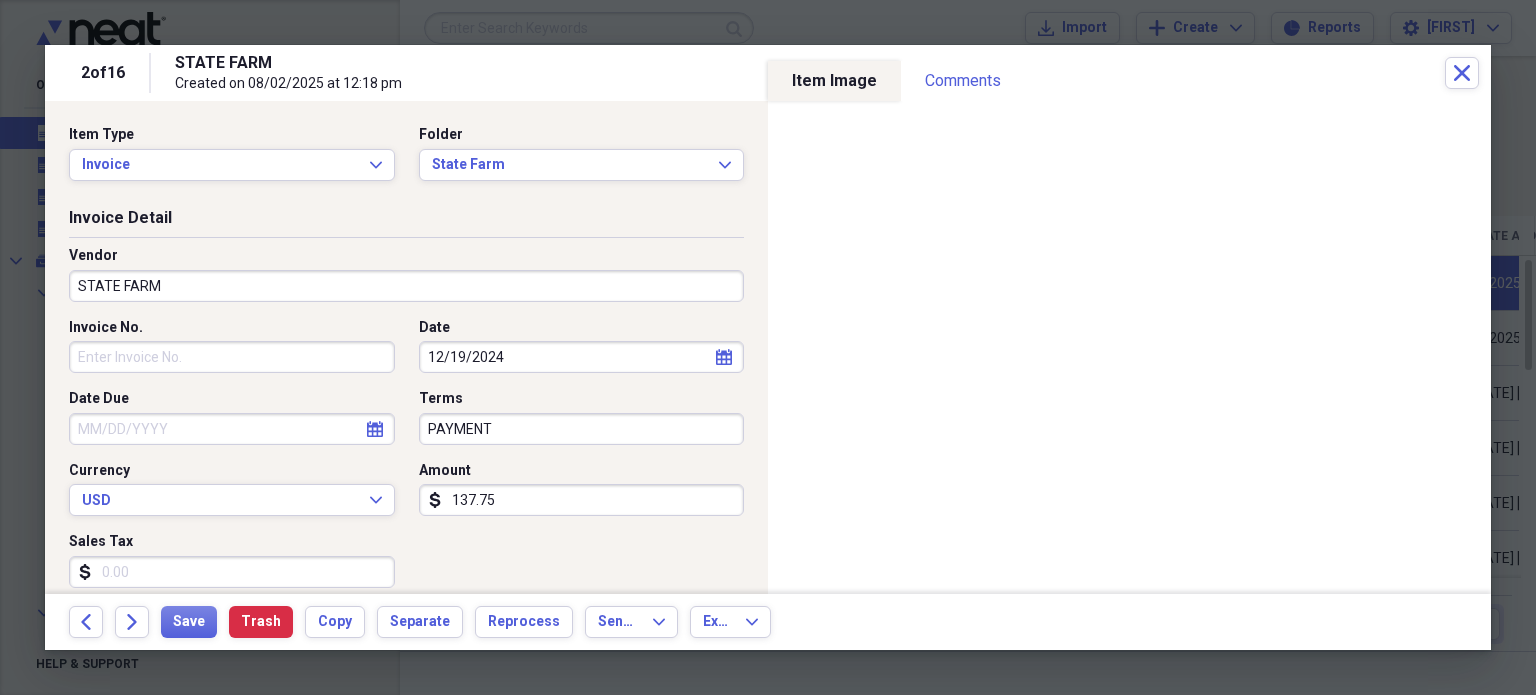 click on "Invoice No." at bounding box center [232, 328] 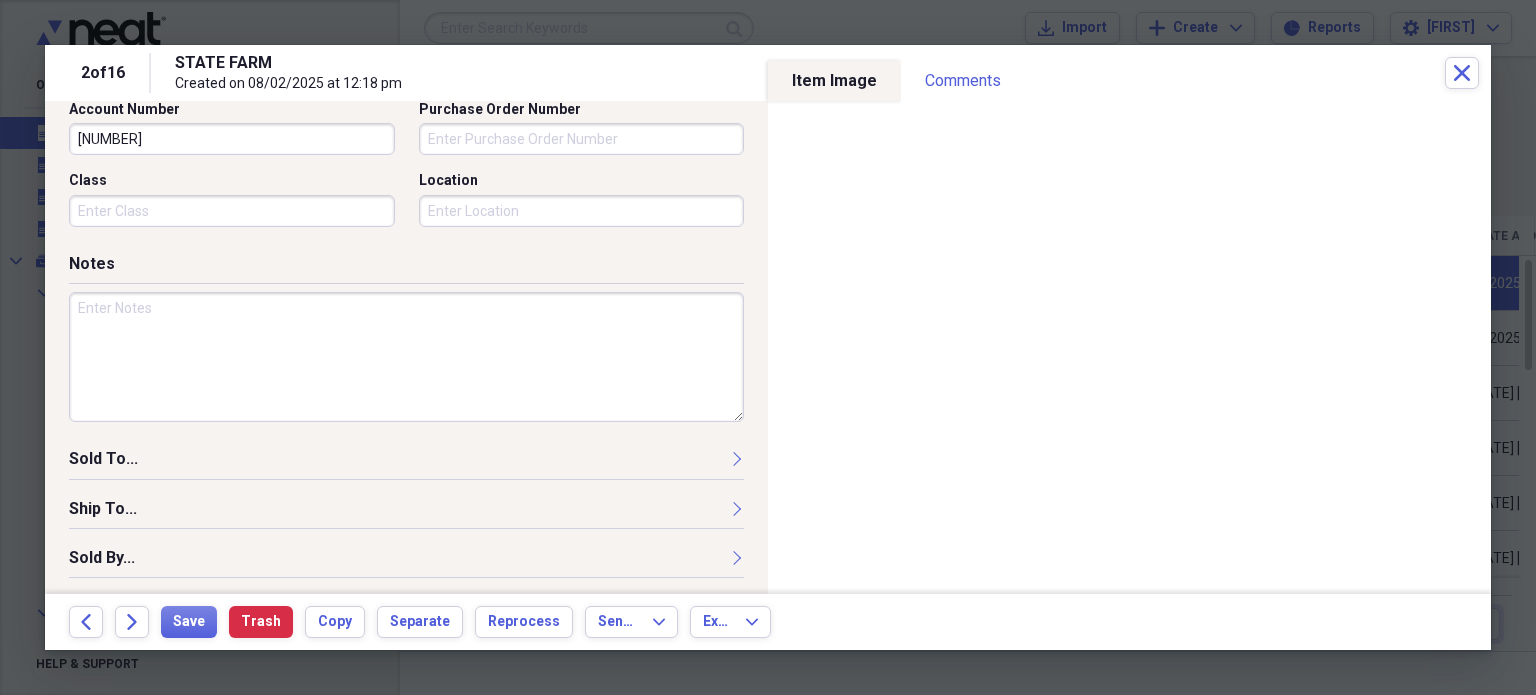 scroll, scrollTop: 696, scrollLeft: 0, axis: vertical 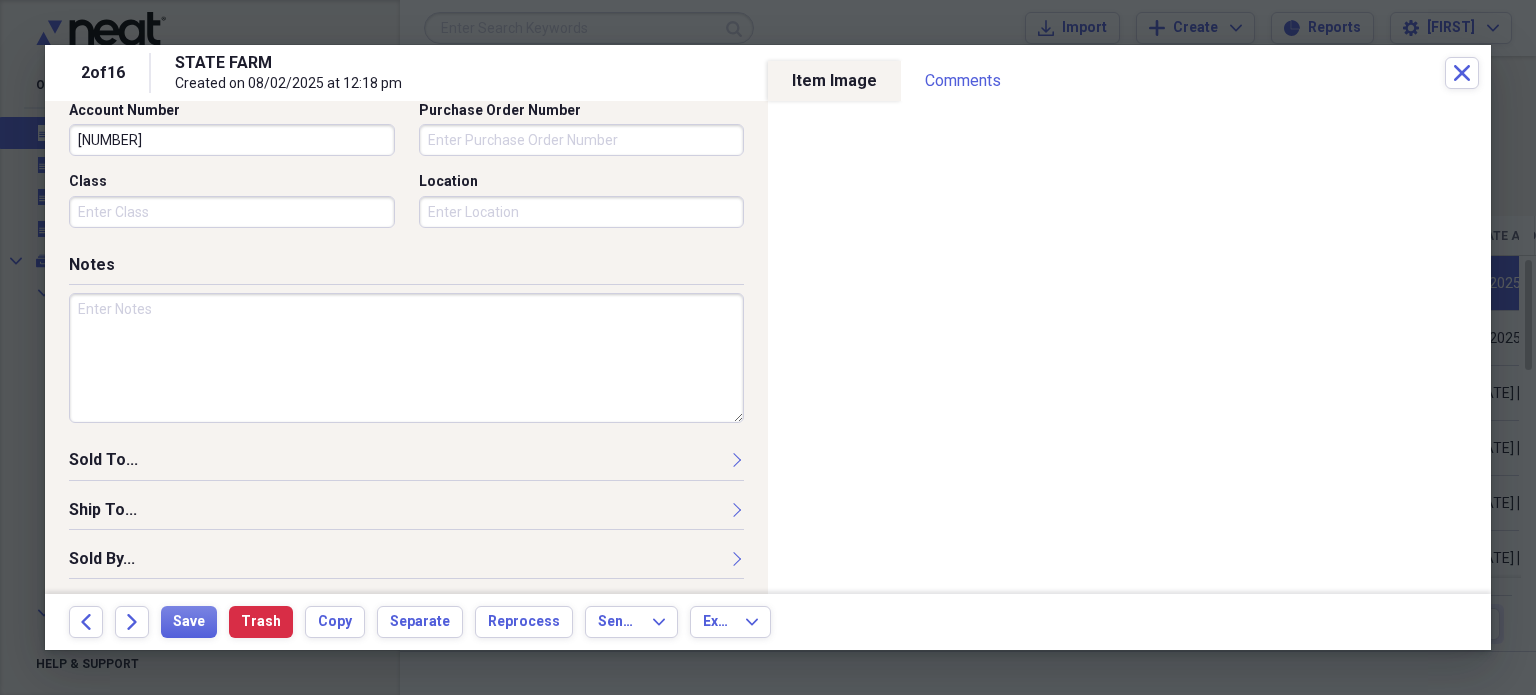 click at bounding box center (406, 358) 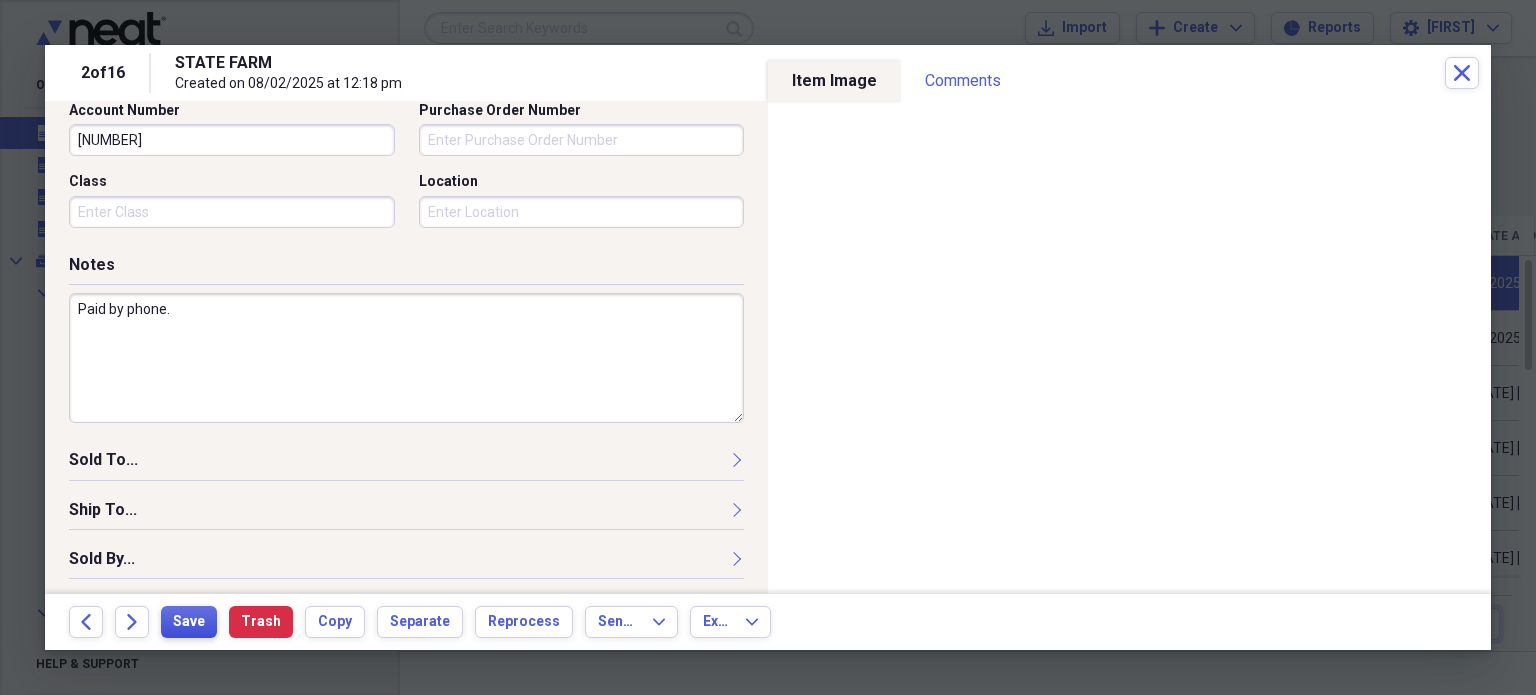 type on "Paid by phone." 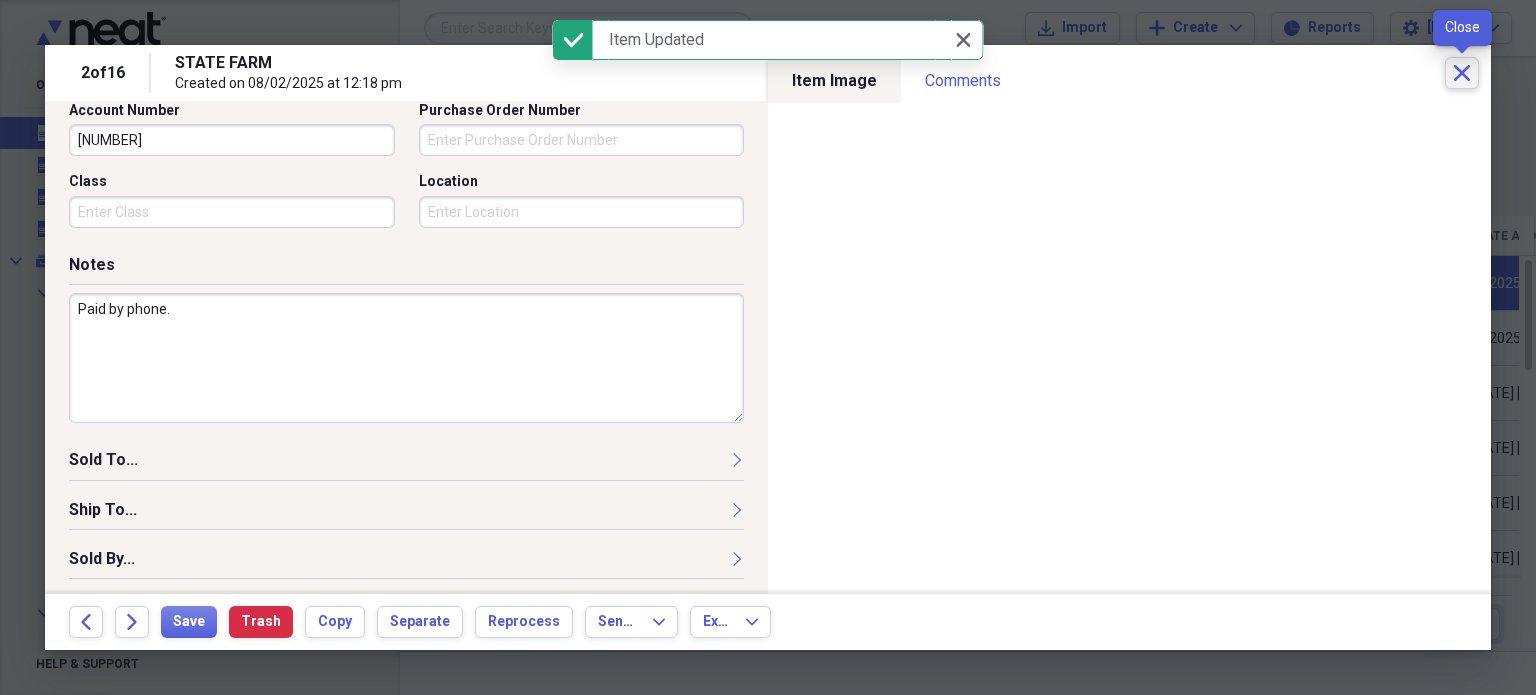 click on "Close" 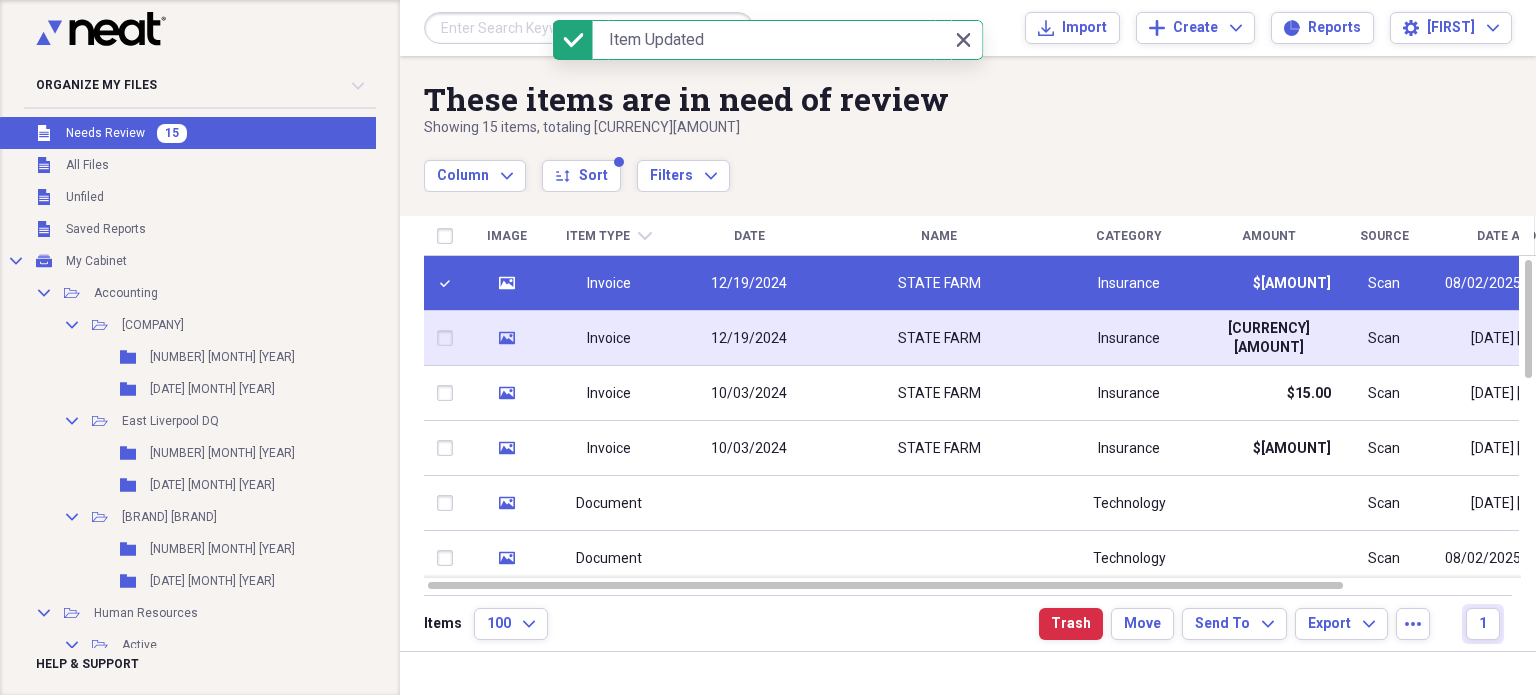 click at bounding box center (449, 338) 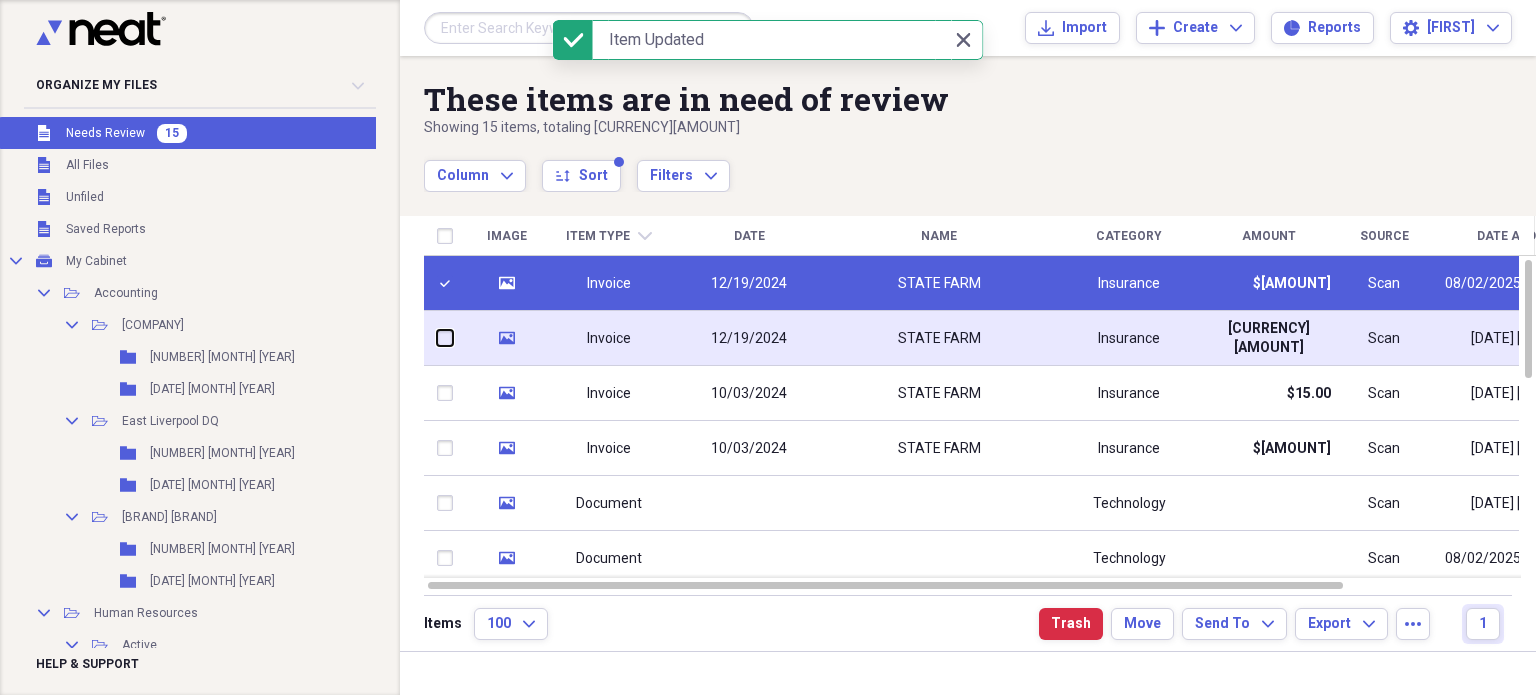 click at bounding box center [437, 338] 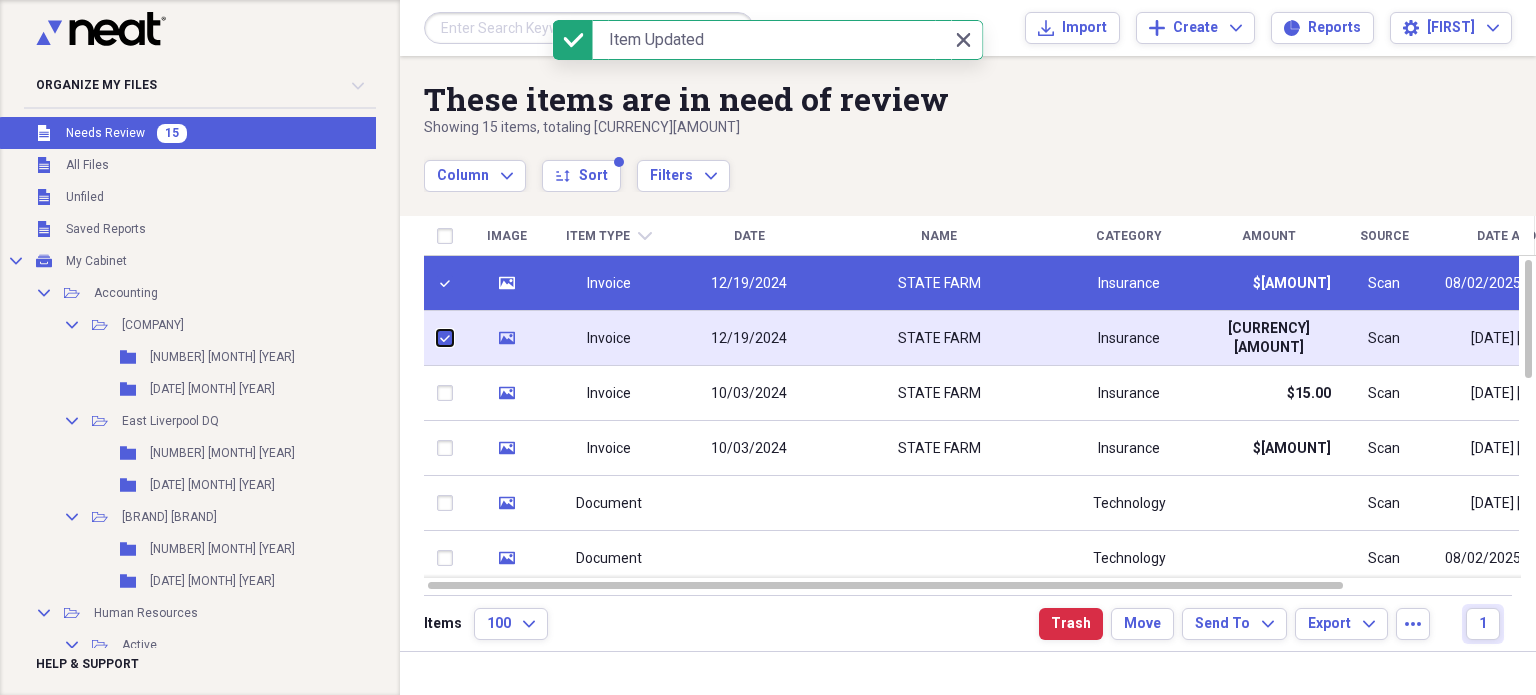 checkbox on "true" 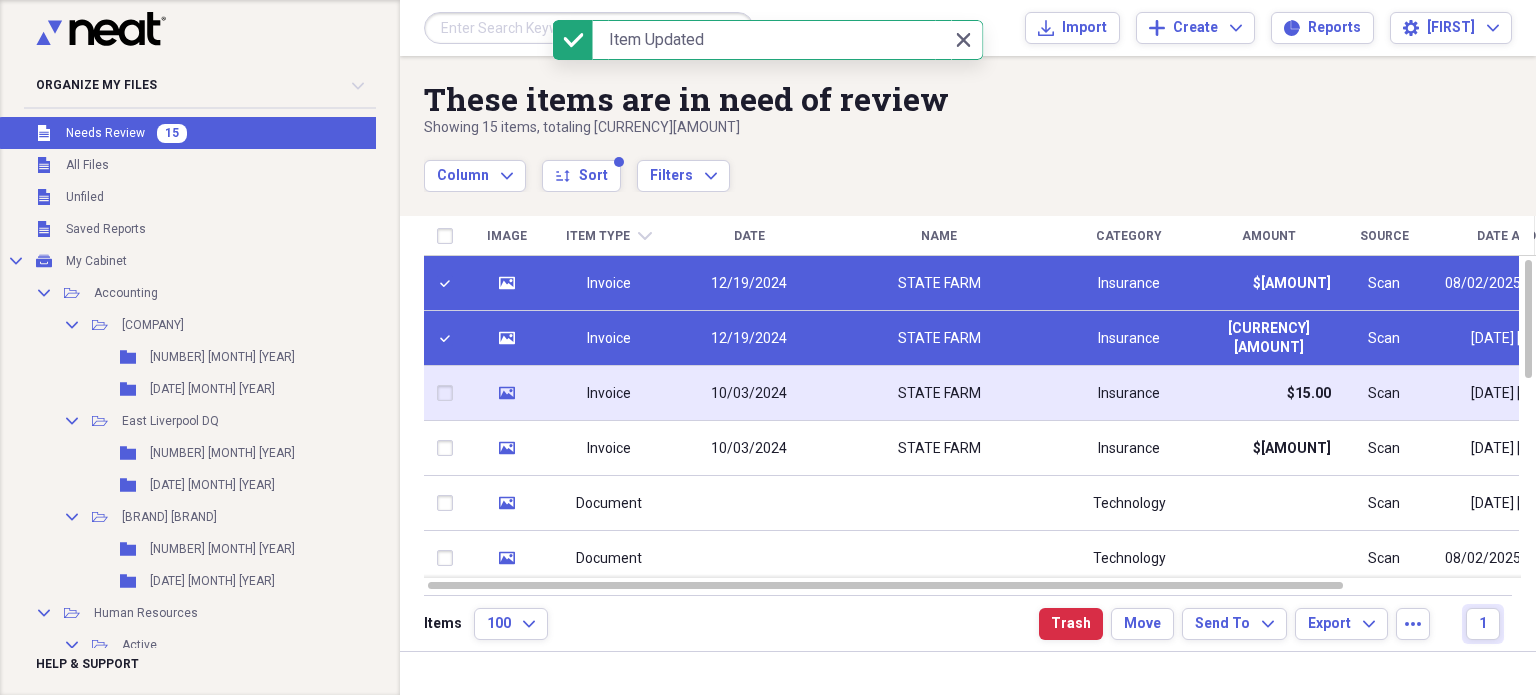 click at bounding box center (449, 393) 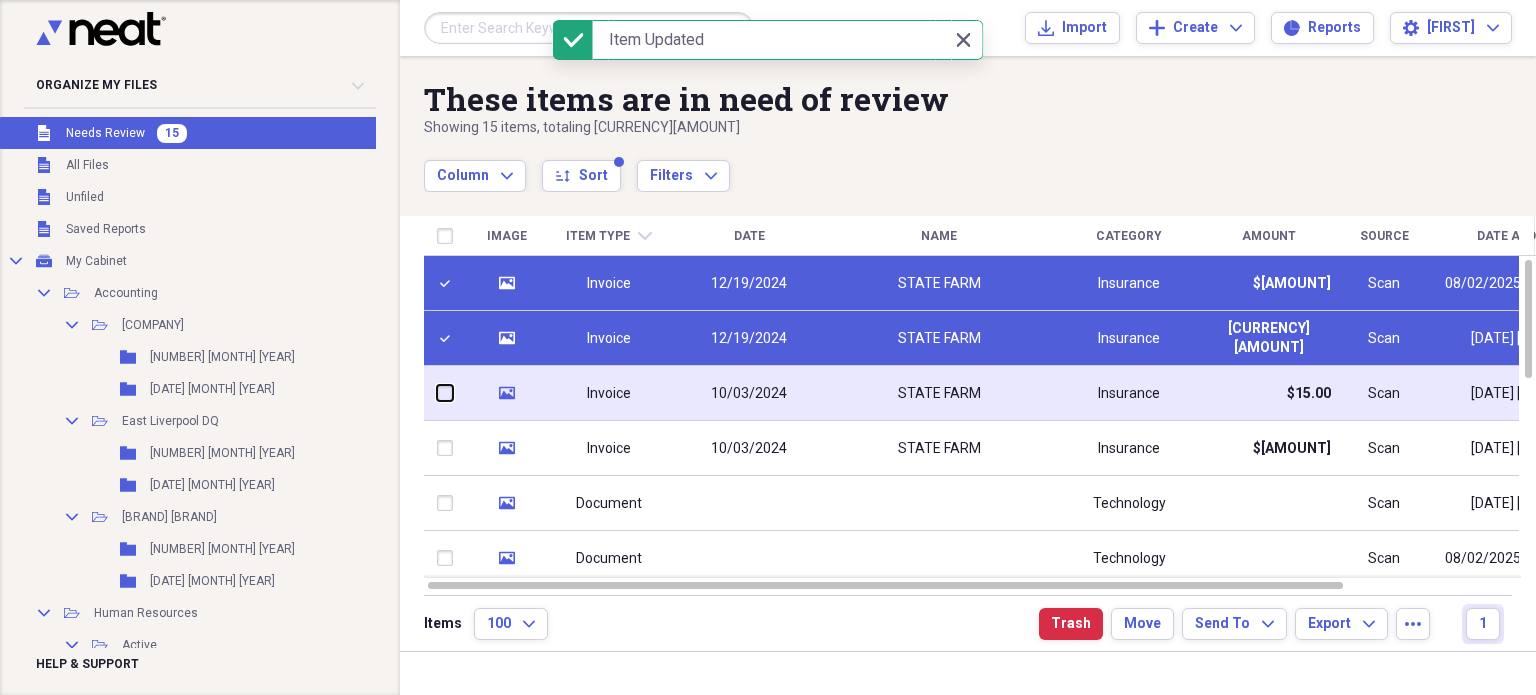 click at bounding box center [437, 393] 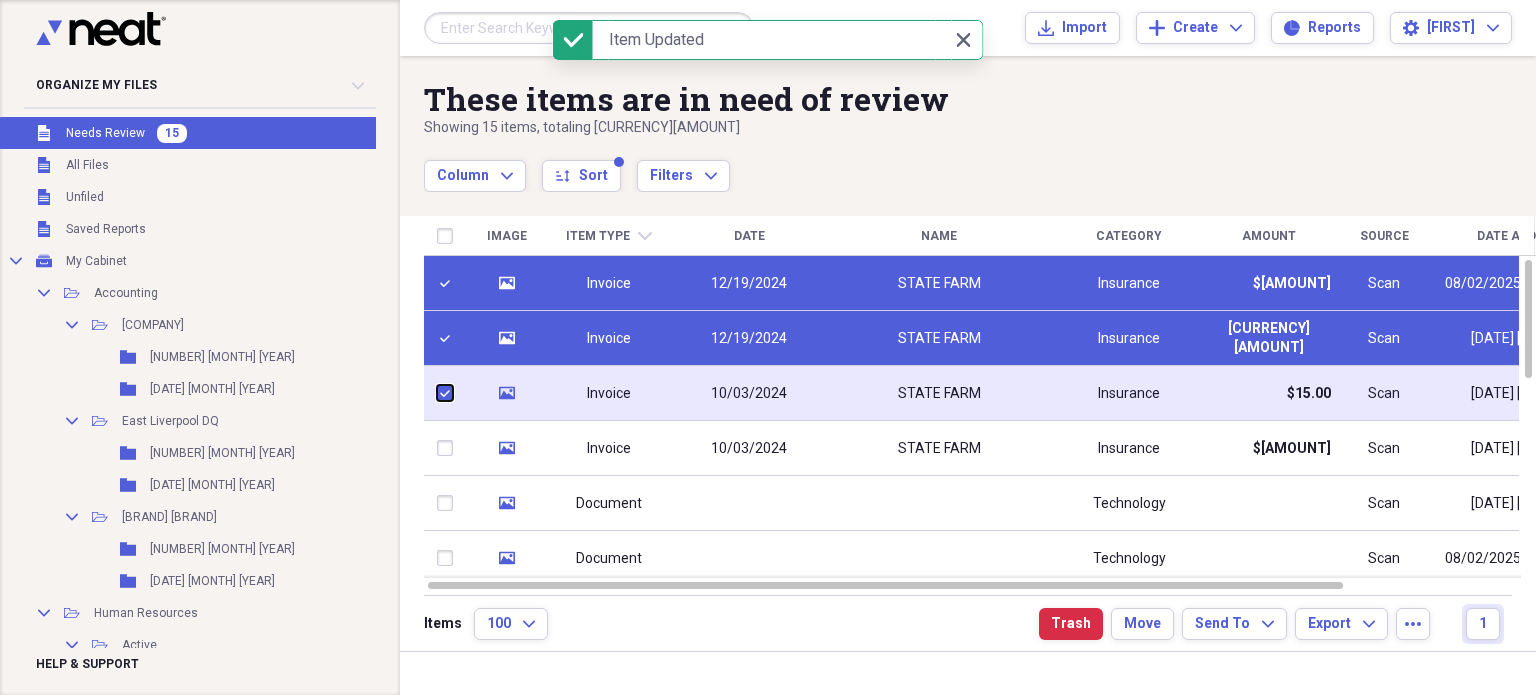 checkbox on "true" 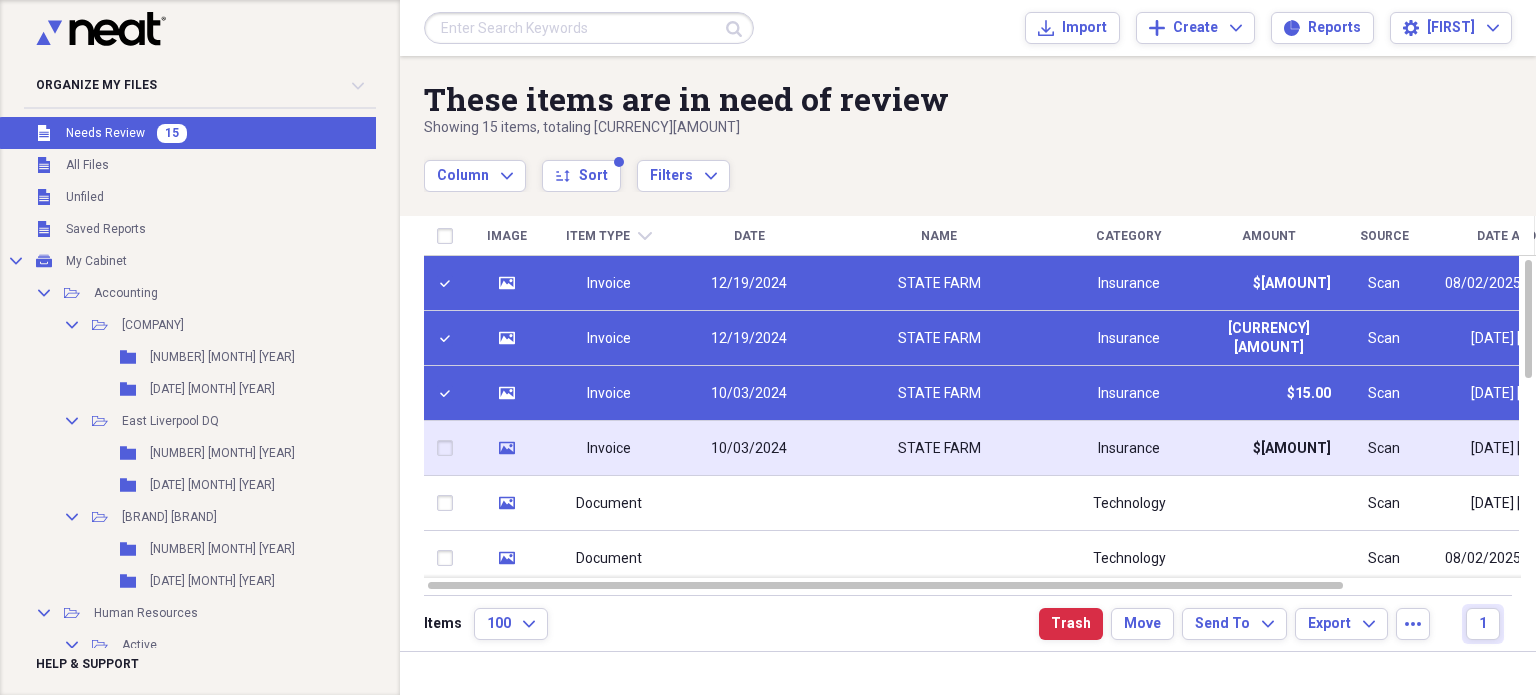 click at bounding box center (449, 448) 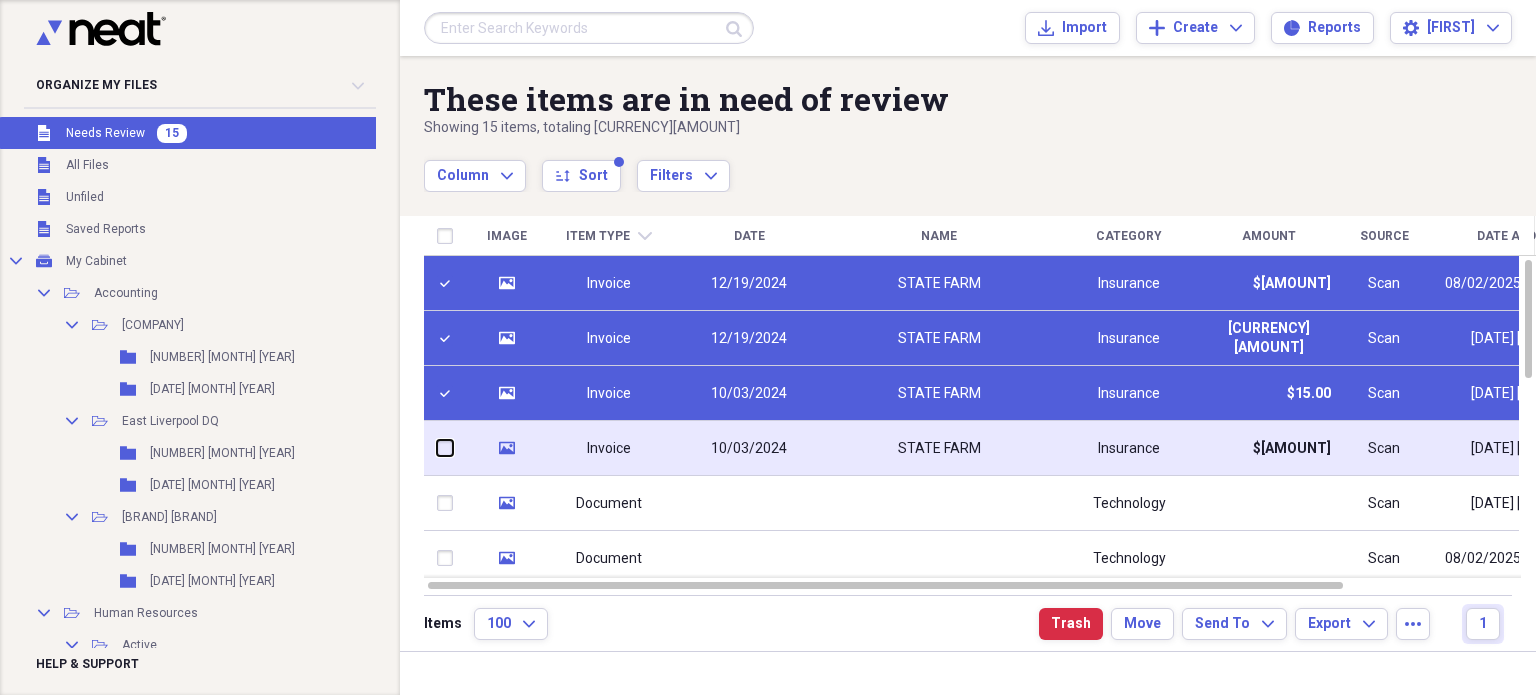 click at bounding box center (437, 448) 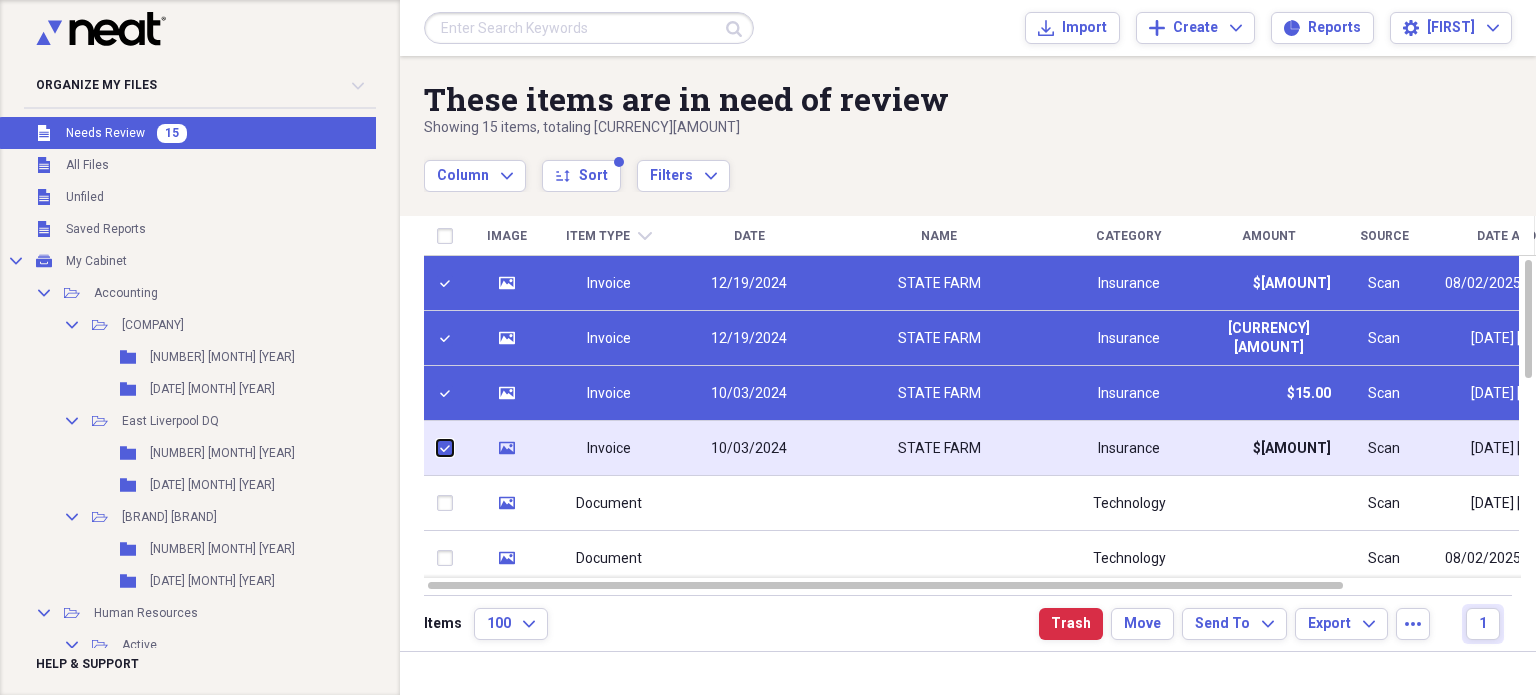 checkbox on "true" 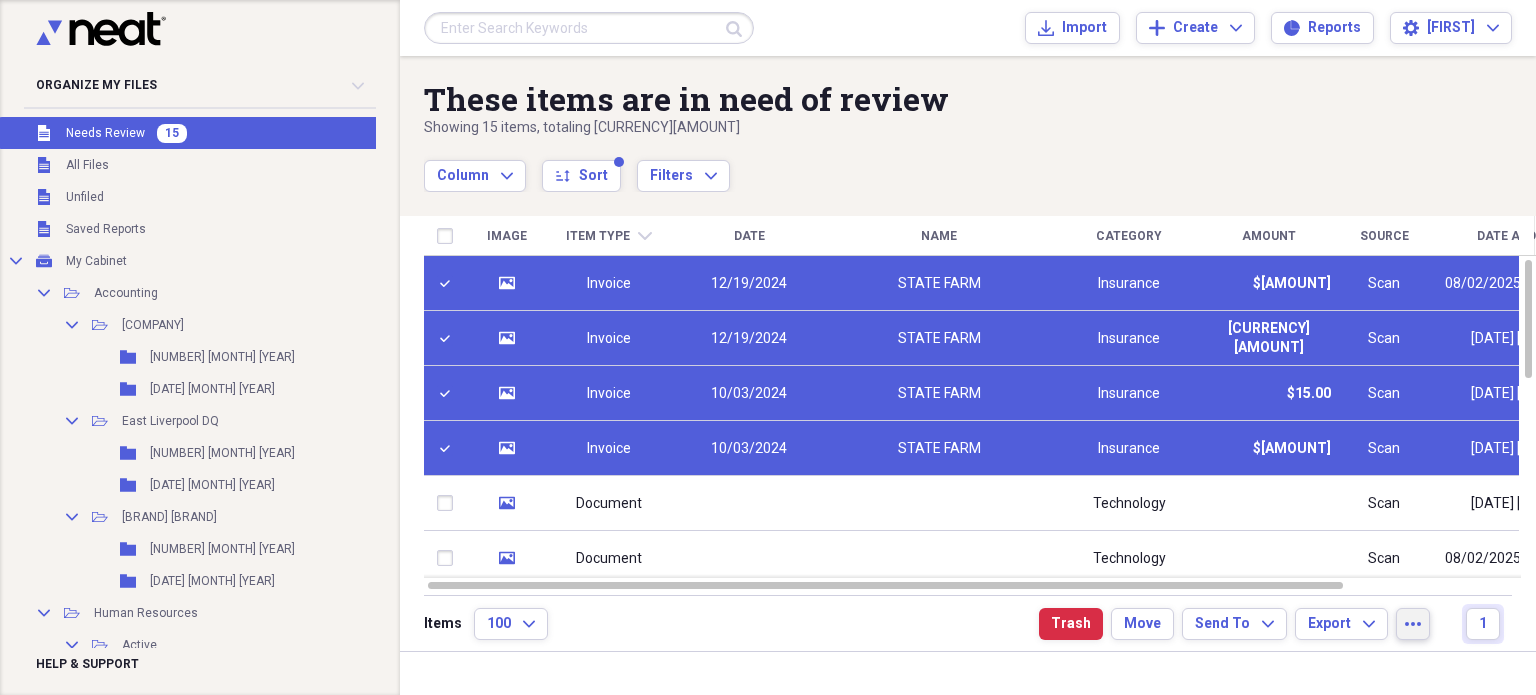 click on "more" at bounding box center [1413, 624] 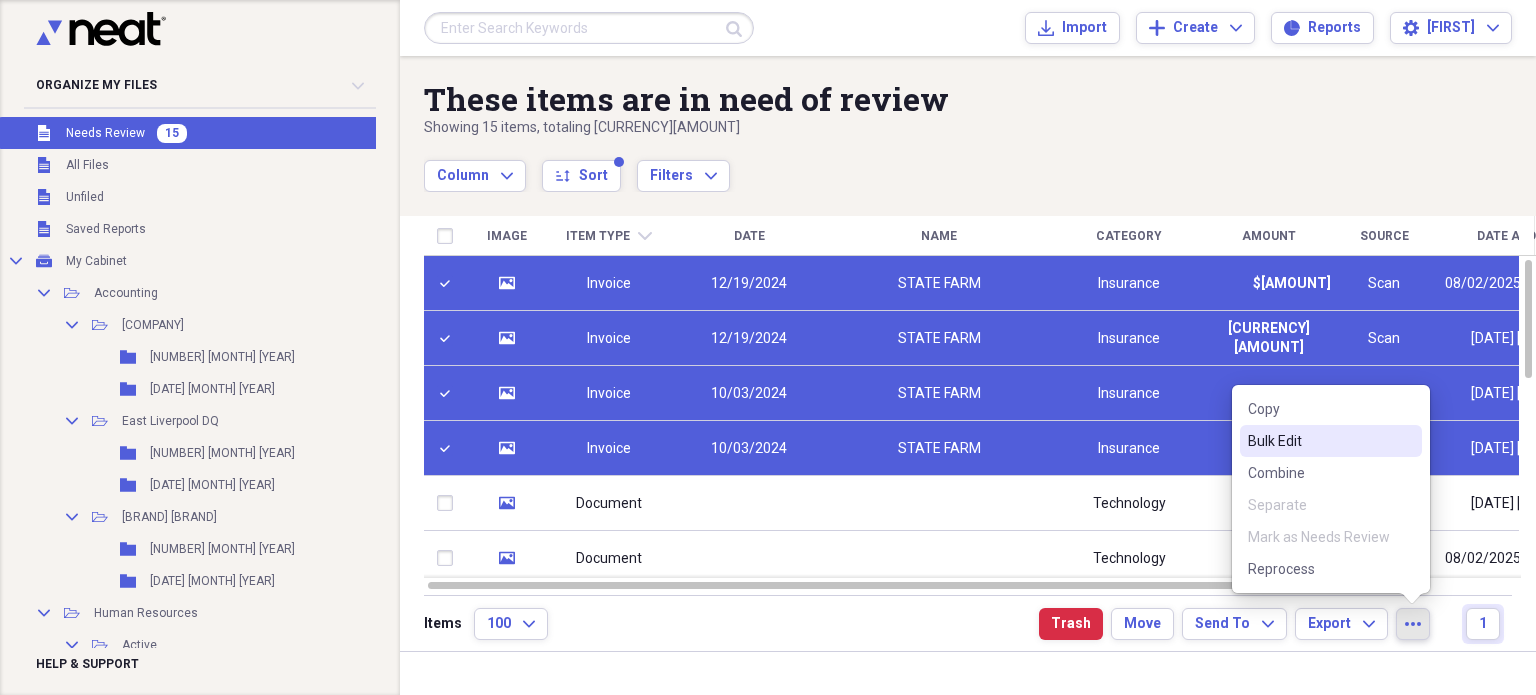 click on "Bulk Edit" at bounding box center [1319, 441] 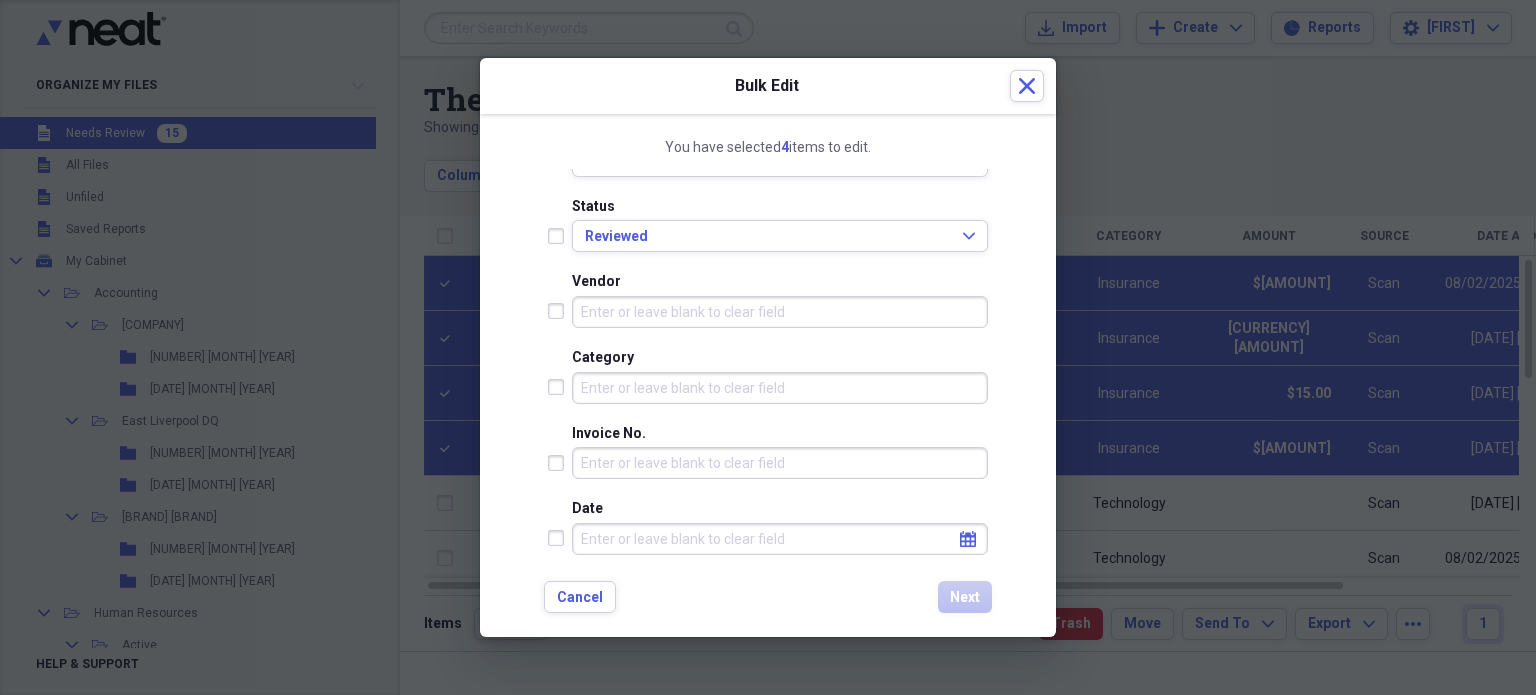scroll, scrollTop: 0, scrollLeft: 0, axis: both 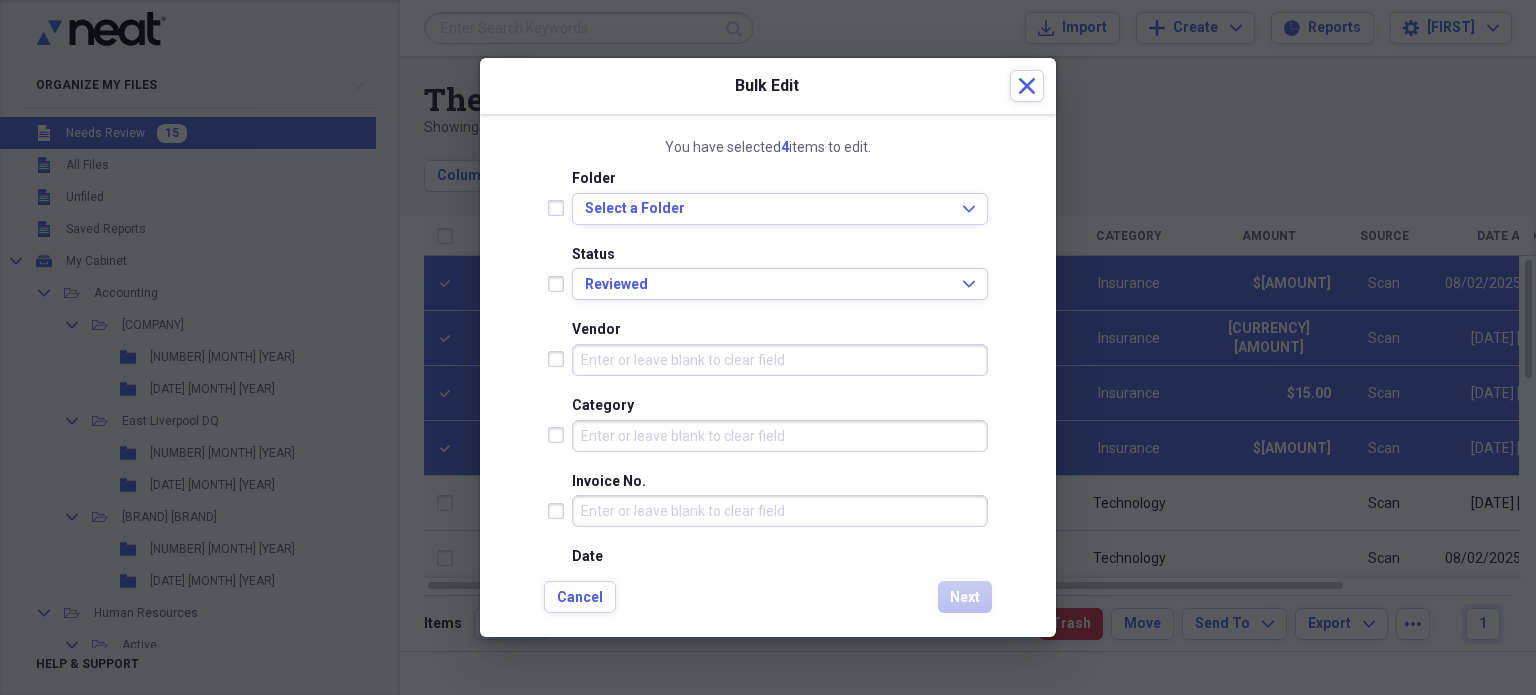 click at bounding box center (560, 284) 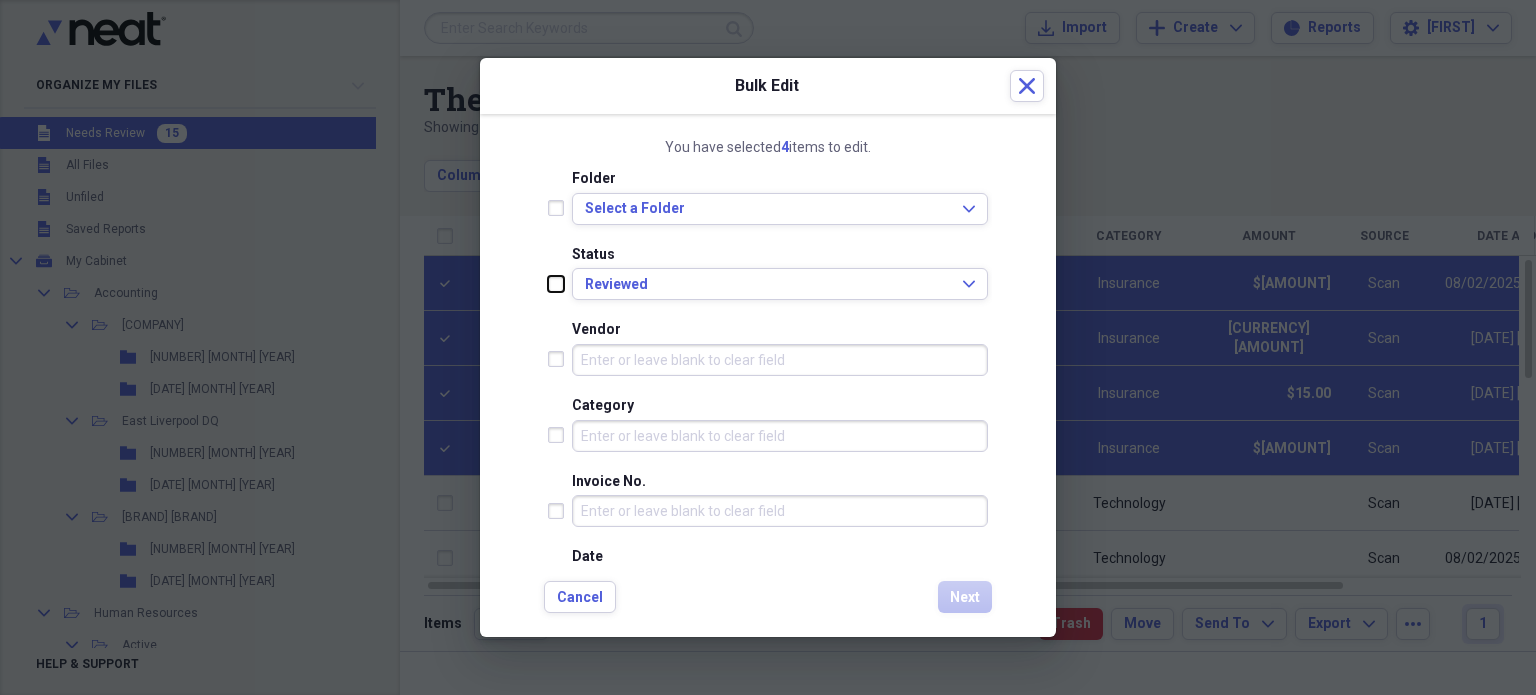 click at bounding box center [548, 283] 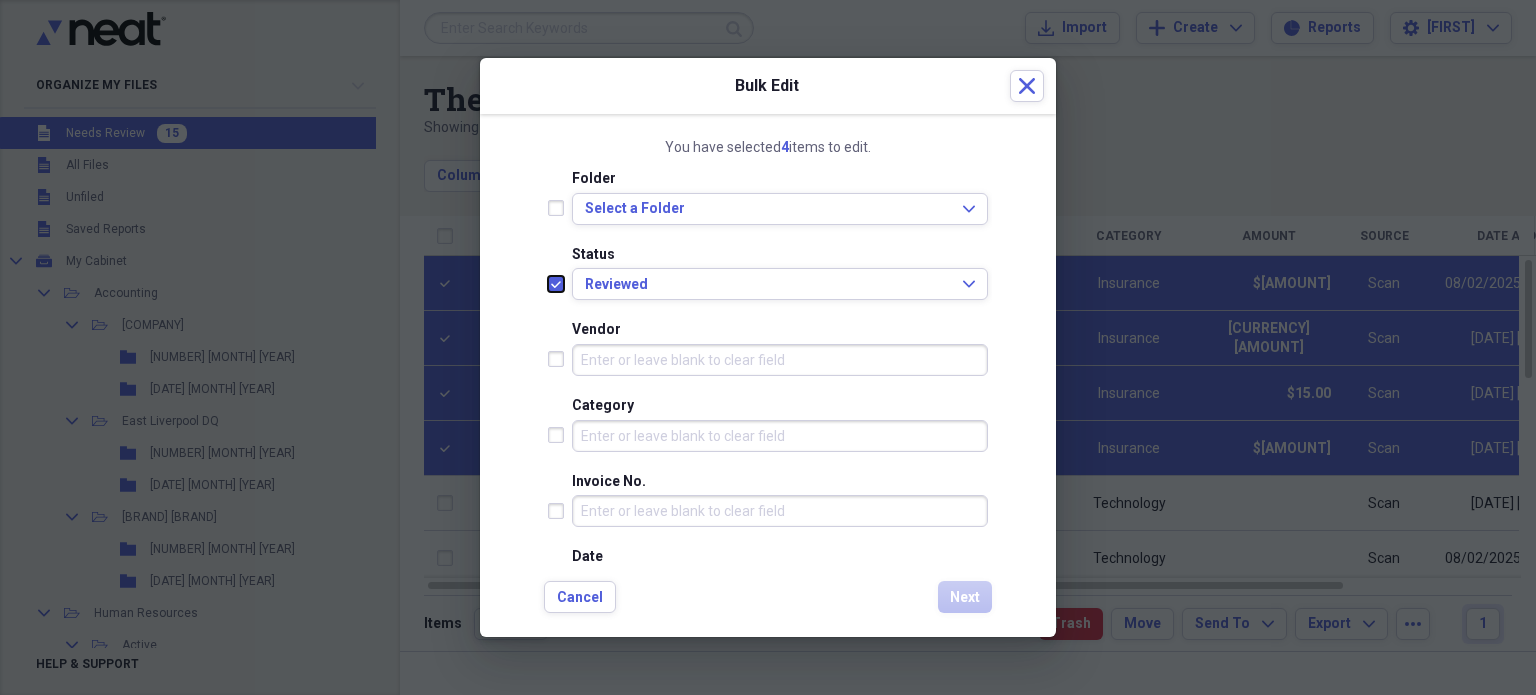 checkbox on "true" 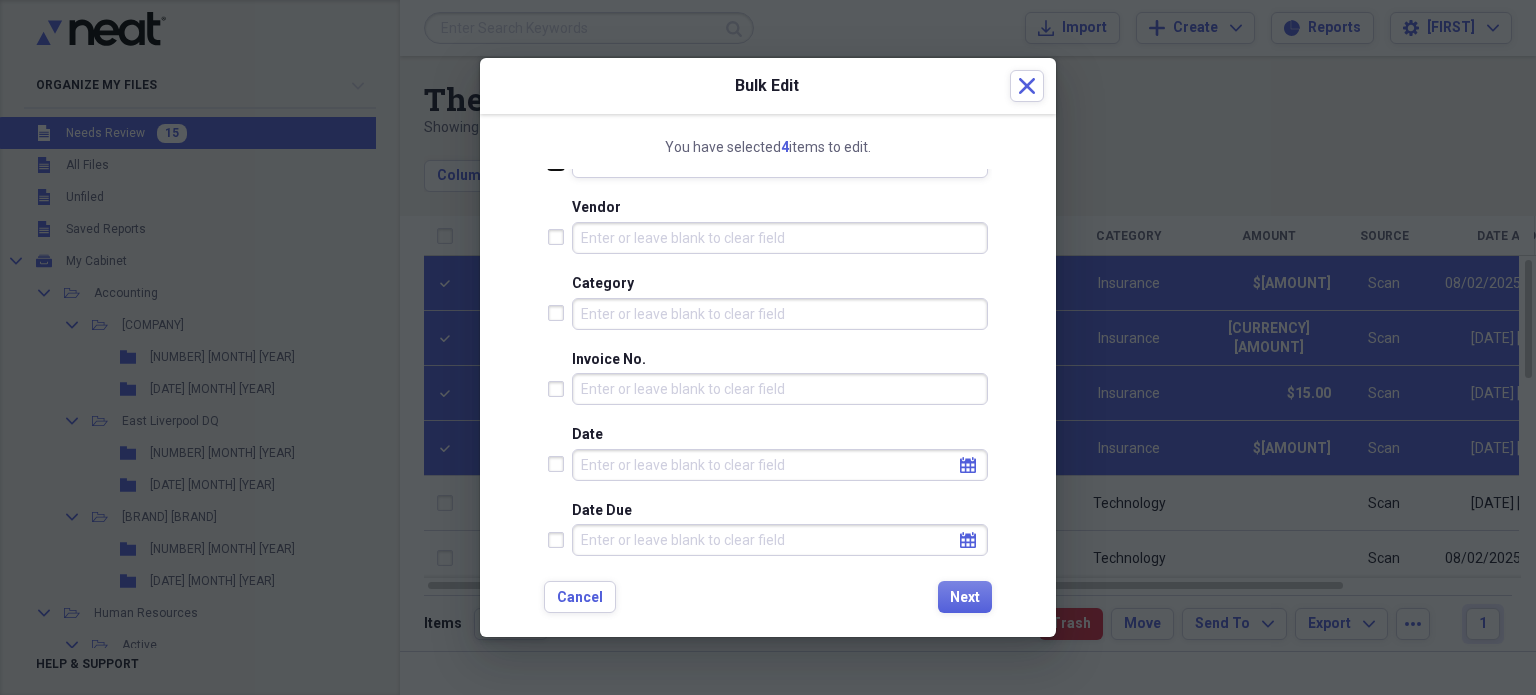 scroll, scrollTop: 100, scrollLeft: 0, axis: vertical 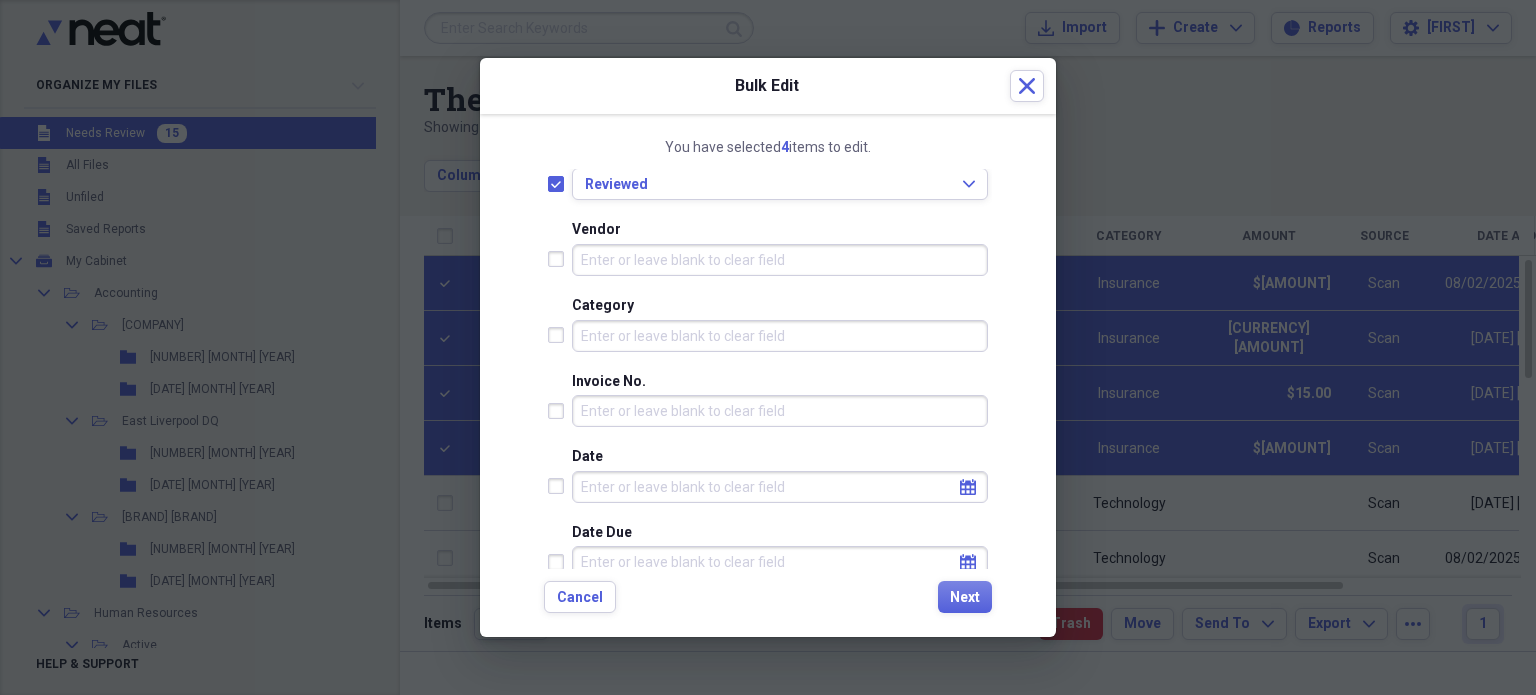 click on "Vendor" at bounding box center [780, 260] 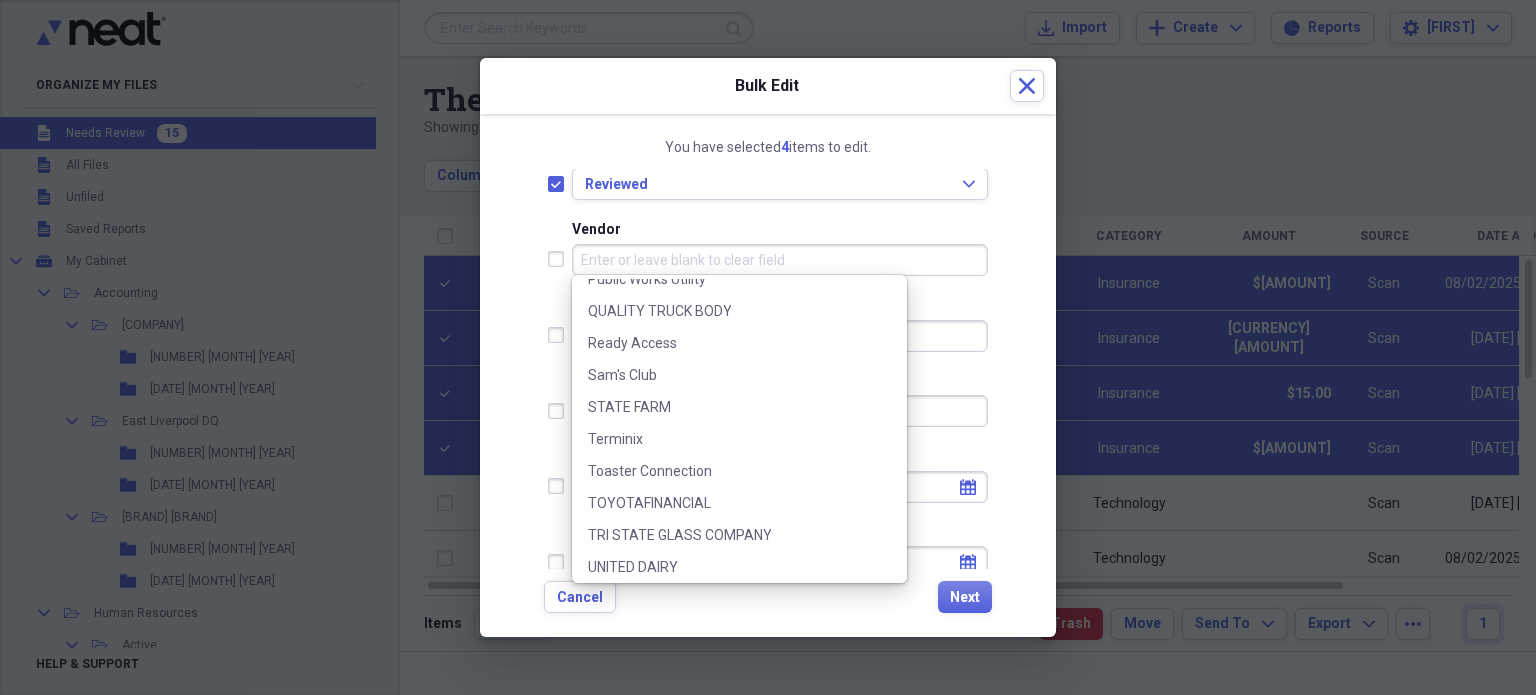 scroll, scrollTop: 1530, scrollLeft: 0, axis: vertical 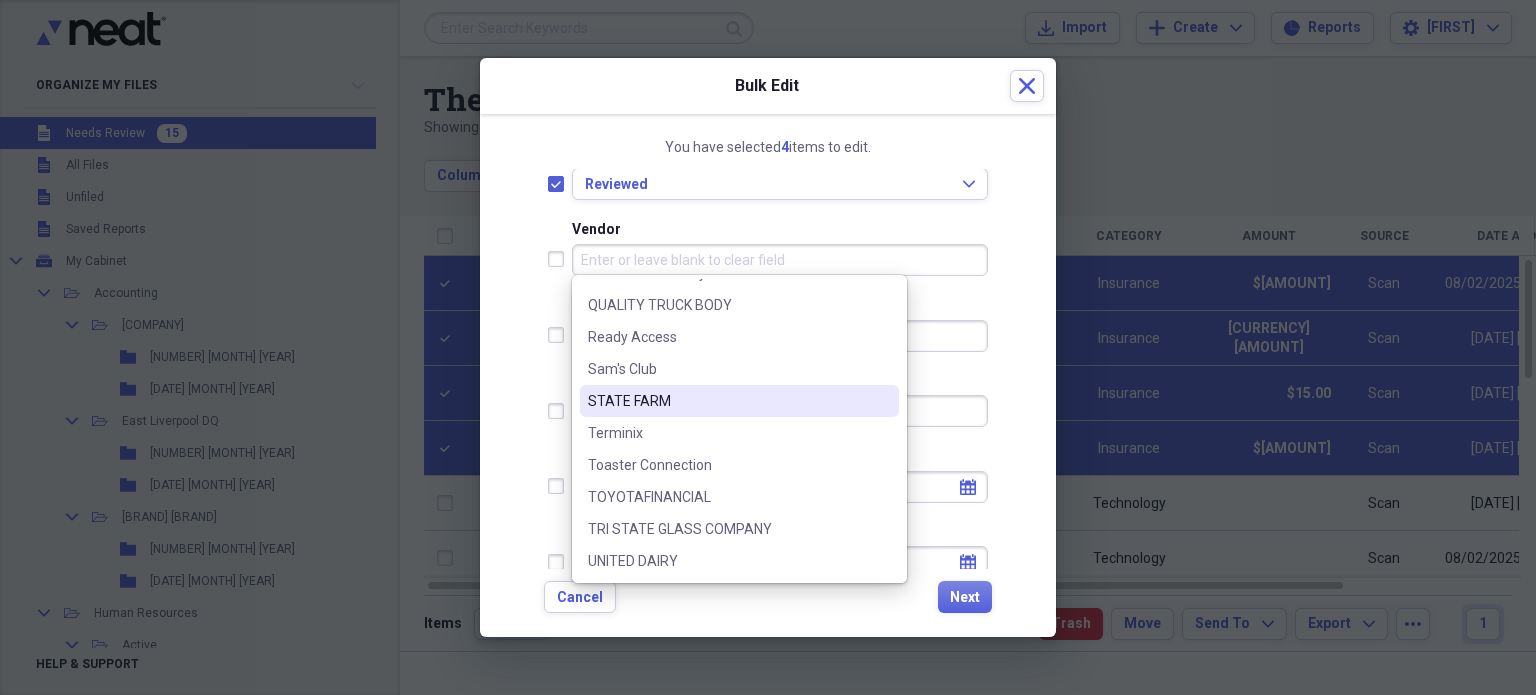 click on "STATE FARM" at bounding box center [727, 401] 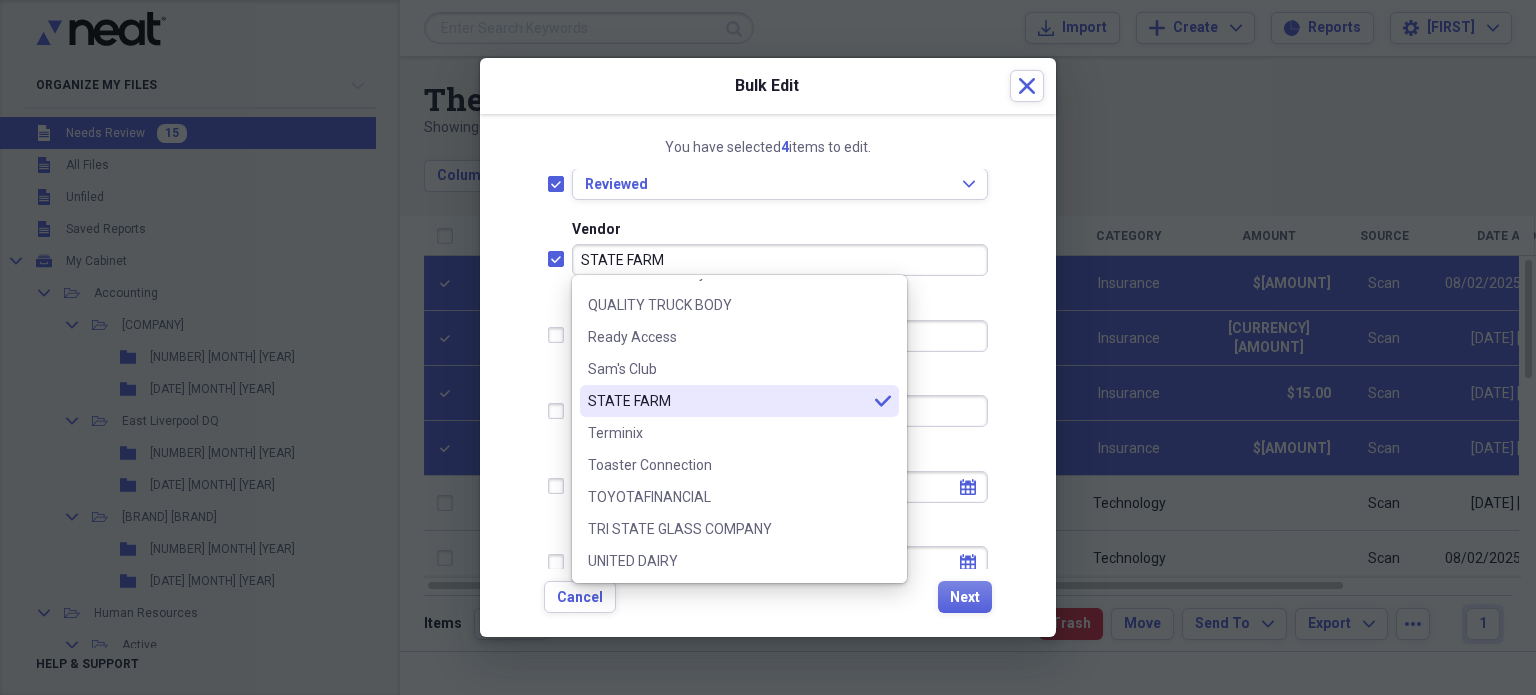 checkbox on "true" 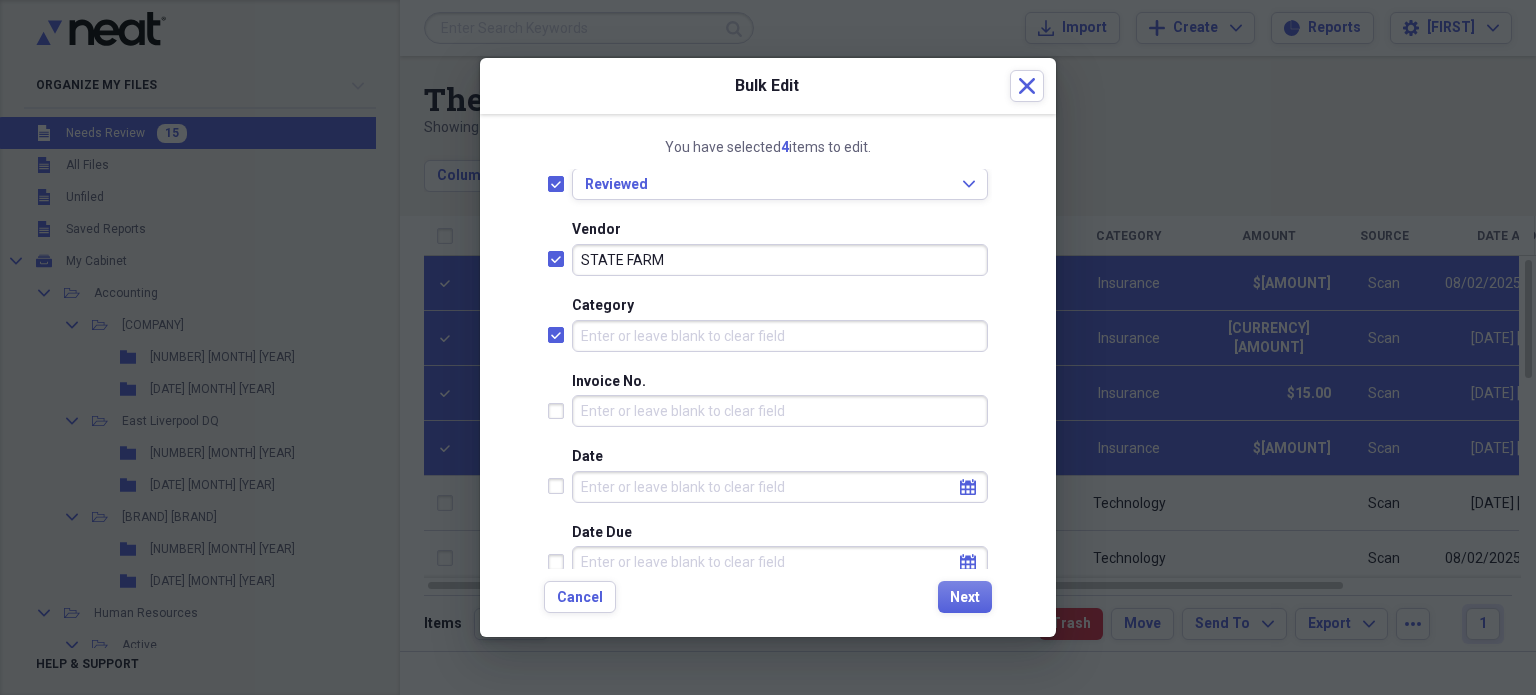 checkbox on "true" 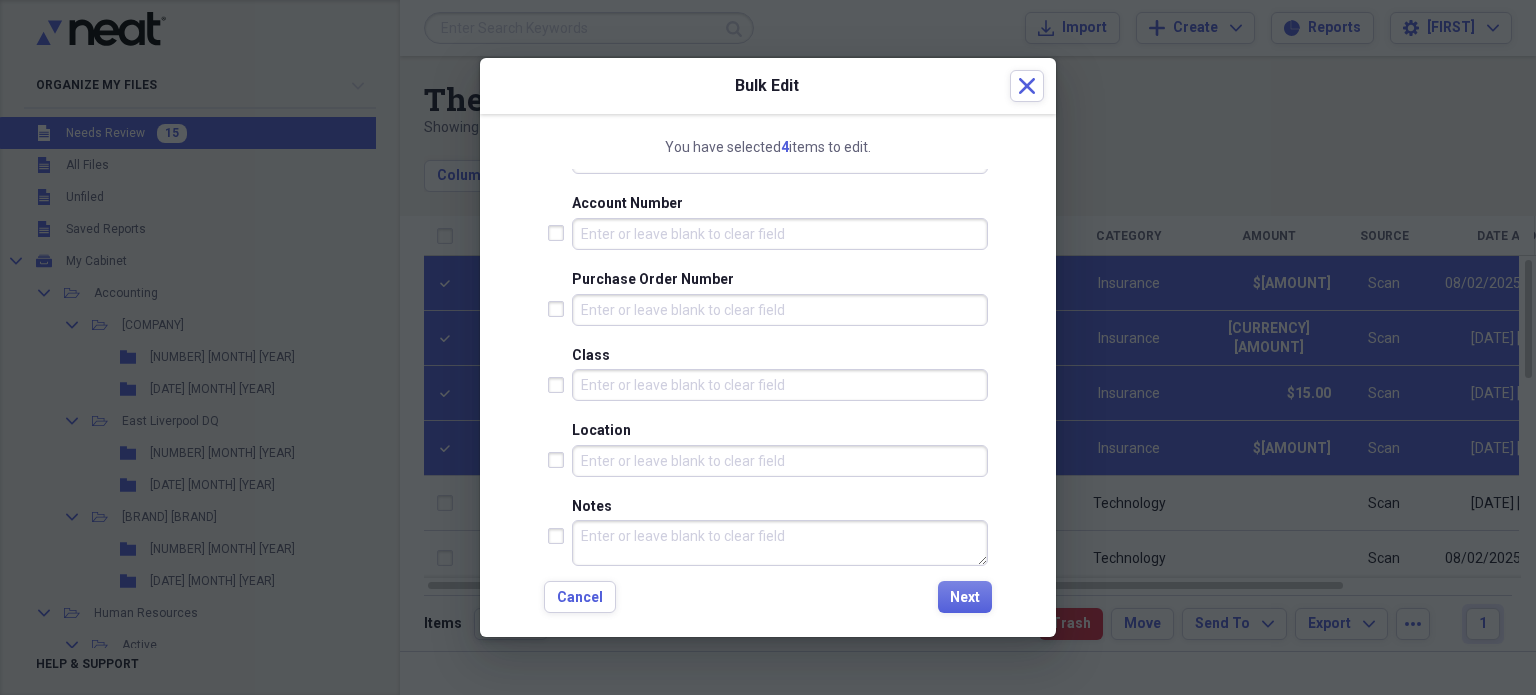scroll, scrollTop: 898, scrollLeft: 0, axis: vertical 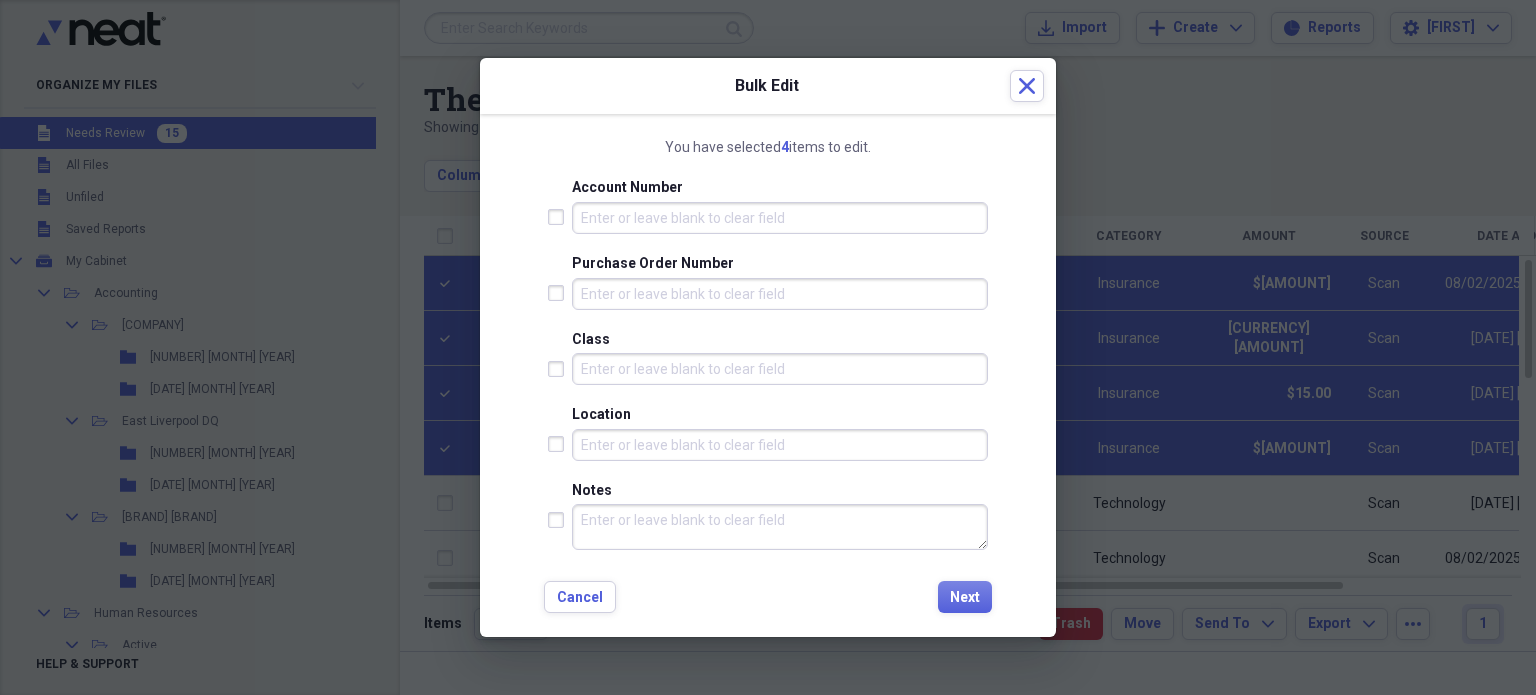 click on "Notes" at bounding box center [780, 527] 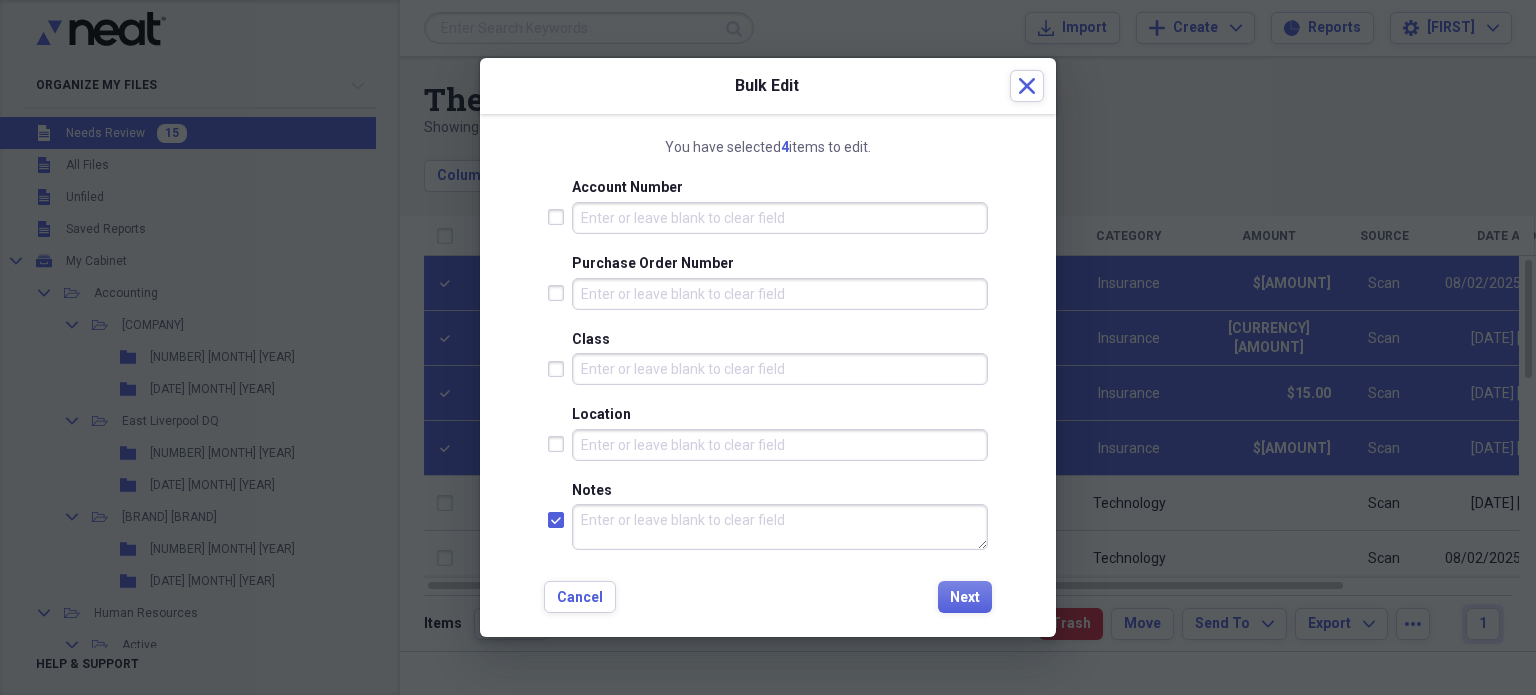 checkbox on "true" 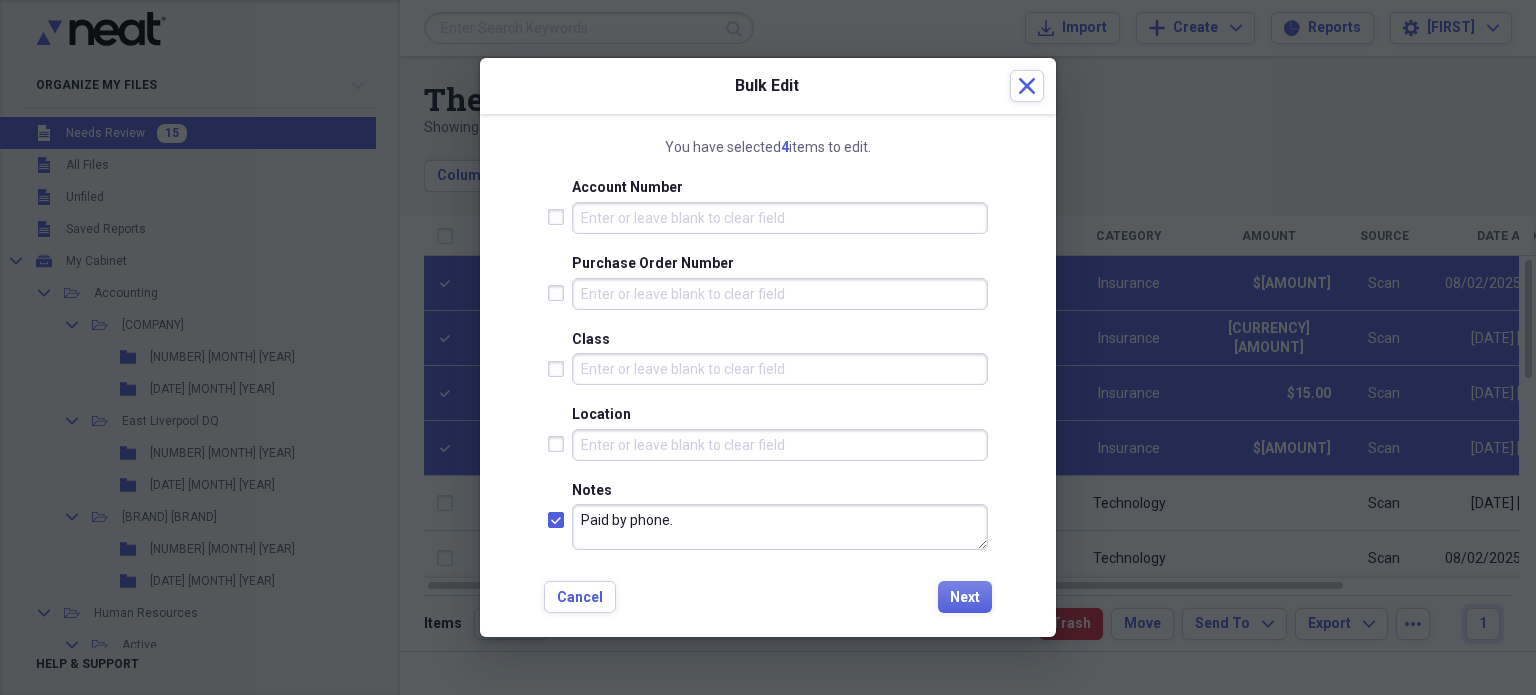 type on "Paid by phone." 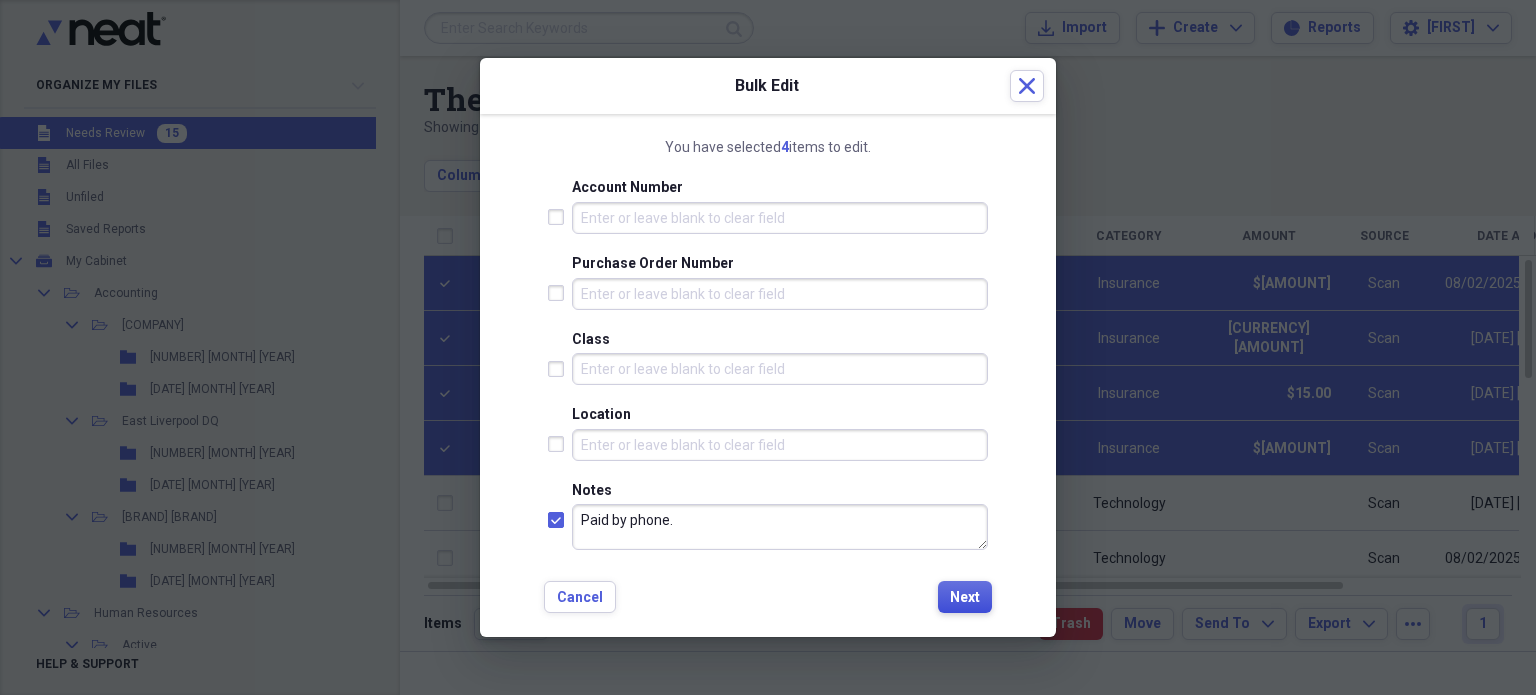 click on "Next" at bounding box center (965, 598) 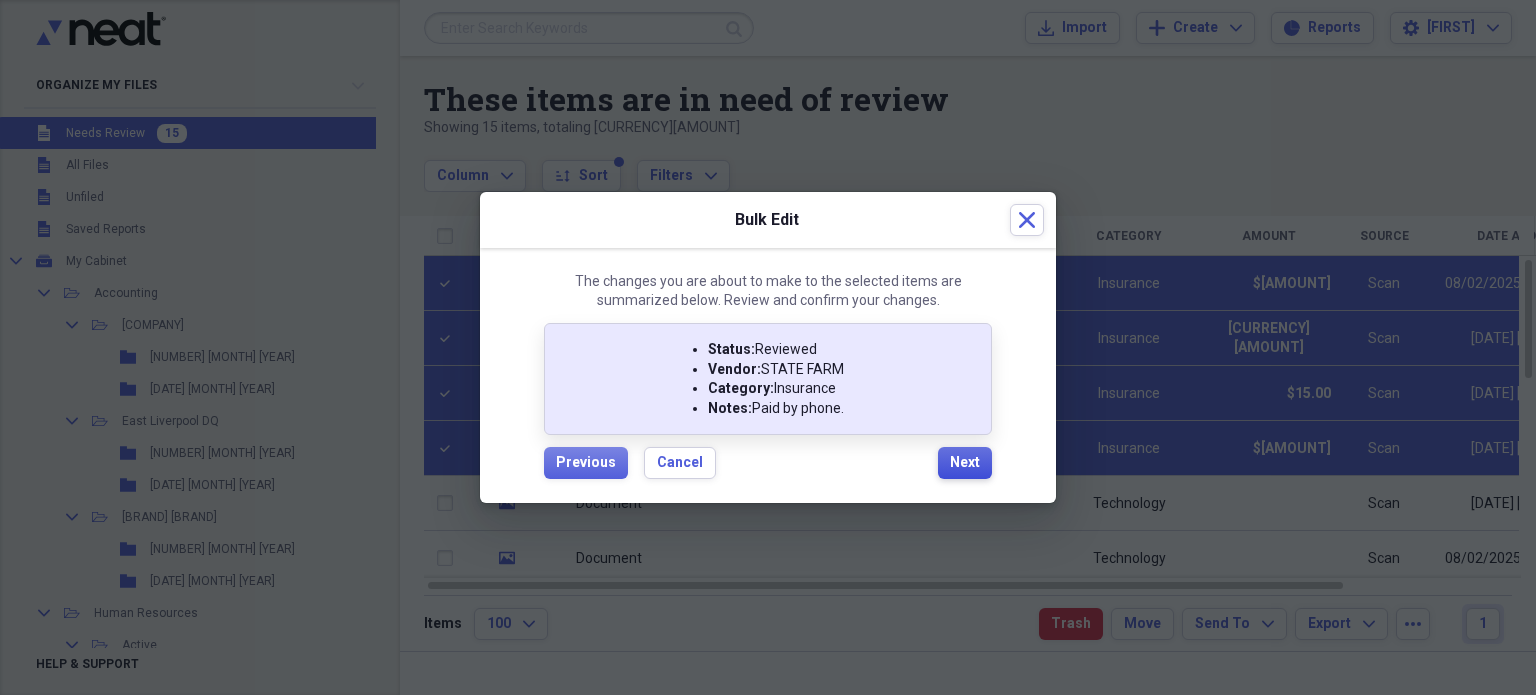 click on "Next" at bounding box center [965, 463] 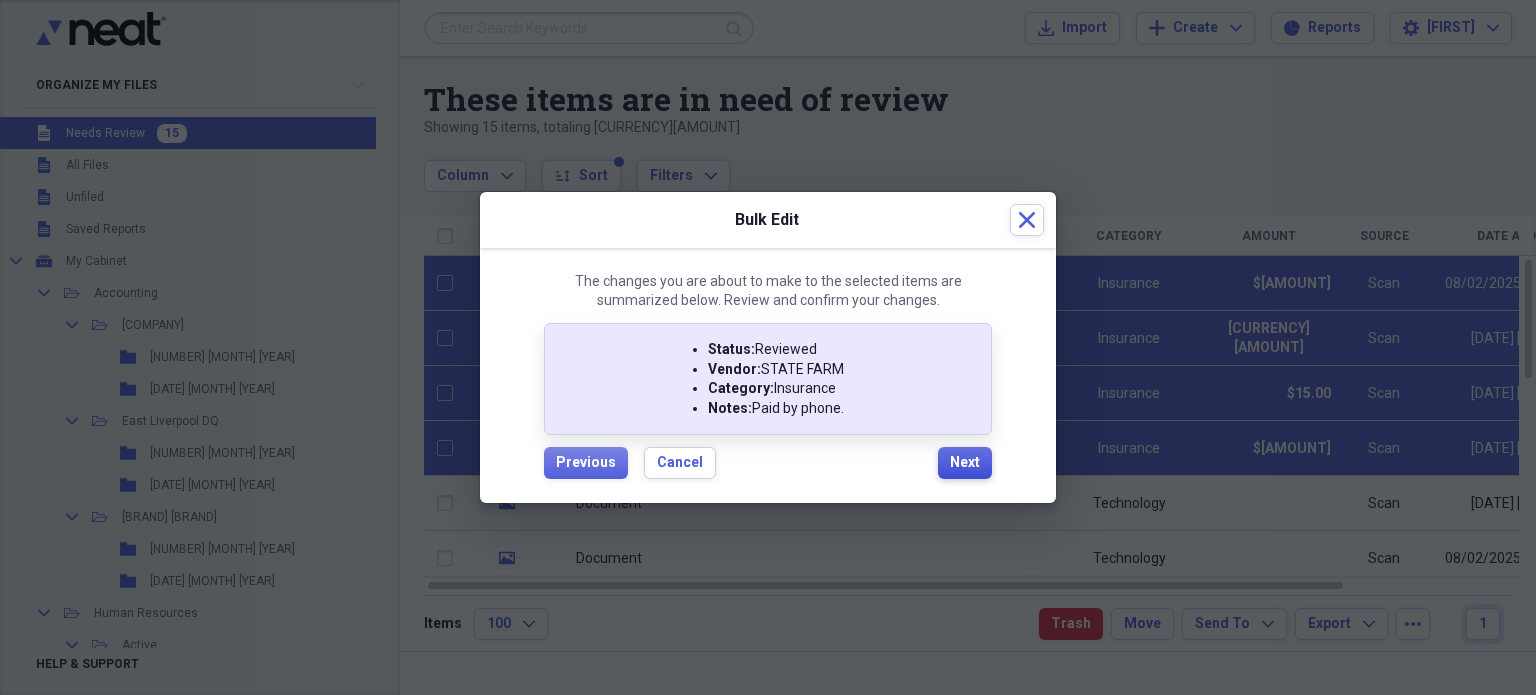 checkbox on "false" 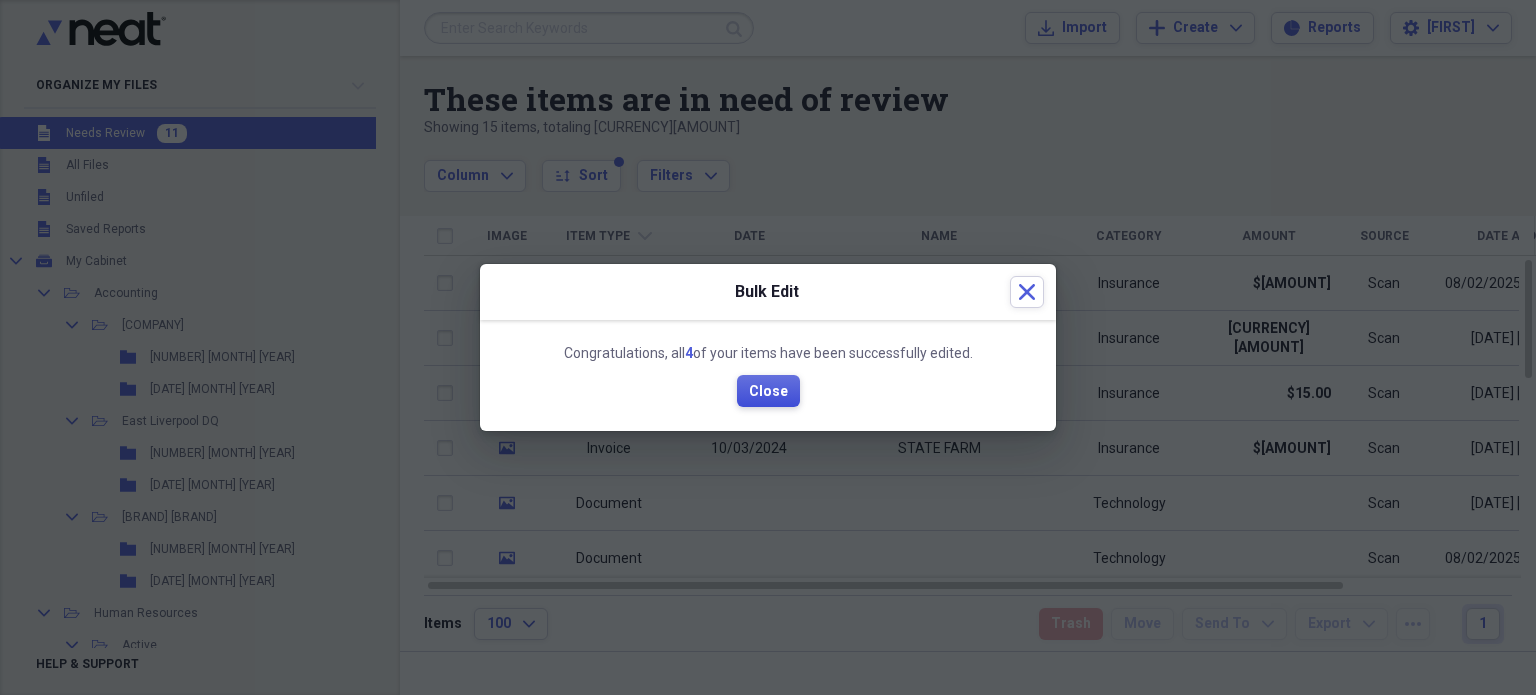click on "Close" at bounding box center (768, 392) 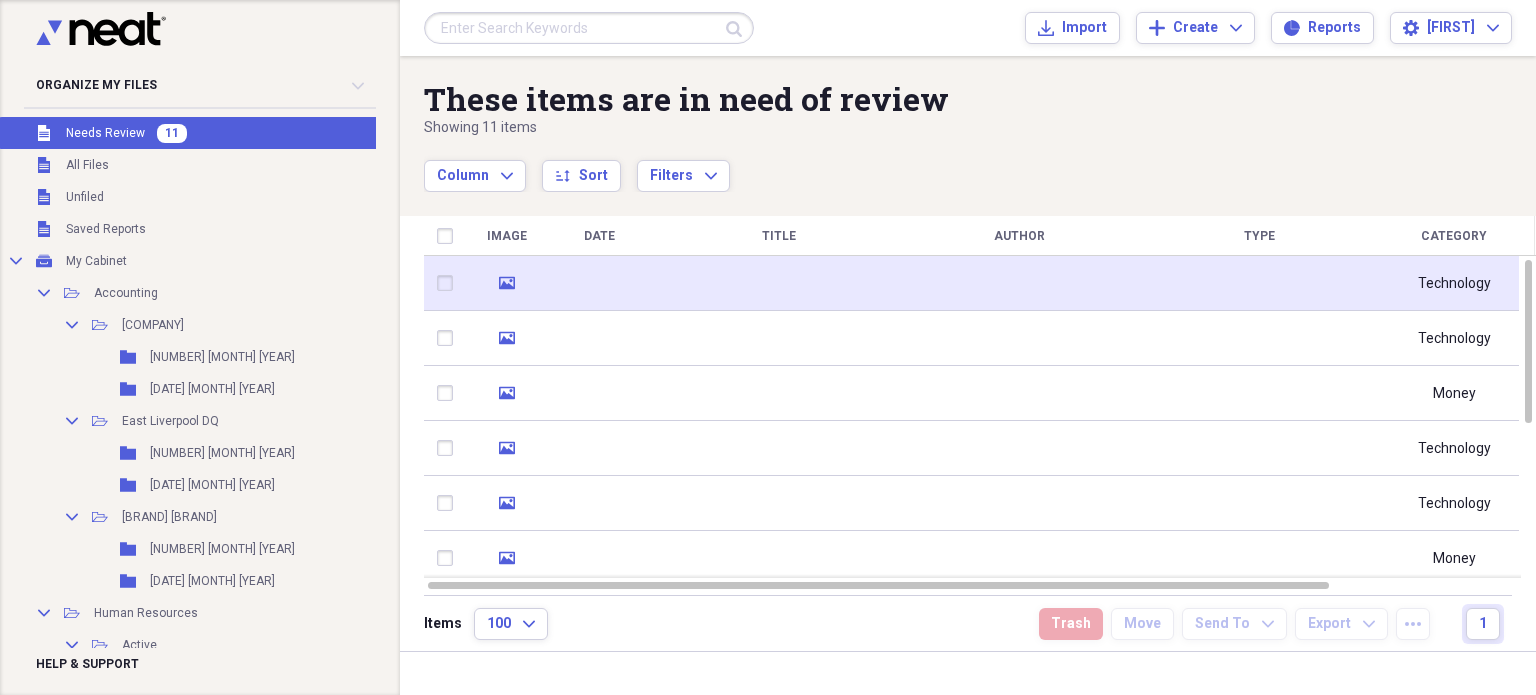 click at bounding box center [599, 283] 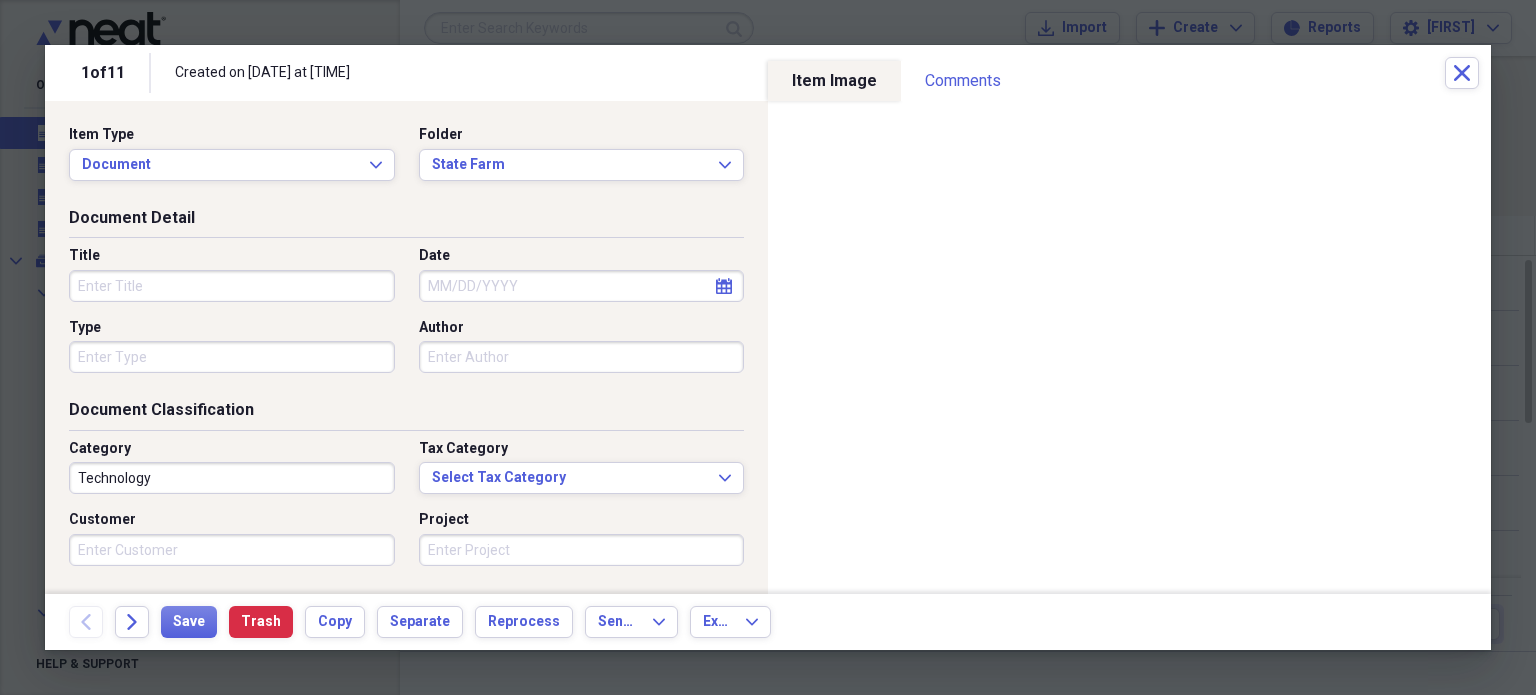 click on "Date" at bounding box center (582, 286) 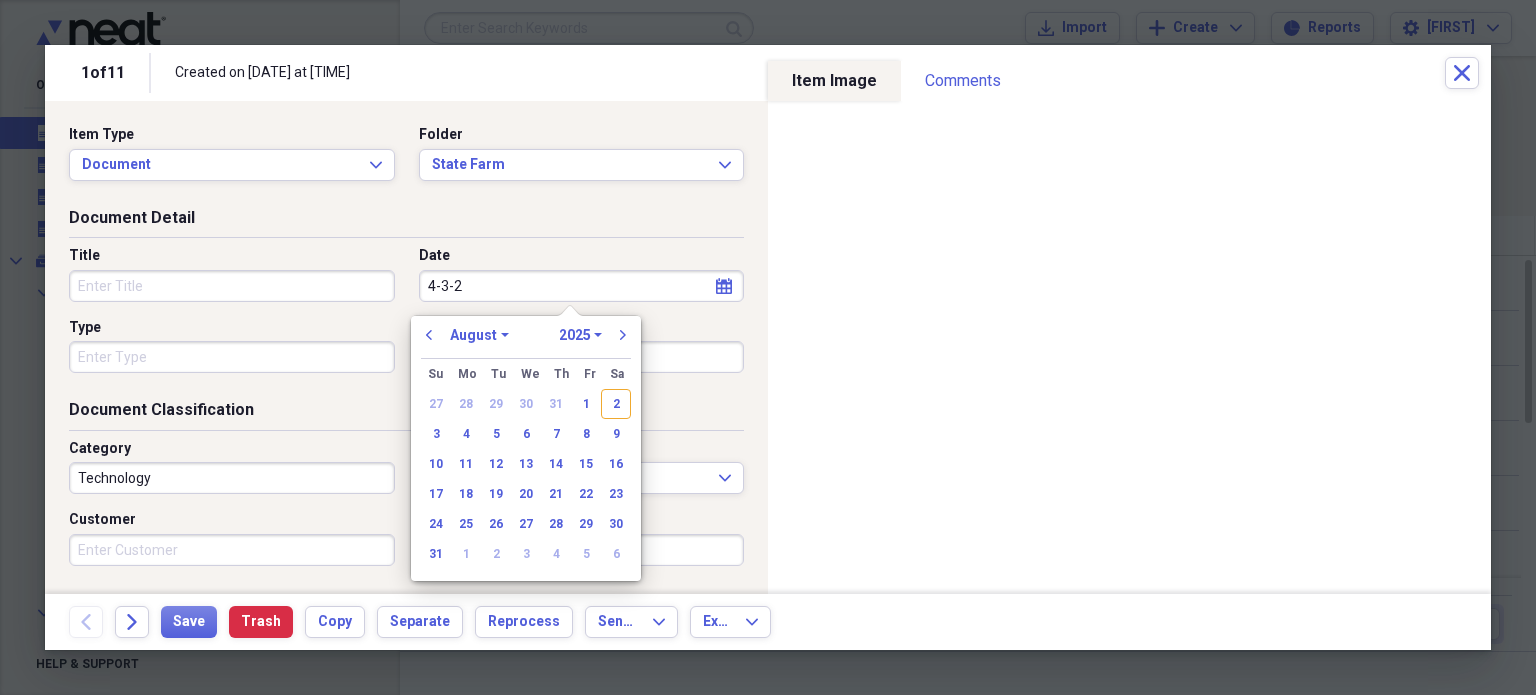type on "[DATE]" 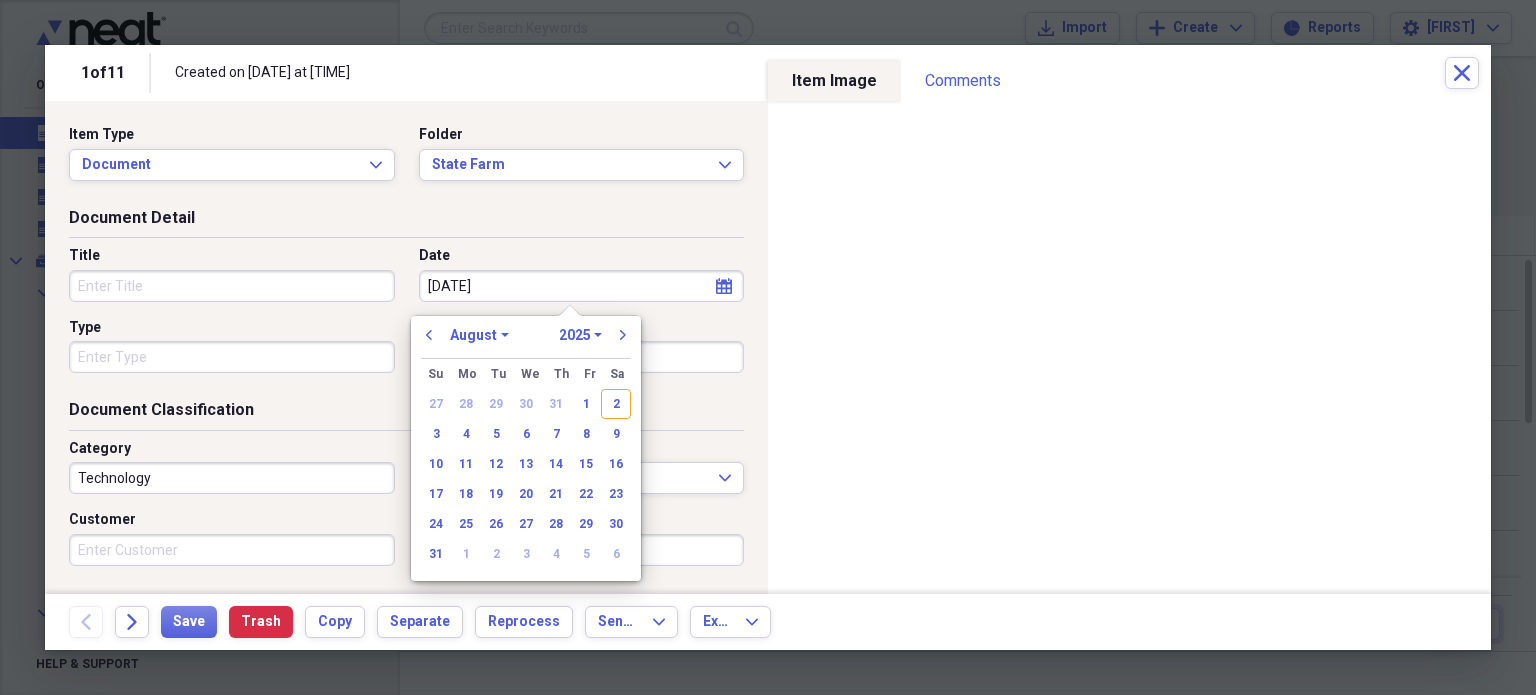 select on "3" 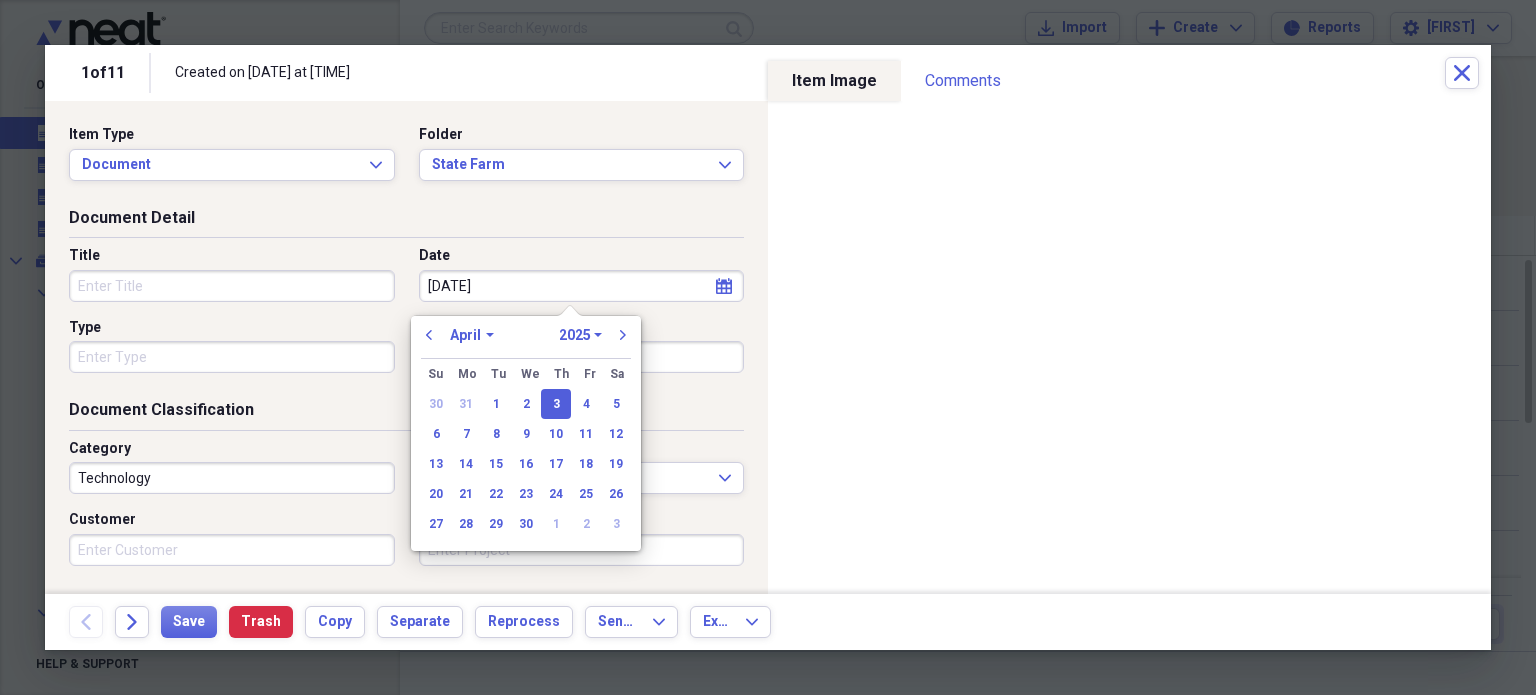 type on "04/03/2025" 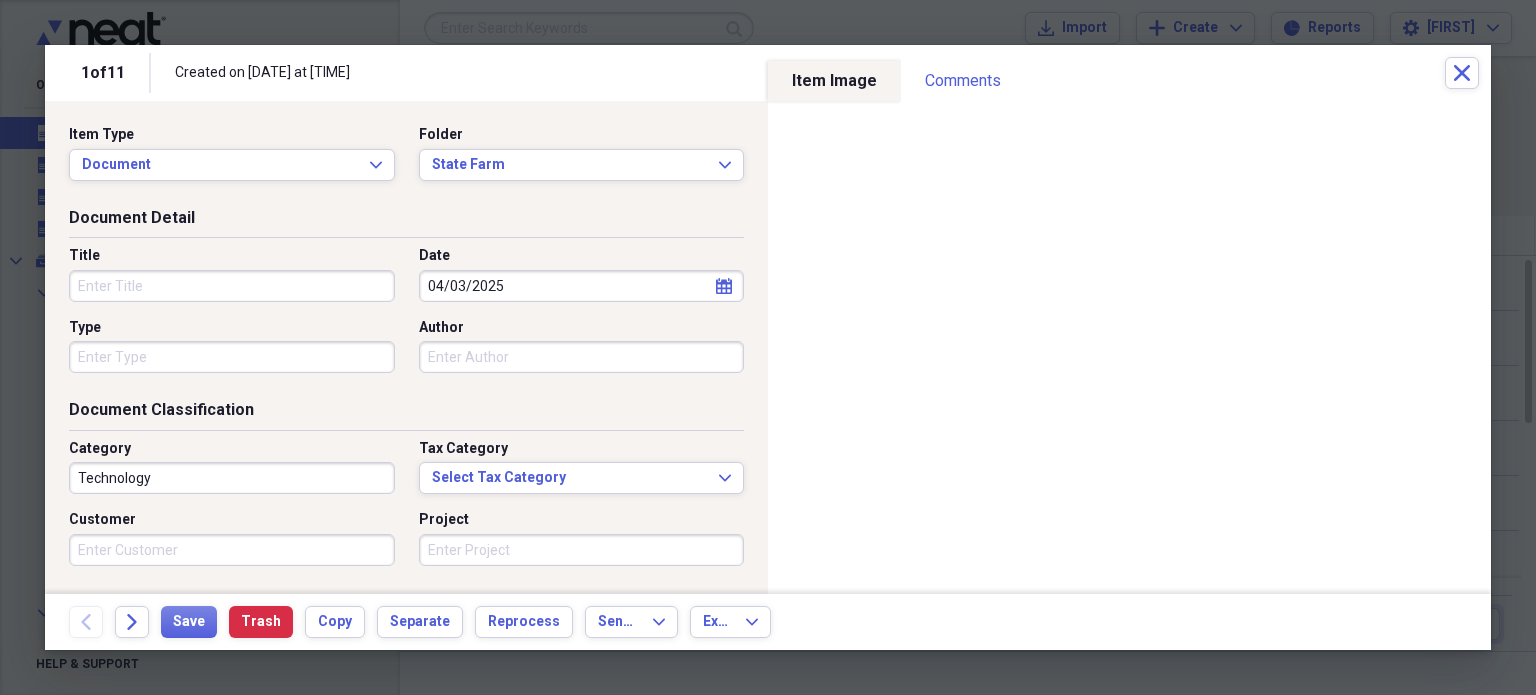 click on "Document Detail" at bounding box center (406, 222) 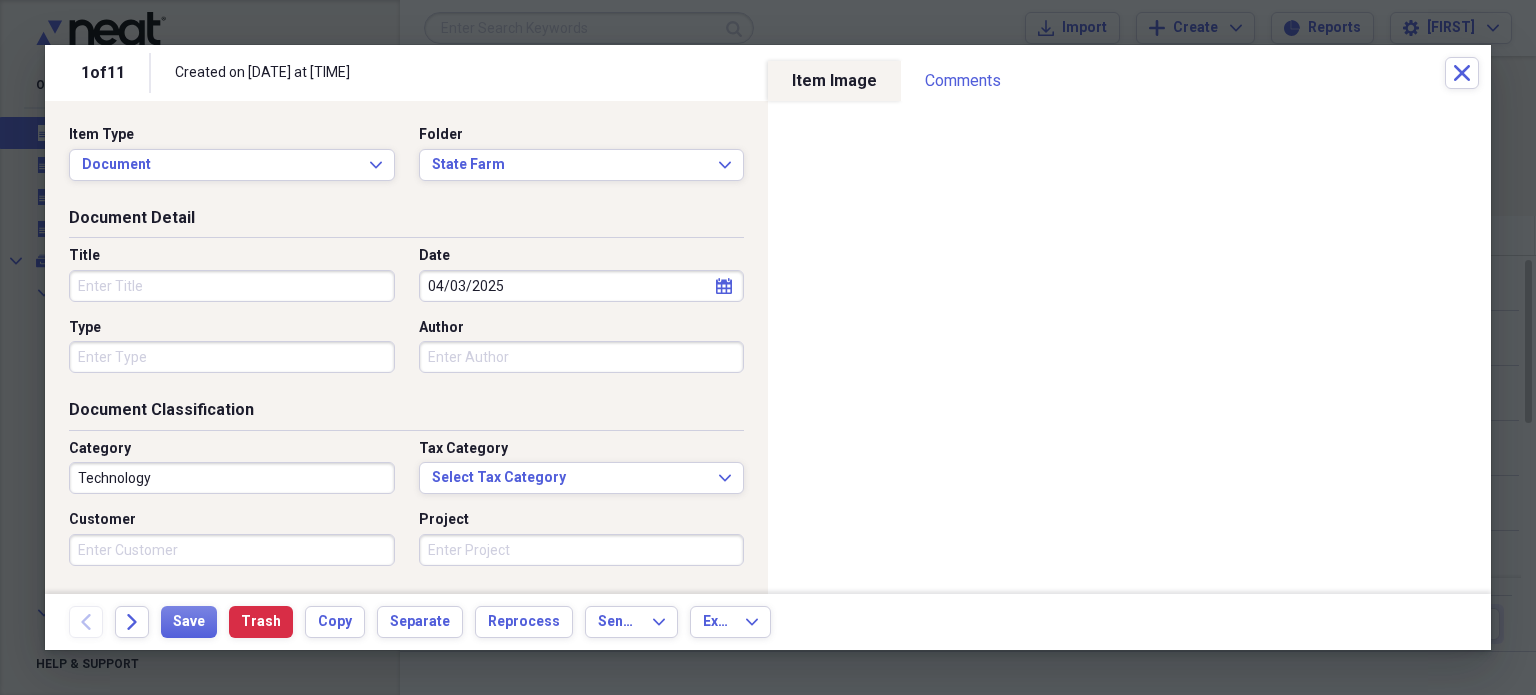 click on "Title" at bounding box center [232, 286] 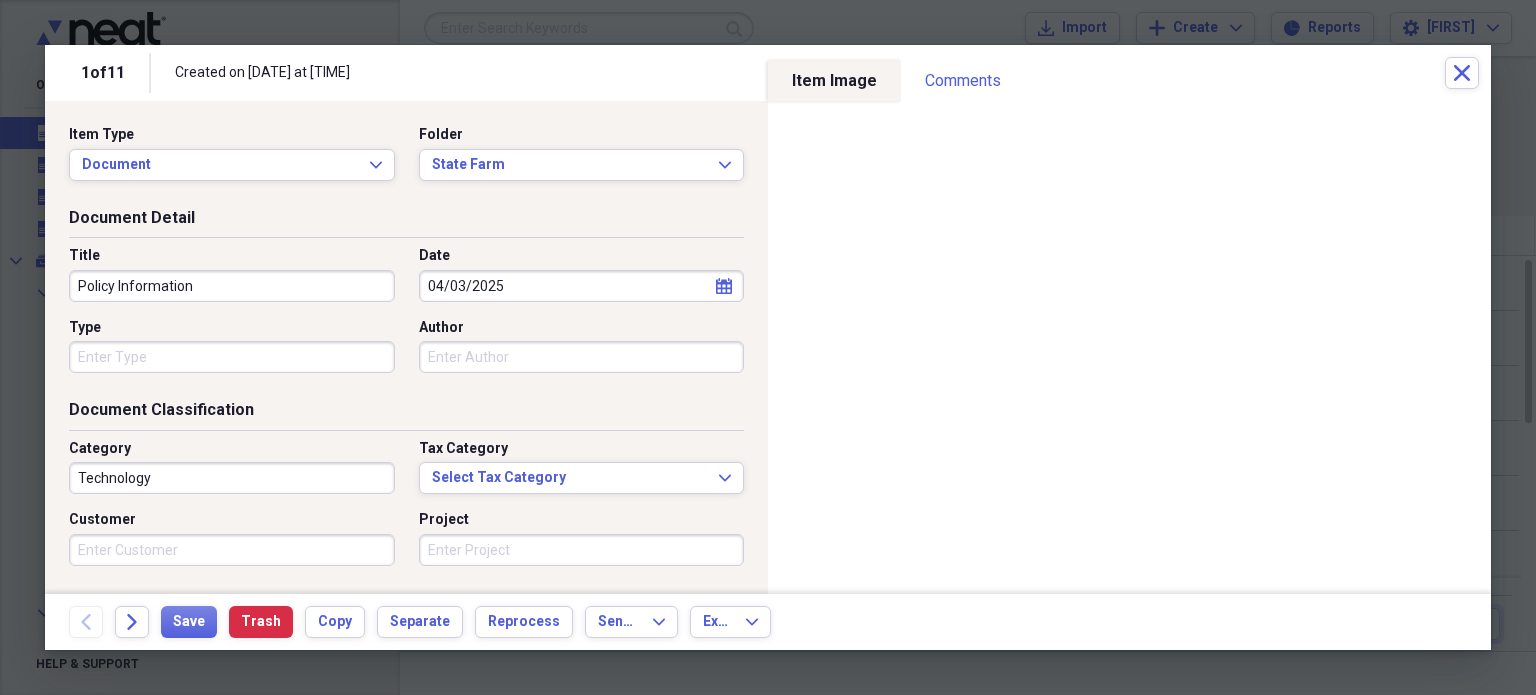 click on "Policy Information" at bounding box center [232, 286] 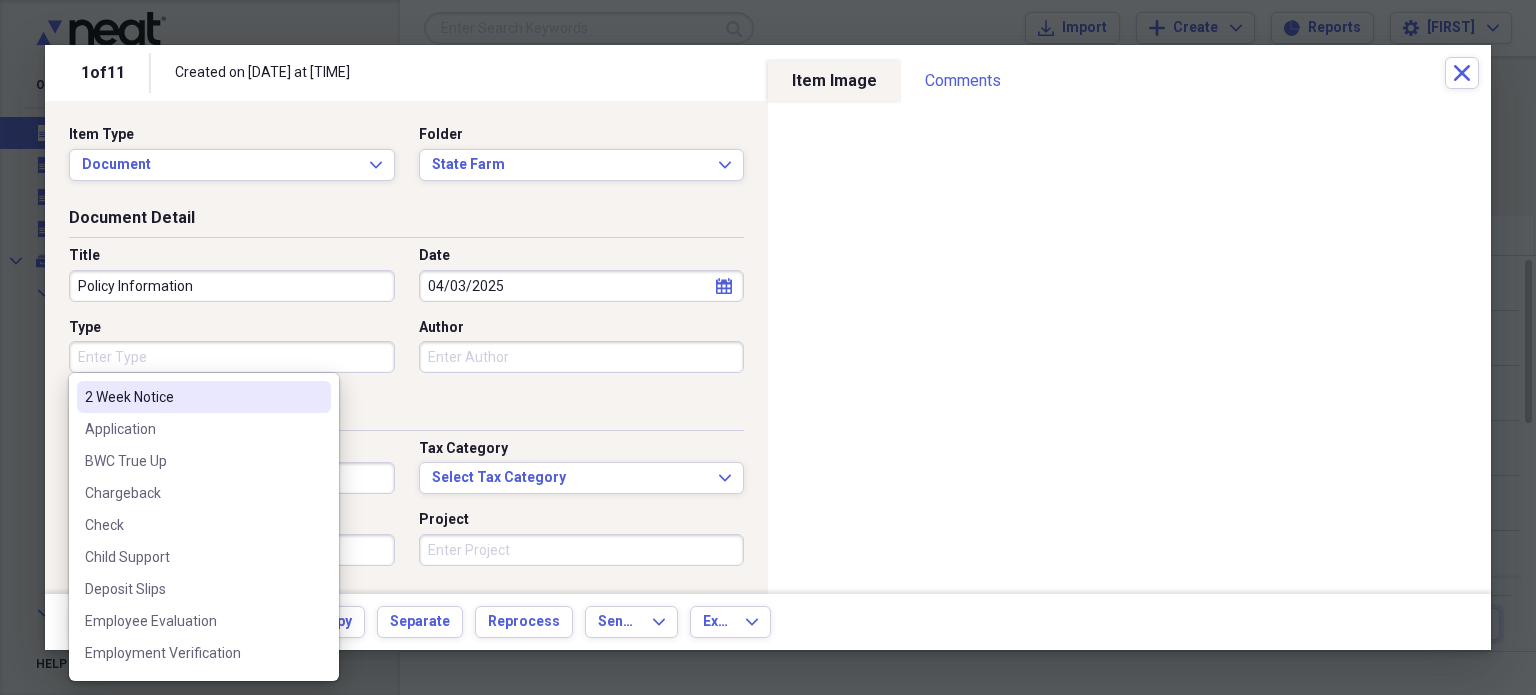 click on "Type" at bounding box center [232, 357] 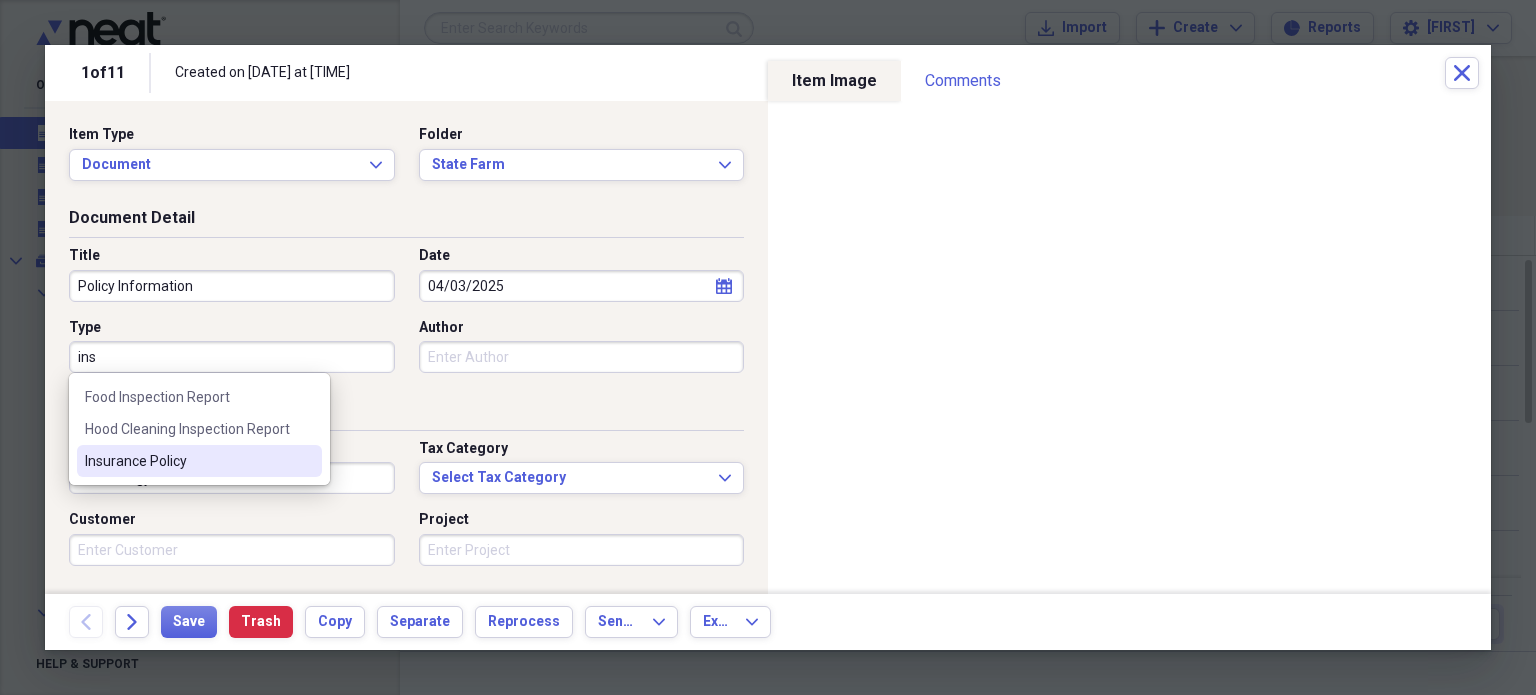 click on "Insurance Policy" at bounding box center [187, 461] 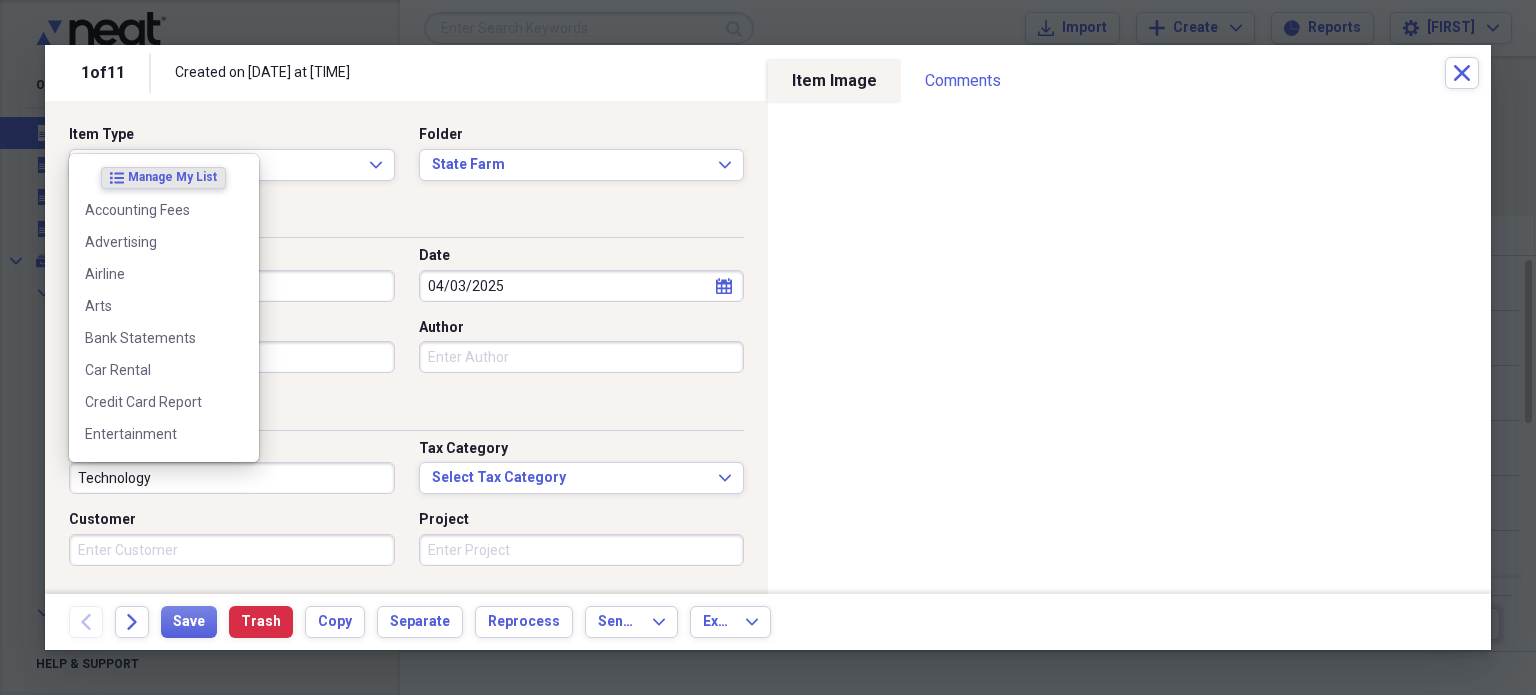 click on "Technology" at bounding box center [232, 478] 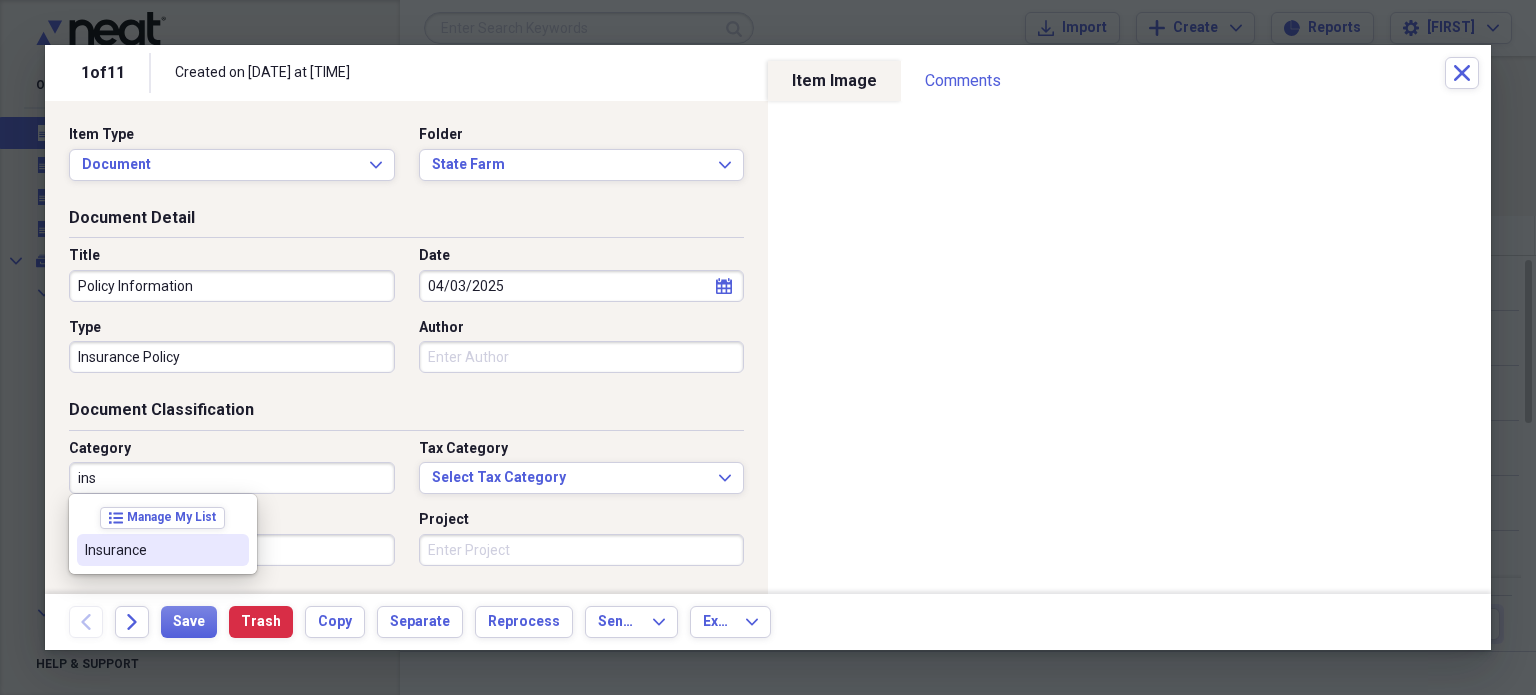 click on "Insurance" at bounding box center (151, 550) 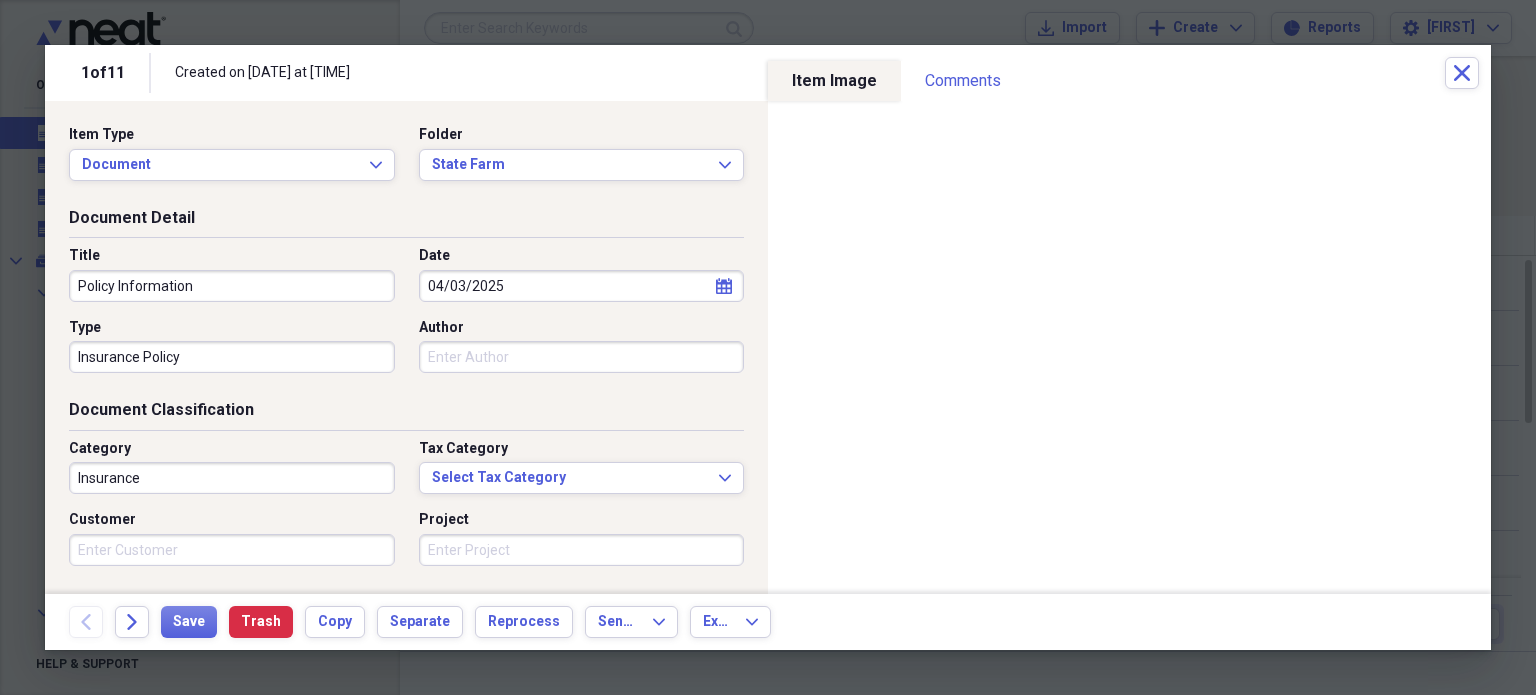 click on "Category" at bounding box center [232, 449] 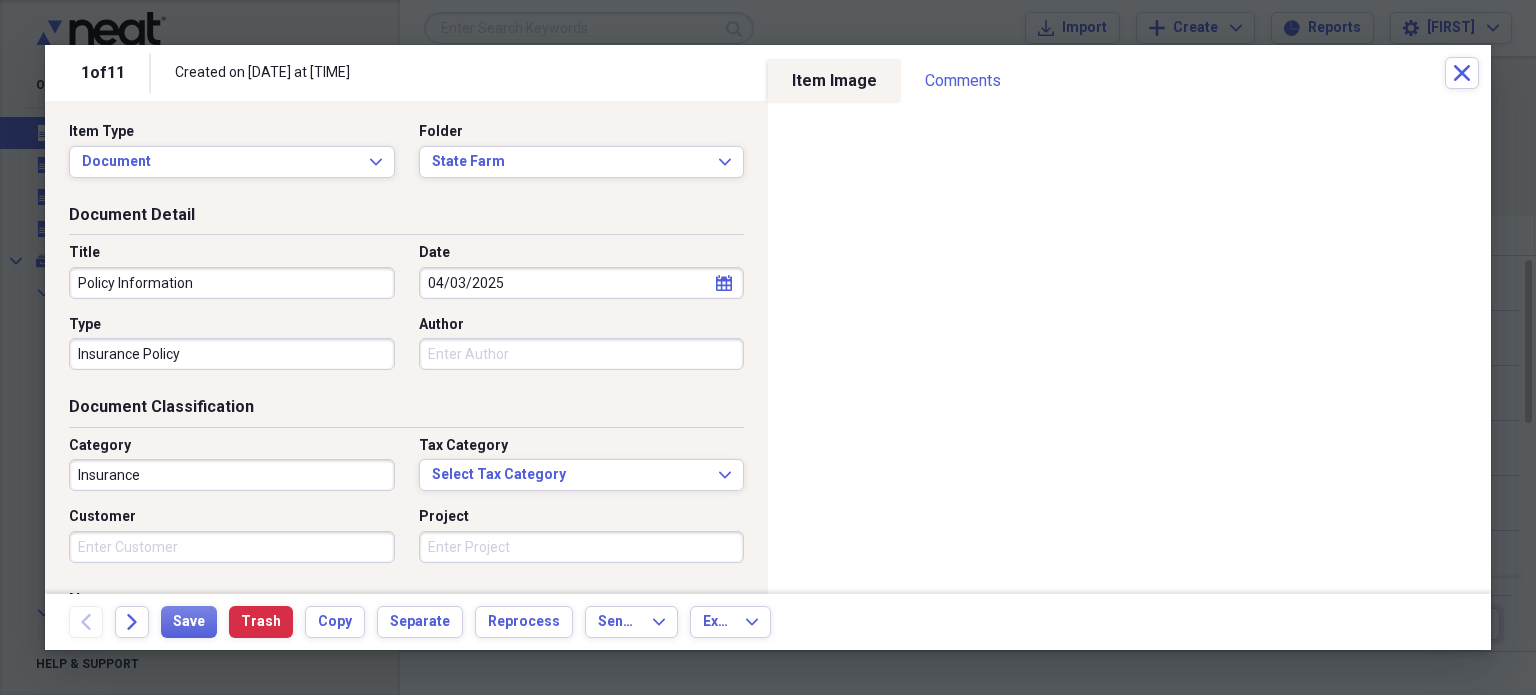scroll, scrollTop: 0, scrollLeft: 0, axis: both 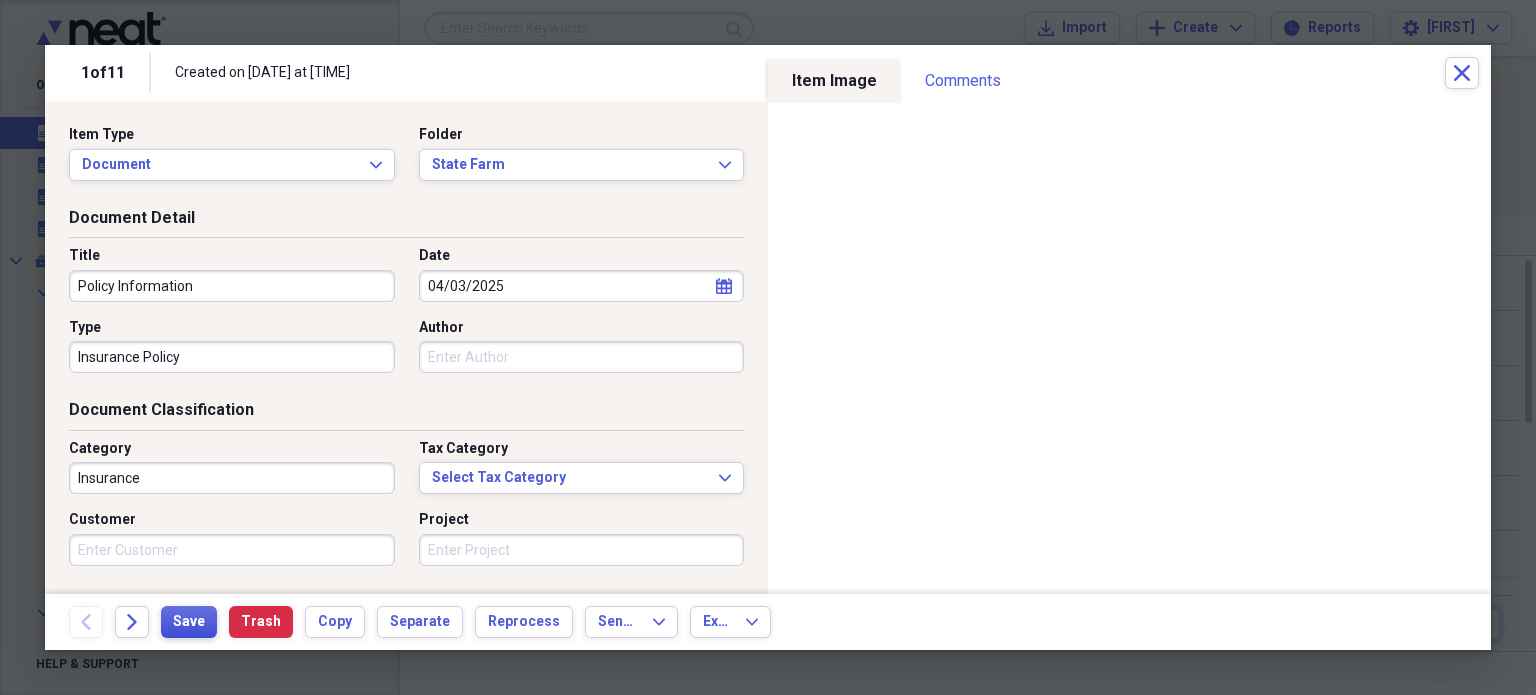 click on "Save" at bounding box center (189, 622) 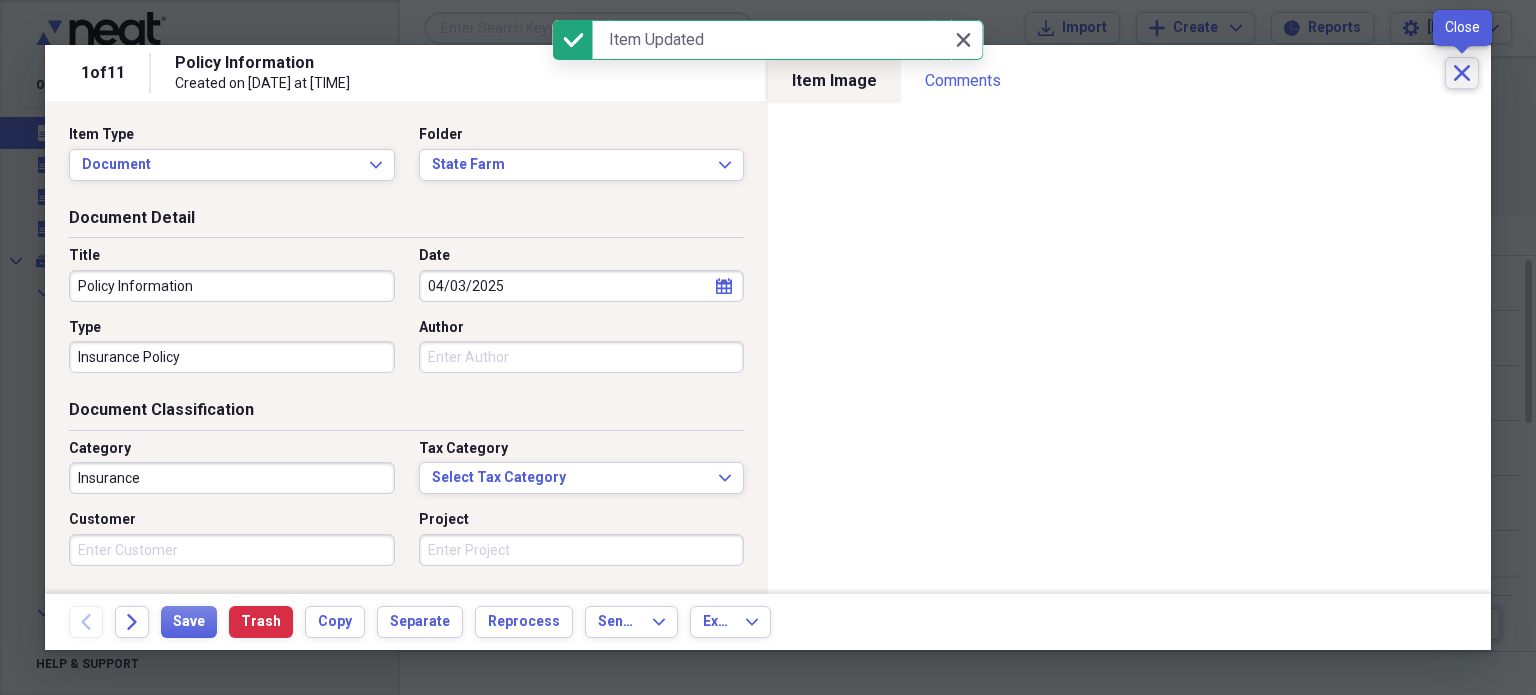 click 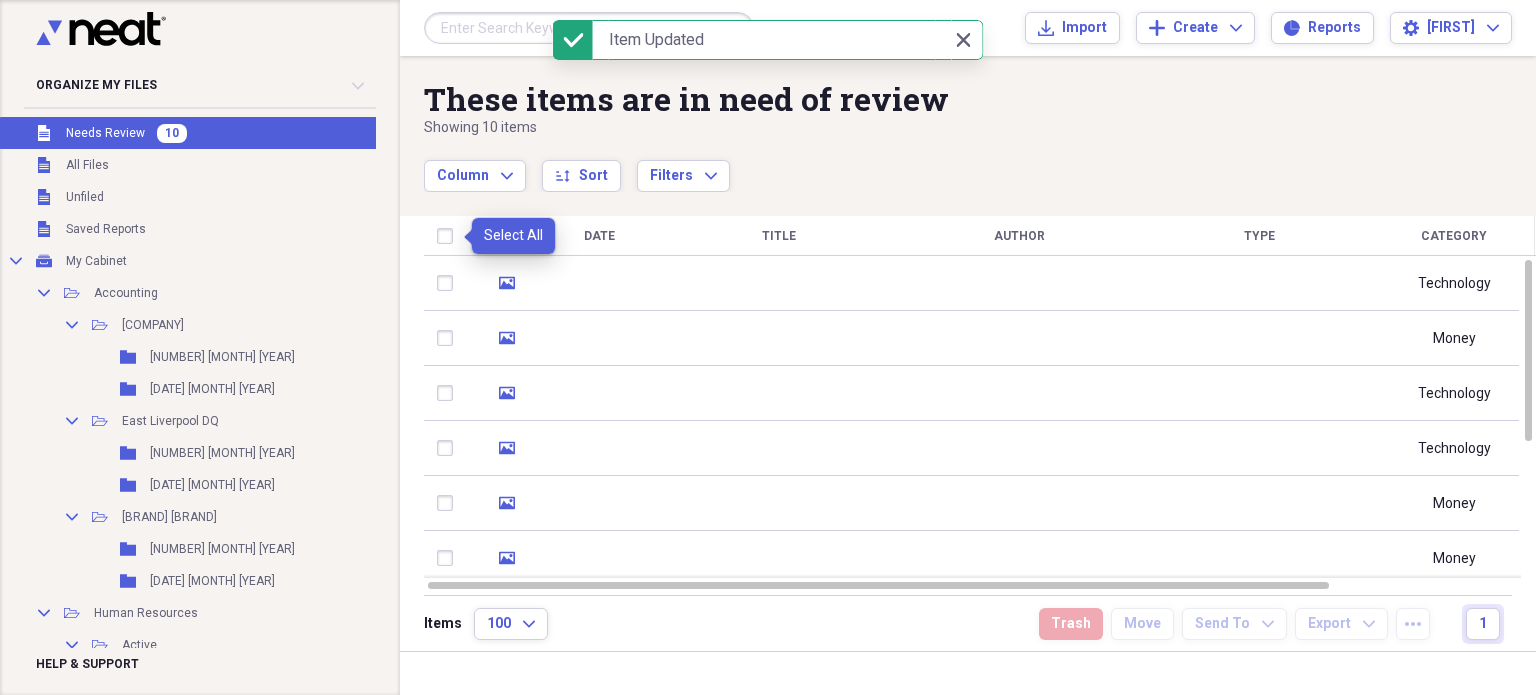 click at bounding box center (449, 236) 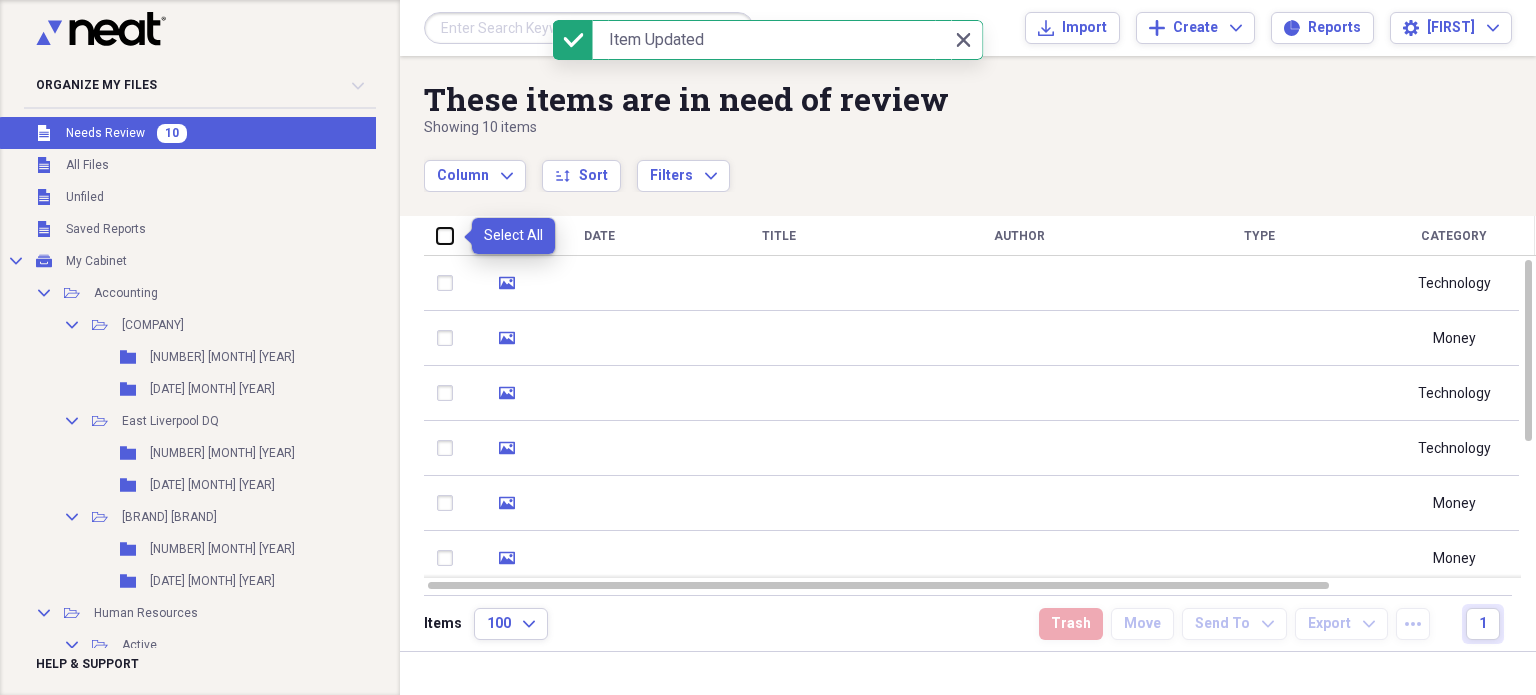 click at bounding box center [437, 235] 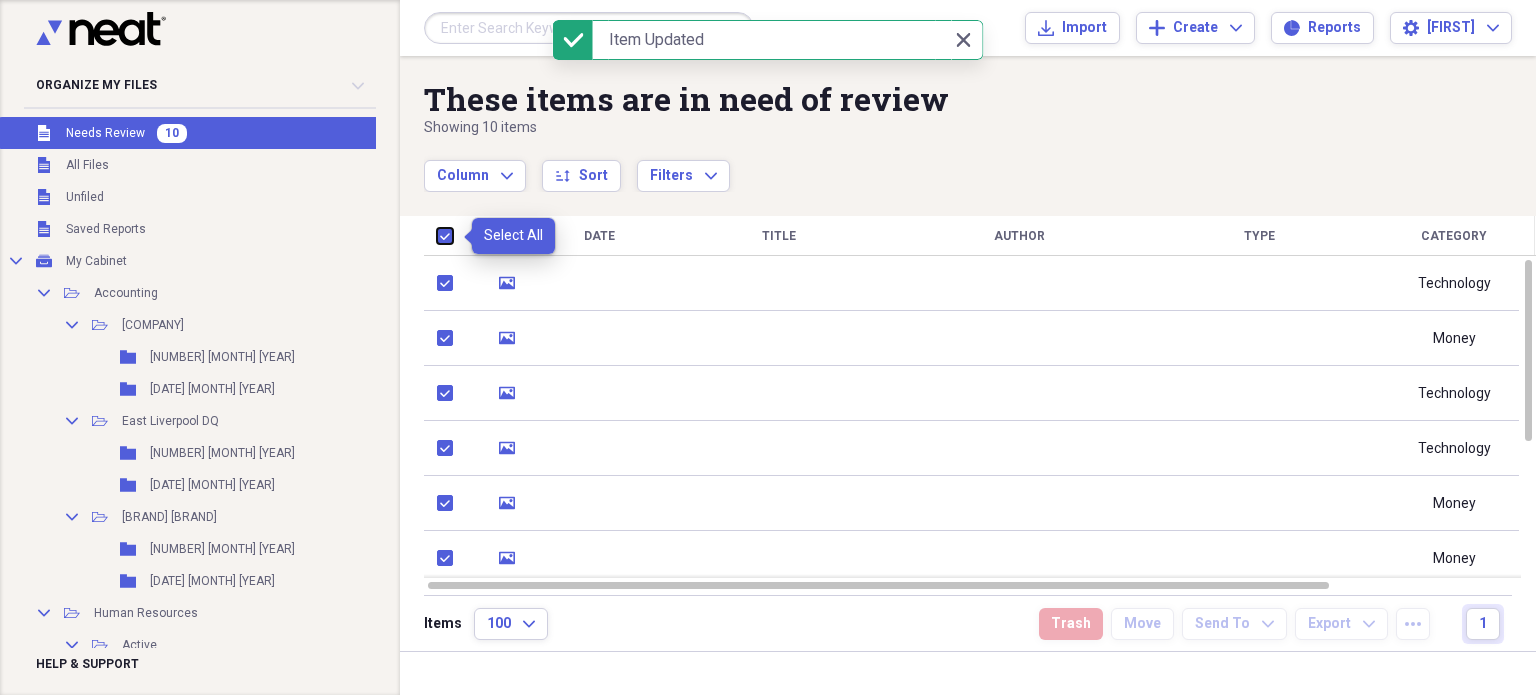 checkbox on "true" 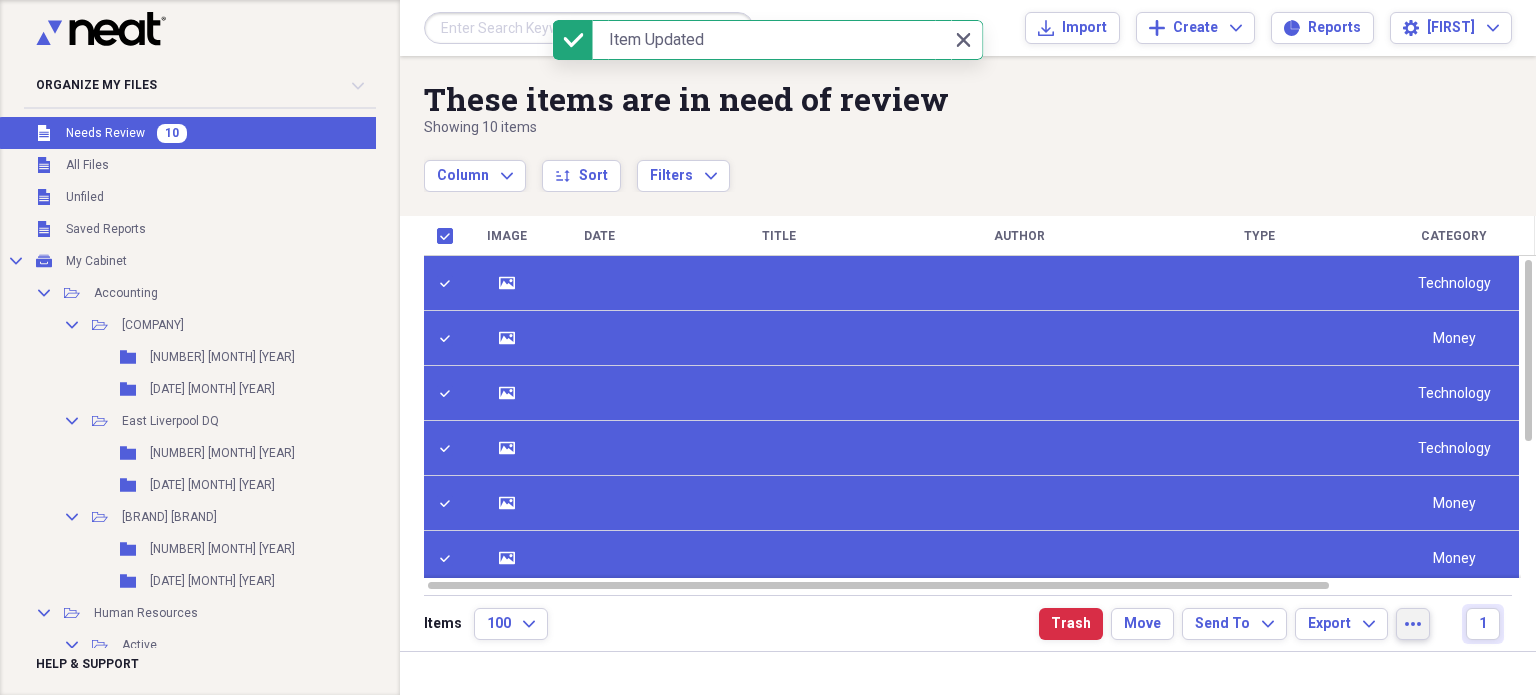 click on "more" at bounding box center [1413, 624] 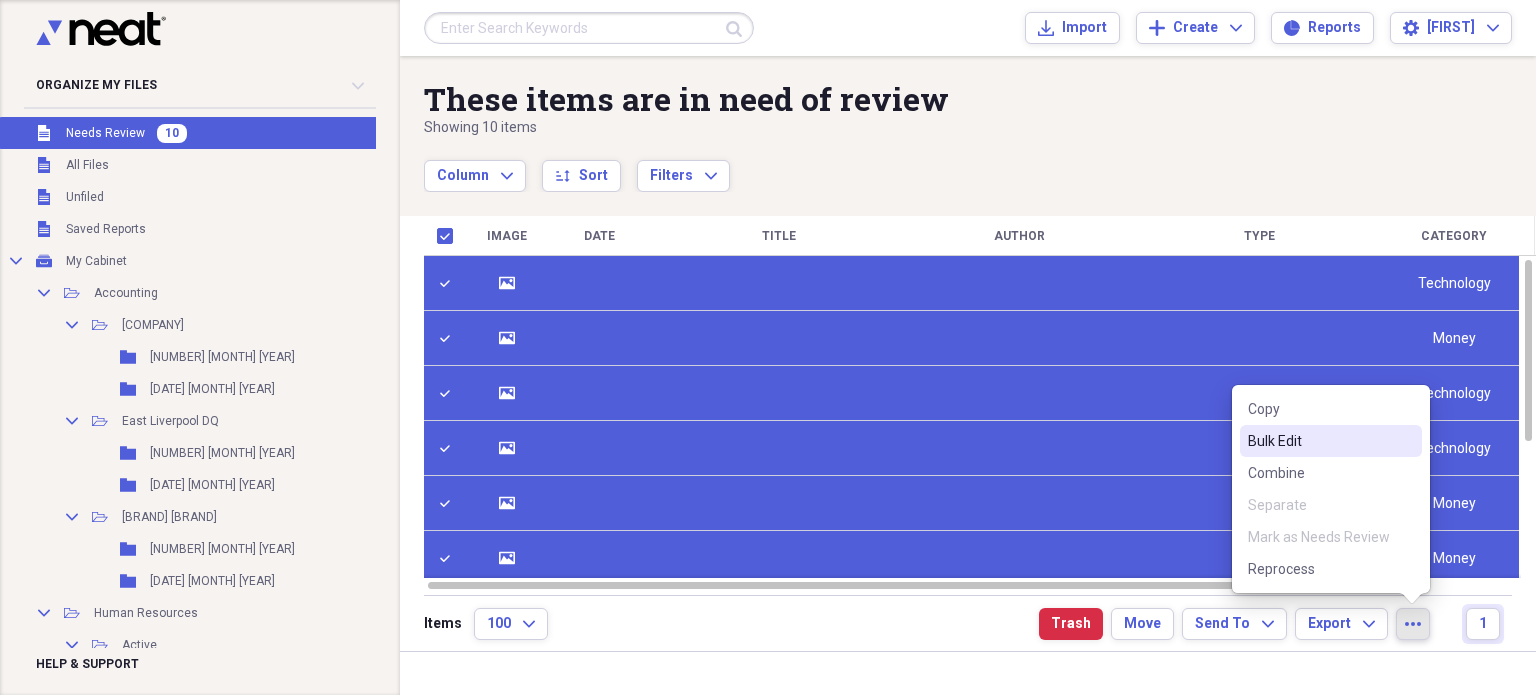 click on "Bulk Edit" at bounding box center (1331, 441) 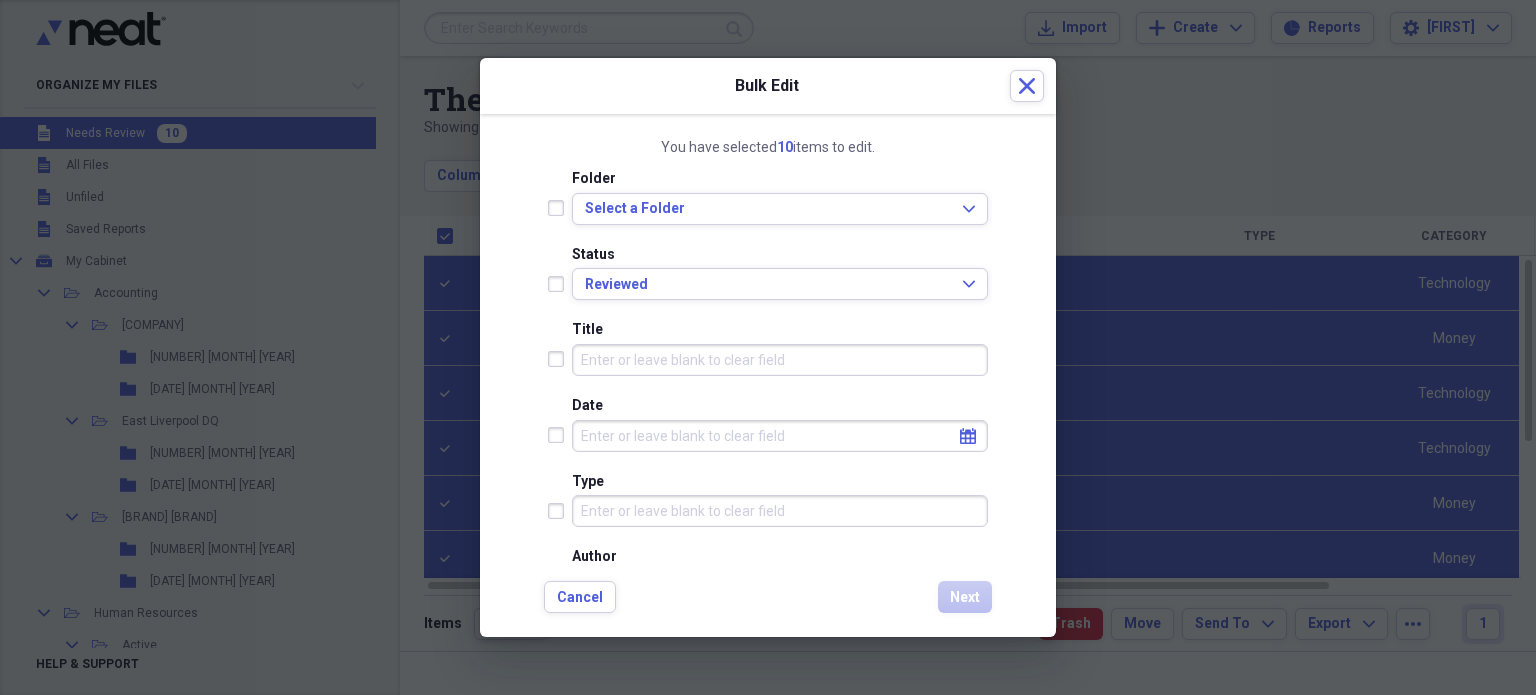 click on "Title" at bounding box center [780, 360] 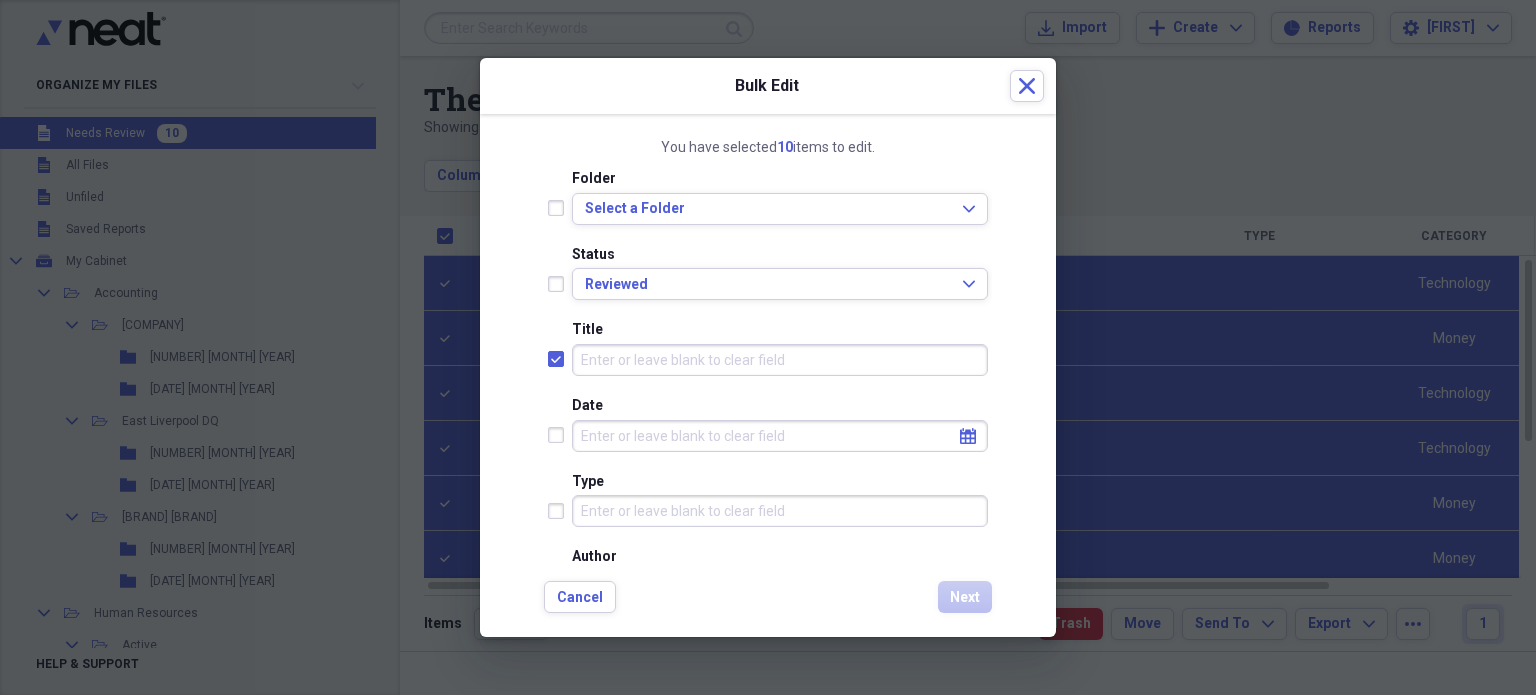 checkbox on "true" 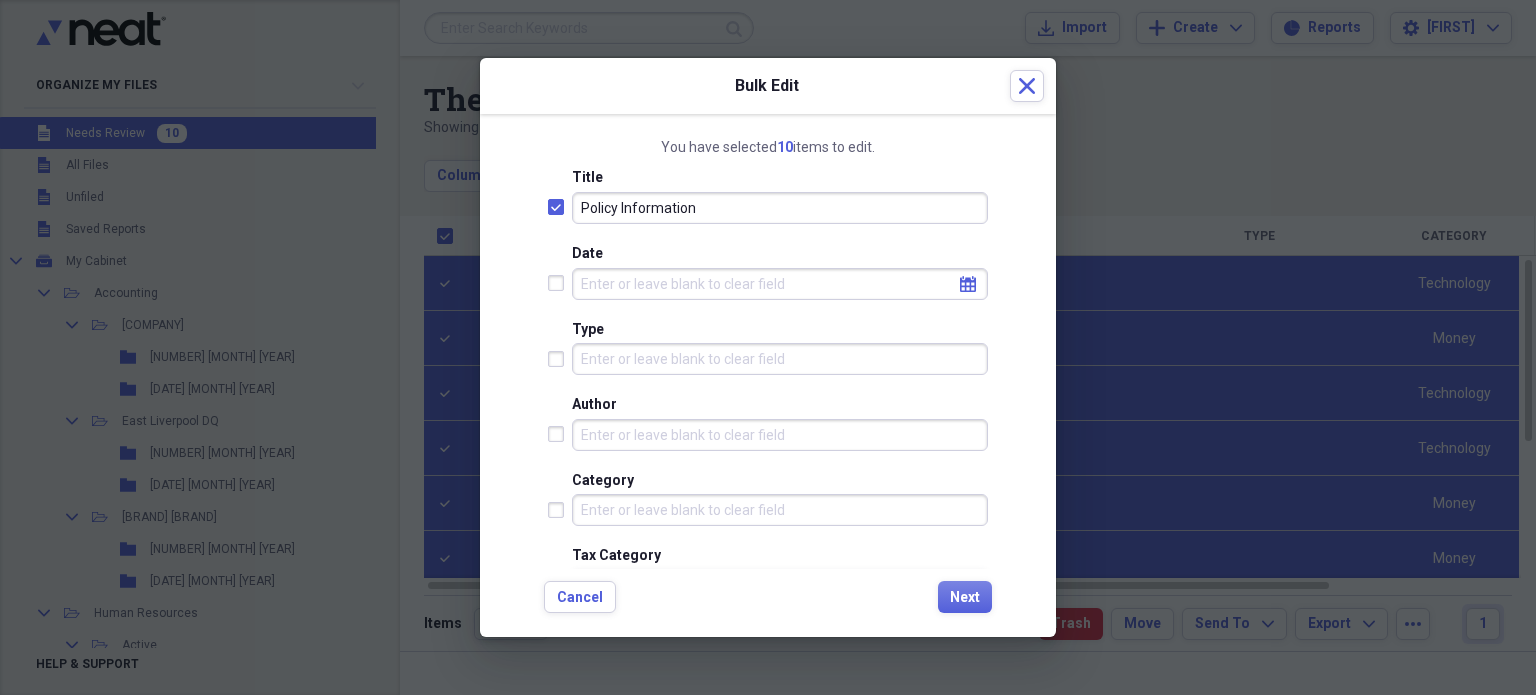 scroll, scrollTop: 168, scrollLeft: 0, axis: vertical 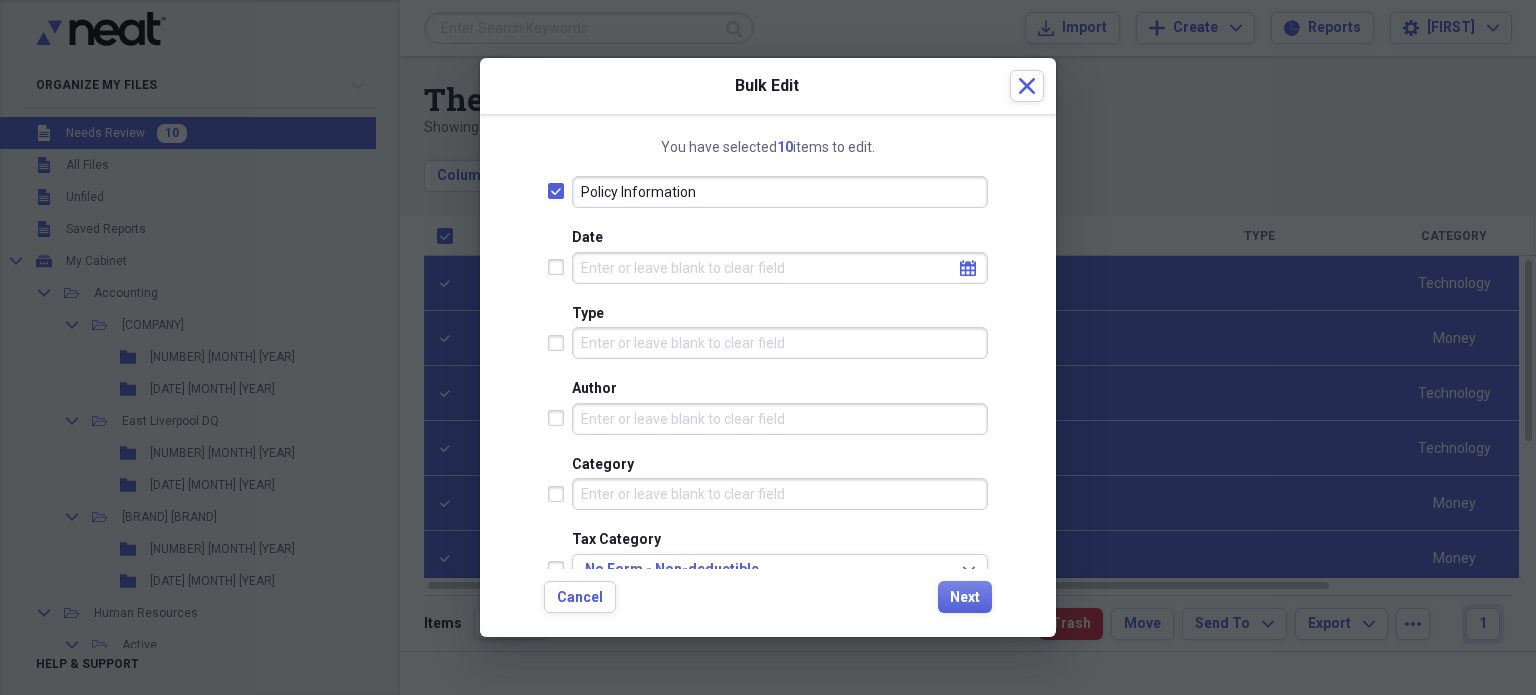 type on "Policy Information" 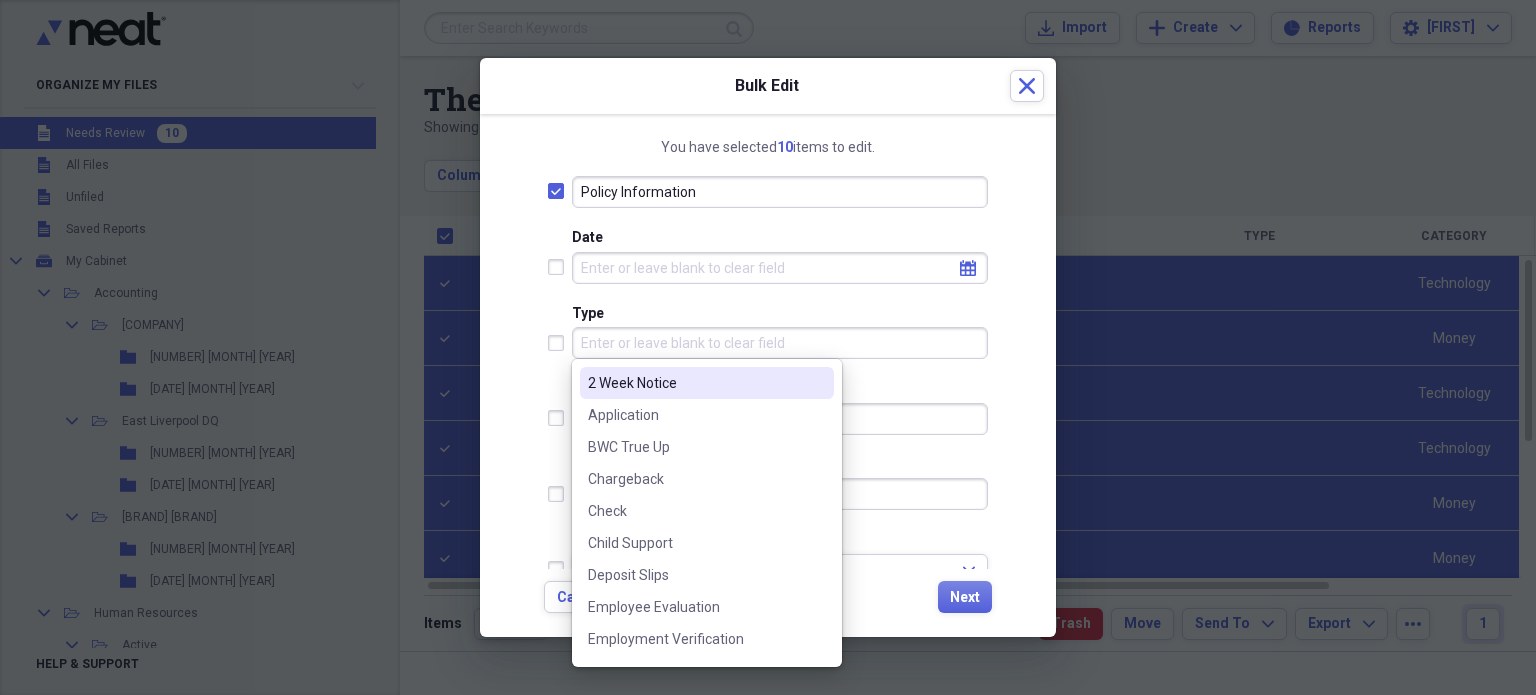 click on "Type" at bounding box center (780, 343) 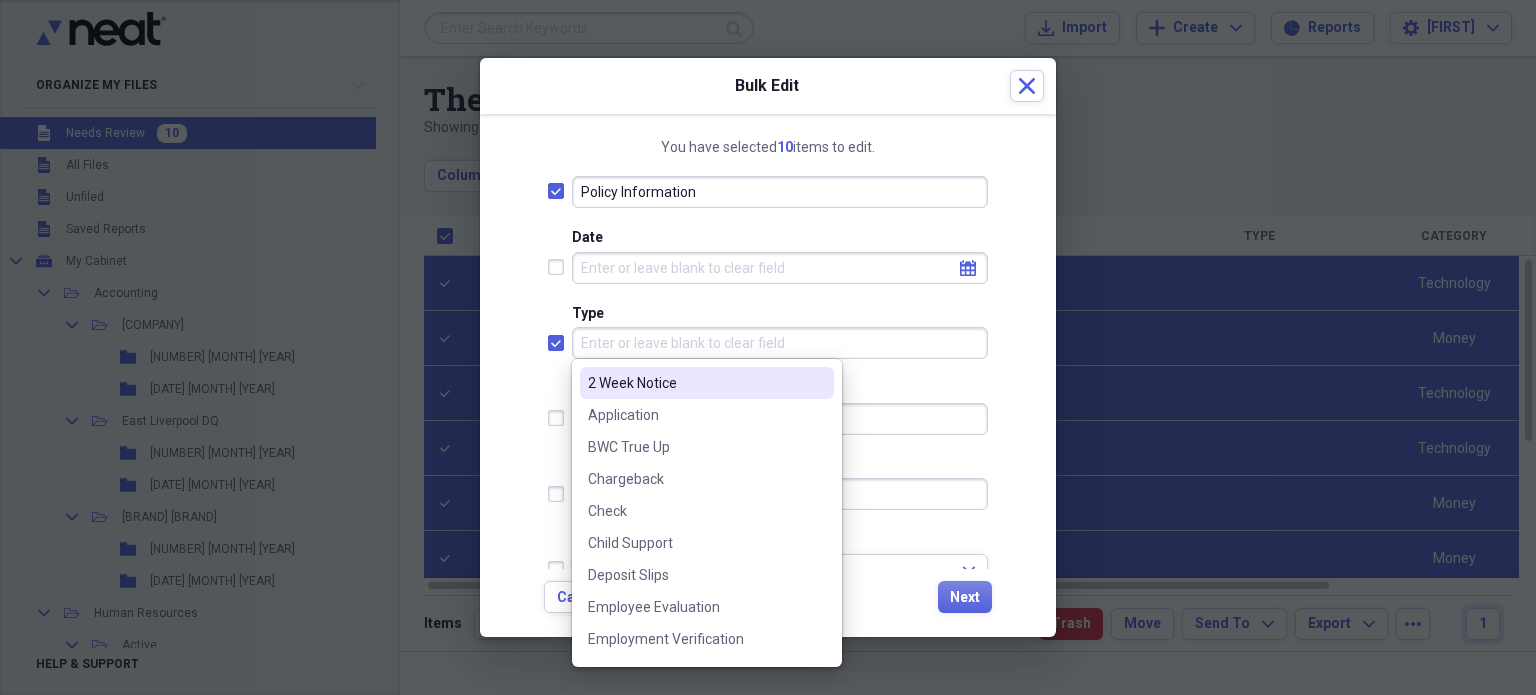 checkbox on "true" 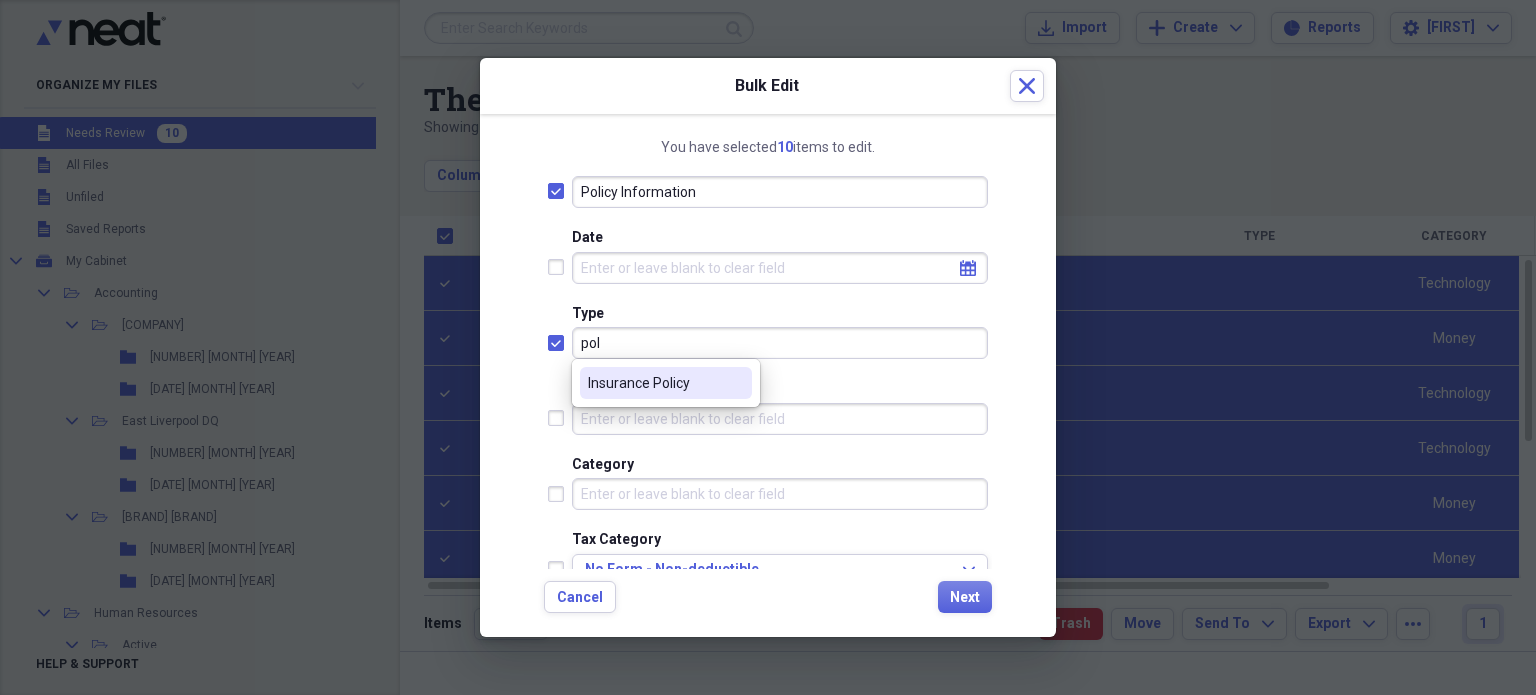 click on "Insurance Policy" at bounding box center [654, 383] 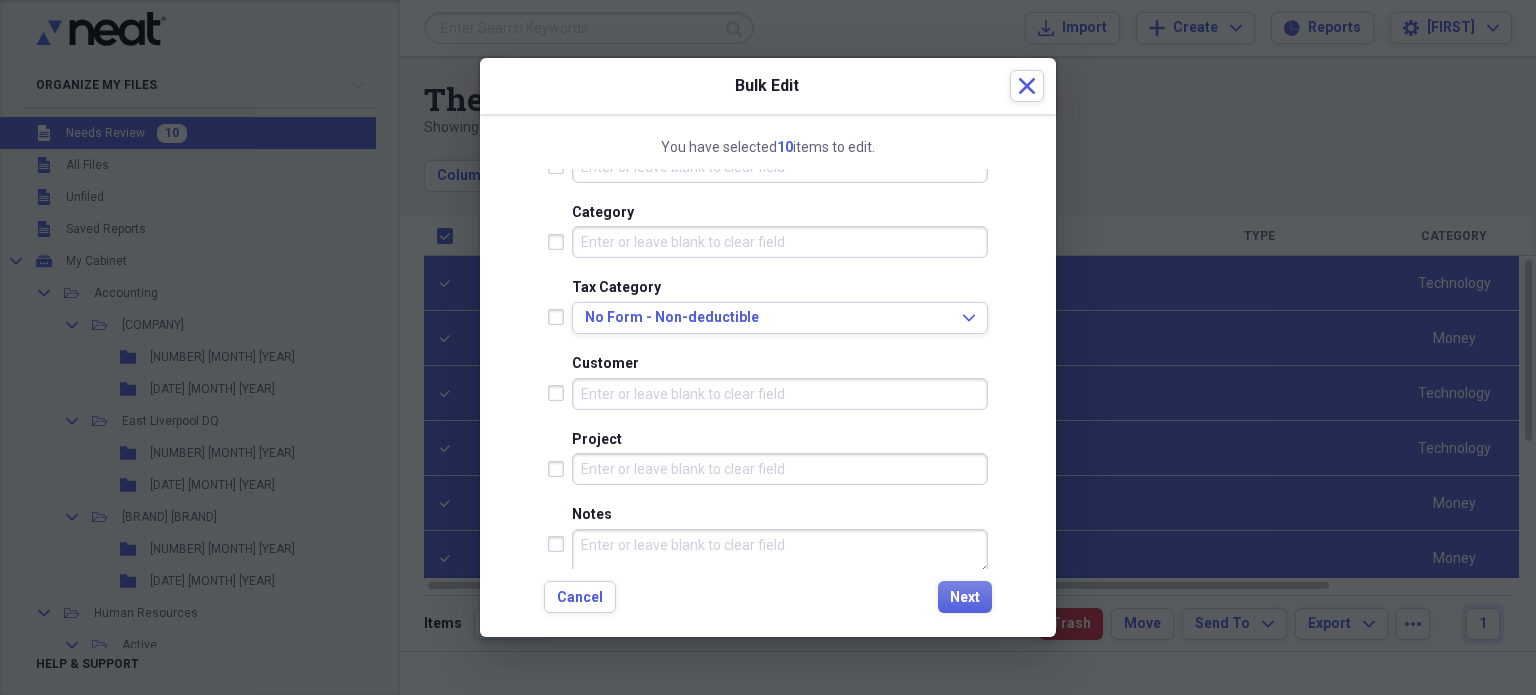 scroll, scrollTop: 422, scrollLeft: 0, axis: vertical 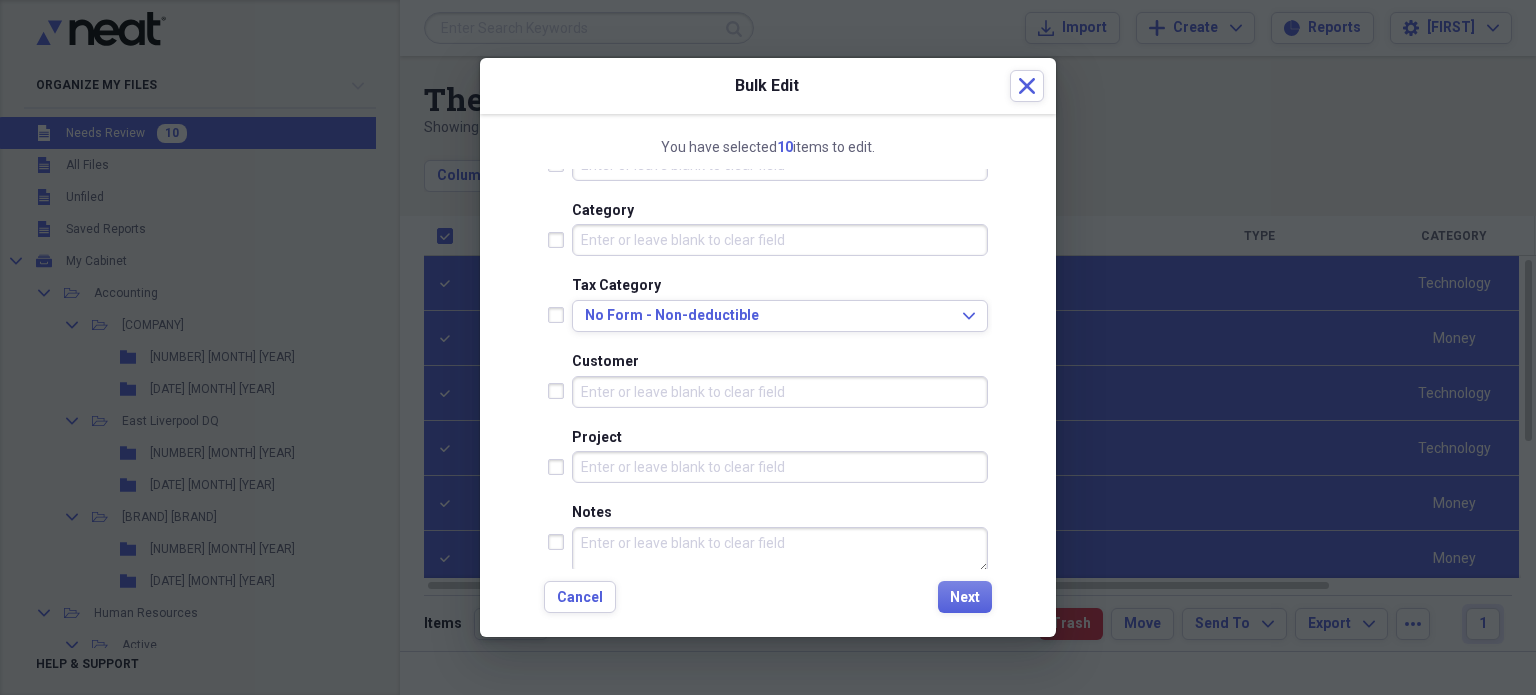 click on "Category" at bounding box center [780, 240] 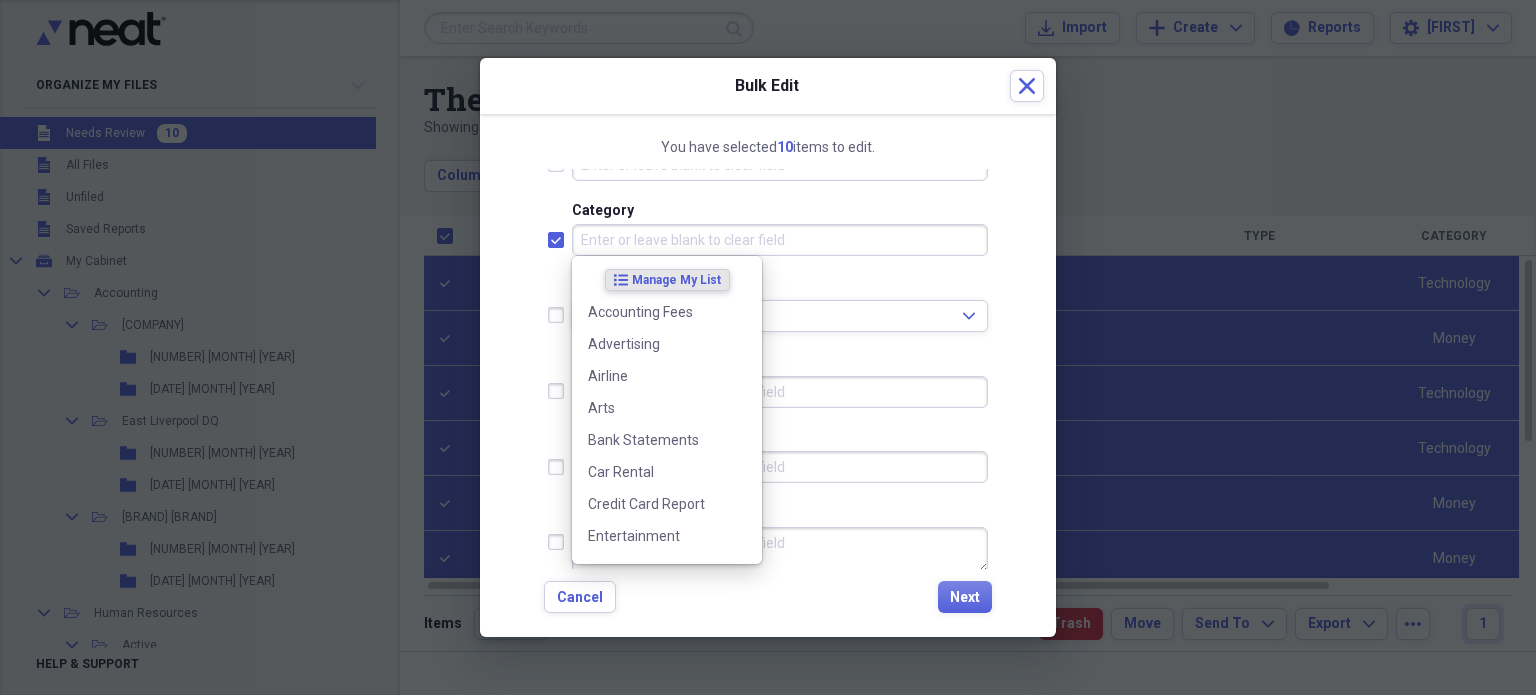 checkbox on "true" 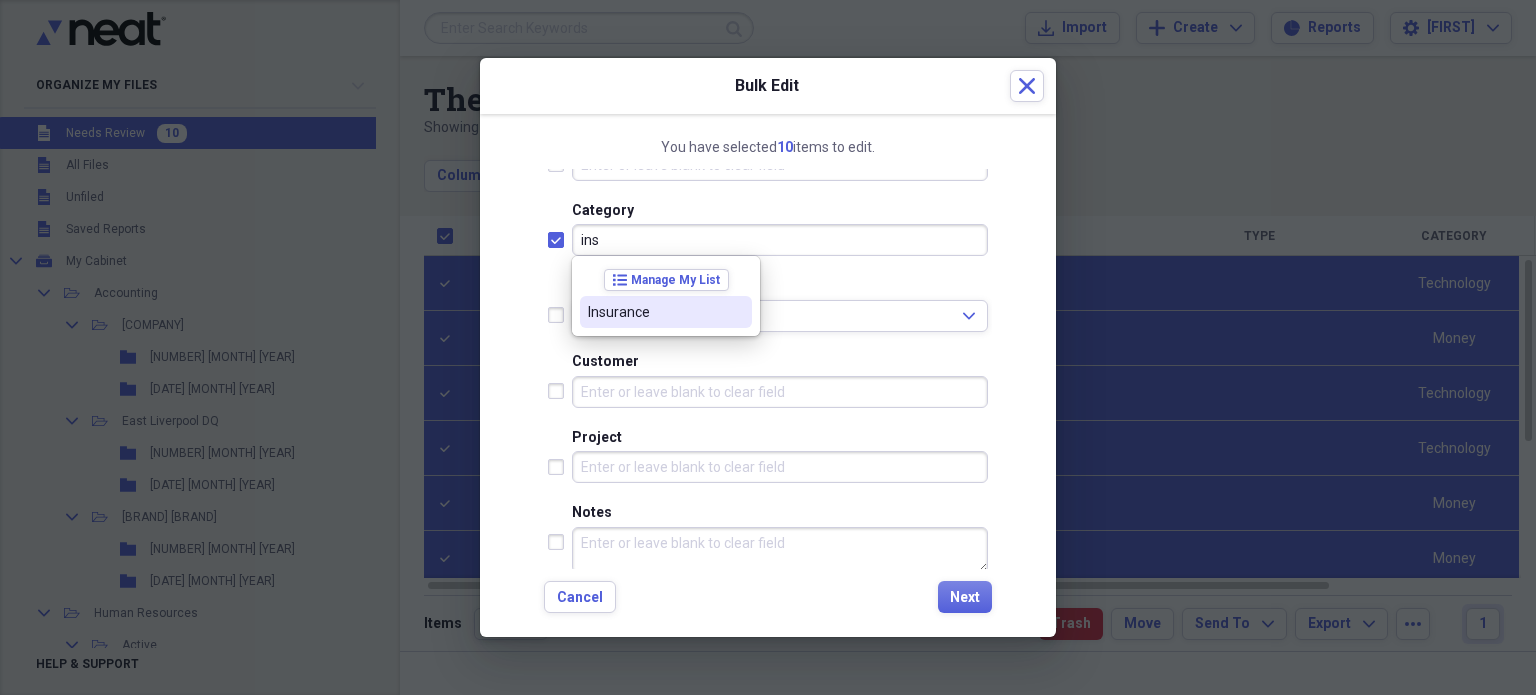 click on "Insurance" at bounding box center [654, 312] 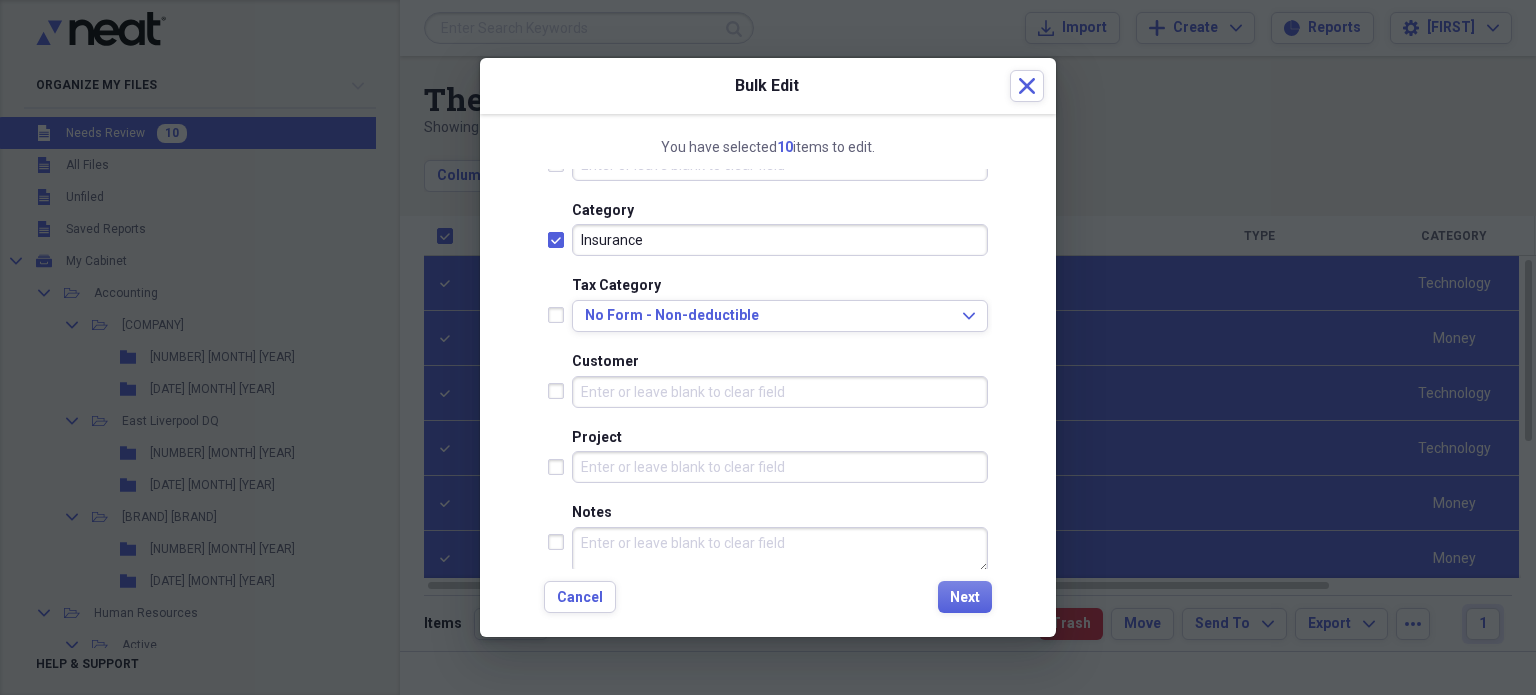 click on "You have selected  10  items to edit. Folder Select a Folder Expand Status Reviewed Expand Title Policy Information Date calendar Calendar Type Insurance Policy Author Category Insurance Tax Category No Form - Non-deductible Expand Customer Project Notes Cancel Next" at bounding box center [768, 376] 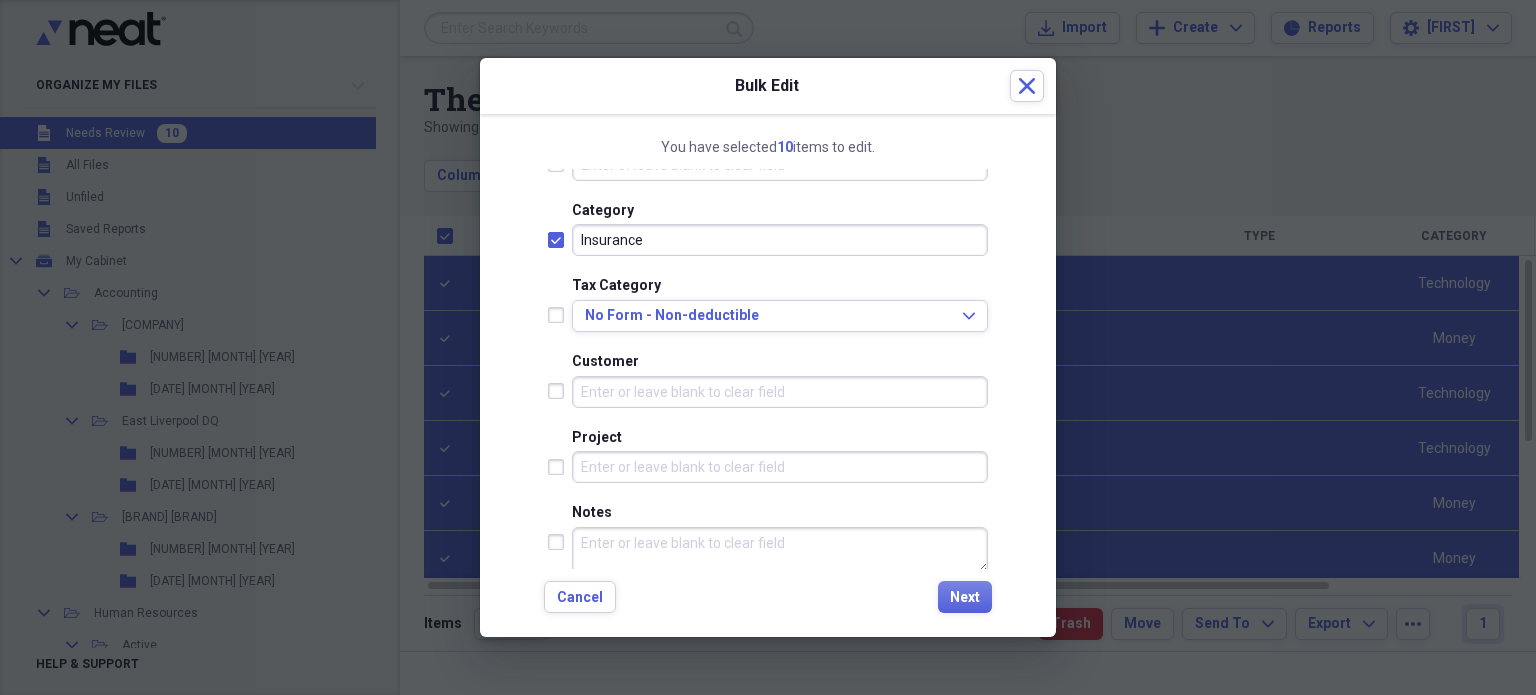scroll, scrollTop: 444, scrollLeft: 0, axis: vertical 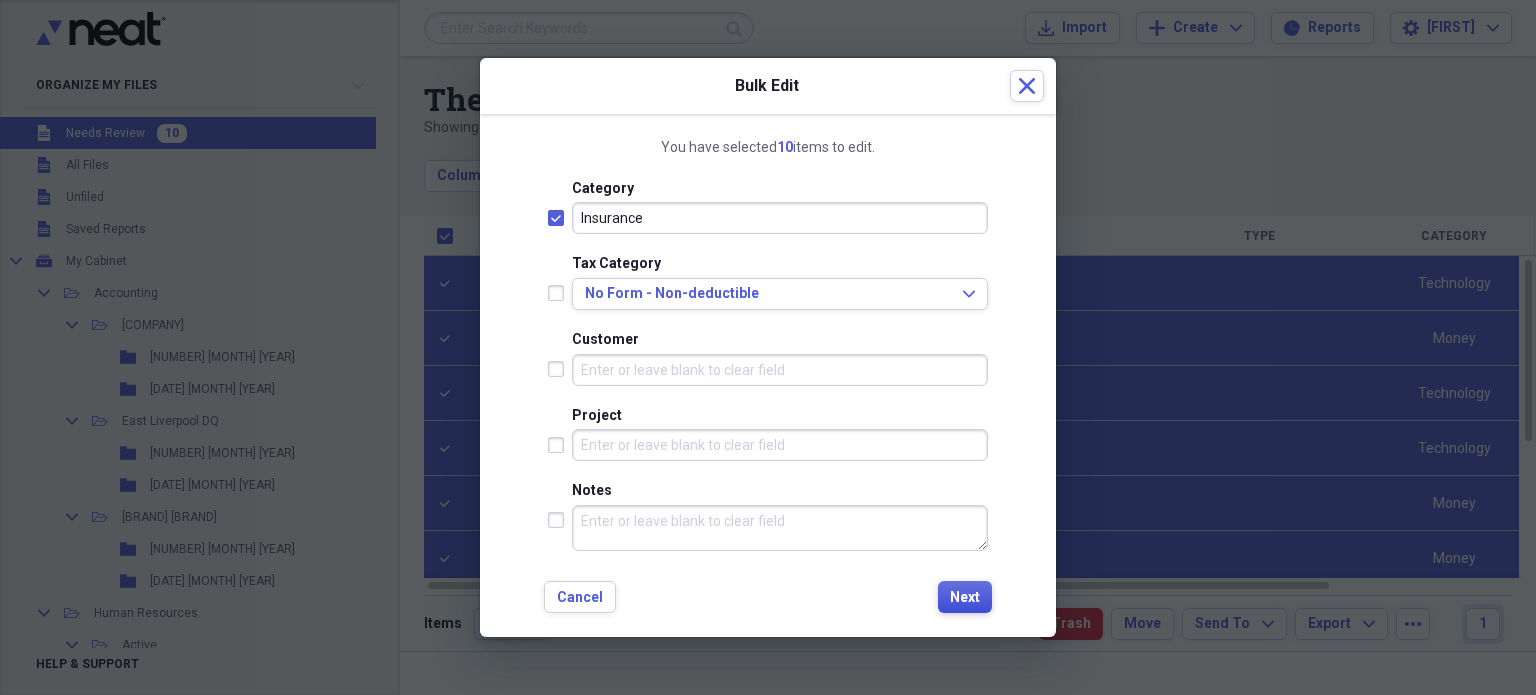 click on "Next" at bounding box center (965, 598) 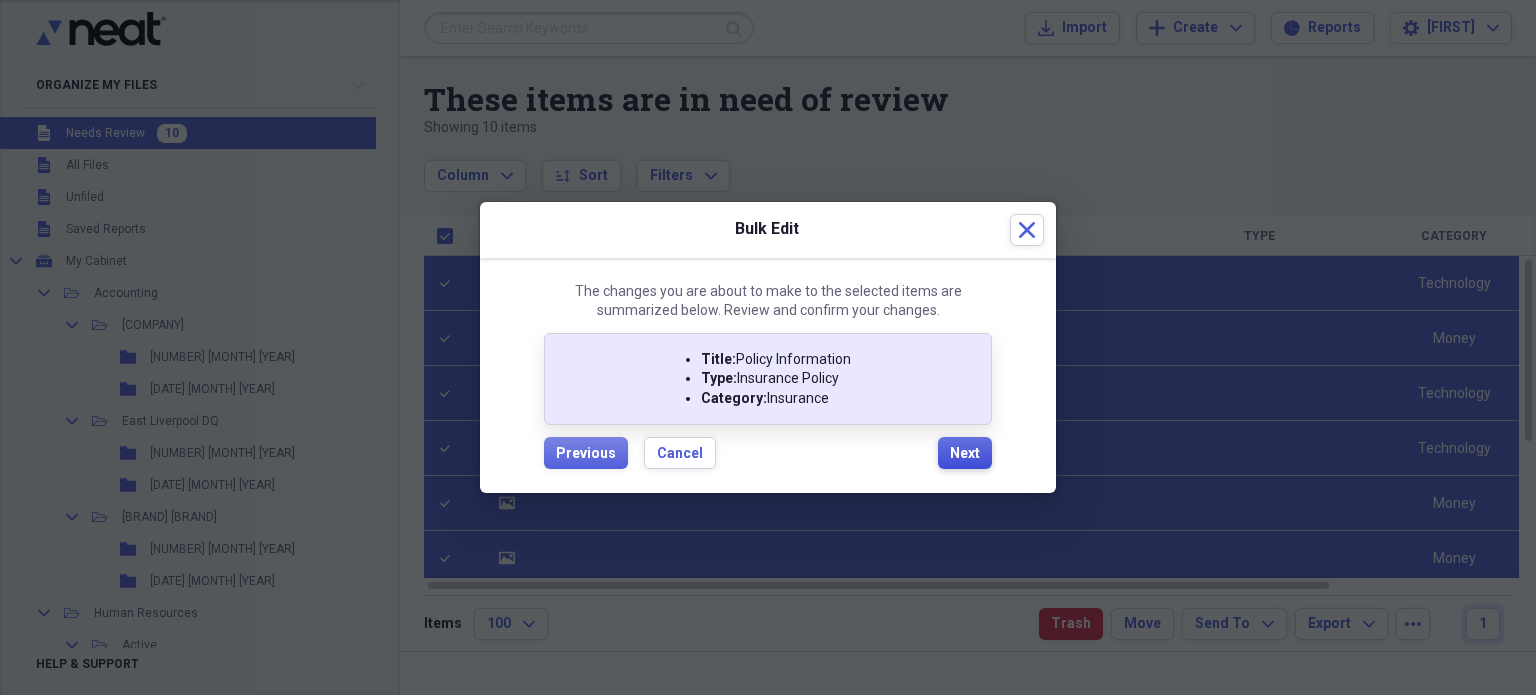 click on "Next" at bounding box center [965, 453] 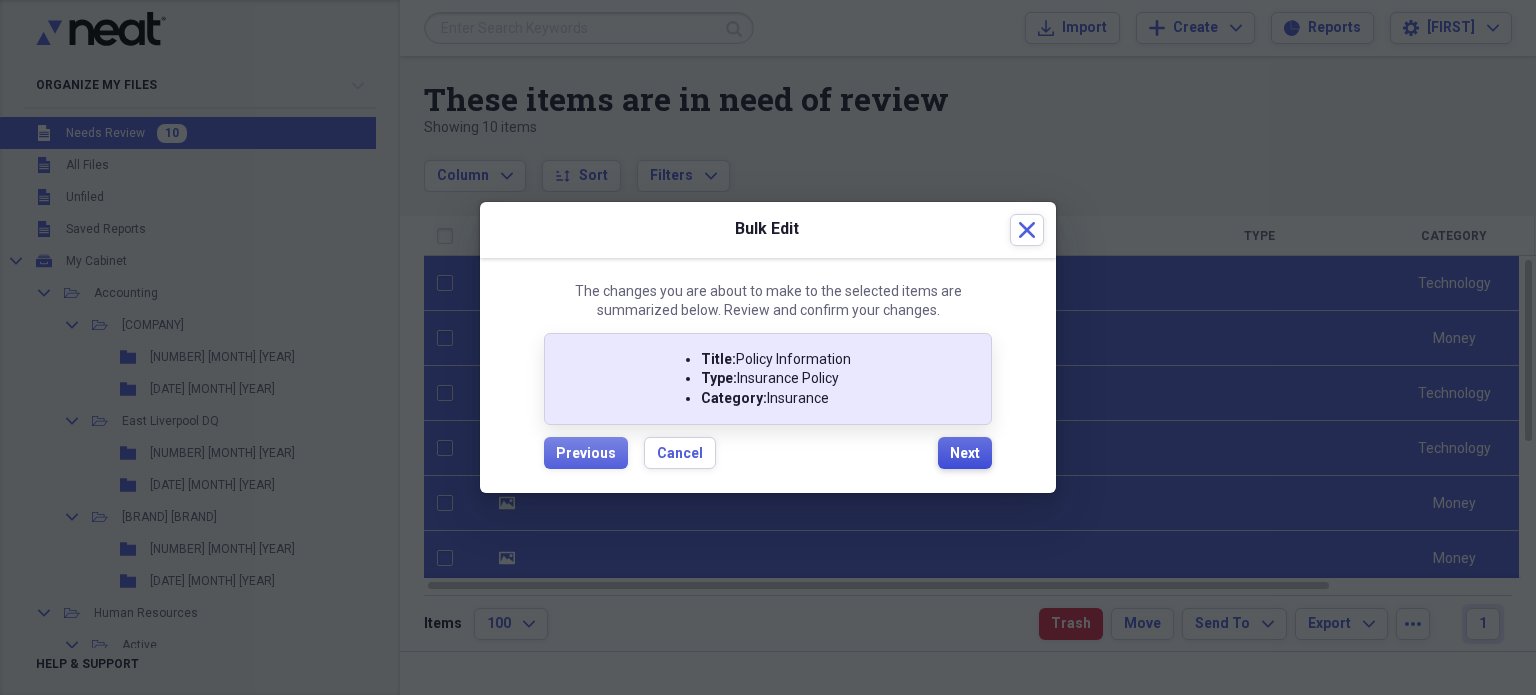 type 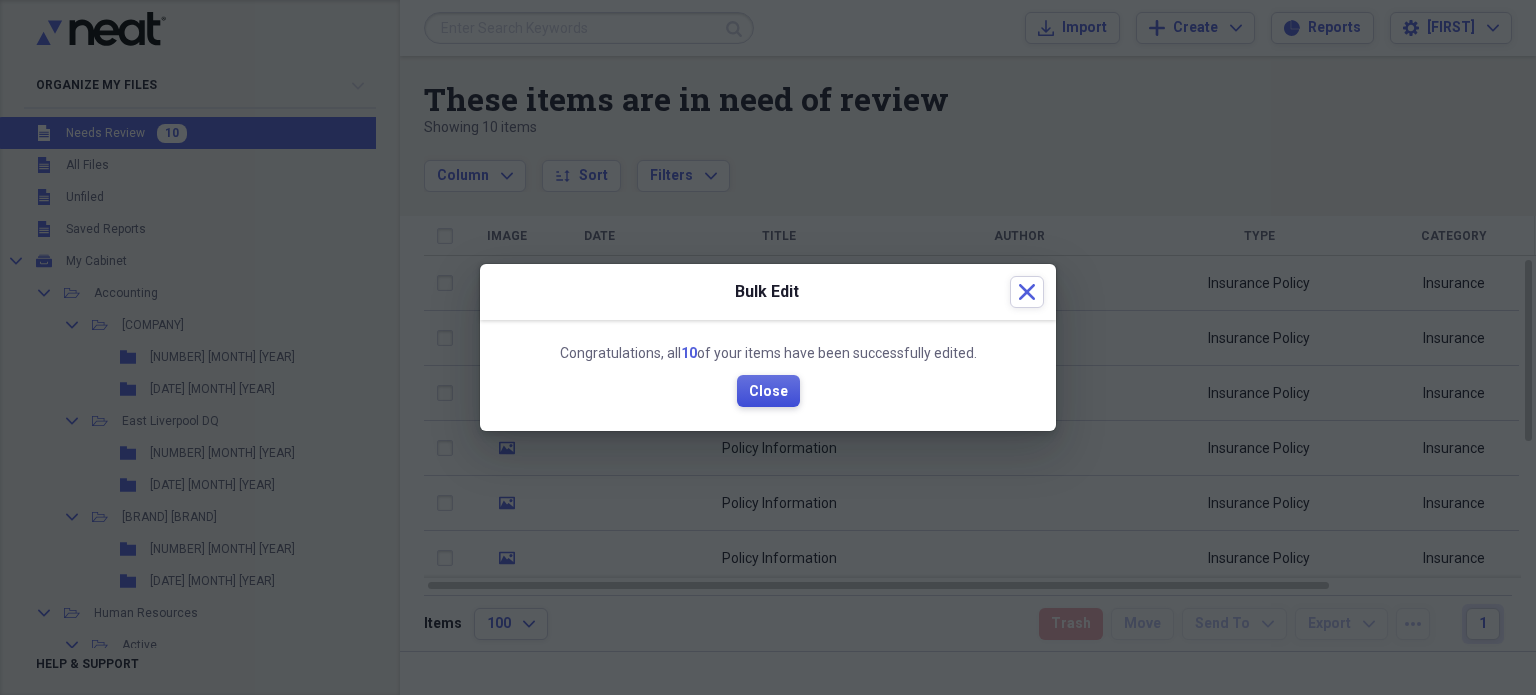 click on "Close" at bounding box center [768, 392] 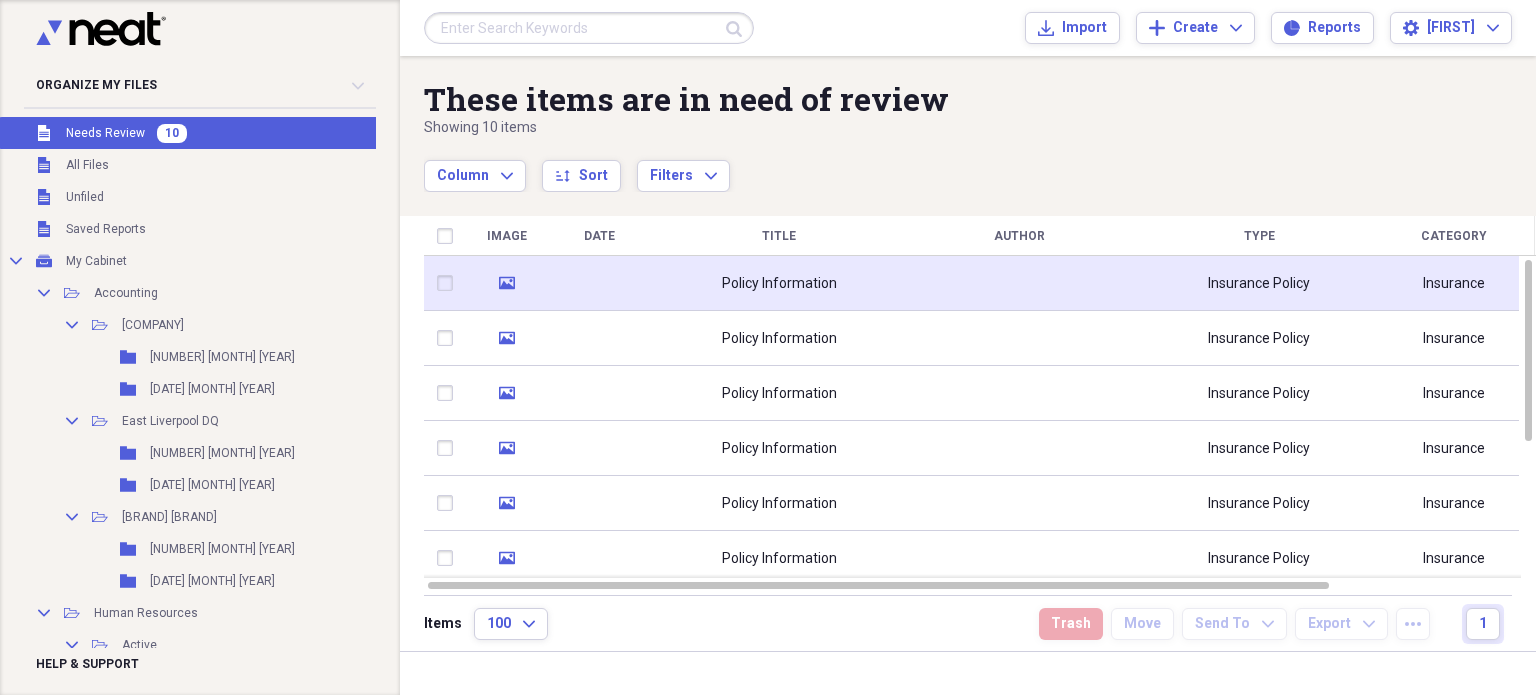 click on "Policy Information" at bounding box center (779, 284) 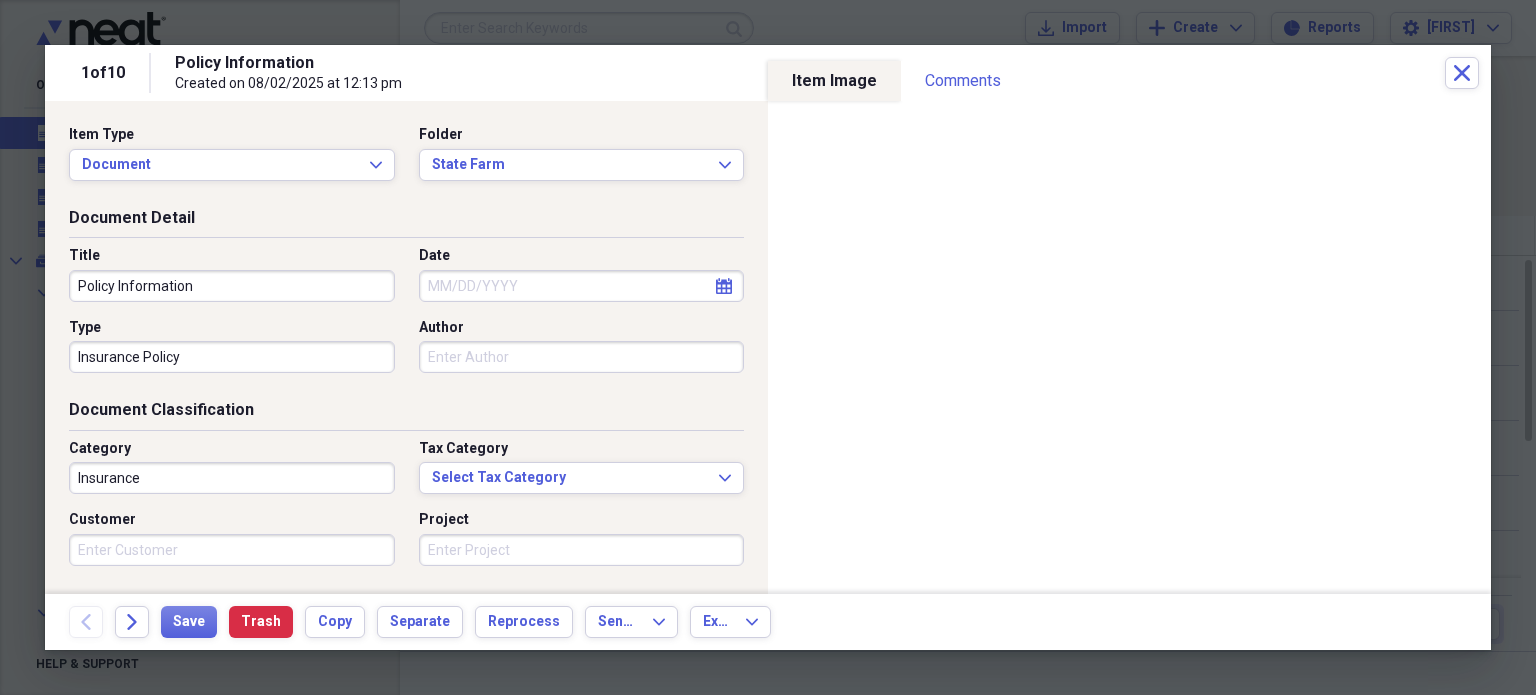click on "Date" at bounding box center [582, 286] 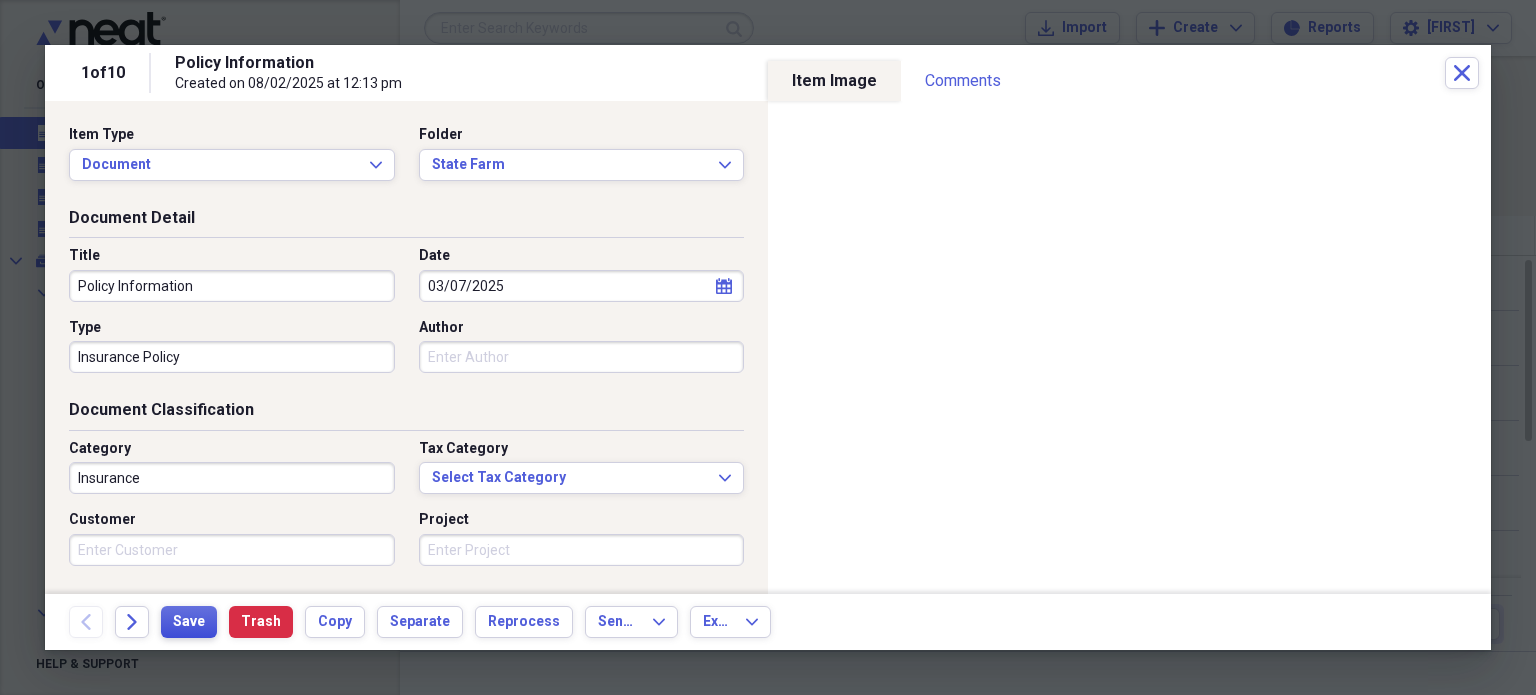 click on "Save" at bounding box center (189, 622) 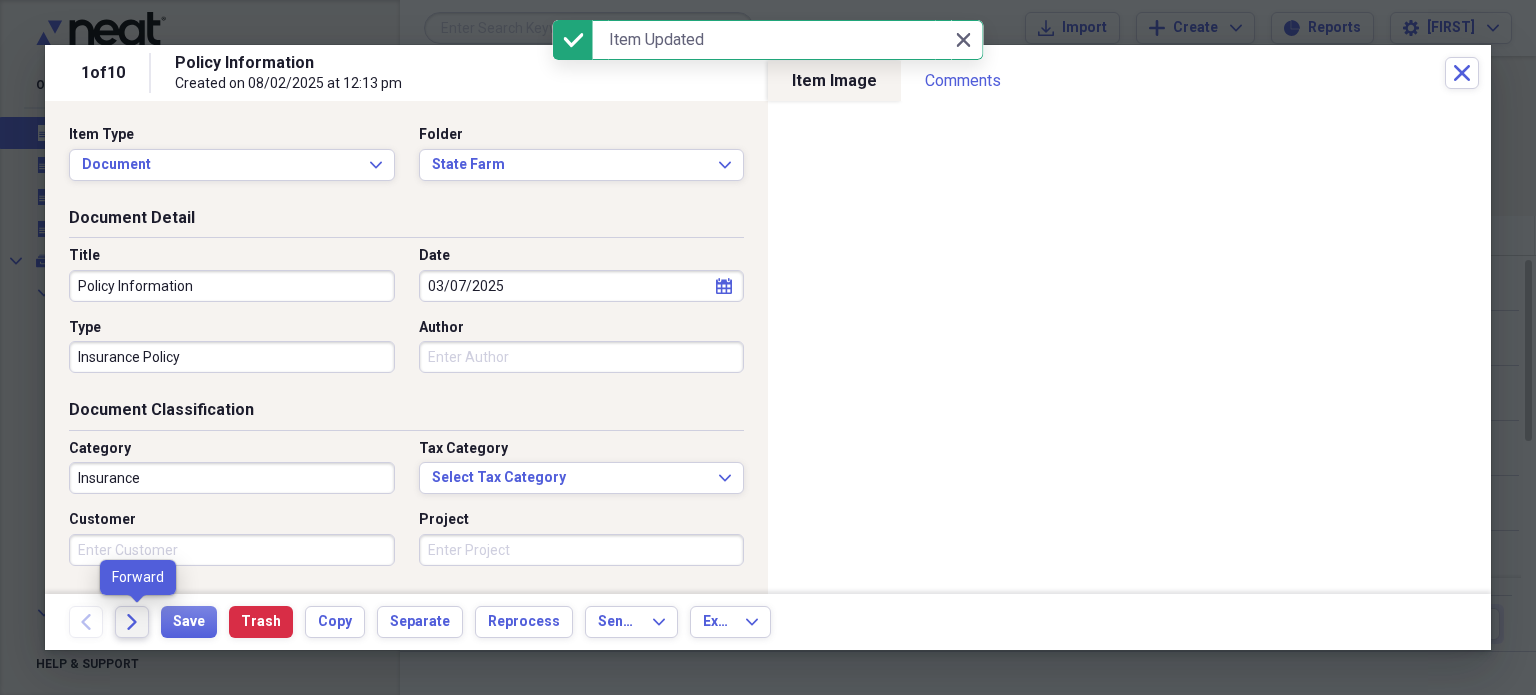click on "Forward" 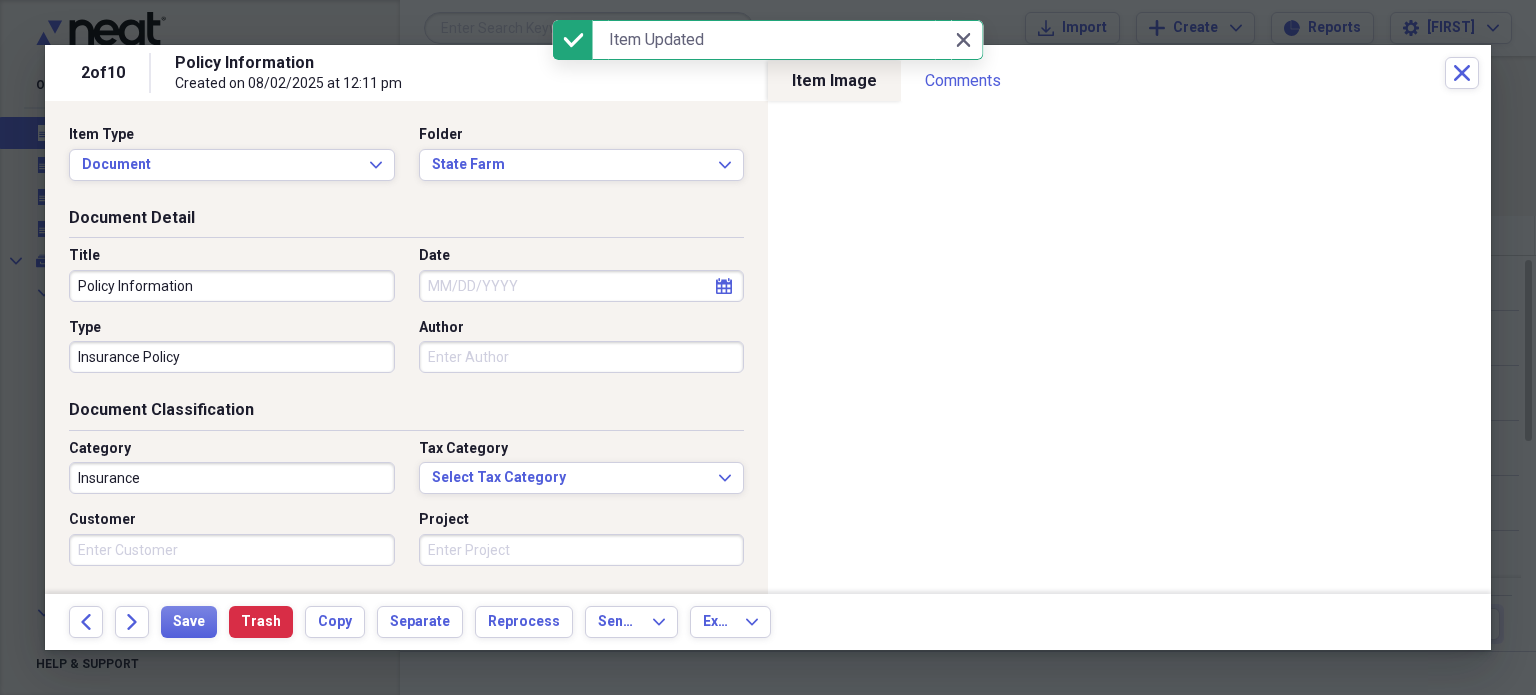 click on "Date" at bounding box center (582, 286) 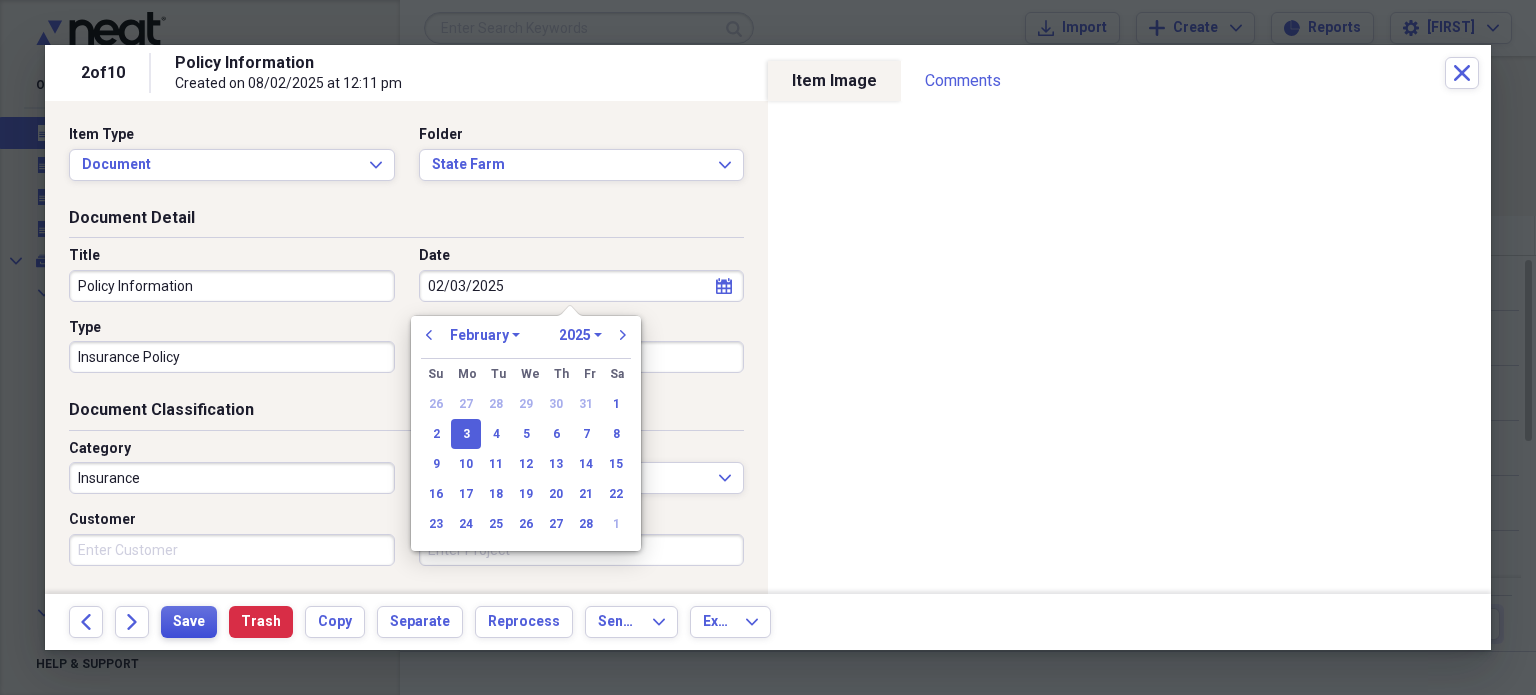 click on "Save" at bounding box center (189, 622) 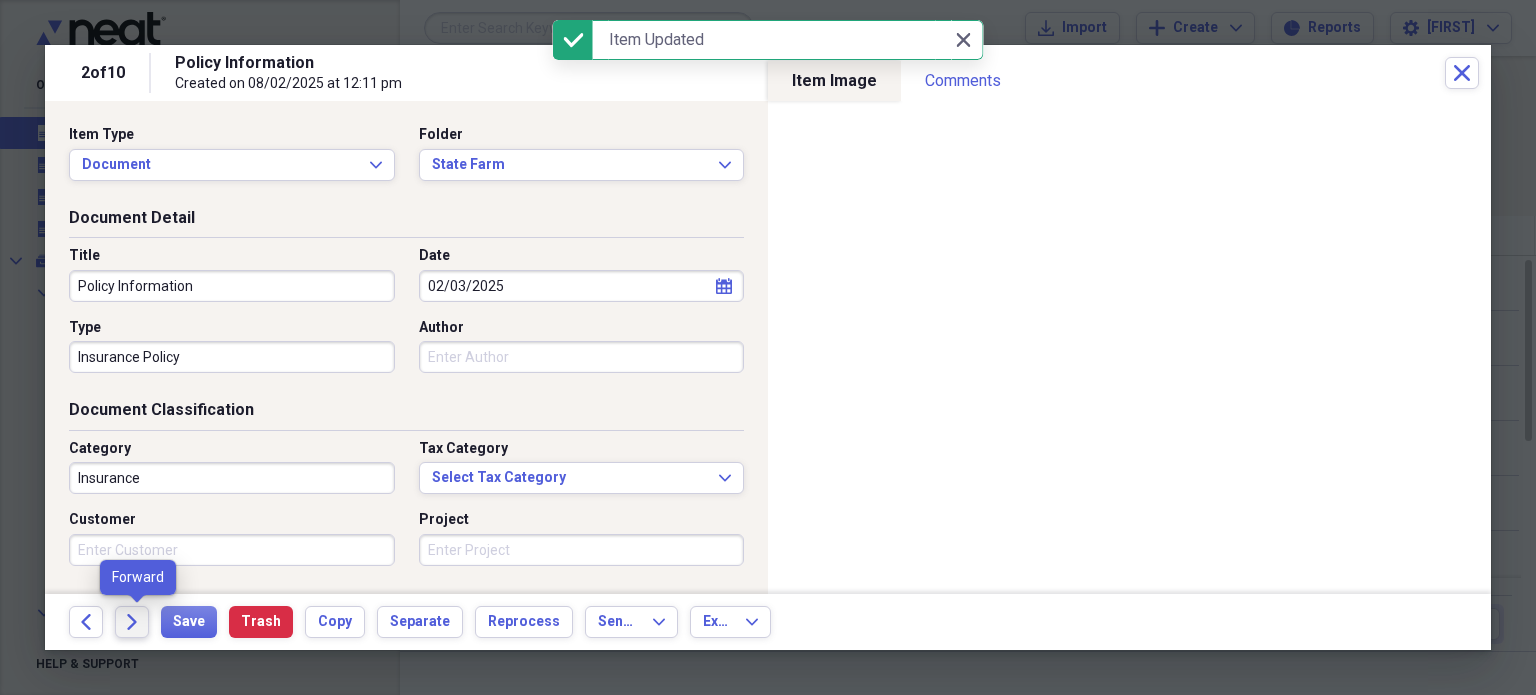 click on "Forward" 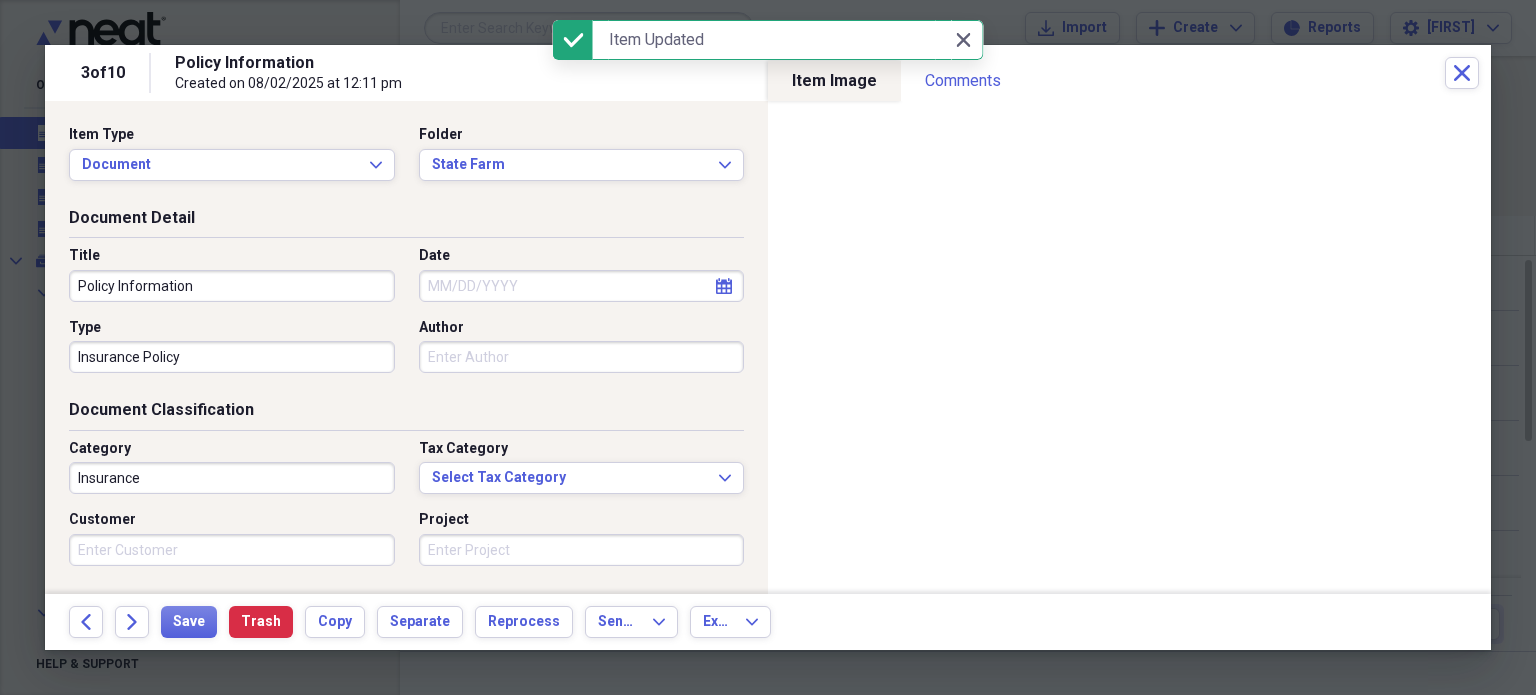 click on "Date" at bounding box center (582, 286) 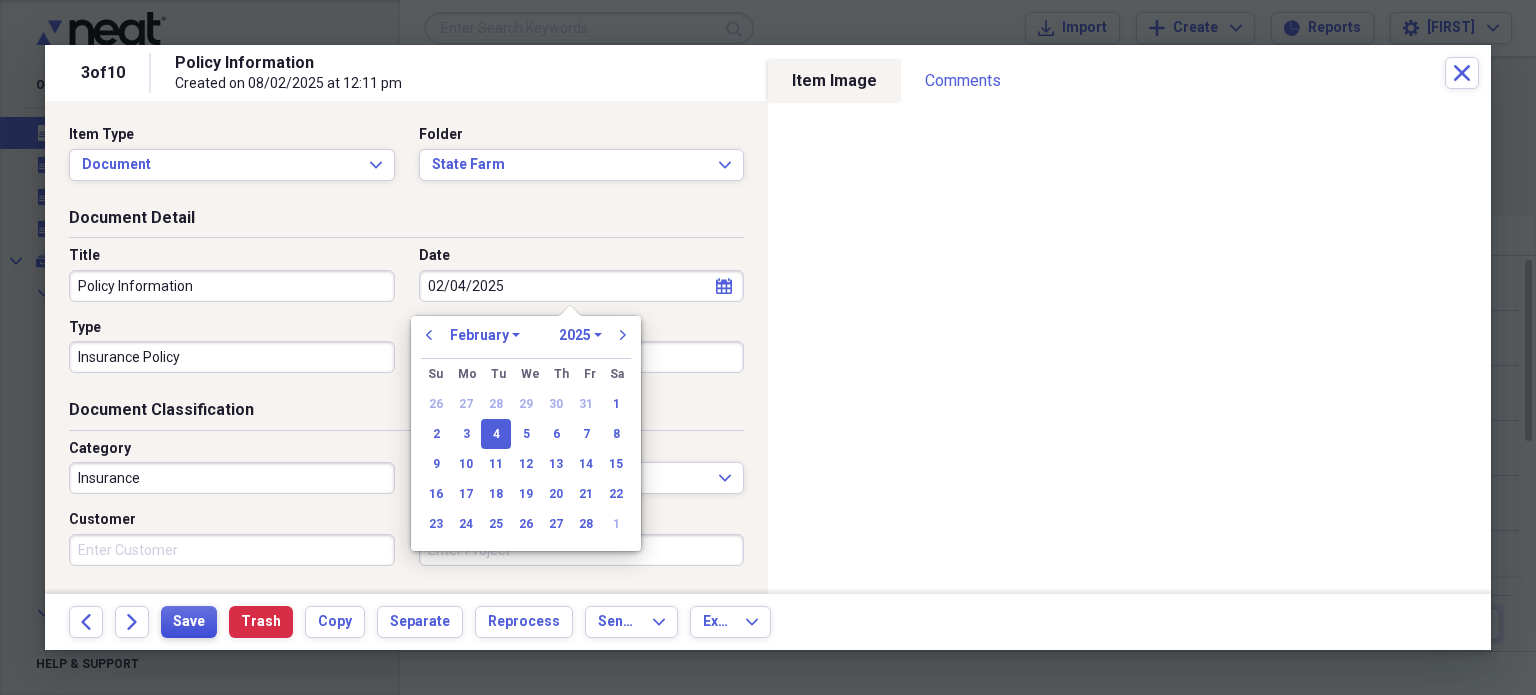 click on "Save" at bounding box center (189, 622) 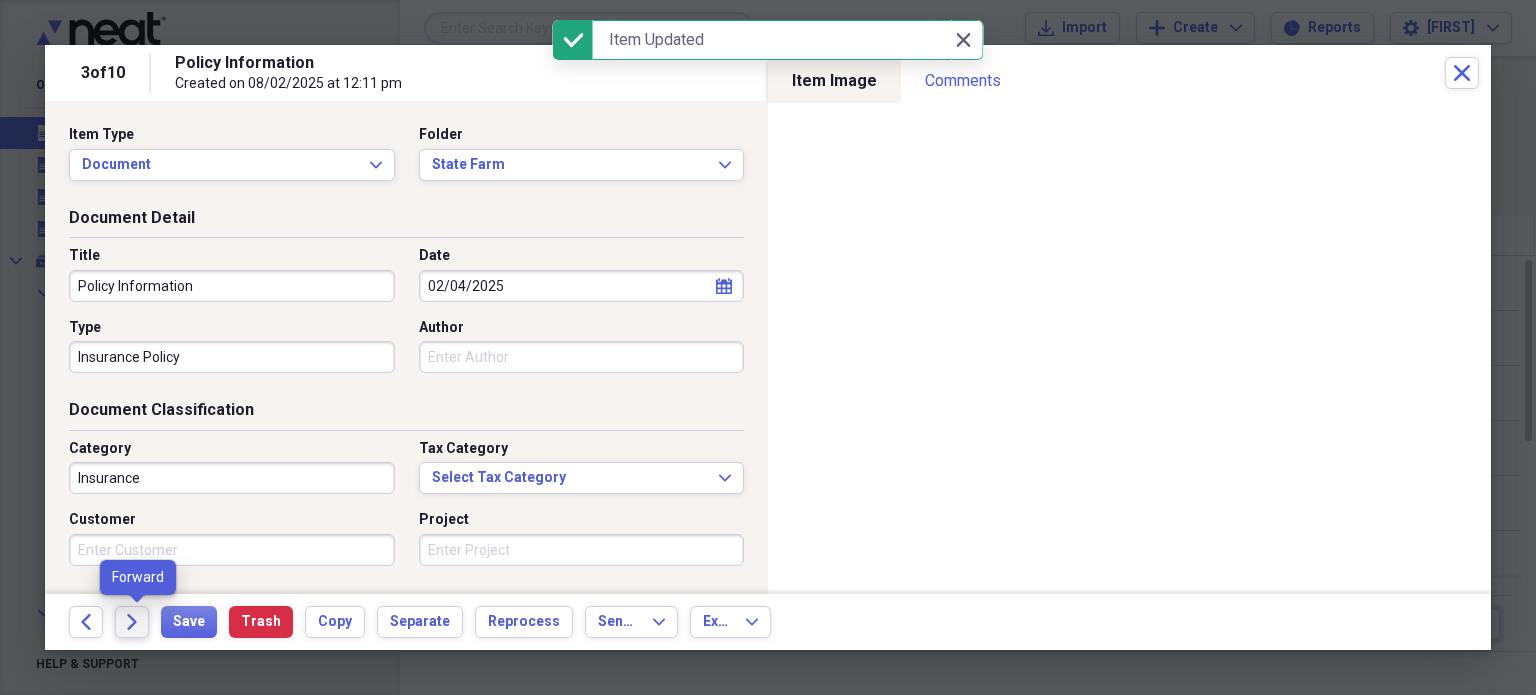 click 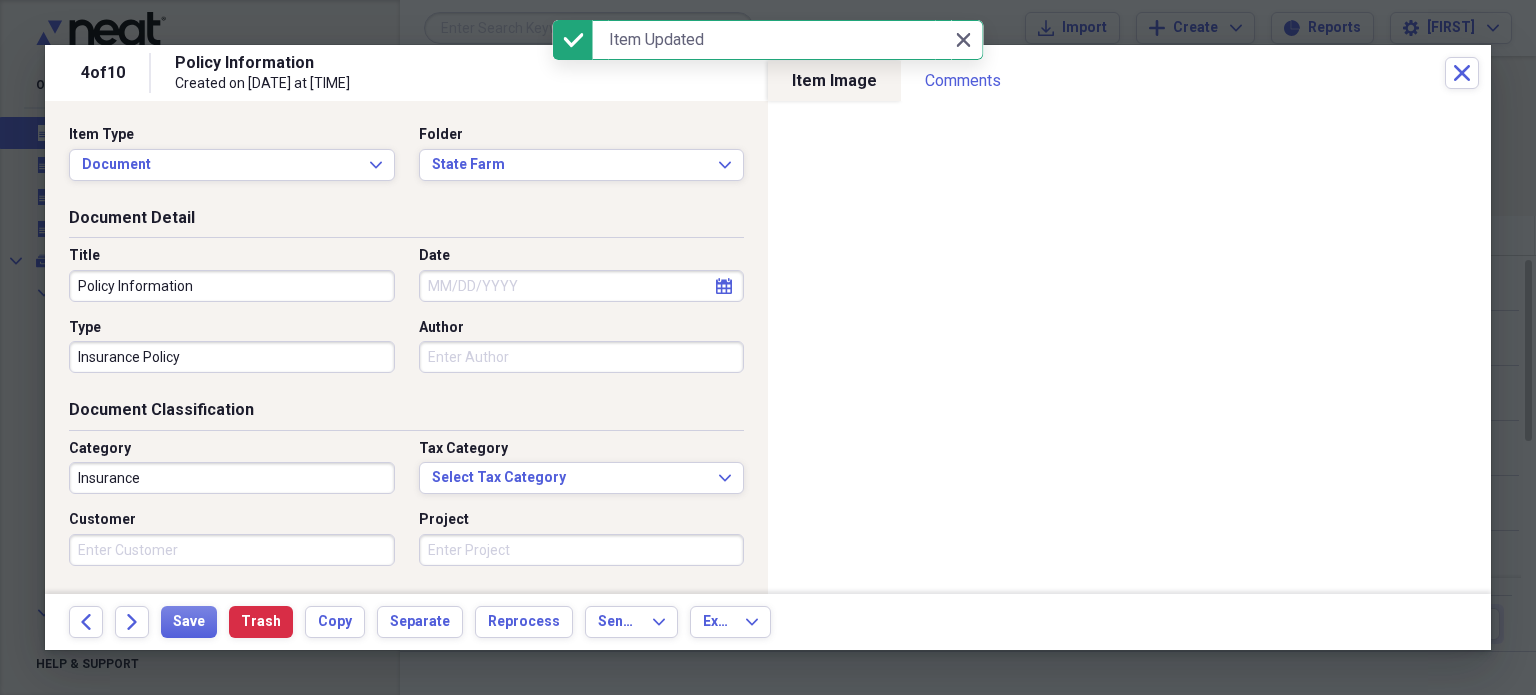 click on "Date" at bounding box center (582, 286) 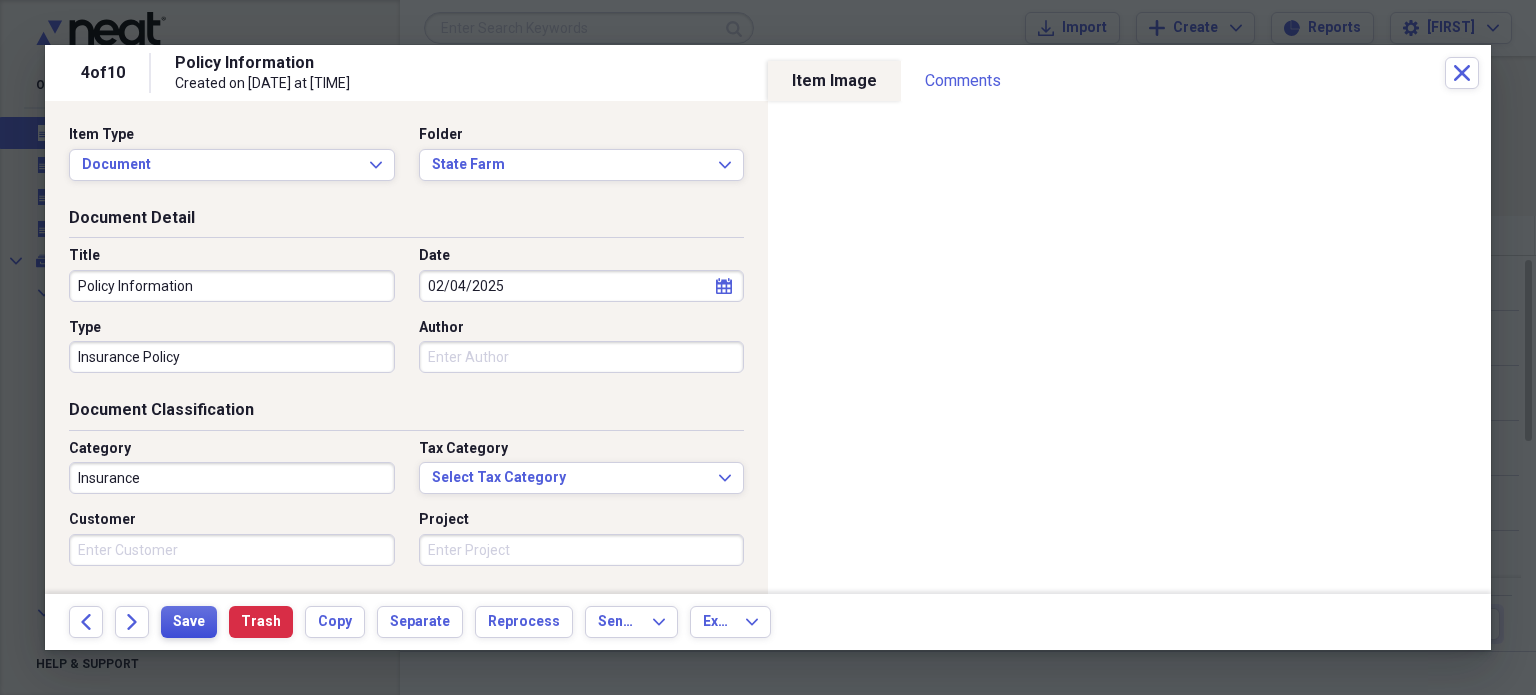 click on "Save" at bounding box center (189, 622) 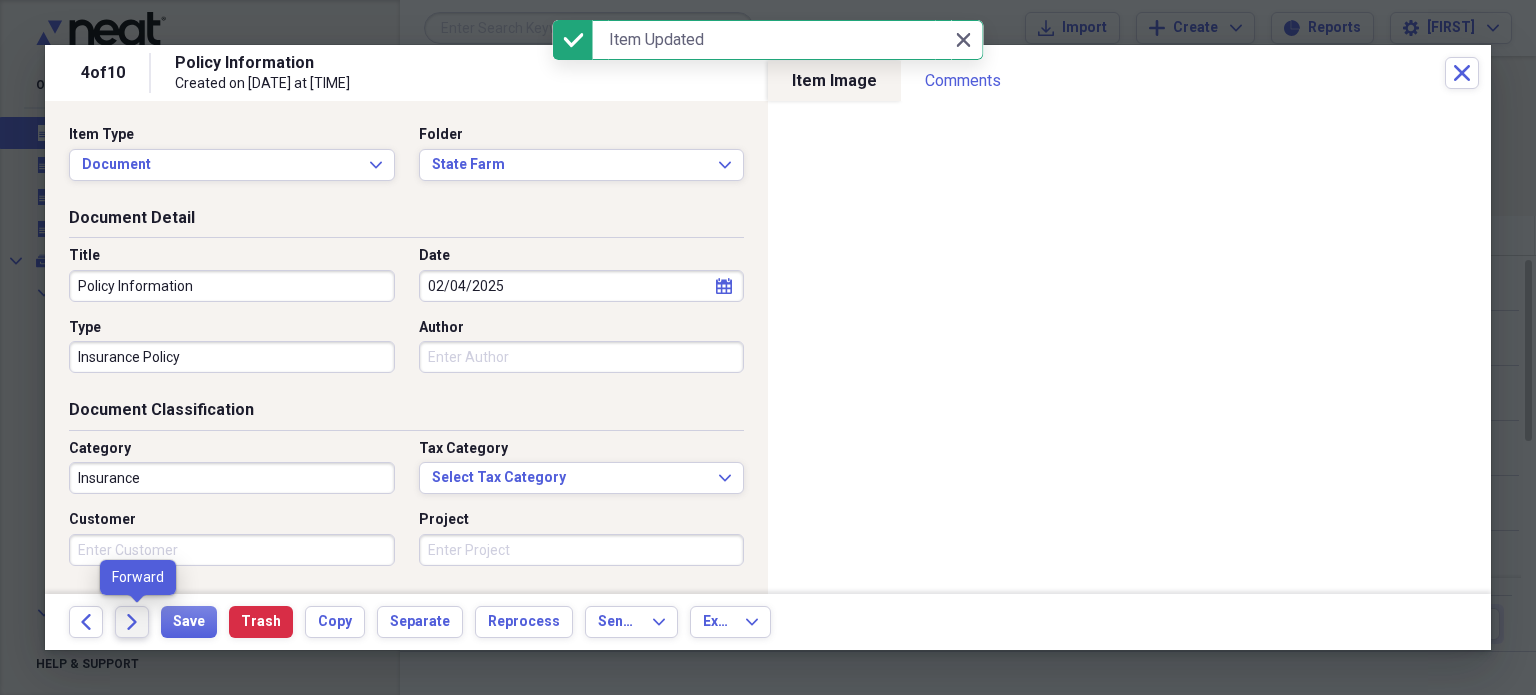 click on "Forward" 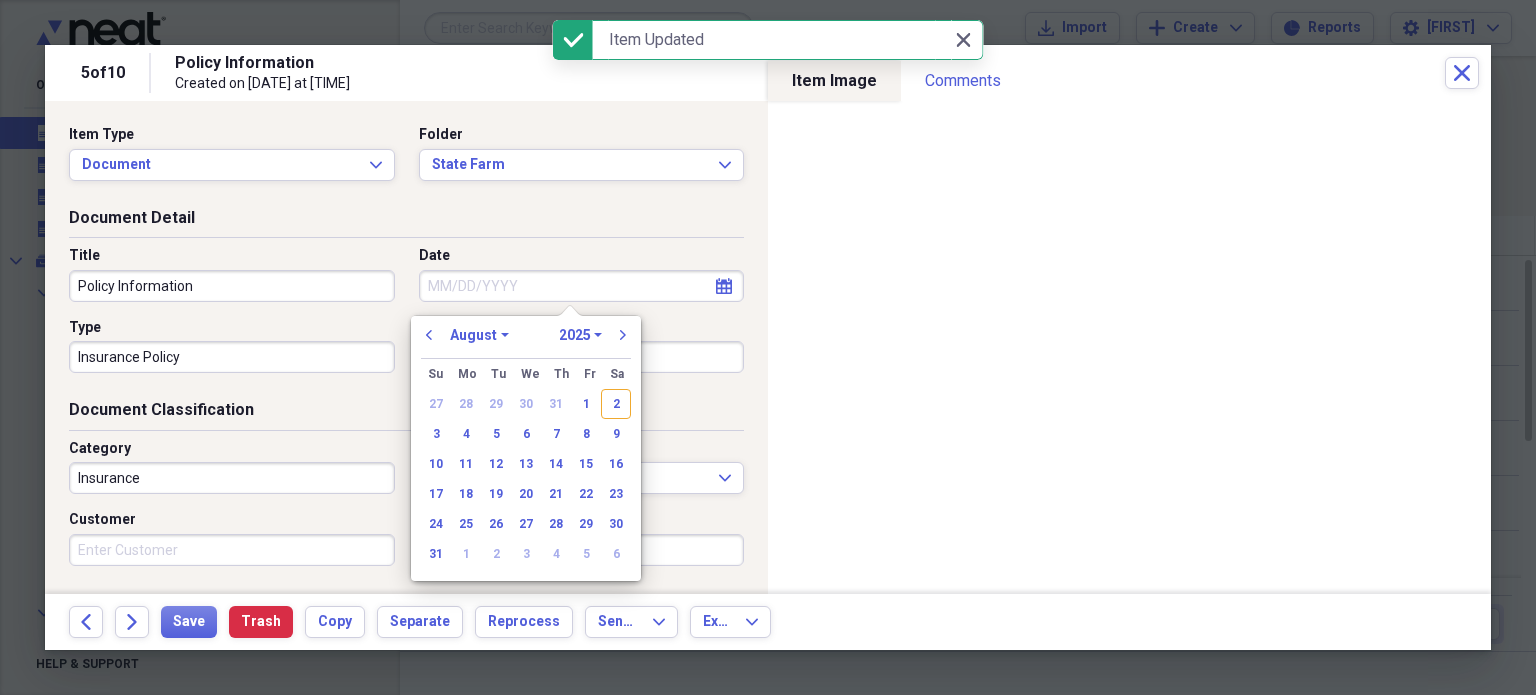 click on "Date" at bounding box center (582, 286) 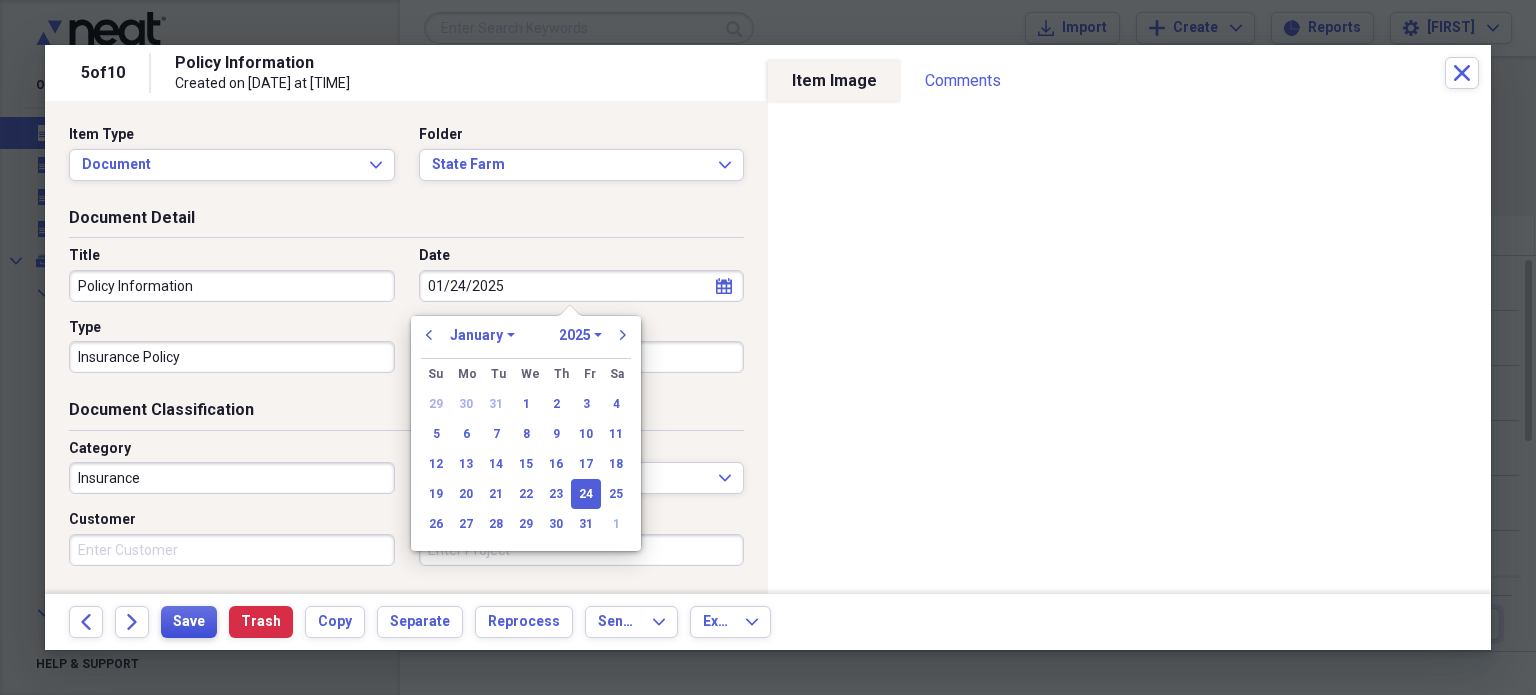 click on "Save" at bounding box center (189, 622) 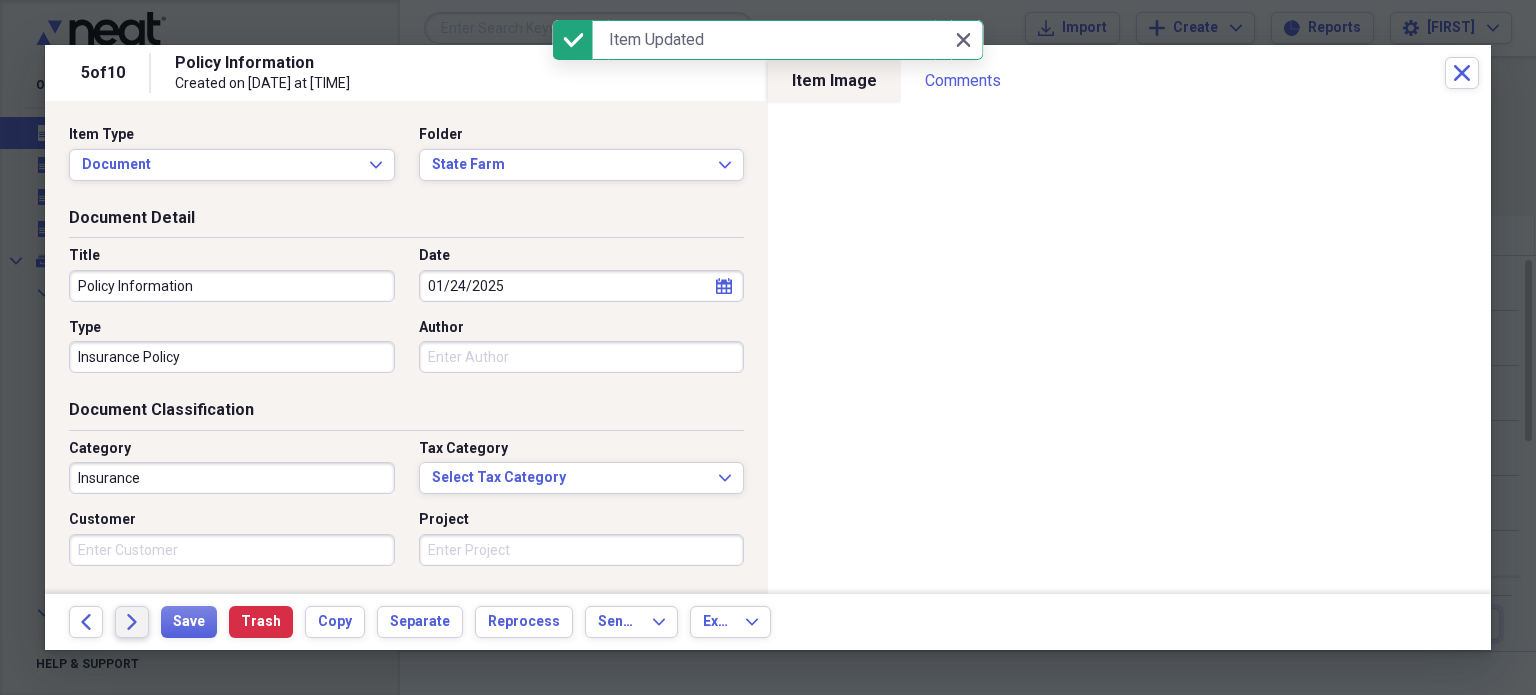 click on "Forward" at bounding box center [132, 622] 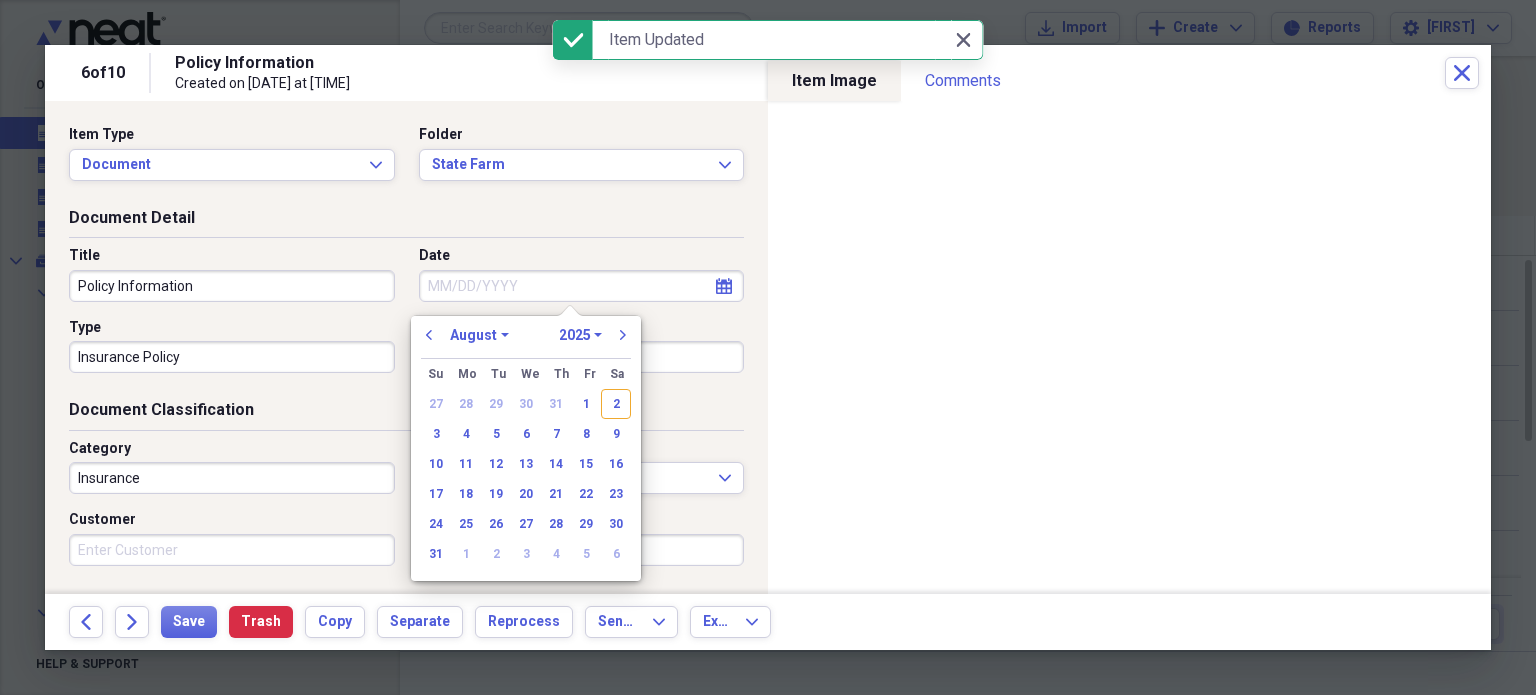 click on "Date" at bounding box center [582, 286] 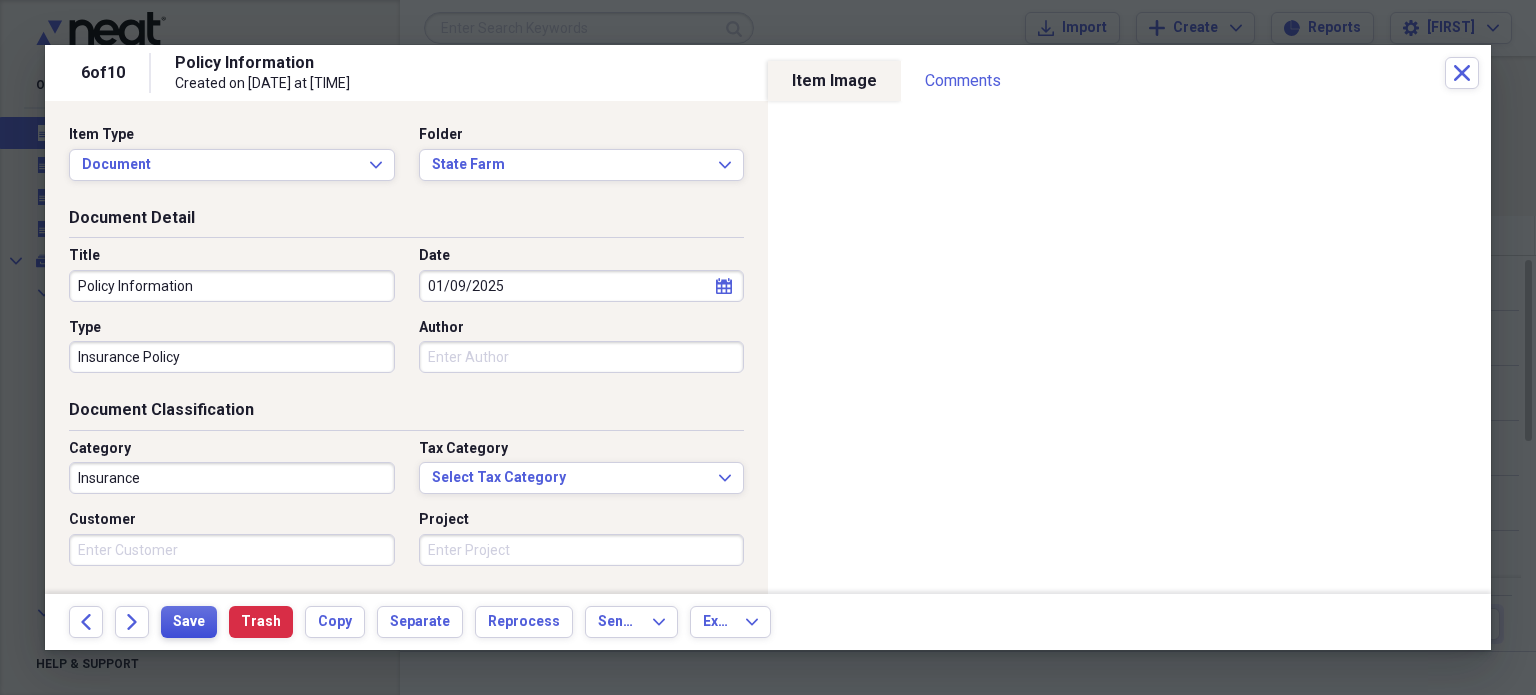 click on "Save" at bounding box center (189, 622) 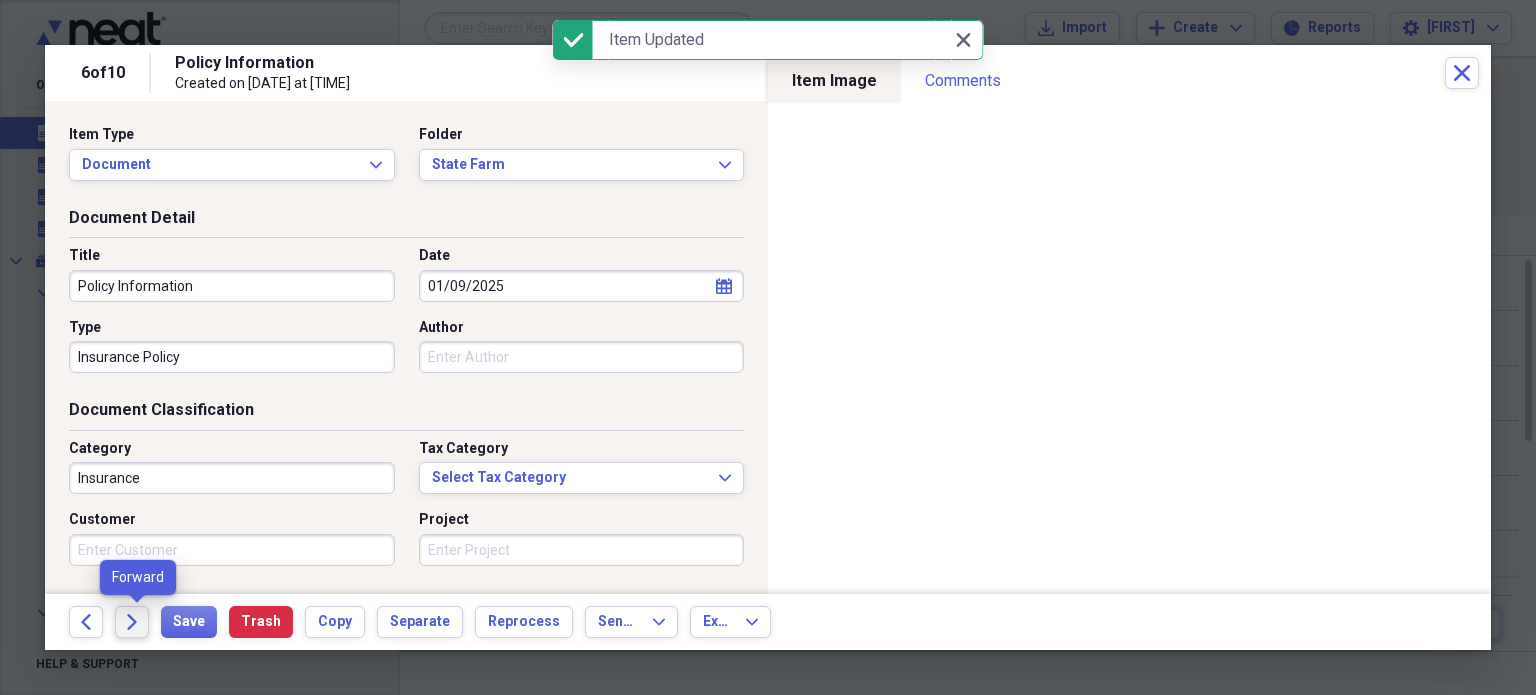 click on "Forward" 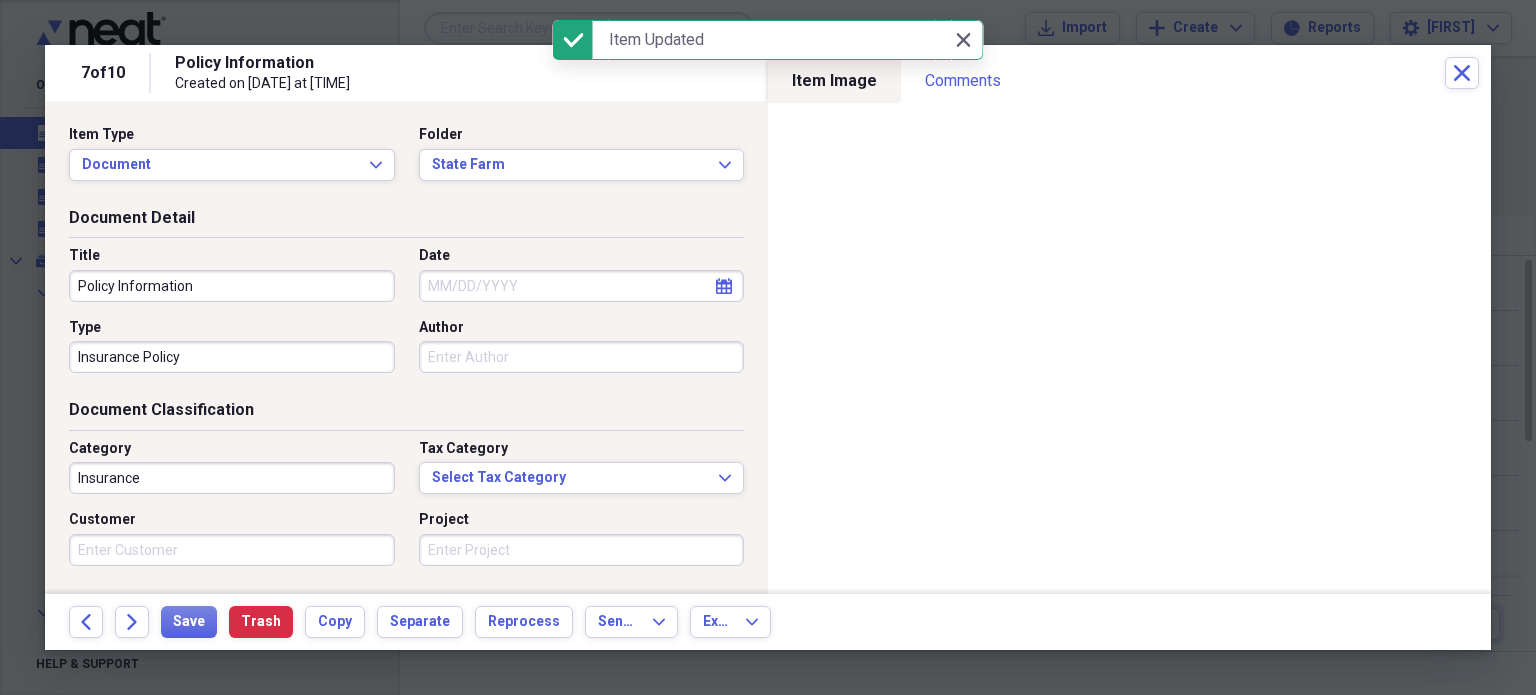 click on "Date" at bounding box center [582, 286] 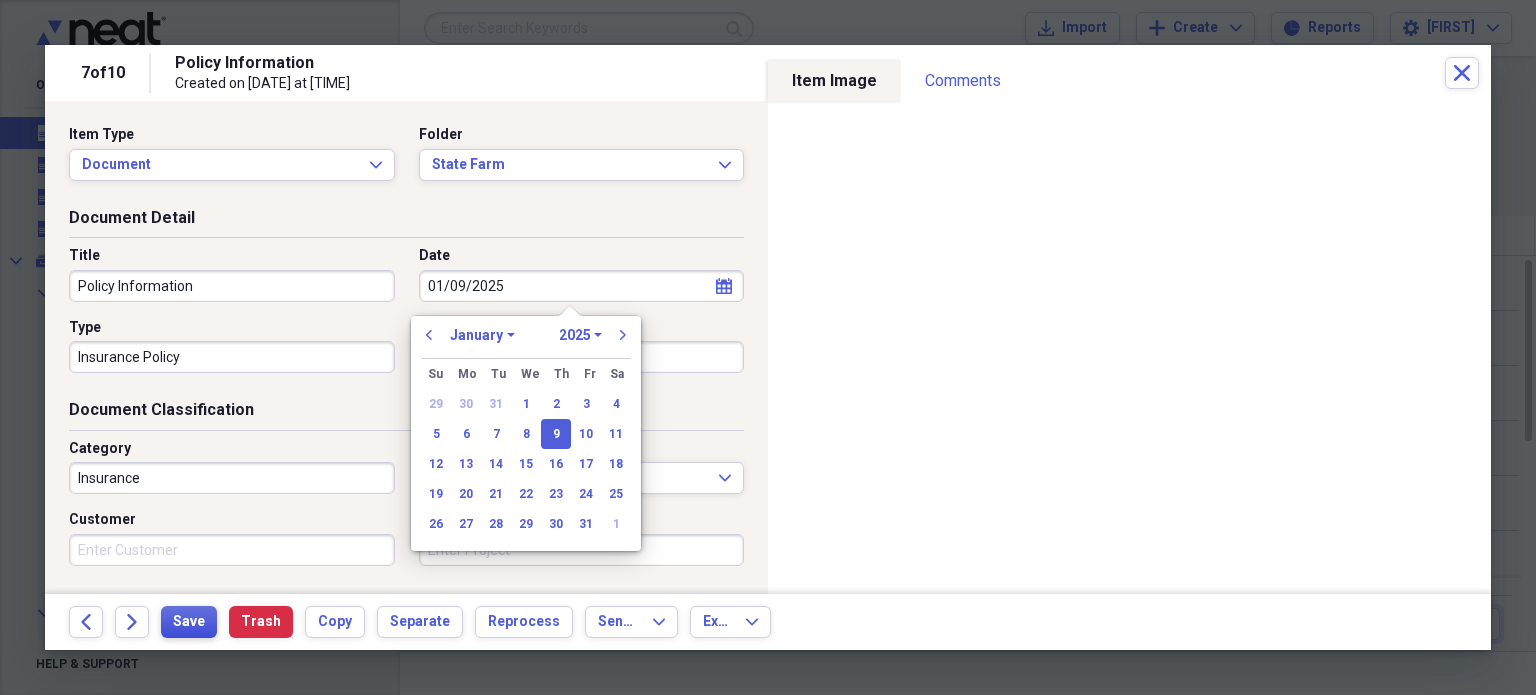 click on "Save" at bounding box center [189, 622] 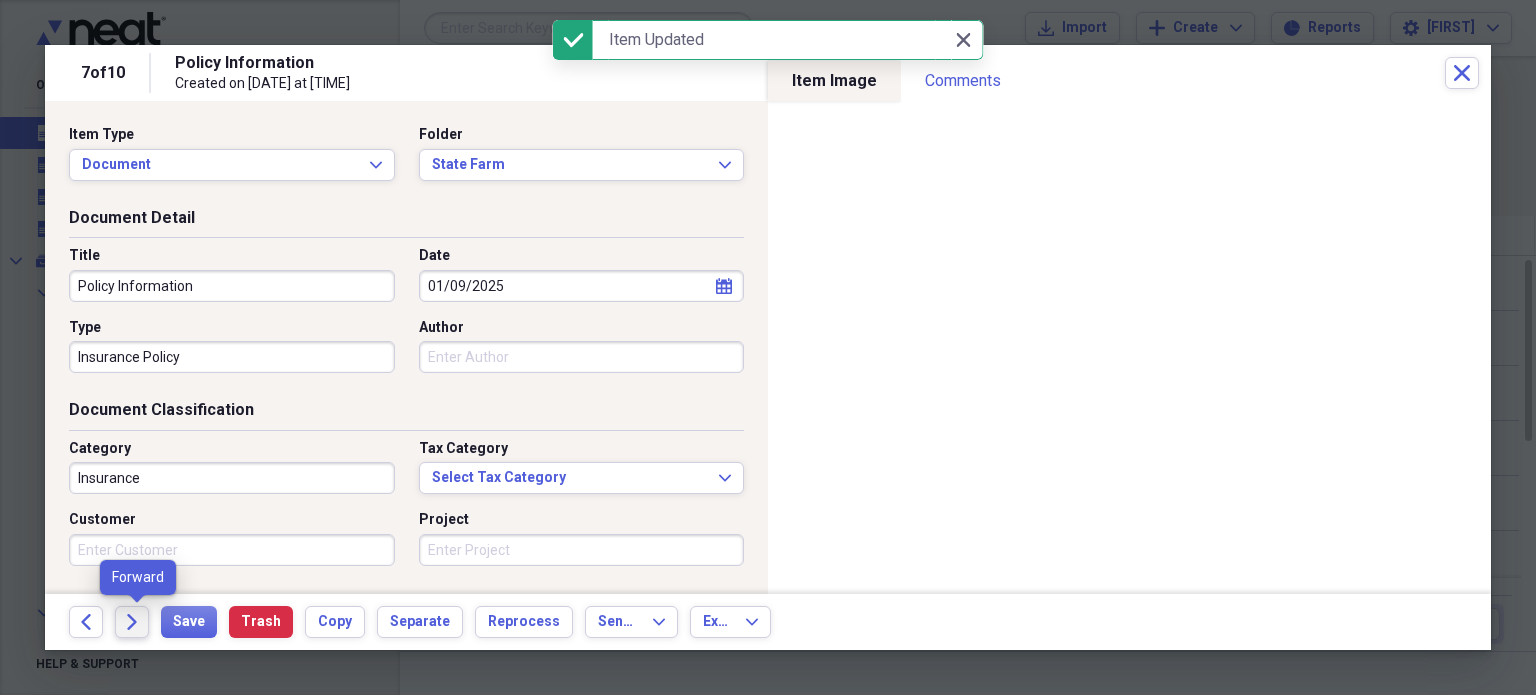 click on "Forward" 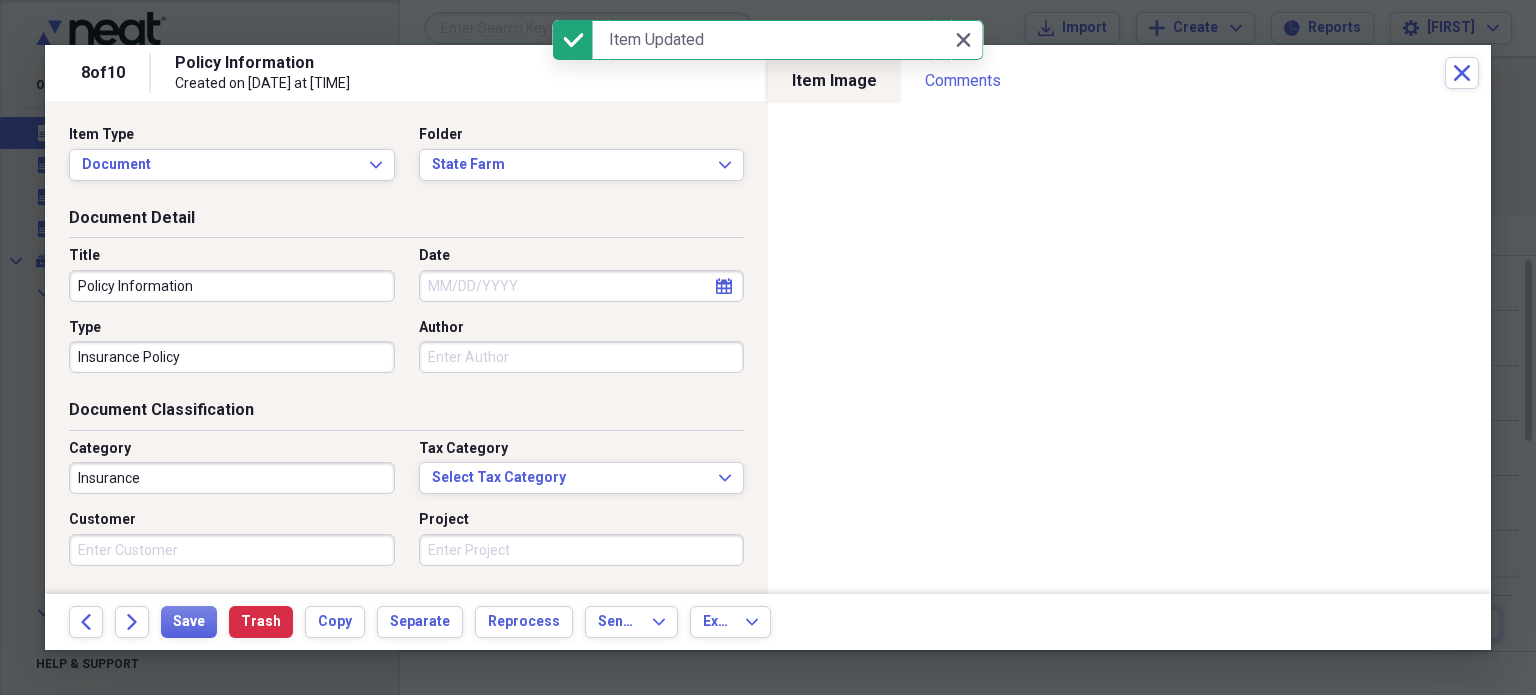 click on "Date" at bounding box center (582, 286) 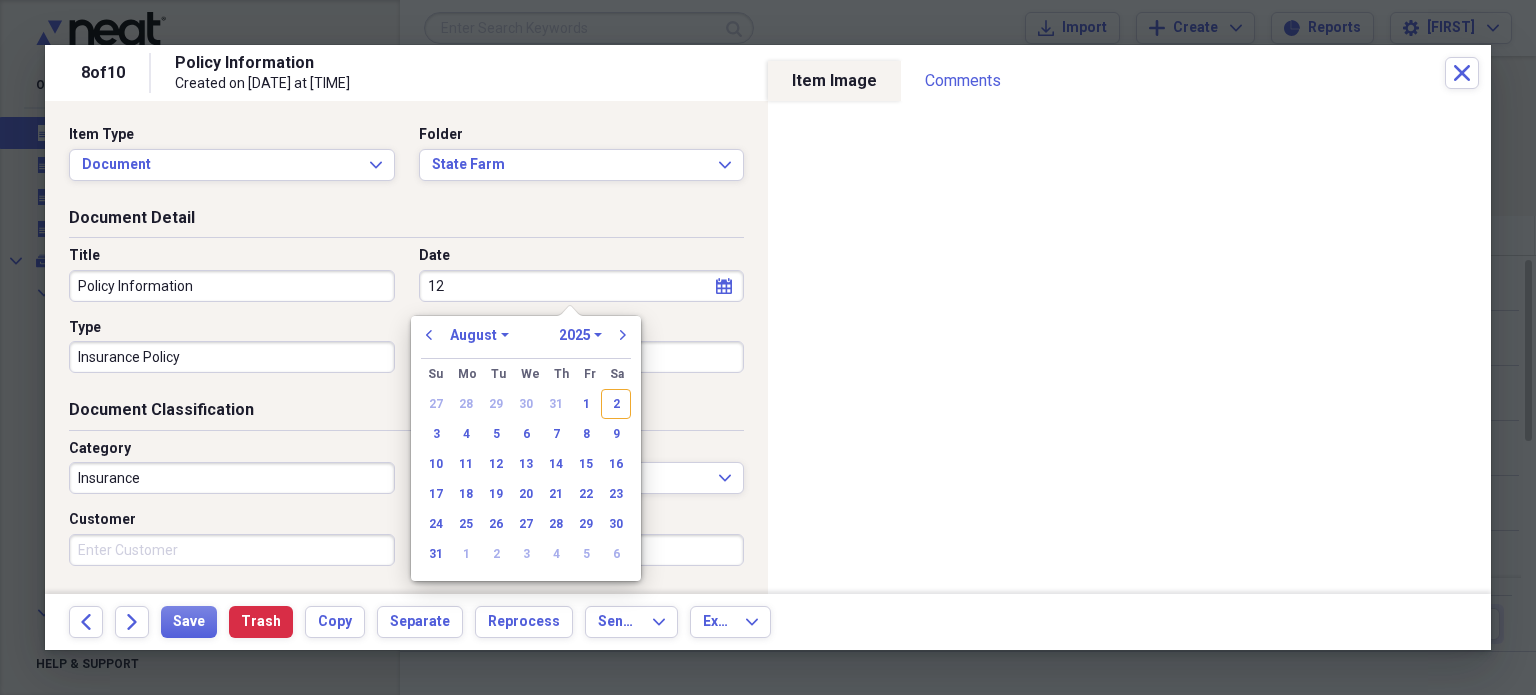 select on "7" 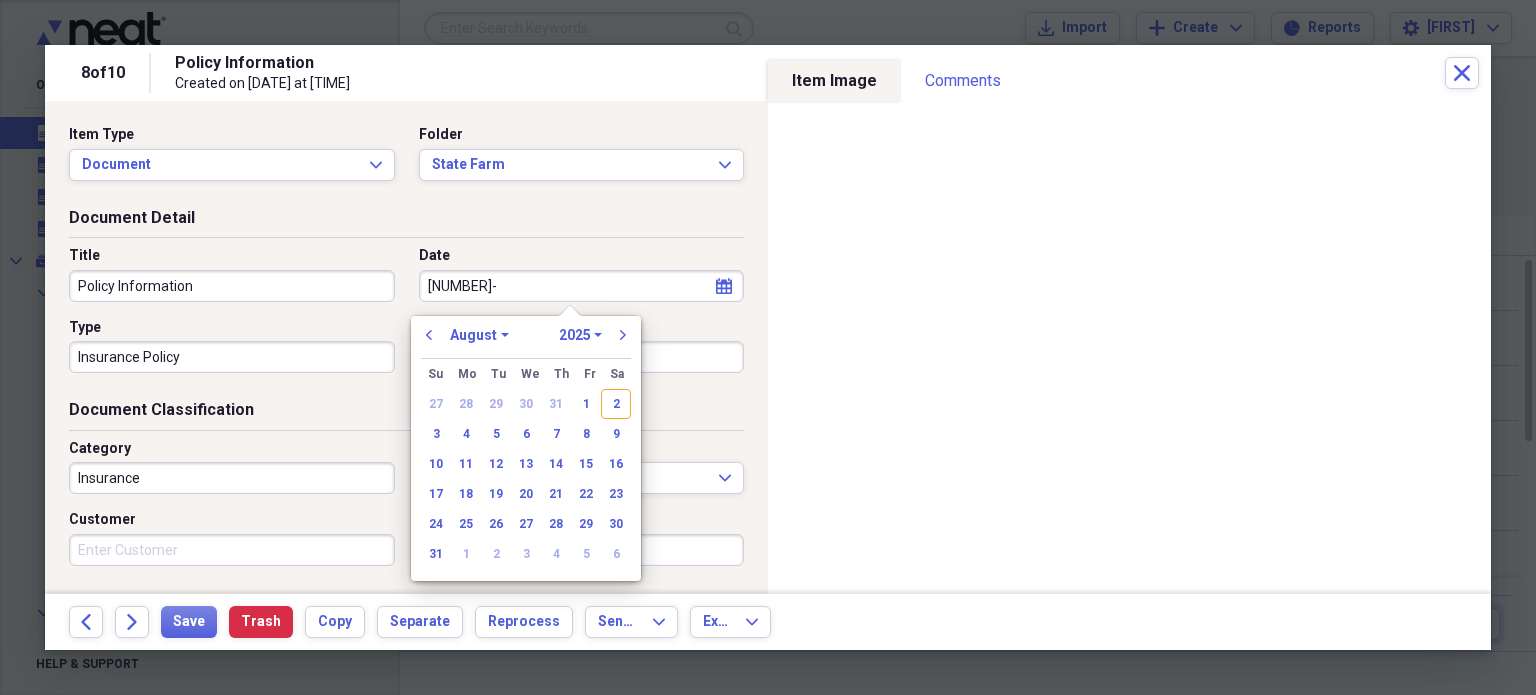 scroll, scrollTop: 0, scrollLeft: 0, axis: both 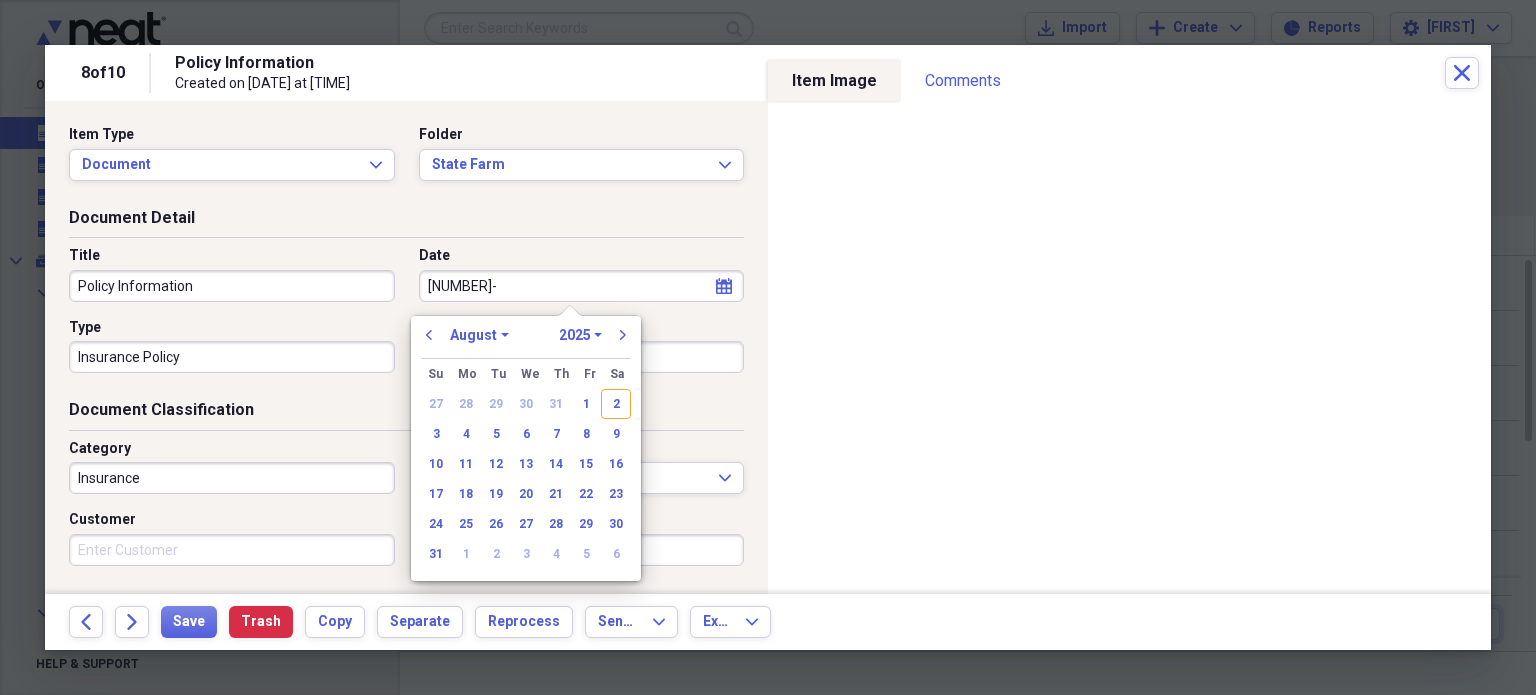 type on "[NUMBER]-[NUMBER]-[NUMBER]" 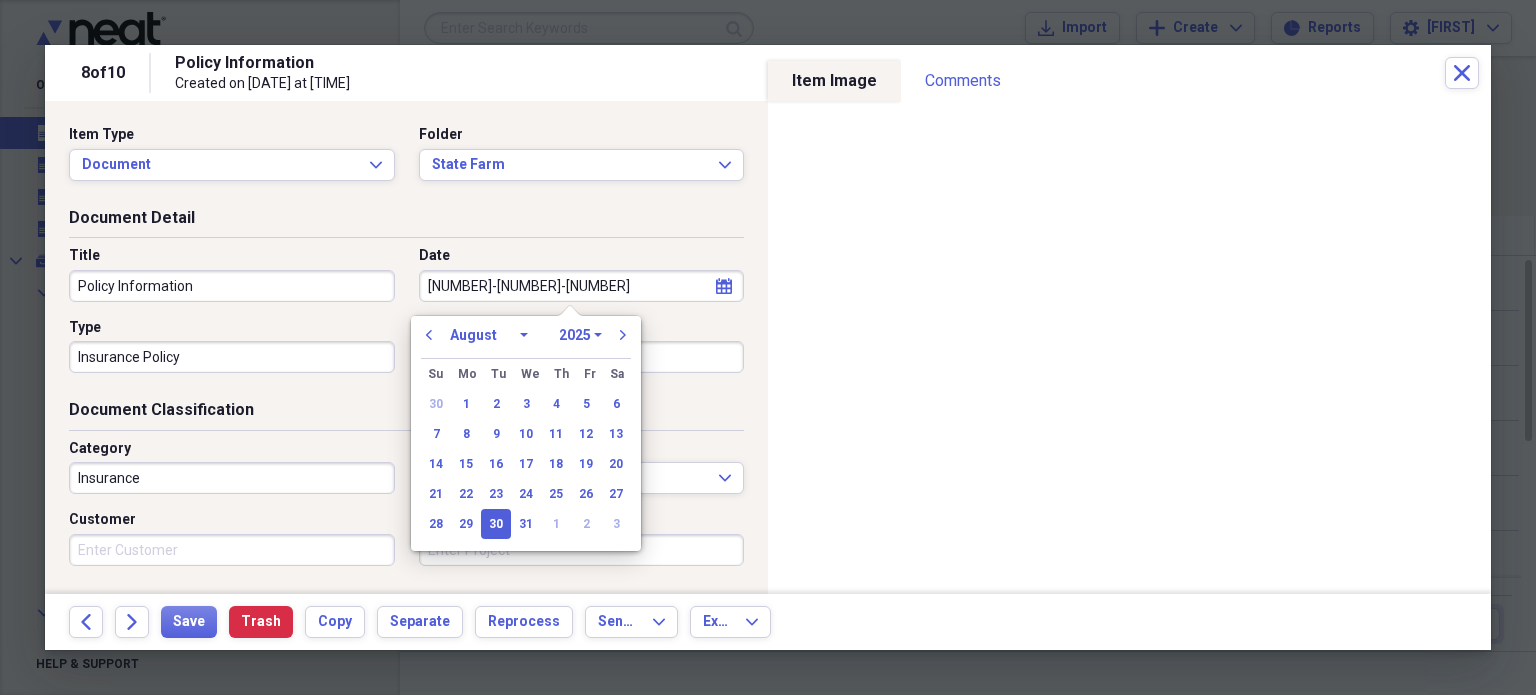 select on "11" 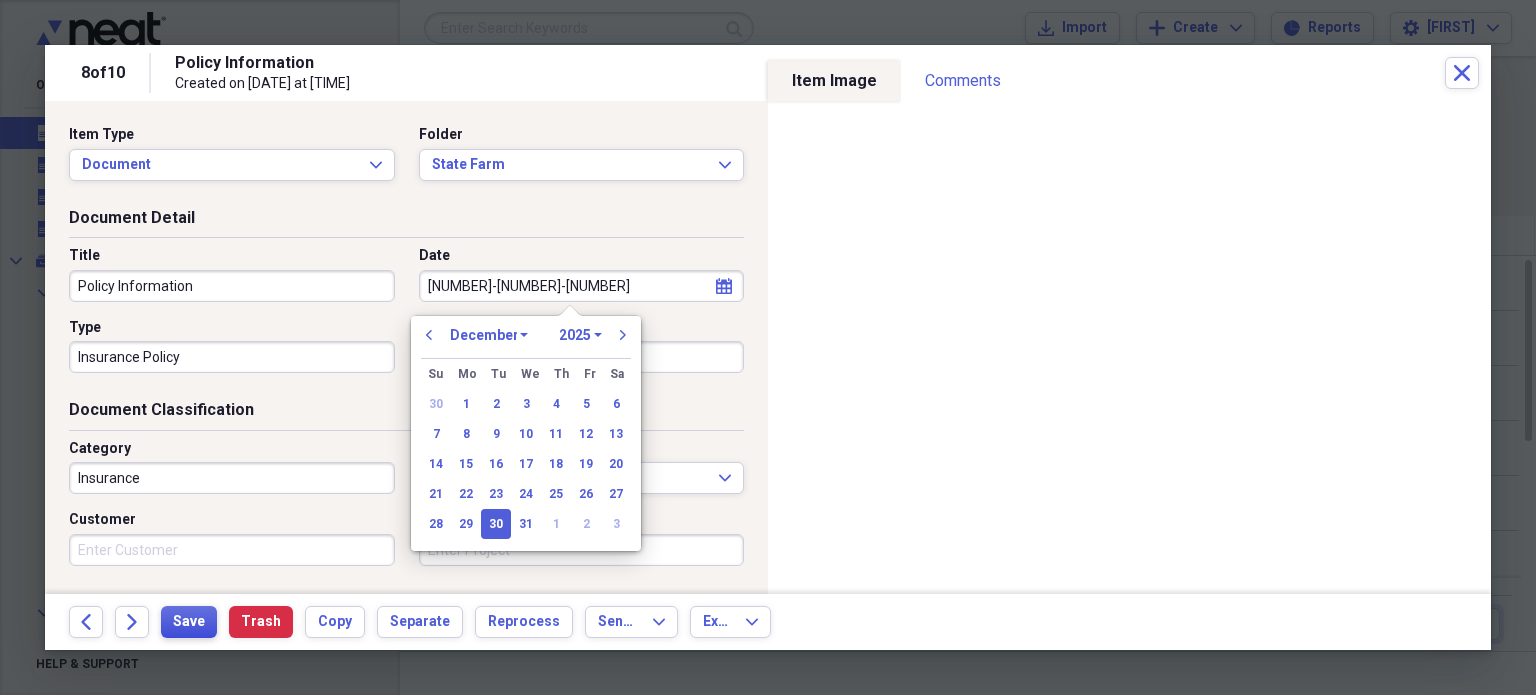 type on "12/30/2025" 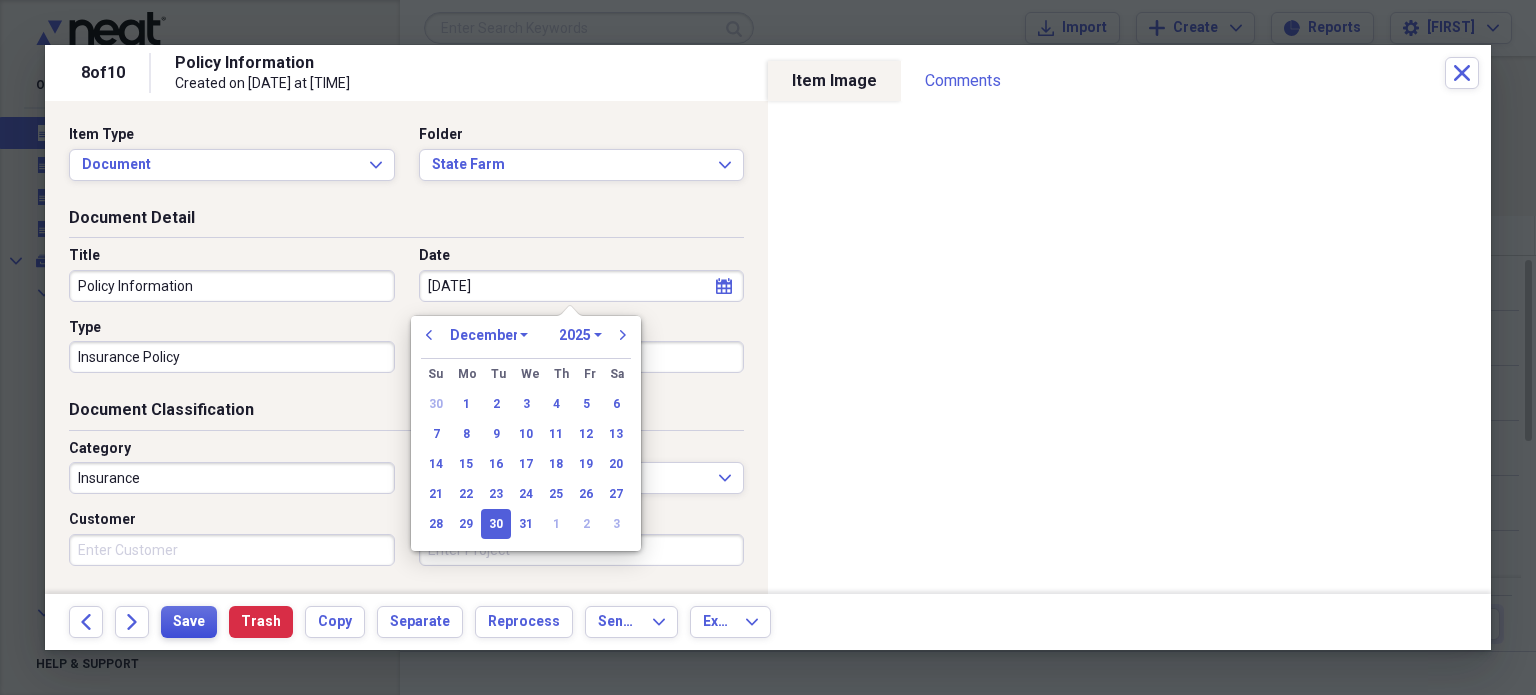click on "Save" at bounding box center [189, 622] 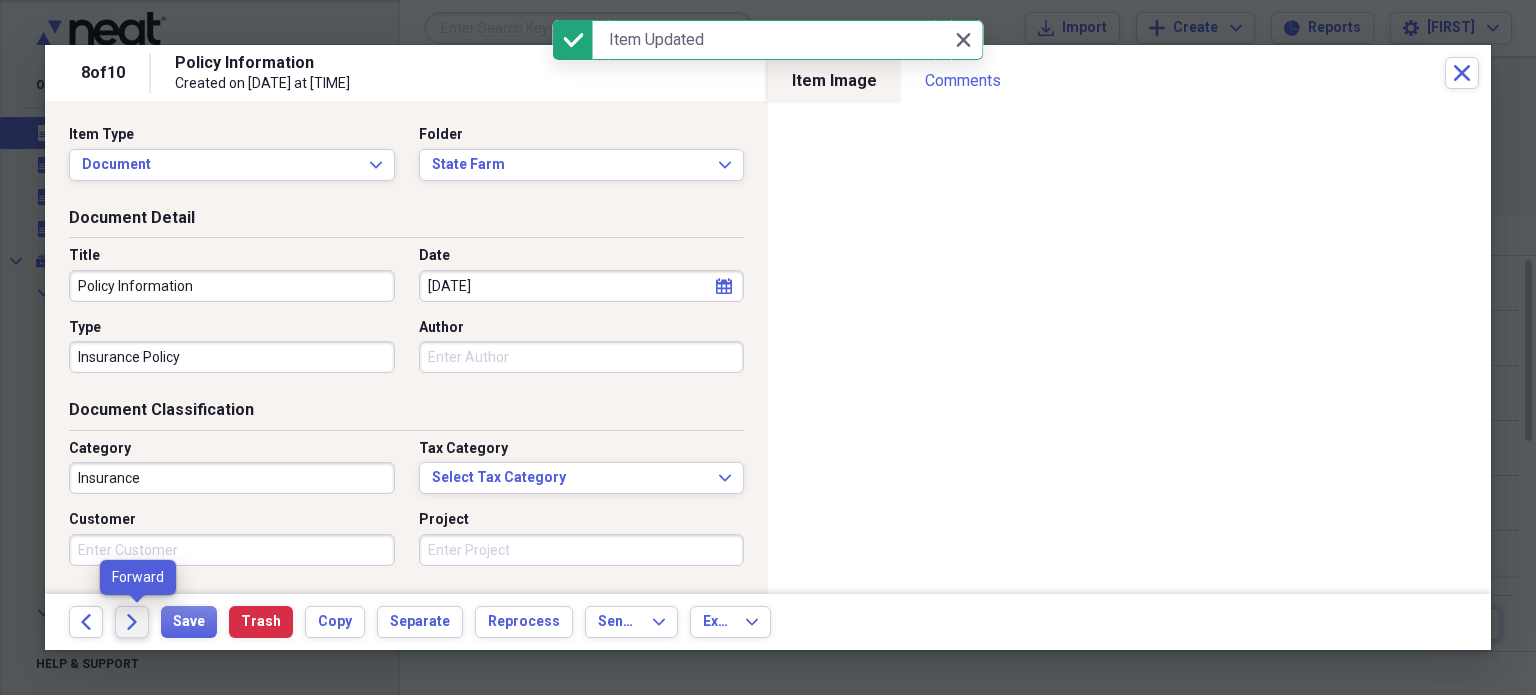 click on "Forward" at bounding box center [132, 622] 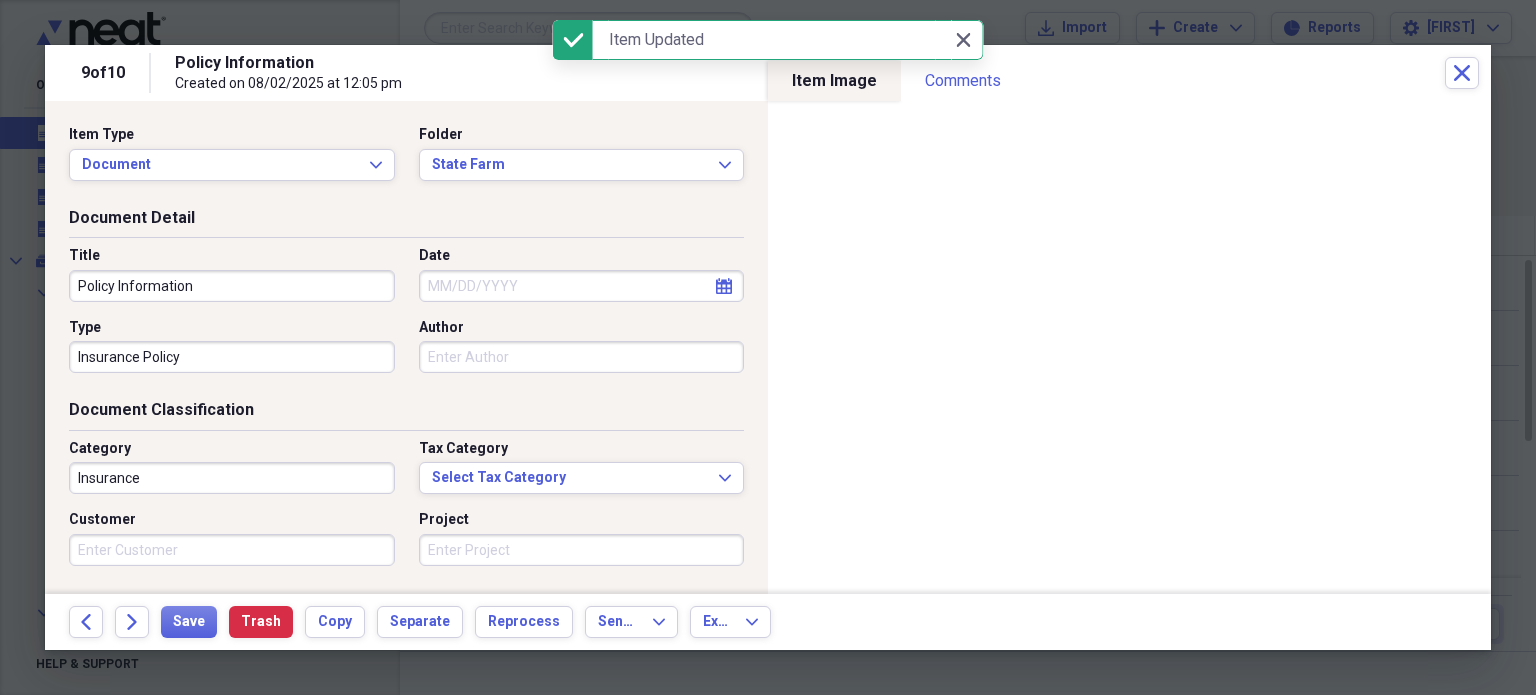 select on "7" 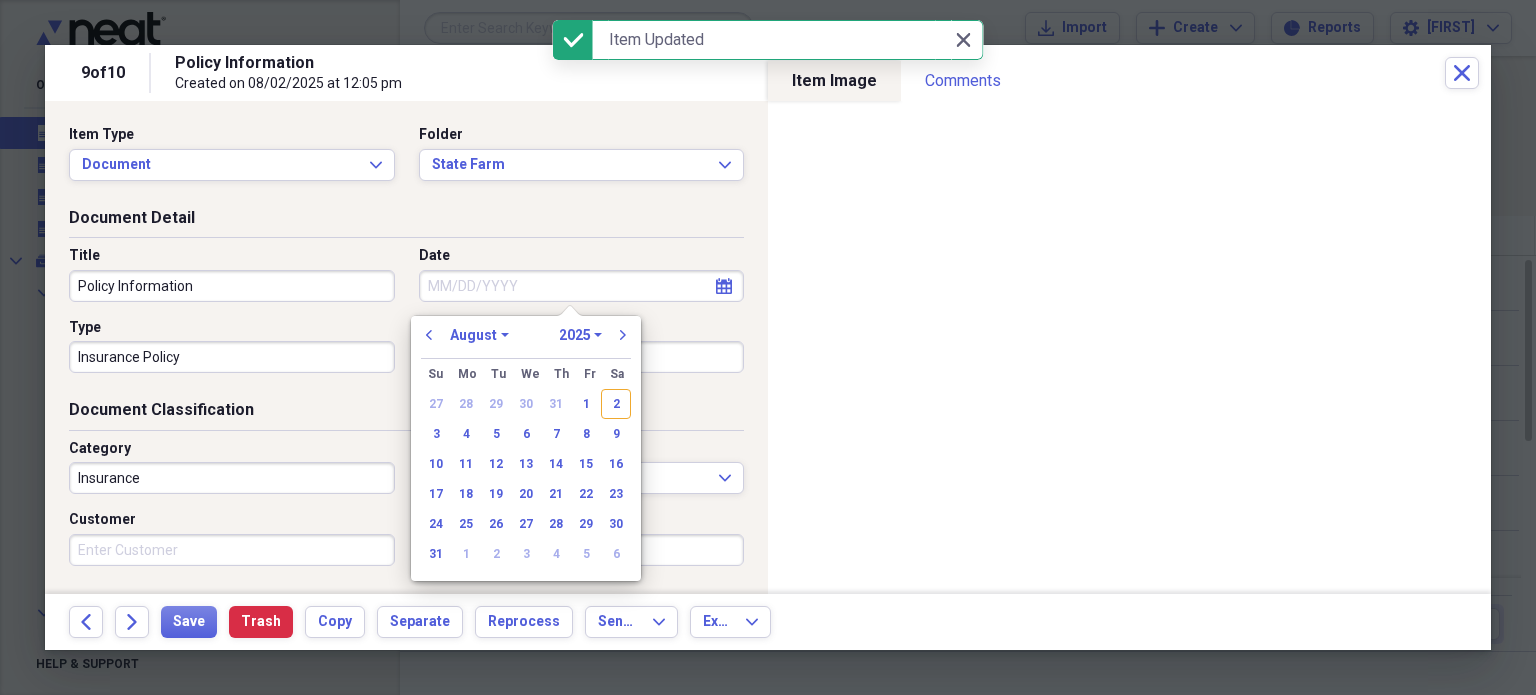click on "Date" at bounding box center (582, 286) 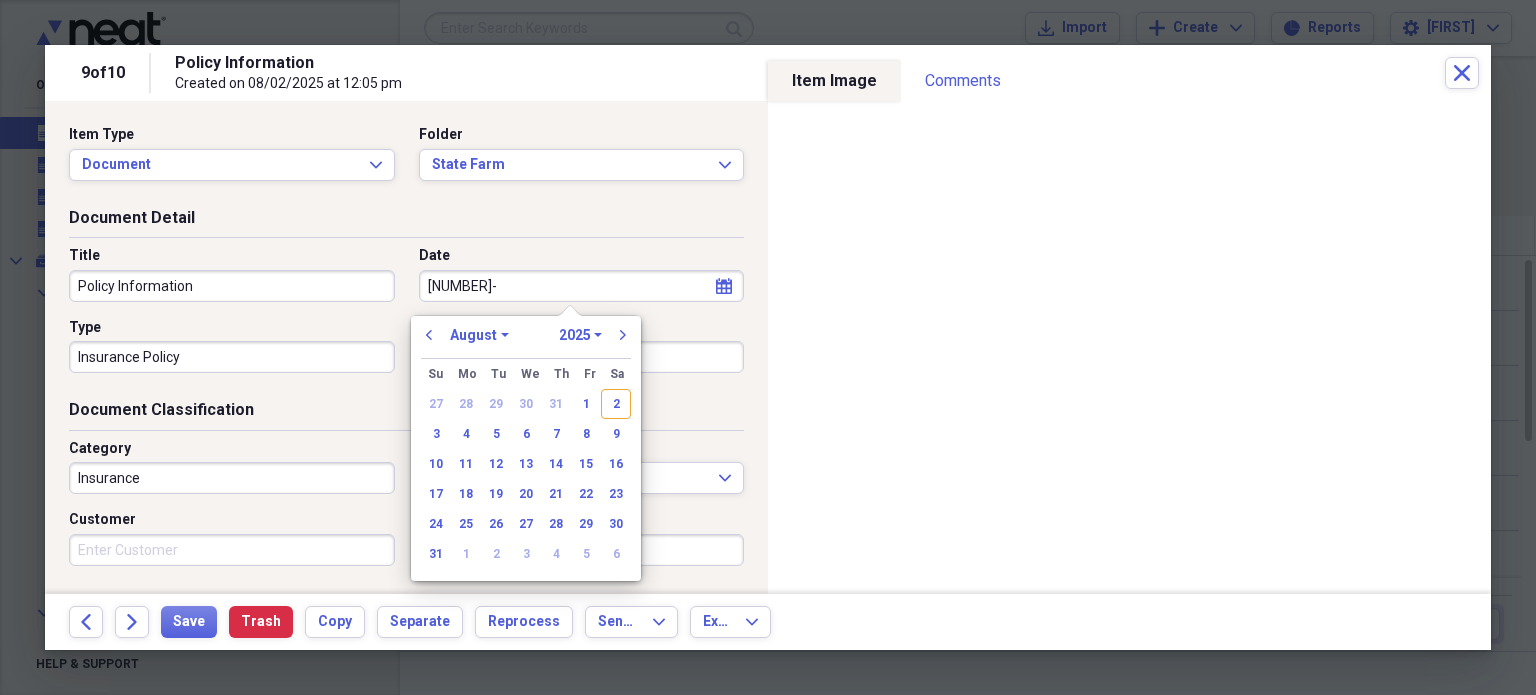 type on "12-30-24" 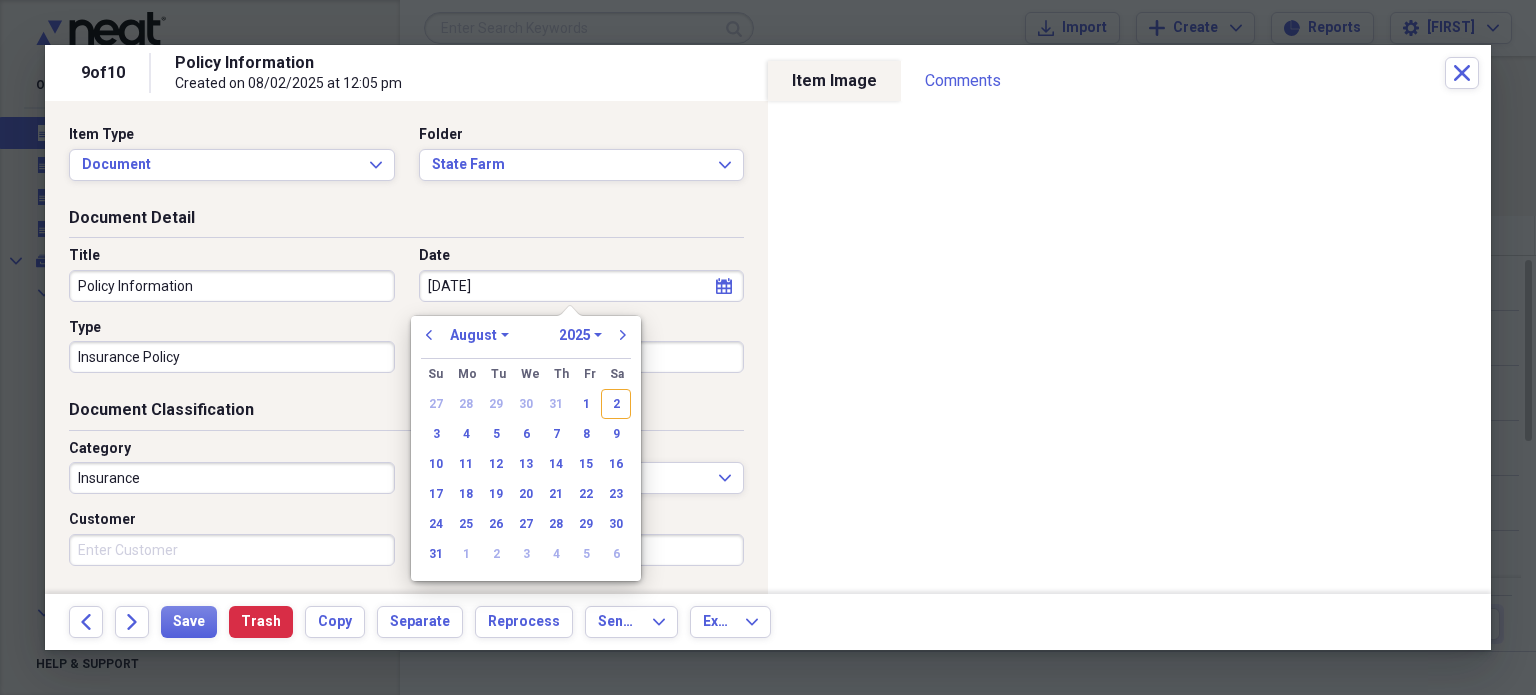select on "11" 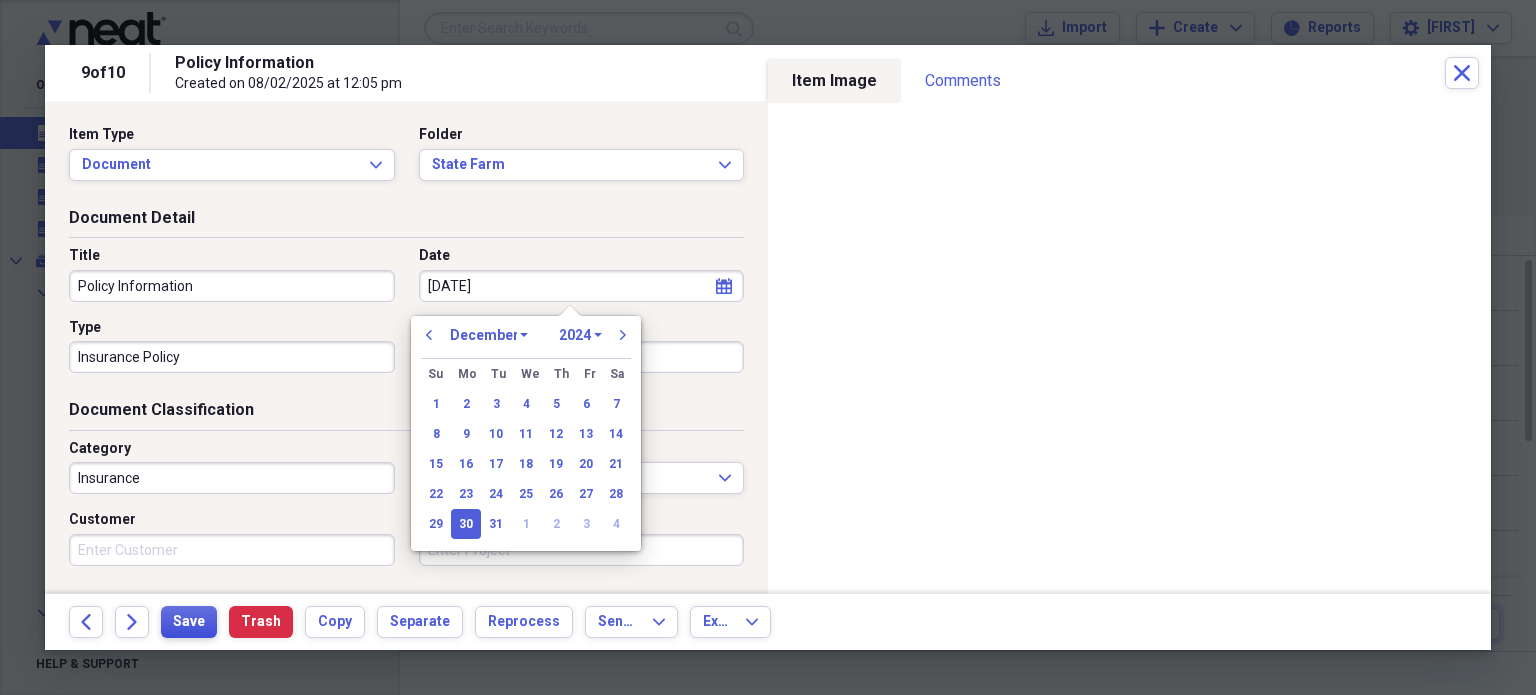 type on "12/30/2024" 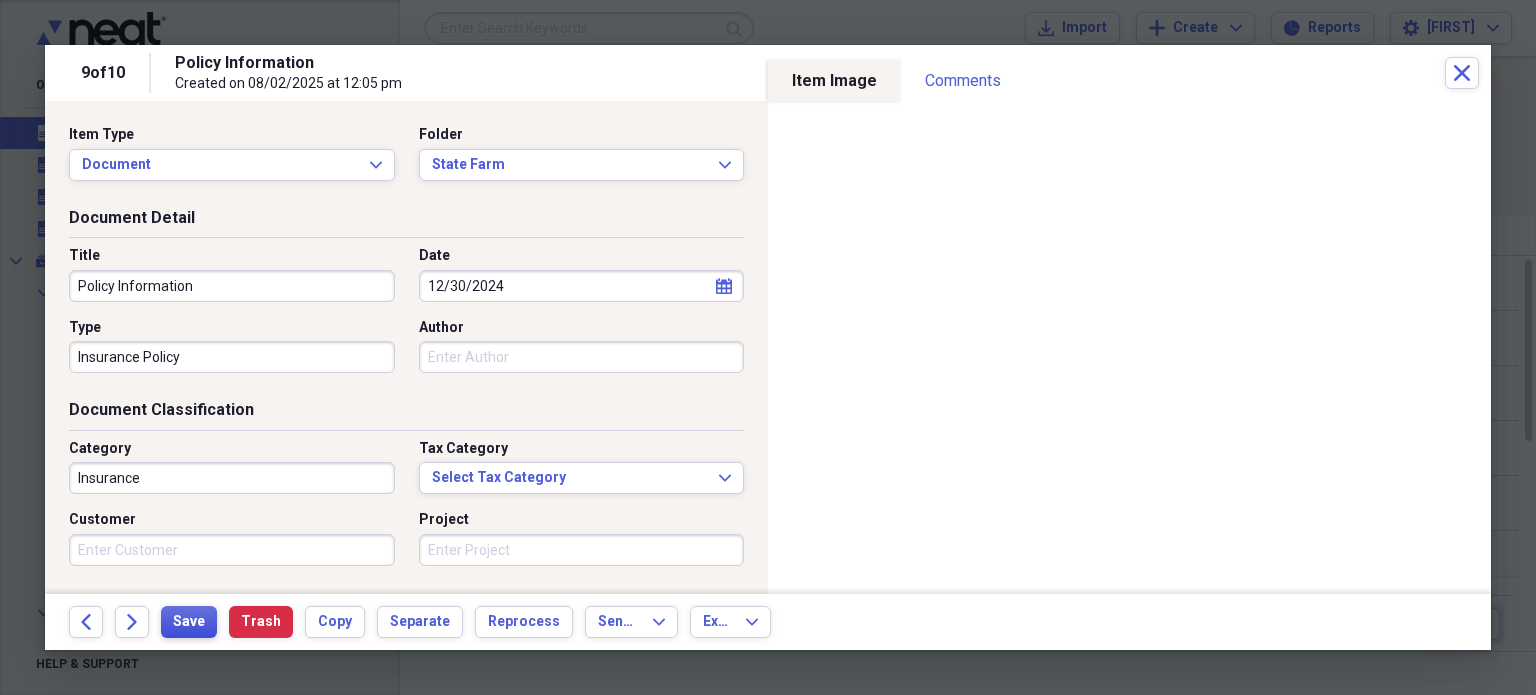 click on "Save" at bounding box center (189, 622) 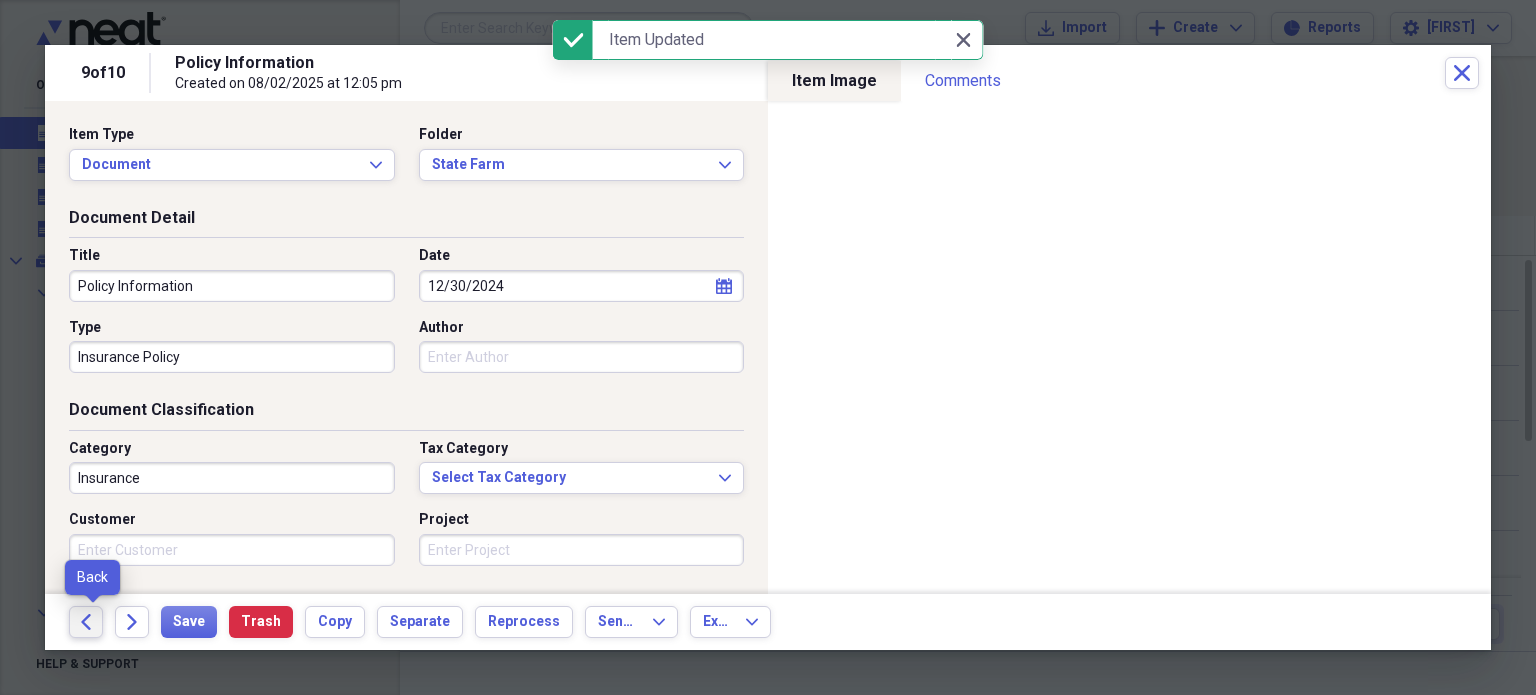 click 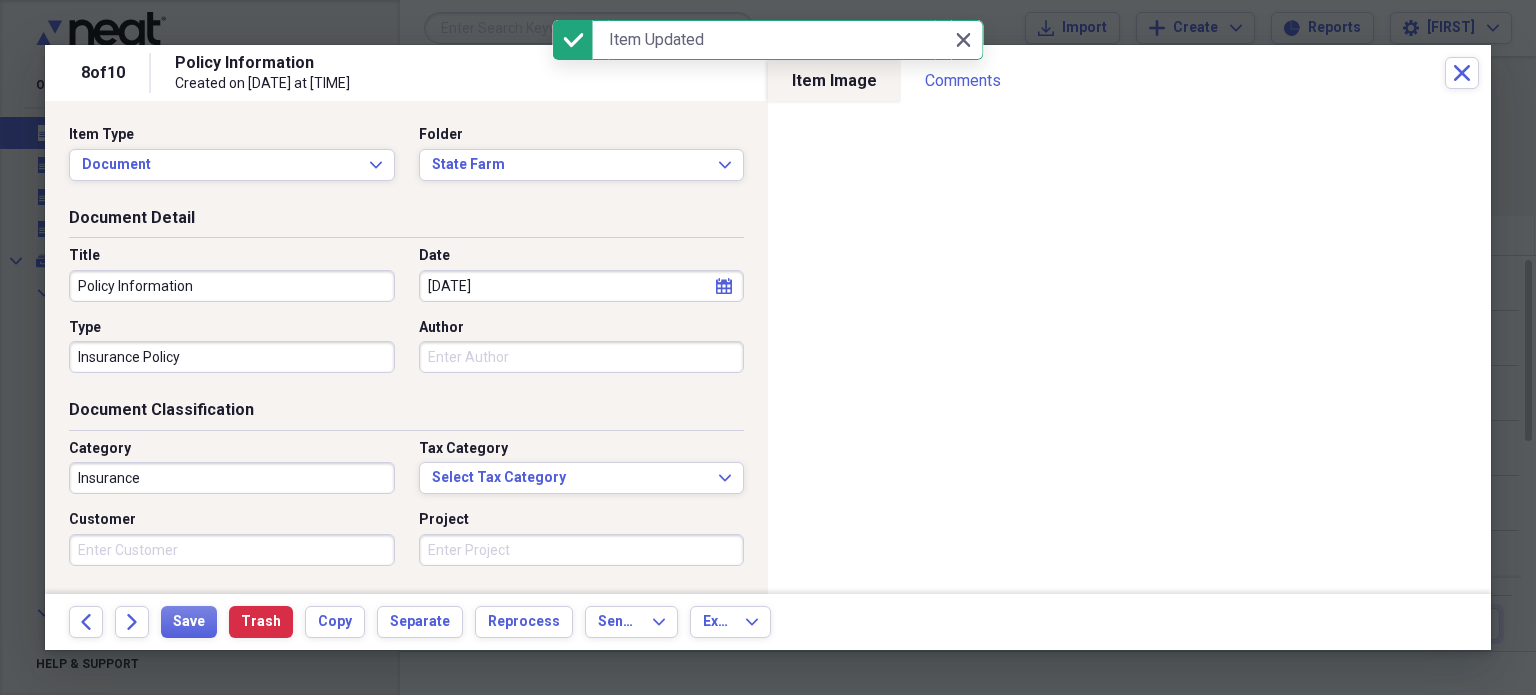 select on "11" 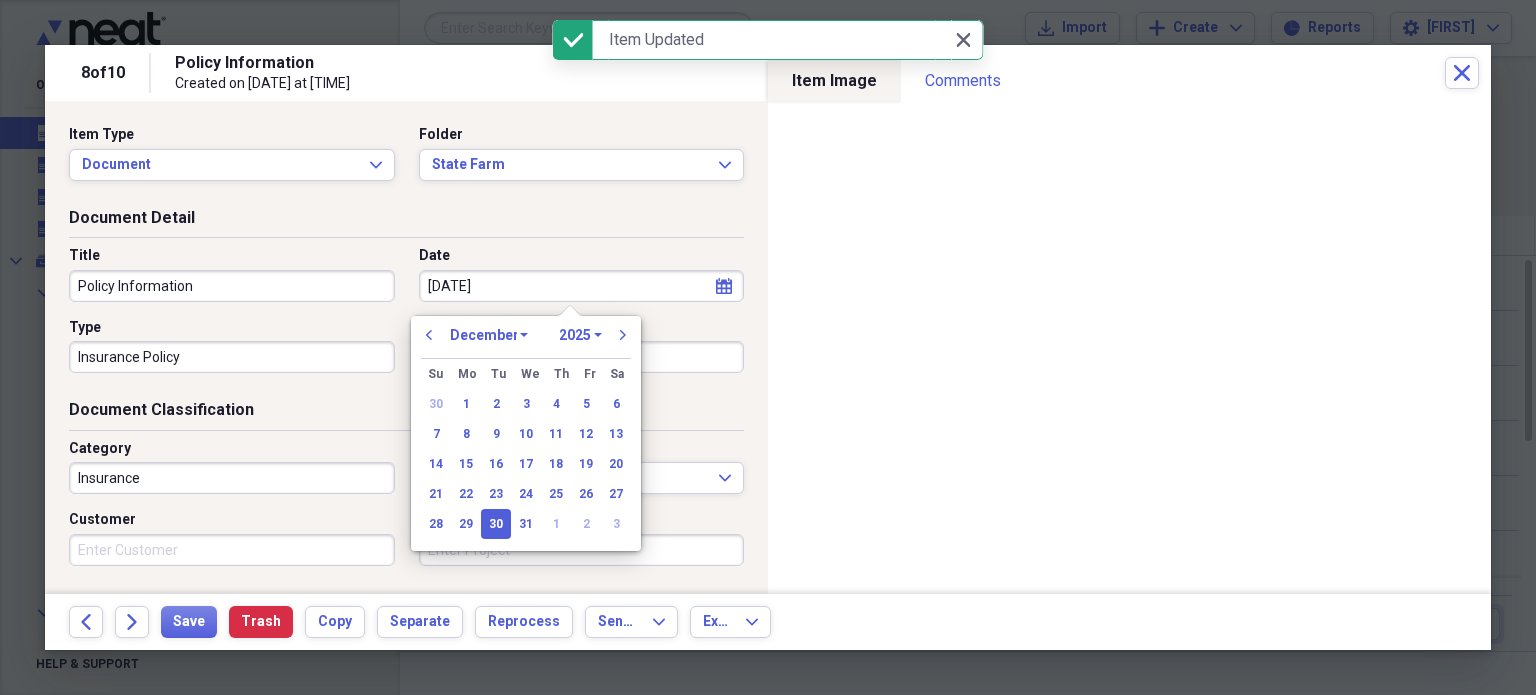 click on "12/30/2025" at bounding box center [582, 286] 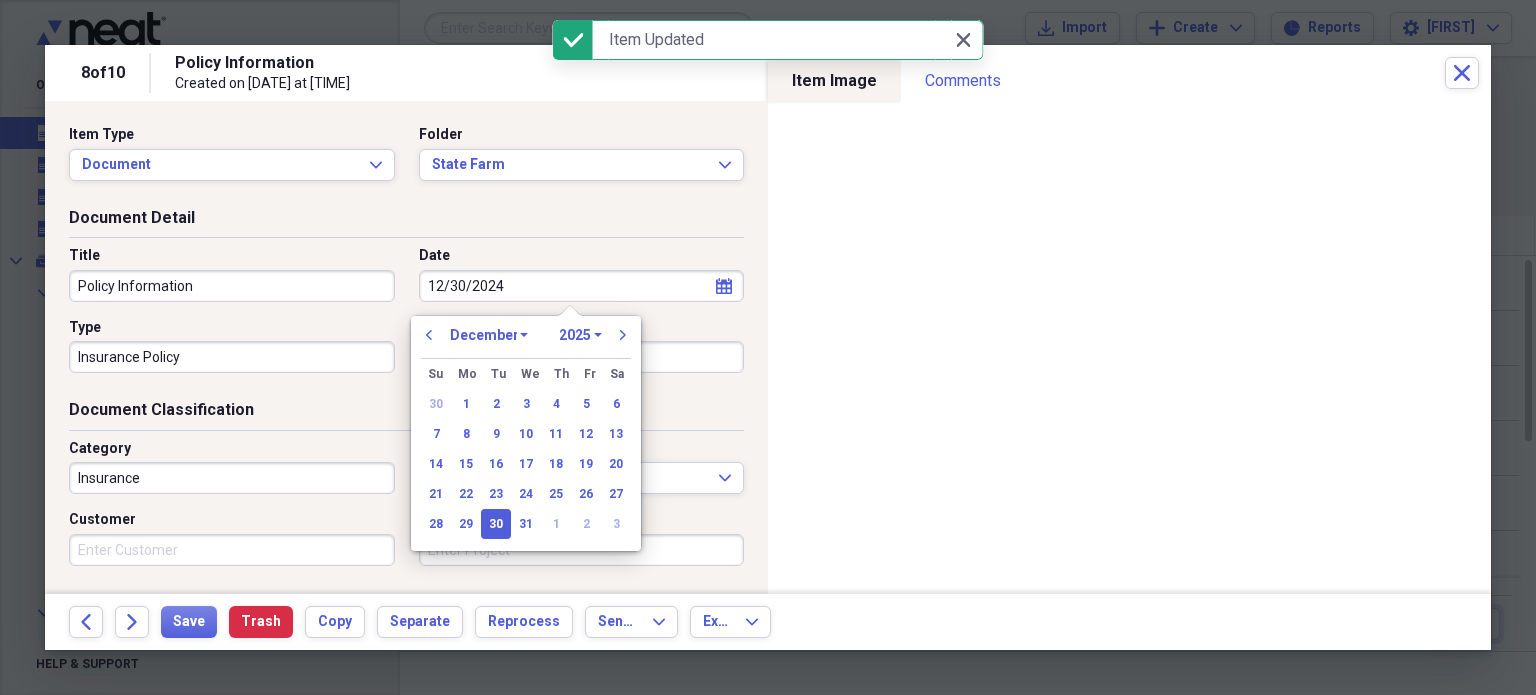 select on "2024" 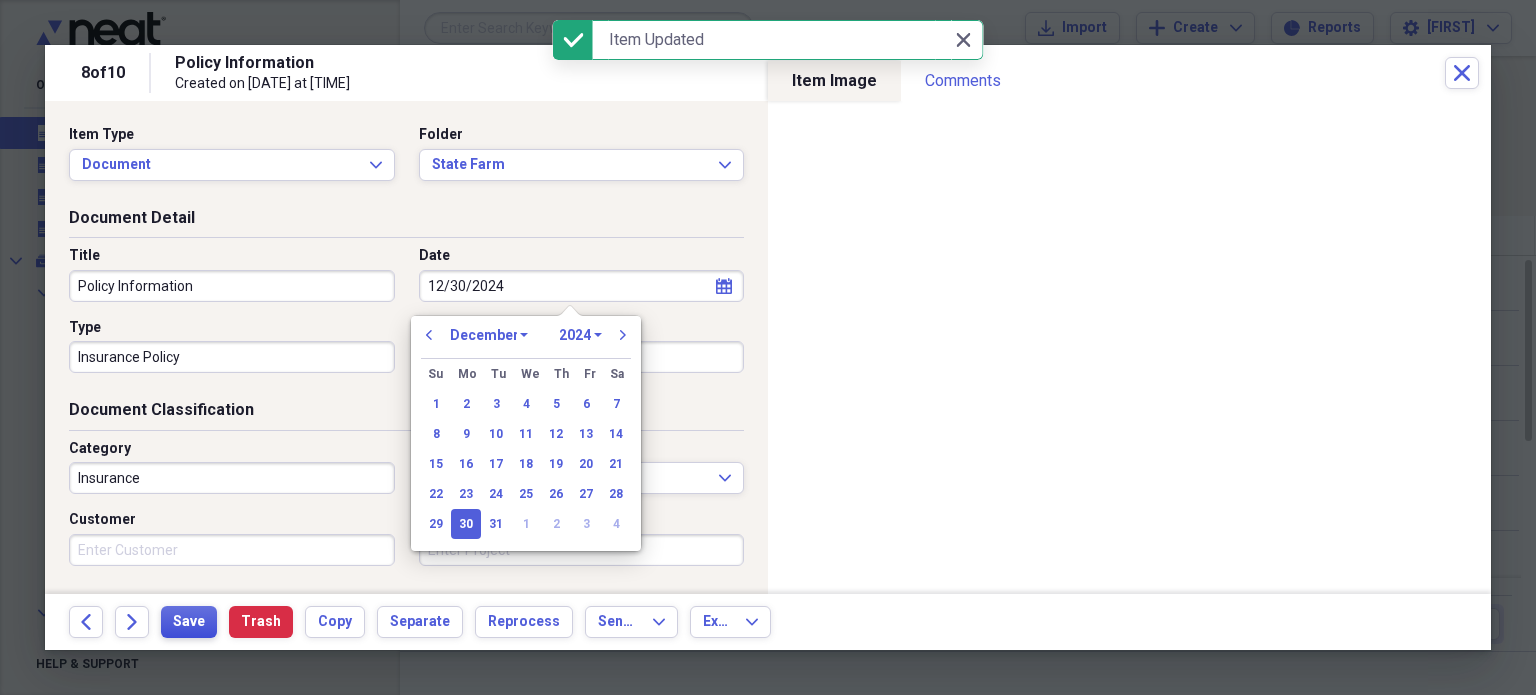 type on "12/30/2024" 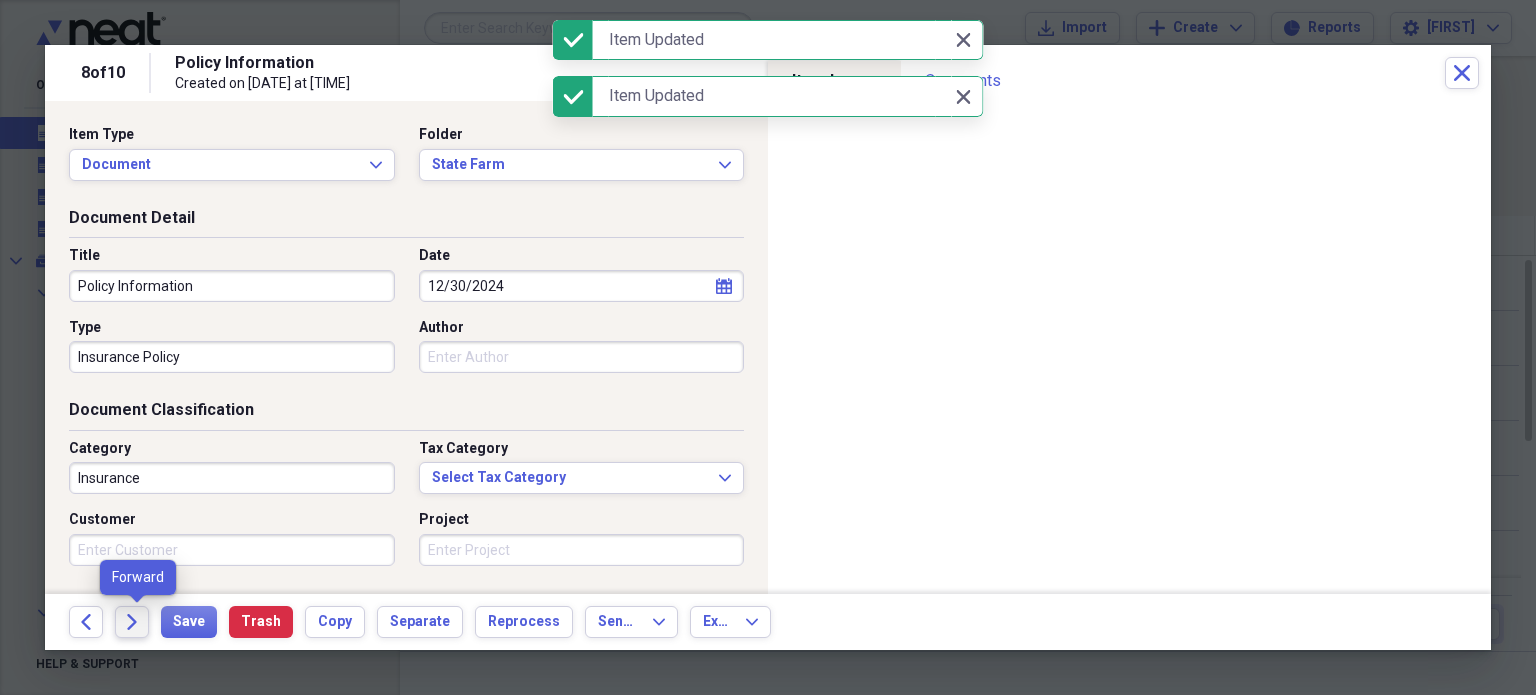 click 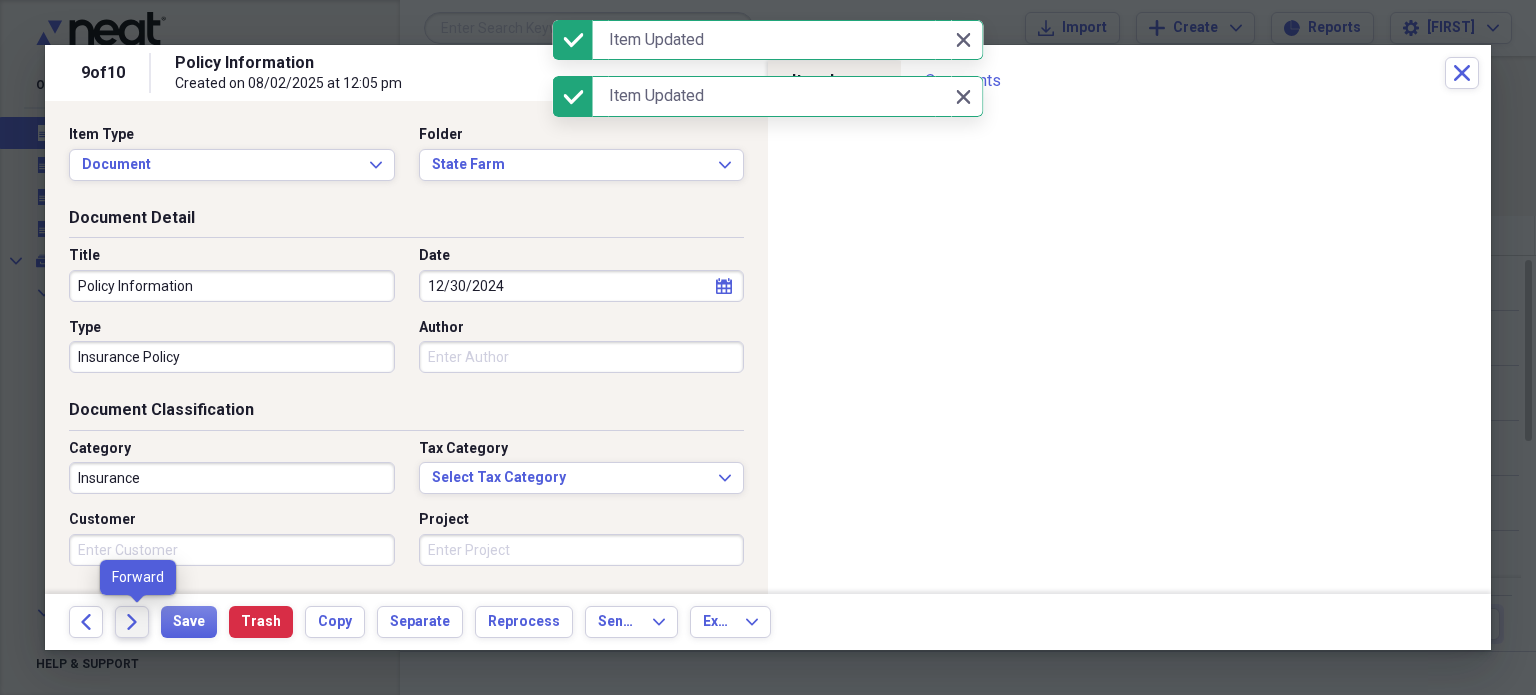 click 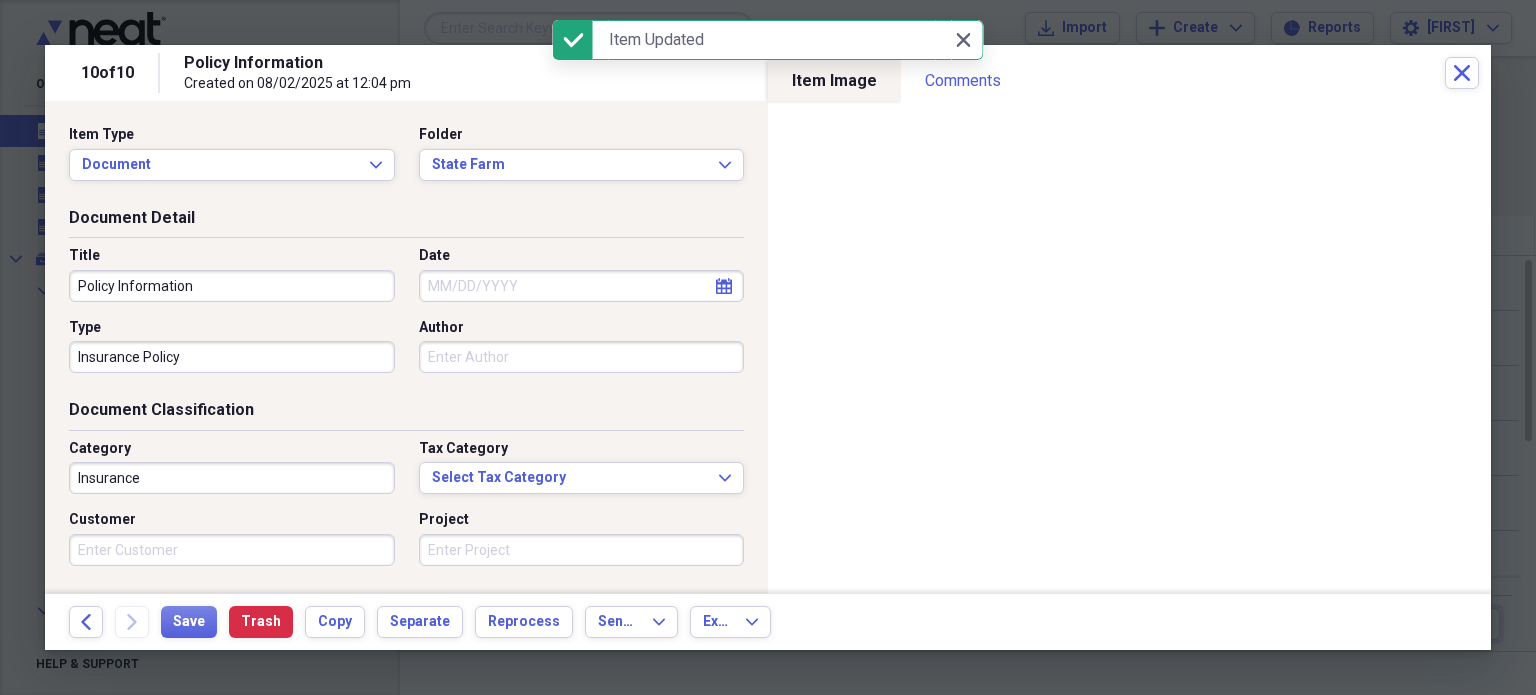 click on "Date" at bounding box center [582, 286] 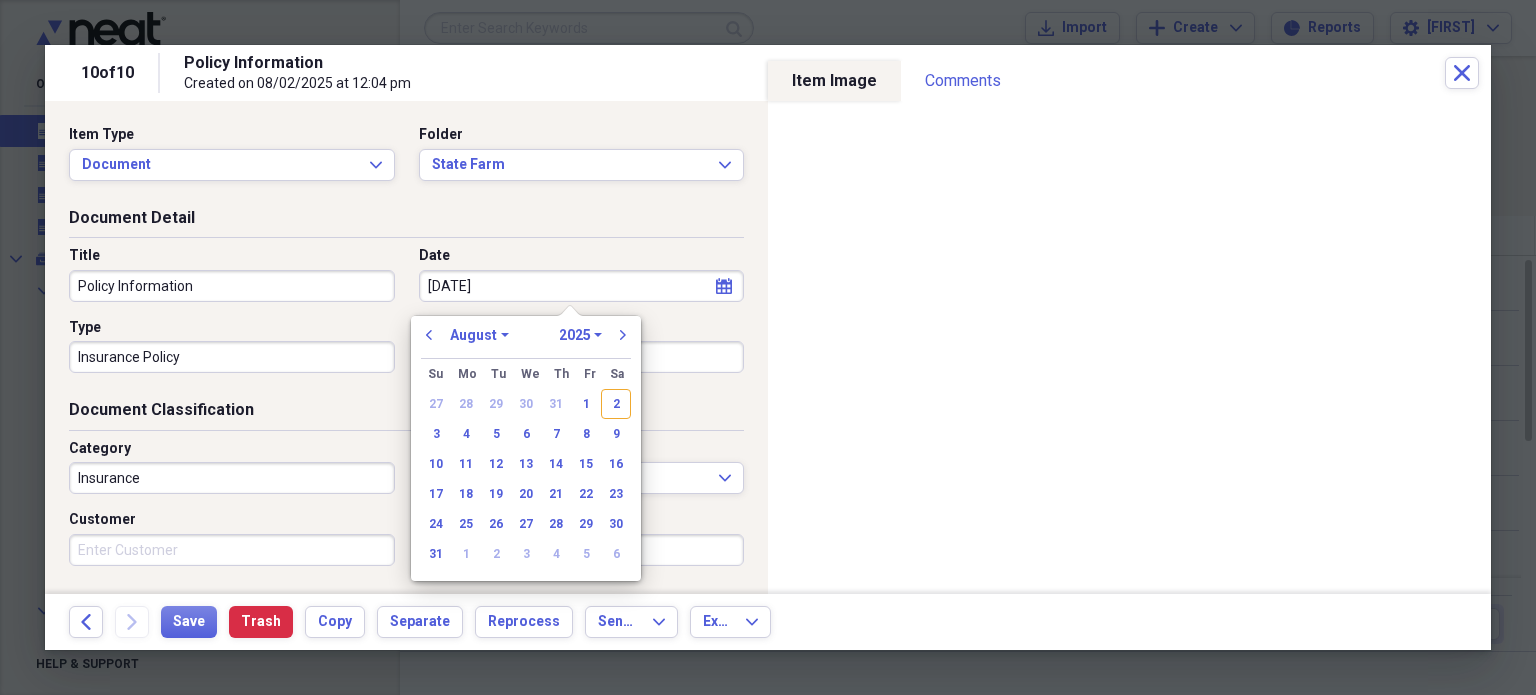 type on "10-25-24" 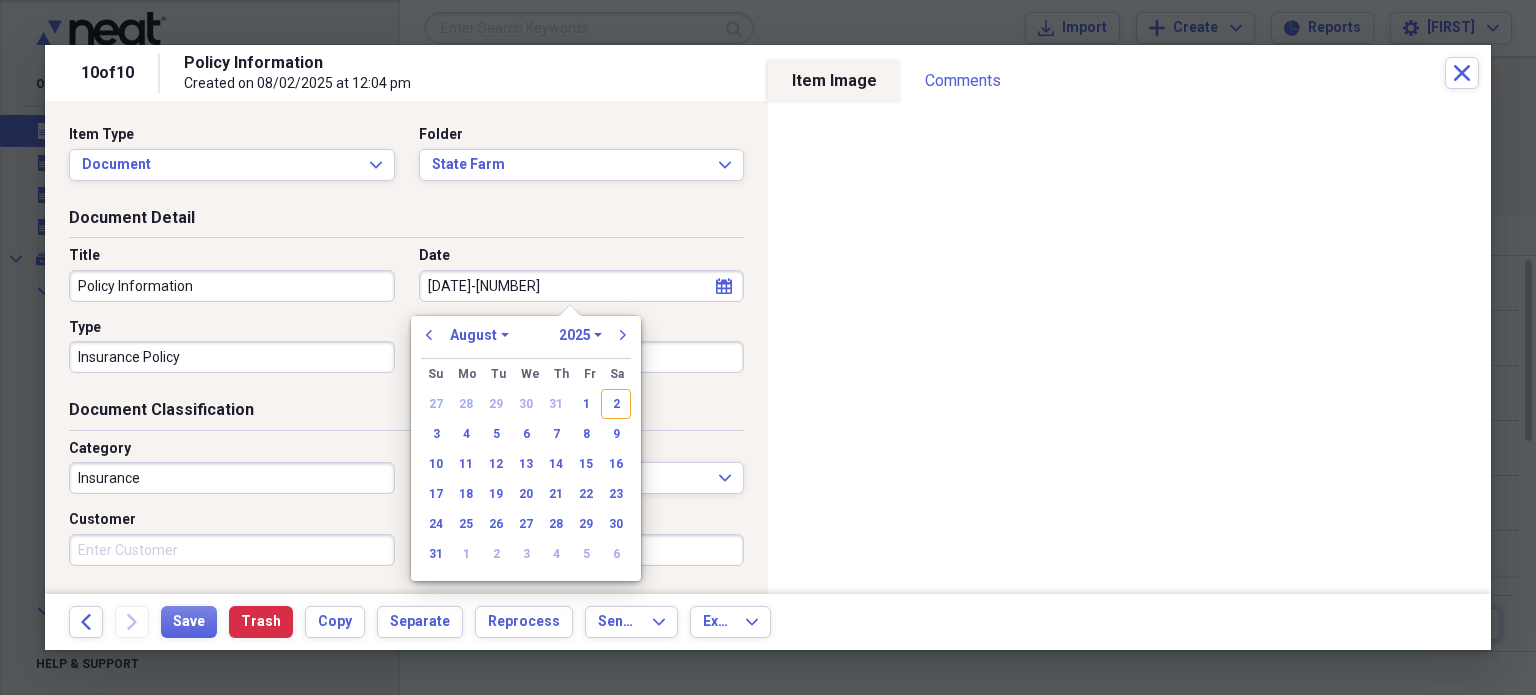 select on "9" 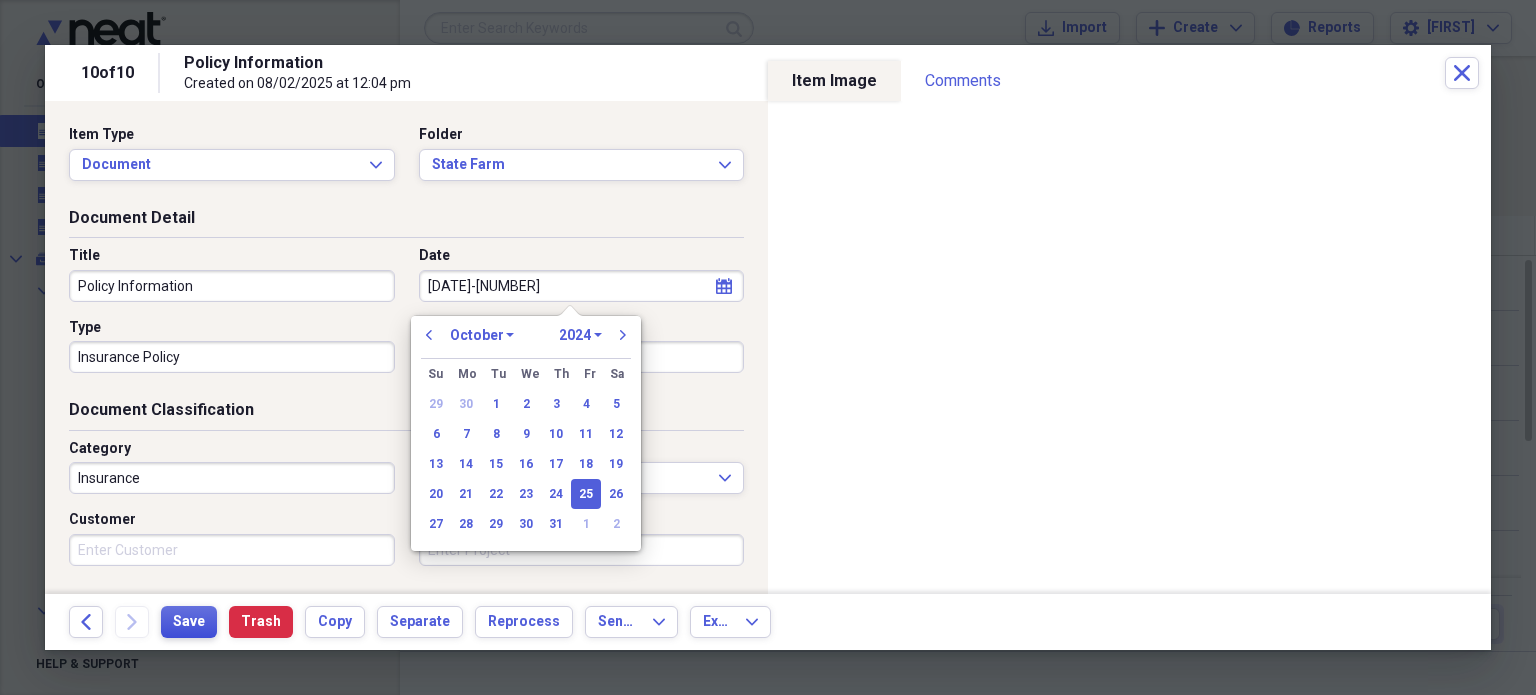 type on "10/25/2024" 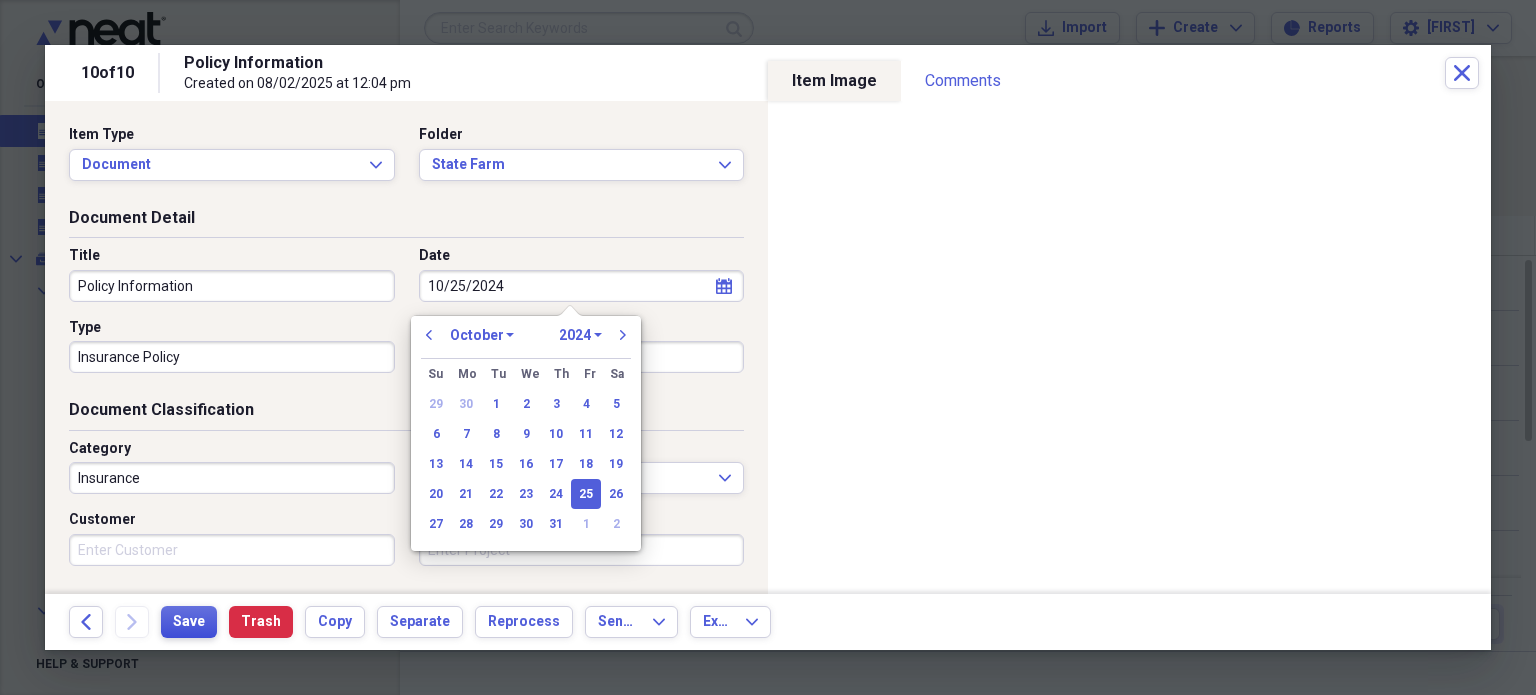 click on "Save" at bounding box center (189, 622) 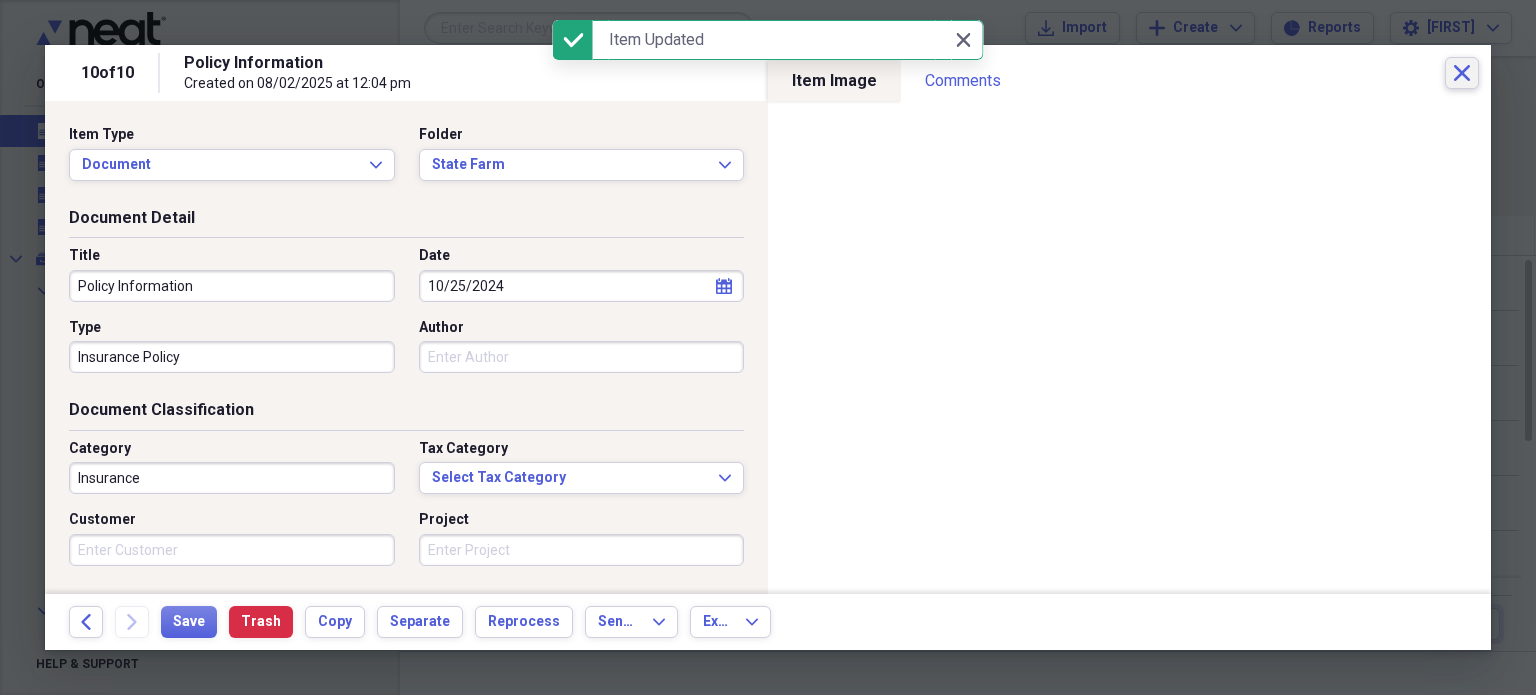 click on "Close" at bounding box center (1462, 73) 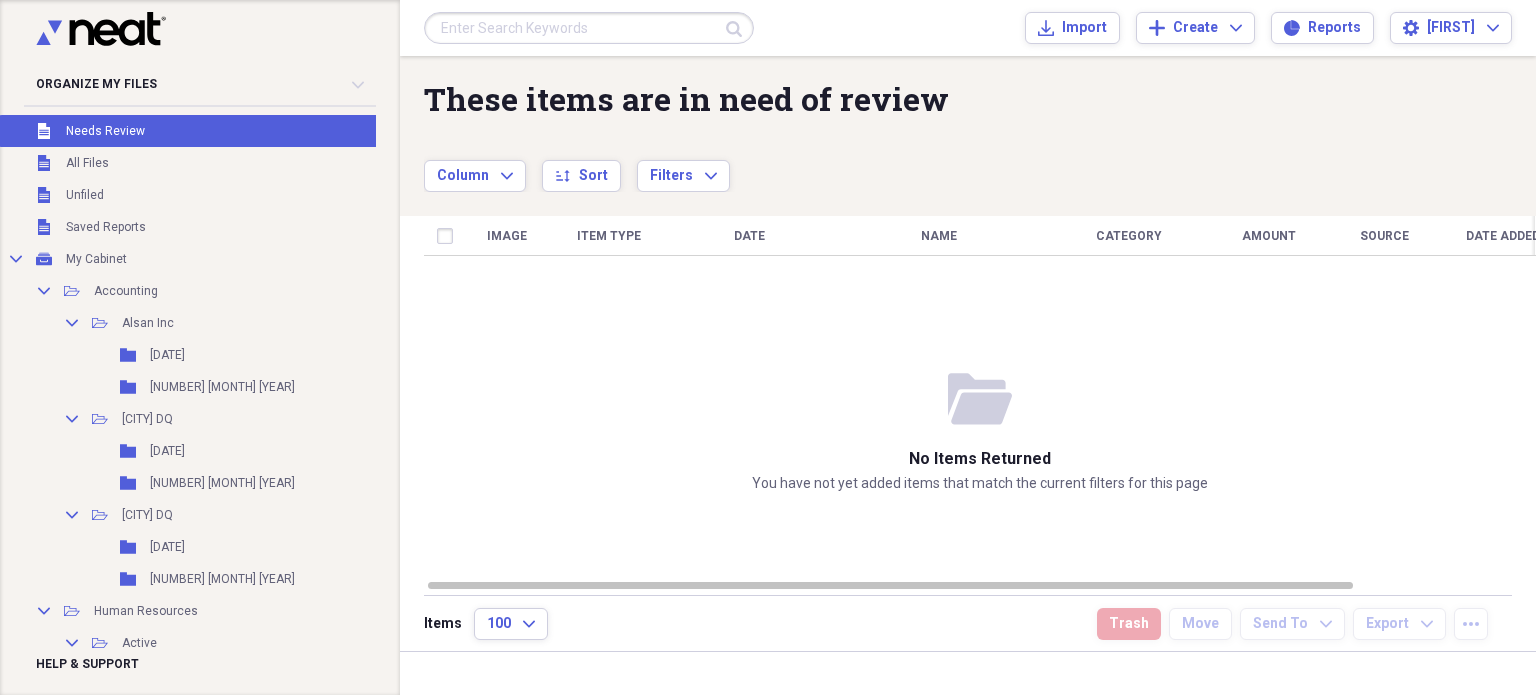 click on "These items are in need of review Showing 0 items Column Expand sort Sort Filters  Expand Create Item Expand" at bounding box center (968, 124) 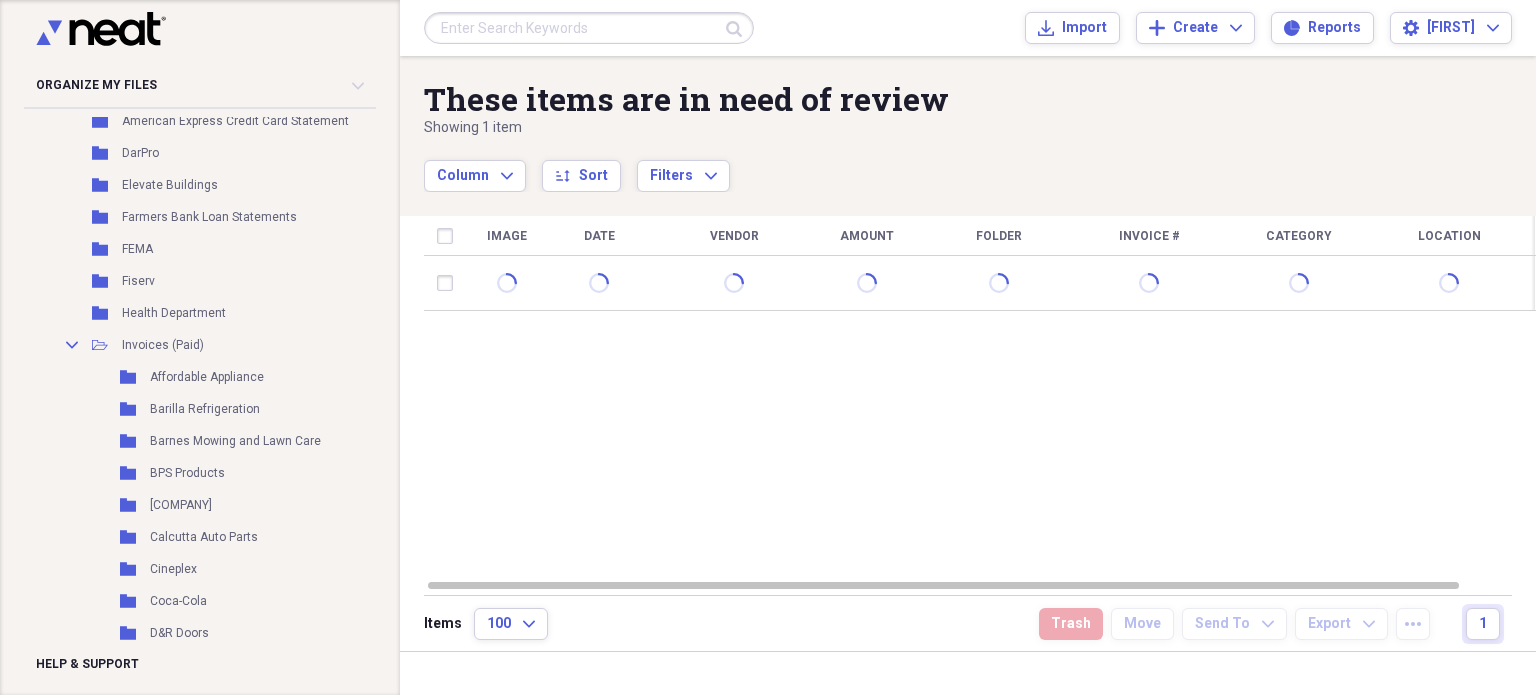 scroll, scrollTop: 4302, scrollLeft: 0, axis: vertical 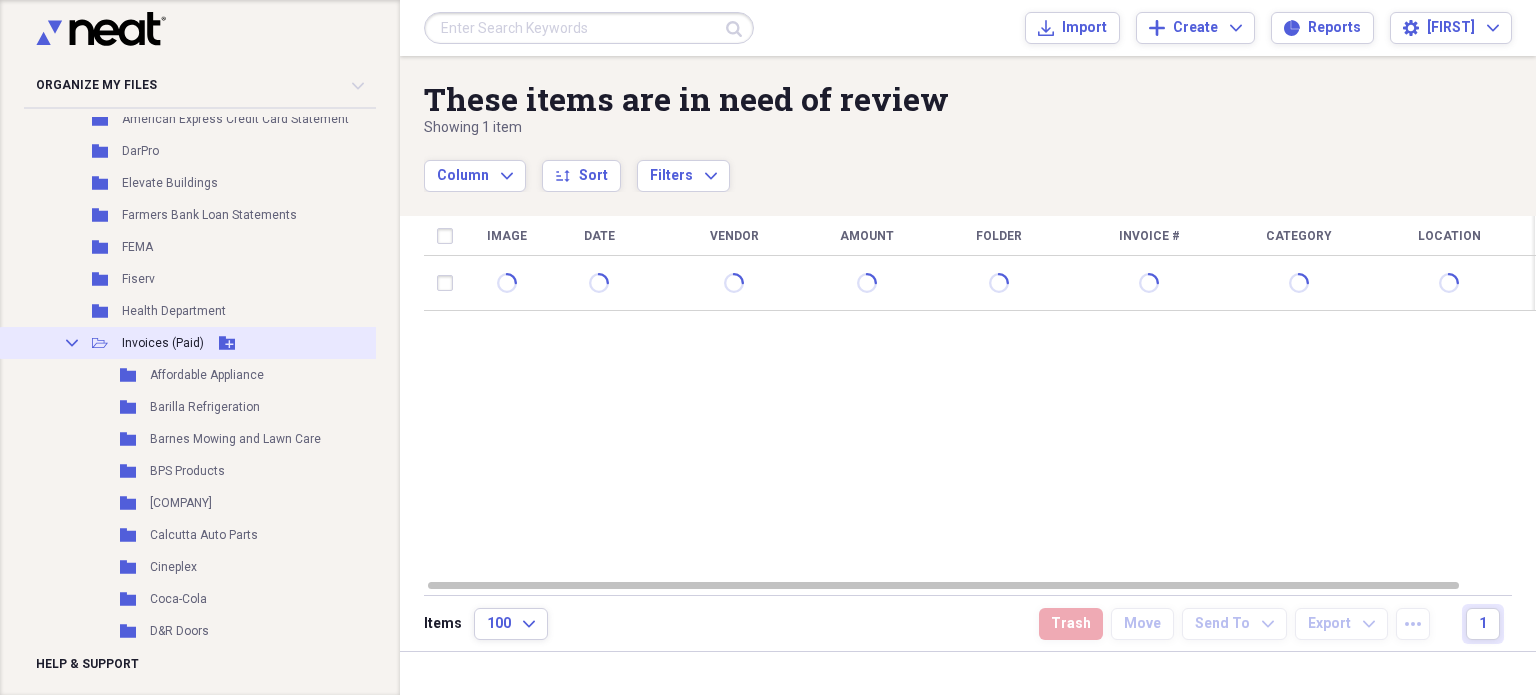 click on "Add Folder" 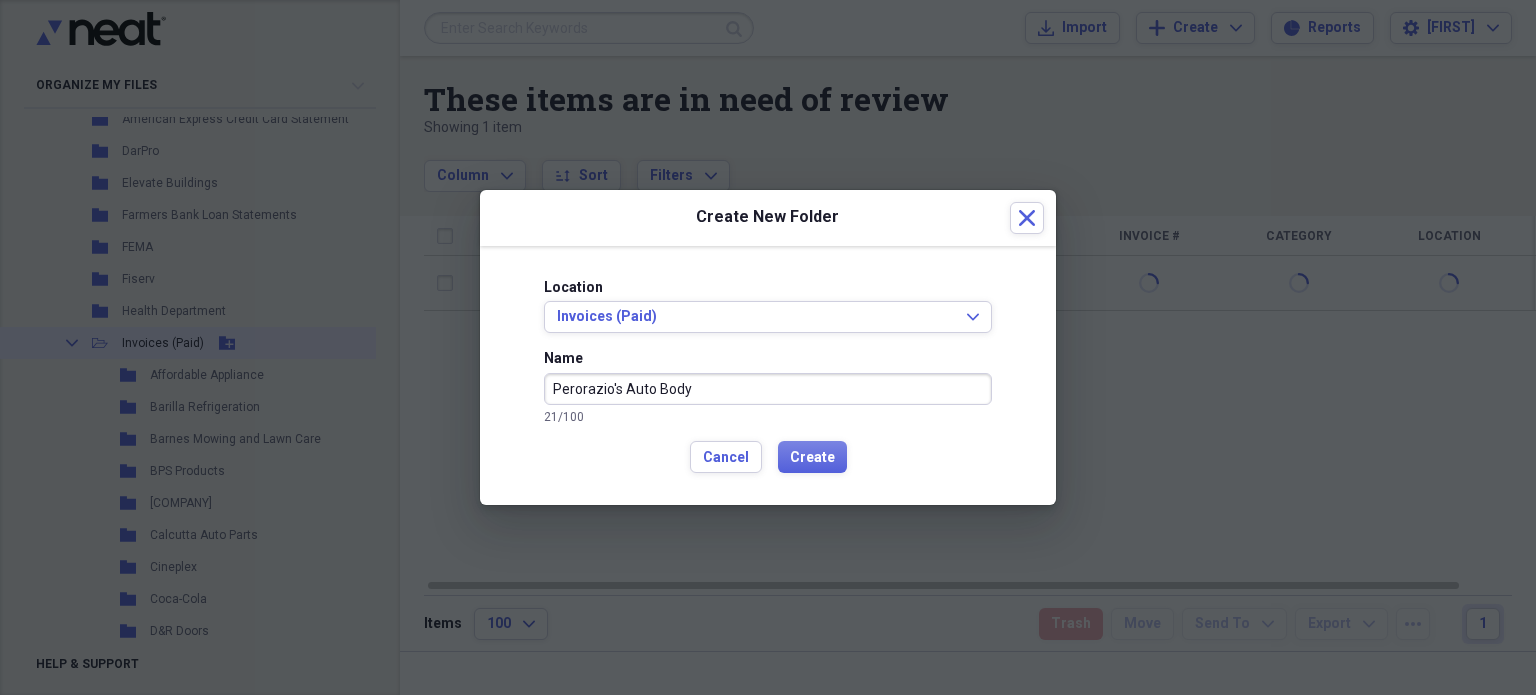 type on "Perorazio's Auto Body" 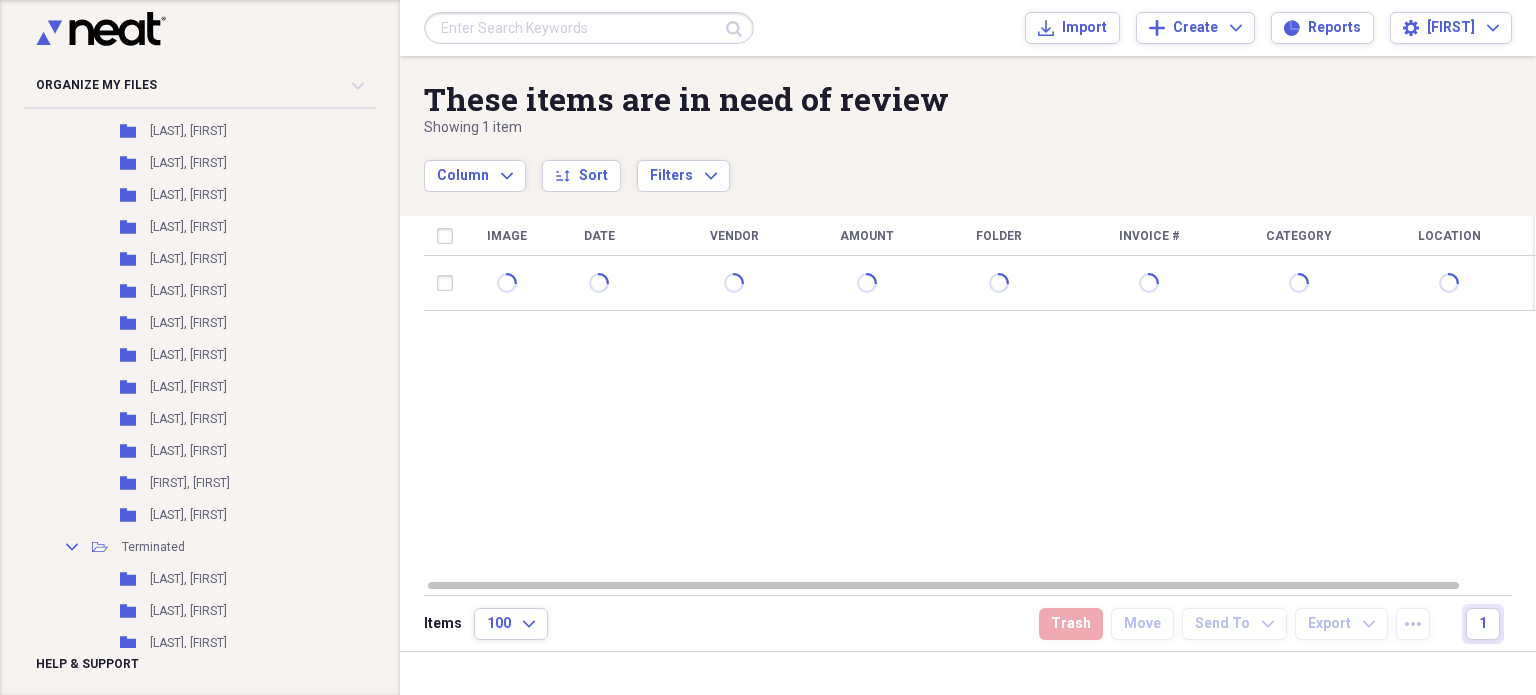 scroll, scrollTop: 0, scrollLeft: 0, axis: both 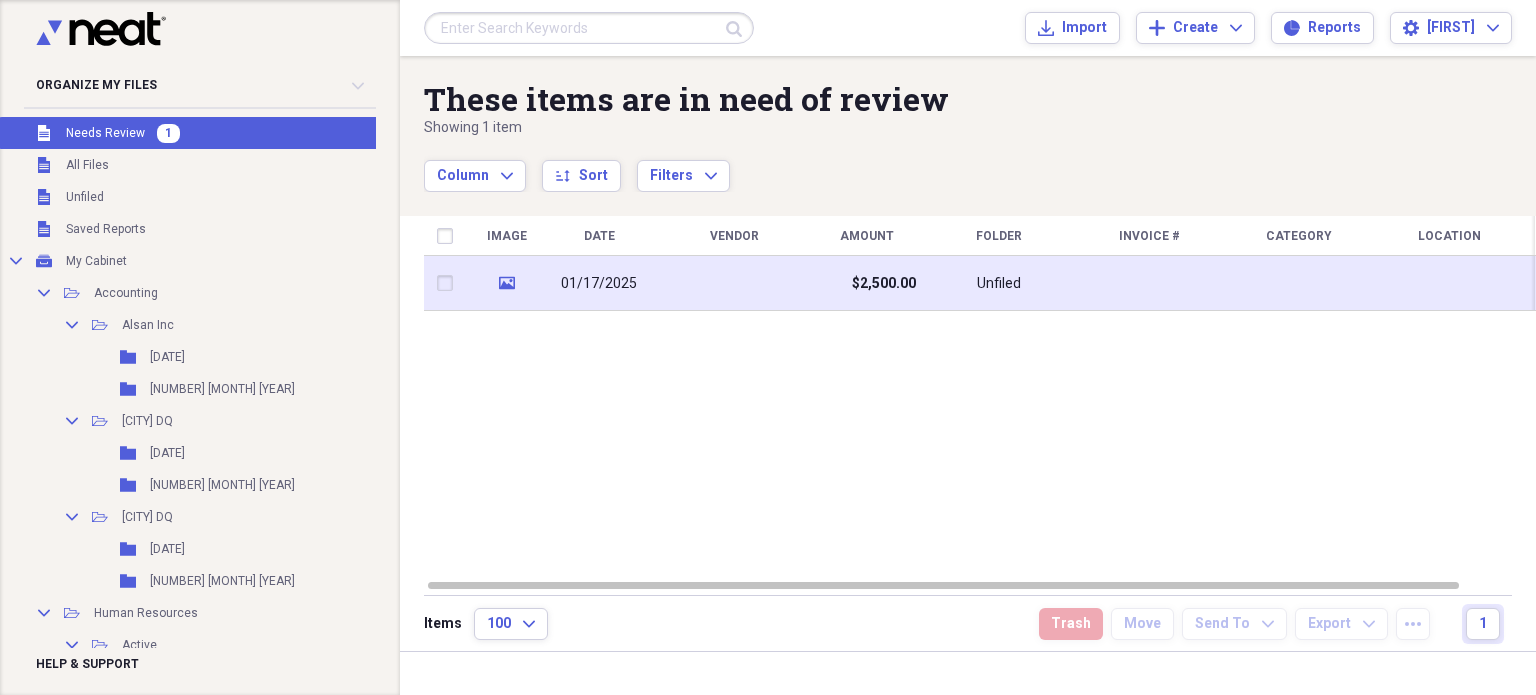 click at bounding box center [734, 283] 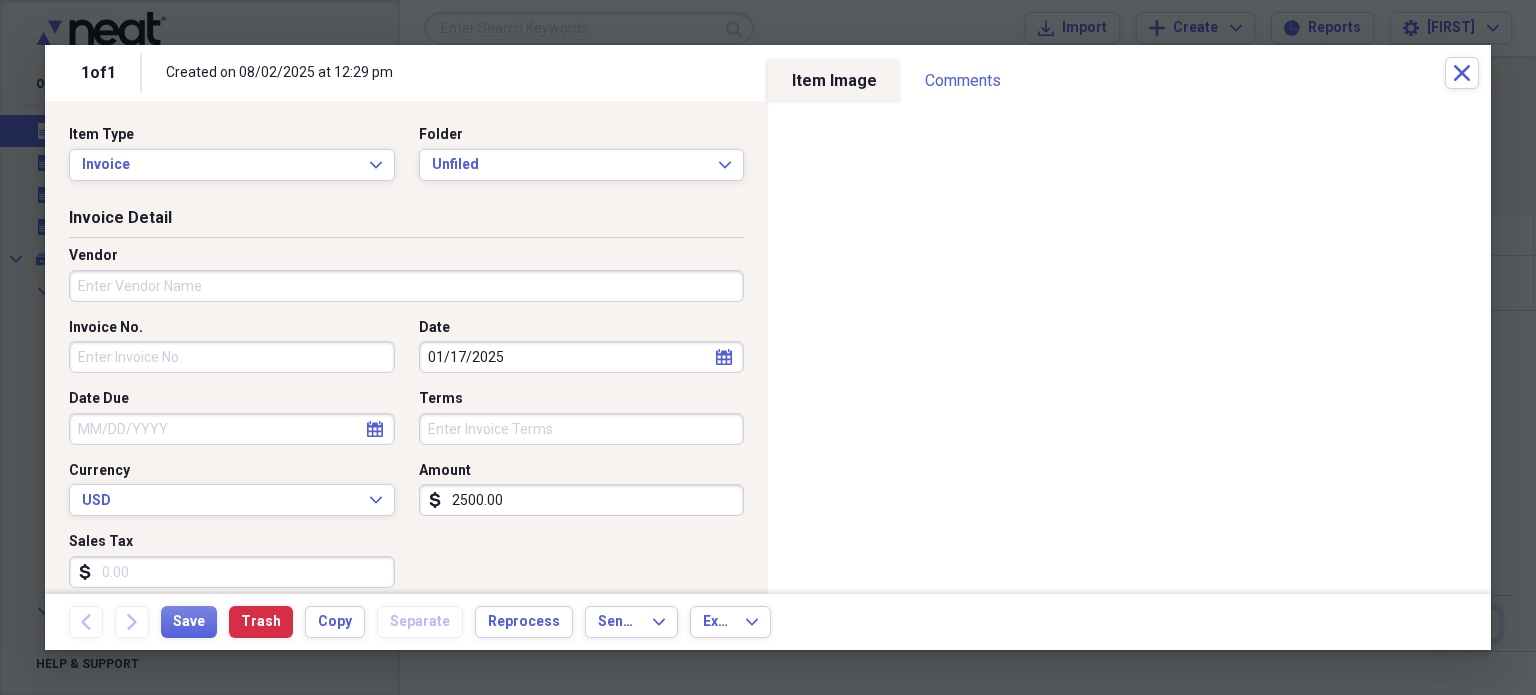click on "Vendor" at bounding box center [406, 282] 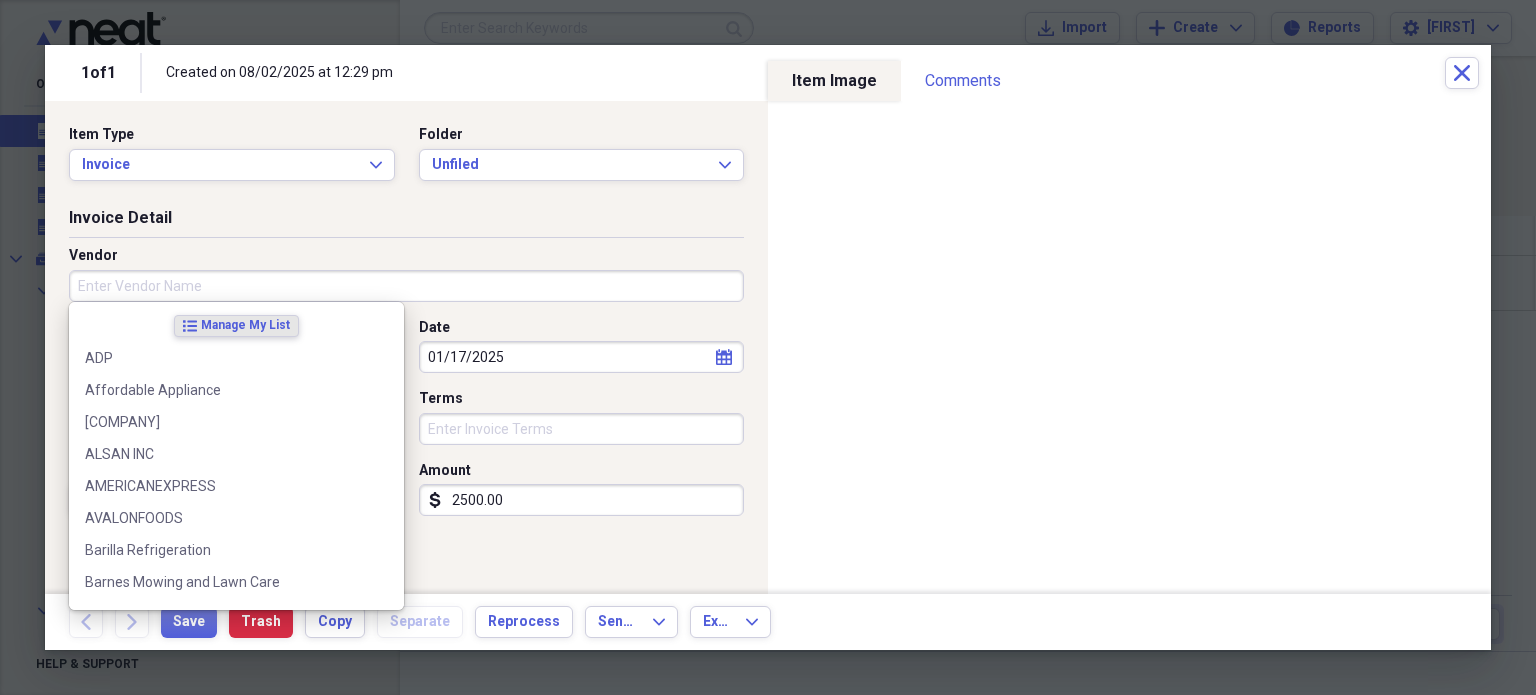 click on "Vendor" at bounding box center (406, 286) 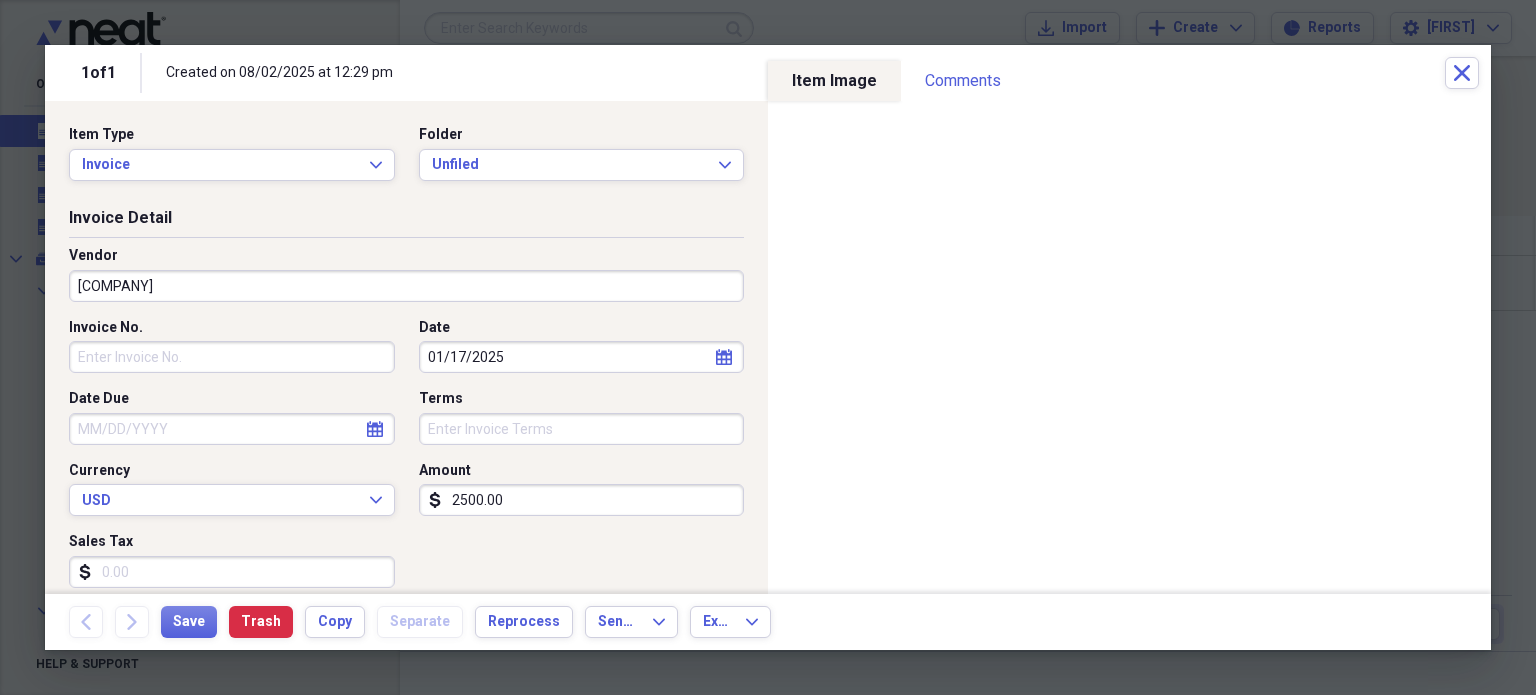 type on "Perorazio's" 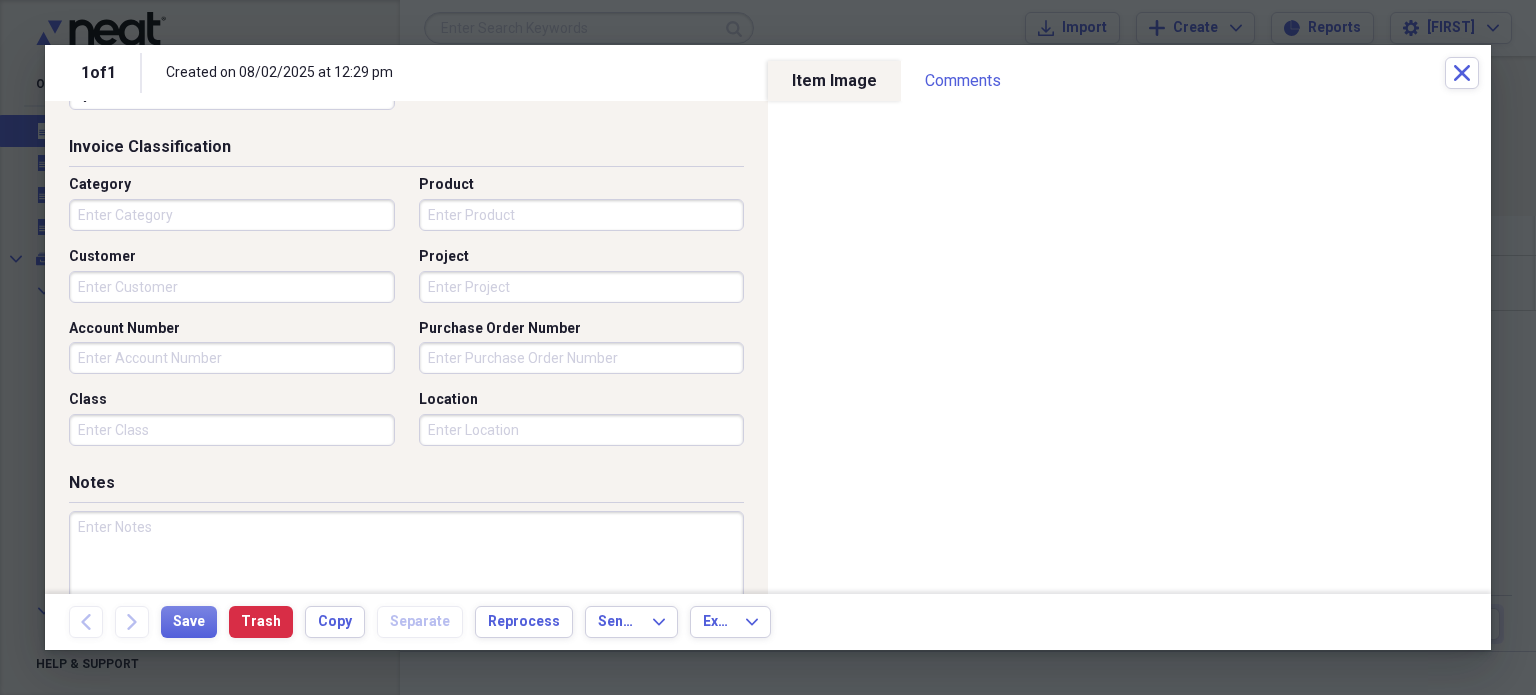 scroll, scrollTop: 484, scrollLeft: 0, axis: vertical 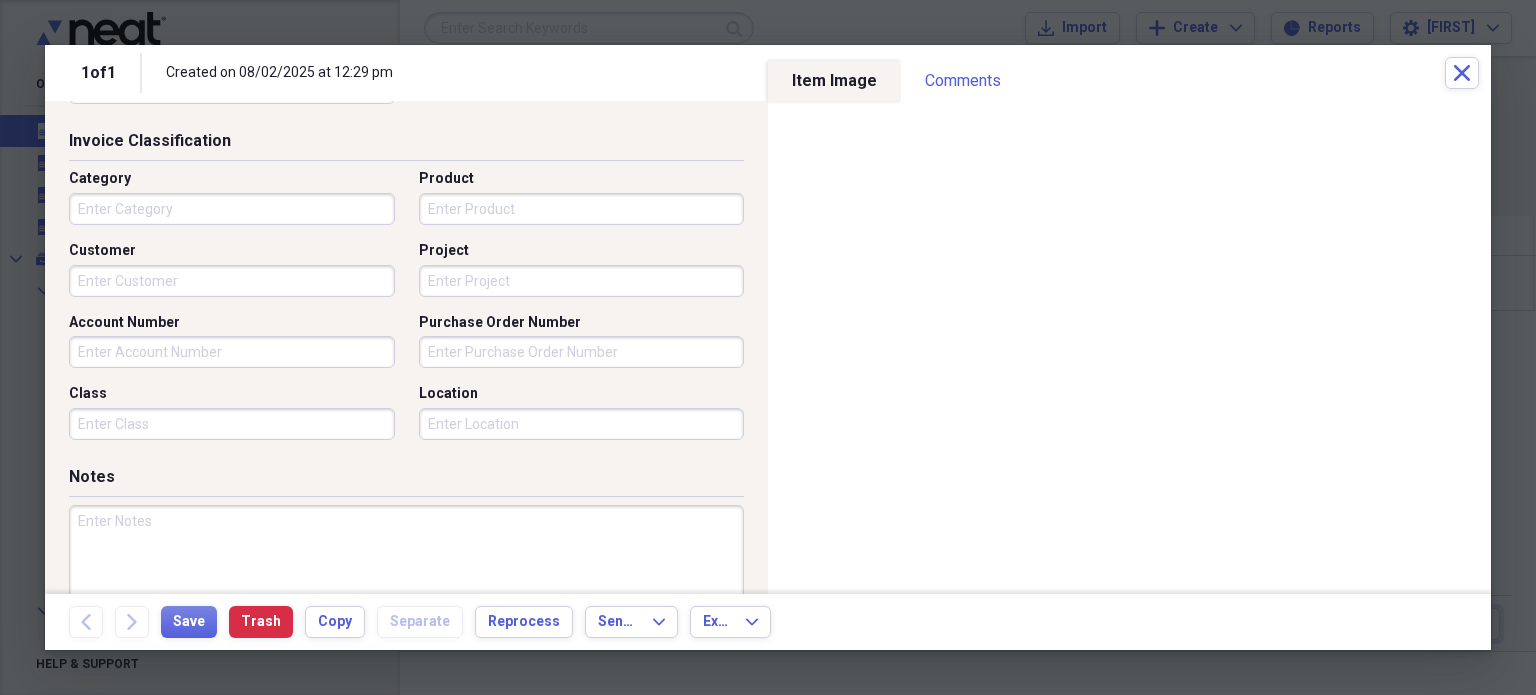 click on "Category" at bounding box center (232, 209) 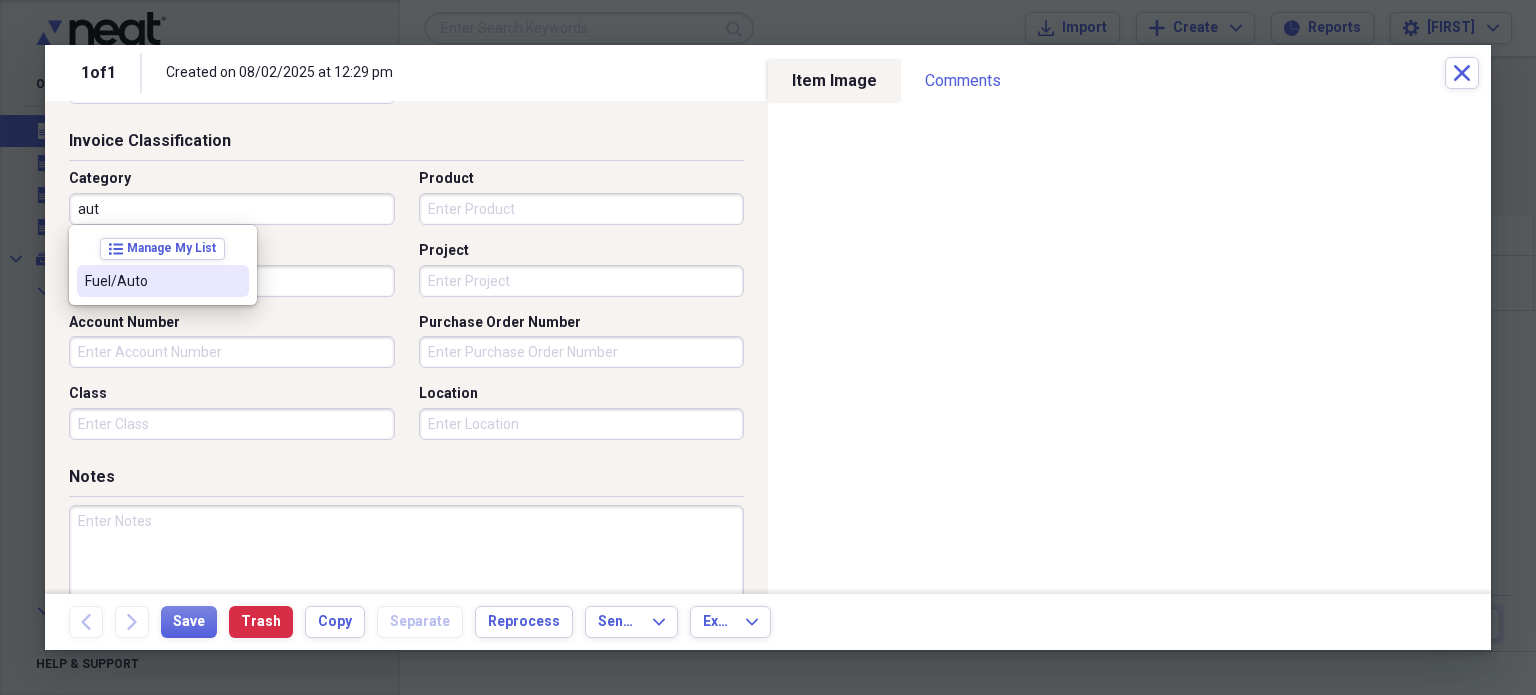 click on "Fuel/Auto" at bounding box center [151, 281] 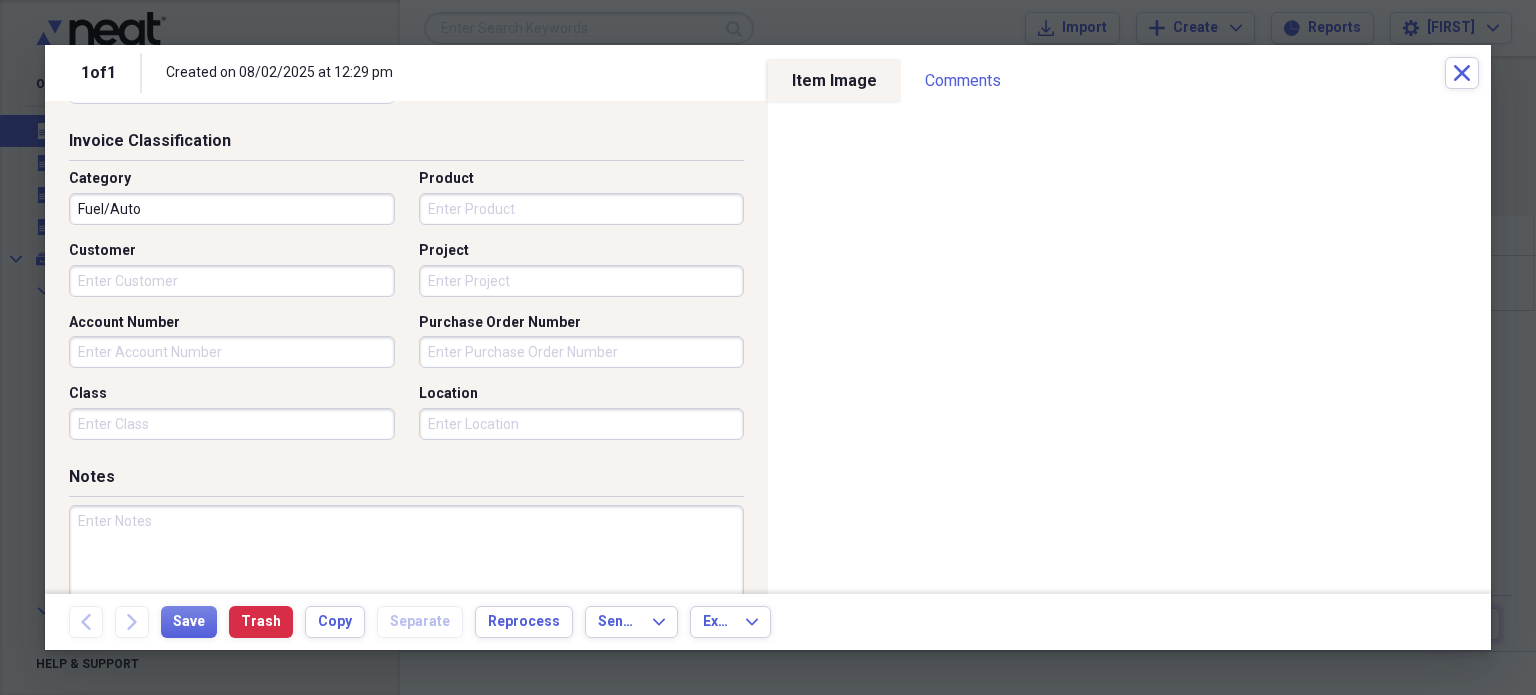 click on "Location" at bounding box center [582, 424] 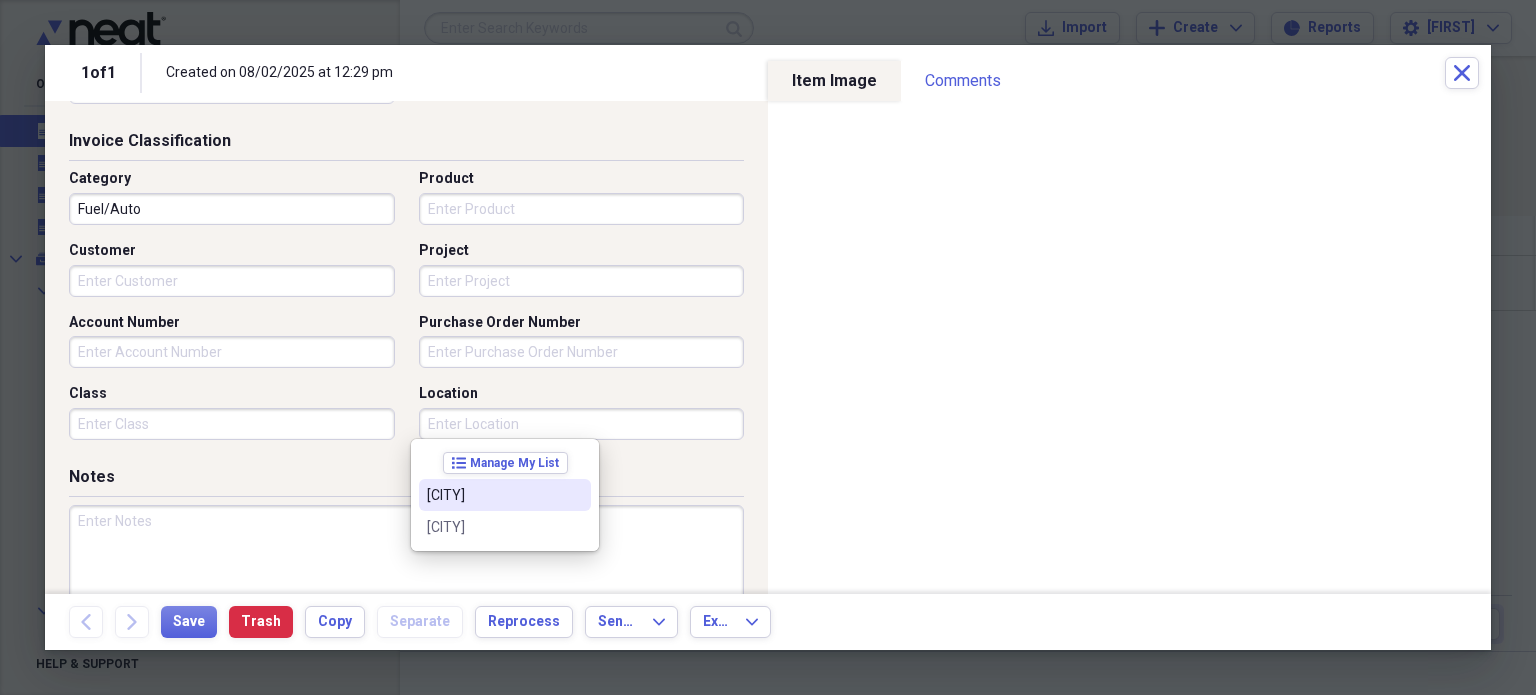 click at bounding box center [406, 570] 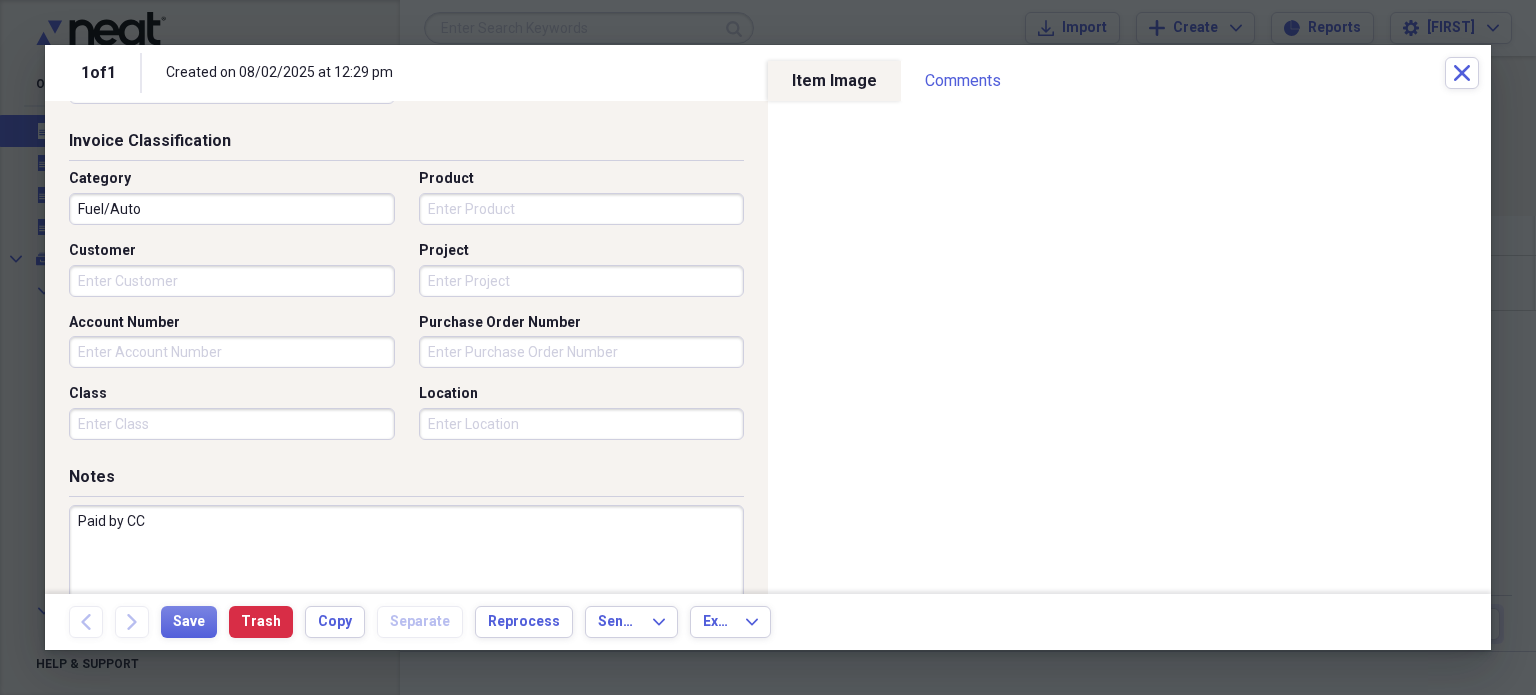 type on "Paid by CC" 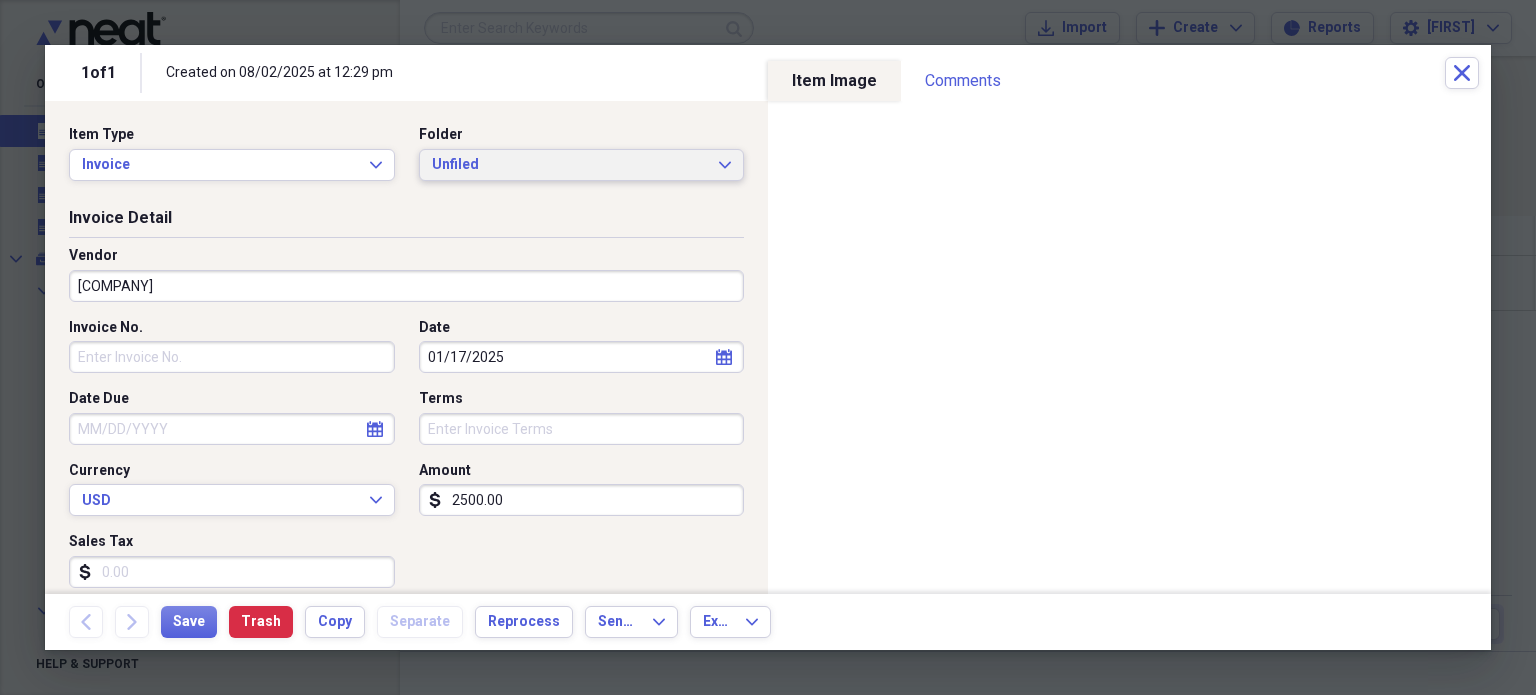 click on "Unfiled" at bounding box center (570, 165) 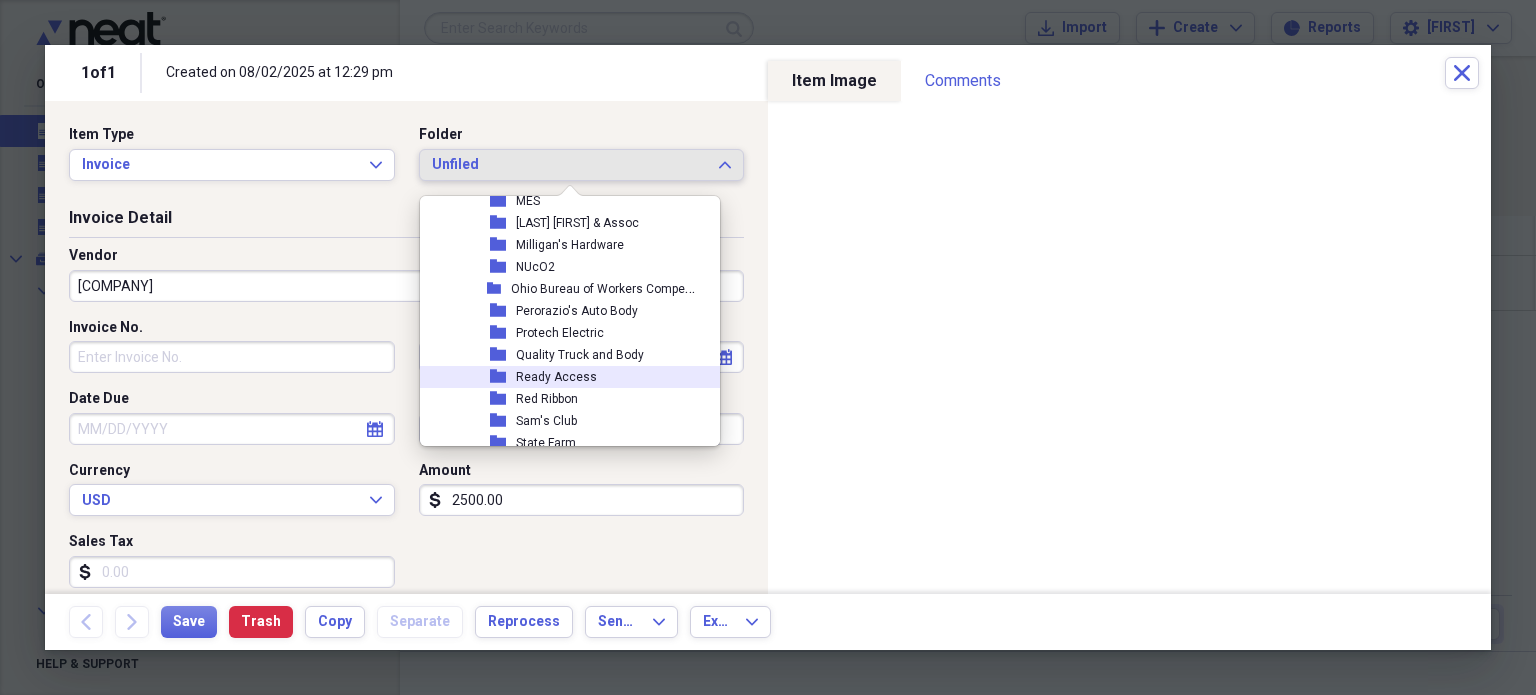 scroll, scrollTop: 3474, scrollLeft: 0, axis: vertical 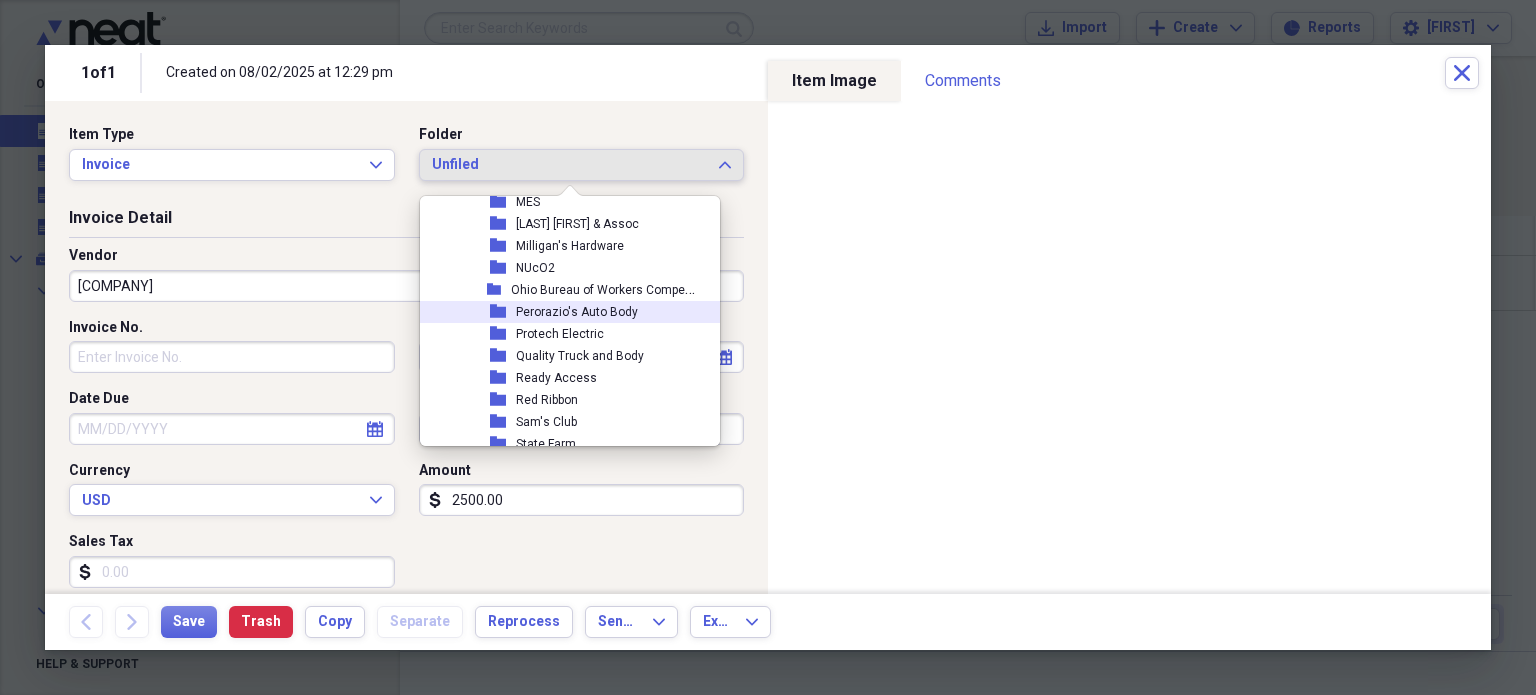 click on "Perorazio's Auto Body" at bounding box center [577, 312] 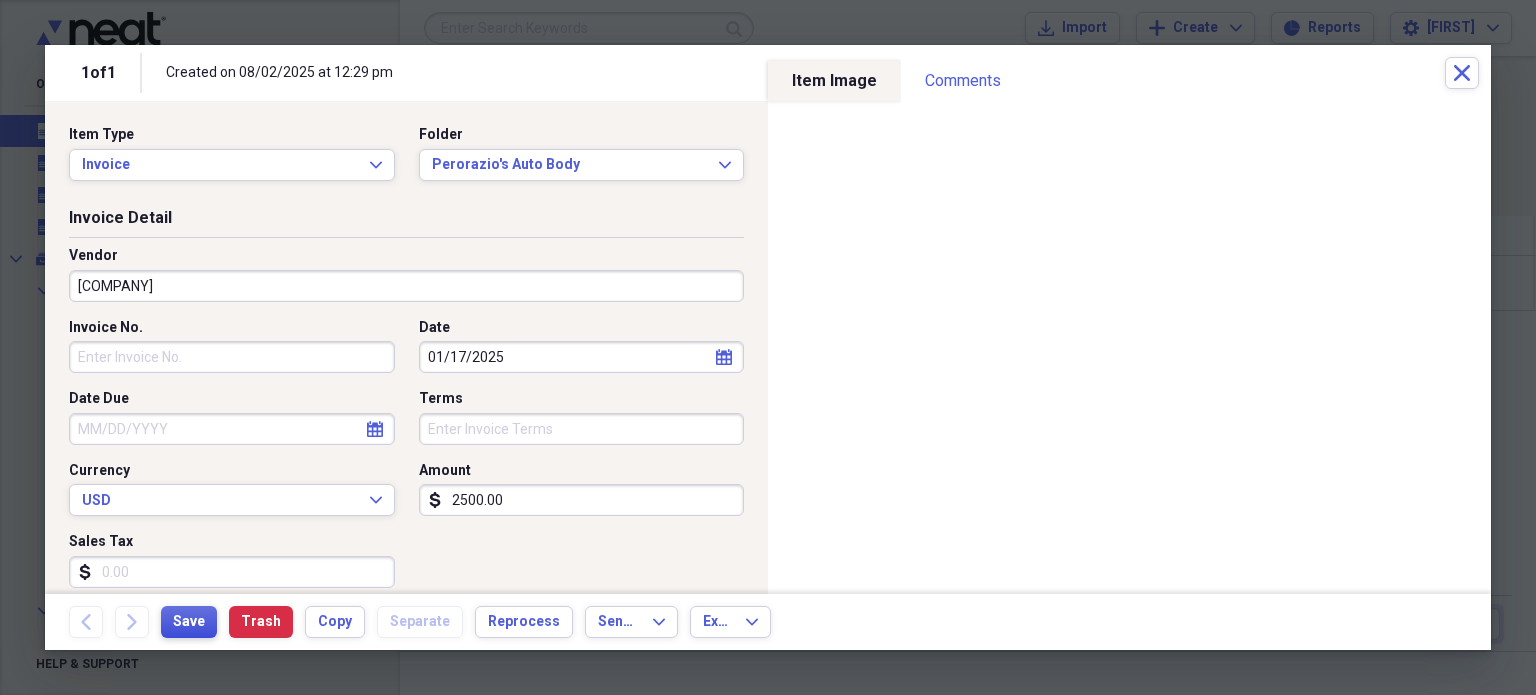 click on "Save" at bounding box center [189, 622] 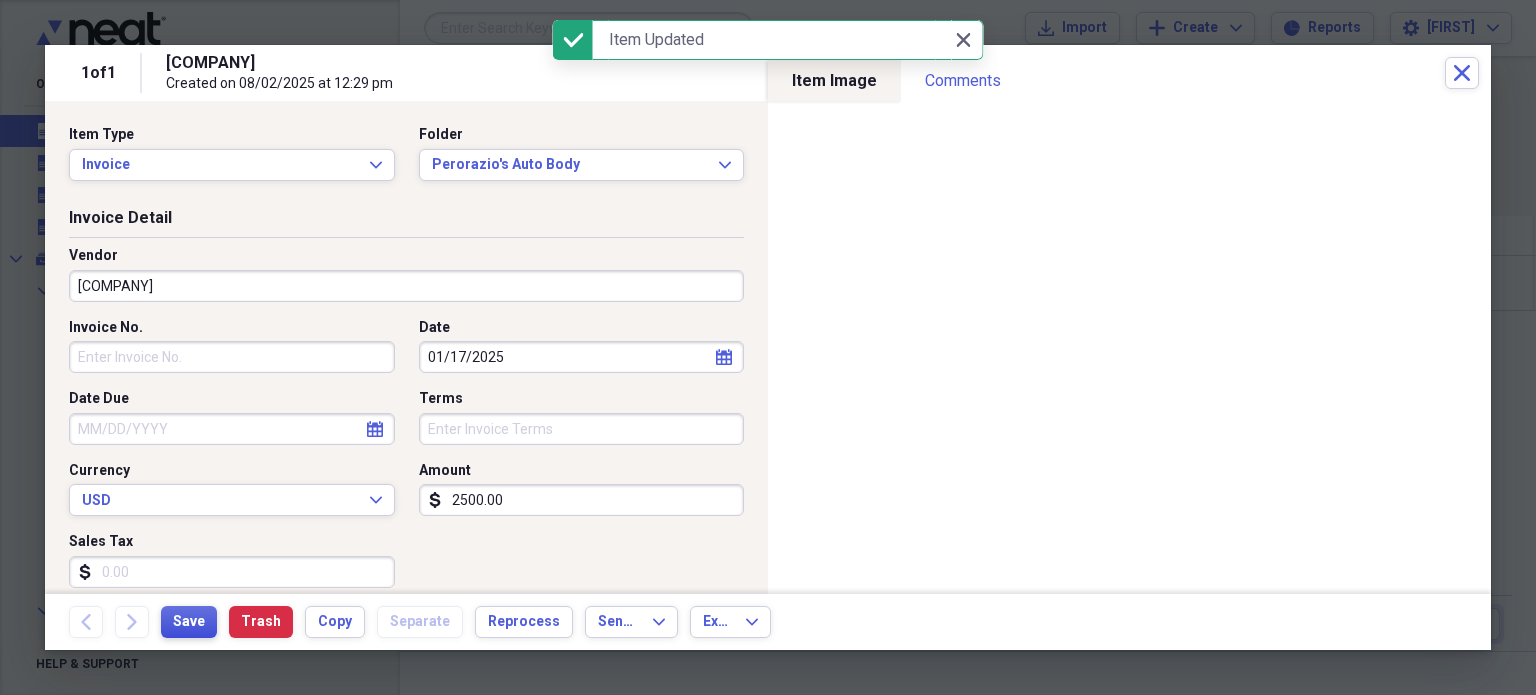 type on "Perorazio's" 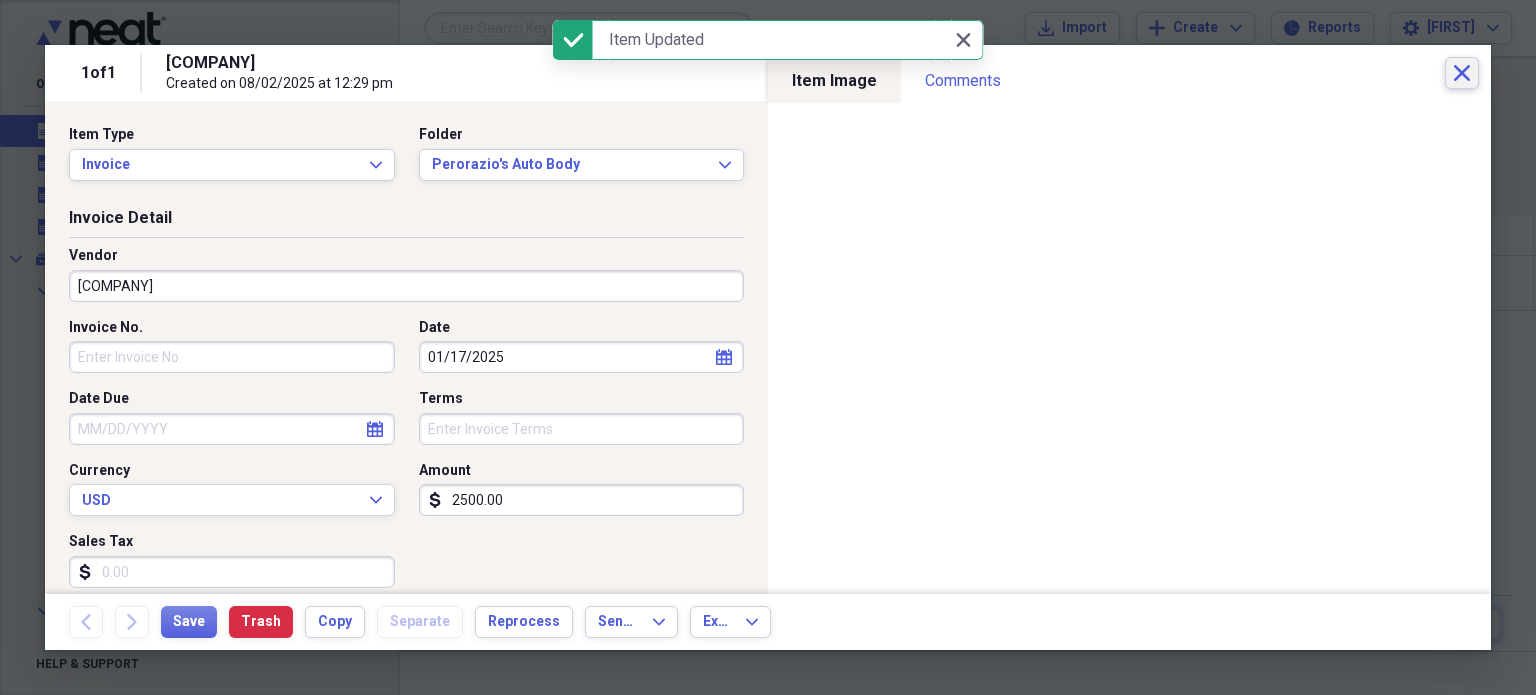 click 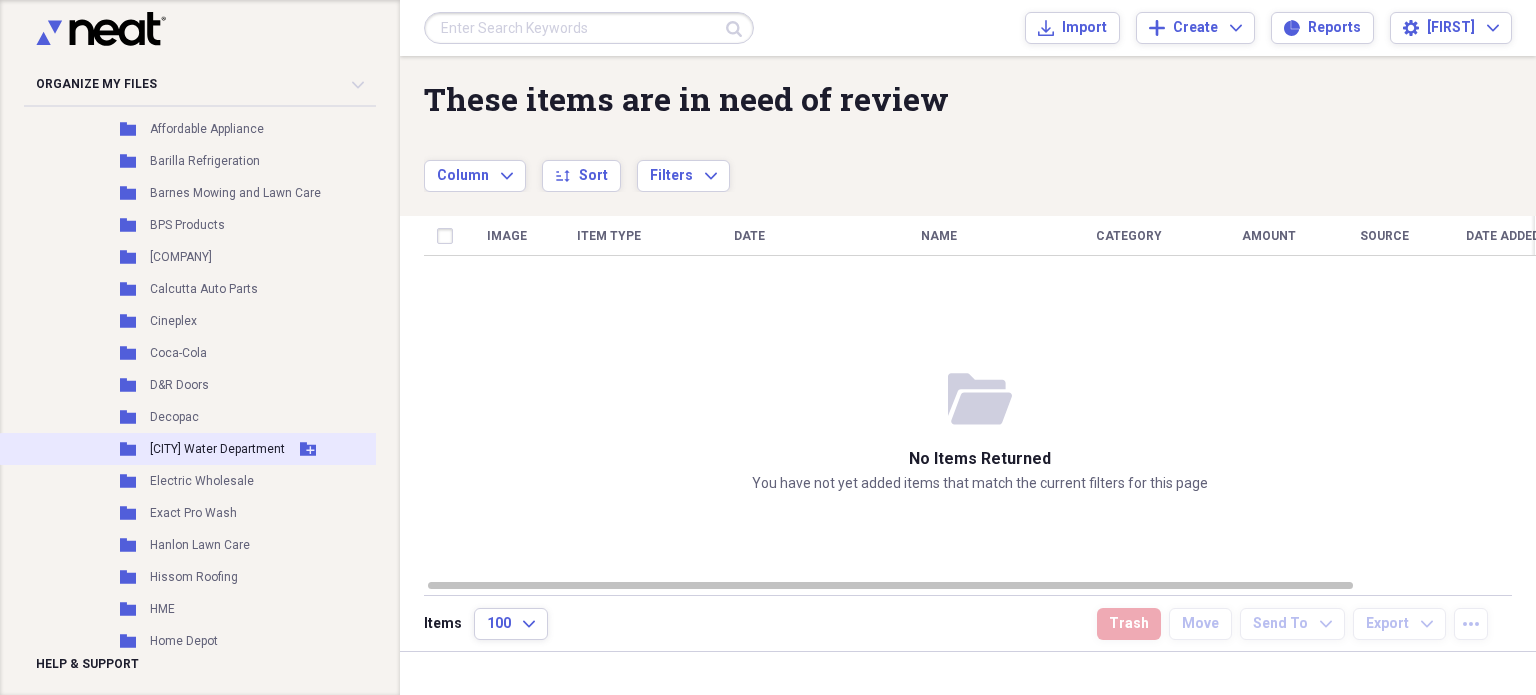 scroll, scrollTop: 4547, scrollLeft: 0, axis: vertical 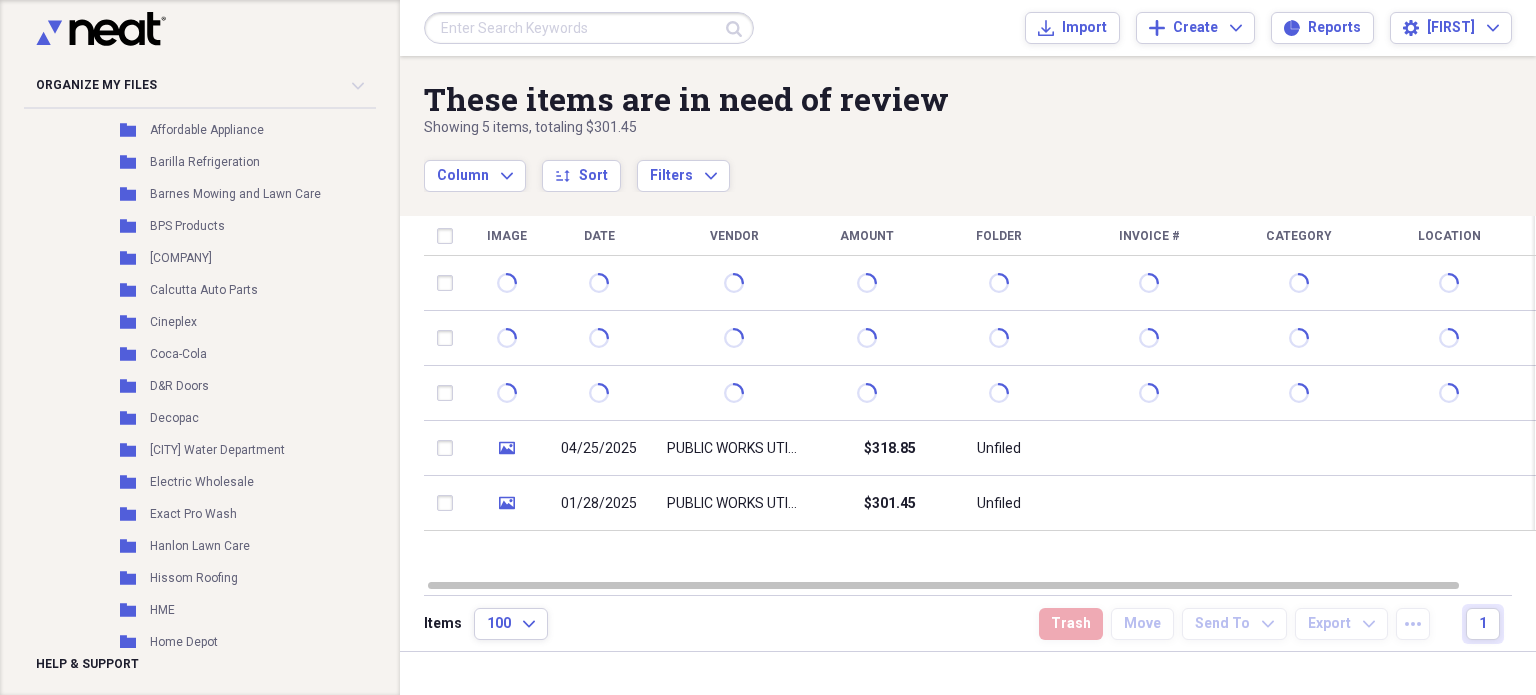 click on "These items are in need of review Showing 5 items , totaling $301.45 Column Expand sort Sort Filters  Expand Create Item Expand" at bounding box center (968, 124) 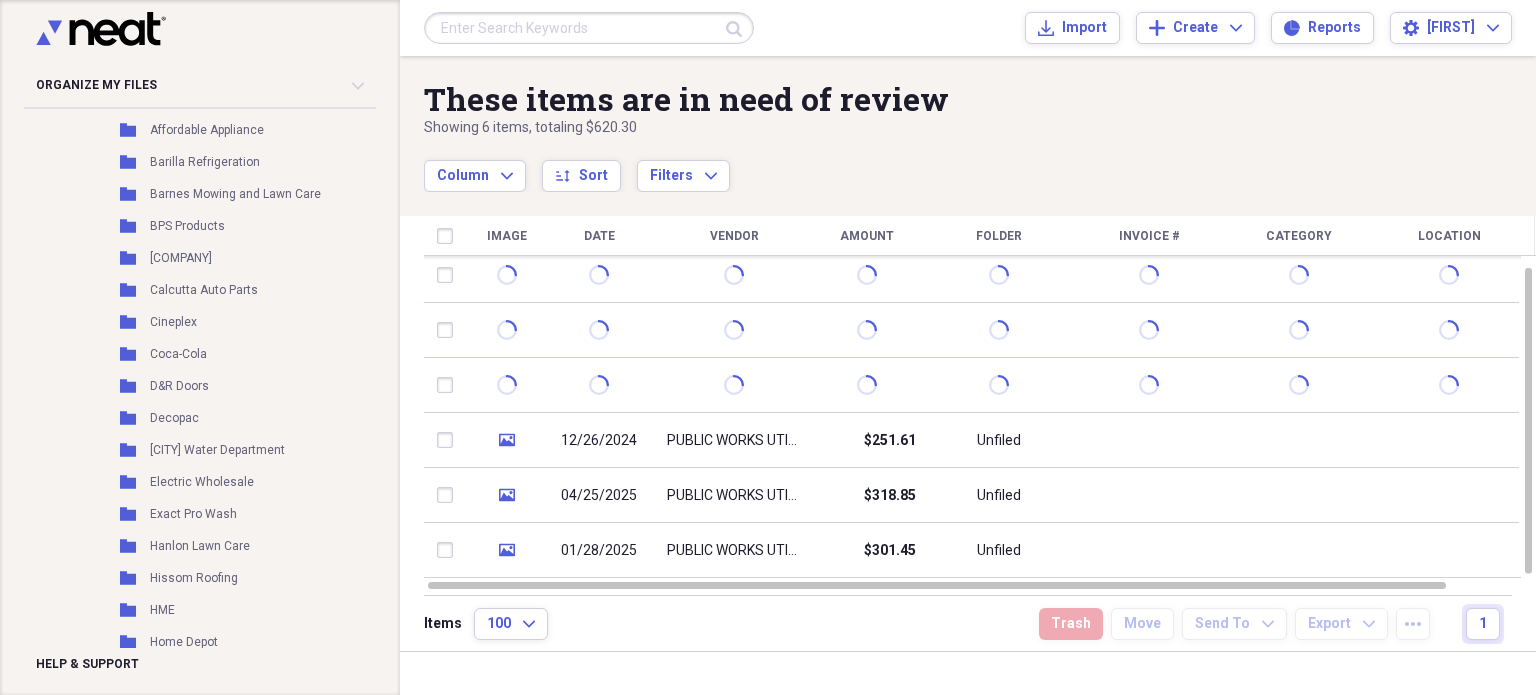 click at bounding box center [449, 236] 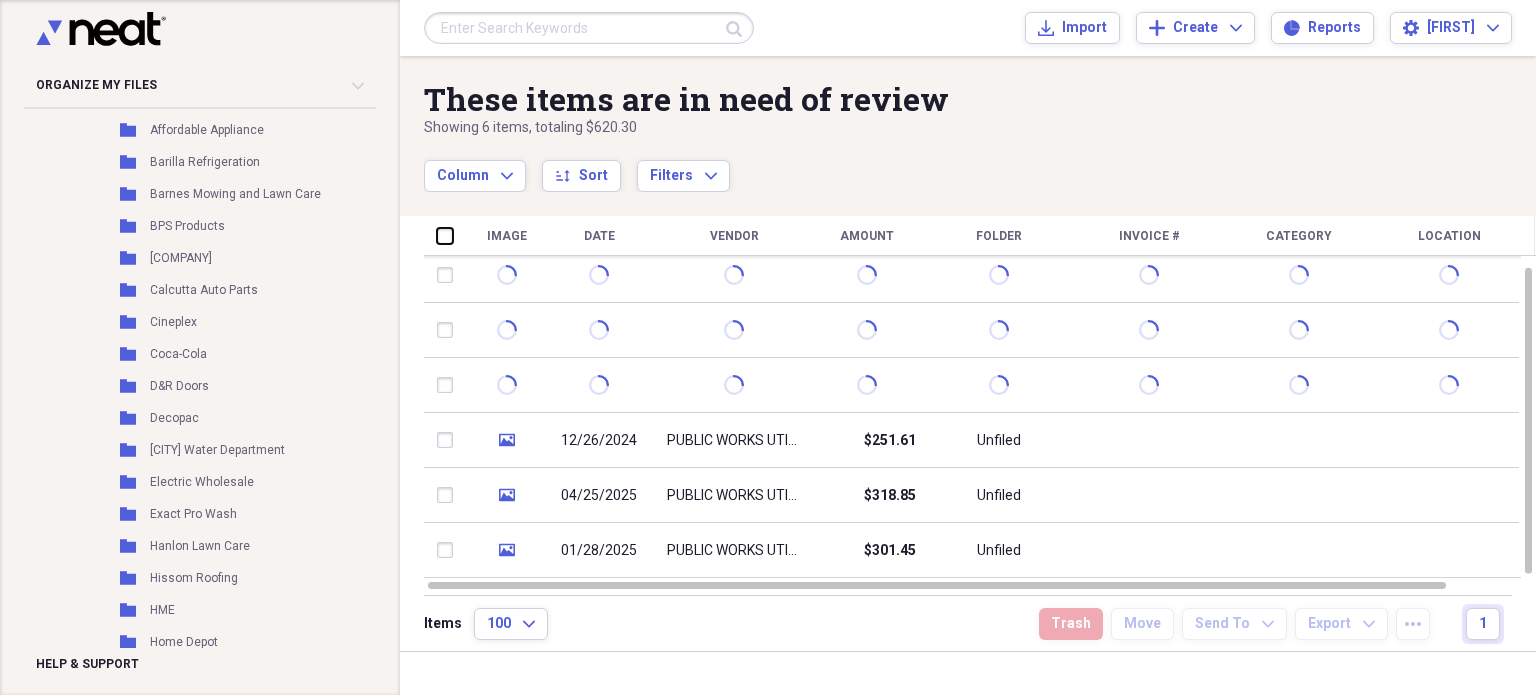 click at bounding box center (437, 235) 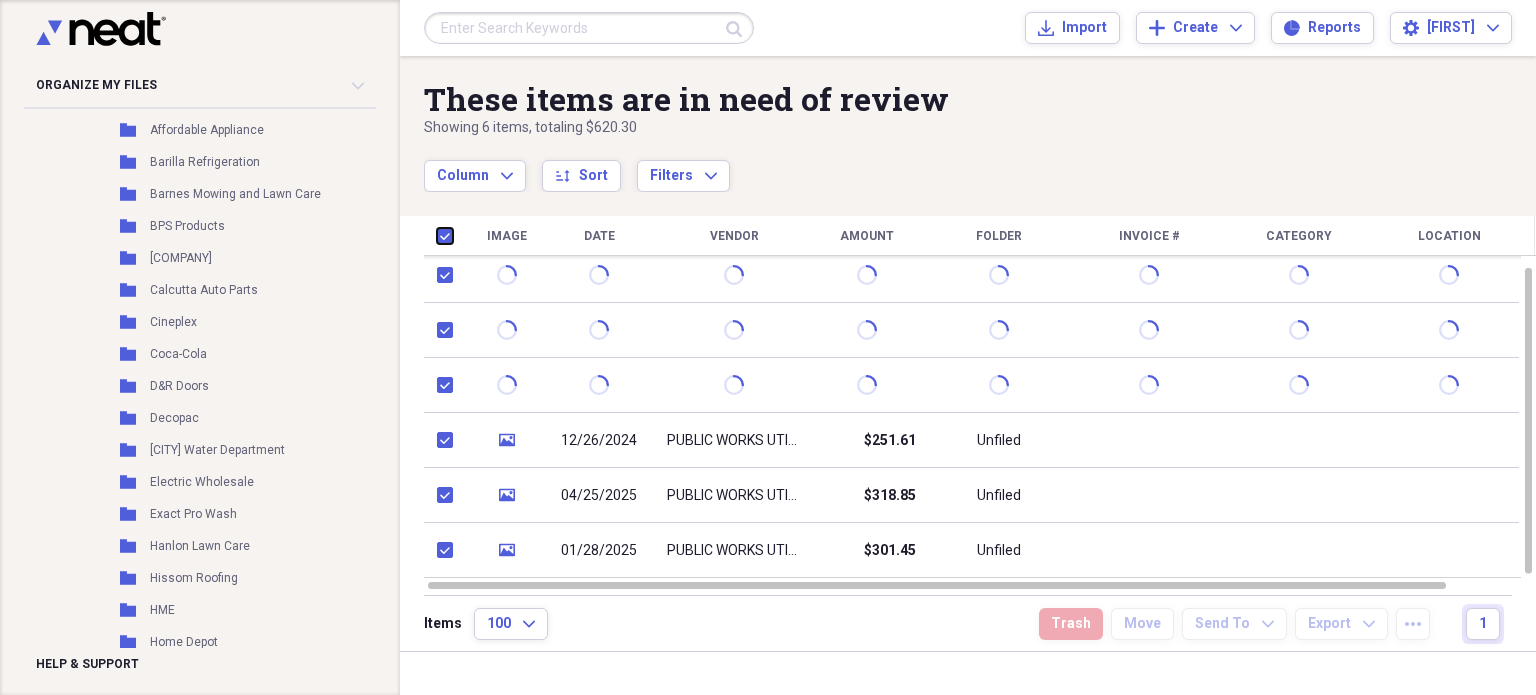 checkbox on "true" 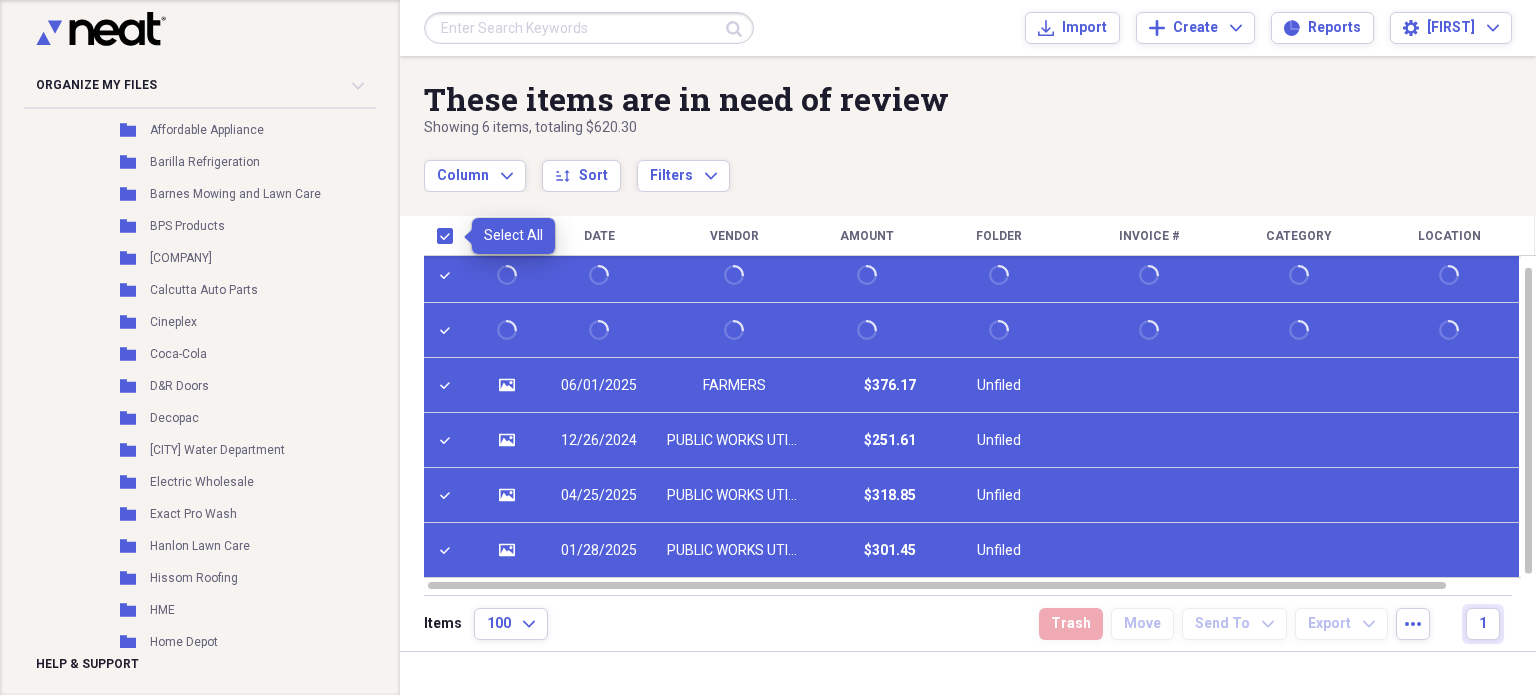 click at bounding box center (449, 236) 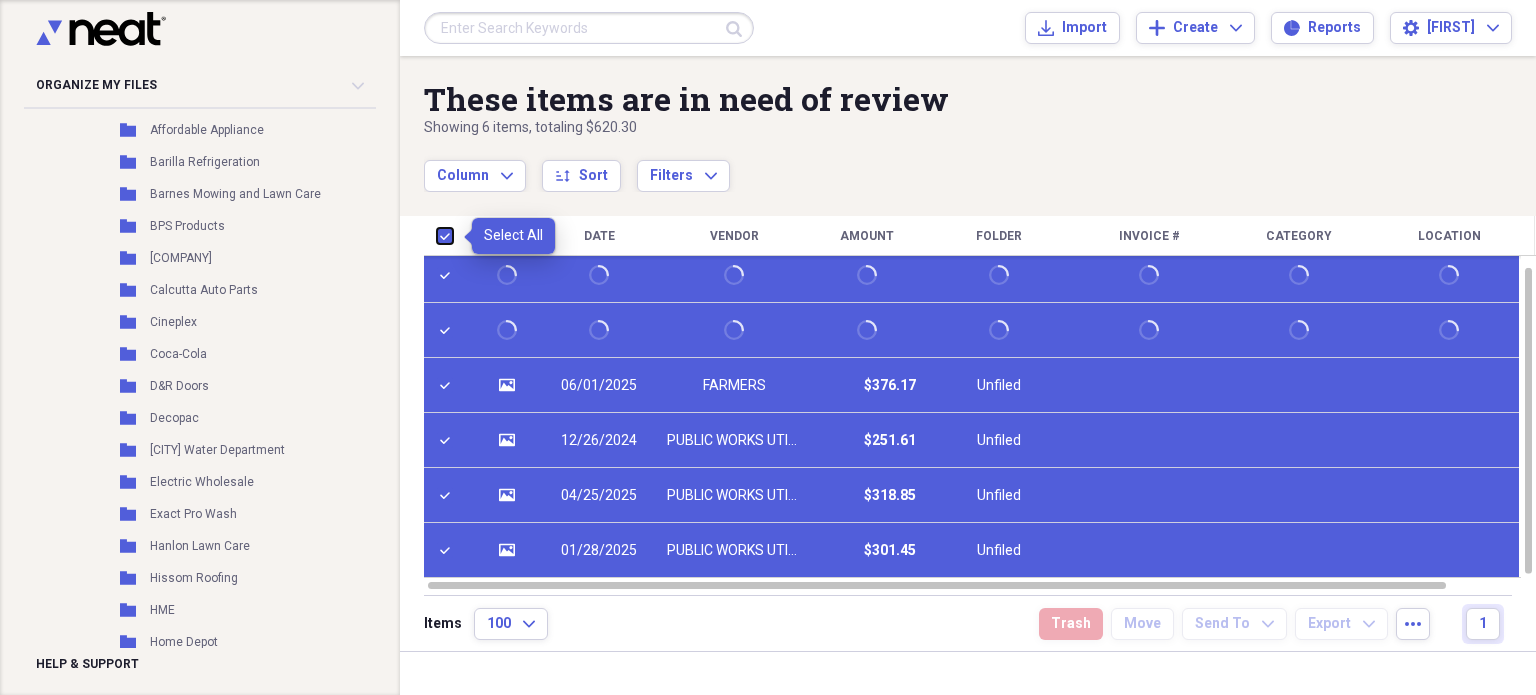 click at bounding box center (437, 235) 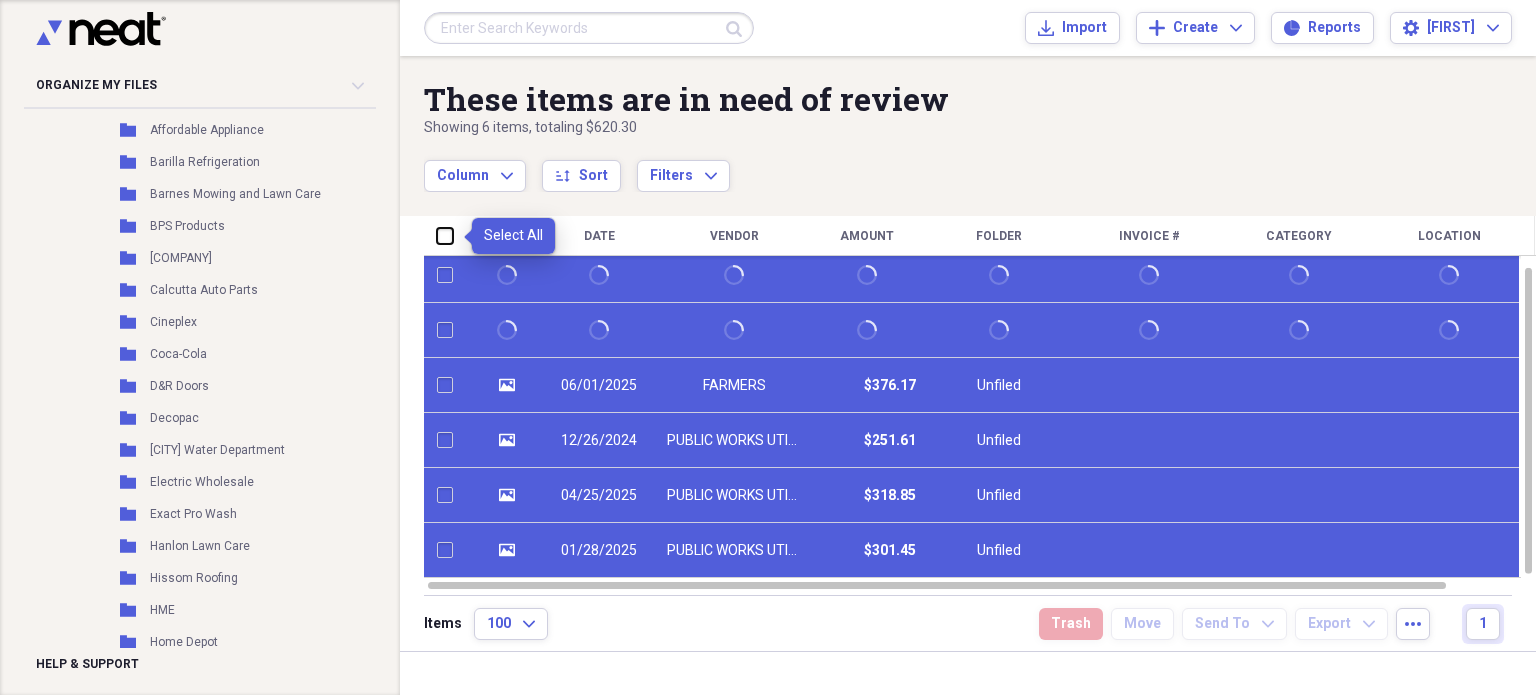 checkbox on "false" 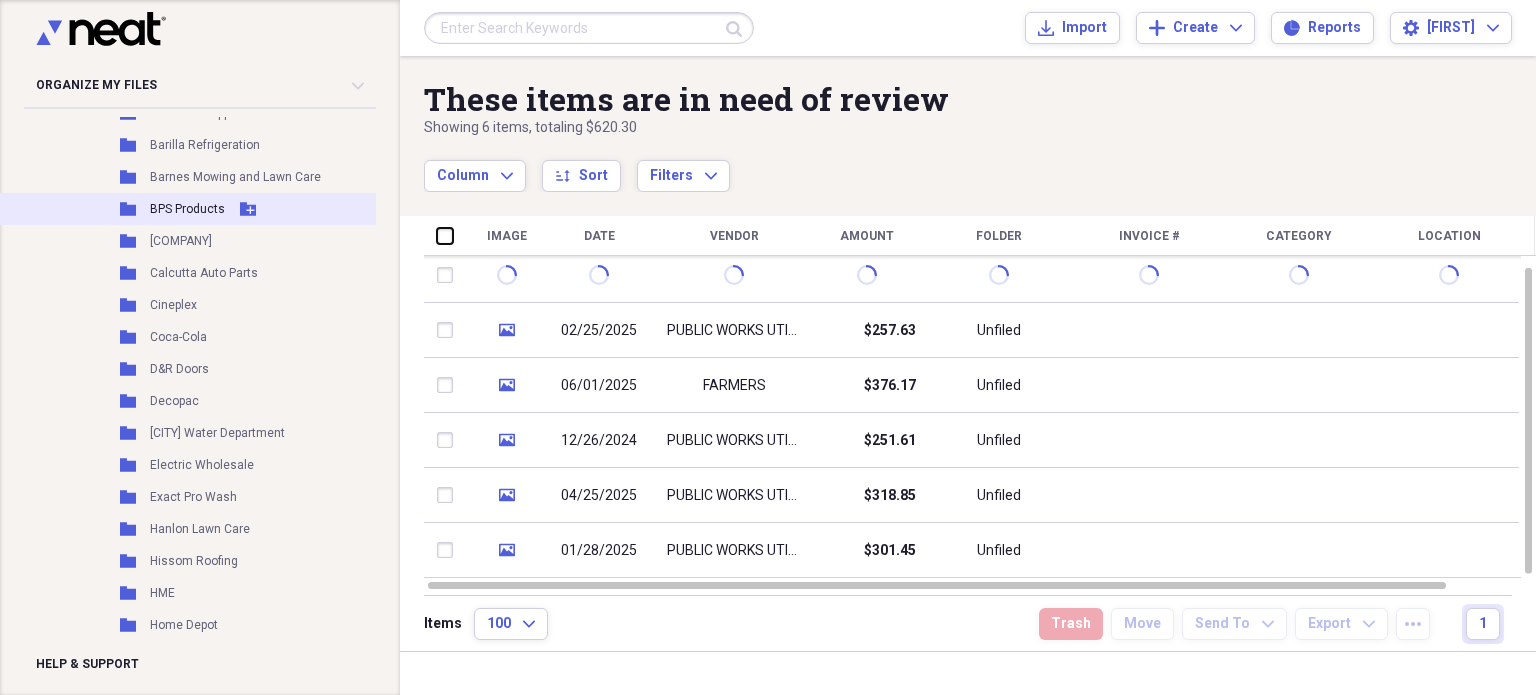 scroll, scrollTop: 4578, scrollLeft: 0, axis: vertical 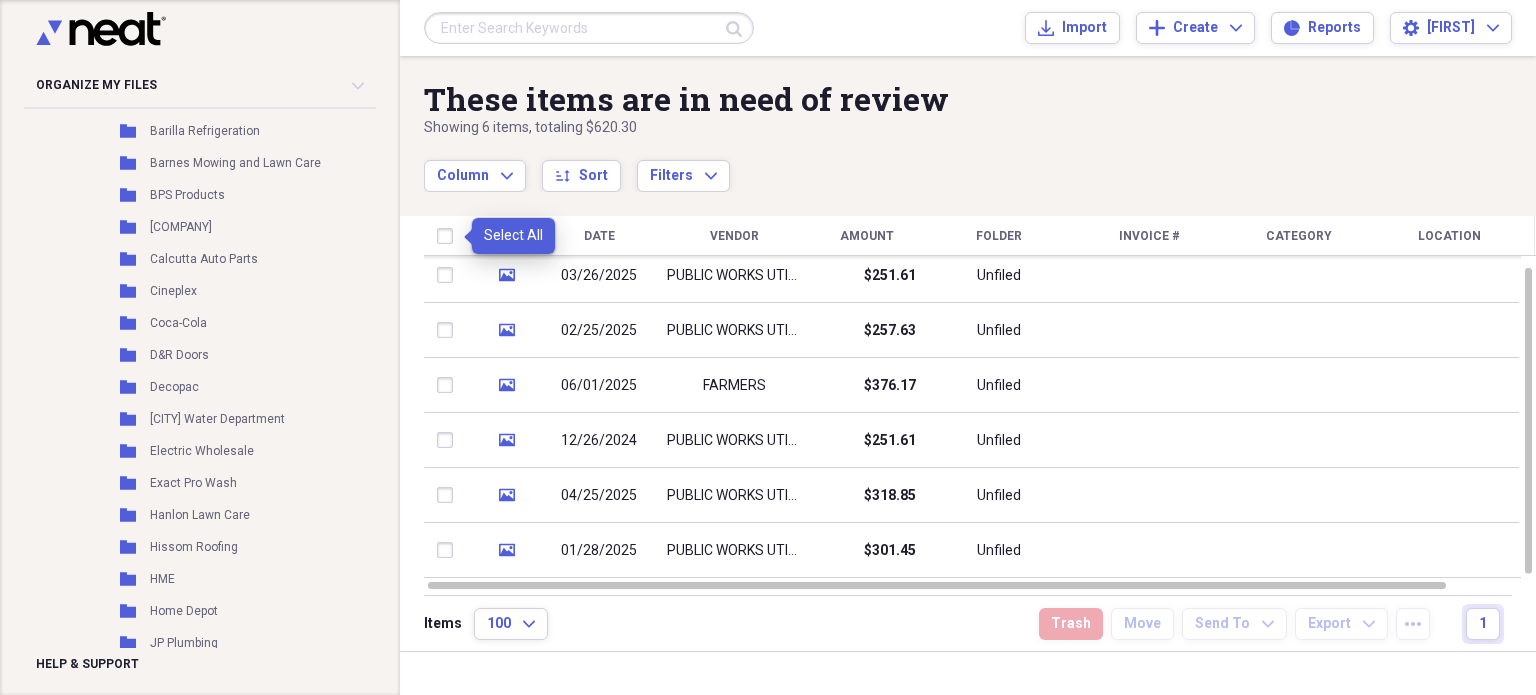 click at bounding box center [449, 236] 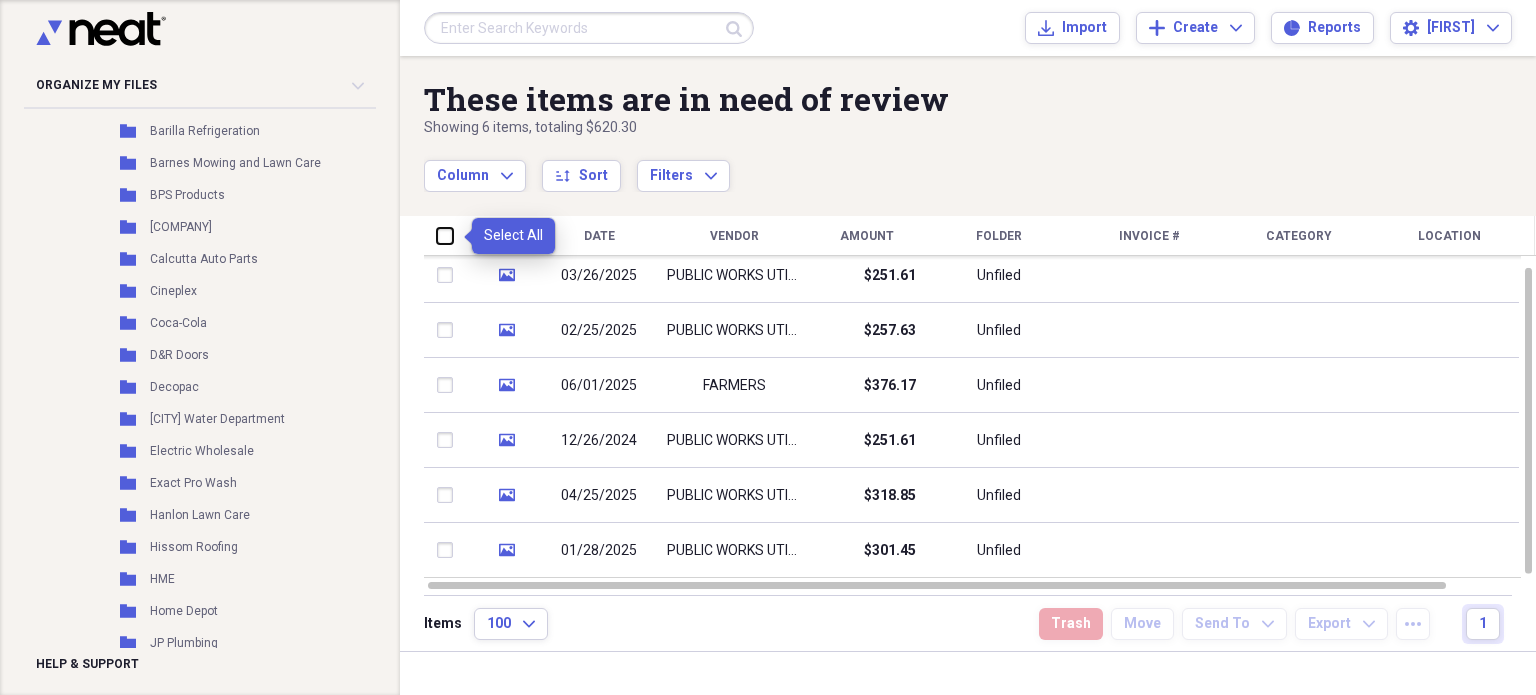 click at bounding box center [437, 235] 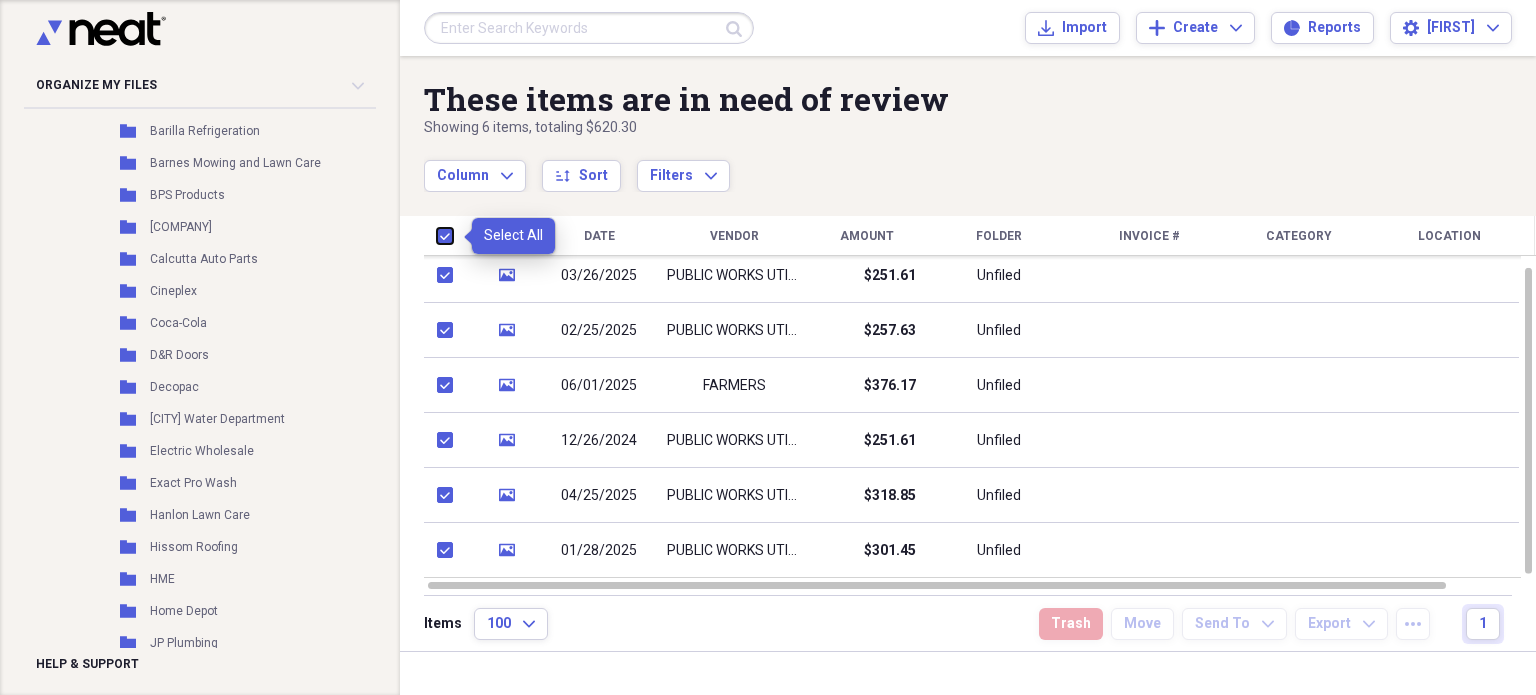 checkbox on "true" 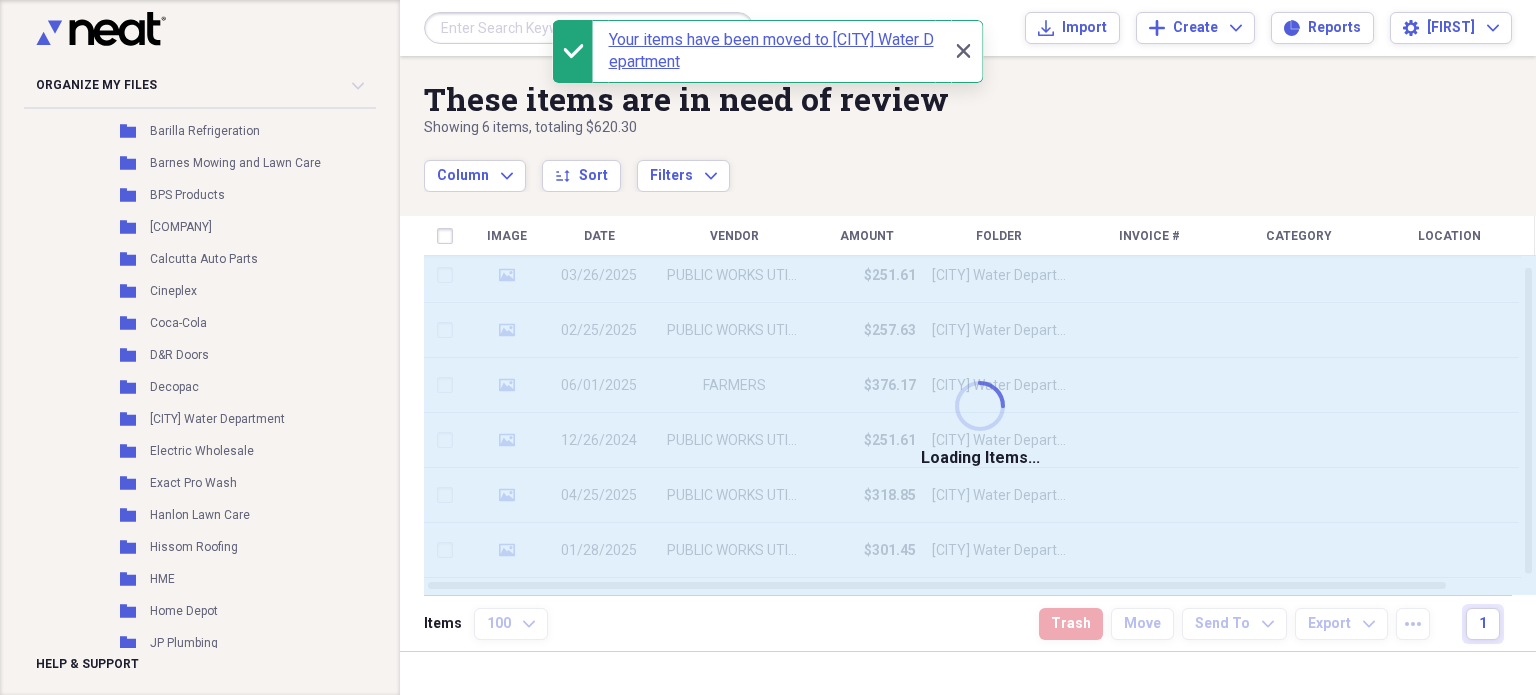 checkbox on "false" 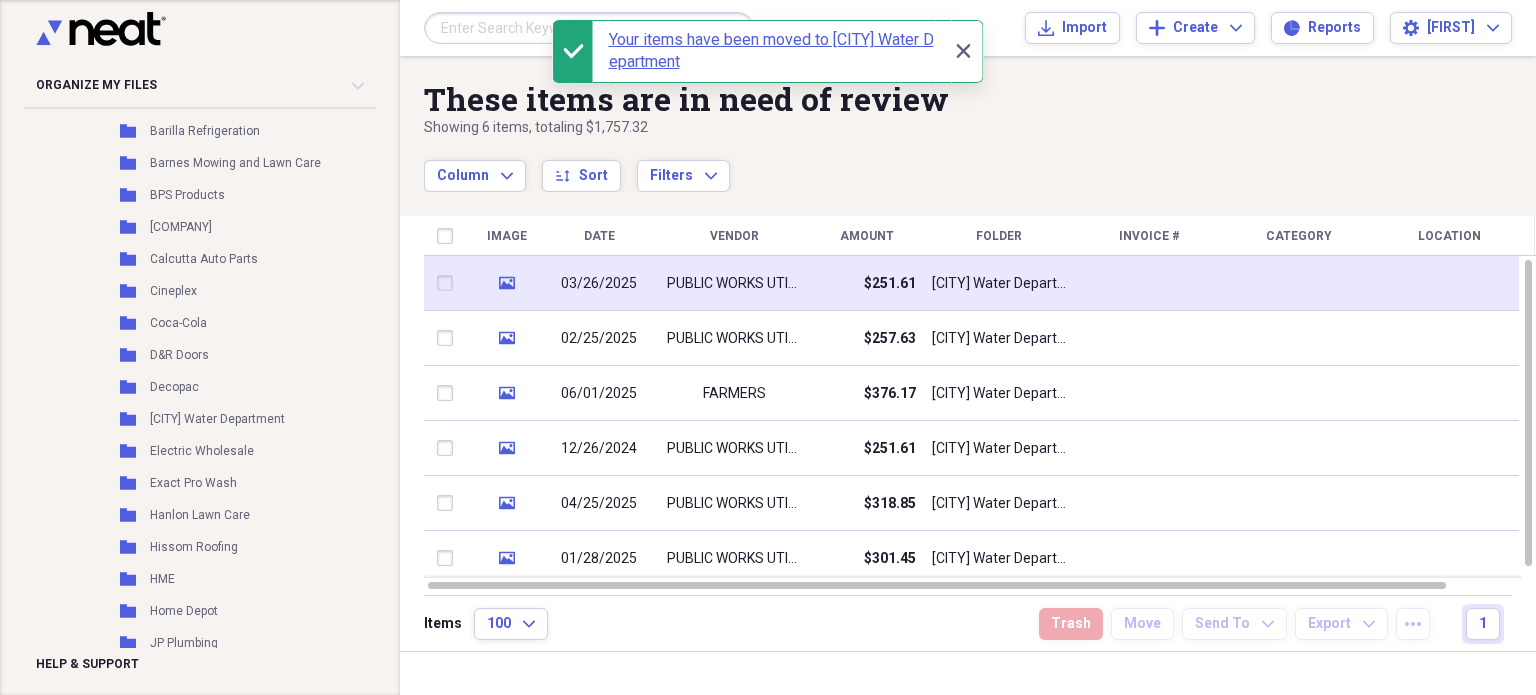 click on "PUBLIC WORKS UTILITY" at bounding box center (734, 284) 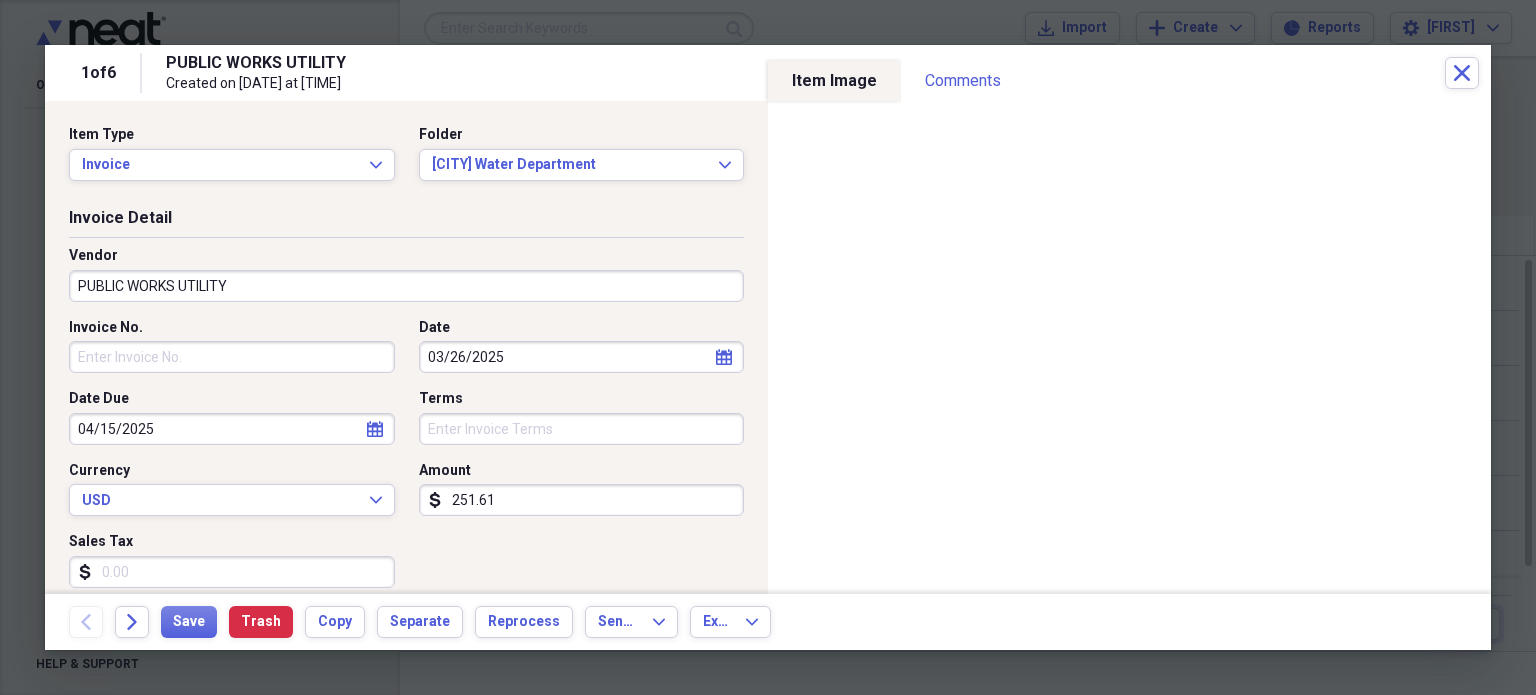 click on "Invoice No." at bounding box center [232, 357] 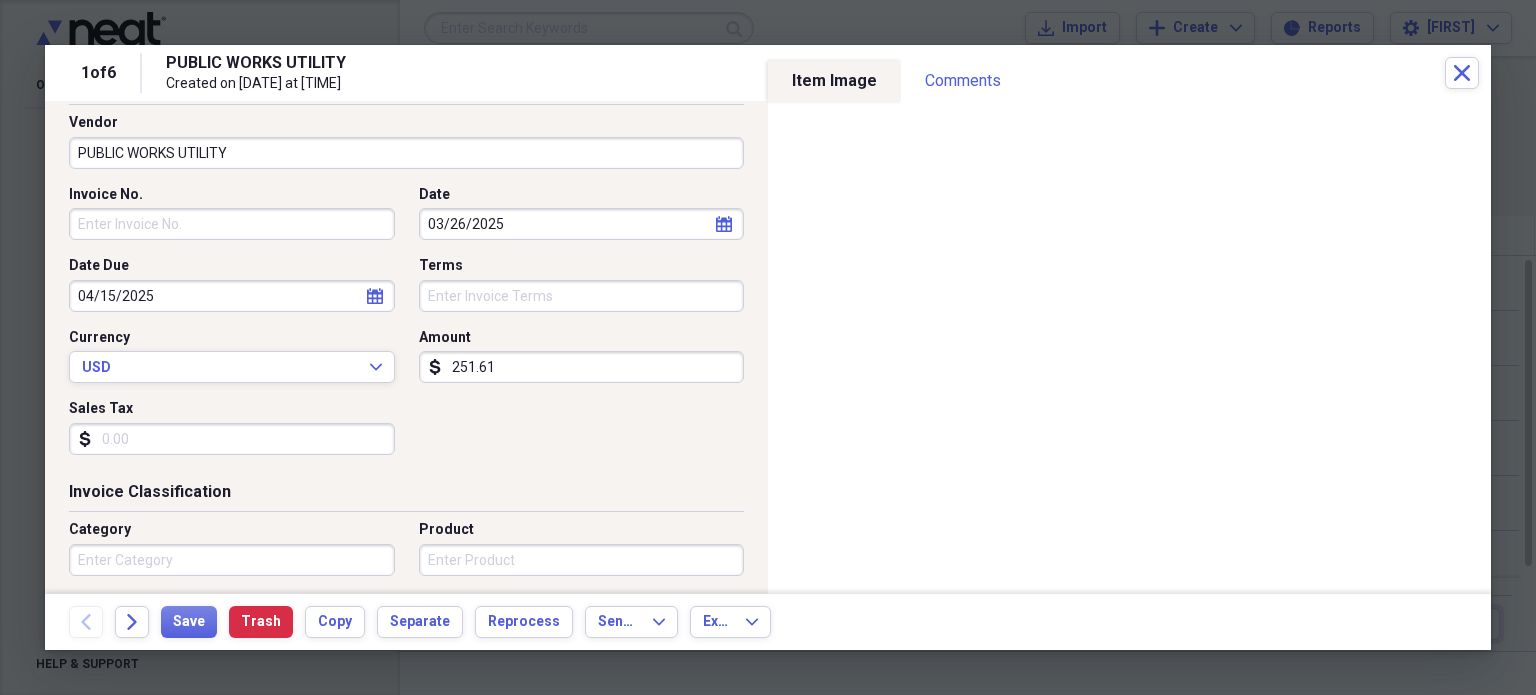 scroll, scrollTop: 0, scrollLeft: 0, axis: both 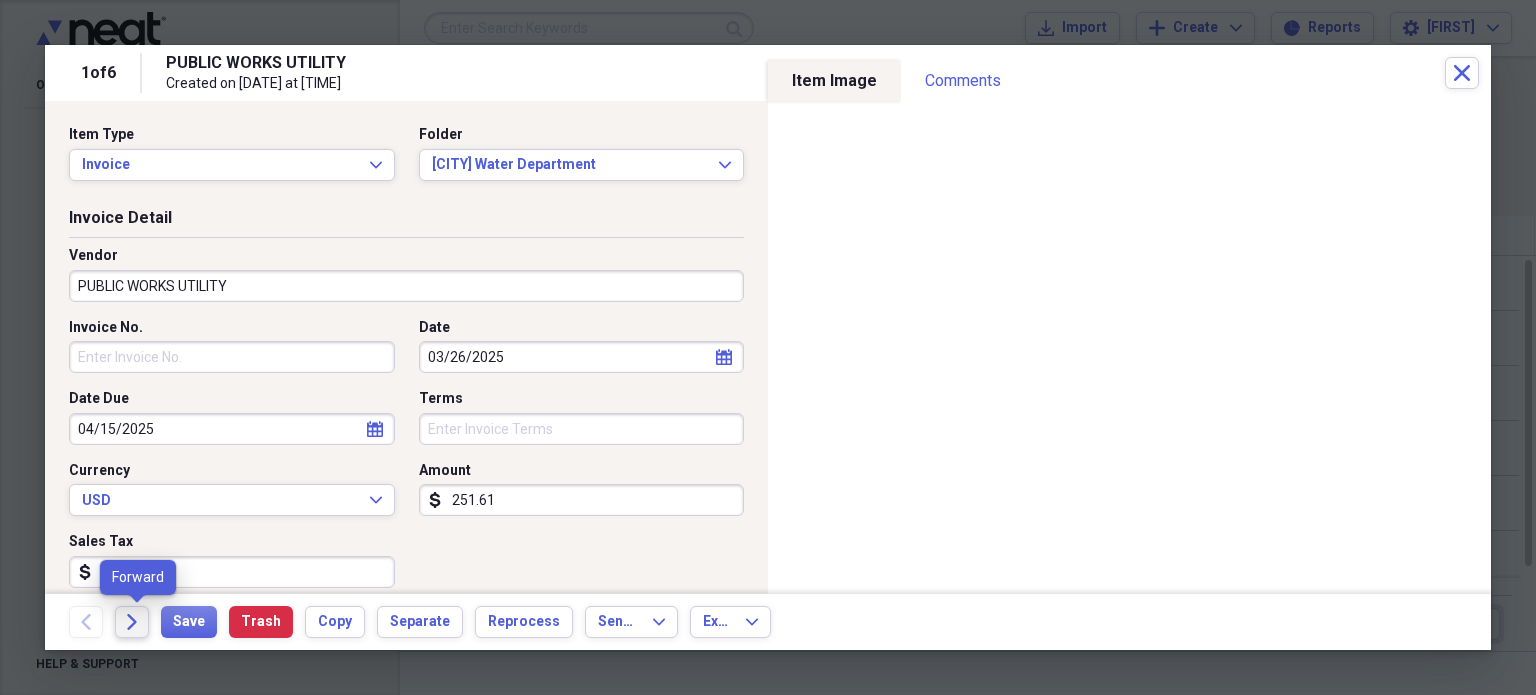 click 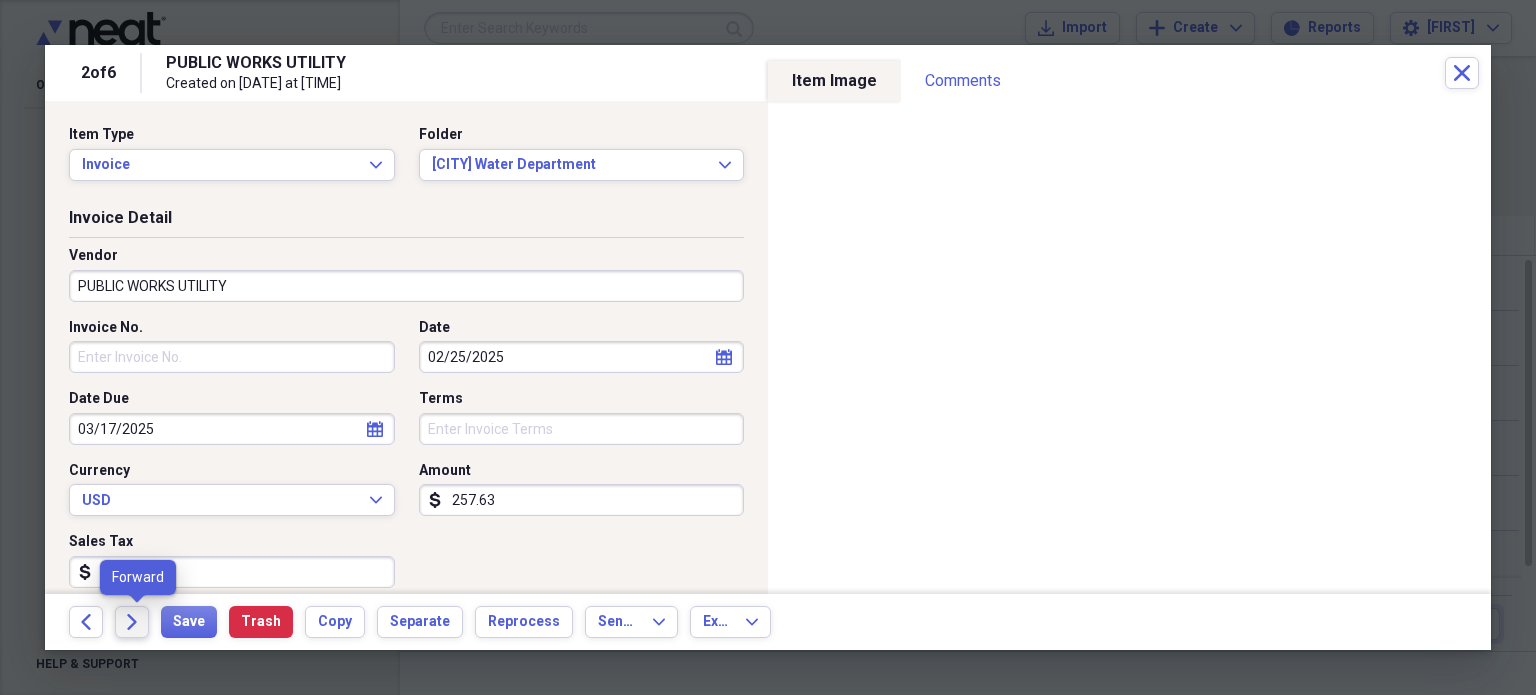 click 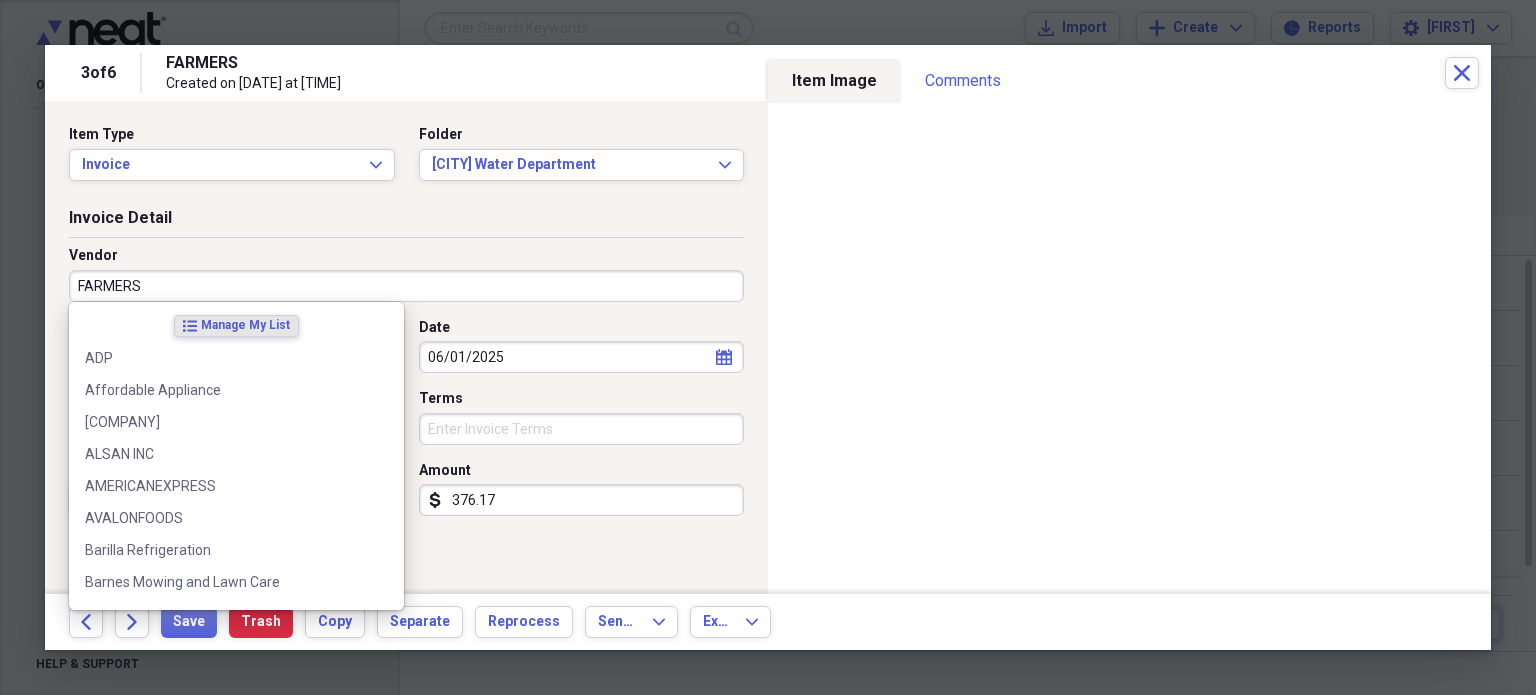 click on "FARMERS" at bounding box center (406, 286) 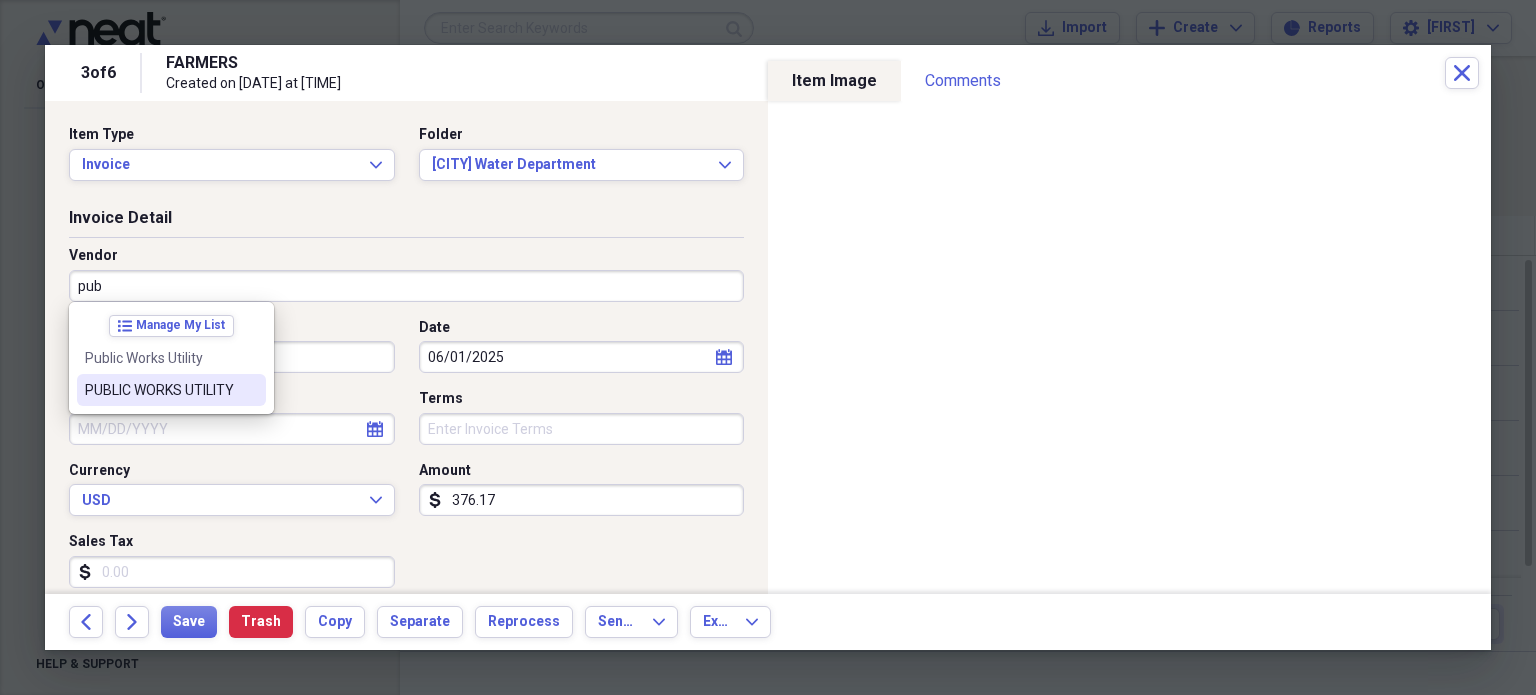 click on "PUBLIC WORKS UTILITY" at bounding box center [171, 390] 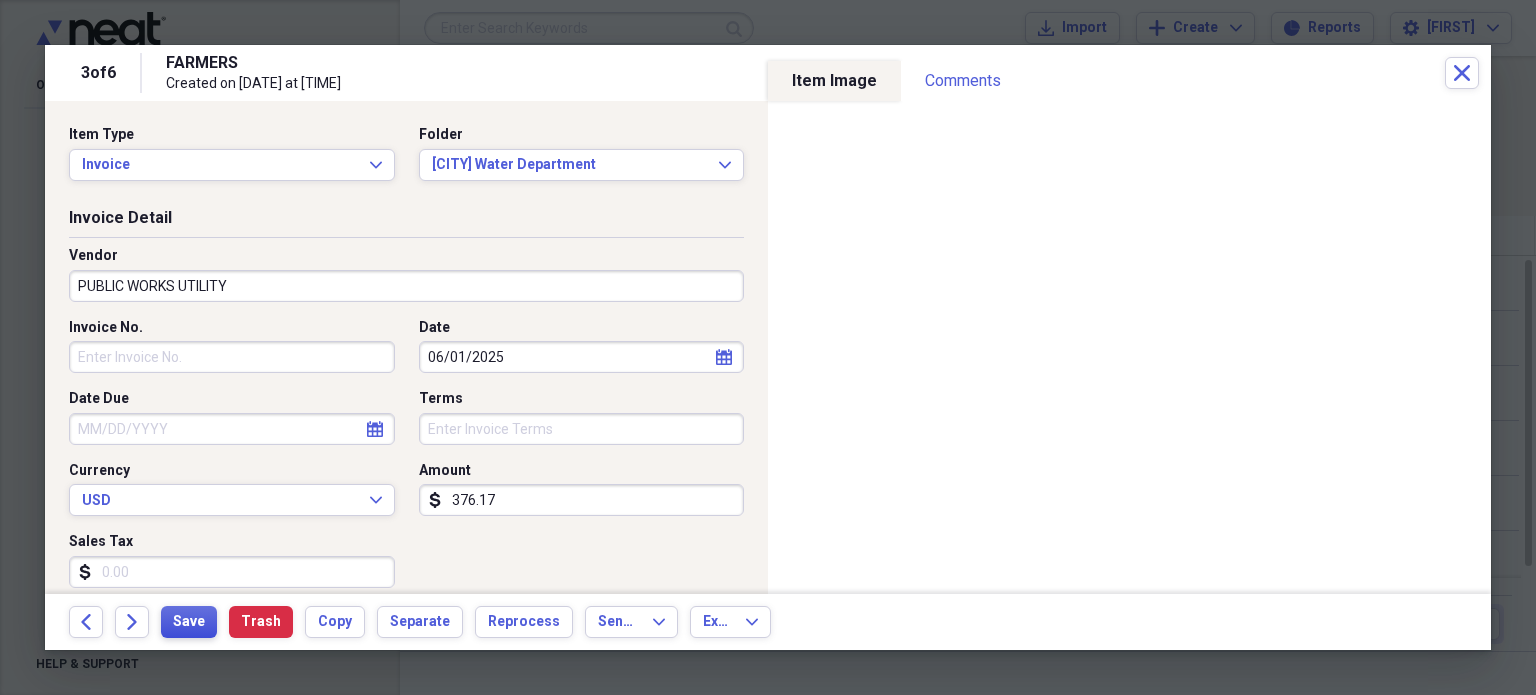 click on "Save" at bounding box center [189, 622] 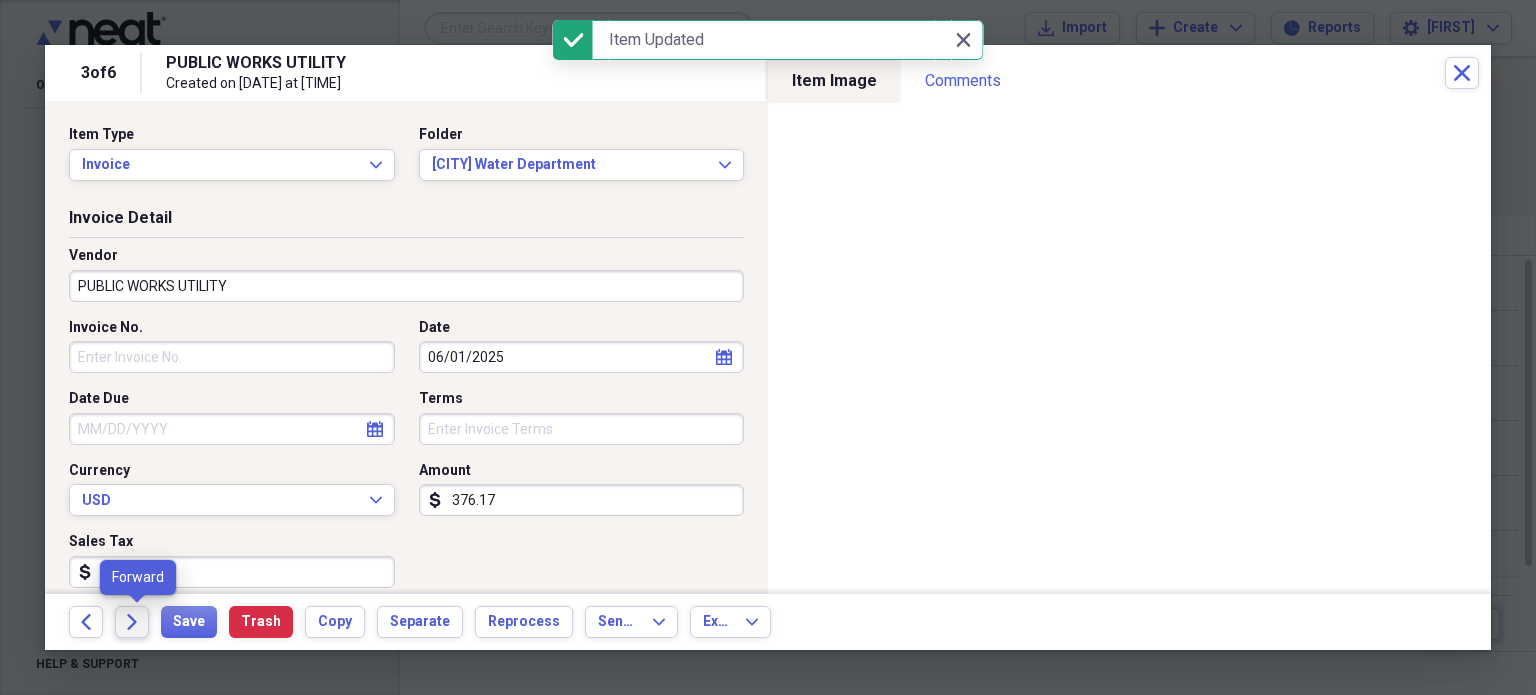 click on "Forward" at bounding box center (132, 622) 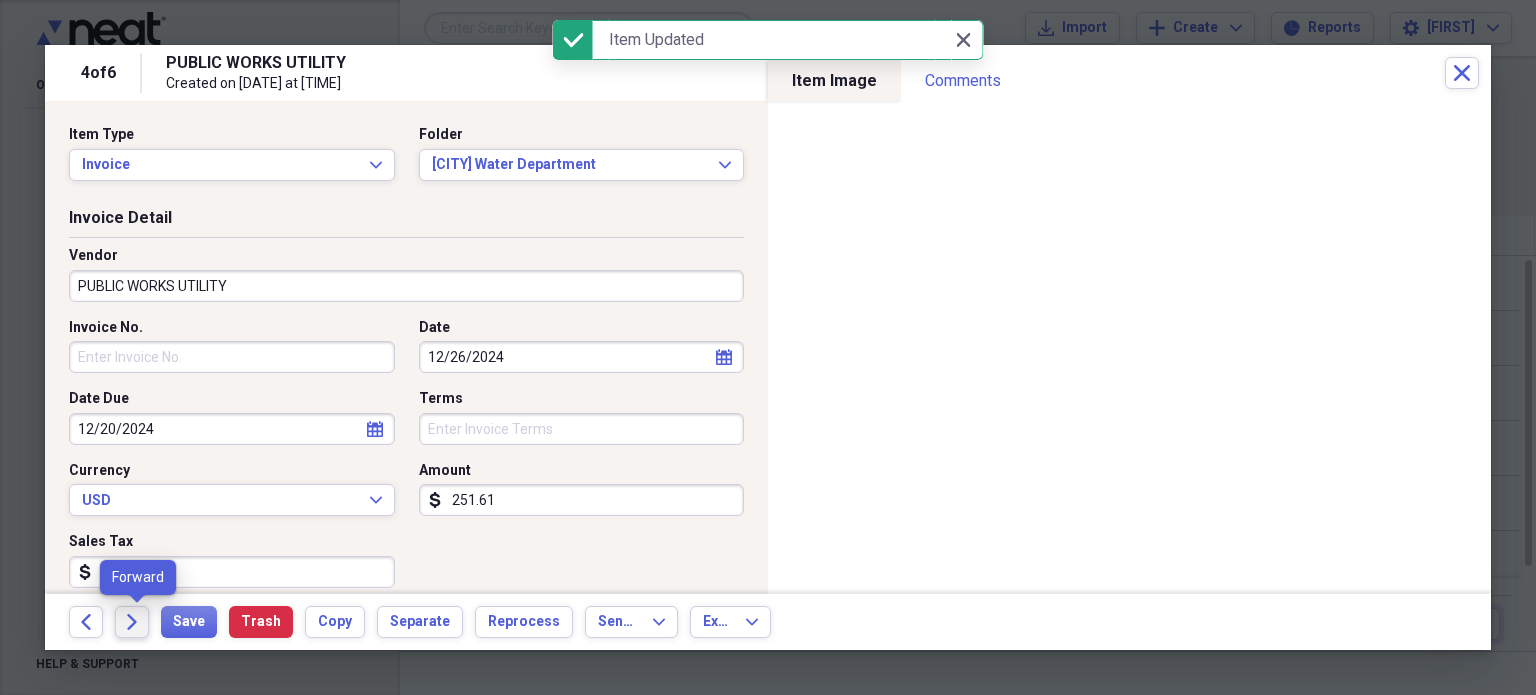 click on "Forward" at bounding box center [132, 622] 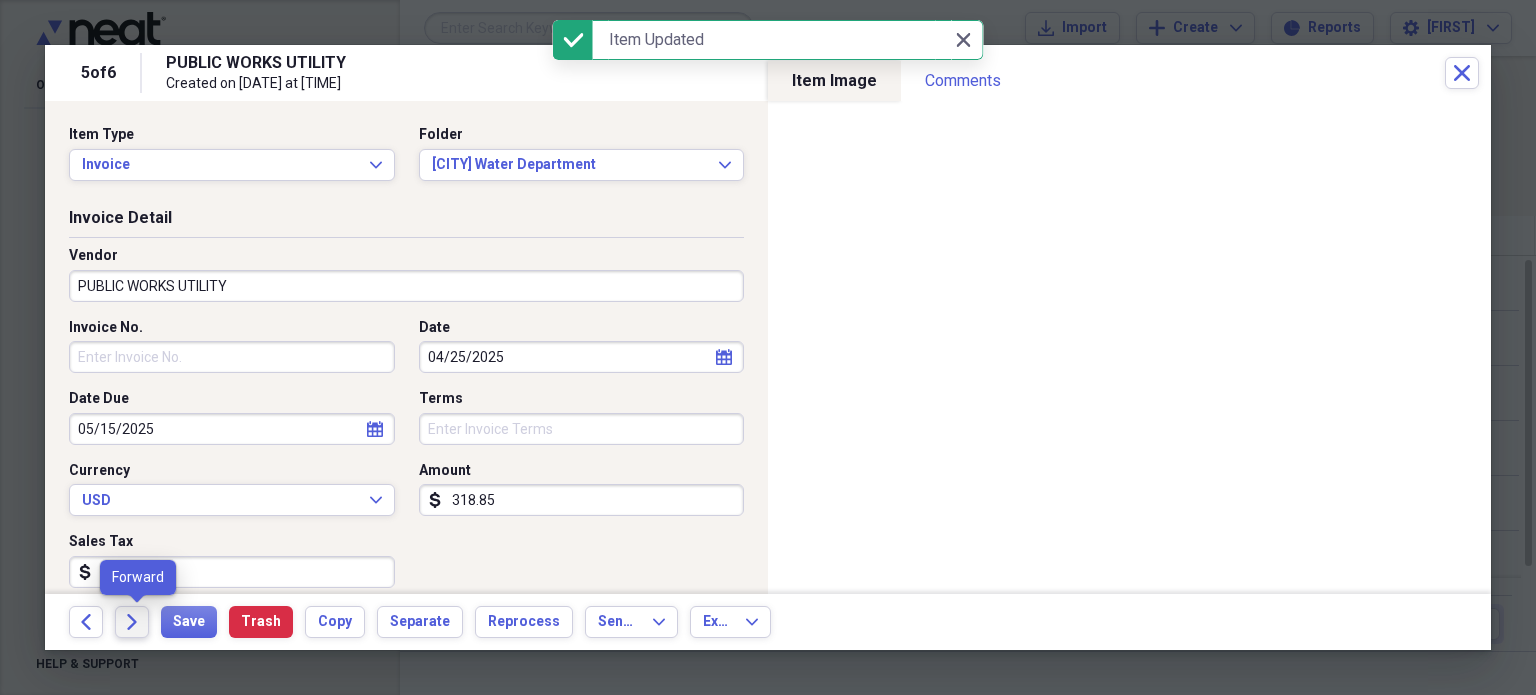 click on "Forward" at bounding box center (132, 622) 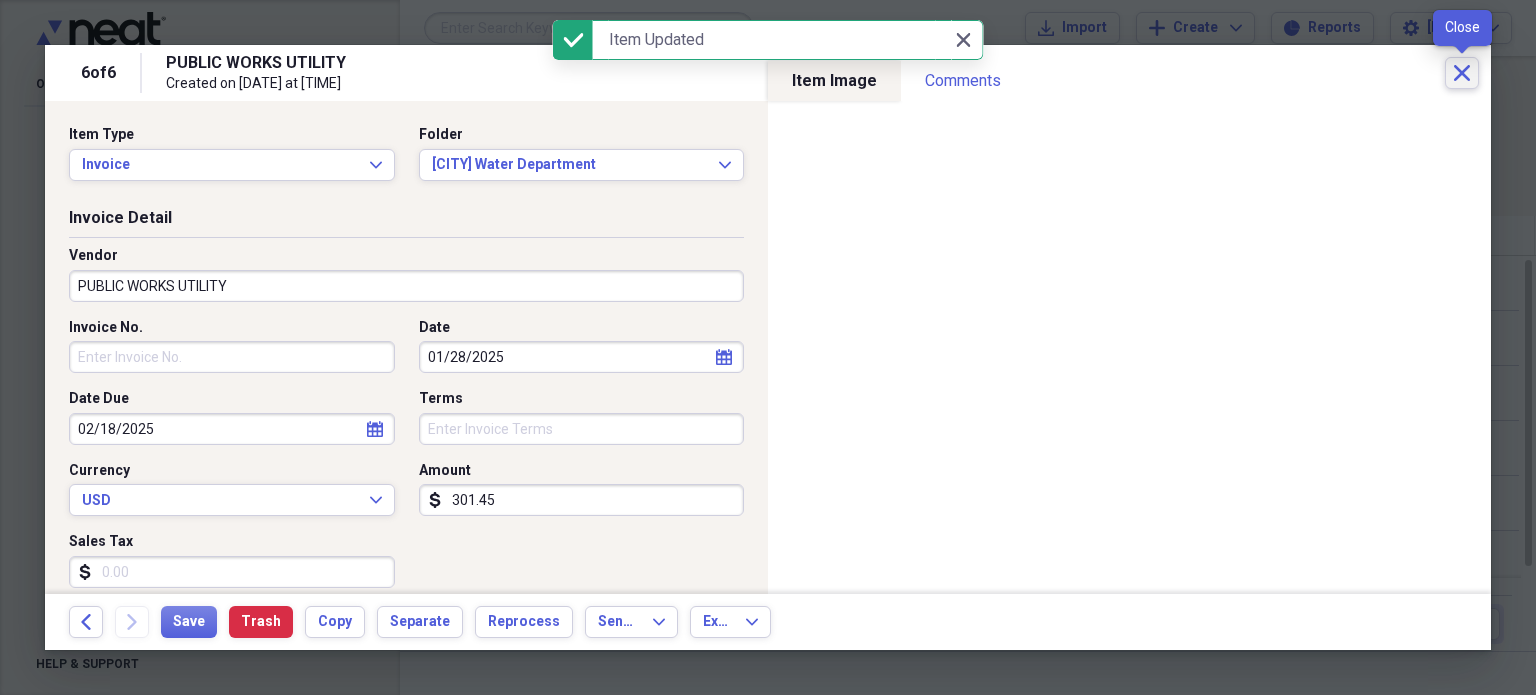 click on "Close" 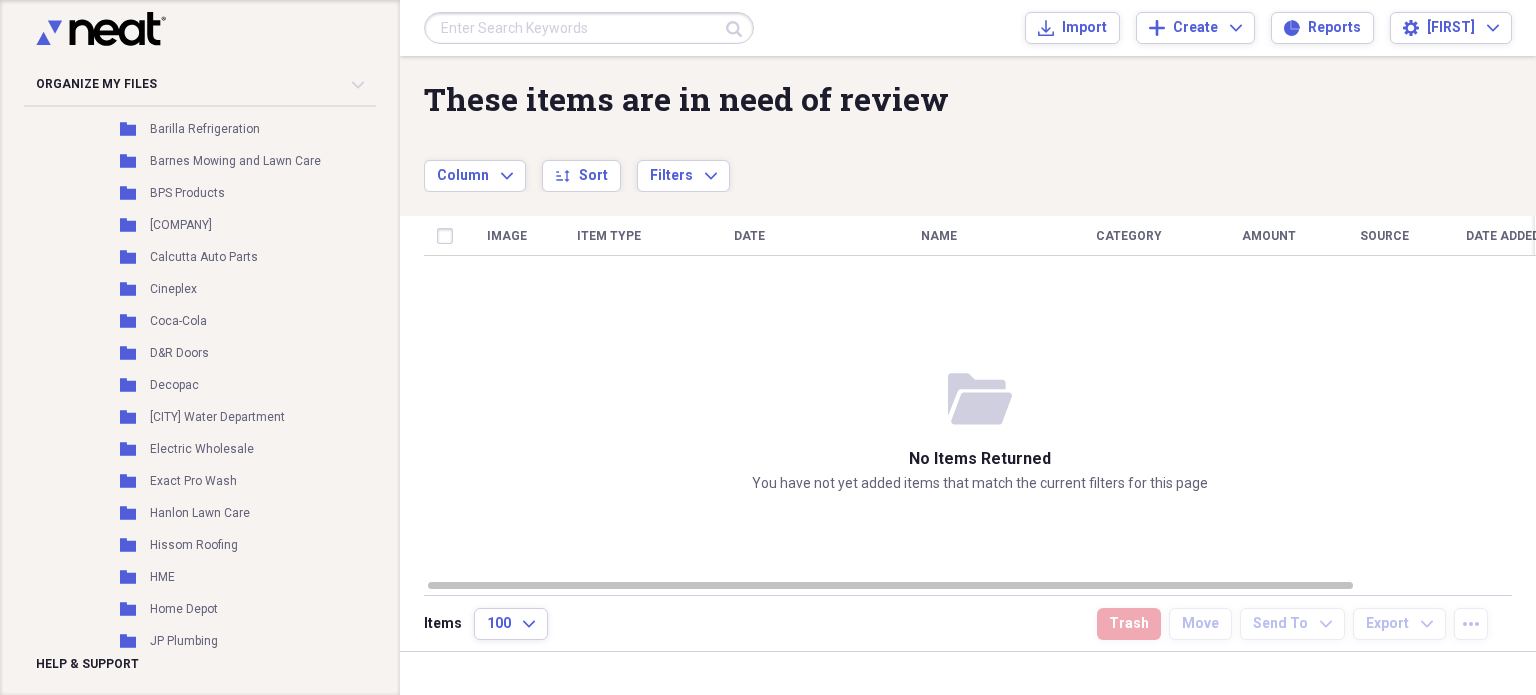 click on "Image Item Type Date Name Category Amount Source Date Added chevron-down Folder" at bounding box center [980, 397] 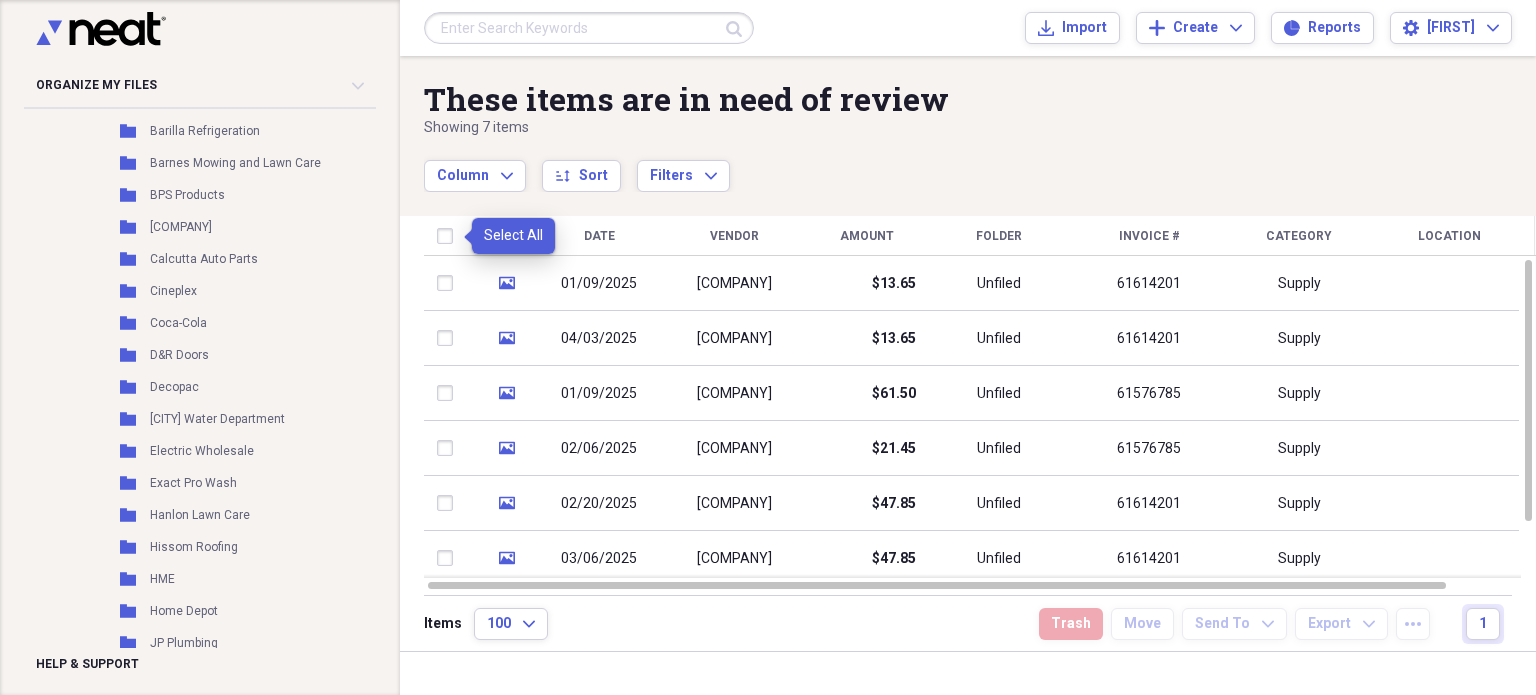 click at bounding box center (449, 236) 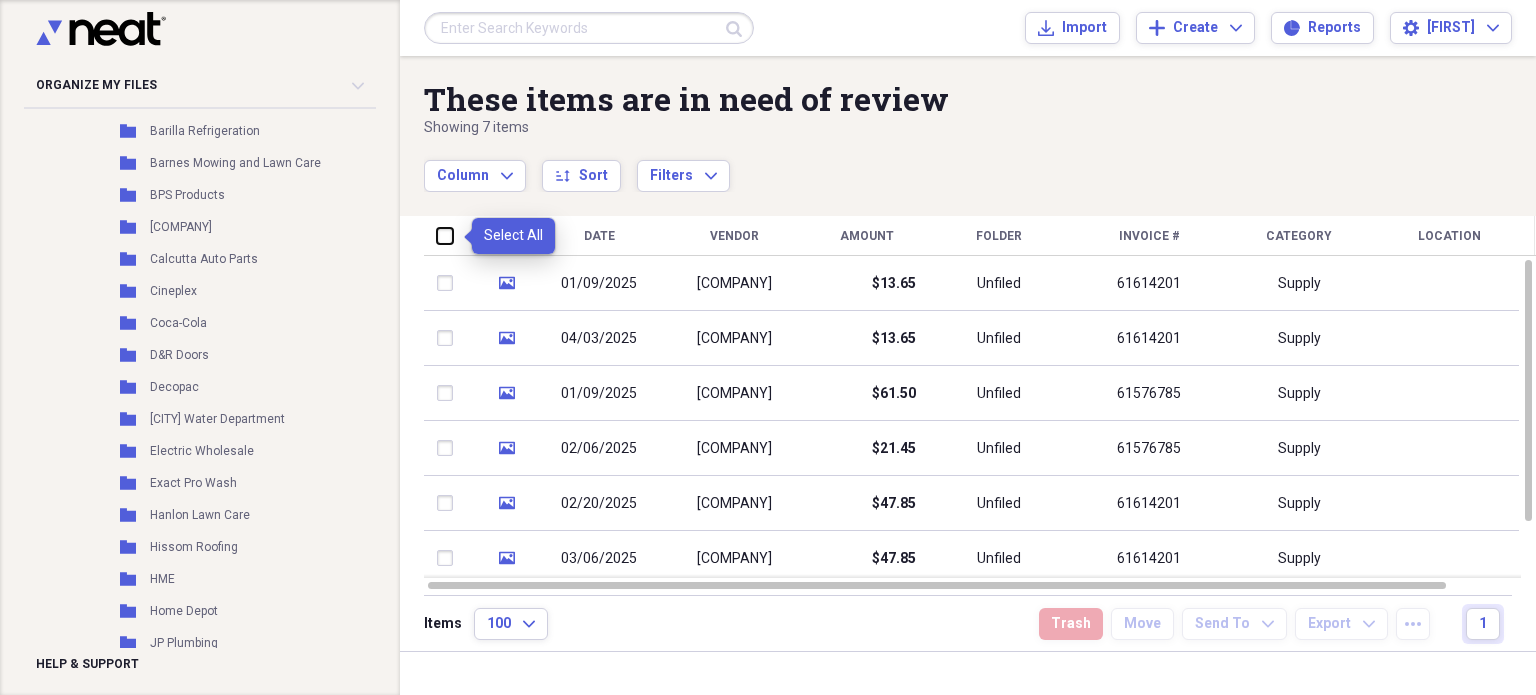 click at bounding box center (437, 235) 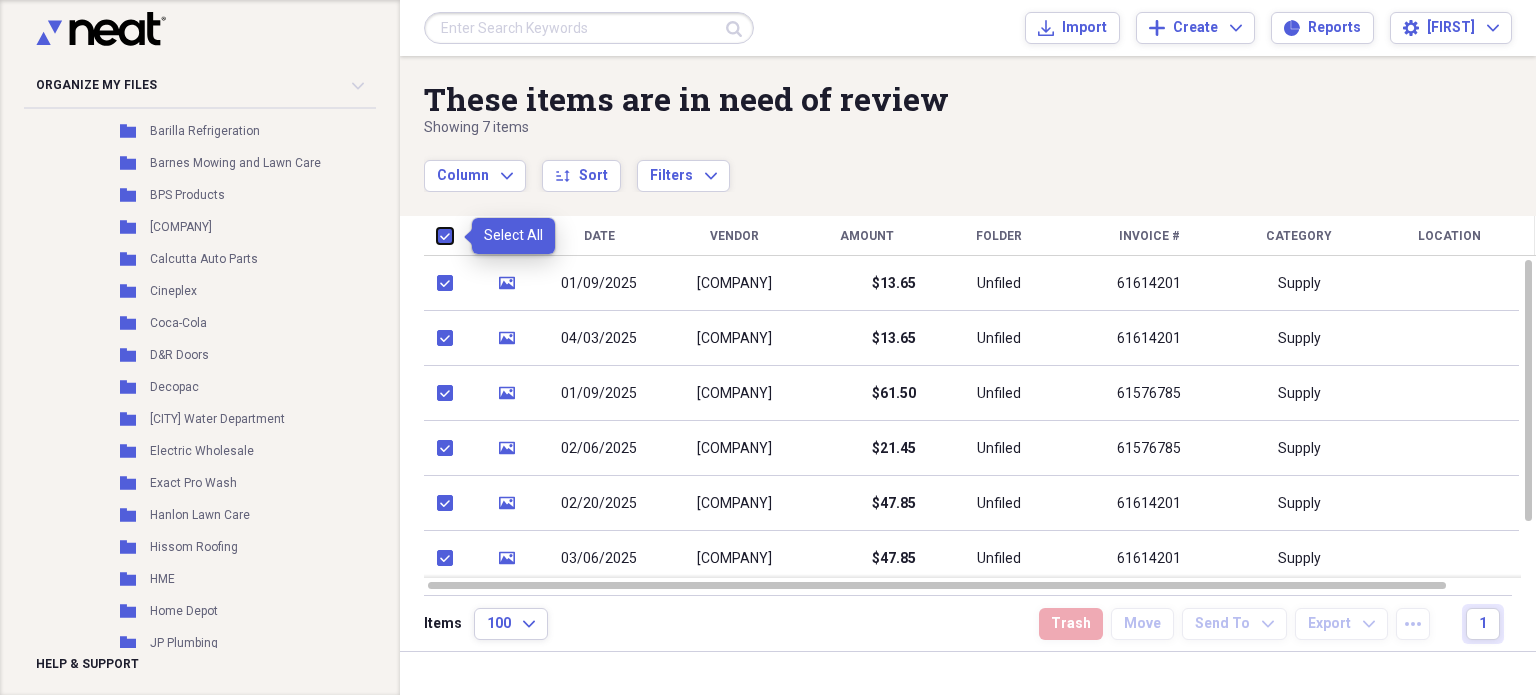 checkbox on "true" 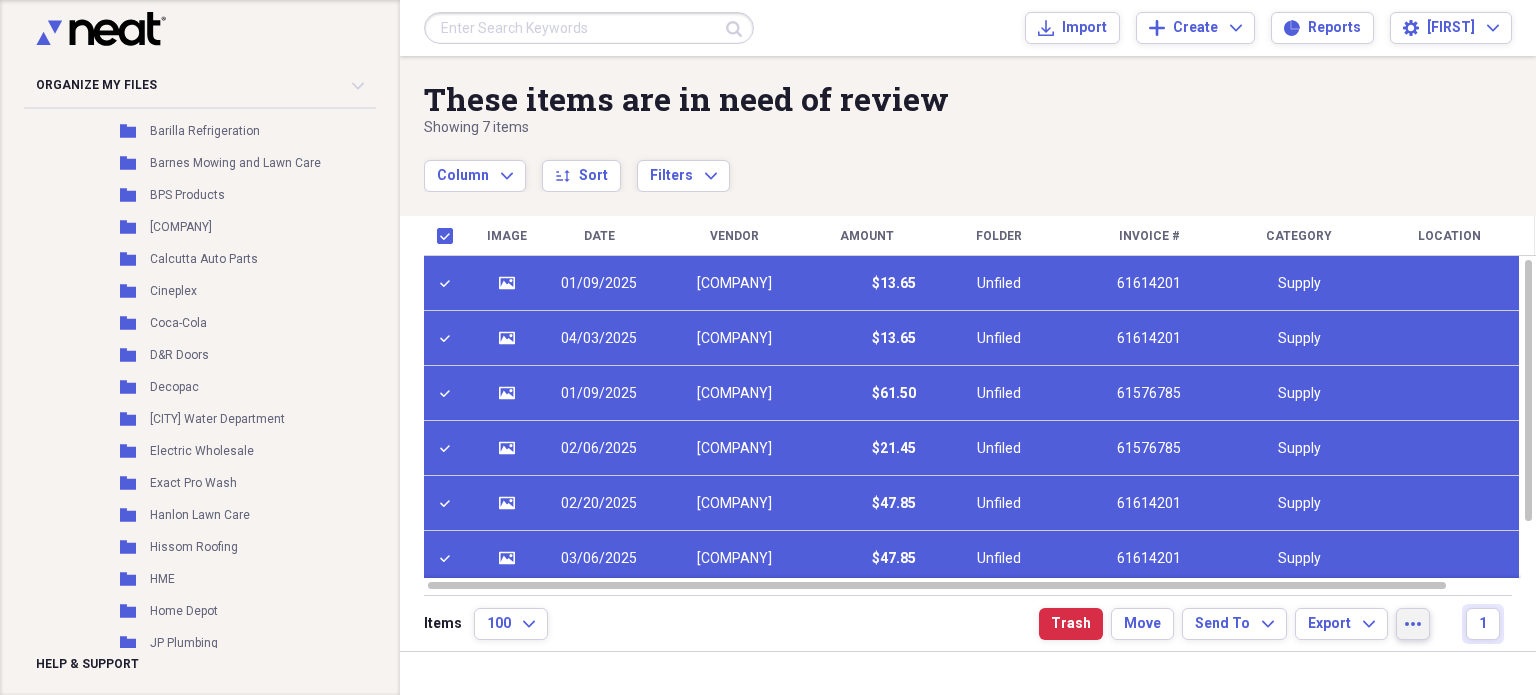 click on "more" 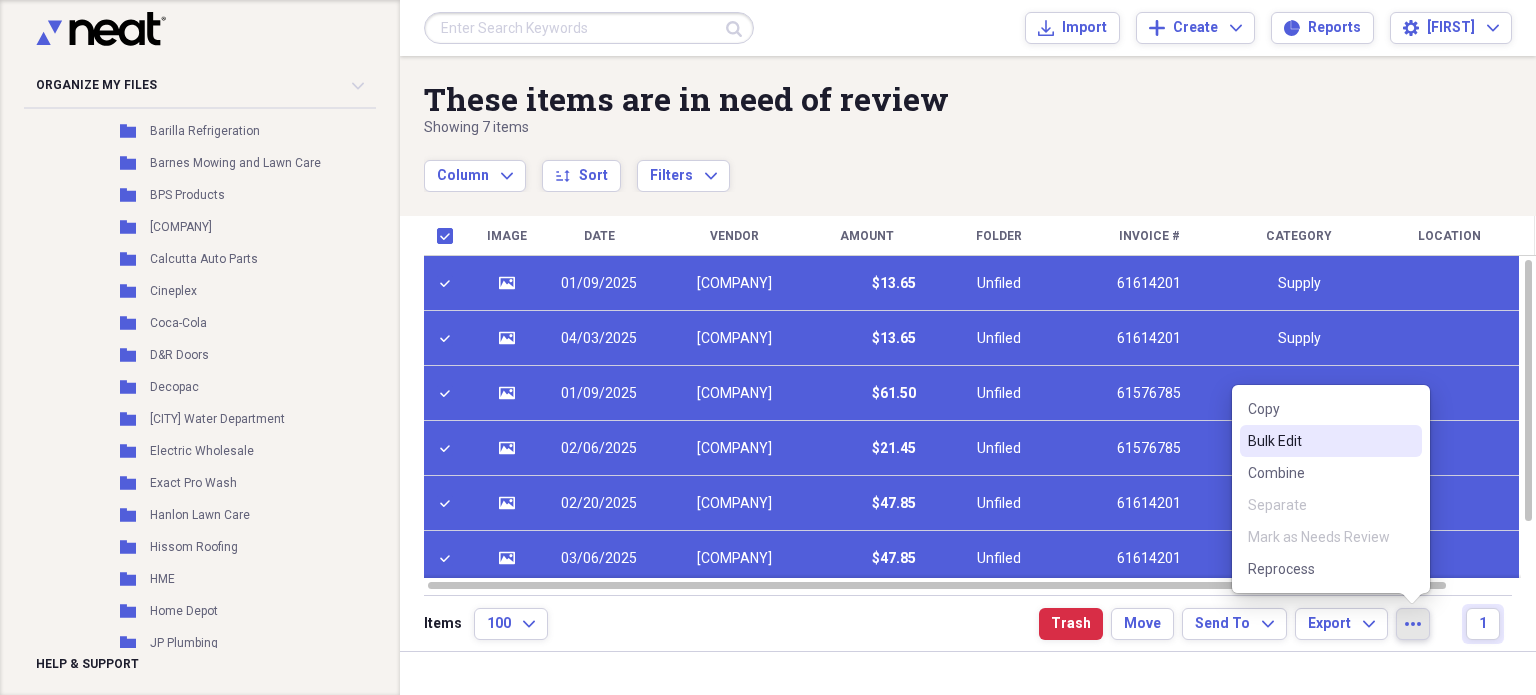 click on "Bulk Edit" at bounding box center (1319, 441) 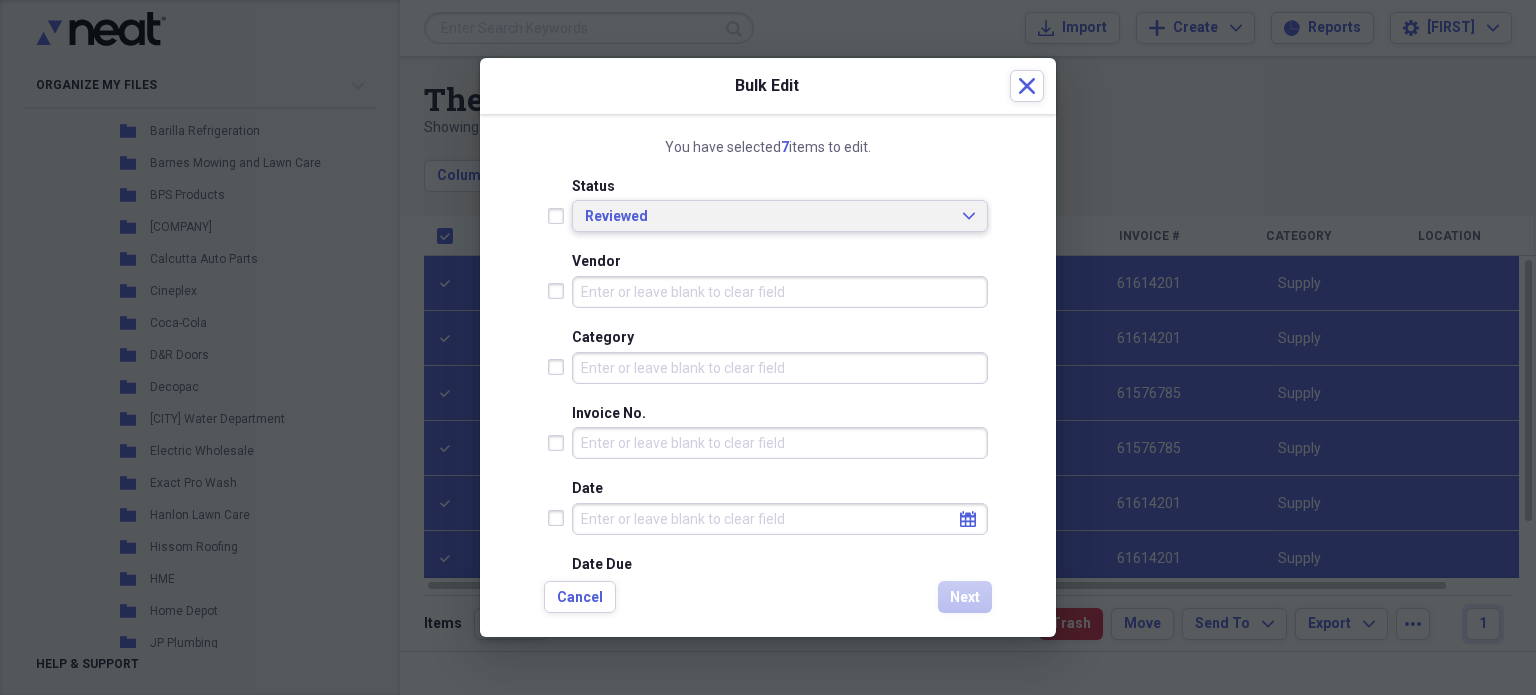 scroll, scrollTop: 0, scrollLeft: 0, axis: both 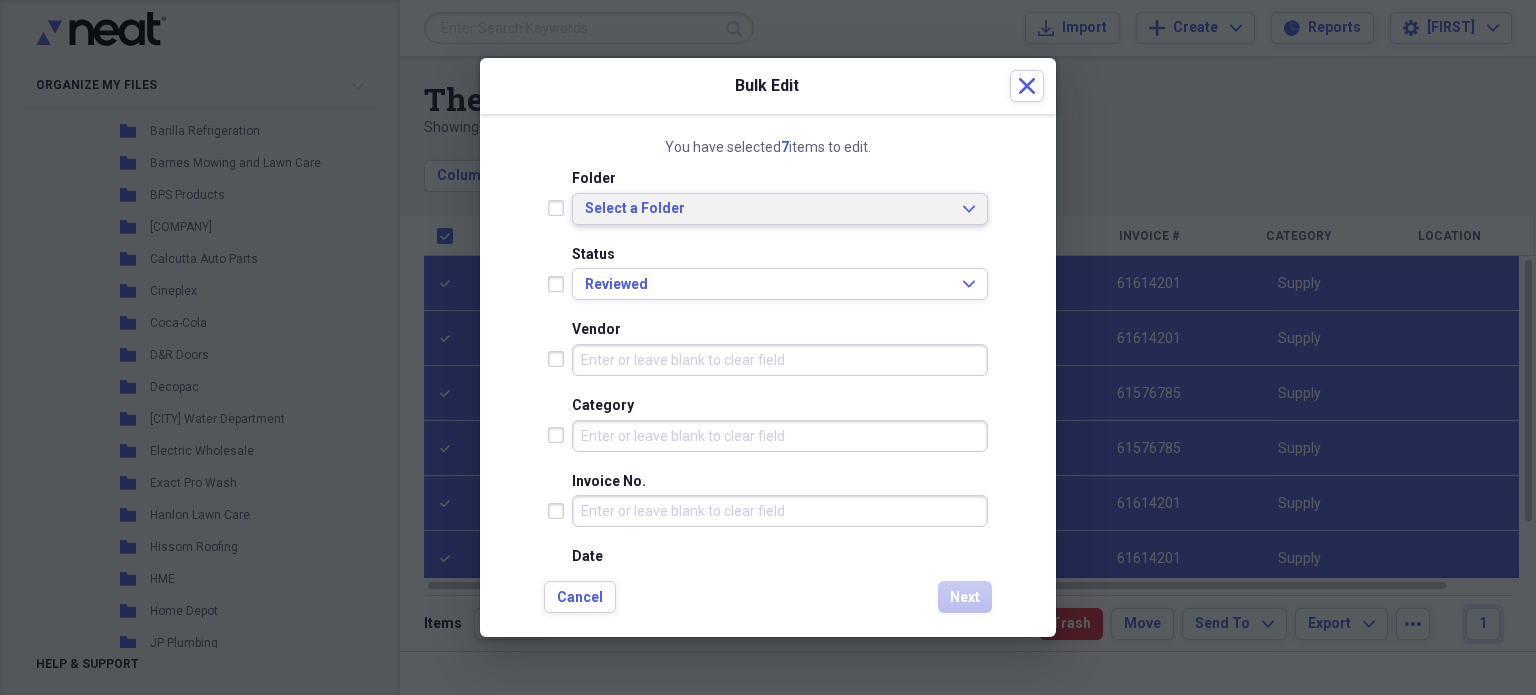 click on "Select a Folder" at bounding box center (768, 209) 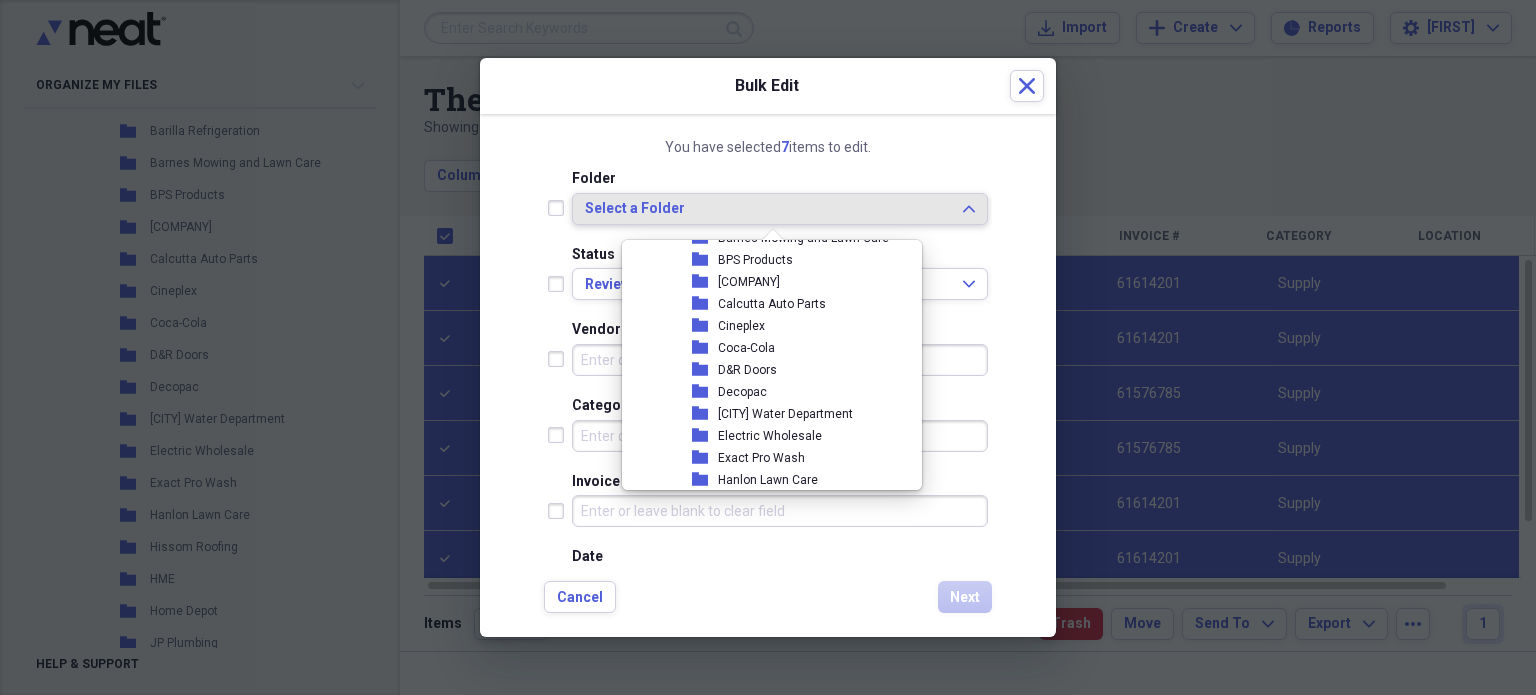 scroll, scrollTop: 3087, scrollLeft: 0, axis: vertical 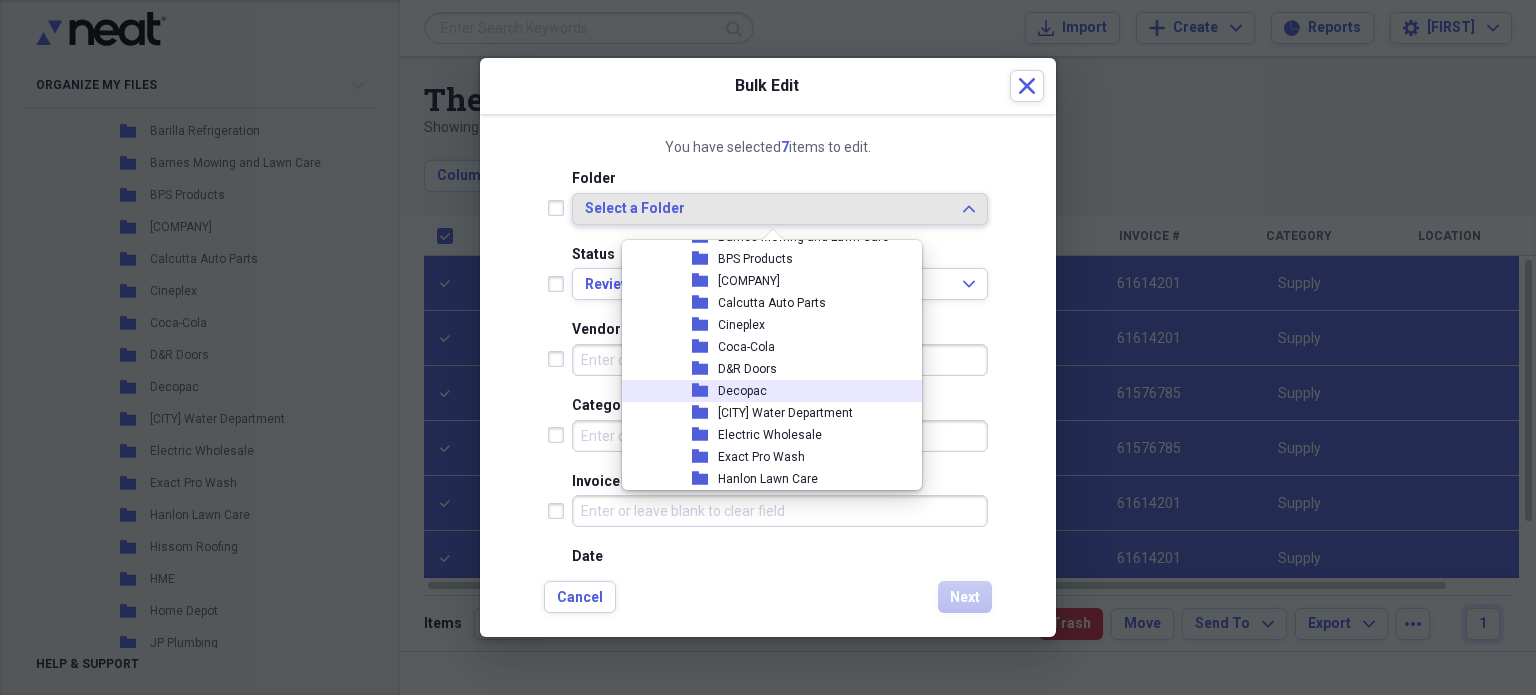 click on "Decopac" at bounding box center [742, 391] 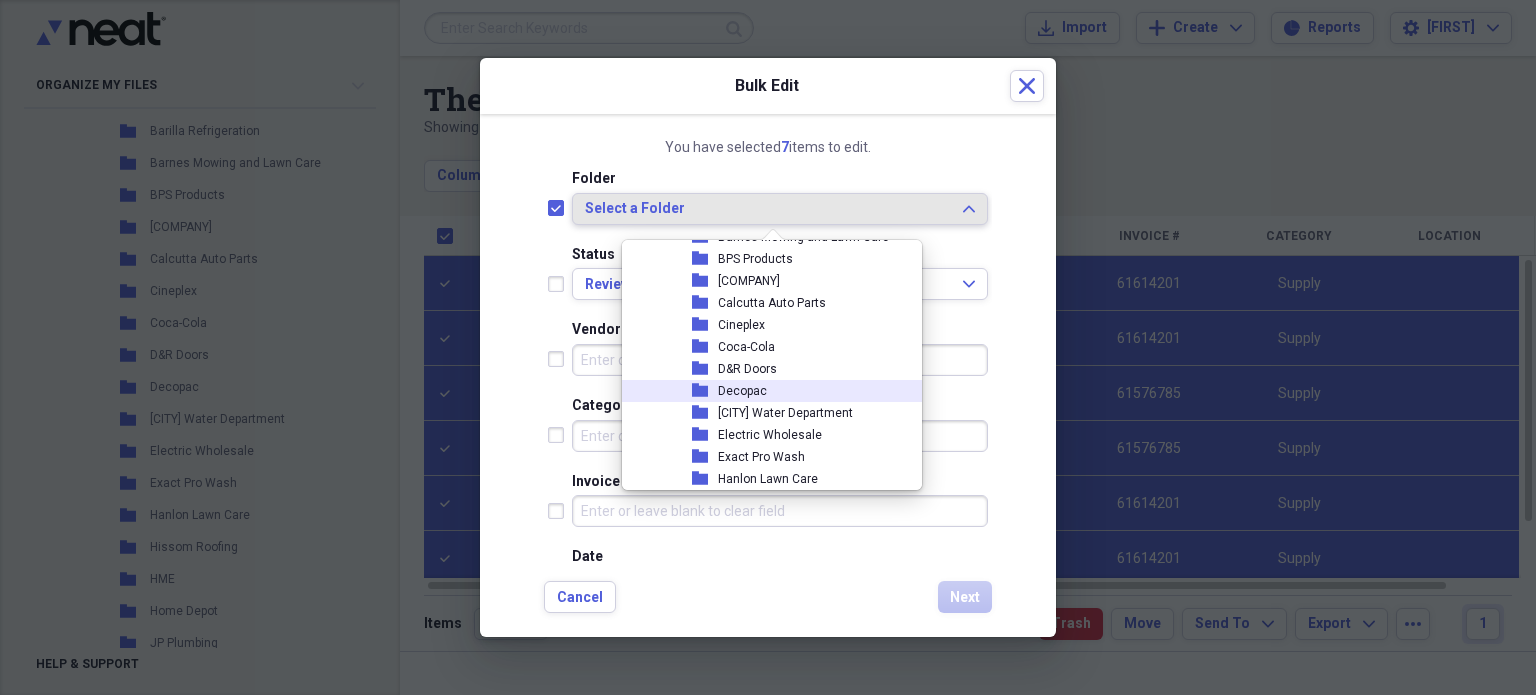 checkbox on "true" 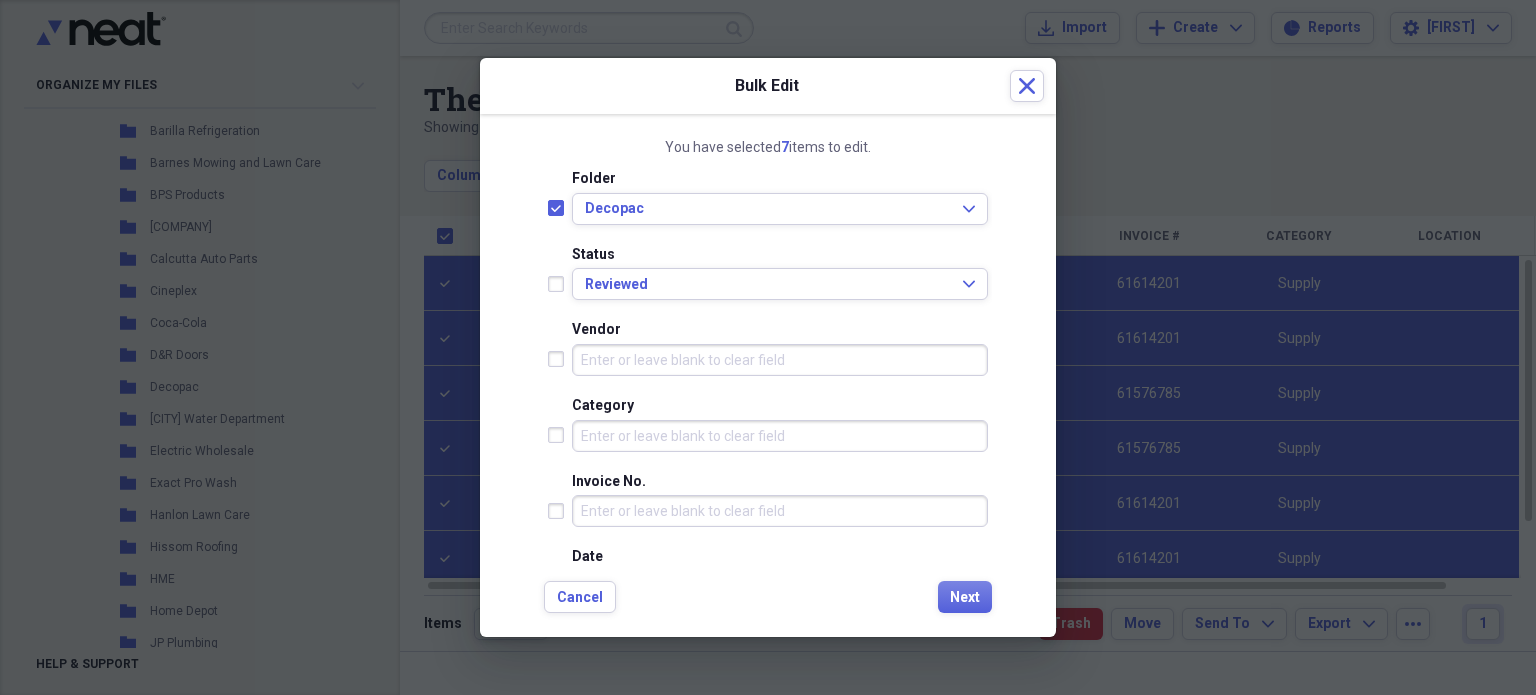click on "Vendor" at bounding box center (780, 360) 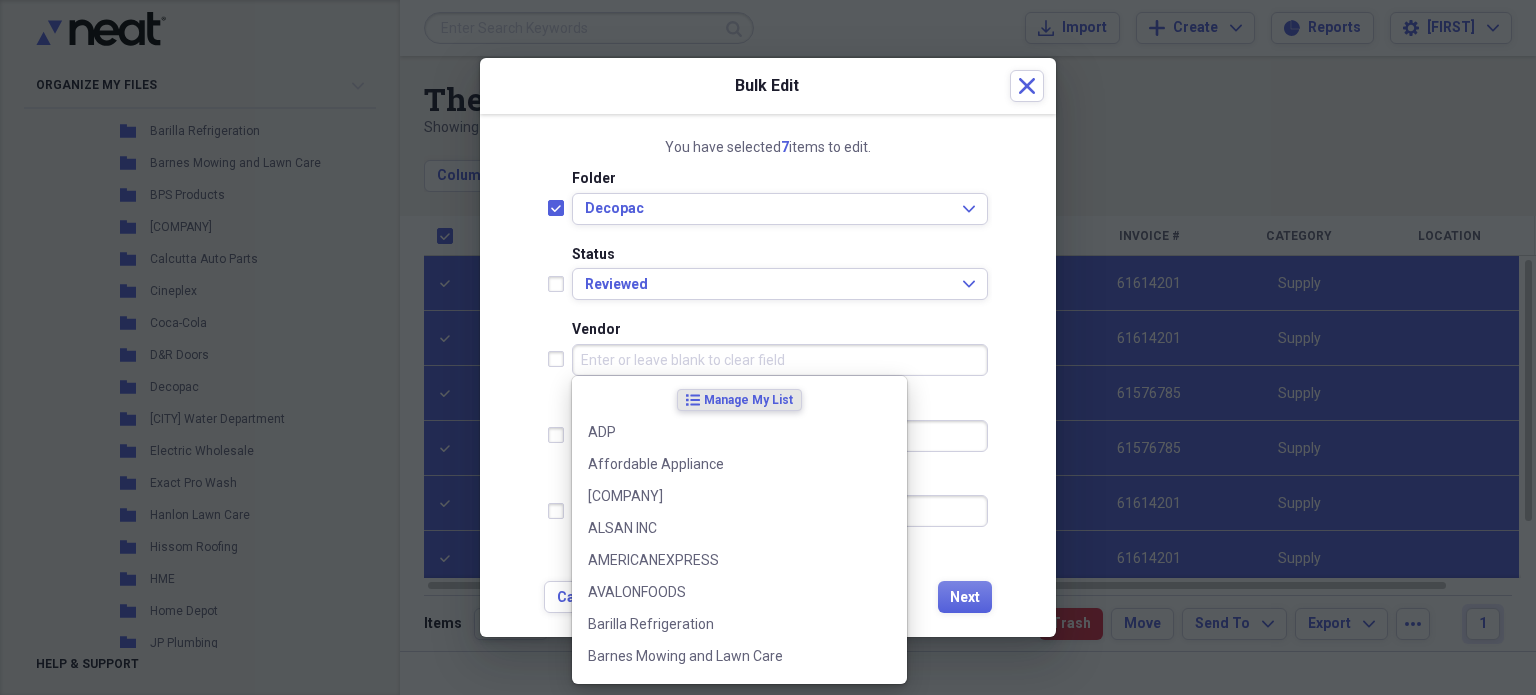 click on "You have selected  7  items to edit. Folder Decopac Expand Status Reviewed Expand Vendor Category Invoice No. Date calendar Calendar Date Due calendar Calendar Terms Currency USD Expand Product Customer Project Account Number Purchase Order Number Class Location Notes Cancel Next" at bounding box center [768, 376] 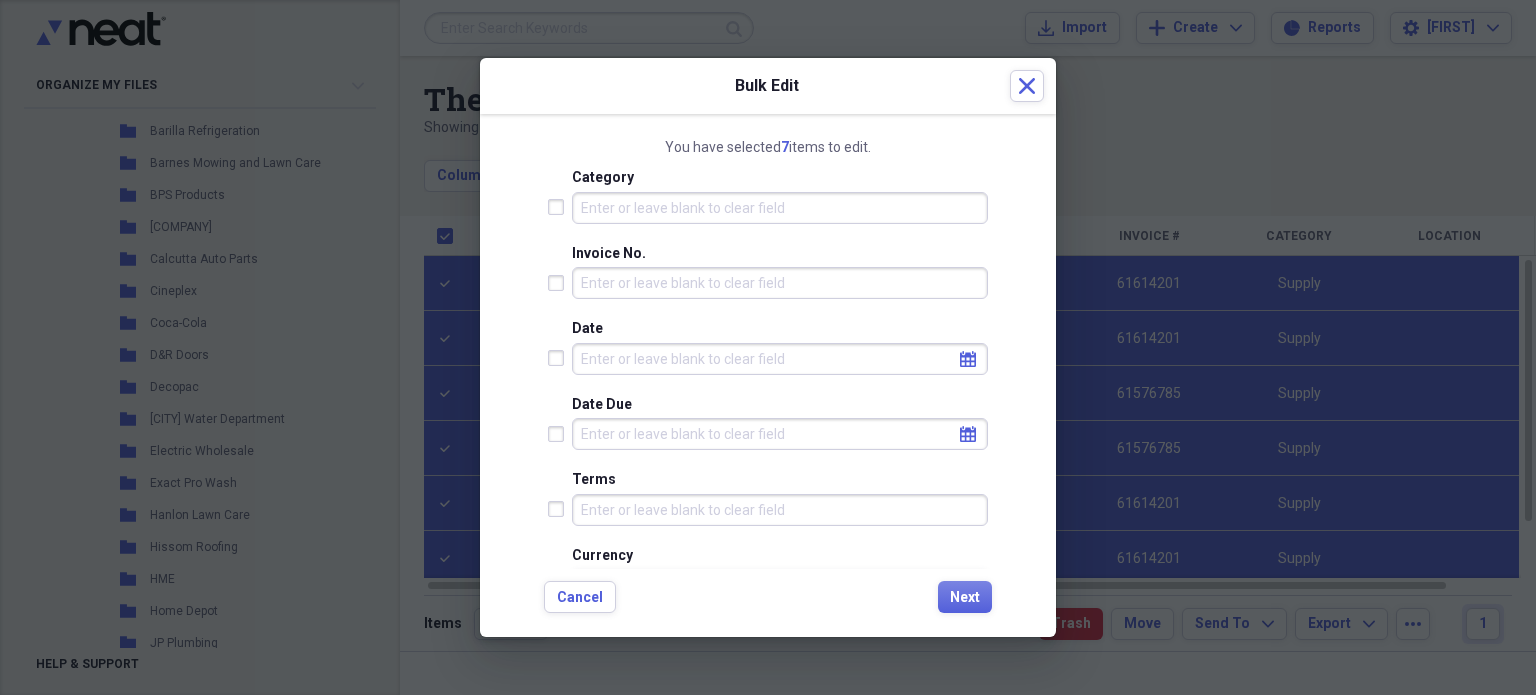 scroll, scrollTop: 228, scrollLeft: 0, axis: vertical 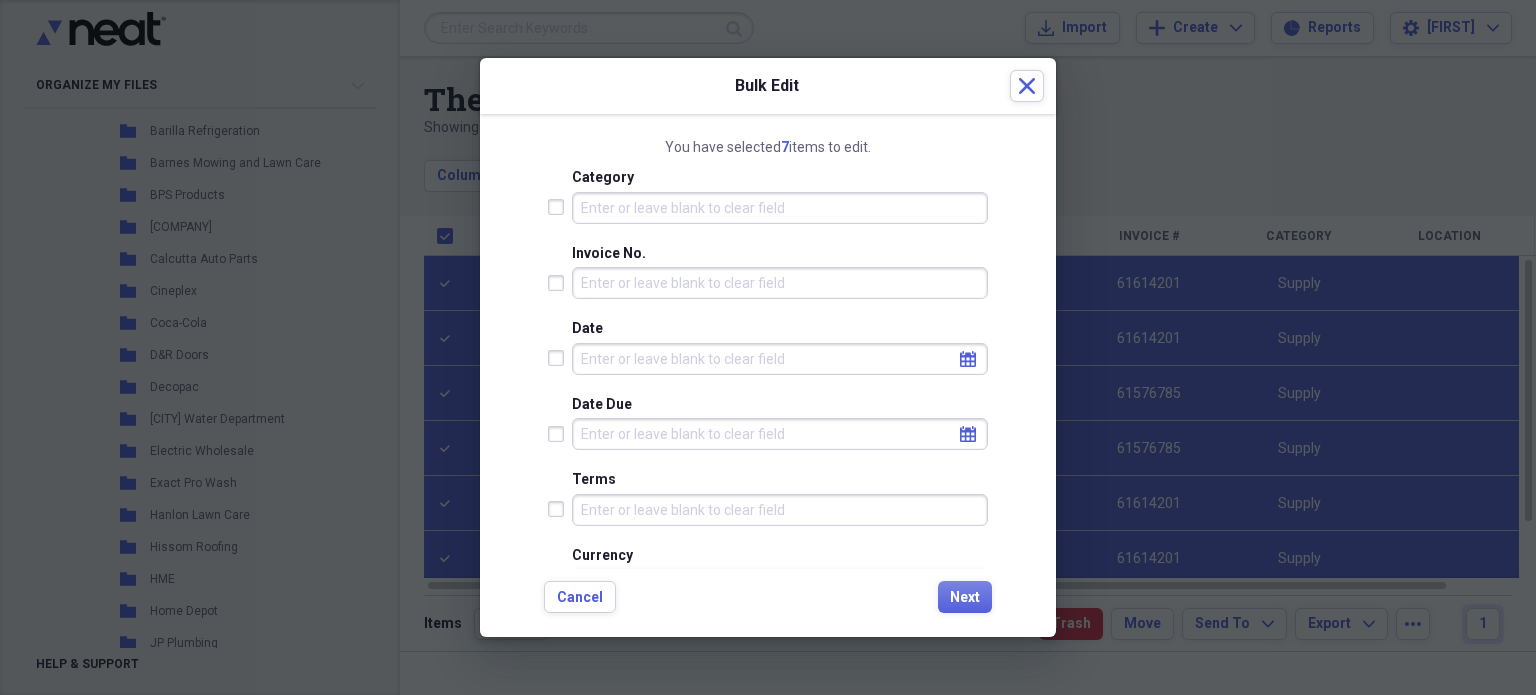 click on "You have selected  7  items to edit. Folder Decopac Expand Status Reviewed Expand Vendor Category Invoice No. Date calendar Calendar Date Due calendar Calendar Terms Currency USD Expand Product Customer Project Account Number Purchase Order Number Class Location Notes Cancel Next" at bounding box center (768, 376) 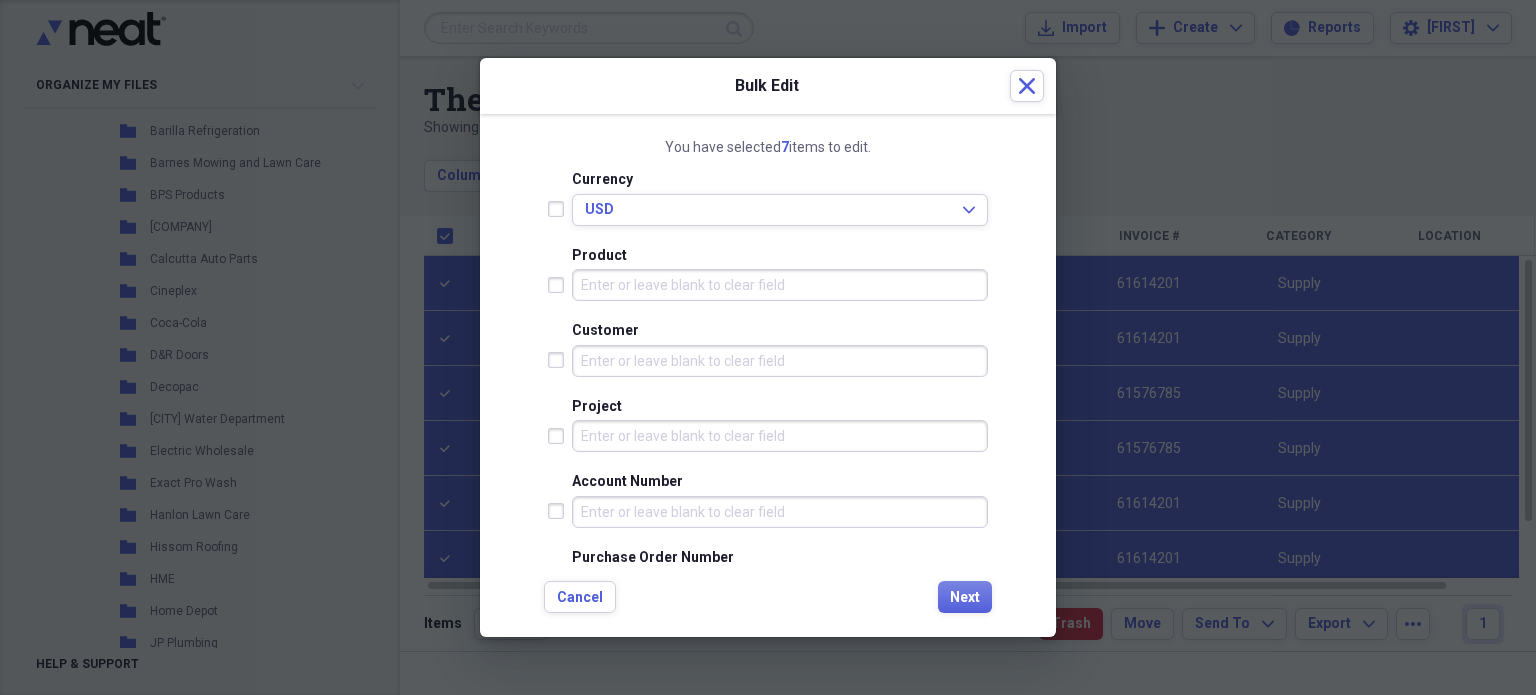 scroll, scrollTop: 898, scrollLeft: 0, axis: vertical 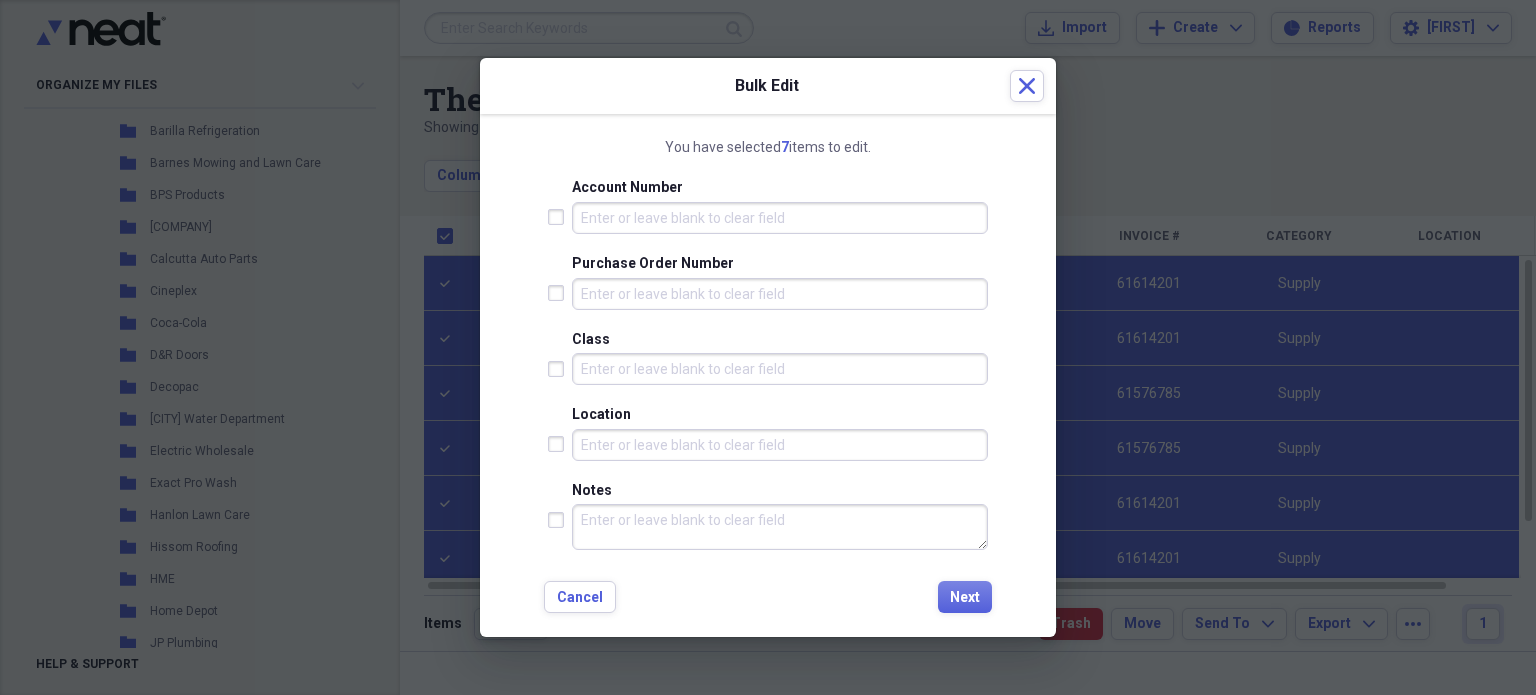click on "Location" at bounding box center (780, 445) 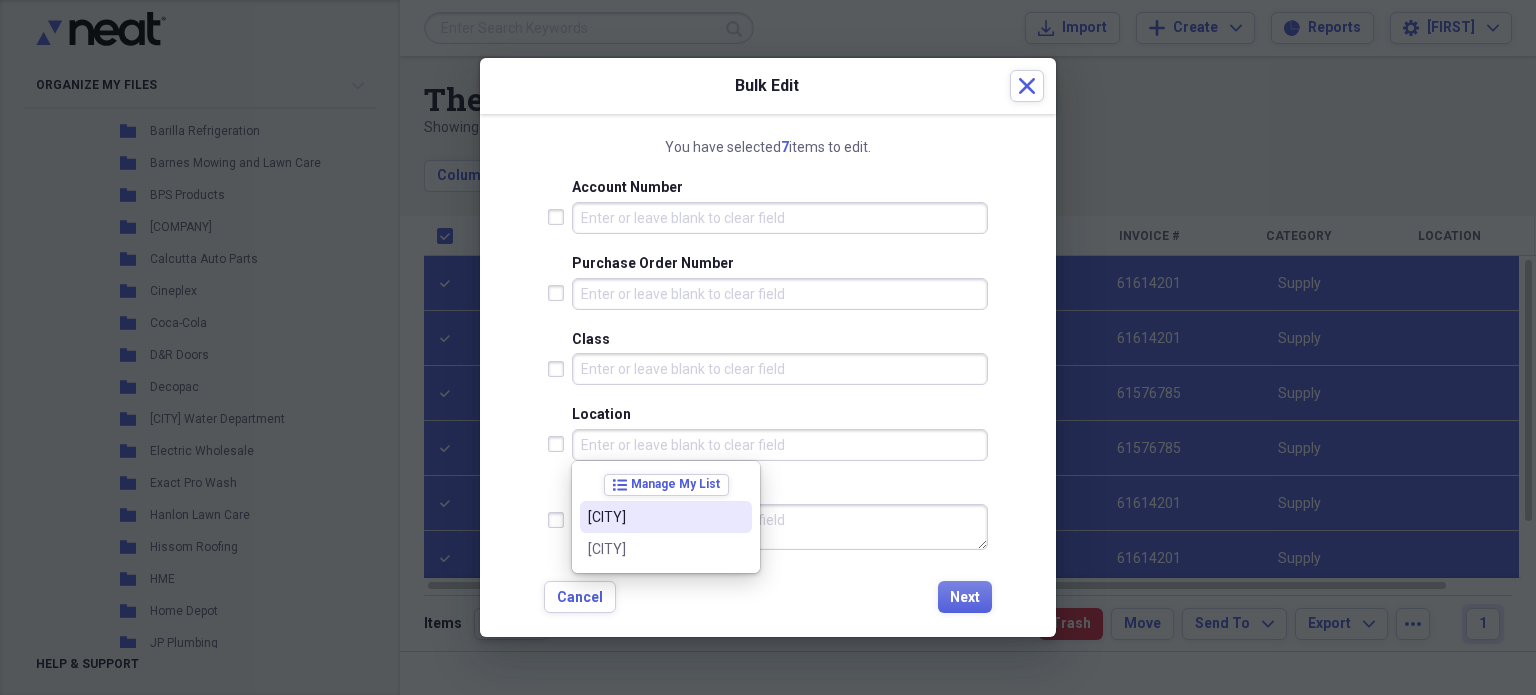 click on "[CITY]" at bounding box center (654, 517) 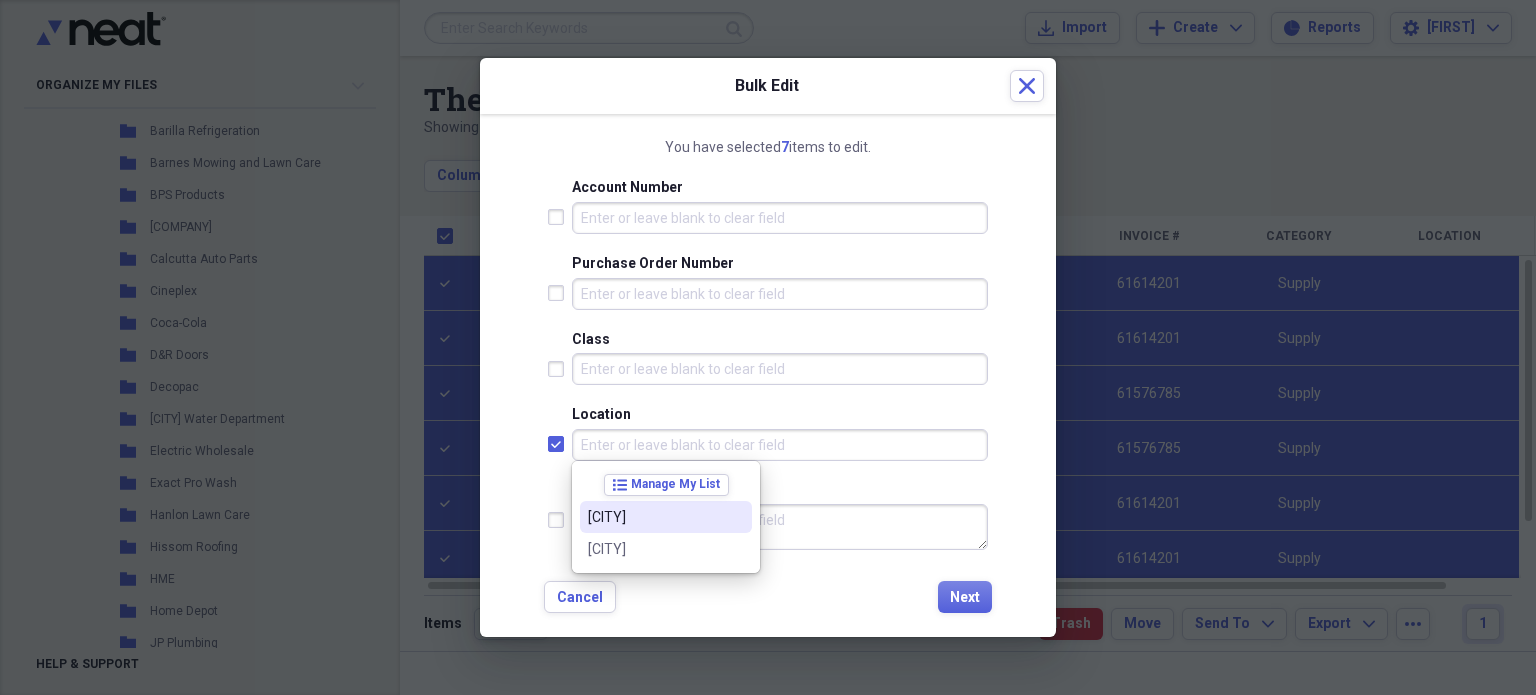 checkbox on "true" 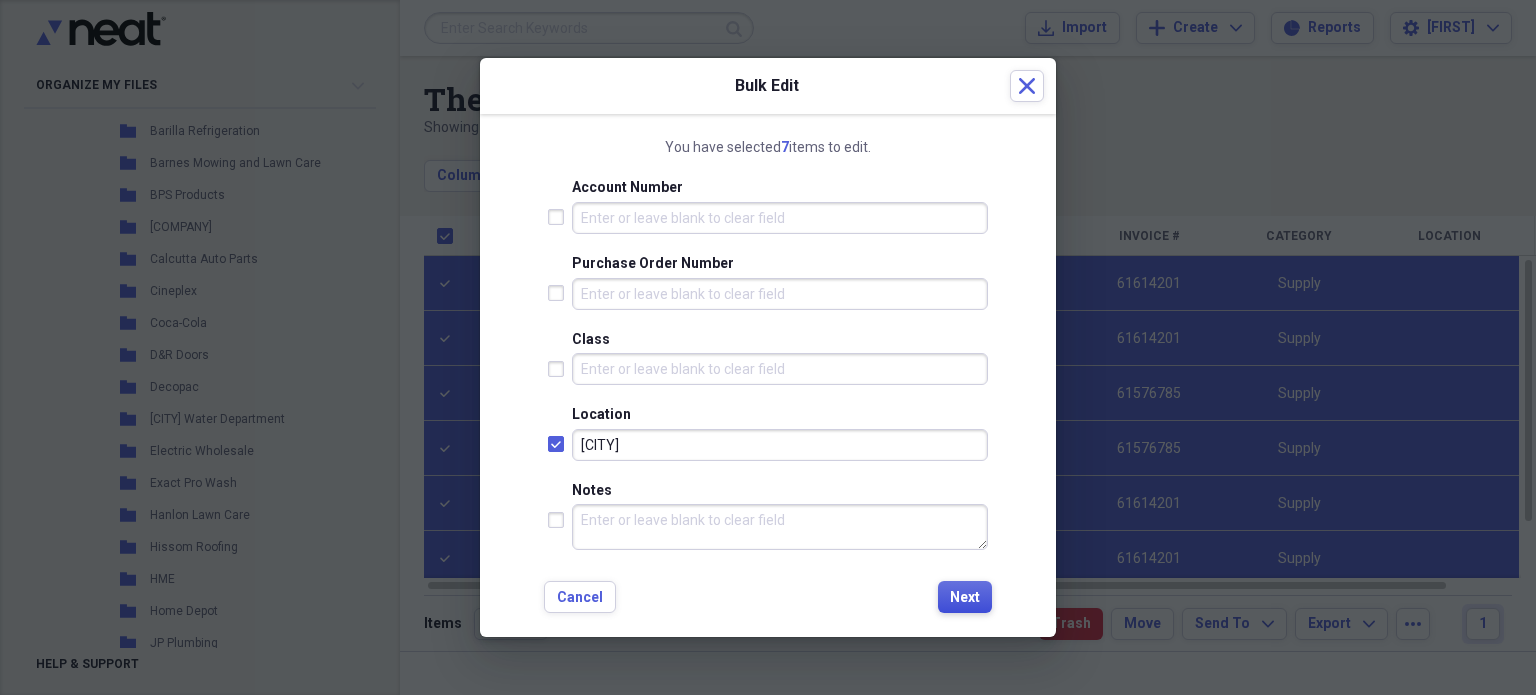 click on "Next" at bounding box center [965, 597] 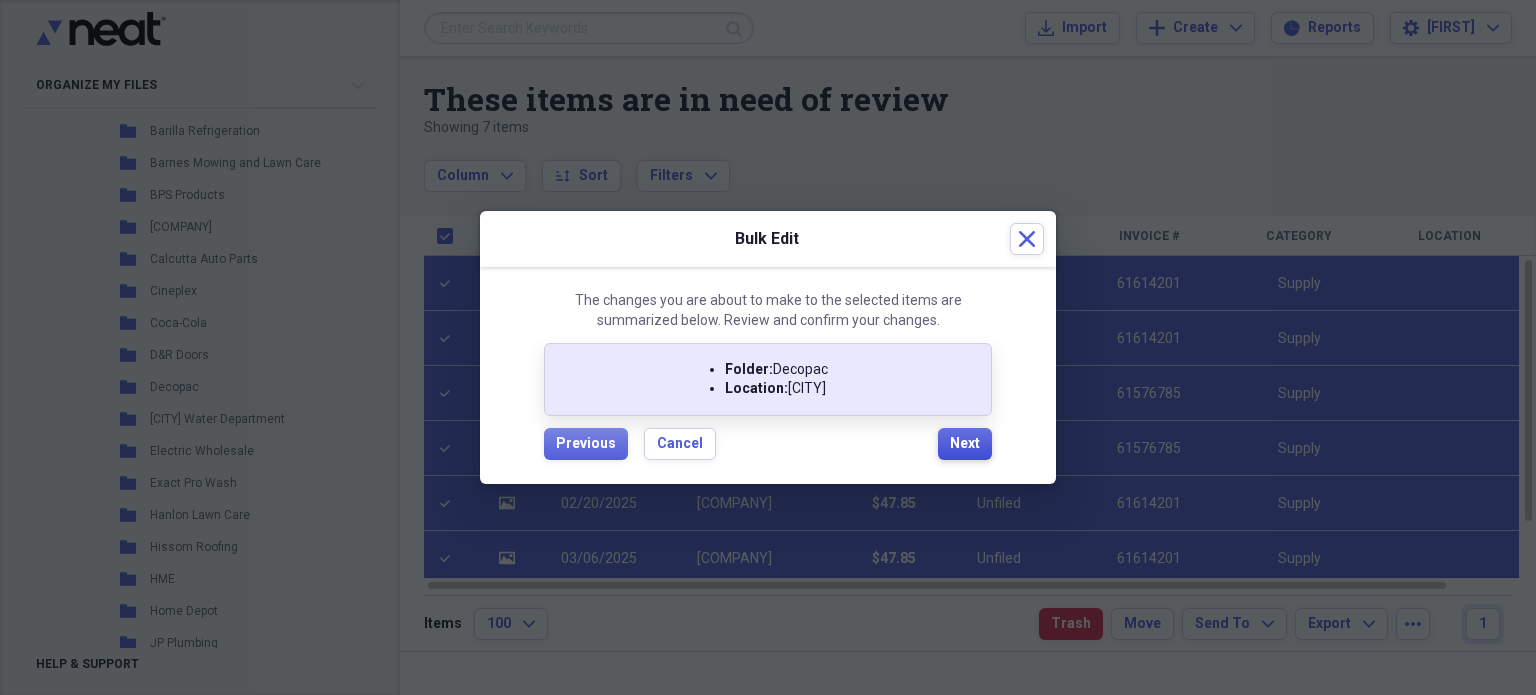 click on "Next" at bounding box center (965, 444) 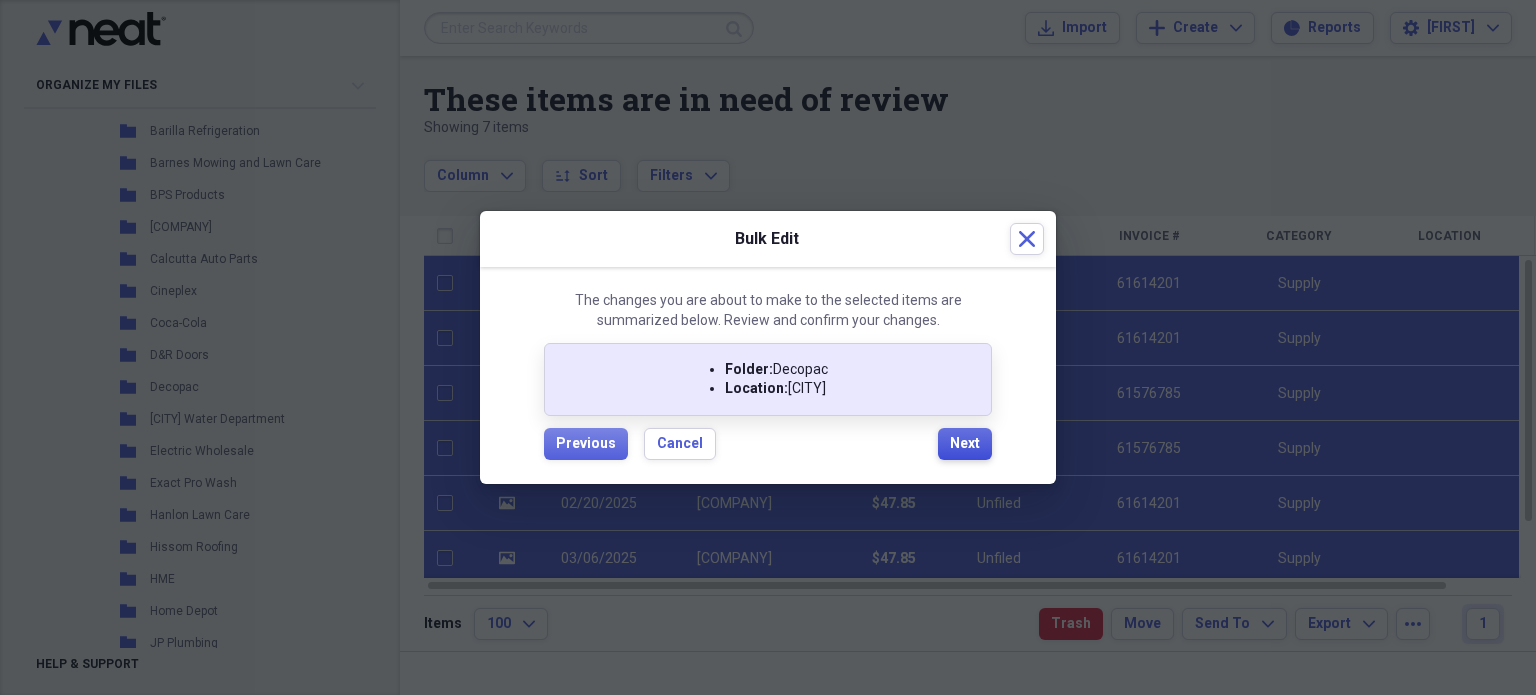 checkbox on "false" 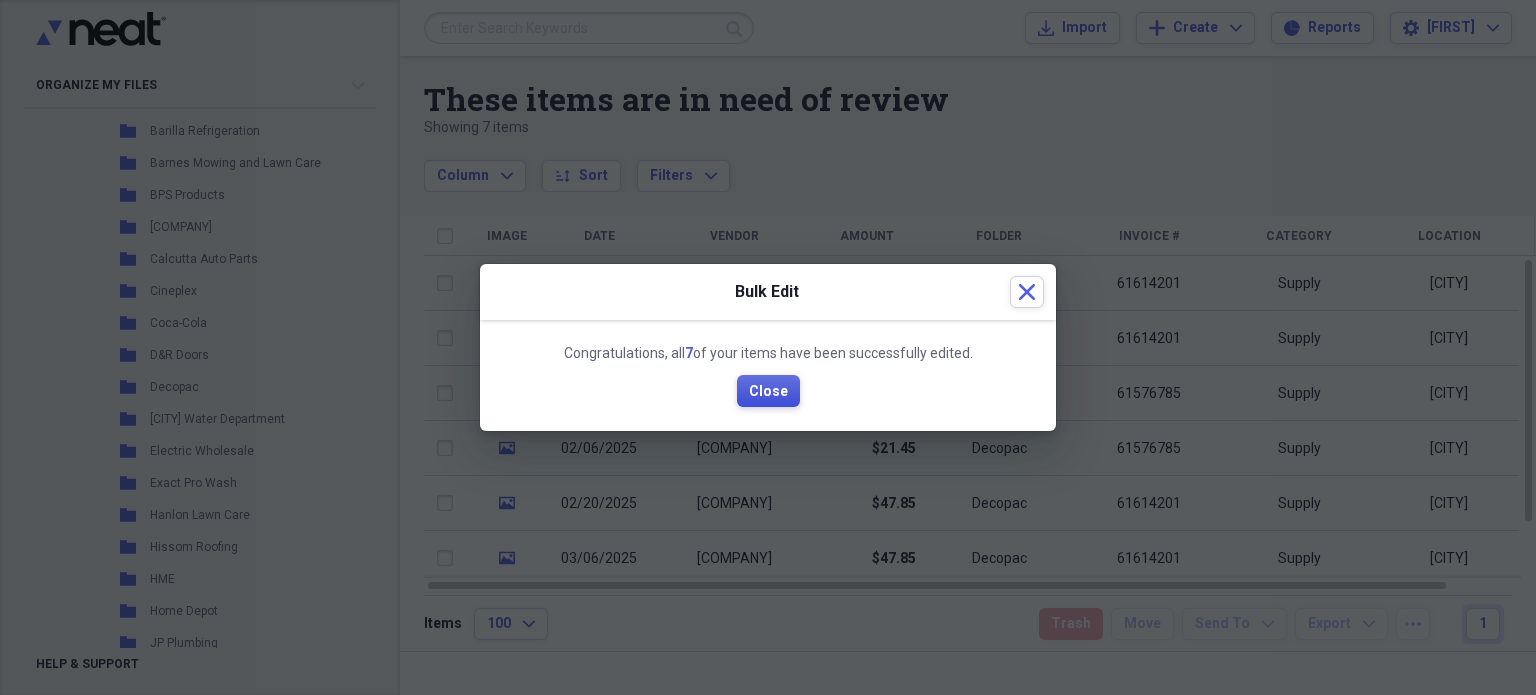 click on "Close" at bounding box center [768, 392] 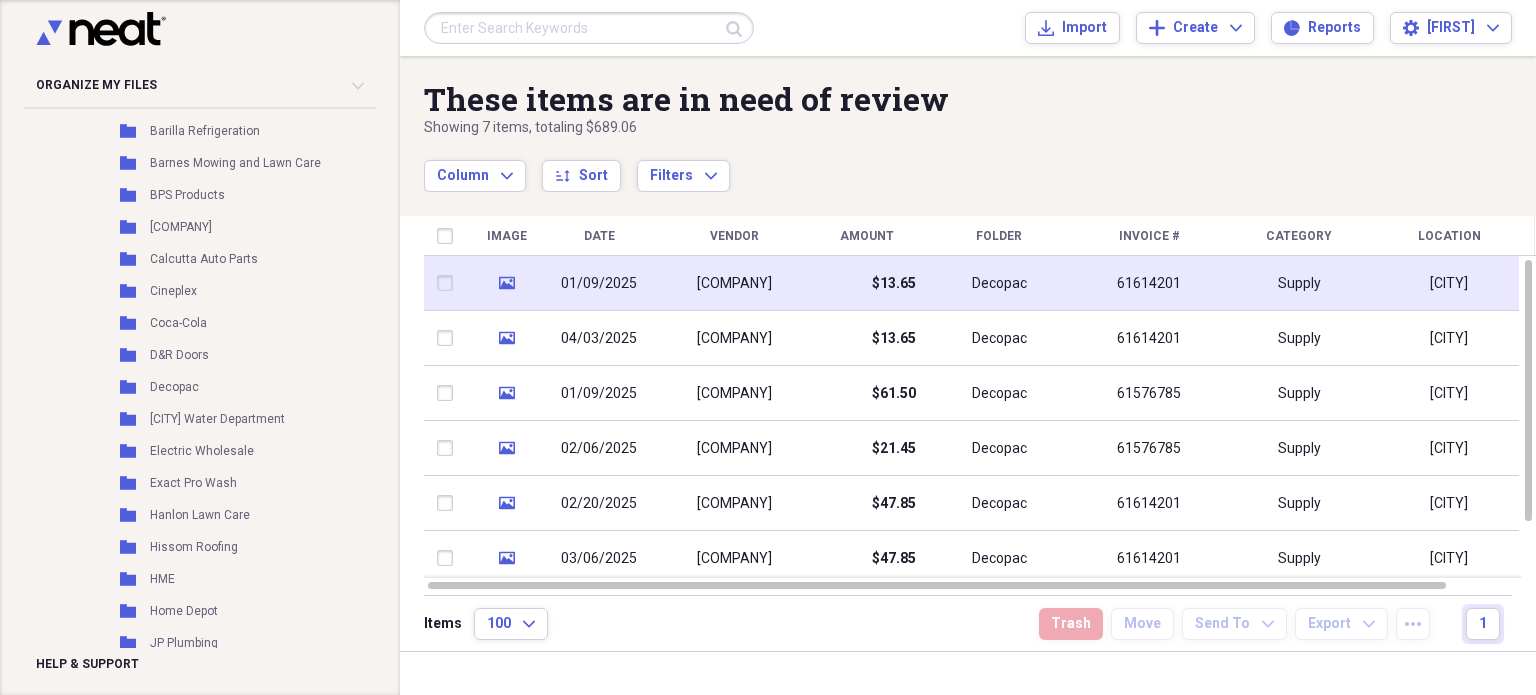 click on "DECOPAC, INC" at bounding box center (734, 284) 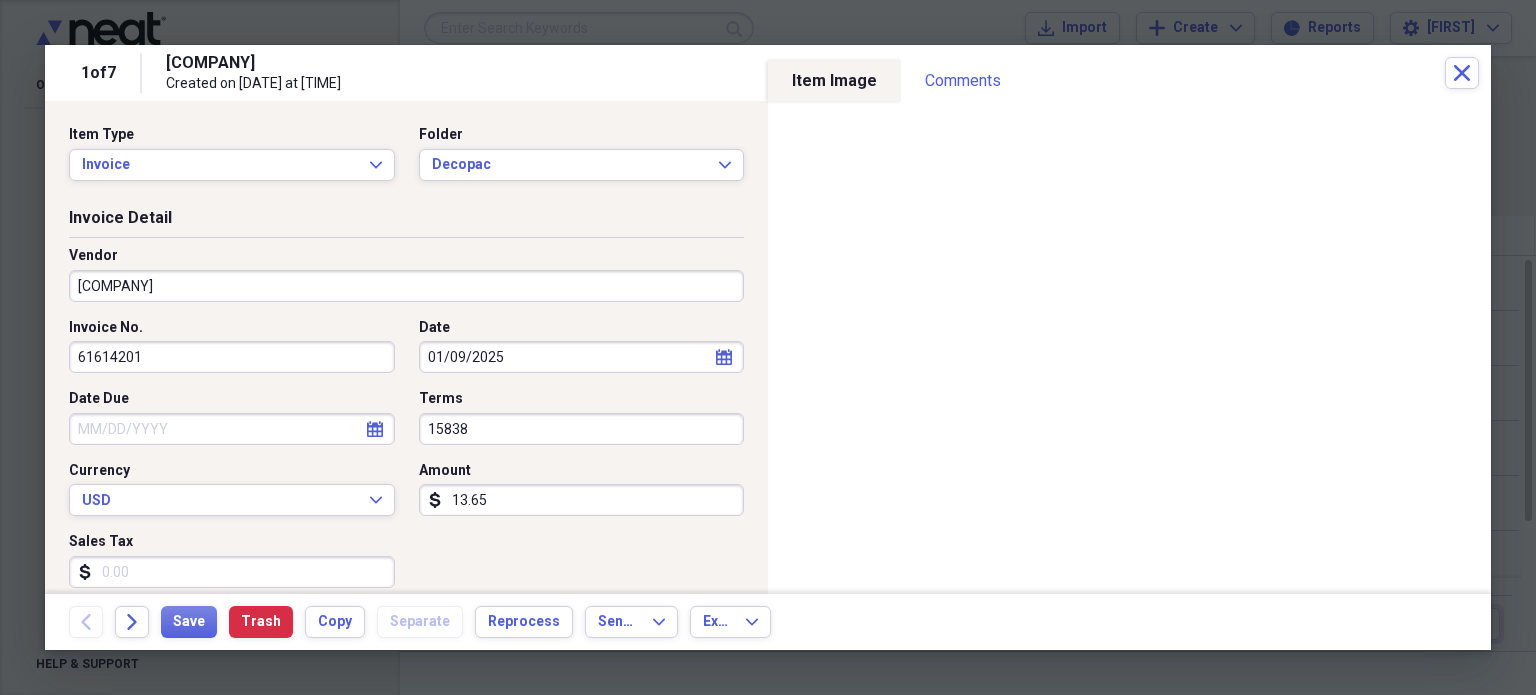 scroll, scrollTop: 697, scrollLeft: 0, axis: vertical 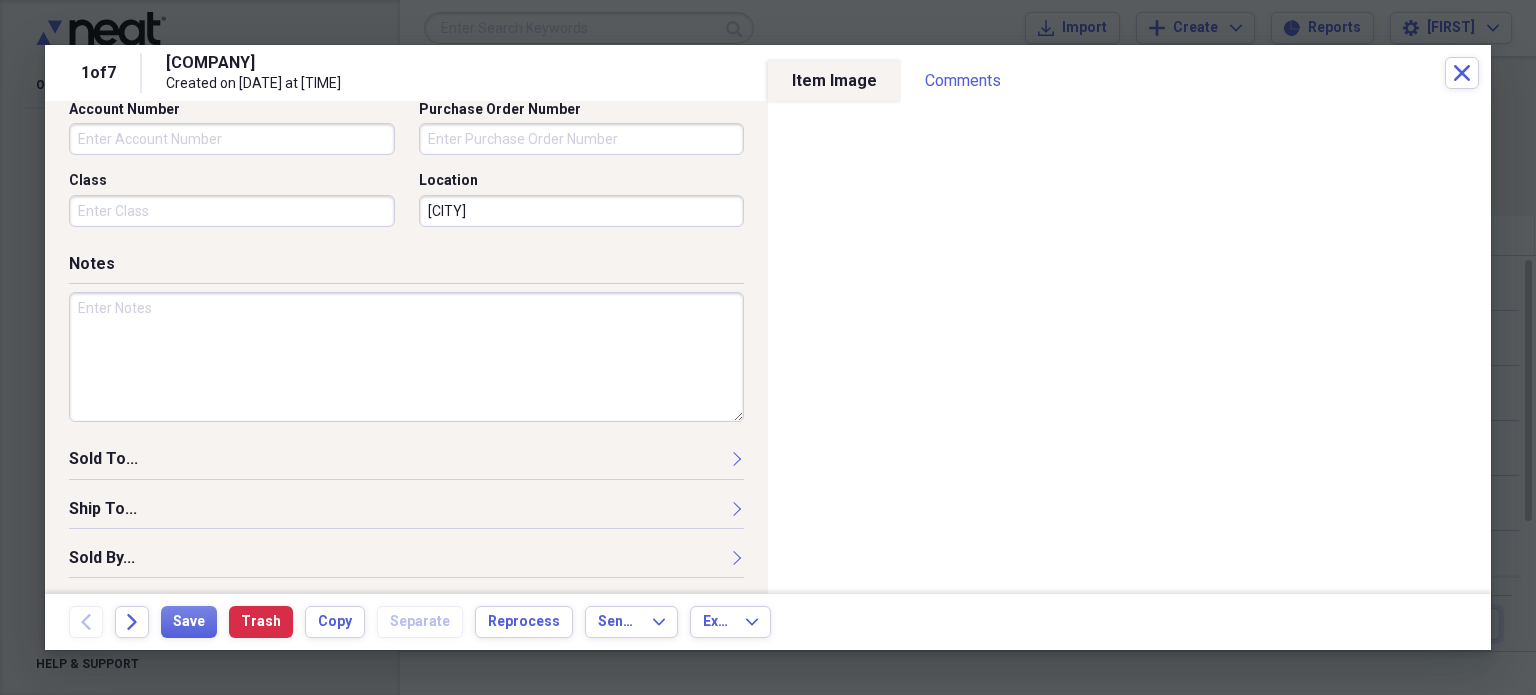 click at bounding box center [406, 357] 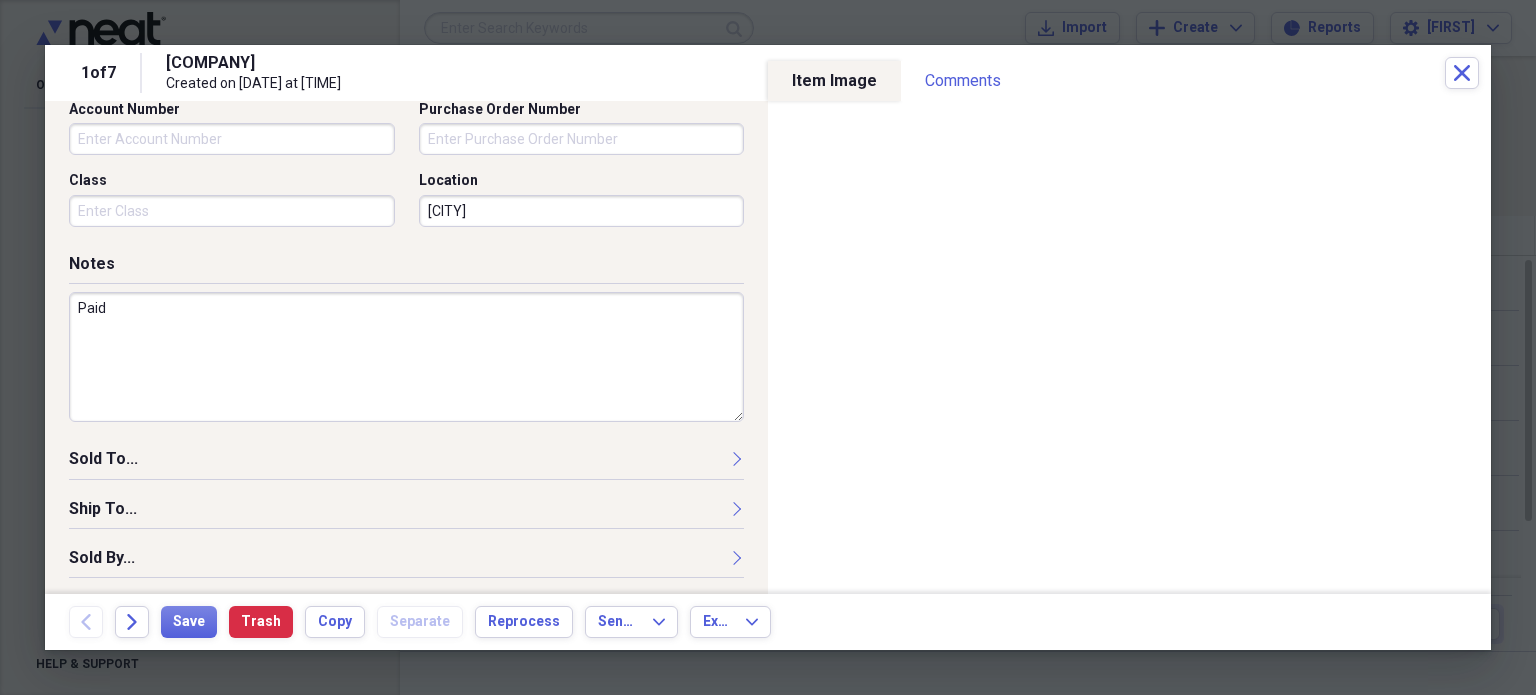 click on "Paid" at bounding box center [406, 357] 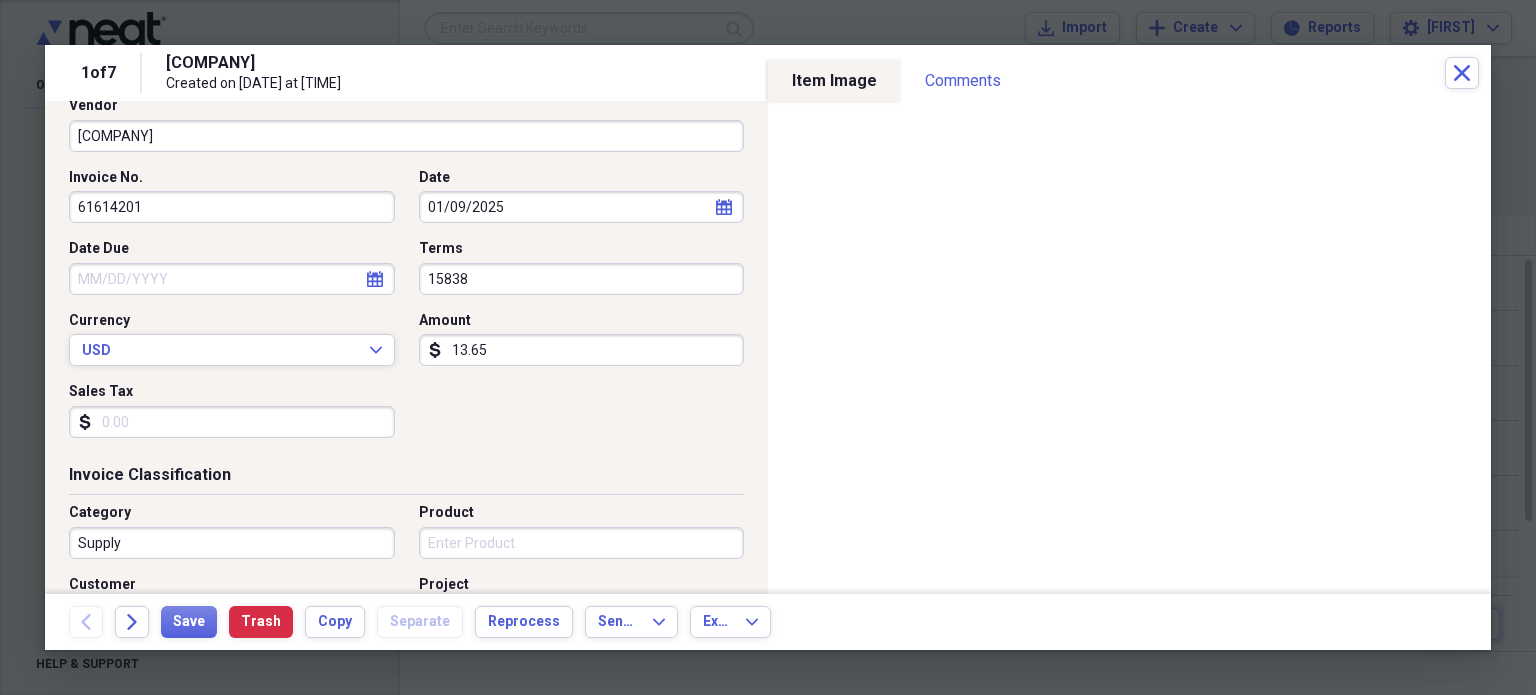 scroll, scrollTop: 148, scrollLeft: 0, axis: vertical 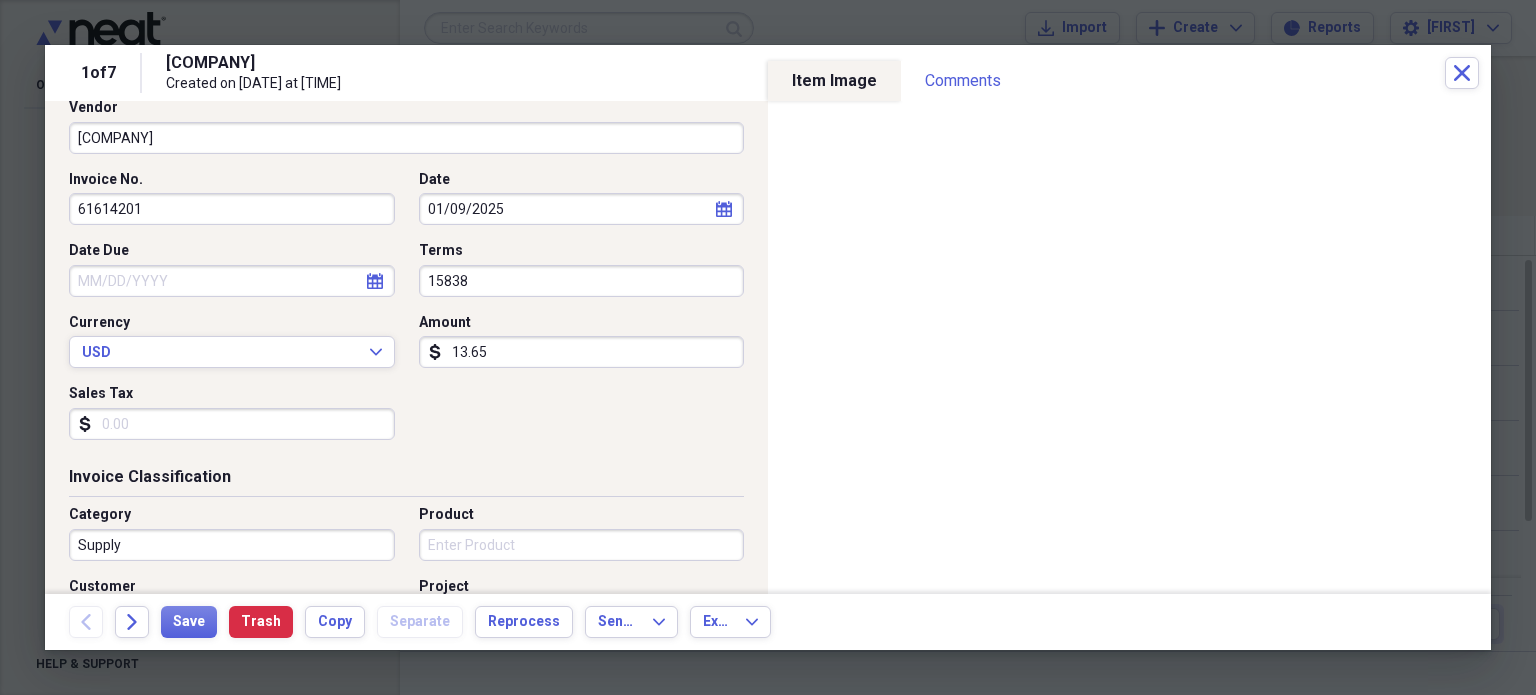 type on "Paid" 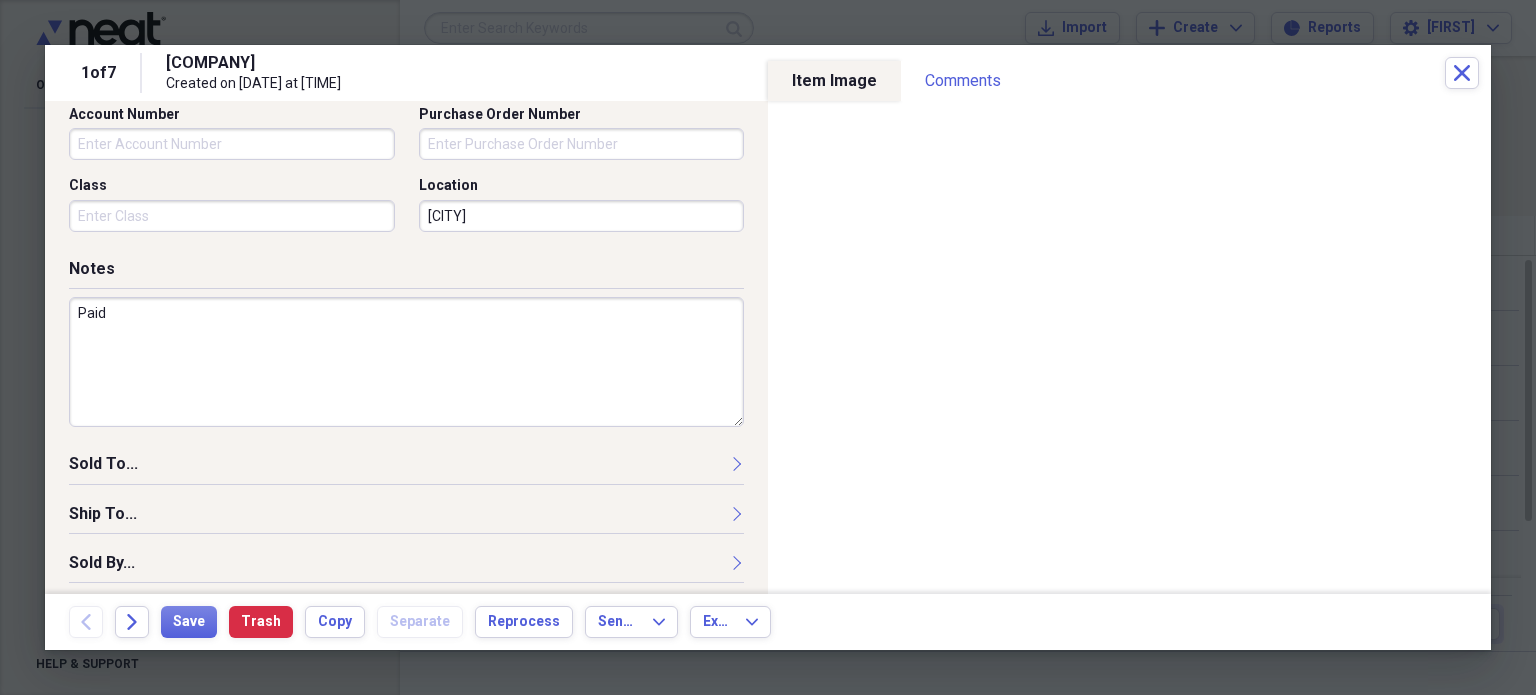 scroll, scrollTop: 697, scrollLeft: 0, axis: vertical 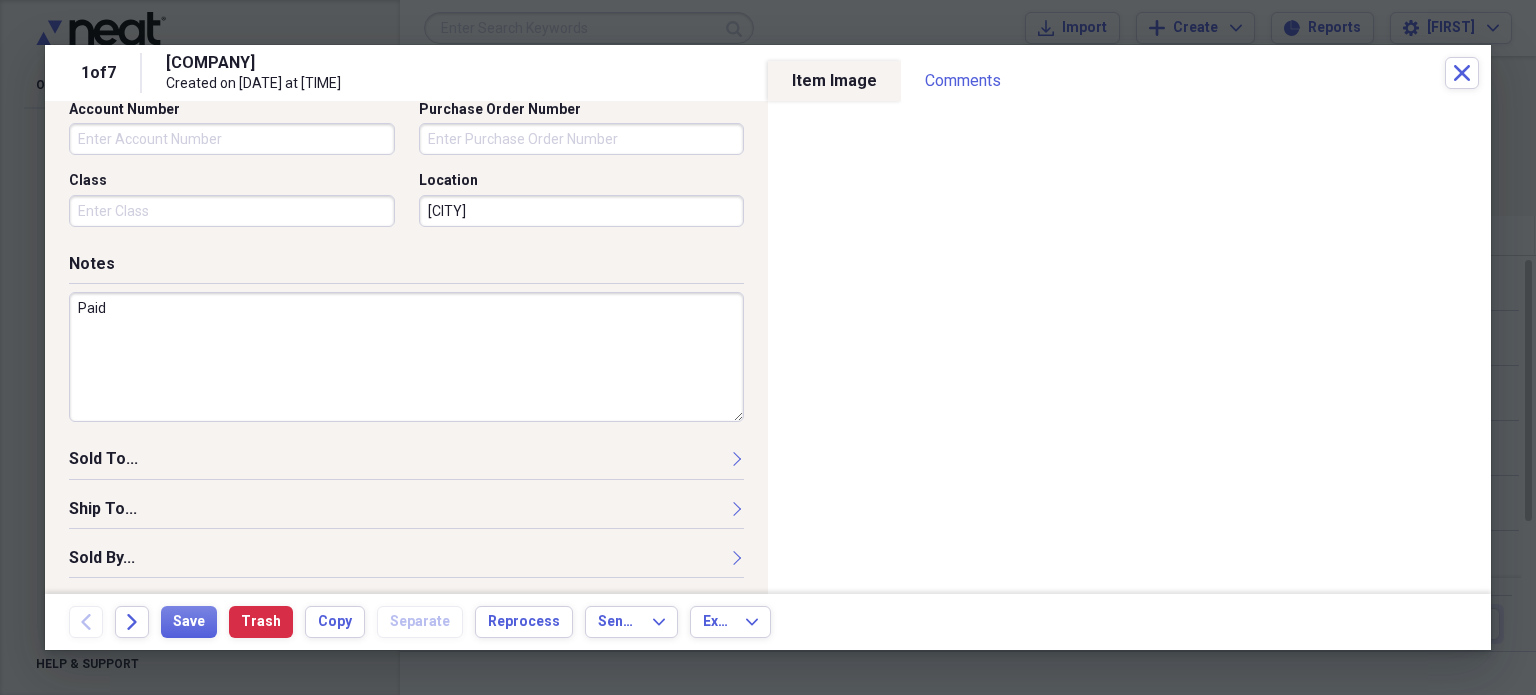click on "Paid" at bounding box center [406, 357] 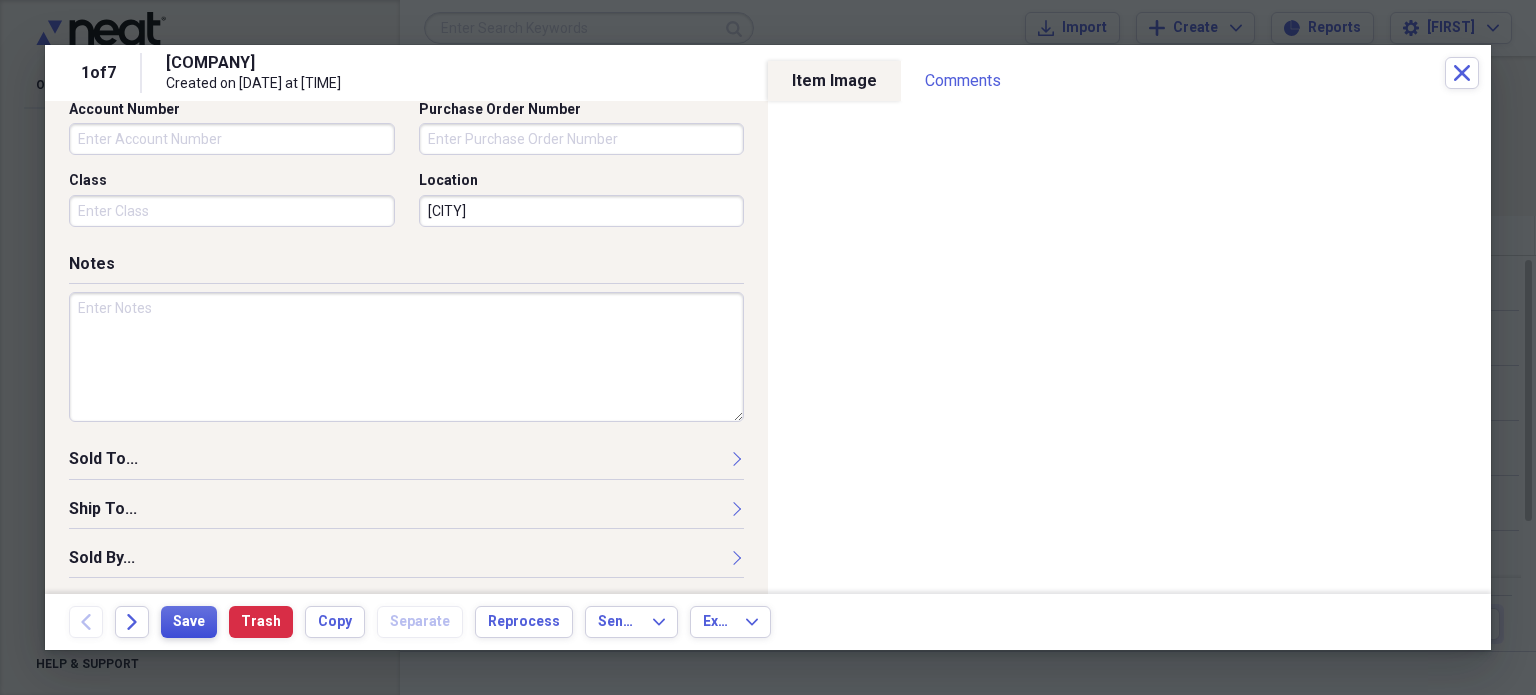 type 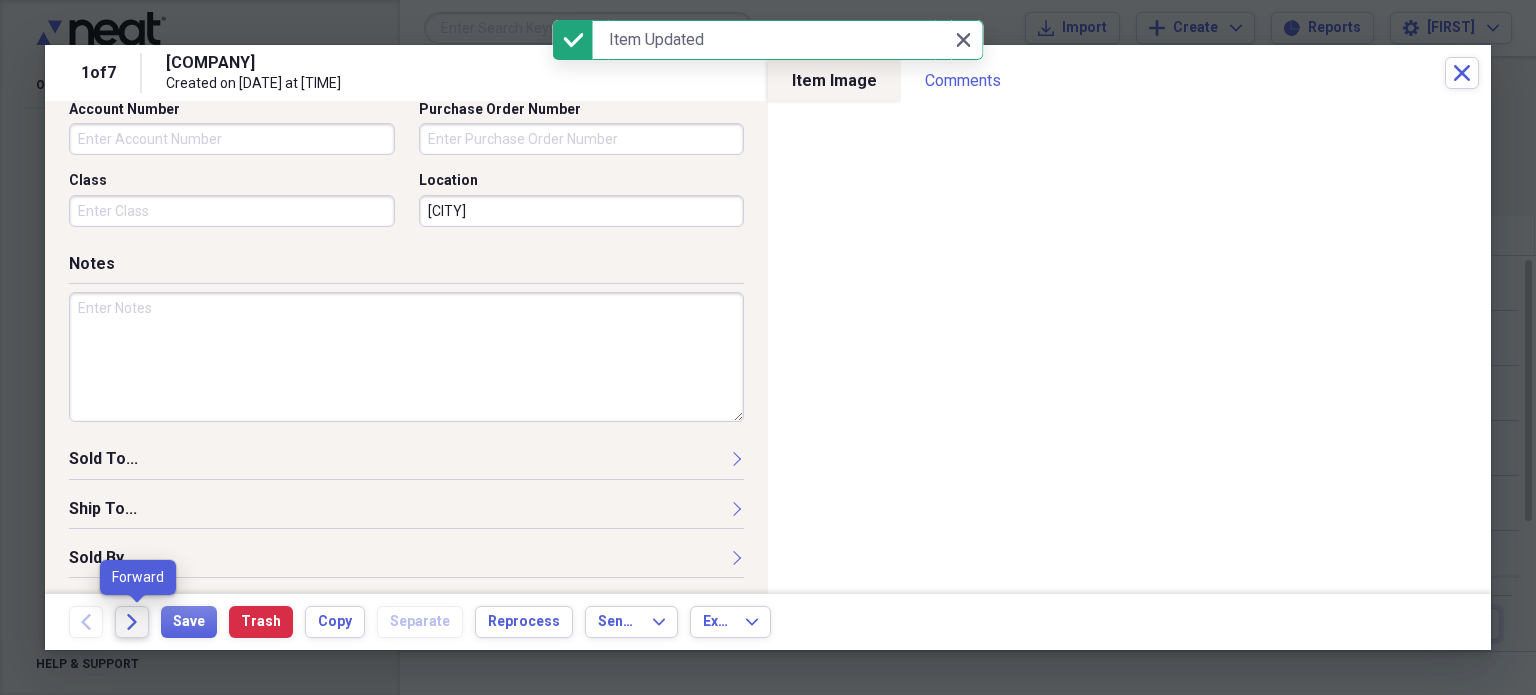 click 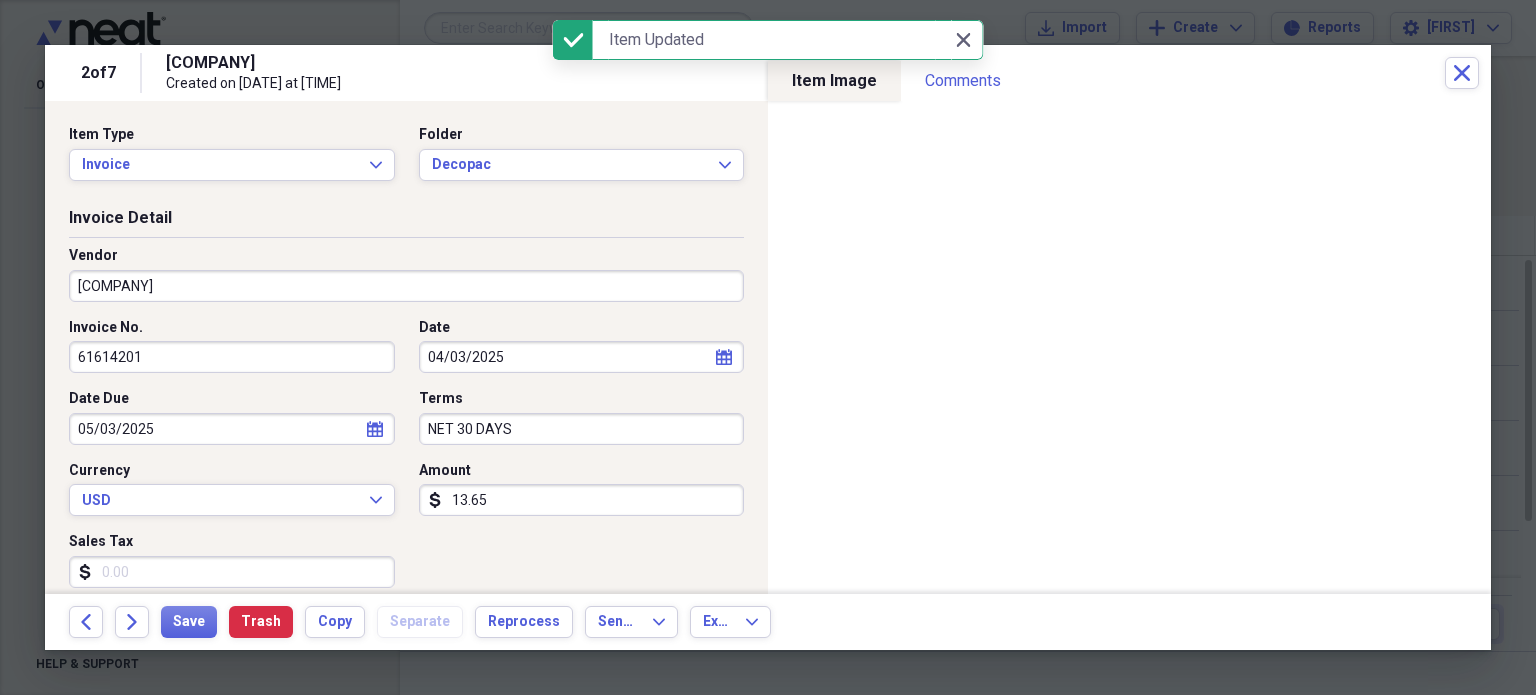 click on "13.65" at bounding box center [582, 500] 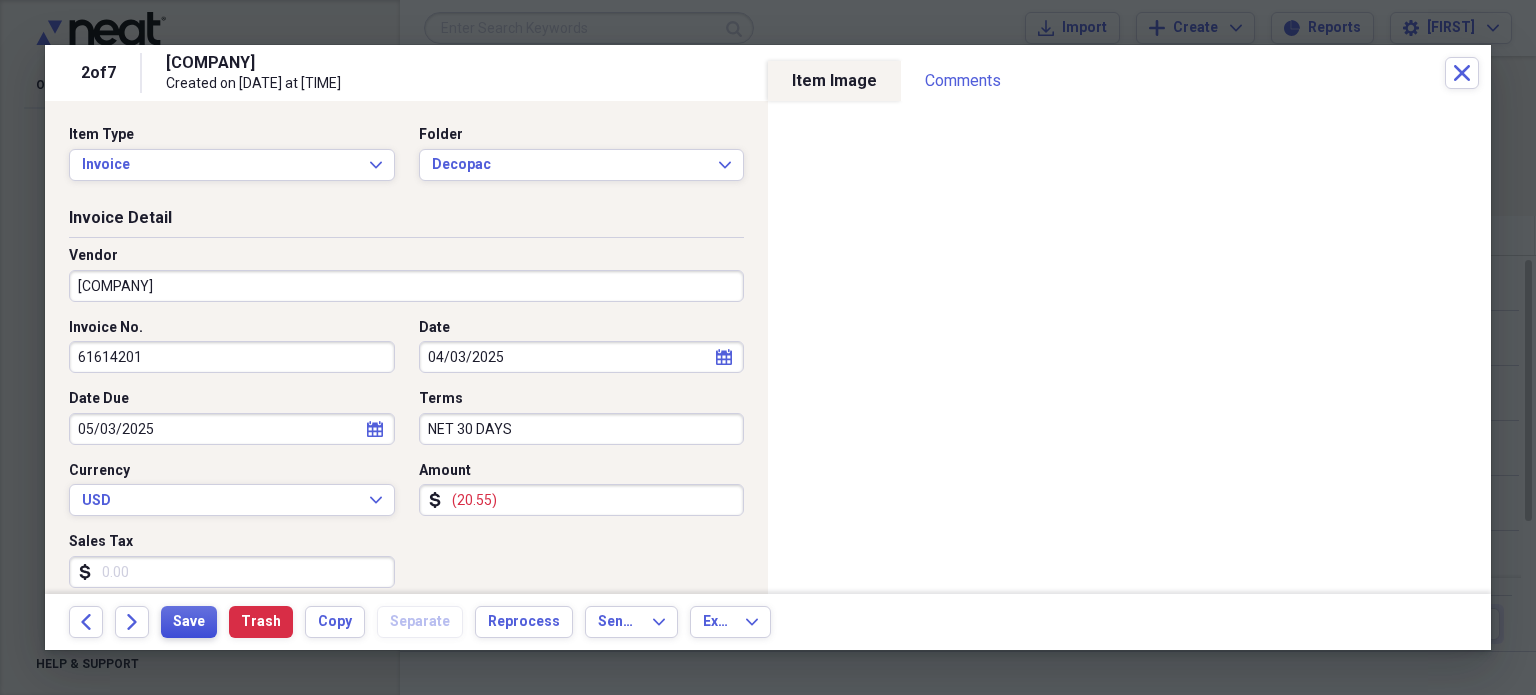 type on "(20.55)" 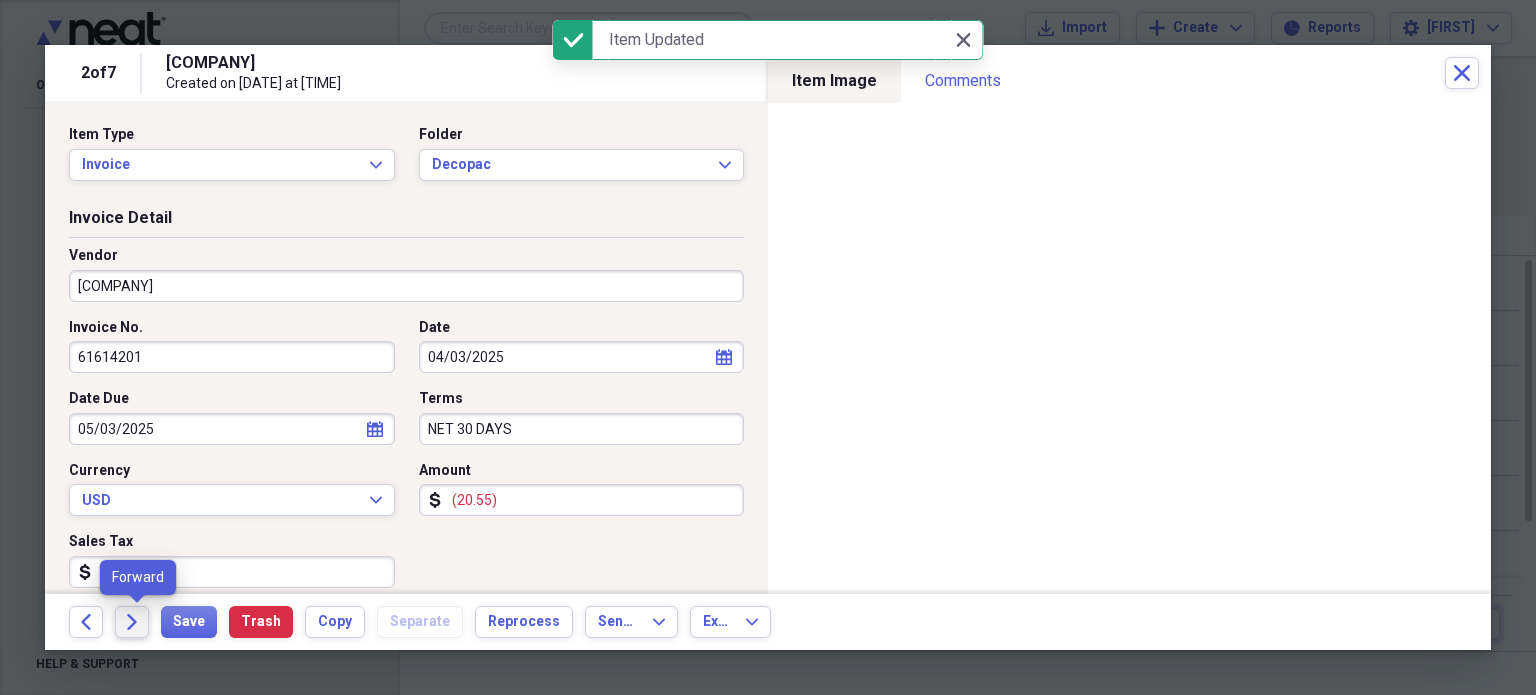 click 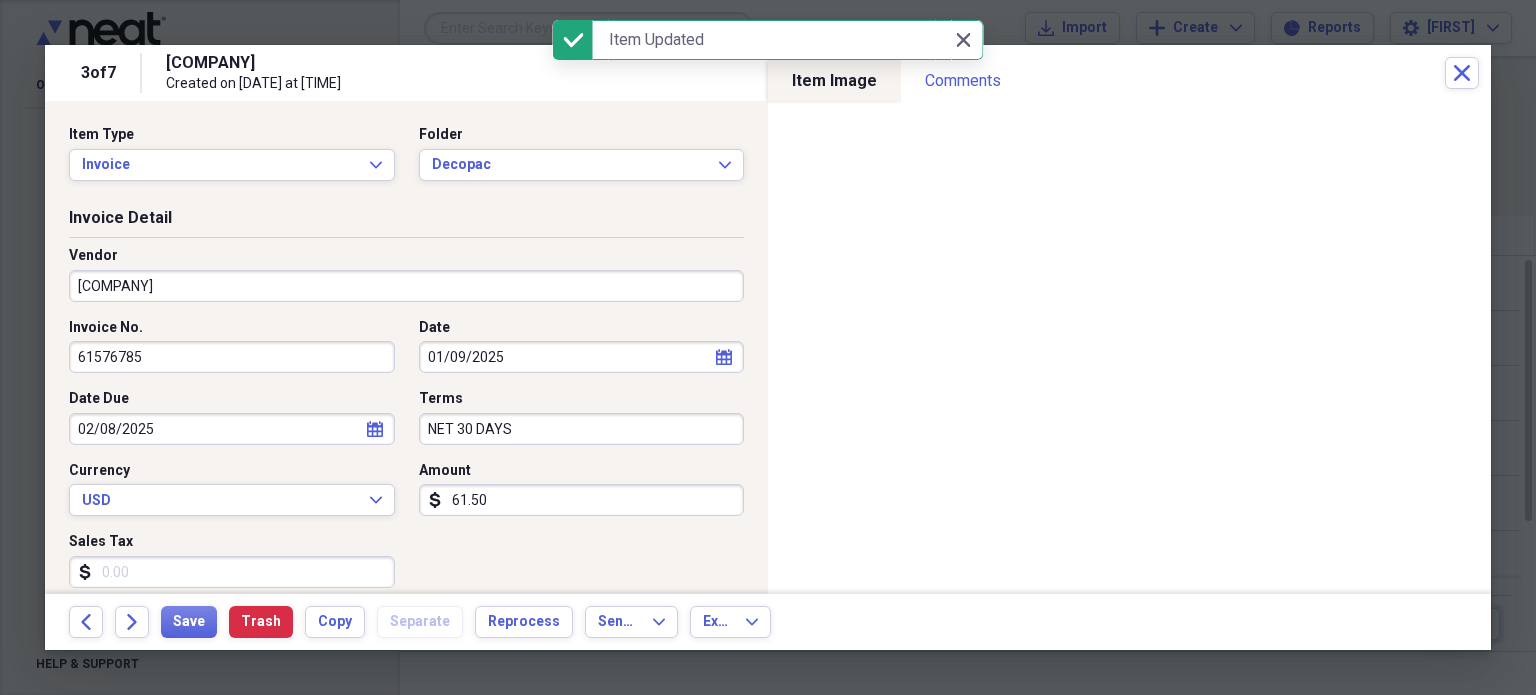 scroll, scrollTop: 697, scrollLeft: 0, axis: vertical 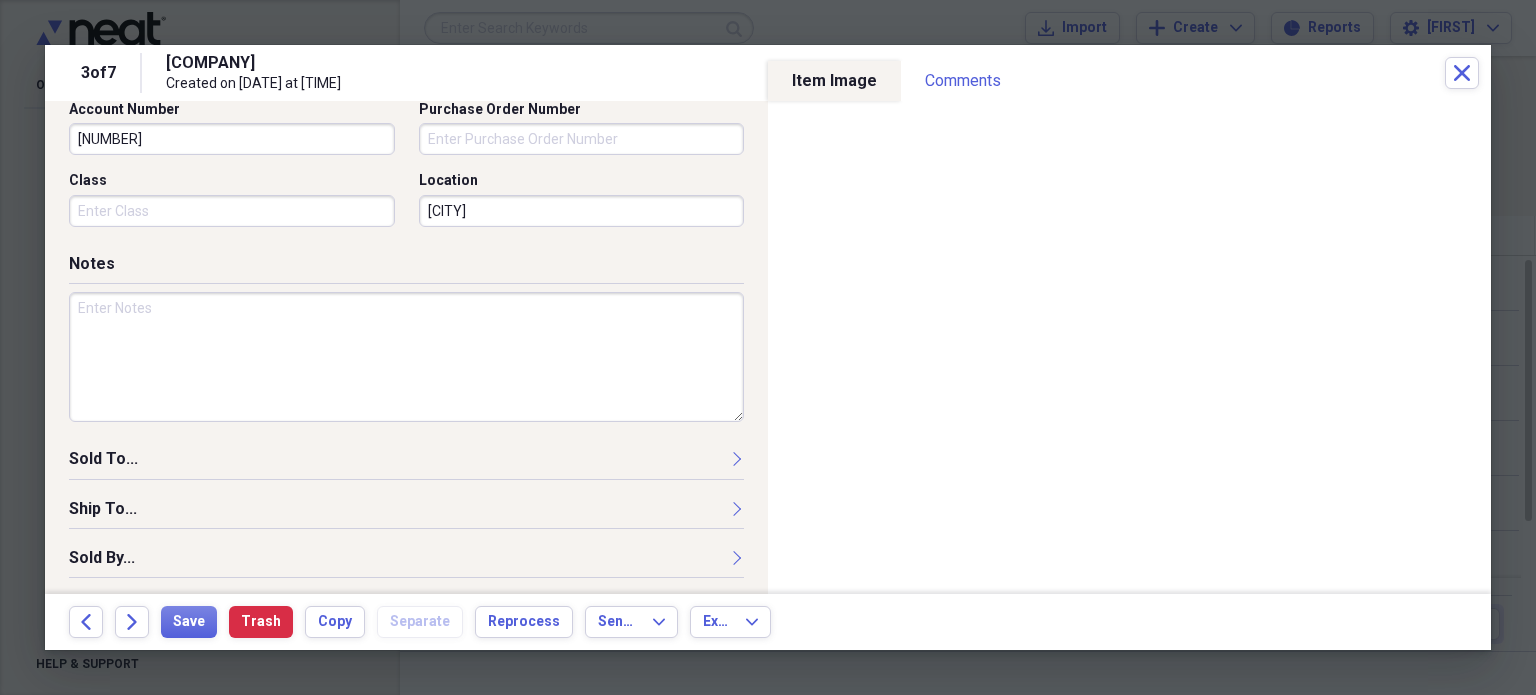 click at bounding box center [406, 357] 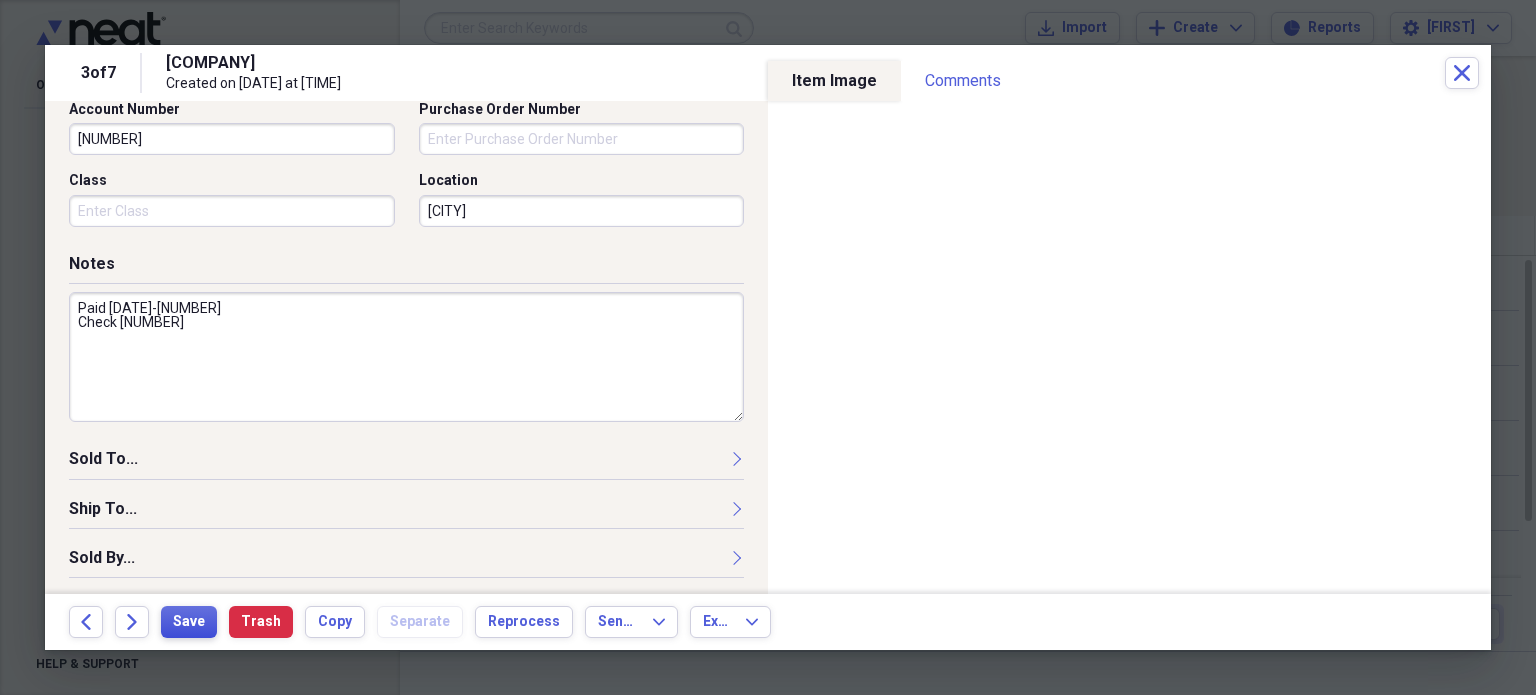 type on "Paid 1-20-25
Check 13748" 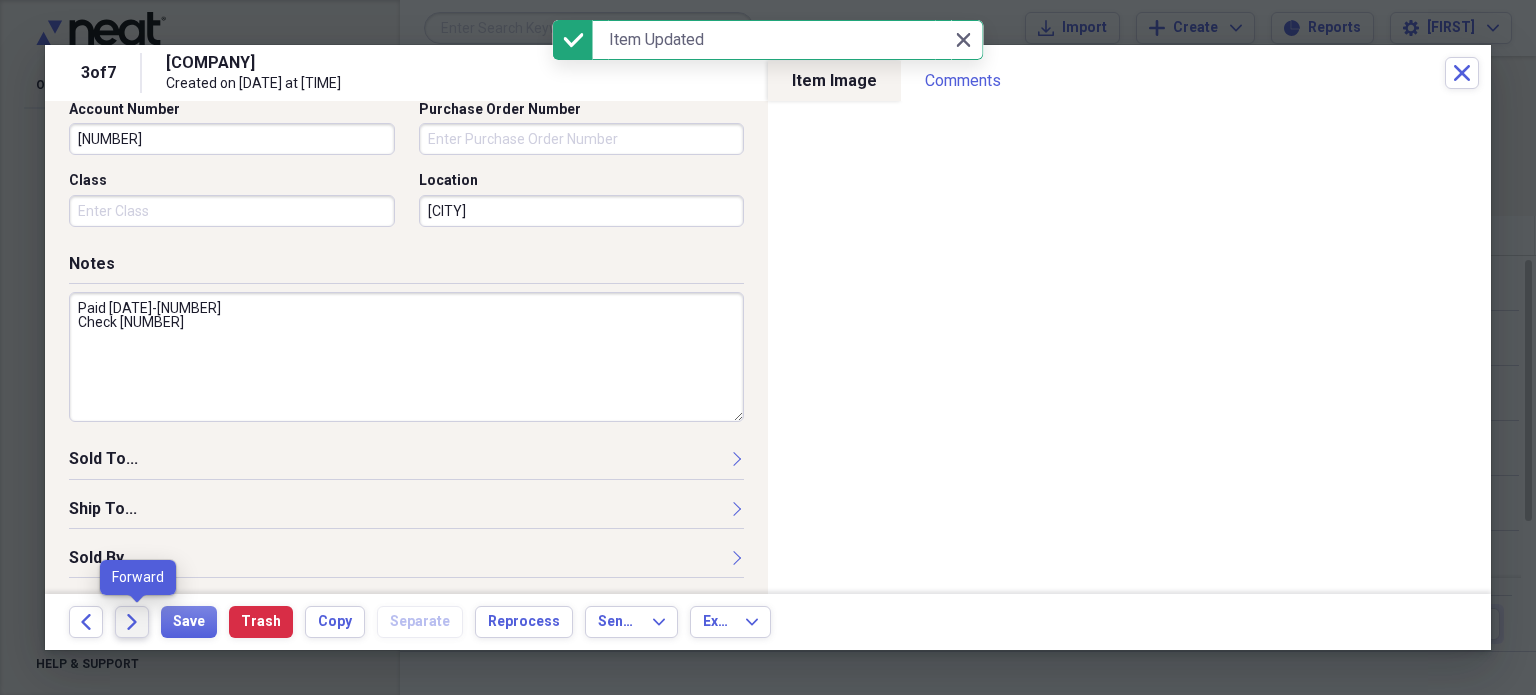 click 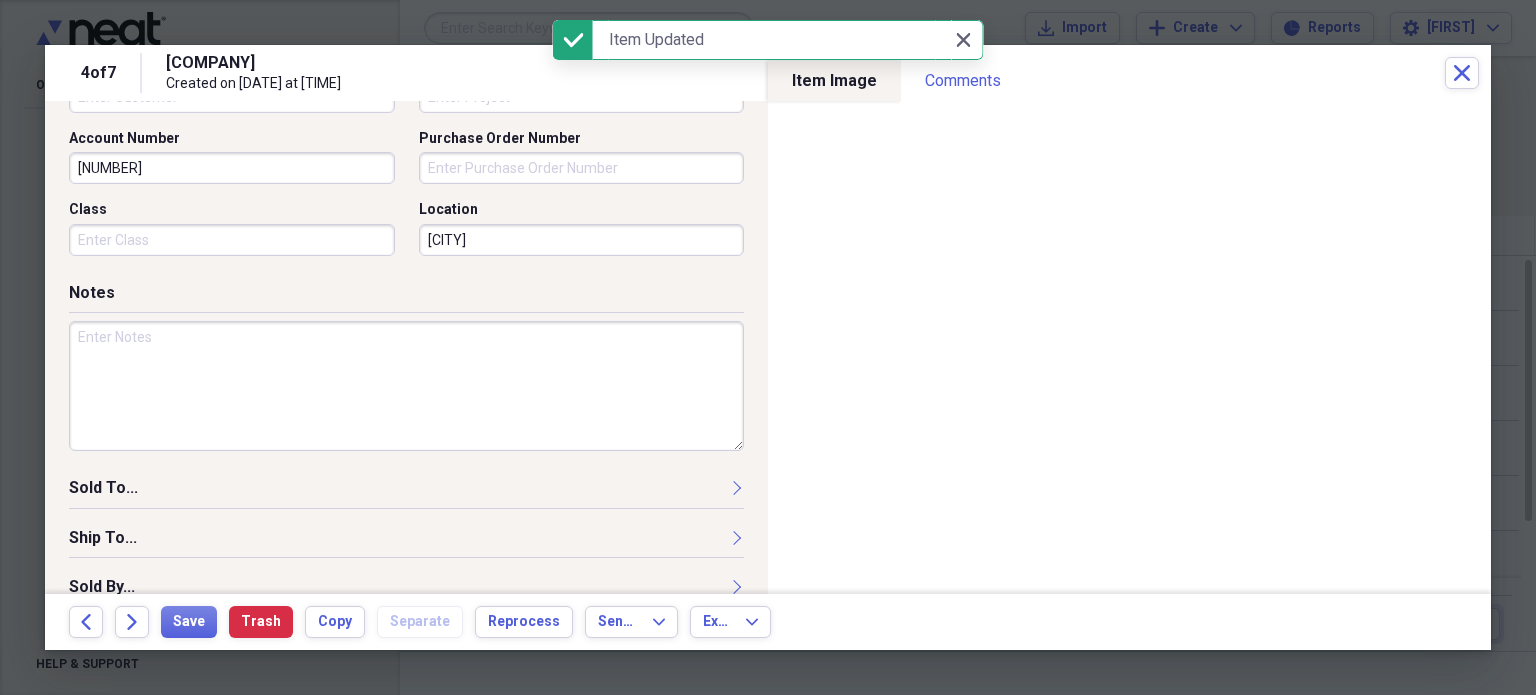scroll, scrollTop: 672, scrollLeft: 0, axis: vertical 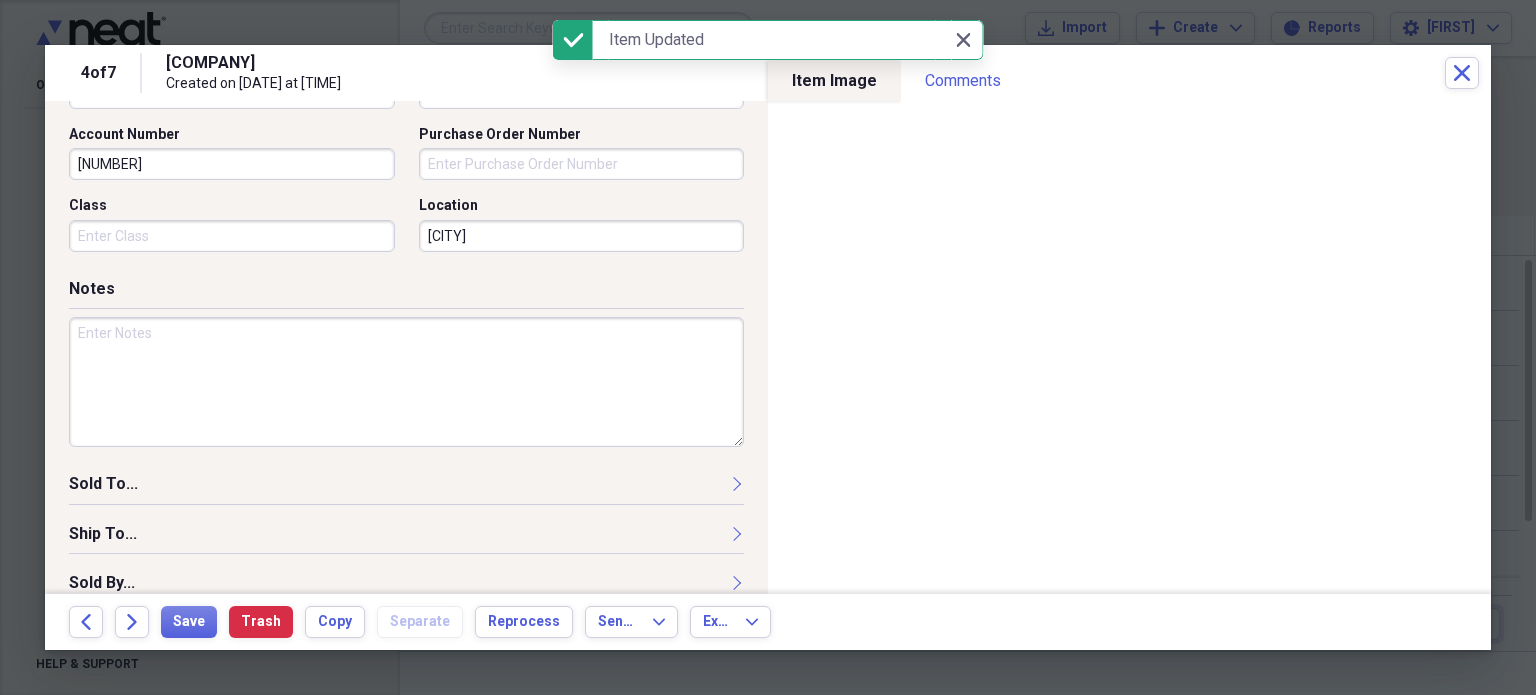 click at bounding box center [406, 382] 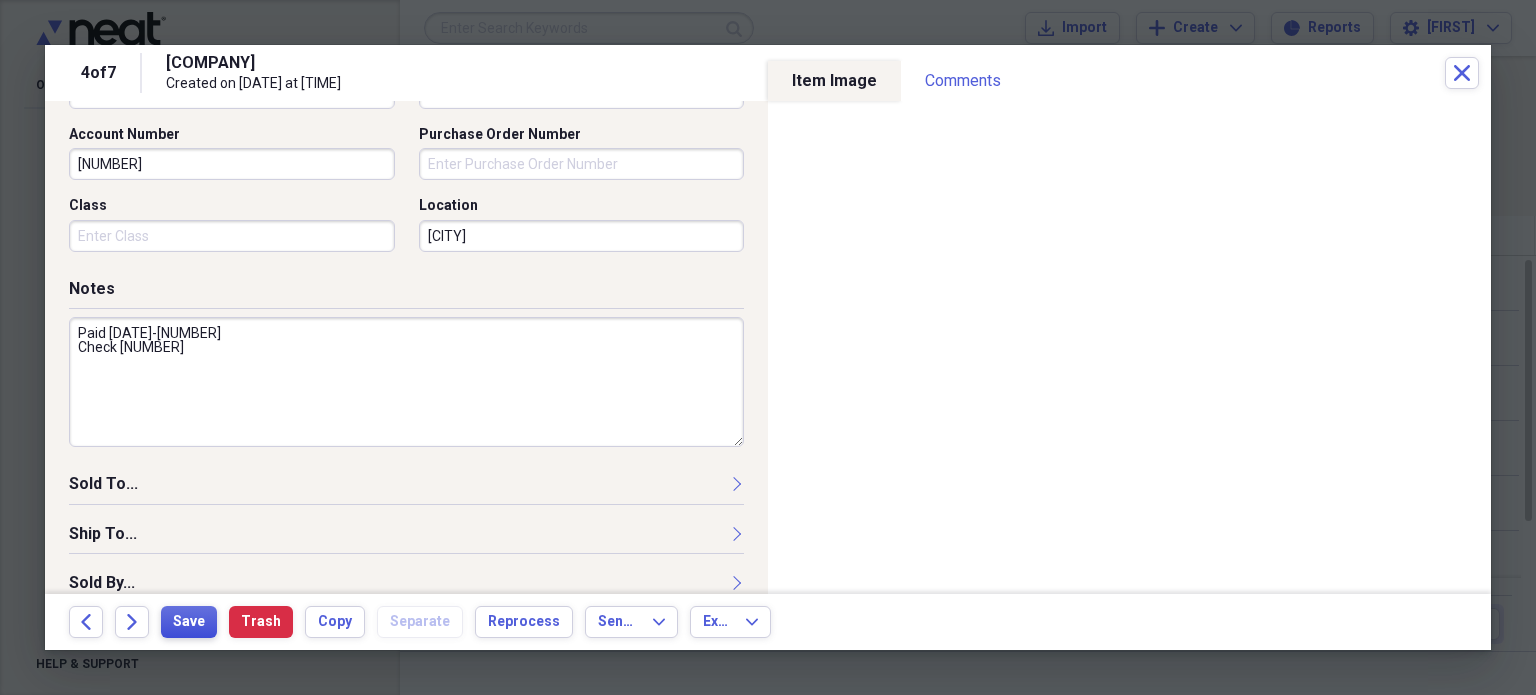 type on "Paid 2-17-25
Check 13762" 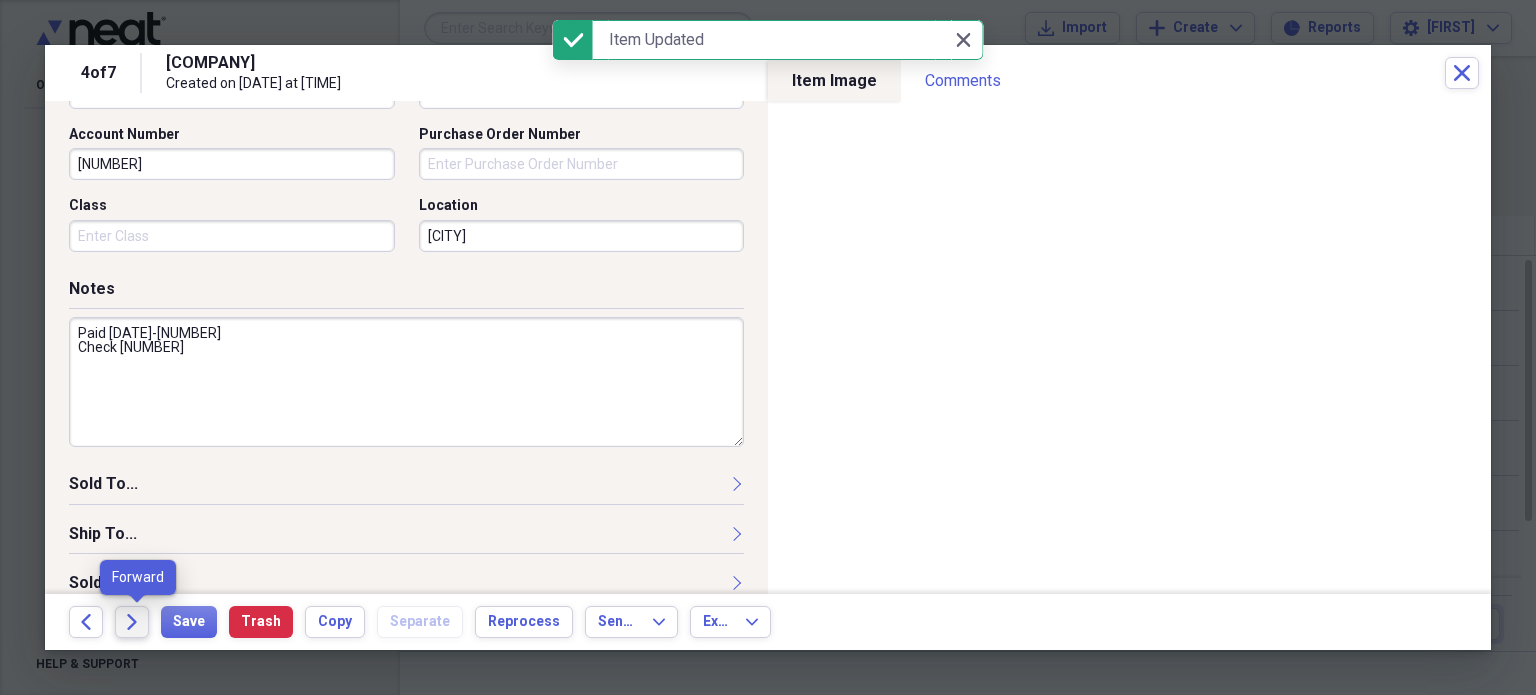 click on "Forward" 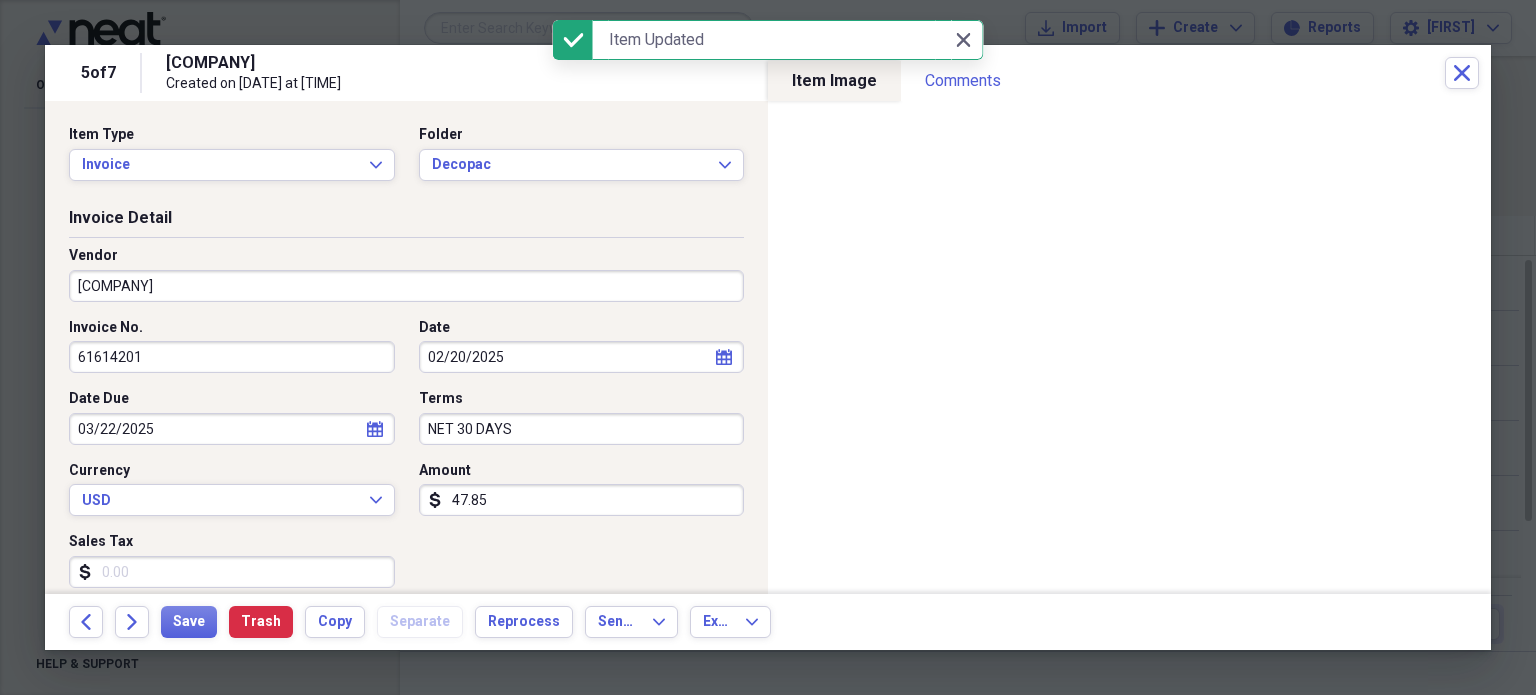 scroll, scrollTop: 697, scrollLeft: 0, axis: vertical 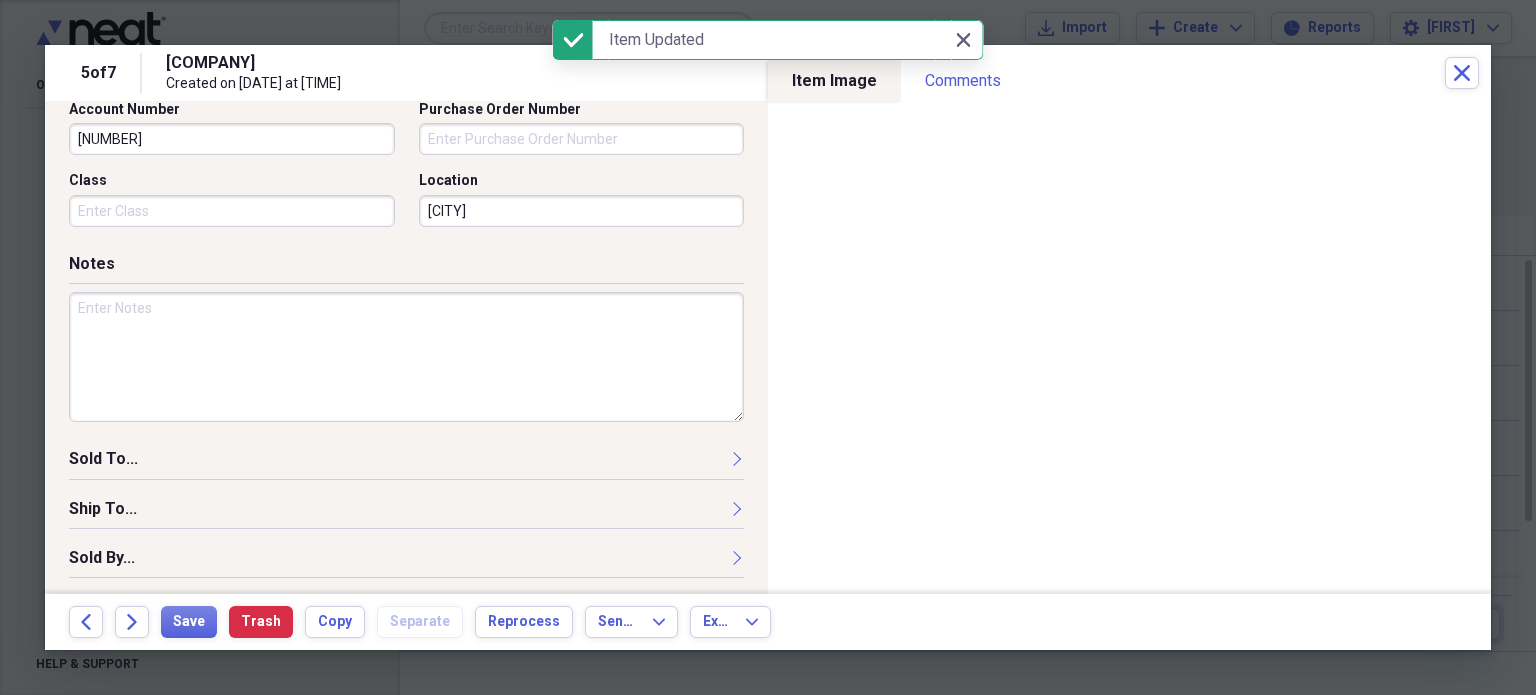 click at bounding box center [406, 357] 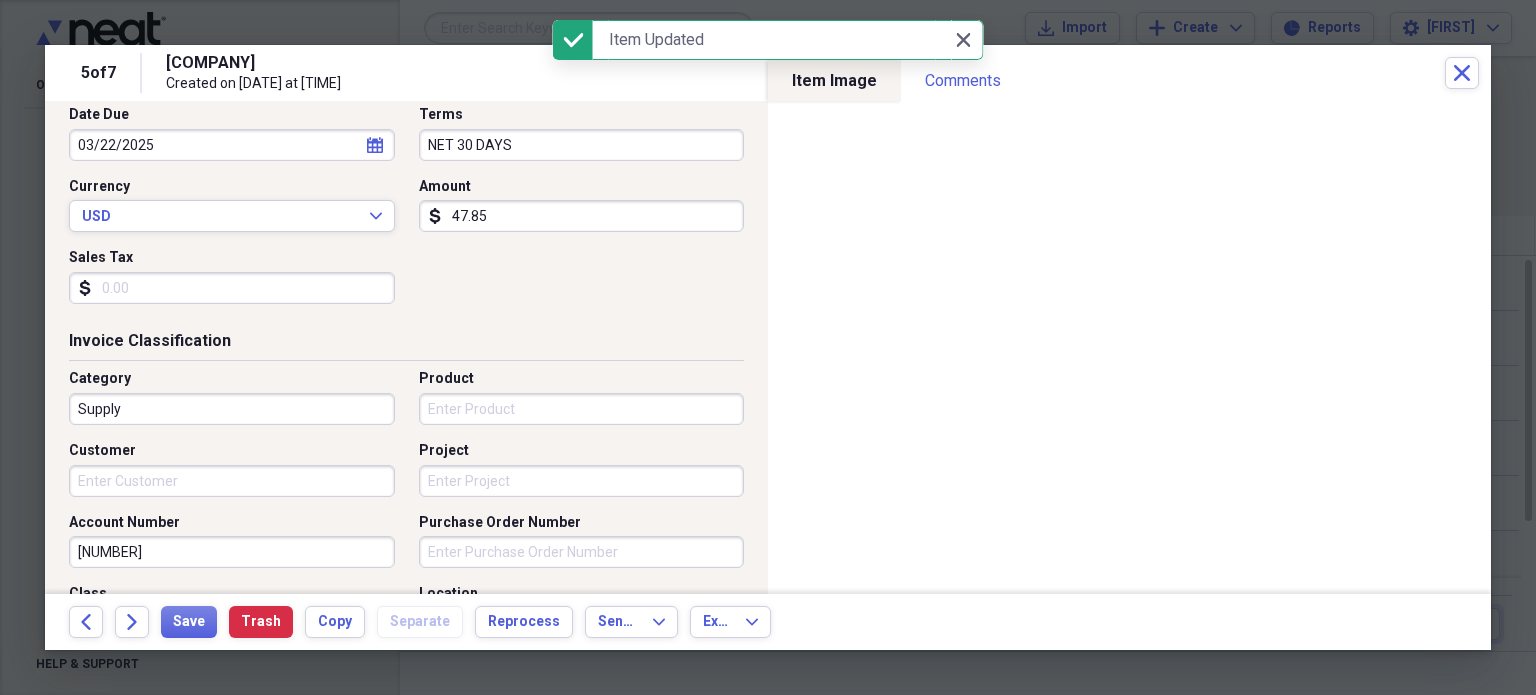 scroll, scrollTop: 284, scrollLeft: 0, axis: vertical 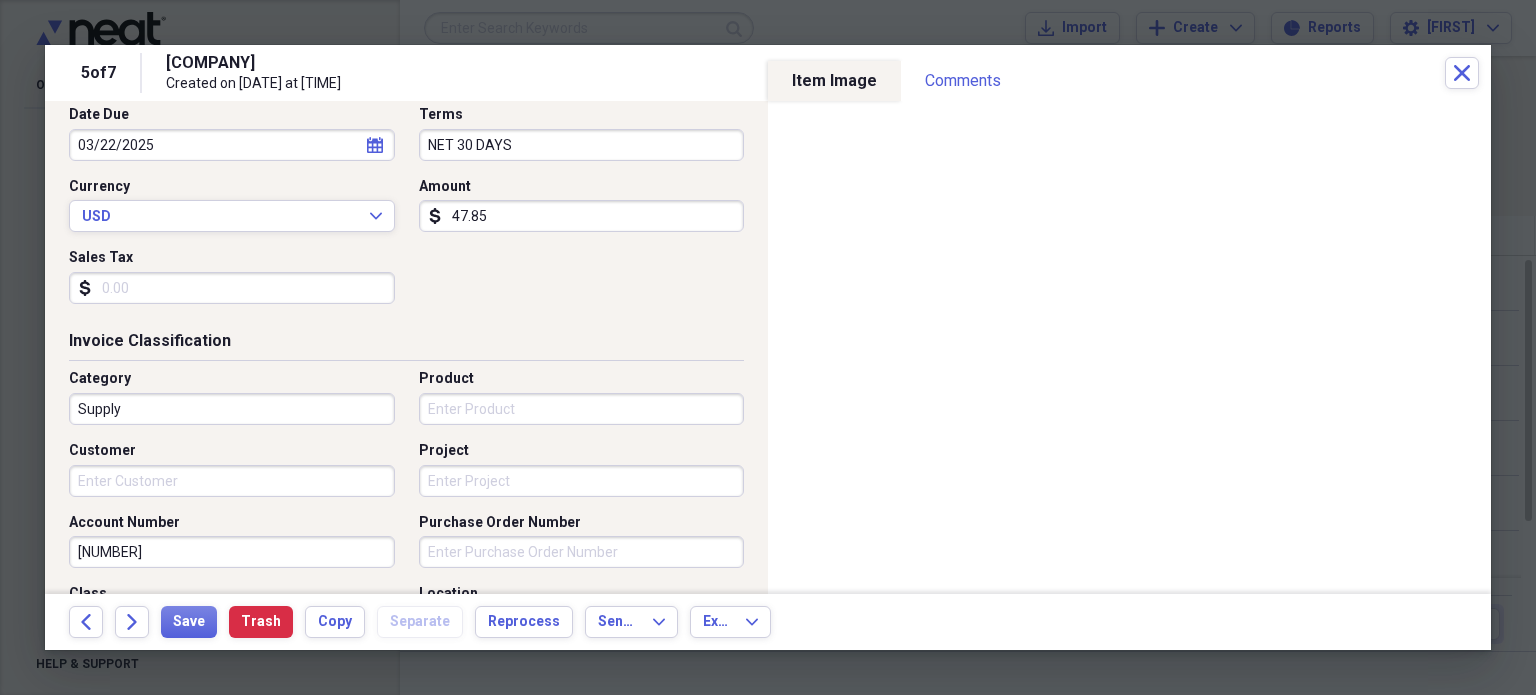 click on "47.85" at bounding box center (582, 216) 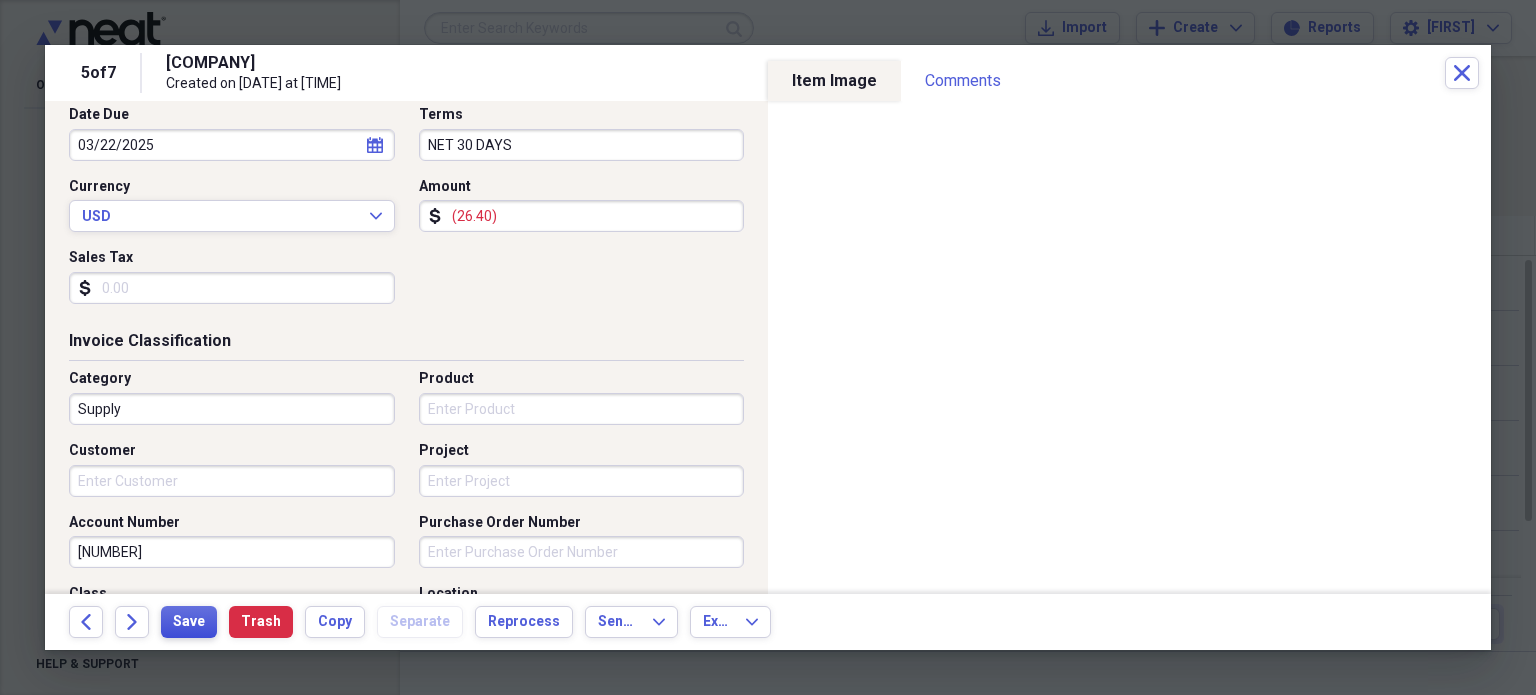 type on "(26.40)" 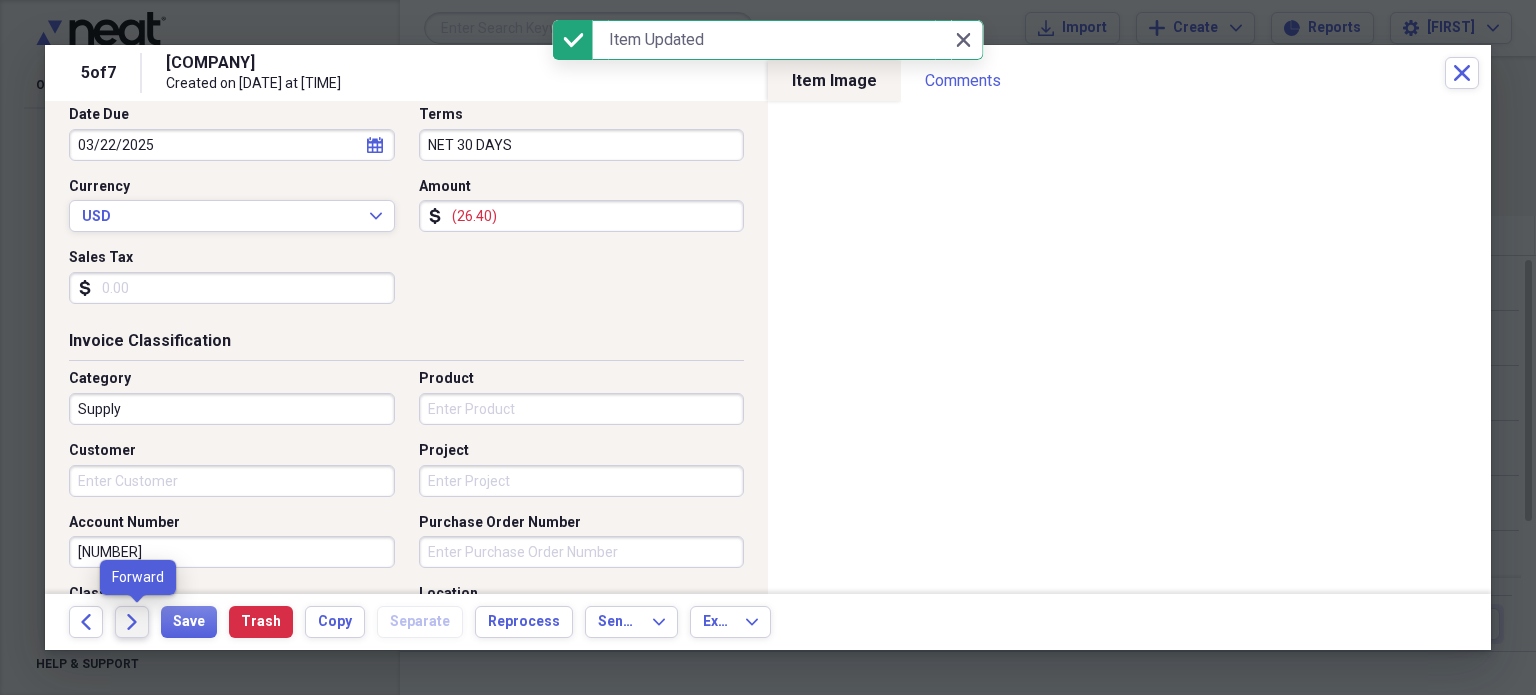 click on "Forward" 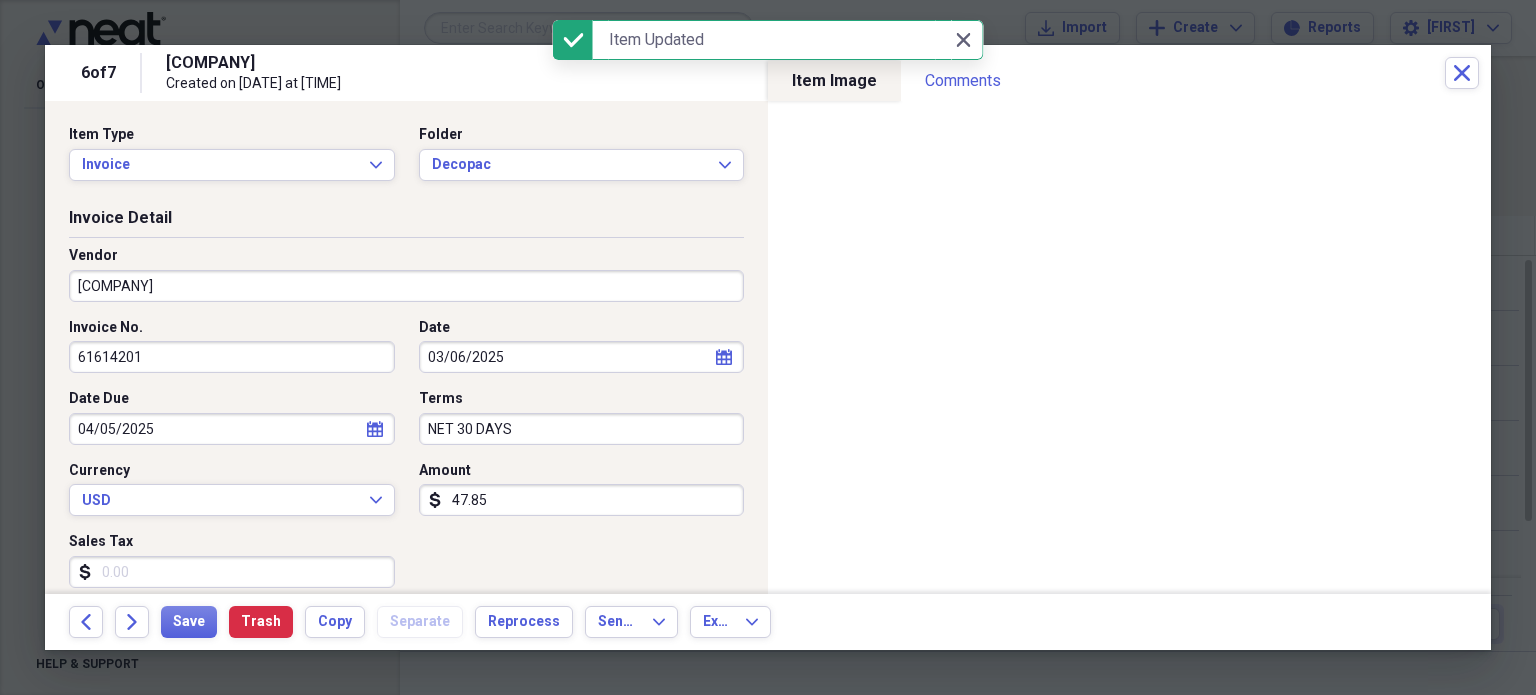 scroll, scrollTop: 158, scrollLeft: 0, axis: vertical 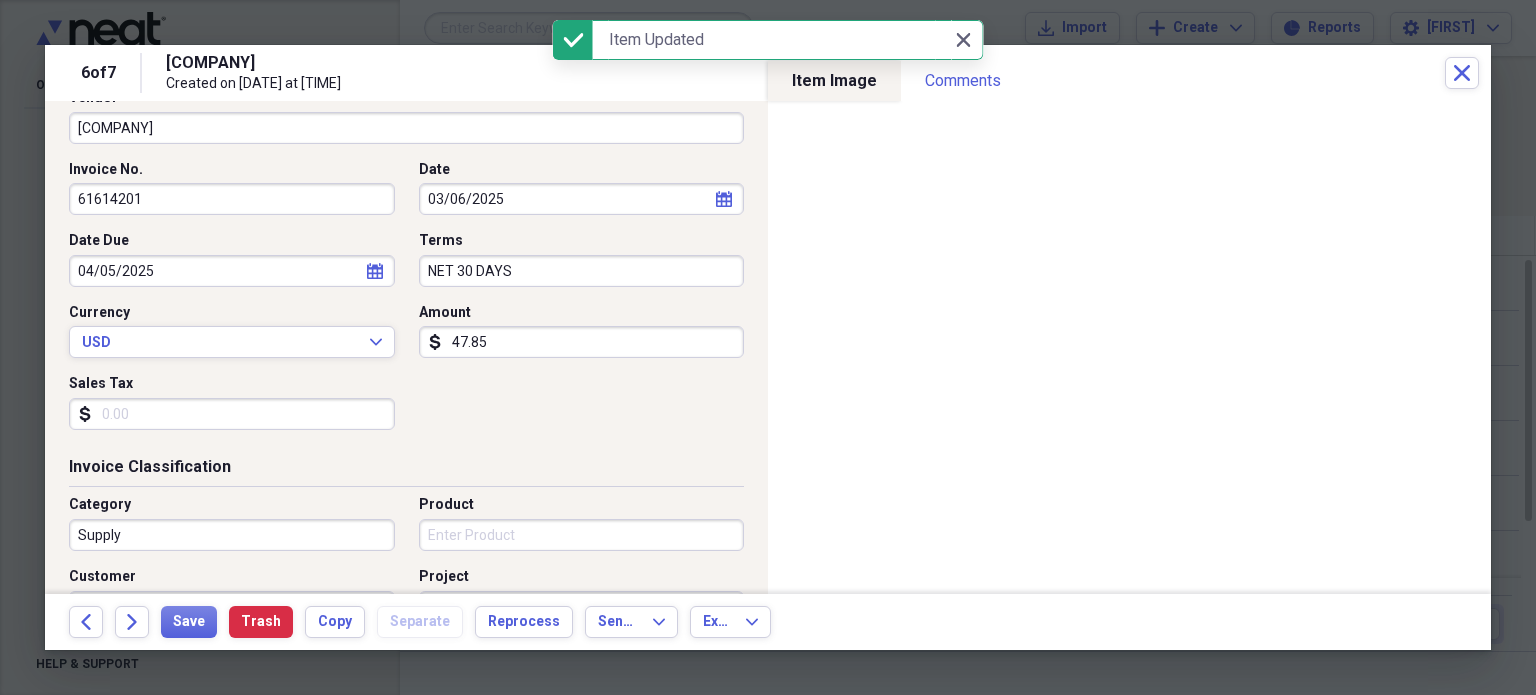 click on "47.85" at bounding box center [582, 342] 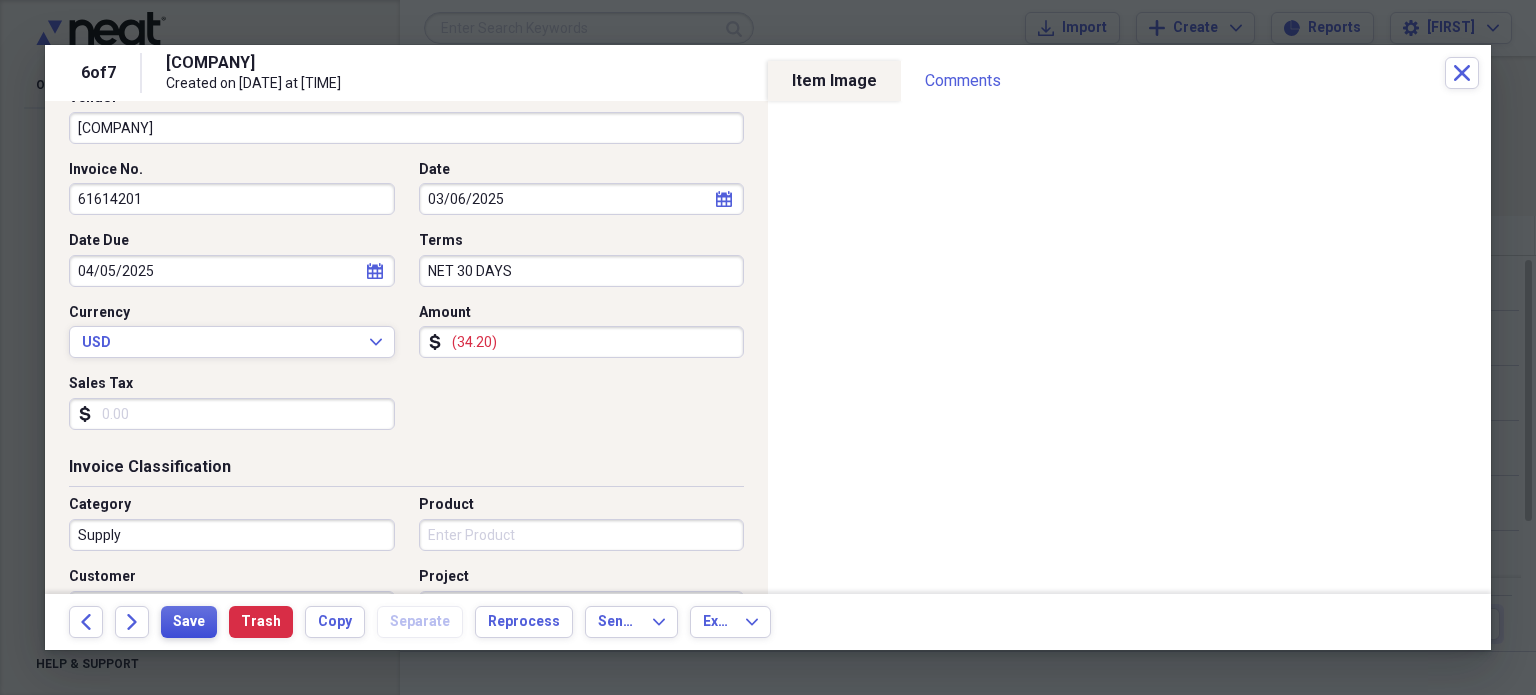 type on "(34.20)" 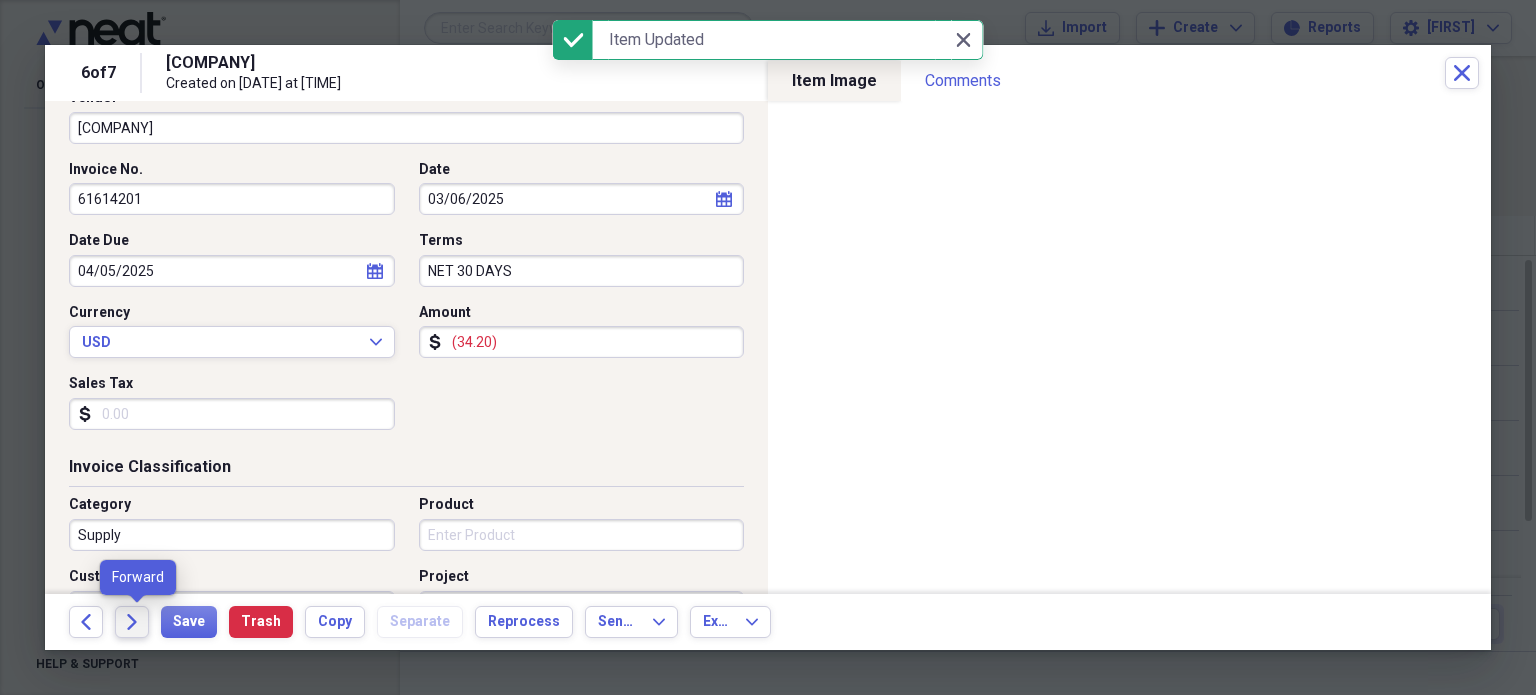 click on "Forward" at bounding box center [132, 622] 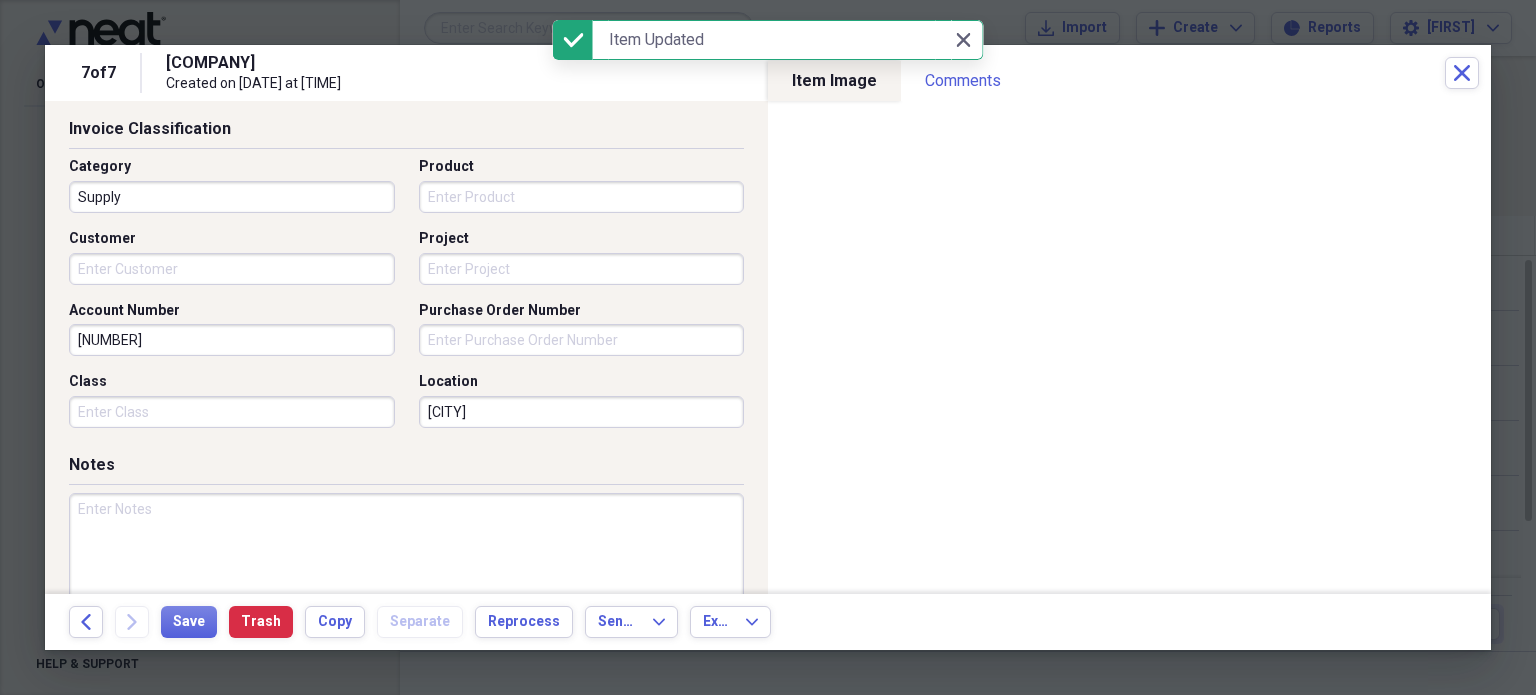 scroll, scrollTop: 566, scrollLeft: 0, axis: vertical 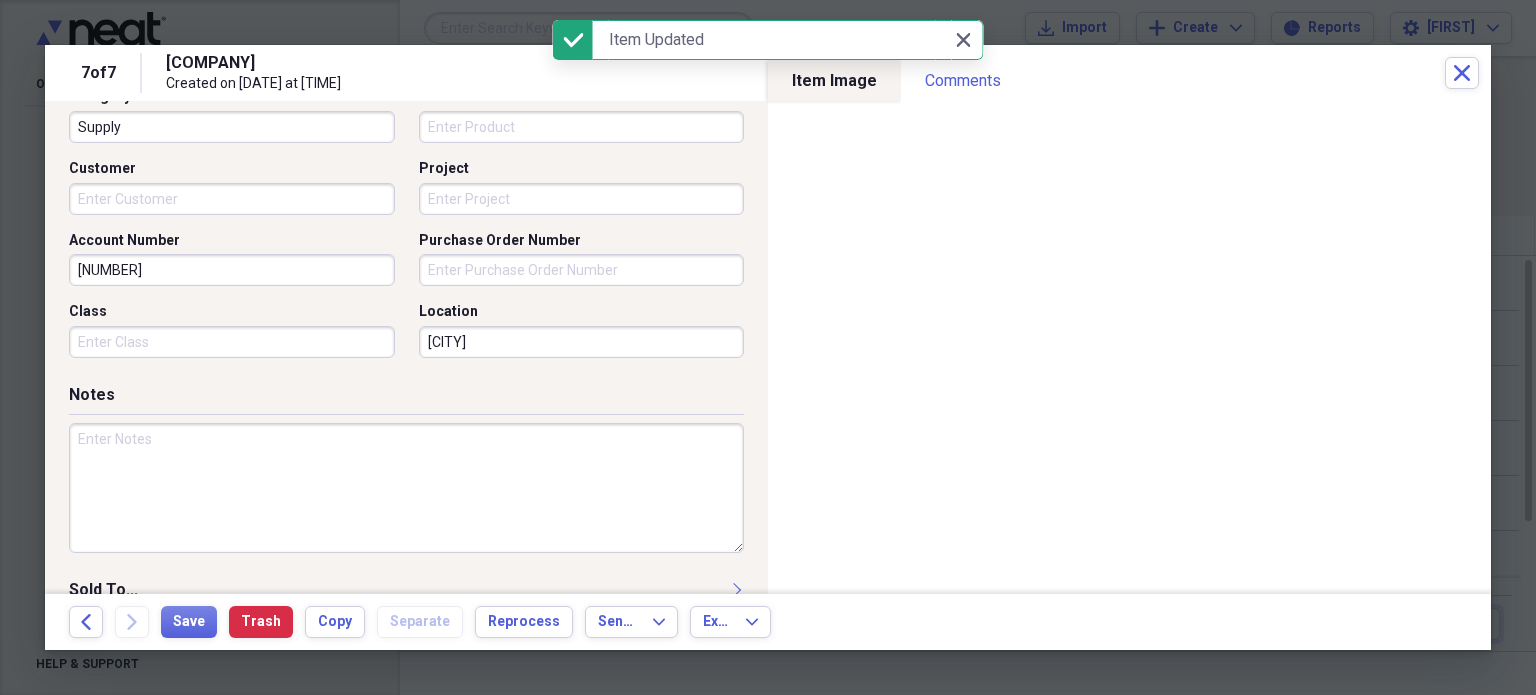 click at bounding box center [406, 488] 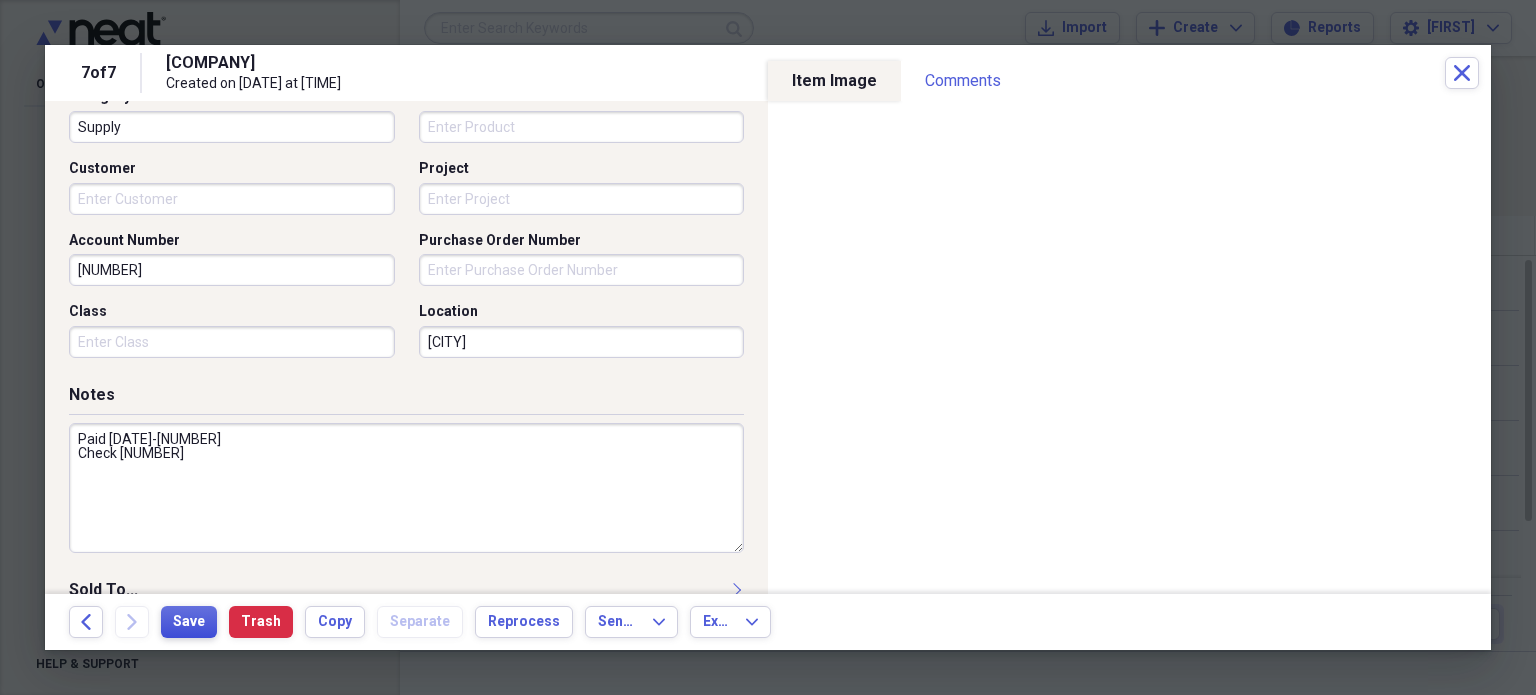 type on "Paid 5-15-25
Check 13817" 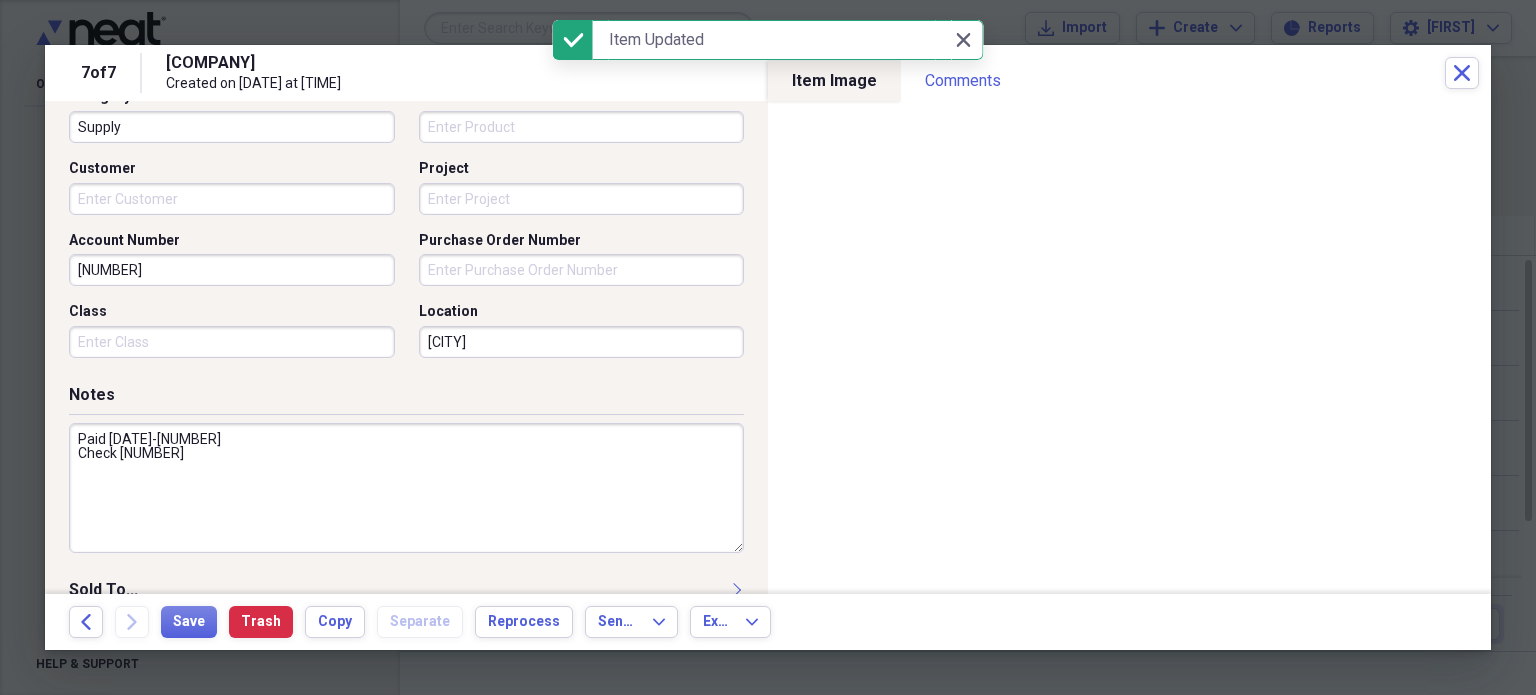 click on "DECOPAC, INC Created on 08/02/2025 at 12:39 pm" at bounding box center [805, 73] 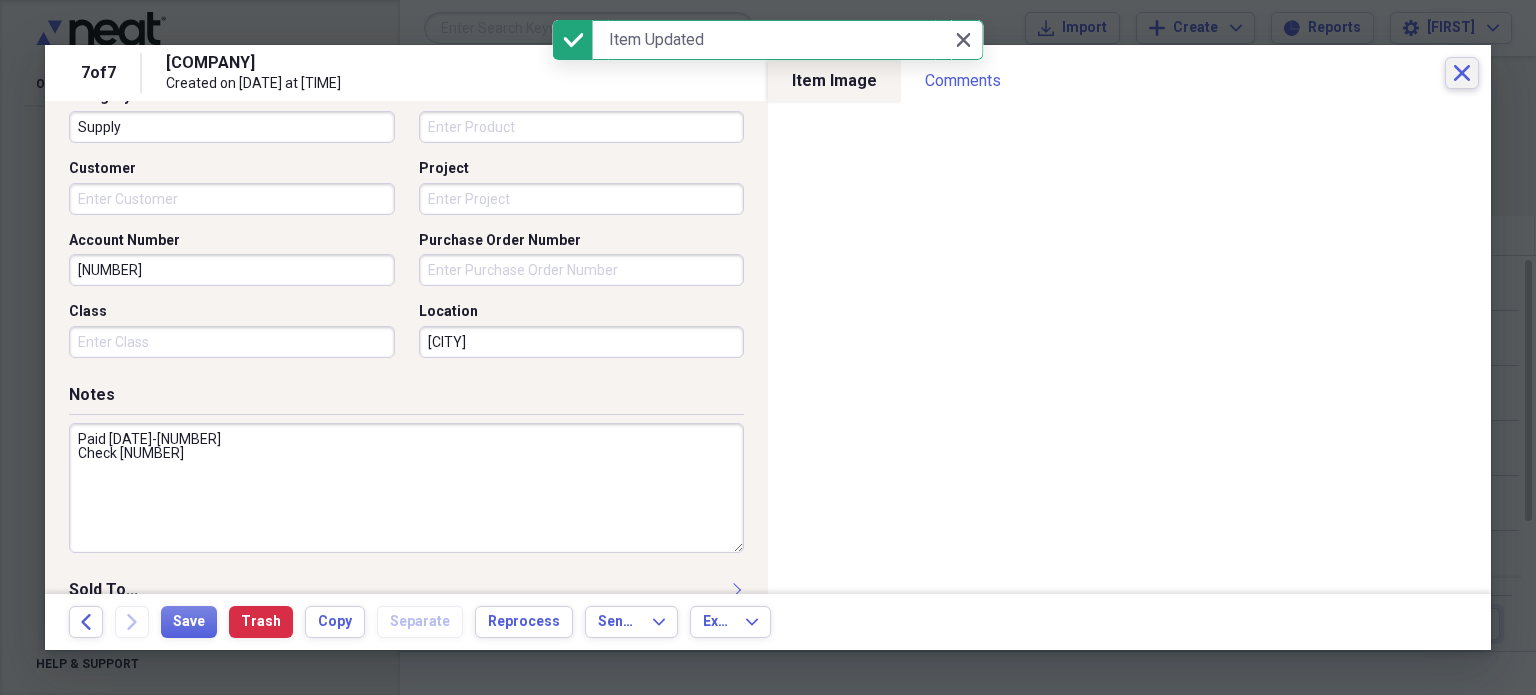 click on "Close" 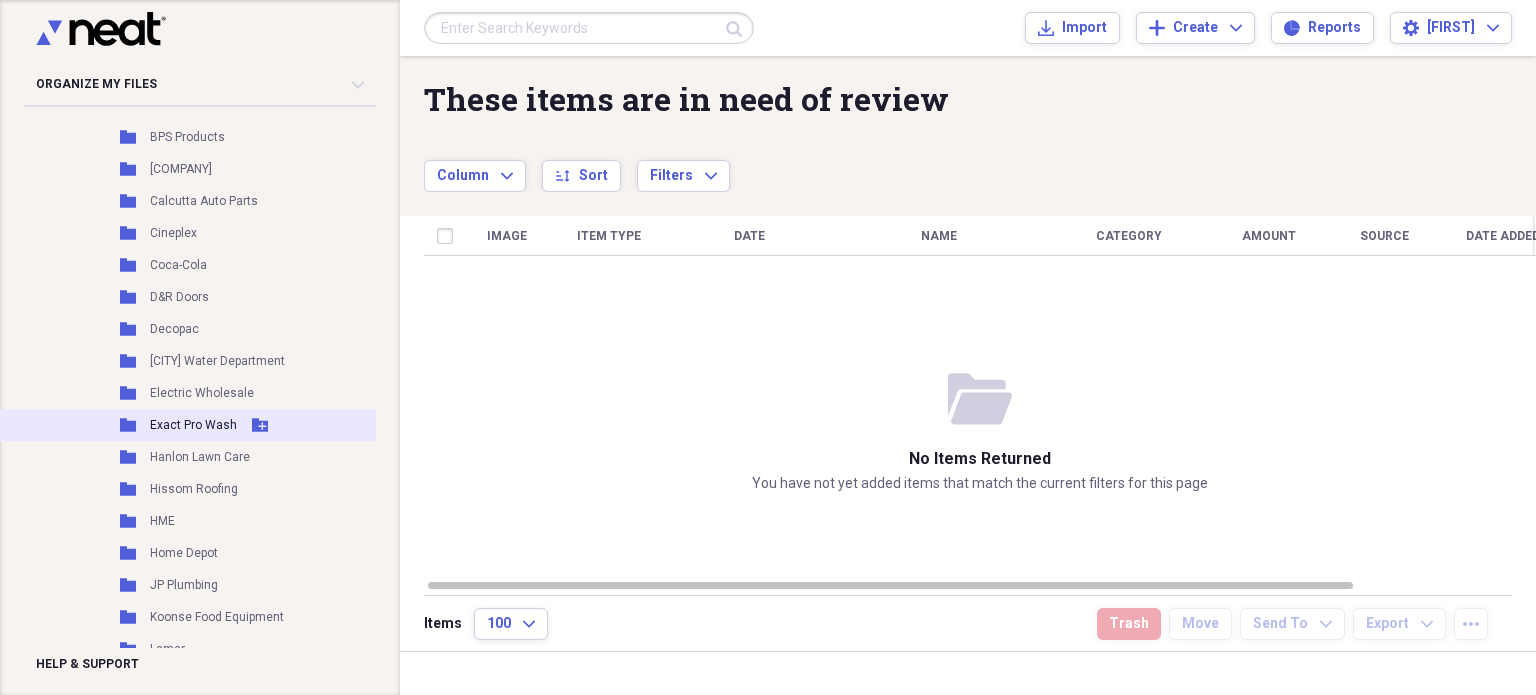 scroll, scrollTop: 4635, scrollLeft: 0, axis: vertical 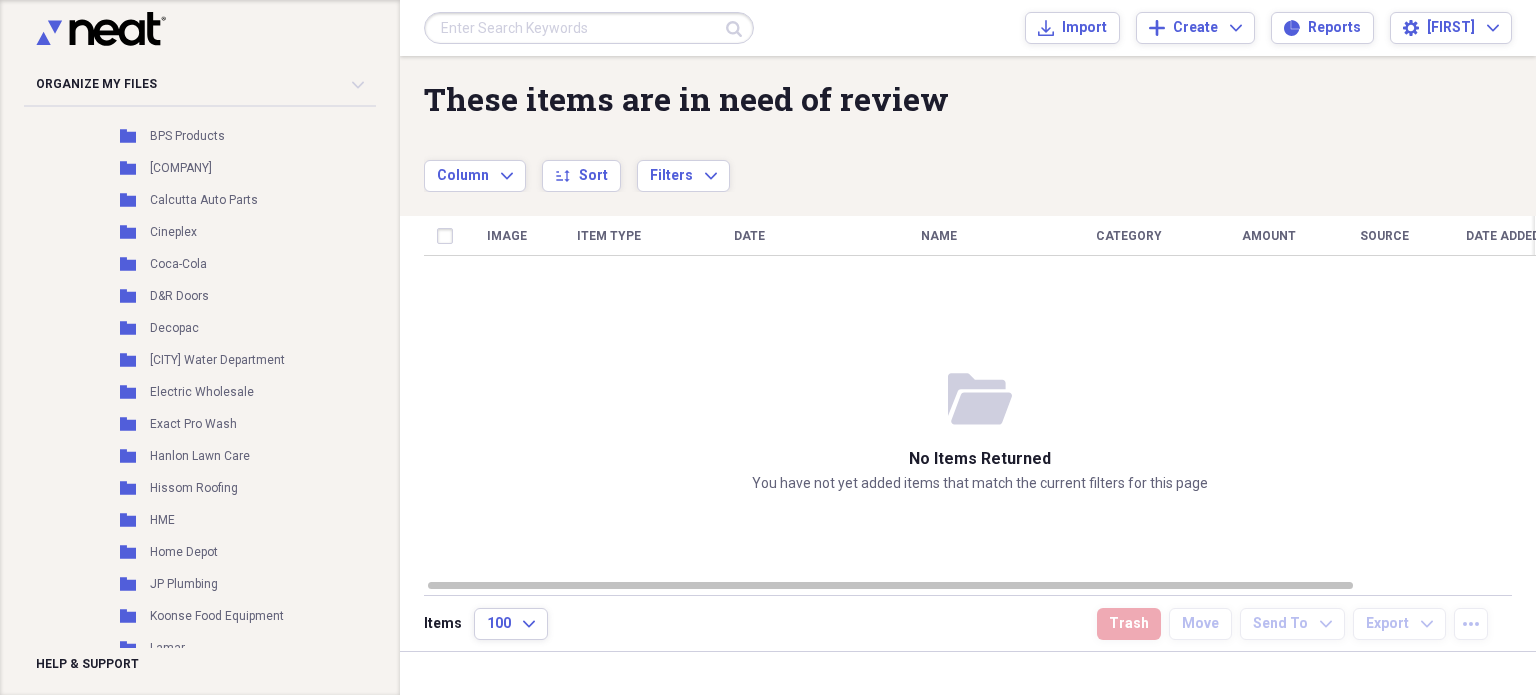 click on "These items are in need of review Showing 0 items Column Expand sort Sort Filters  Expand Create Item Expand" at bounding box center [968, 124] 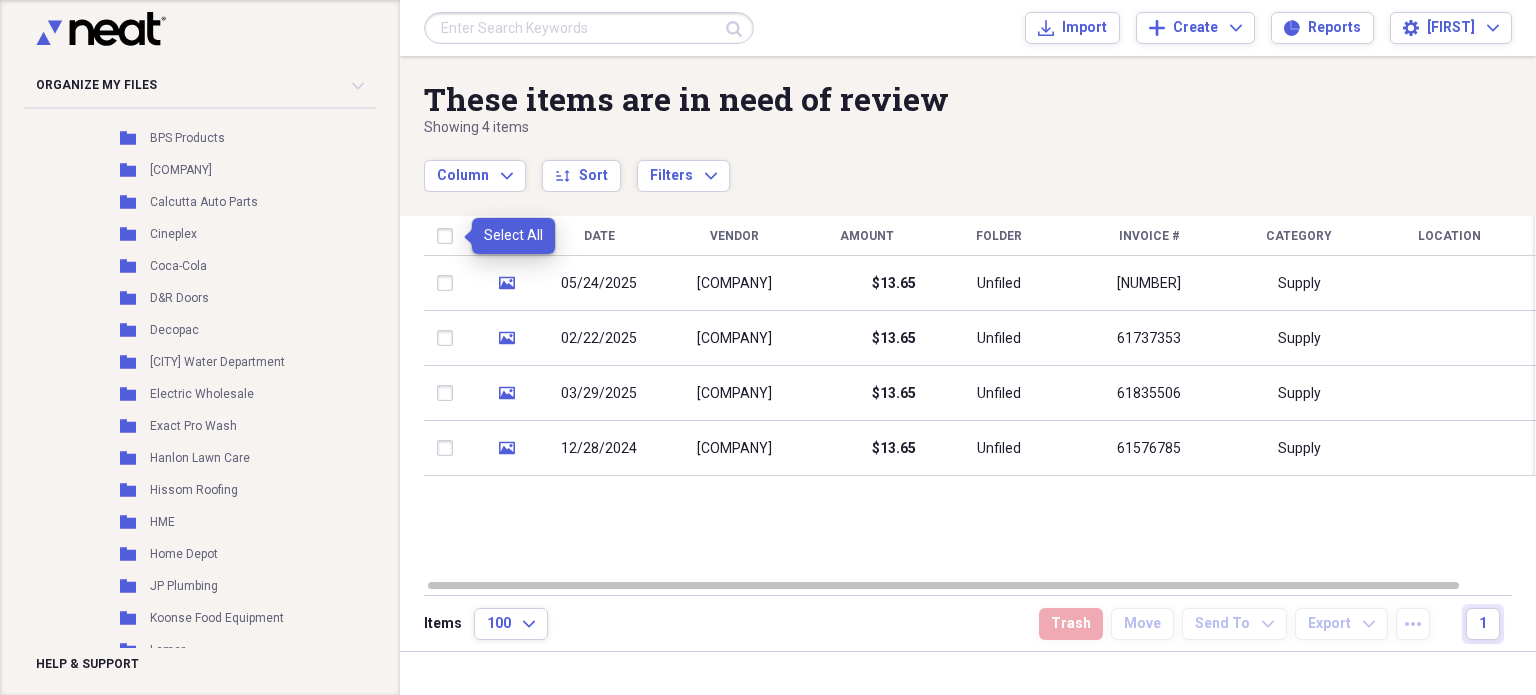 click at bounding box center [449, 236] 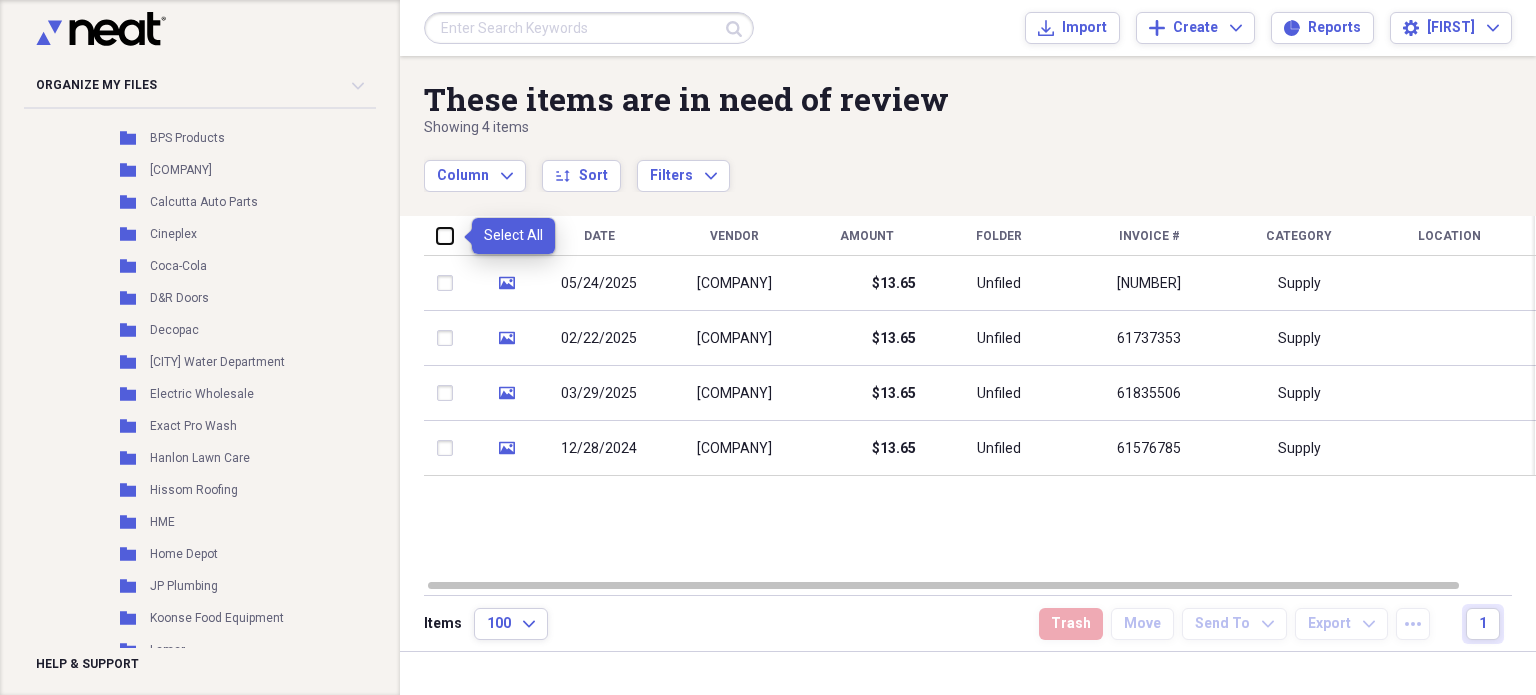 click at bounding box center (437, 235) 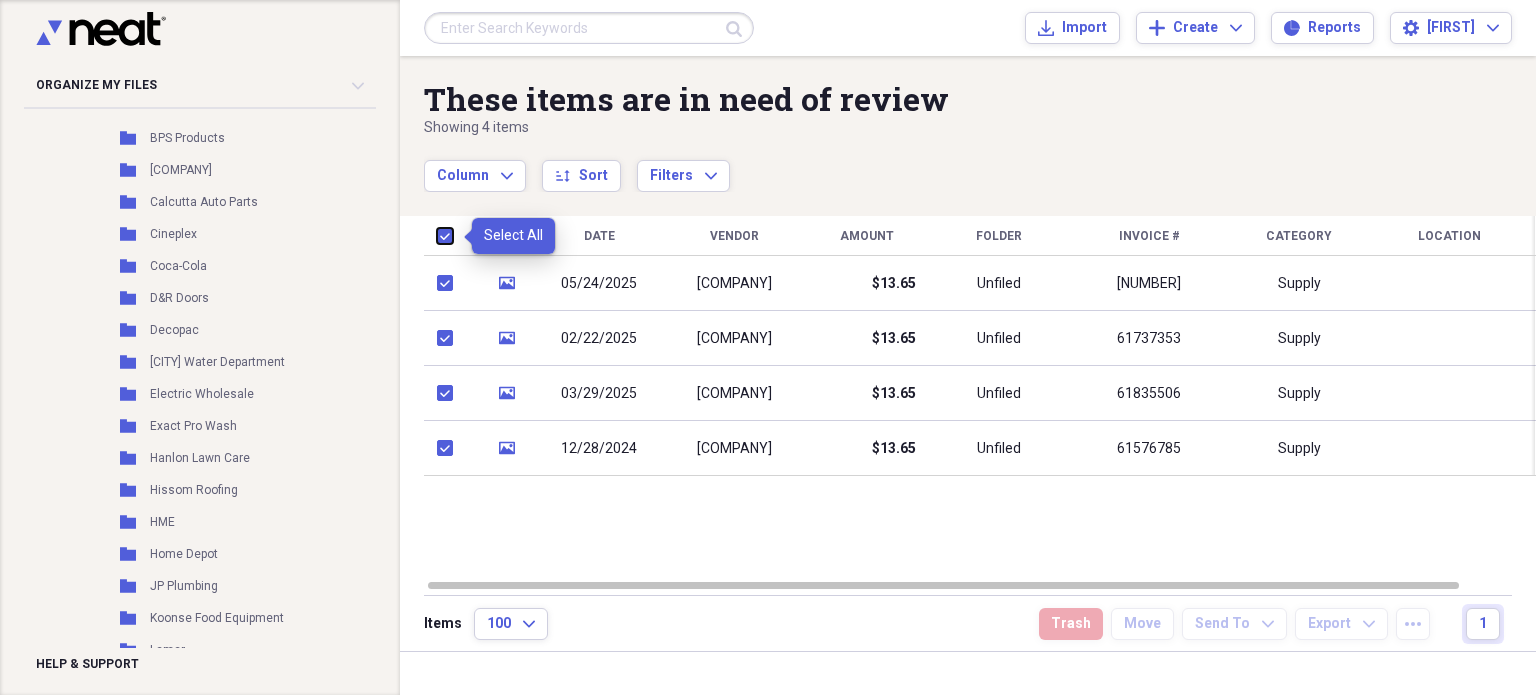 checkbox on "true" 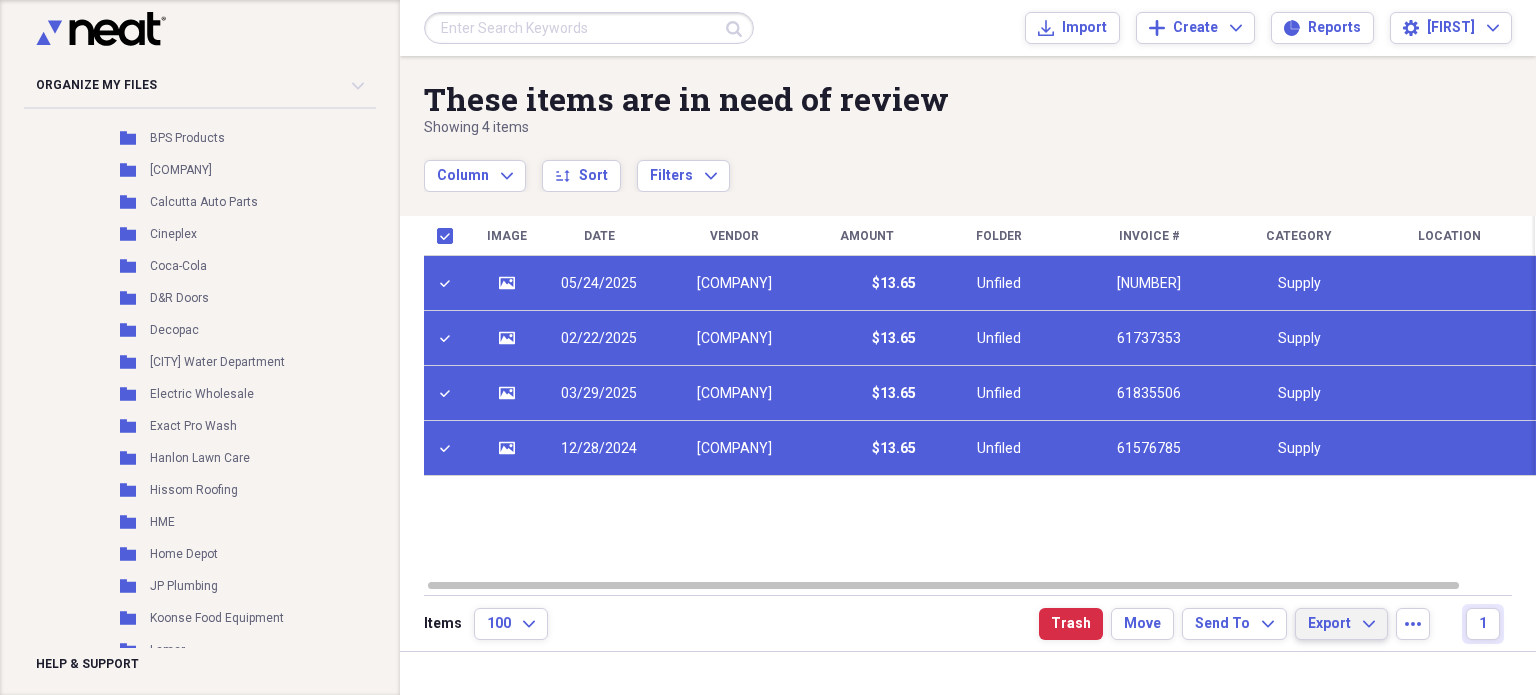 click on "Export" at bounding box center (1329, 624) 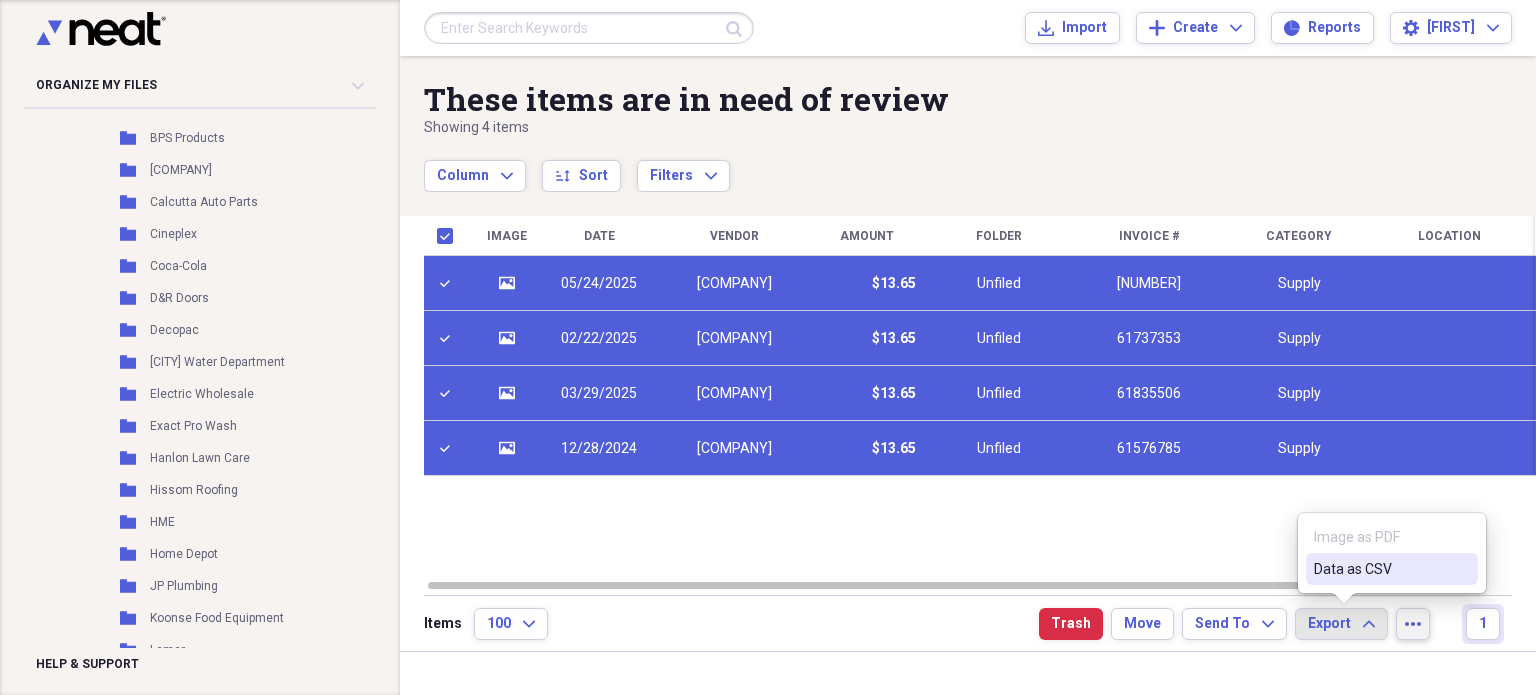 click on "more" 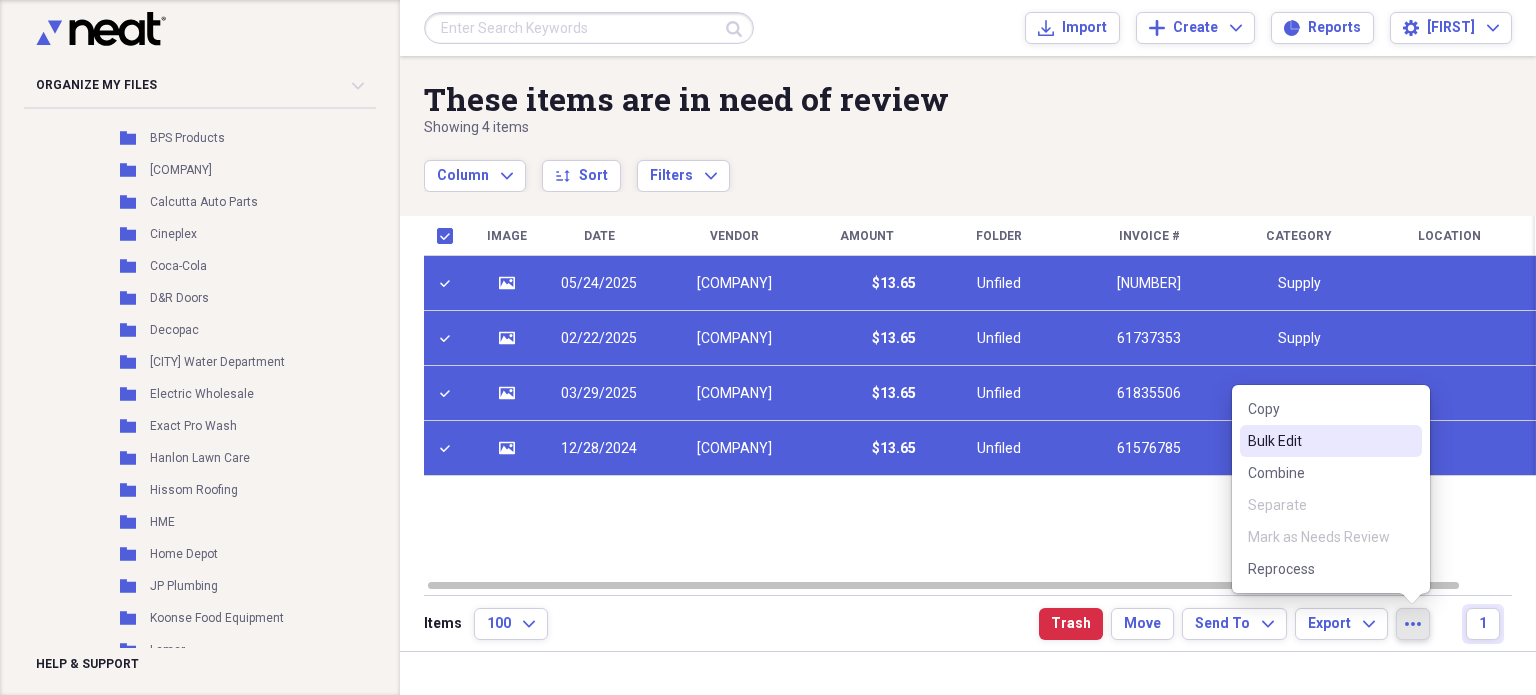 click on "Bulk Edit" at bounding box center (1319, 441) 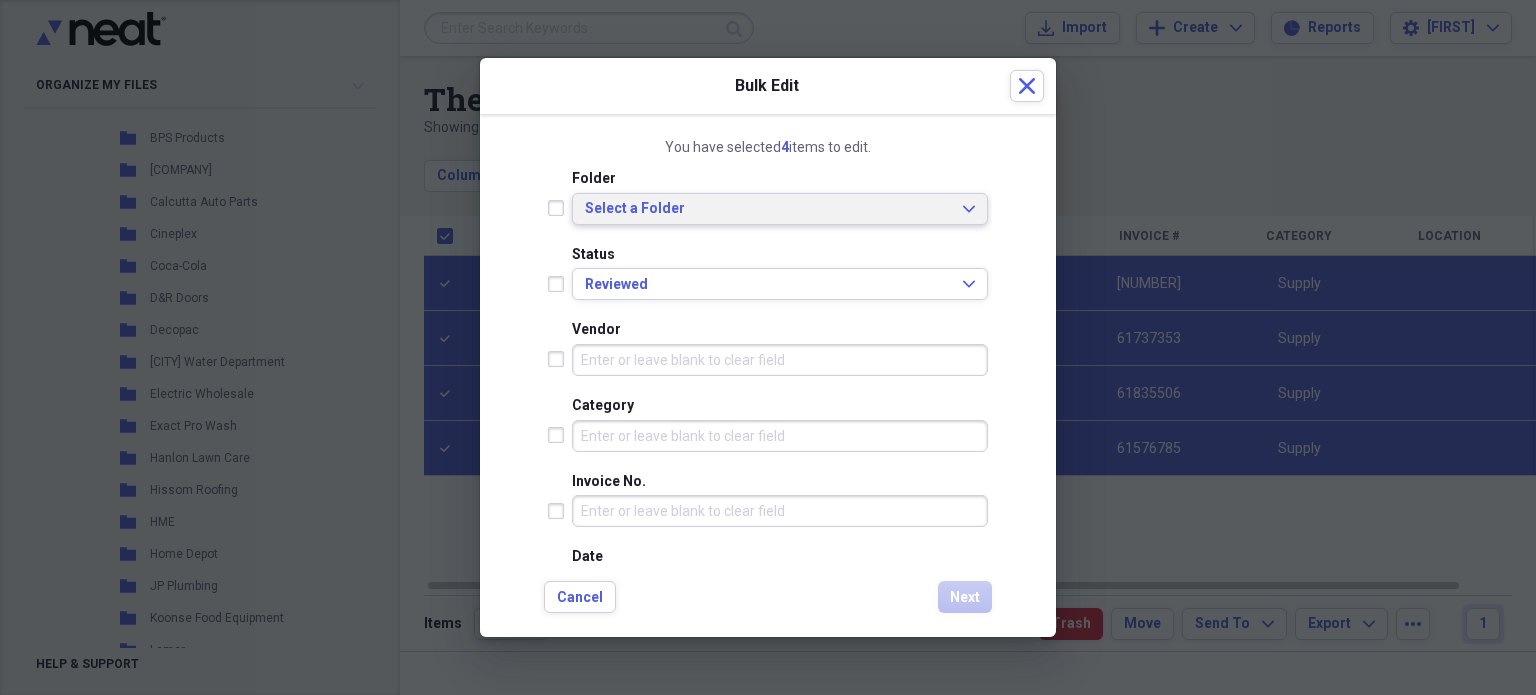 click on "Select a Folder" at bounding box center [768, 209] 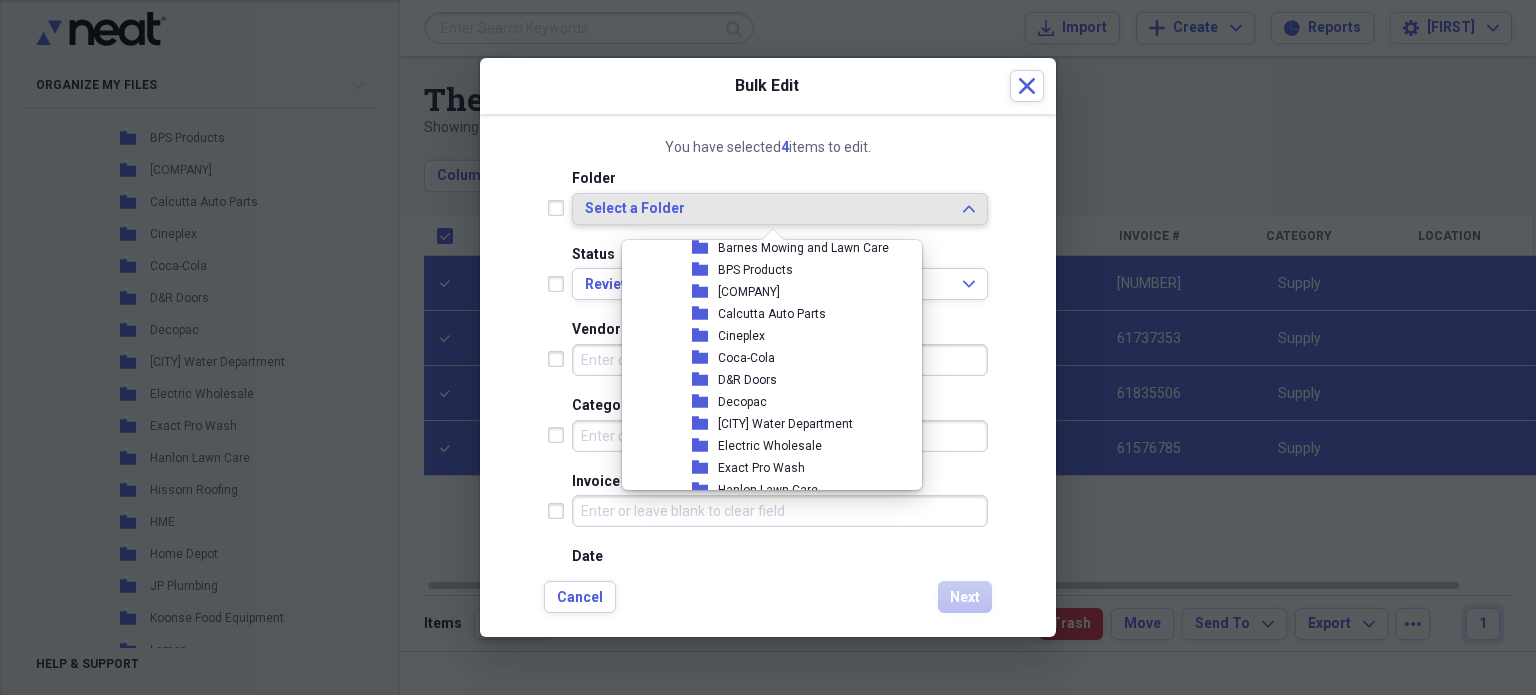 scroll, scrollTop: 3107, scrollLeft: 0, axis: vertical 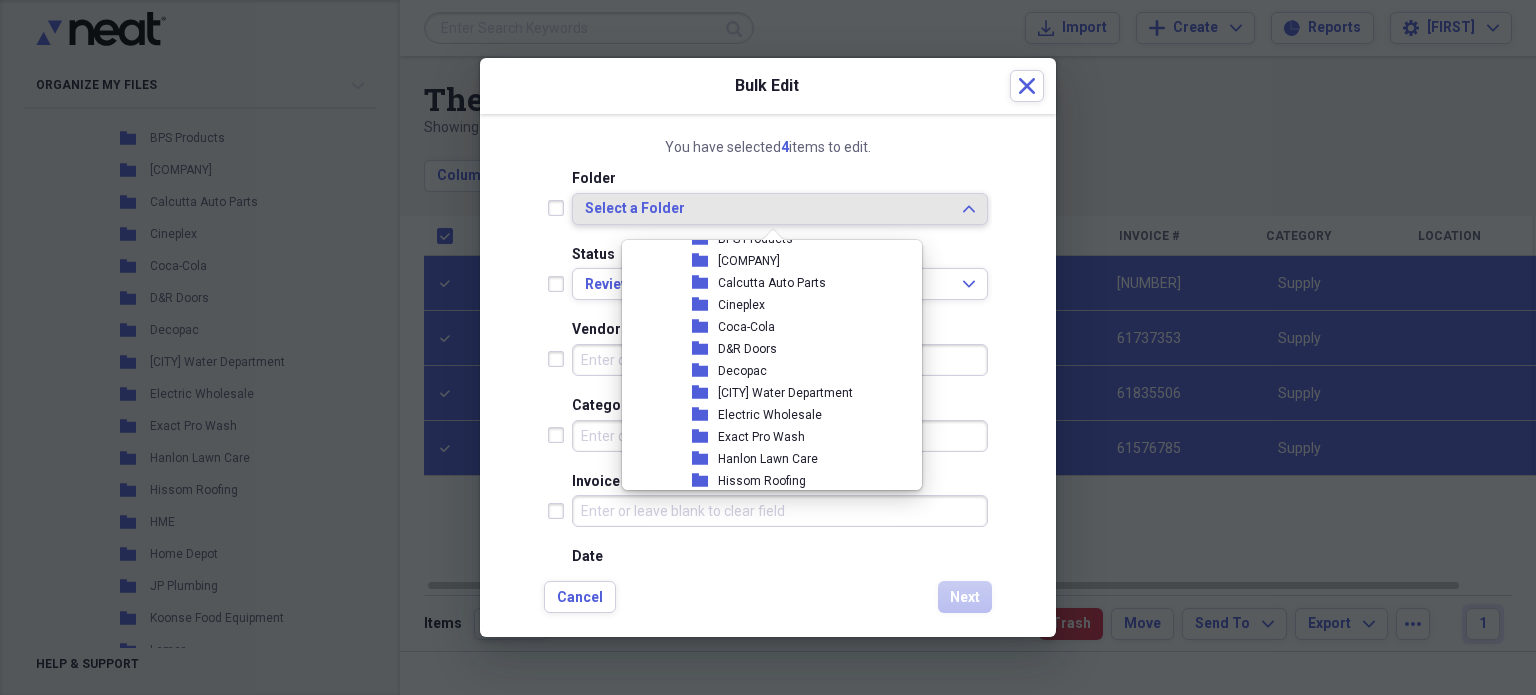 click on "folder Decopac" at bounding box center (764, 371) 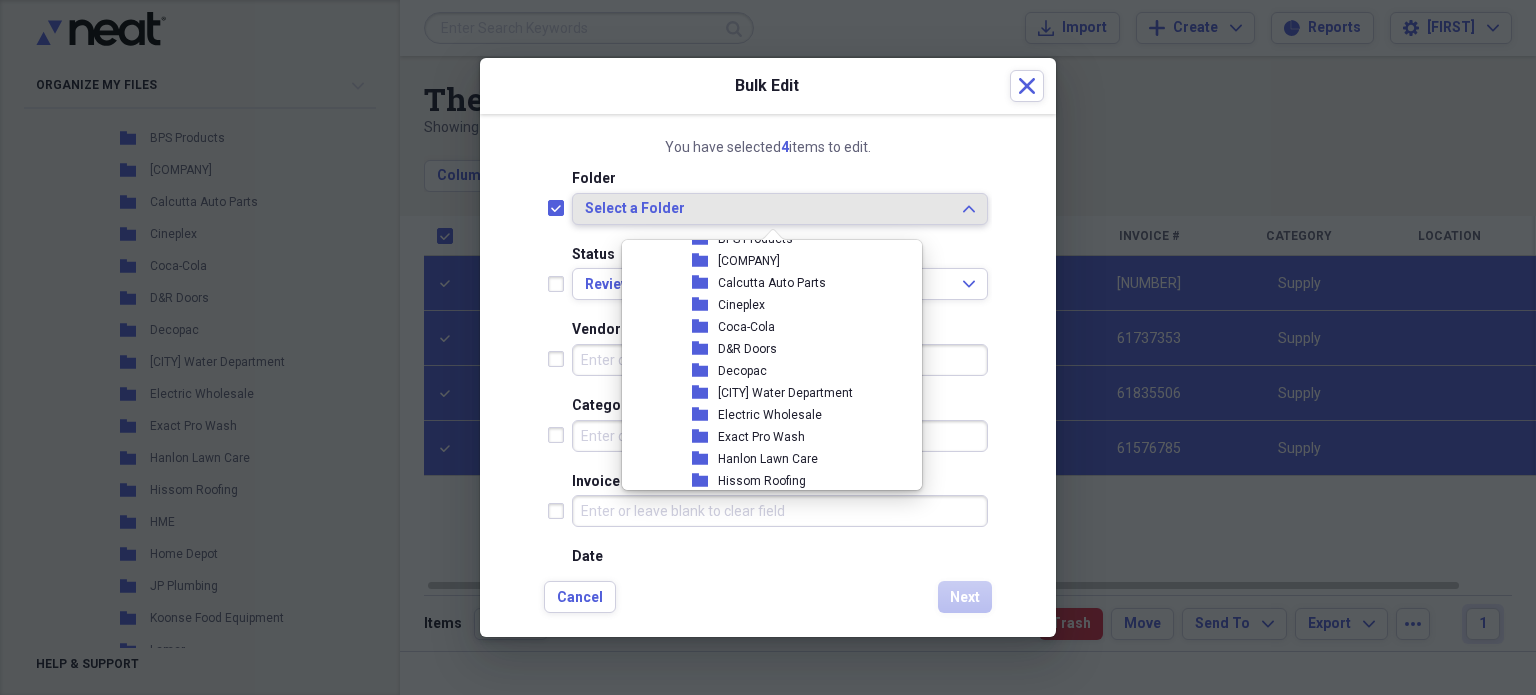 checkbox on "true" 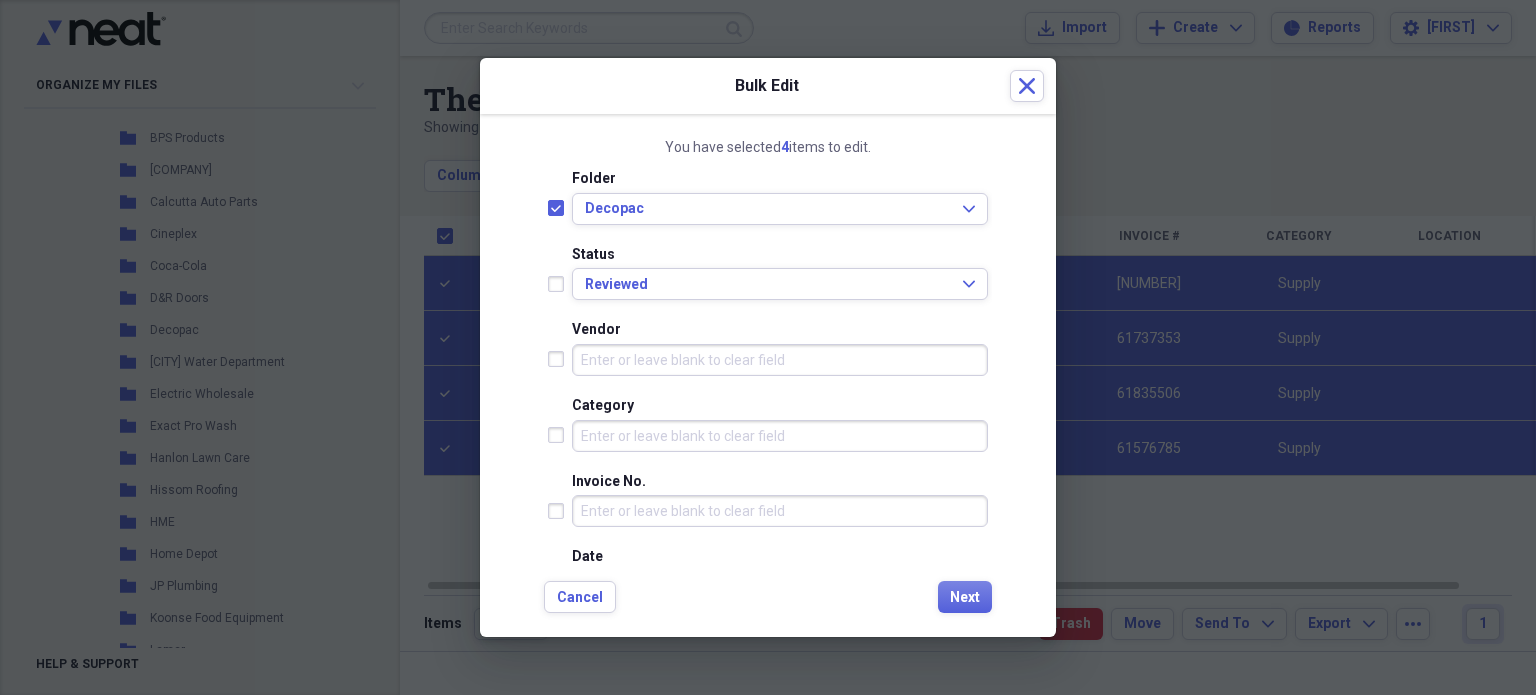 click at bounding box center [560, 284] 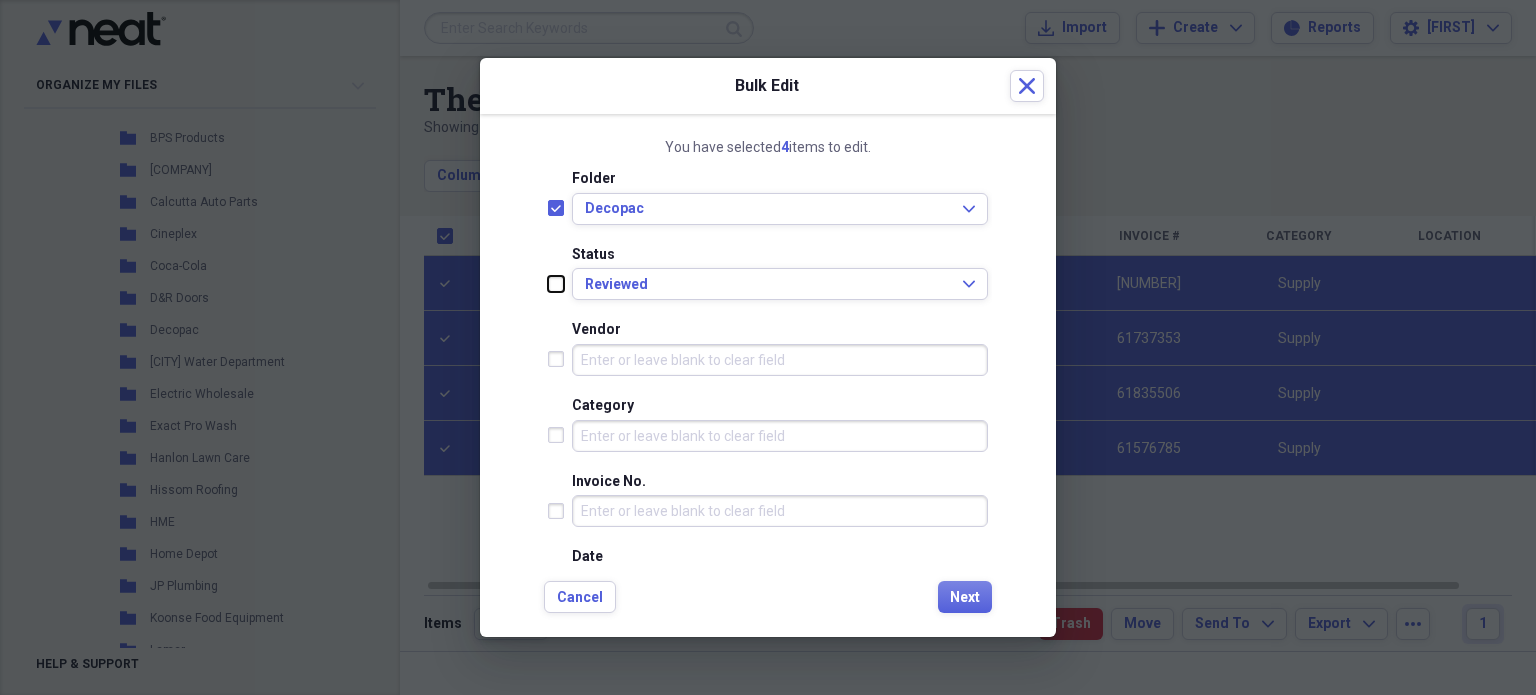 click at bounding box center (548, 283) 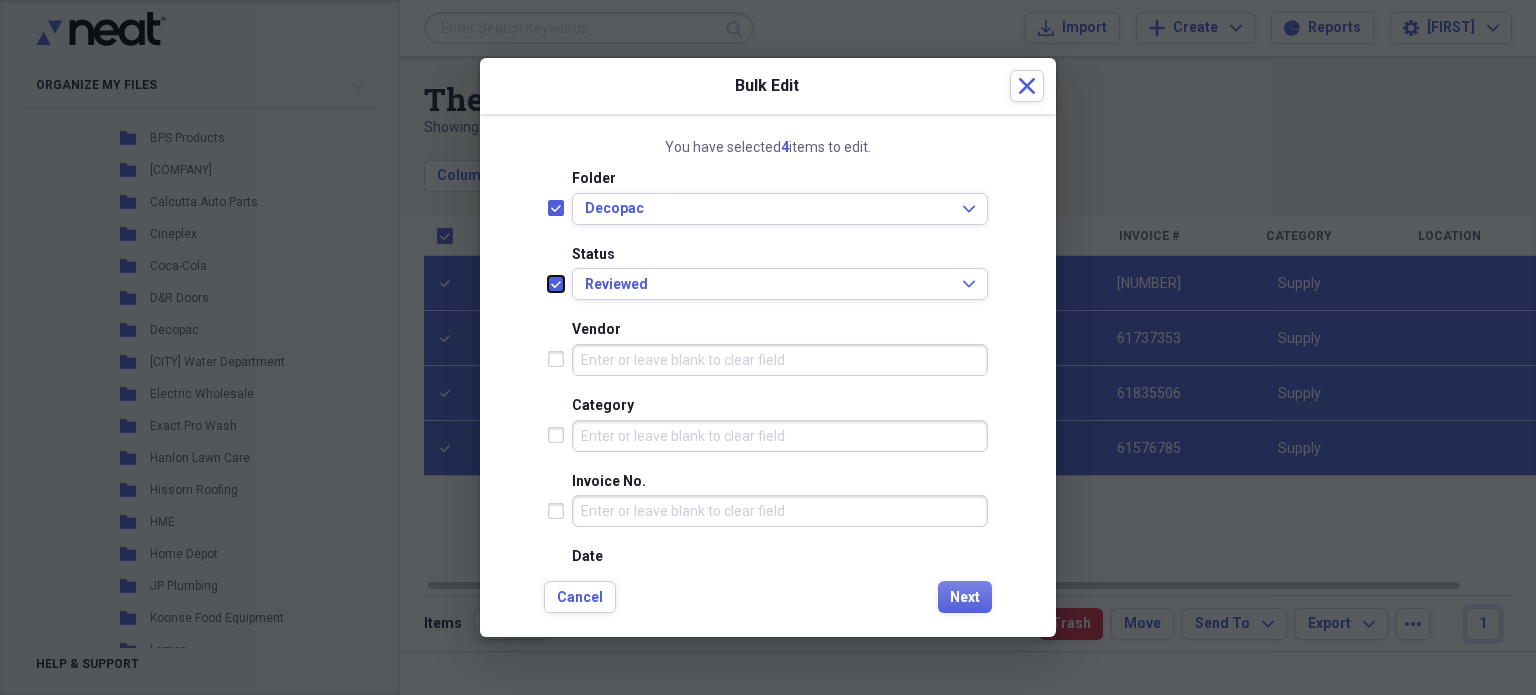 checkbox on "true" 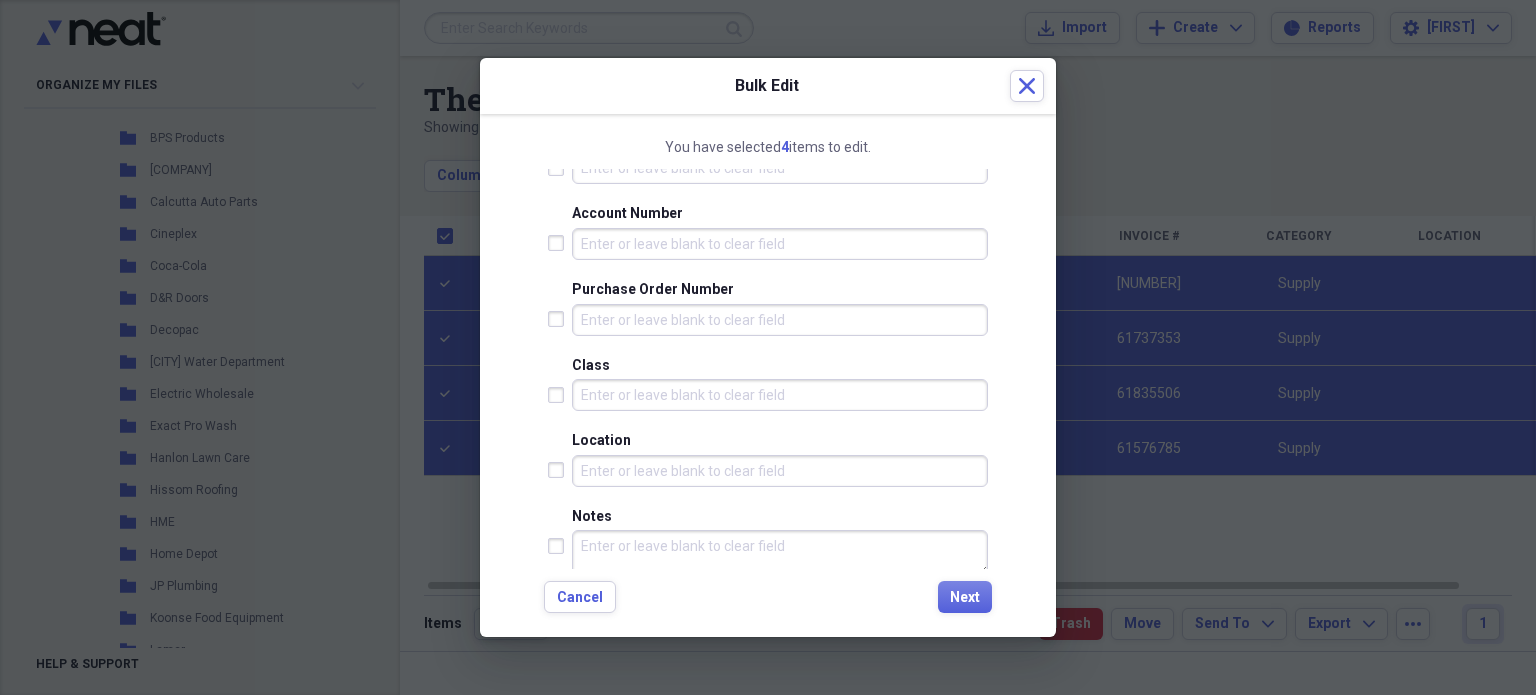 scroll, scrollTop: 898, scrollLeft: 0, axis: vertical 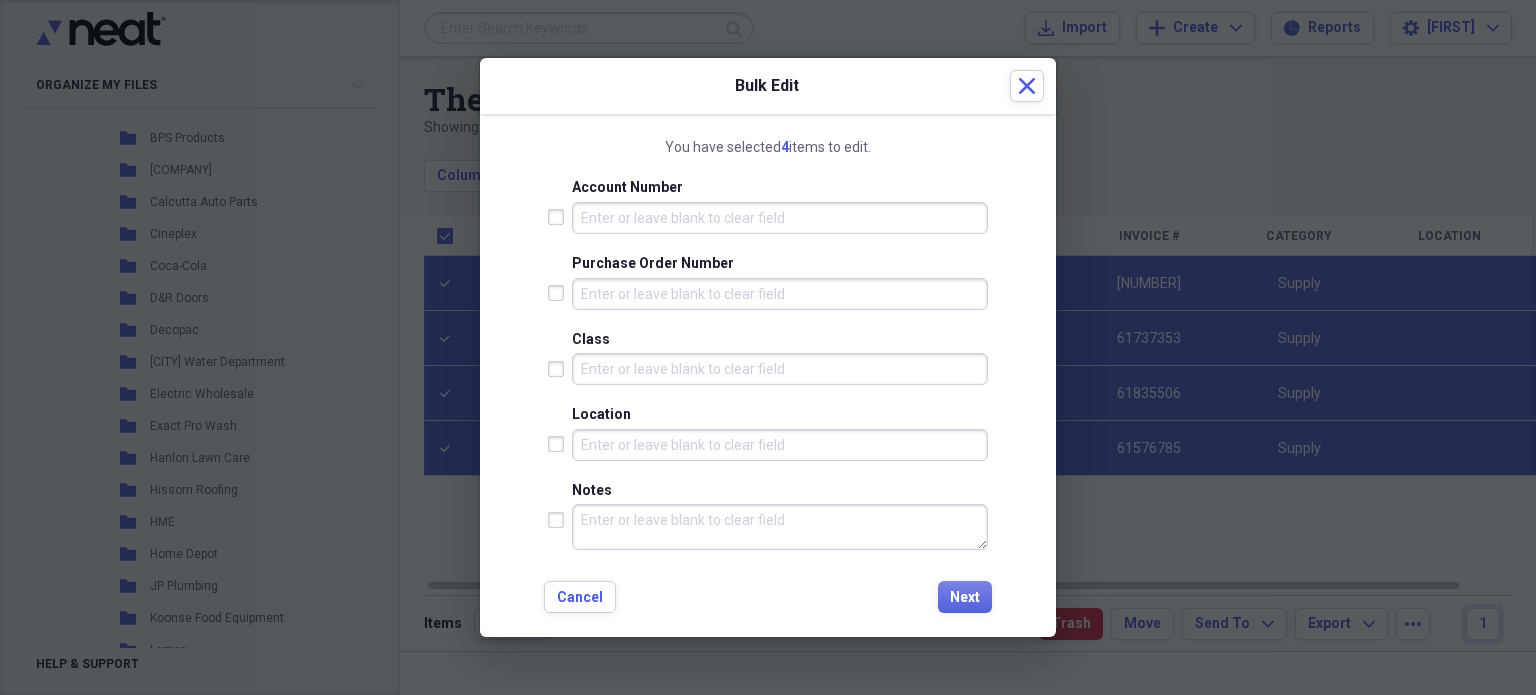 click on "Location" at bounding box center (780, 445) 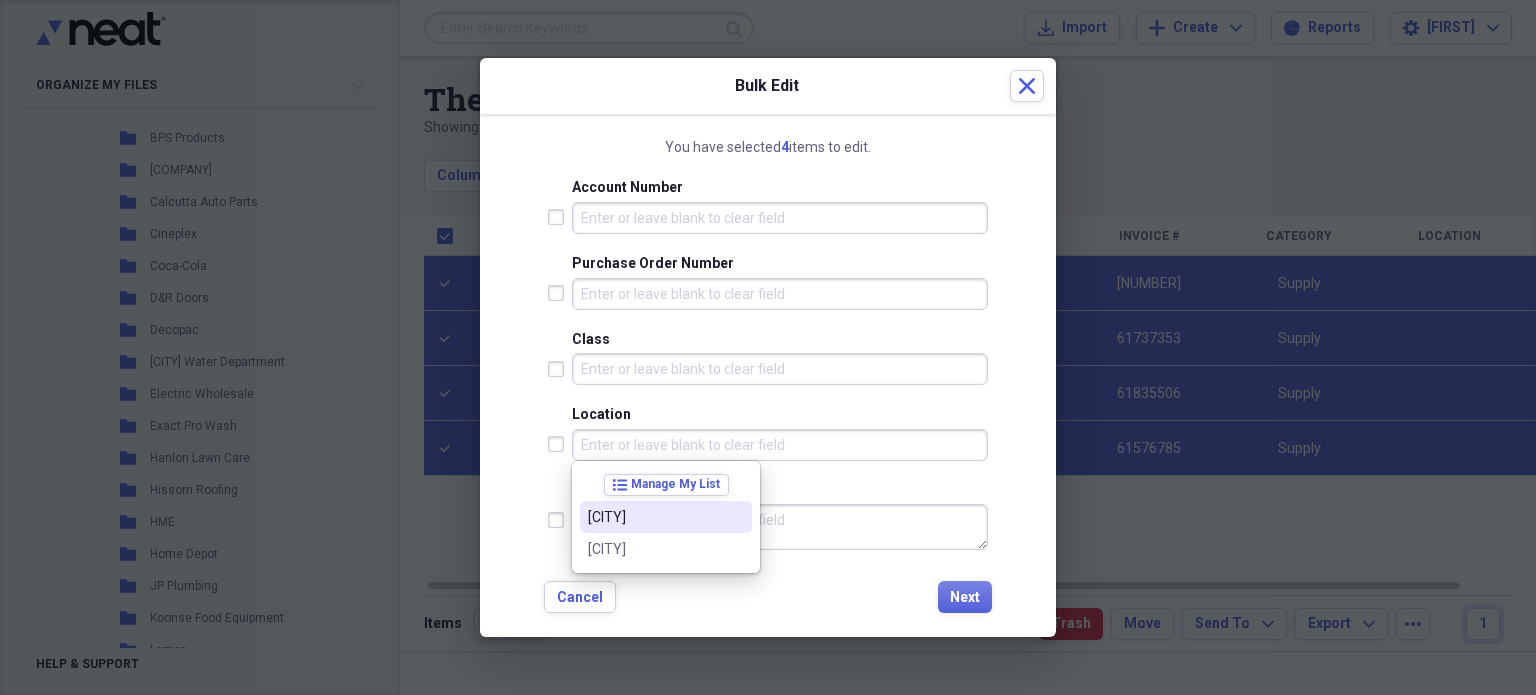 click on "[CITY]" at bounding box center (654, 517) 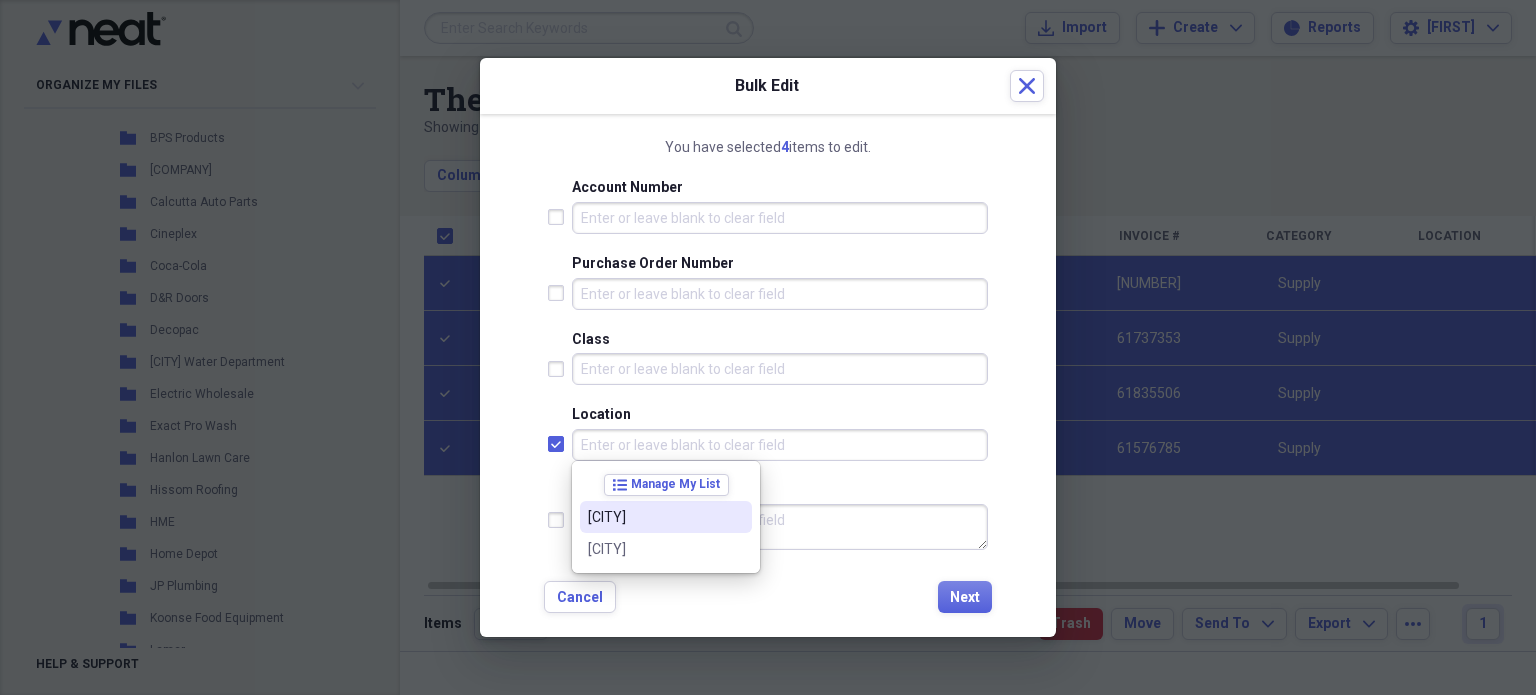 checkbox on "true" 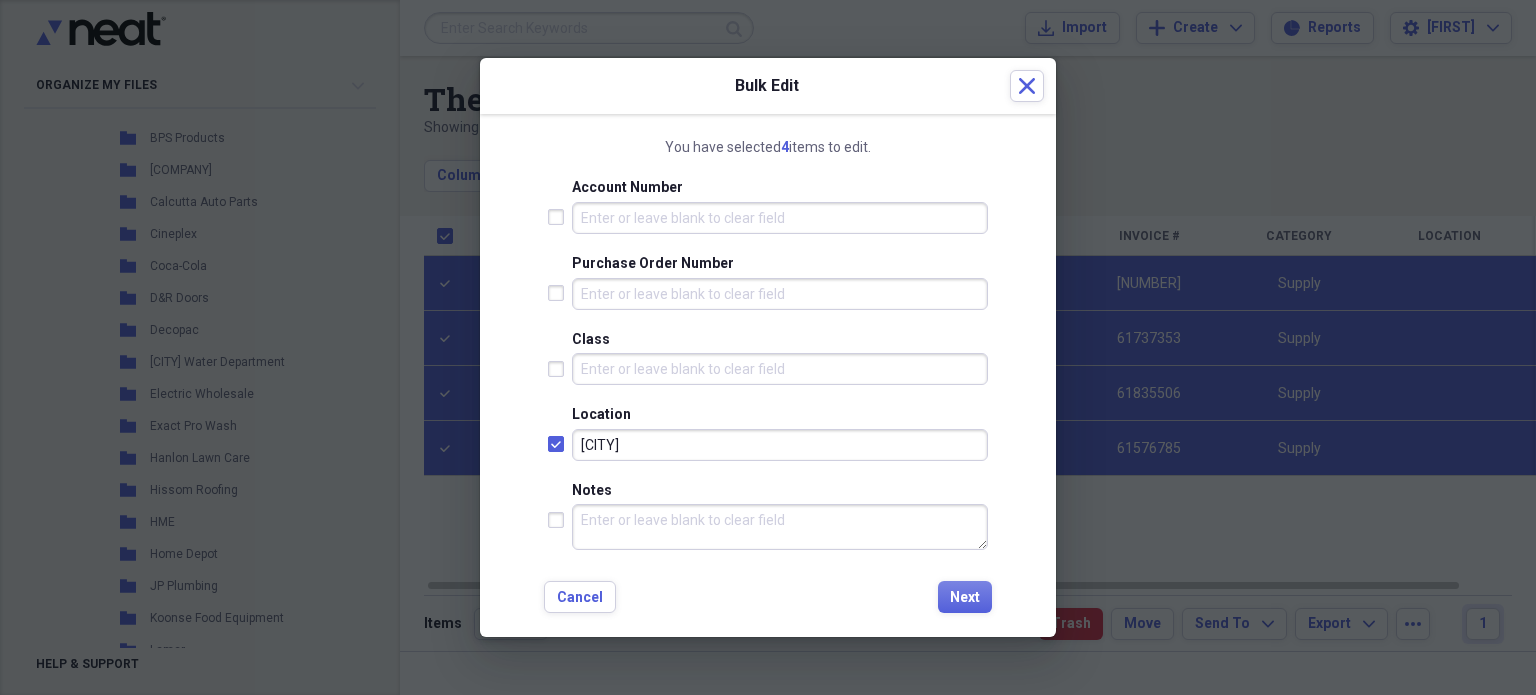 click on "Notes" at bounding box center [780, 527] 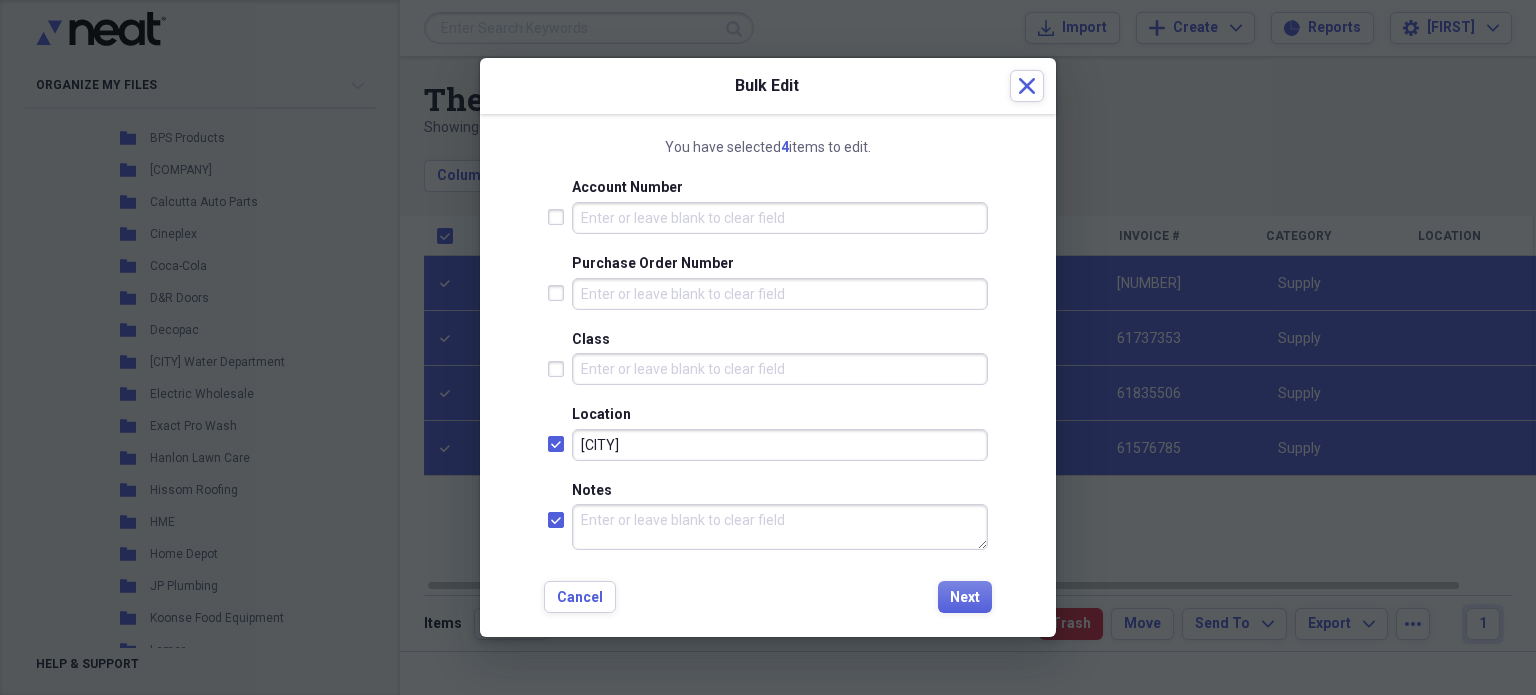 checkbox on "true" 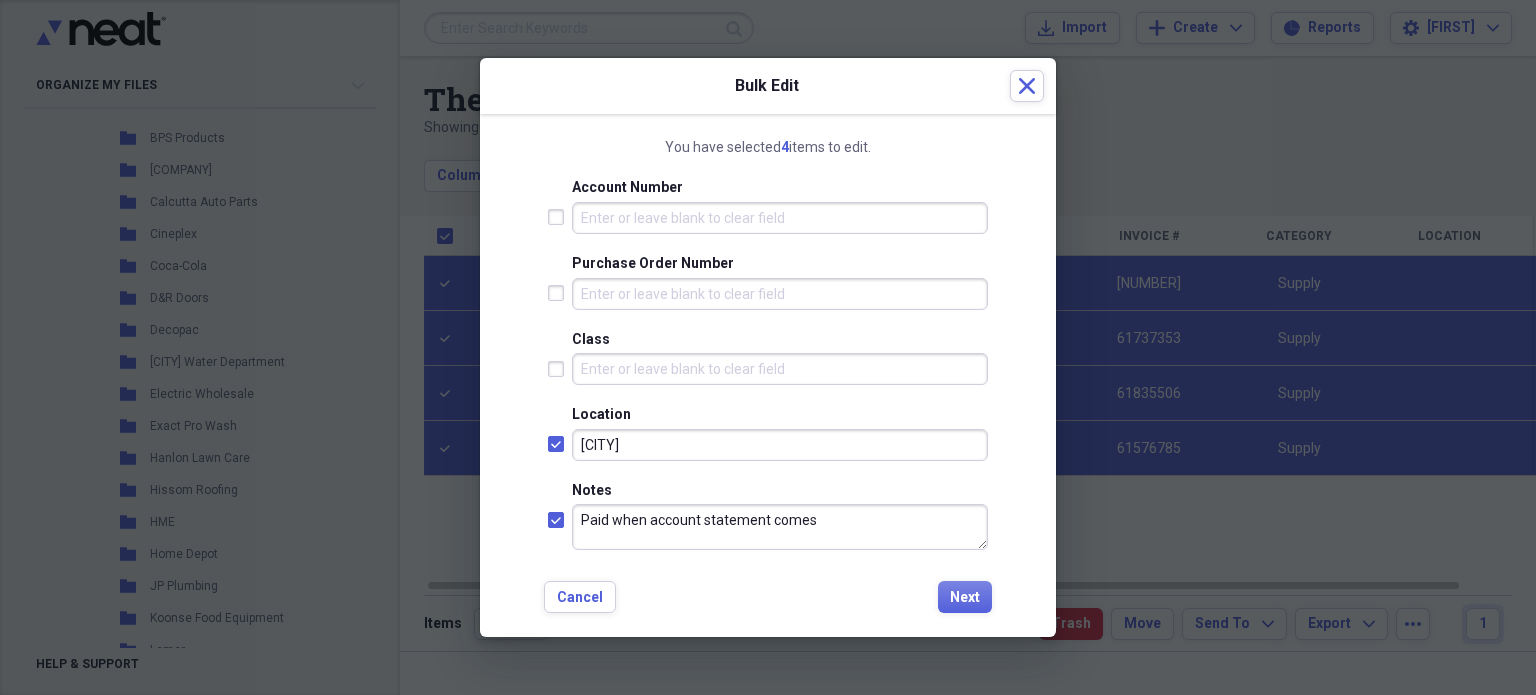 type on "Paid when account statement comes." 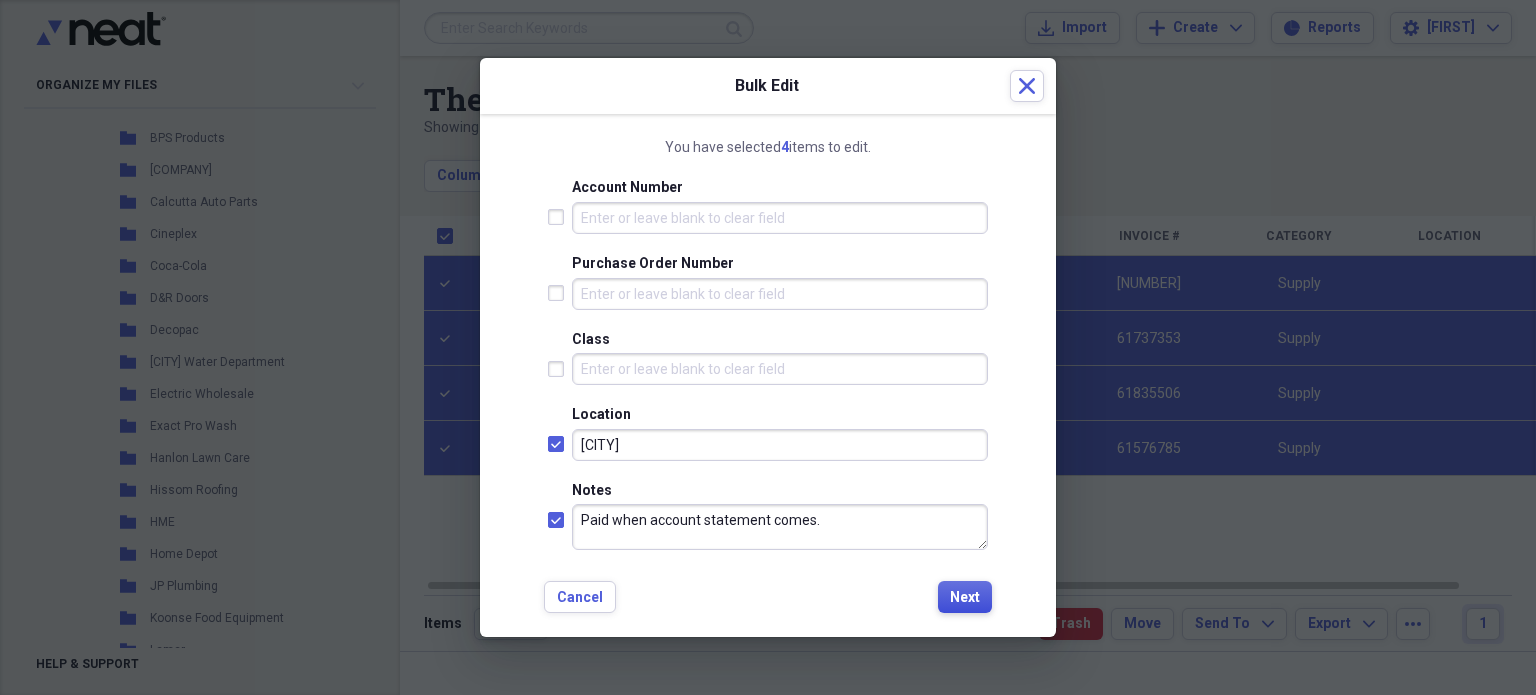 click on "Next" at bounding box center (965, 598) 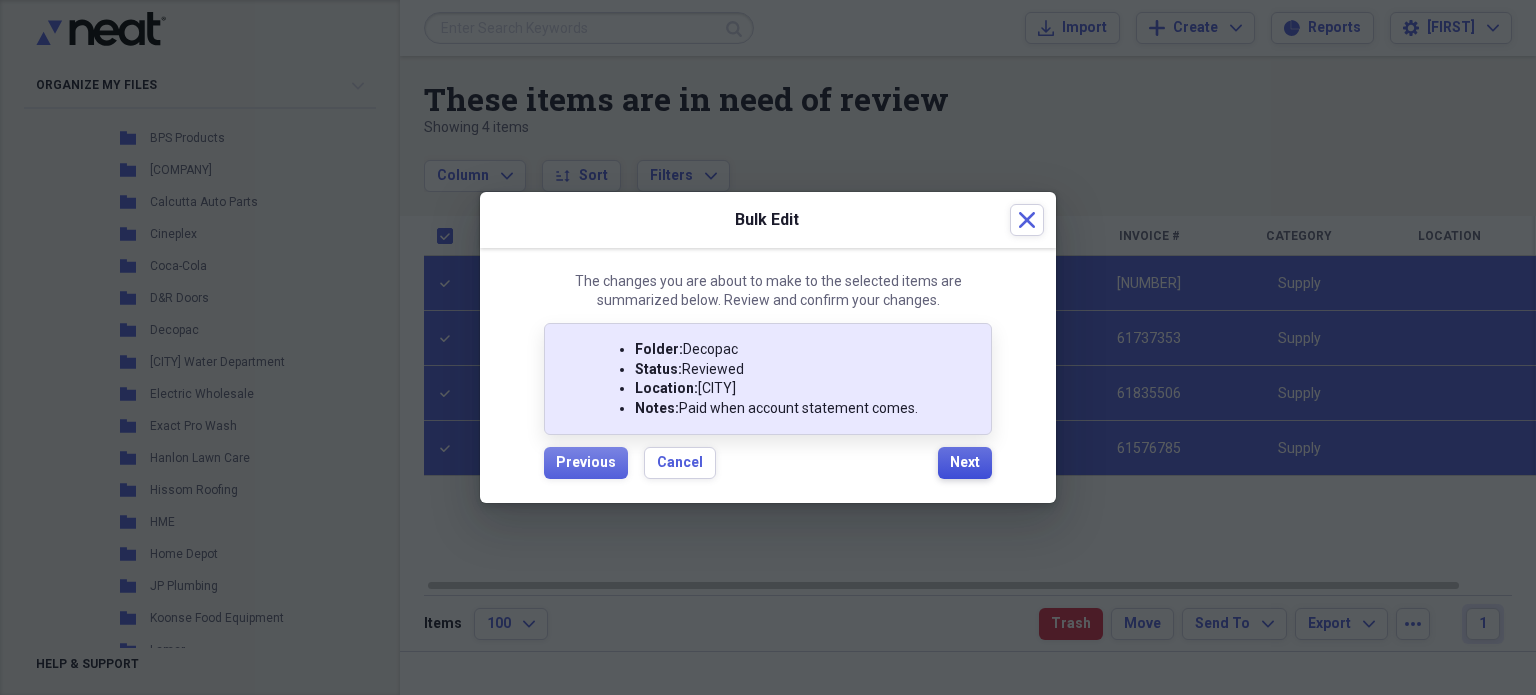 click on "Next" at bounding box center (965, 463) 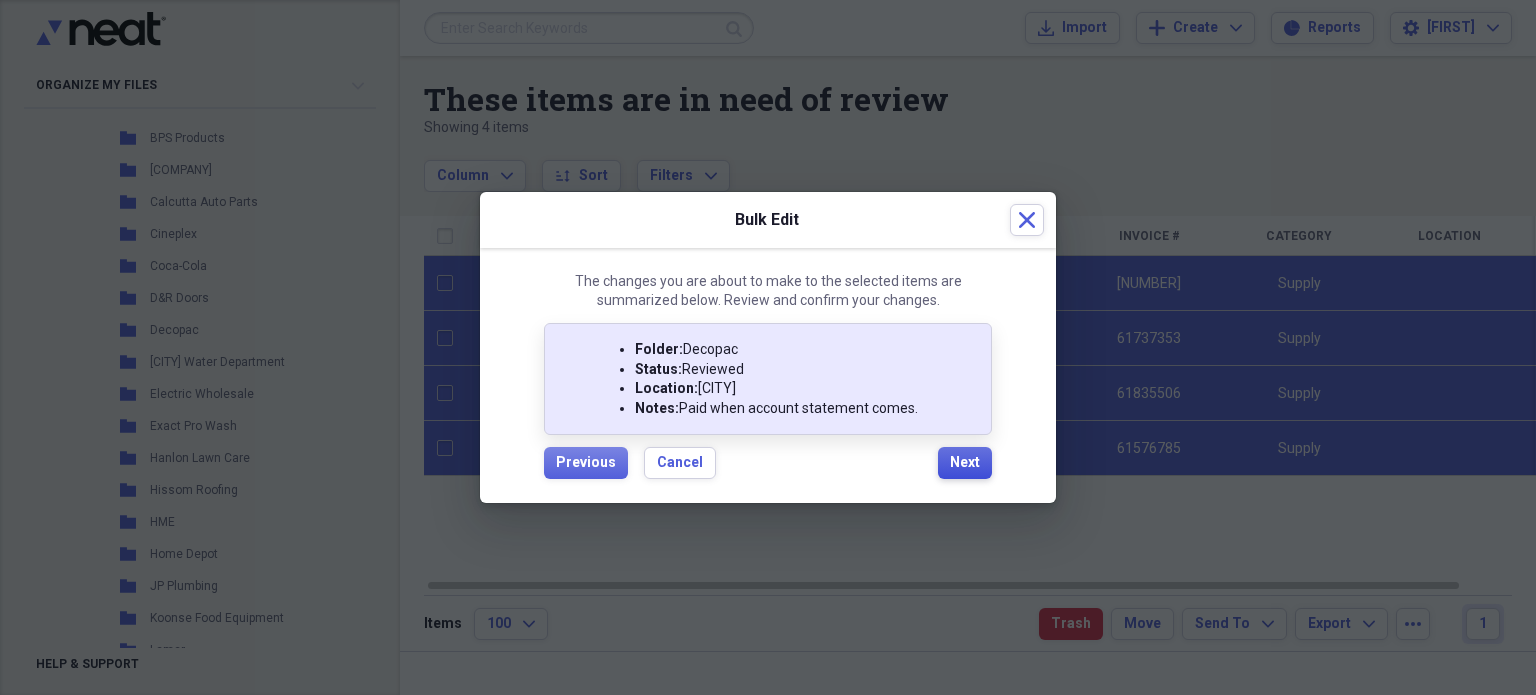 checkbox on "false" 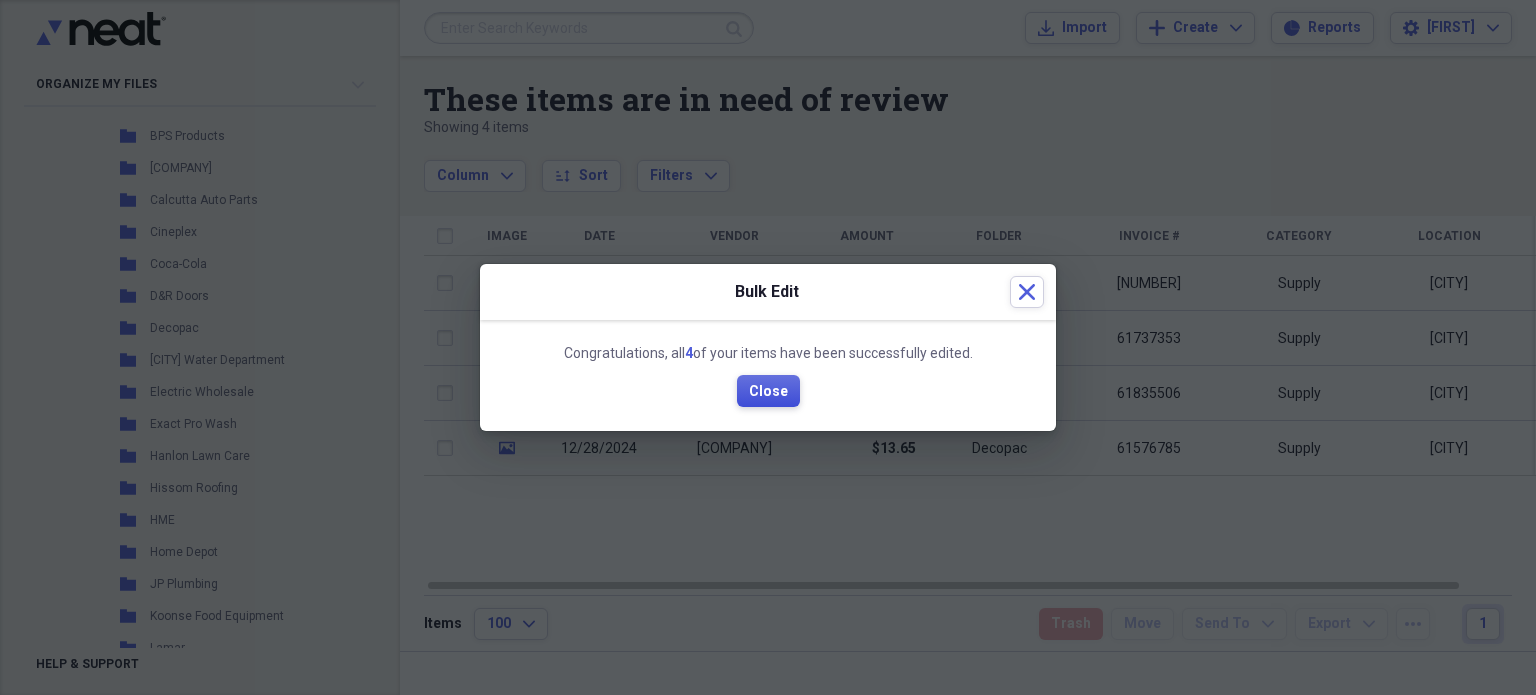 click on "Close" at bounding box center [768, 392] 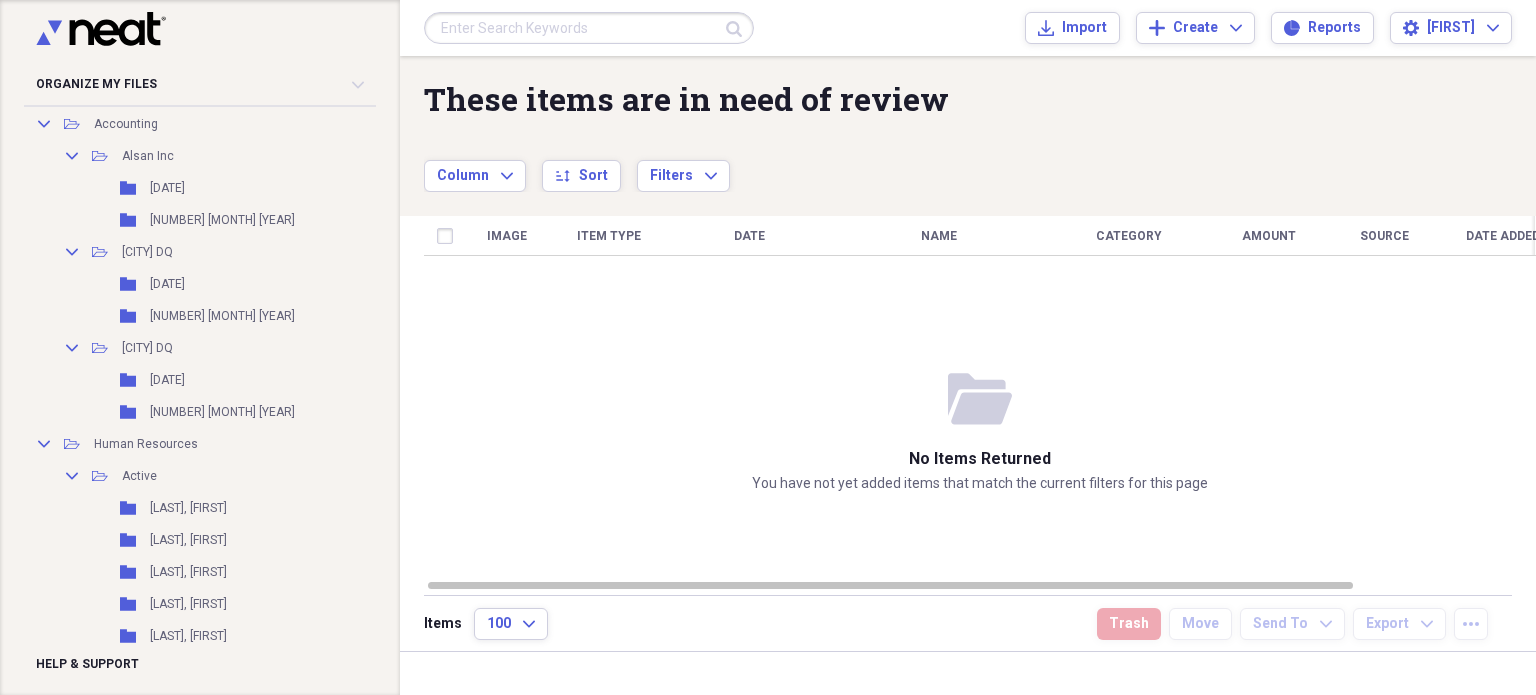 scroll, scrollTop: 0, scrollLeft: 0, axis: both 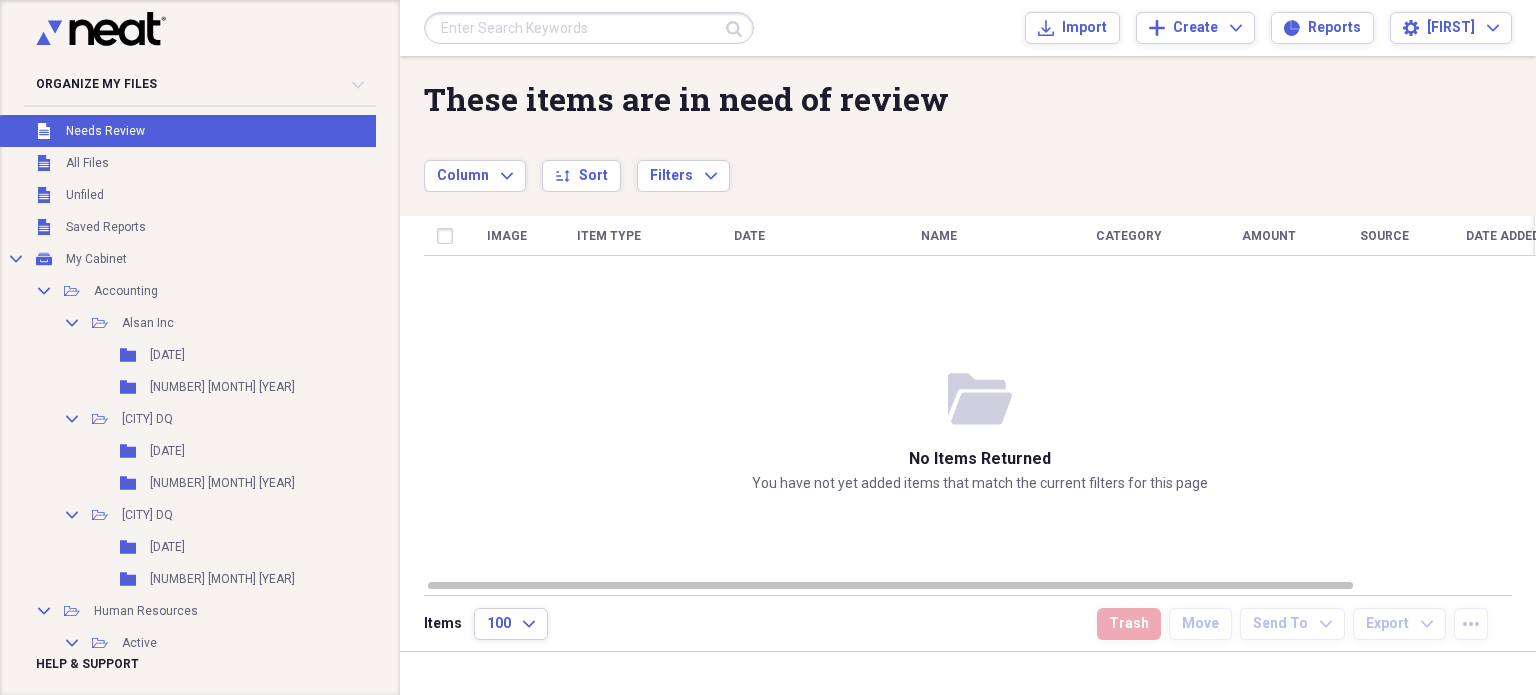 click on "Unfiled Needs Review" at bounding box center [221, 131] 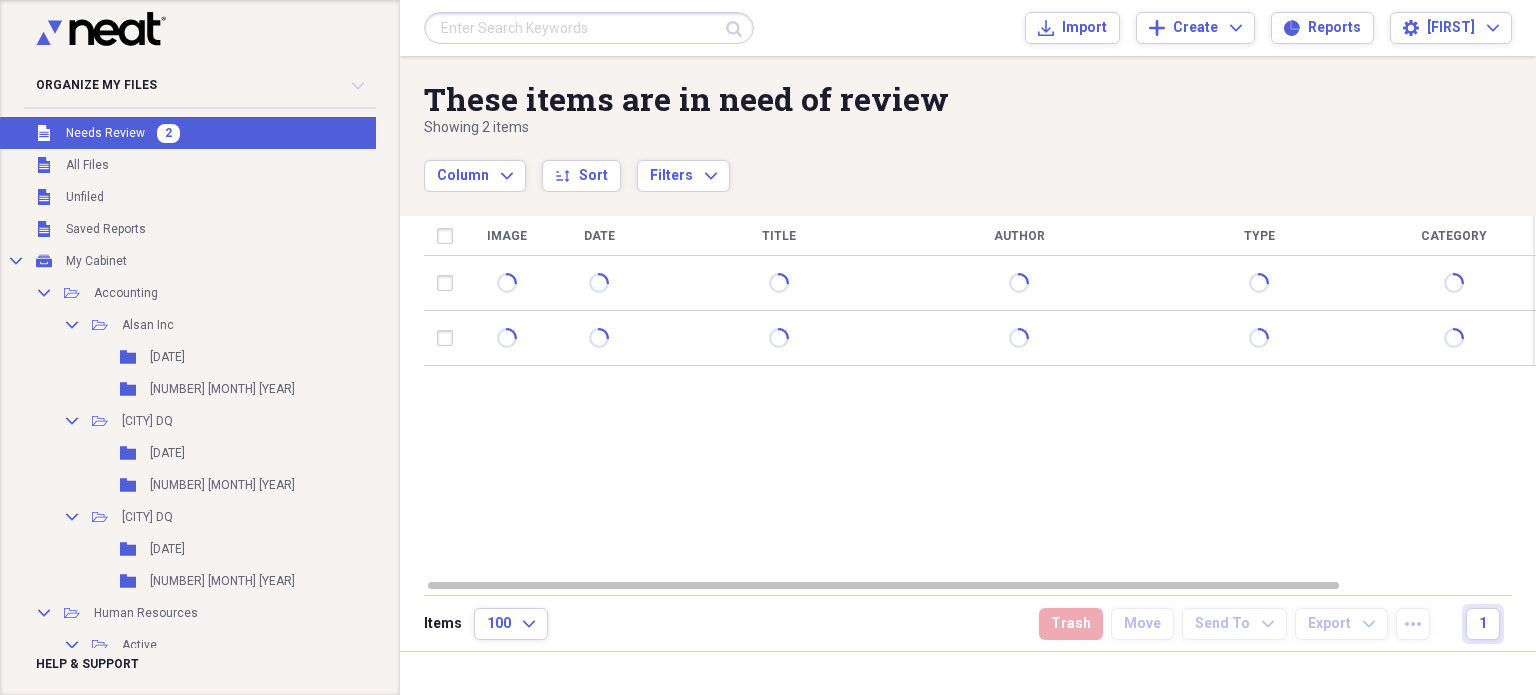click on "Image Date Title Author Type Category Source Folder" at bounding box center [980, 397] 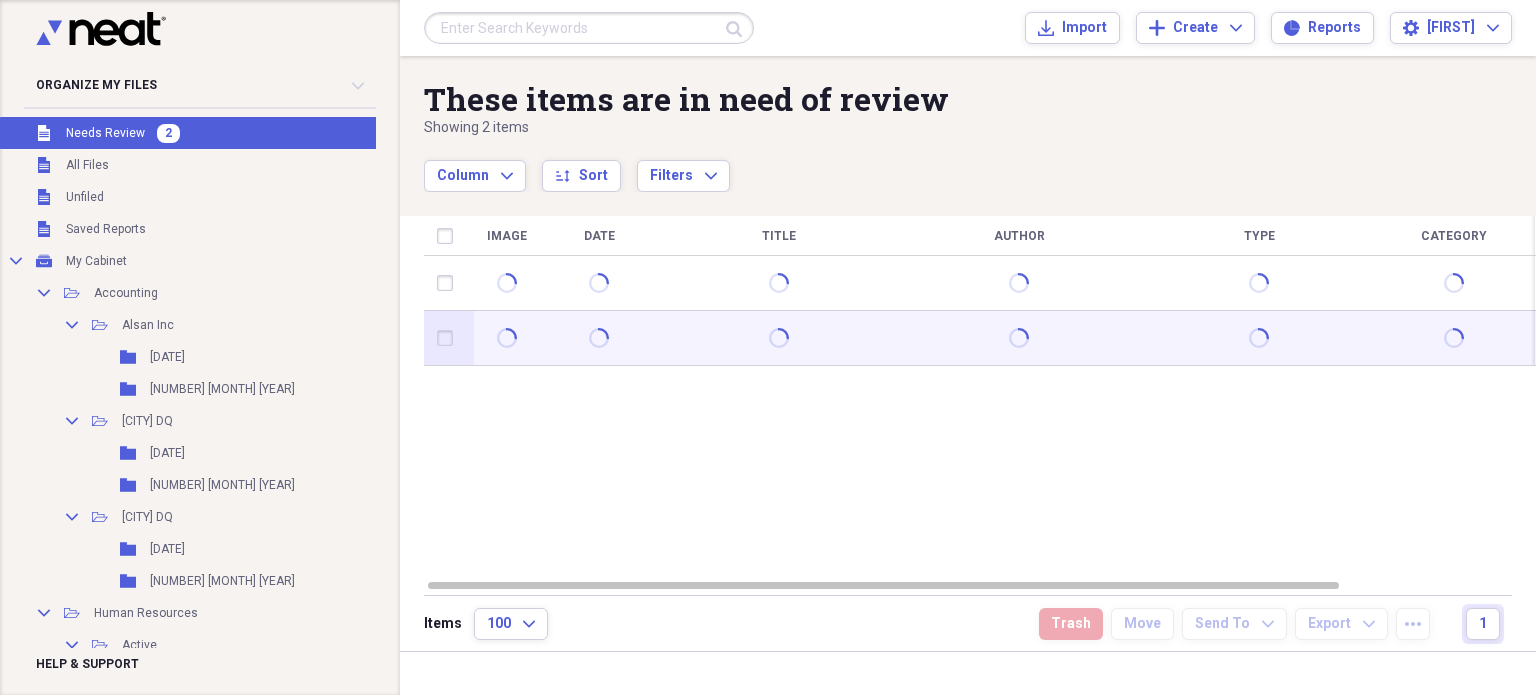 click at bounding box center (1019, 338) 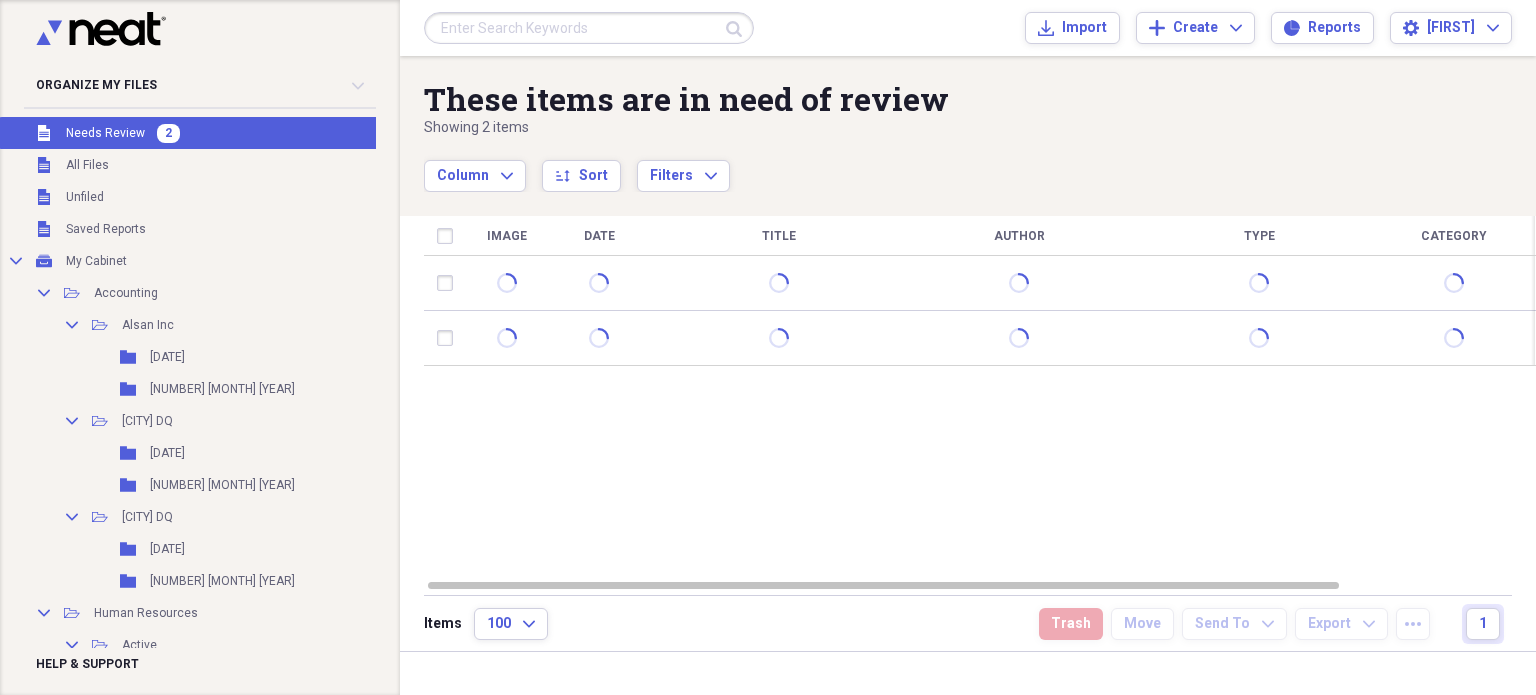 click on "Image Date Title Author Type Category Source Folder" at bounding box center (980, 397) 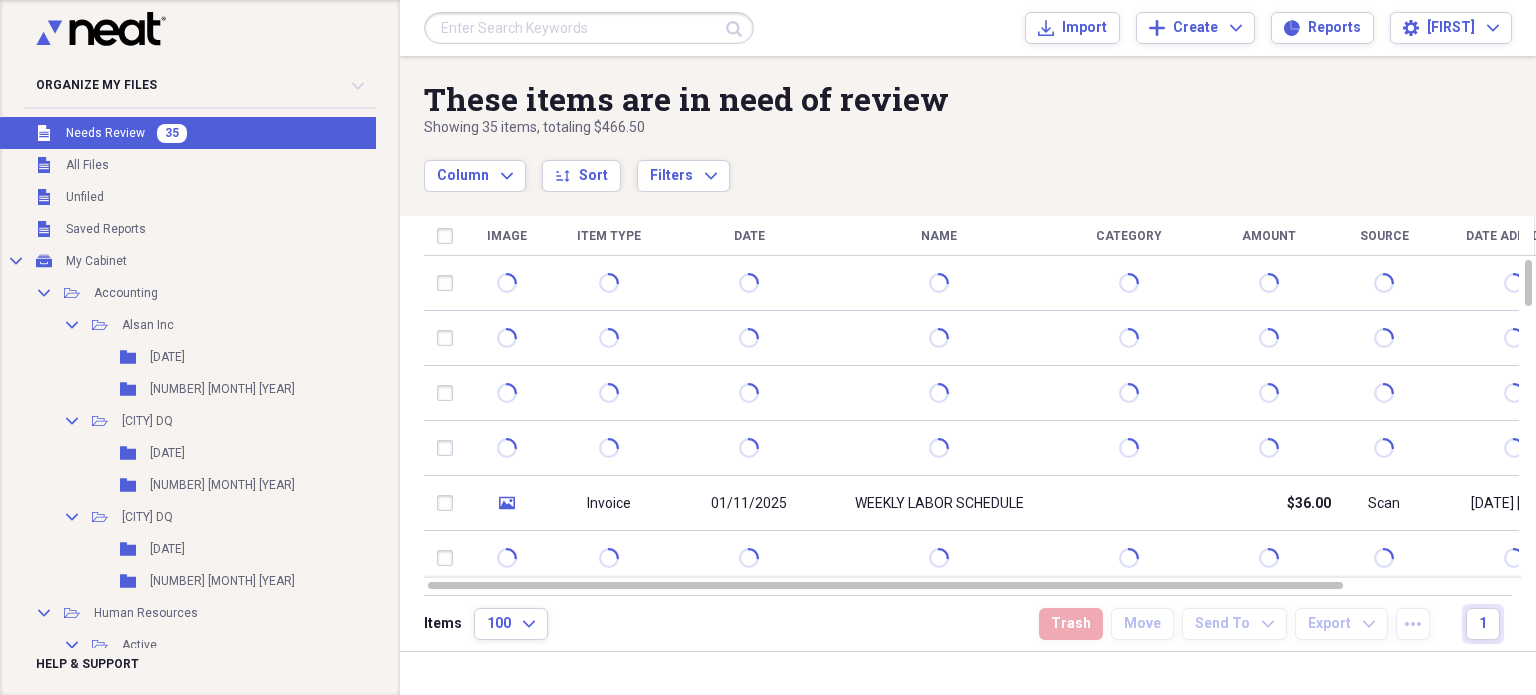 click on "These items are in need of review Showing 35 items , totaling $466.50 Column Expand sort Sort Filters  Expand Create Item Expand" at bounding box center [968, 124] 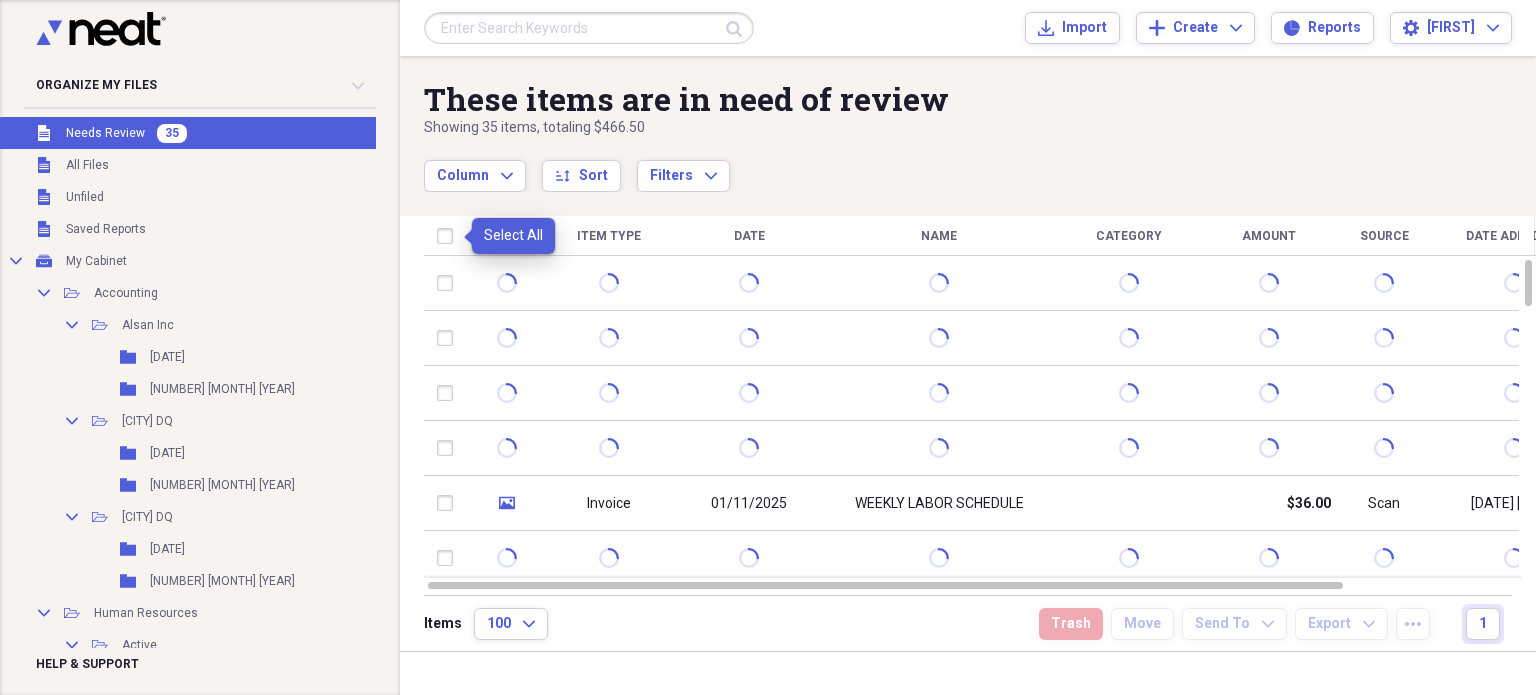 click at bounding box center [449, 236] 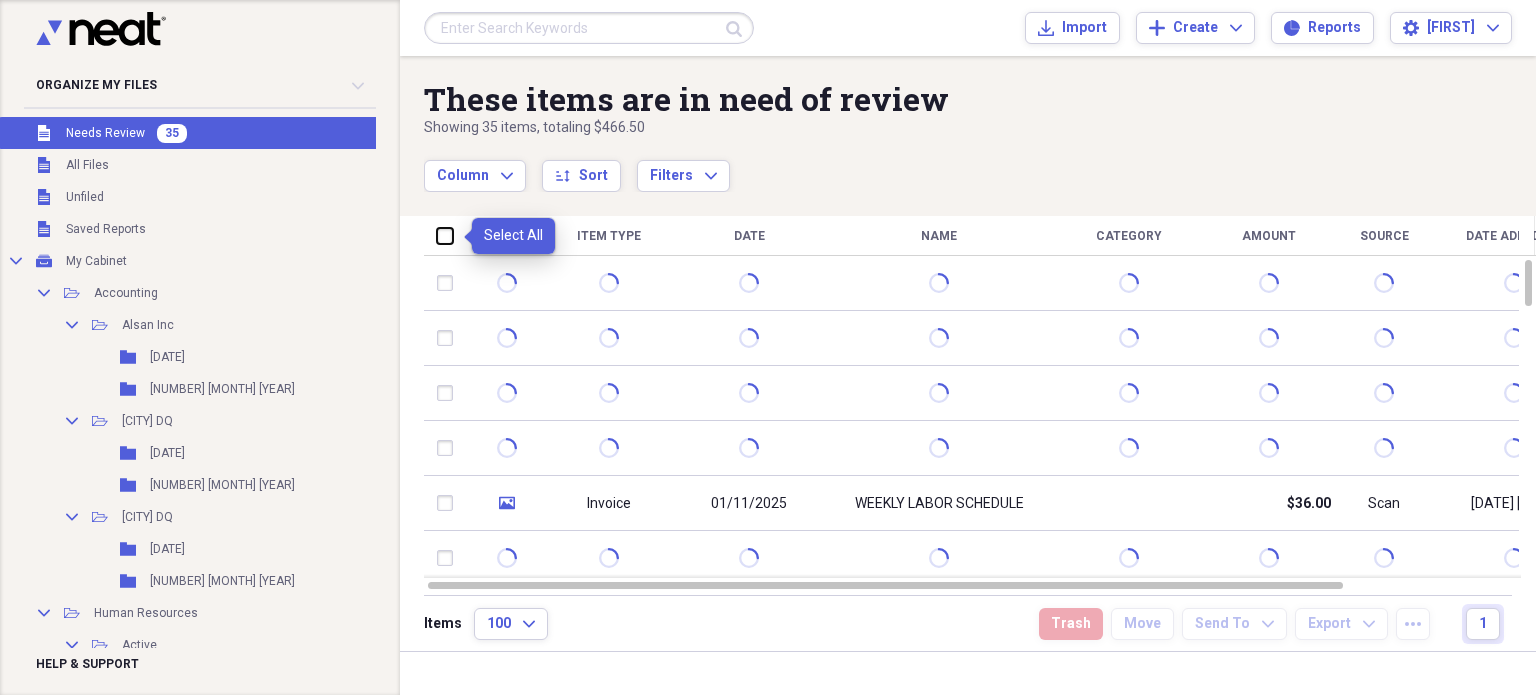 click at bounding box center [437, 235] 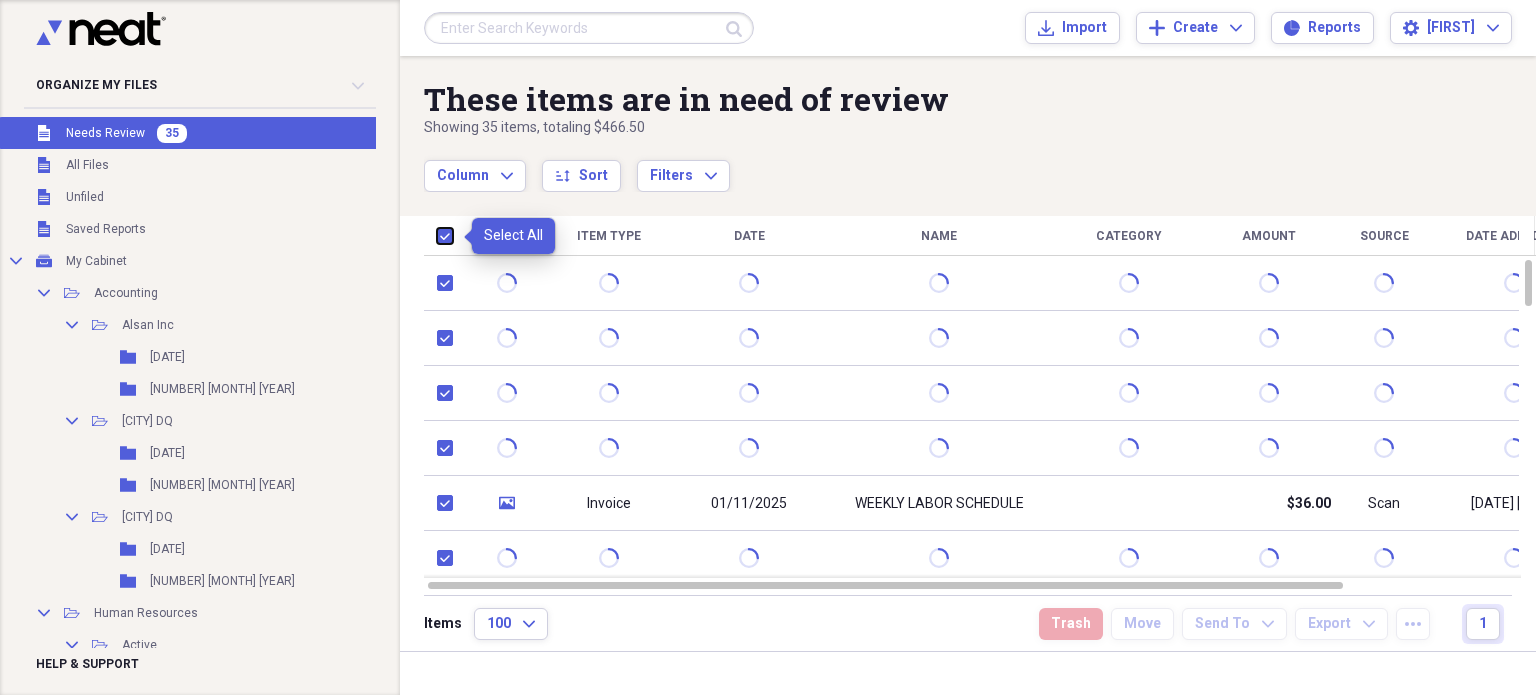 checkbox on "true" 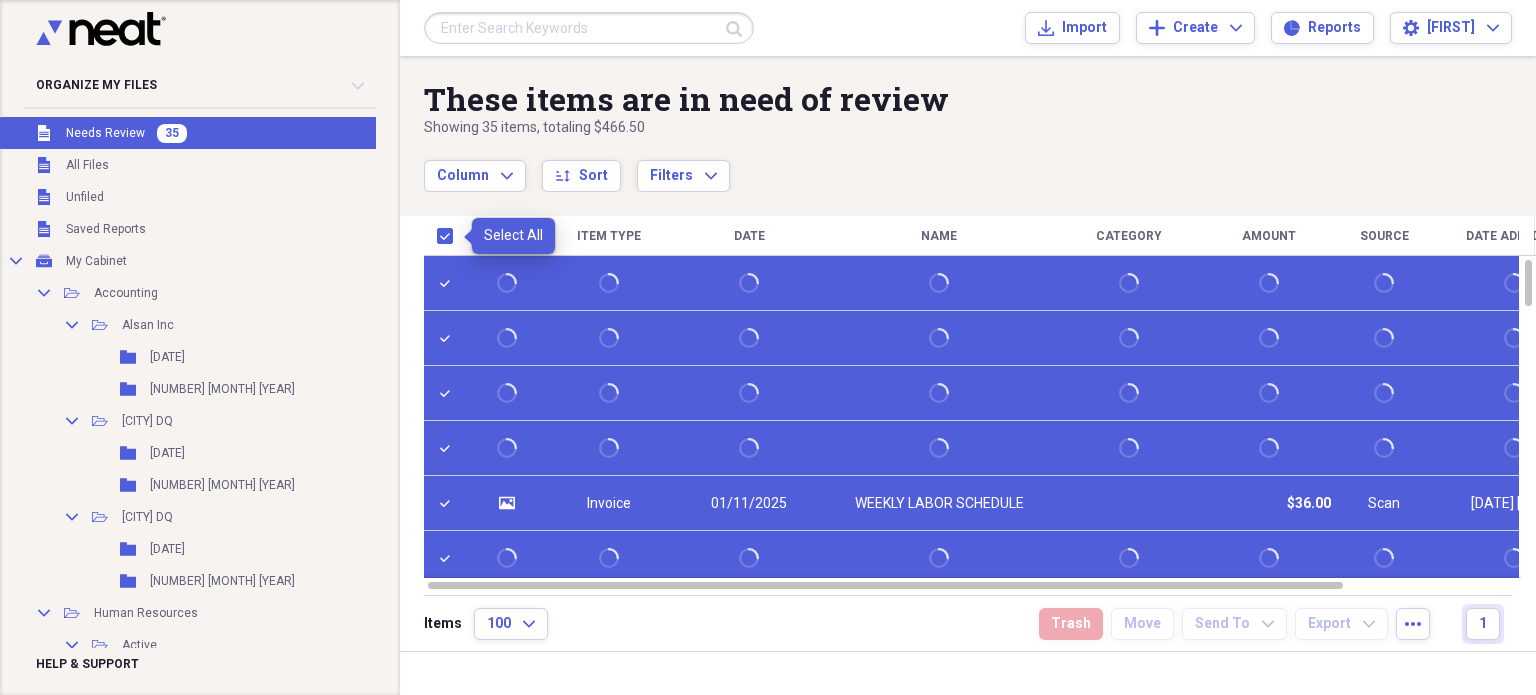 click at bounding box center (449, 236) 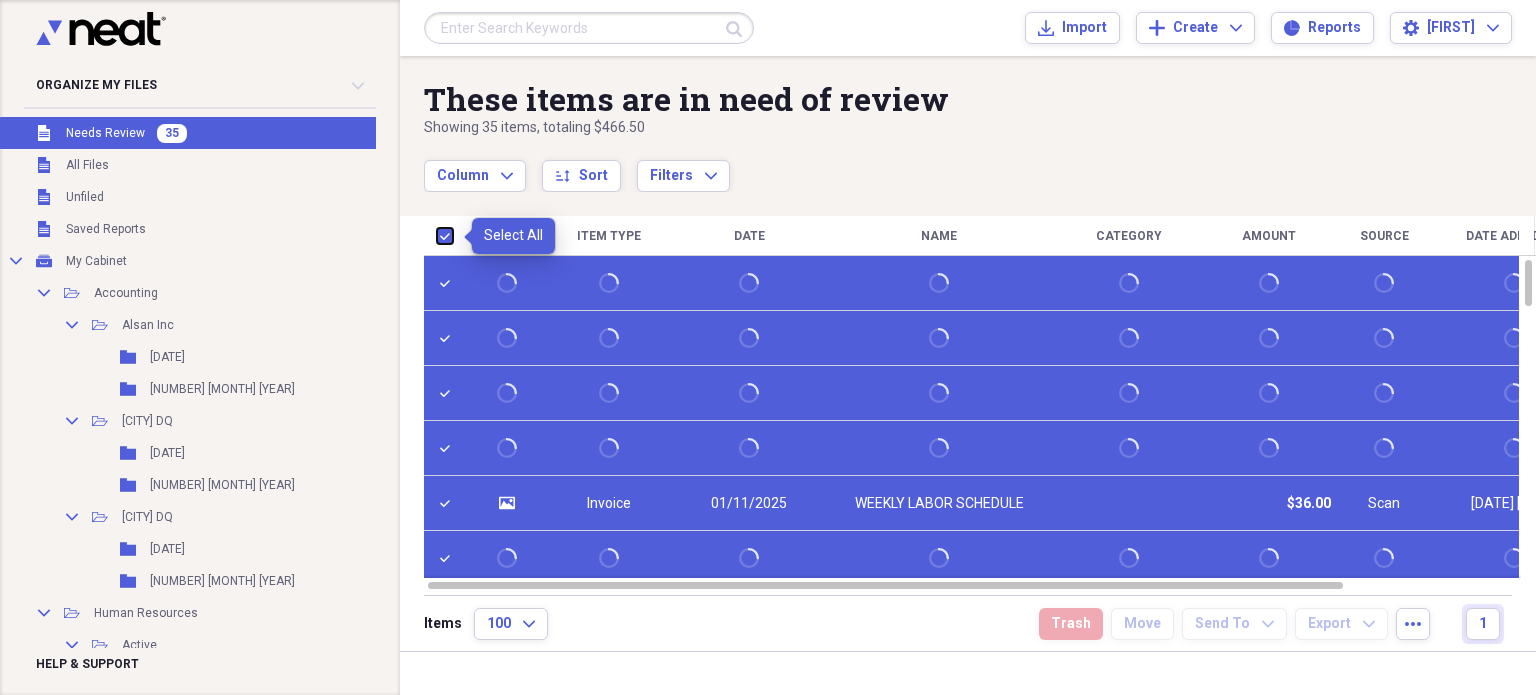 click at bounding box center [437, 235] 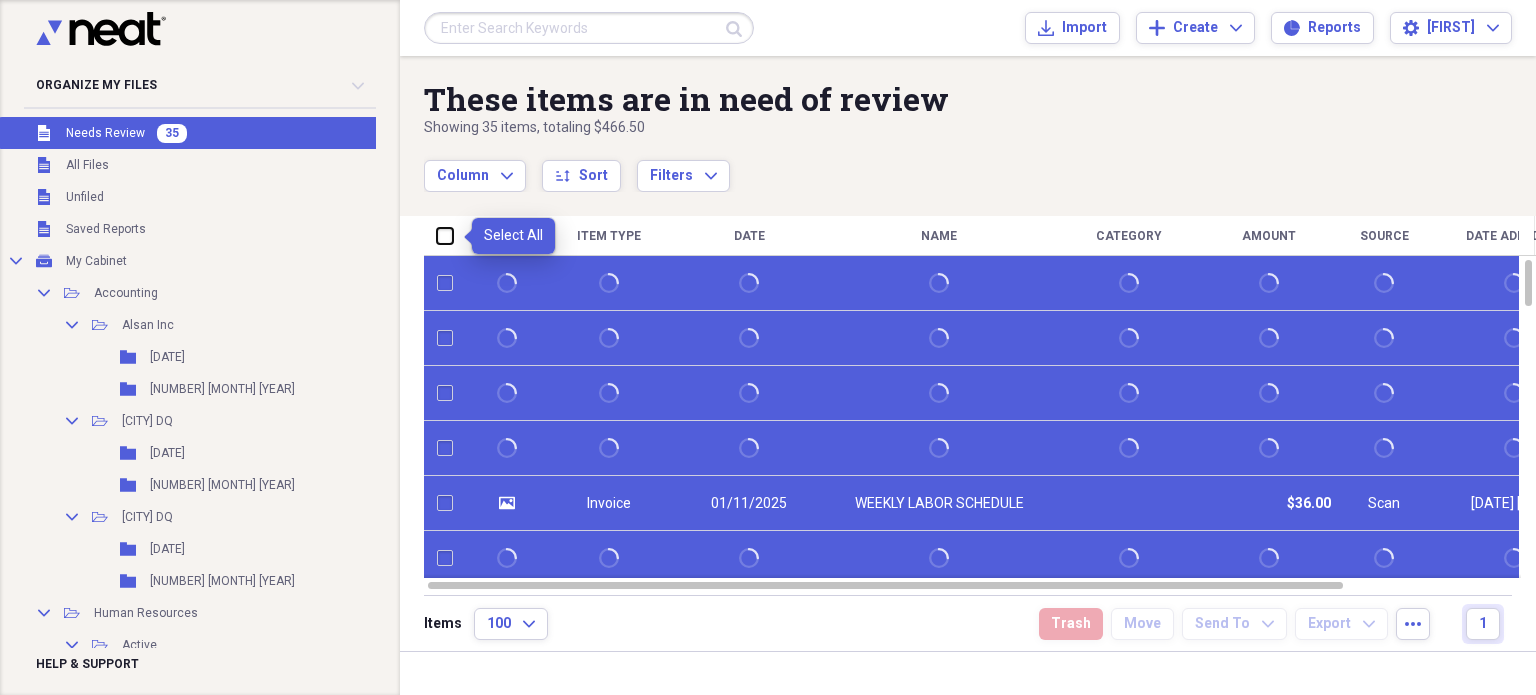 checkbox on "false" 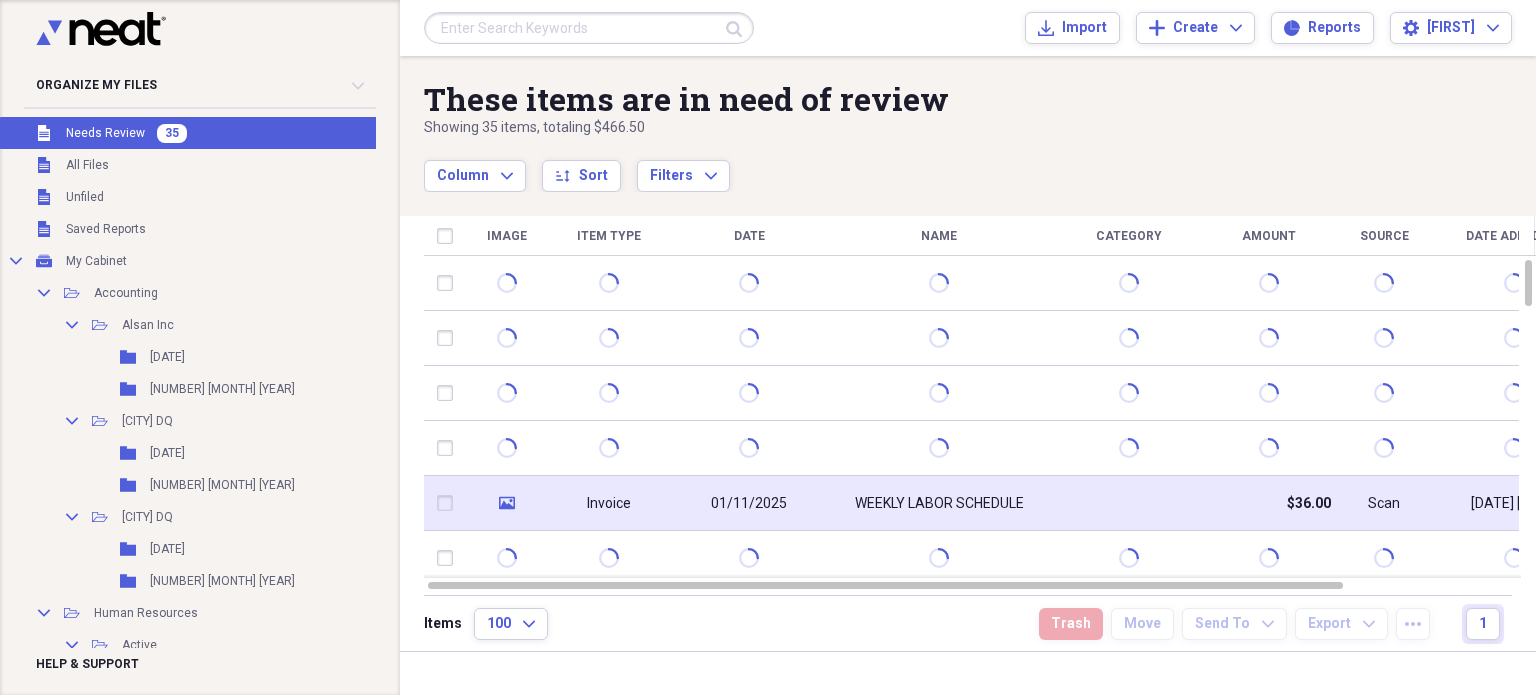 click at bounding box center [449, 503] 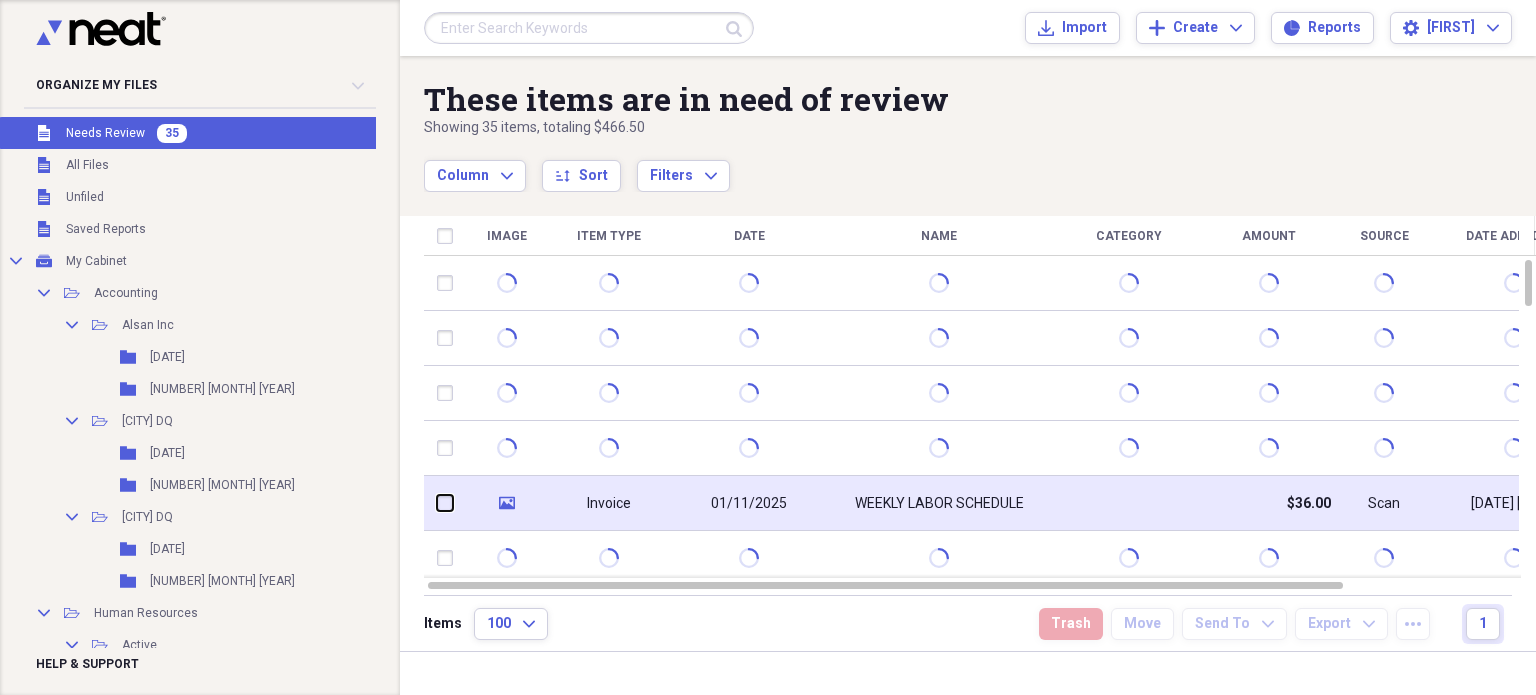 click at bounding box center (437, 503) 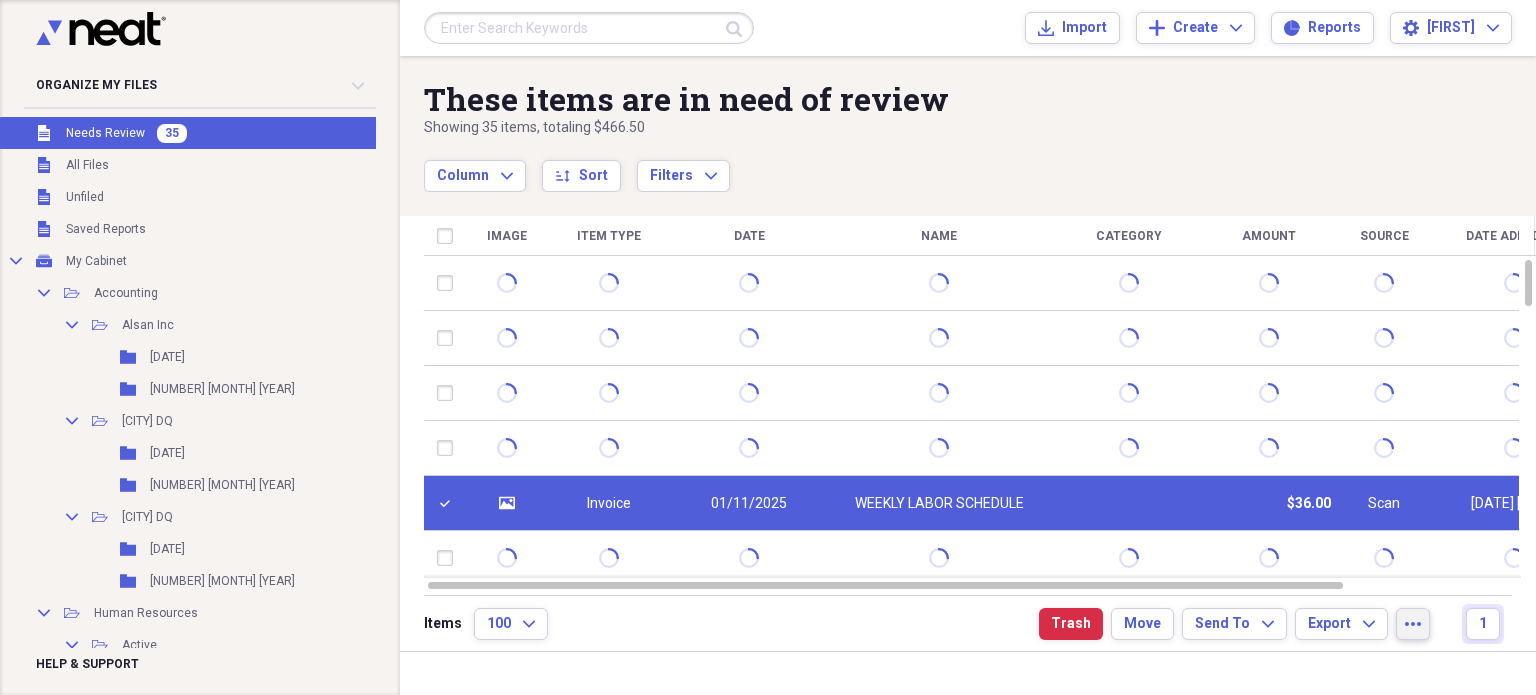 click on "more" at bounding box center (1413, 624) 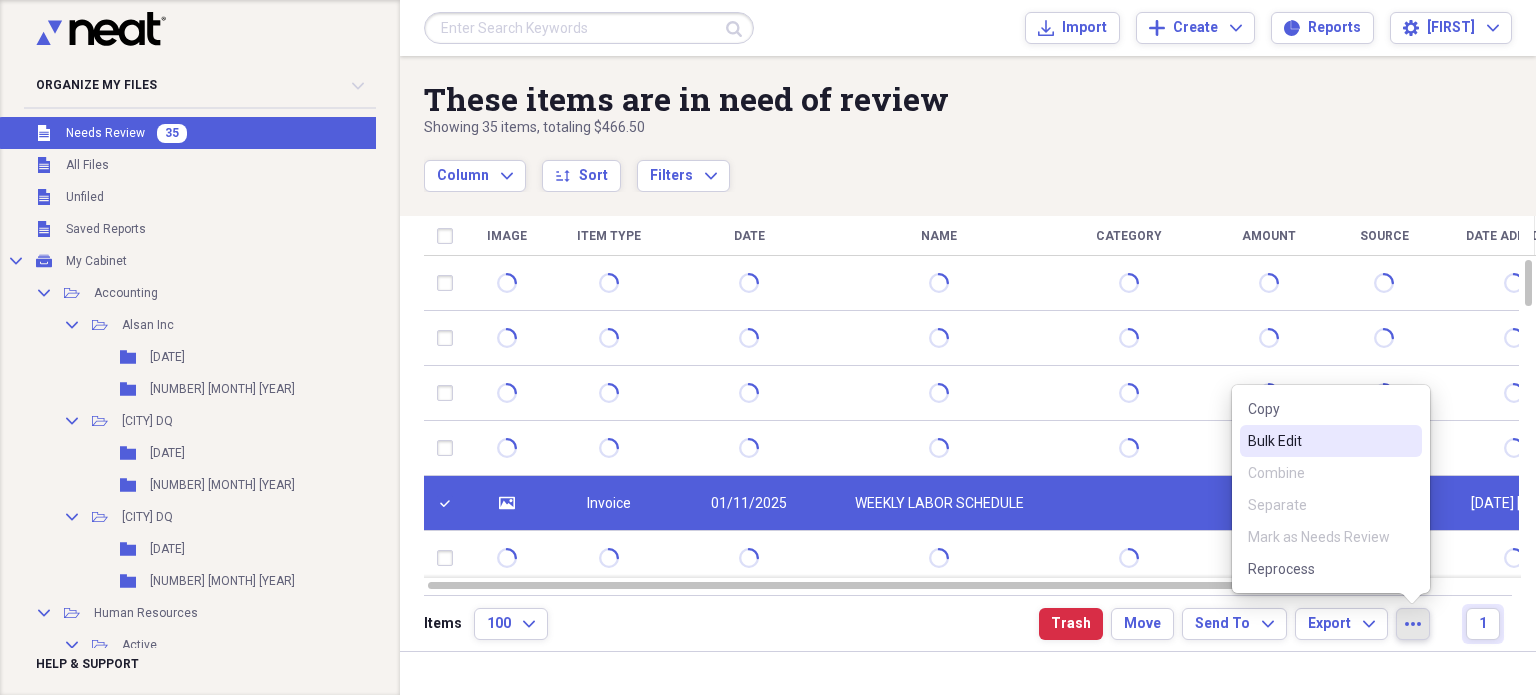 click on "Bulk Edit" at bounding box center [1319, 441] 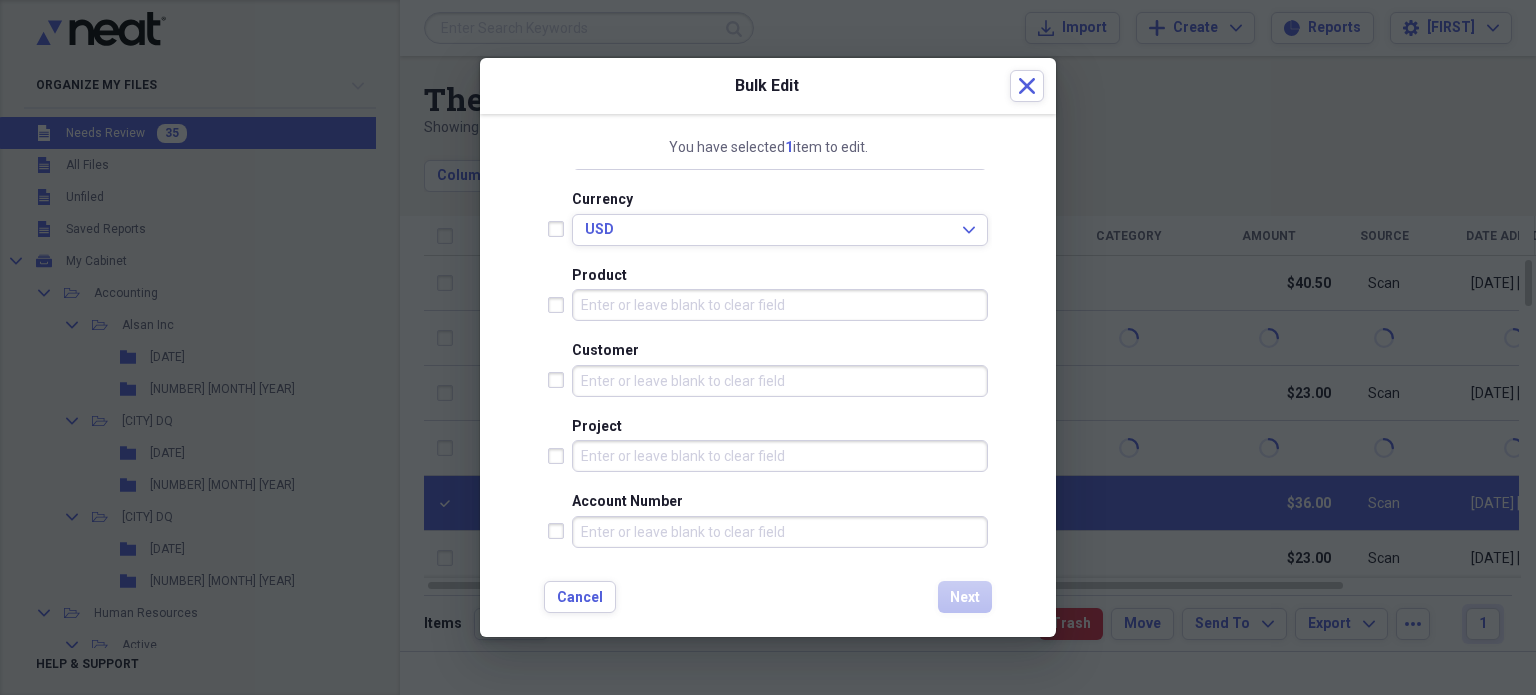 scroll, scrollTop: 898, scrollLeft: 0, axis: vertical 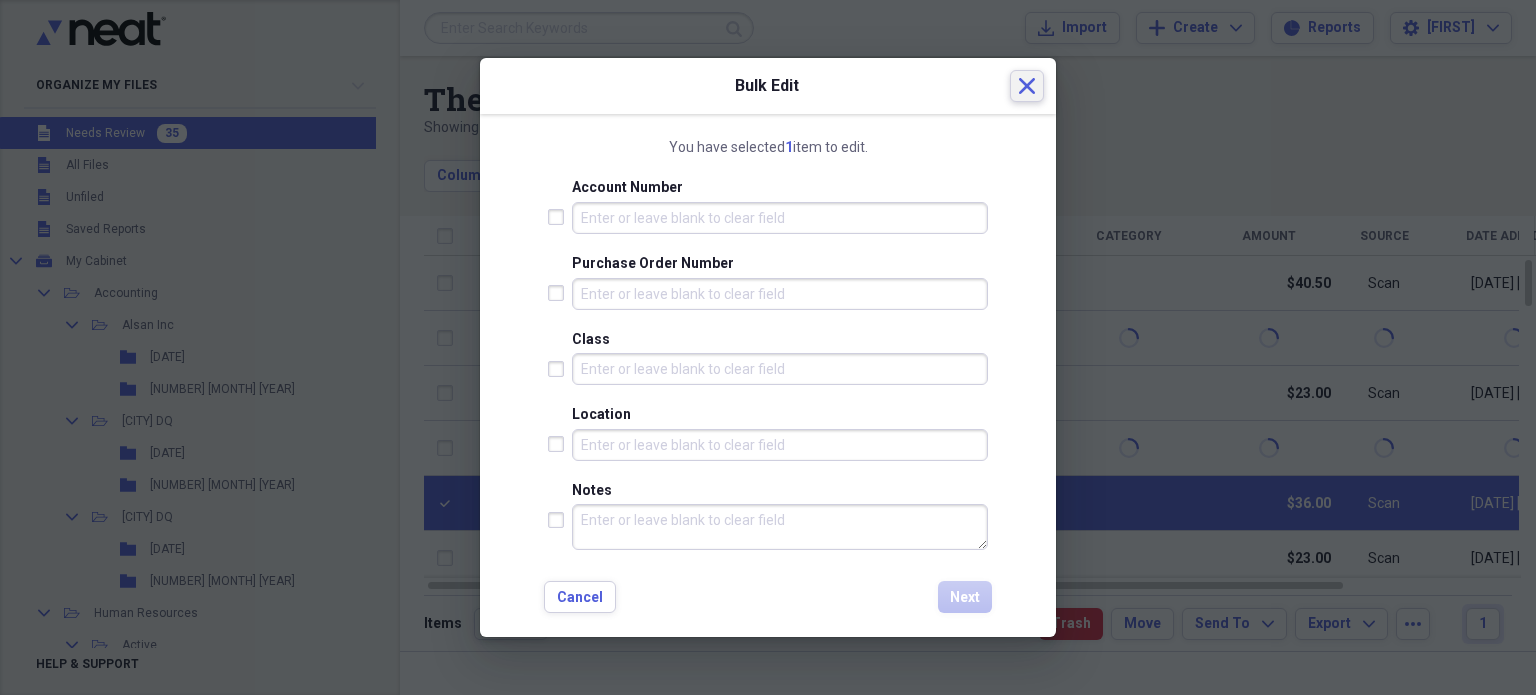 click on "Close" at bounding box center [1027, 86] 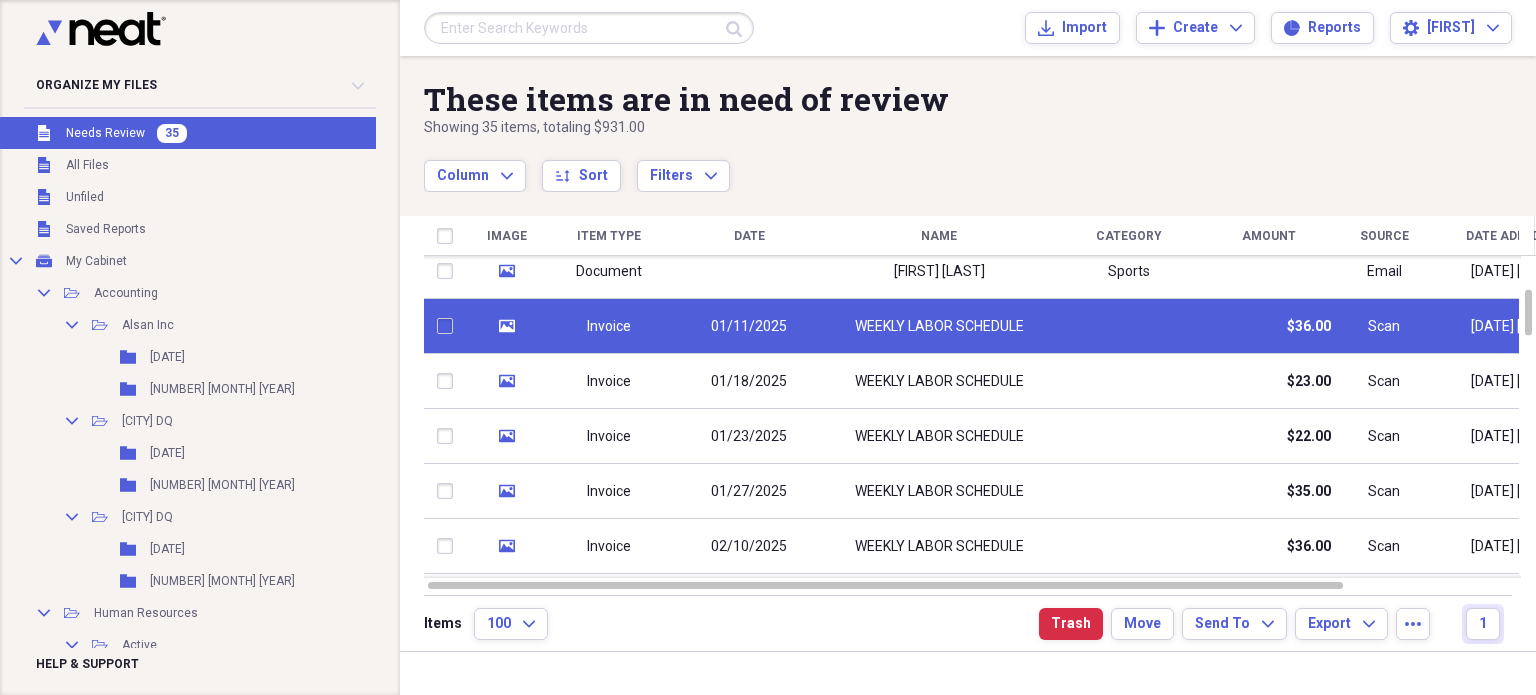 checkbox on "false" 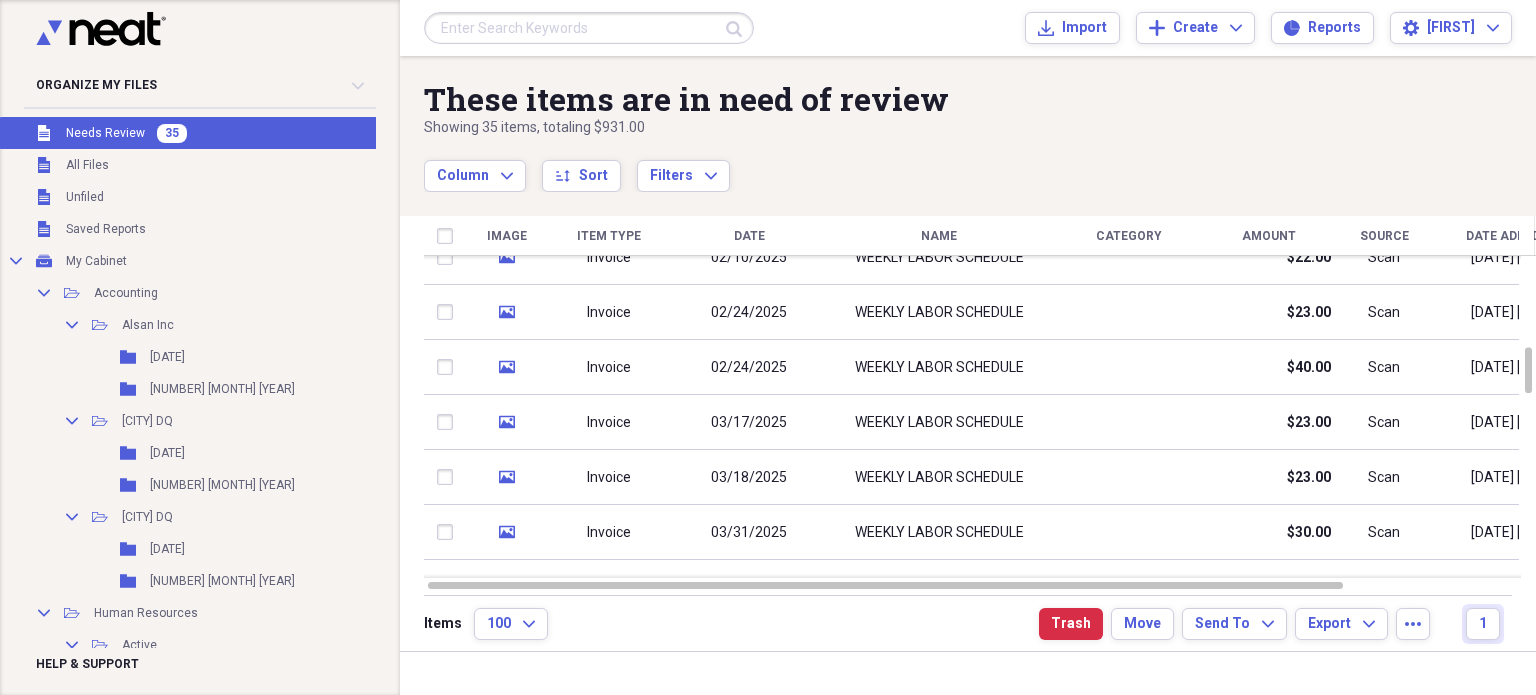 checkbox on "true" 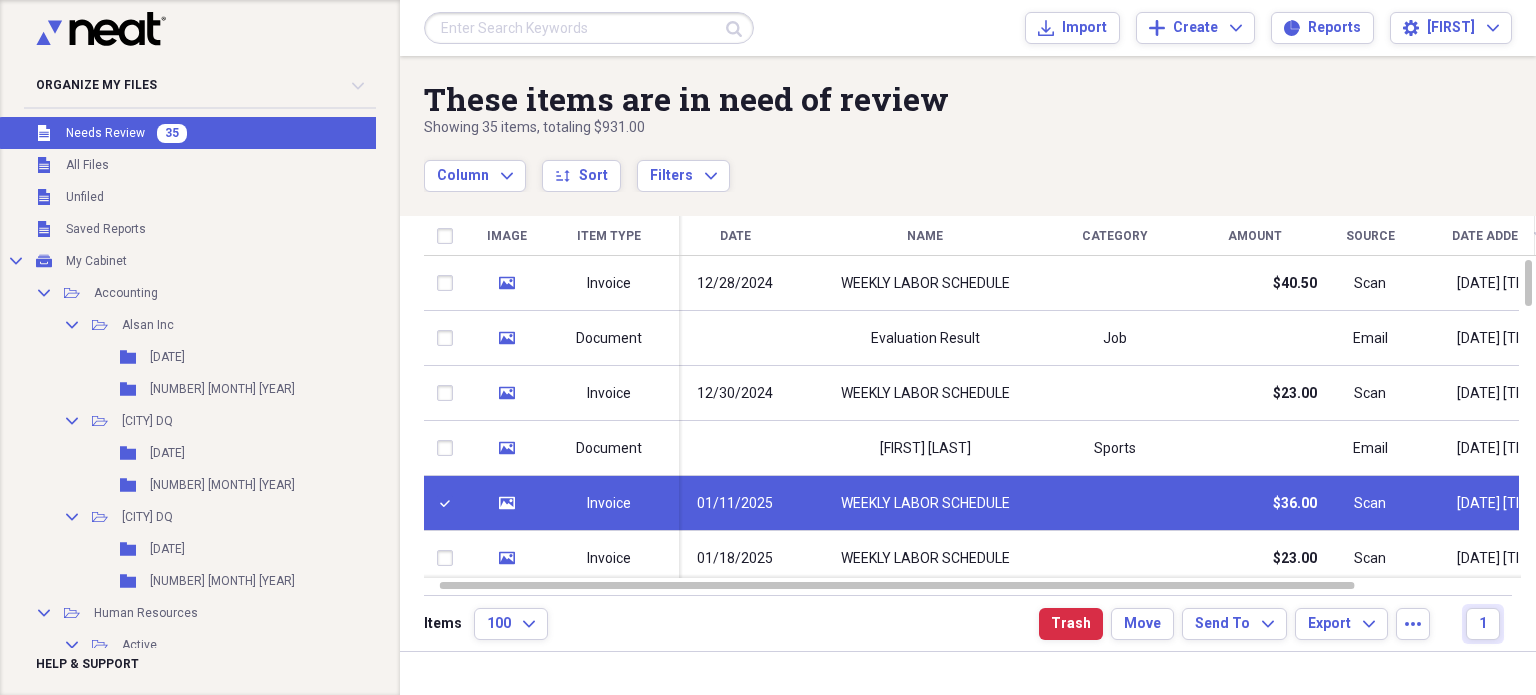 checkbox on "false" 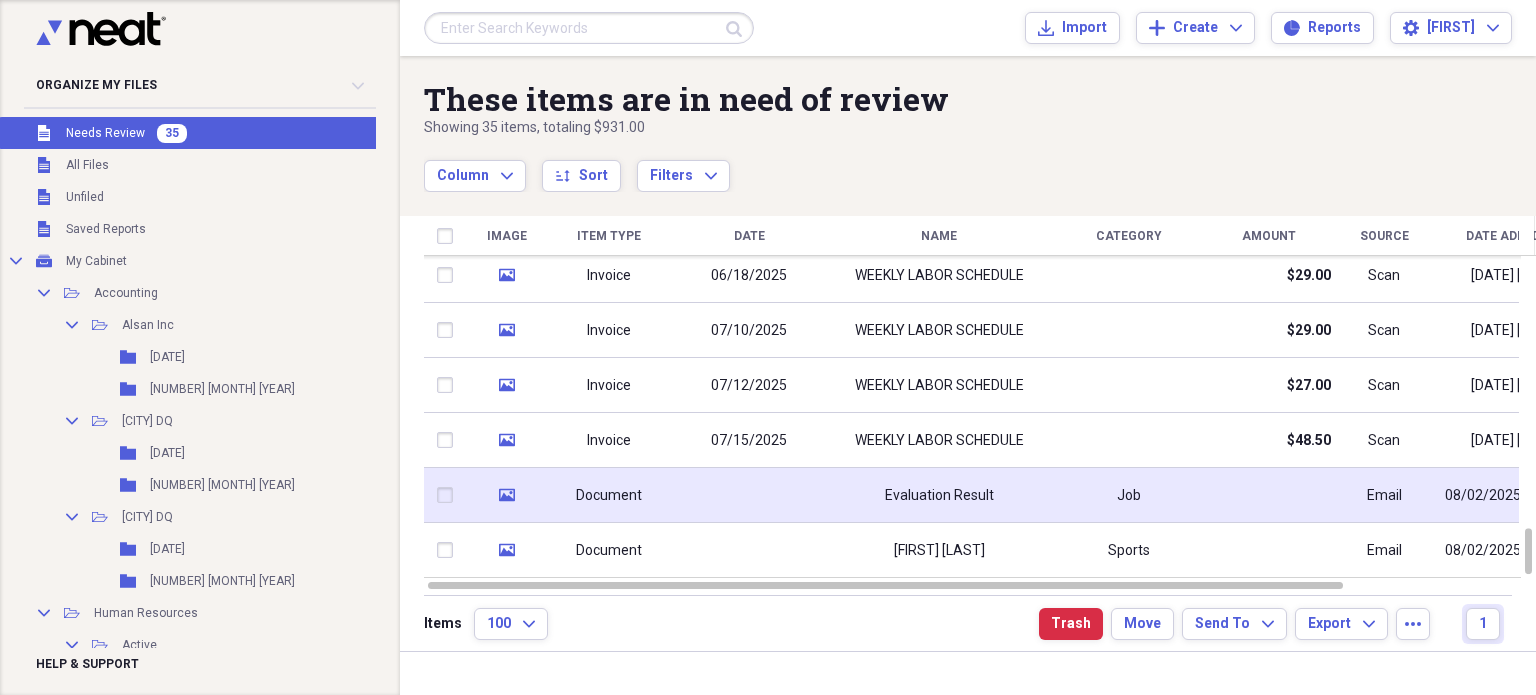 click on "Evaluation Result" at bounding box center (939, 495) 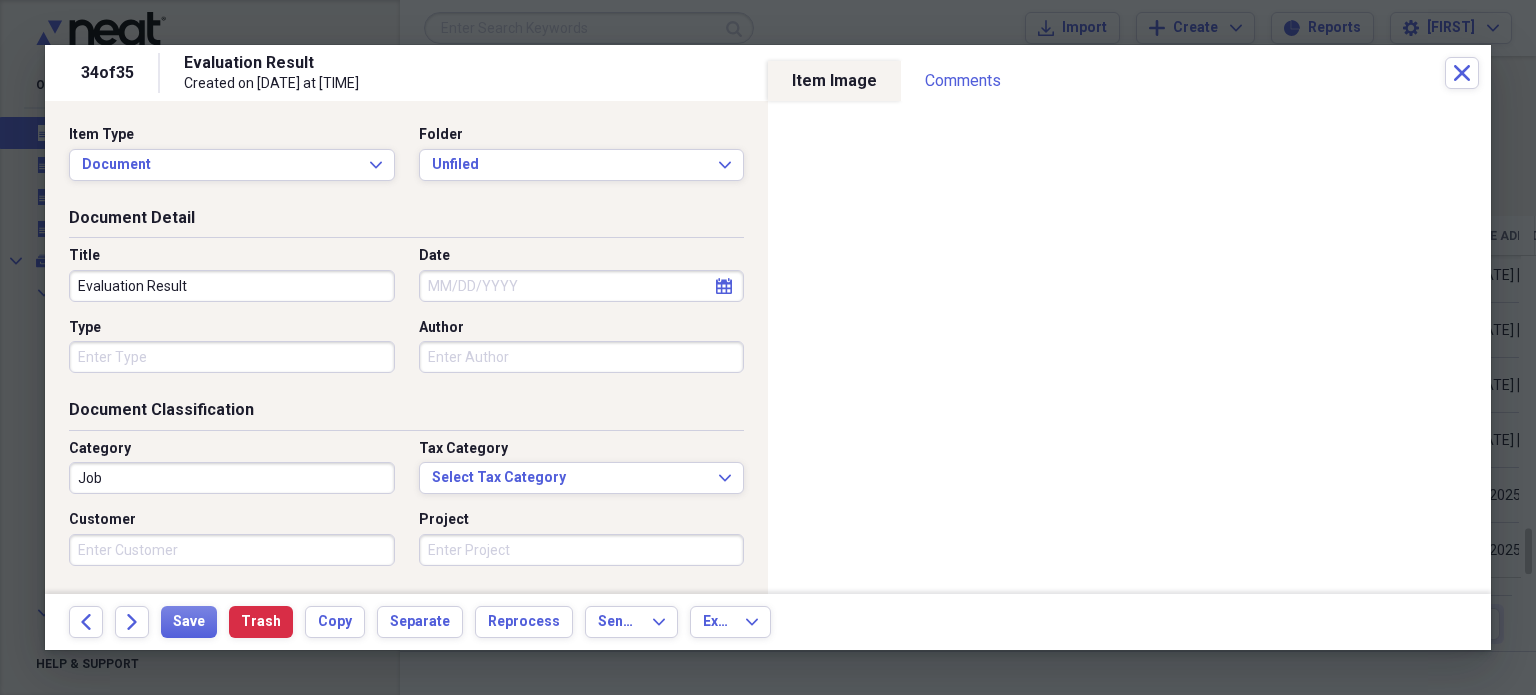 click on "Date" at bounding box center [582, 286] 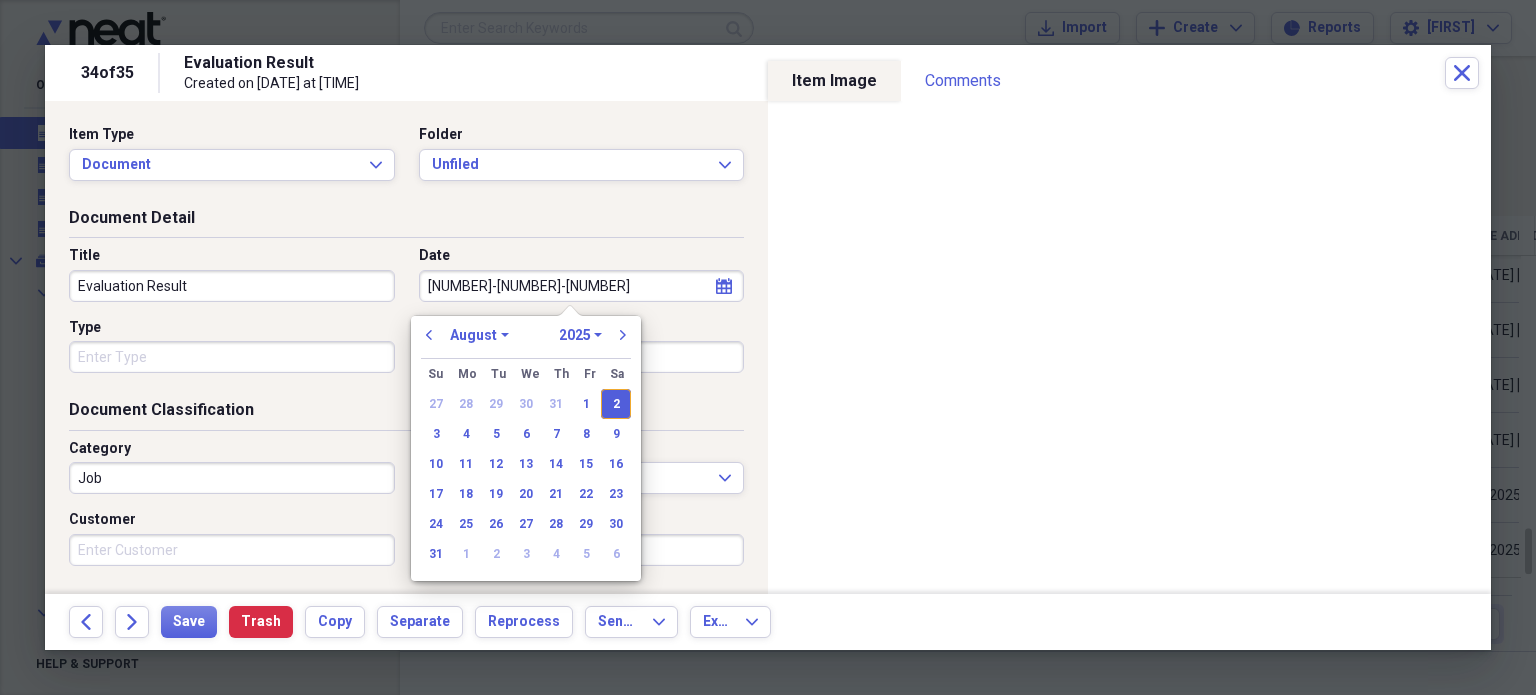 type on "08/02/2025" 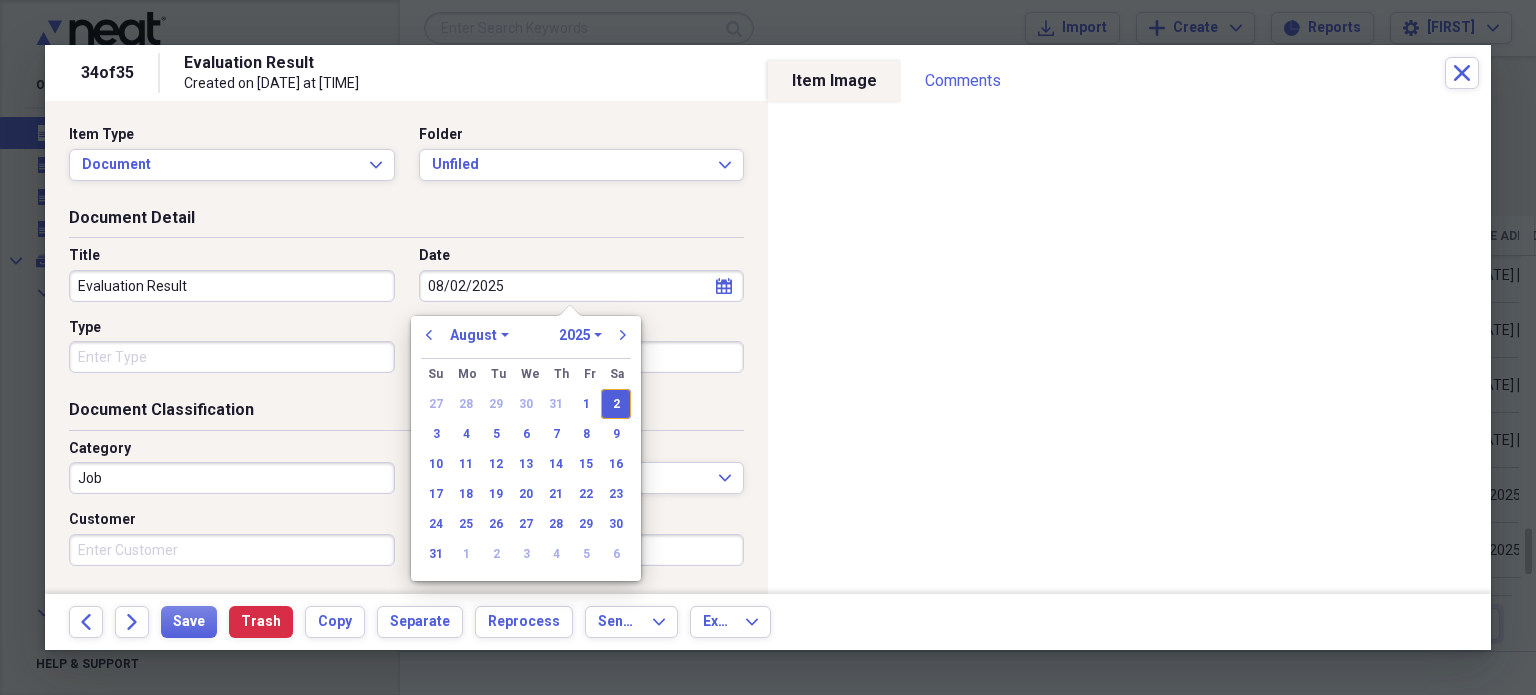 click on "Evaluation Result" at bounding box center [232, 286] 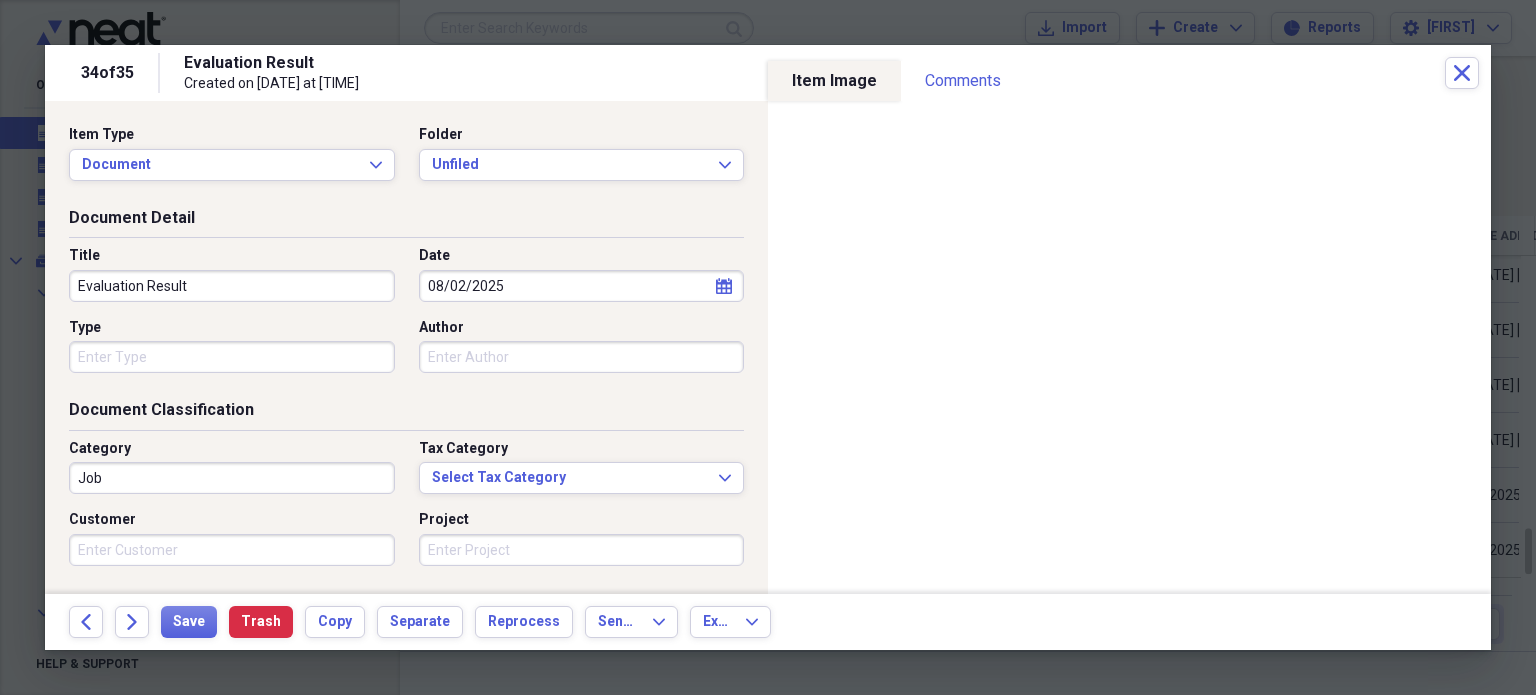 click on "Evaluation Result" at bounding box center (232, 286) 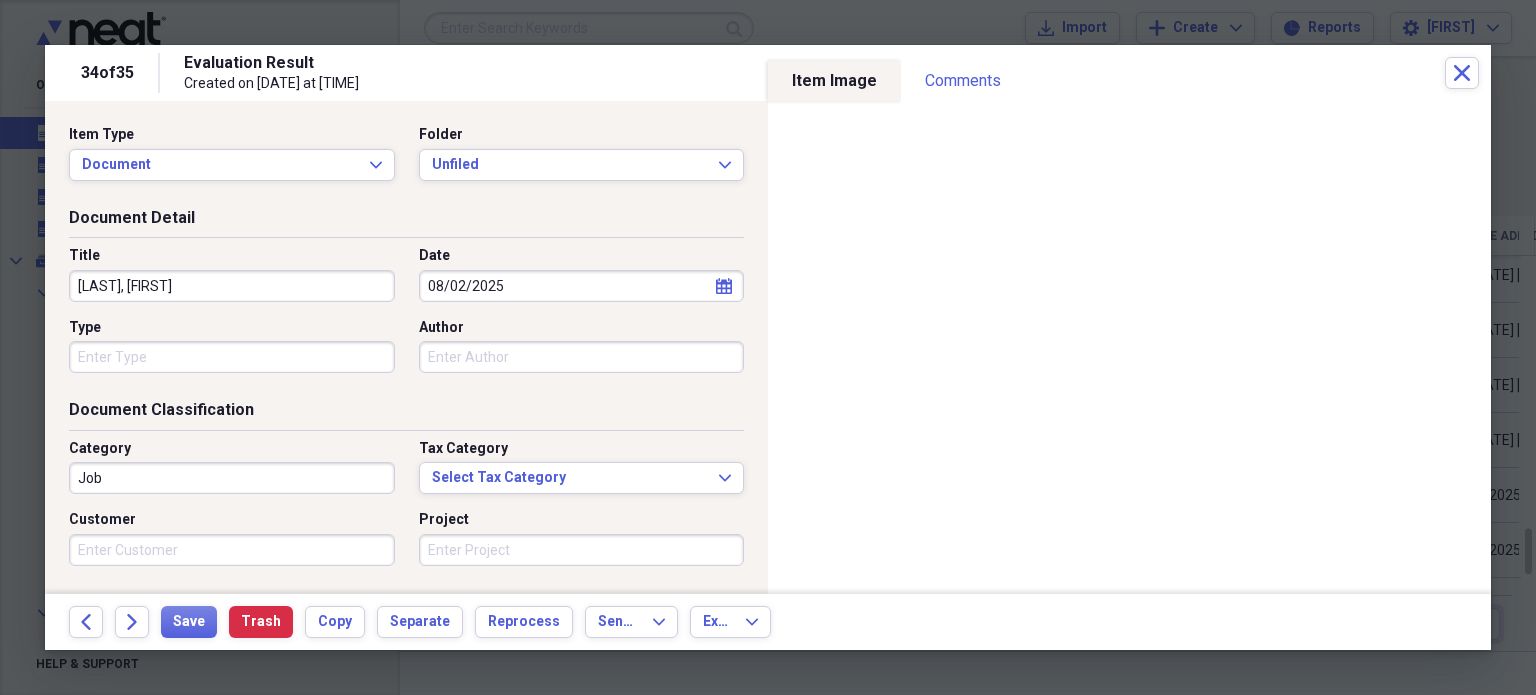 type on "[LAST], [FIRST]" 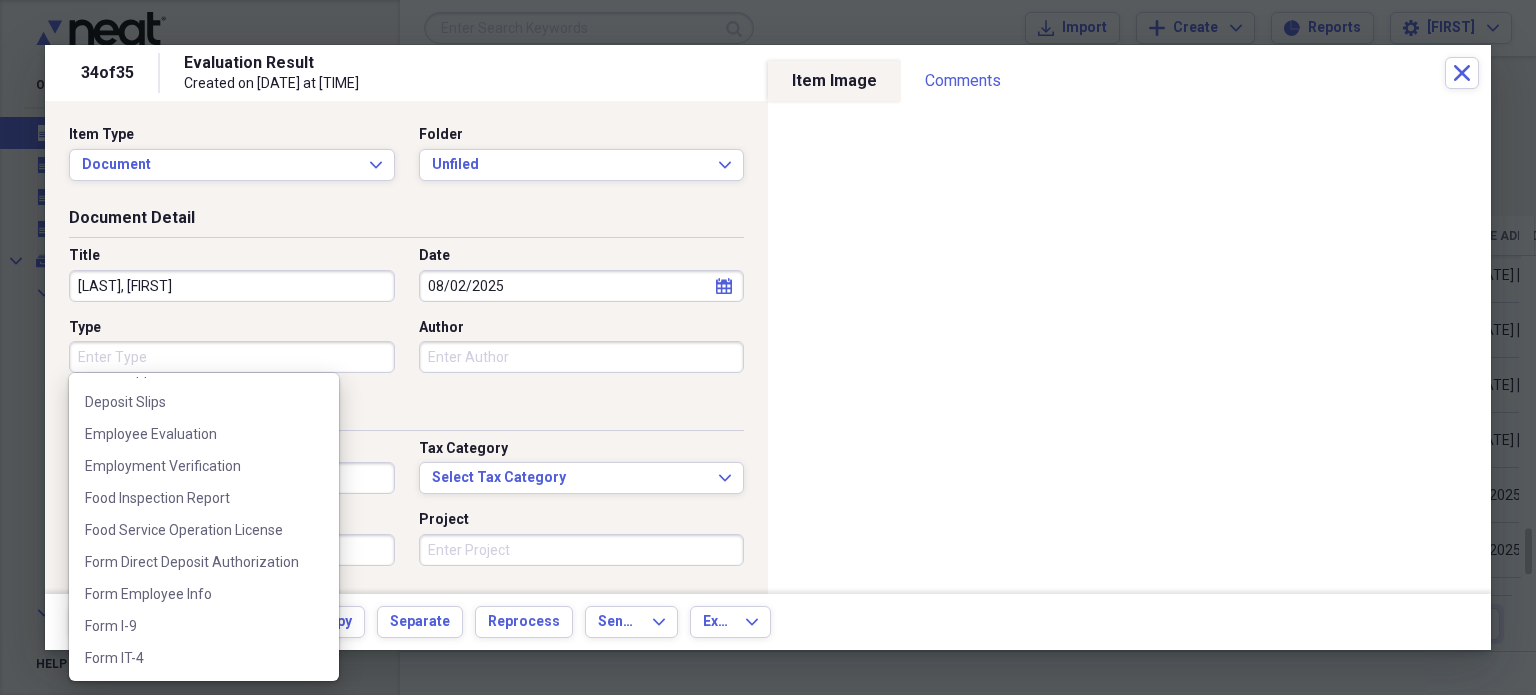 scroll, scrollTop: 188, scrollLeft: 0, axis: vertical 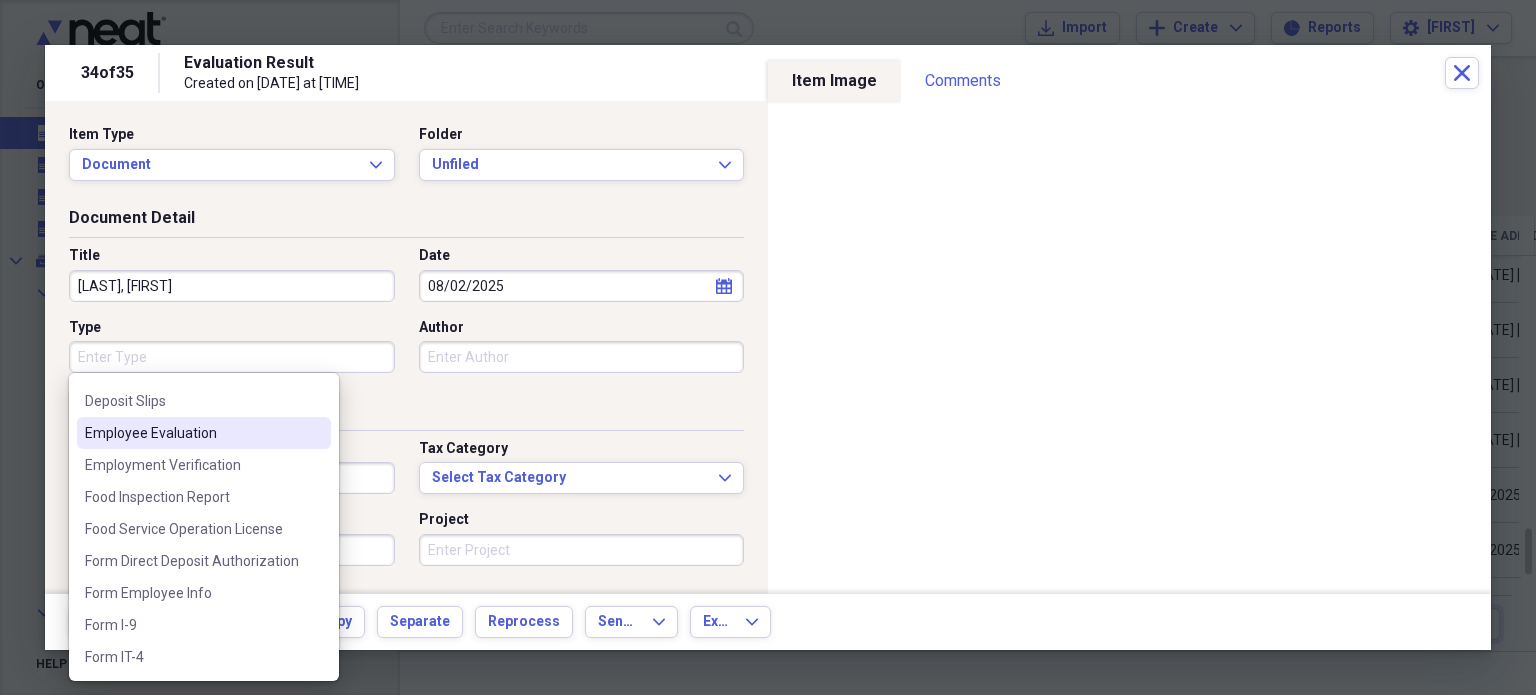 click on "Employee Evaluation" at bounding box center (192, 433) 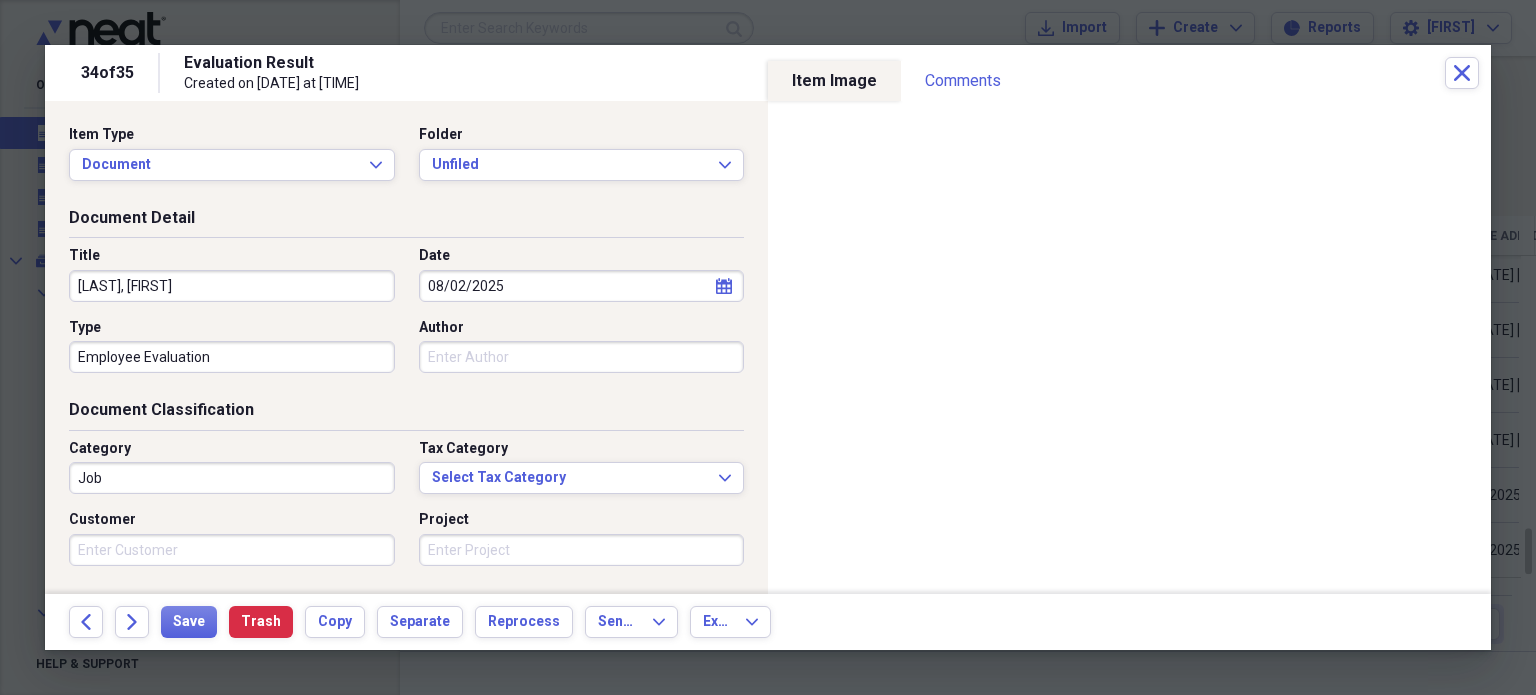 click on "Document Classification" at bounding box center [406, 414] 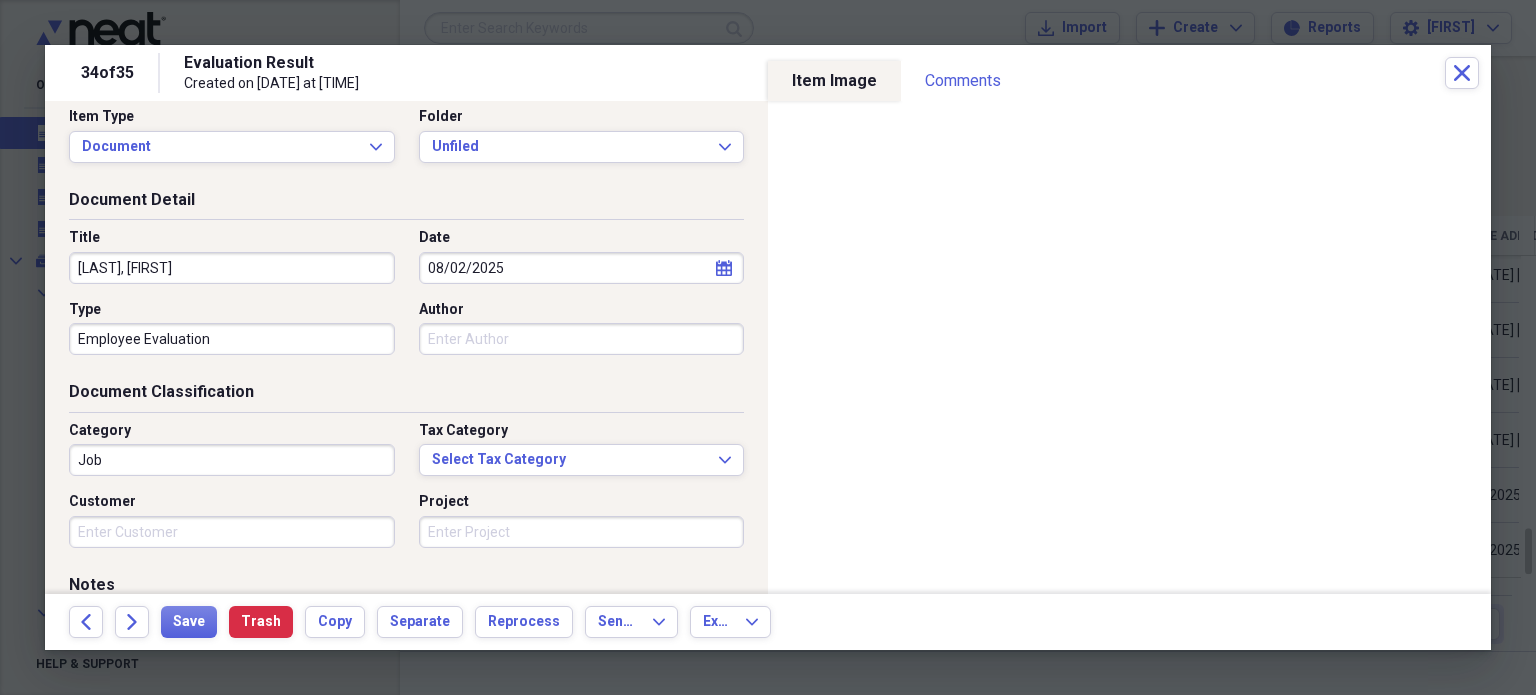 click on "Job" at bounding box center (232, 460) 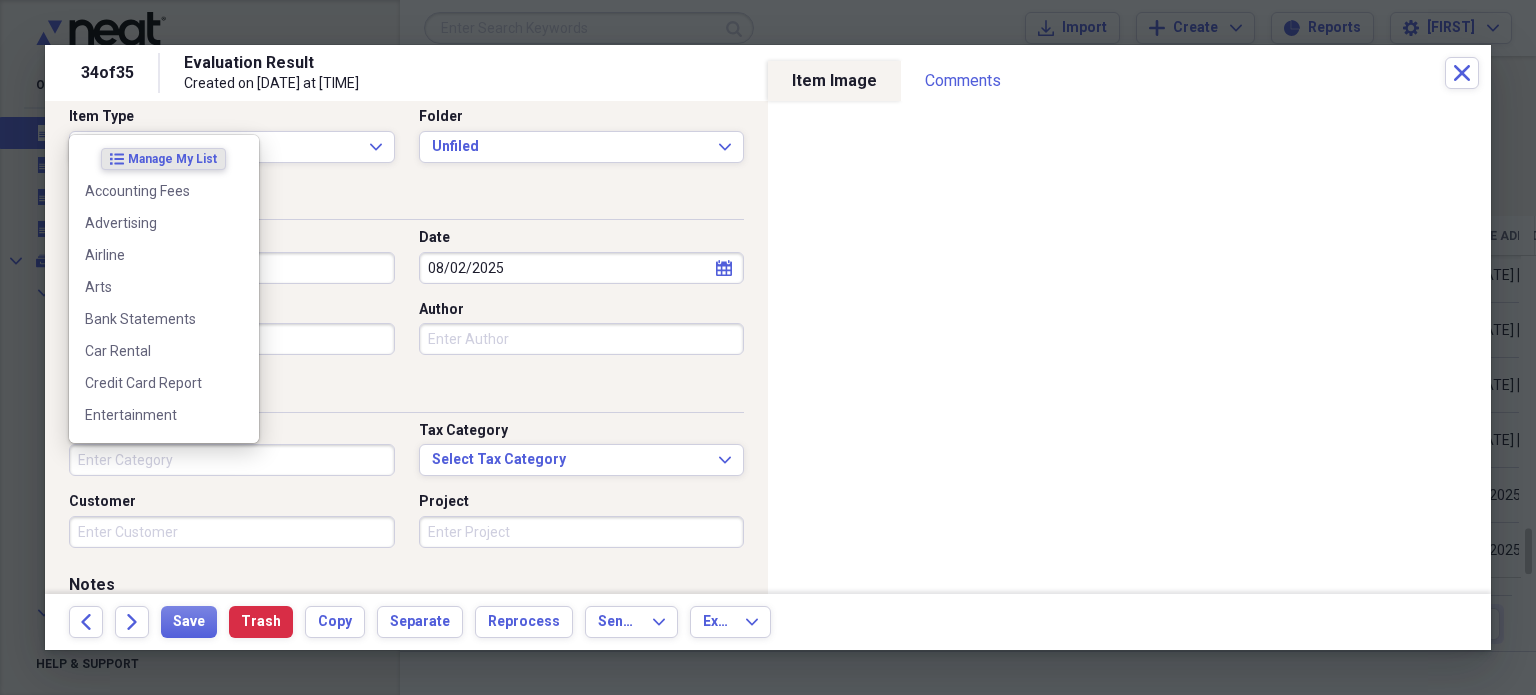 type 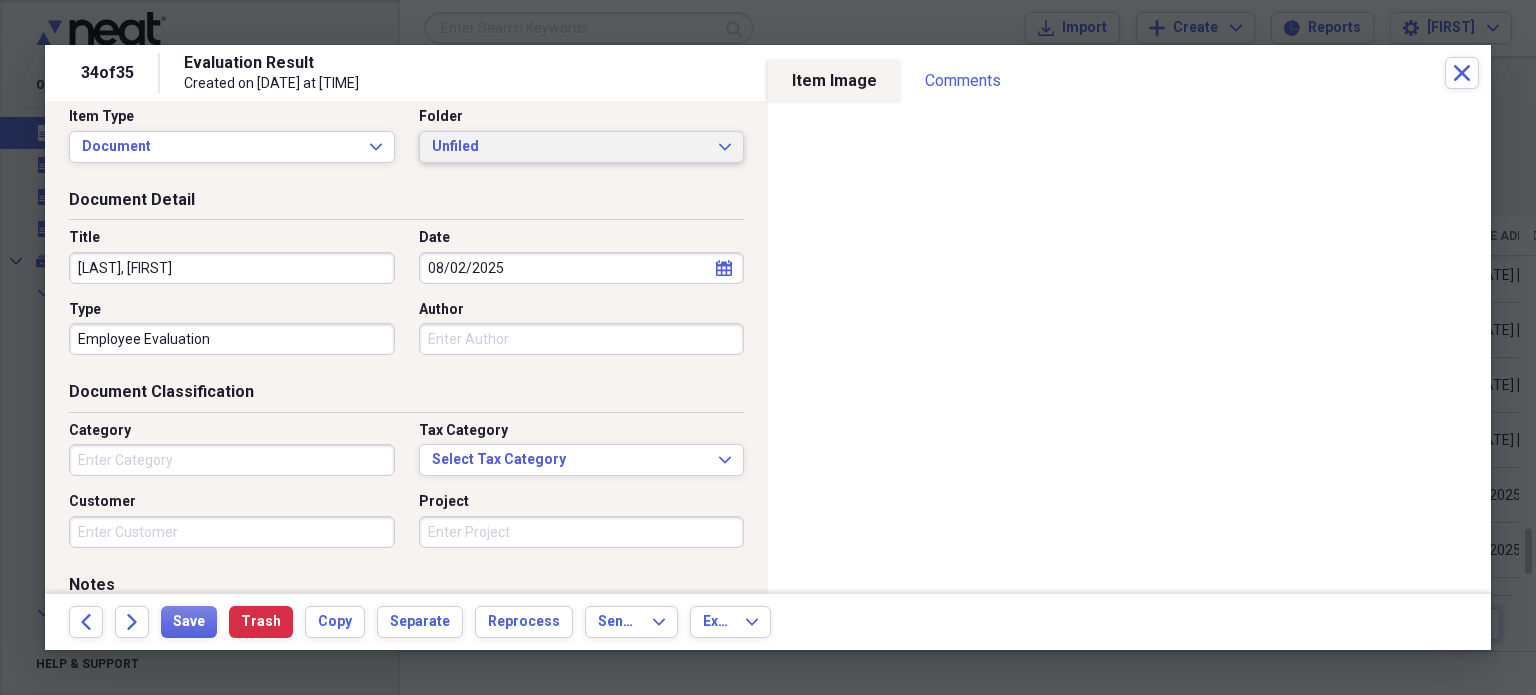 click on "Unfiled" at bounding box center (570, 147) 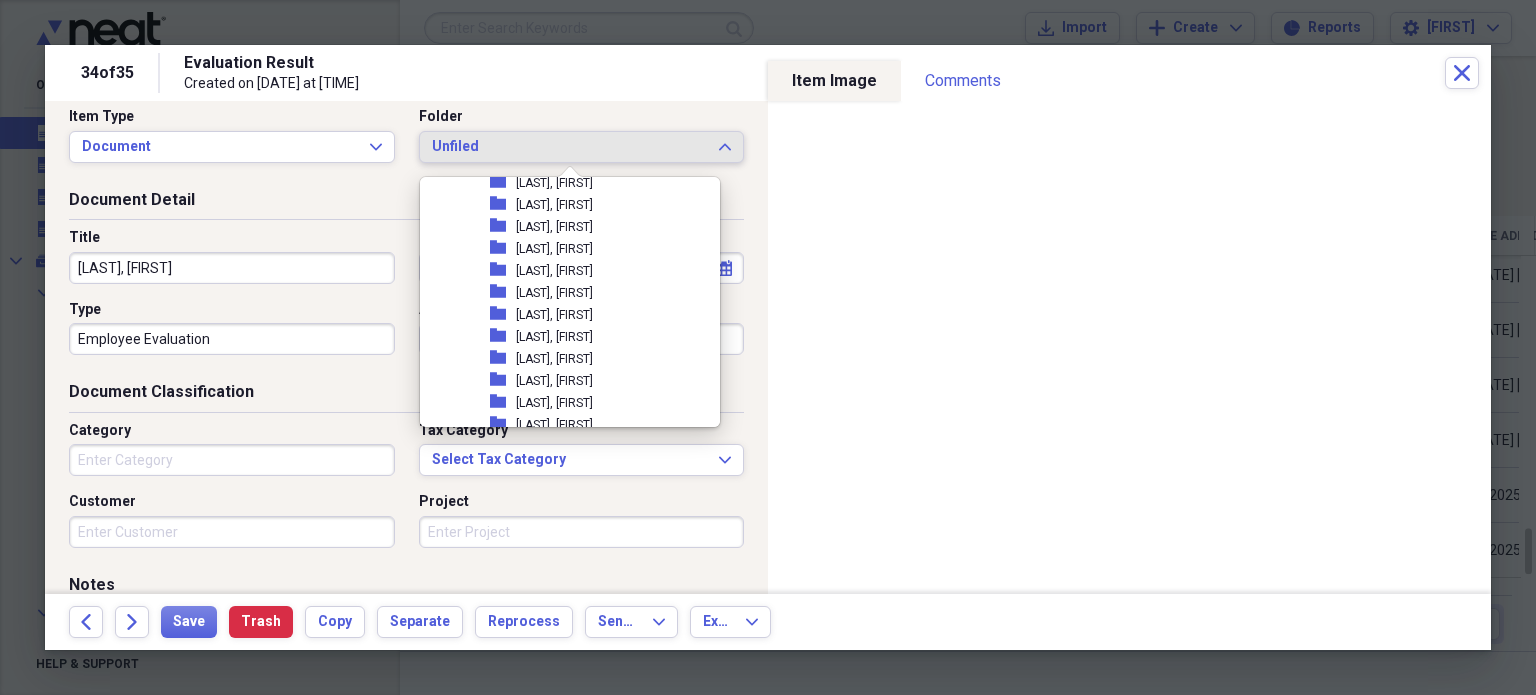 scroll, scrollTop: 1452, scrollLeft: 0, axis: vertical 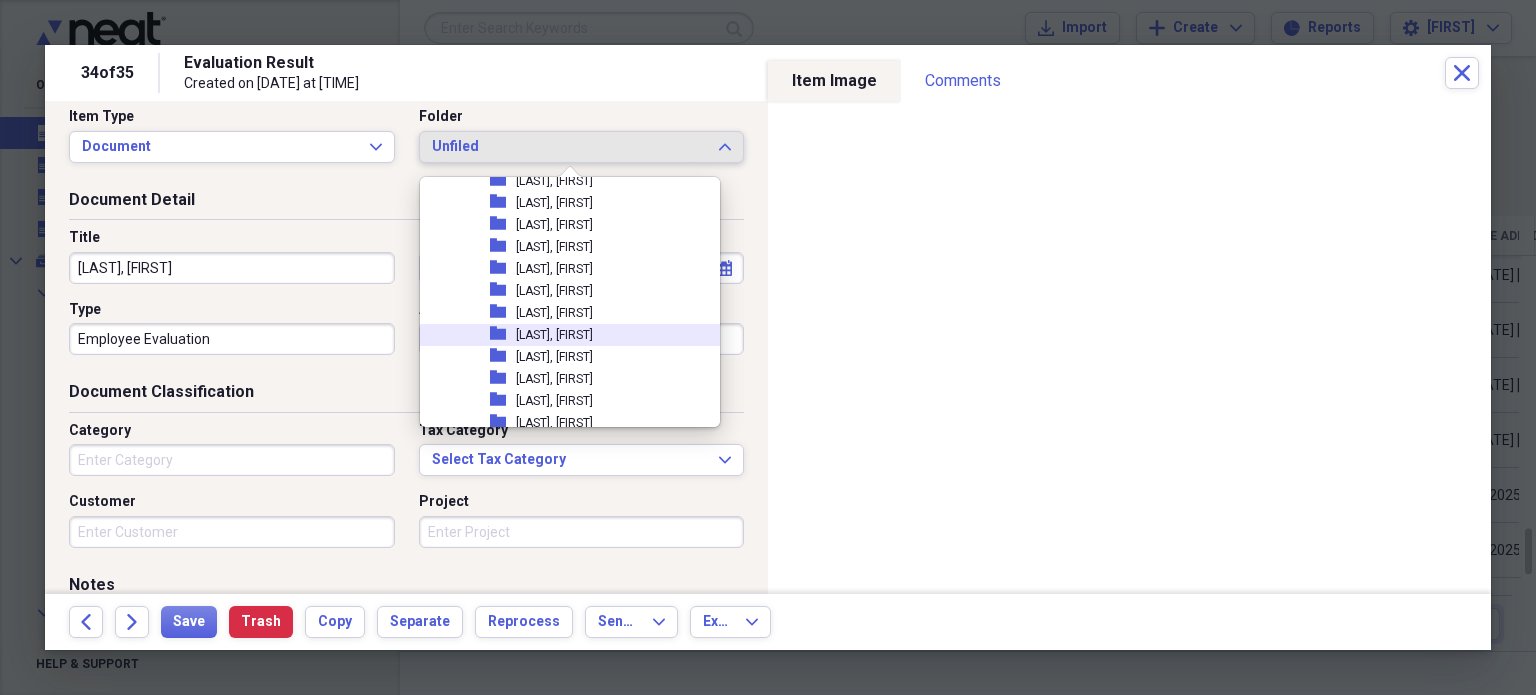 click on "[LAST], [FIRST]" at bounding box center [554, 335] 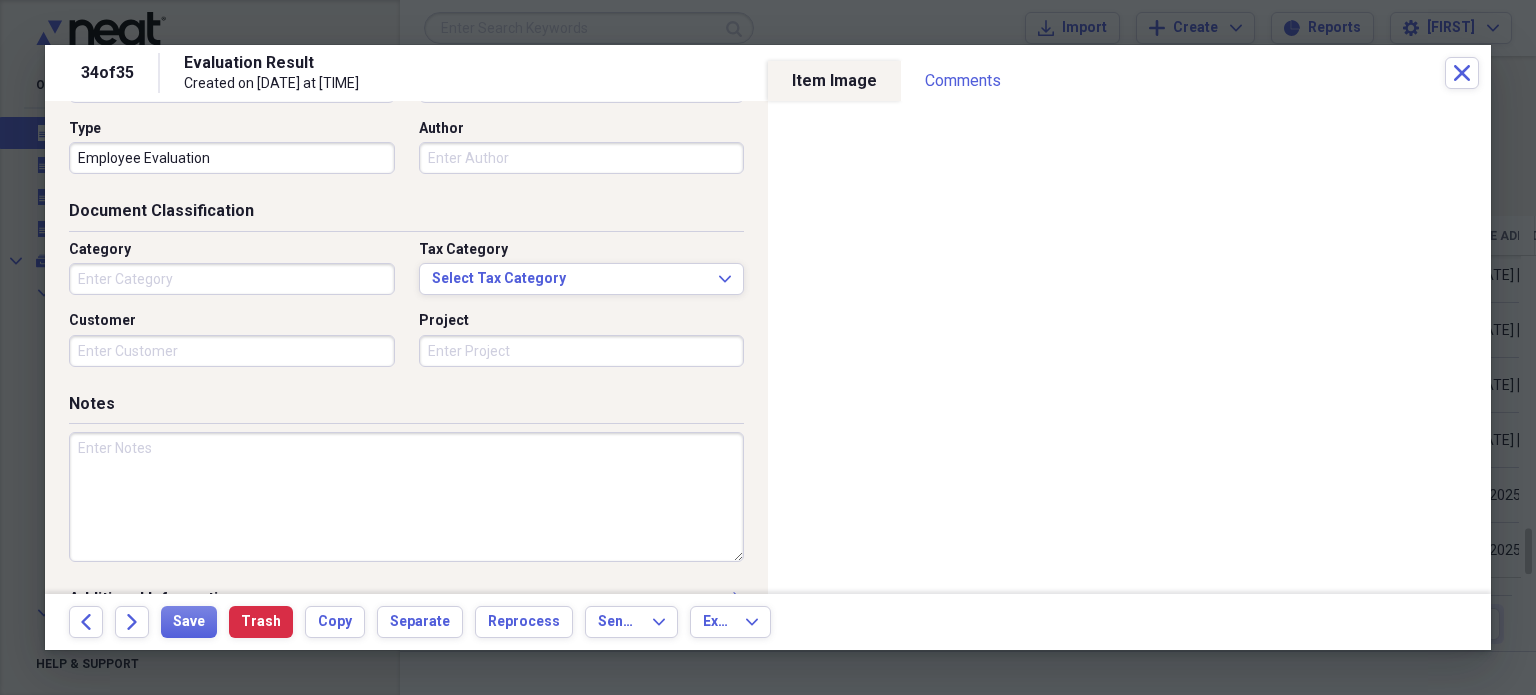 scroll, scrollTop: 0, scrollLeft: 0, axis: both 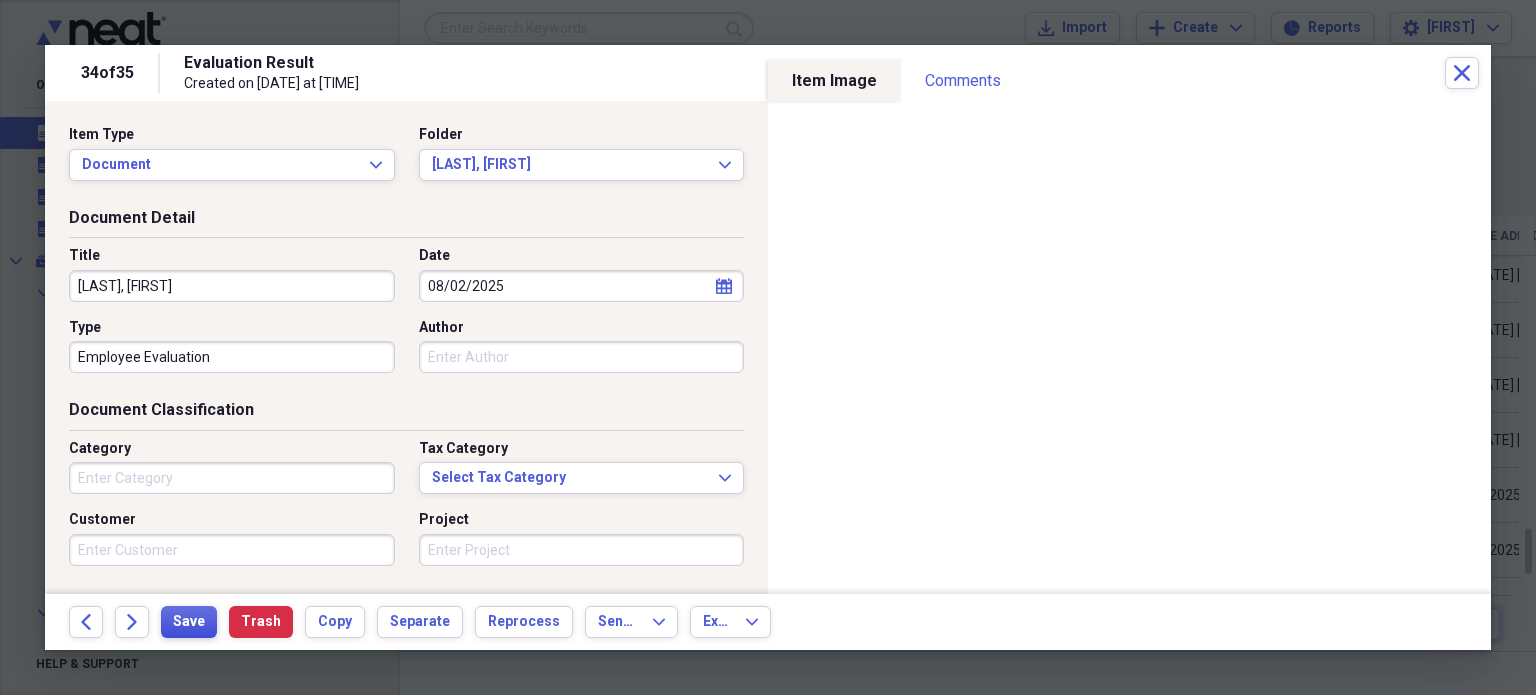 click on "Save" at bounding box center (189, 622) 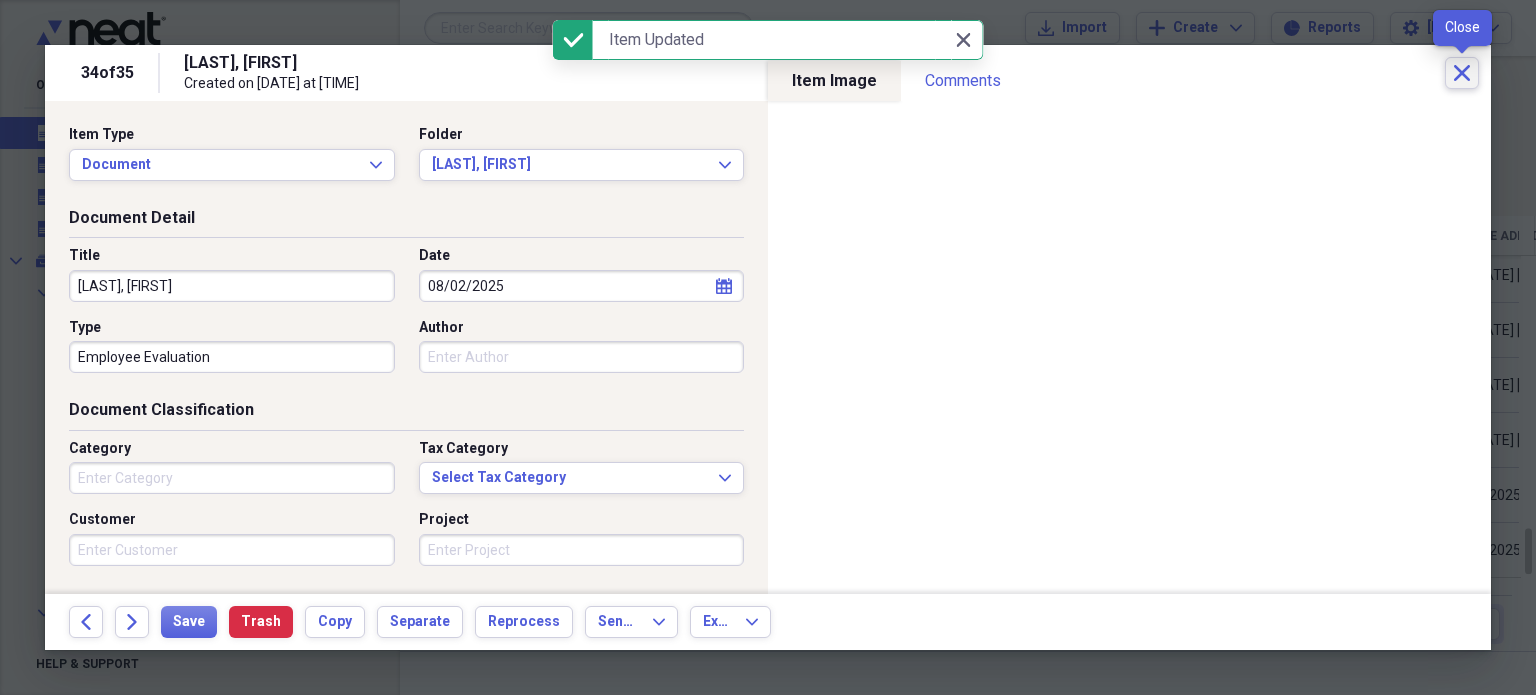 click on "Close" at bounding box center [1462, 73] 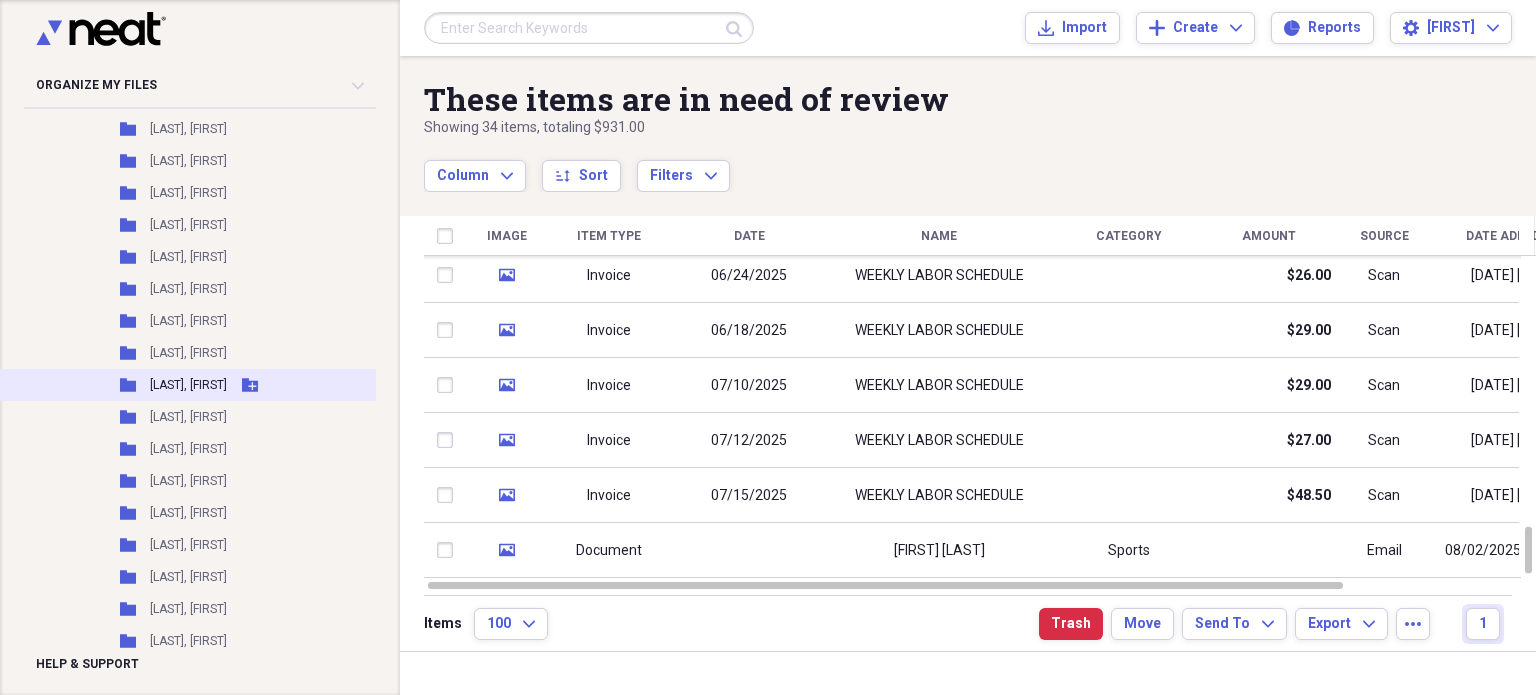 scroll, scrollTop: 2084, scrollLeft: 0, axis: vertical 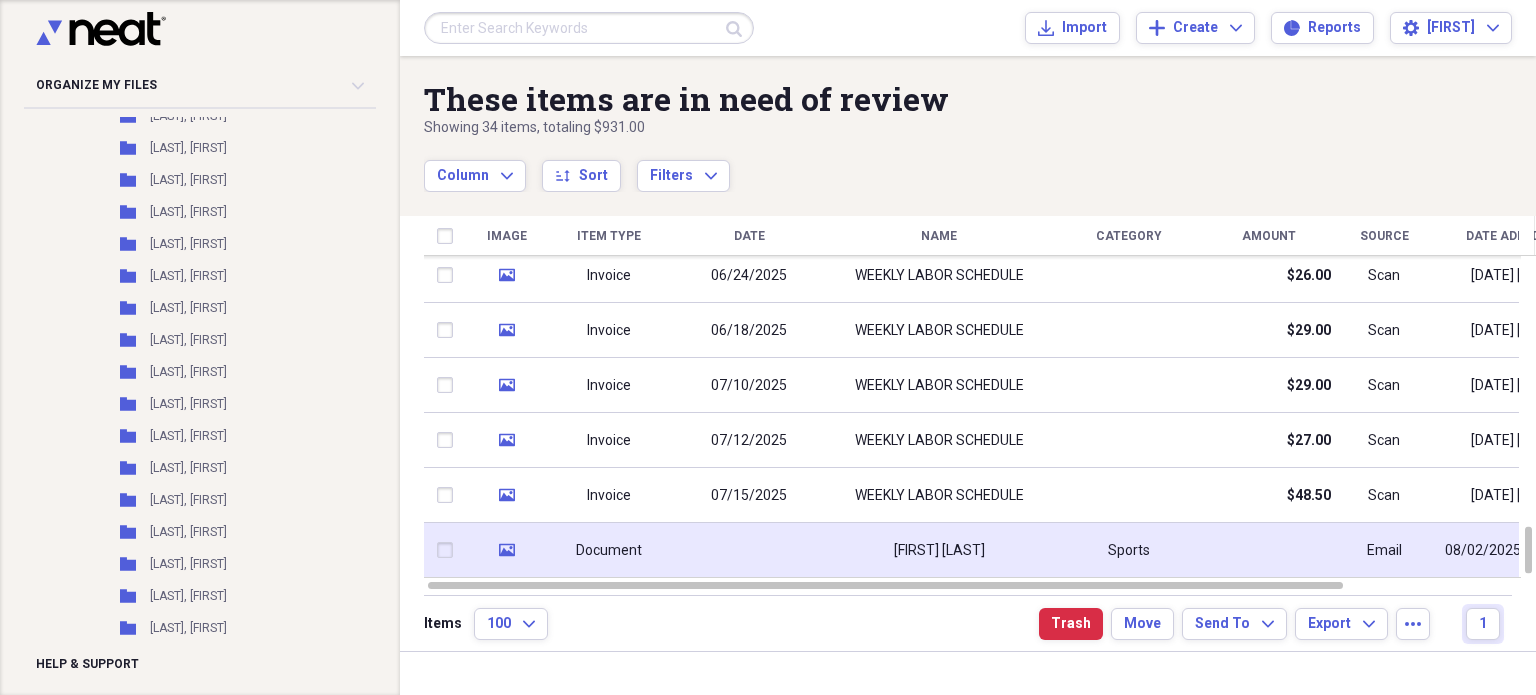 click at bounding box center (749, 550) 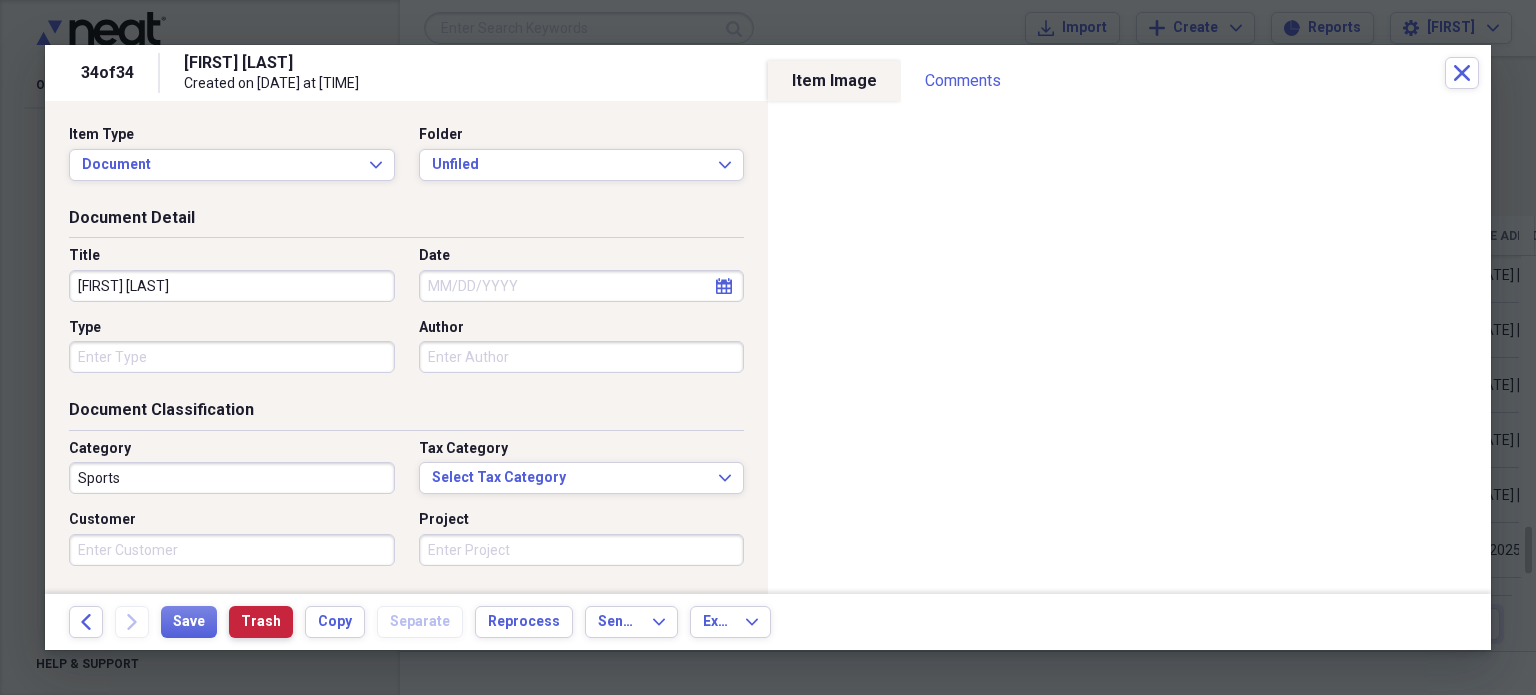 click on "Trash" at bounding box center [261, 622] 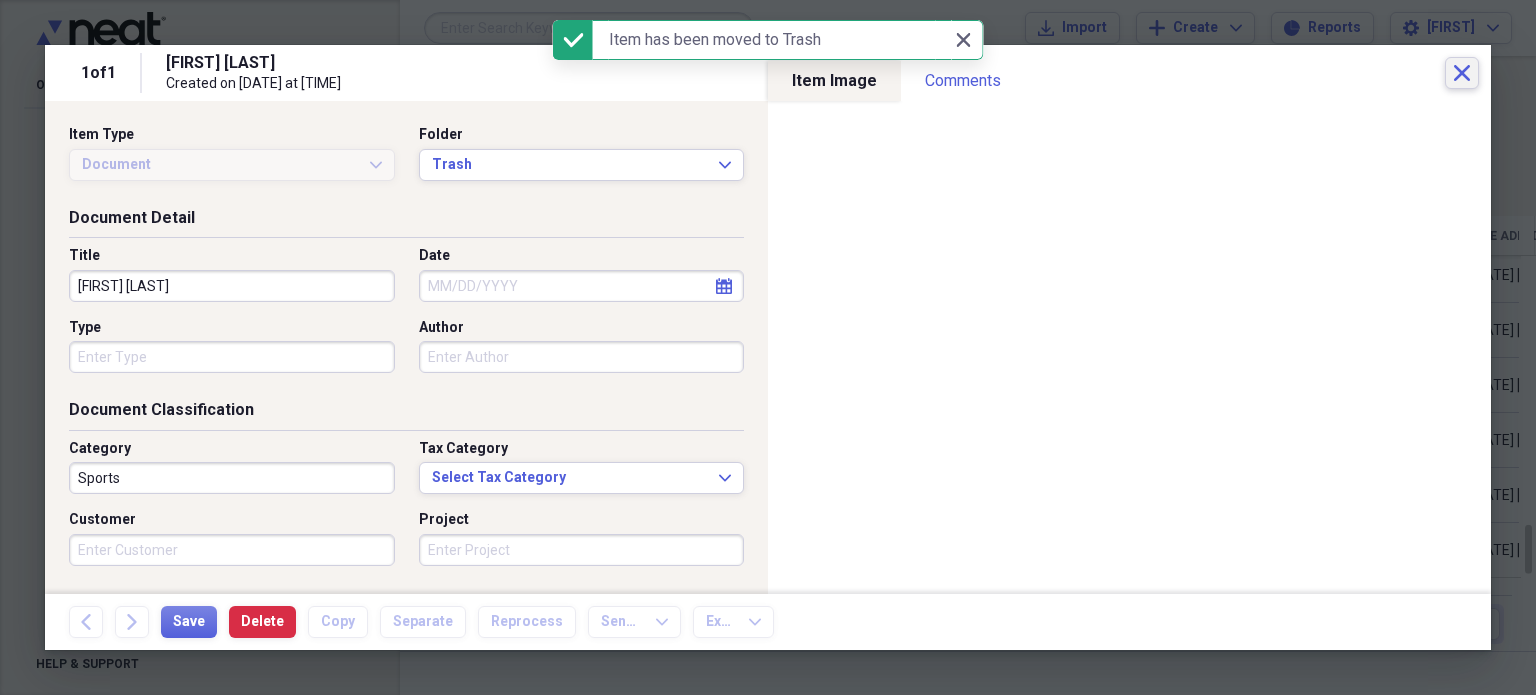 click on "Close" 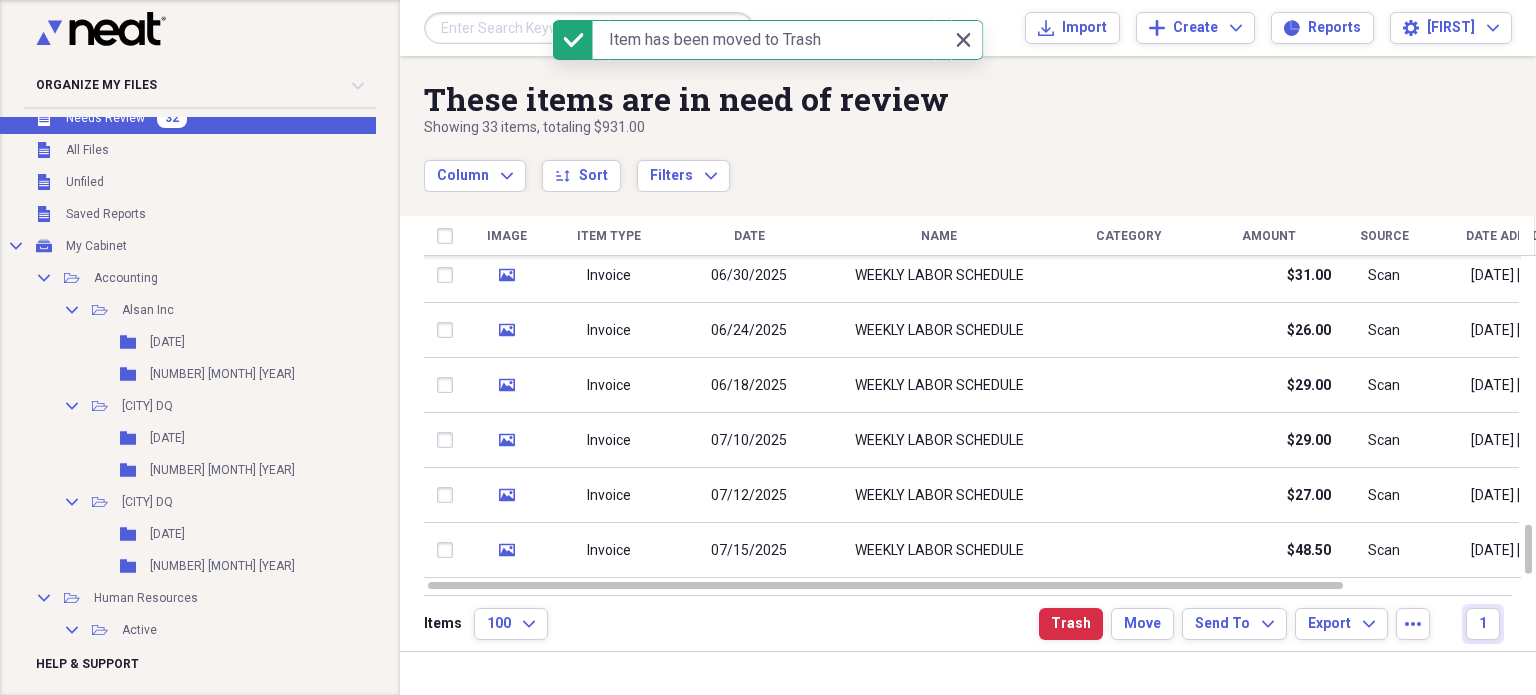 scroll, scrollTop: 0, scrollLeft: 0, axis: both 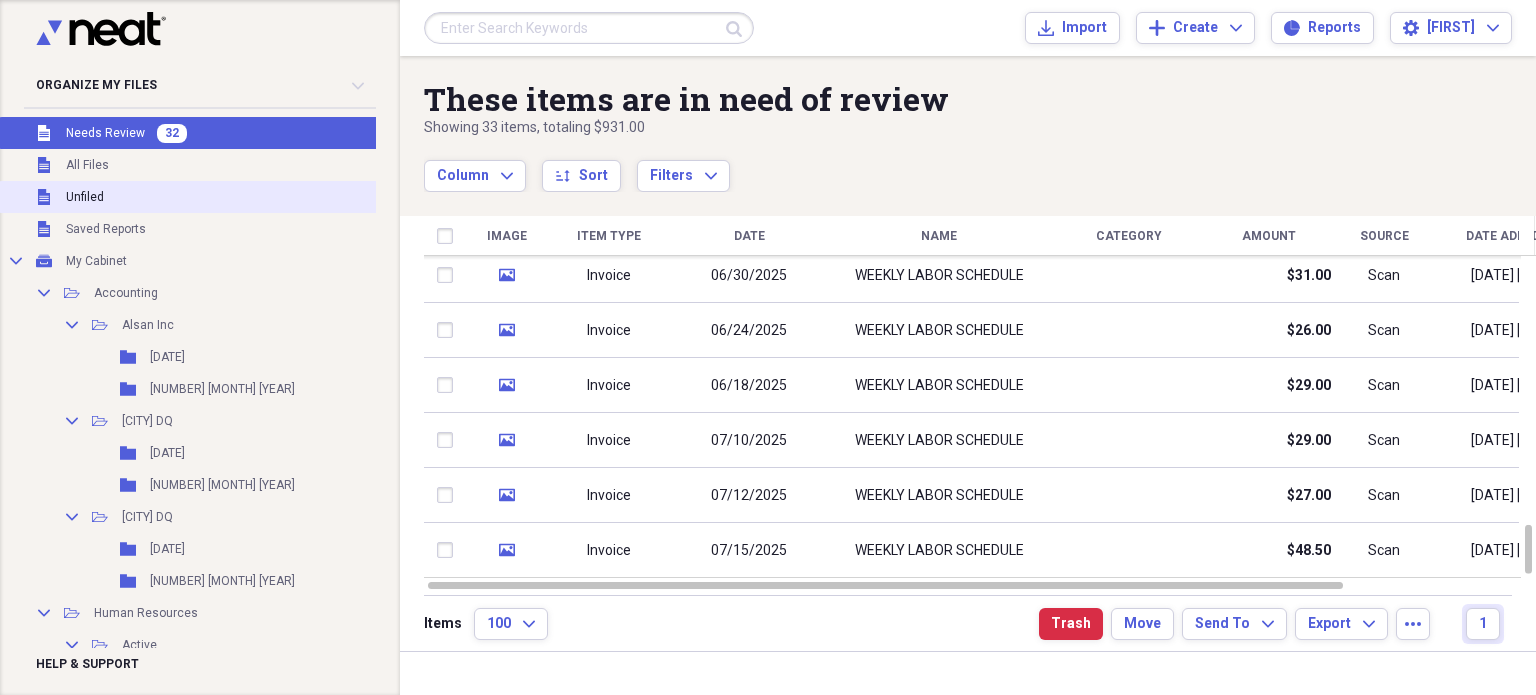 click on "Unfiled Unfiled" at bounding box center [221, 197] 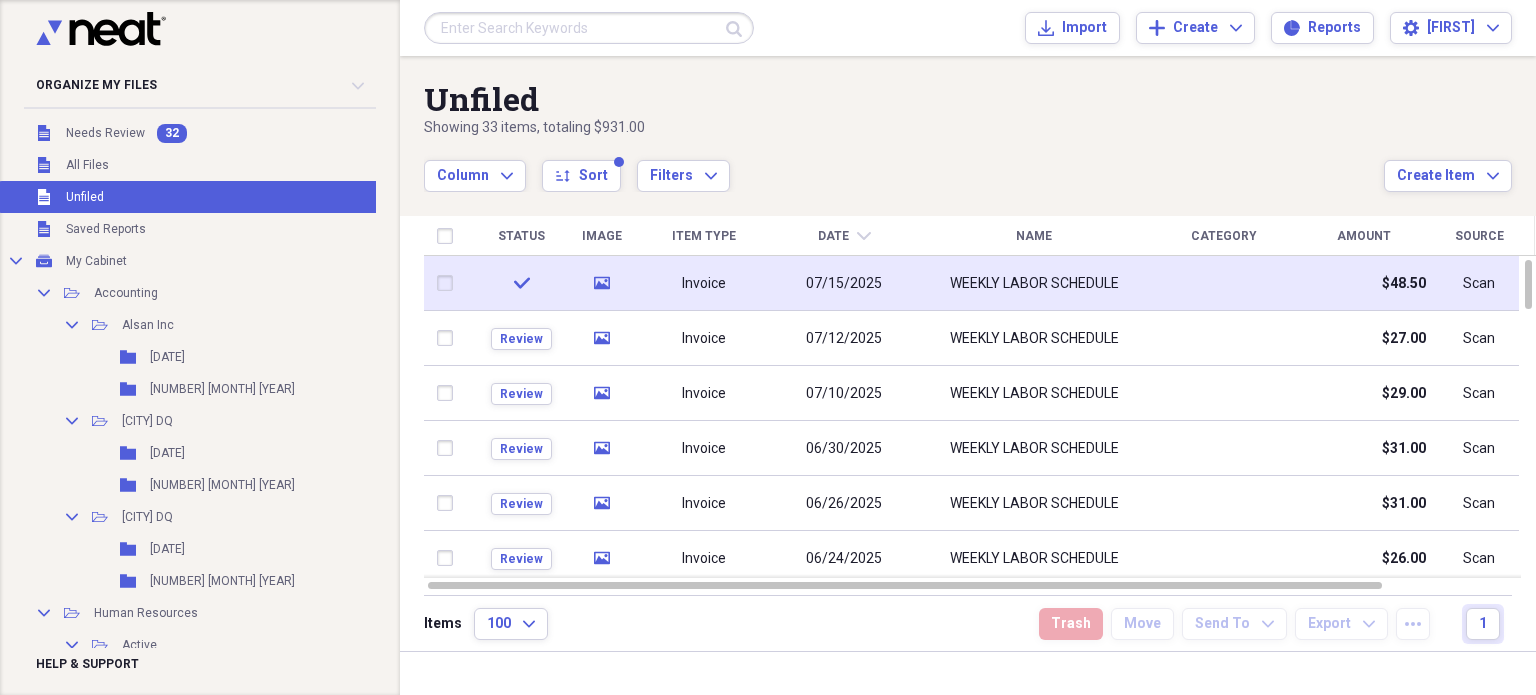 click at bounding box center (449, 283) 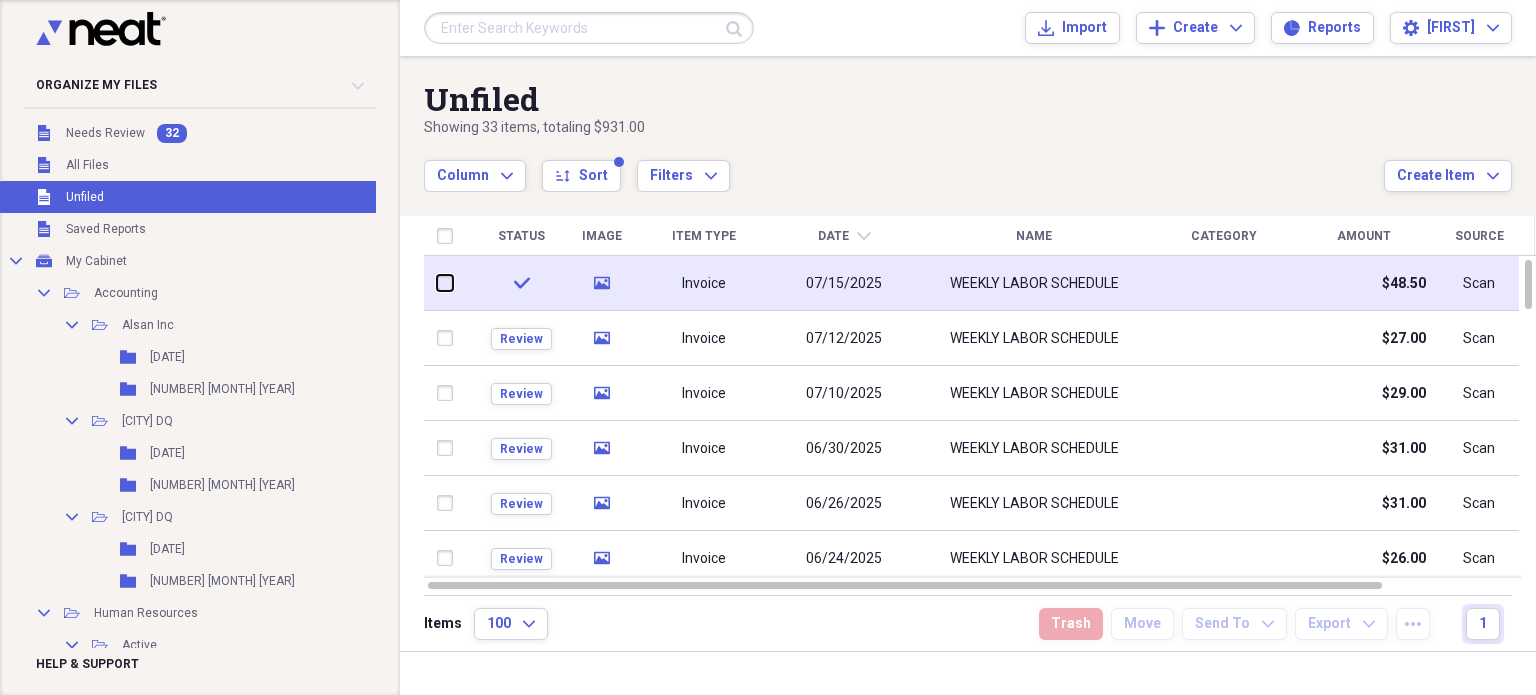 click at bounding box center [437, 283] 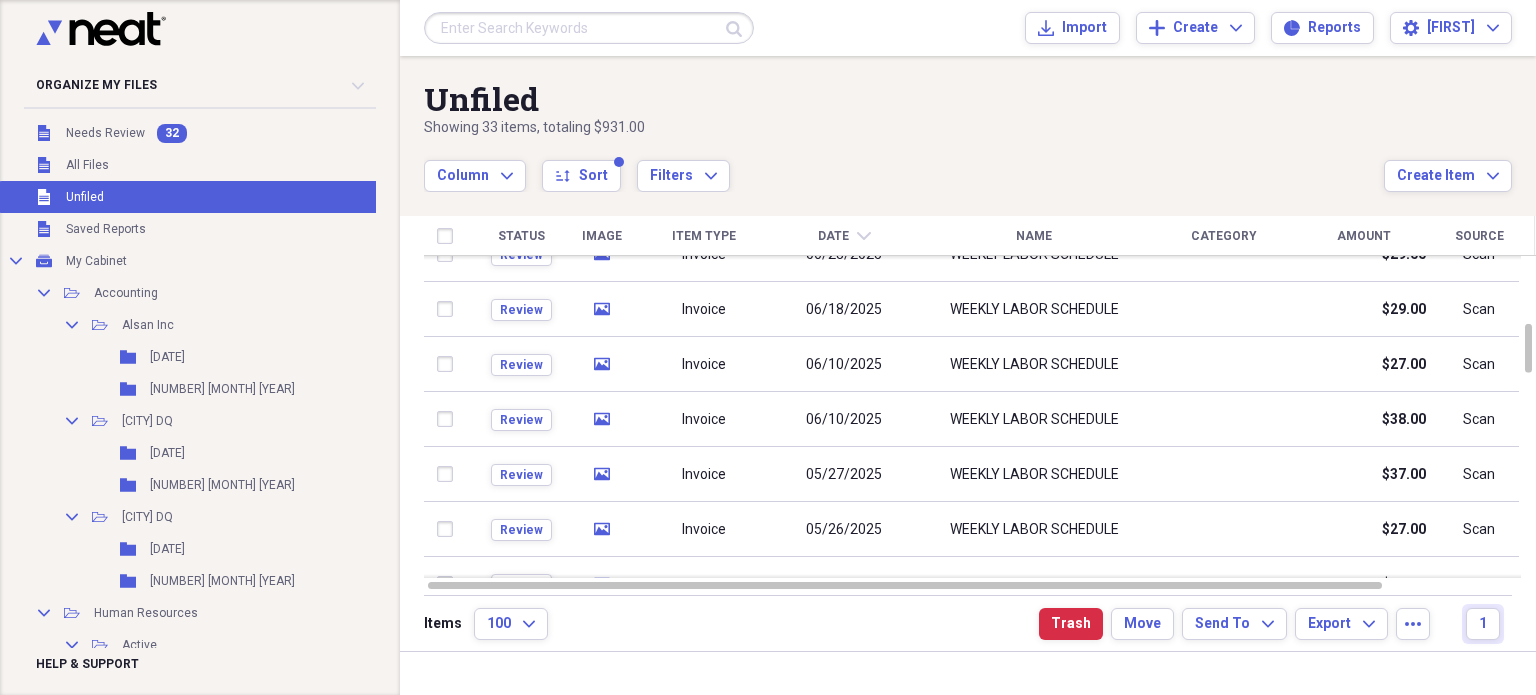 checkbox on "false" 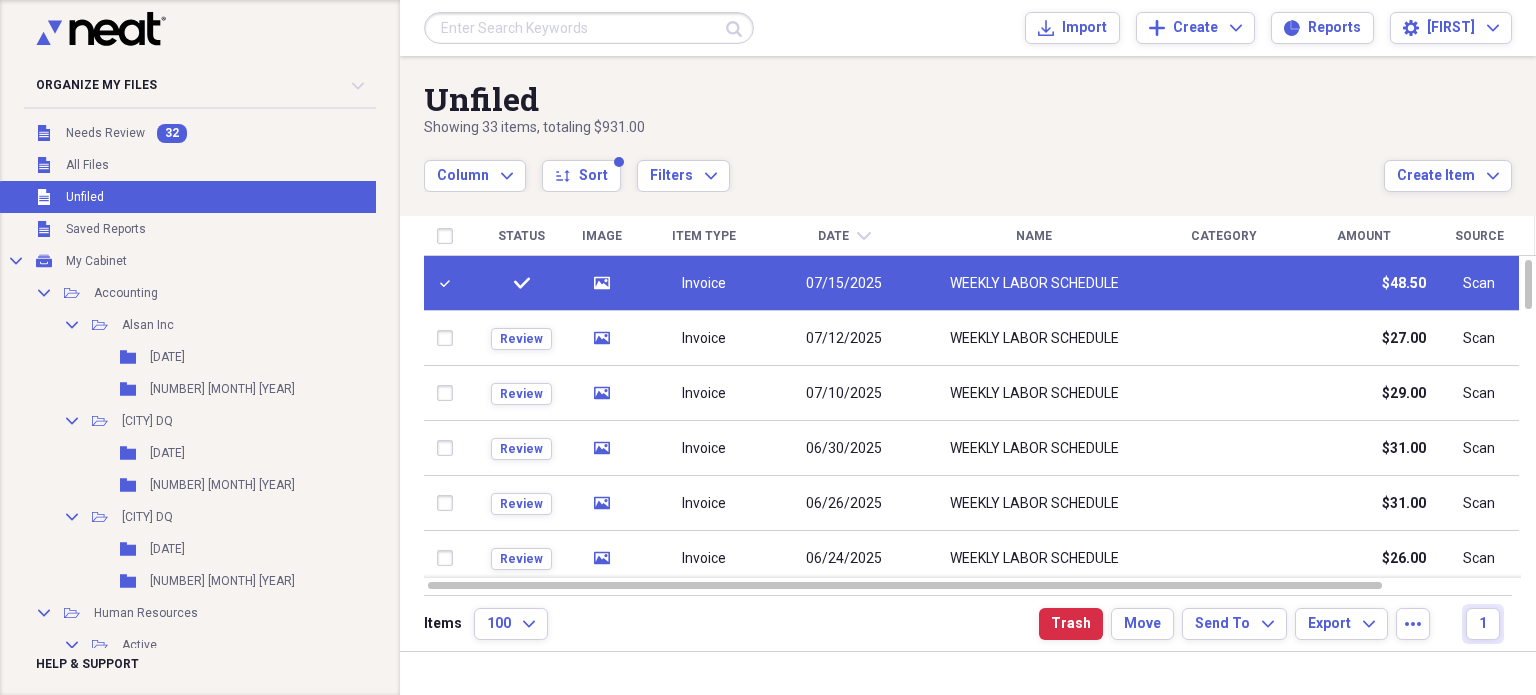 click at bounding box center (449, 283) 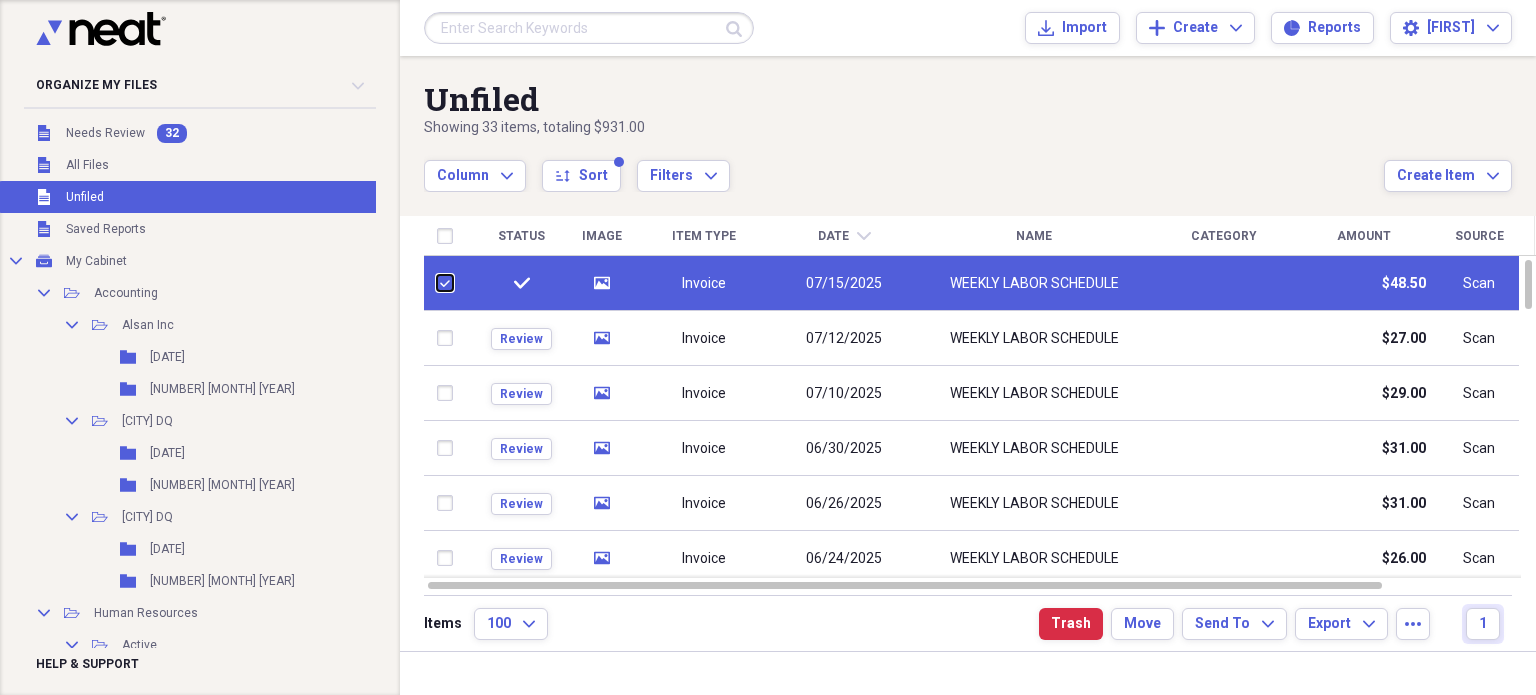 click at bounding box center (437, 283) 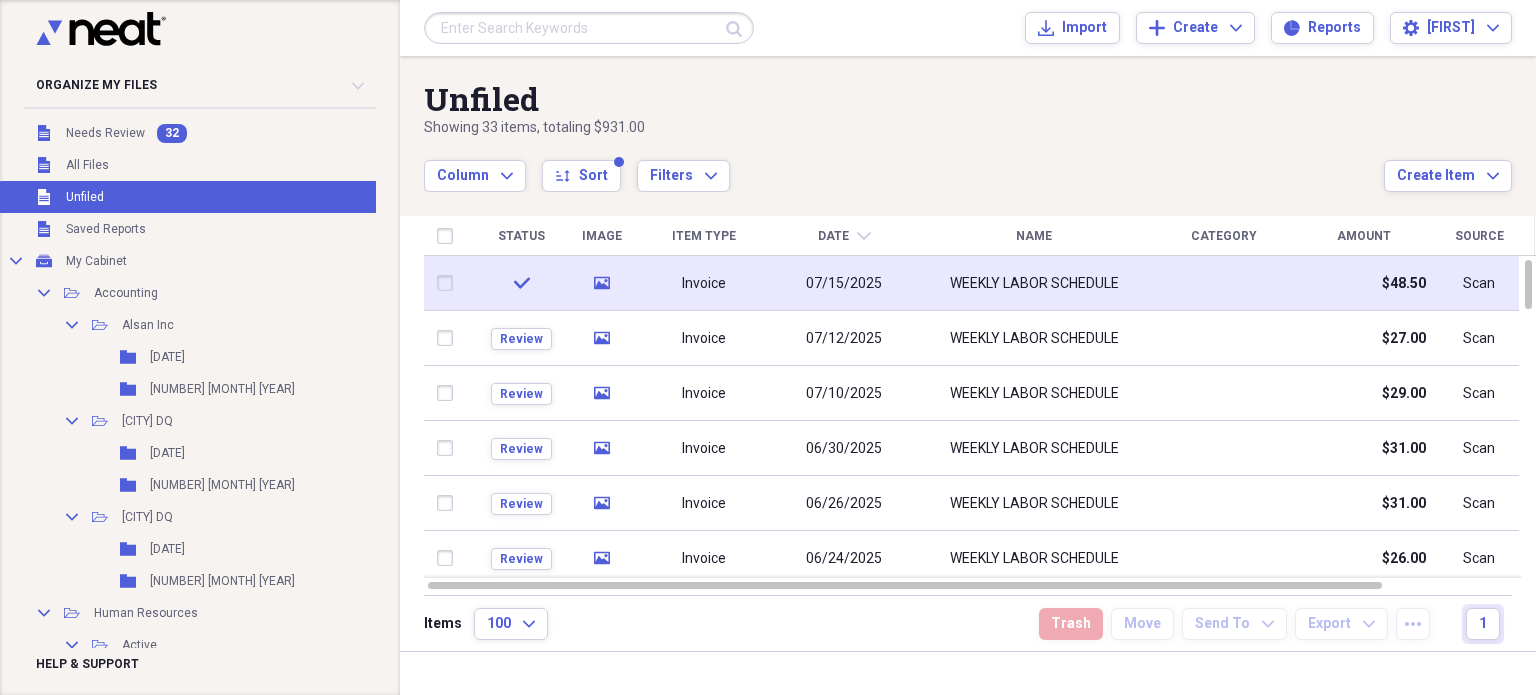 click at bounding box center [449, 283] 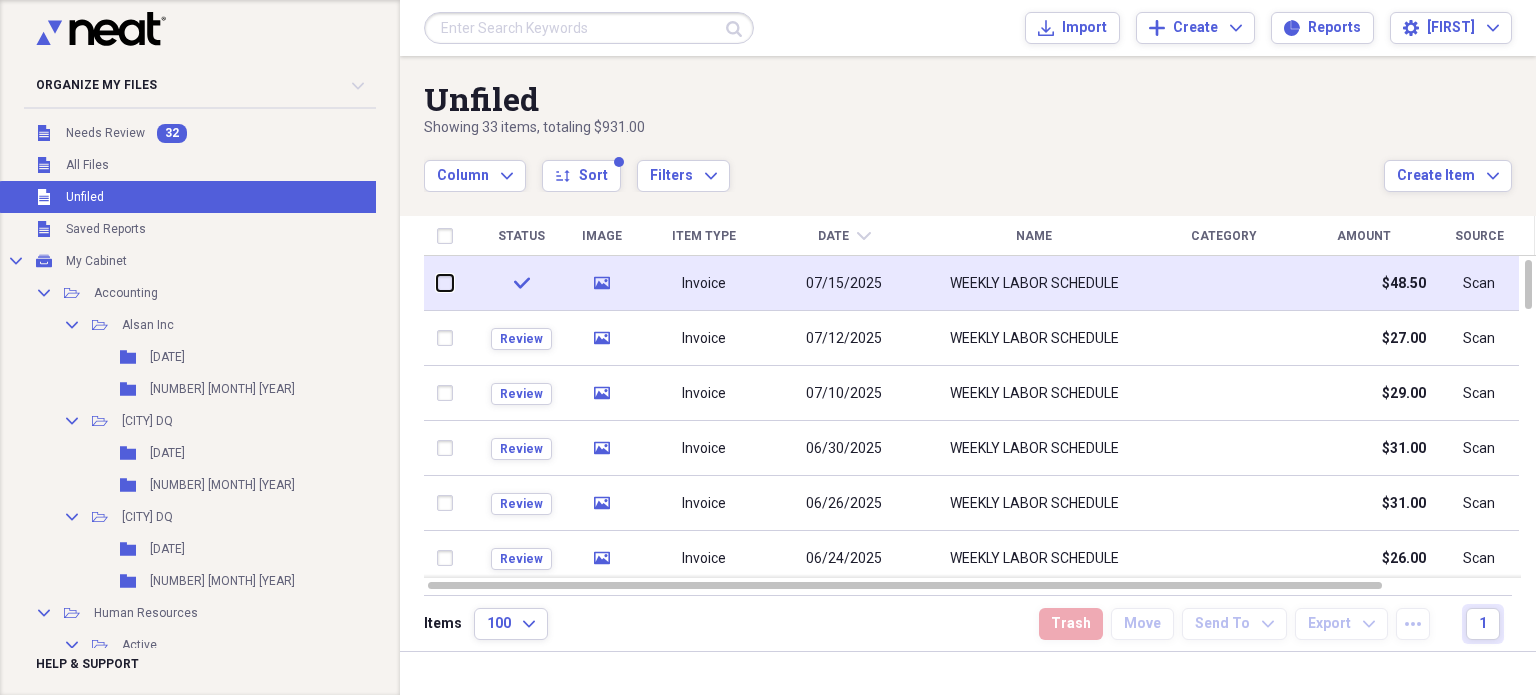 click at bounding box center [437, 283] 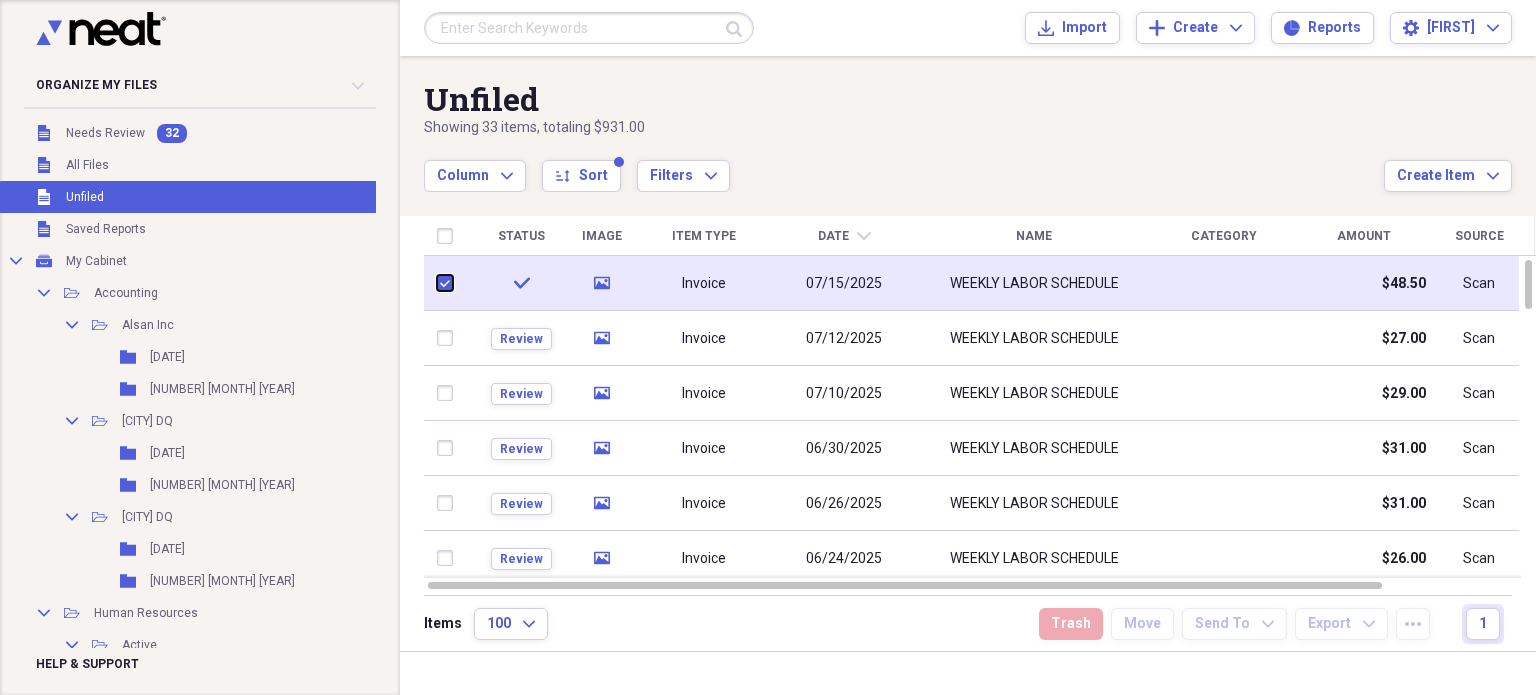 checkbox on "true" 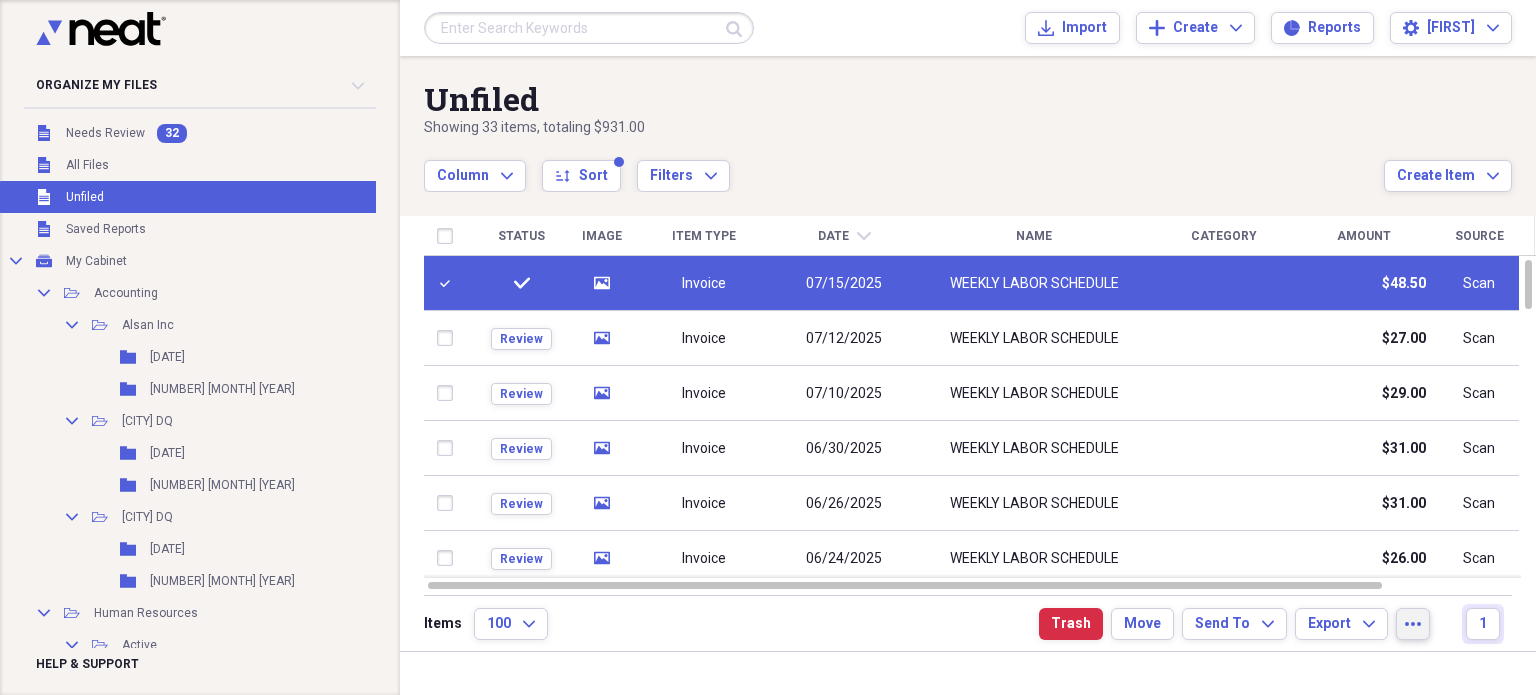 click on "more" 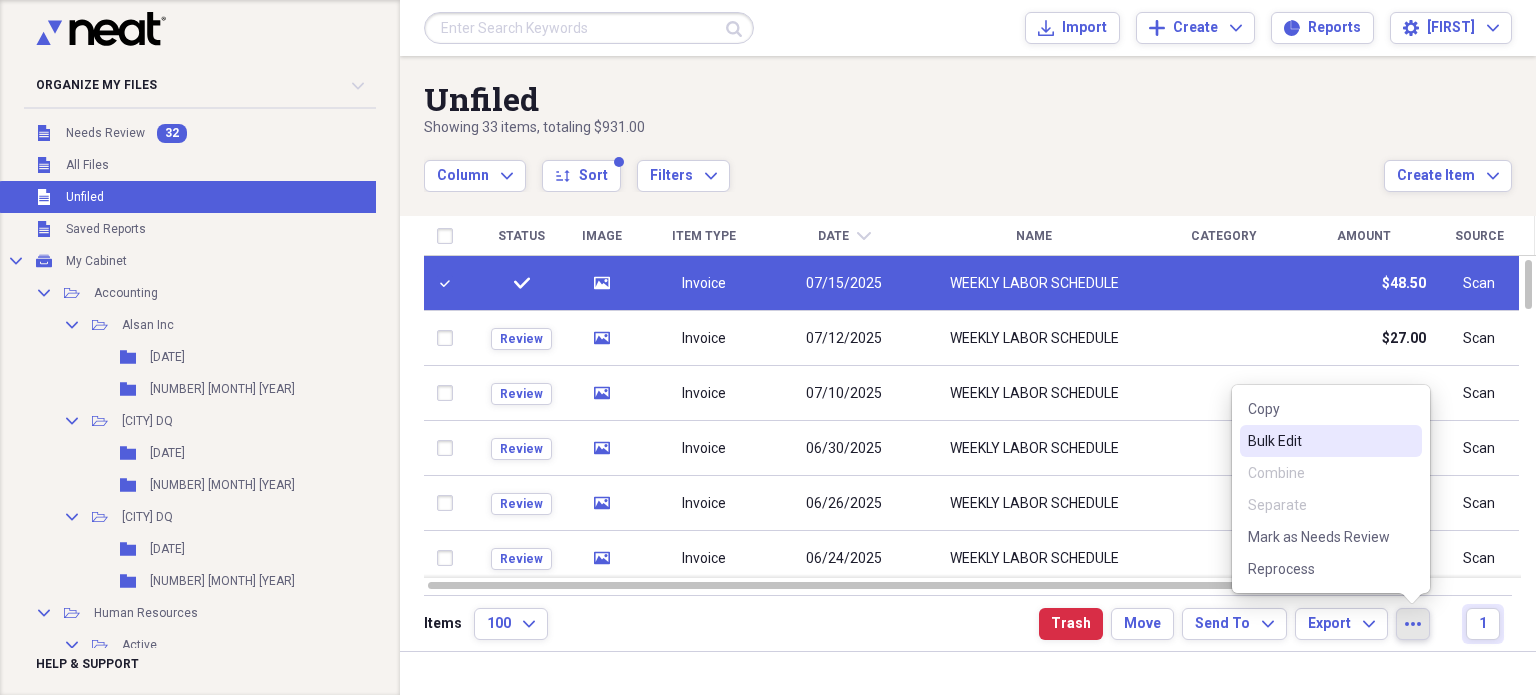 click on "Bulk Edit" at bounding box center (1319, 441) 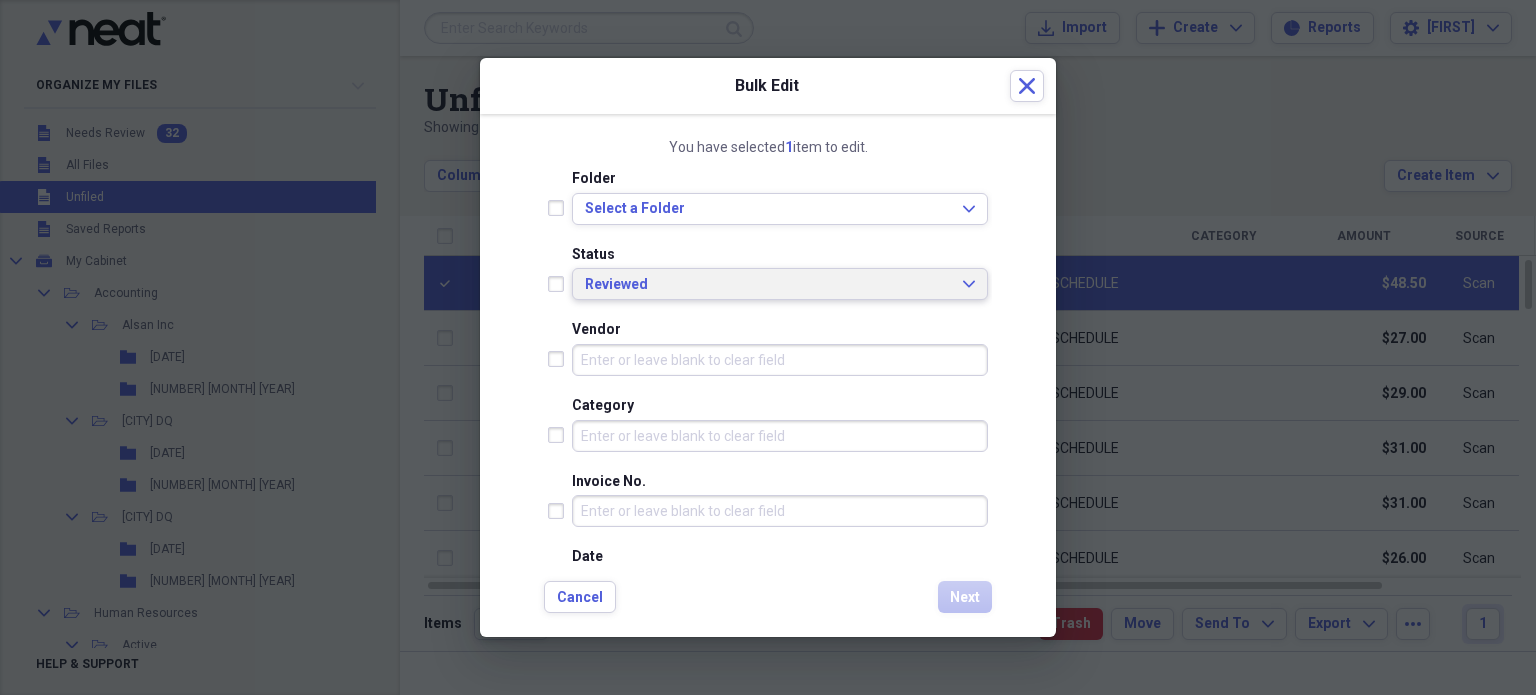 click on "Reviewed" at bounding box center (768, 285) 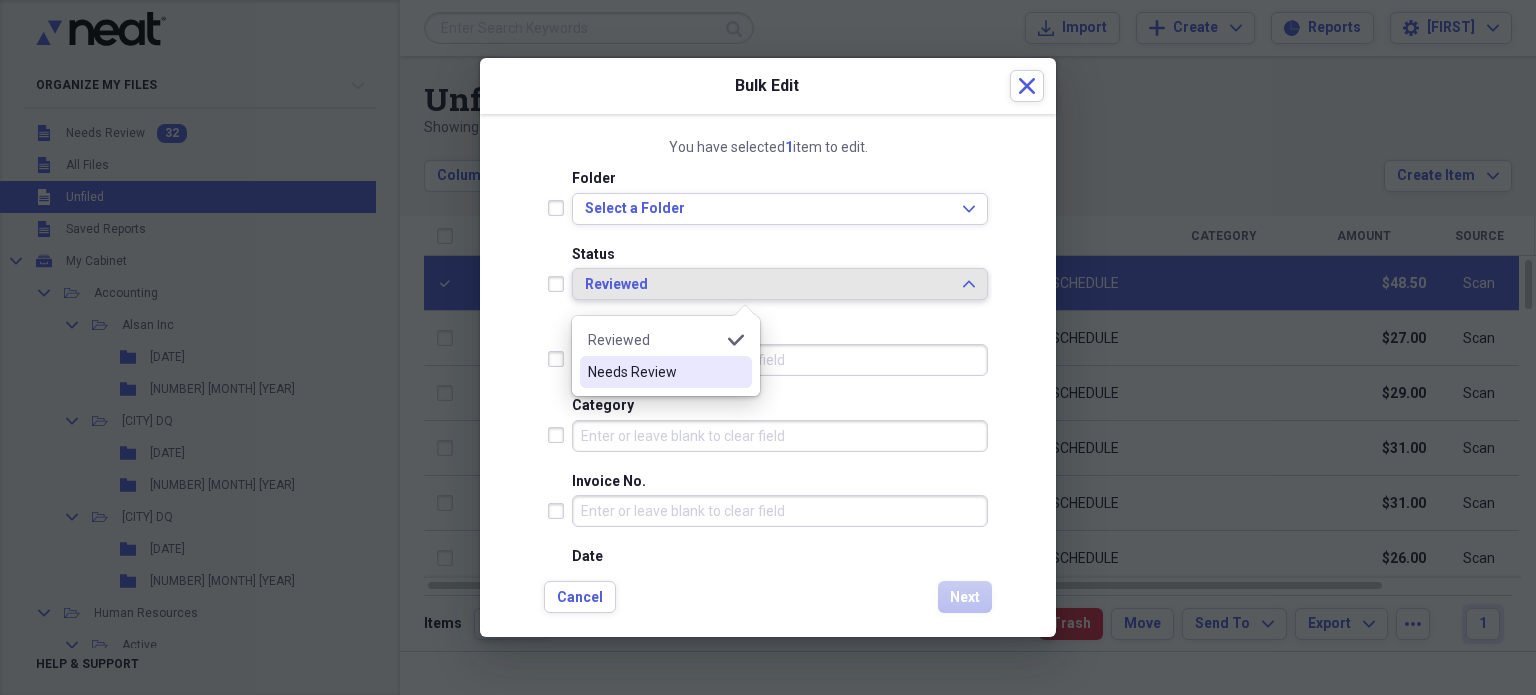 click on "Needs Review" at bounding box center (654, 372) 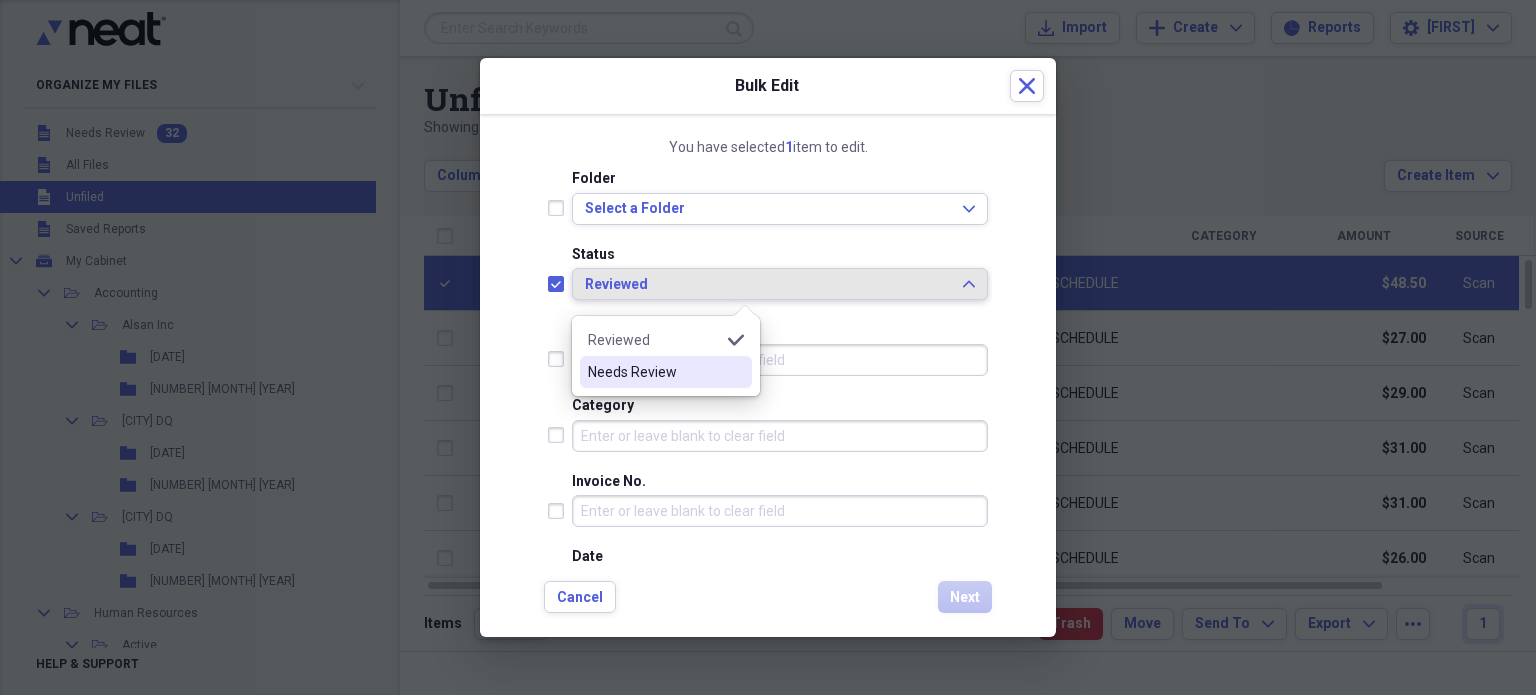 checkbox on "true" 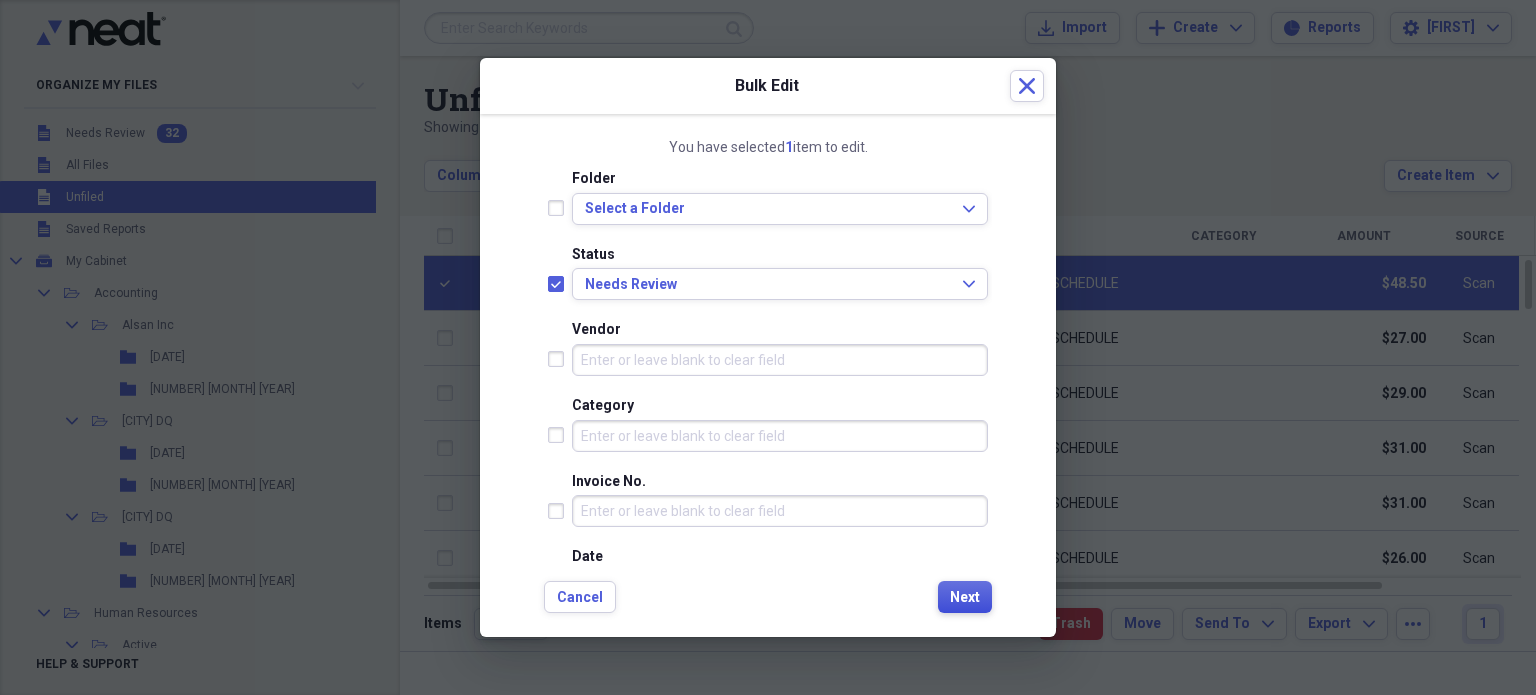 click on "Next" at bounding box center [965, 598] 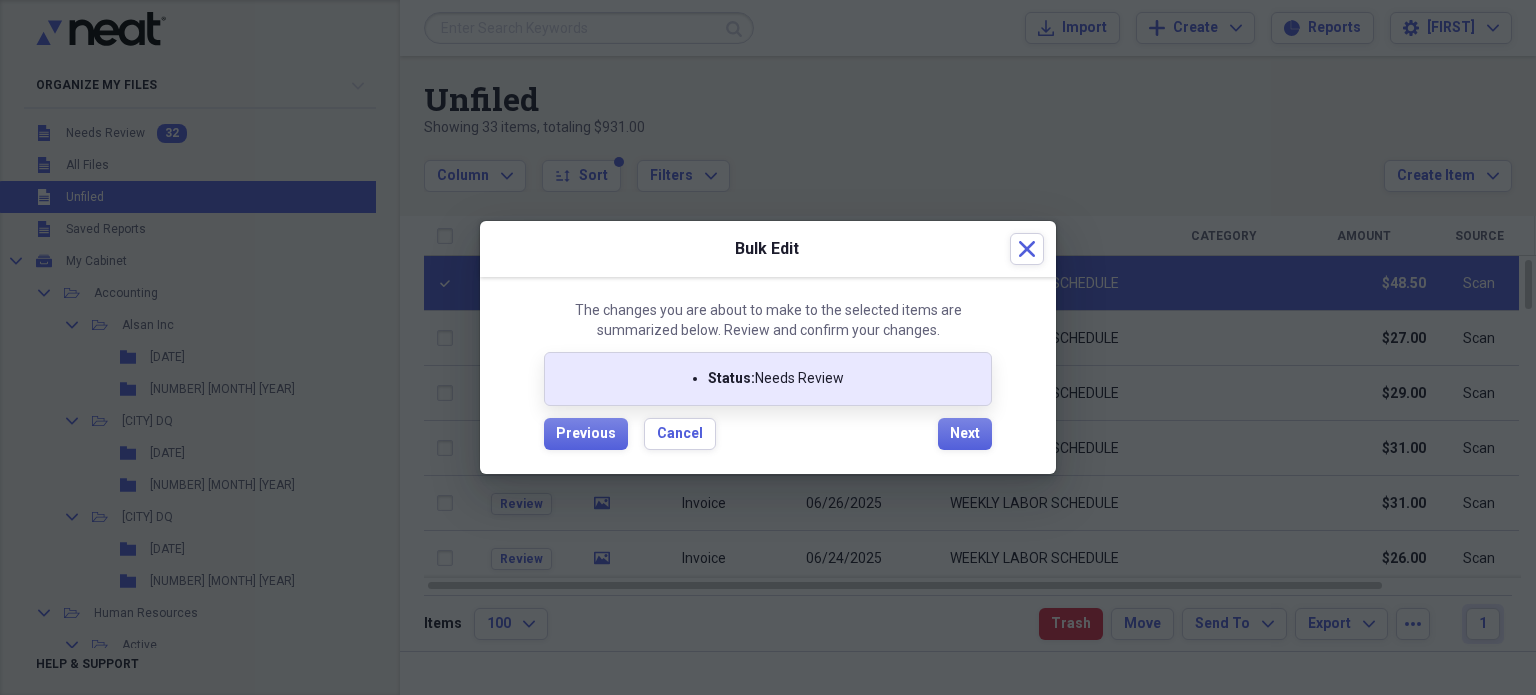 click on "The changes you are about to make to the selected items are summarized below. Review and confirm your changes. Status :  Needs Review Previous Cancel Next" at bounding box center [768, 375] 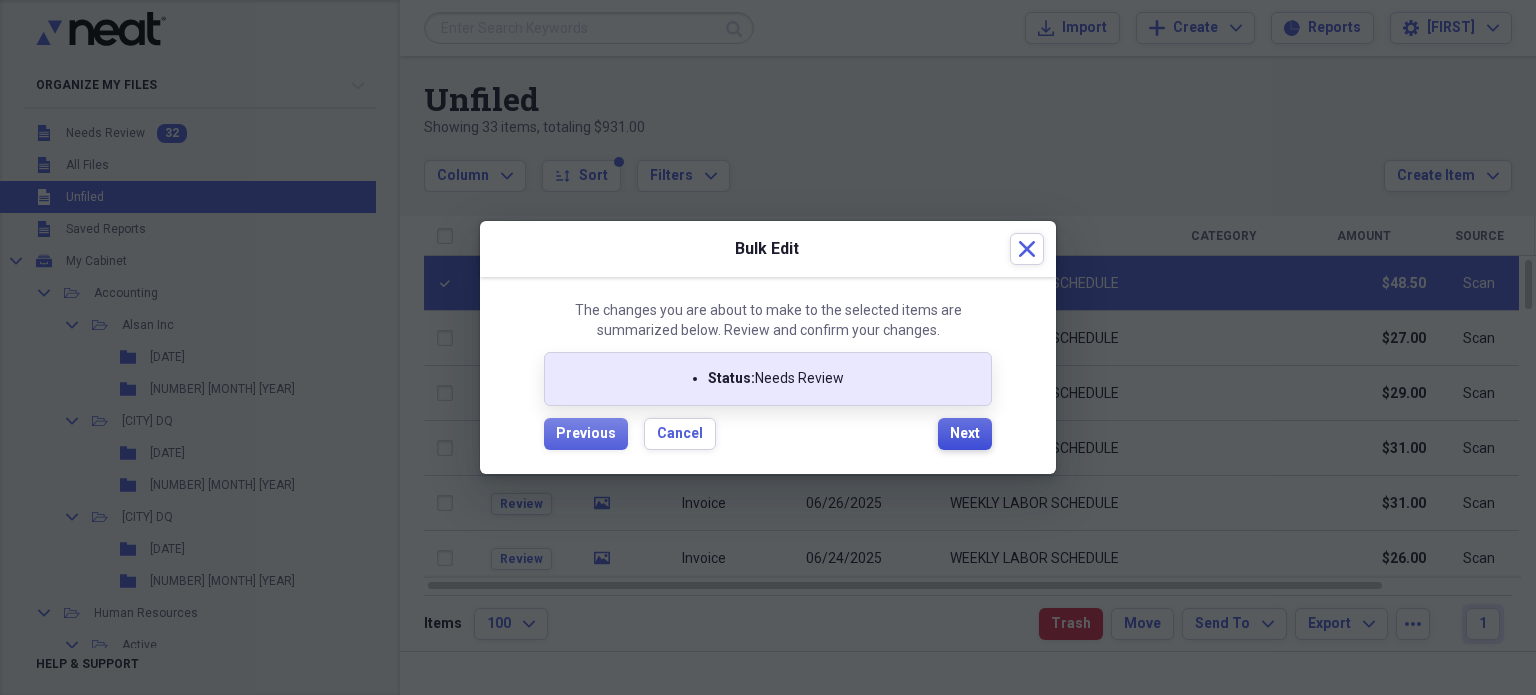 click on "Next" at bounding box center [965, 434] 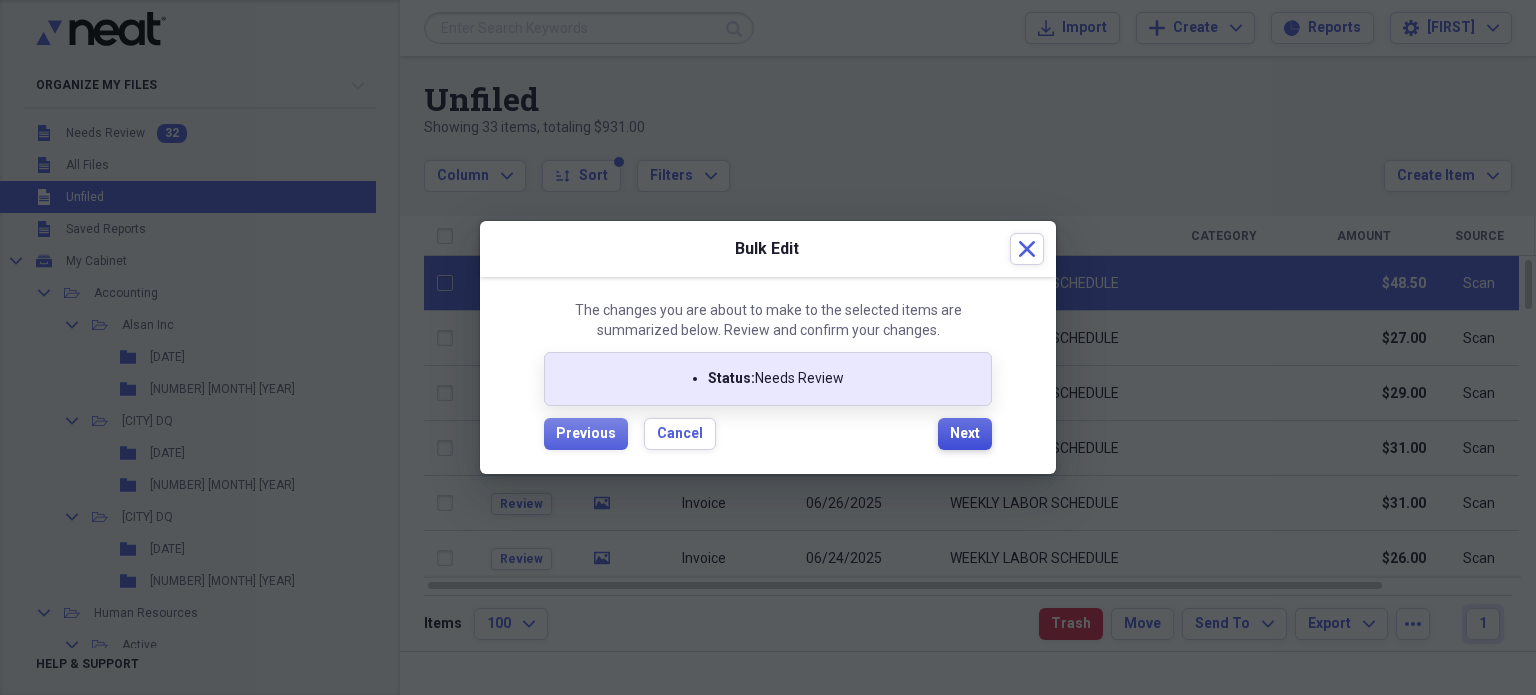 checkbox on "false" 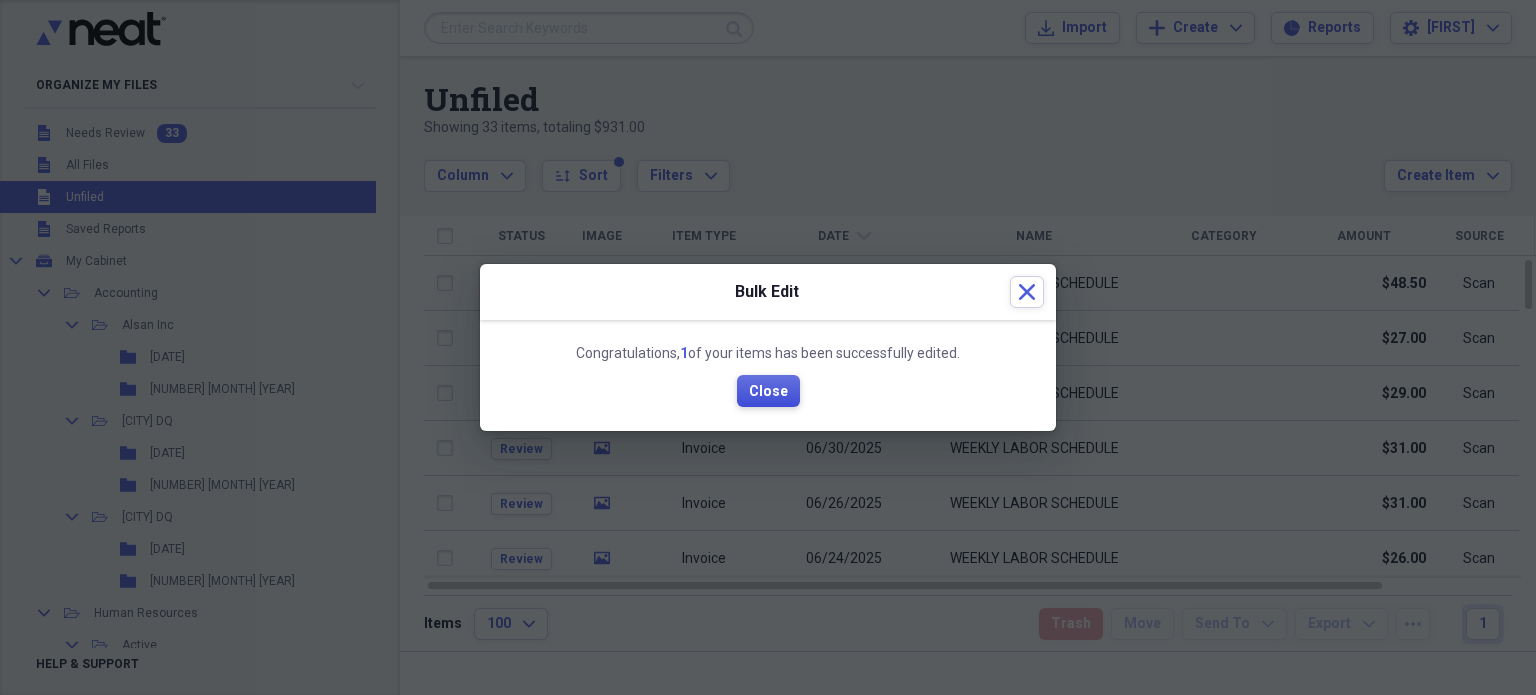 click on "Close" at bounding box center [768, 392] 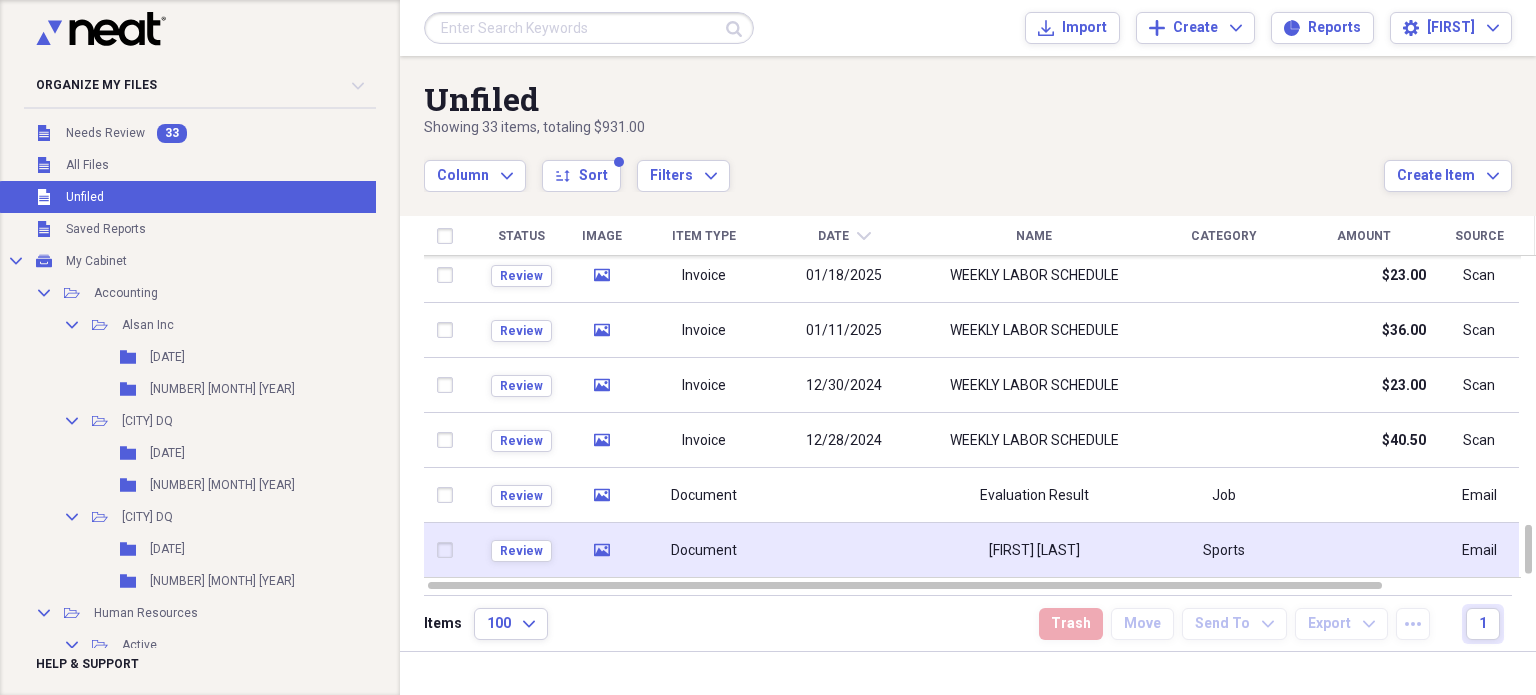 click at bounding box center [844, 550] 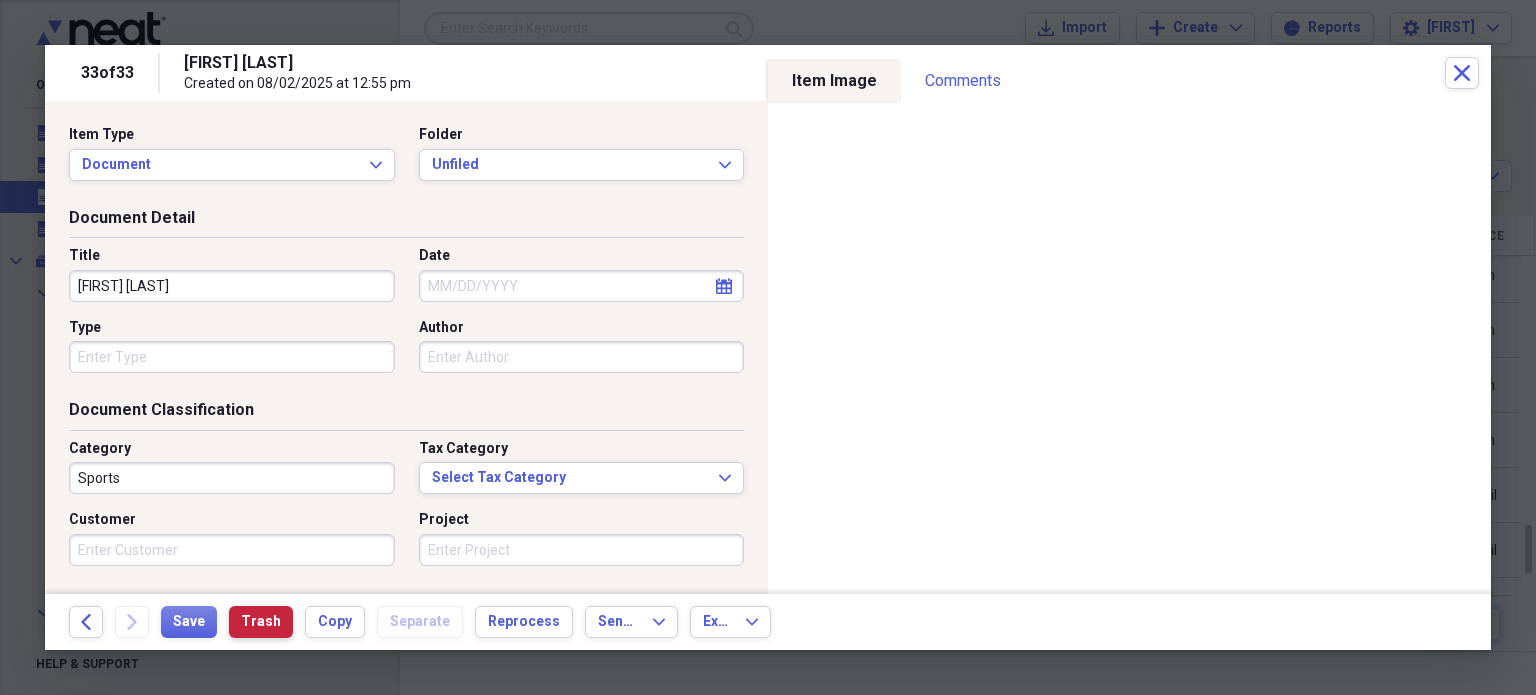 click on "Trash" at bounding box center [261, 622] 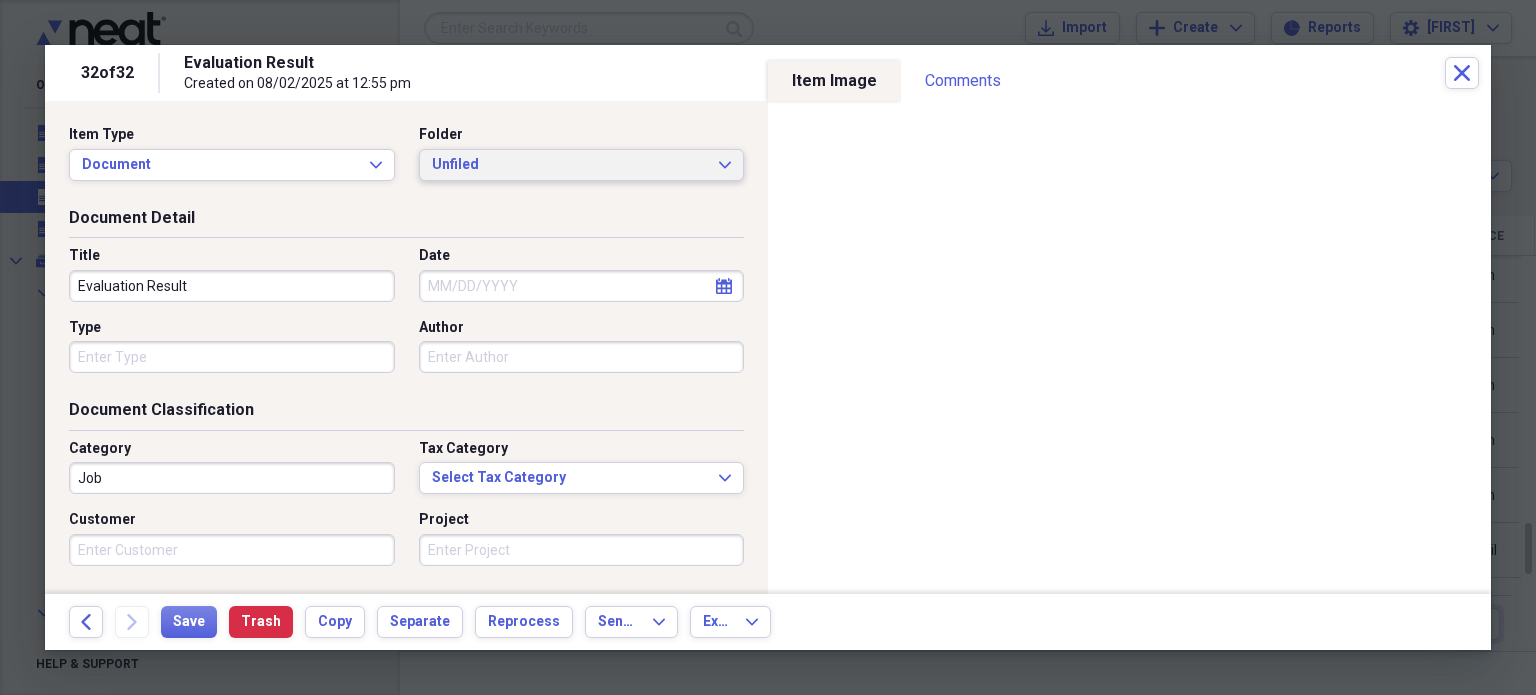click on "Unfiled" at bounding box center [570, 165] 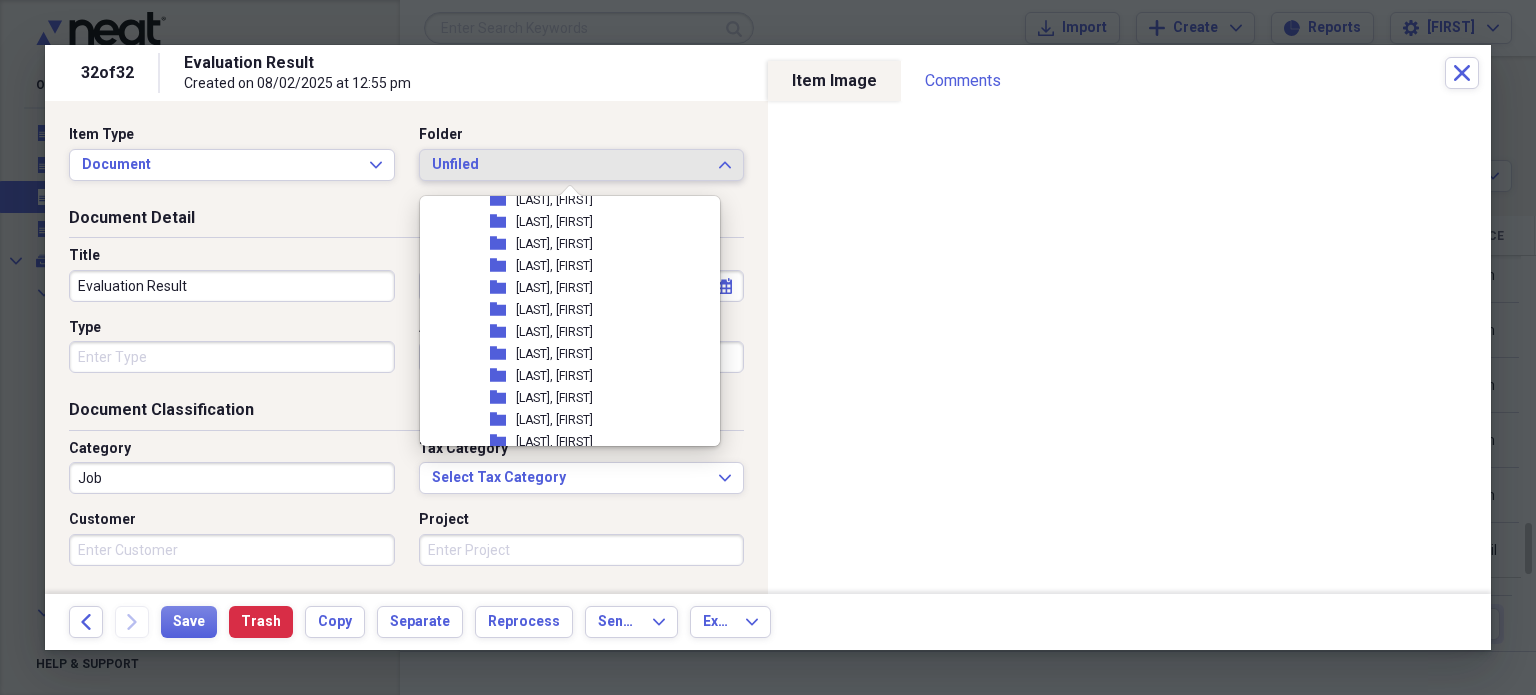 scroll, scrollTop: 342, scrollLeft: 0, axis: vertical 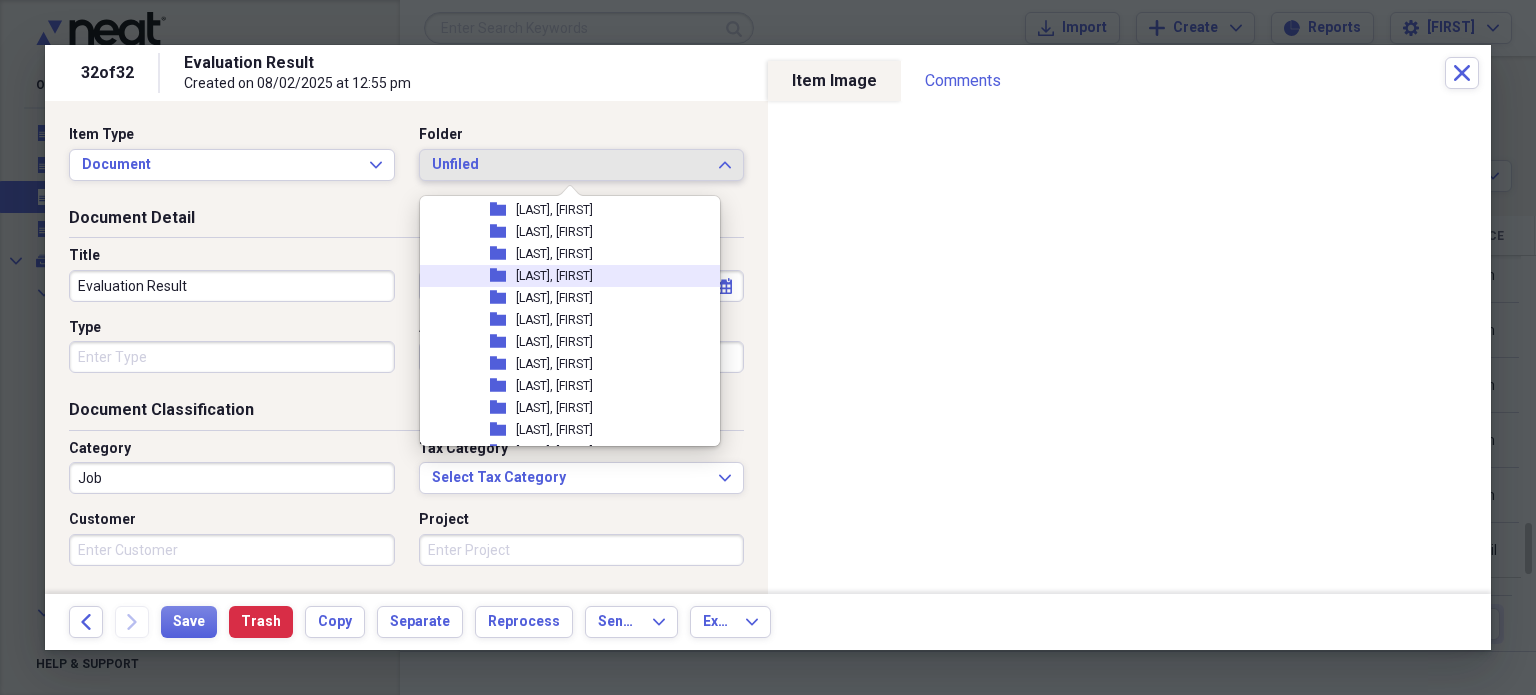 click on "[LAST], [FIRST]" at bounding box center (554, 276) 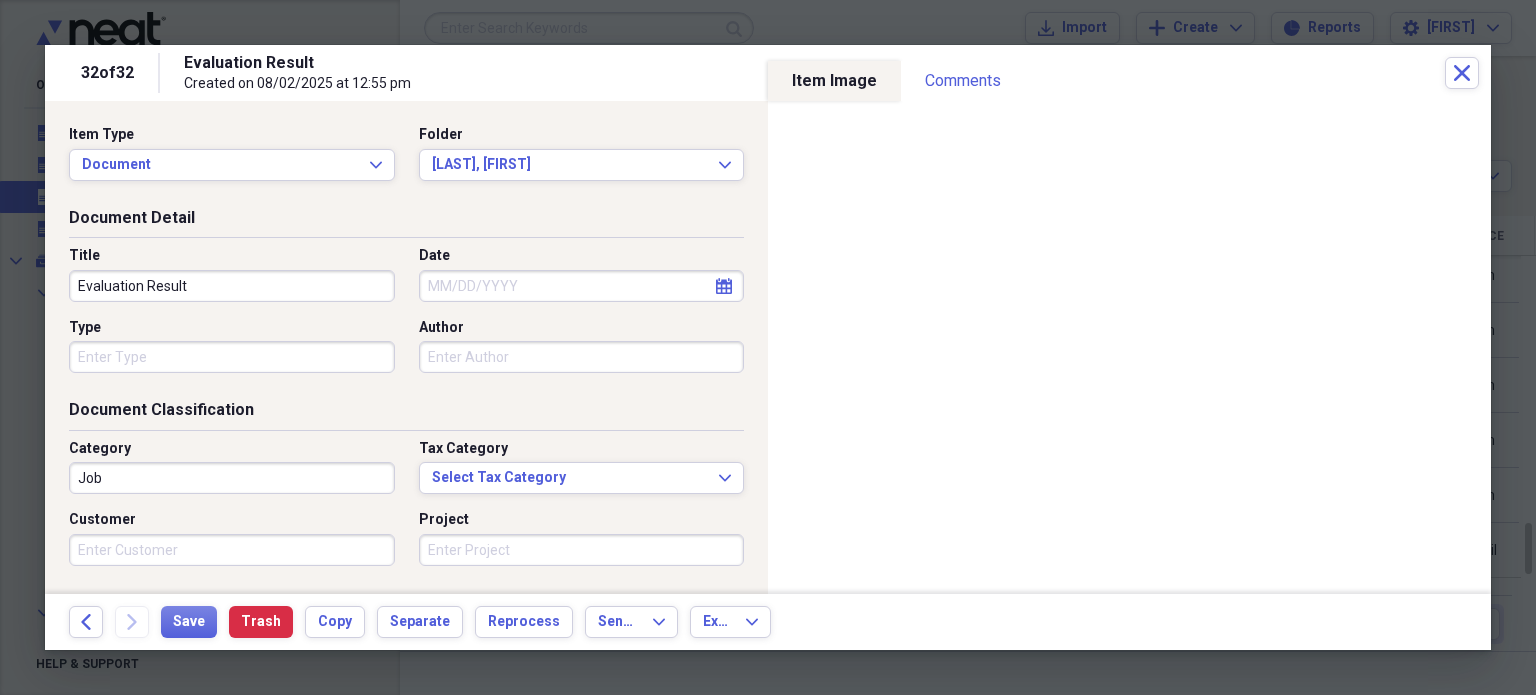 click on "Evaluation Result" at bounding box center [232, 286] 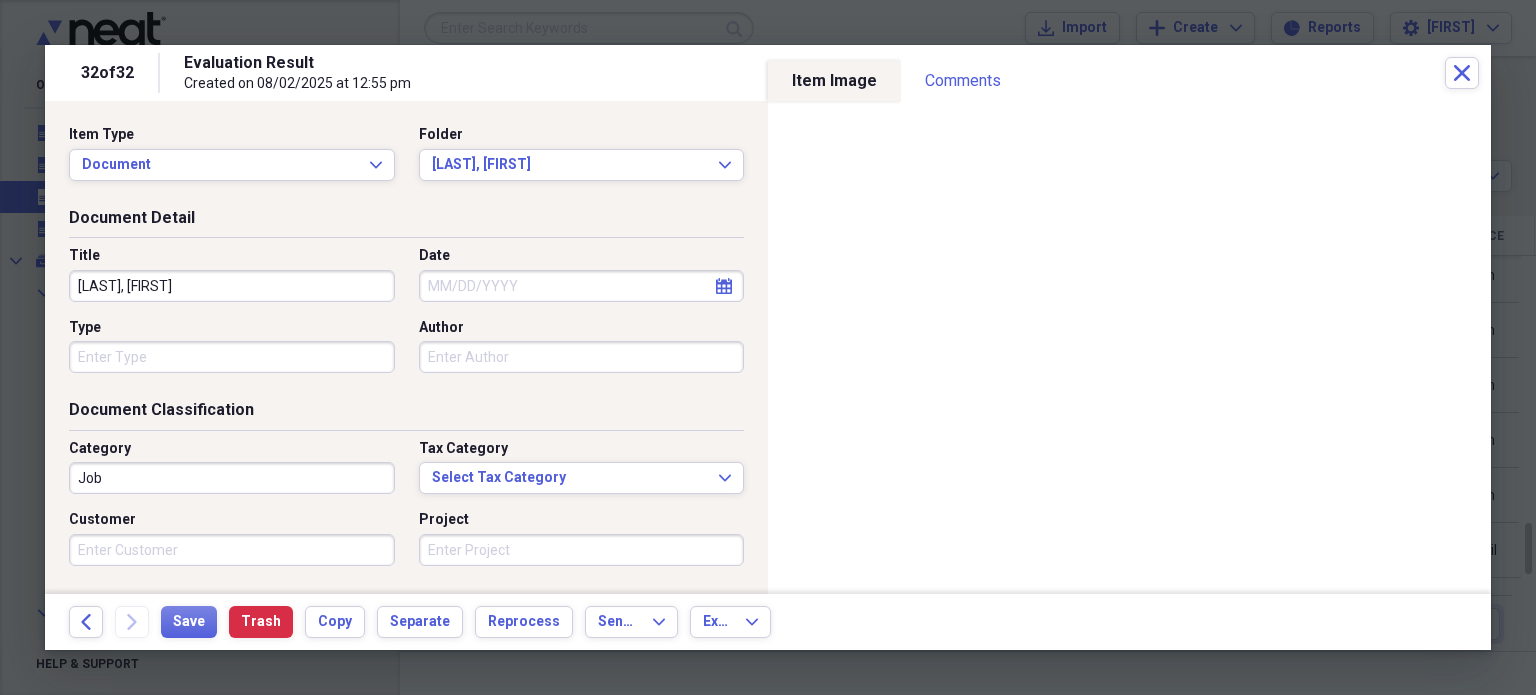 type on "[LAST], [FIRST]" 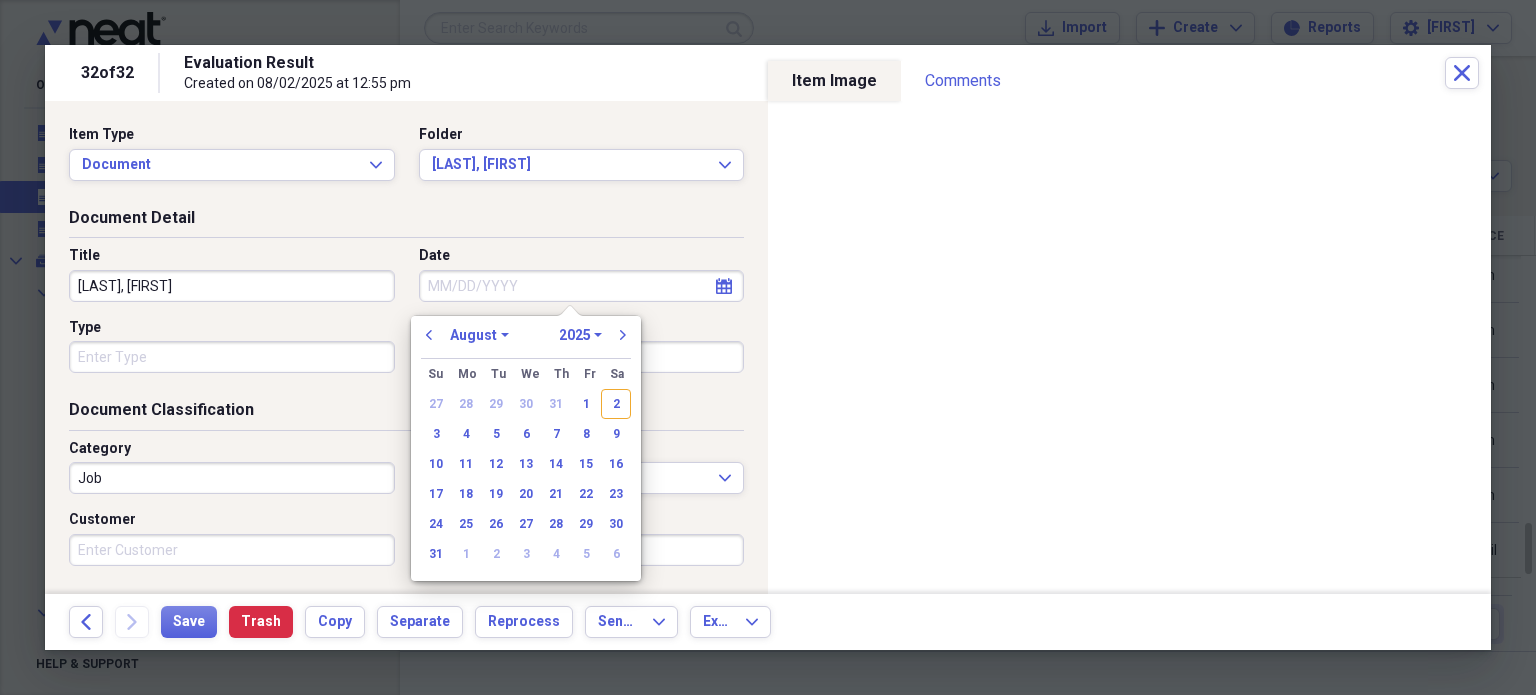 click on "Date" at bounding box center (582, 286) 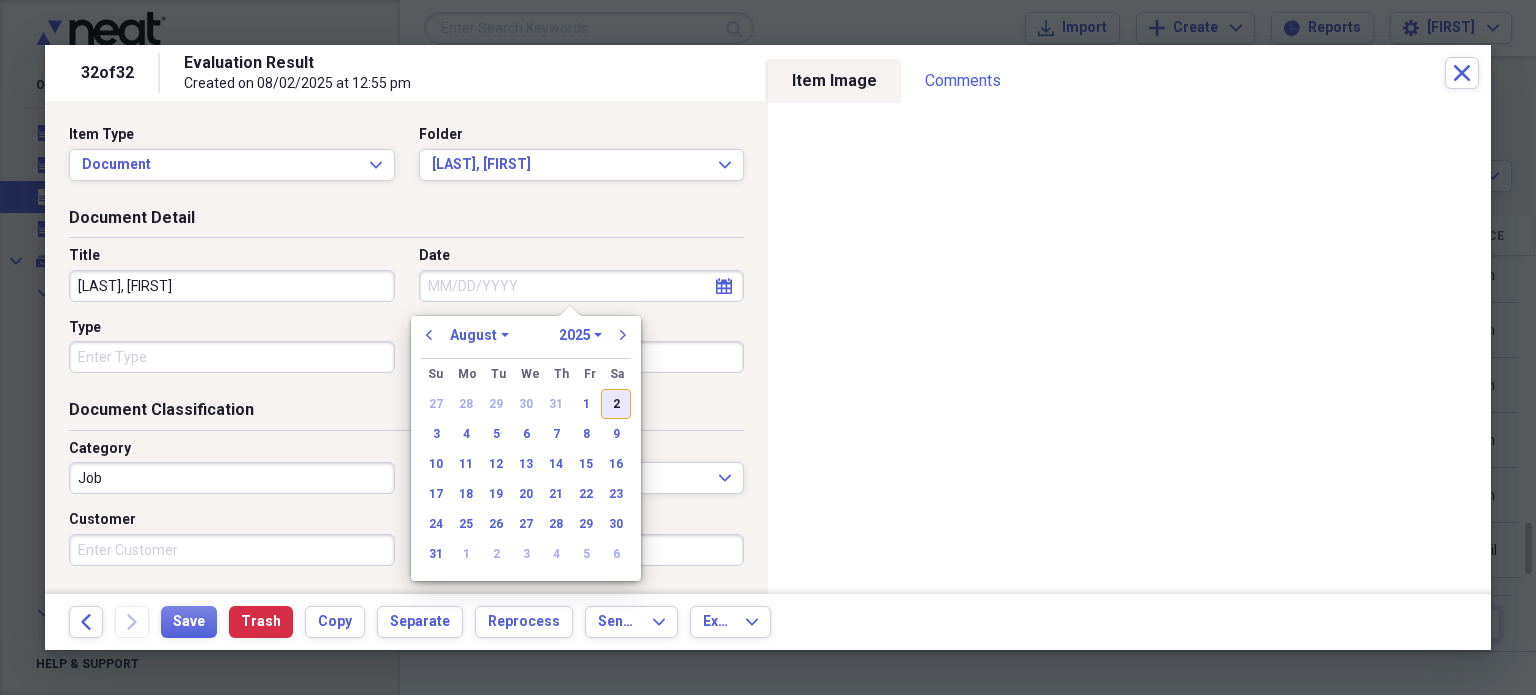 click on "2" at bounding box center [616, 404] 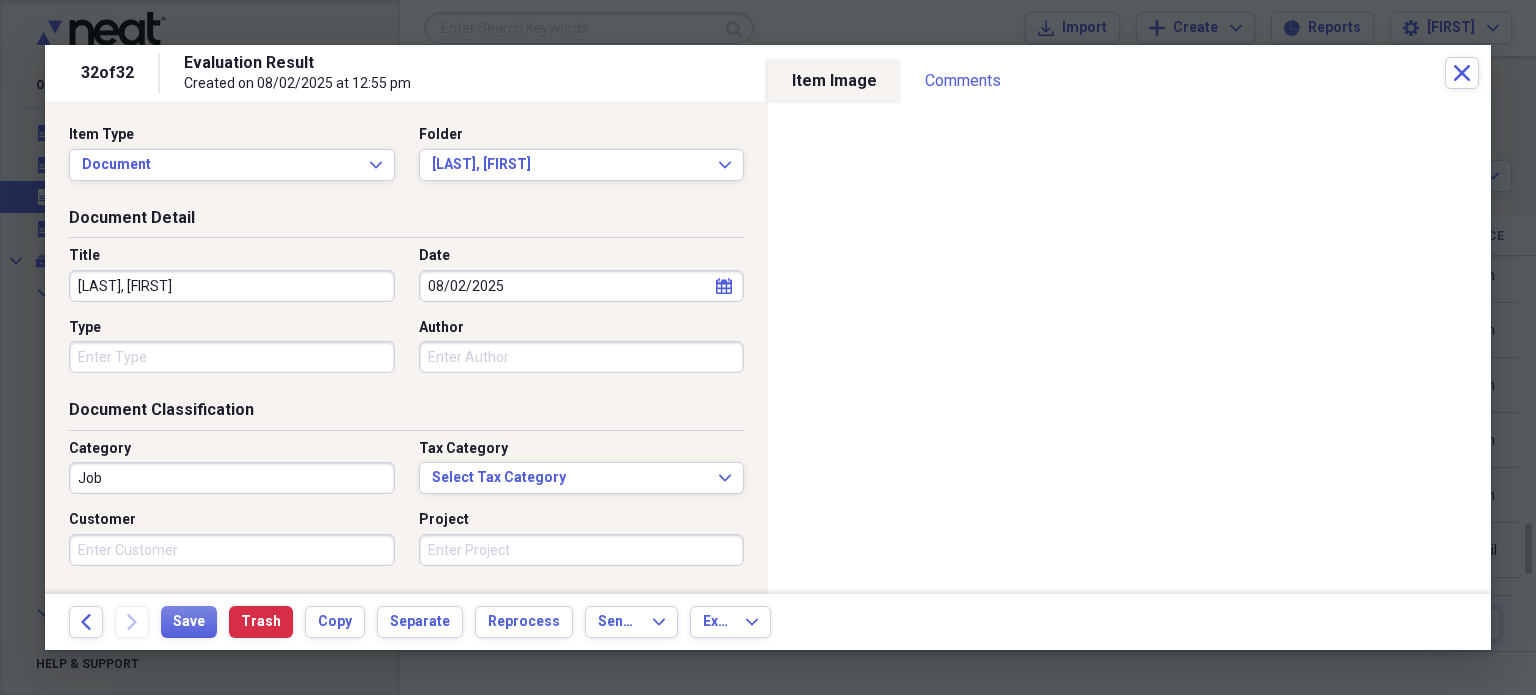 click on "Type" at bounding box center [232, 328] 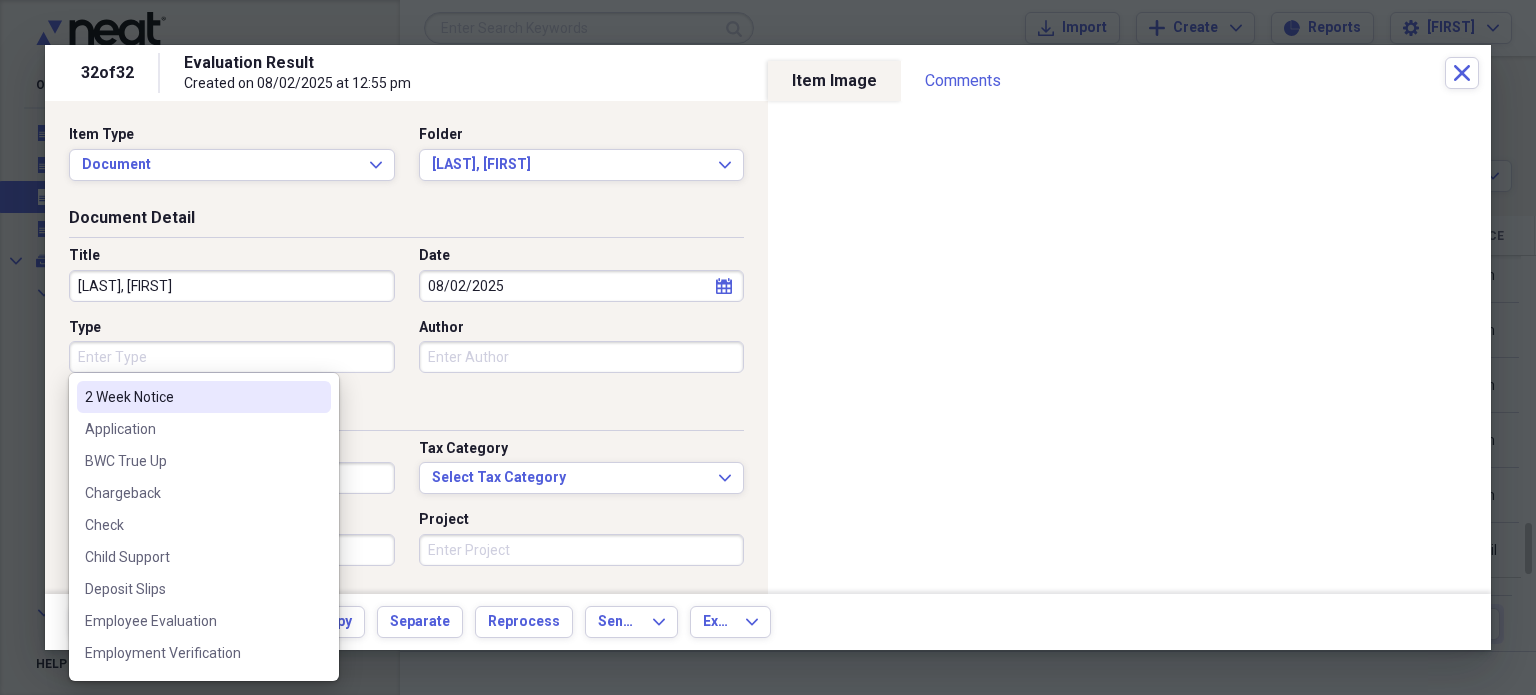 click on "Type" at bounding box center (232, 357) 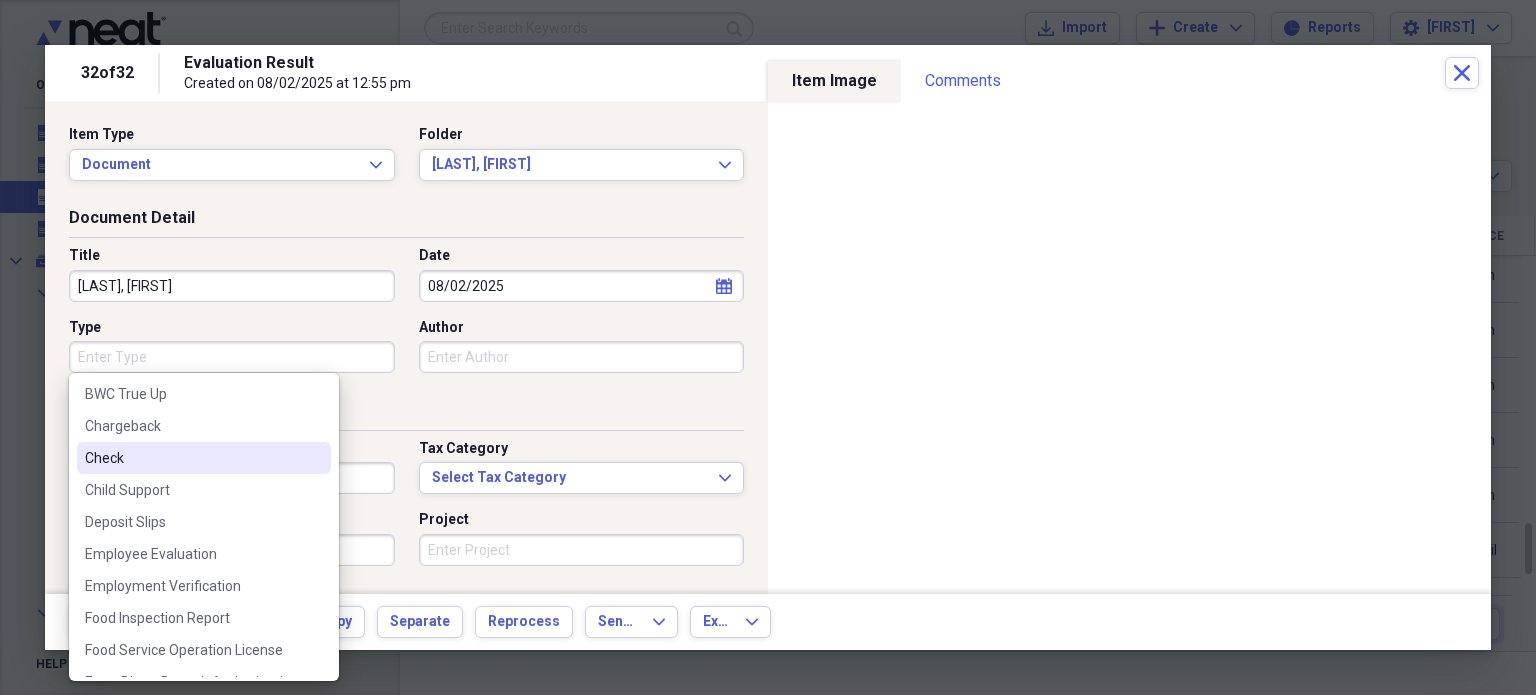 scroll, scrollTop: 68, scrollLeft: 0, axis: vertical 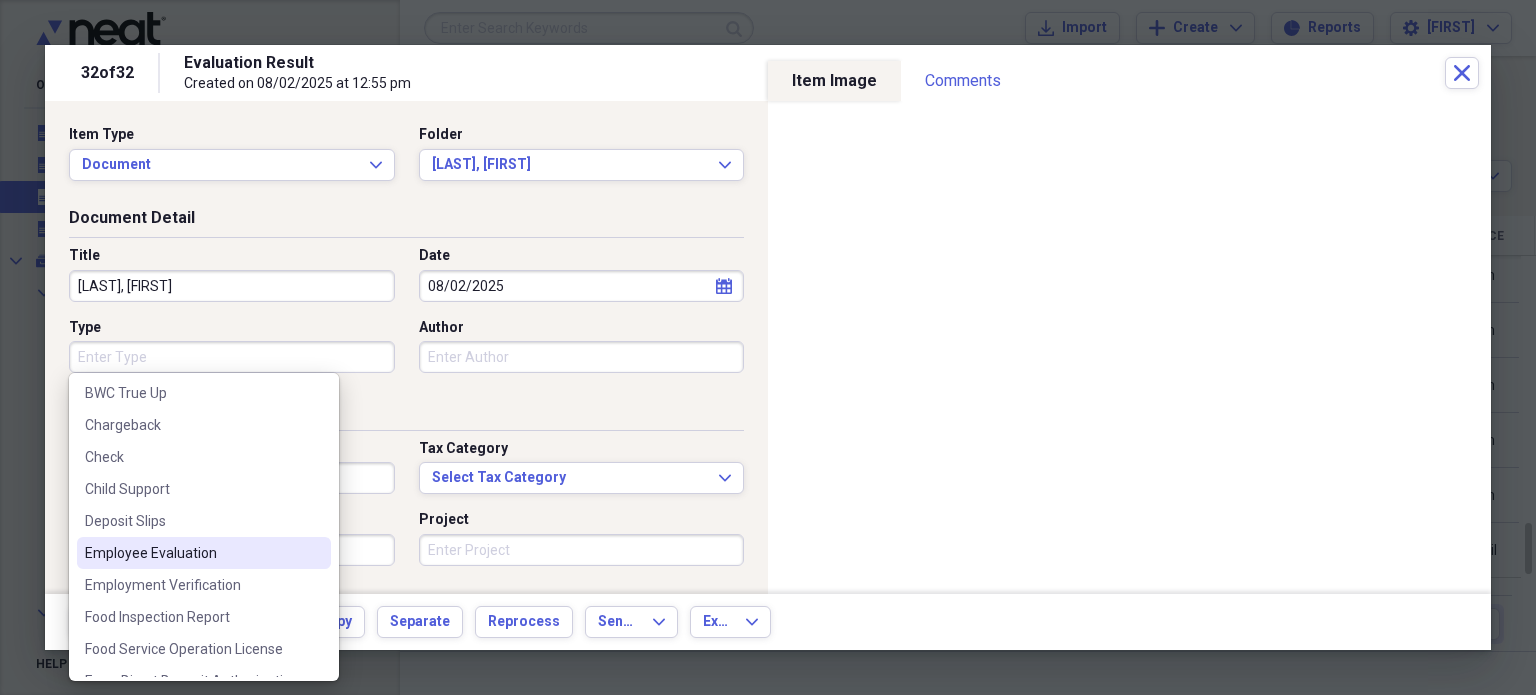 click on "Employee Evaluation" at bounding box center (192, 553) 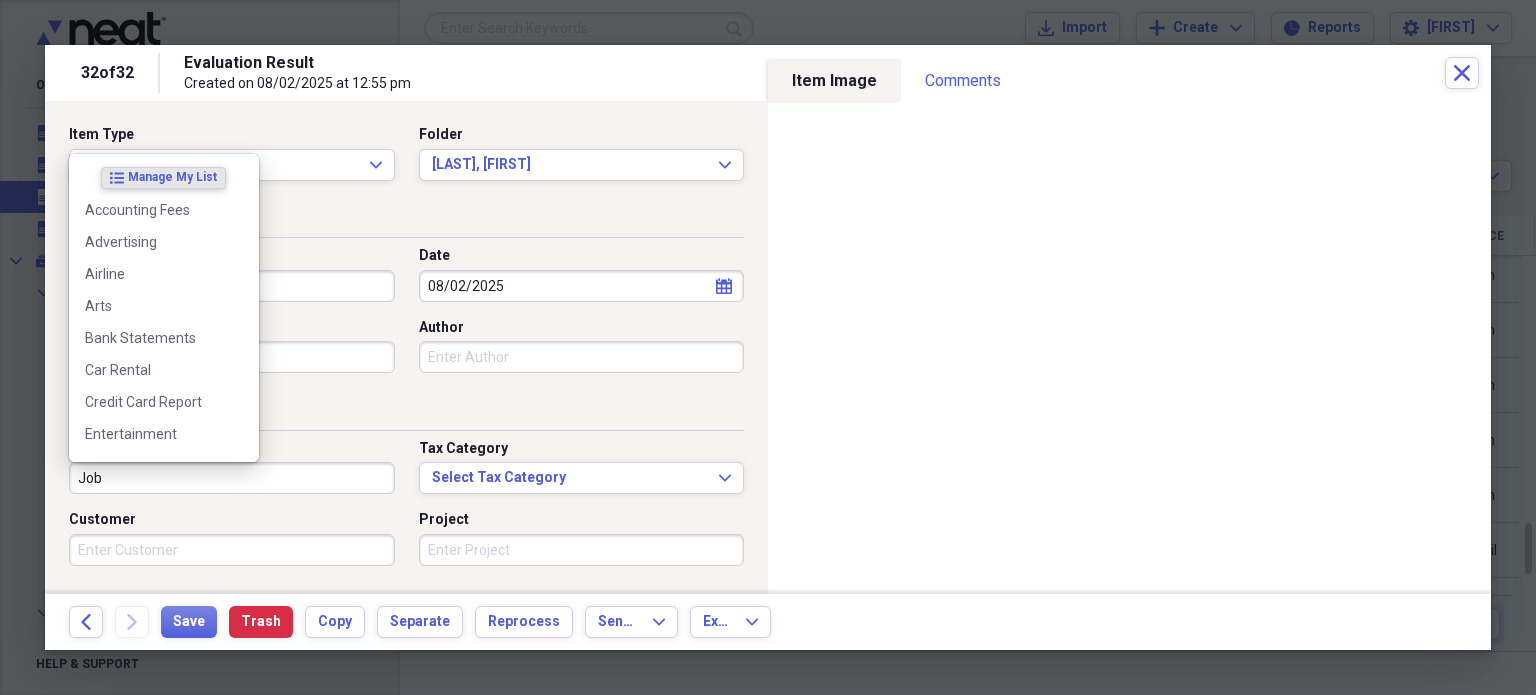 click on "Job" at bounding box center [232, 478] 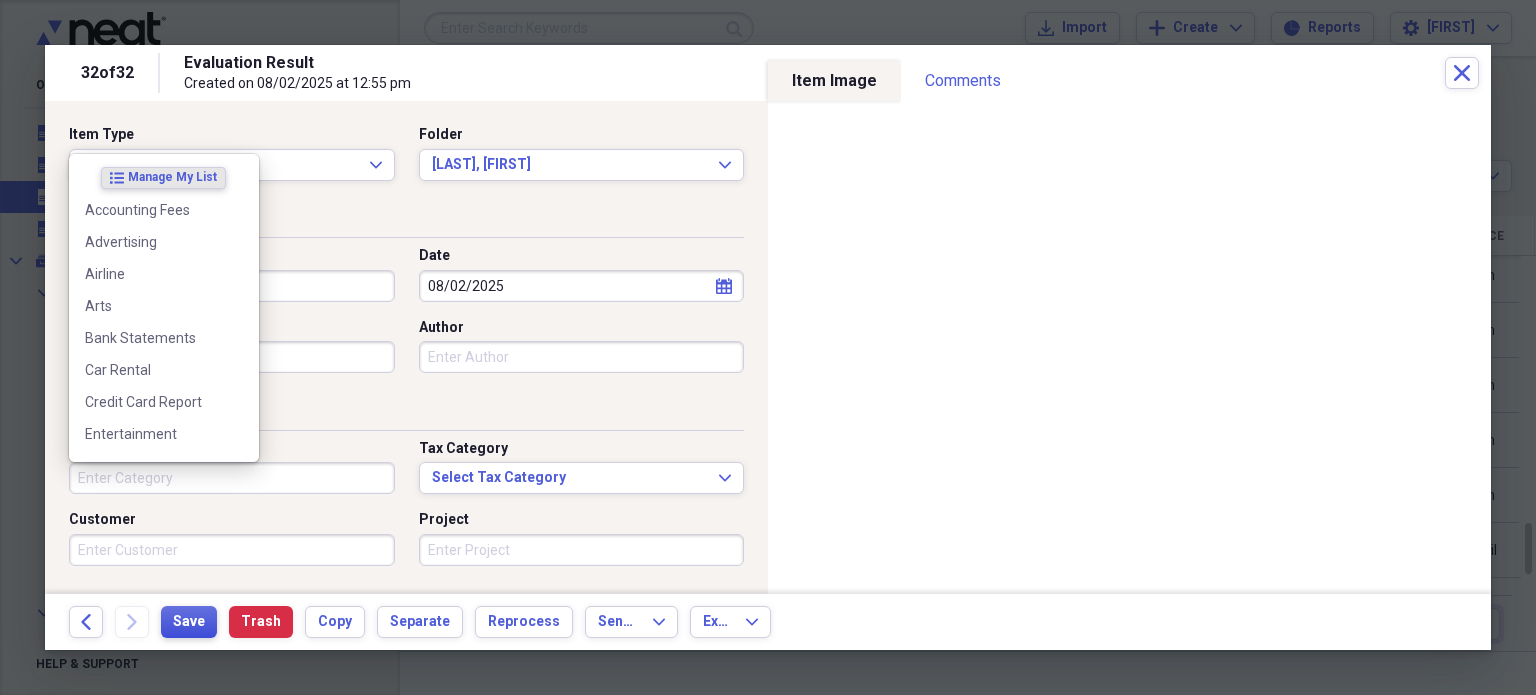 type 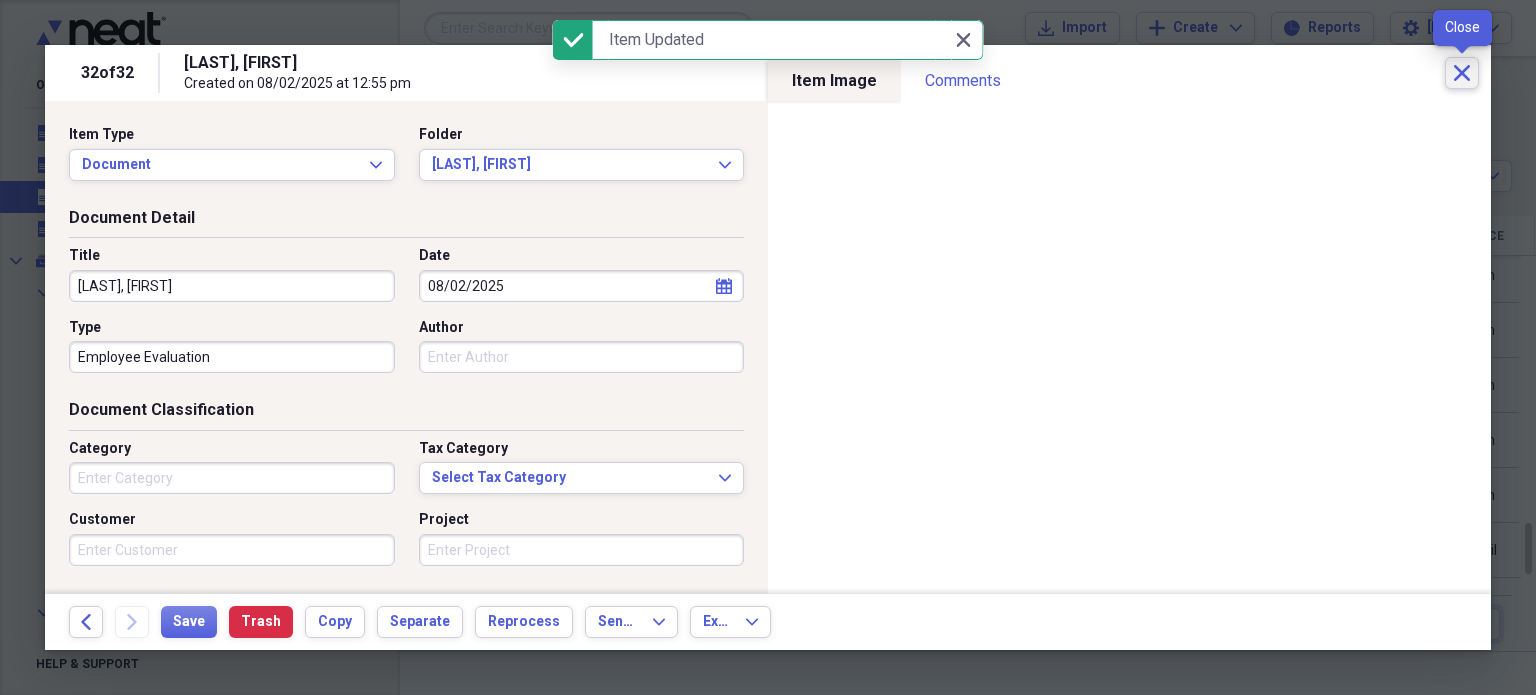 click on "Close" at bounding box center [1462, 73] 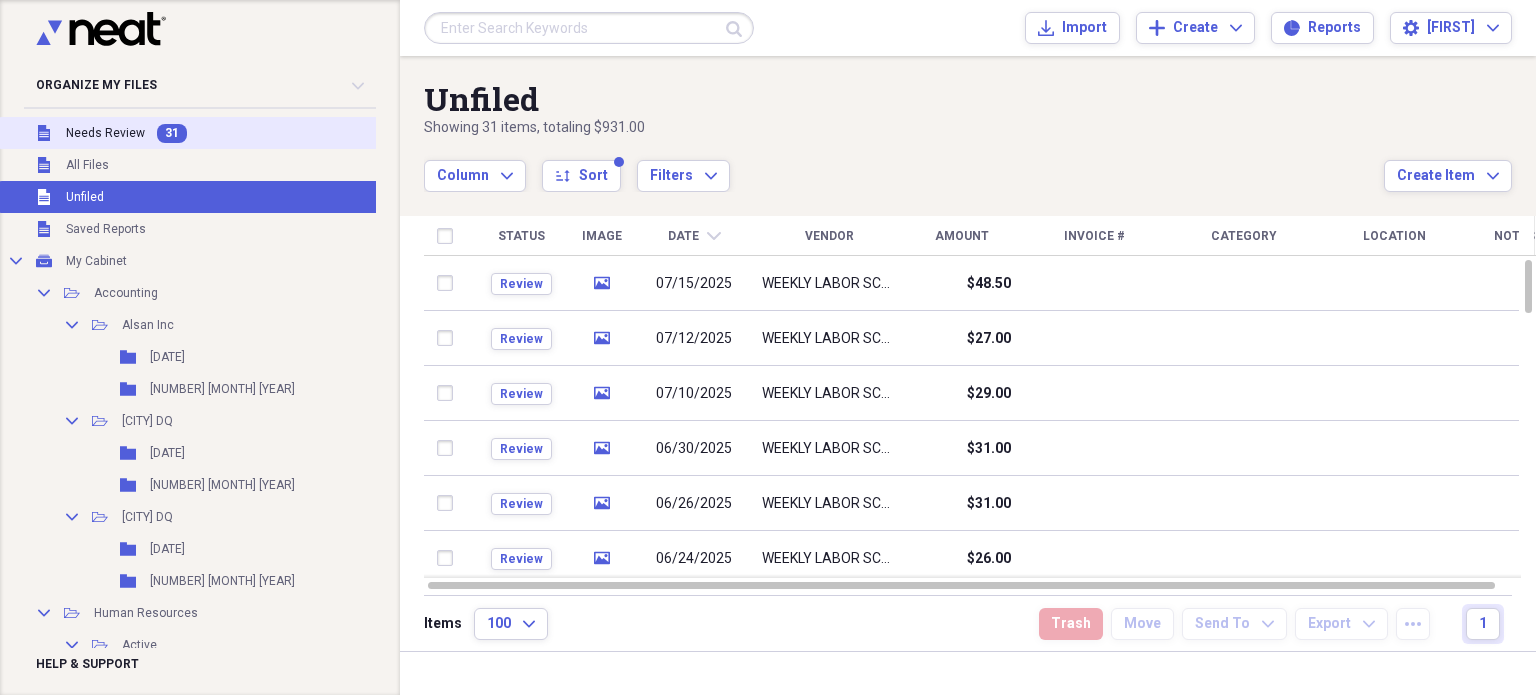 click on "Unfiled Needs Review 31" at bounding box center (221, 133) 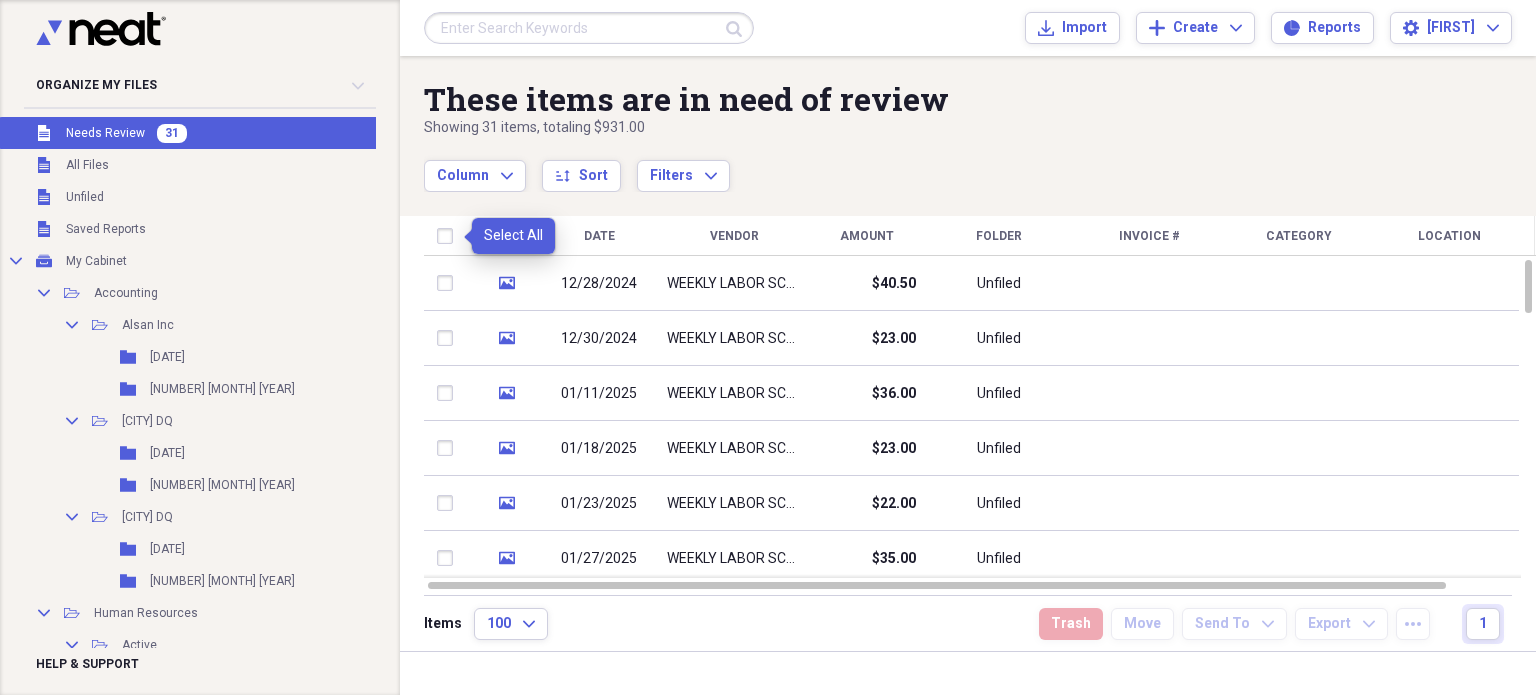 click at bounding box center [449, 236] 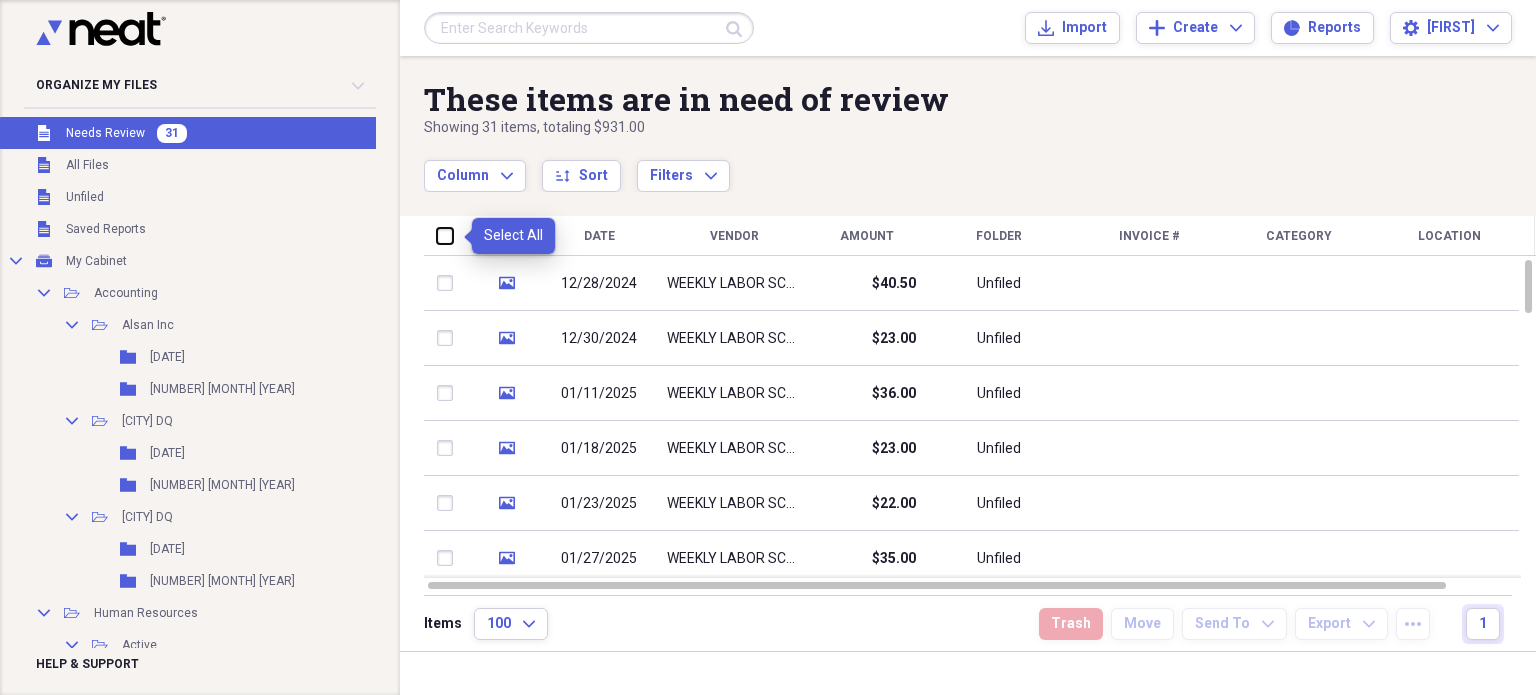 click at bounding box center [437, 235] 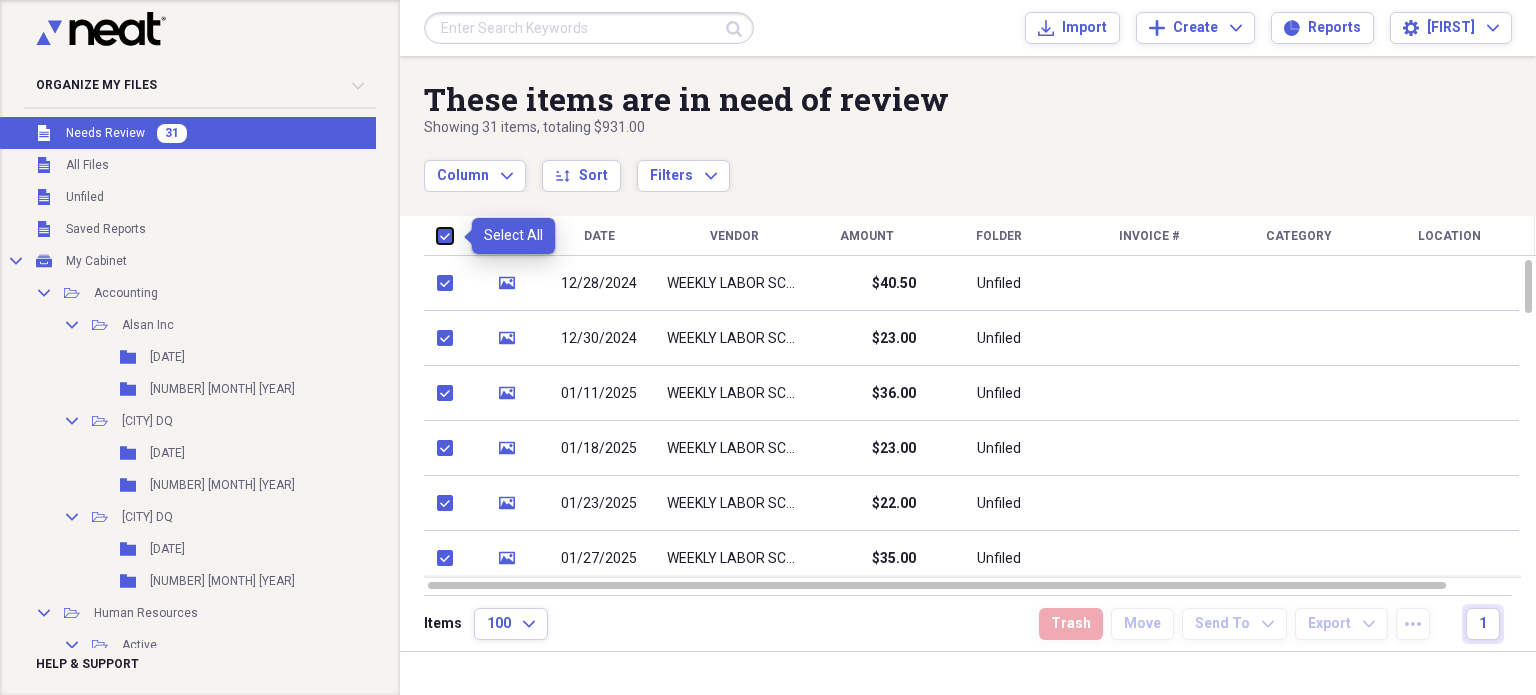 checkbox on "true" 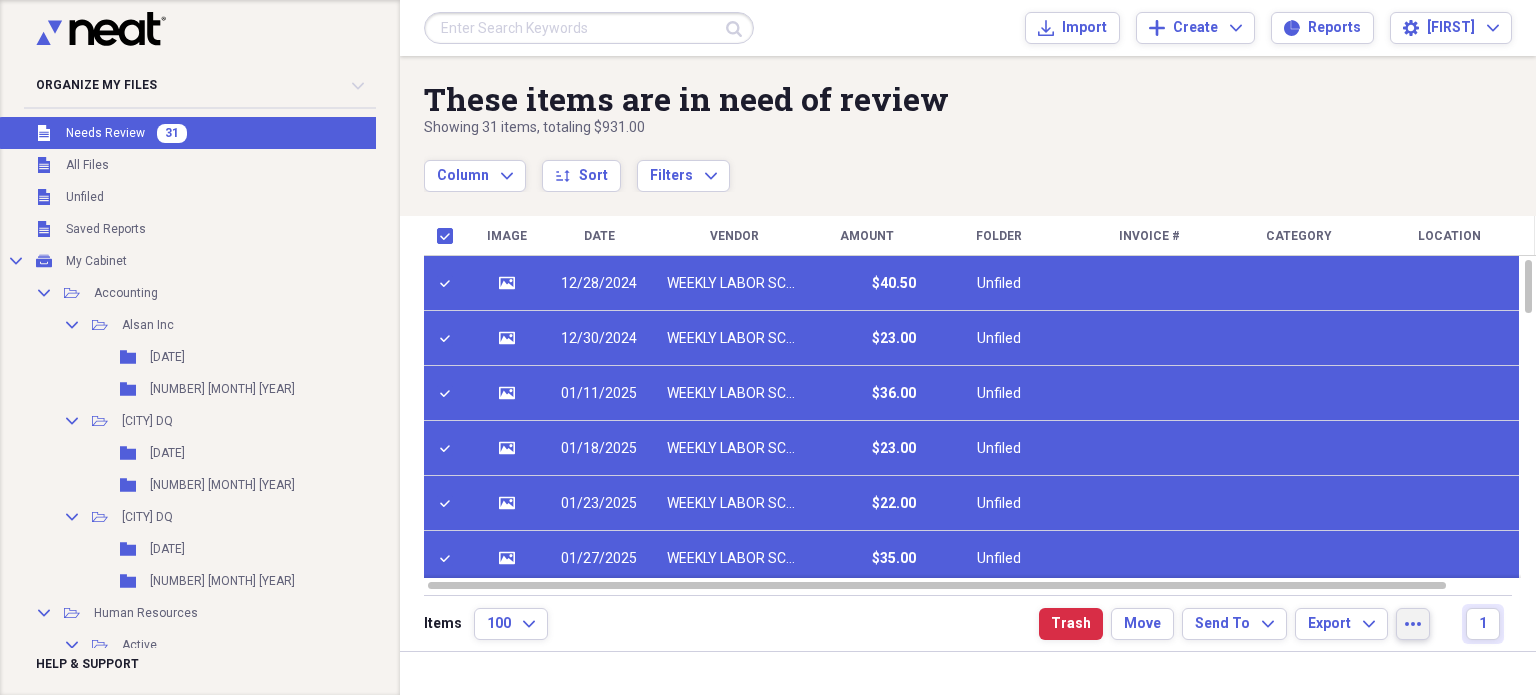click 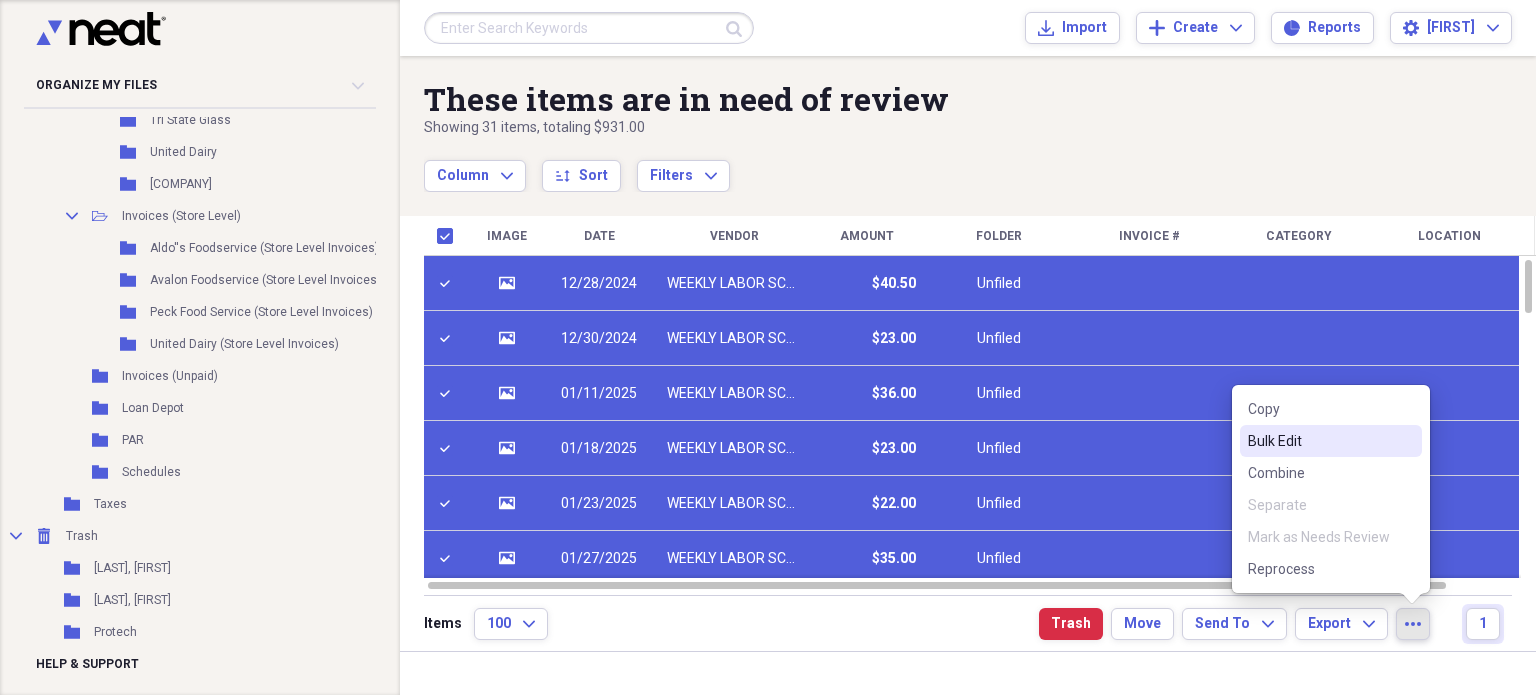 scroll, scrollTop: 5721, scrollLeft: 0, axis: vertical 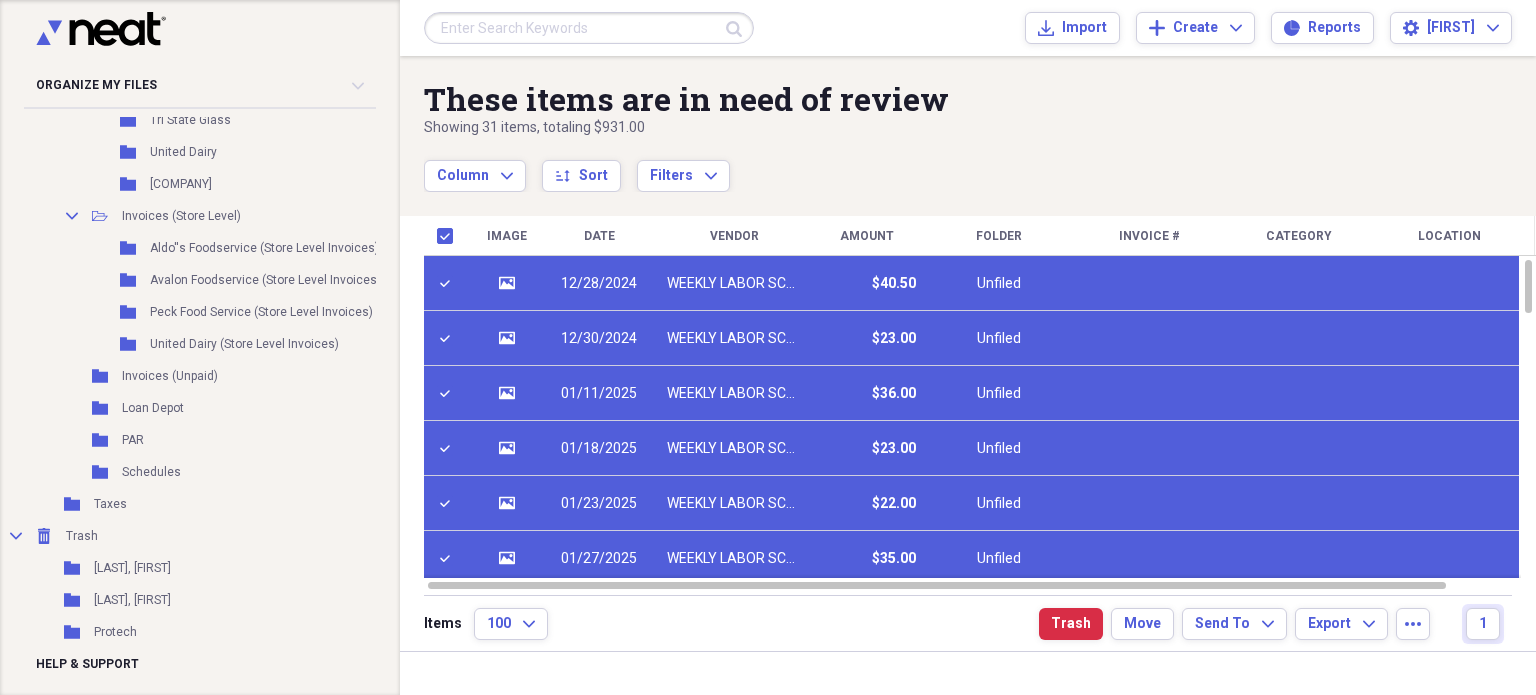 click on "Folder Schedules Add Folder" at bounding box center [221, 472] 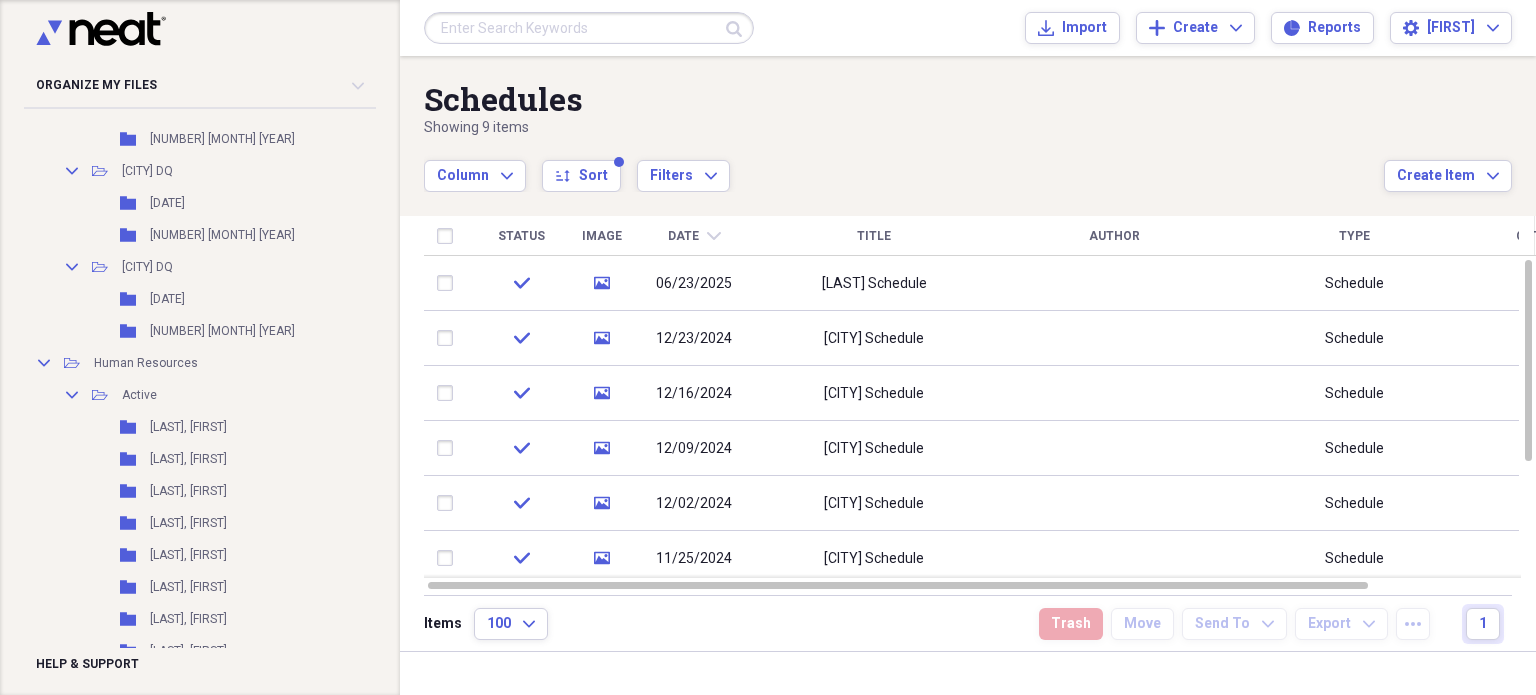 scroll, scrollTop: 0, scrollLeft: 0, axis: both 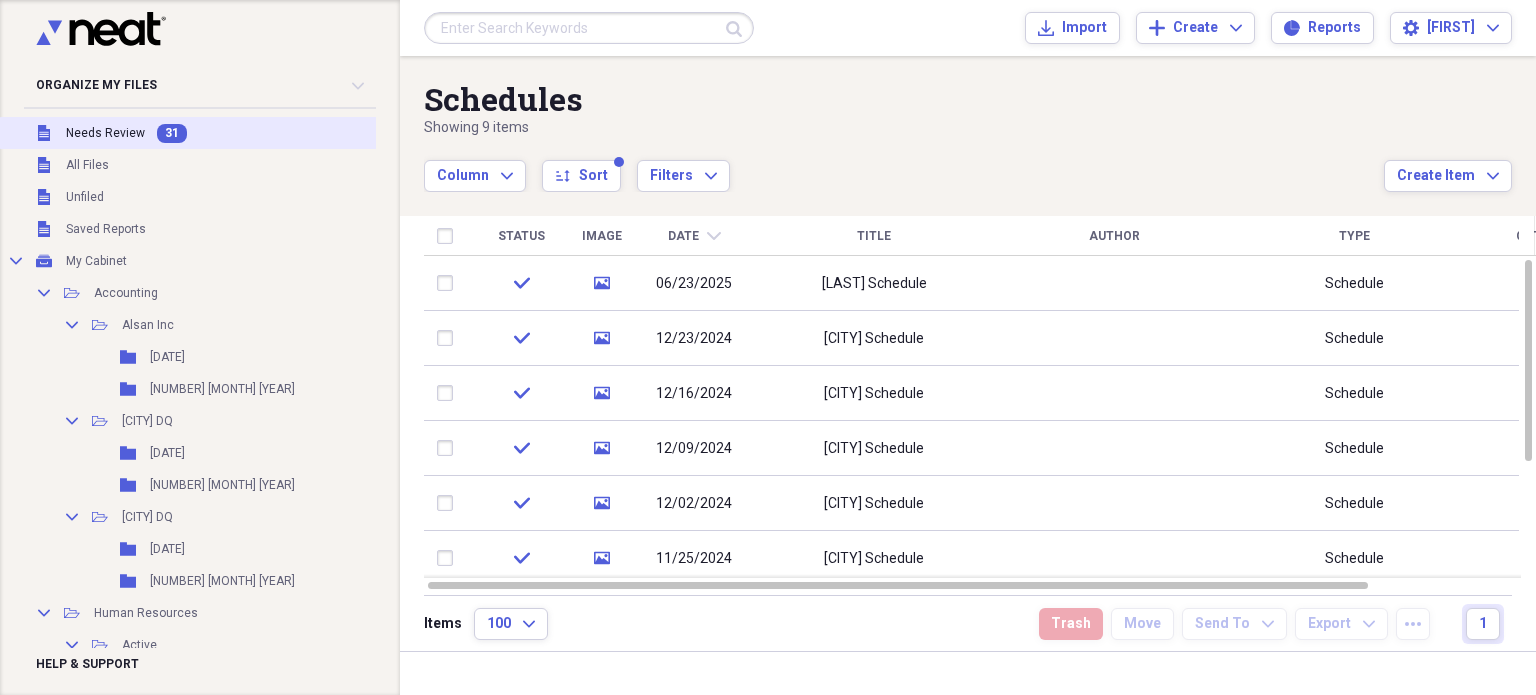 click on "Needs Review" at bounding box center [105, 133] 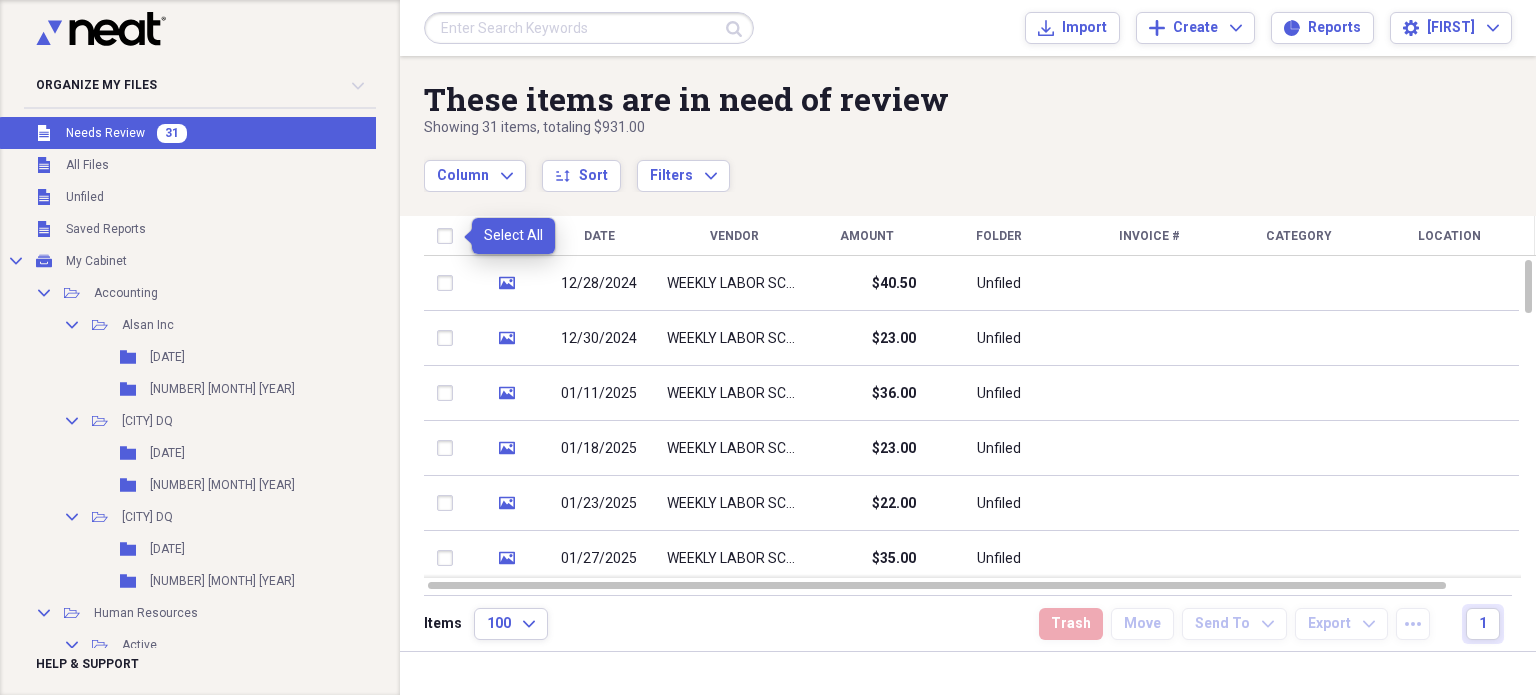 click at bounding box center [449, 236] 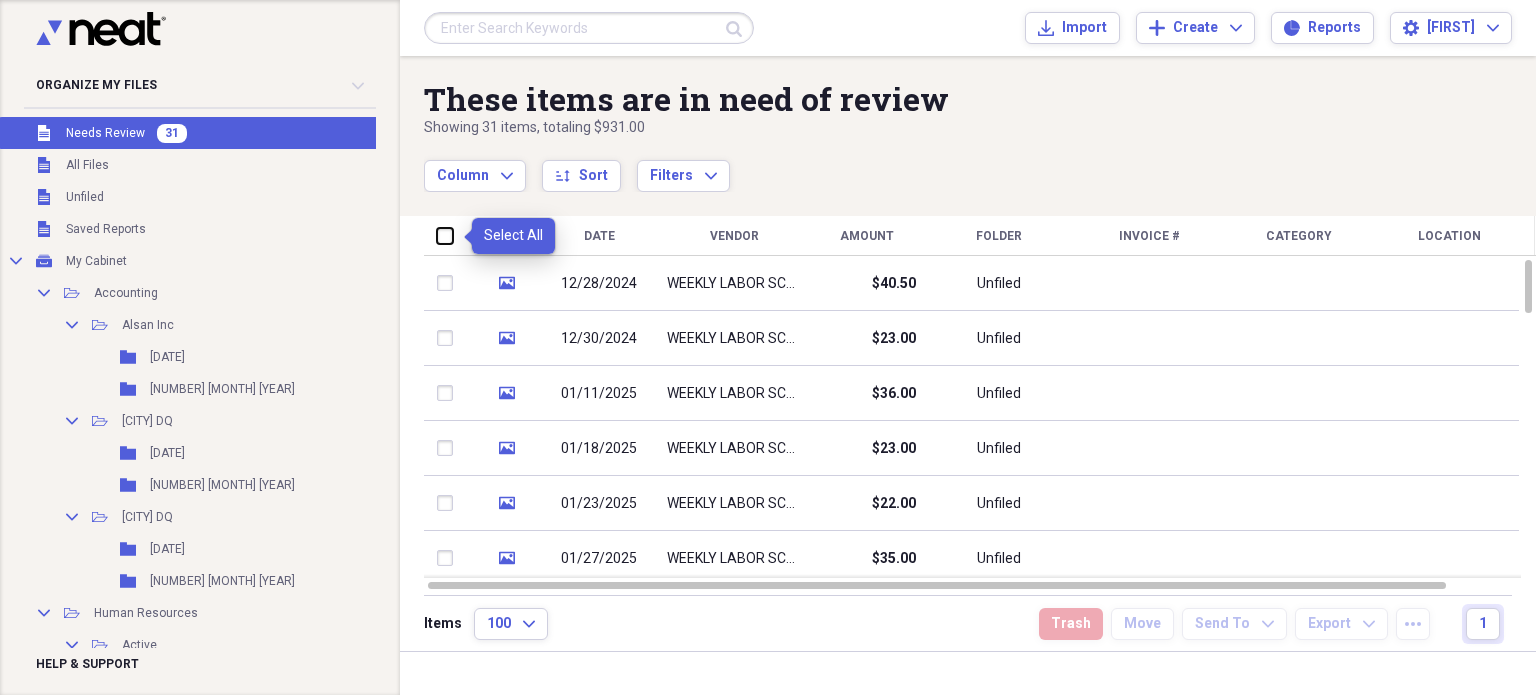 click at bounding box center (437, 235) 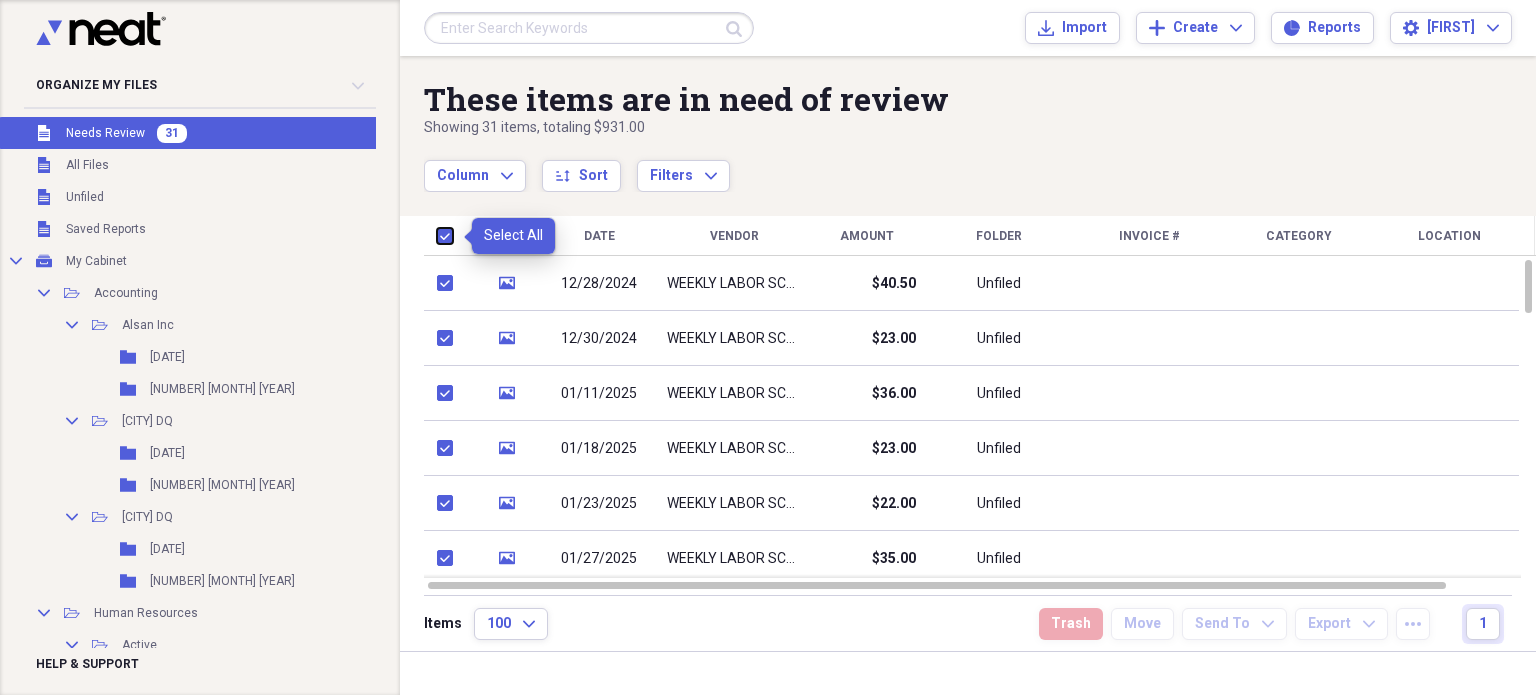 checkbox on "true" 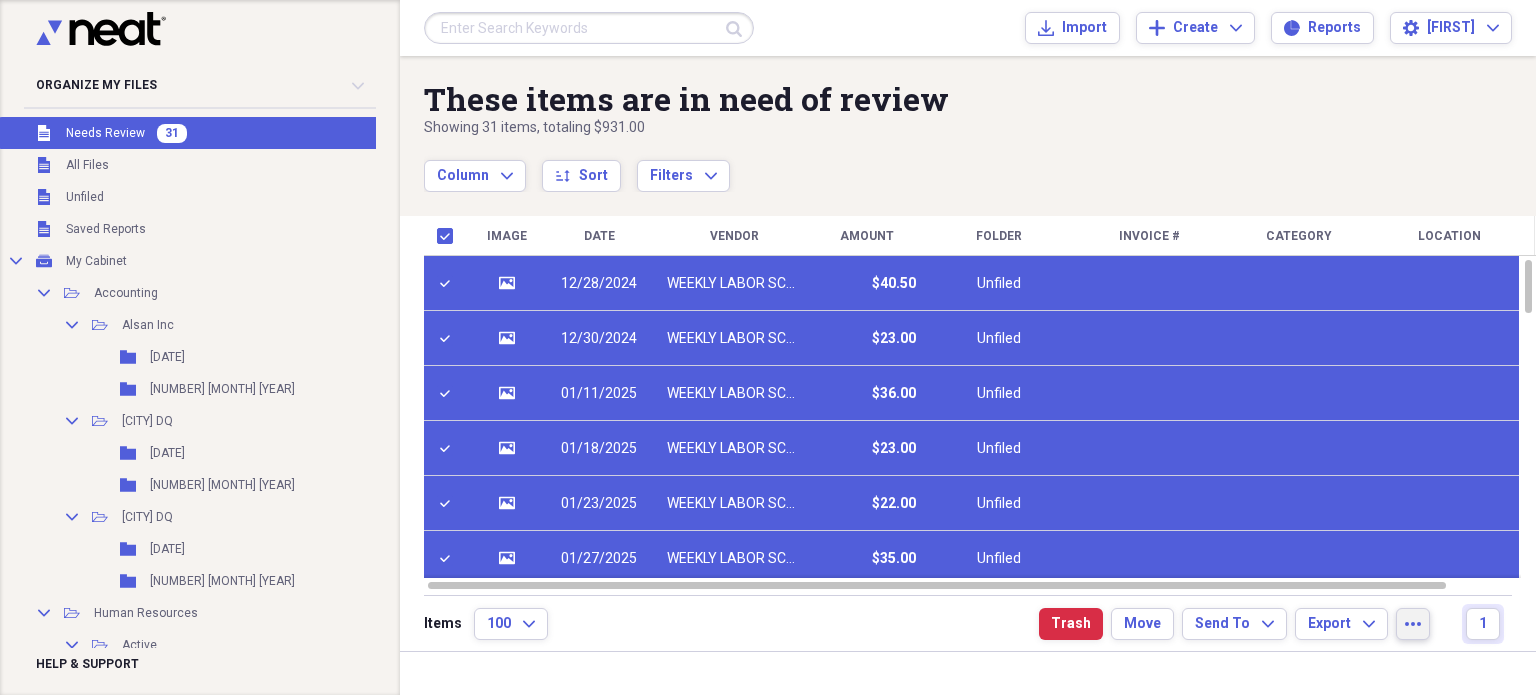 click 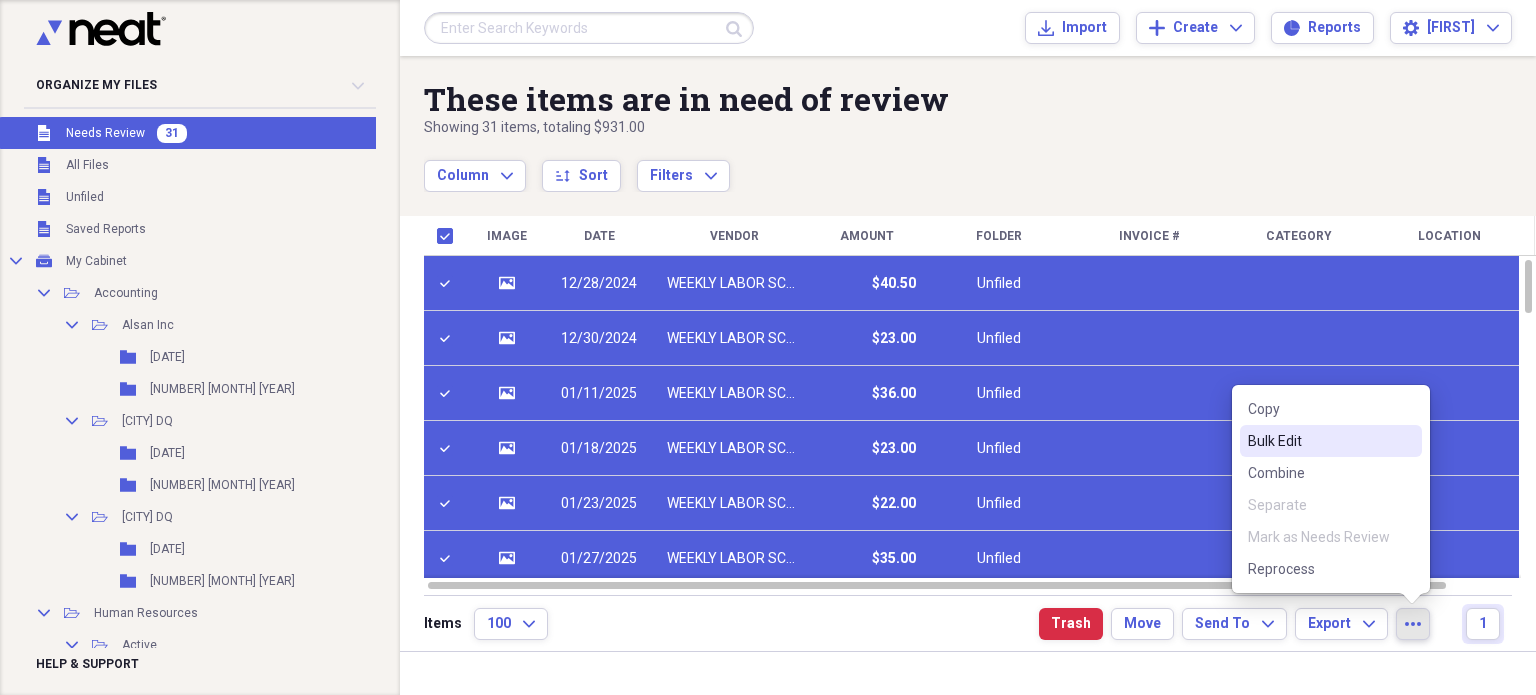 click on "Bulk Edit" at bounding box center [1319, 441] 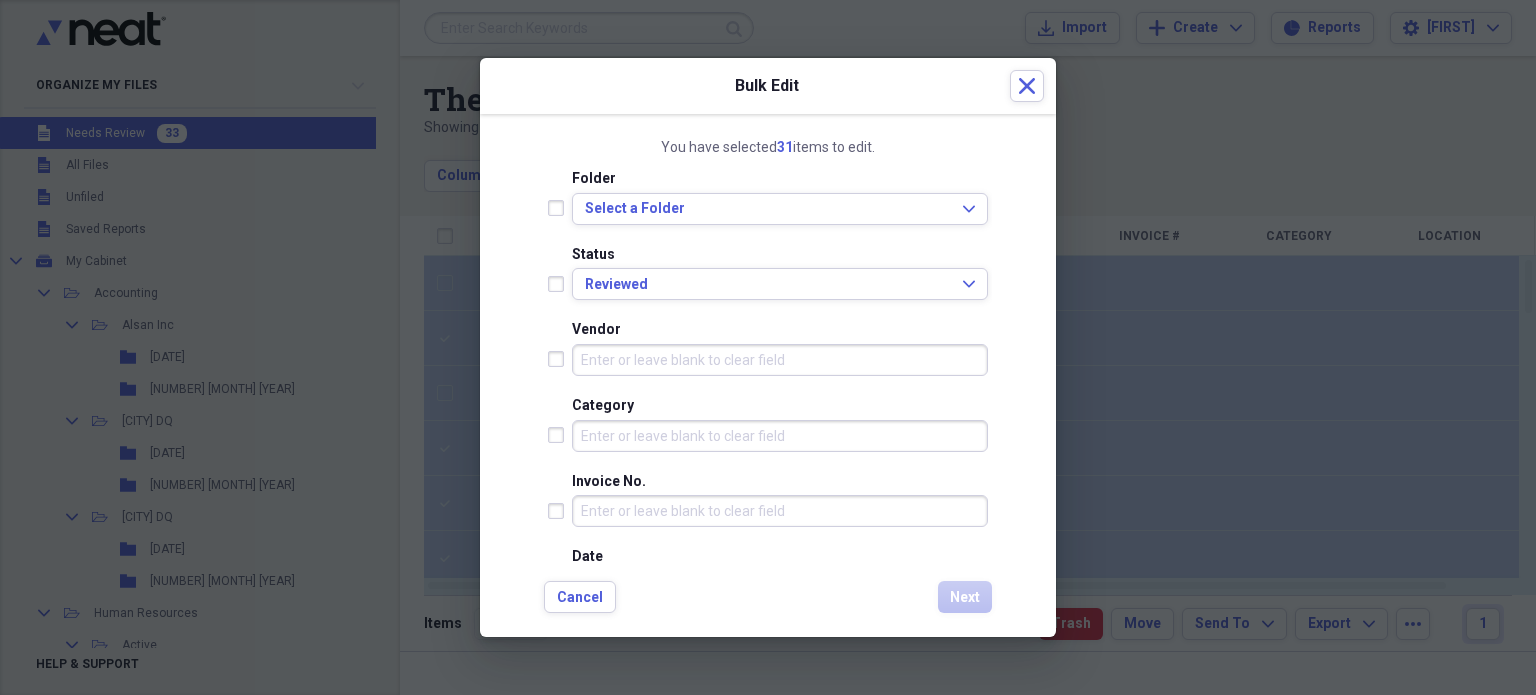 checkbox on "false" 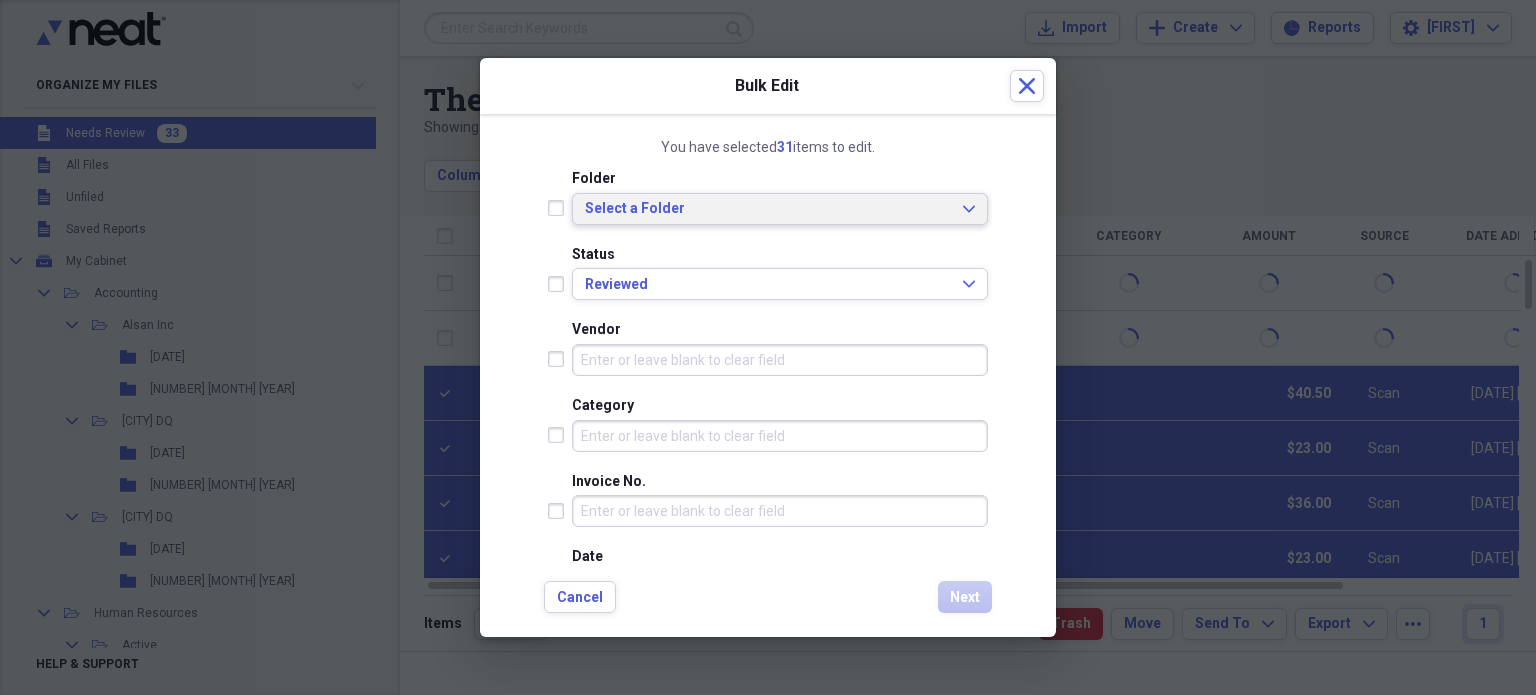 click on "Select a Folder" at bounding box center [768, 209] 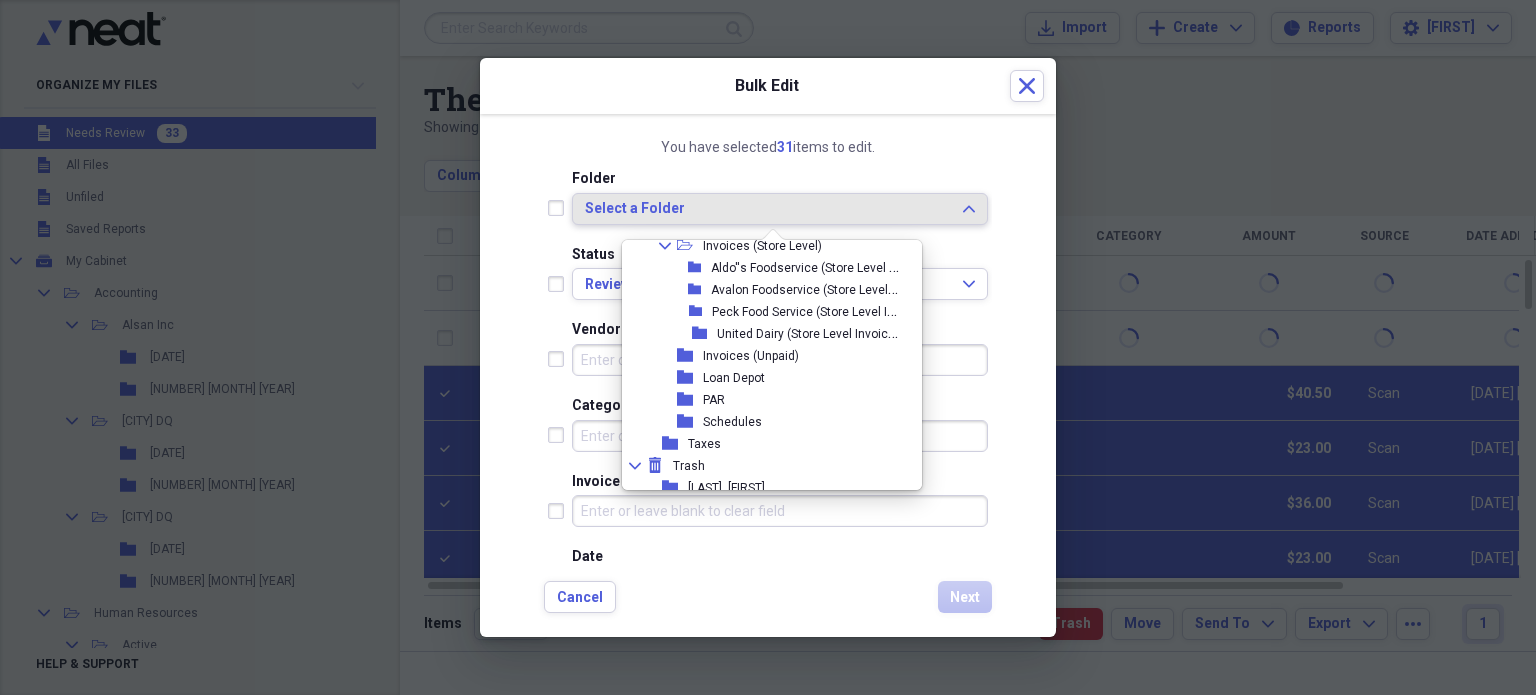 scroll, scrollTop: 3892, scrollLeft: 0, axis: vertical 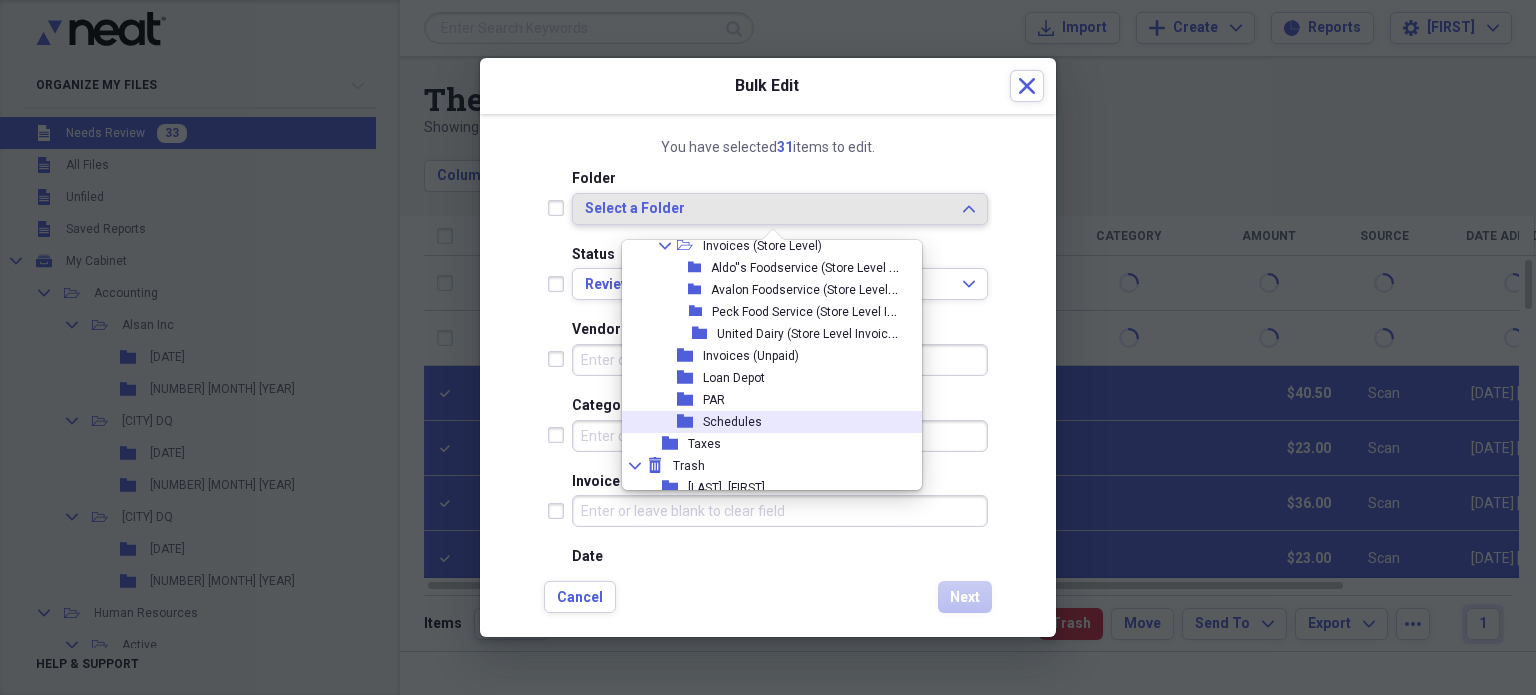 click on "Schedules" at bounding box center (732, 422) 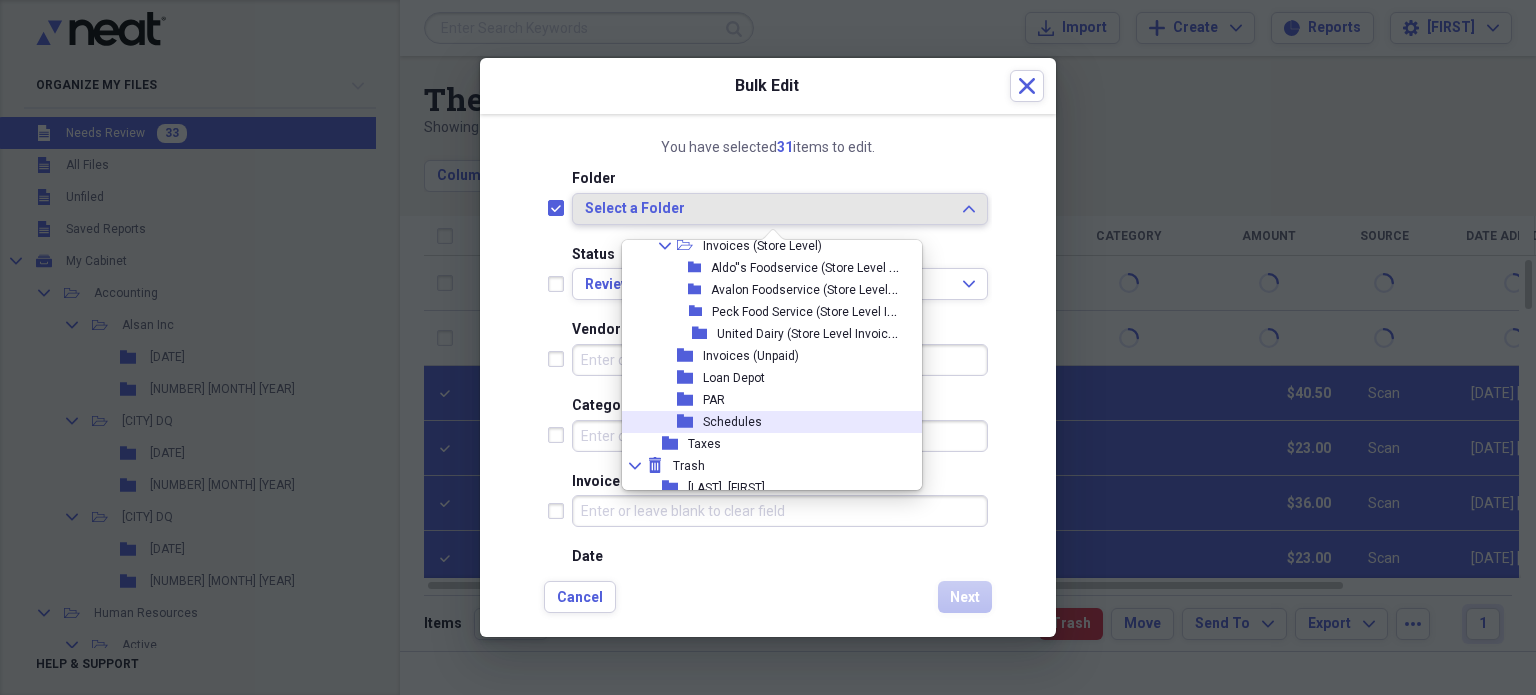 checkbox on "true" 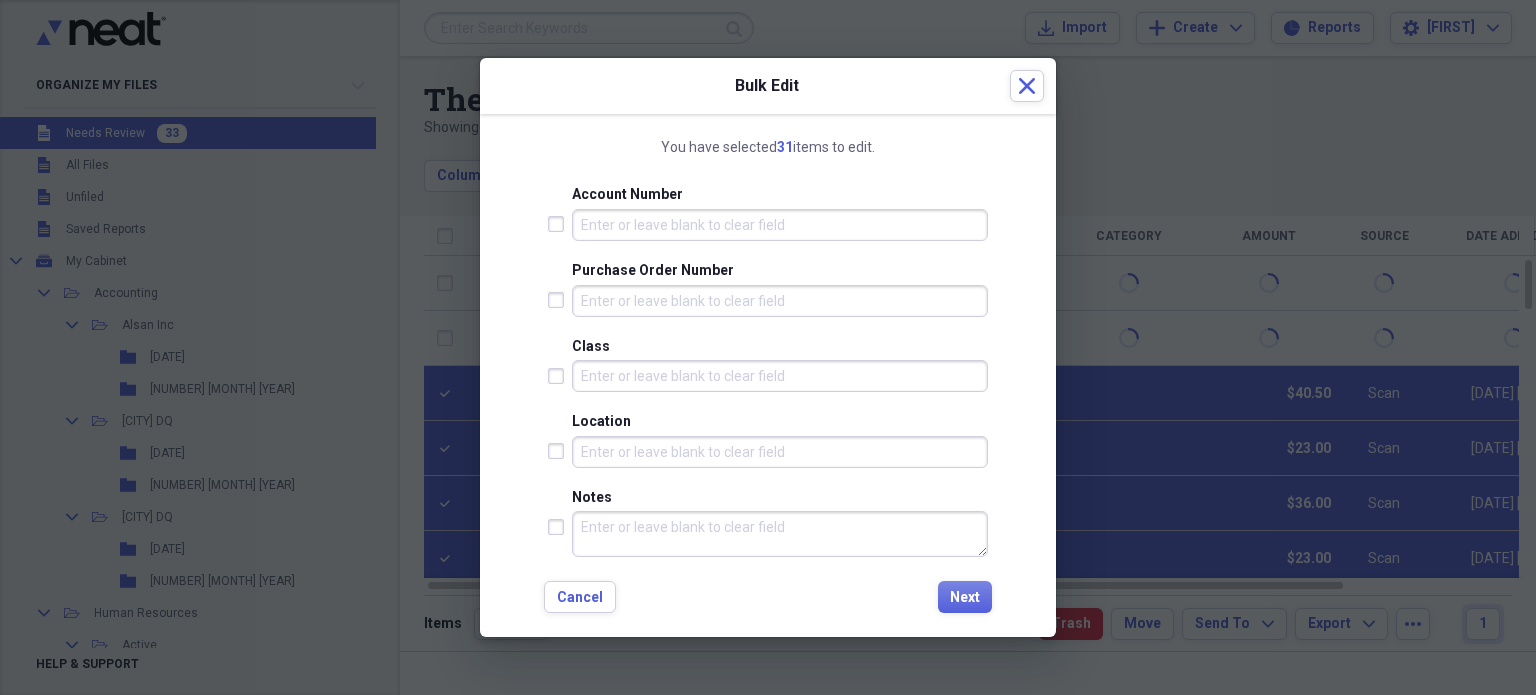 scroll, scrollTop: 898, scrollLeft: 0, axis: vertical 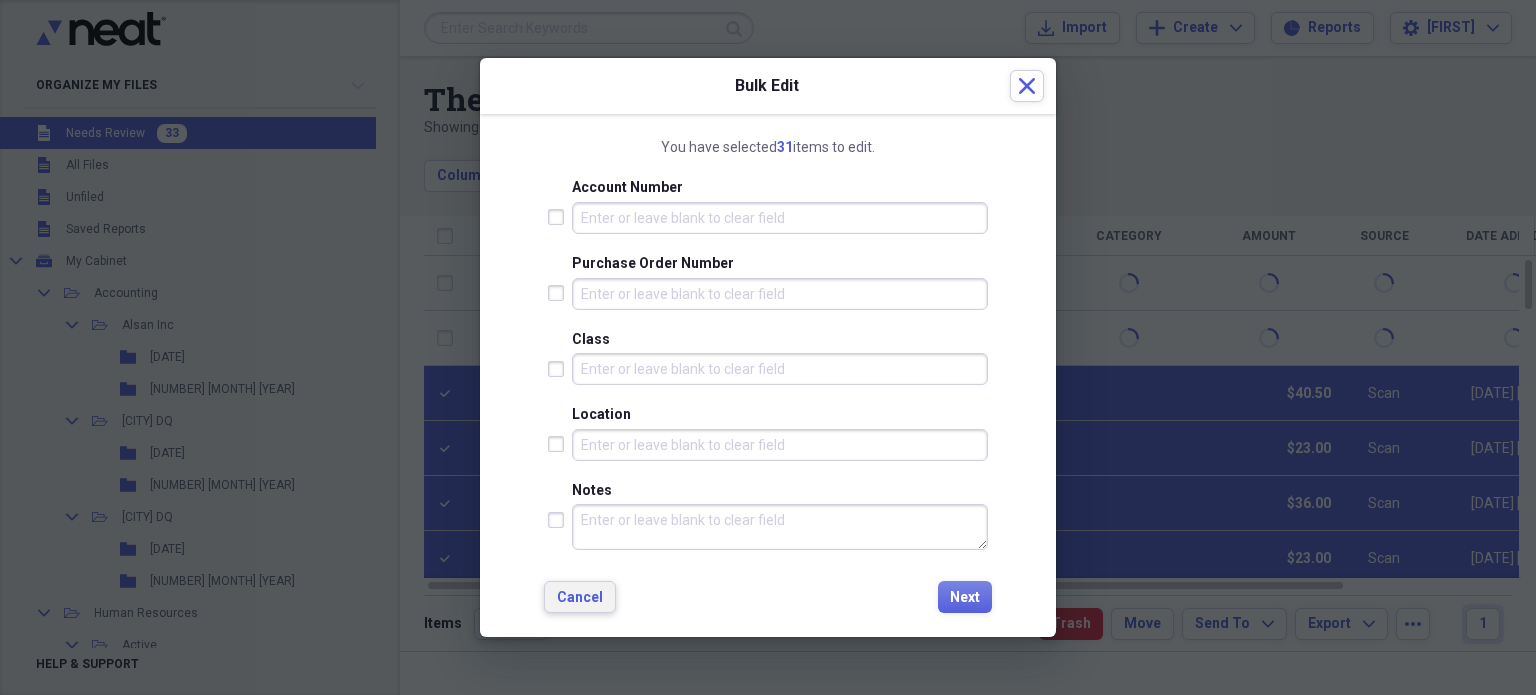click on "Cancel" at bounding box center [580, 597] 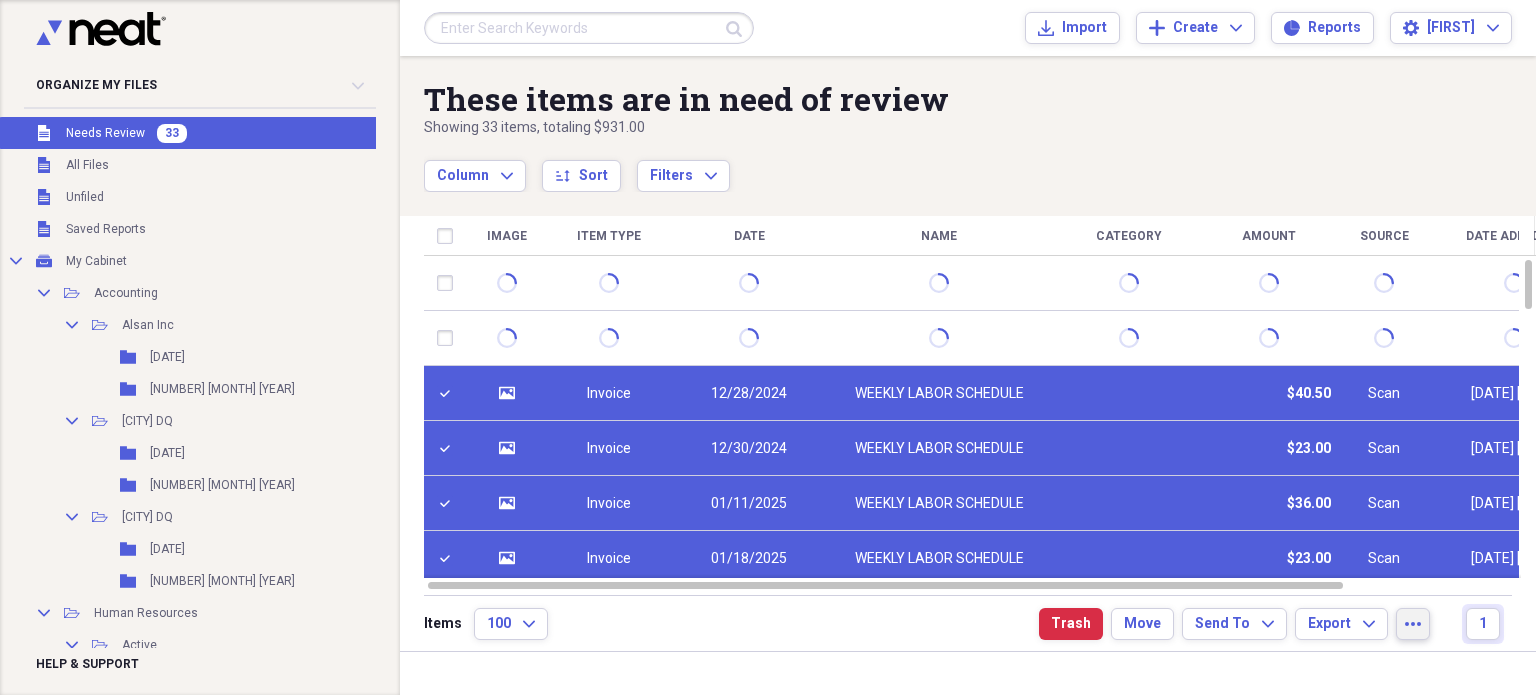 click on "more" at bounding box center (1413, 624) 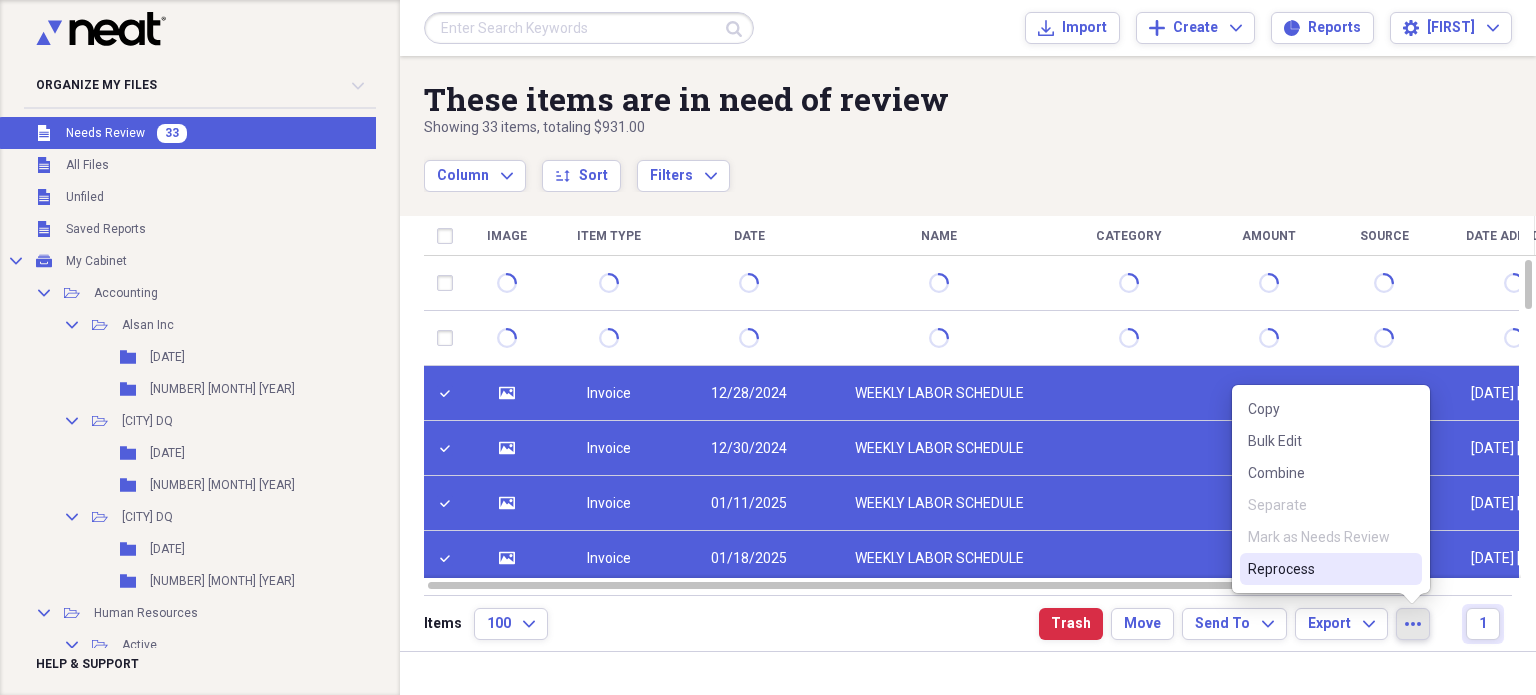 click on "Reprocess" at bounding box center [1319, 569] 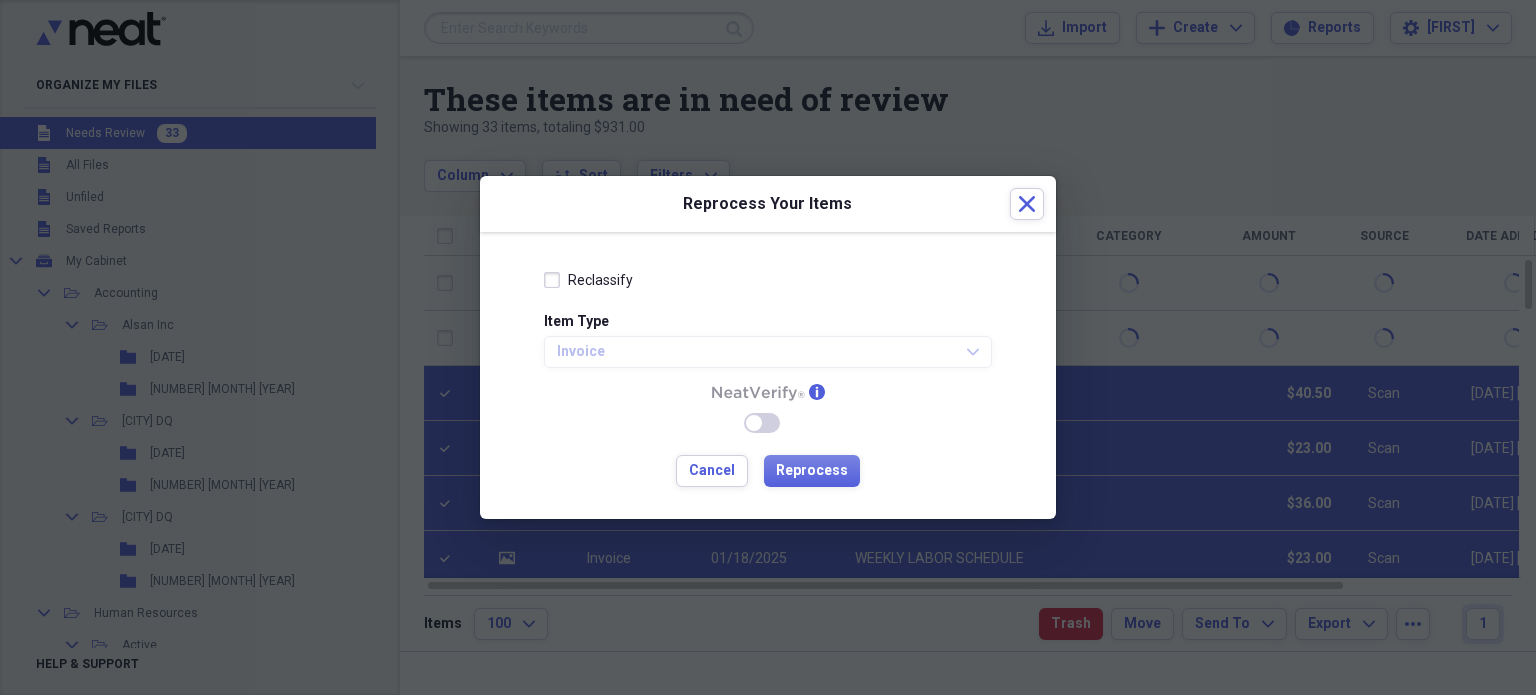 click on "Reclassify" at bounding box center (600, 280) 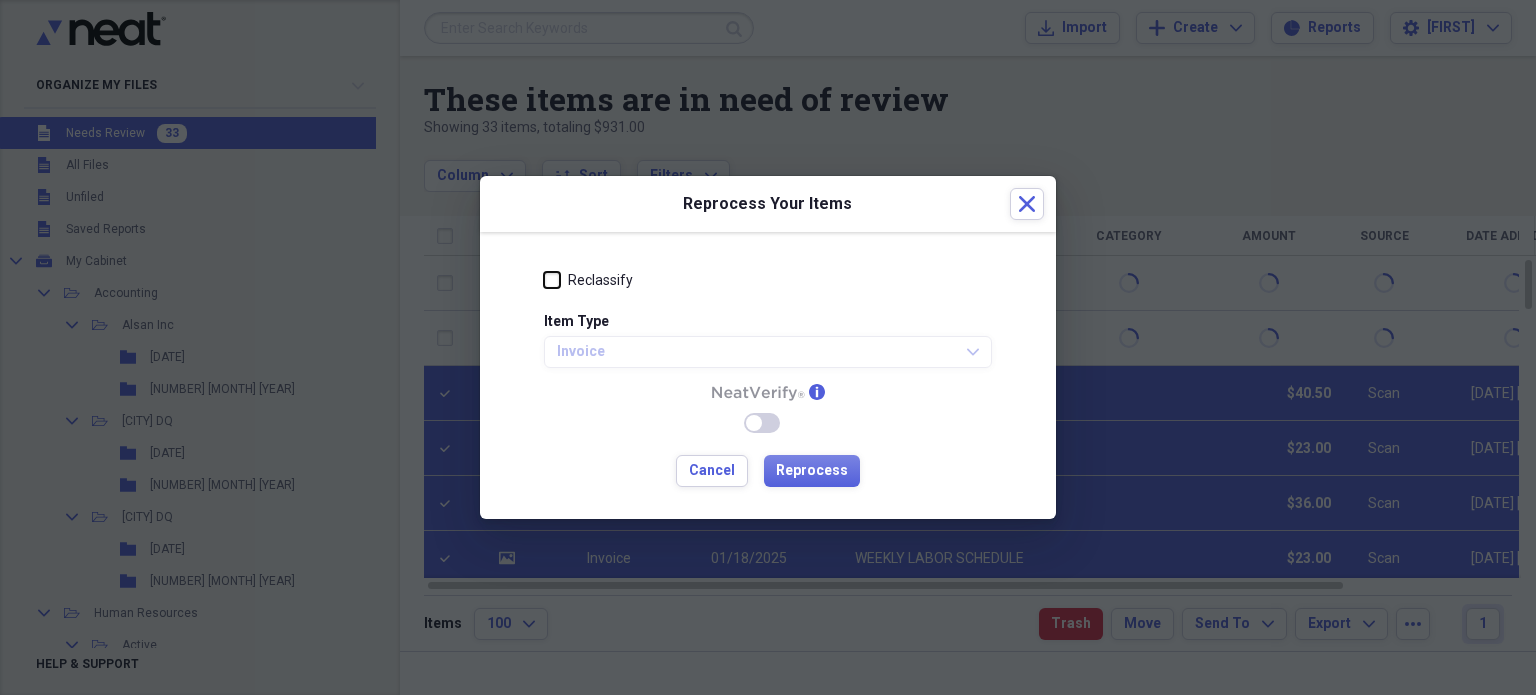 click on "Reclassify" at bounding box center [544, 280] 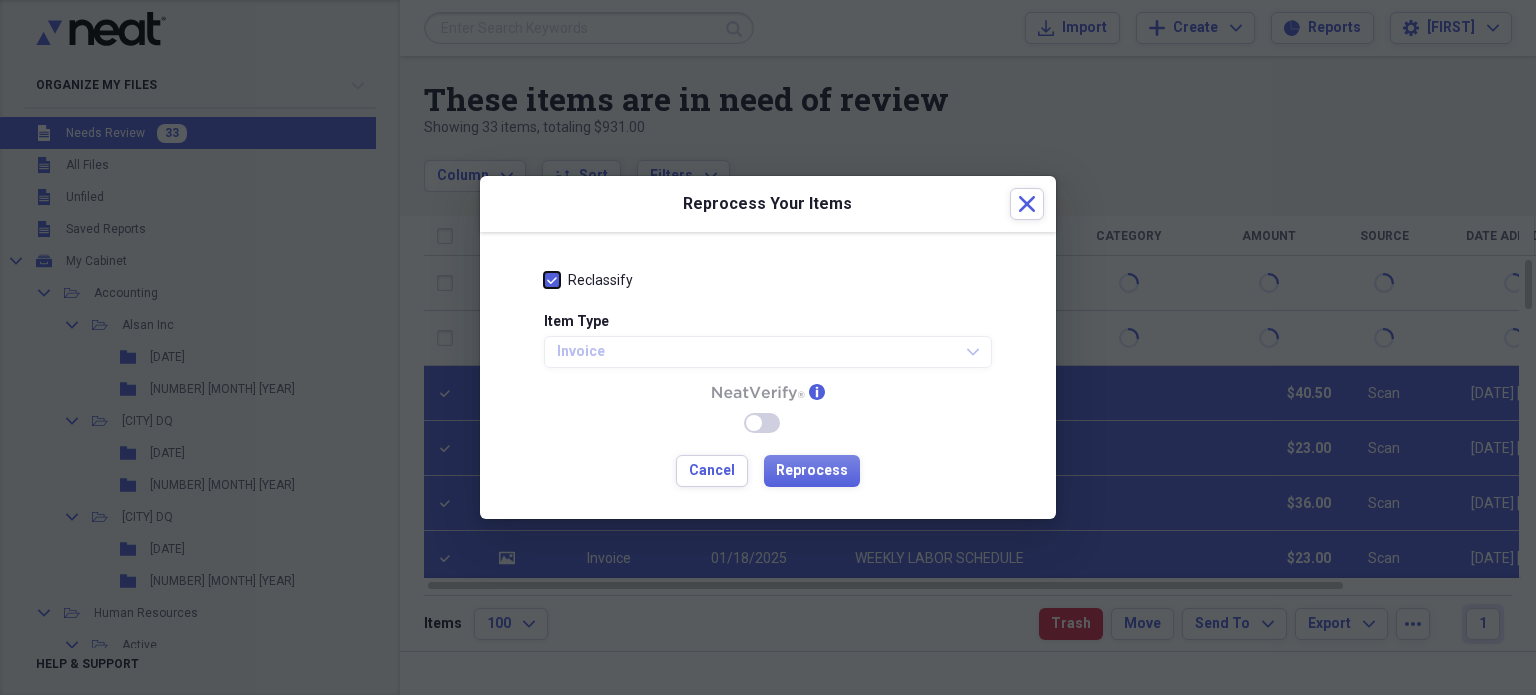 checkbox on "true" 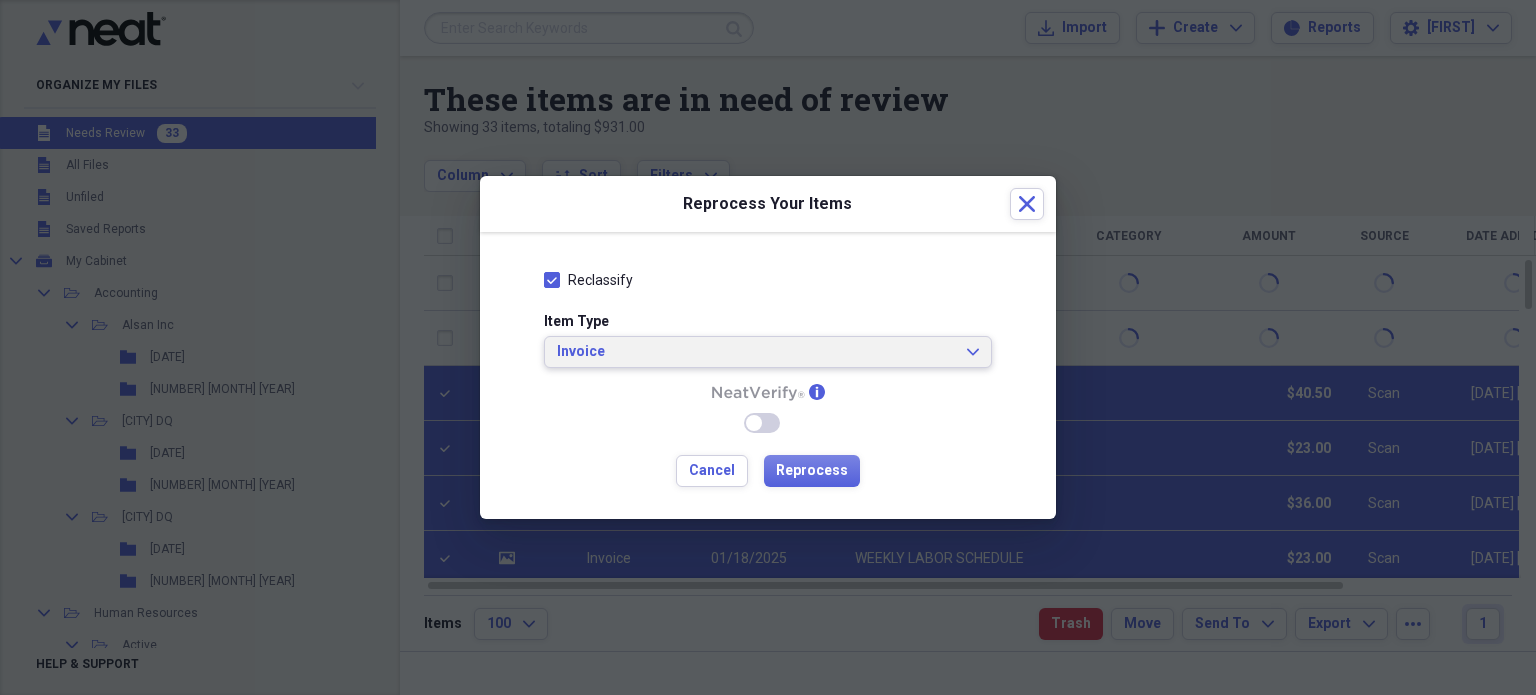 click on "Invoice" at bounding box center (756, 352) 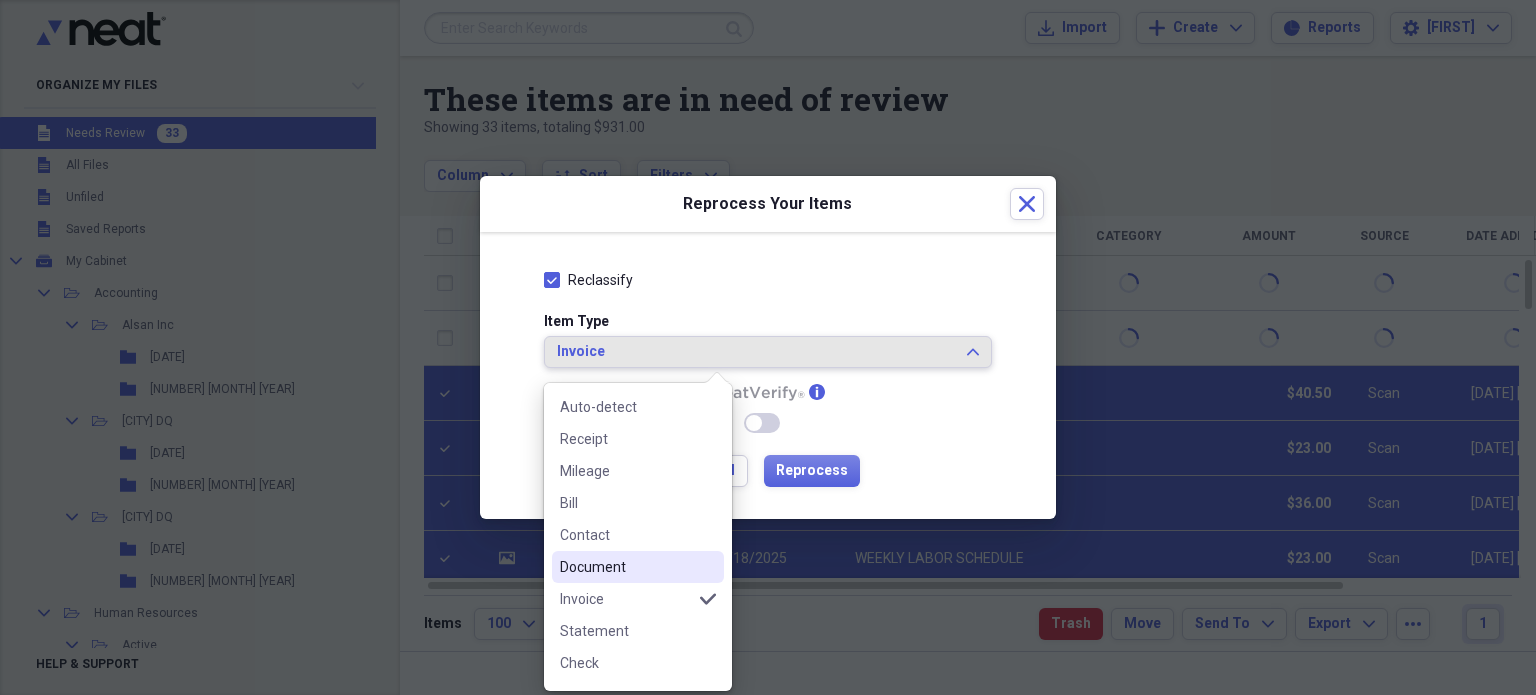 click on "Document" at bounding box center [626, 567] 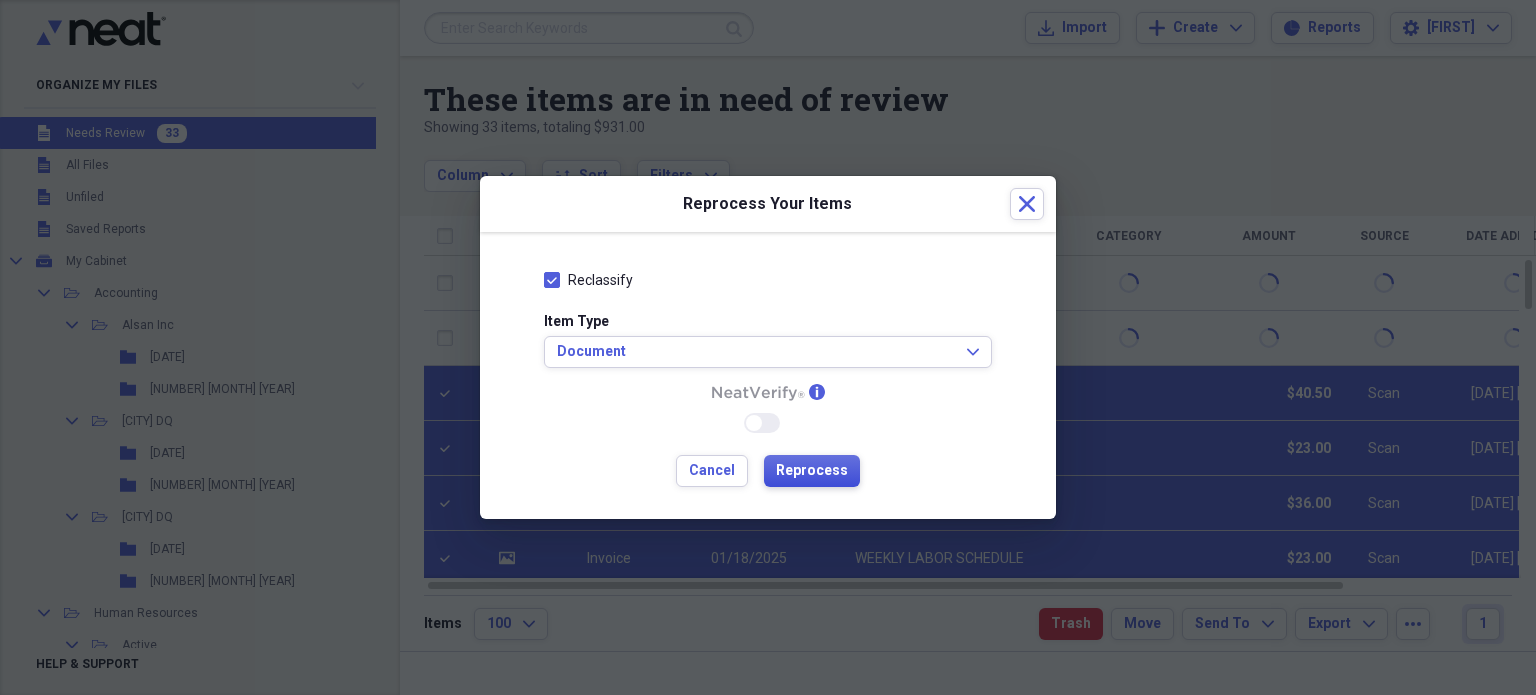 click on "Reprocess" at bounding box center [812, 471] 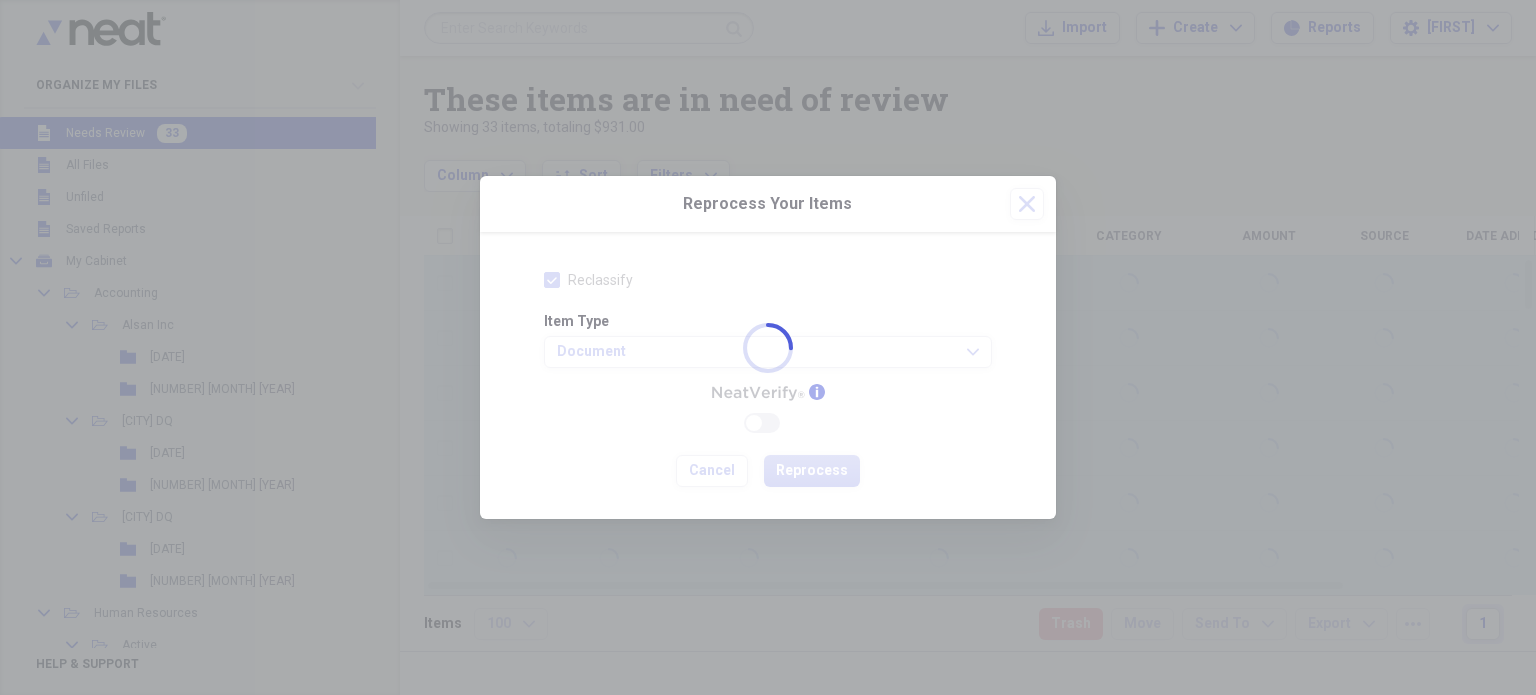 checkbox on "false" 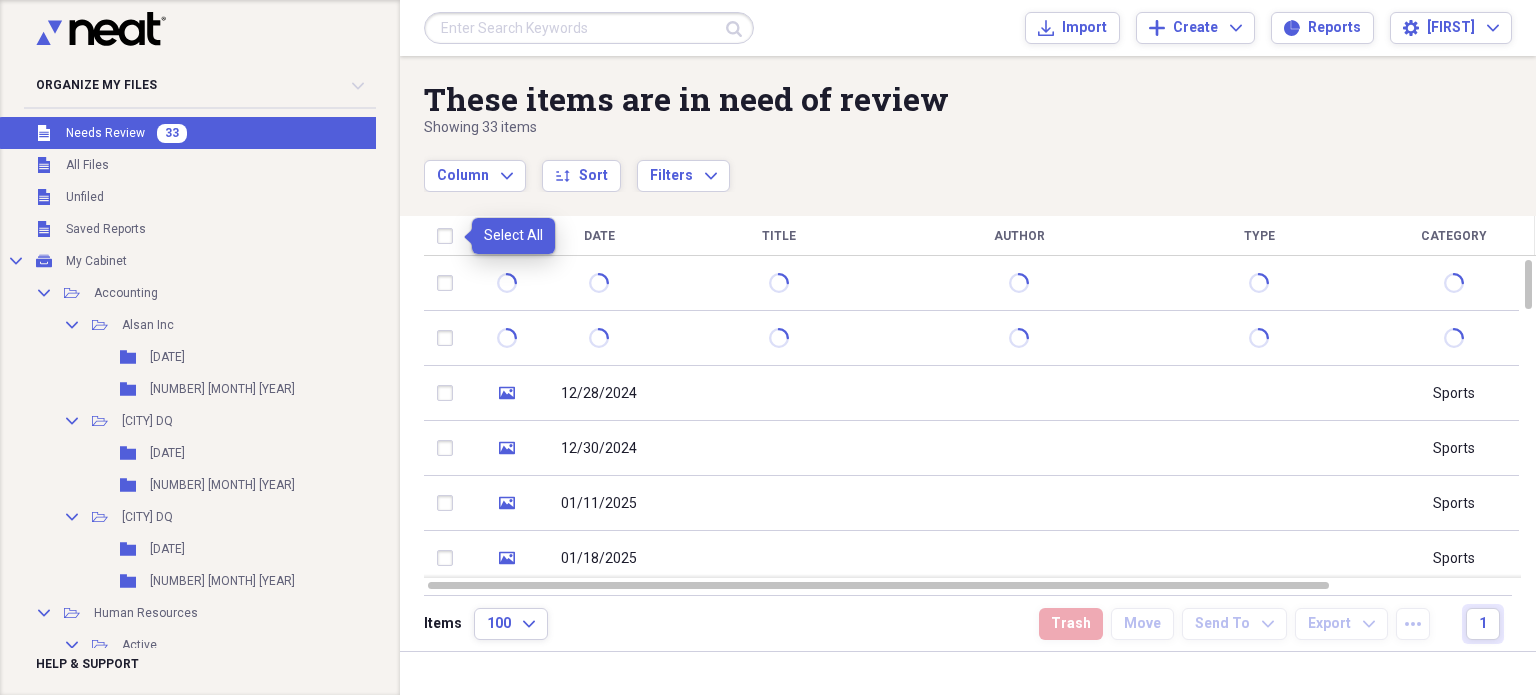 click at bounding box center [449, 236] 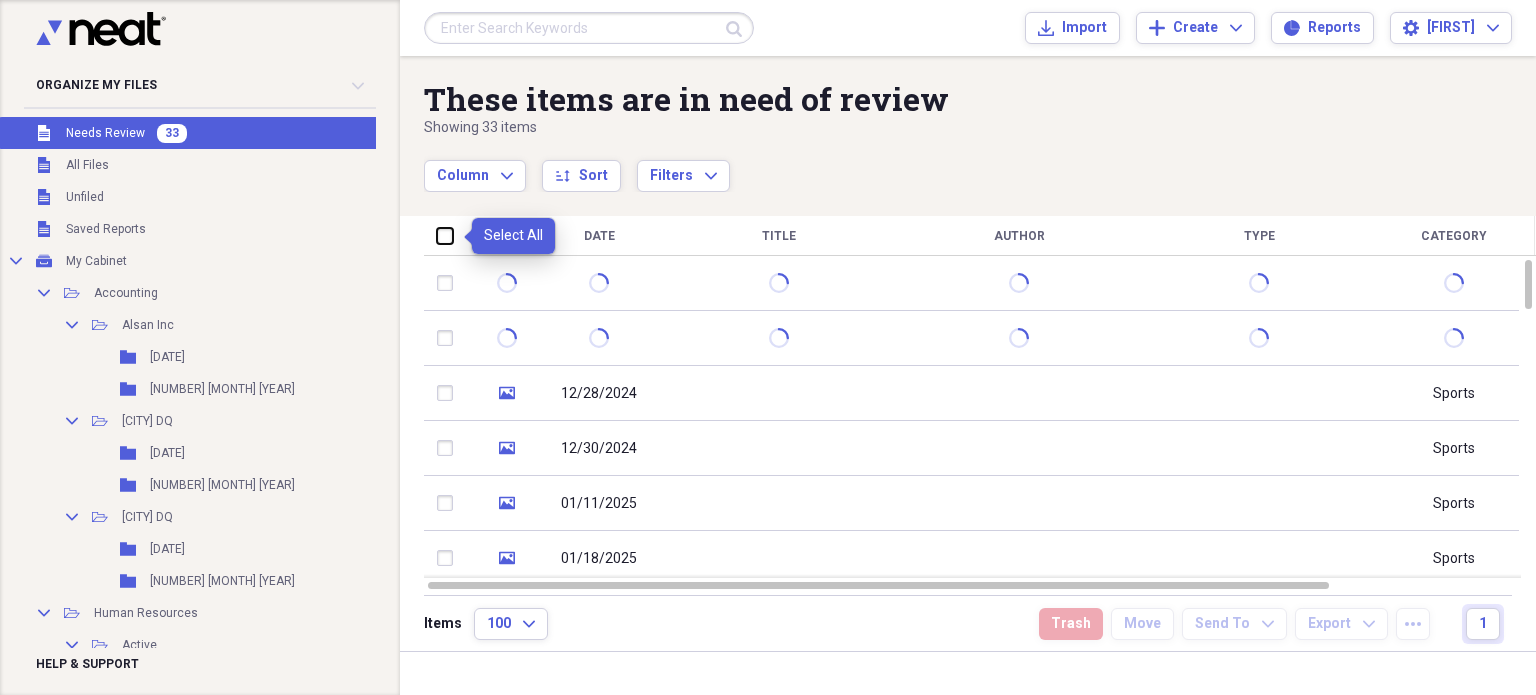 click at bounding box center (437, 235) 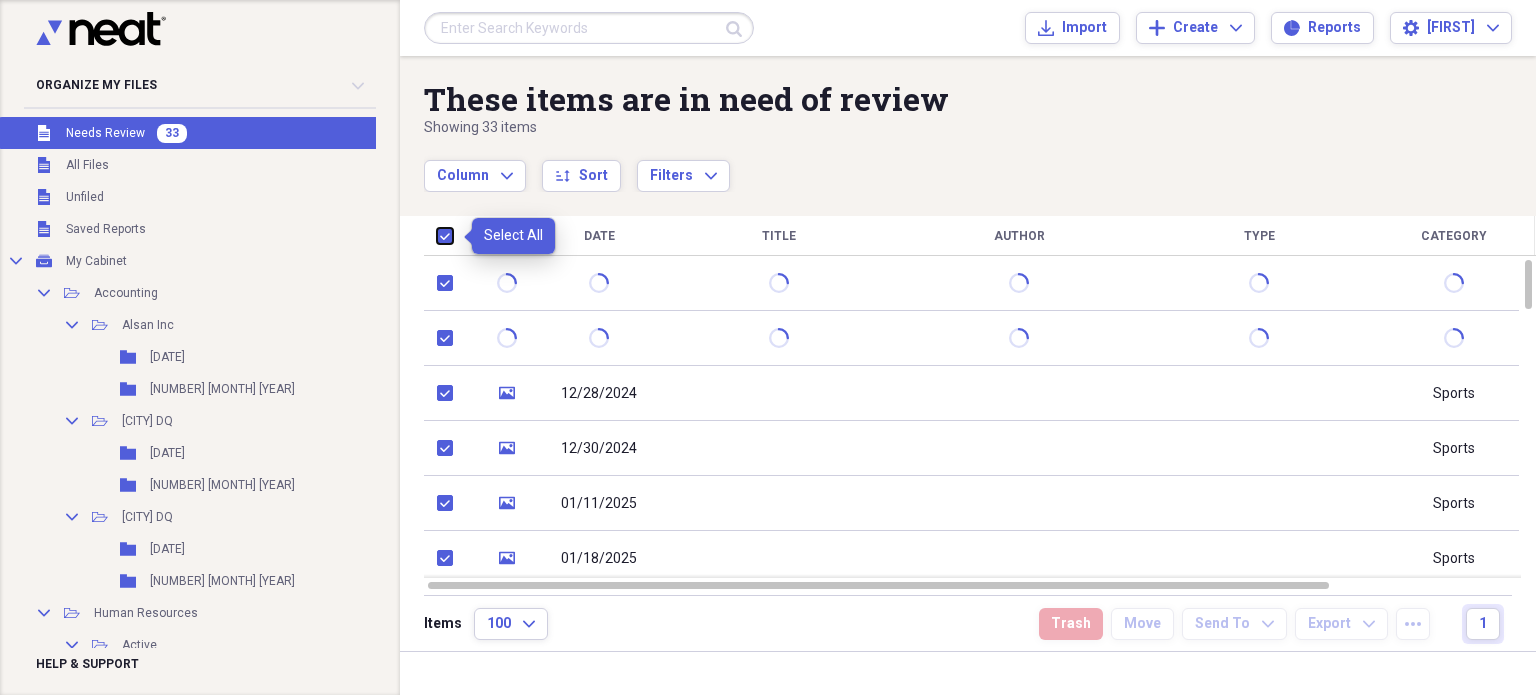 checkbox on "true" 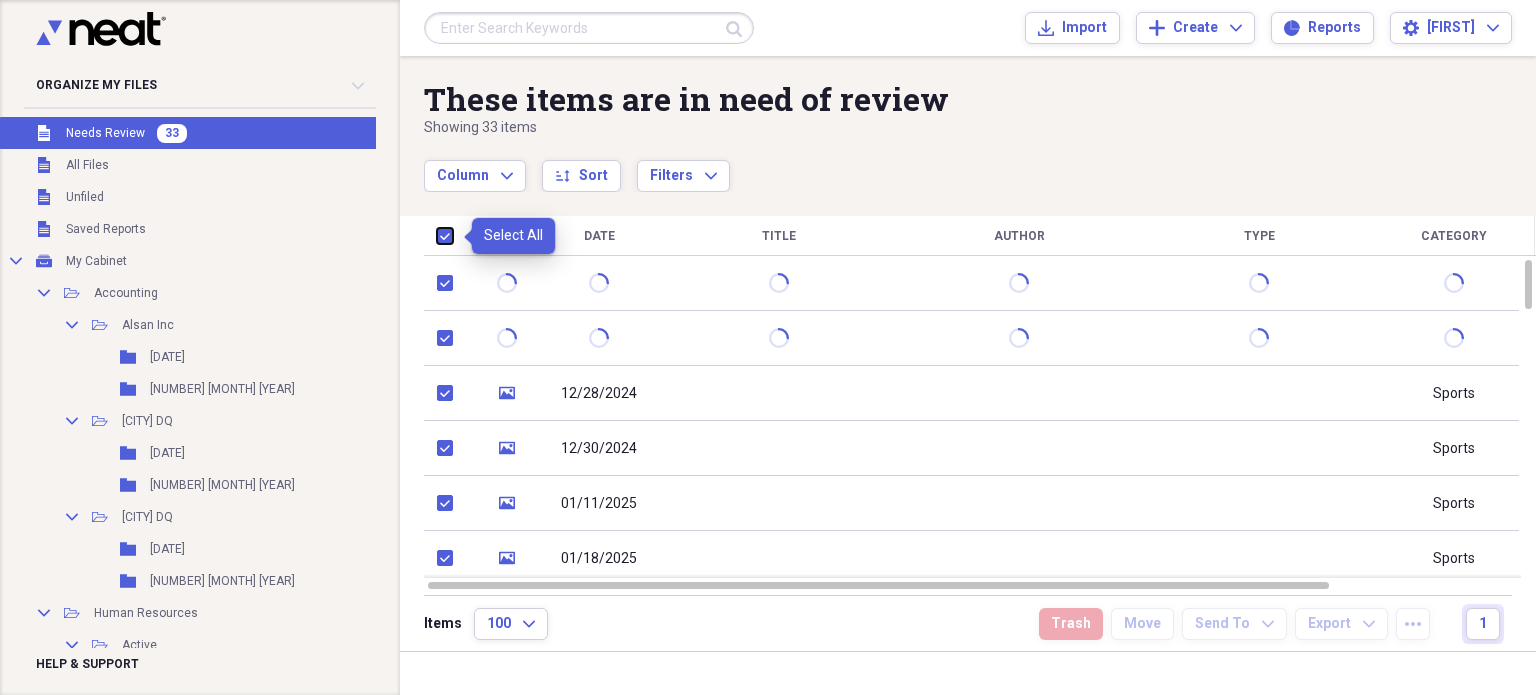 checkbox on "true" 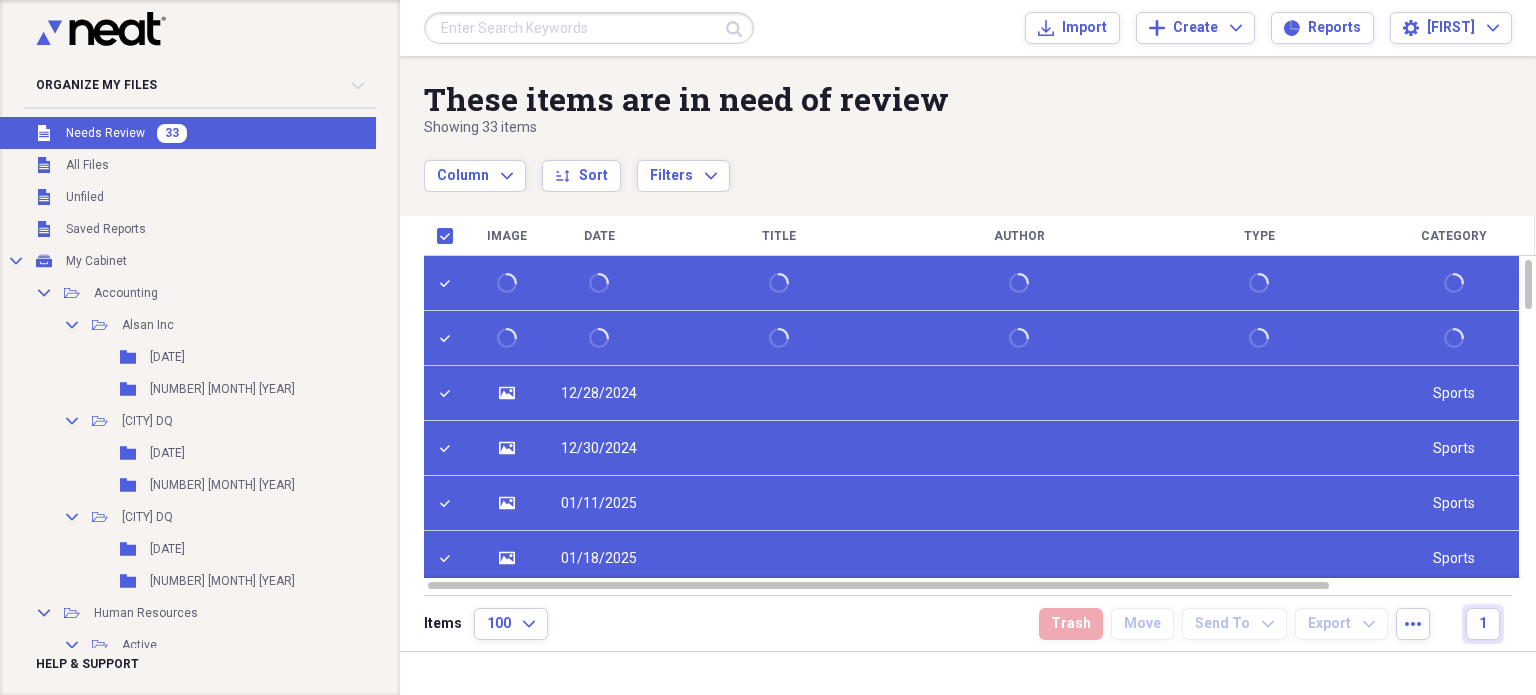 click at bounding box center [449, 283] 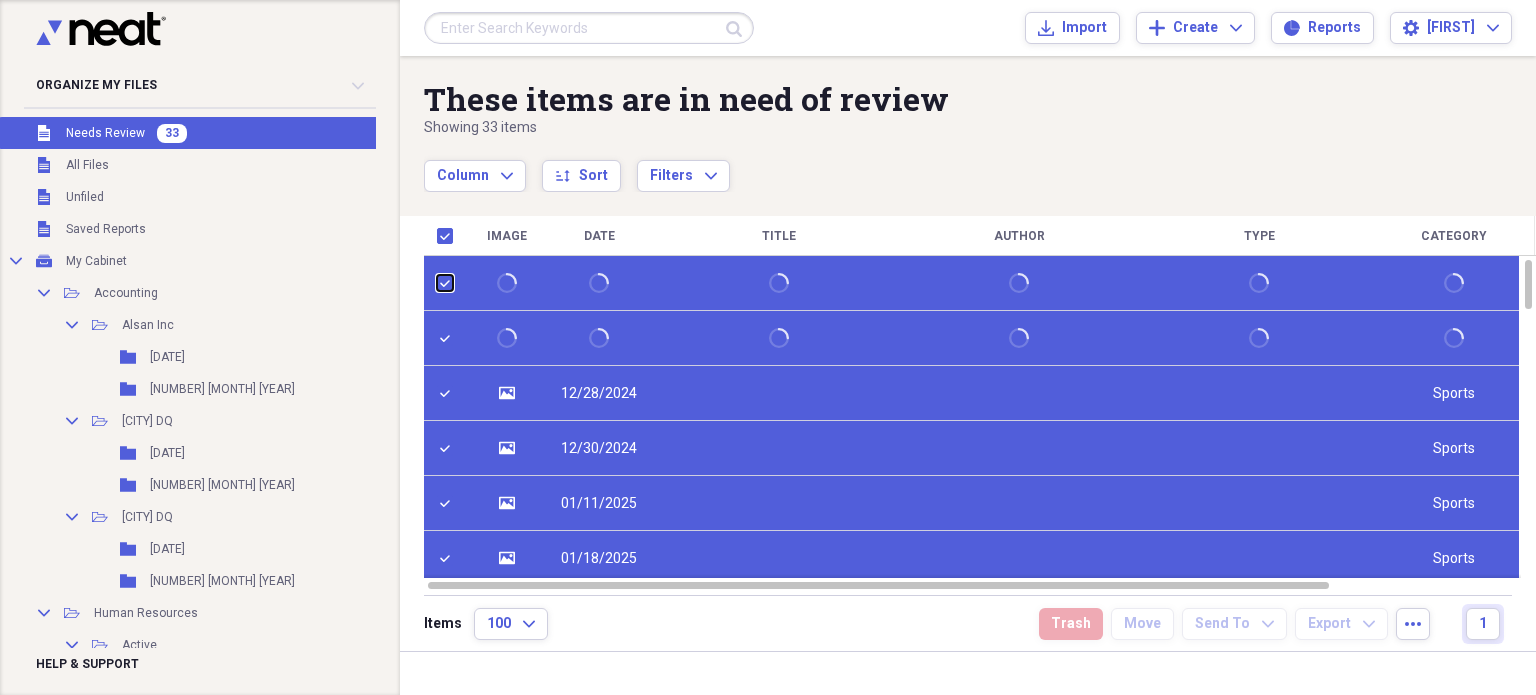 click at bounding box center [437, 283] 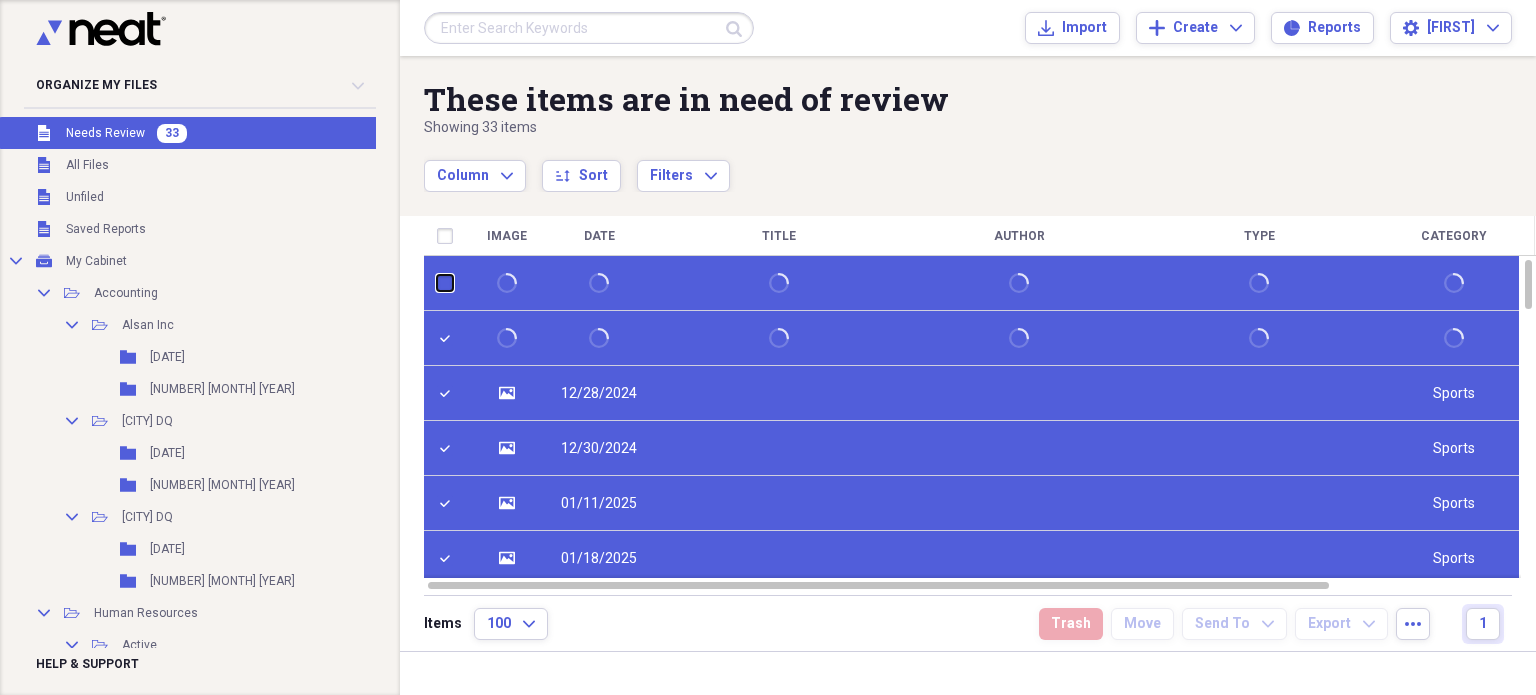 checkbox on "false" 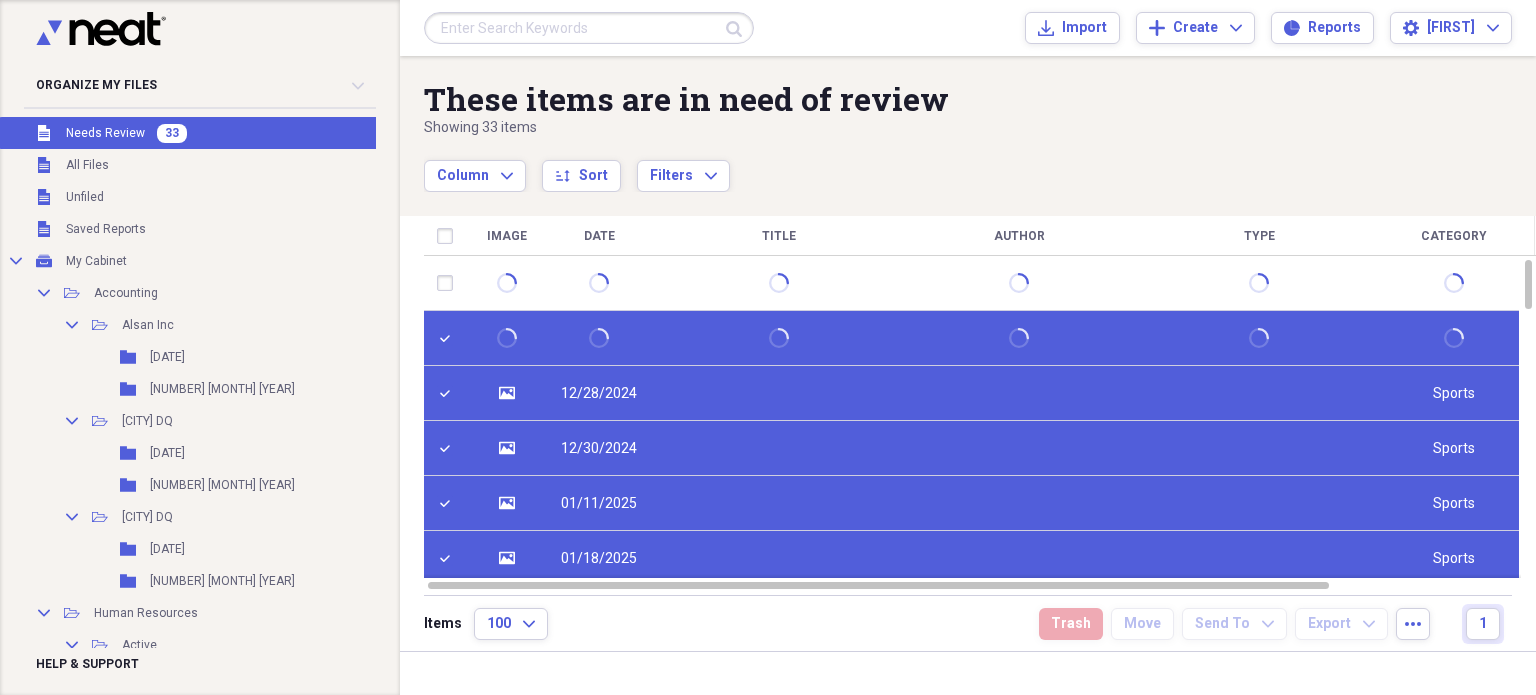 click at bounding box center (449, 338) 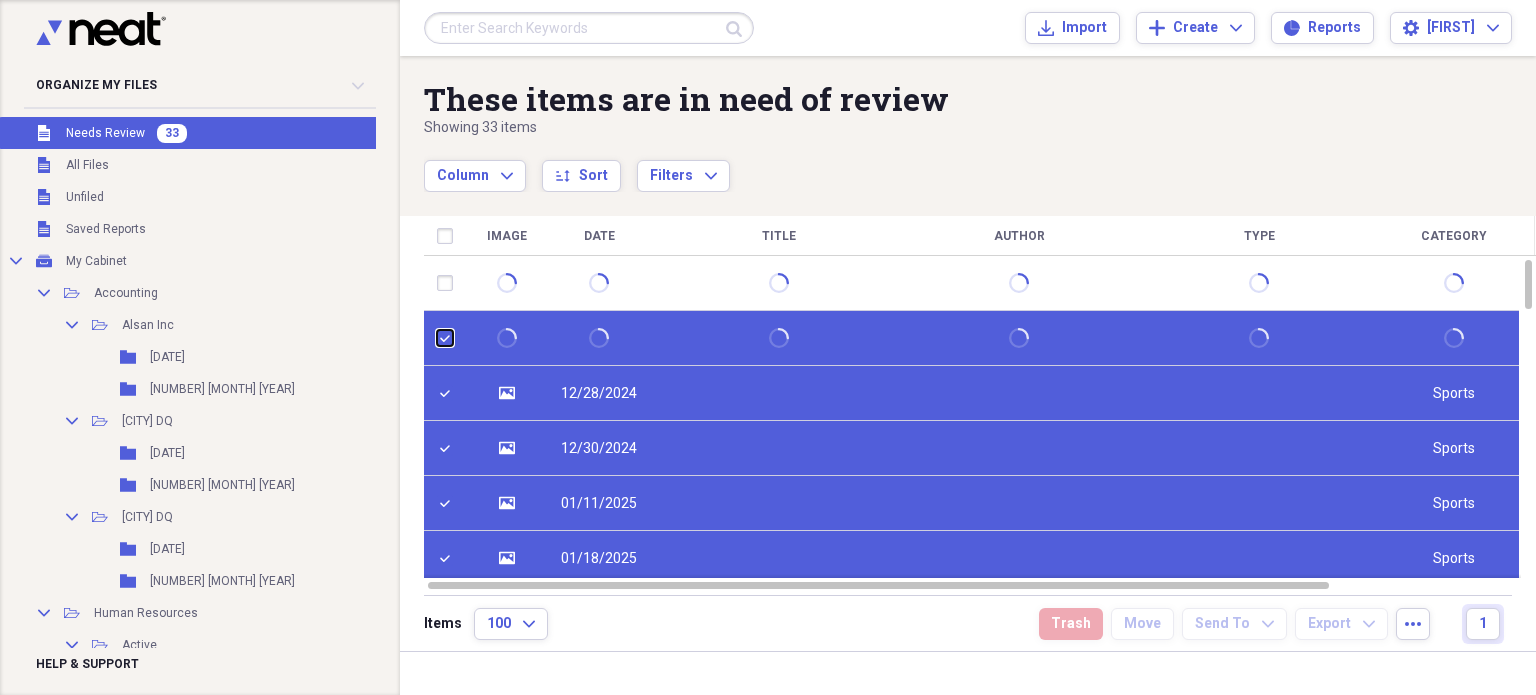 click at bounding box center [437, 338] 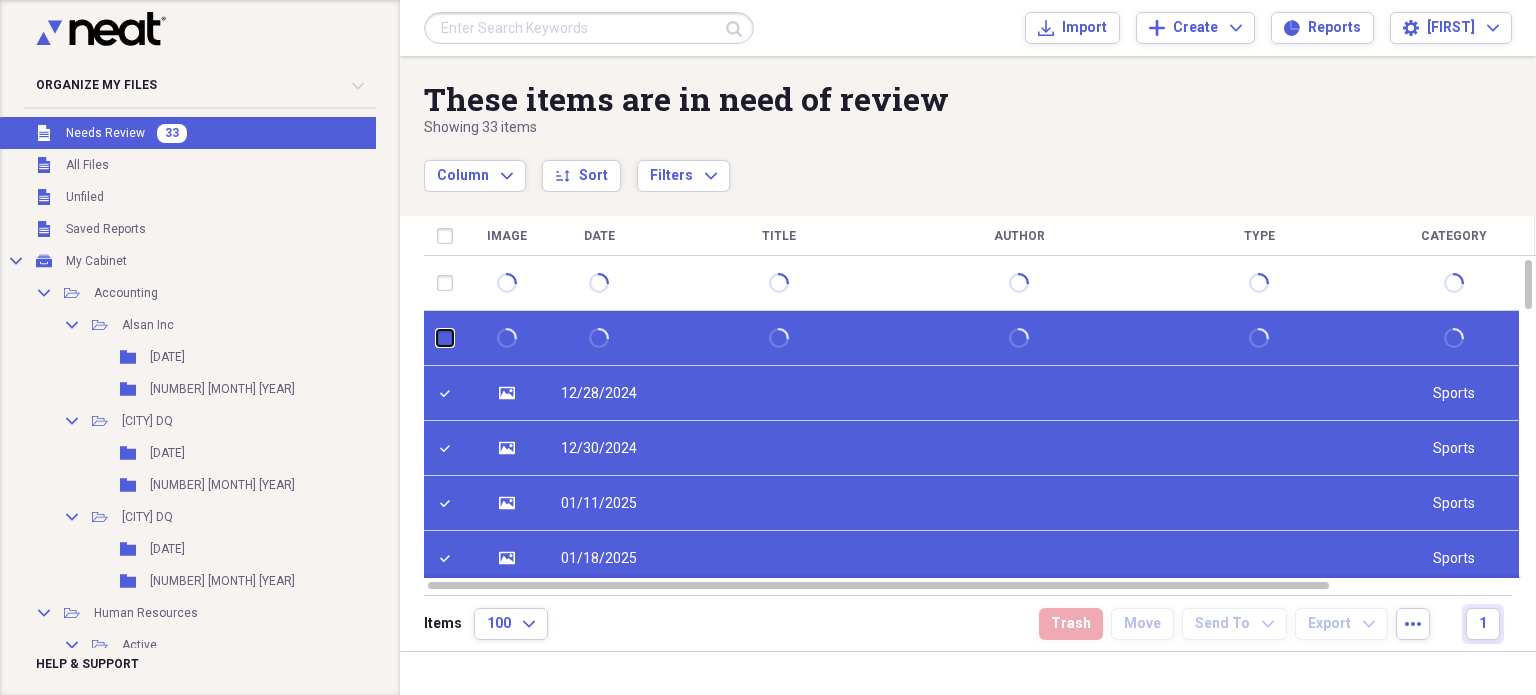 checkbox on "false" 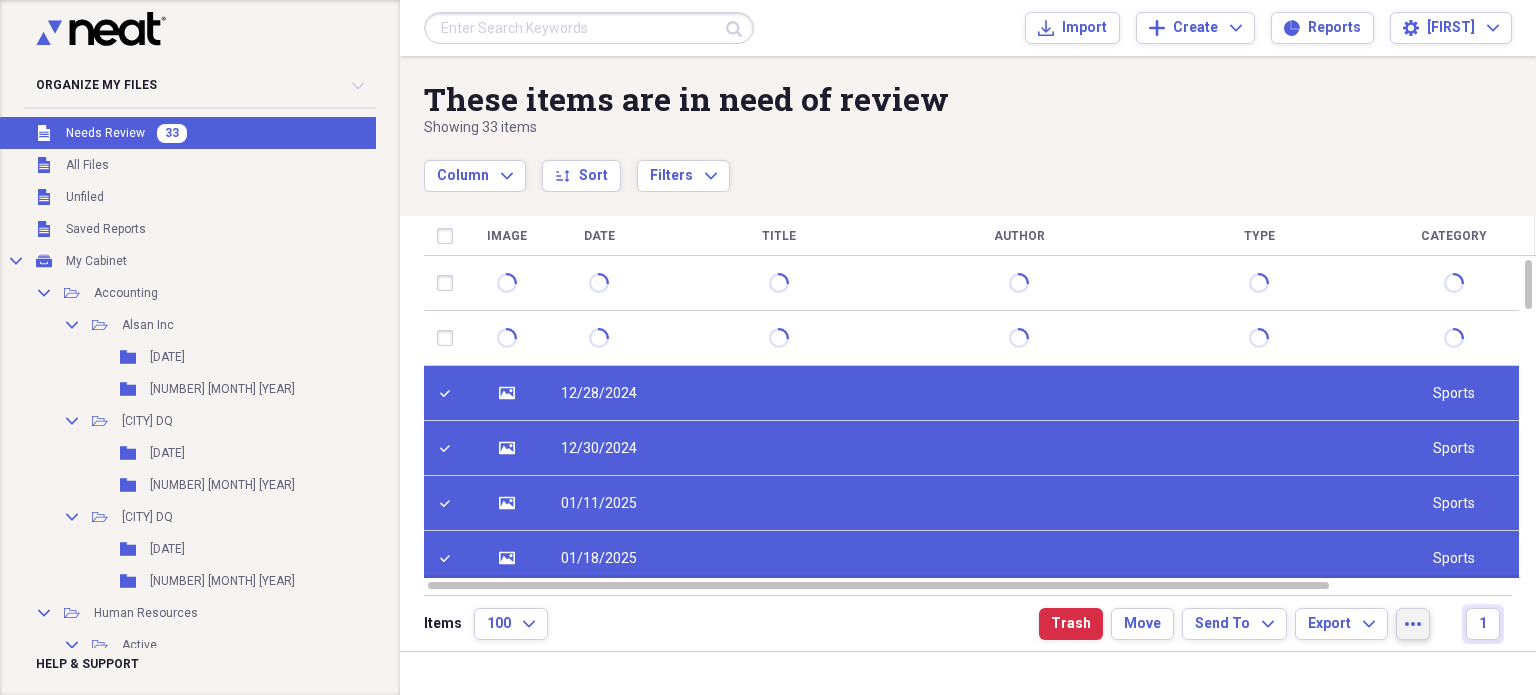 click on "more" 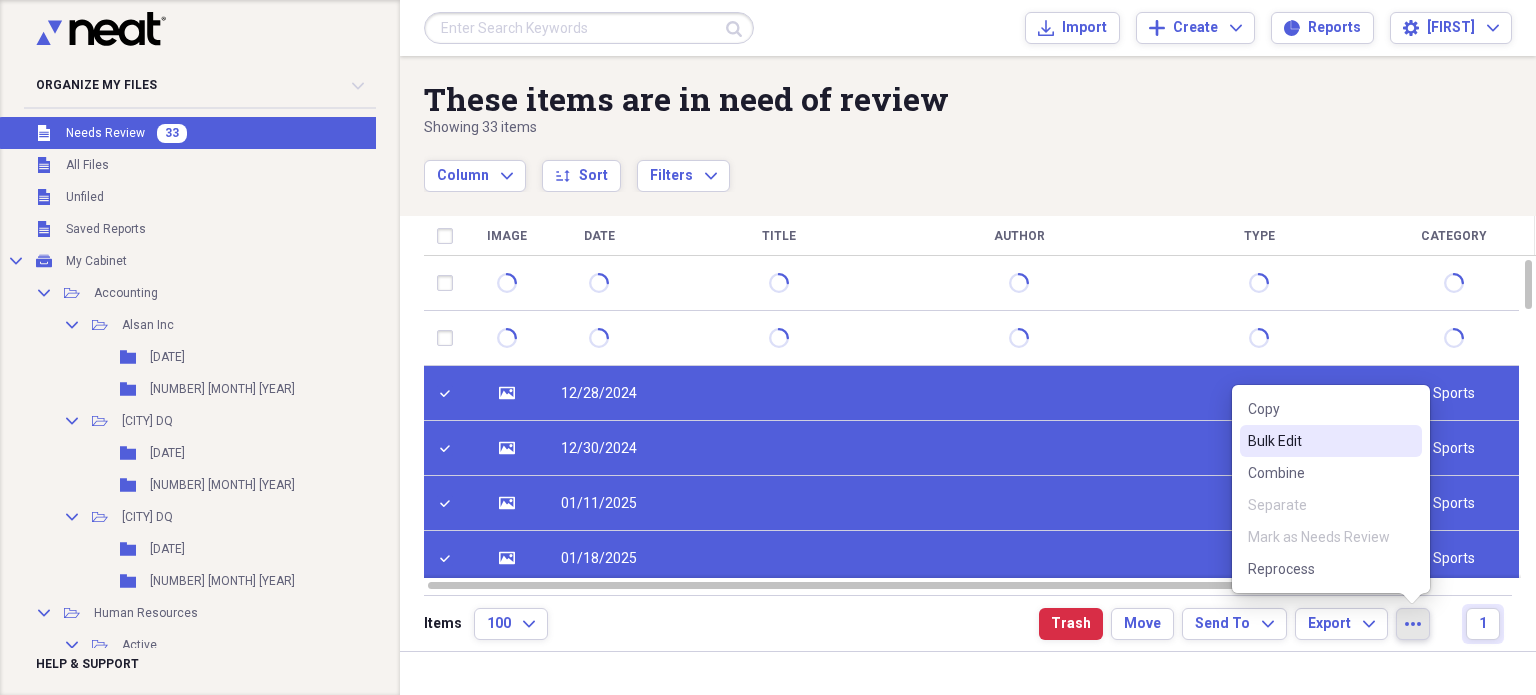 click on "Bulk Edit" at bounding box center [1319, 441] 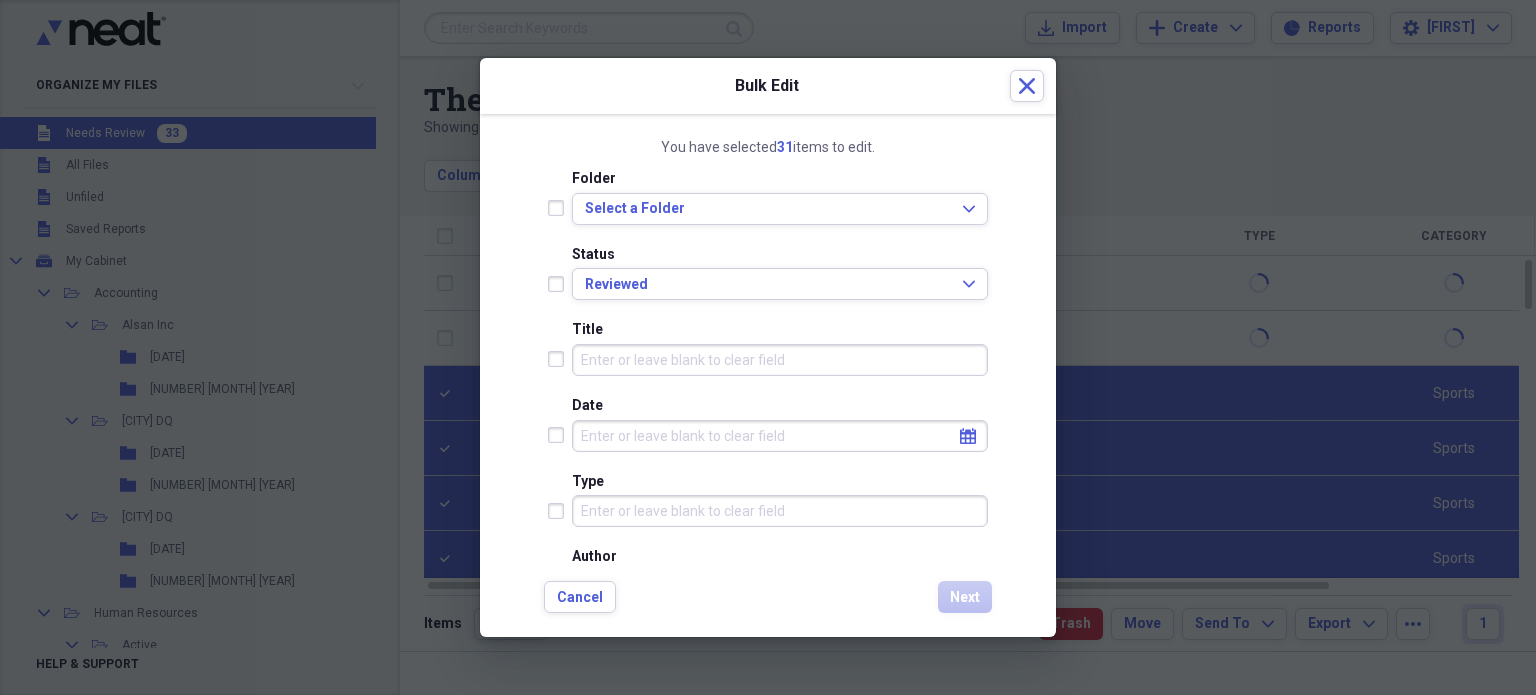 click on "Title" at bounding box center (780, 360) 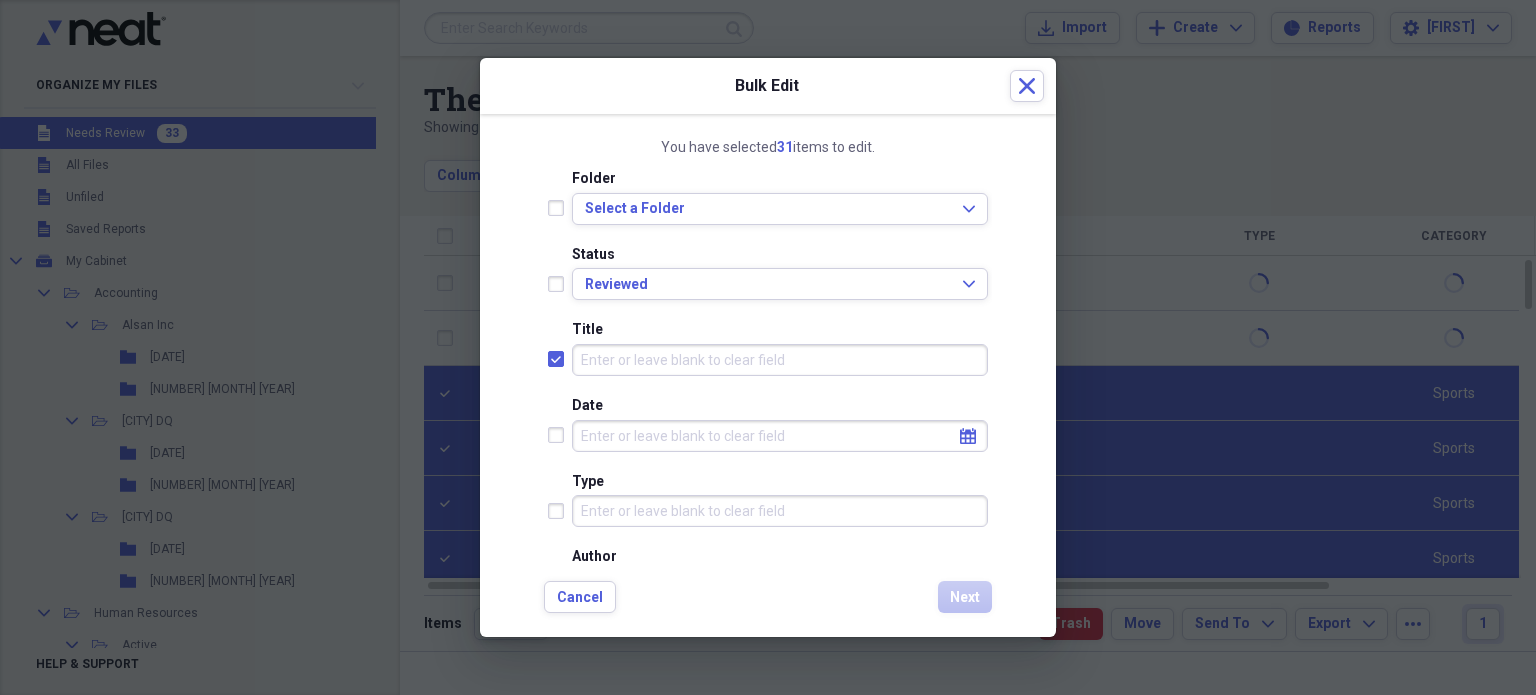 checkbox on "true" 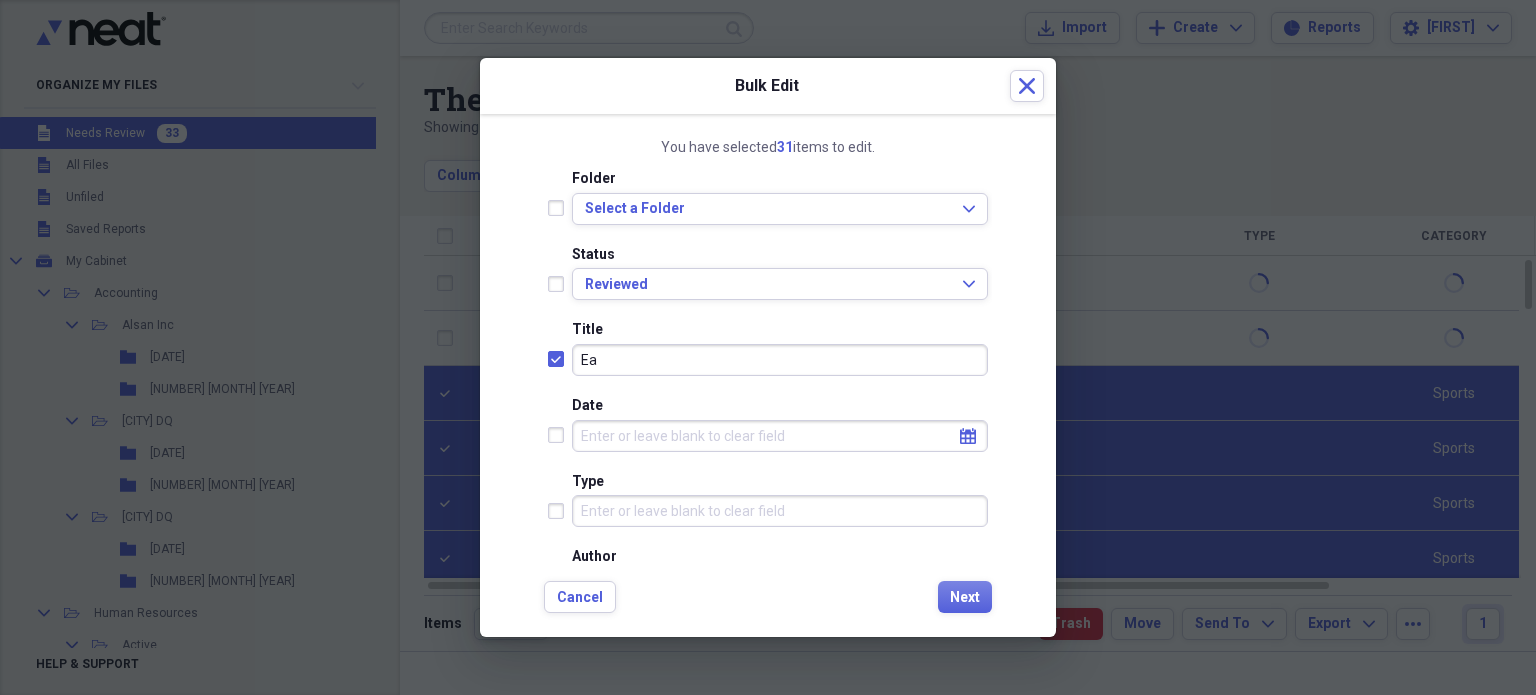 type on "E" 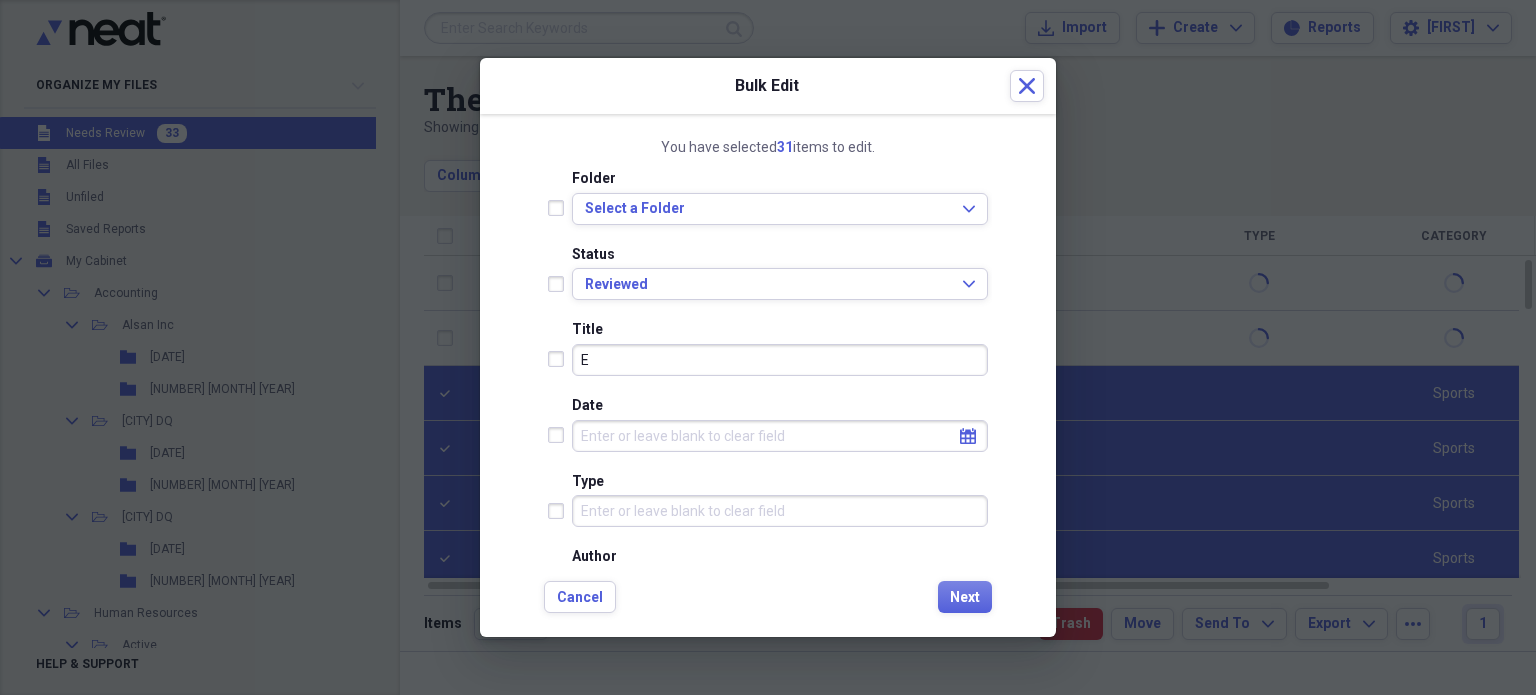 type 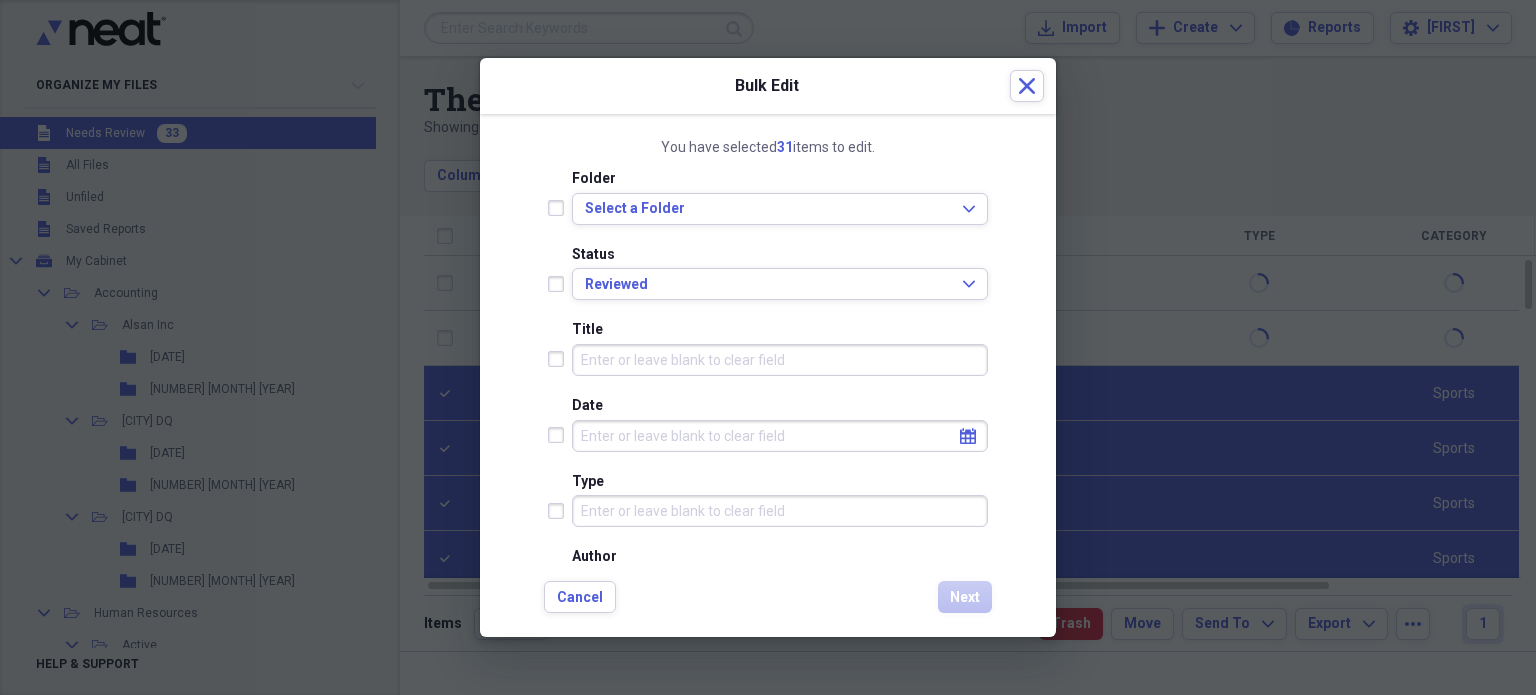 checkbox on "true" 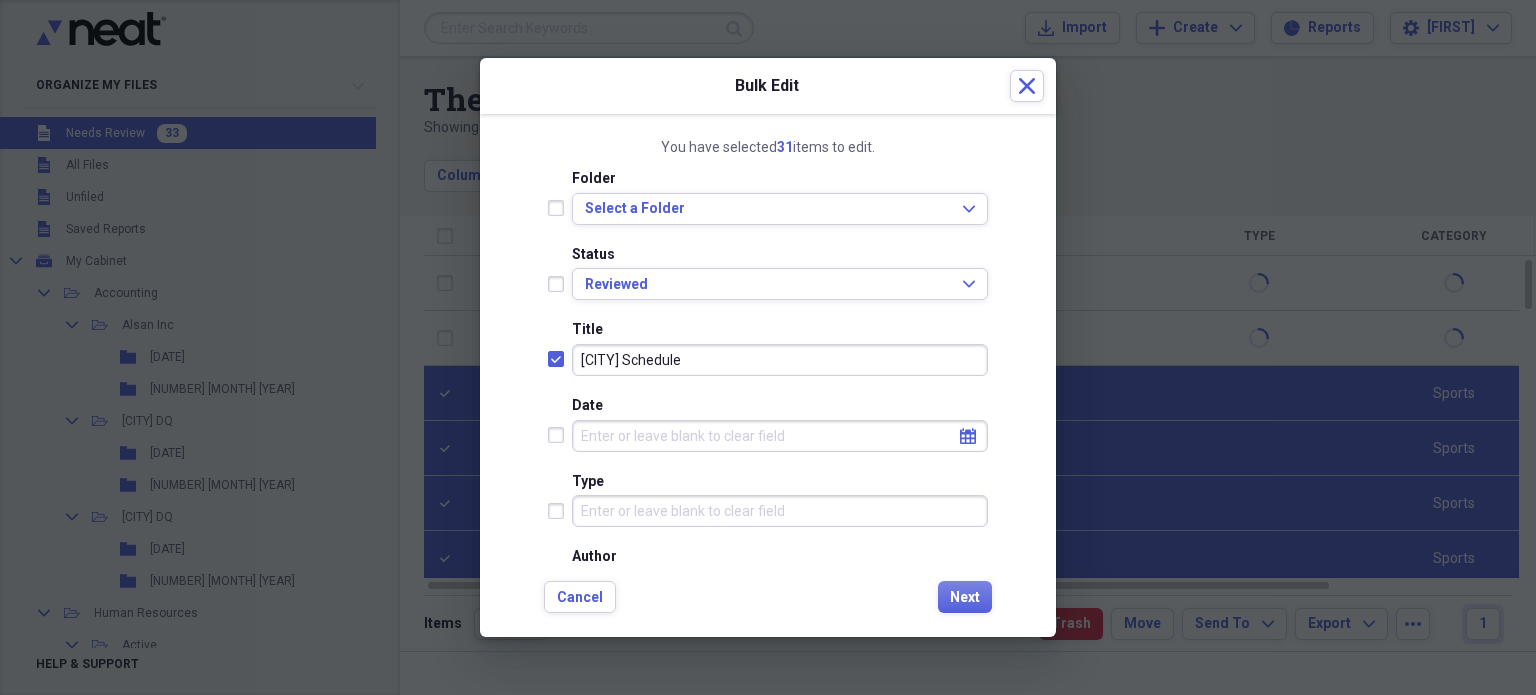 type on "Leetonia Schedule" 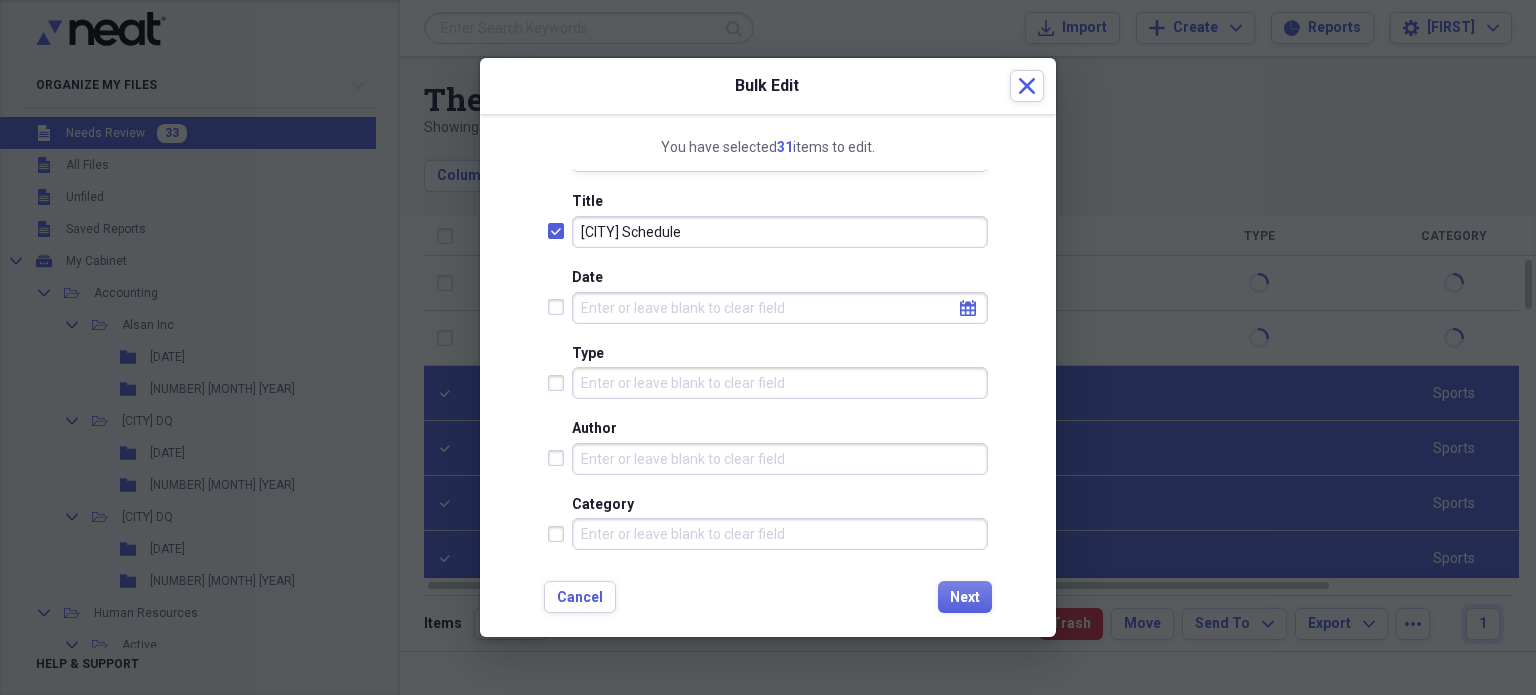 click on "Type" at bounding box center (780, 383) 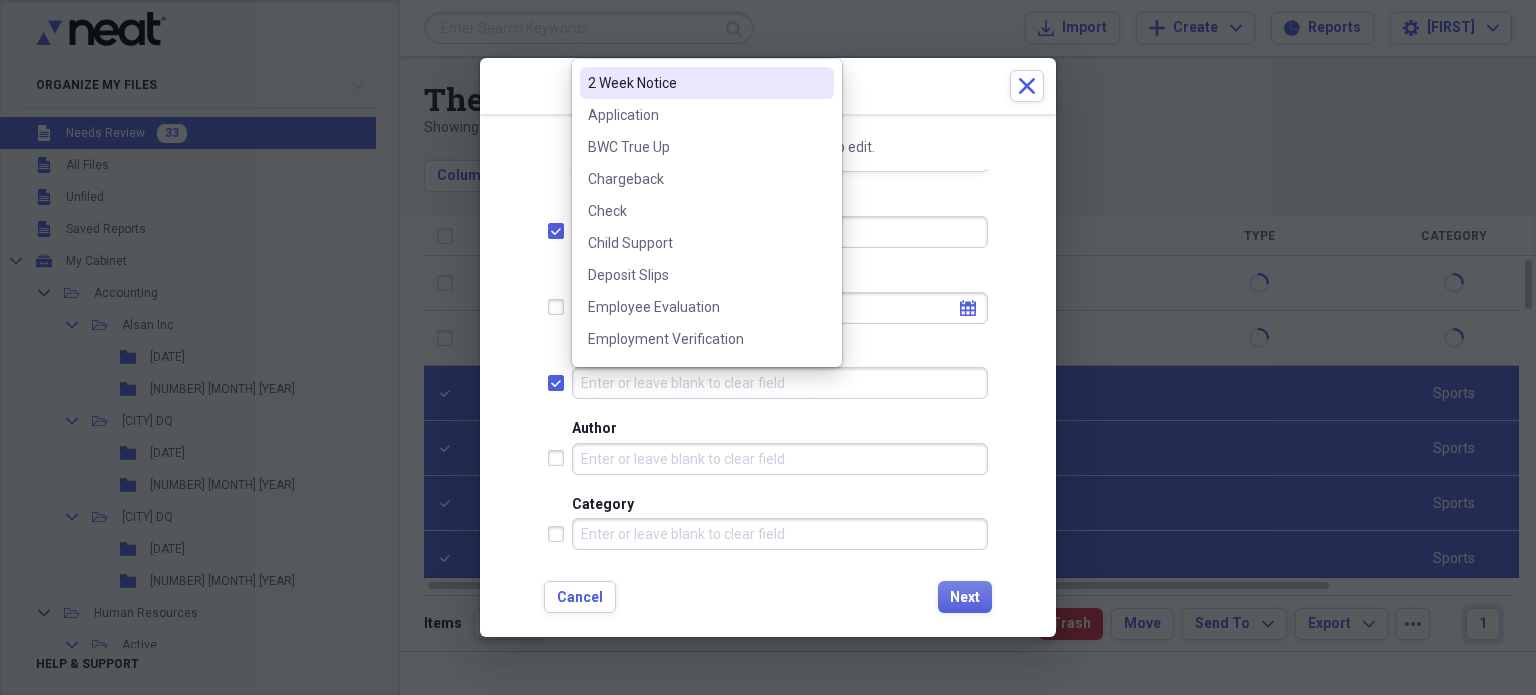 type on "s" 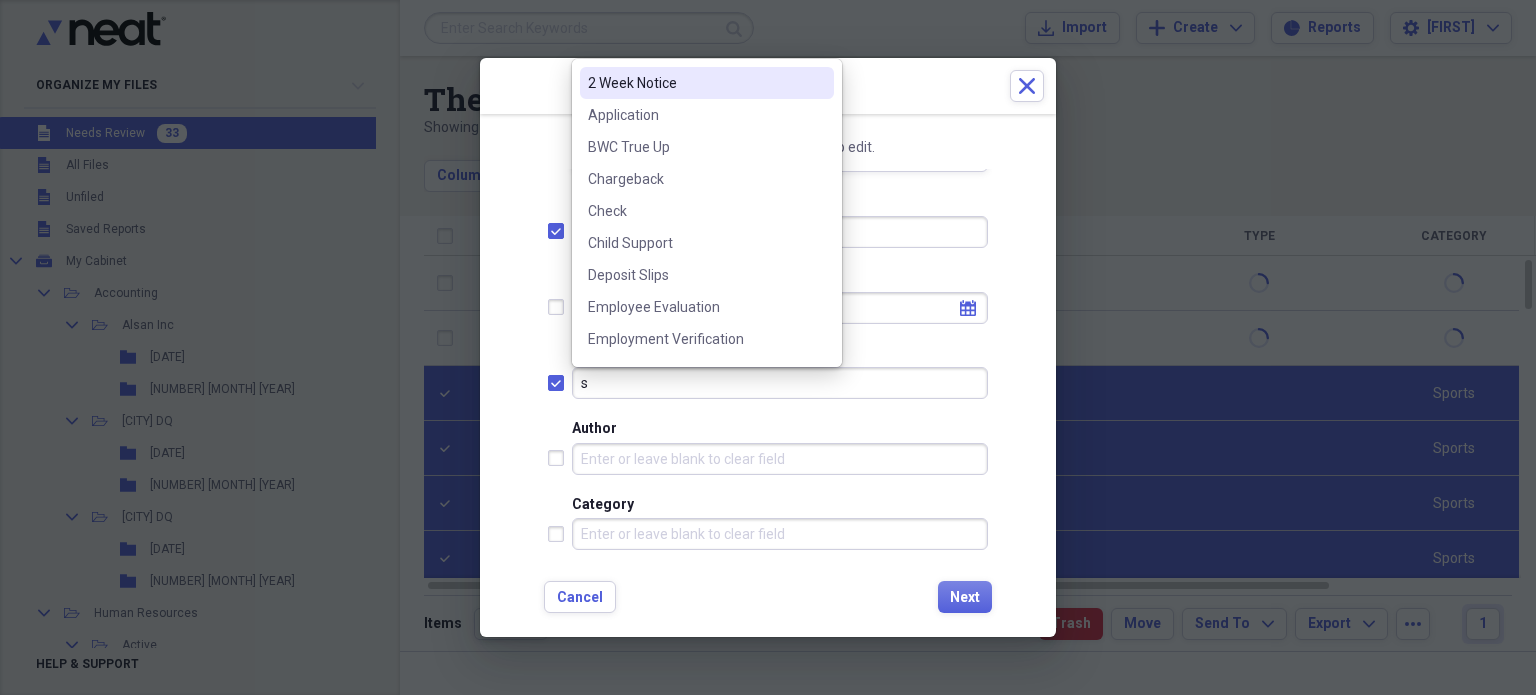 checkbox on "true" 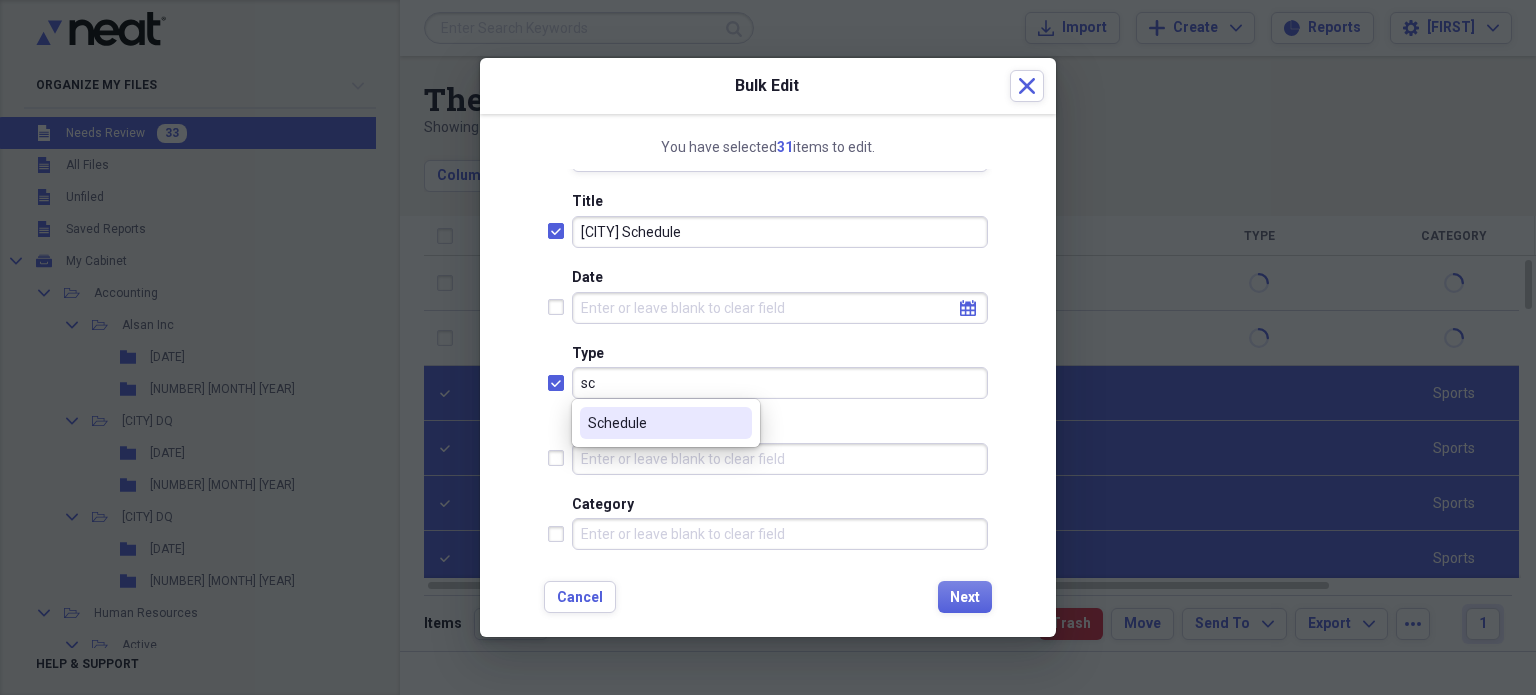 click on "Schedule" at bounding box center (666, 423) 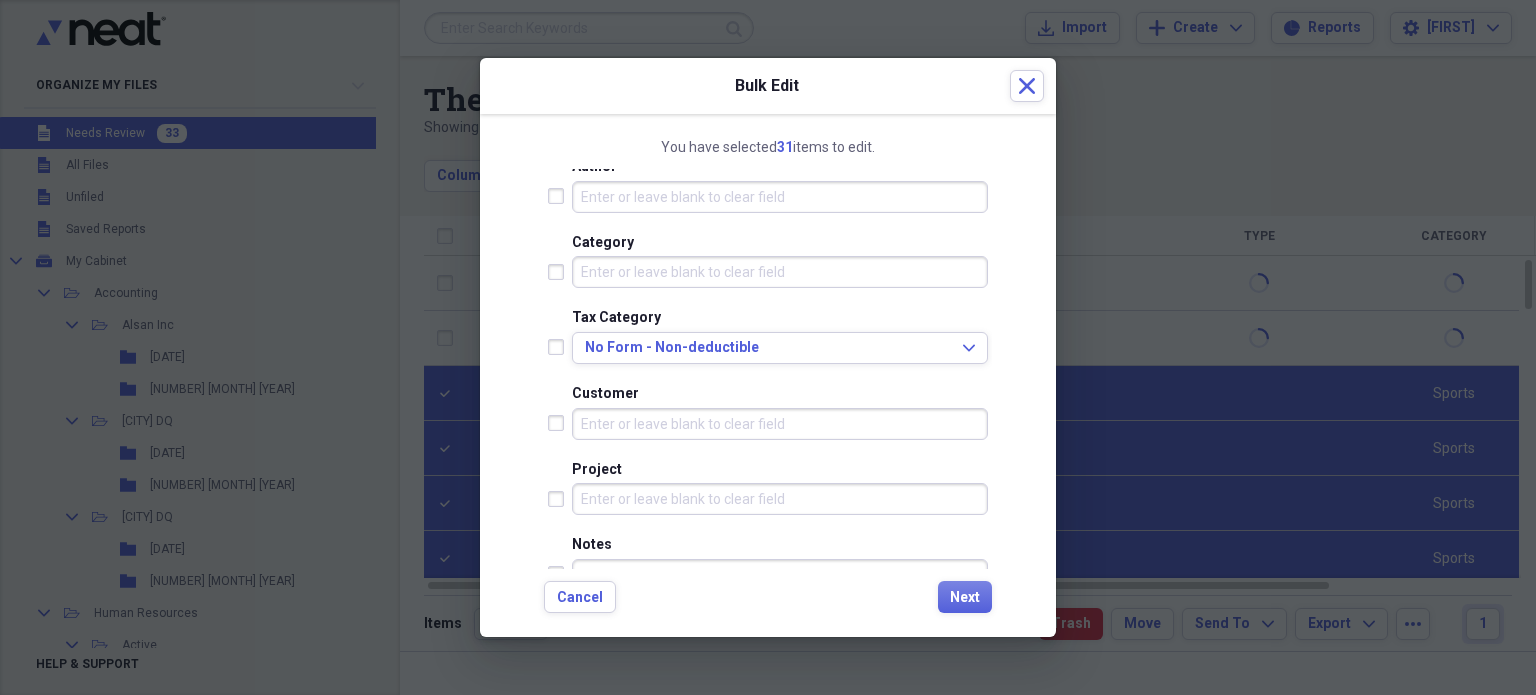 scroll, scrollTop: 444, scrollLeft: 0, axis: vertical 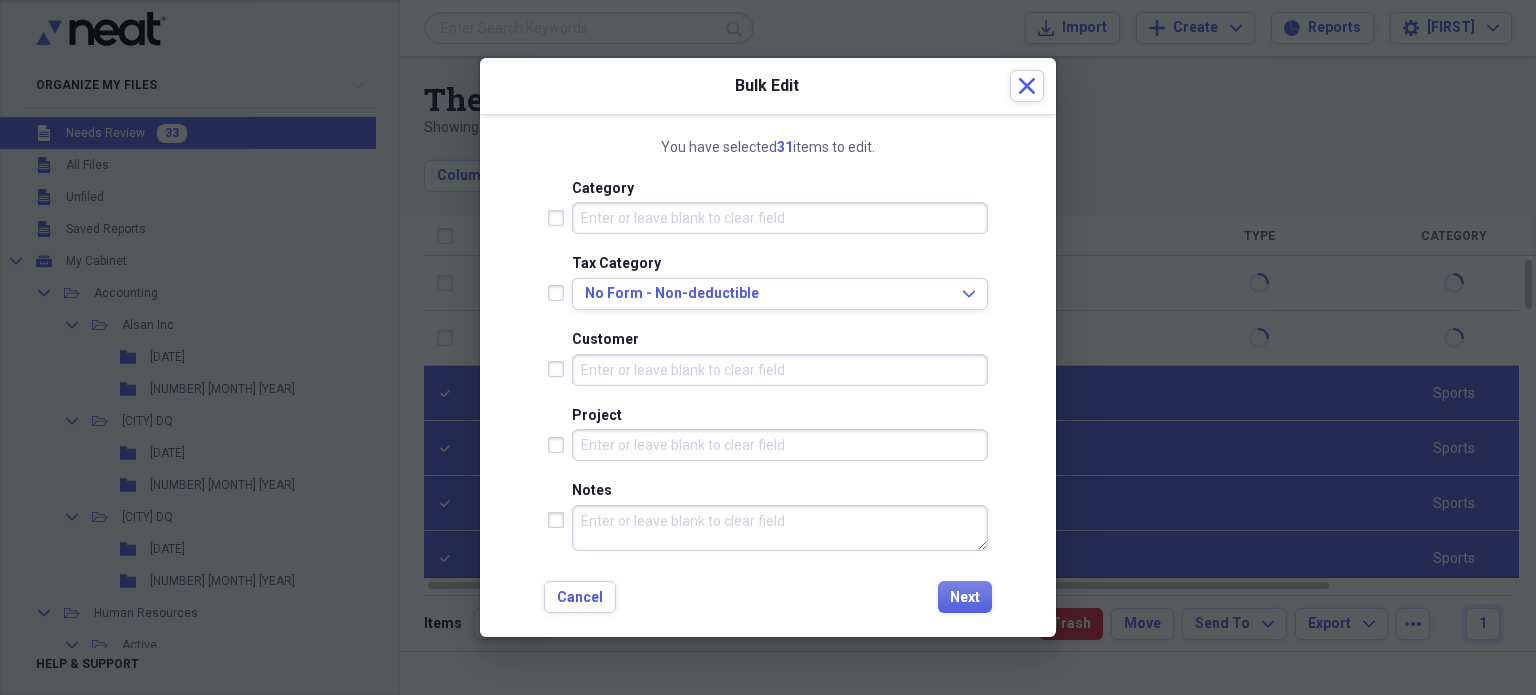 click at bounding box center (560, 218) 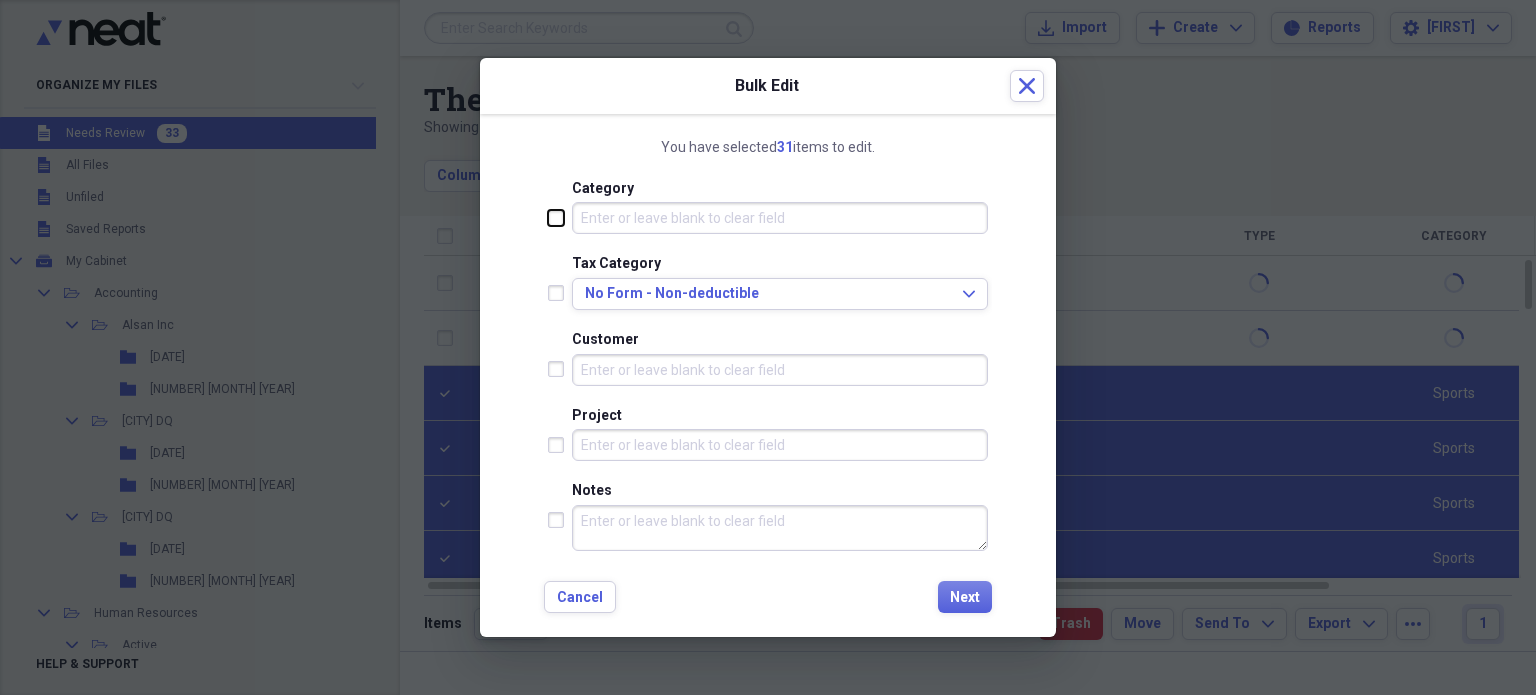 click at bounding box center (548, 217) 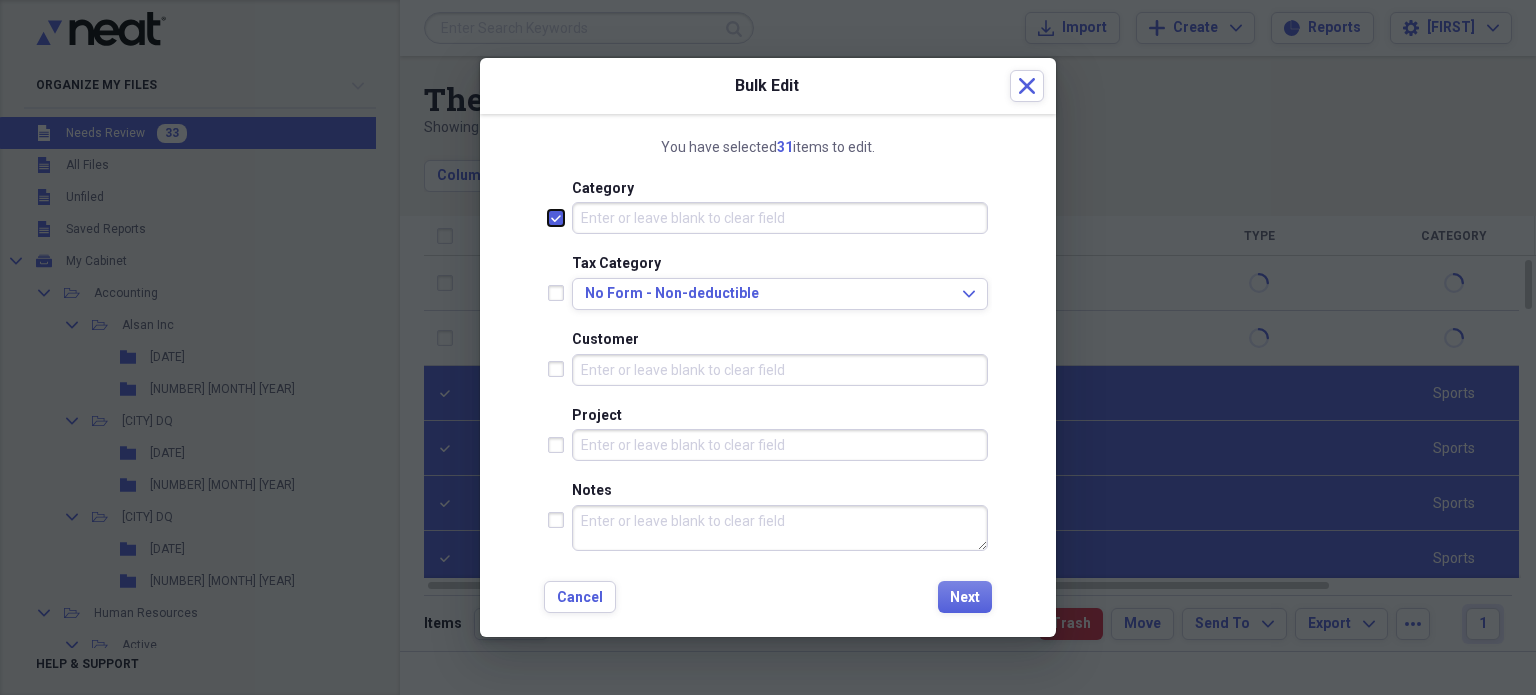 checkbox on "true" 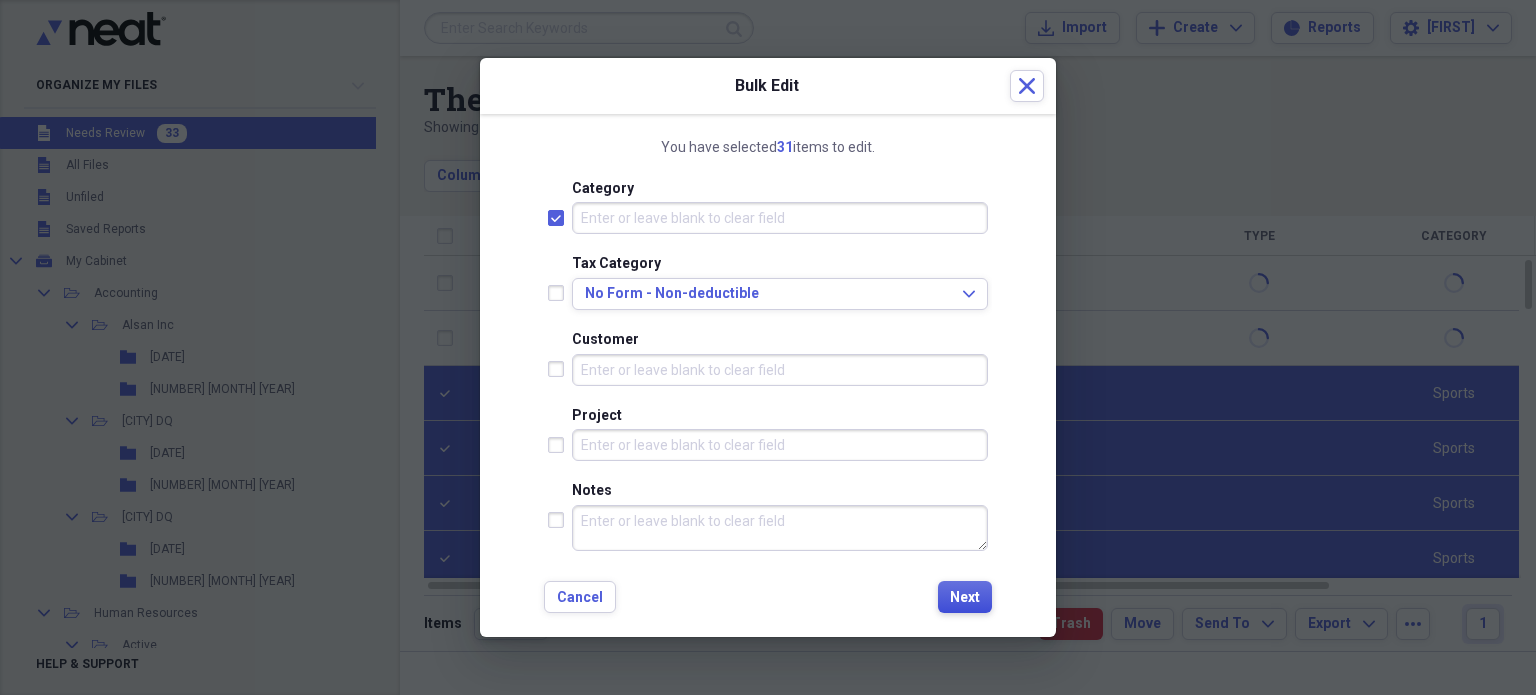 click on "Next" at bounding box center (965, 597) 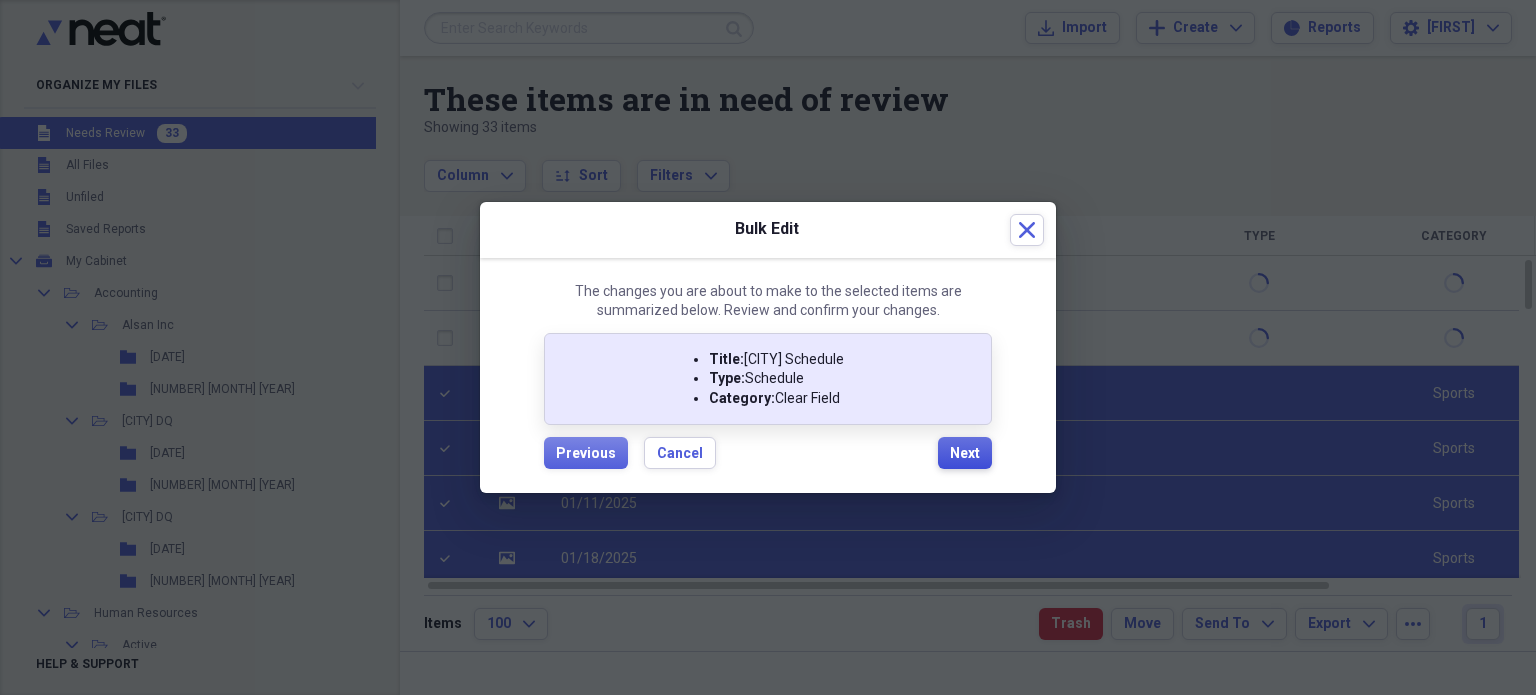 click on "Next" at bounding box center [965, 454] 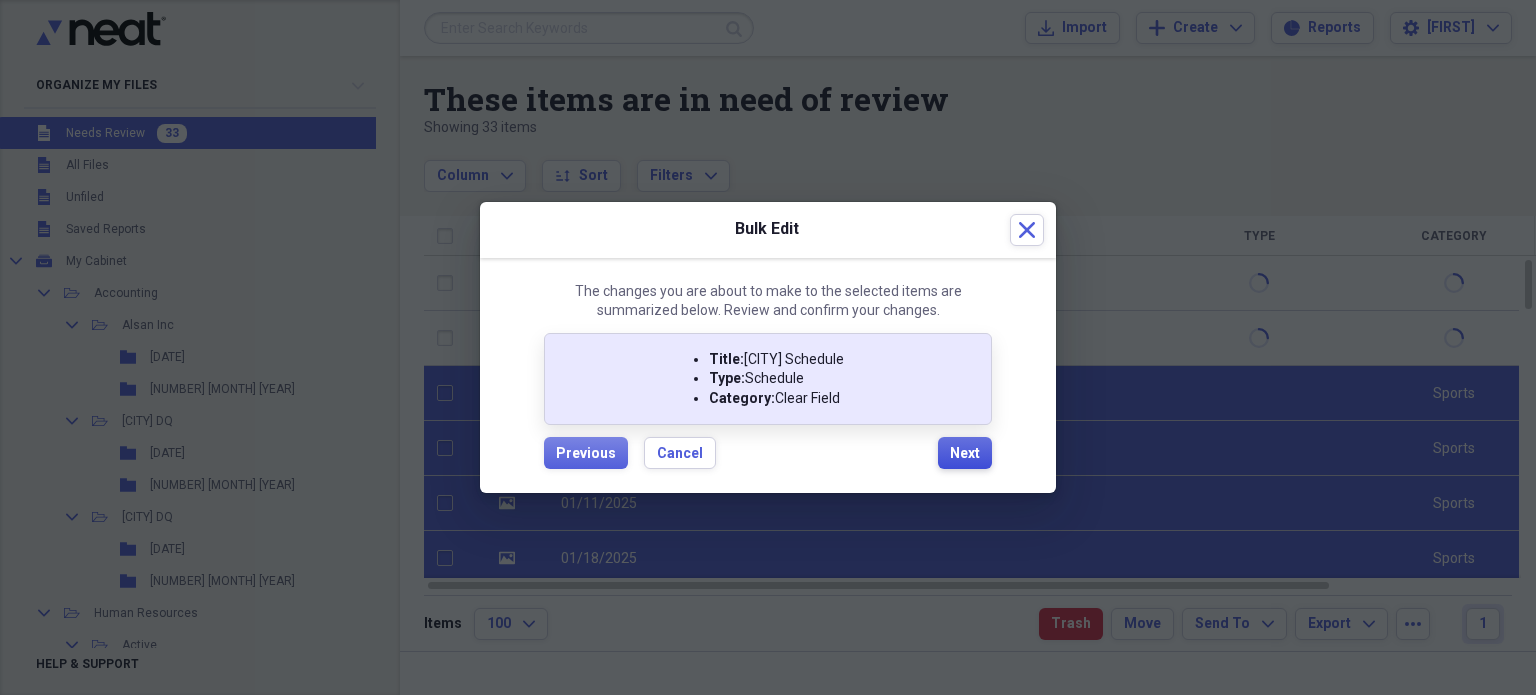 checkbox on "false" 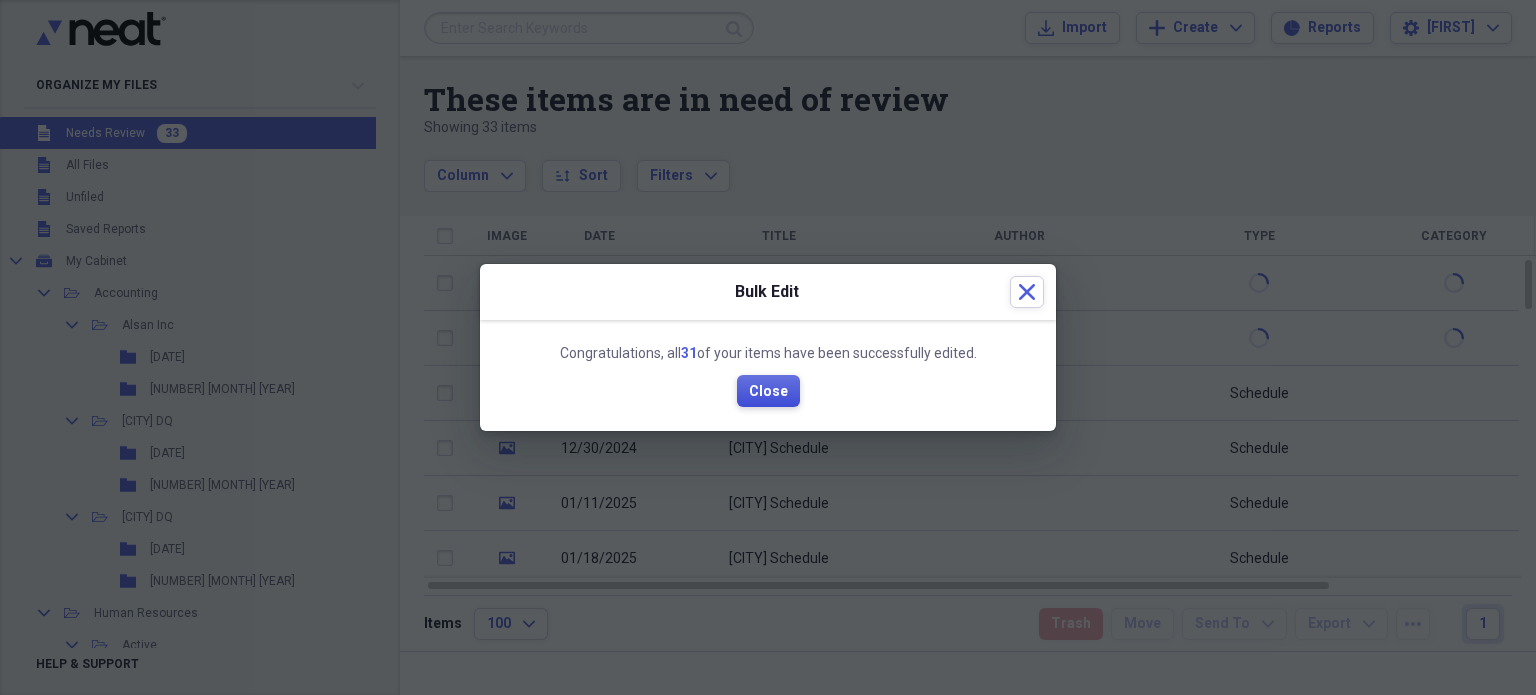 click on "Close" at bounding box center [768, 392] 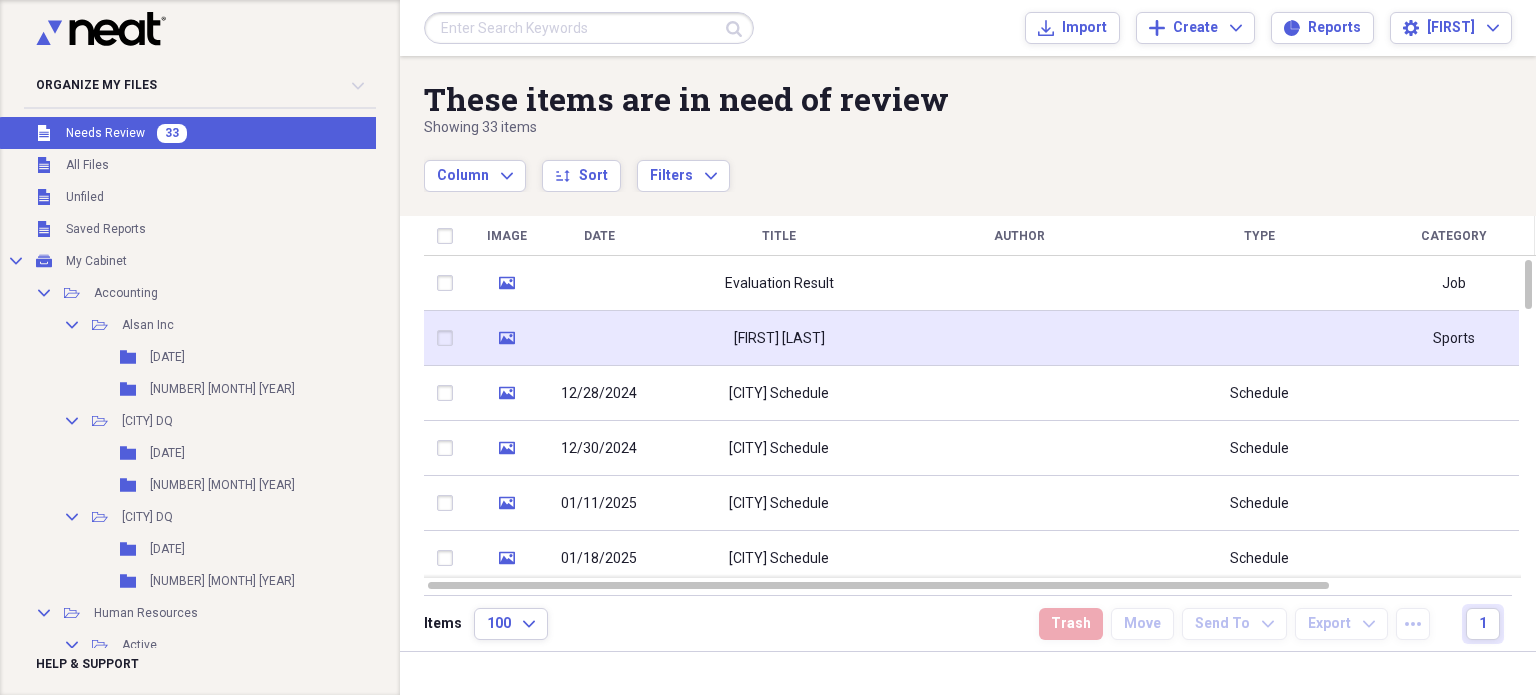 click on "Justin Roberts" at bounding box center (779, 338) 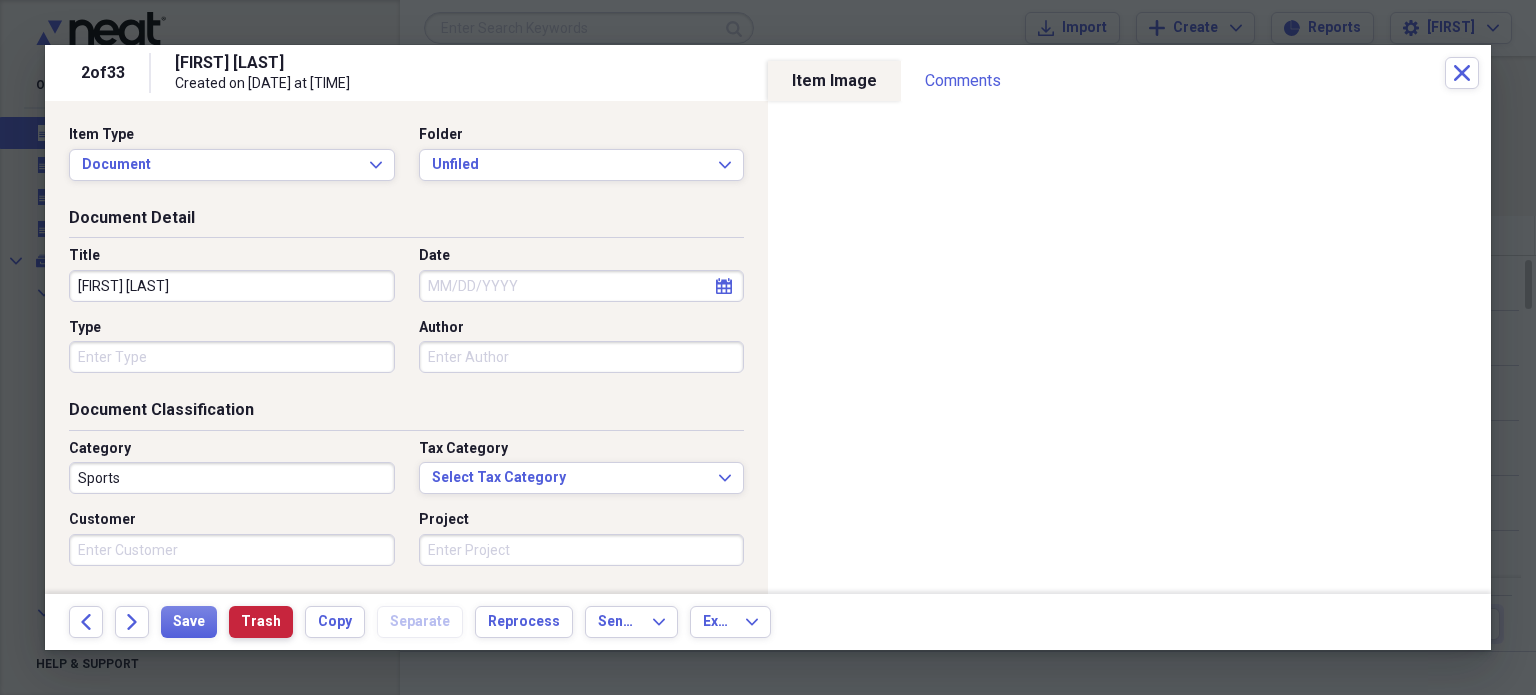 click on "Trash" at bounding box center [261, 622] 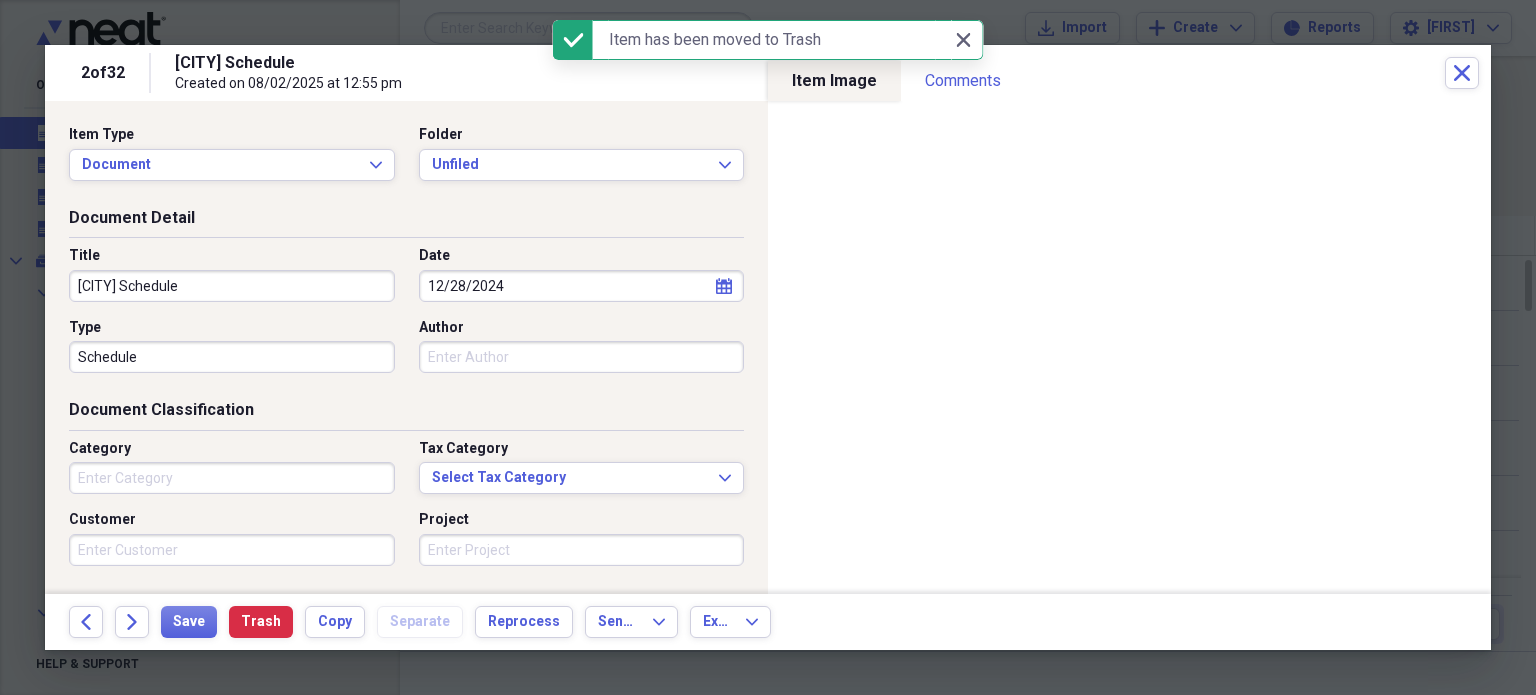 click on "12/28/2024" at bounding box center (582, 286) 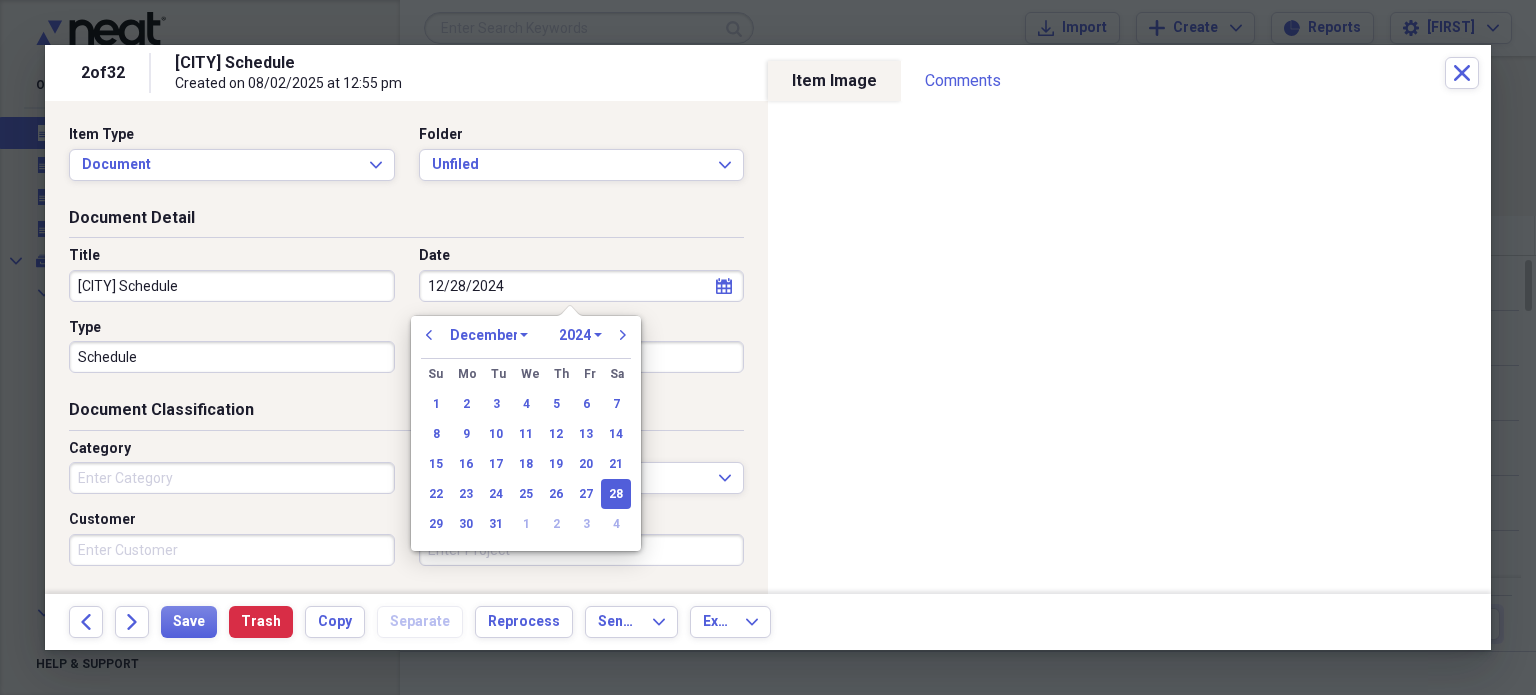 drag, startPoint x: 544, startPoint y: 283, endPoint x: 398, endPoint y: 267, distance: 146.8741 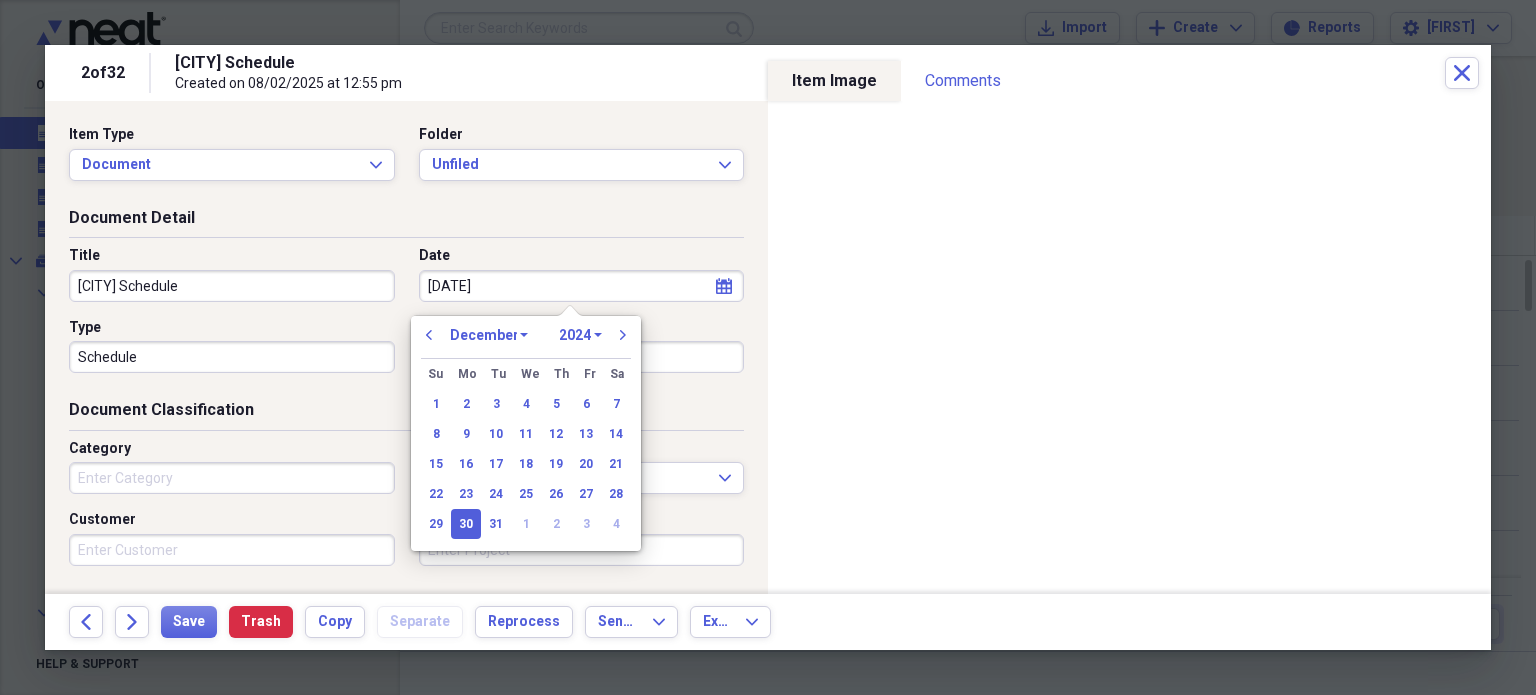 click on "Date 12-30-24 calendar Calendar" at bounding box center (576, 274) 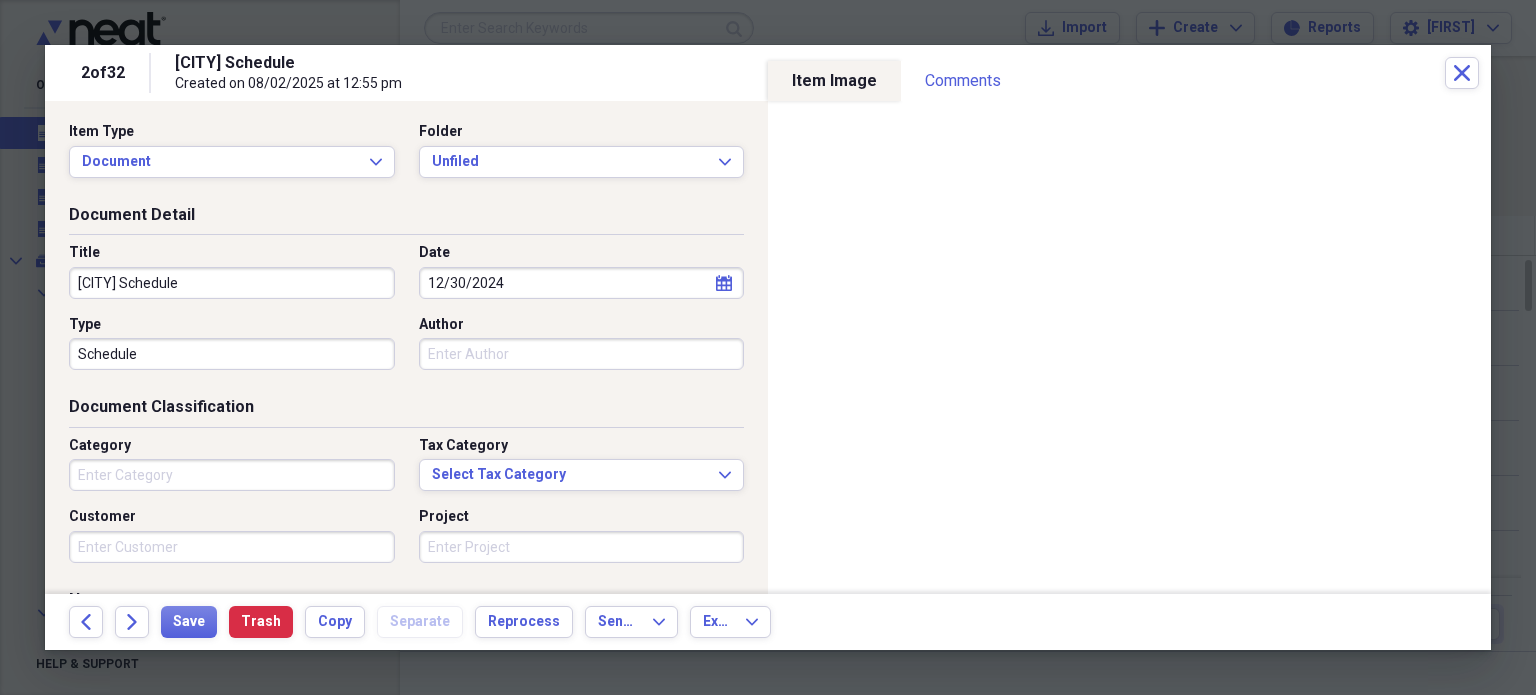scroll, scrollTop: 0, scrollLeft: 0, axis: both 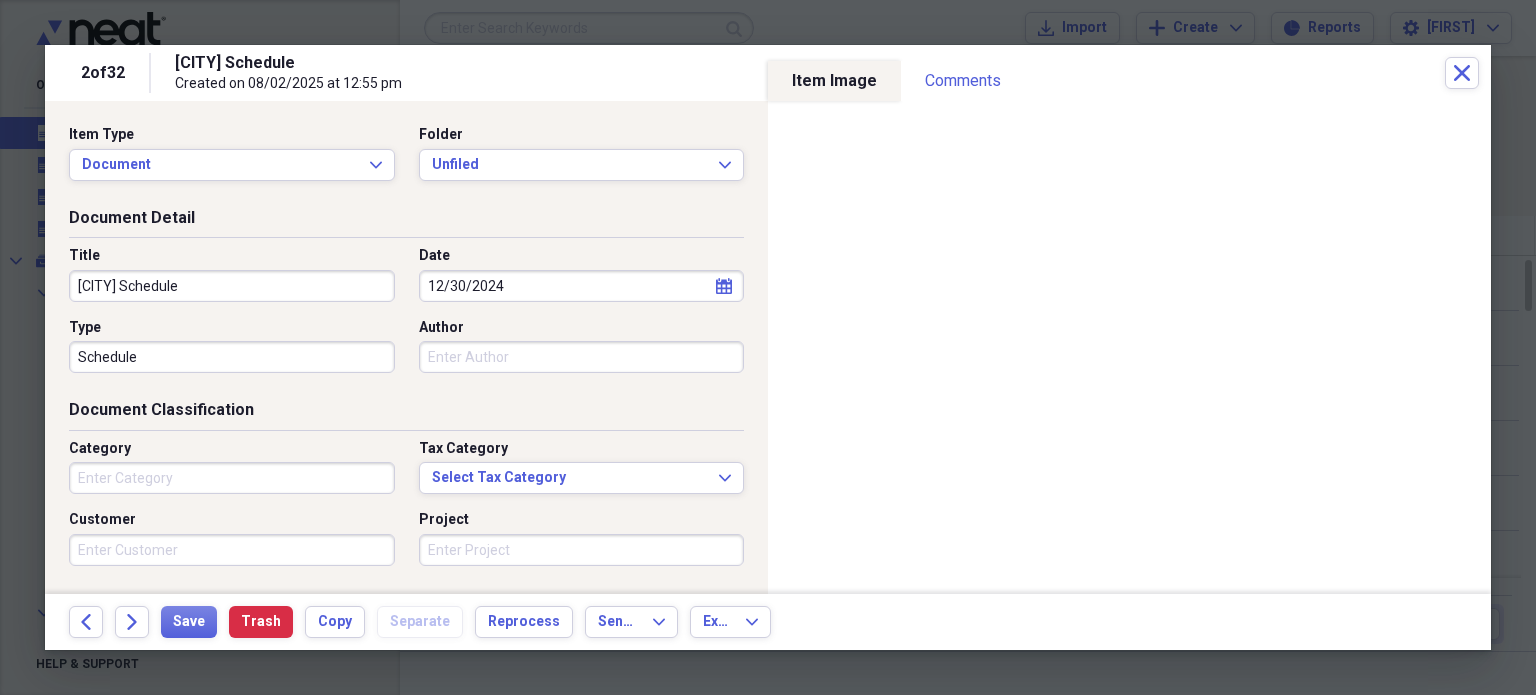 click on "Item Type Document Expand Folder Unfiled Expand" at bounding box center (406, 161) 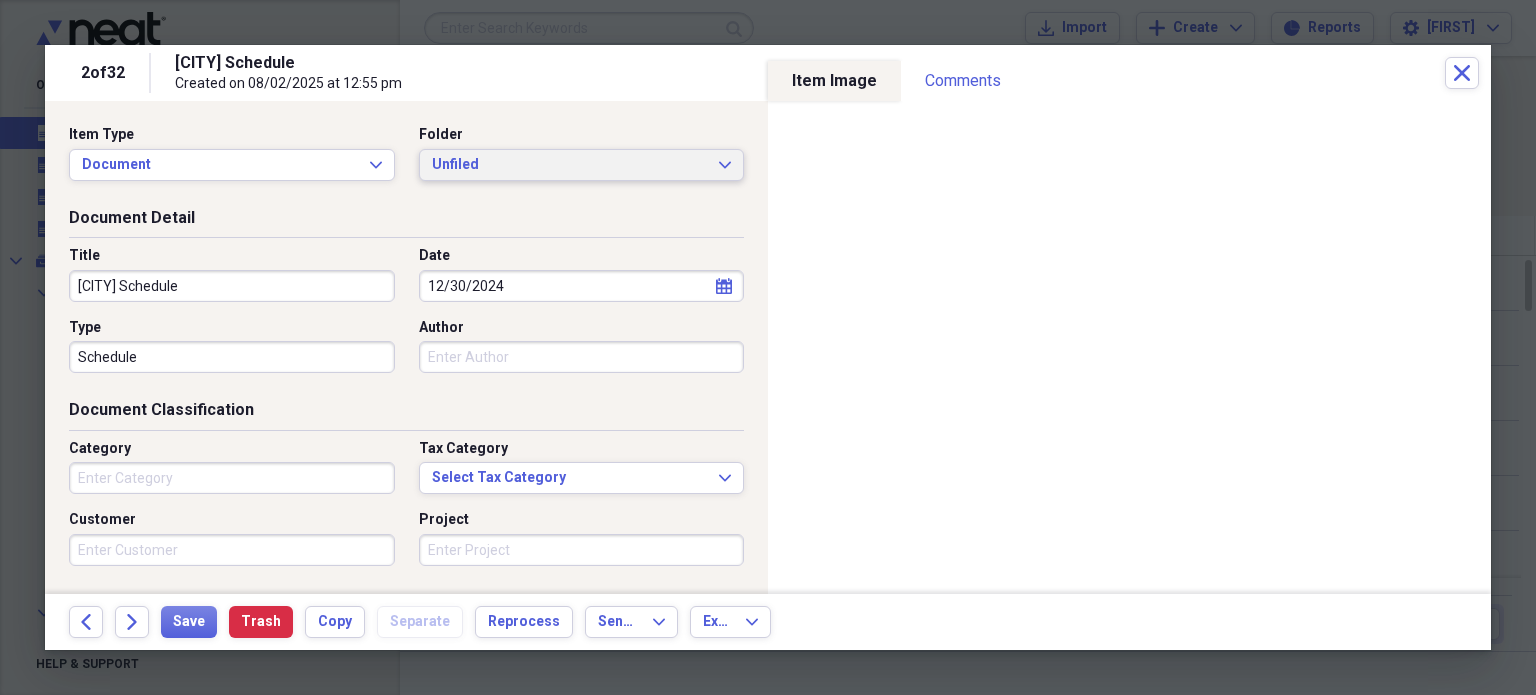 click on "Unfiled Expand" at bounding box center (582, 165) 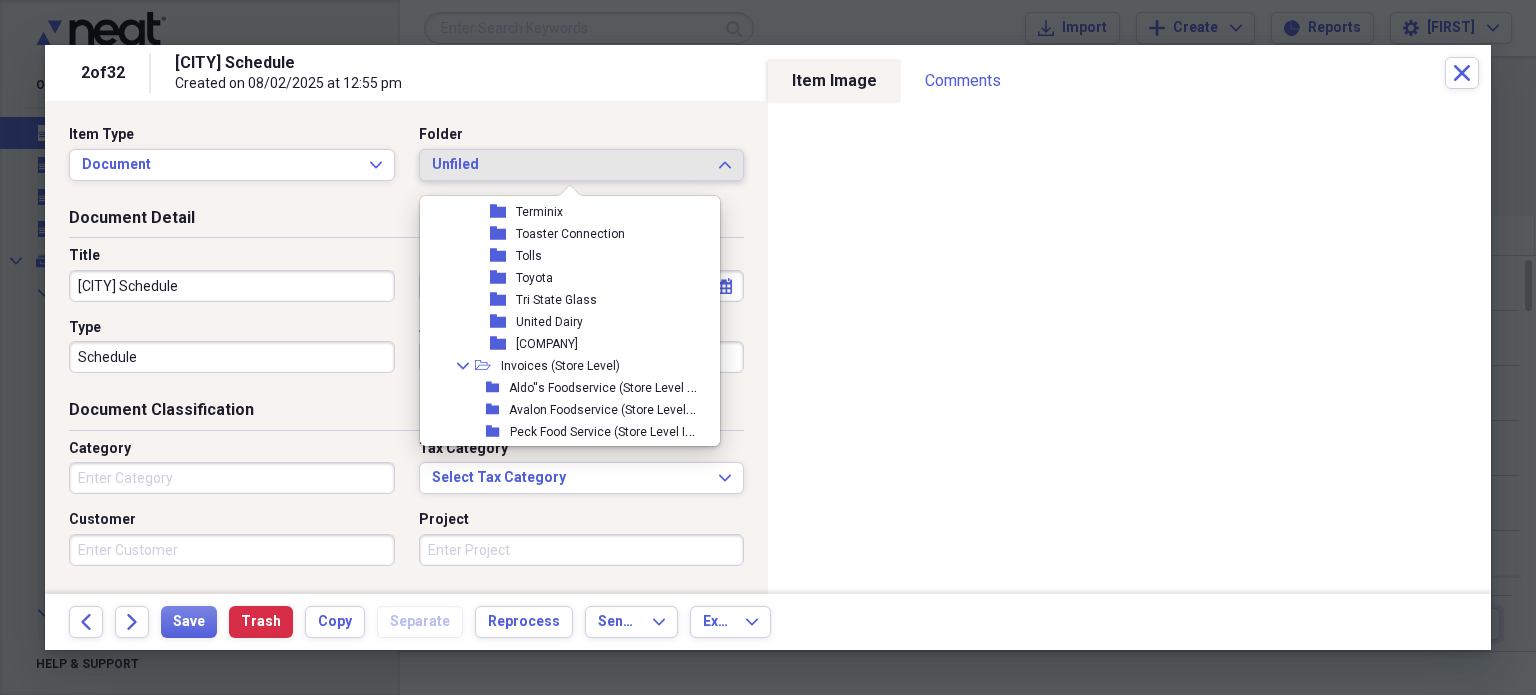 scroll, scrollTop: 3960, scrollLeft: 0, axis: vertical 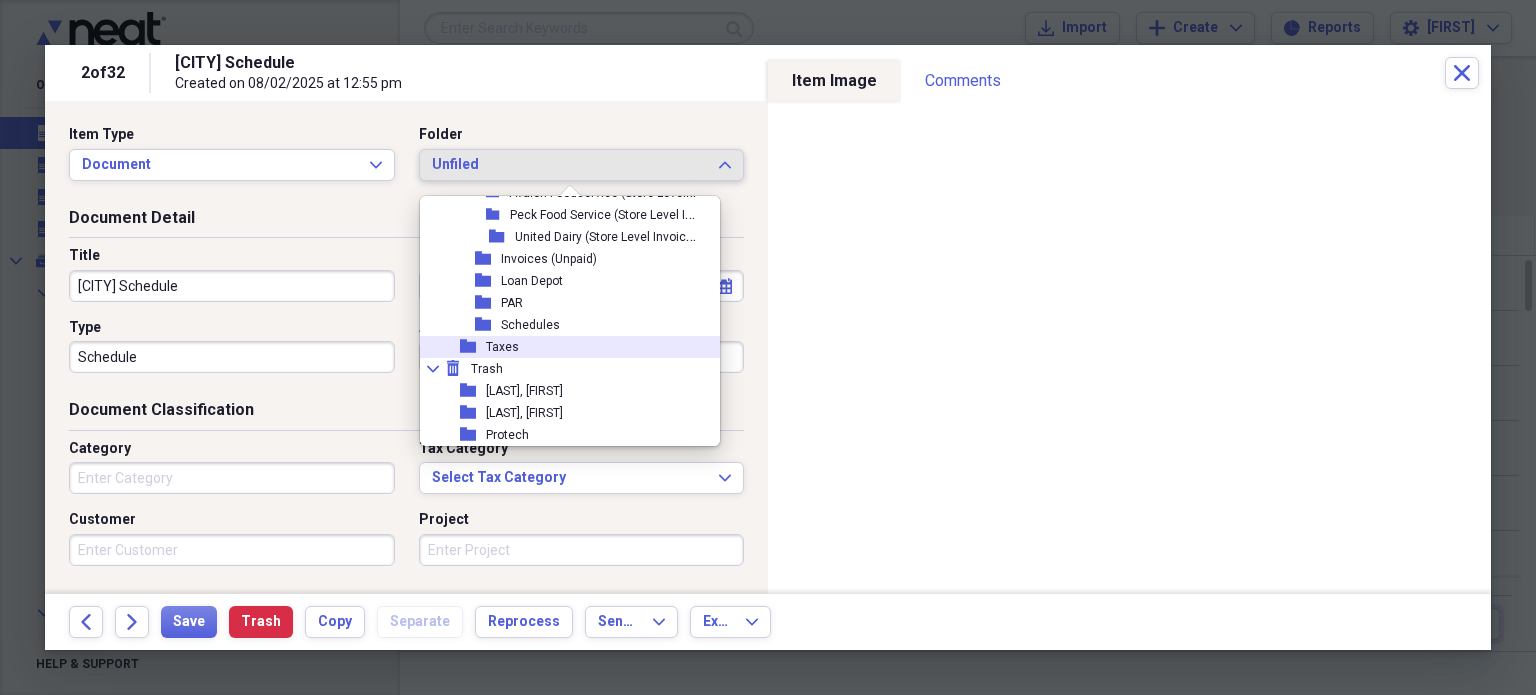 click on "folder Taxes" at bounding box center [562, 347] 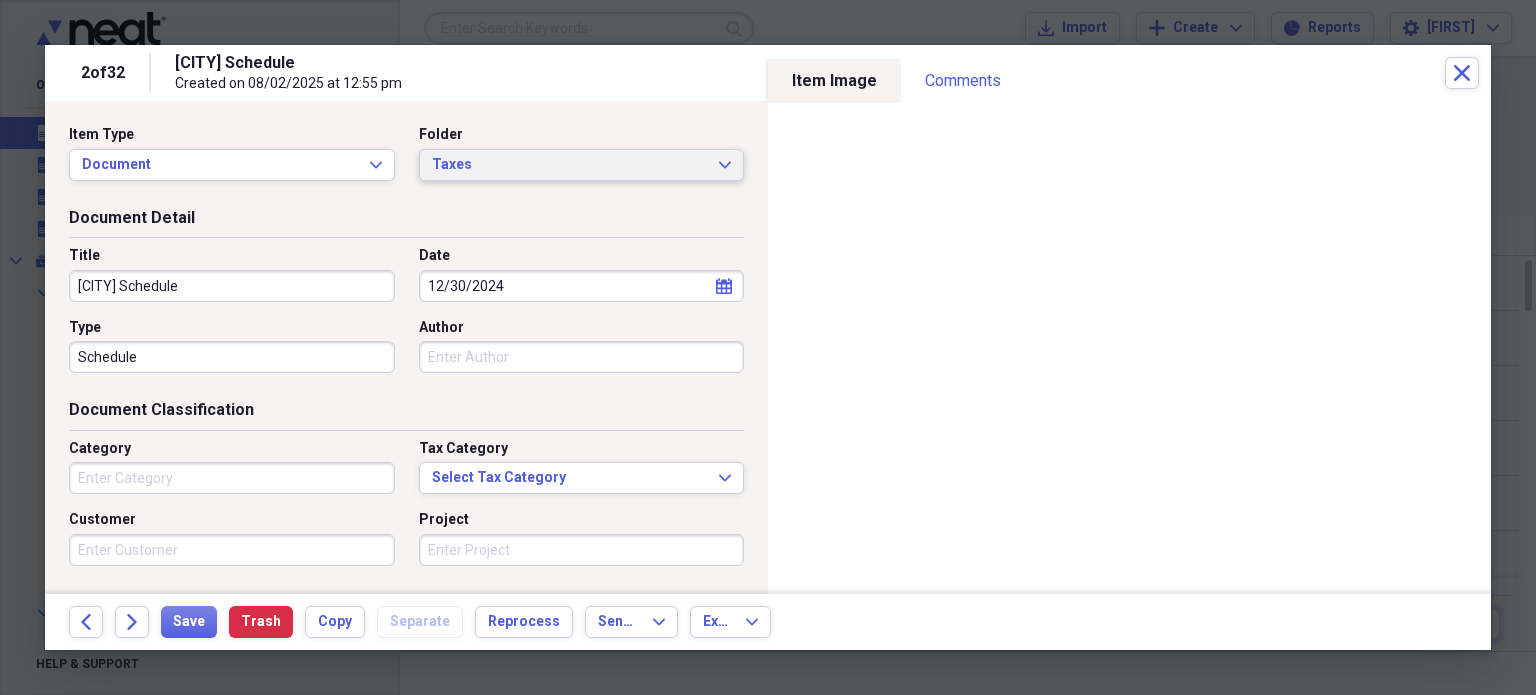 click on "Taxes Expand" at bounding box center (582, 165) 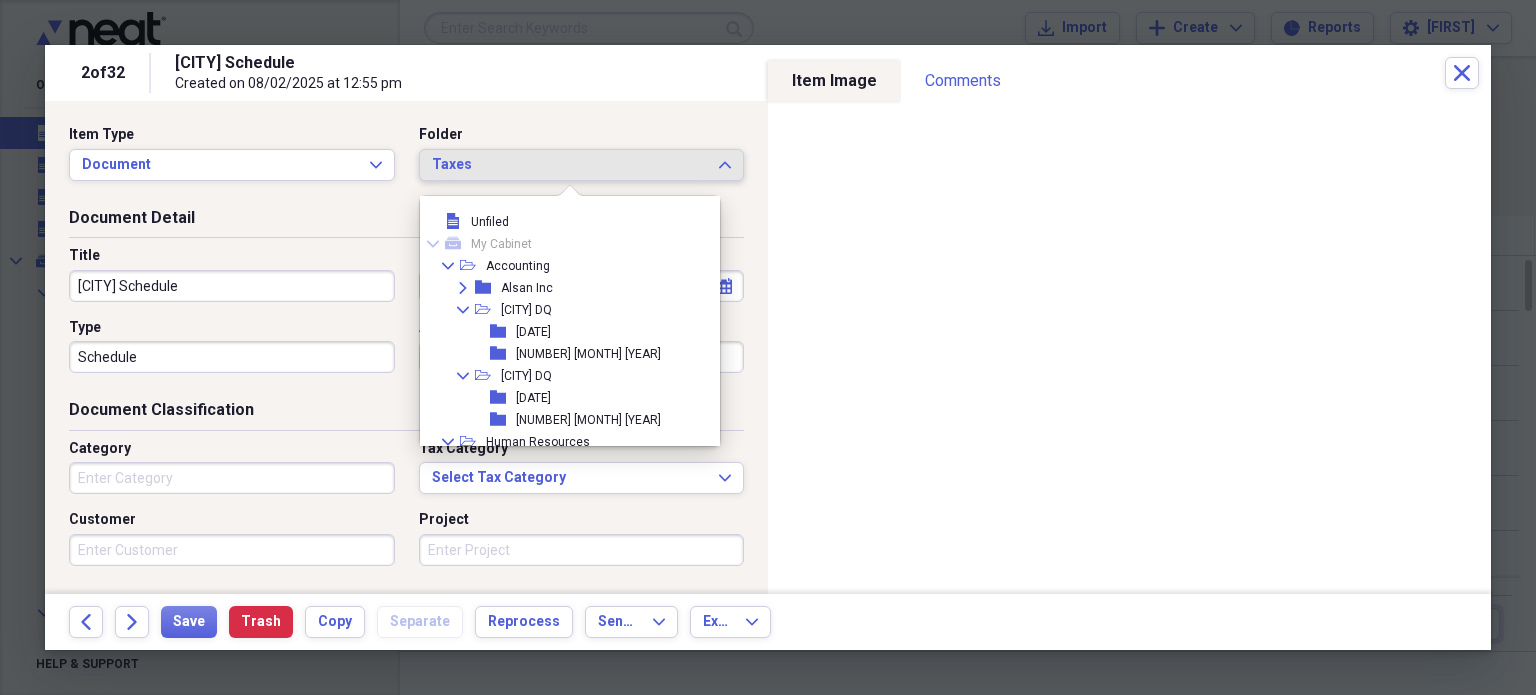 scroll, scrollTop: 3960, scrollLeft: 0, axis: vertical 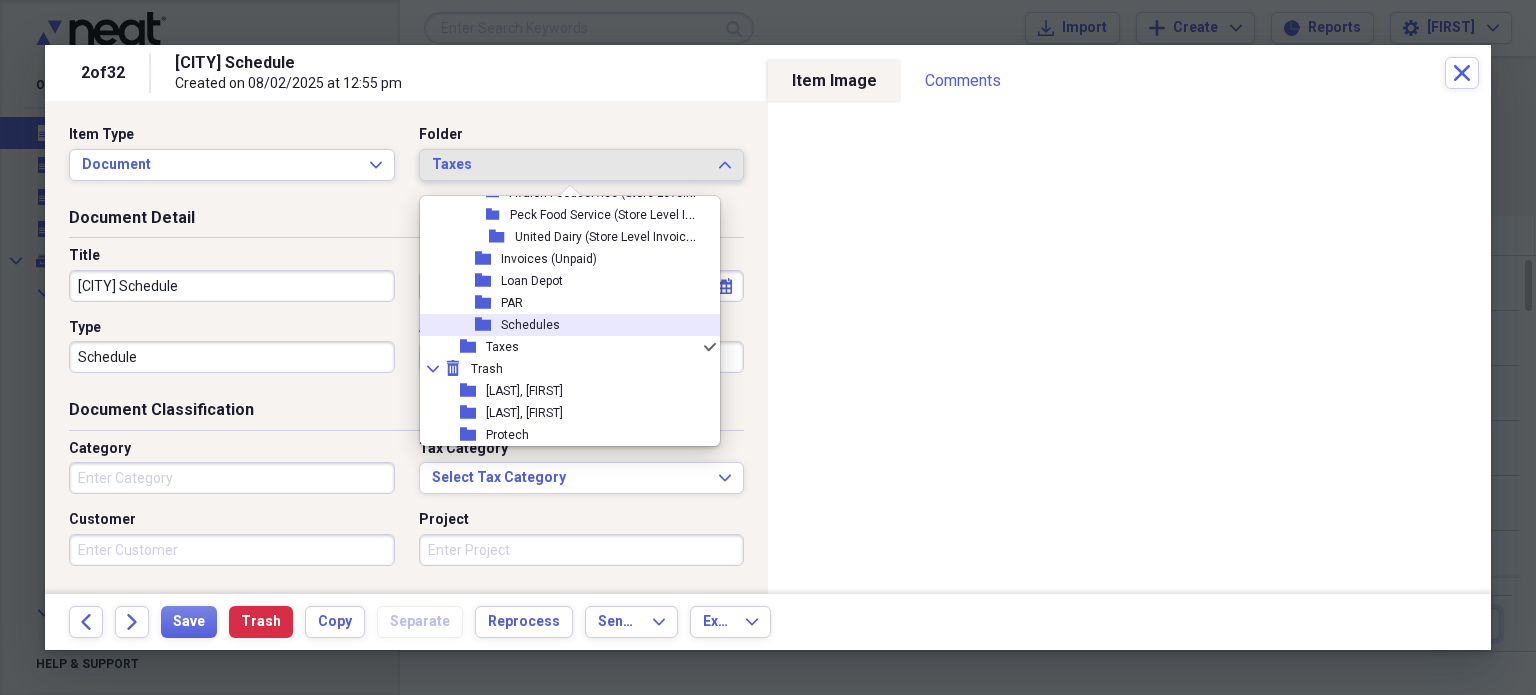 click on "folder Schedules" at bounding box center (562, 325) 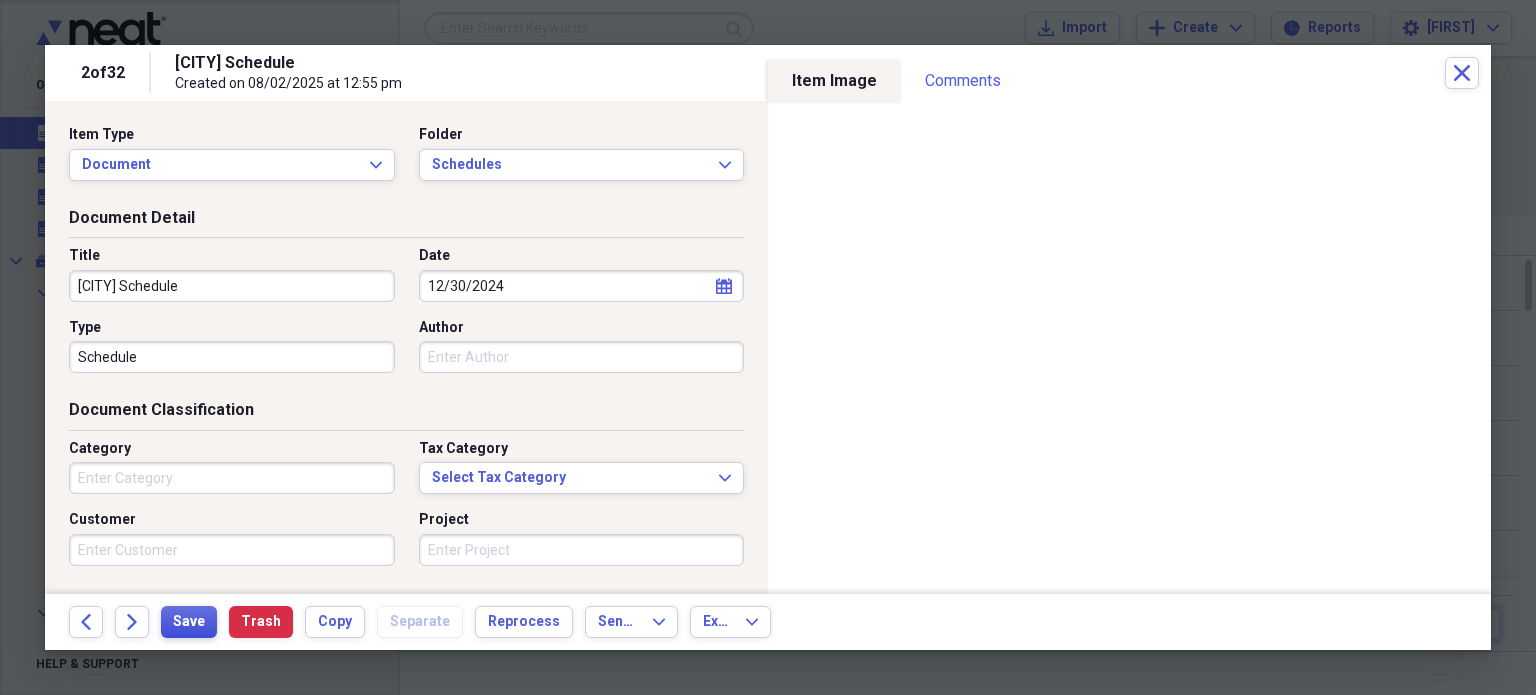 click on "Save" at bounding box center [189, 622] 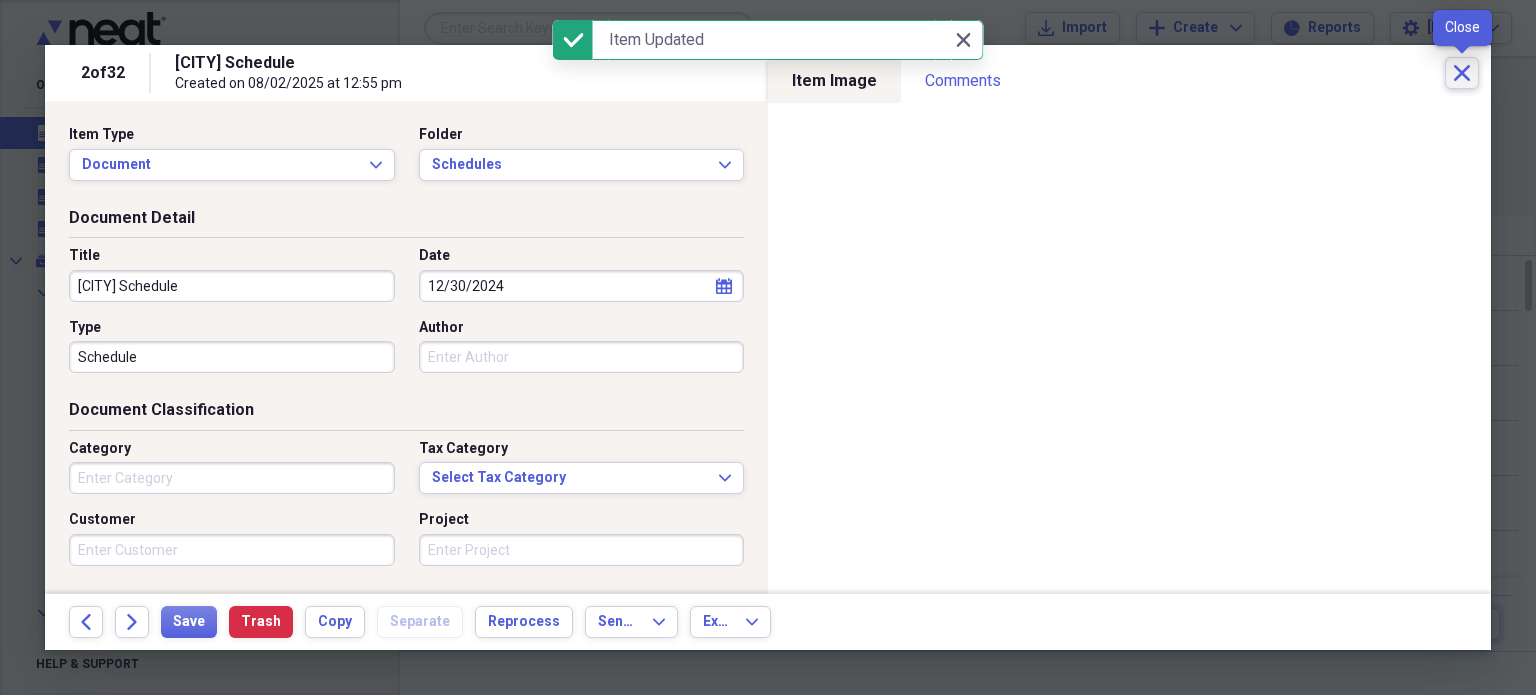 click 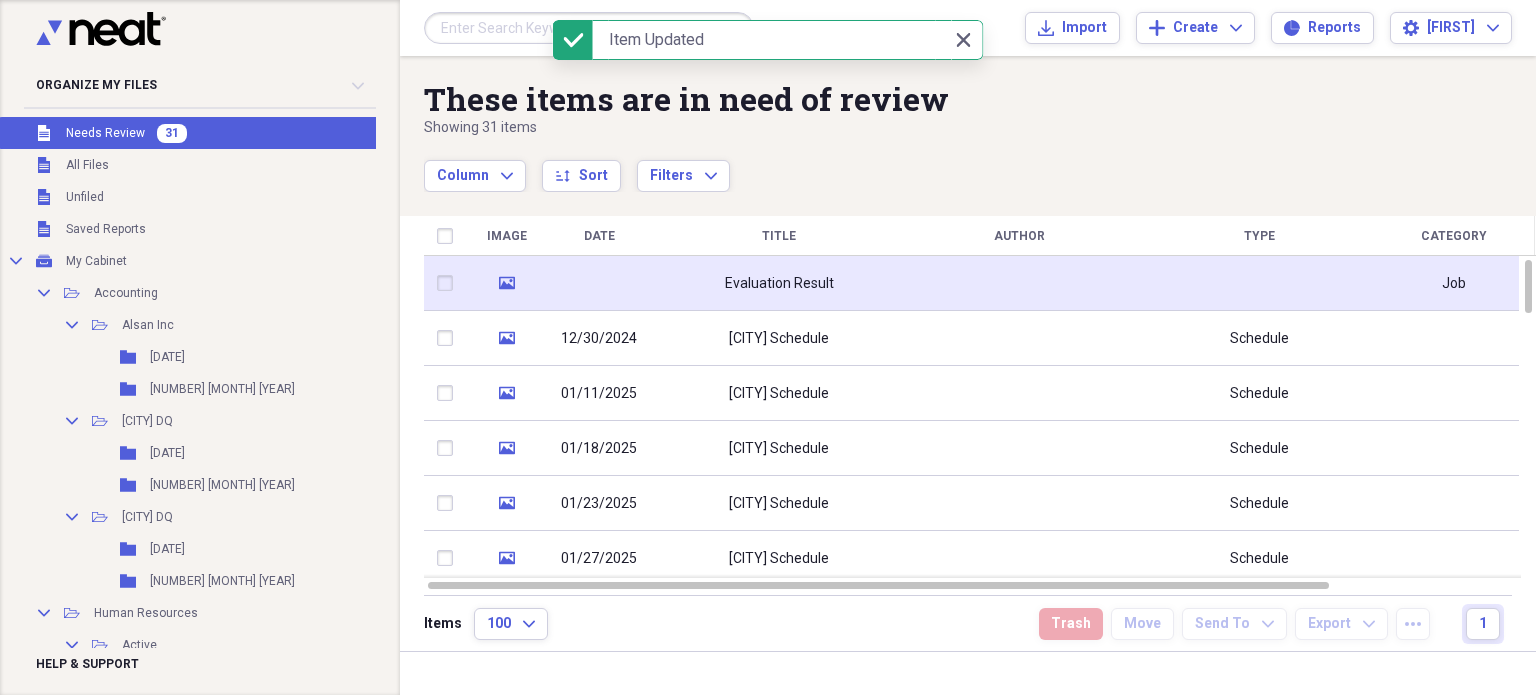 click on "Evaluation Result" at bounding box center [779, 284] 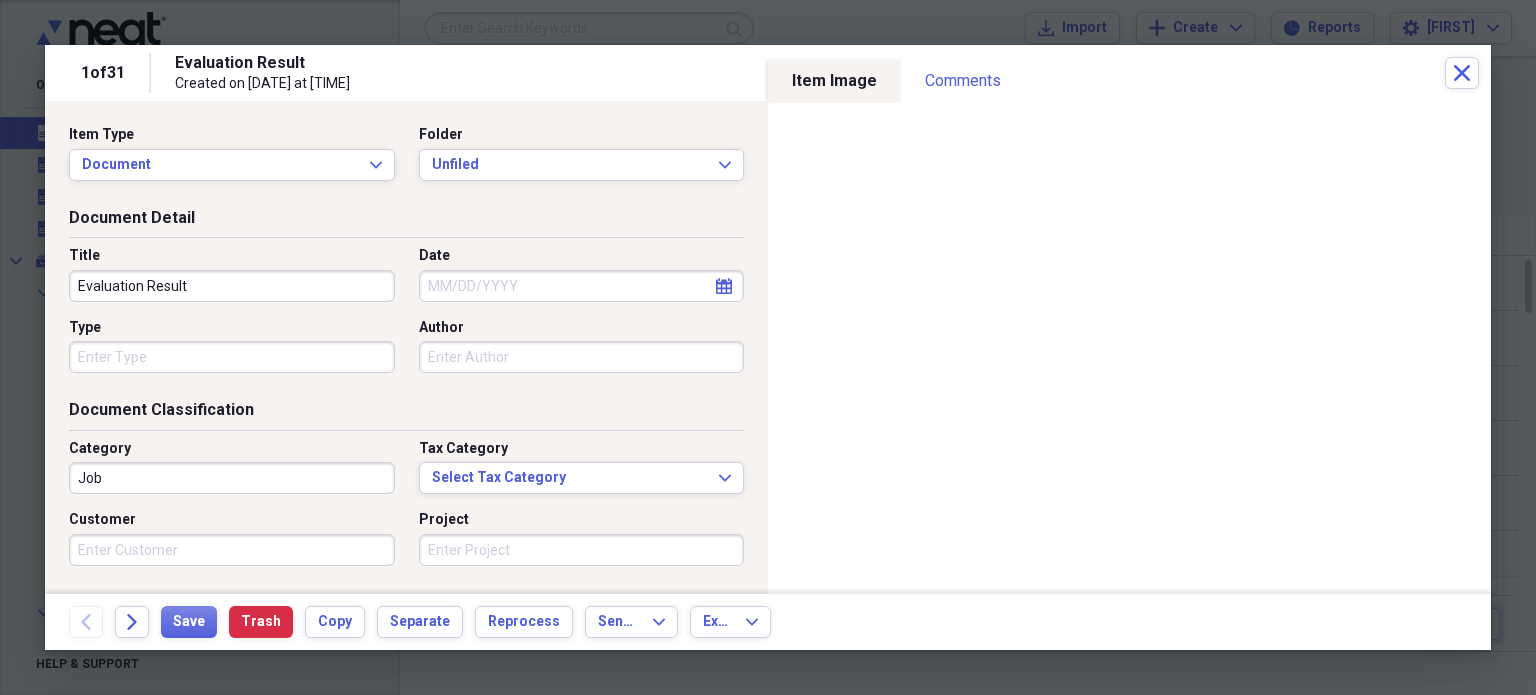 click on "Category Job Tax Category Select Tax Category Expand Customer Project" at bounding box center (406, 510) 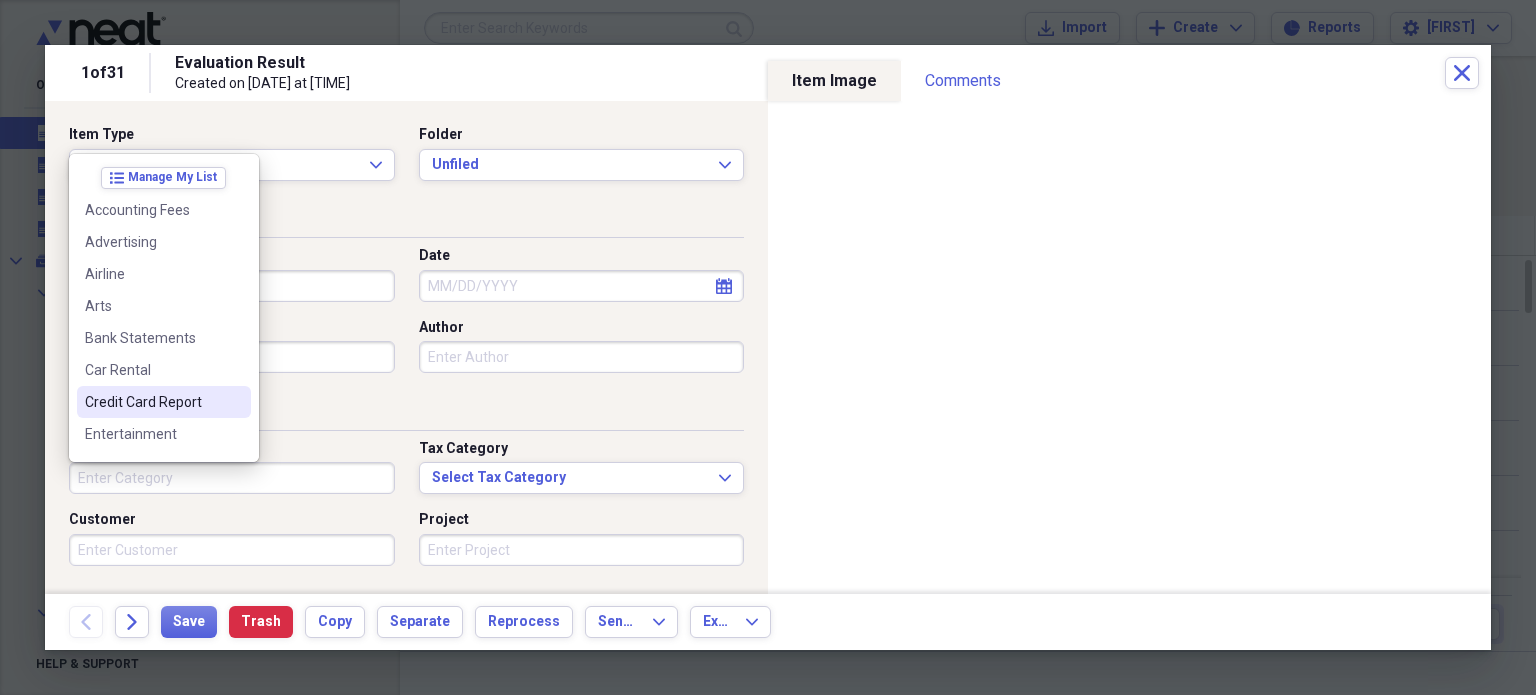 click on "Evaluation Result" at bounding box center [232, 286] 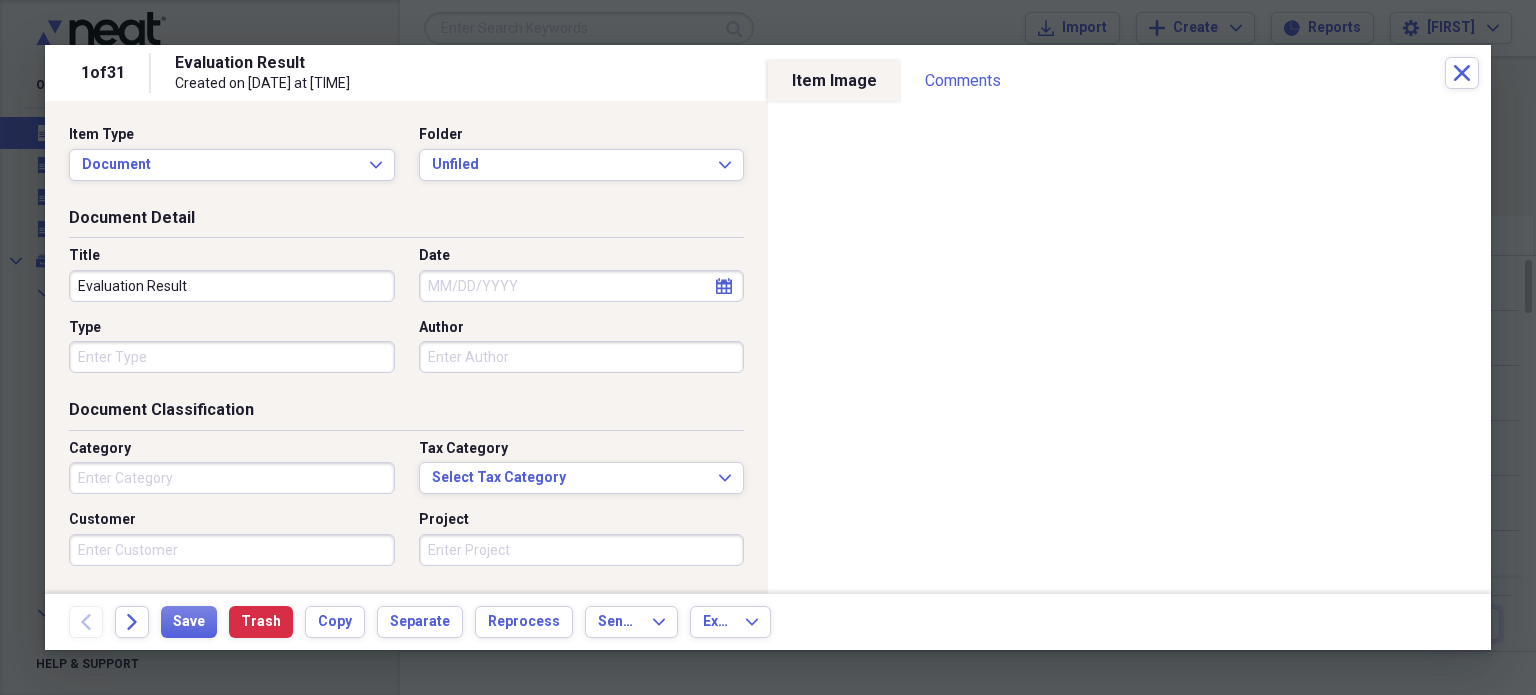 click on "Evaluation Result" at bounding box center [232, 286] 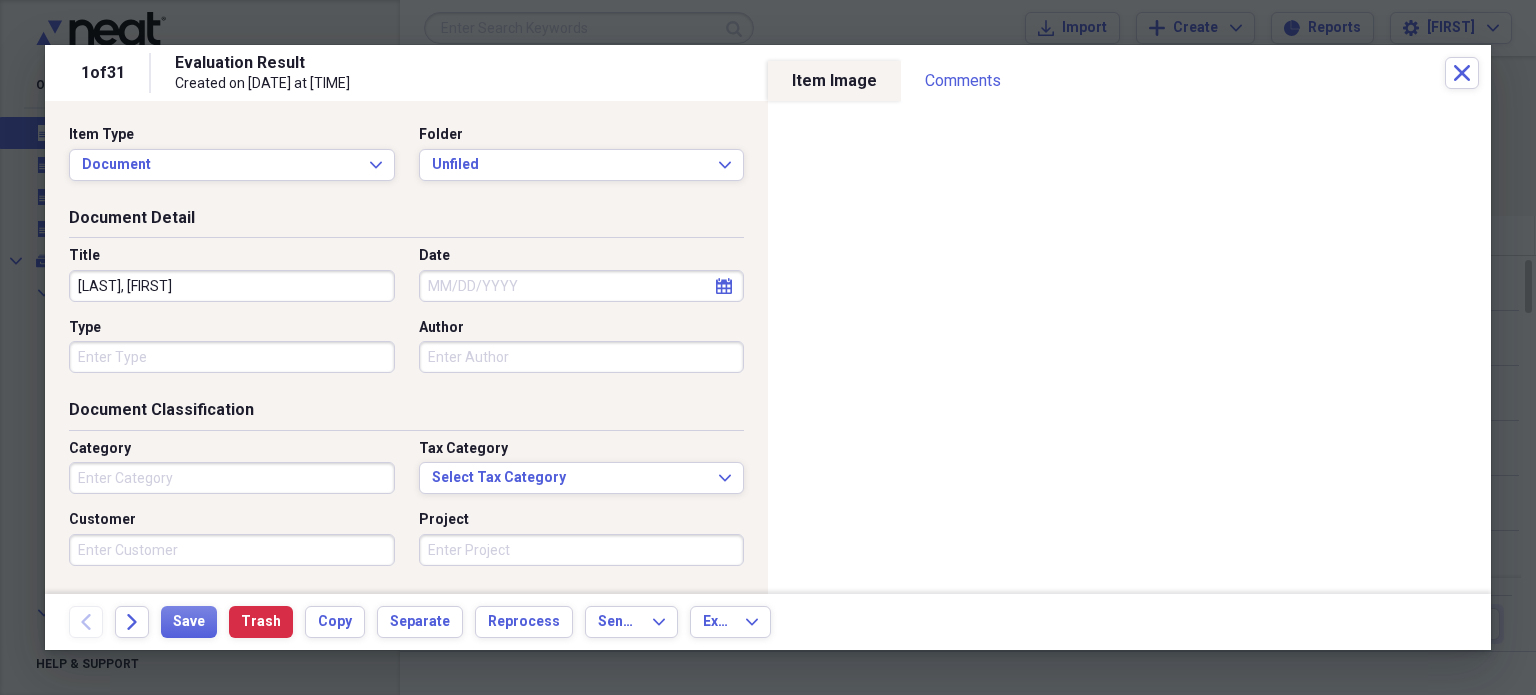 click on "Date" at bounding box center [582, 286] 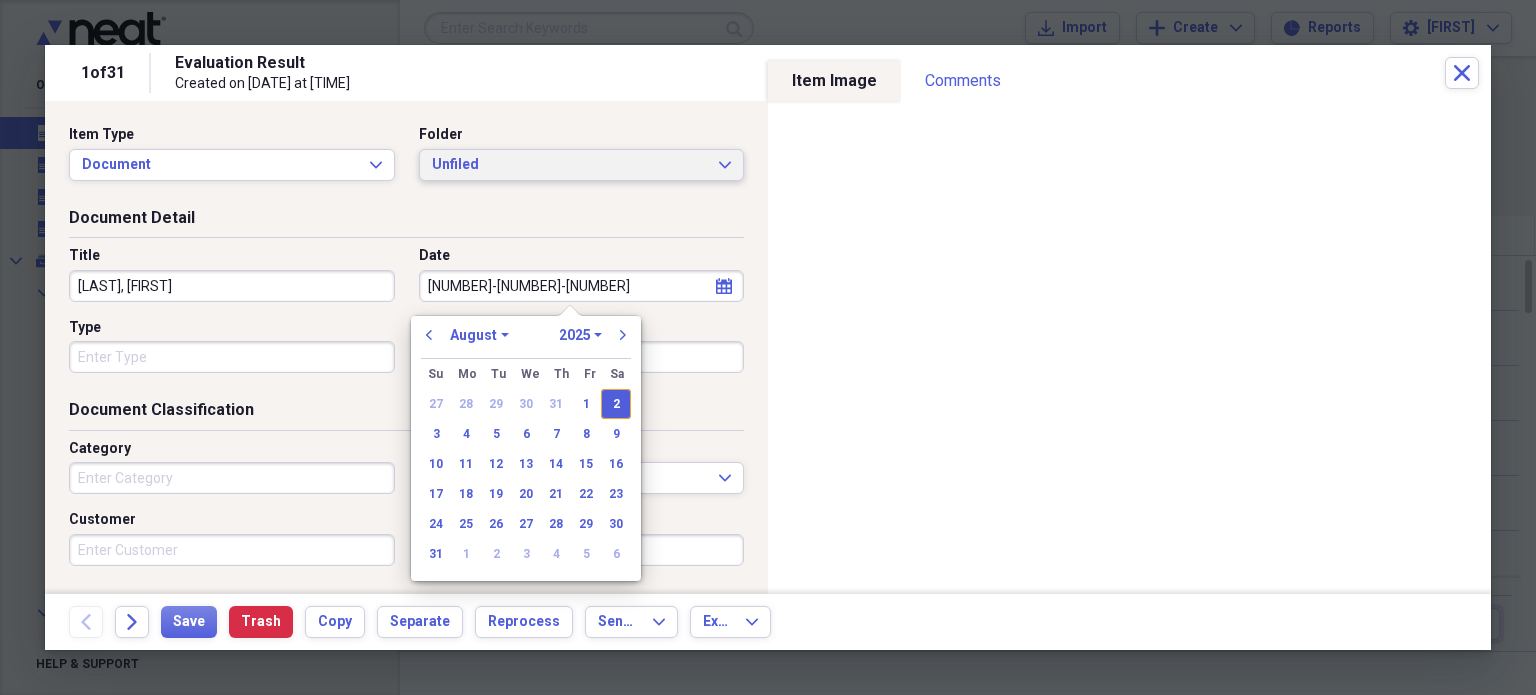 click on "Unfiled Expand" at bounding box center (582, 165) 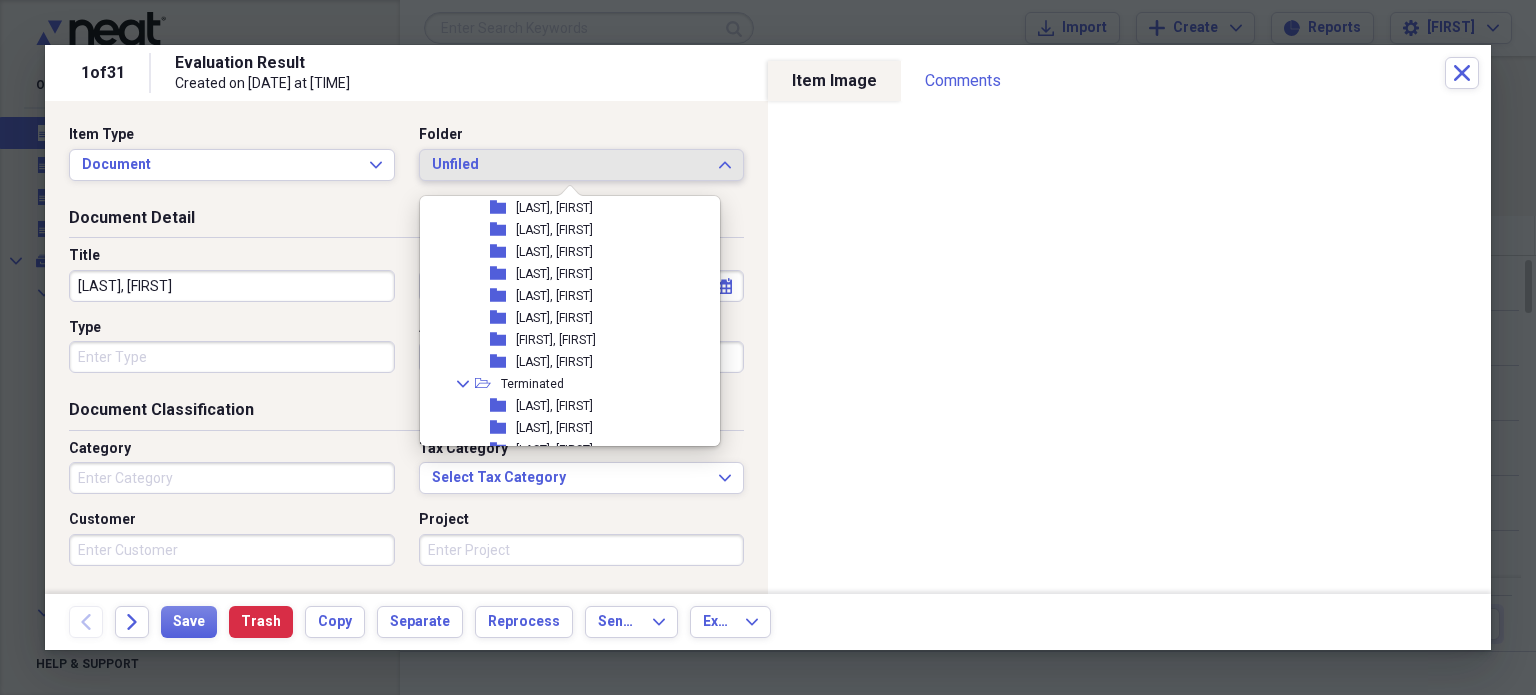 scroll, scrollTop: 538, scrollLeft: 0, axis: vertical 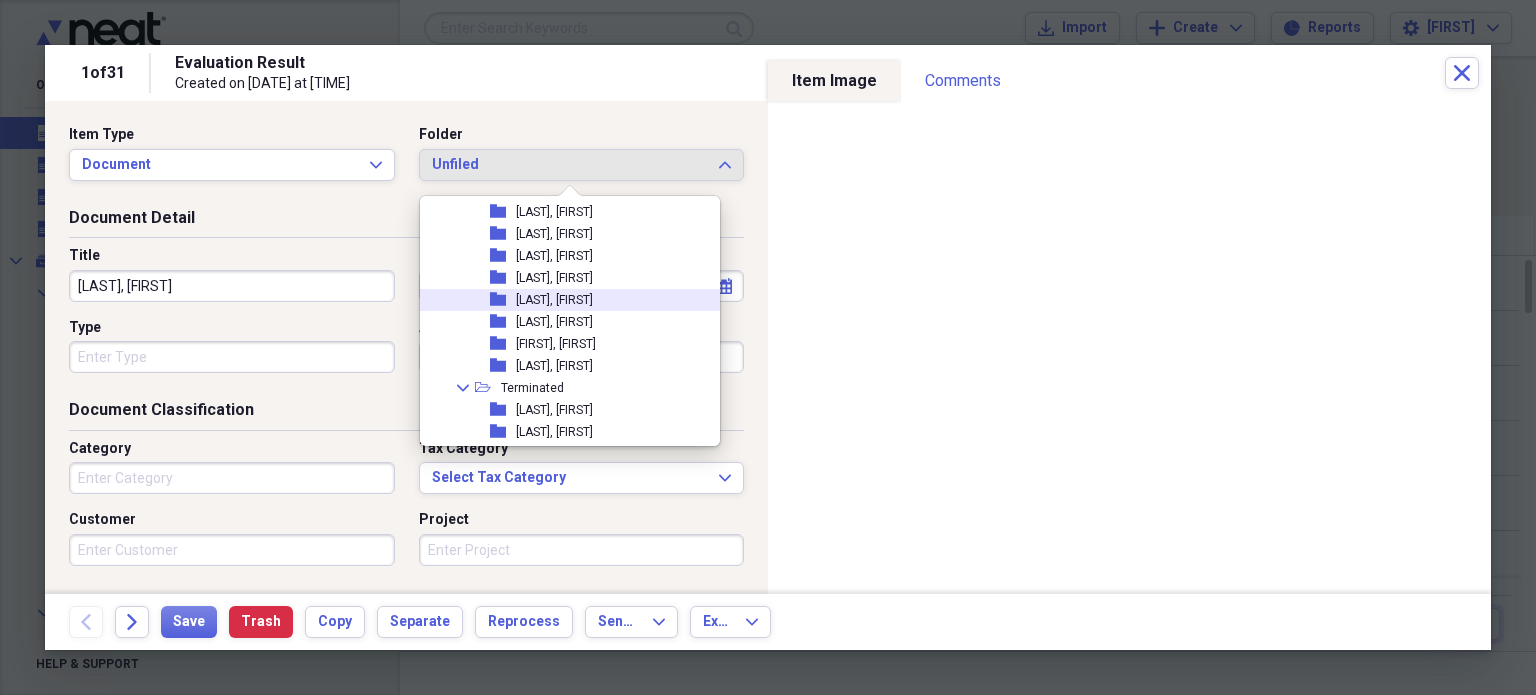 click on "[LAST], [FIRST]" at bounding box center [554, 300] 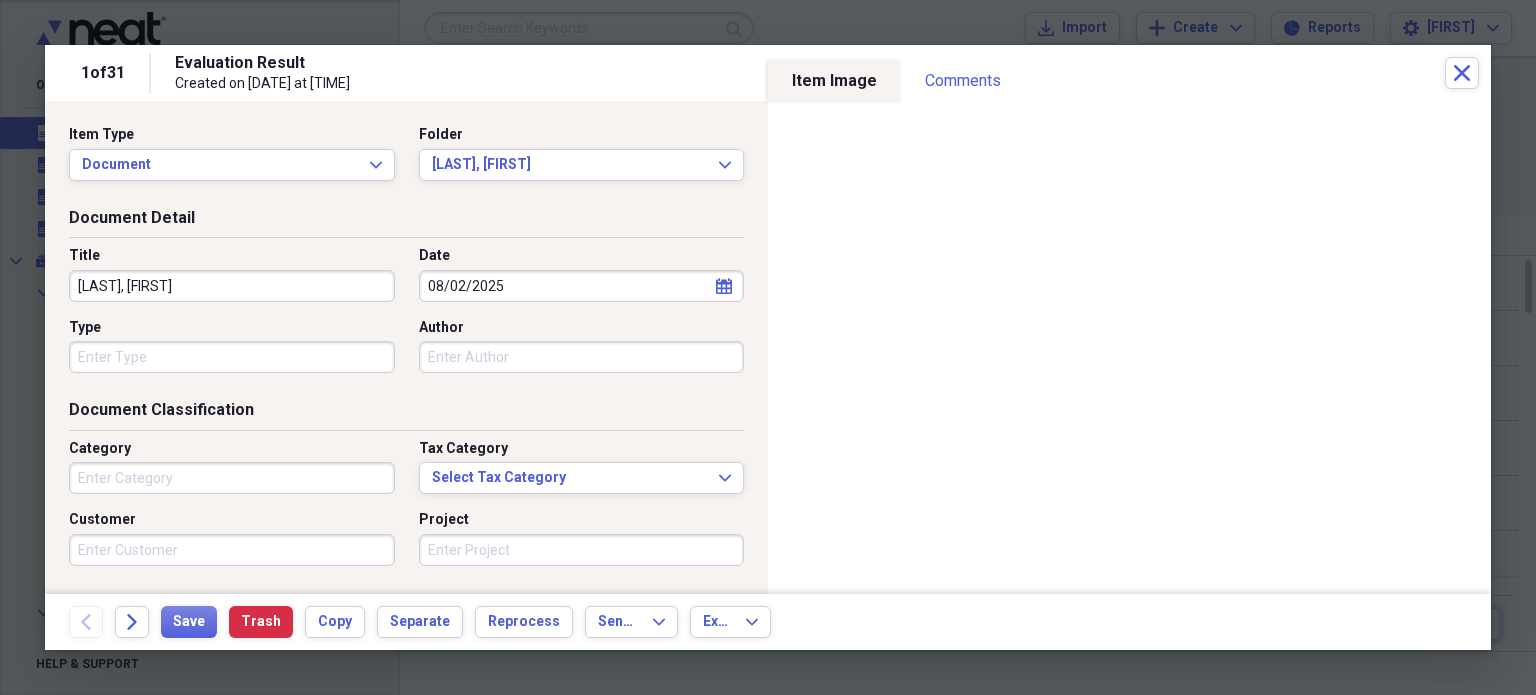 click on "Type" at bounding box center [232, 357] 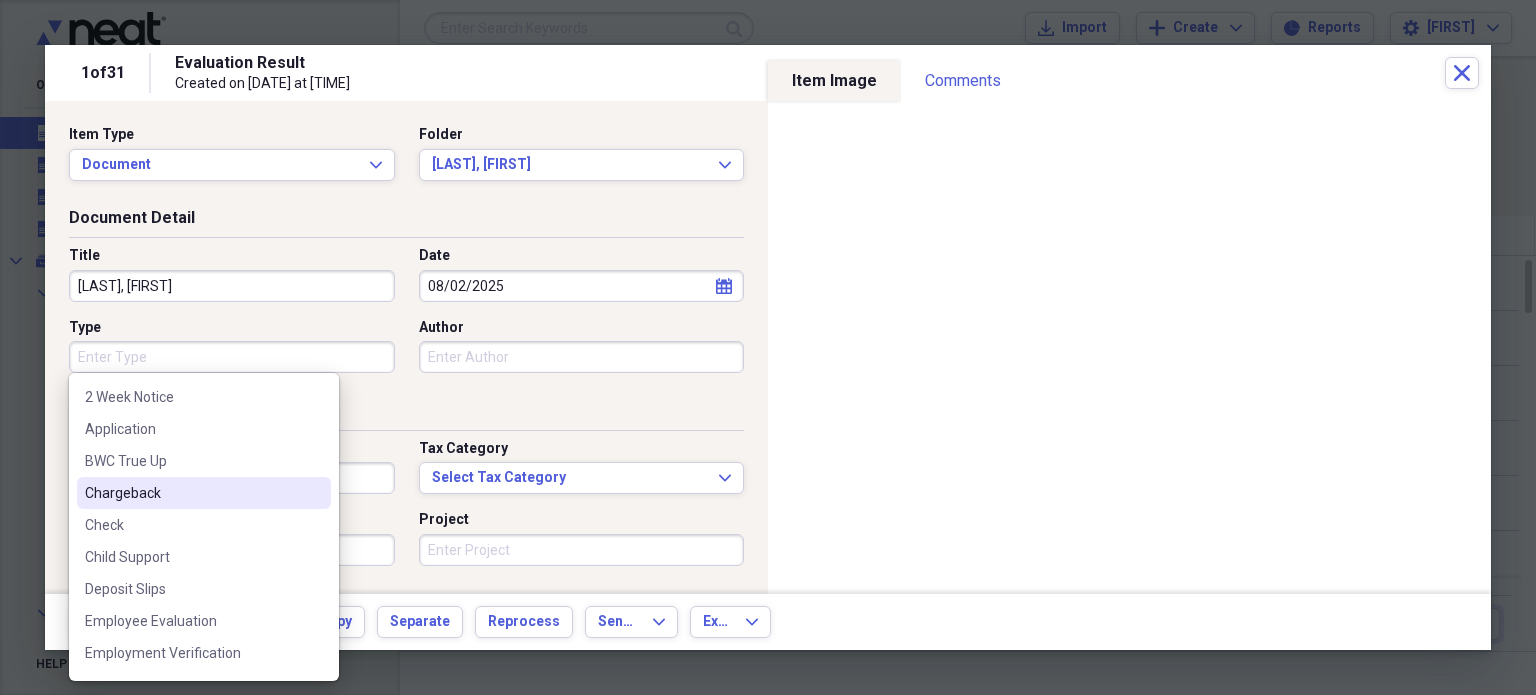 scroll, scrollTop: 138, scrollLeft: 0, axis: vertical 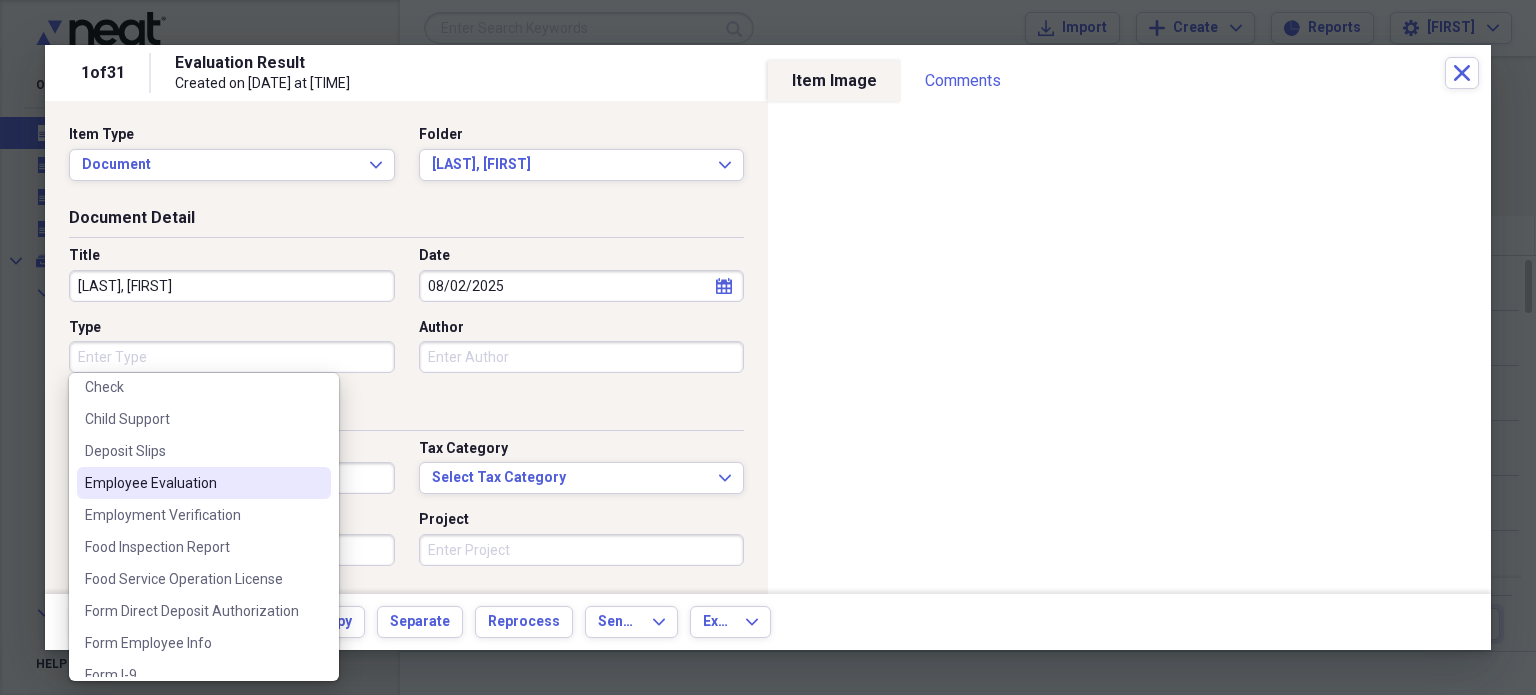 click on "Employee Evaluation" at bounding box center [192, 483] 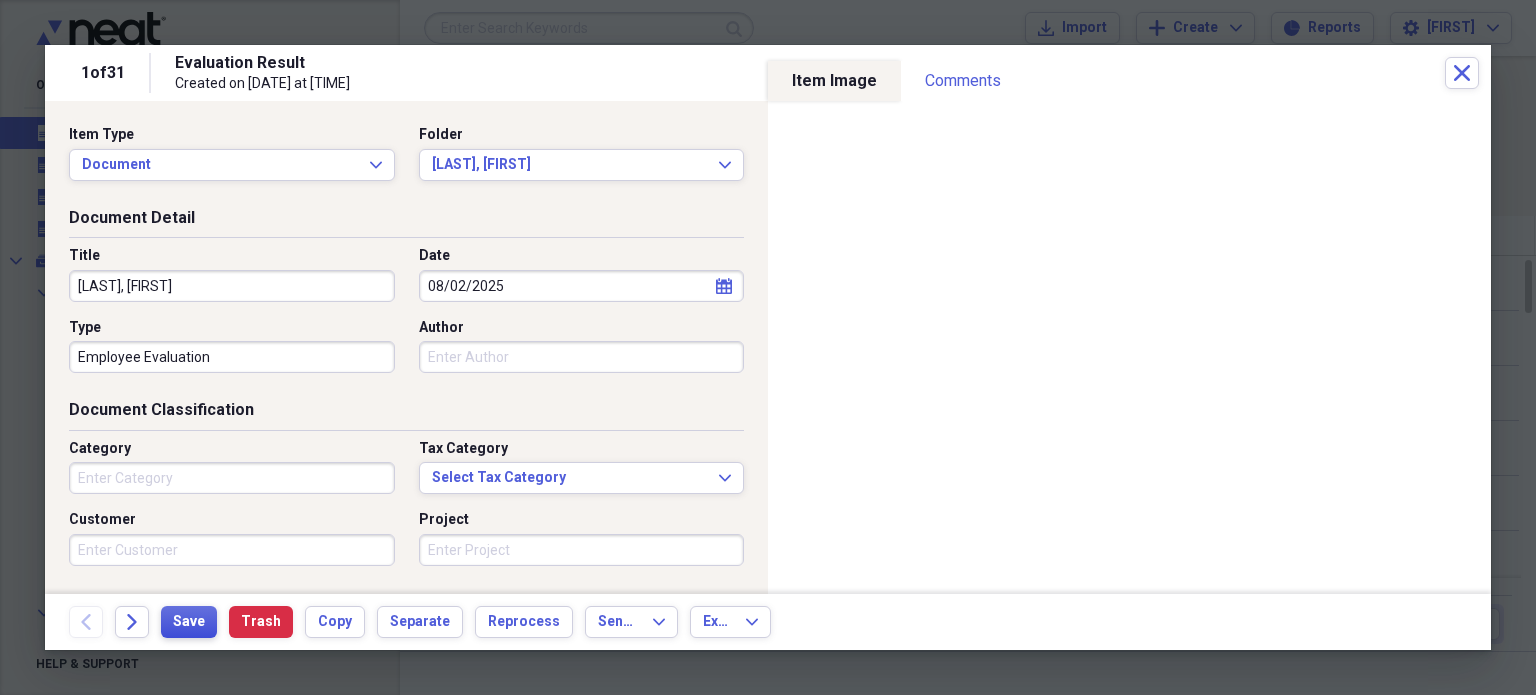 click on "Save" at bounding box center [189, 622] 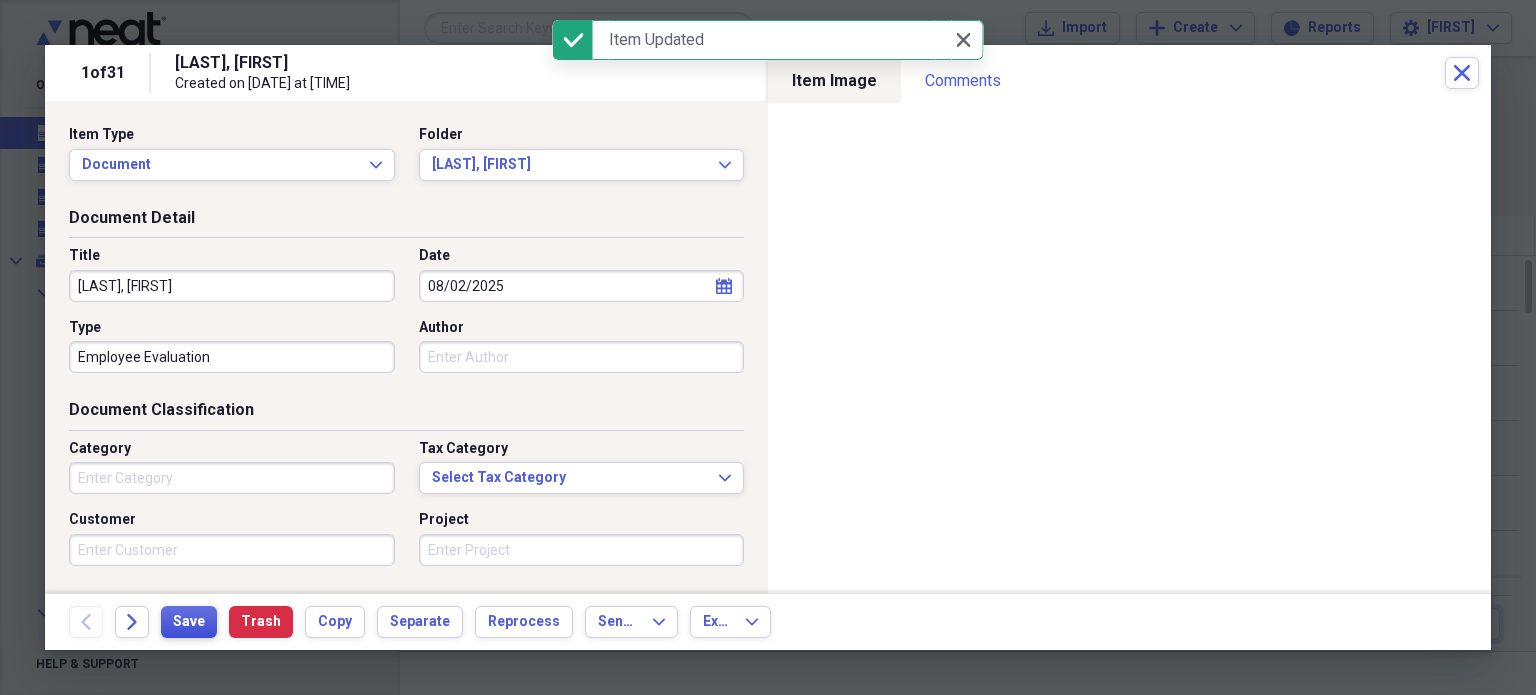 scroll, scrollTop: 240, scrollLeft: 0, axis: vertical 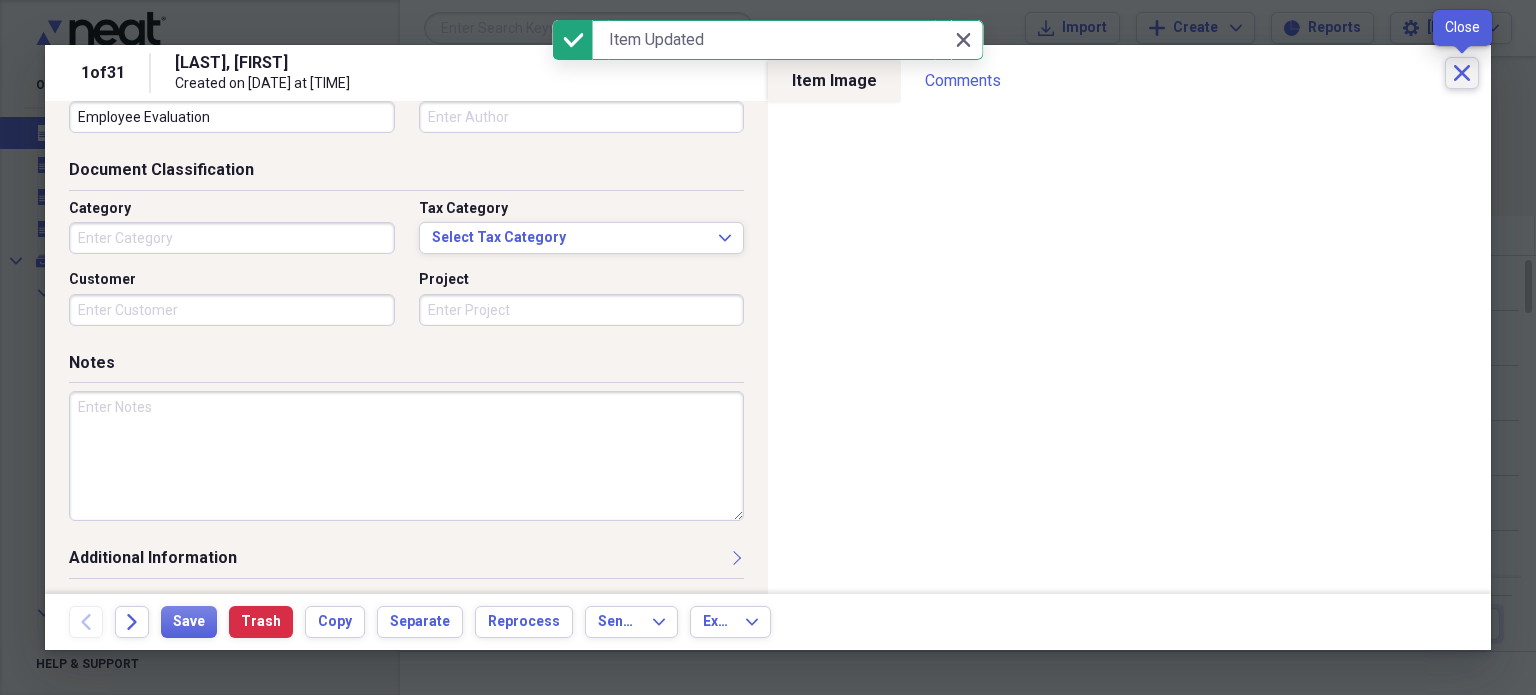 click 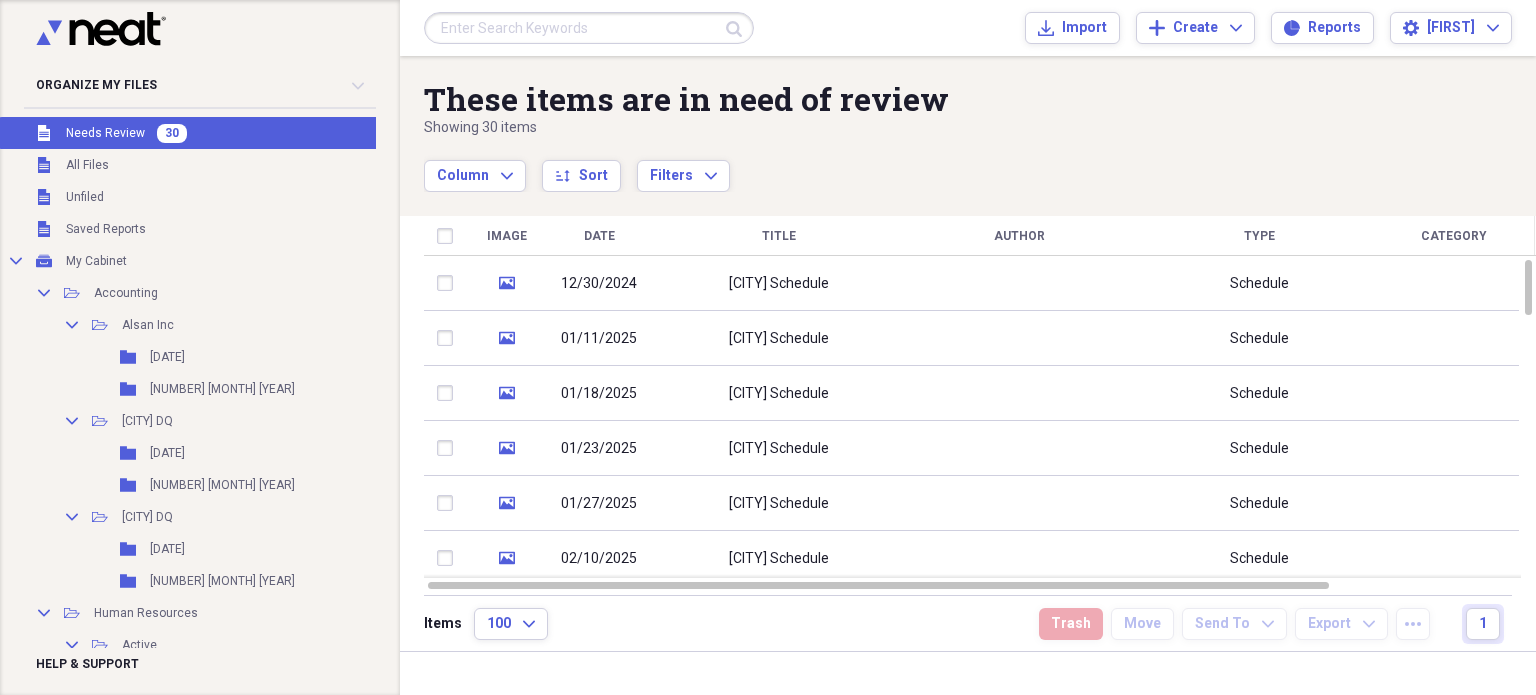 click at bounding box center (449, 236) 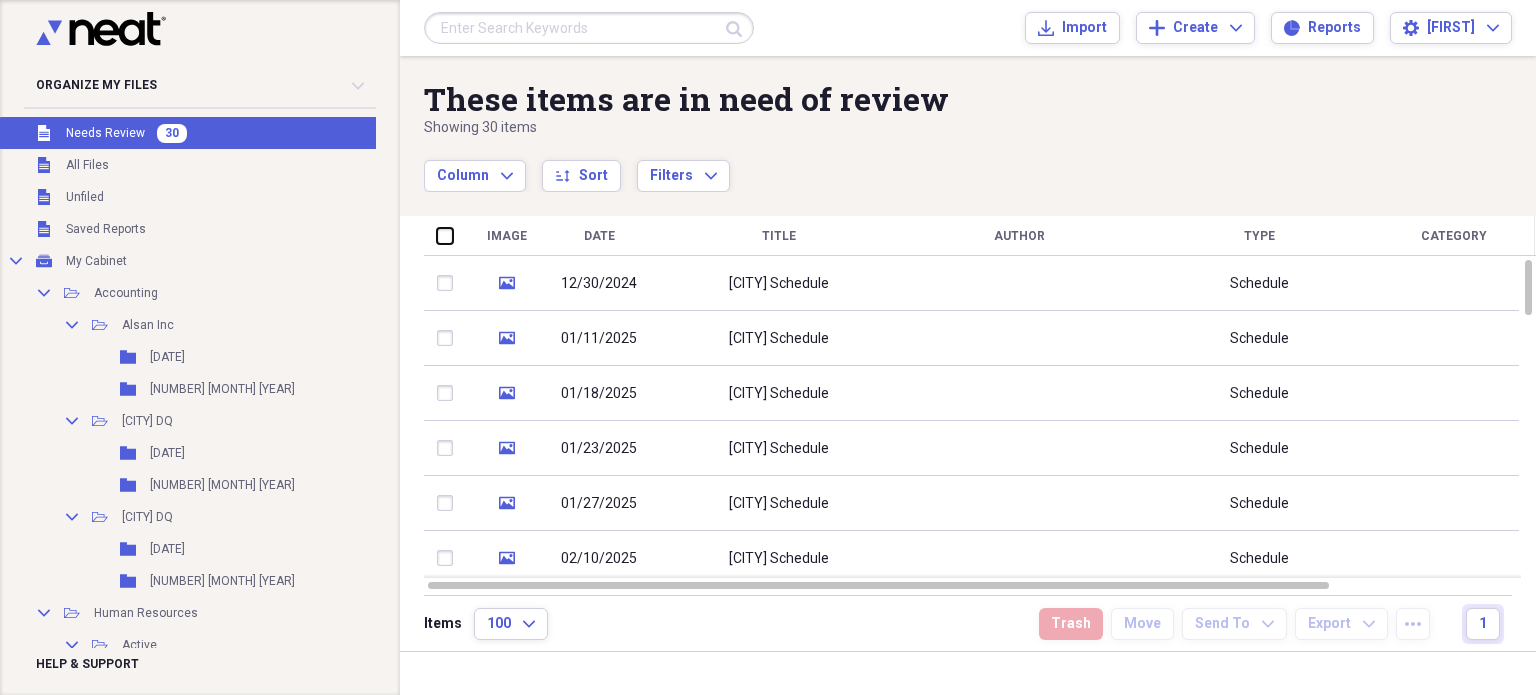 click at bounding box center (437, 235) 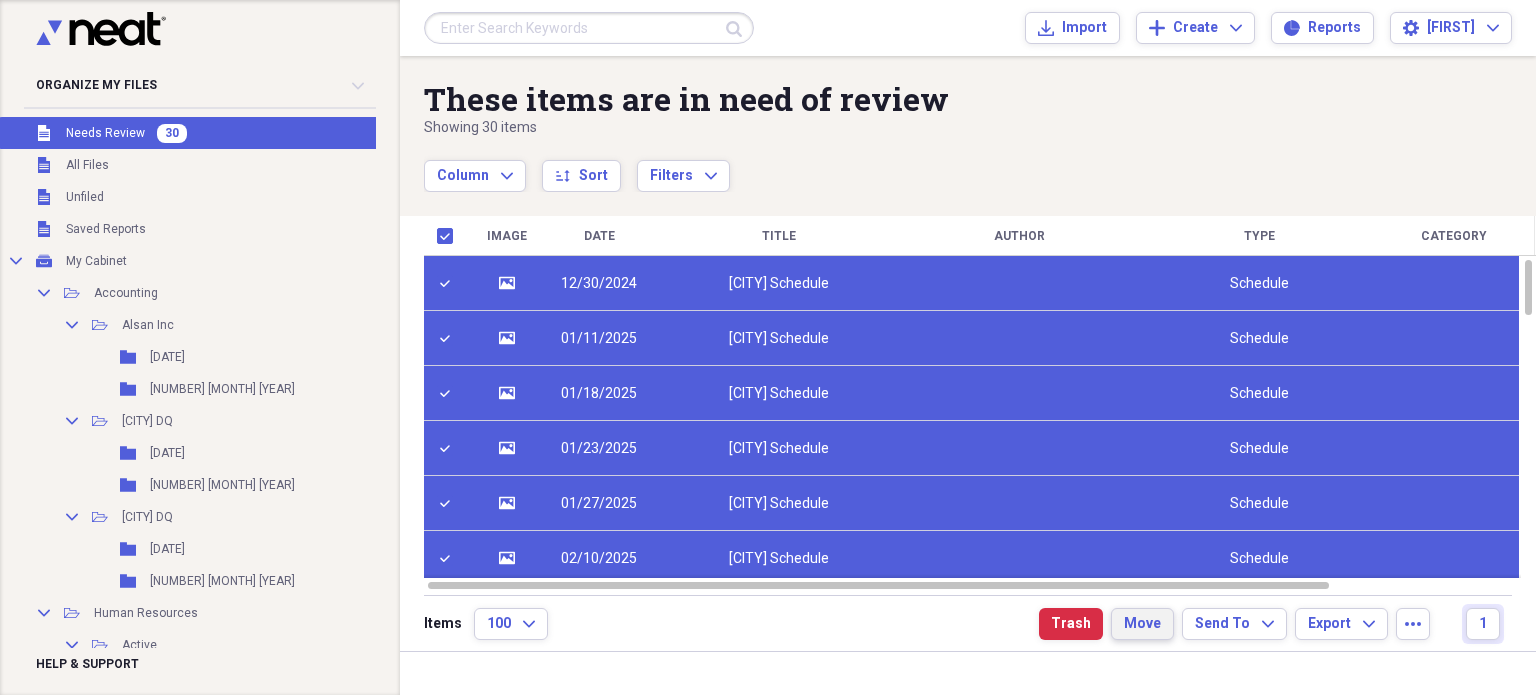 click on "Move" at bounding box center (1142, 624) 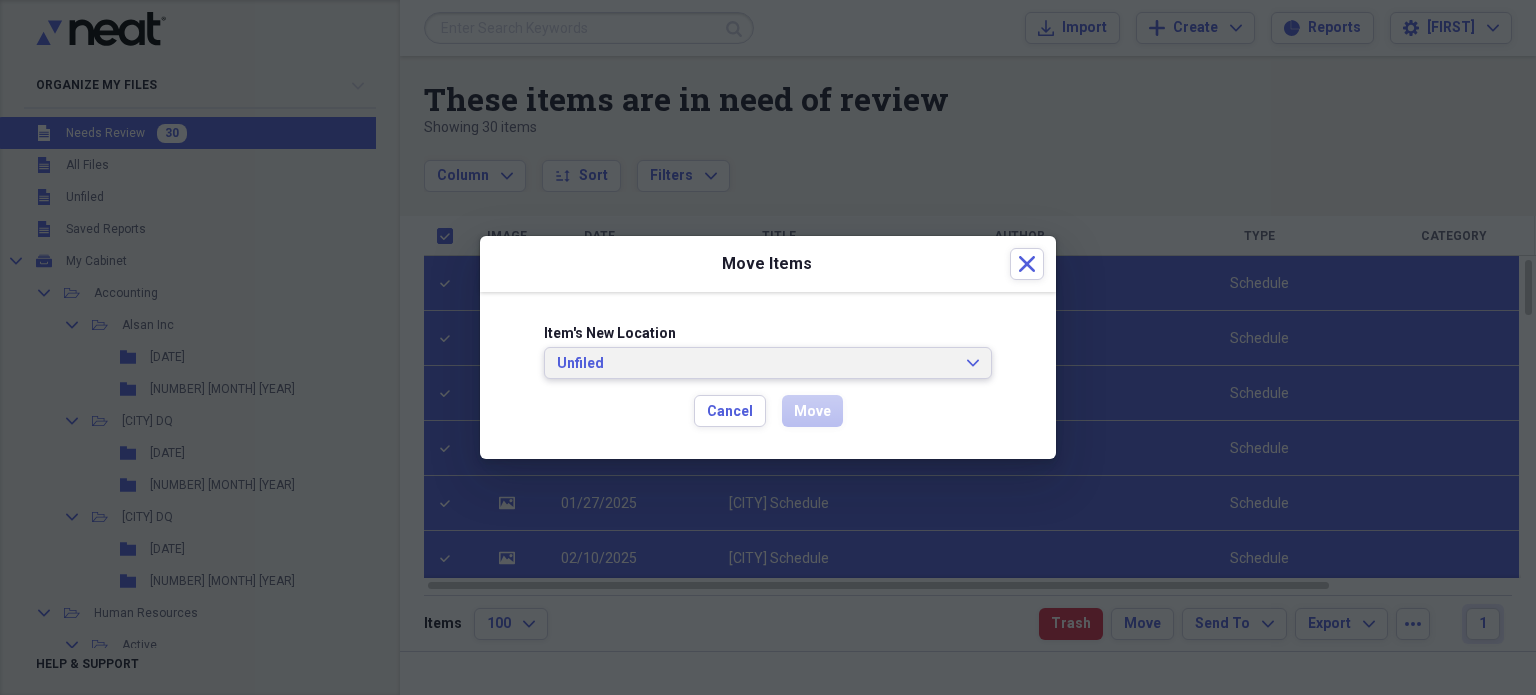 click on "Unfiled" at bounding box center [756, 364] 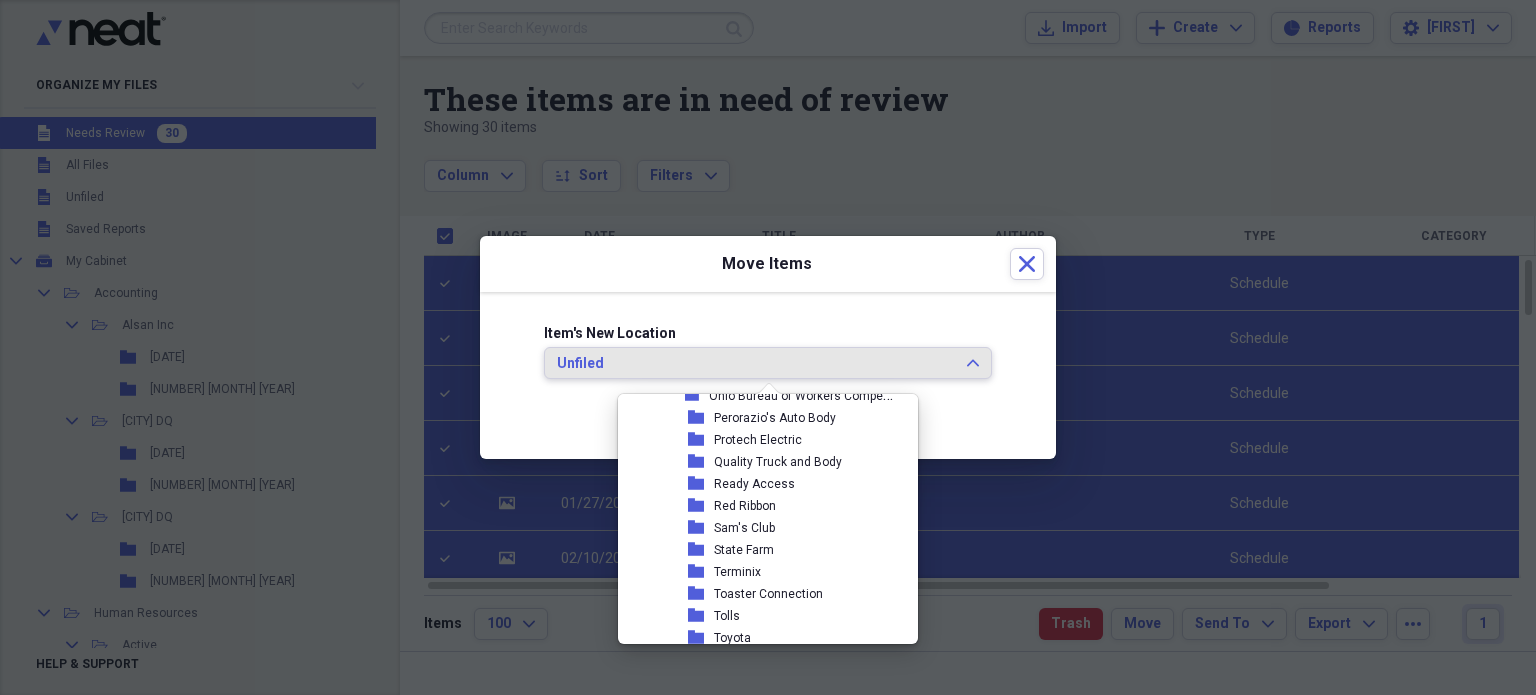 scroll, scrollTop: 3960, scrollLeft: 0, axis: vertical 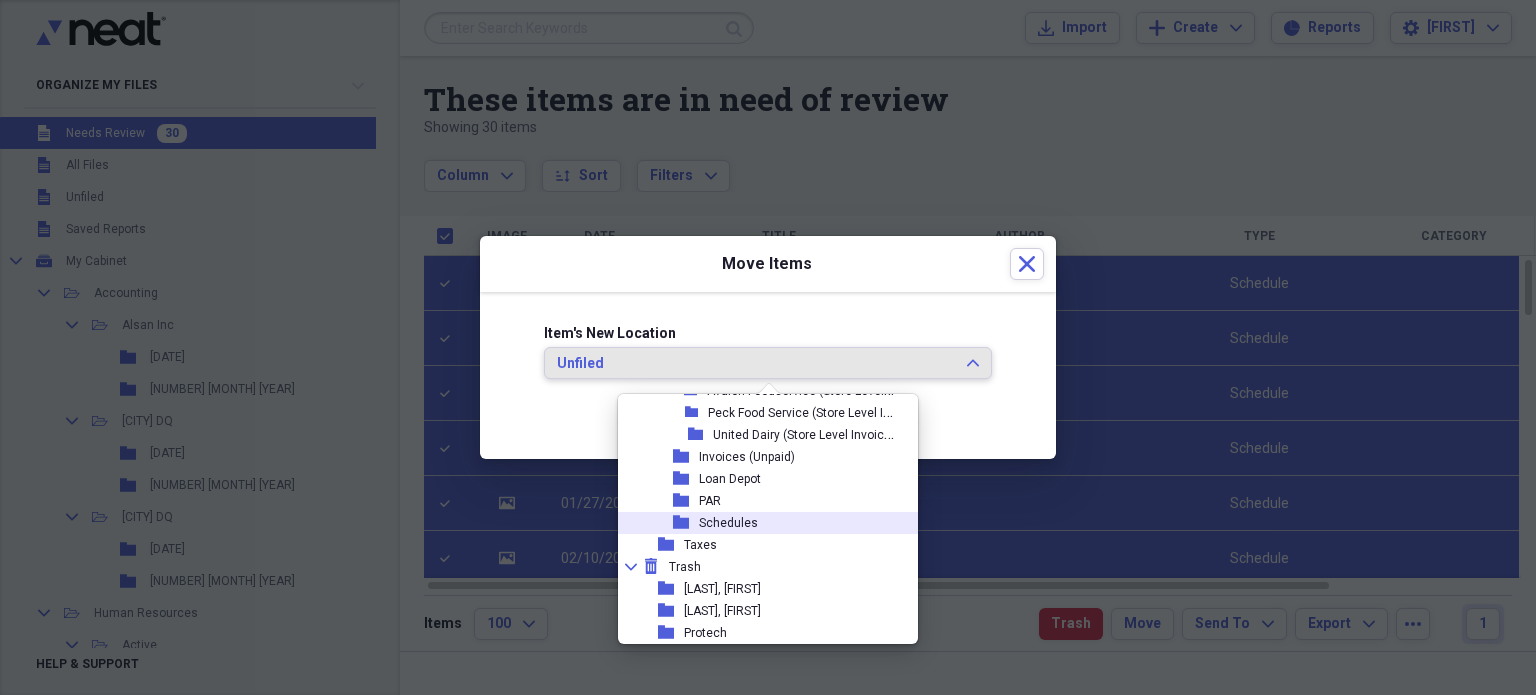 click on "folder Schedules" at bounding box center (760, 523) 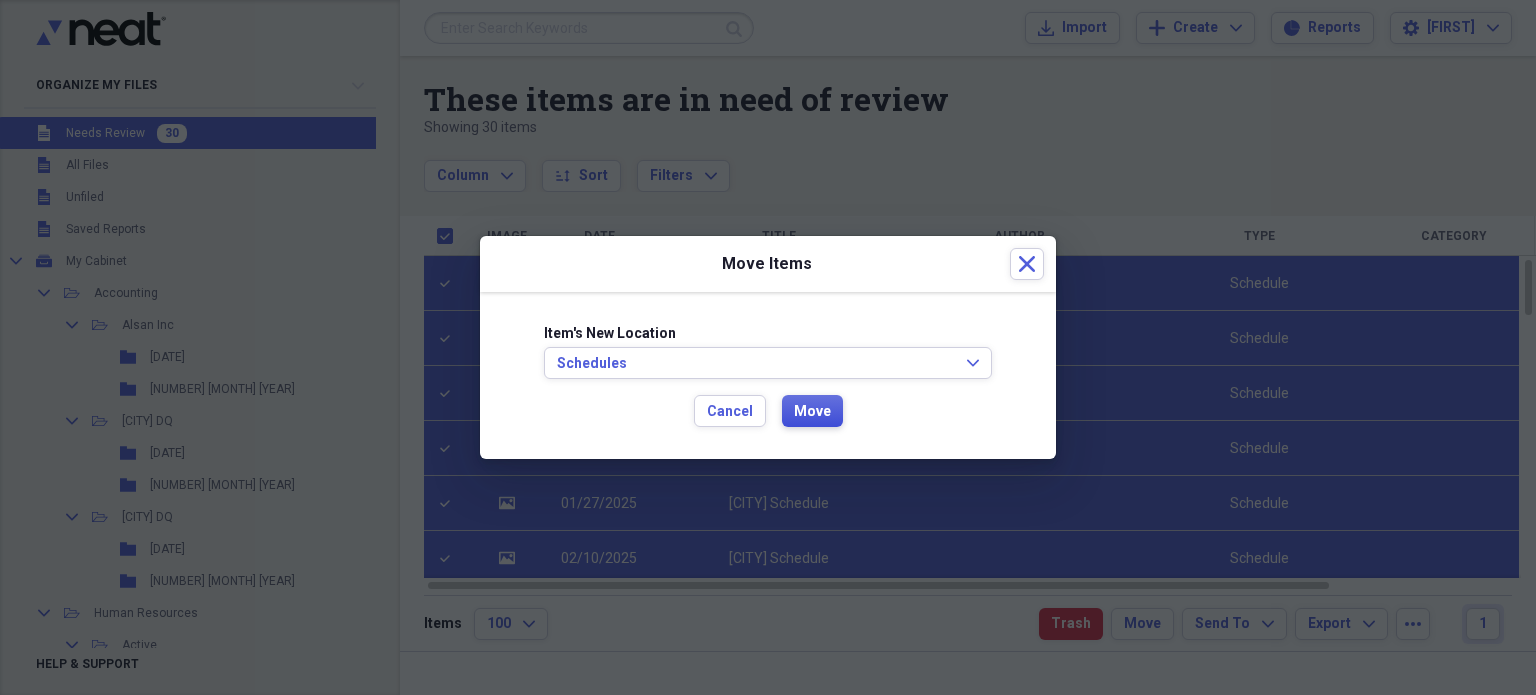 click on "Move" at bounding box center (812, 411) 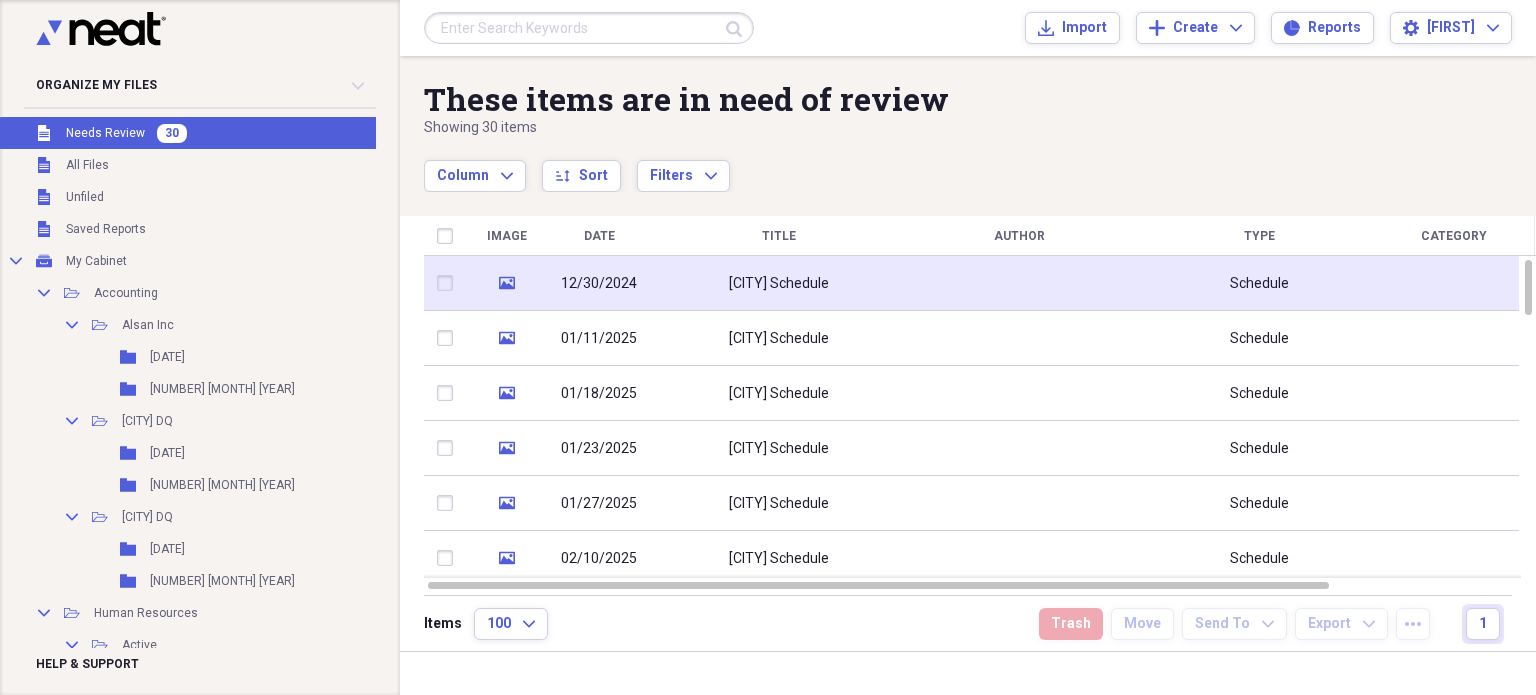 click on "Leetonia Schedule" at bounding box center (779, 283) 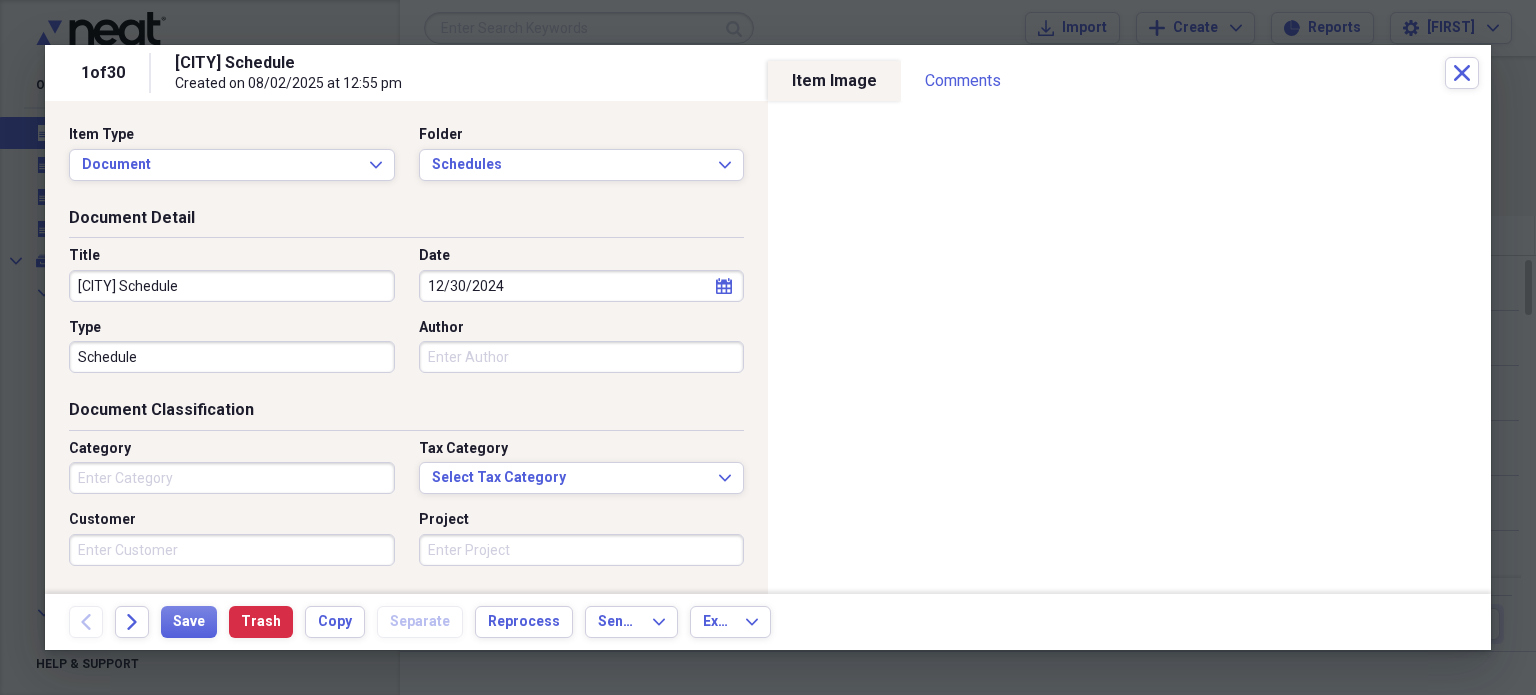 click on "12/30/2024" at bounding box center (582, 286) 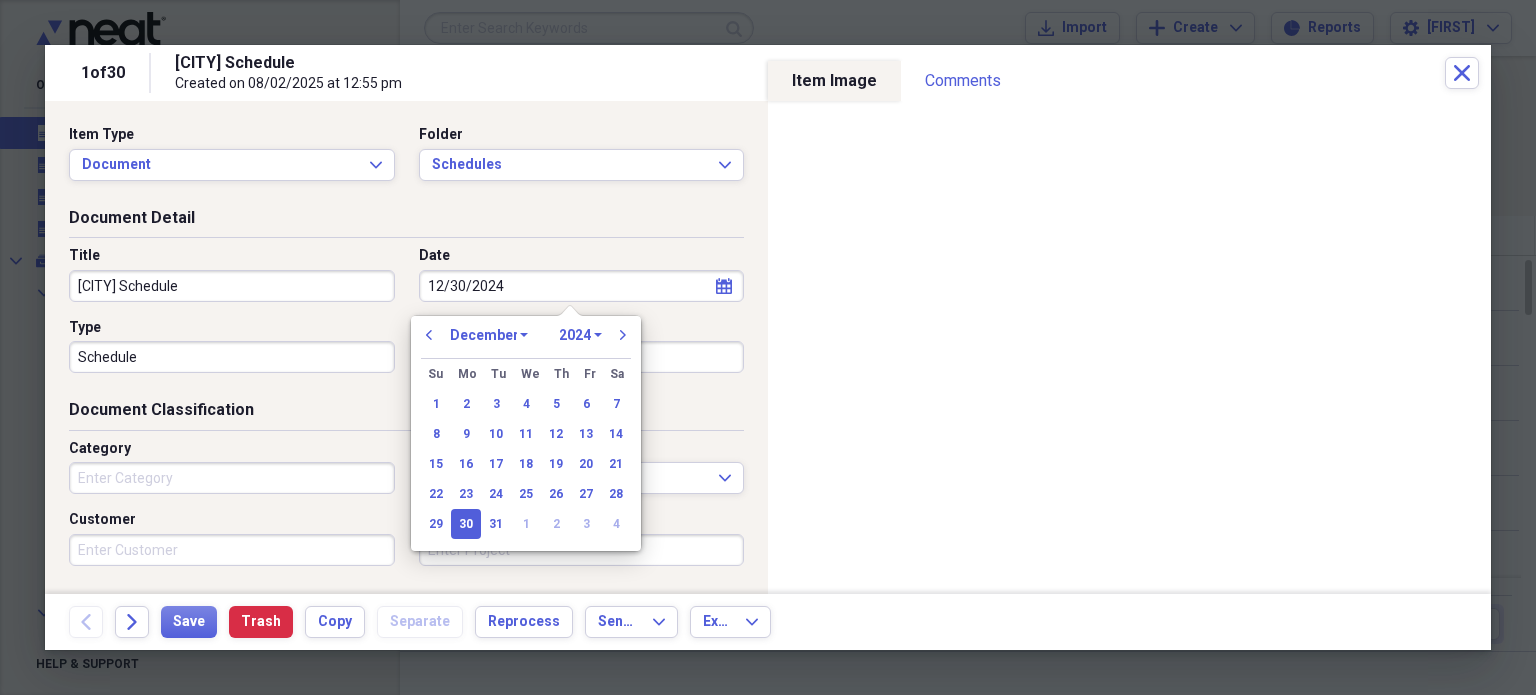 click on "12/30/2024" at bounding box center (582, 286) 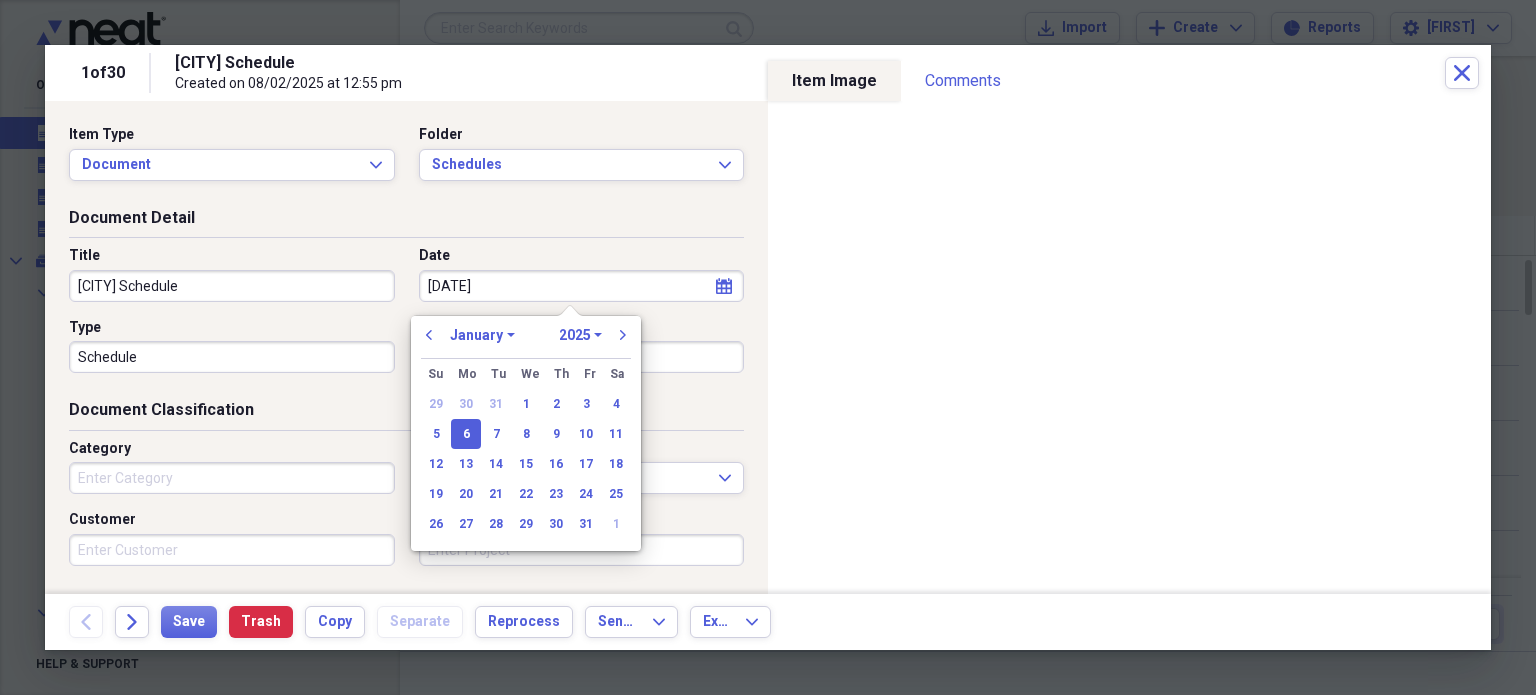 click on "Document Detail Title Leetonia Schedule Date 1-6-25 calendar Calendar Type Schedule Author" at bounding box center [406, 303] 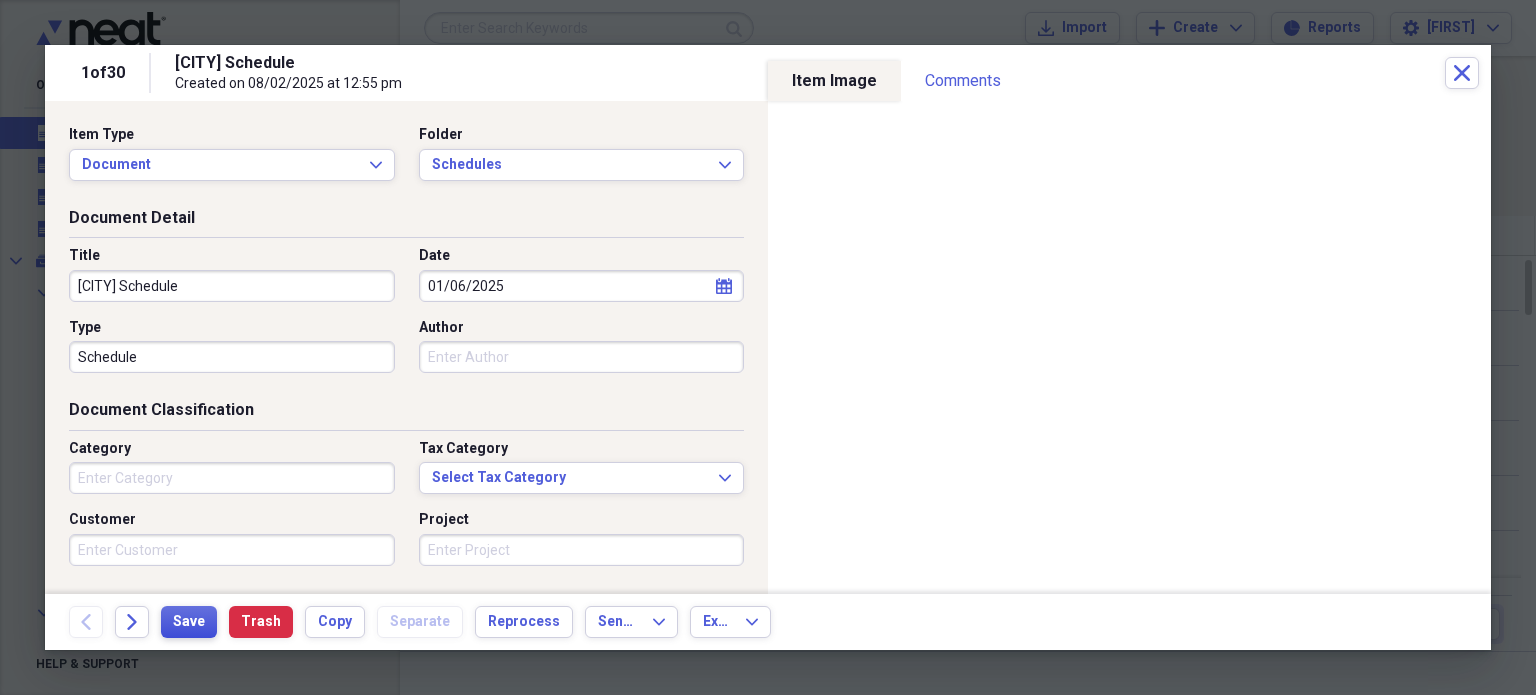 click on "Save" at bounding box center [189, 622] 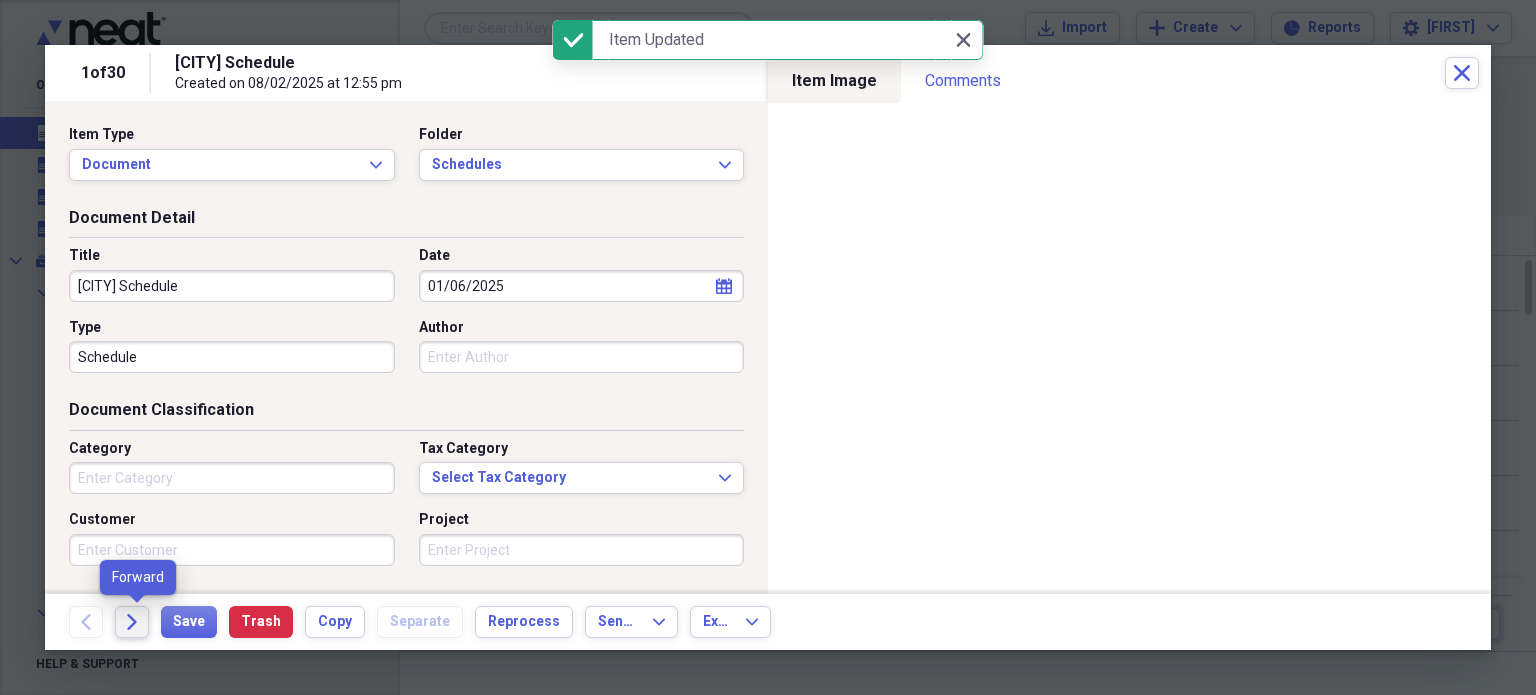 click on "Forward" 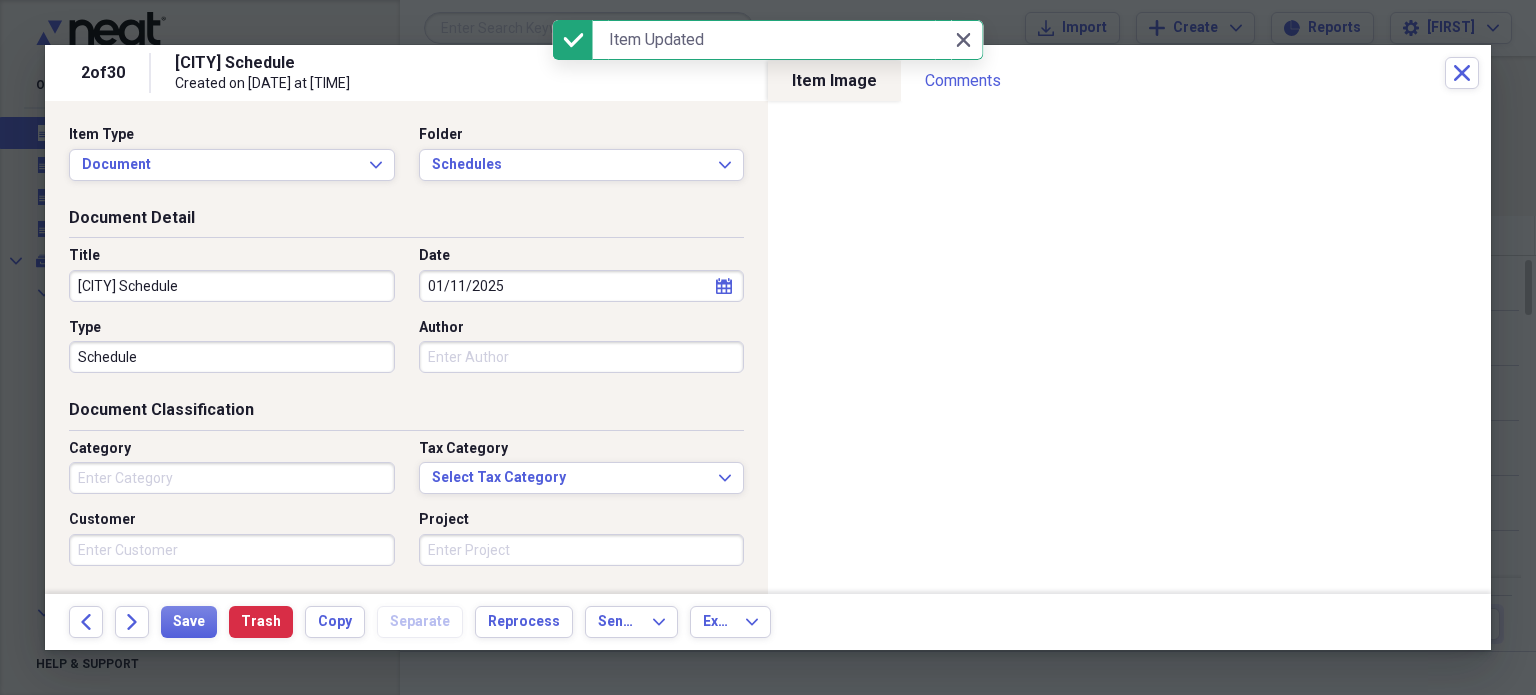 click on "01/11/2025" at bounding box center (582, 286) 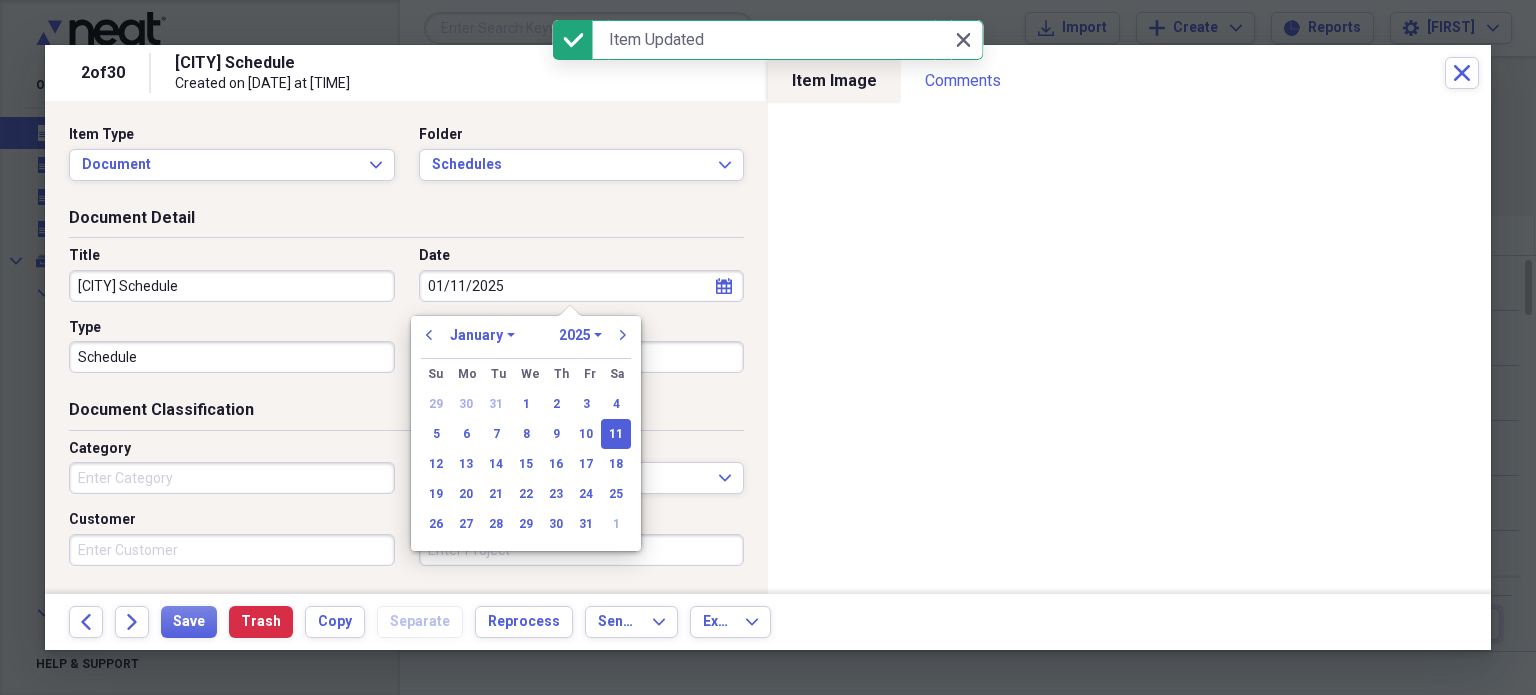 click on "01/11/2025" at bounding box center [582, 286] 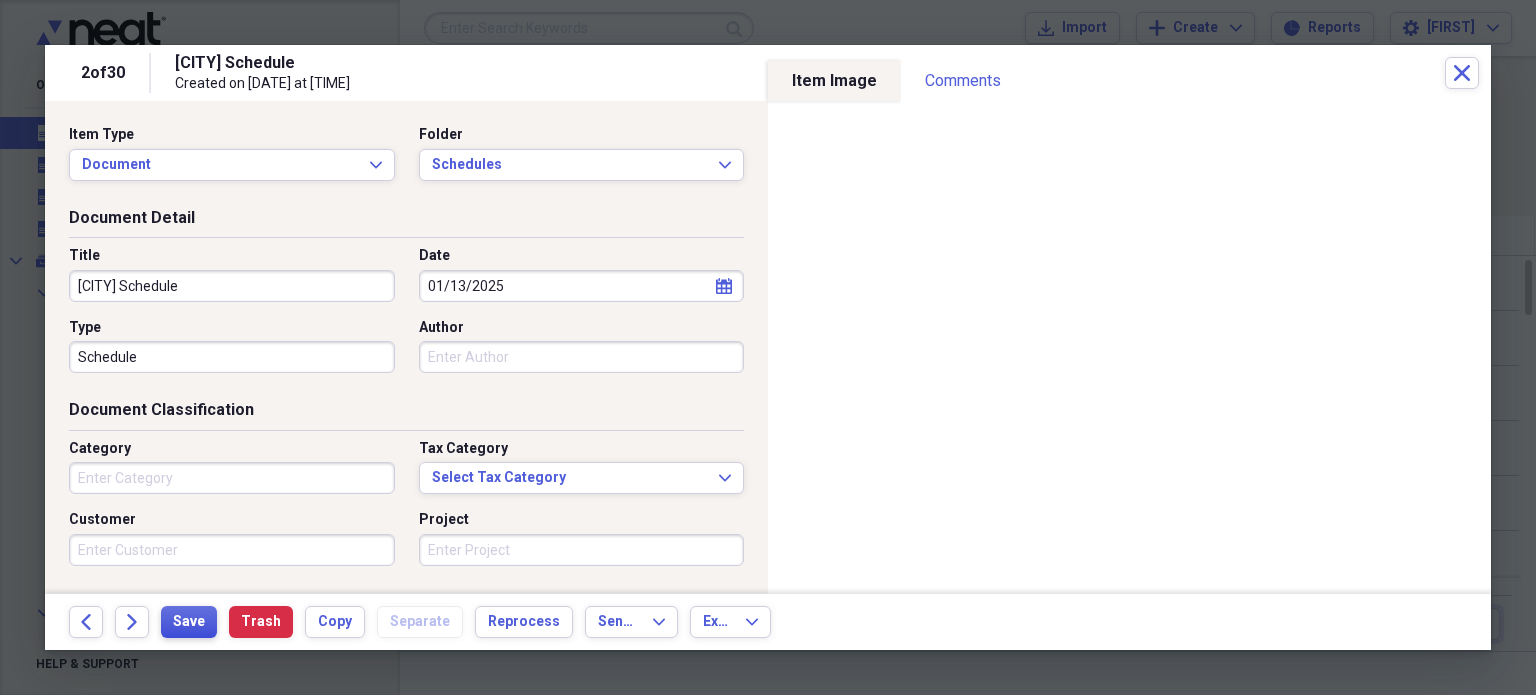 click on "Save" at bounding box center [189, 622] 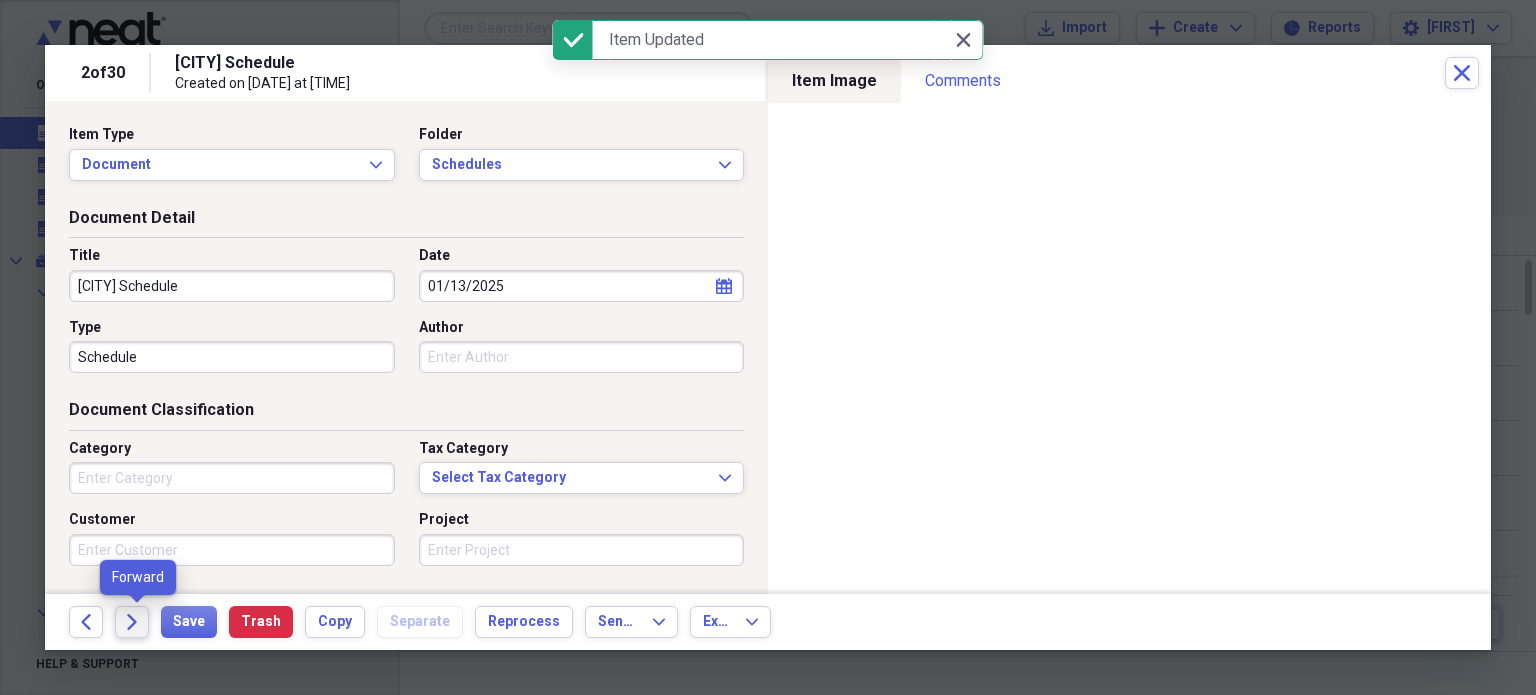 click on "Forward" 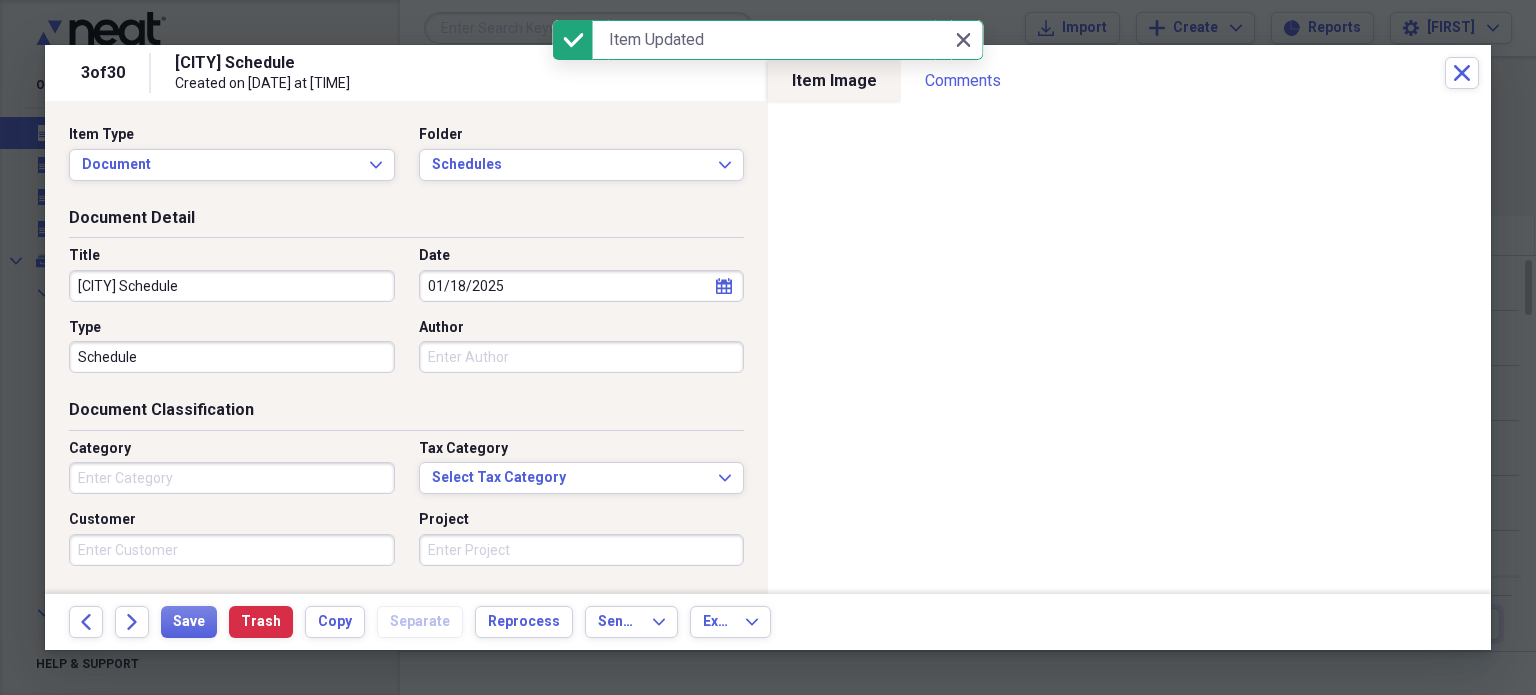 click on "01/18/2025" at bounding box center [582, 286] 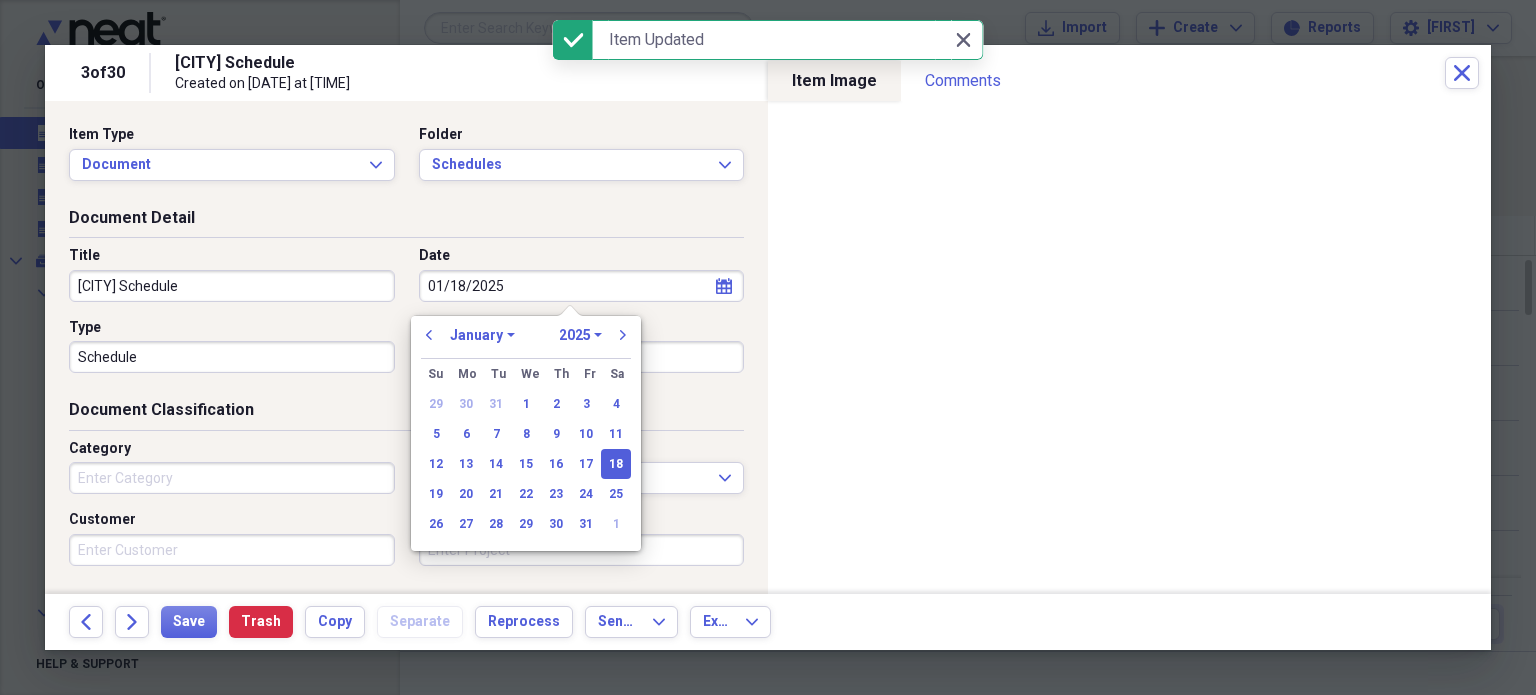 click on "01/18/2025" at bounding box center (582, 286) 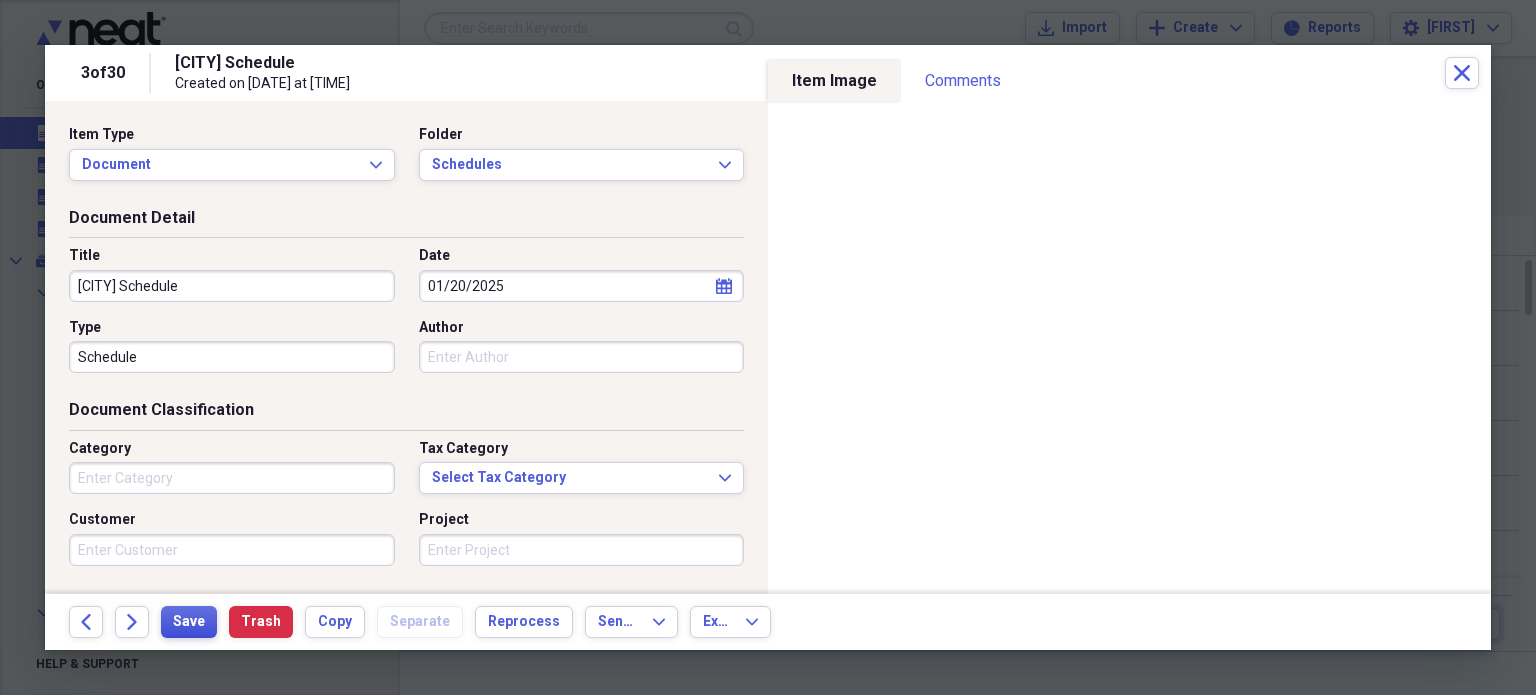 click on "Save" at bounding box center (189, 622) 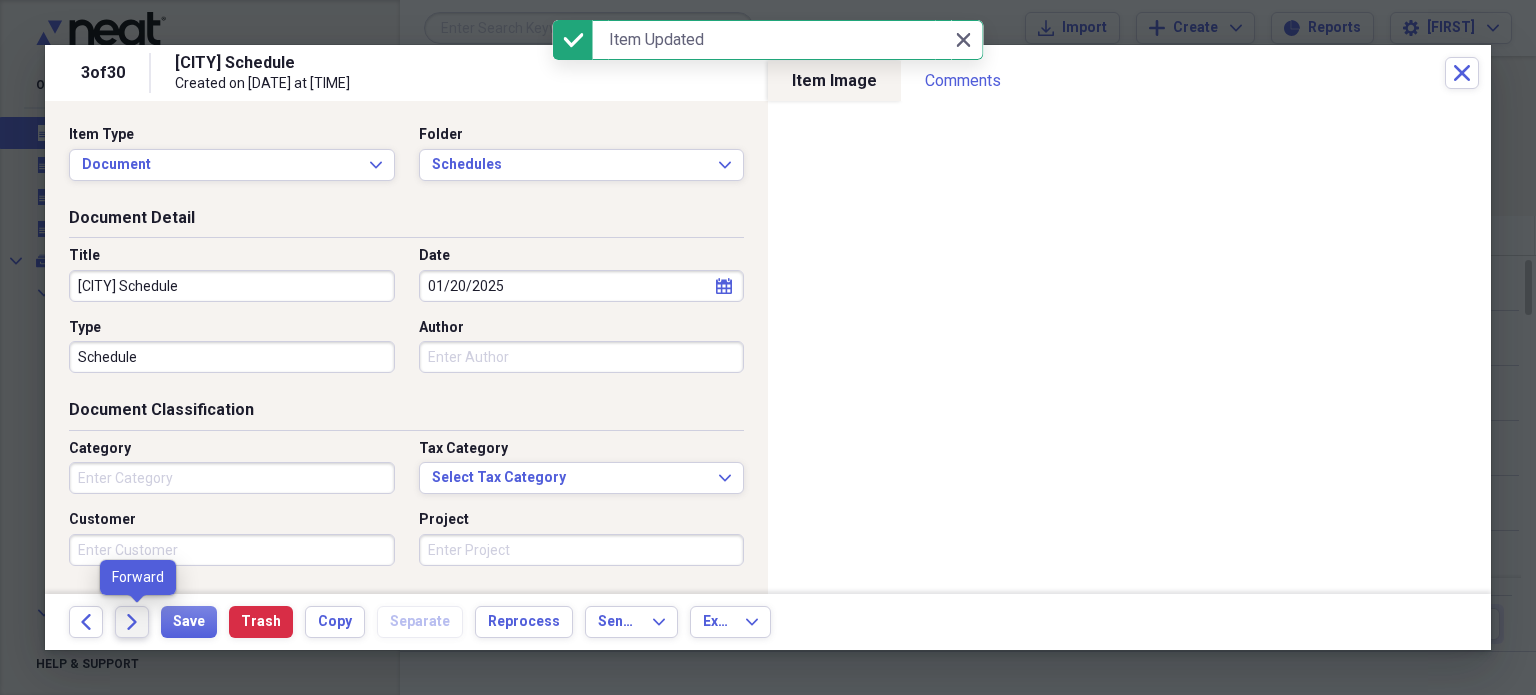 click 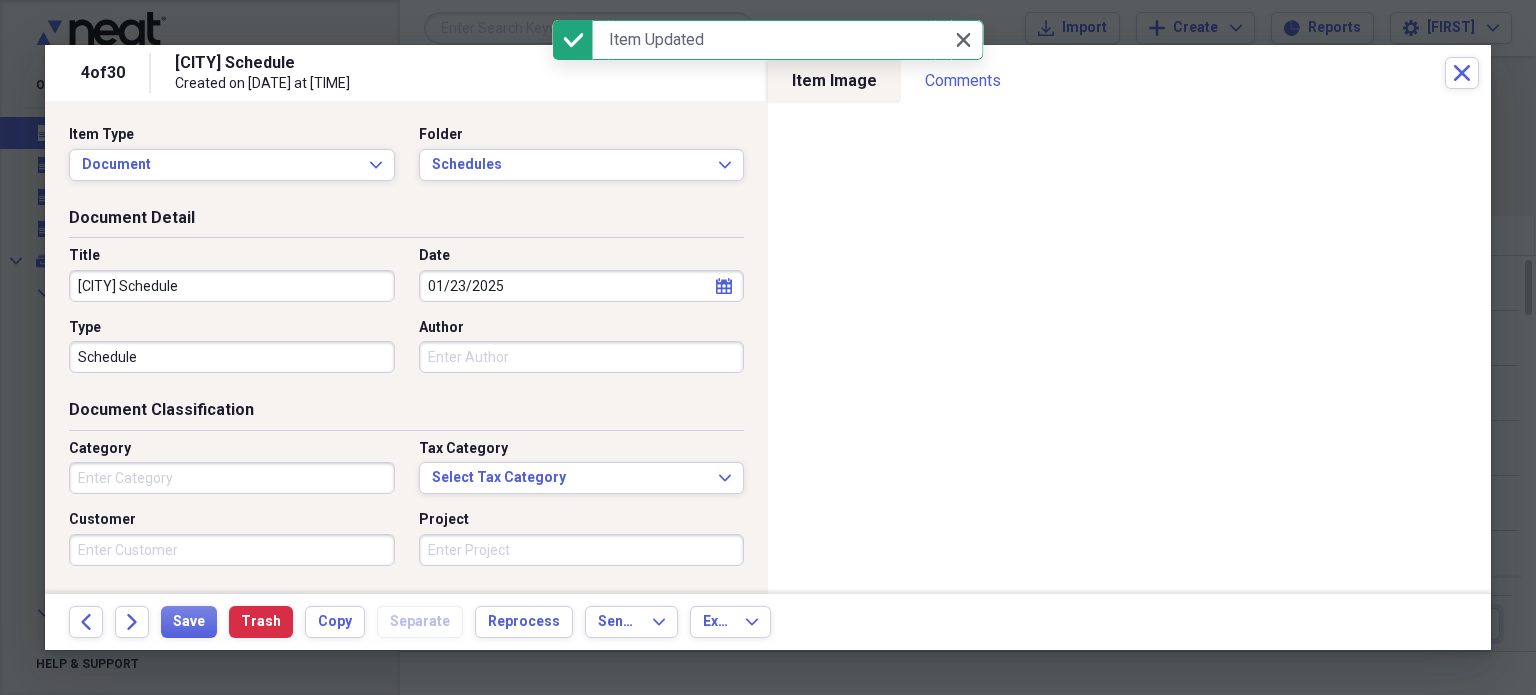 click on "01/23/2025" at bounding box center [582, 286] 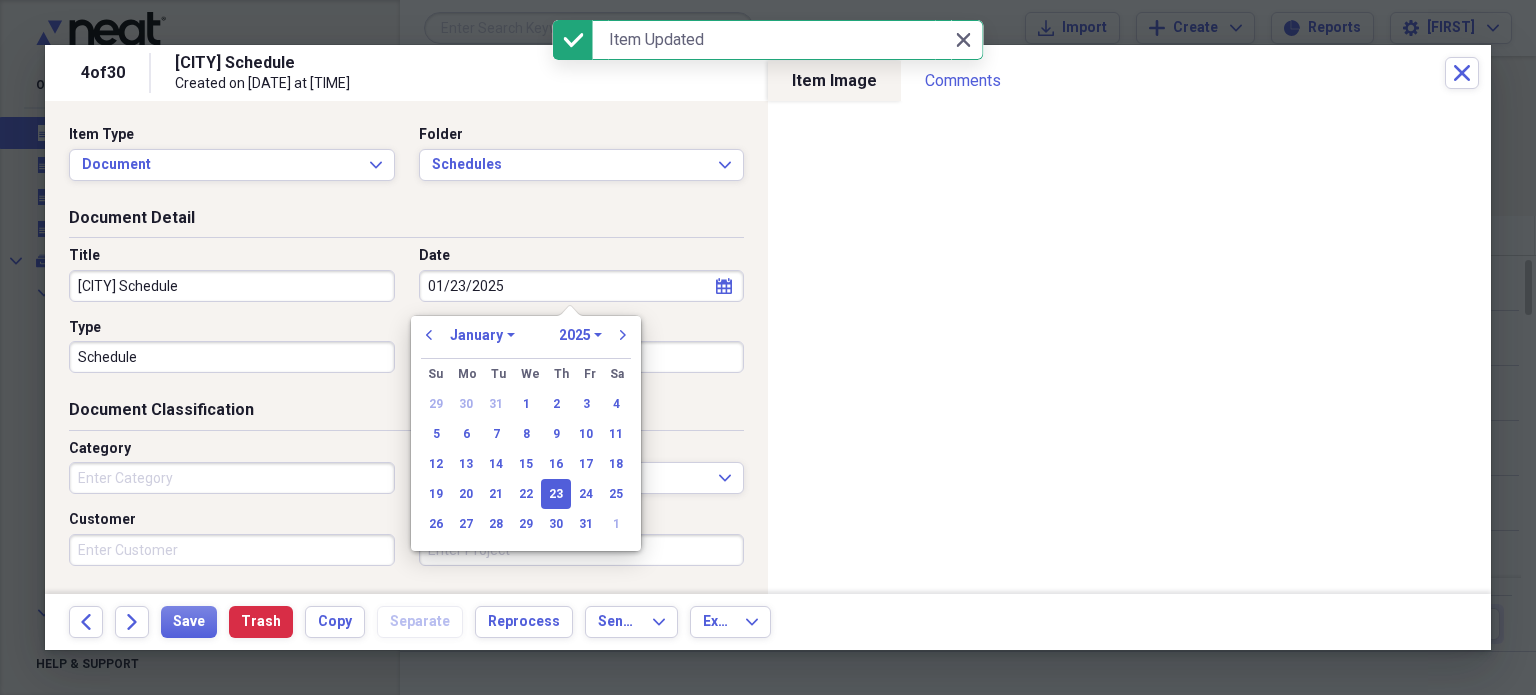 click on "01/23/2025" at bounding box center [582, 286] 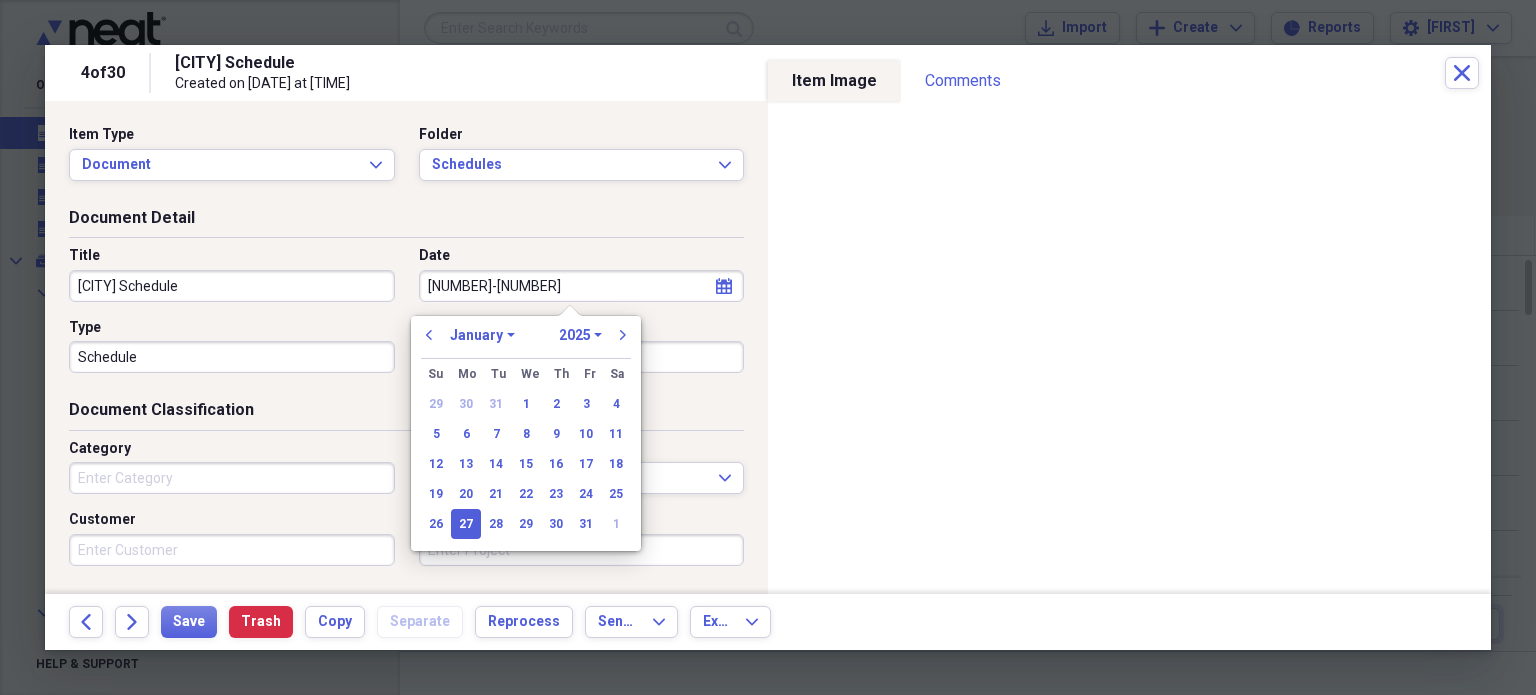 click on "Document Detail" at bounding box center (406, 222) 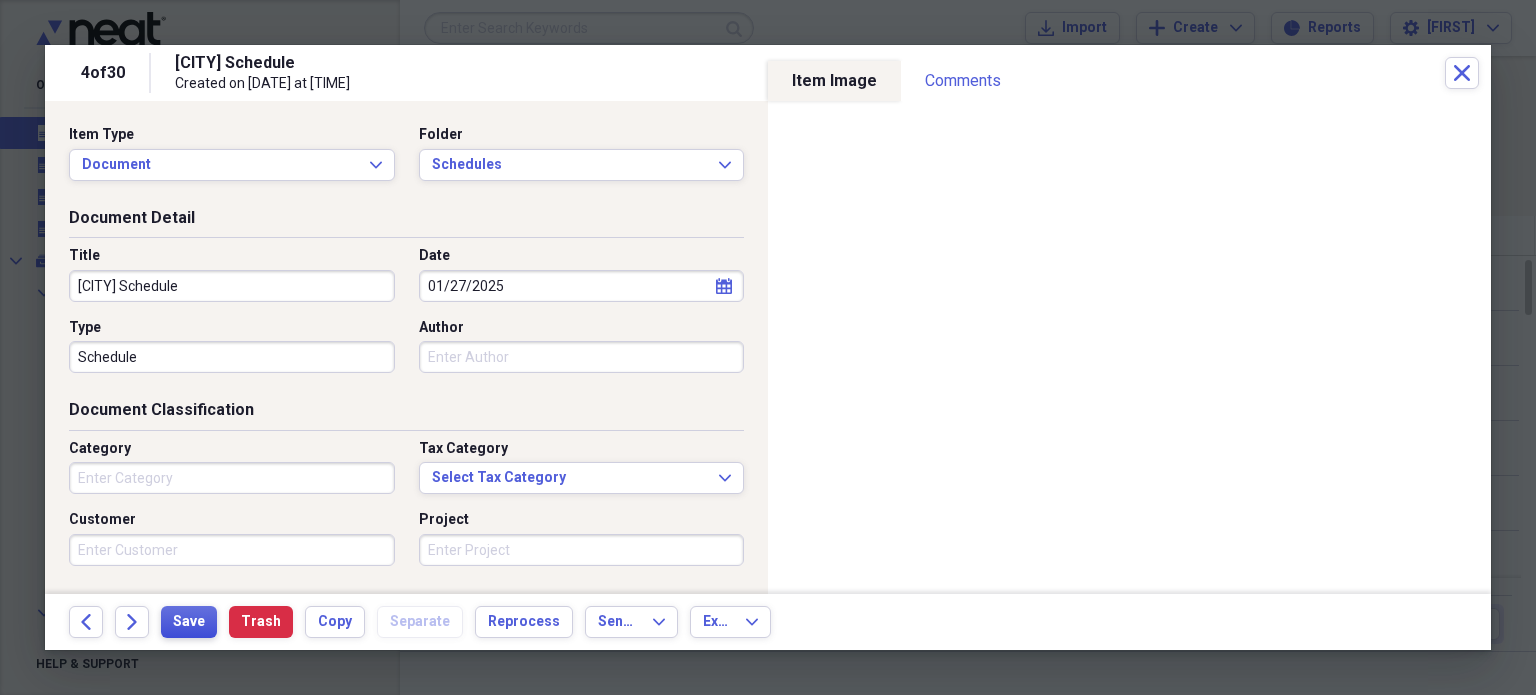 click on "Save" at bounding box center [189, 622] 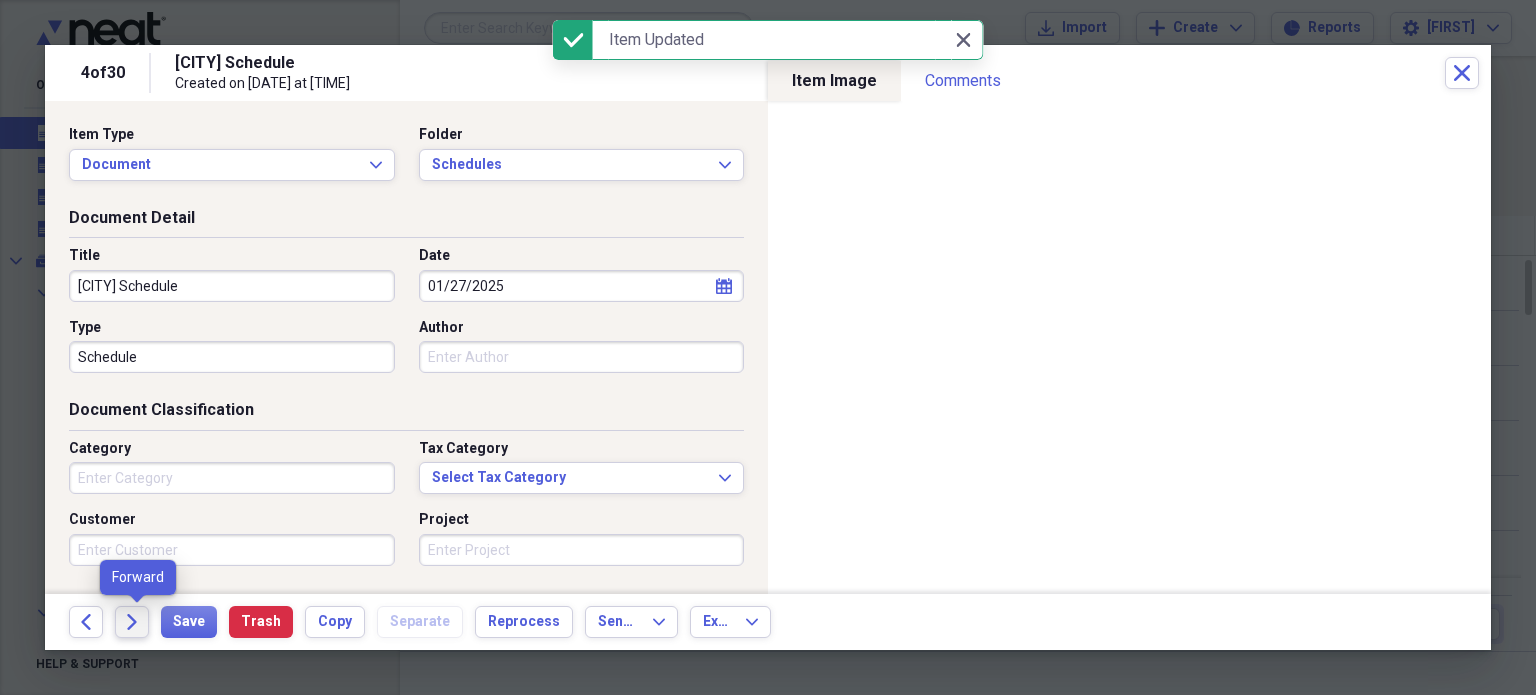 click on "Forward" 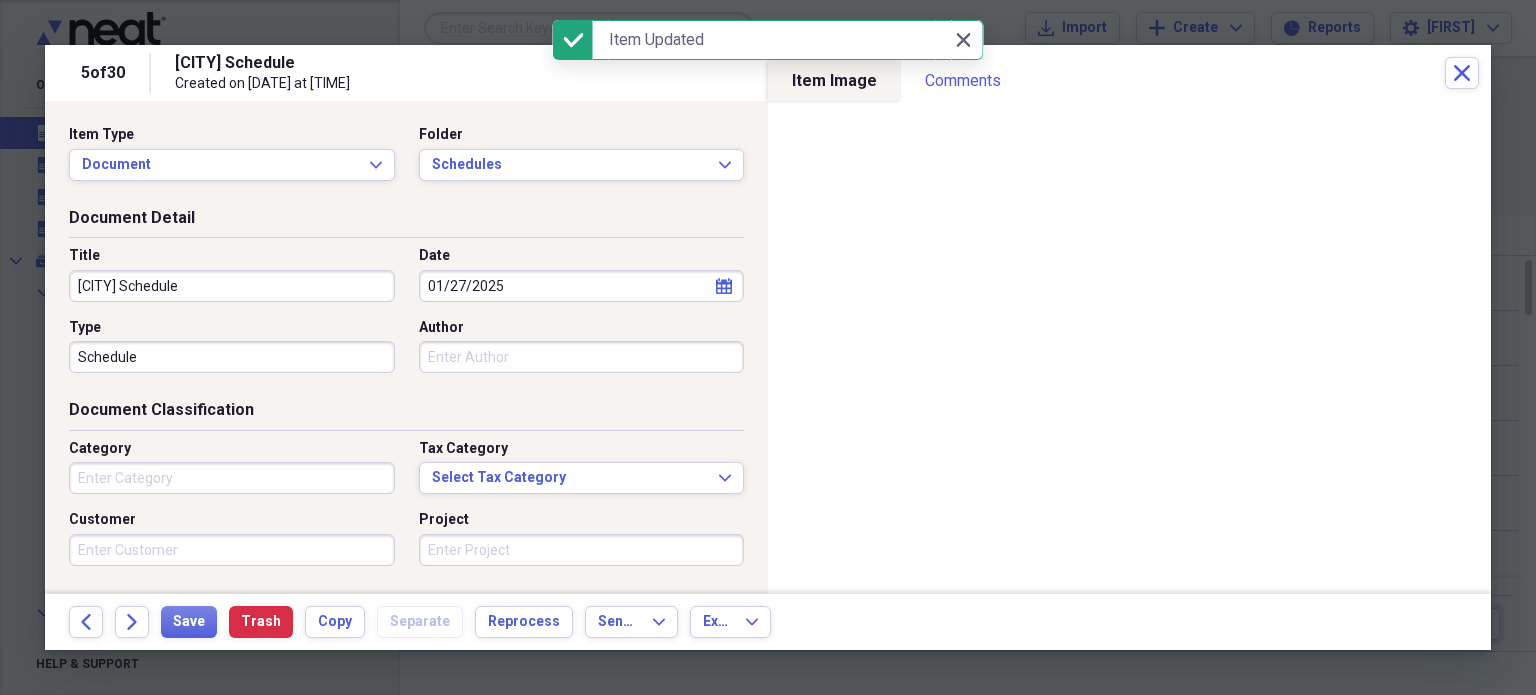 click on "01/27/2025" at bounding box center (582, 286) 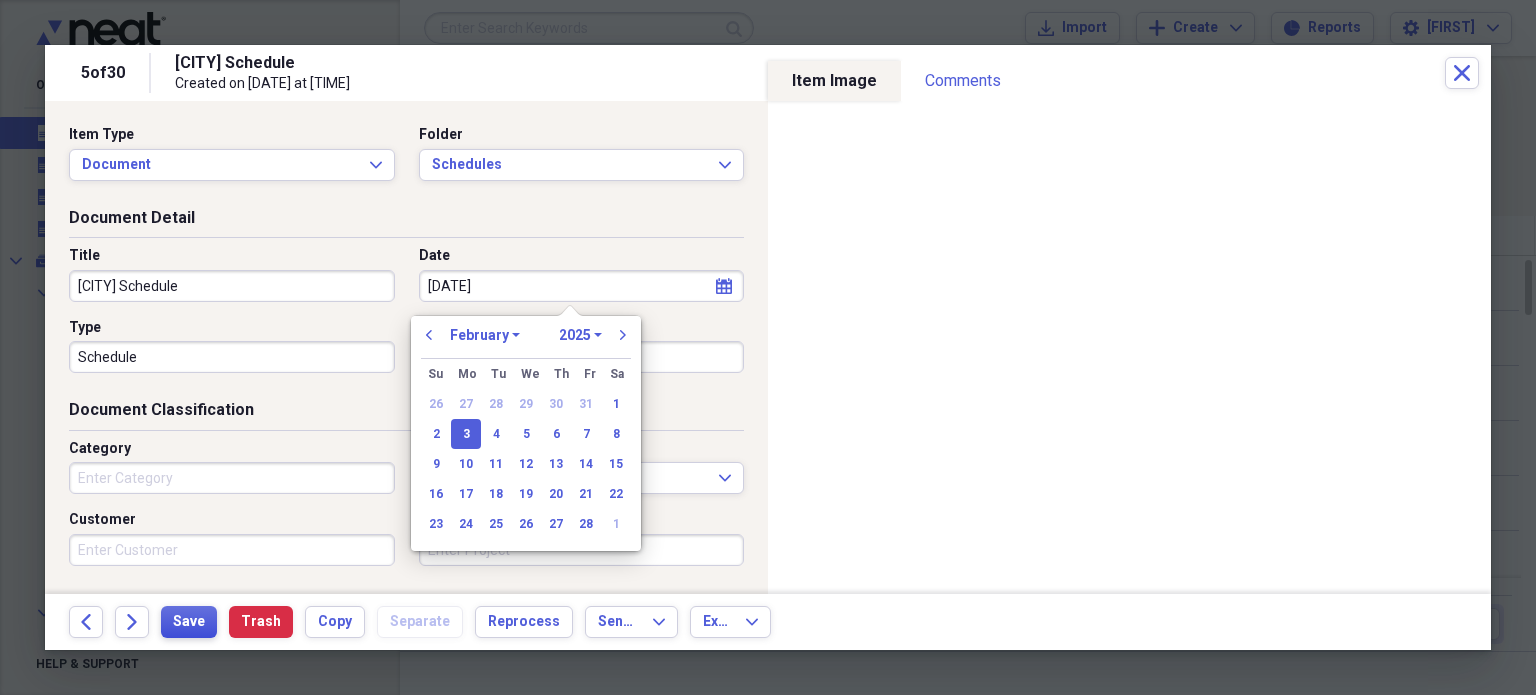 click on "Save" at bounding box center (189, 622) 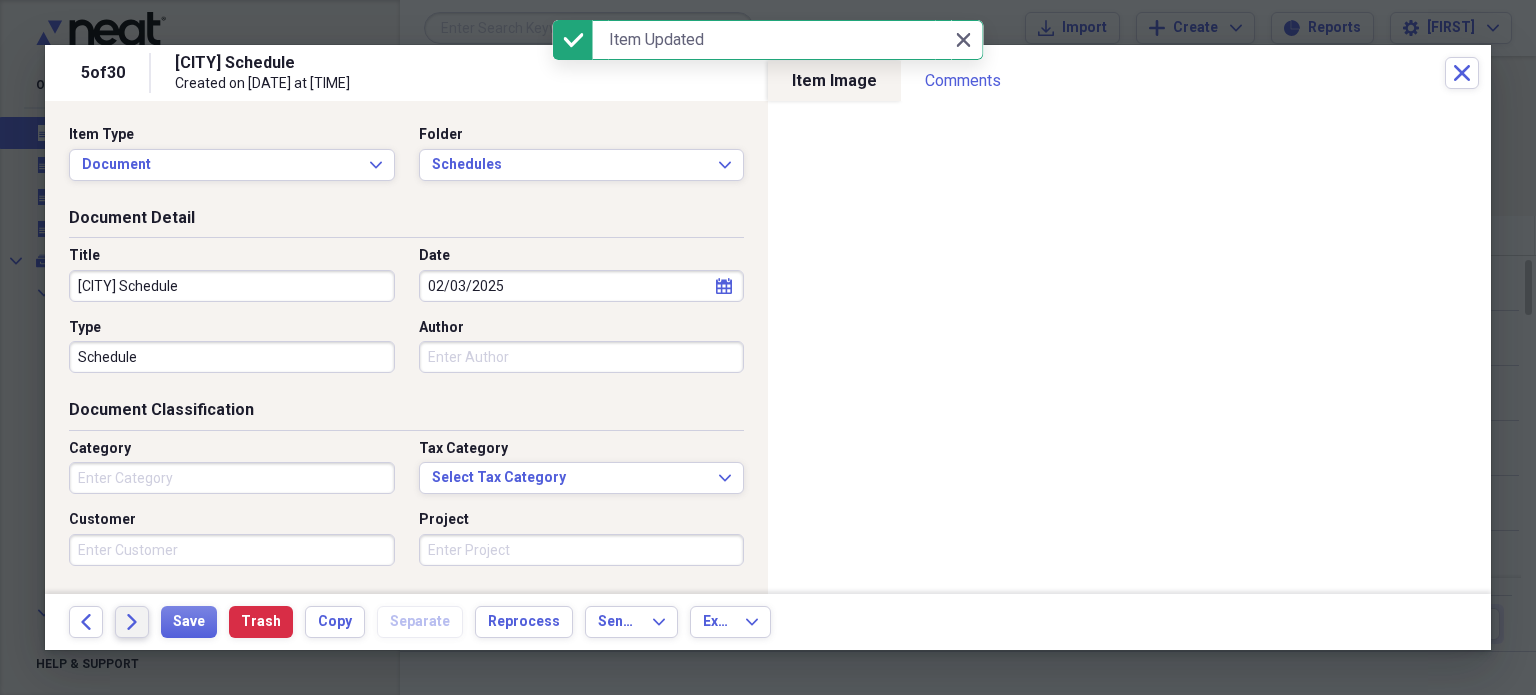 click 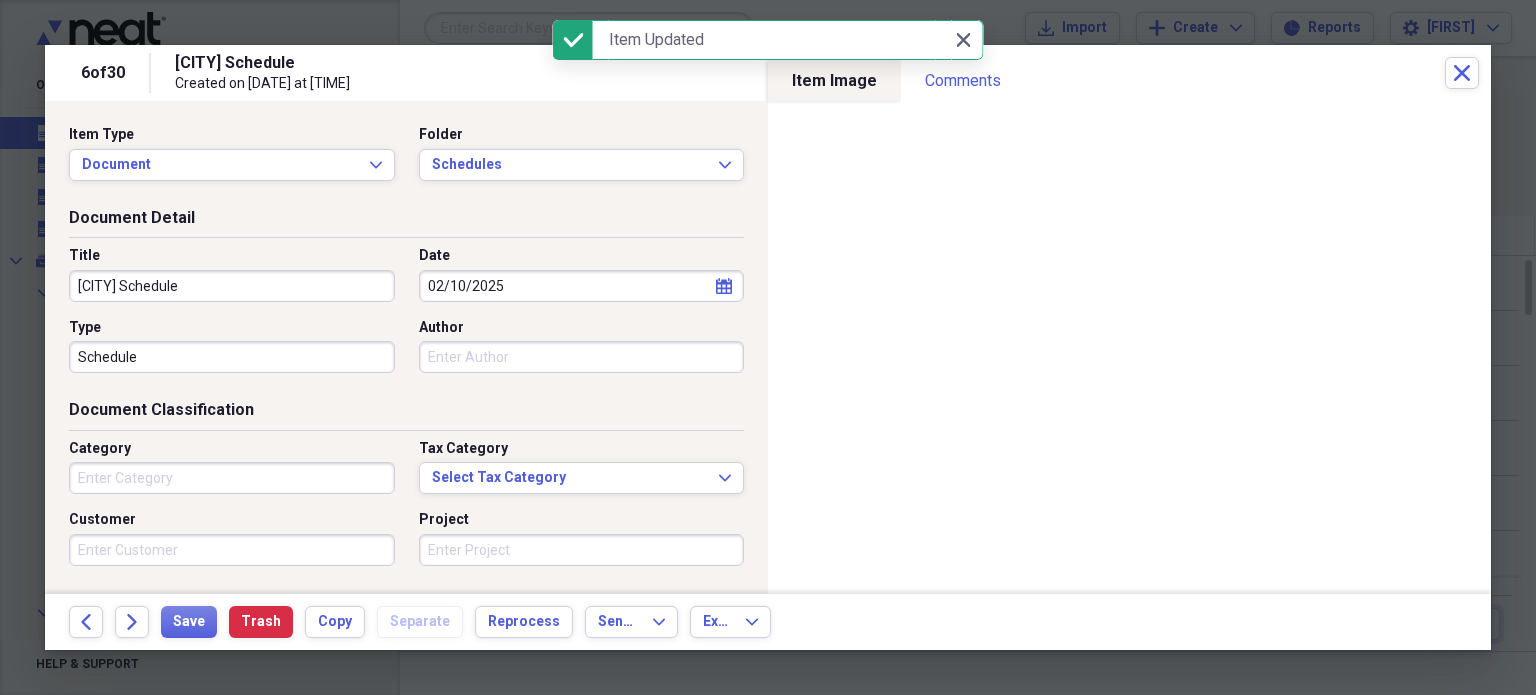 click on "02/10/2025" at bounding box center [582, 286] 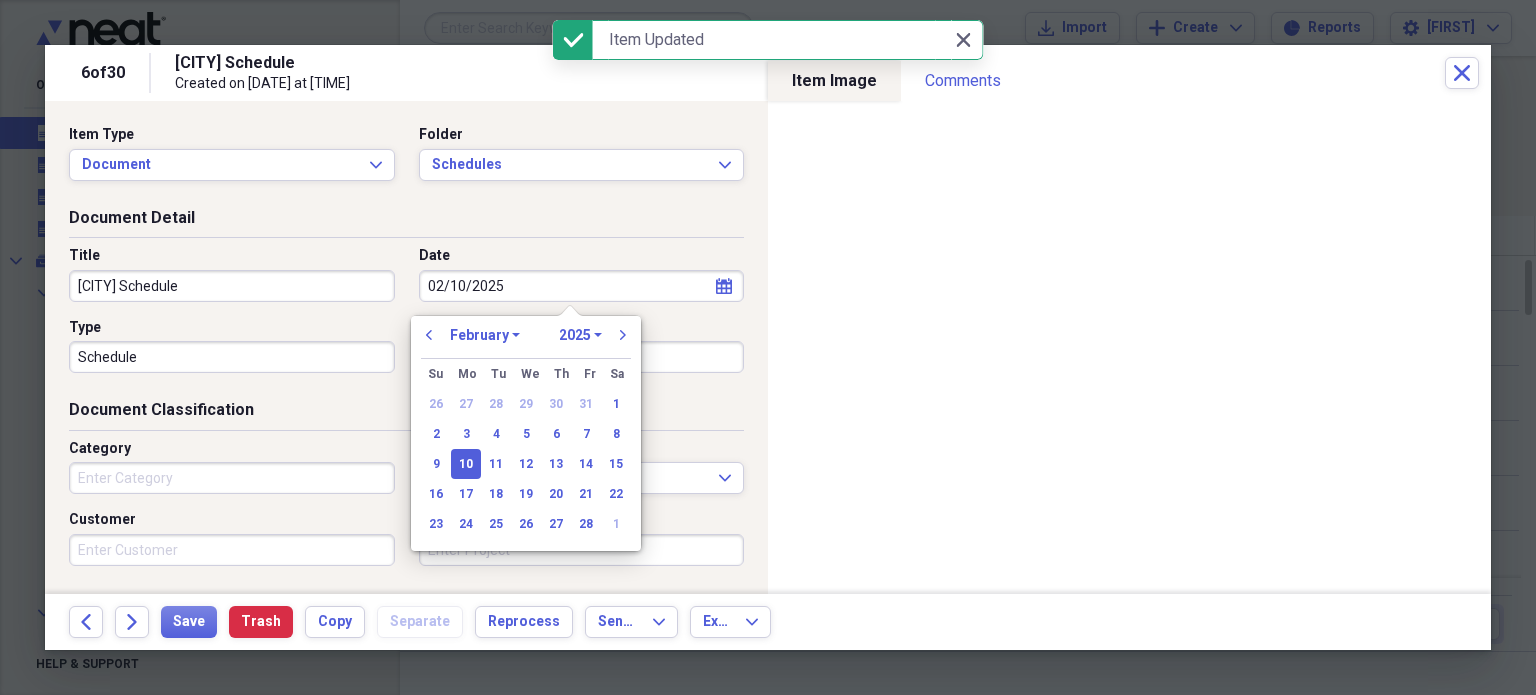 click on "02/10/2025" at bounding box center (582, 286) 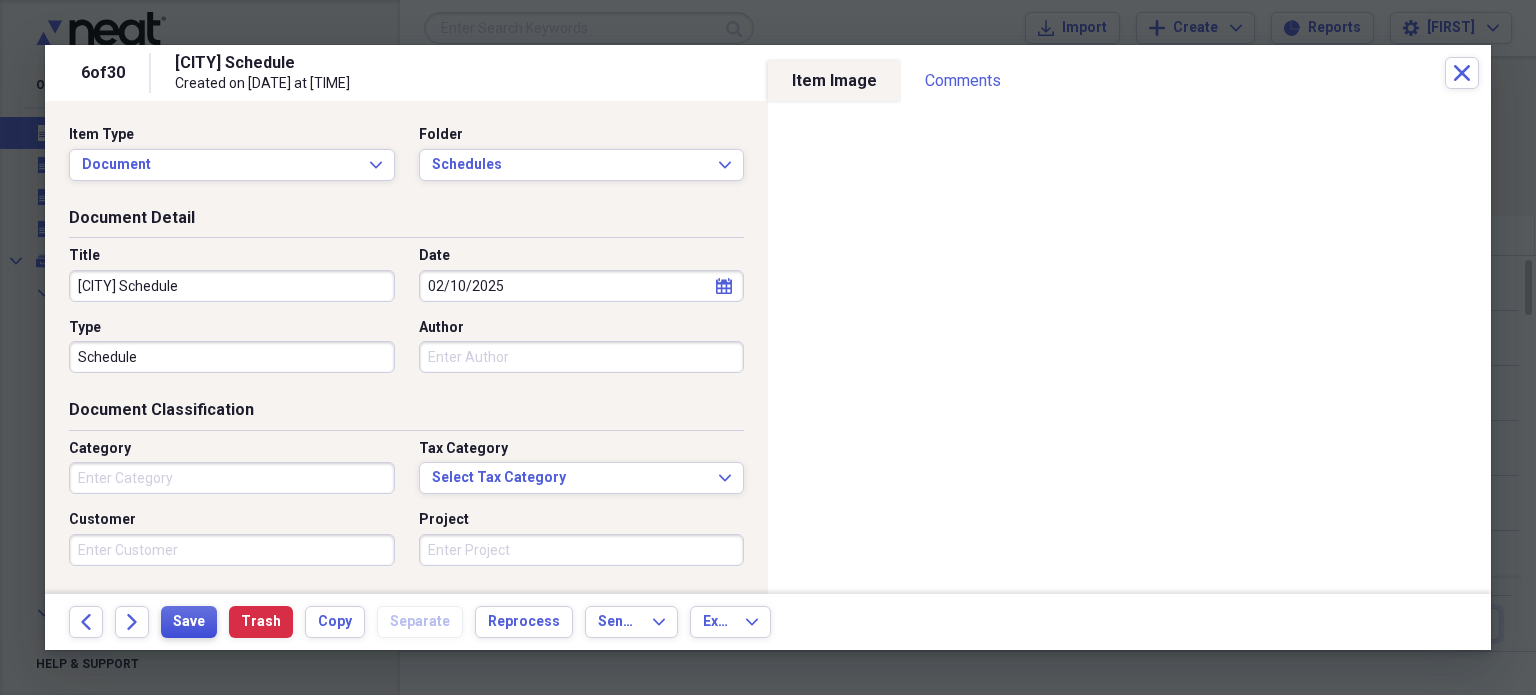 click on "Save" at bounding box center [189, 622] 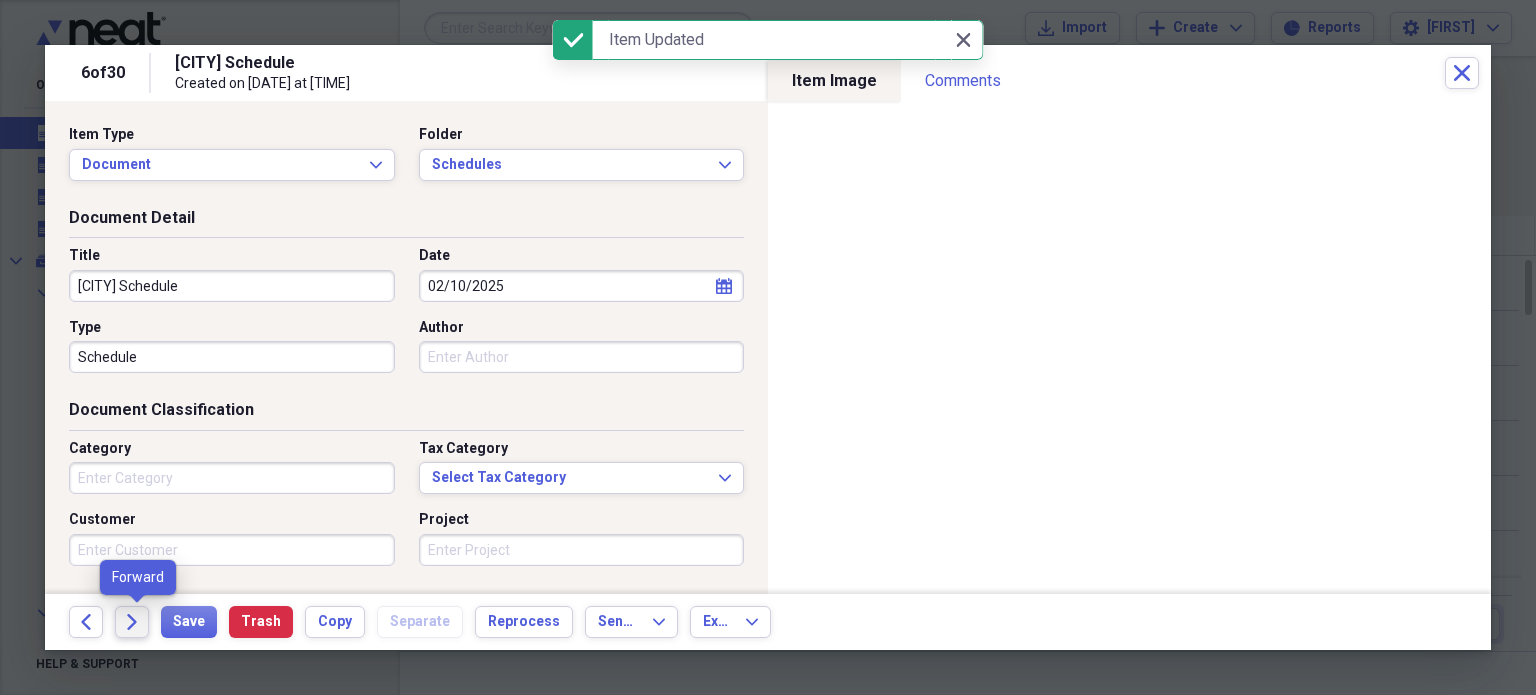 click on "Forward" 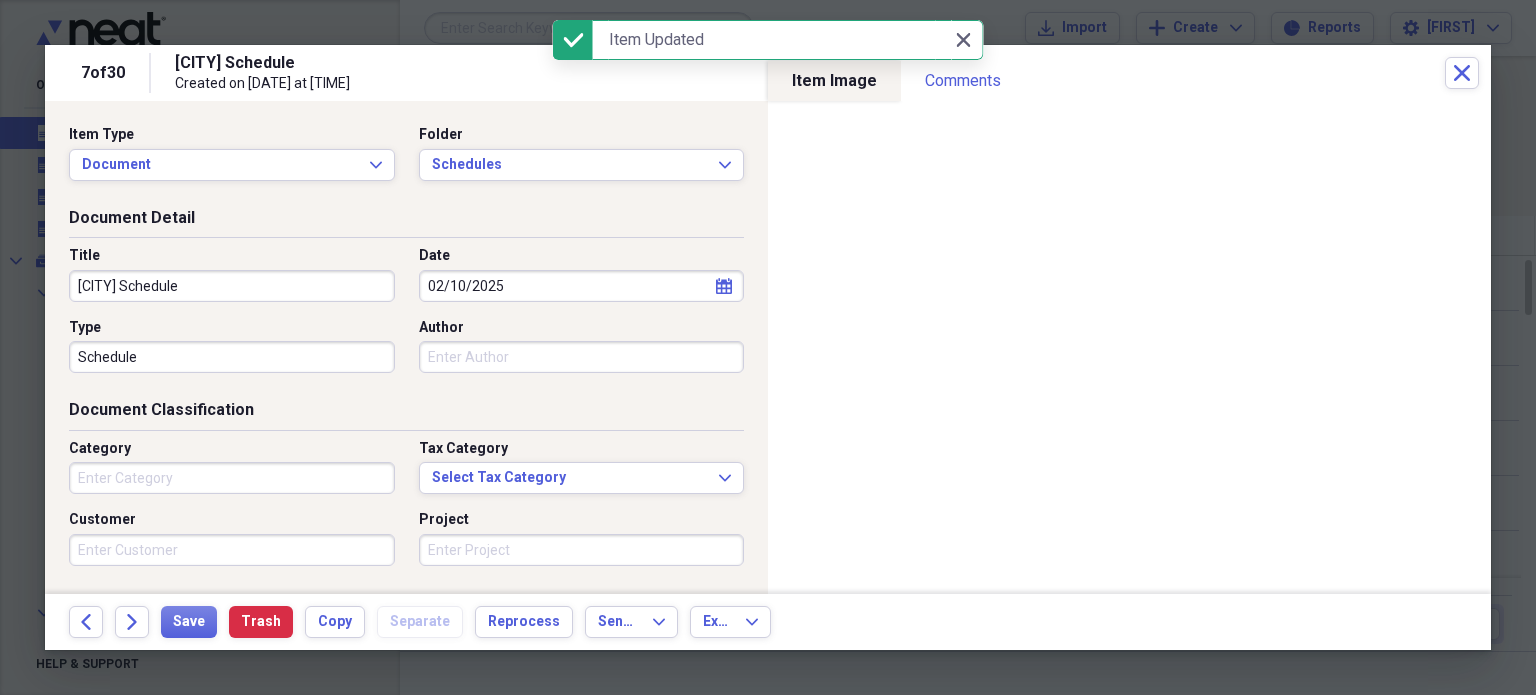 click on "02/10/2025" at bounding box center (582, 286) 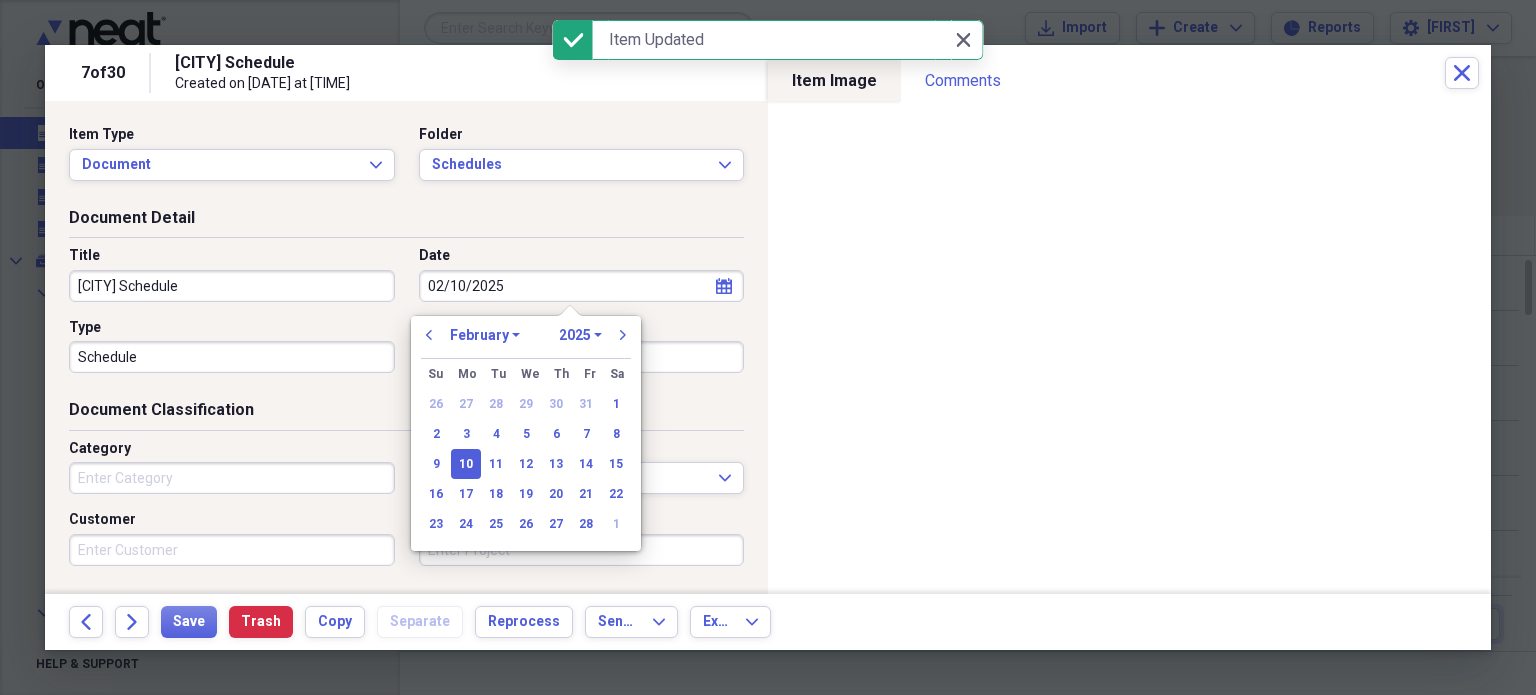 click on "02/10/2025" at bounding box center (582, 286) 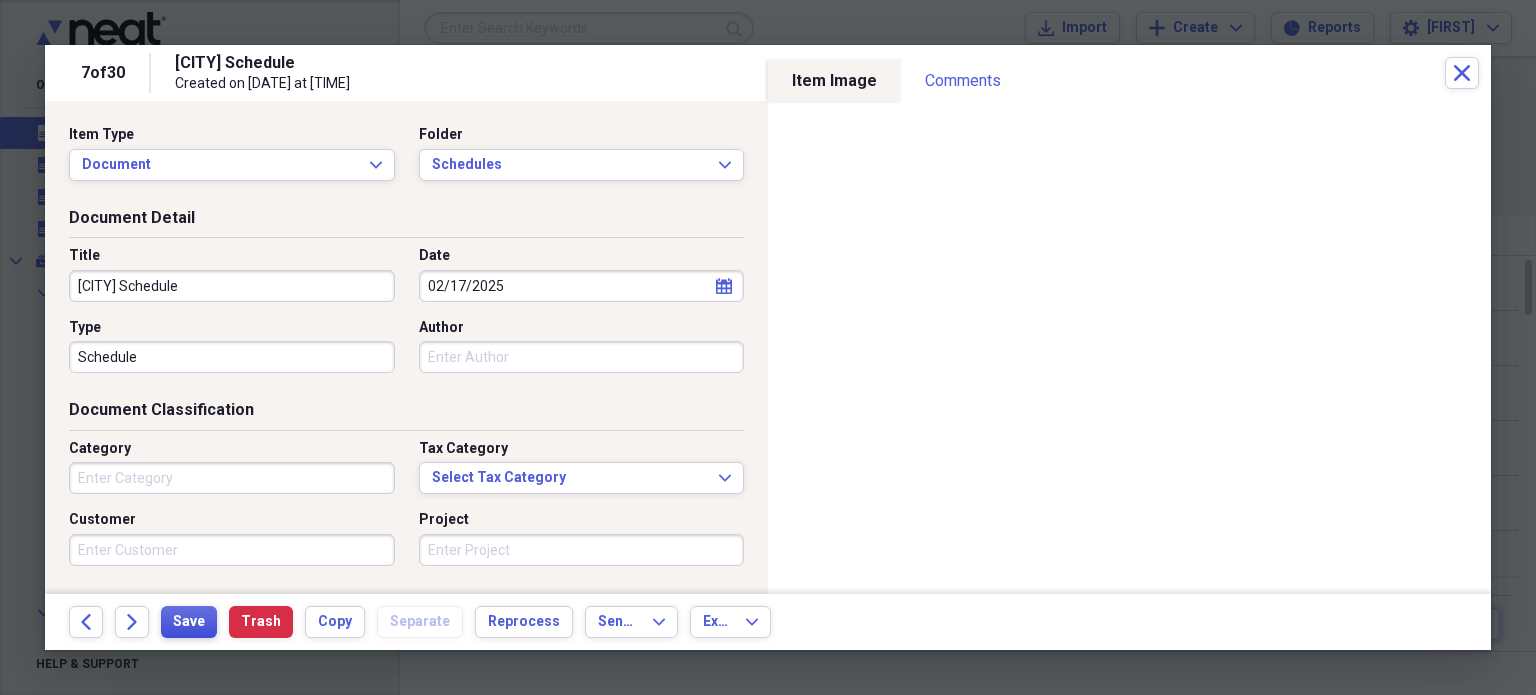 click on "Save" at bounding box center [189, 622] 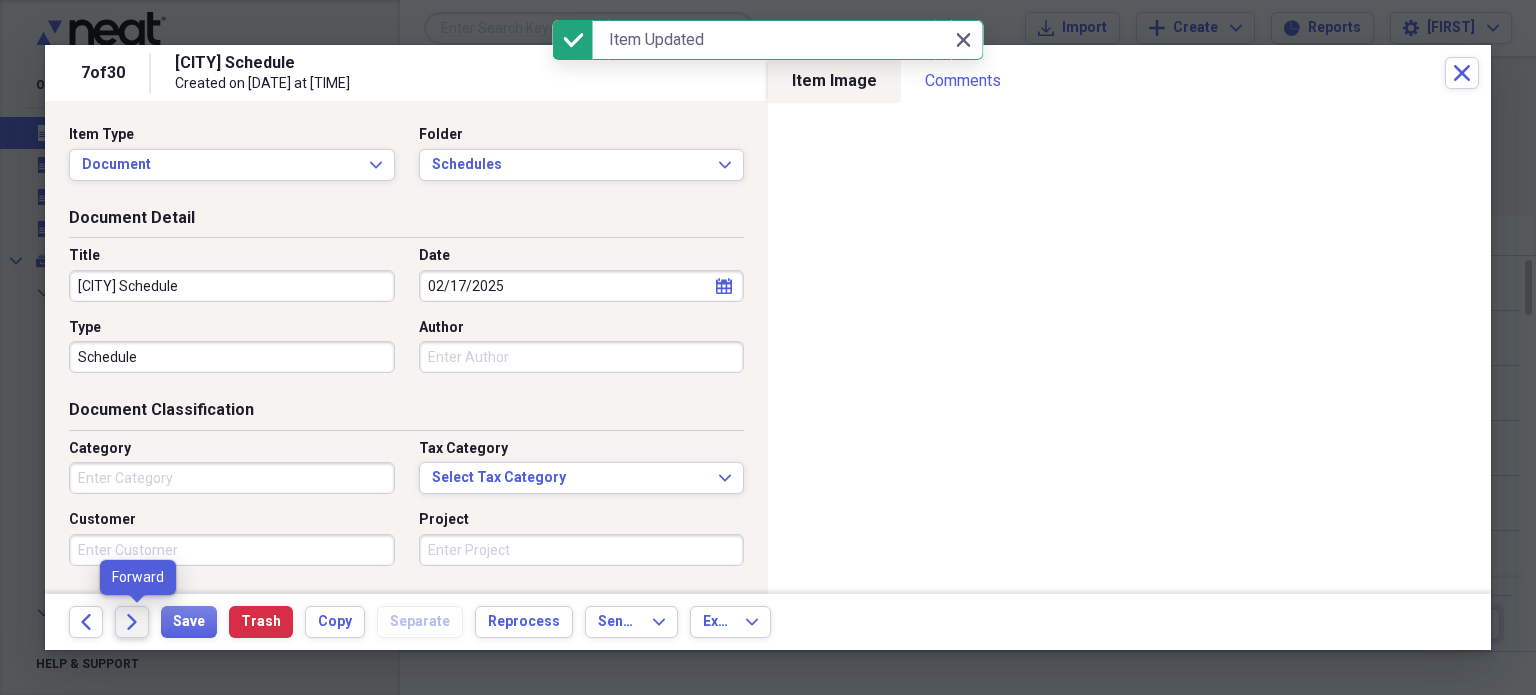 click on "Forward" 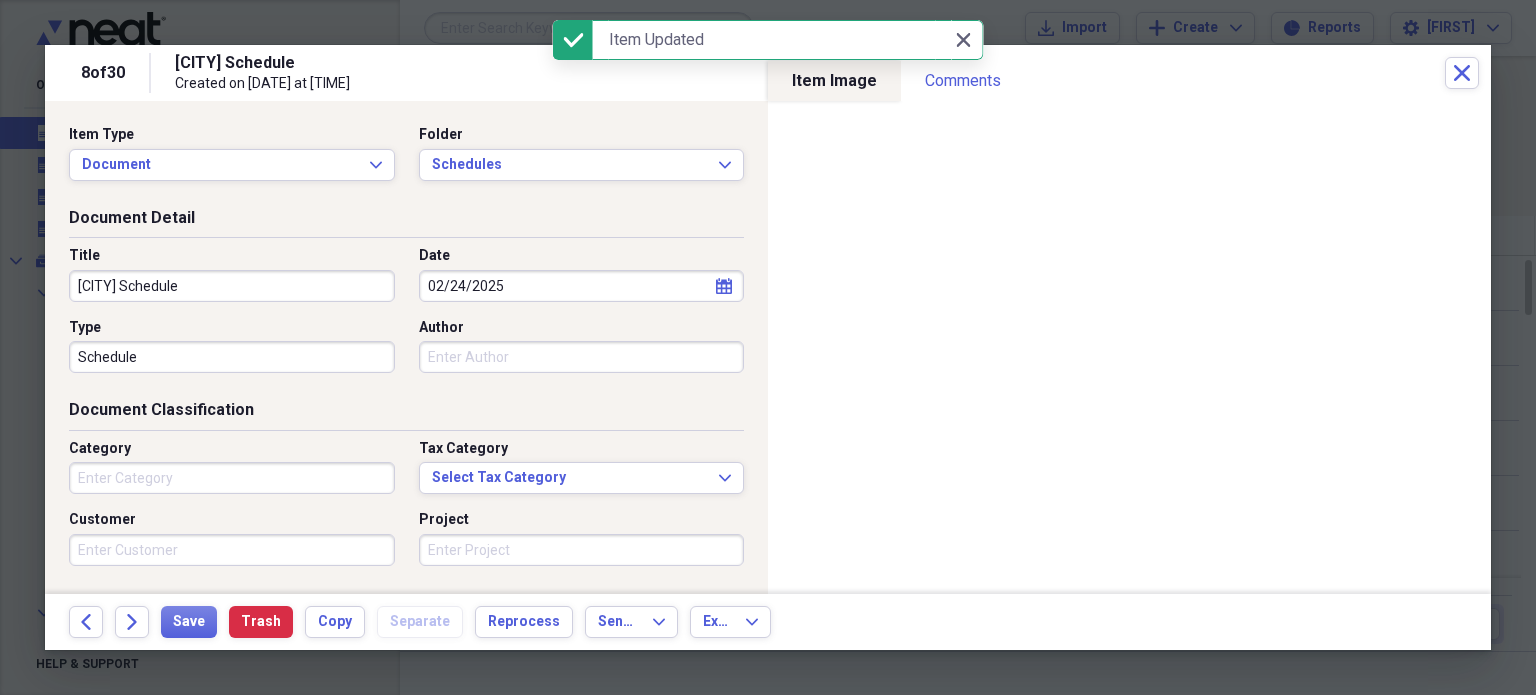 click on "02/24/2025" at bounding box center (582, 286) 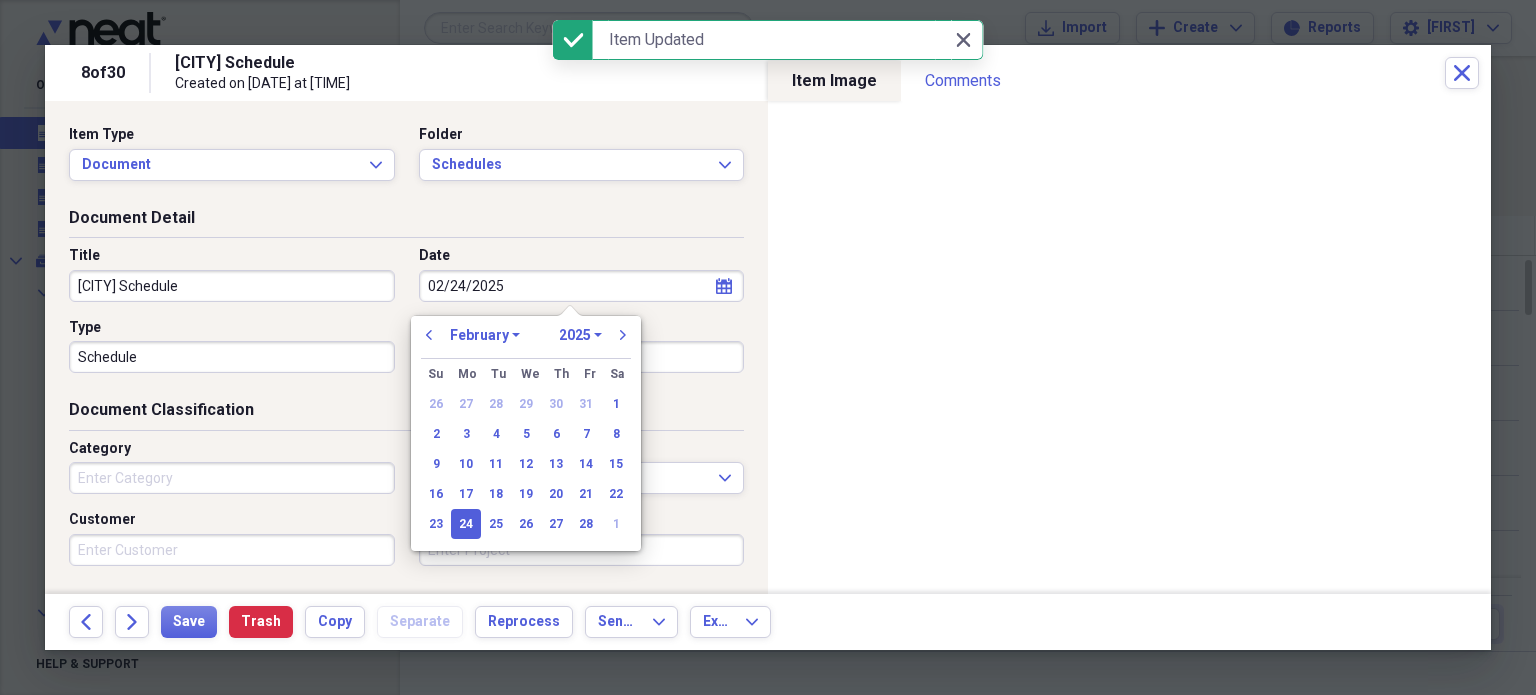 click on "02/24/2025" at bounding box center [582, 286] 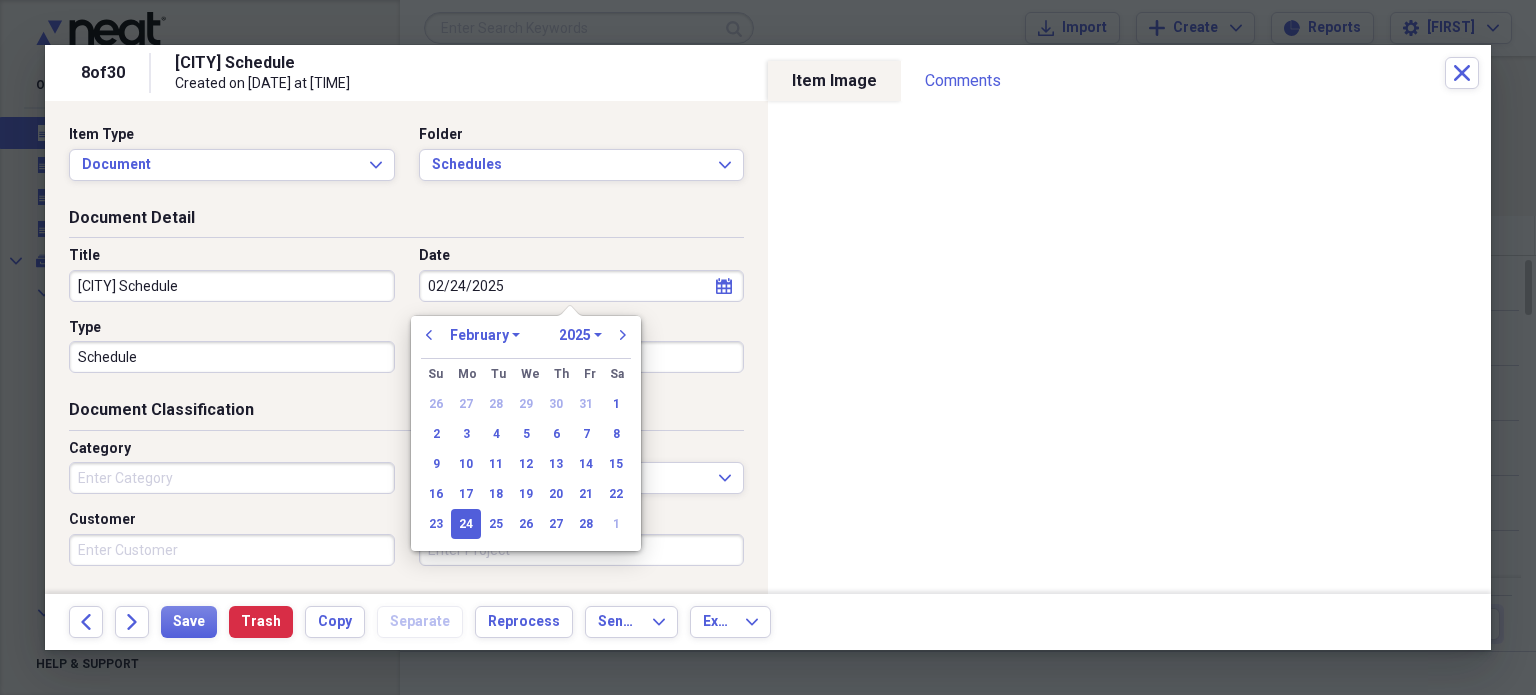 click on "Customer" at bounding box center (232, 520) 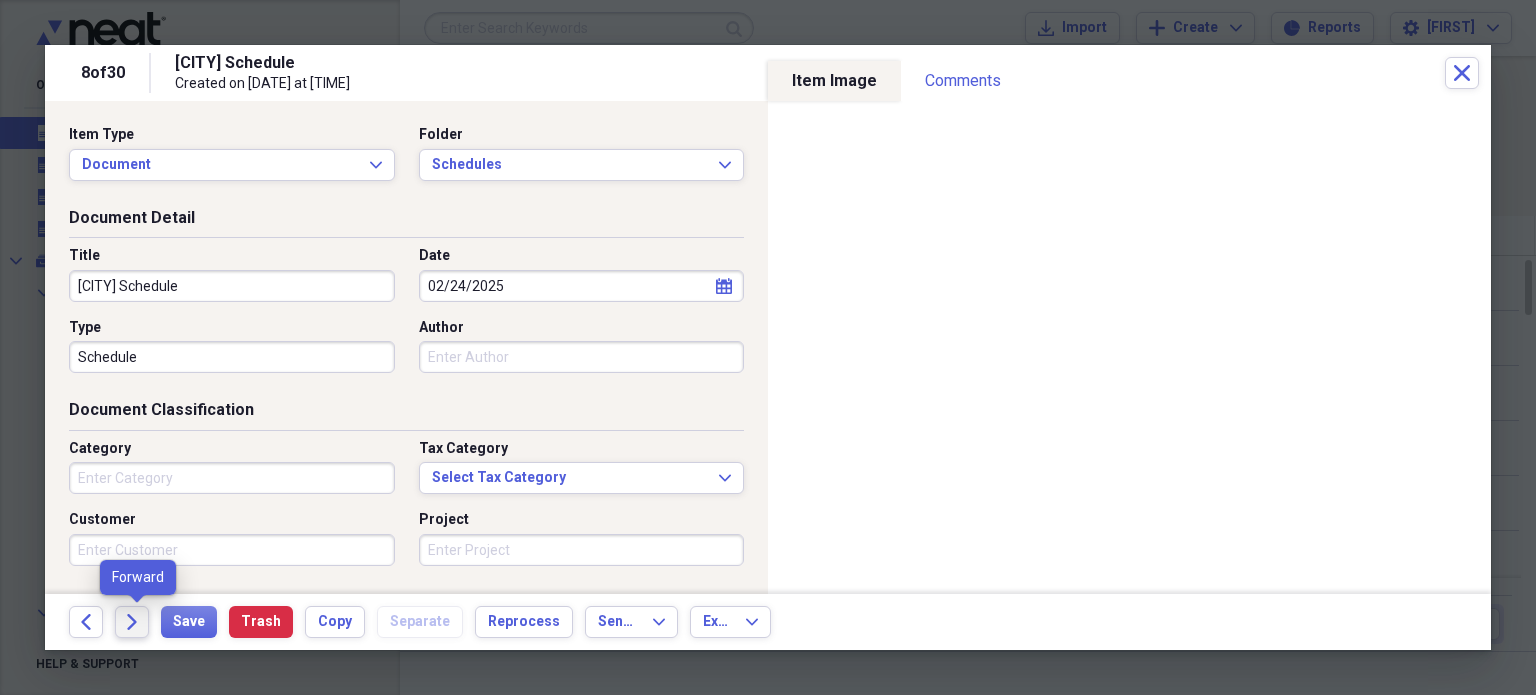 click on "Forward" at bounding box center [132, 622] 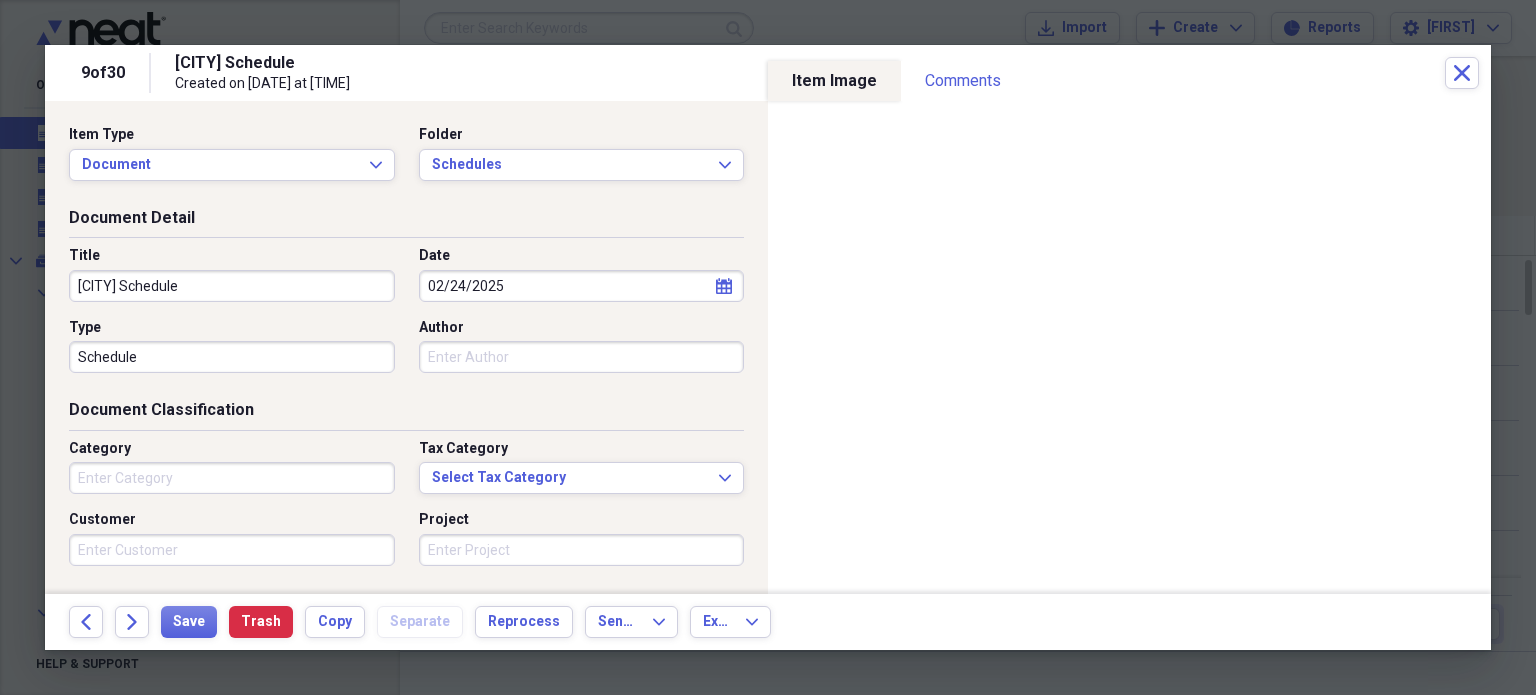 click on "02/24/2025" at bounding box center [582, 286] 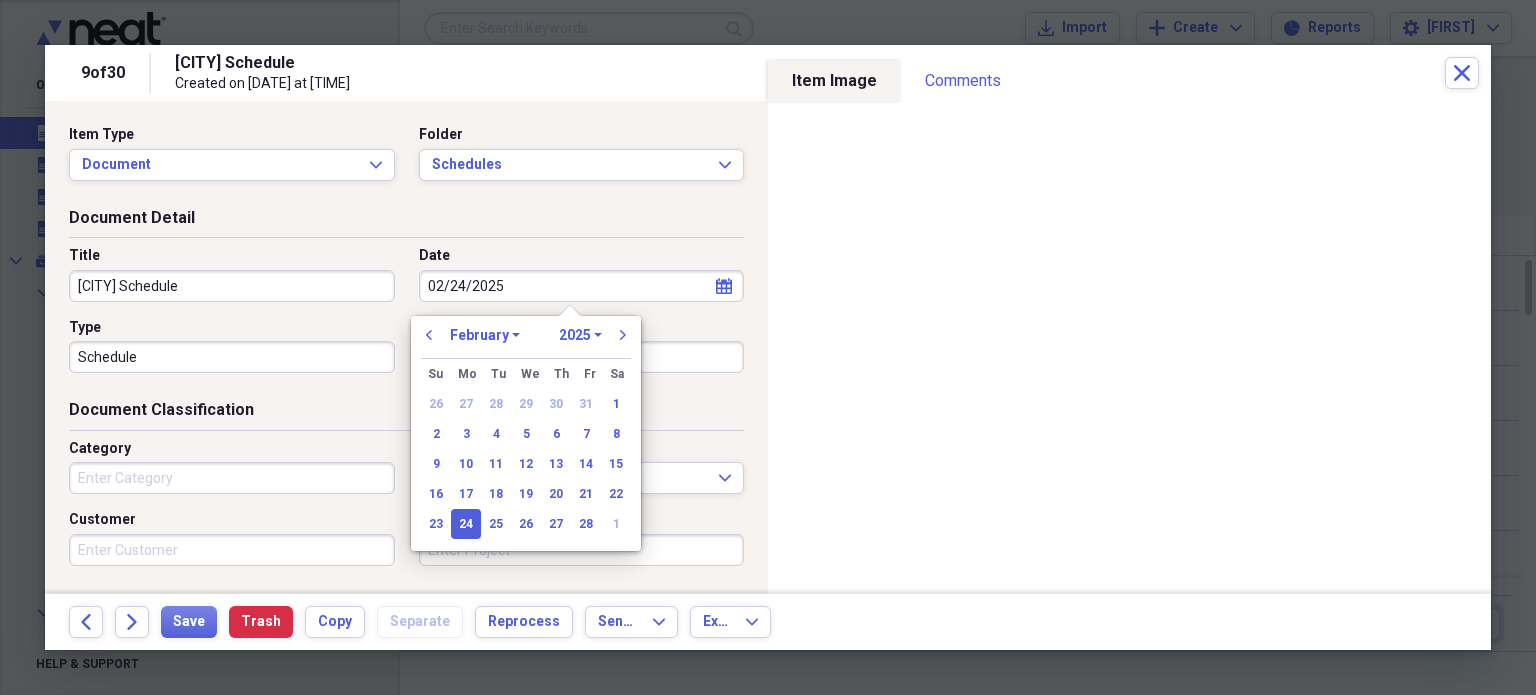 click on "02/24/2025" at bounding box center [582, 286] 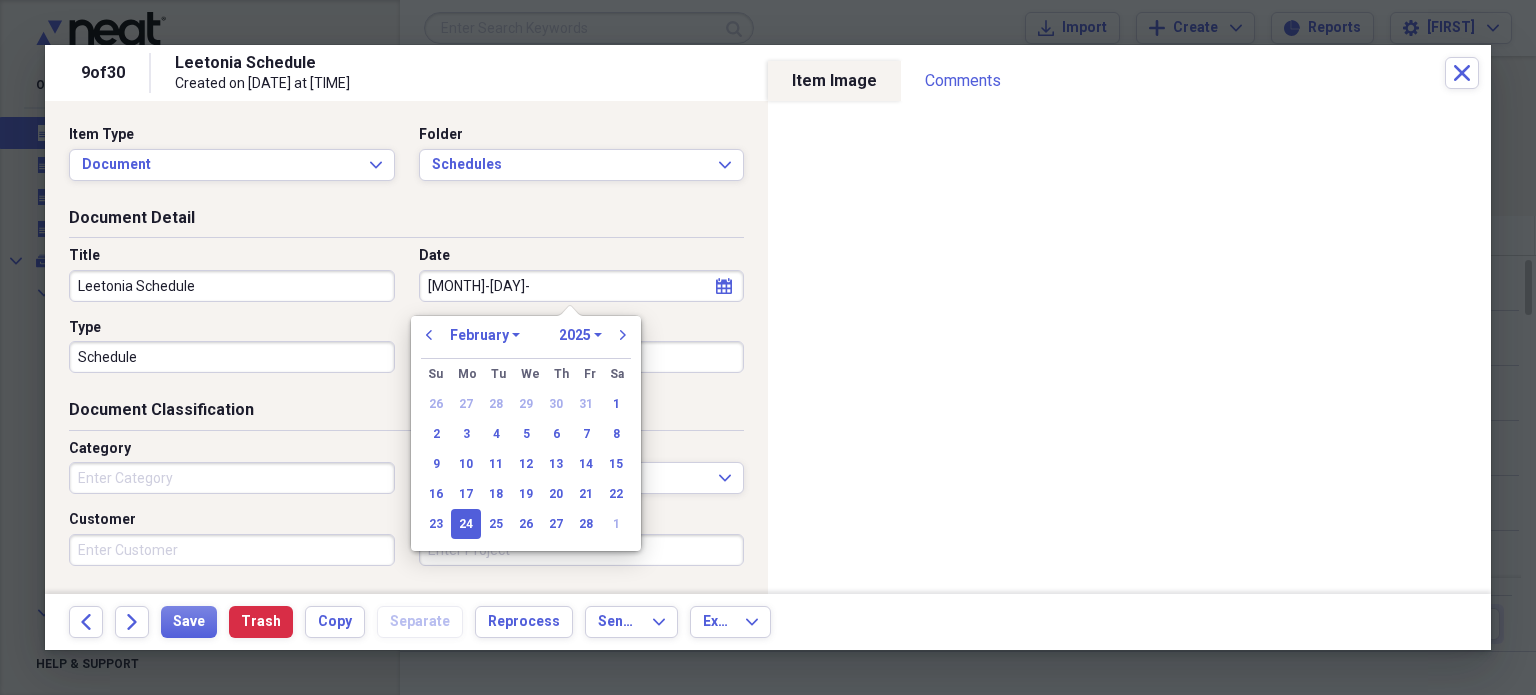 select on "1" 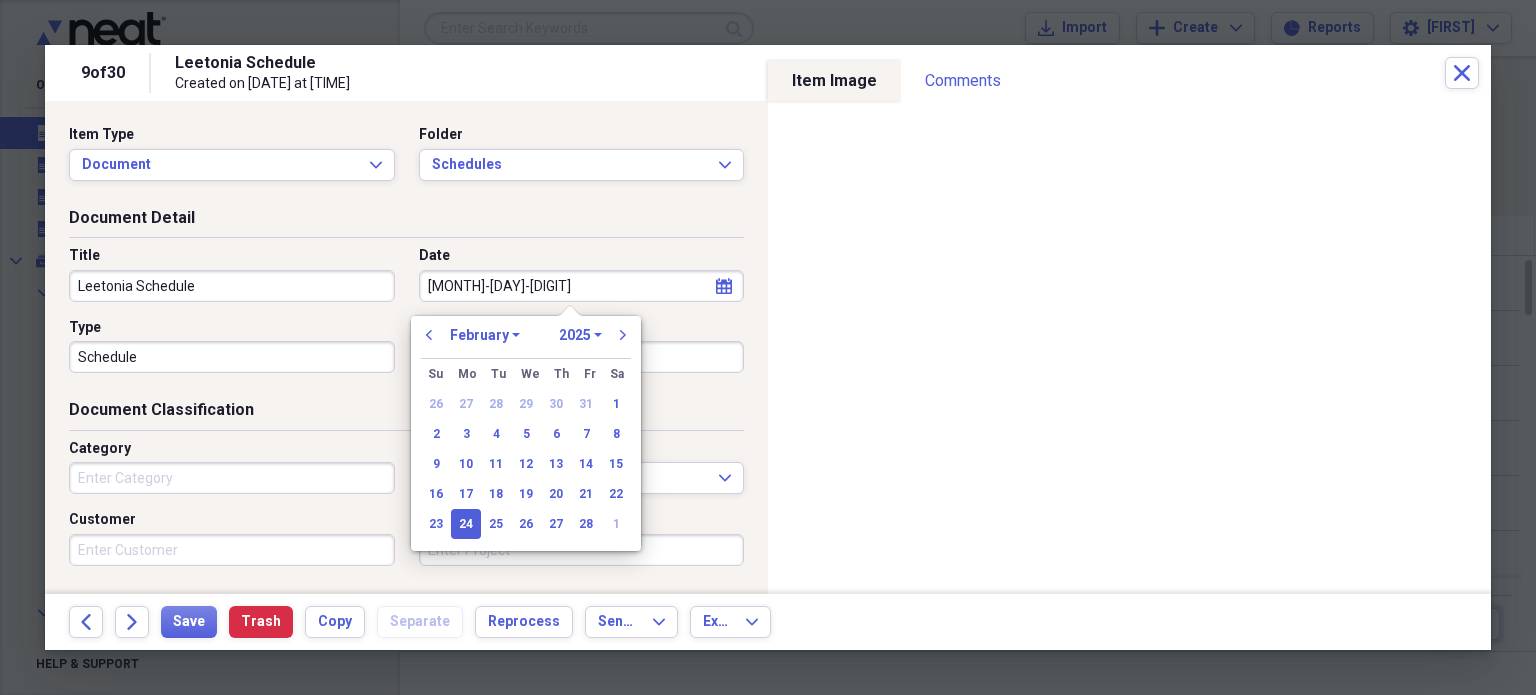 type on "[MONTH]-[DAY]-[YEAR]" 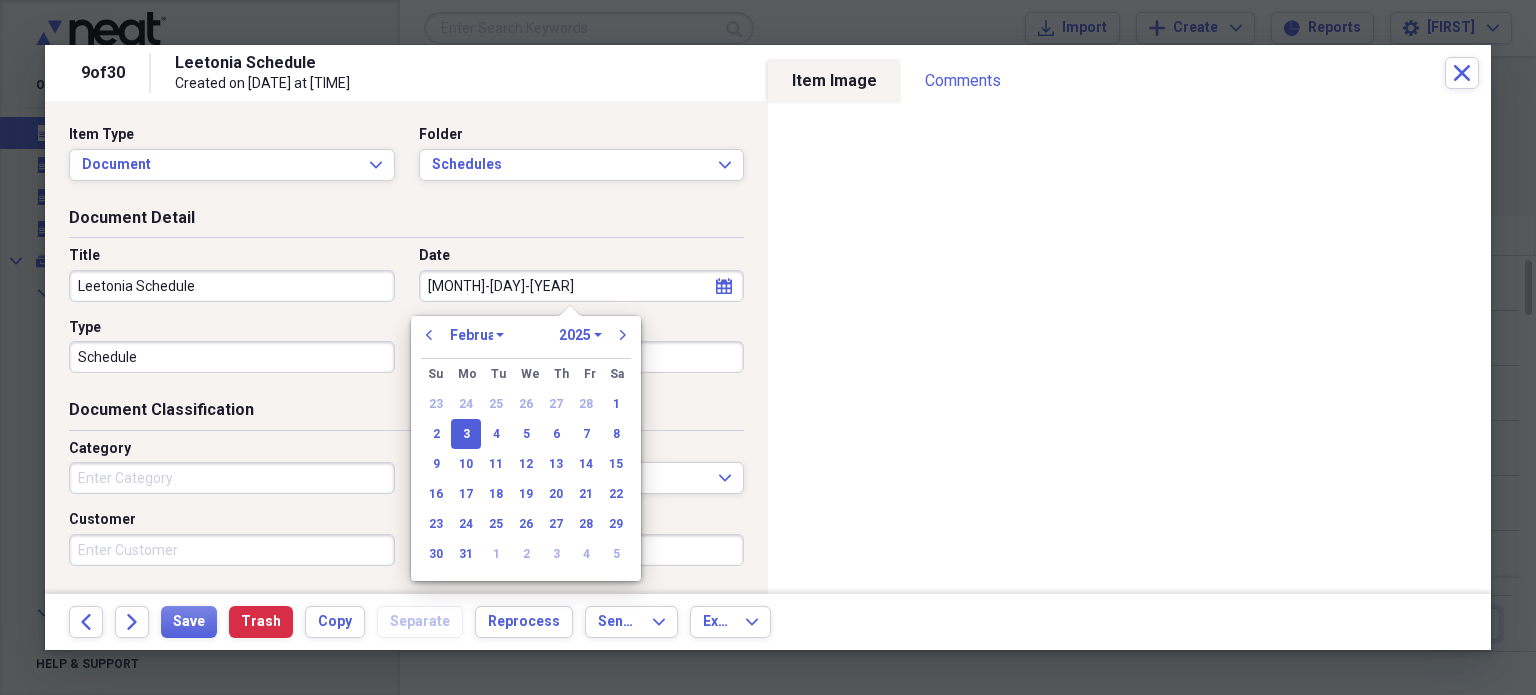 select on "2" 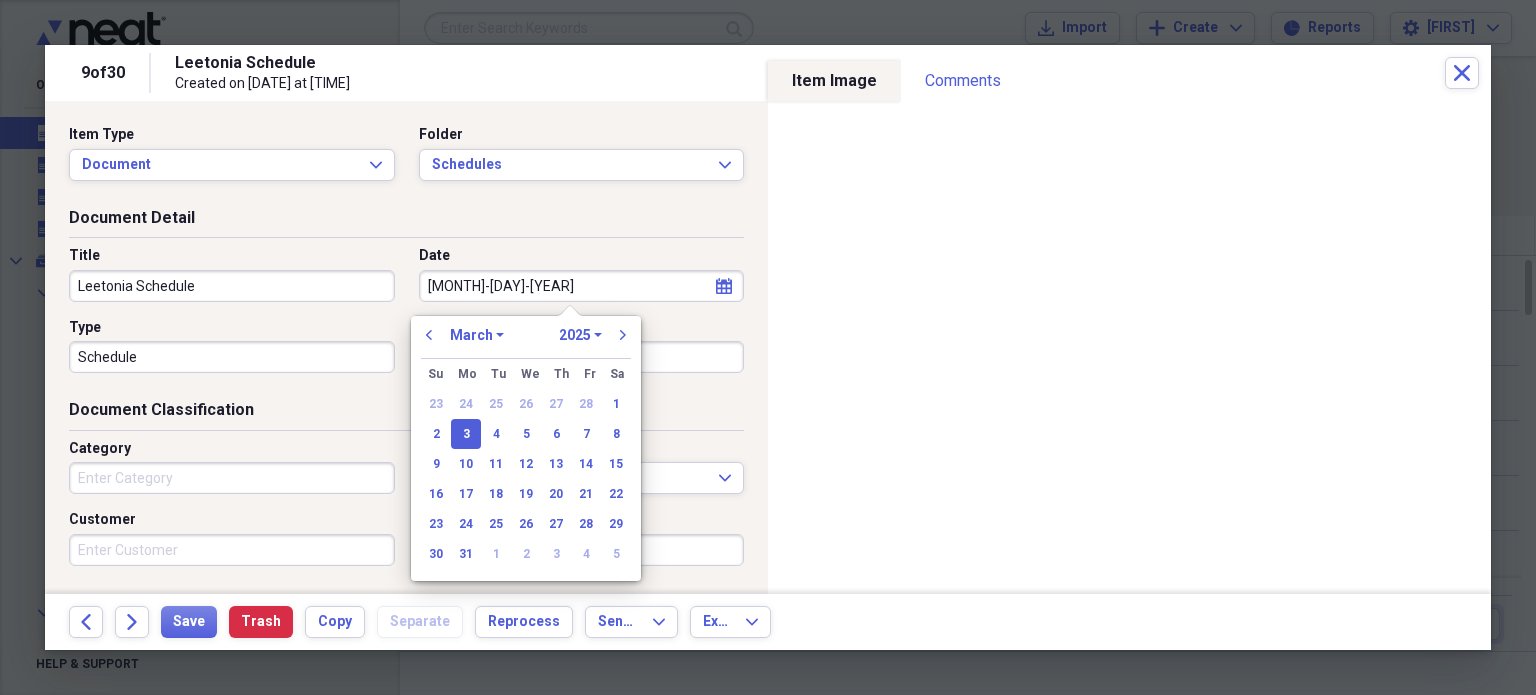 type on "03/03/2025" 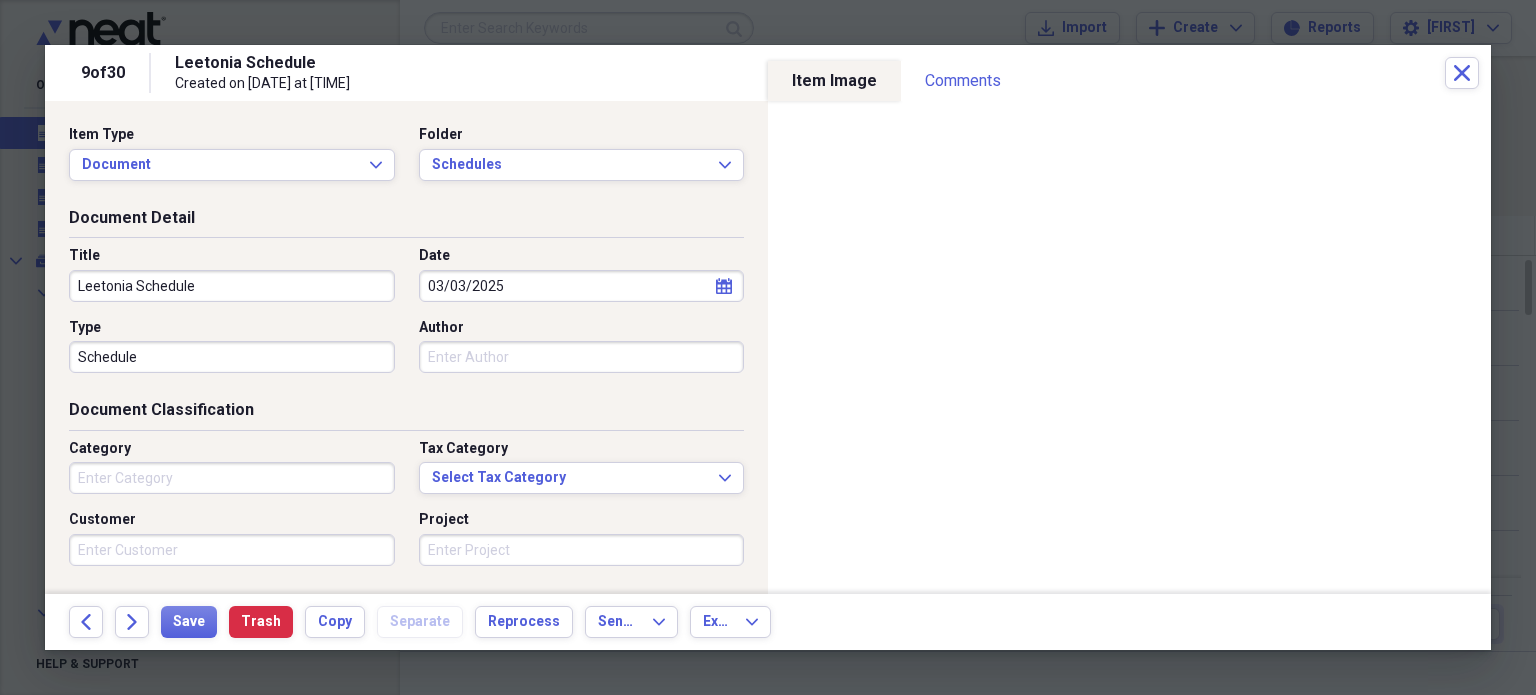 click on "Back Forward Save Trash Copy Separate Reprocess Send To Expand Export Expand" at bounding box center [768, 622] 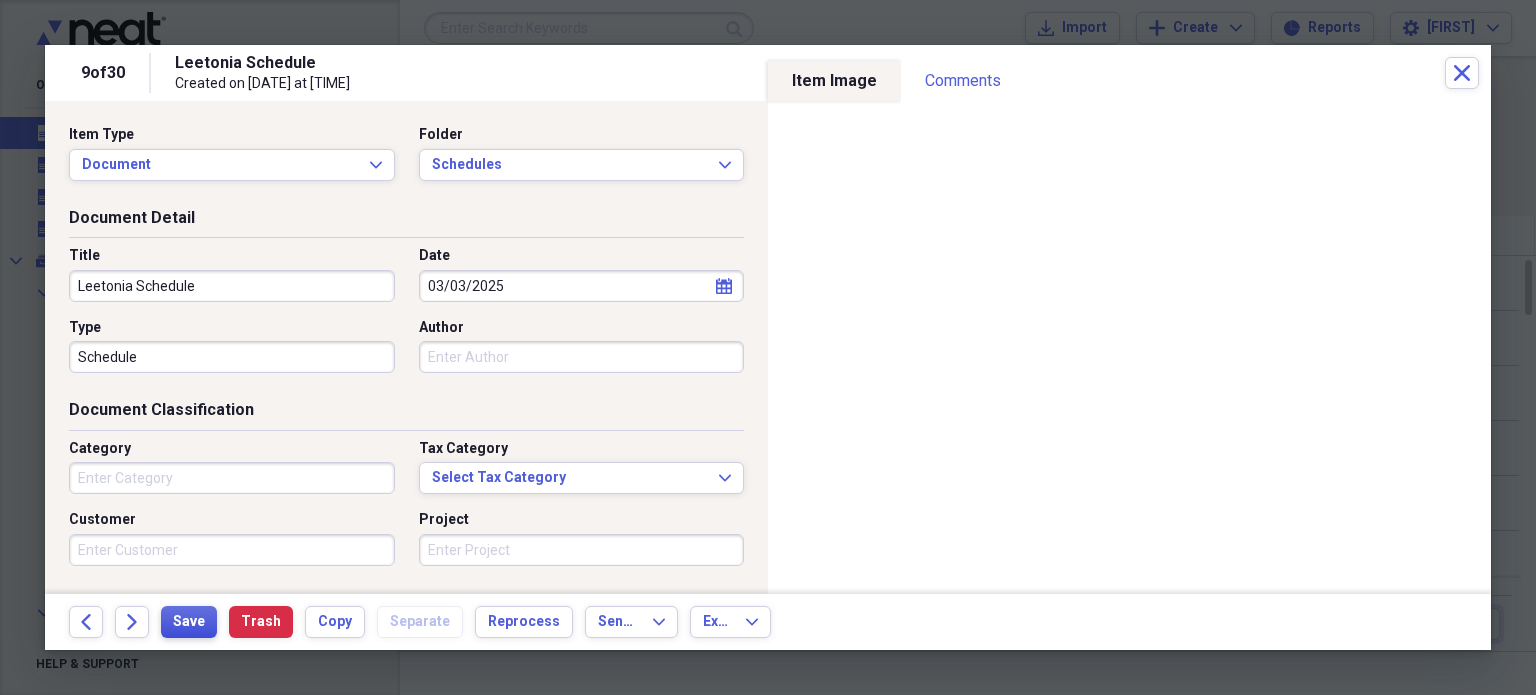click on "Save" at bounding box center [189, 622] 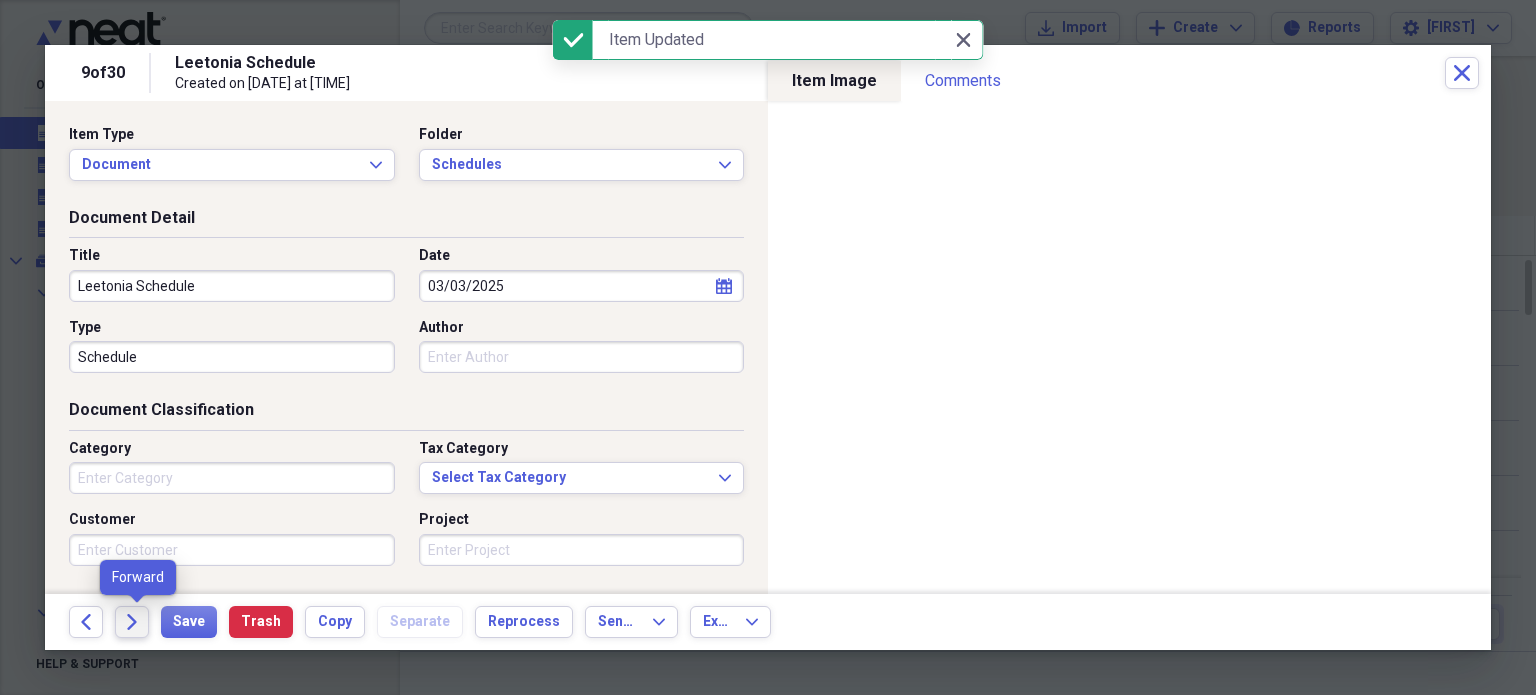 click on "Forward" 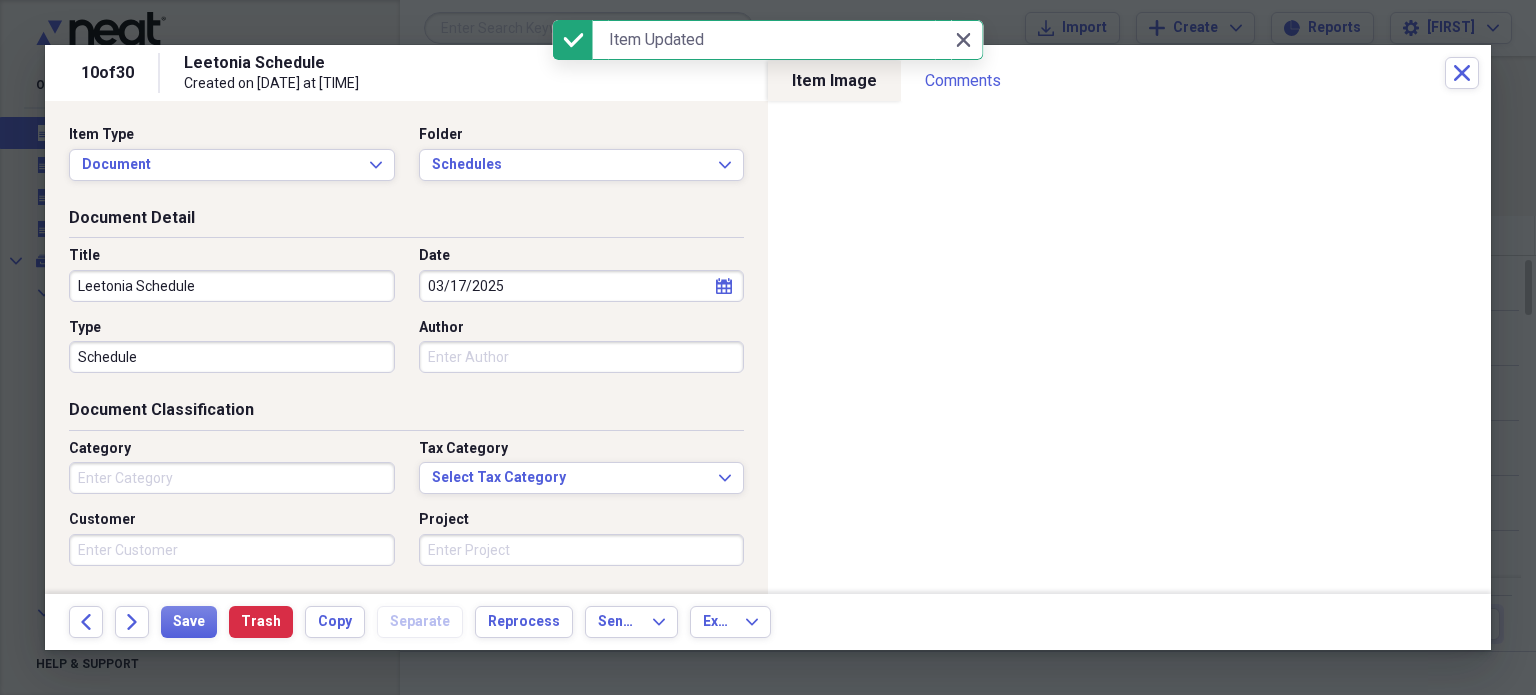 click on "03/17/2025" at bounding box center [582, 286] 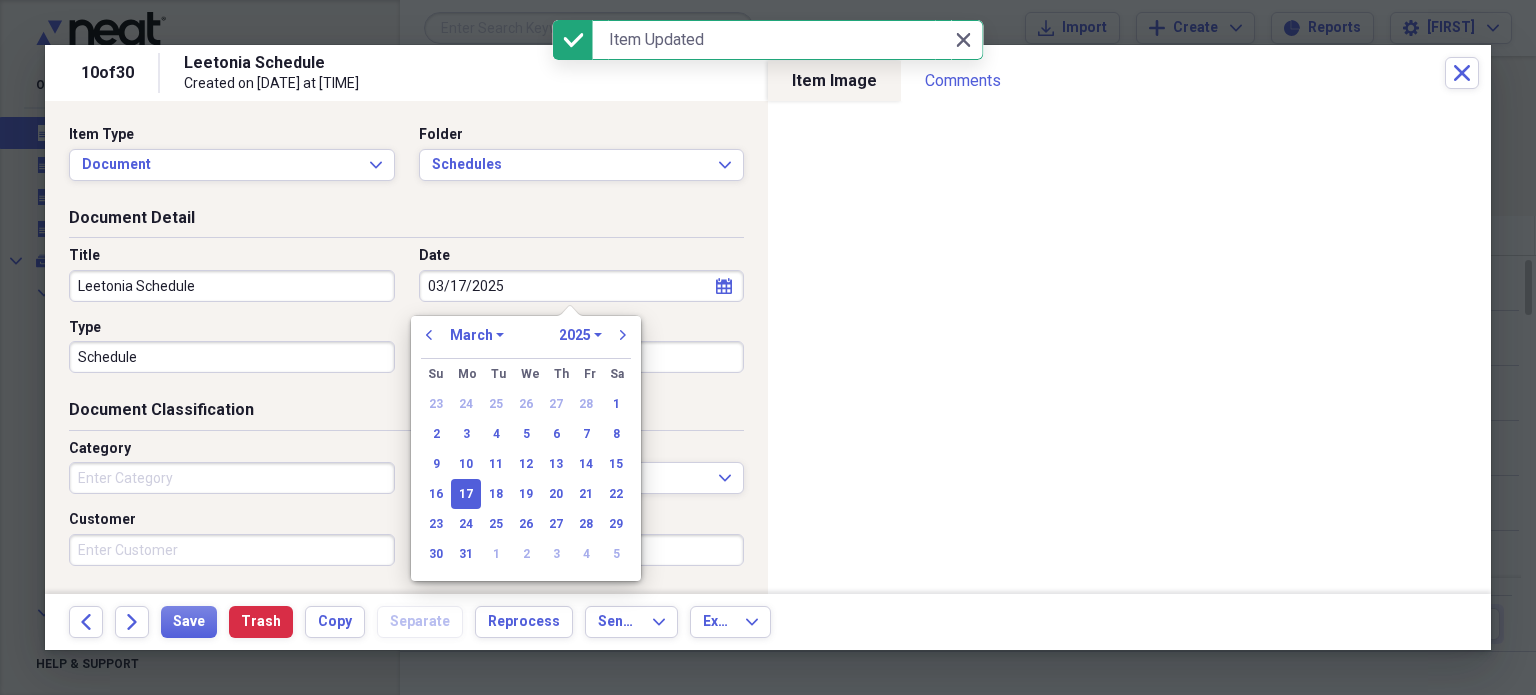 click on "03/17/2025" at bounding box center (582, 286) 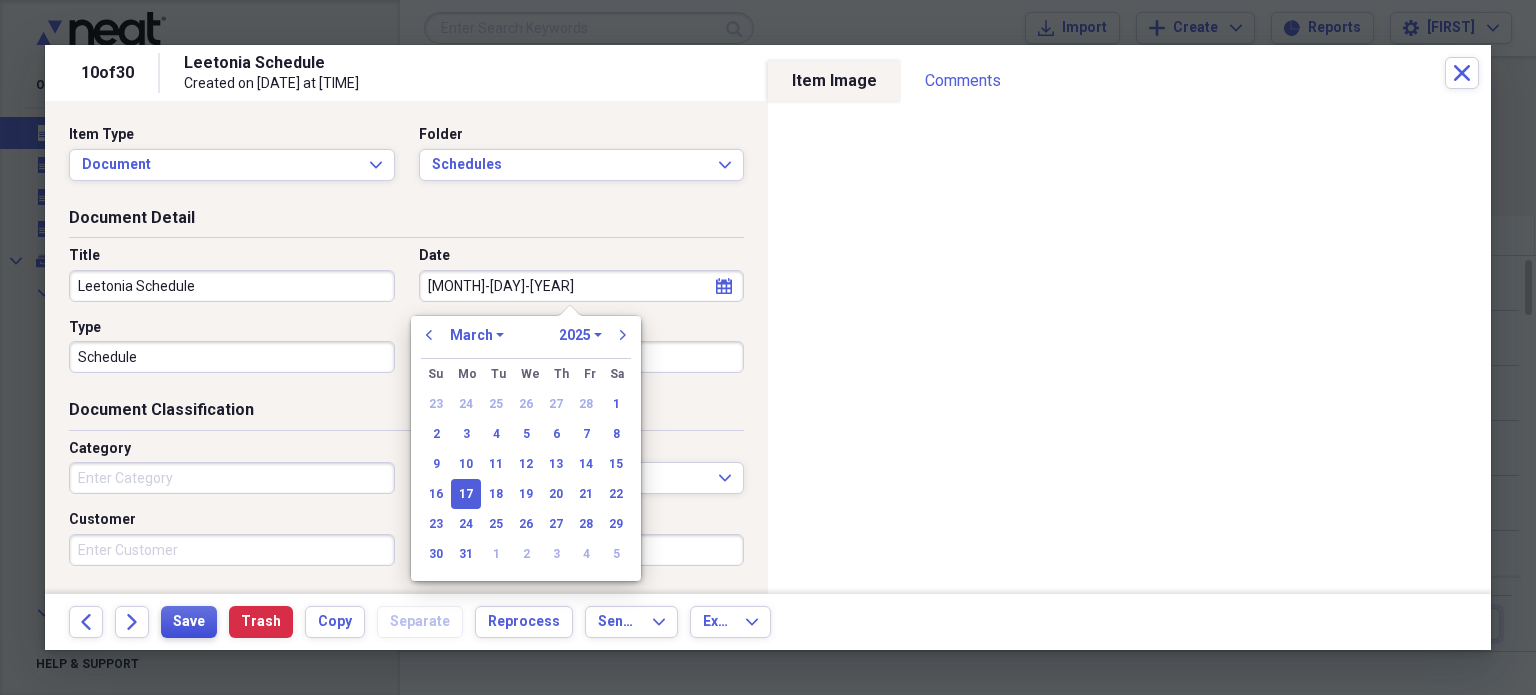 click on "Save" at bounding box center [189, 622] 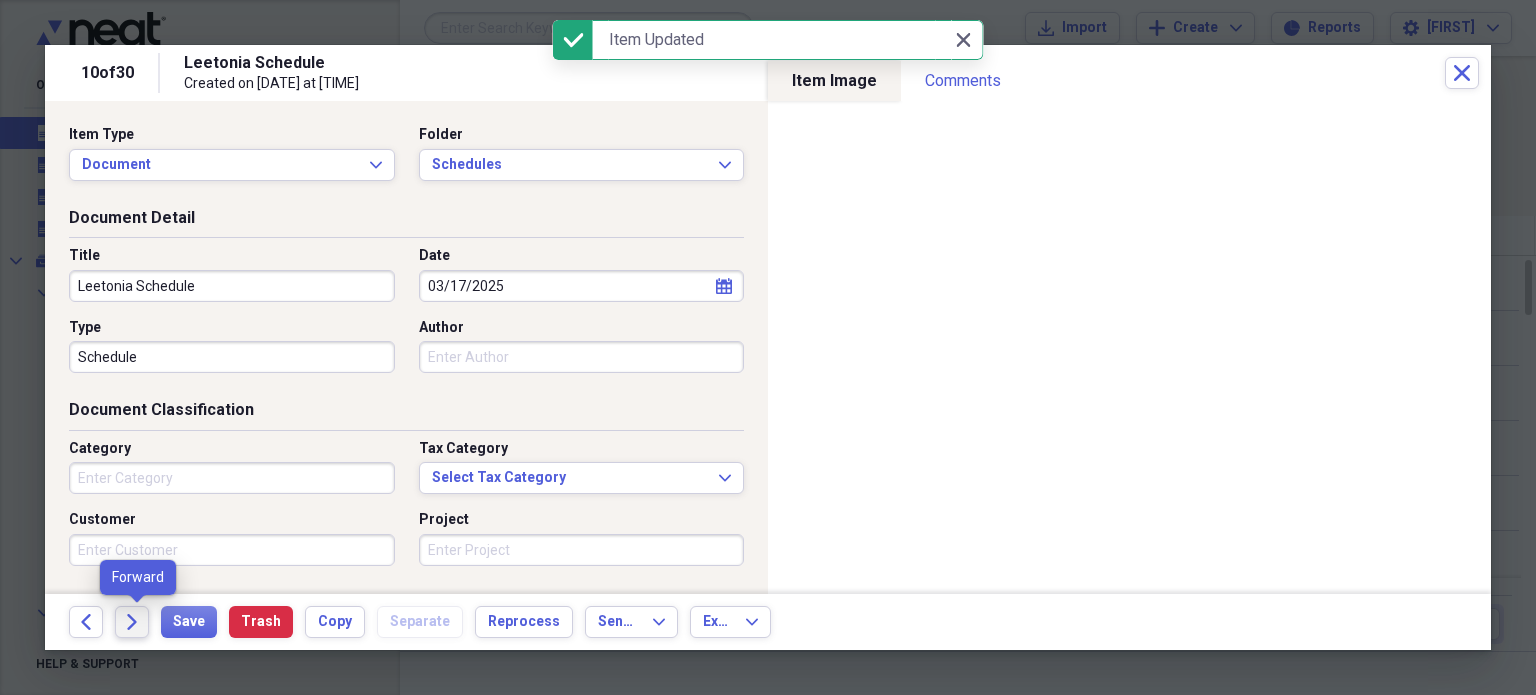 click on "Forward" 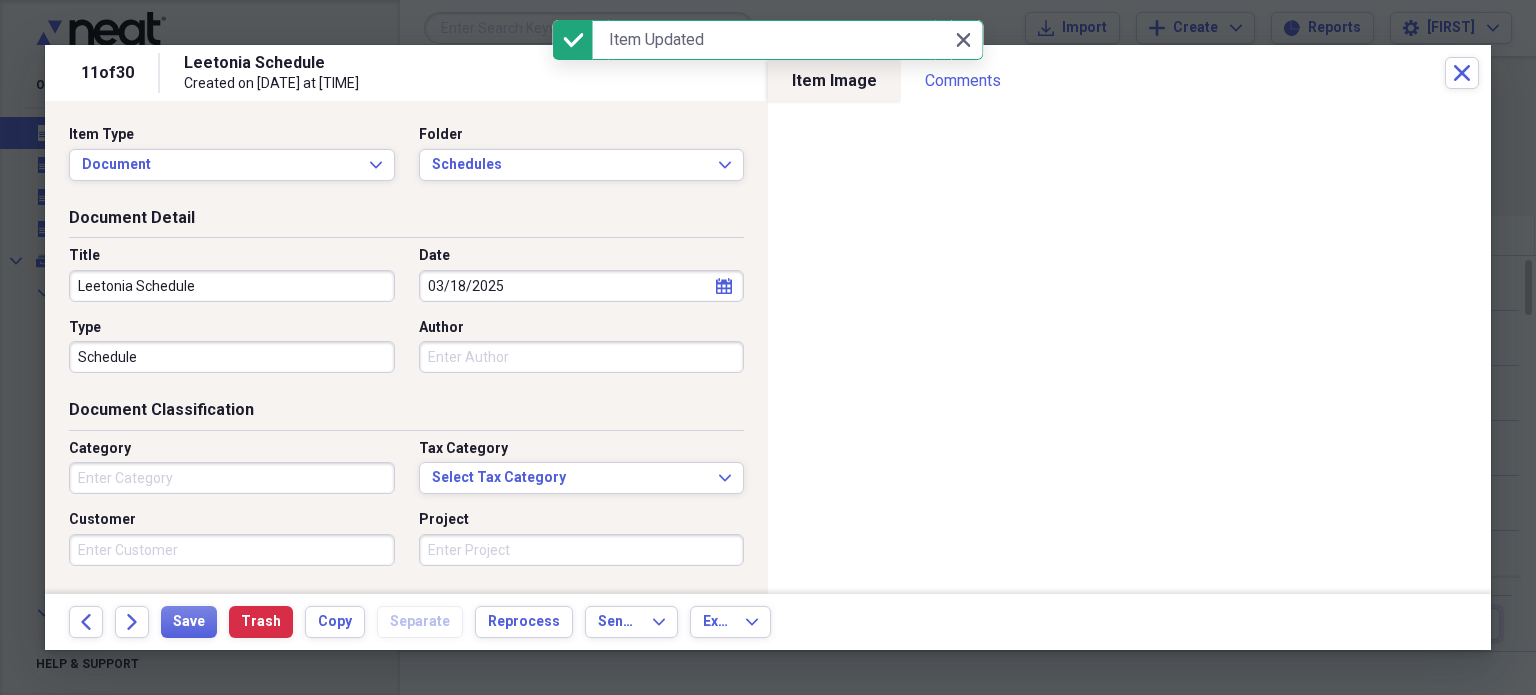 click on "03/18/2025" at bounding box center (582, 286) 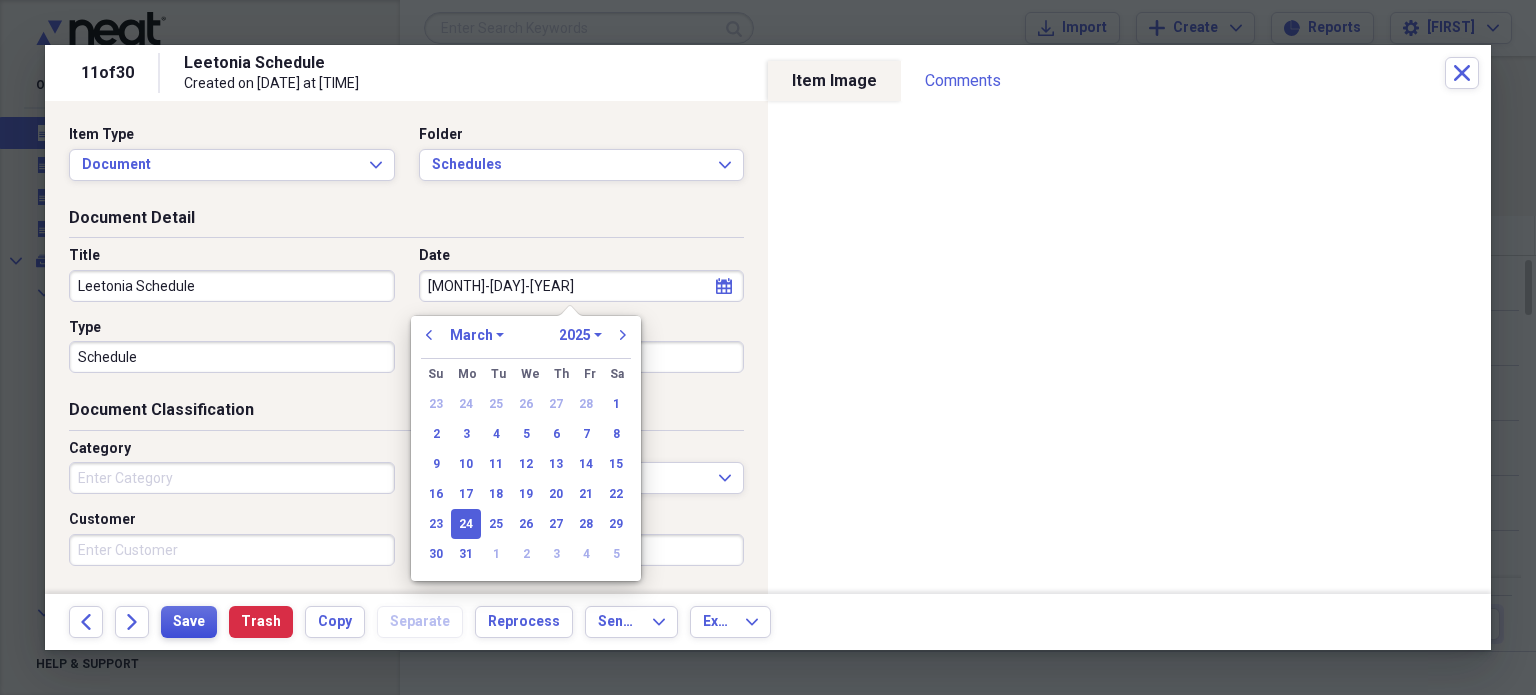 click on "Save" at bounding box center (189, 622) 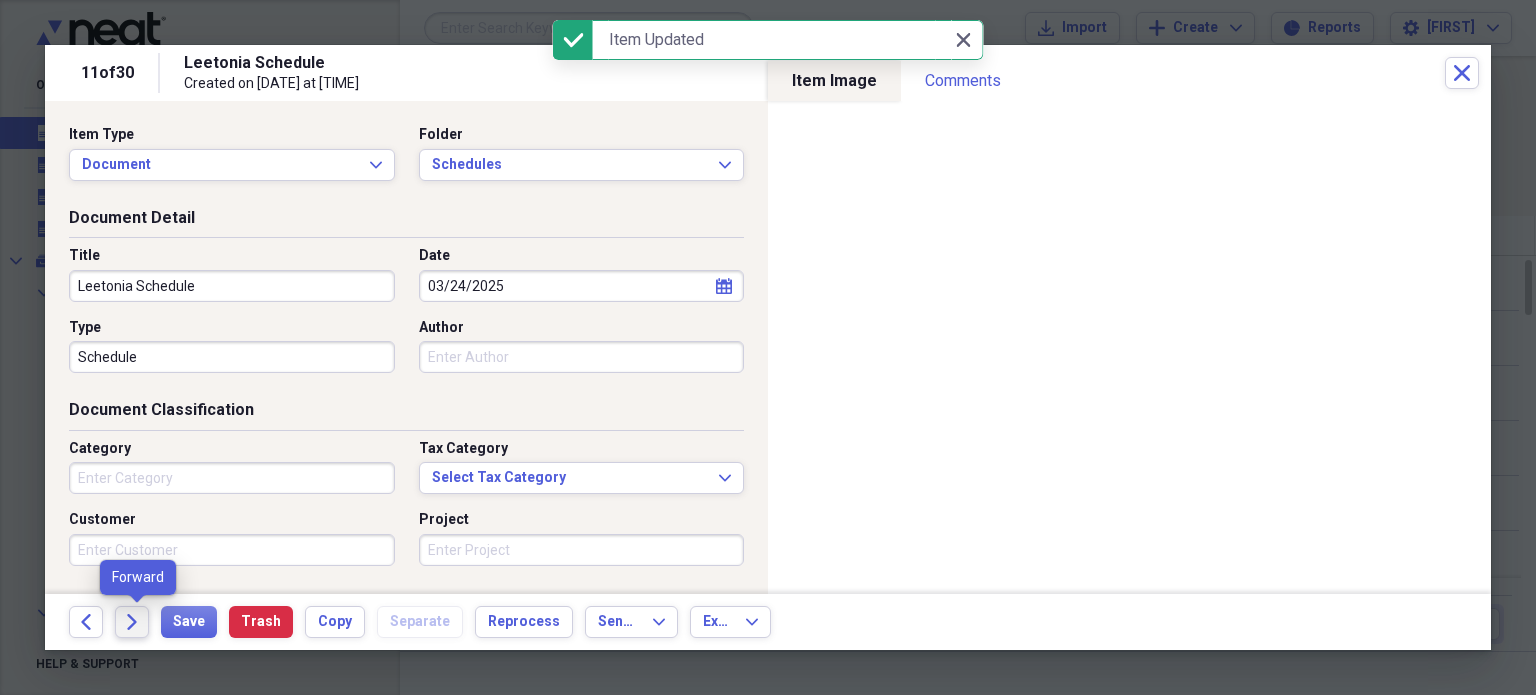 click on "Forward" at bounding box center (132, 622) 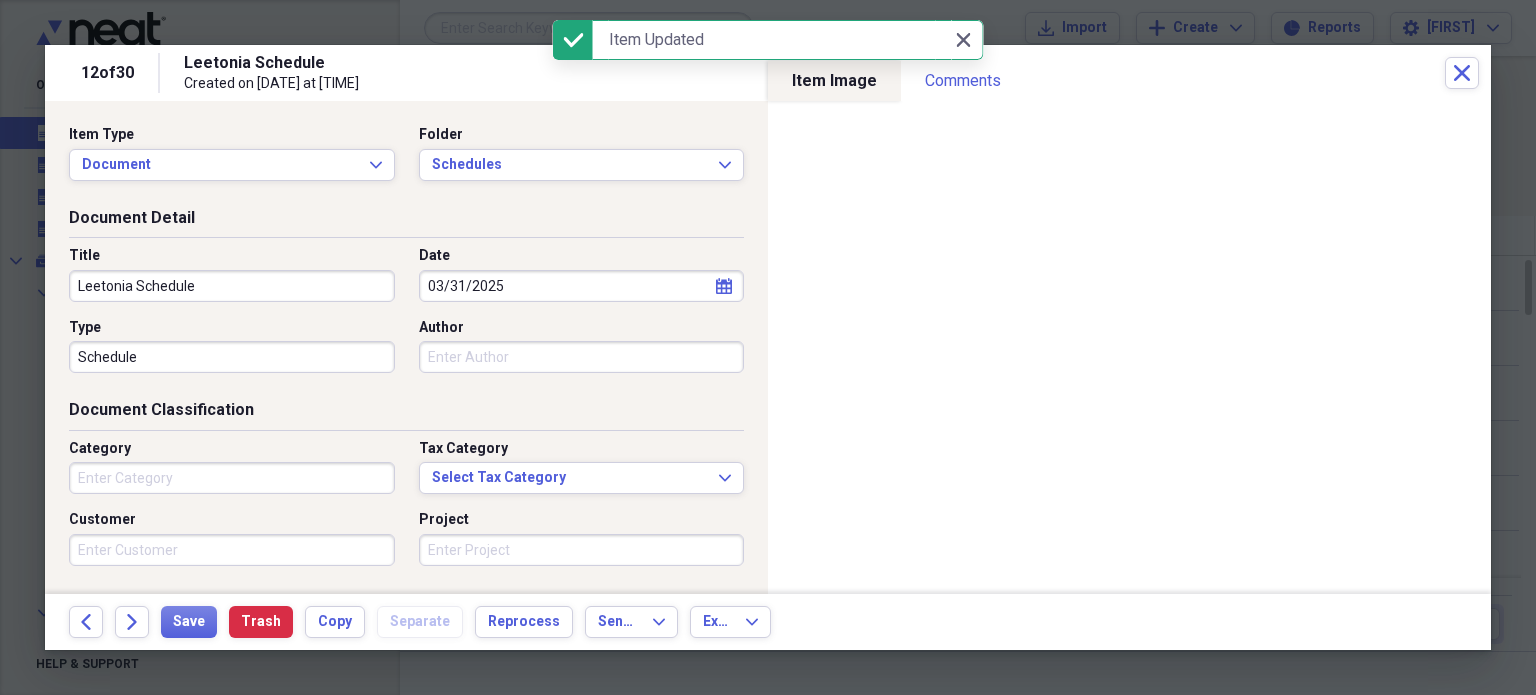 click on "03/31/2025" at bounding box center [582, 286] 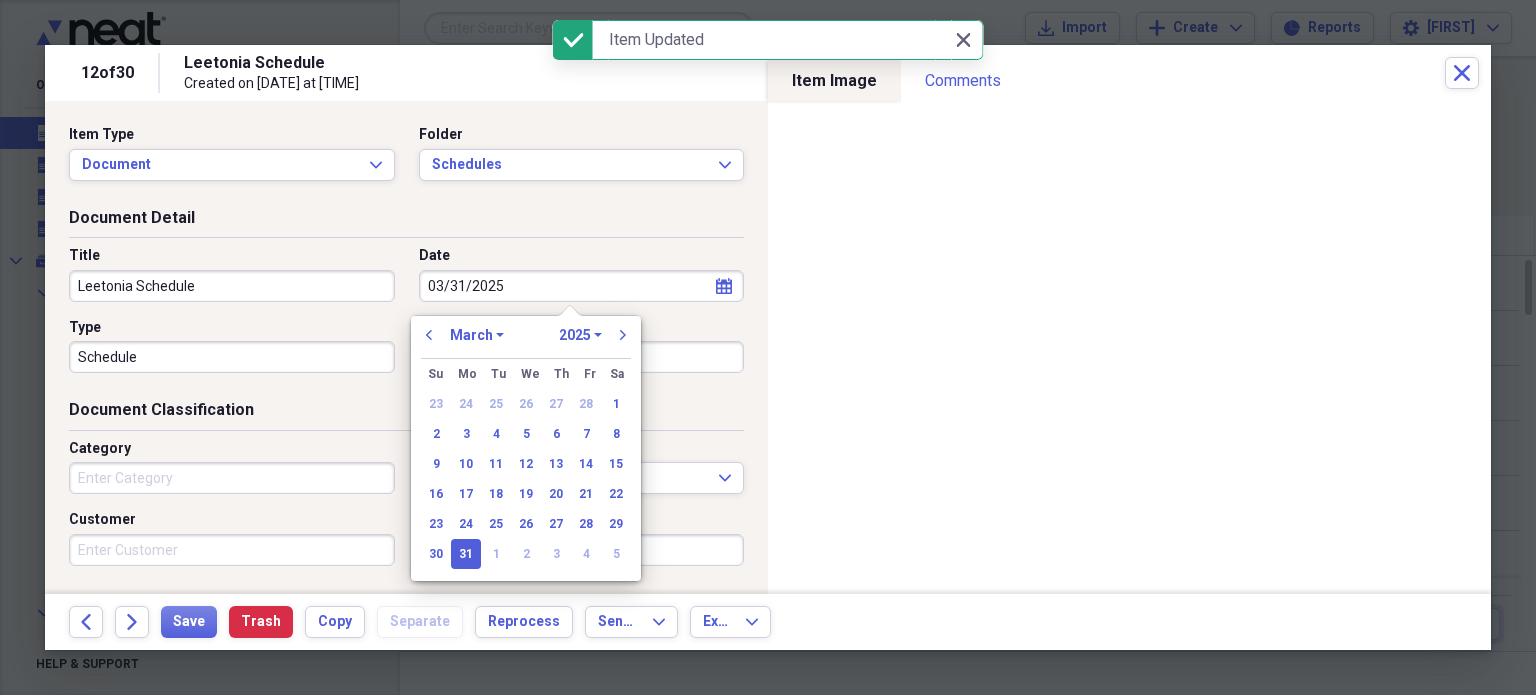 click on "03/31/2025" at bounding box center [582, 286] 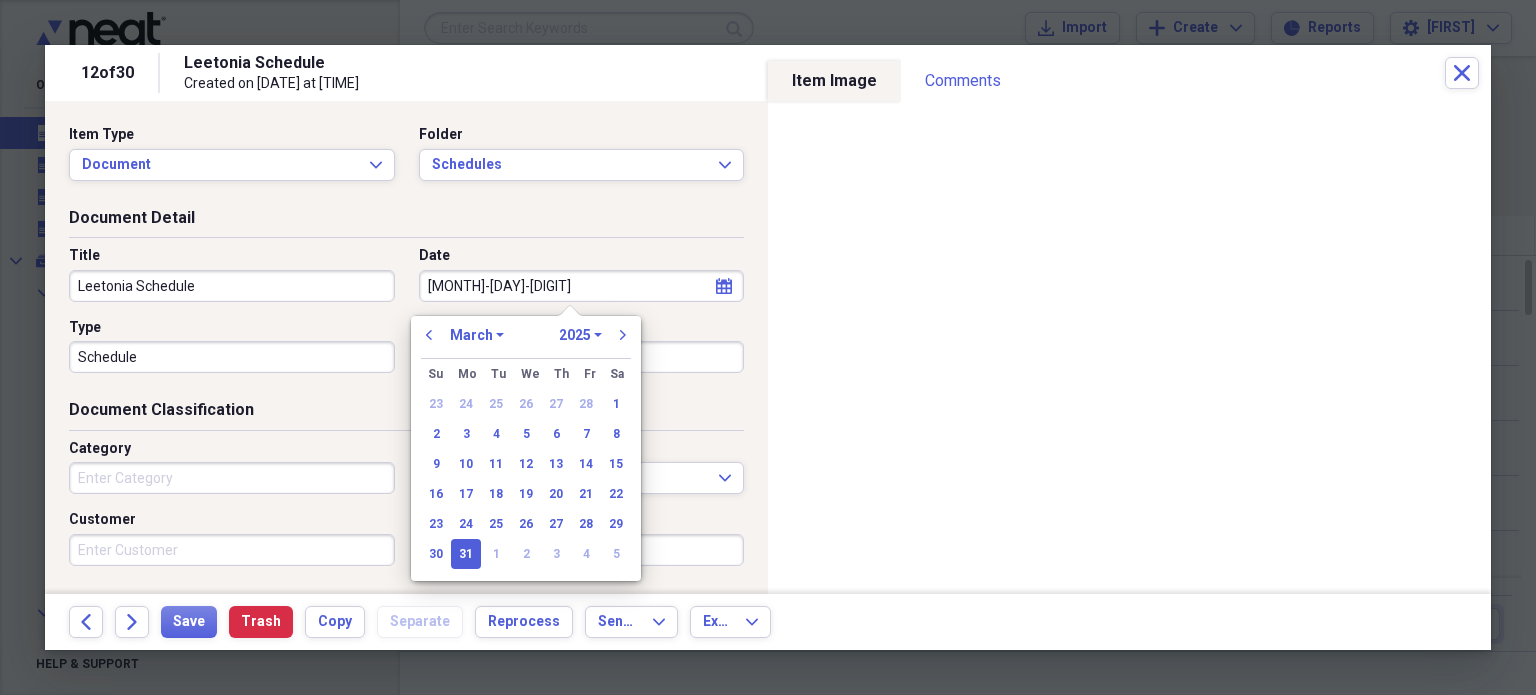 type on "4-7-25" 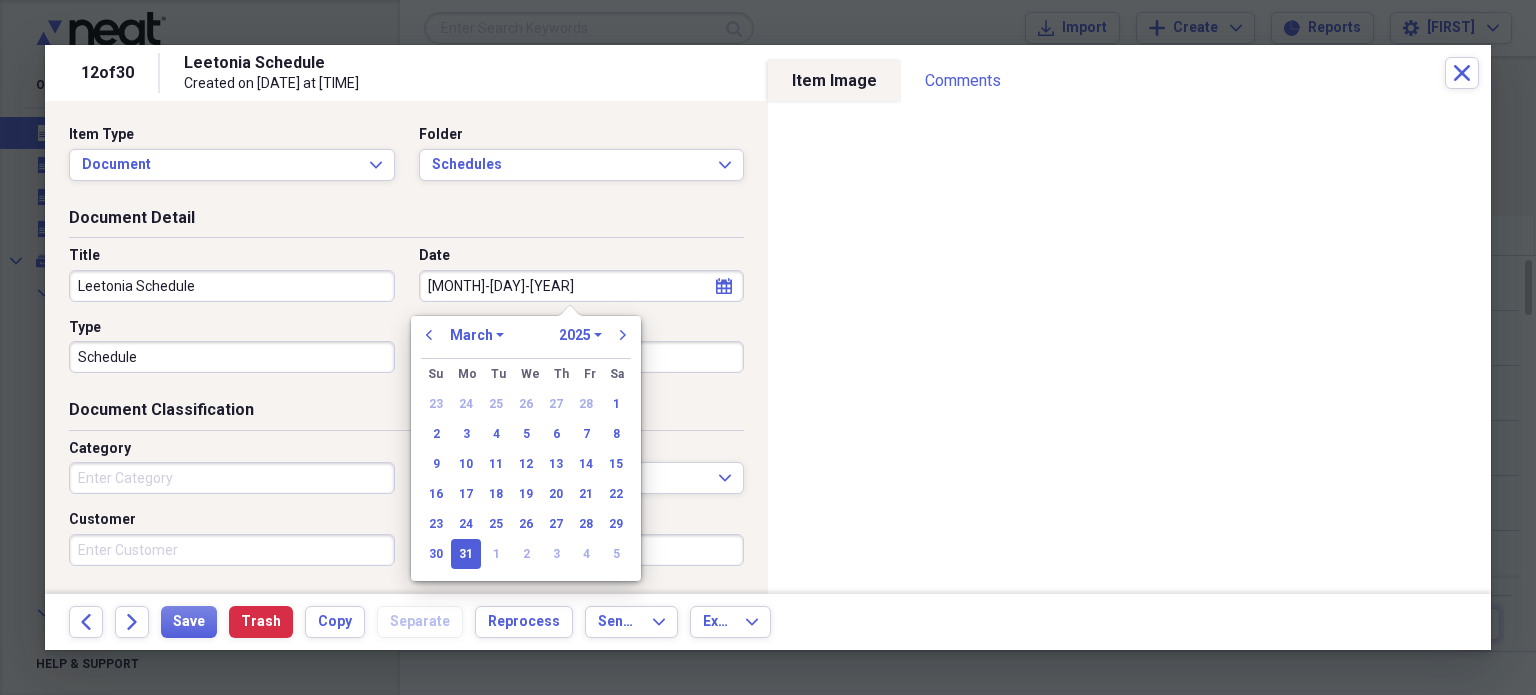 select on "3" 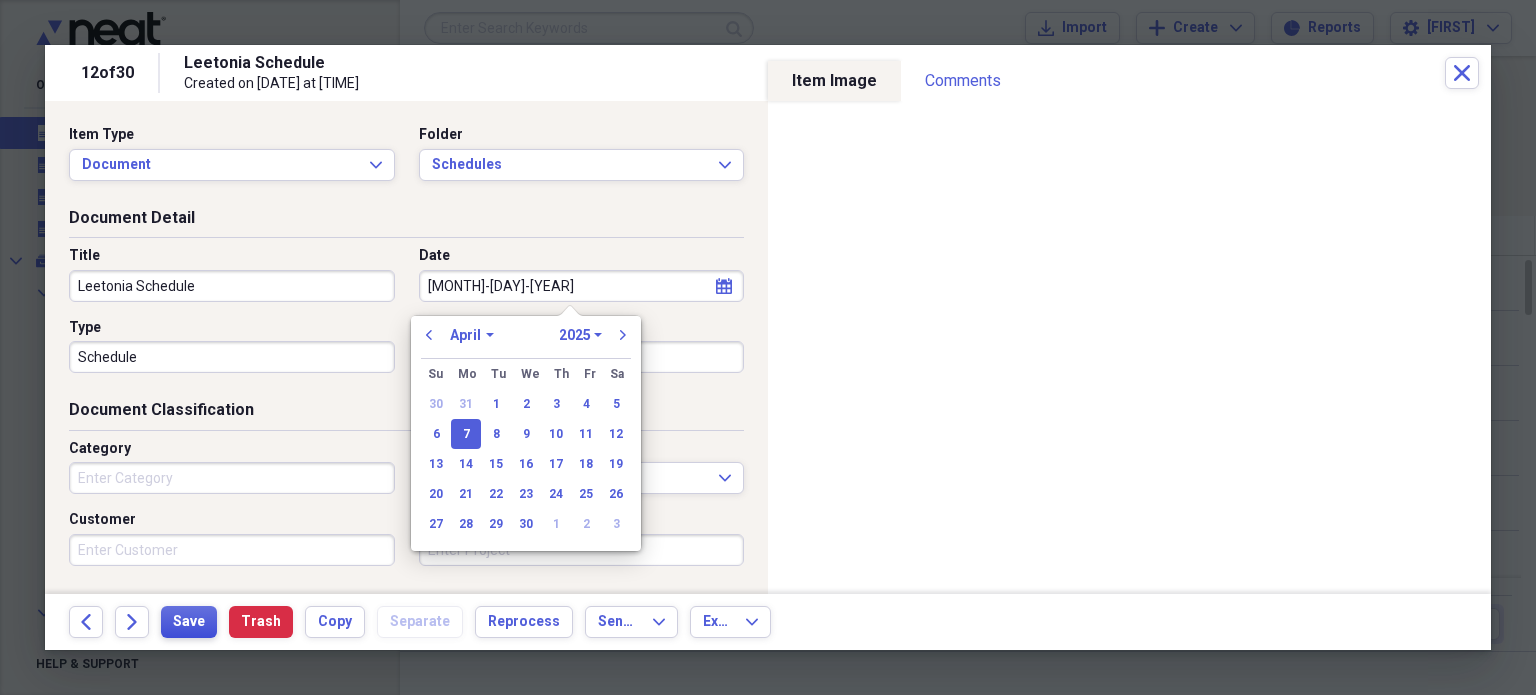 click on "Save" at bounding box center (189, 622) 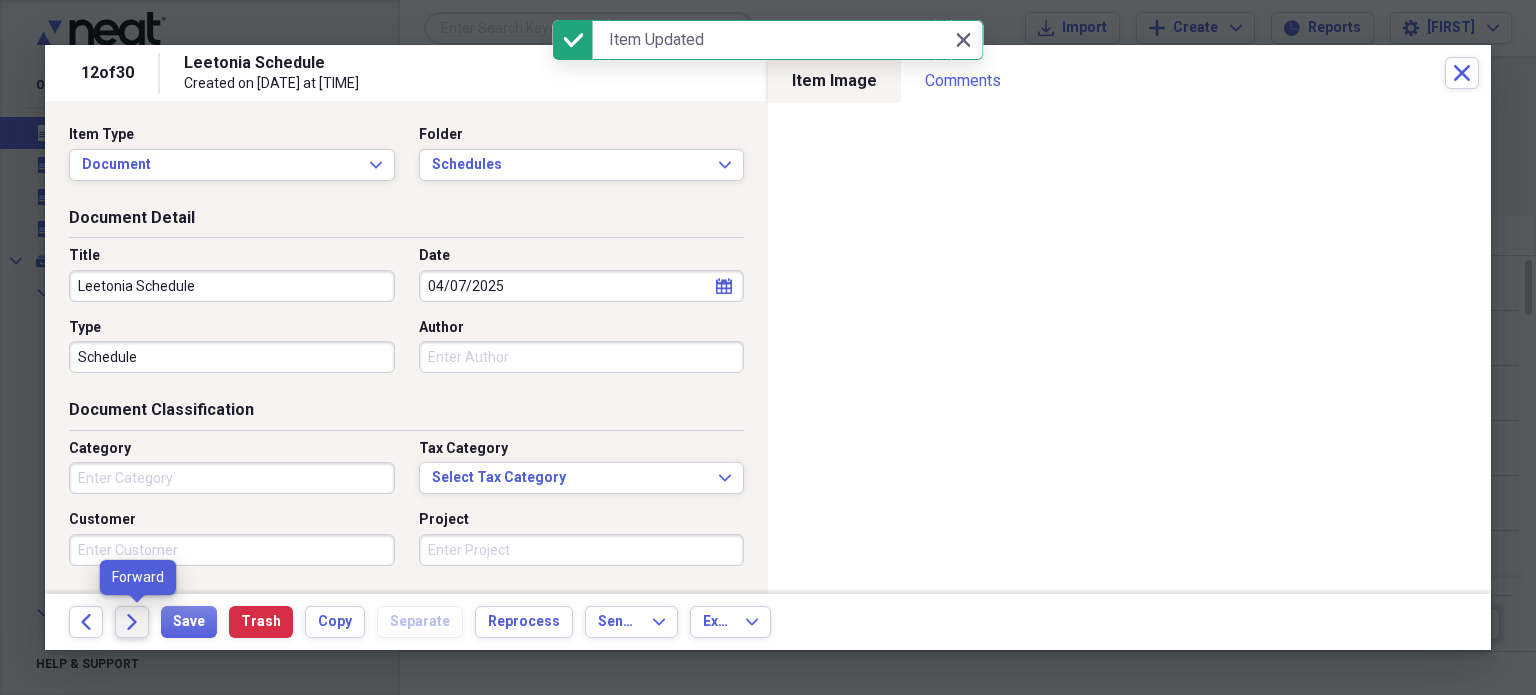 click on "Forward" 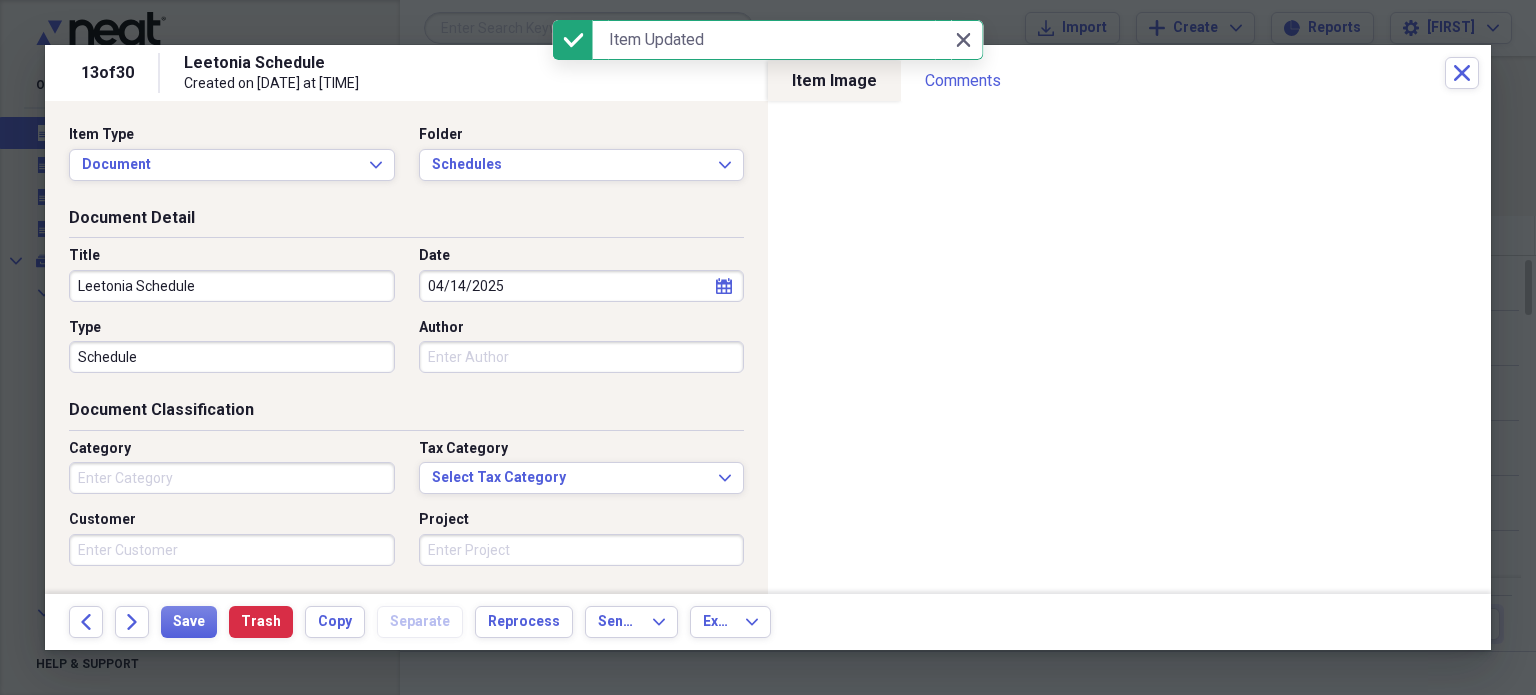 click on "04/14/2025" at bounding box center (582, 286) 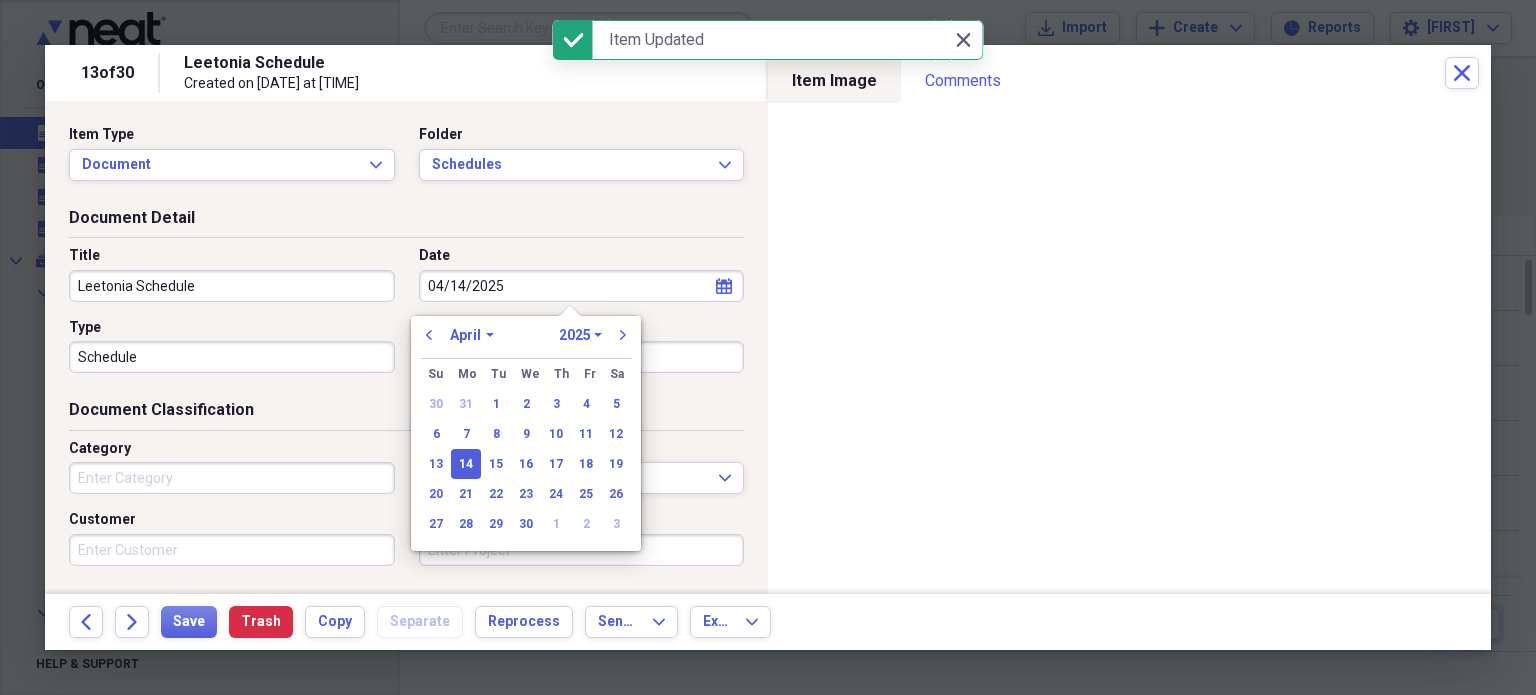 click on "04/14/2025" at bounding box center (582, 286) 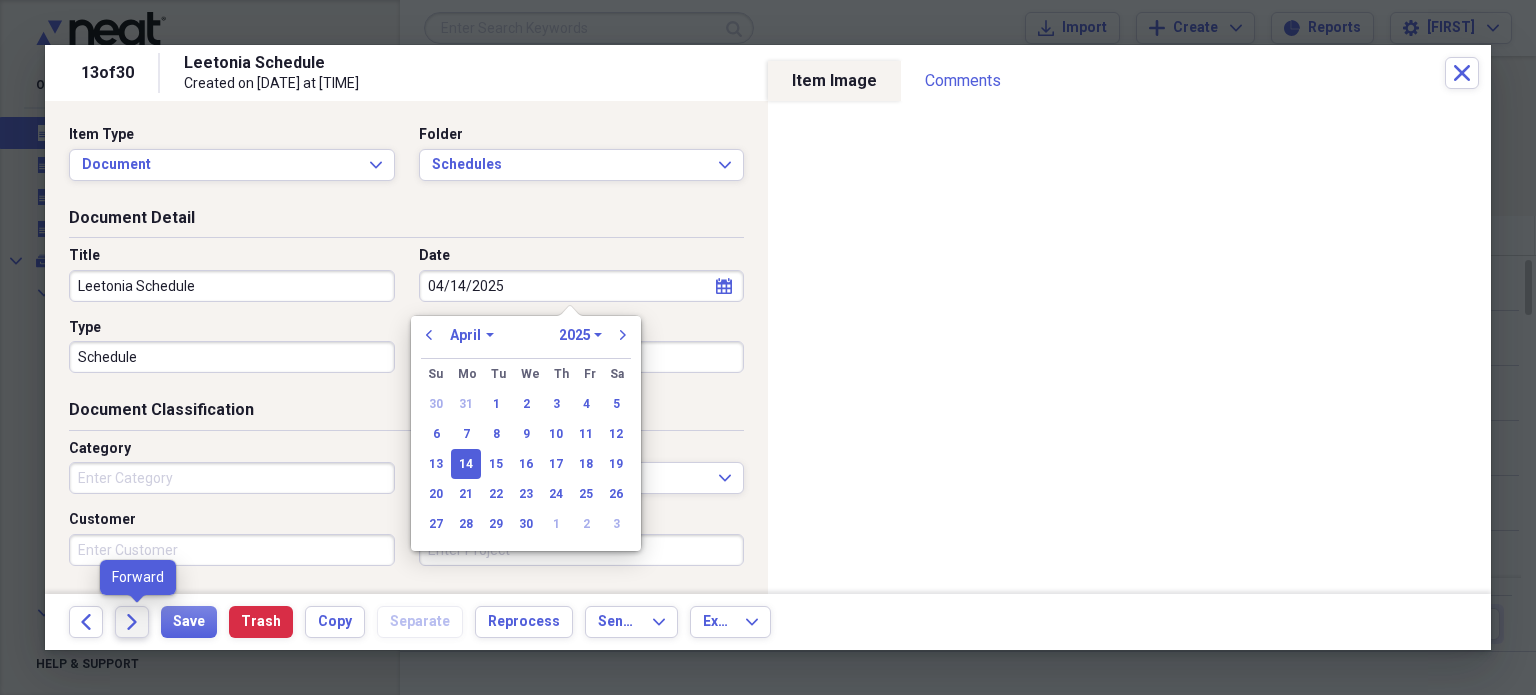 click on "Forward" 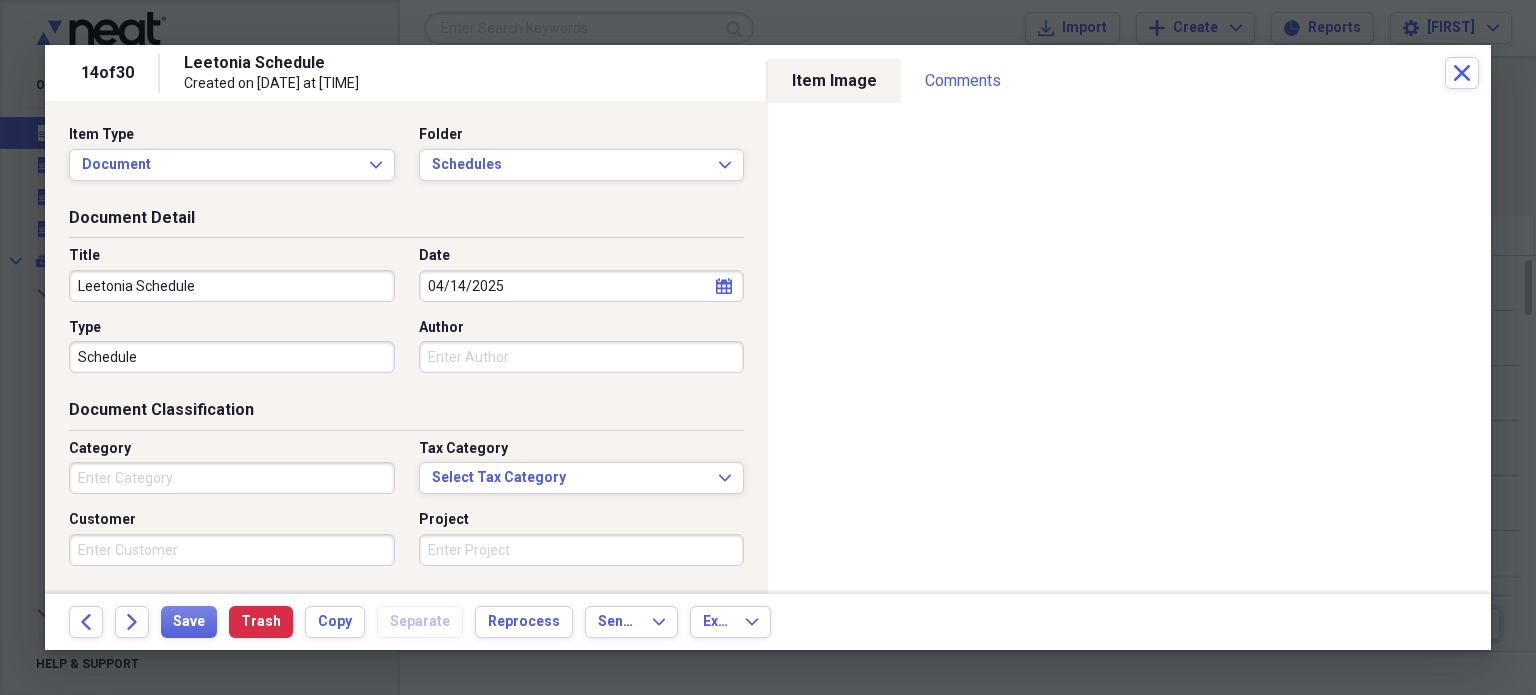 click on "04/14/2025" at bounding box center (582, 286) 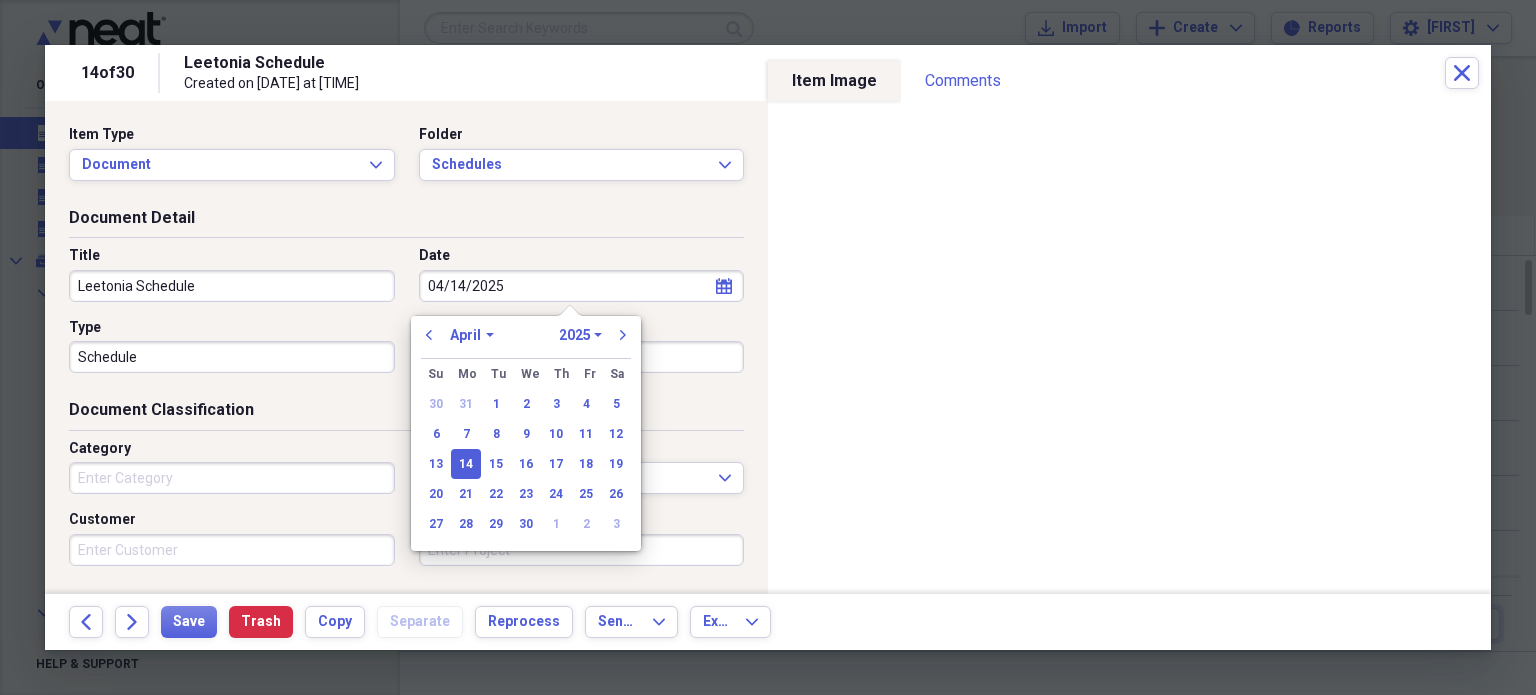 click on "04/14/2025" at bounding box center [582, 286] 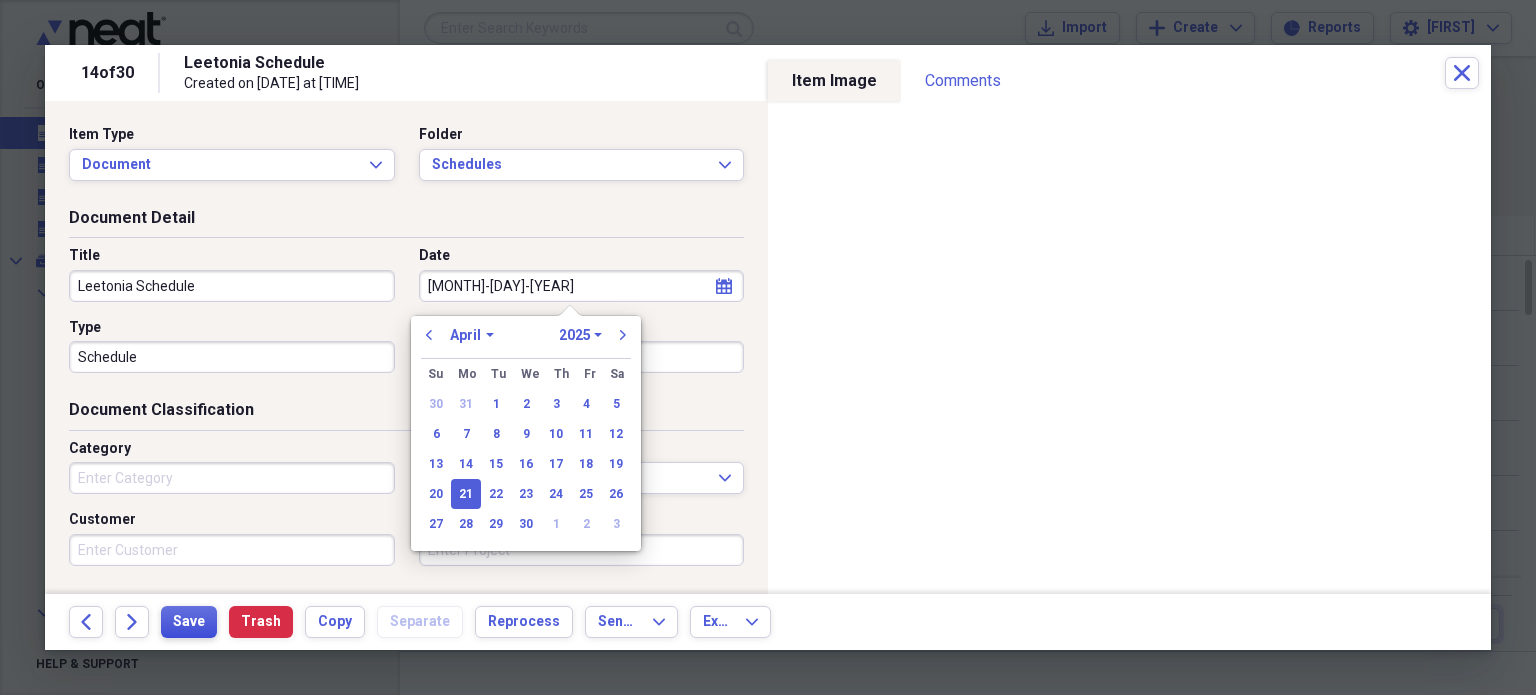 click on "Save" at bounding box center (189, 622) 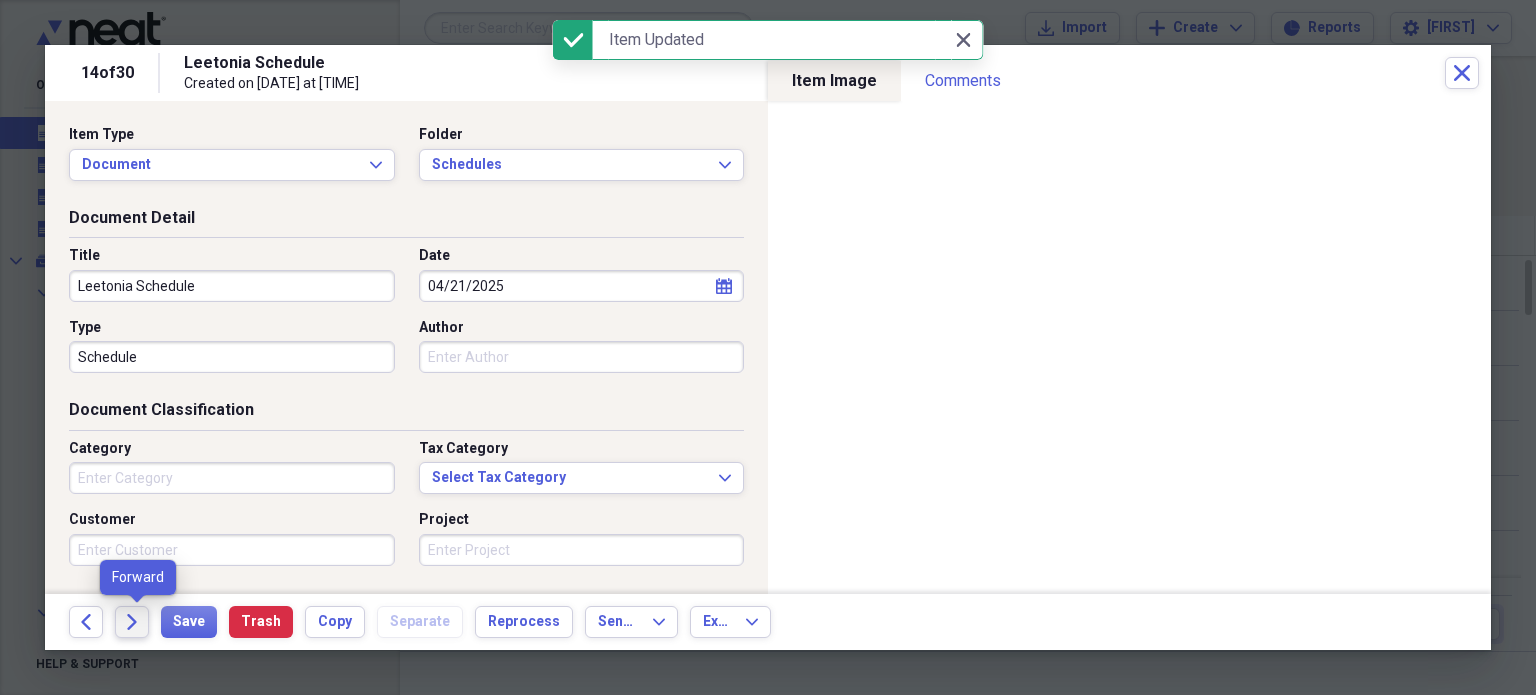 click on "Forward" 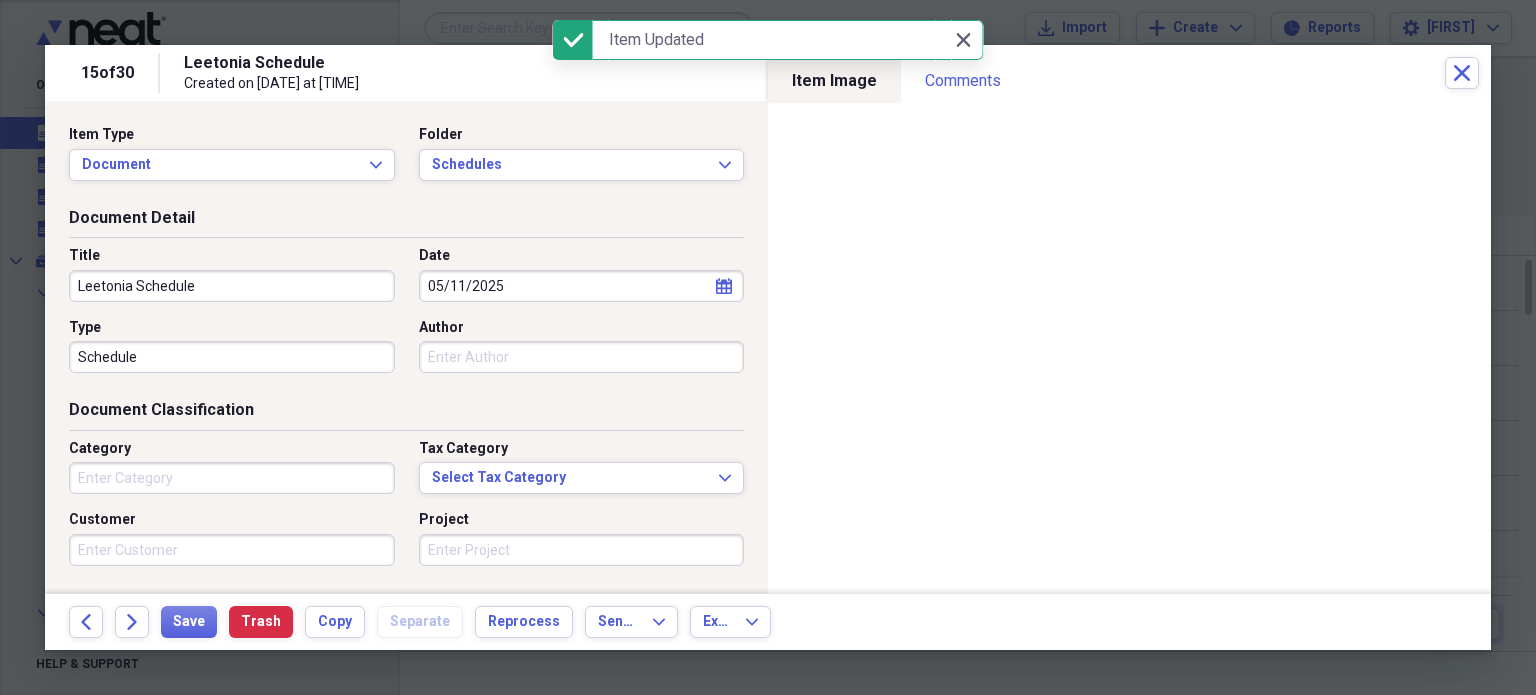 click on "05/11/2025" at bounding box center (582, 286) 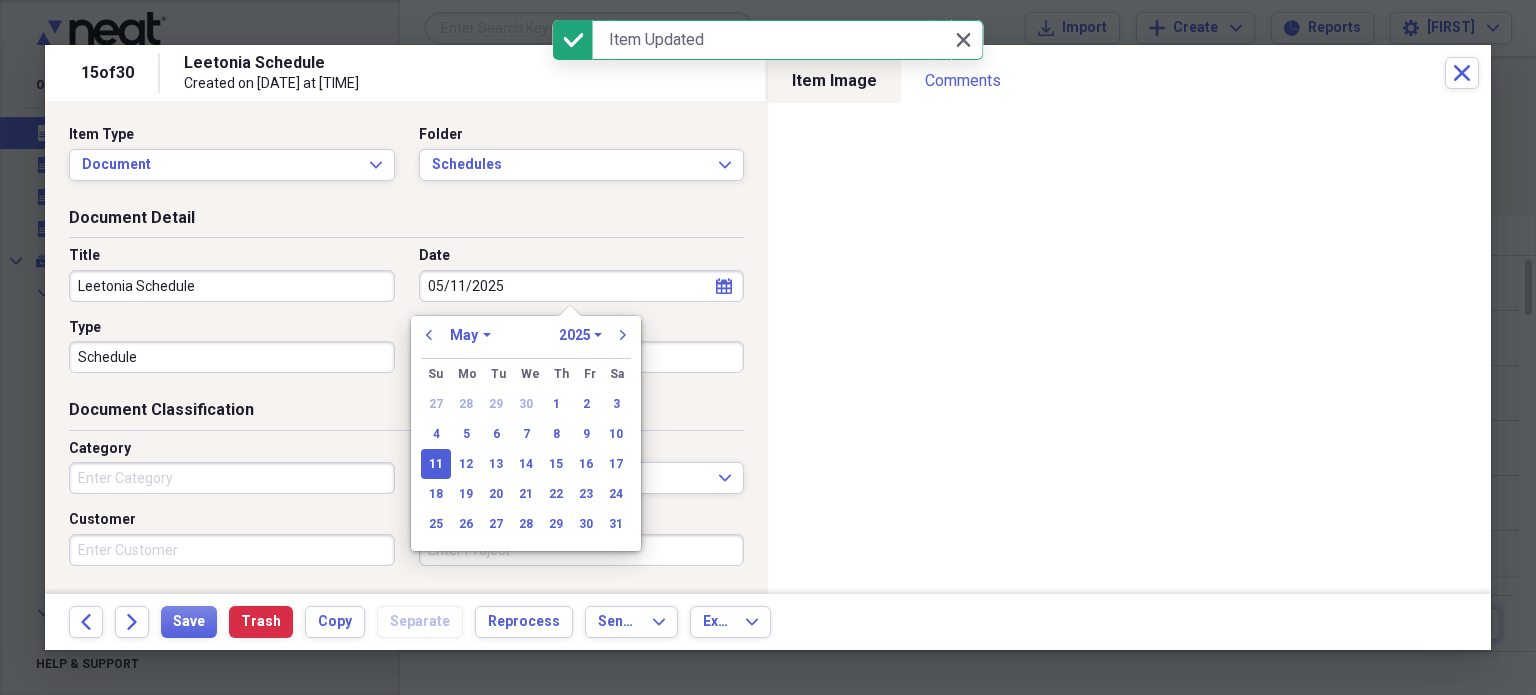 click on "05/11/2025" at bounding box center (582, 286) 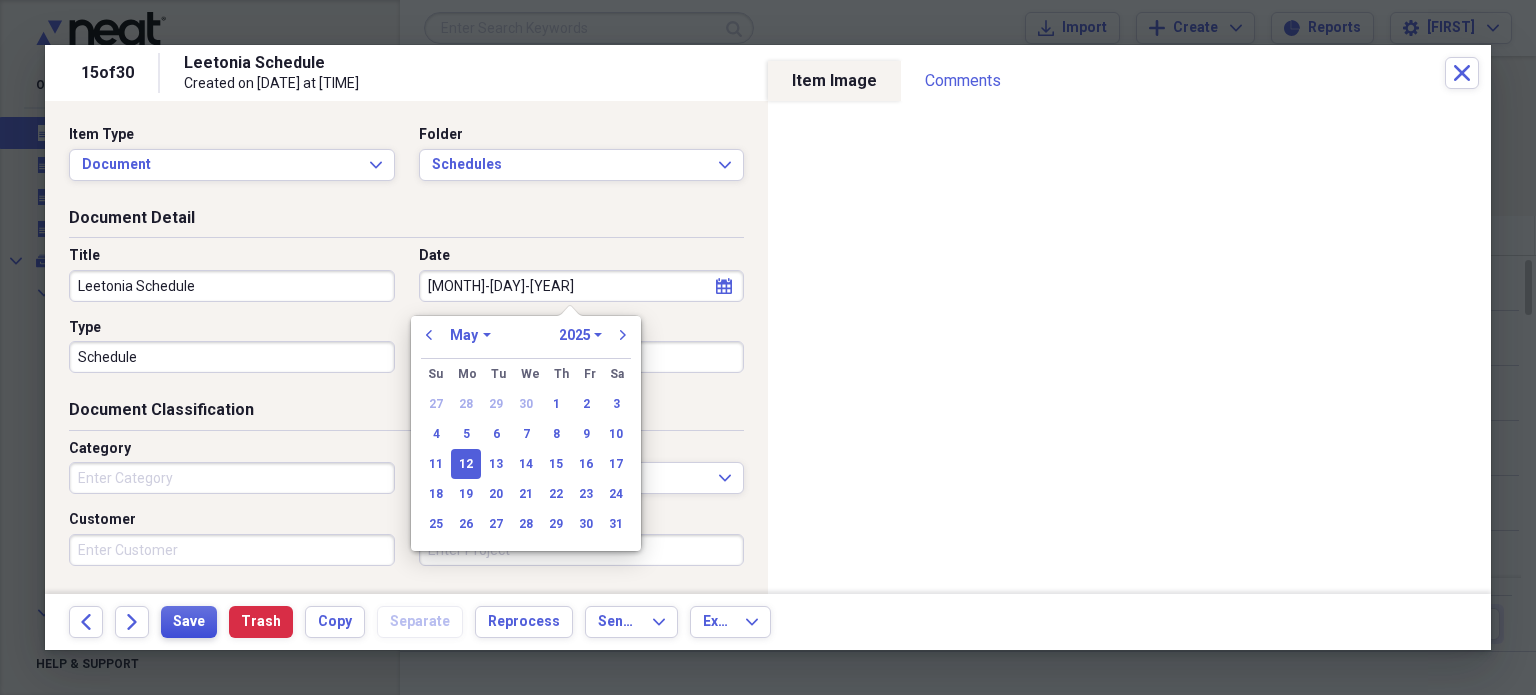 type on "05/12/2025" 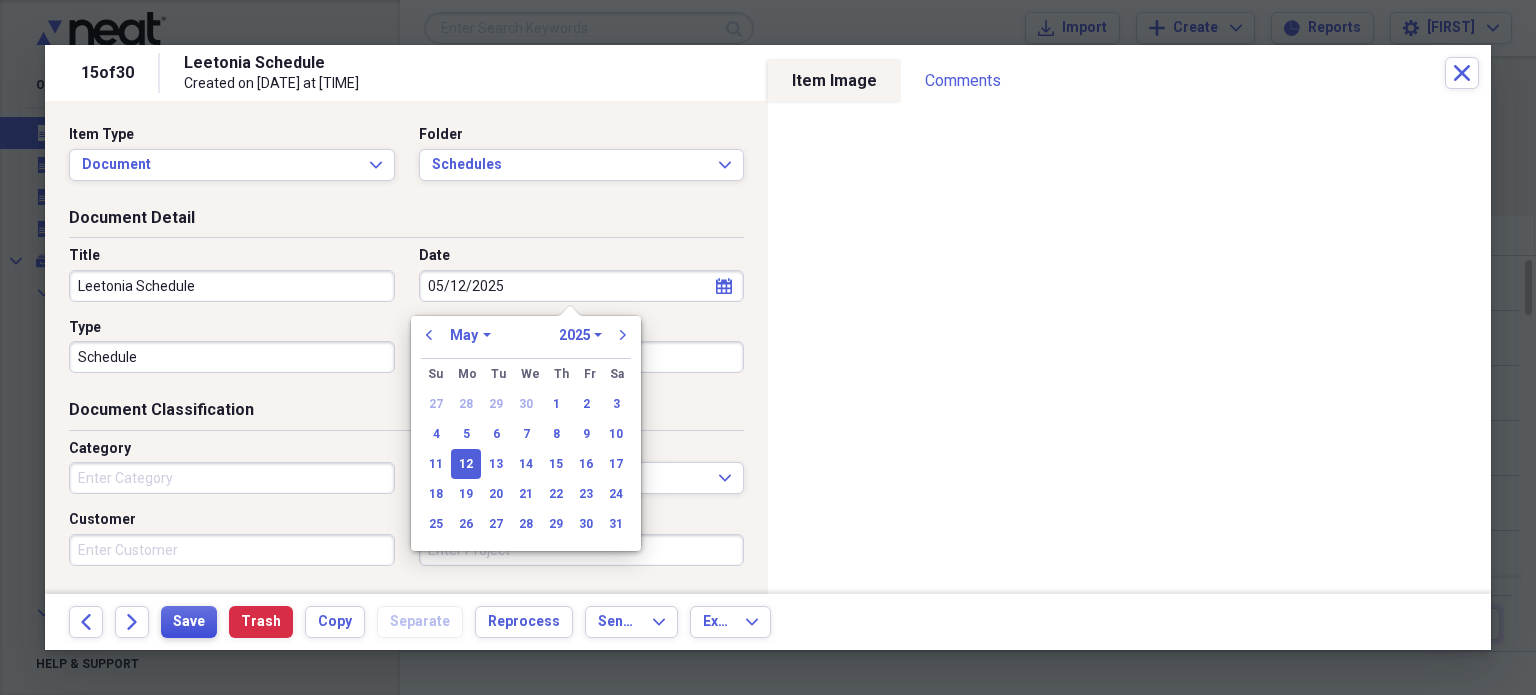 click on "Save" at bounding box center (189, 622) 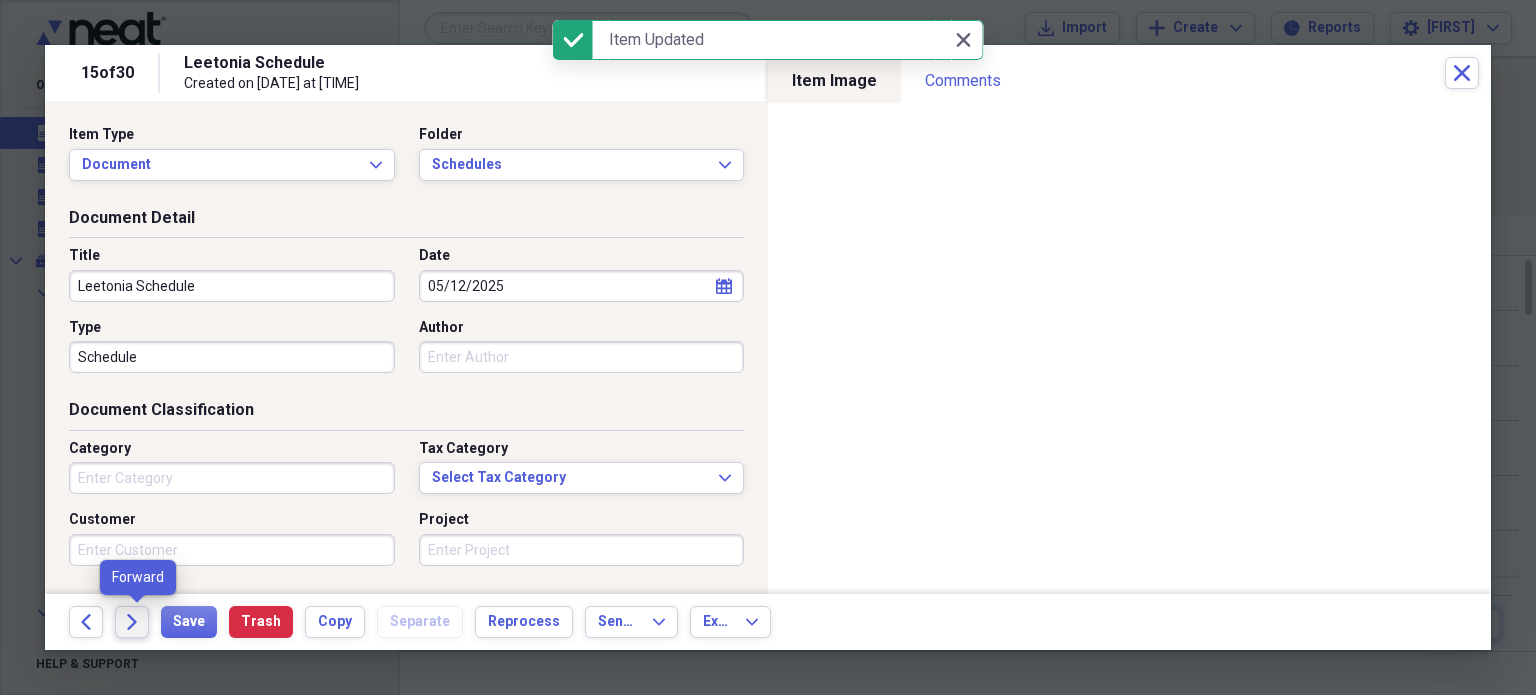 click on "Forward" at bounding box center [132, 622] 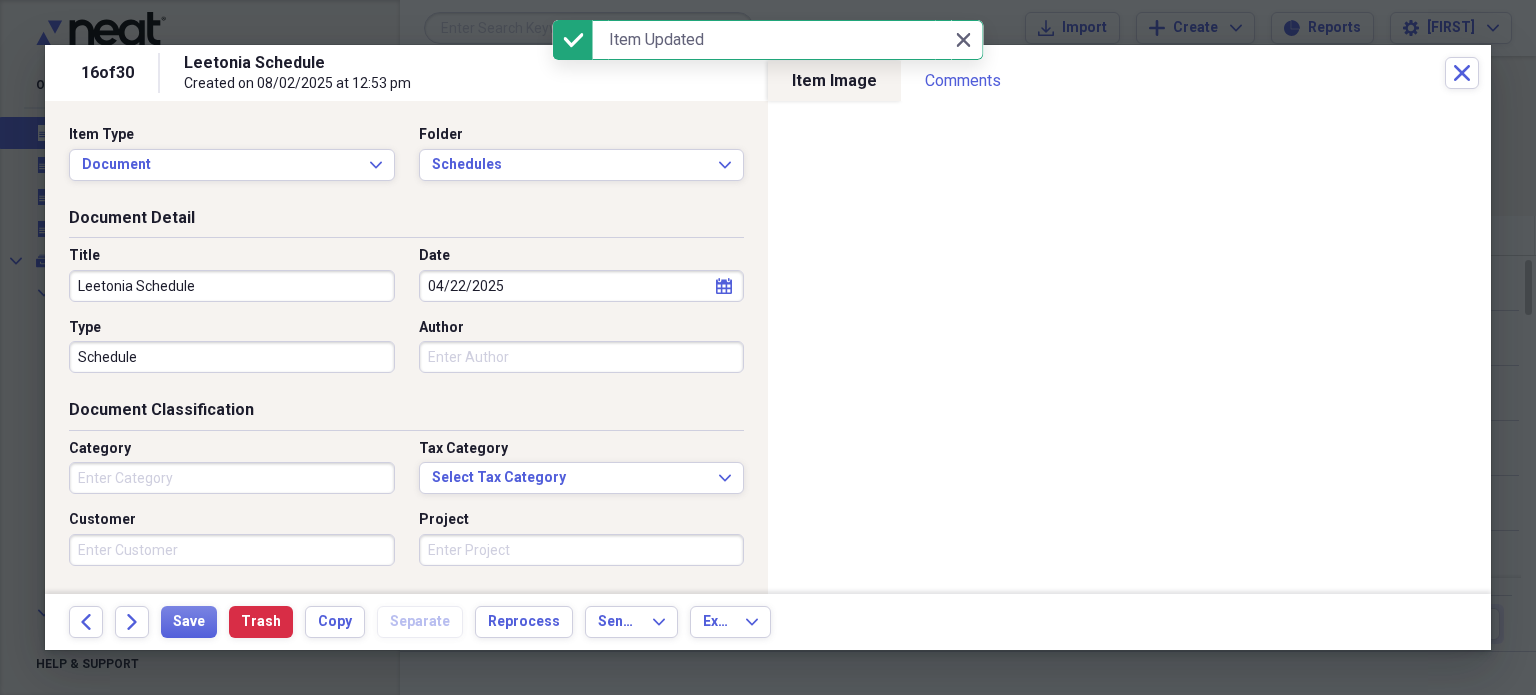 click on "04/22/2025" at bounding box center (582, 286) 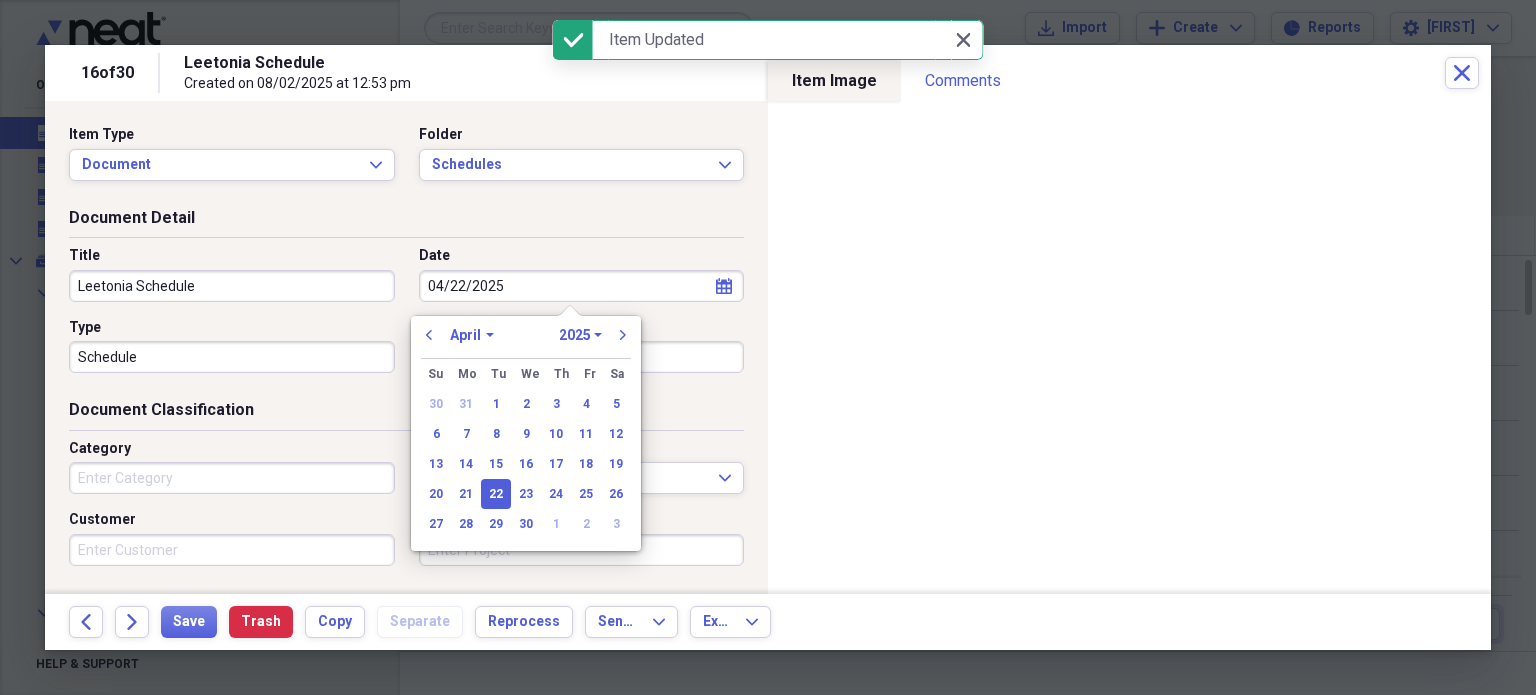 click on "04/22/2025" at bounding box center [582, 286] 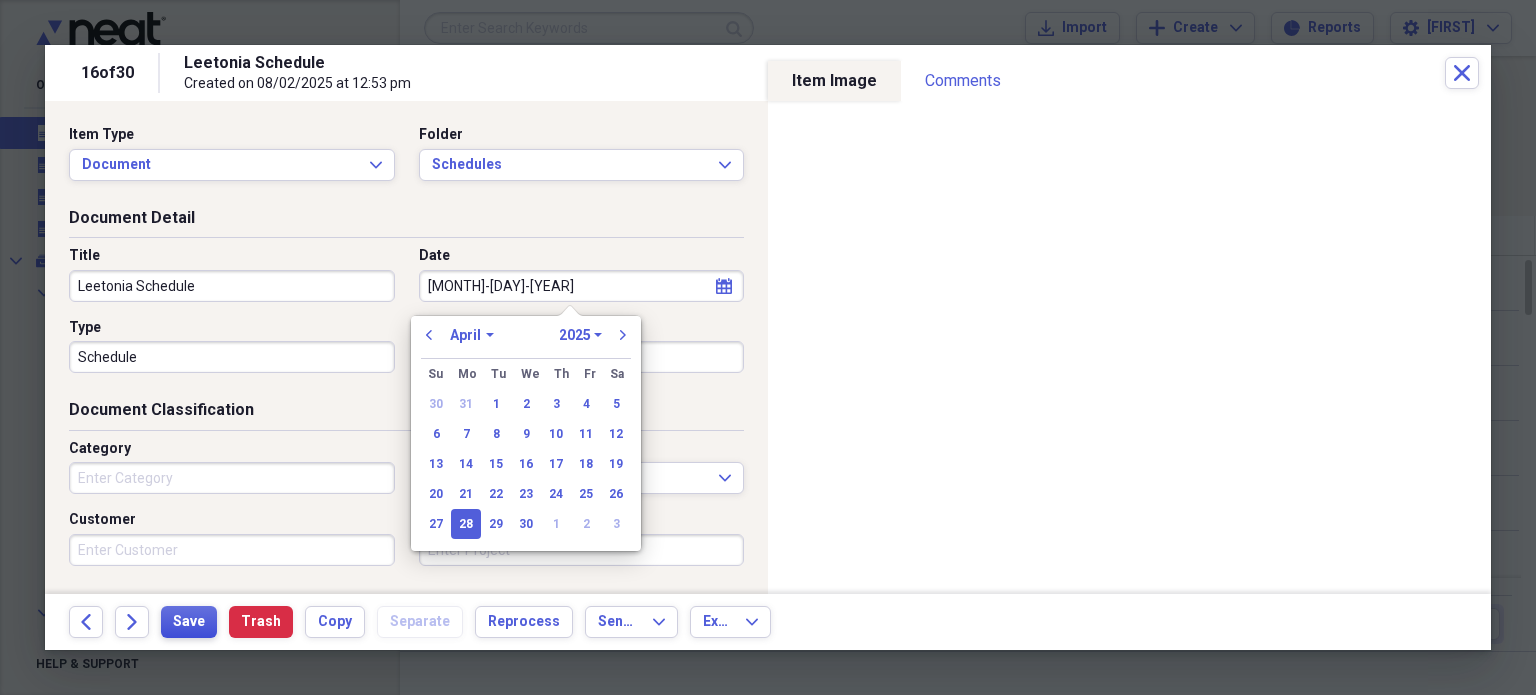 click on "Save" at bounding box center [189, 622] 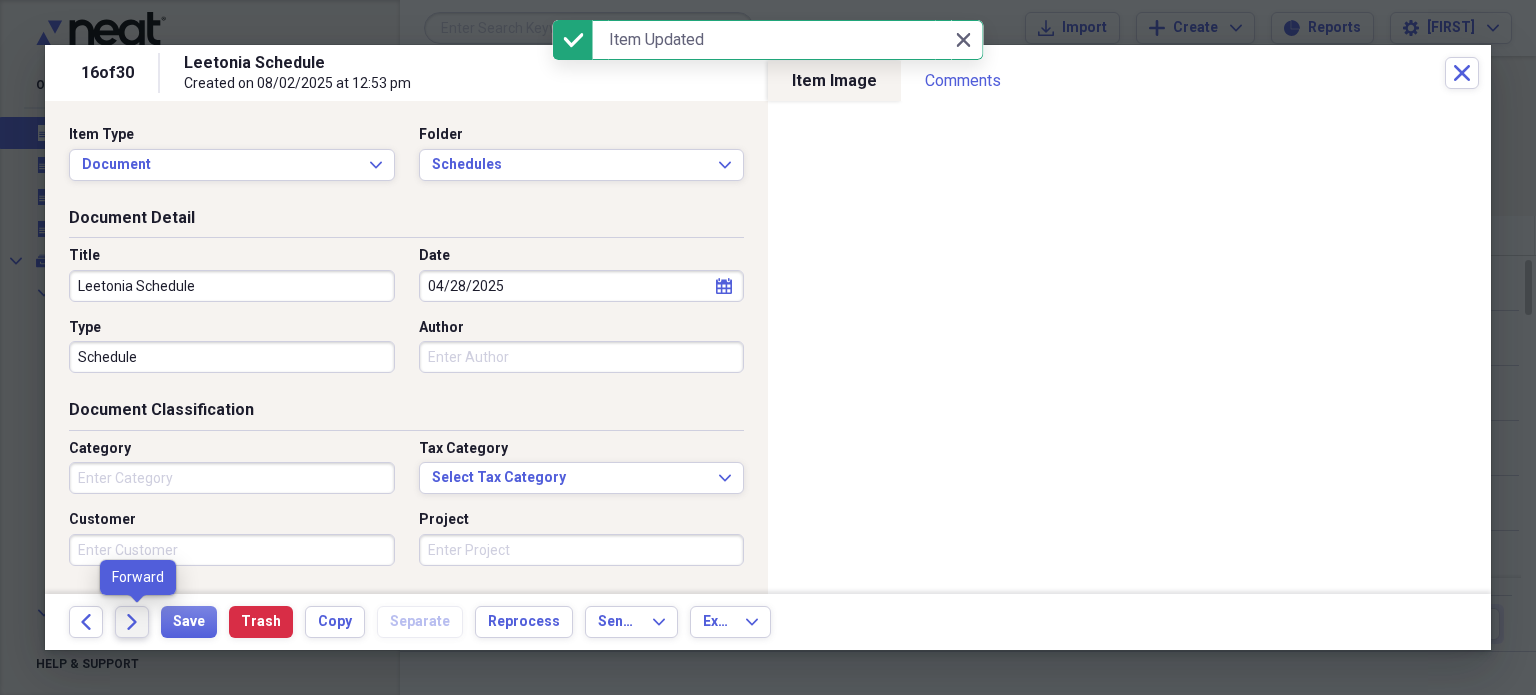 click 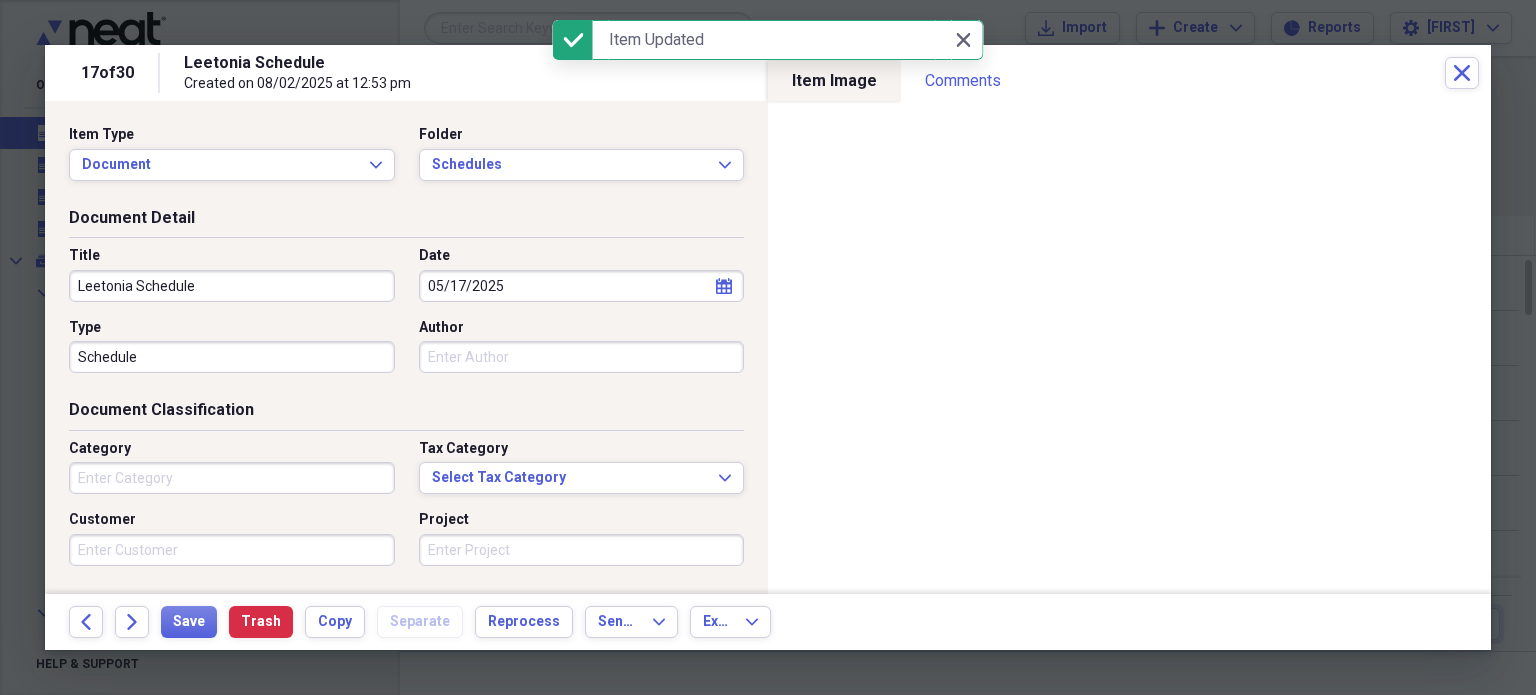 click on "05/17/2025" at bounding box center (582, 286) 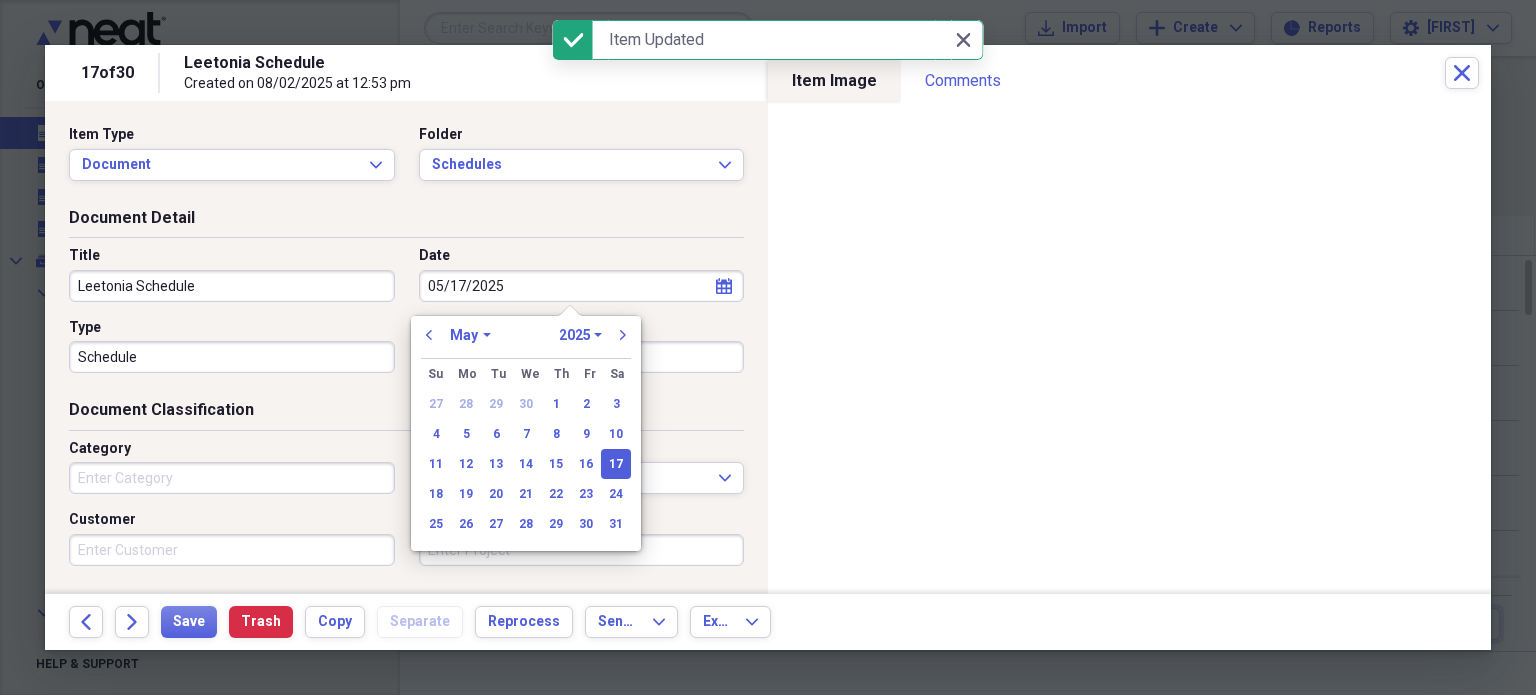 click on "05/17/2025" at bounding box center [582, 286] 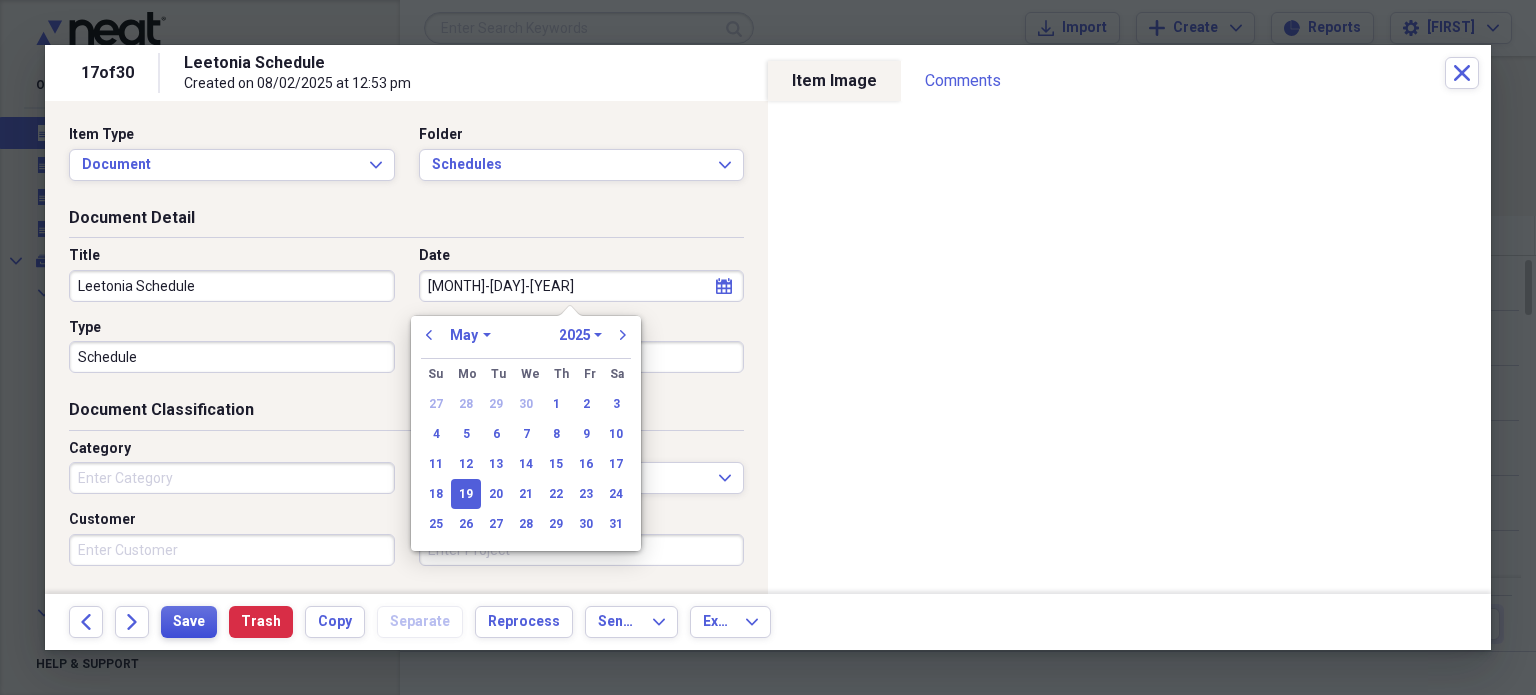 click on "Save" at bounding box center [189, 622] 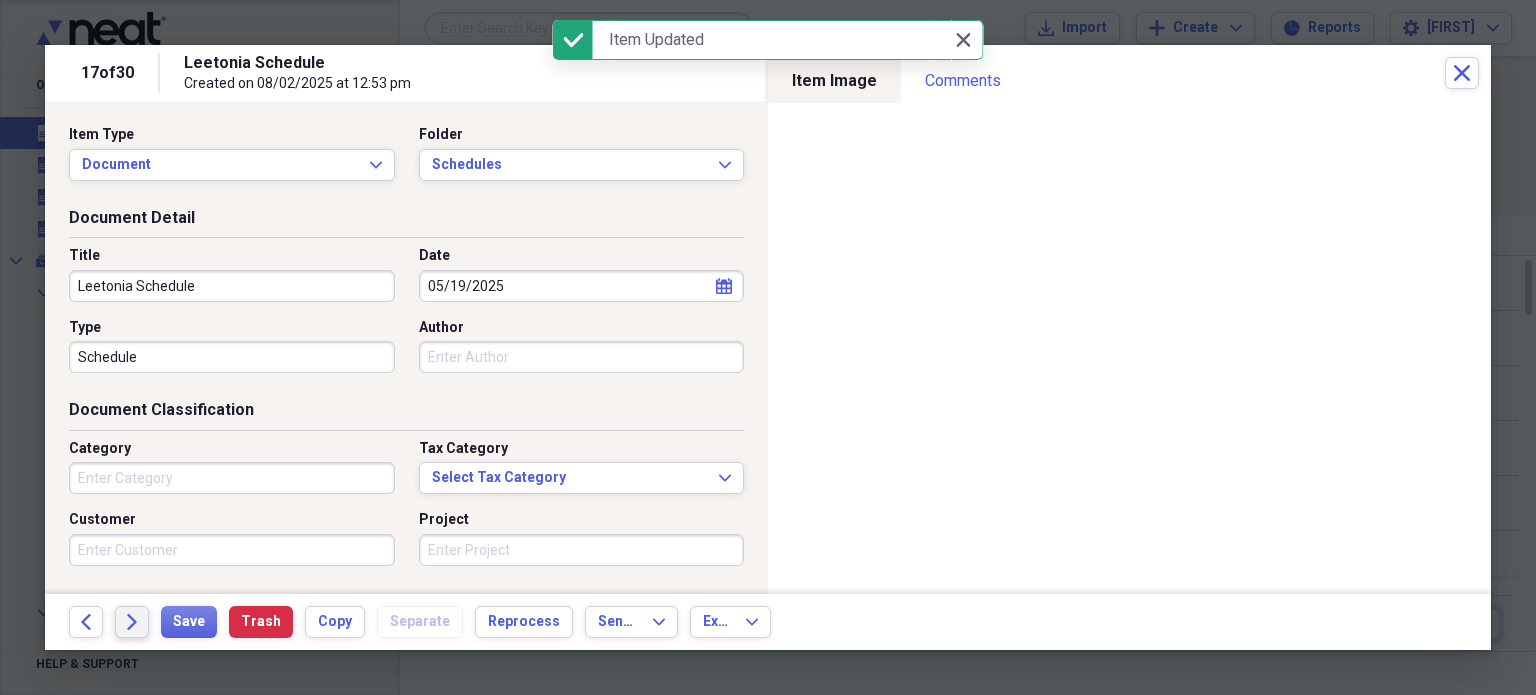 click on "Forward" 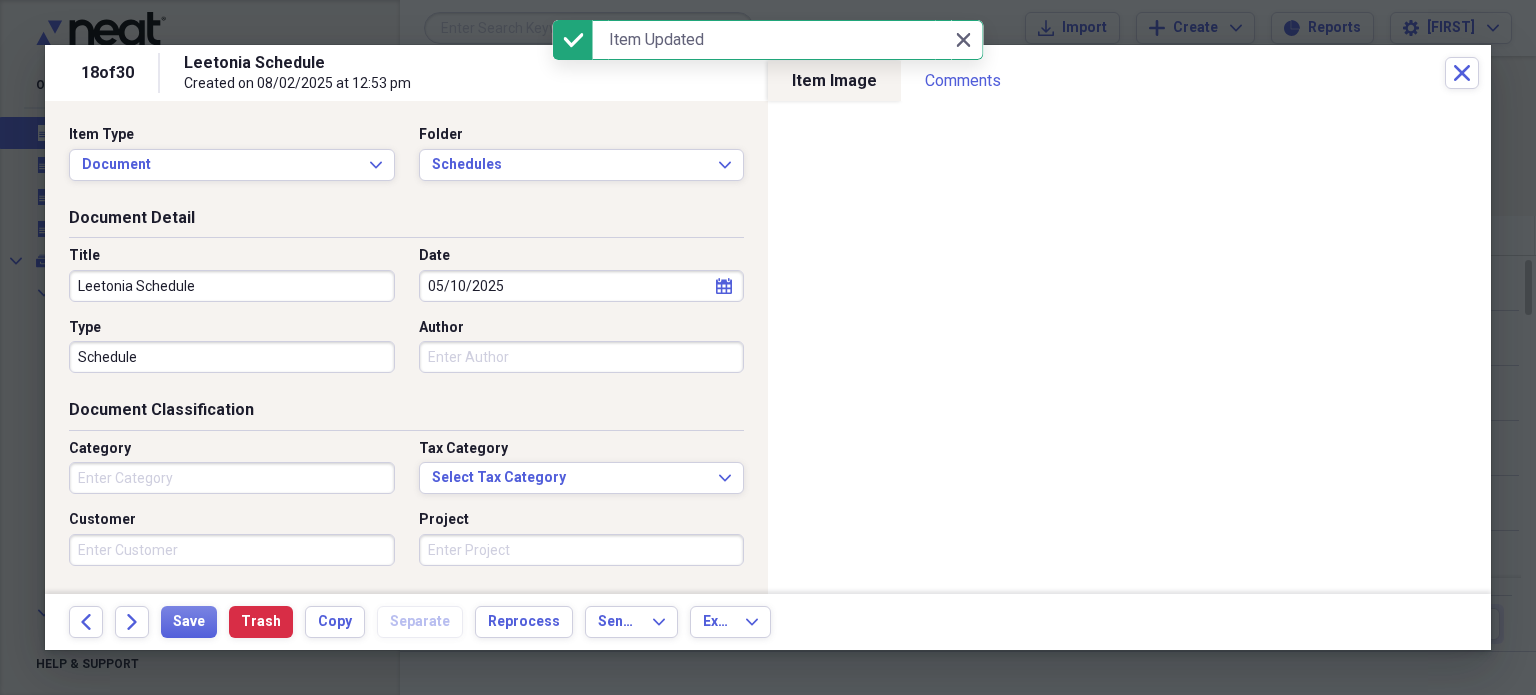 click on "05/10/2025" at bounding box center [582, 286] 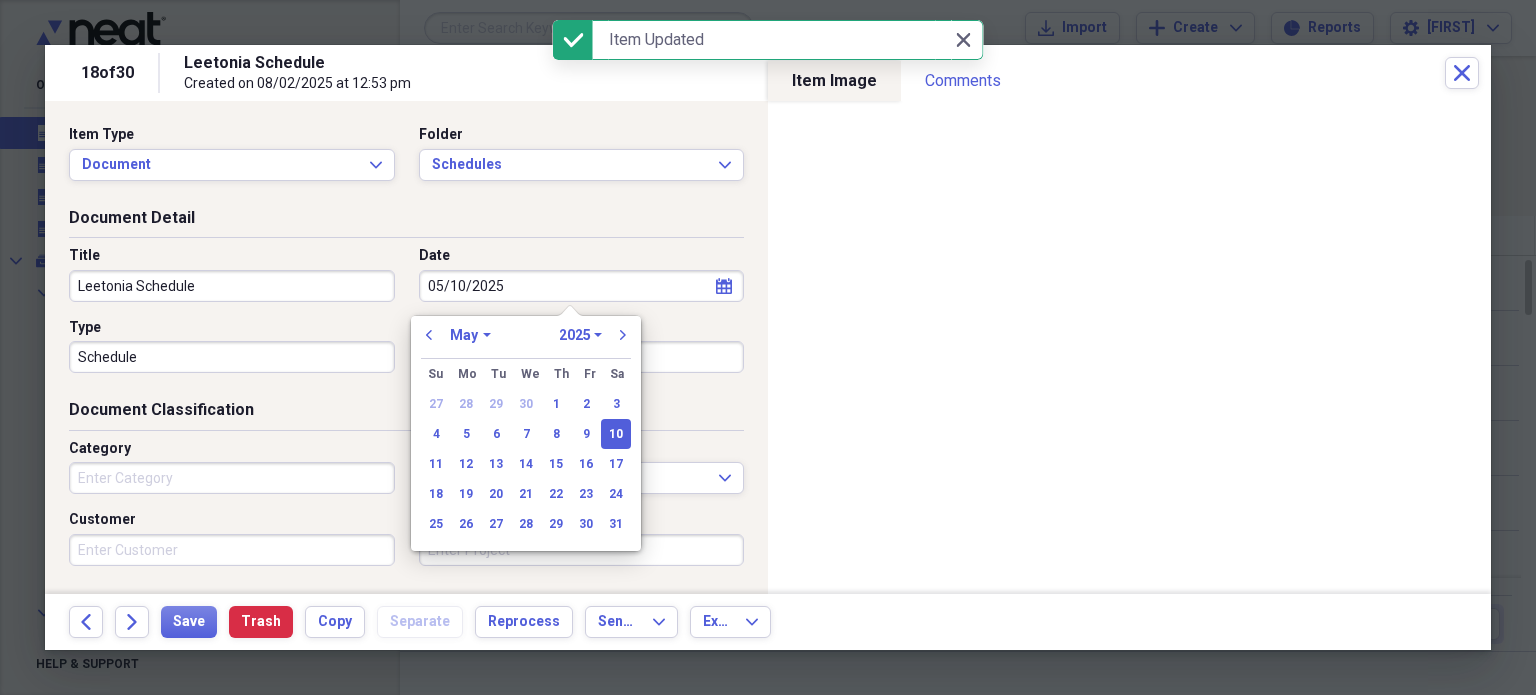 click on "05/10/2025" at bounding box center [582, 286] 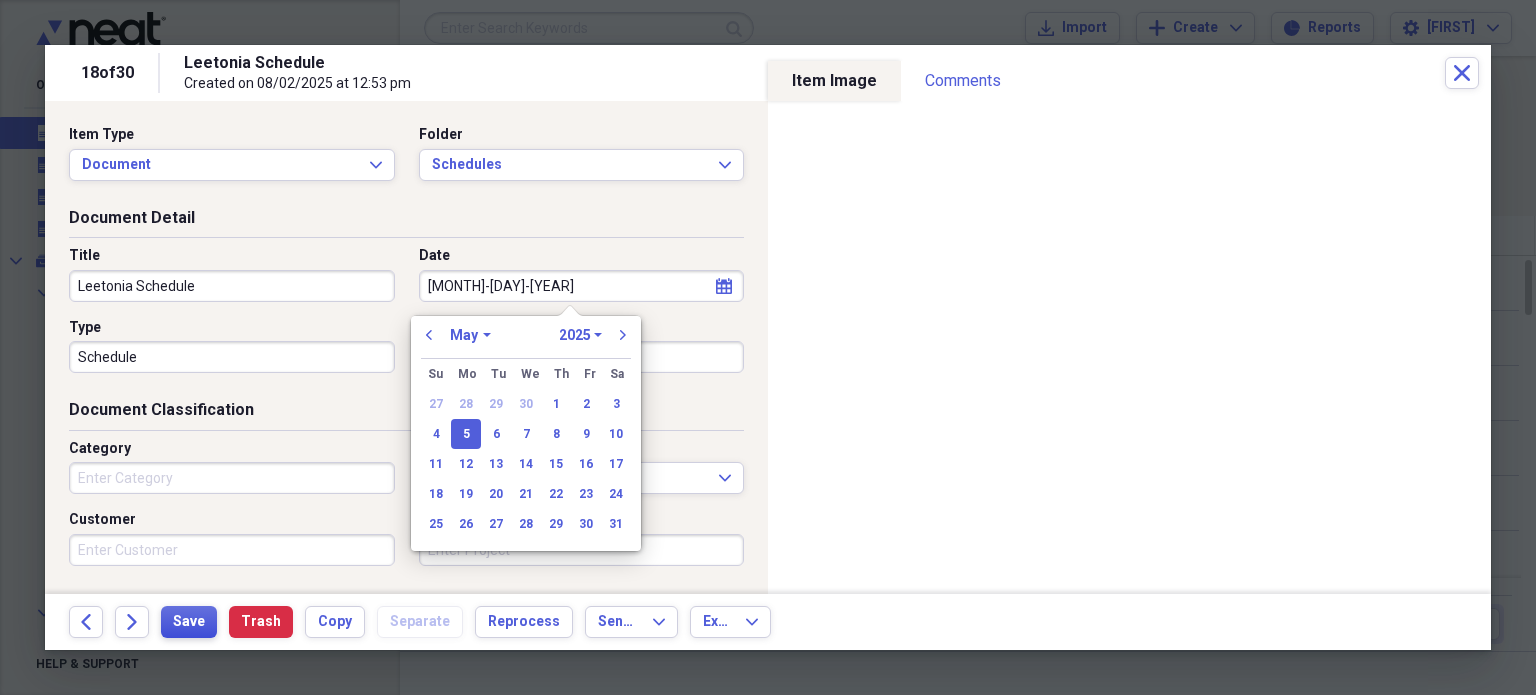 click on "Save" at bounding box center [189, 622] 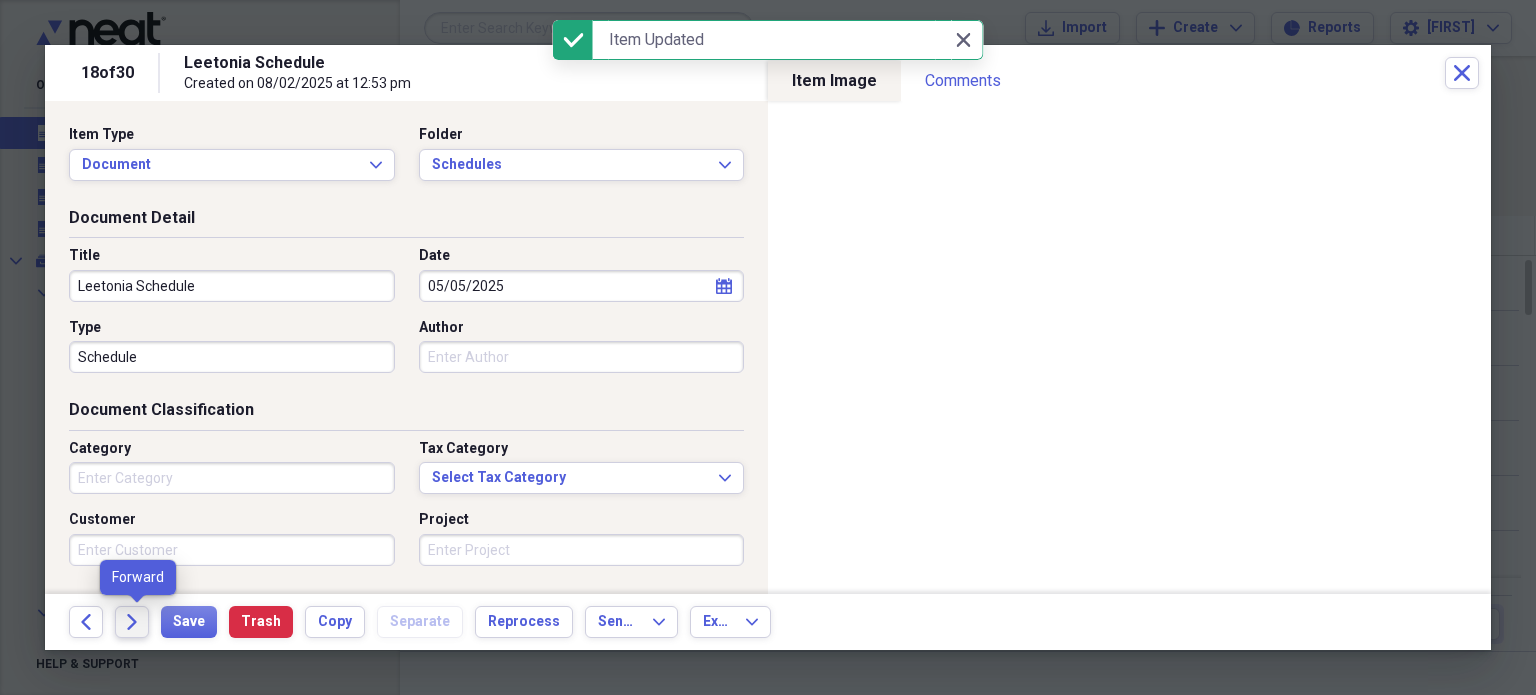 click on "Forward" 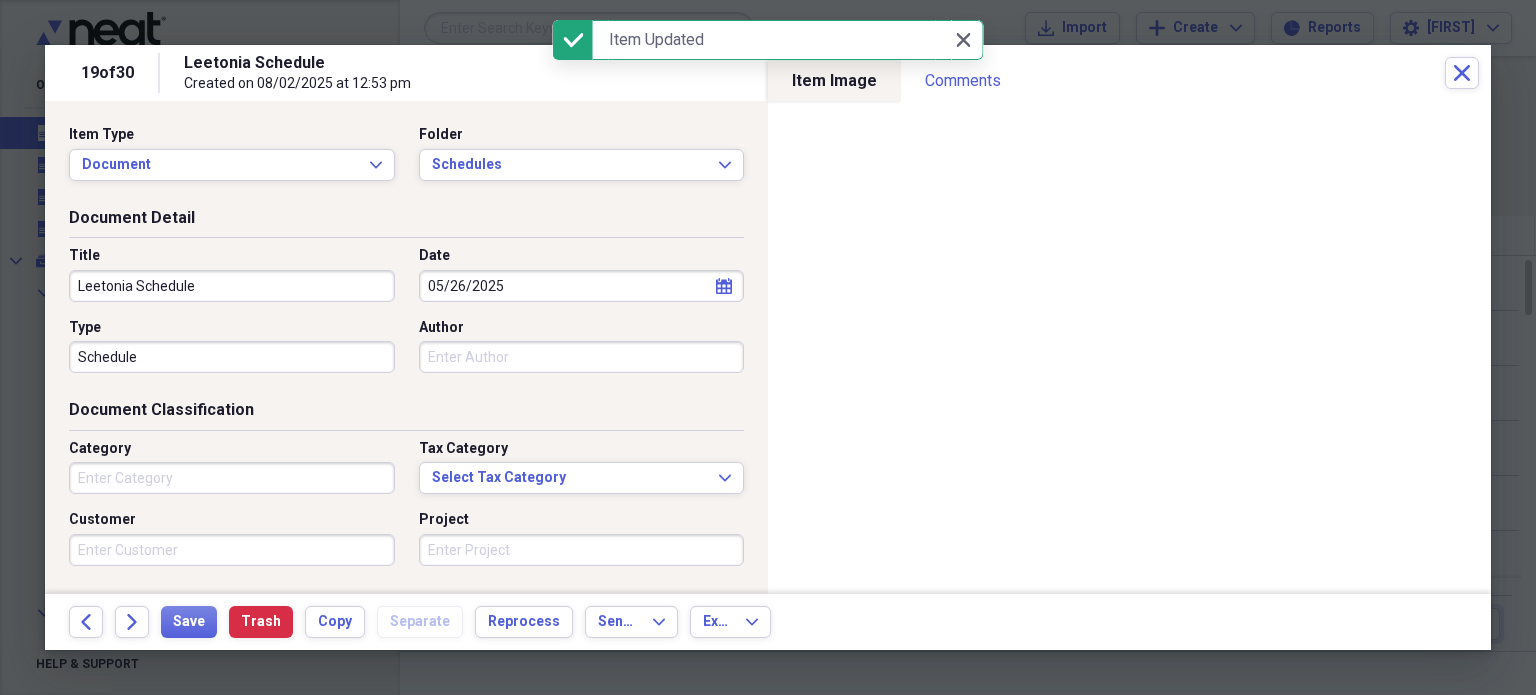 select on "4" 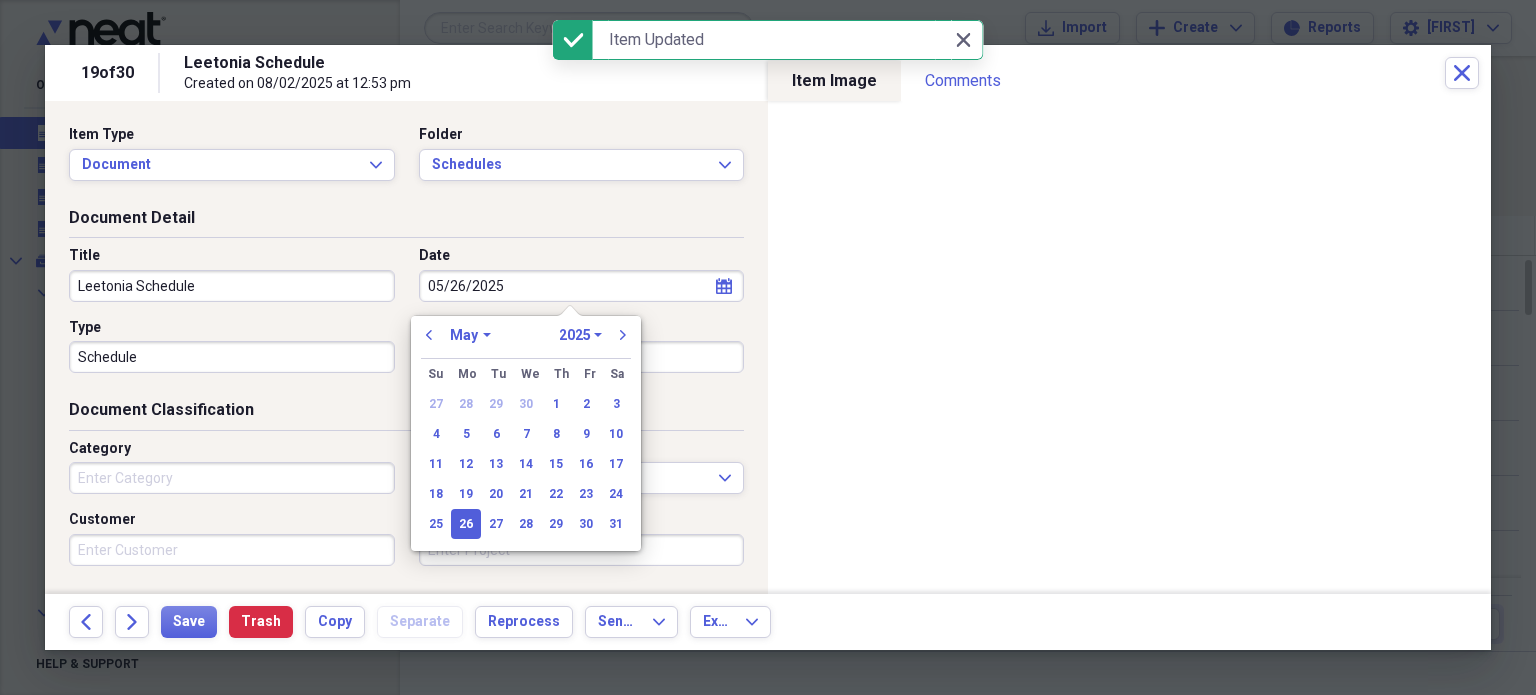 click on "05/26/2025" at bounding box center [582, 286] 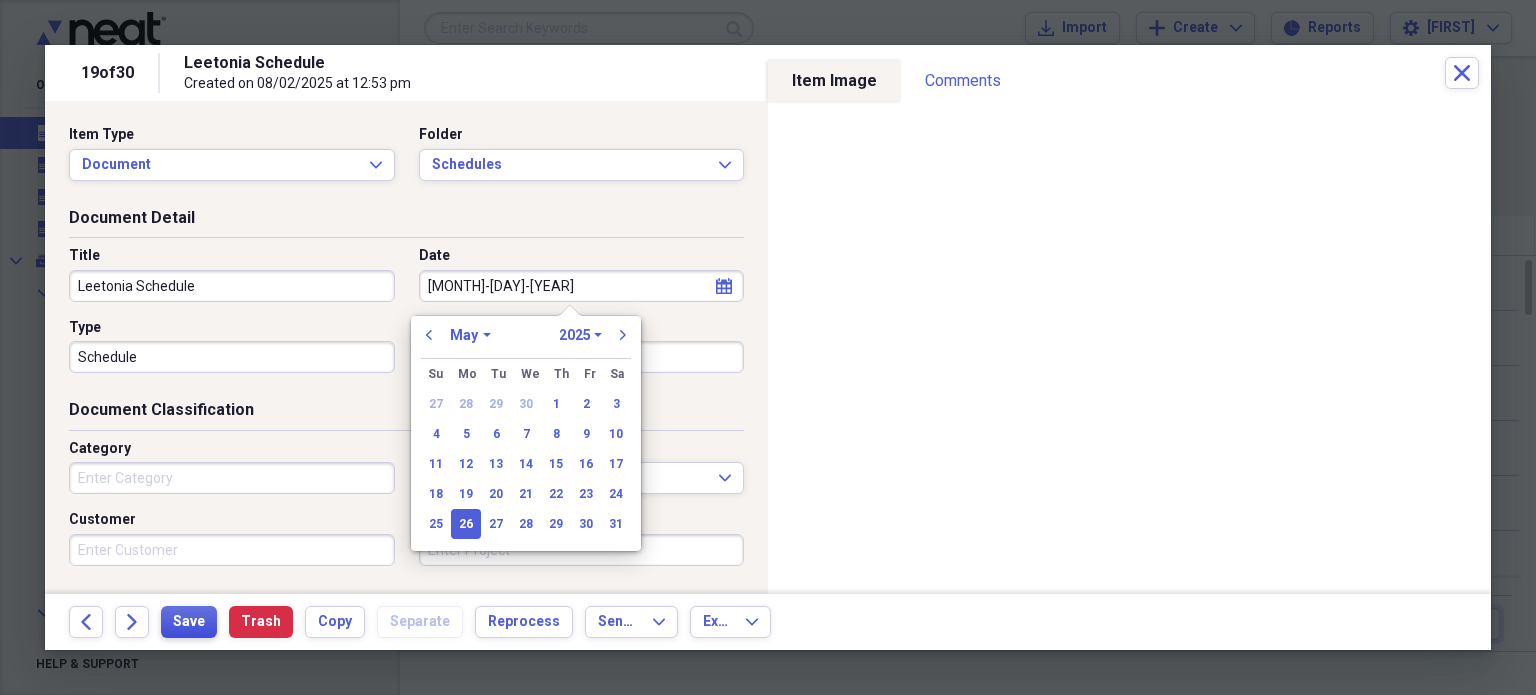 click on "Save" at bounding box center [189, 622] 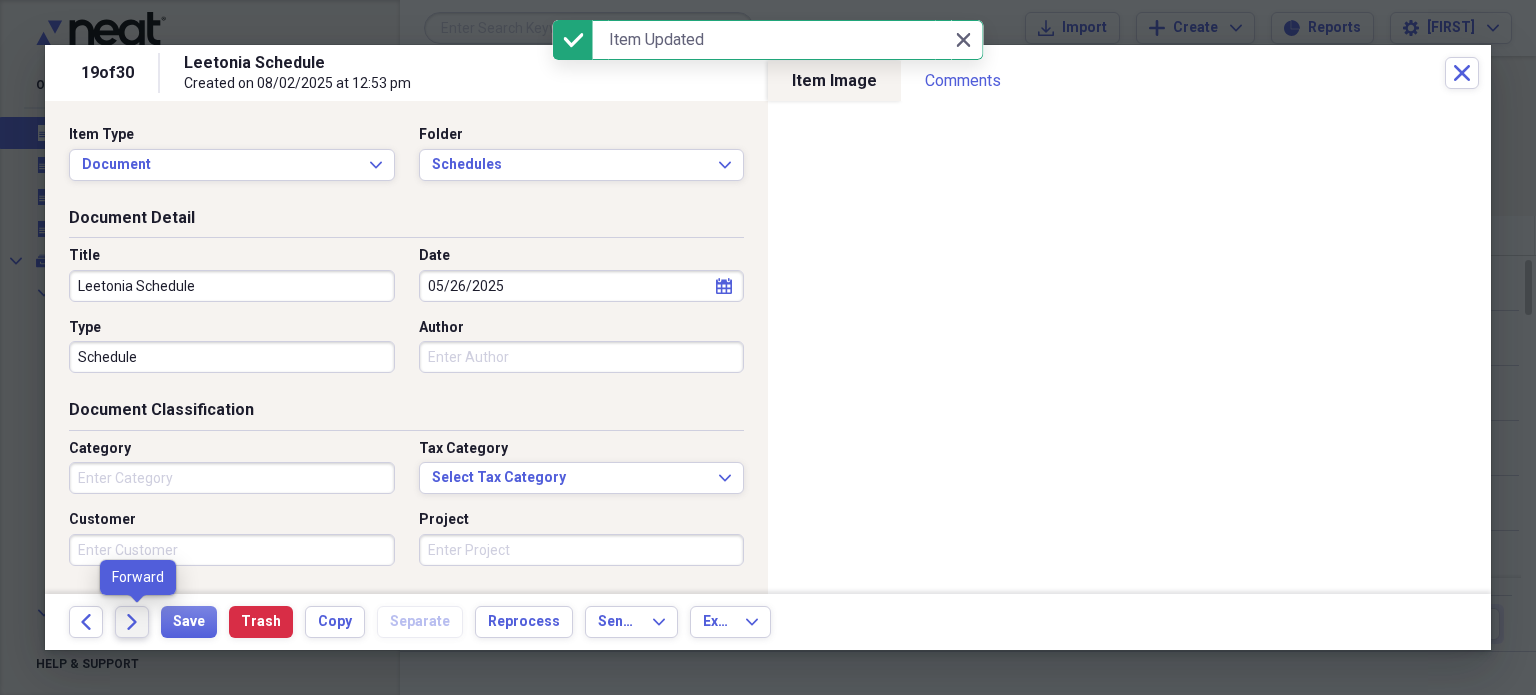 click on "Forward" 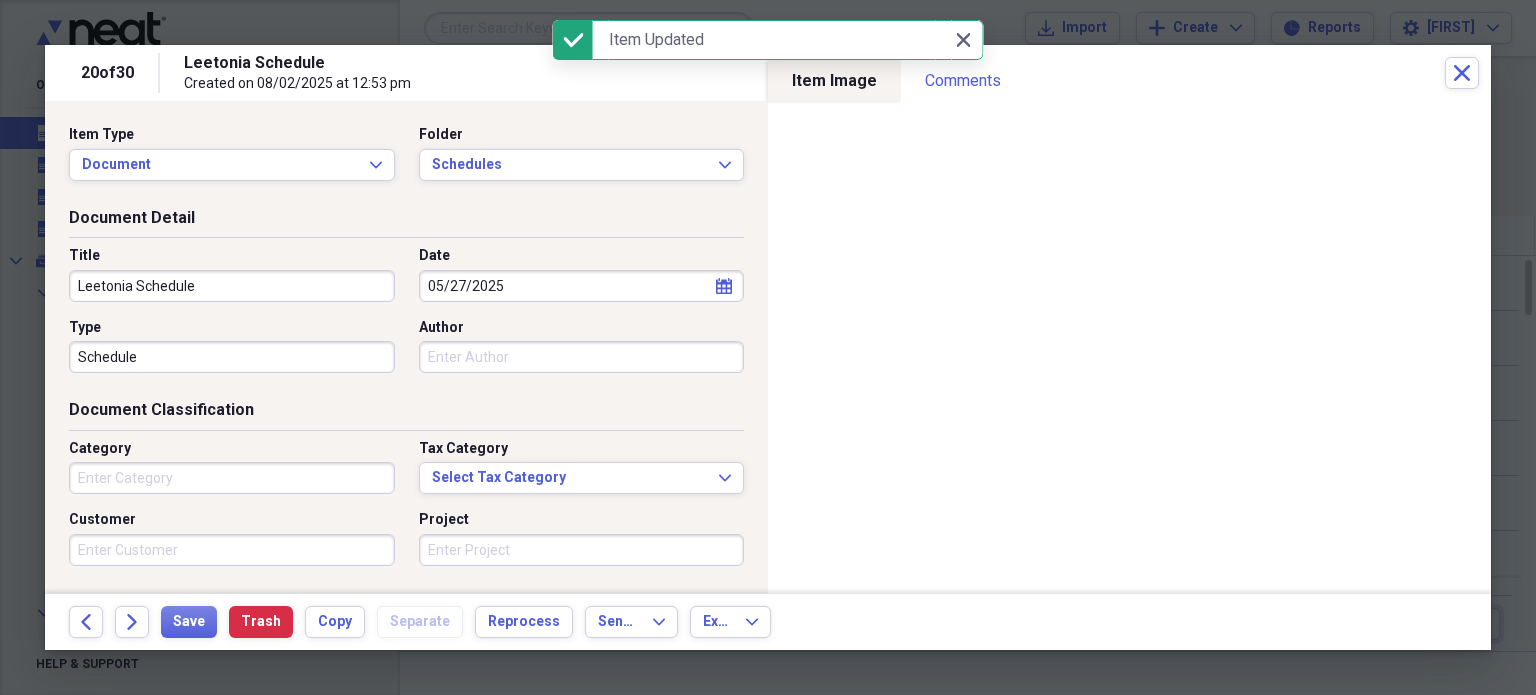 click on "05/27/2025" at bounding box center [582, 286] 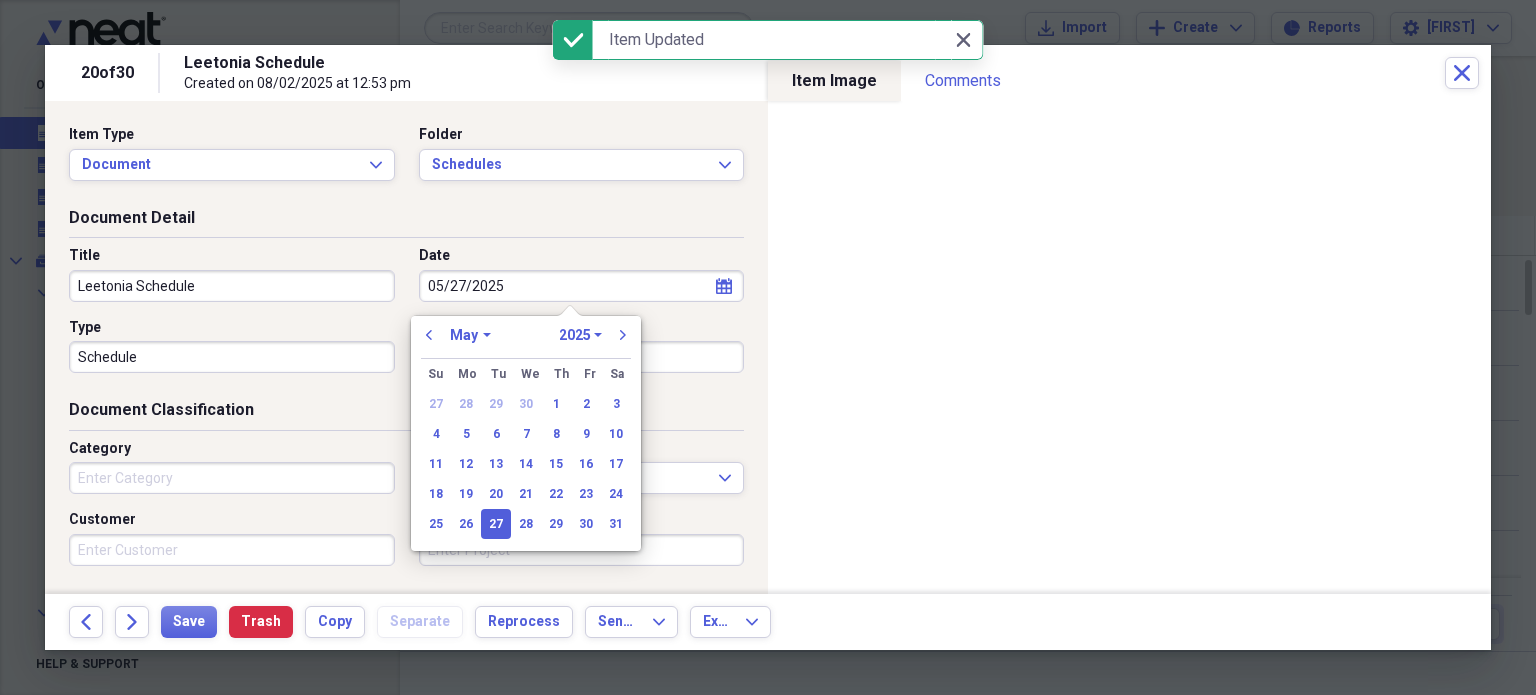 click on "05/27/2025" at bounding box center [582, 286] 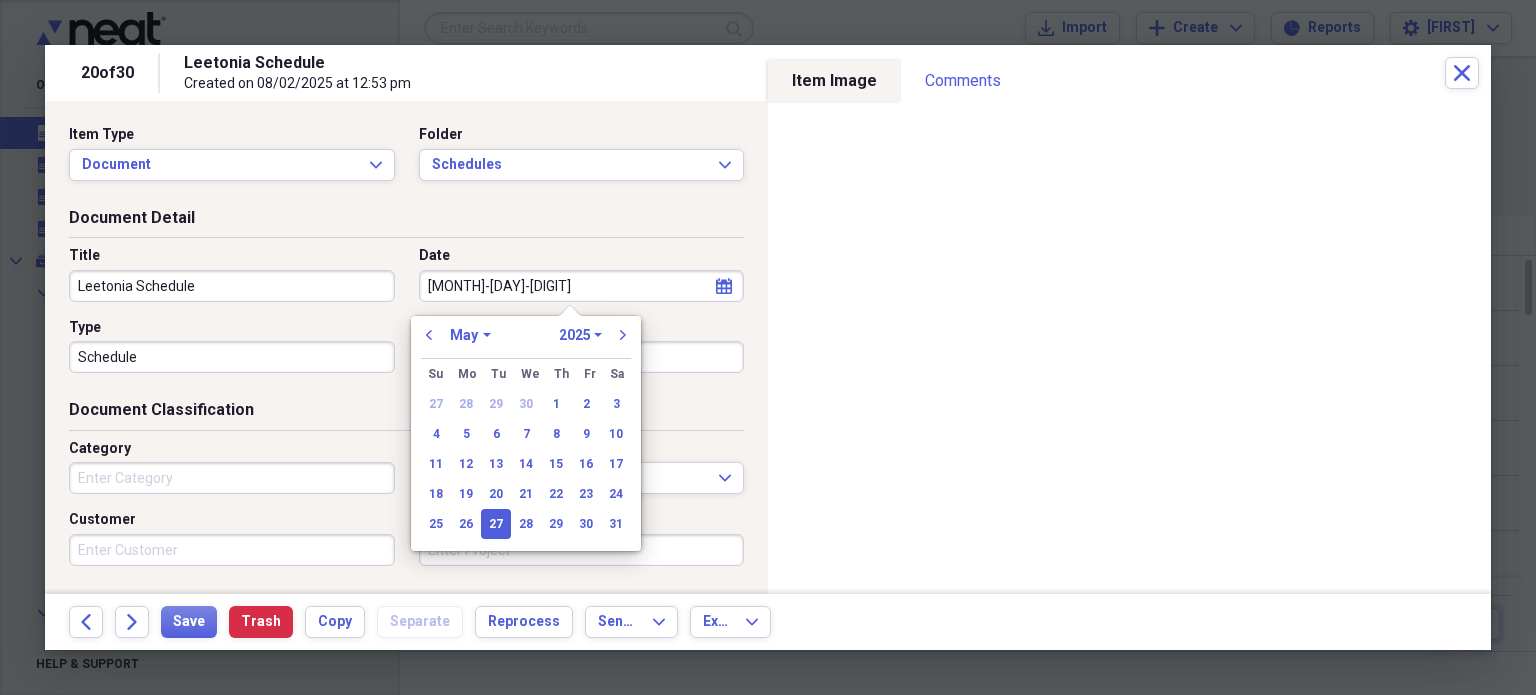 type on "6-2-25" 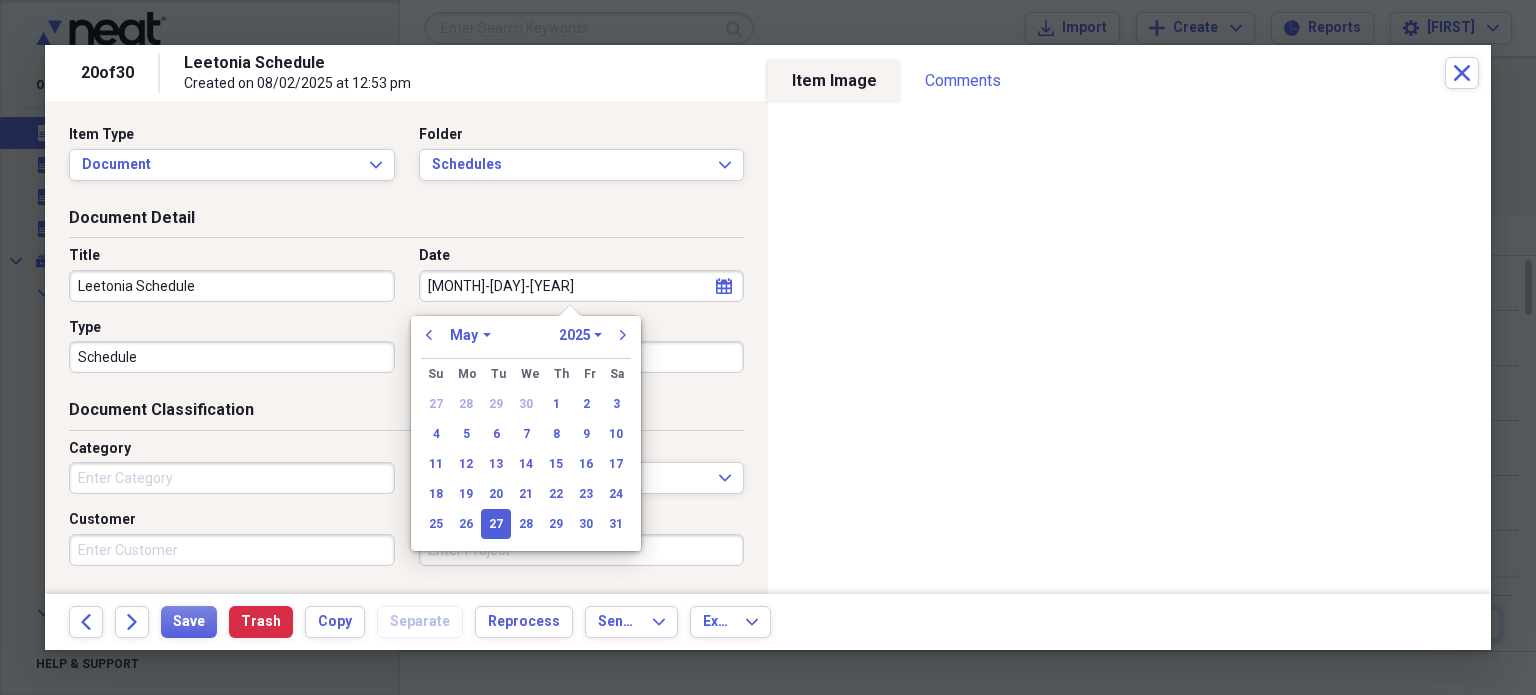 select on "5" 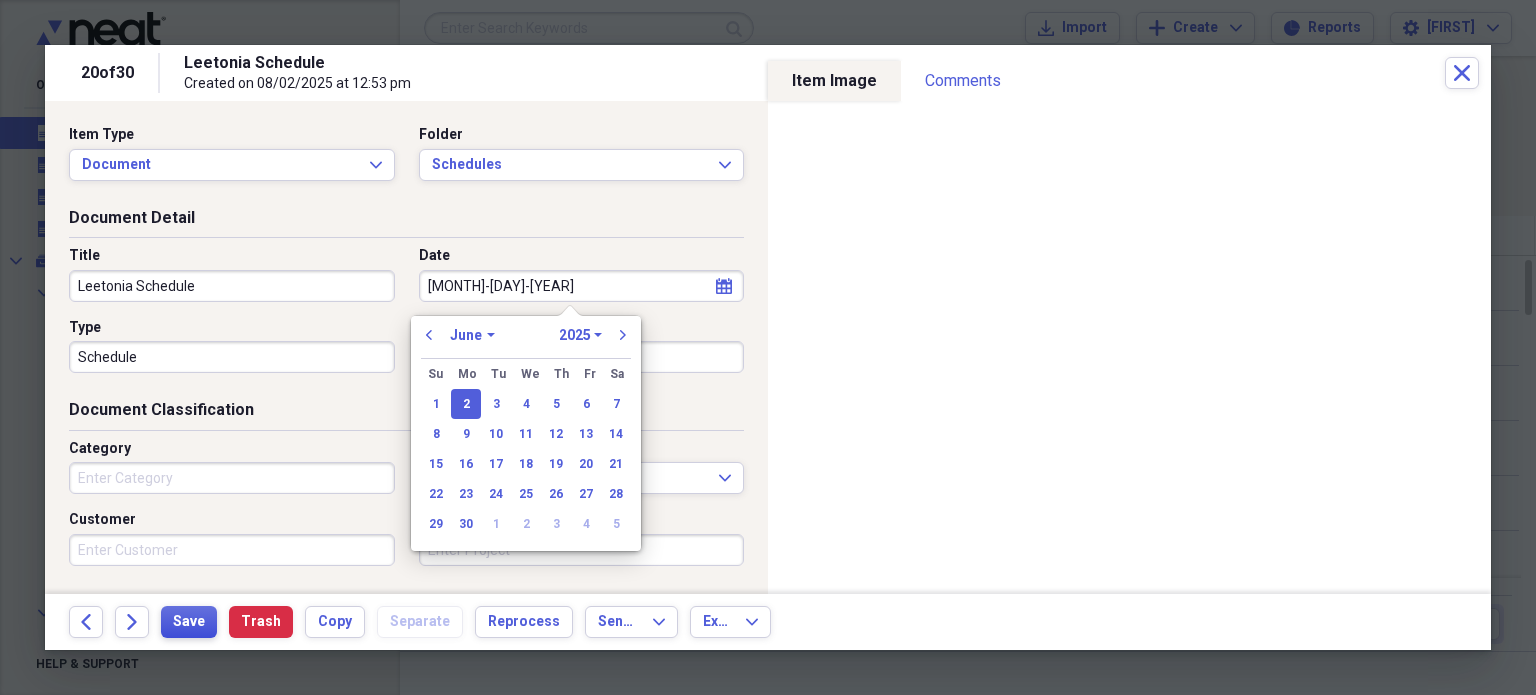 type on "06/02/2025" 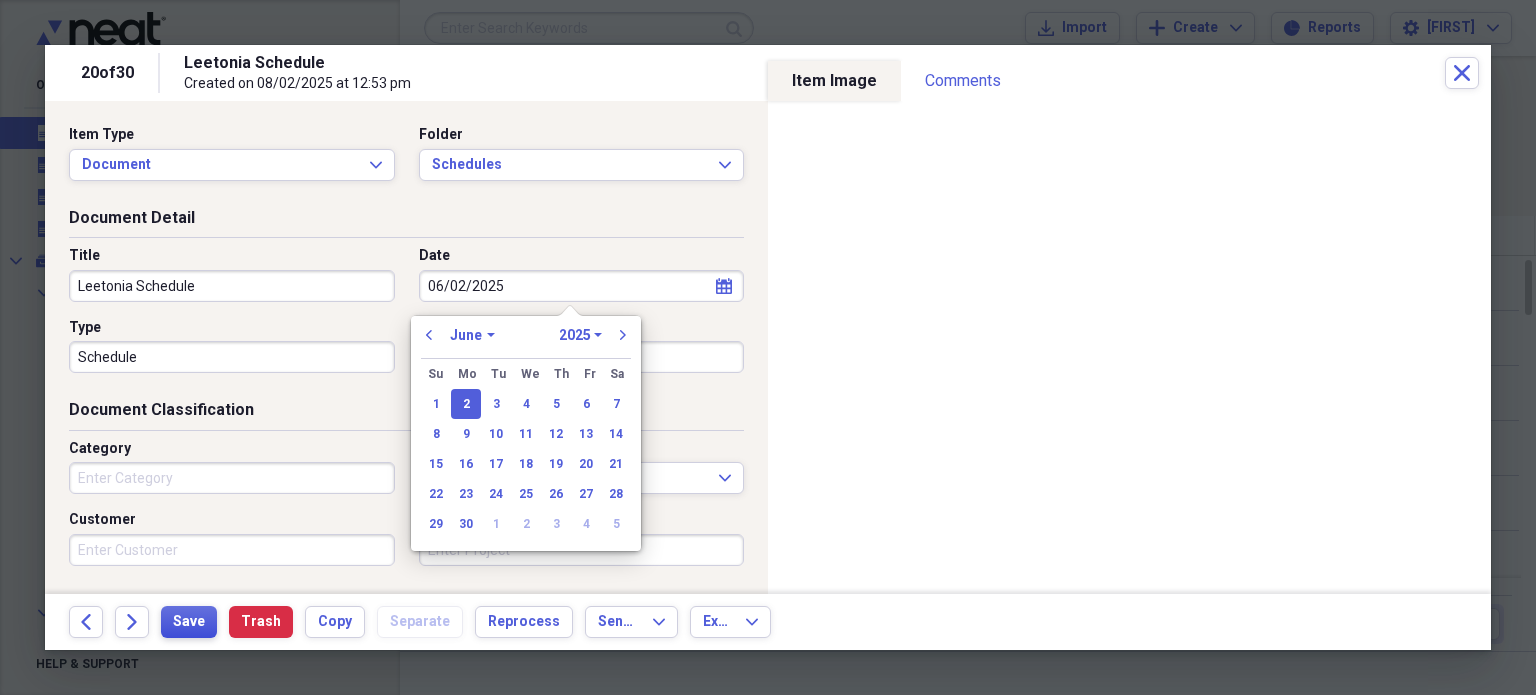 click on "Save" at bounding box center [189, 622] 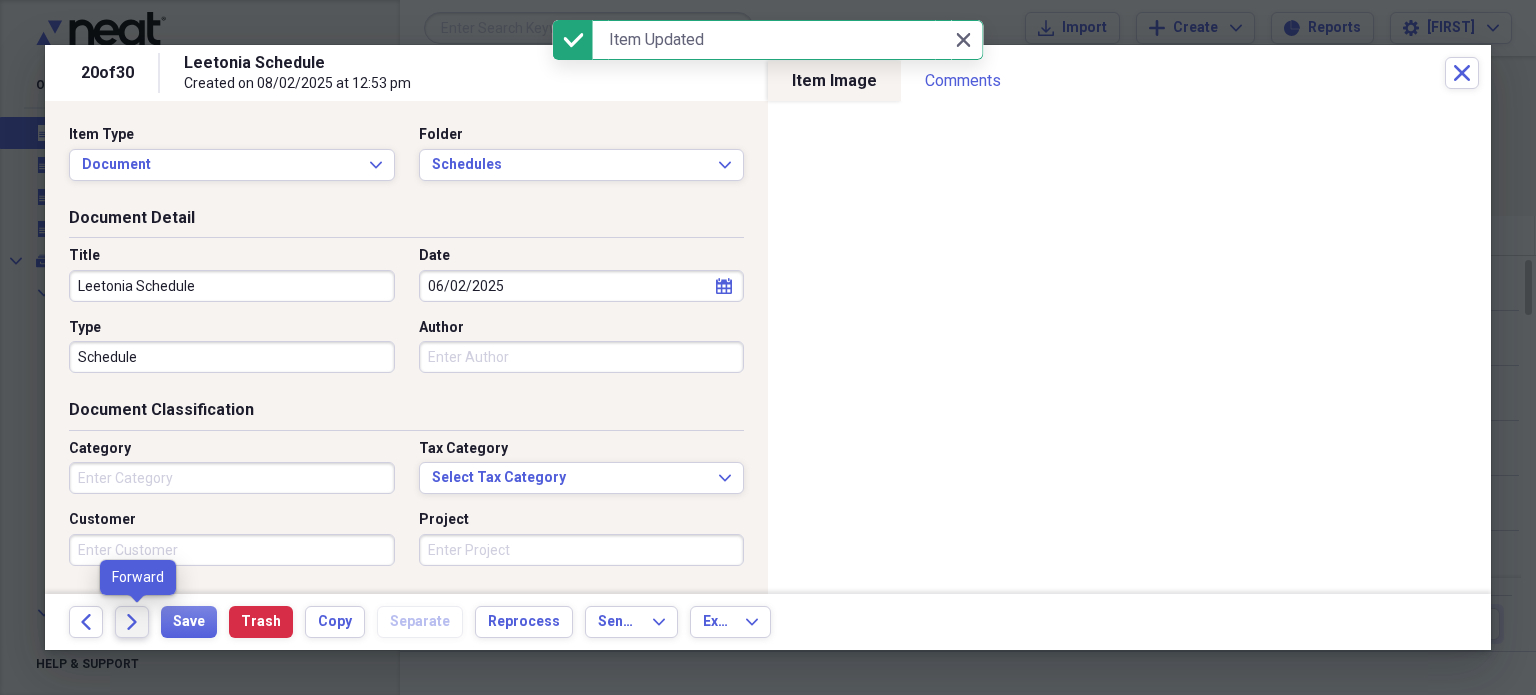 click on "Forward" at bounding box center [132, 622] 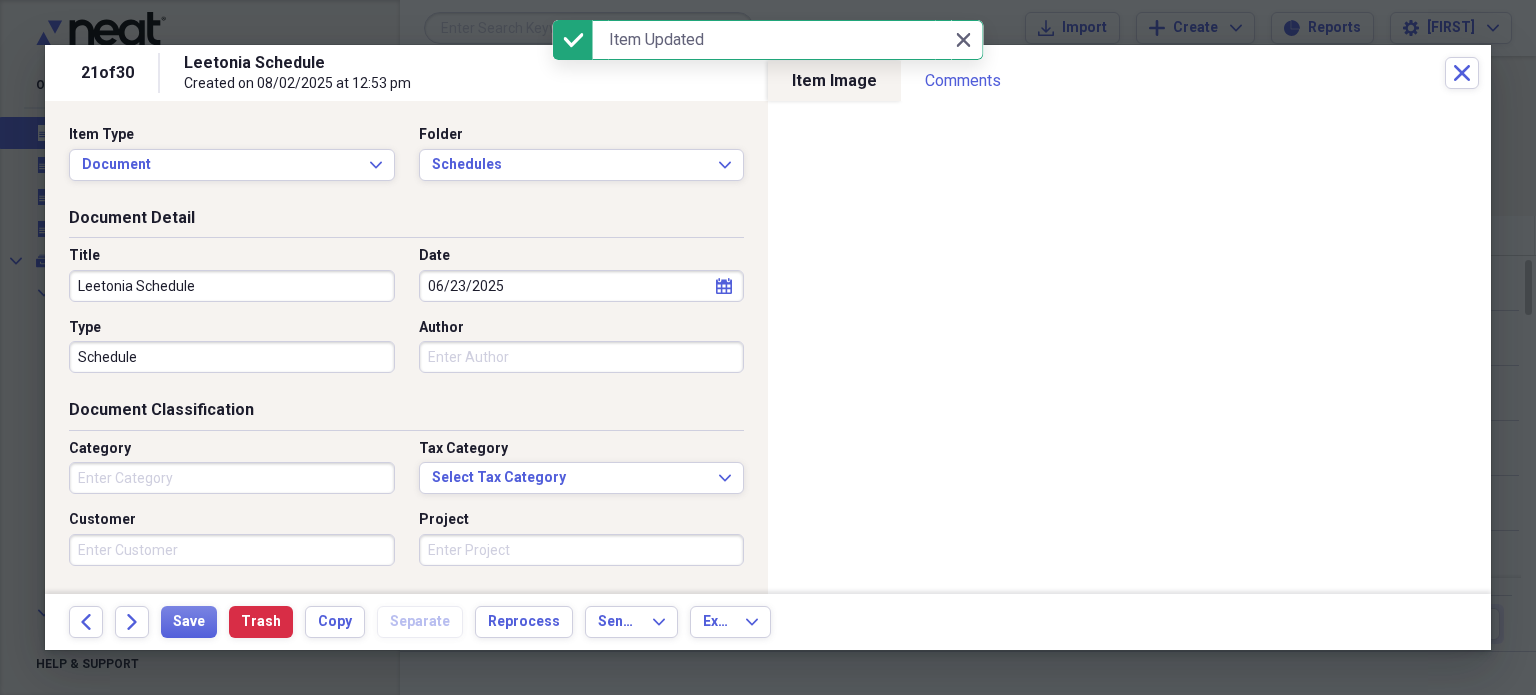 click on "06/23/2025" at bounding box center (582, 286) 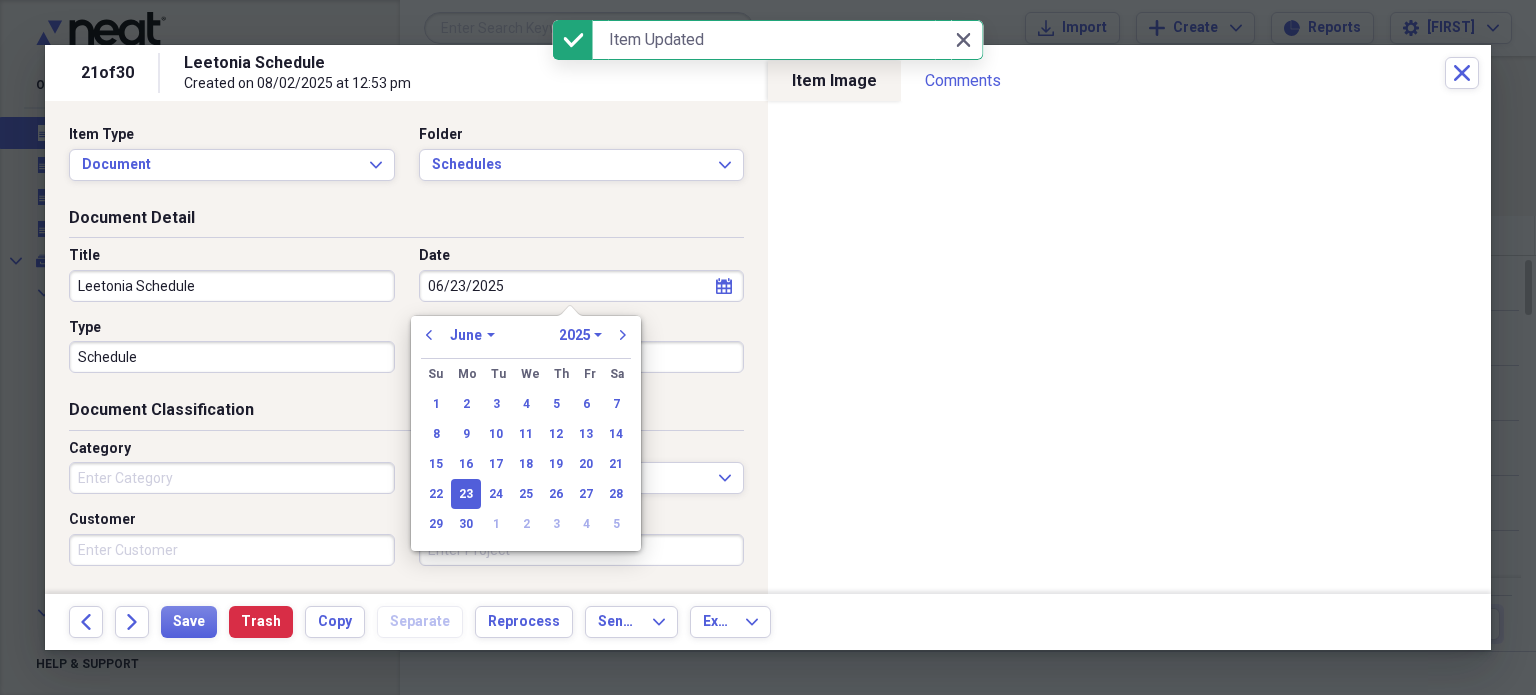 click on "06/23/2025" at bounding box center (582, 286) 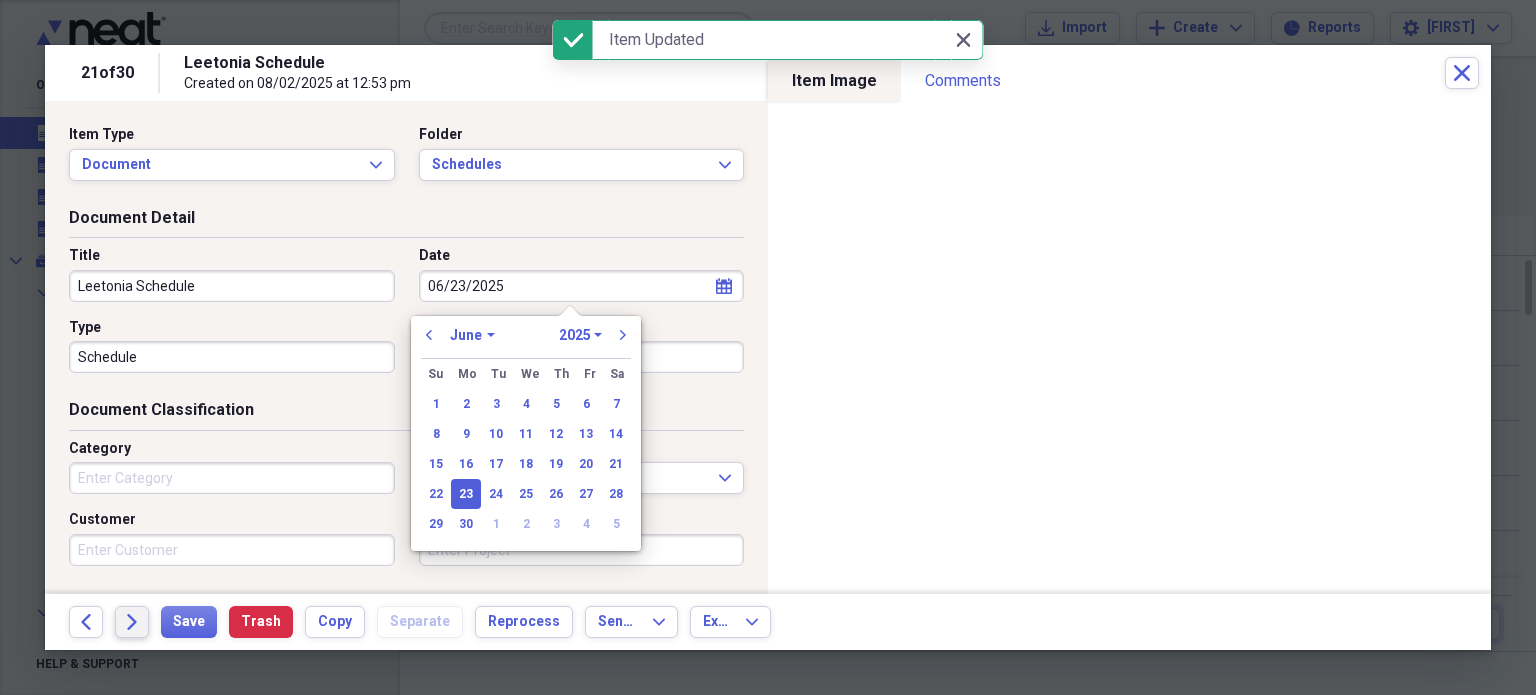 click on "Forward" 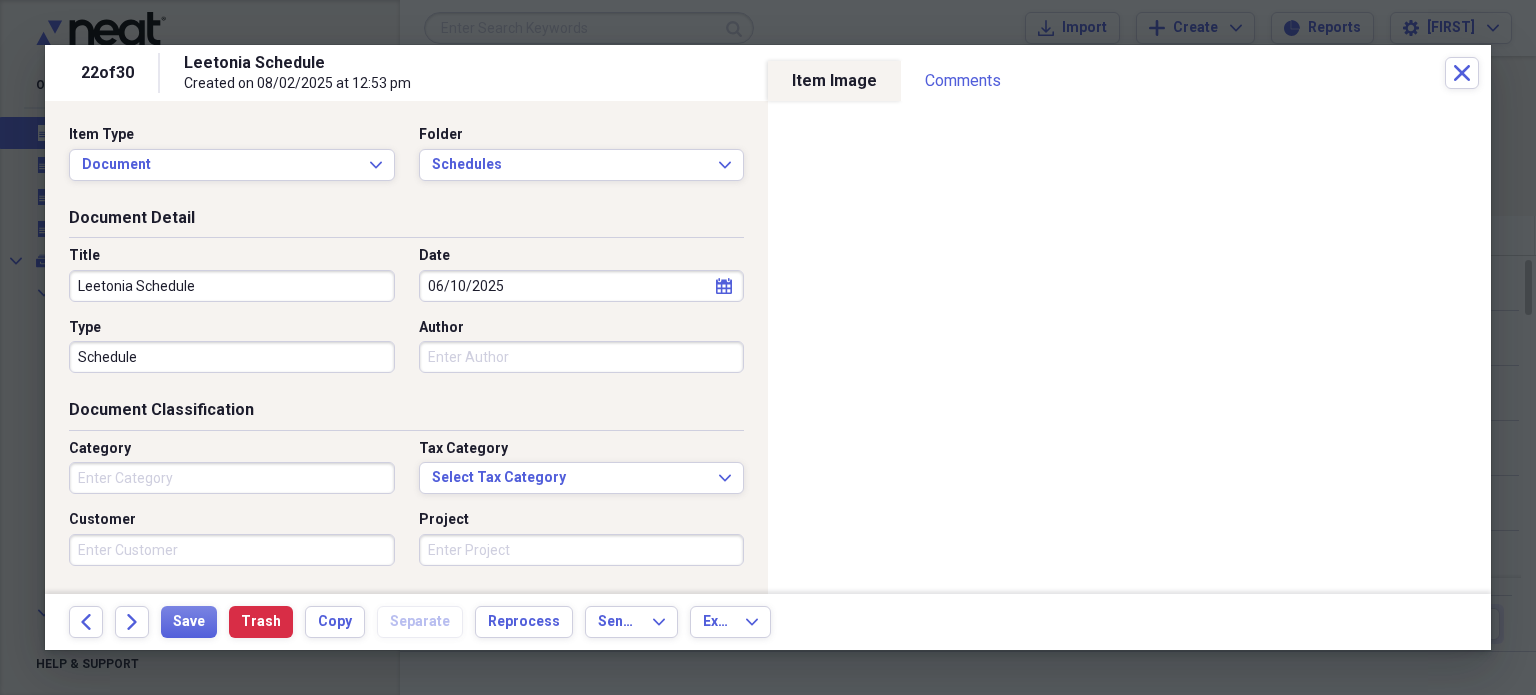 click on "06/10/2025" at bounding box center [582, 286] 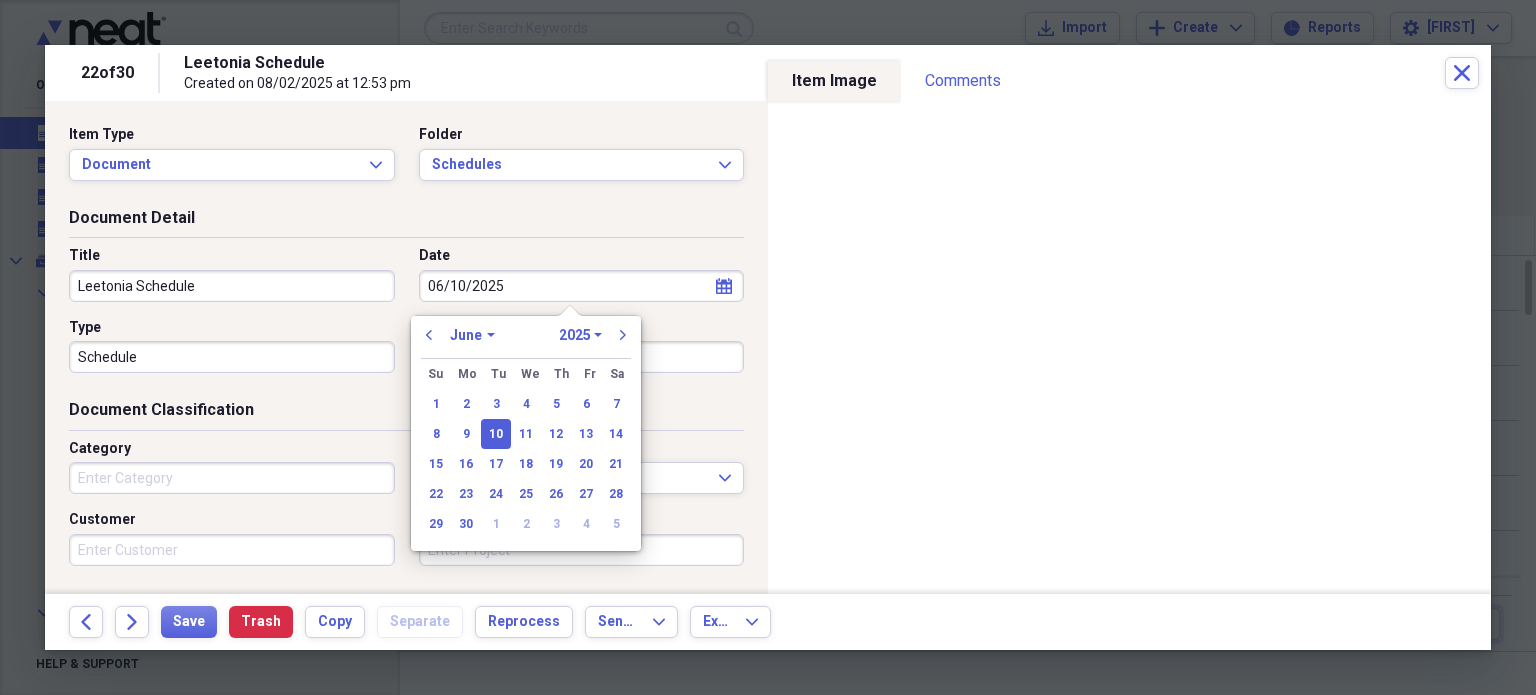 click on "06/10/2025" at bounding box center (582, 286) 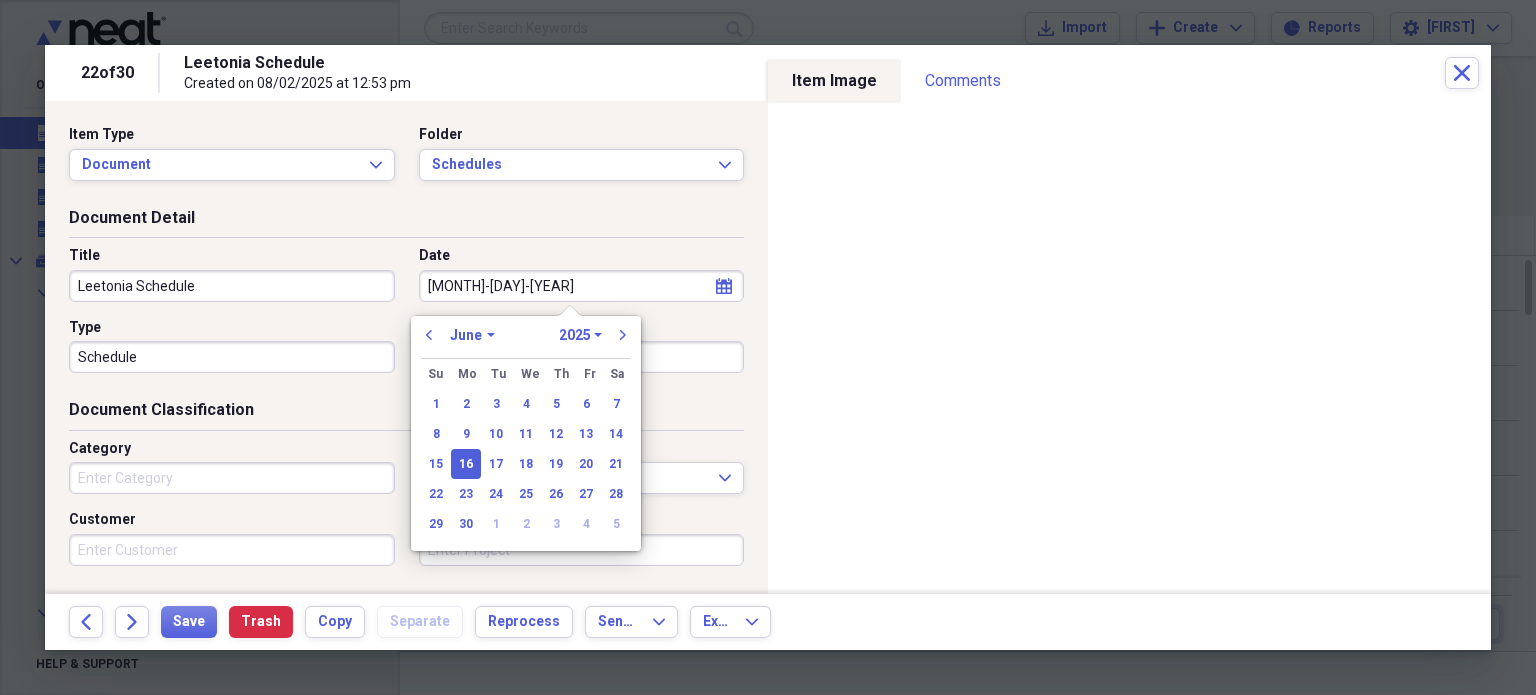 type on "06/16/2025" 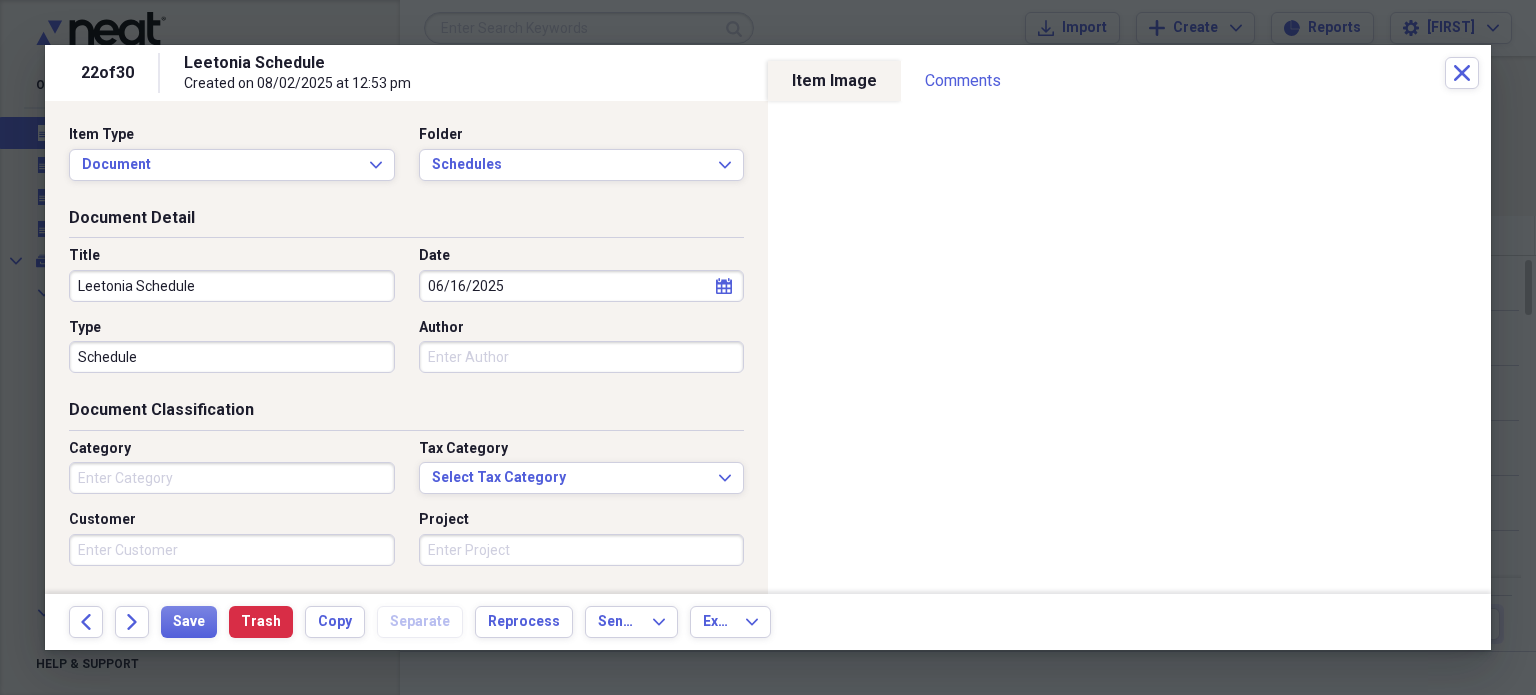 click on "Back Forward Save Trash Copy Separate Reprocess Send To Expand Export Expand" at bounding box center (768, 622) 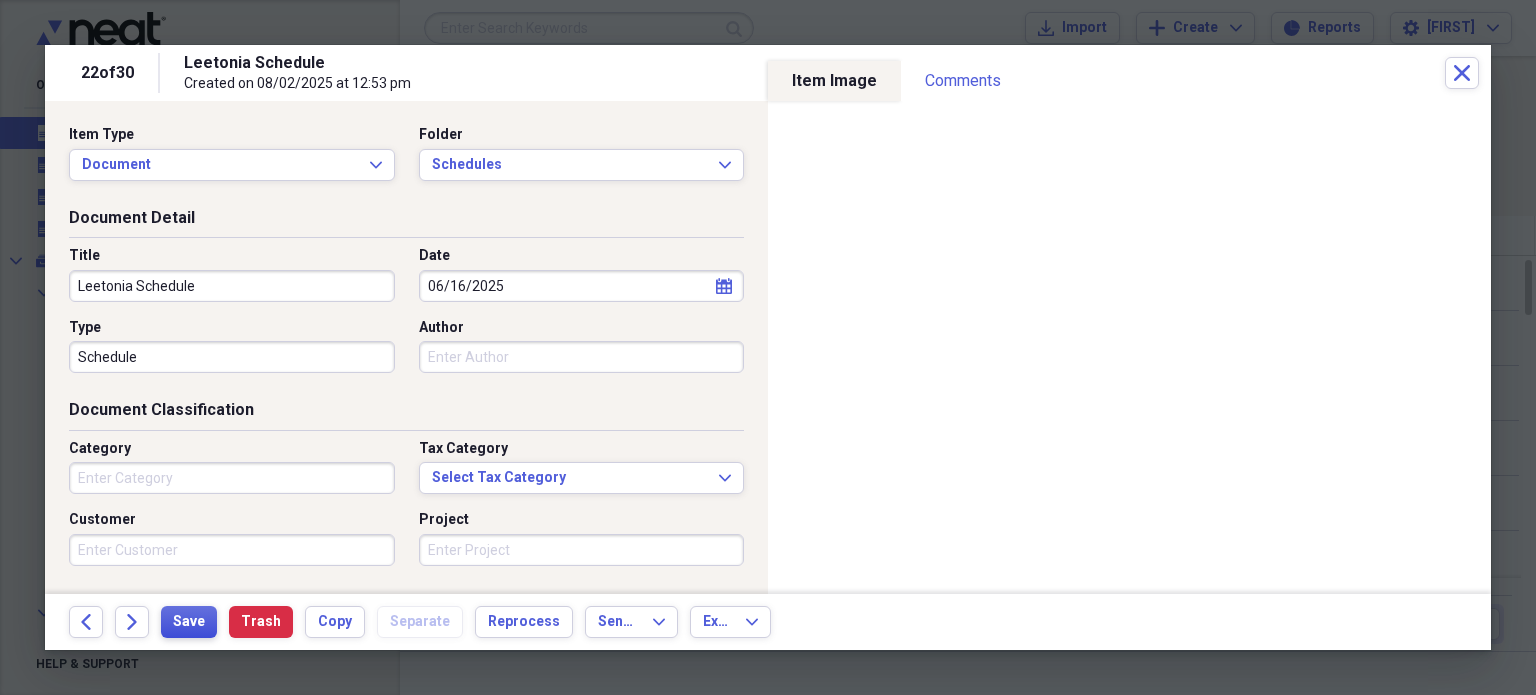 click on "Save" at bounding box center [189, 622] 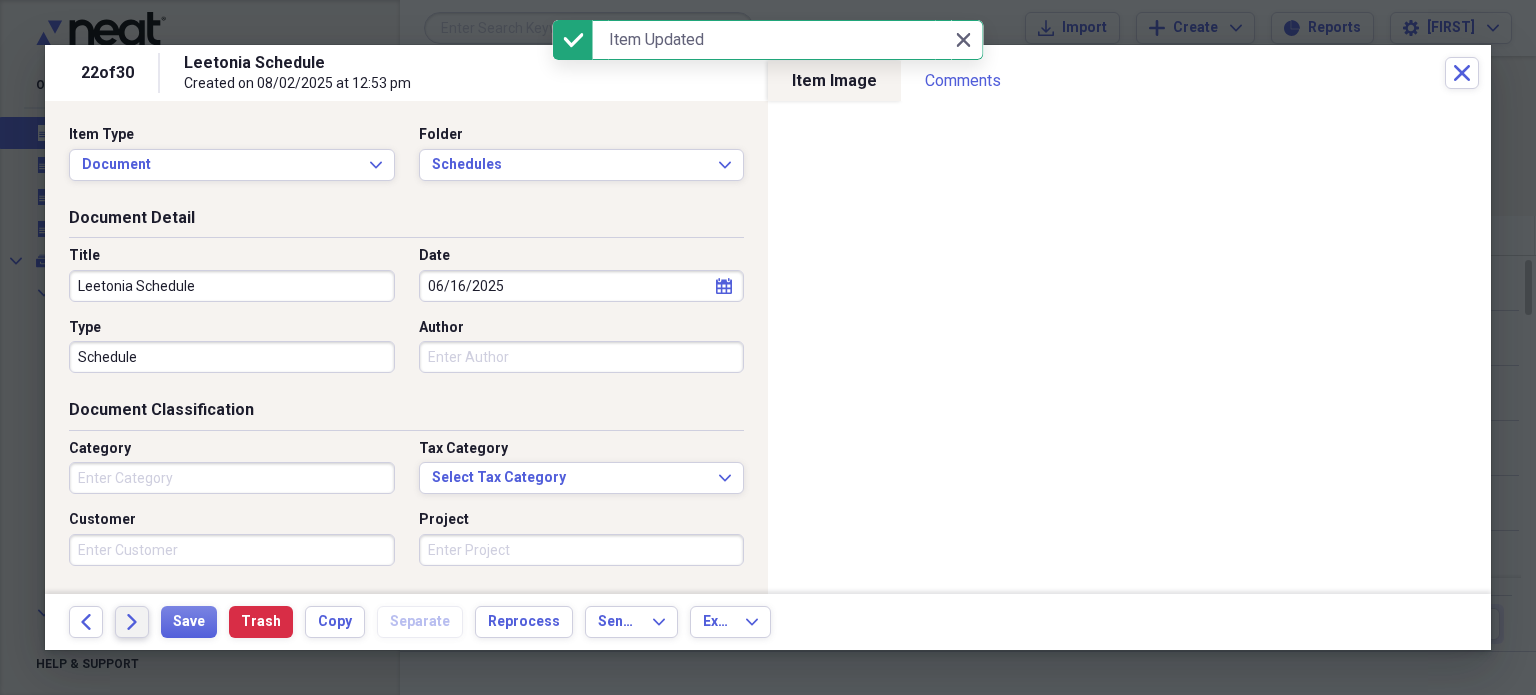 click on "Forward" 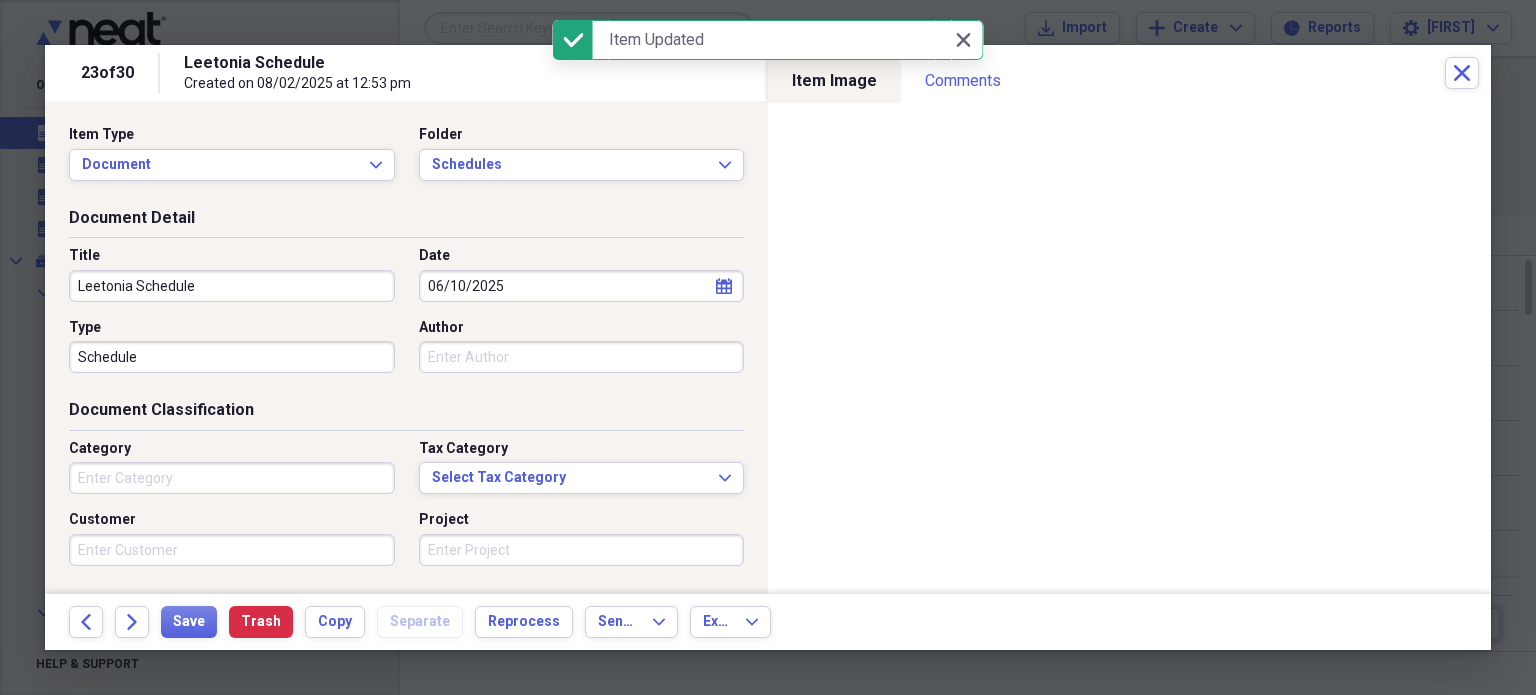 click on "06/10/2025" at bounding box center (582, 286) 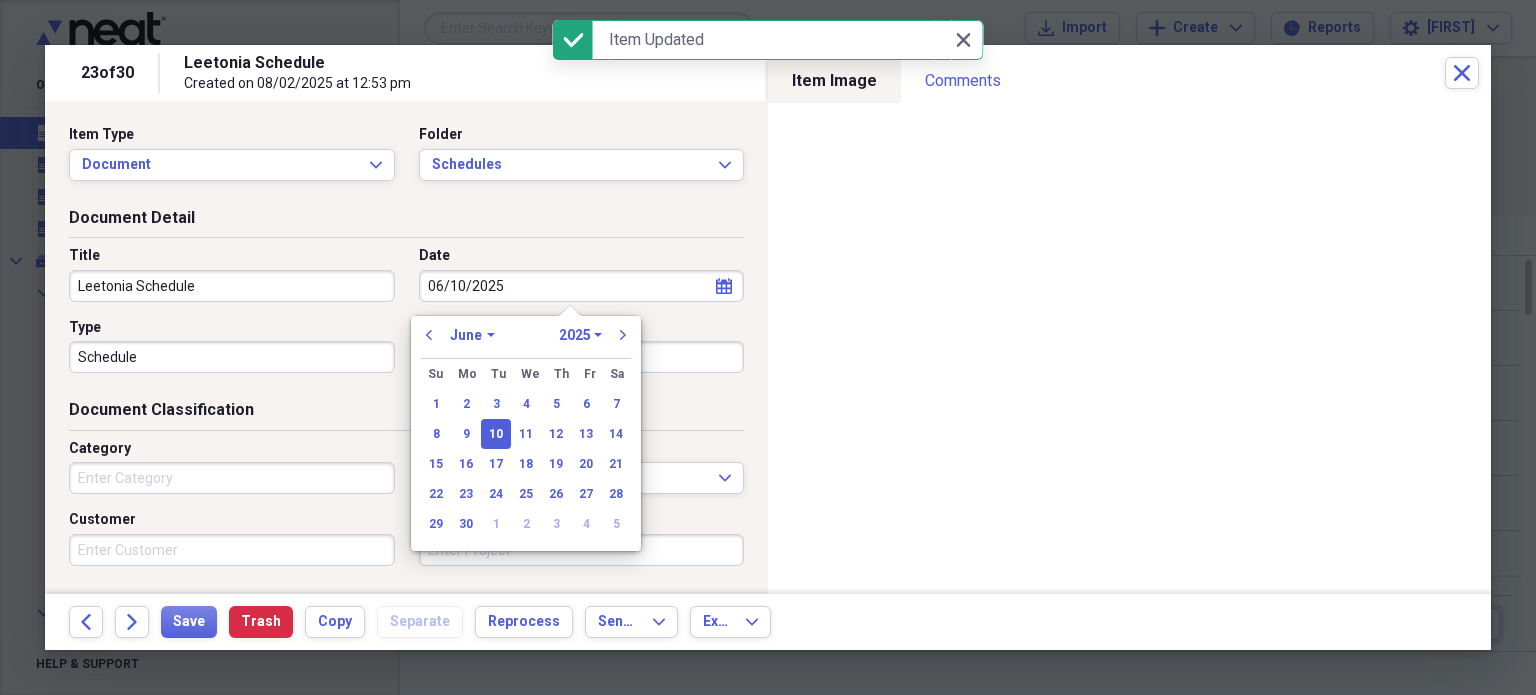 click on "06/10/2025" at bounding box center (582, 286) 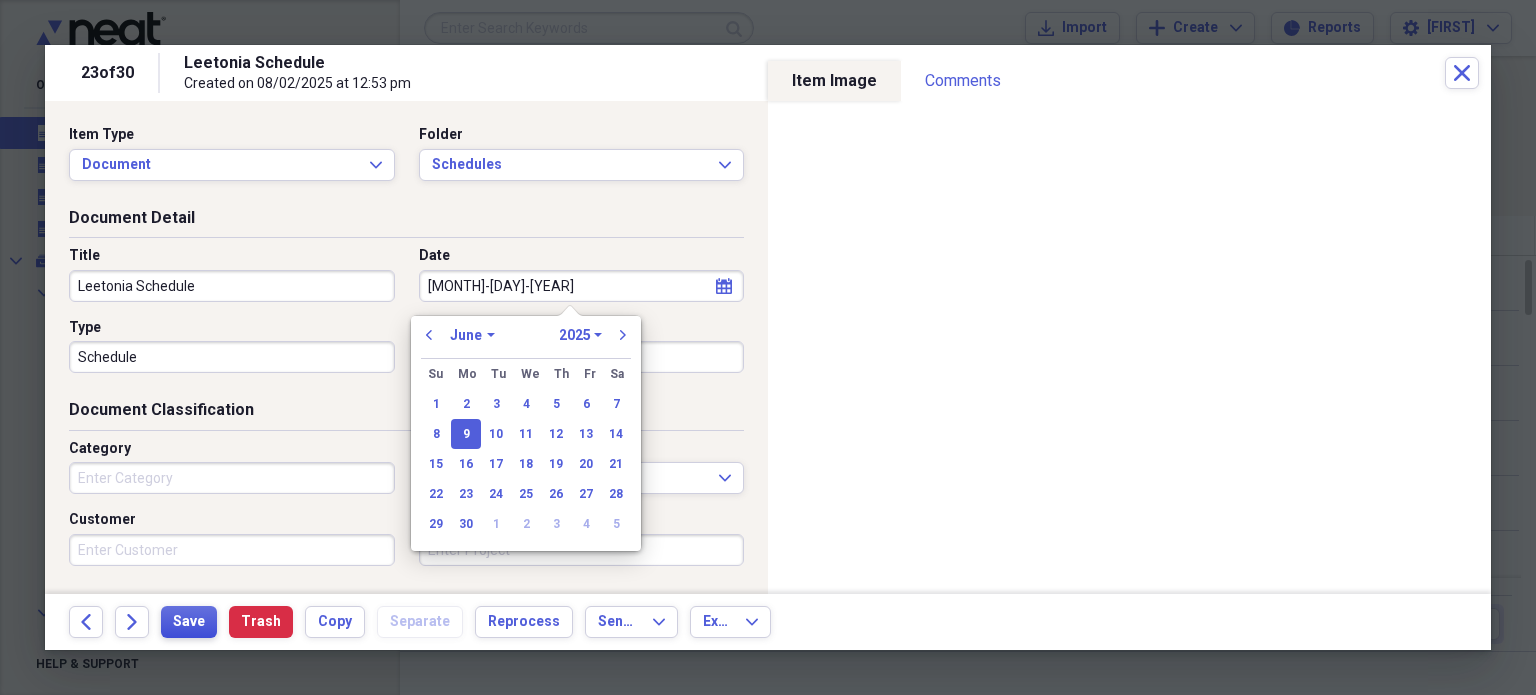 click on "Save" at bounding box center [189, 622] 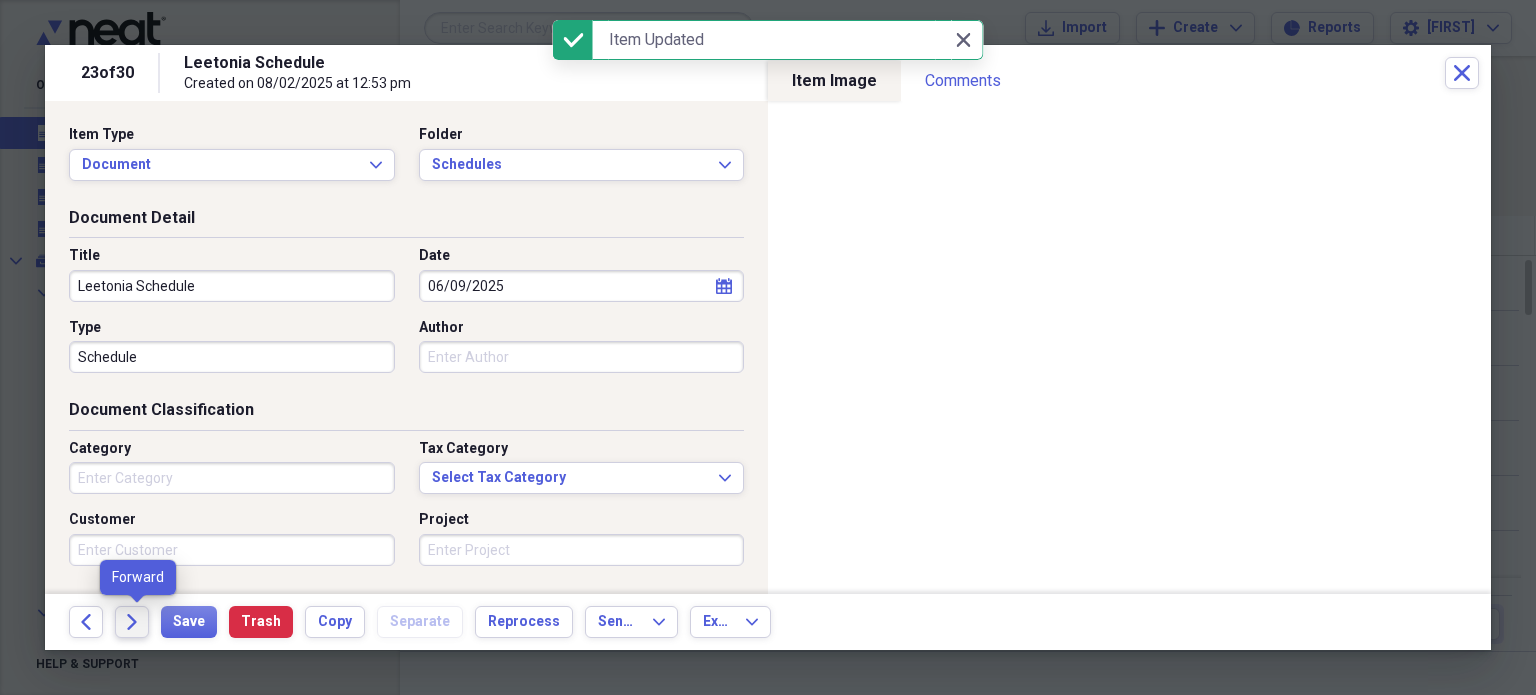 click on "Forward" 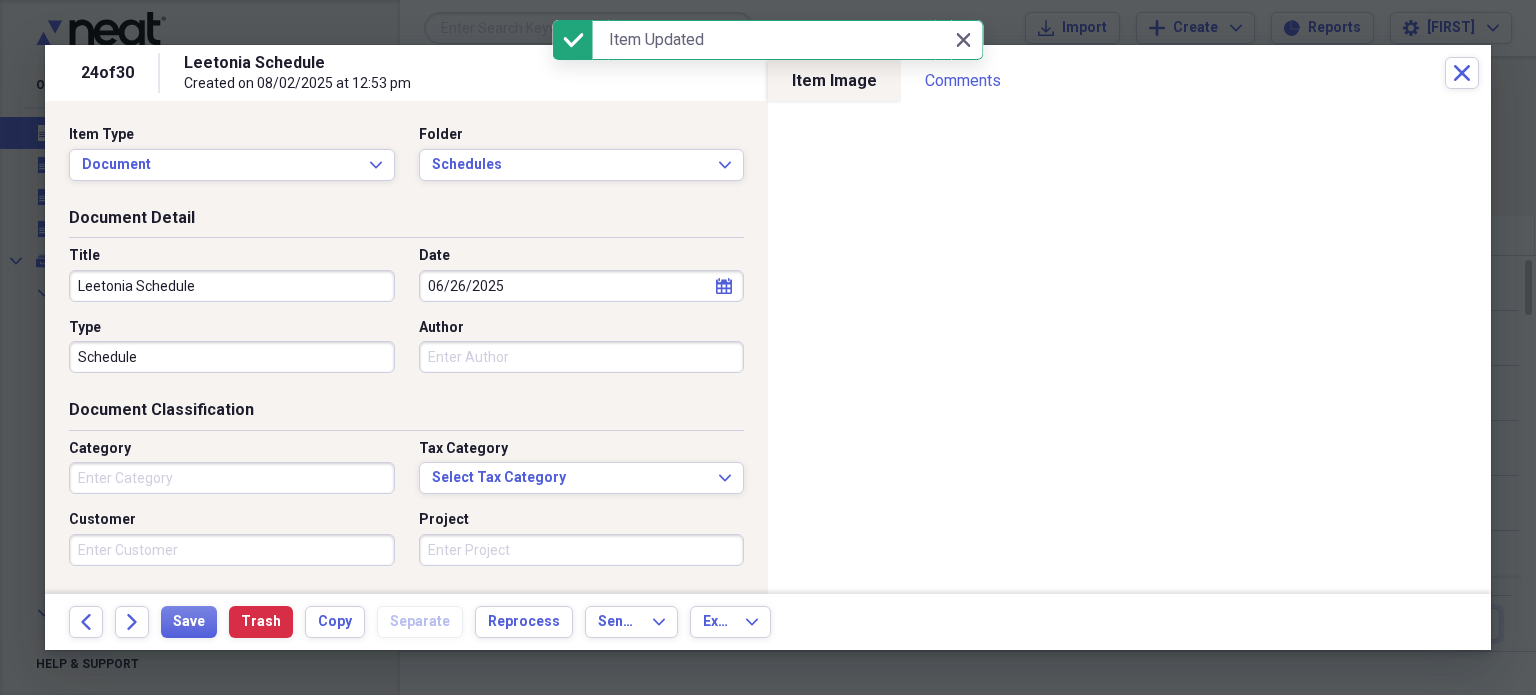 click on "06/26/2025" at bounding box center (582, 286) 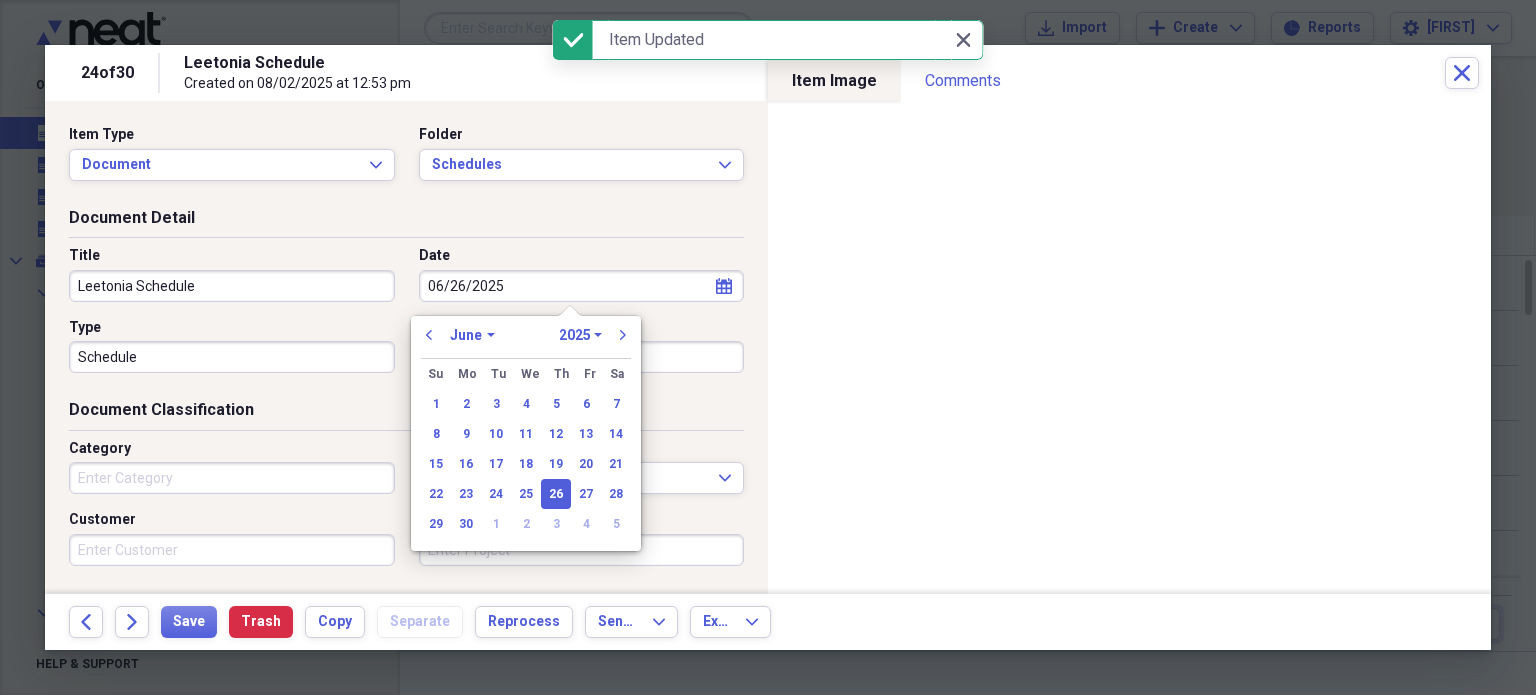 click on "06/26/2025" at bounding box center (582, 286) 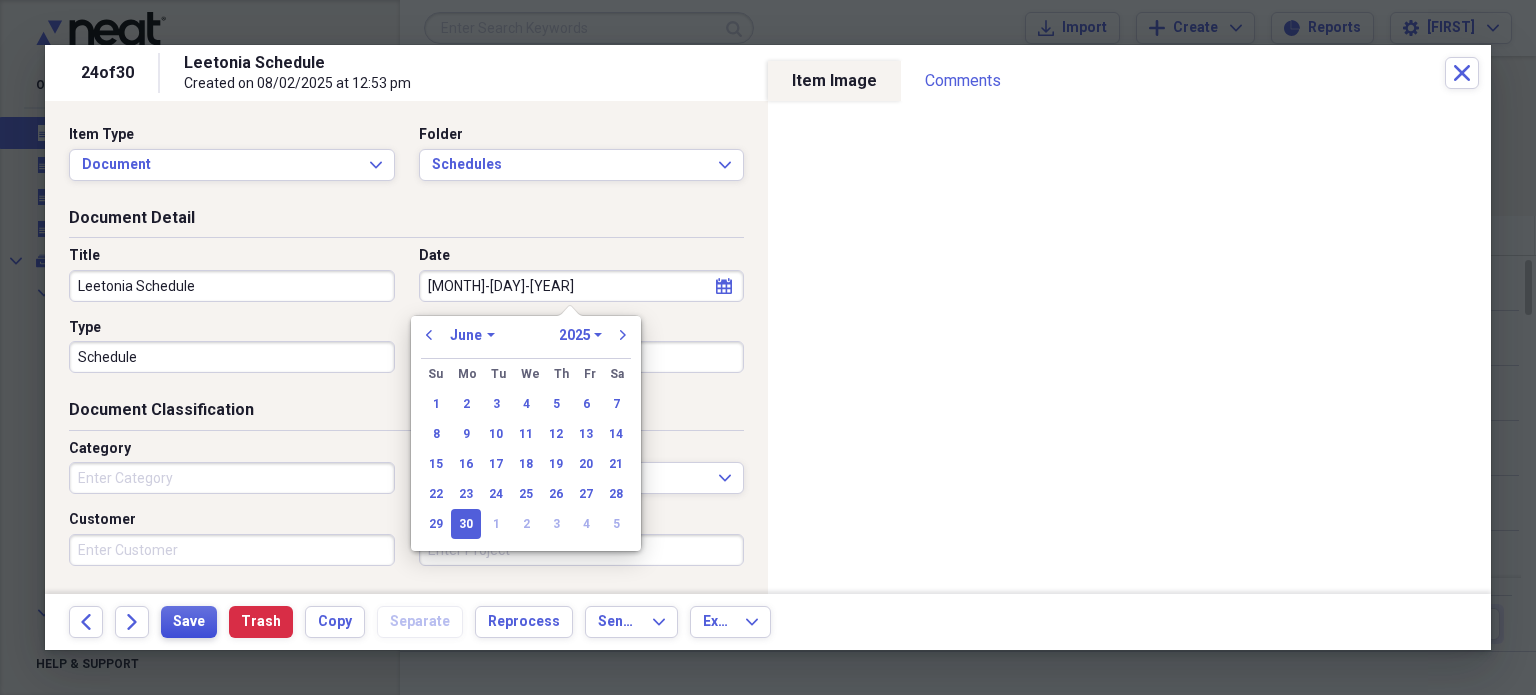 click on "Save" at bounding box center (189, 622) 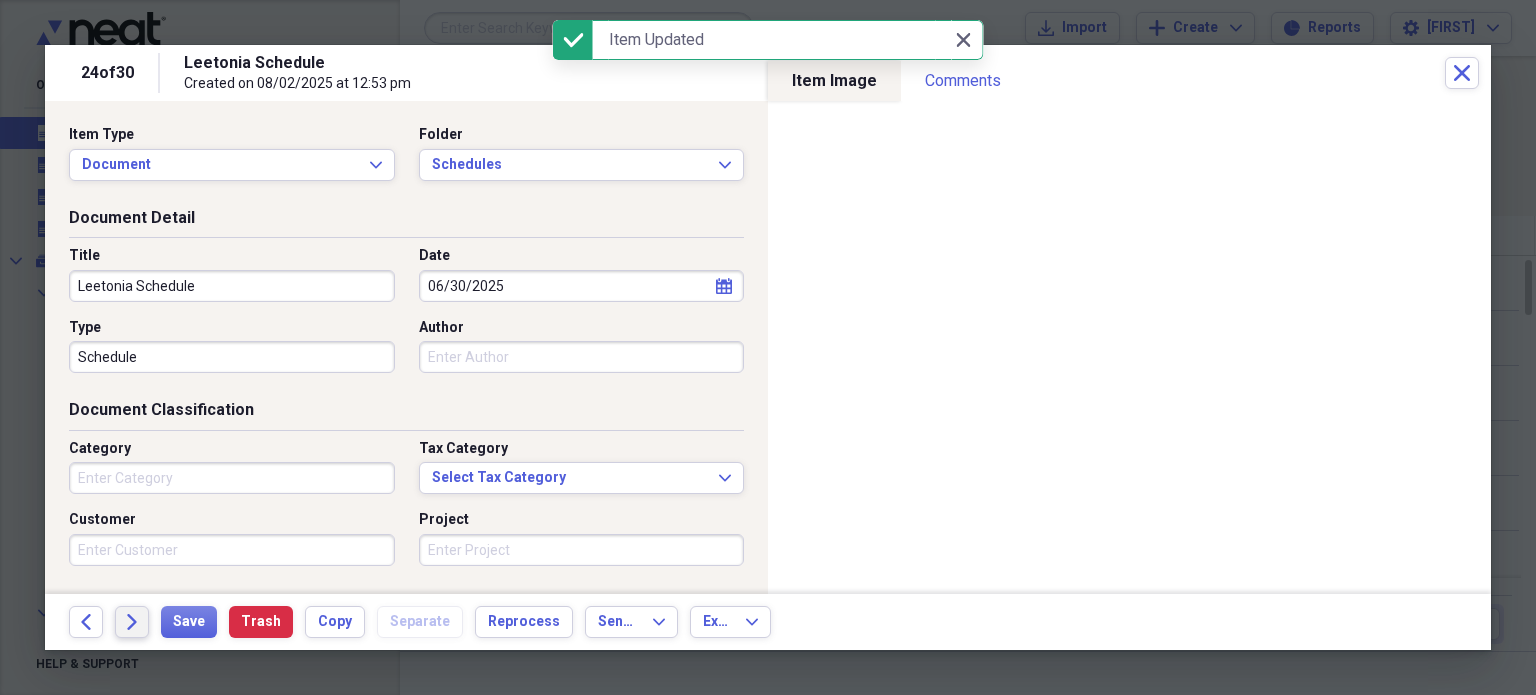 click 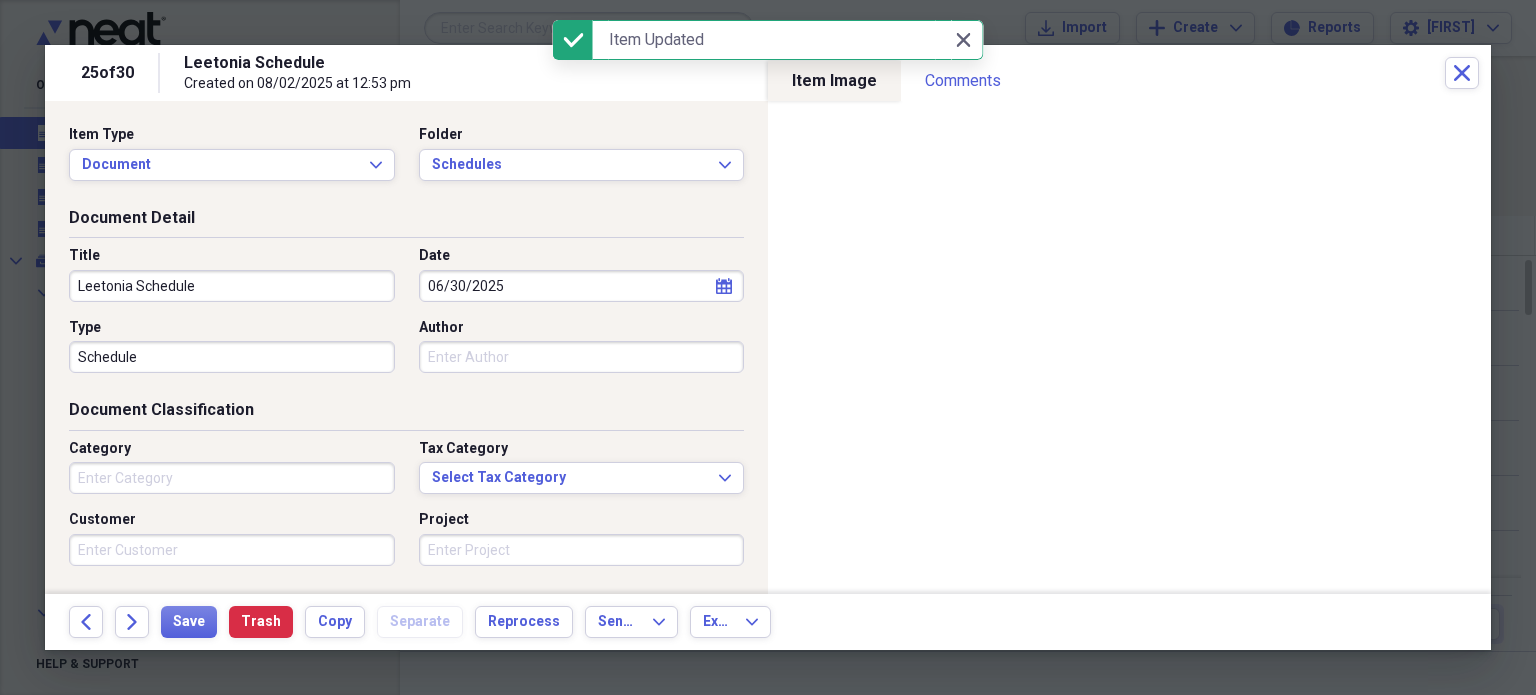 click on "06/30/2025" at bounding box center [582, 286] 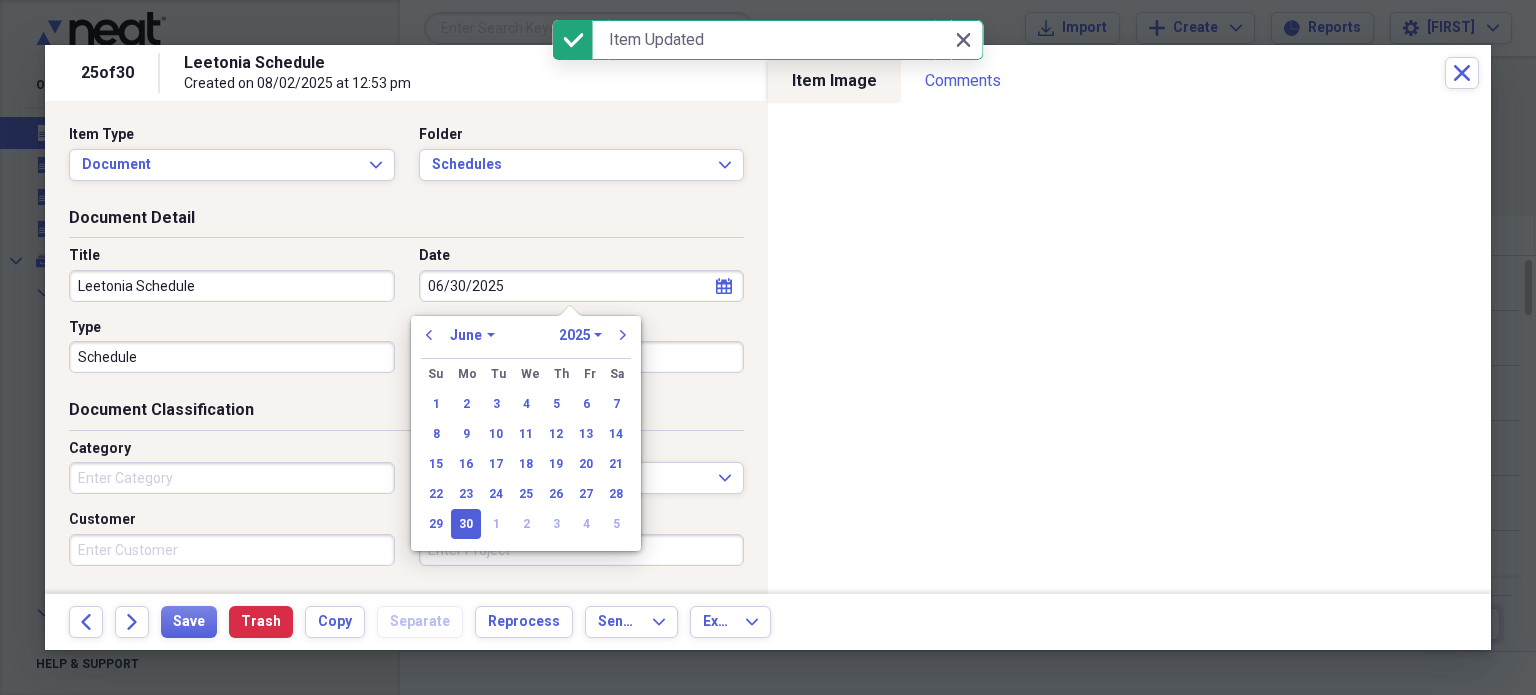 click on "06/30/2025" at bounding box center (582, 286) 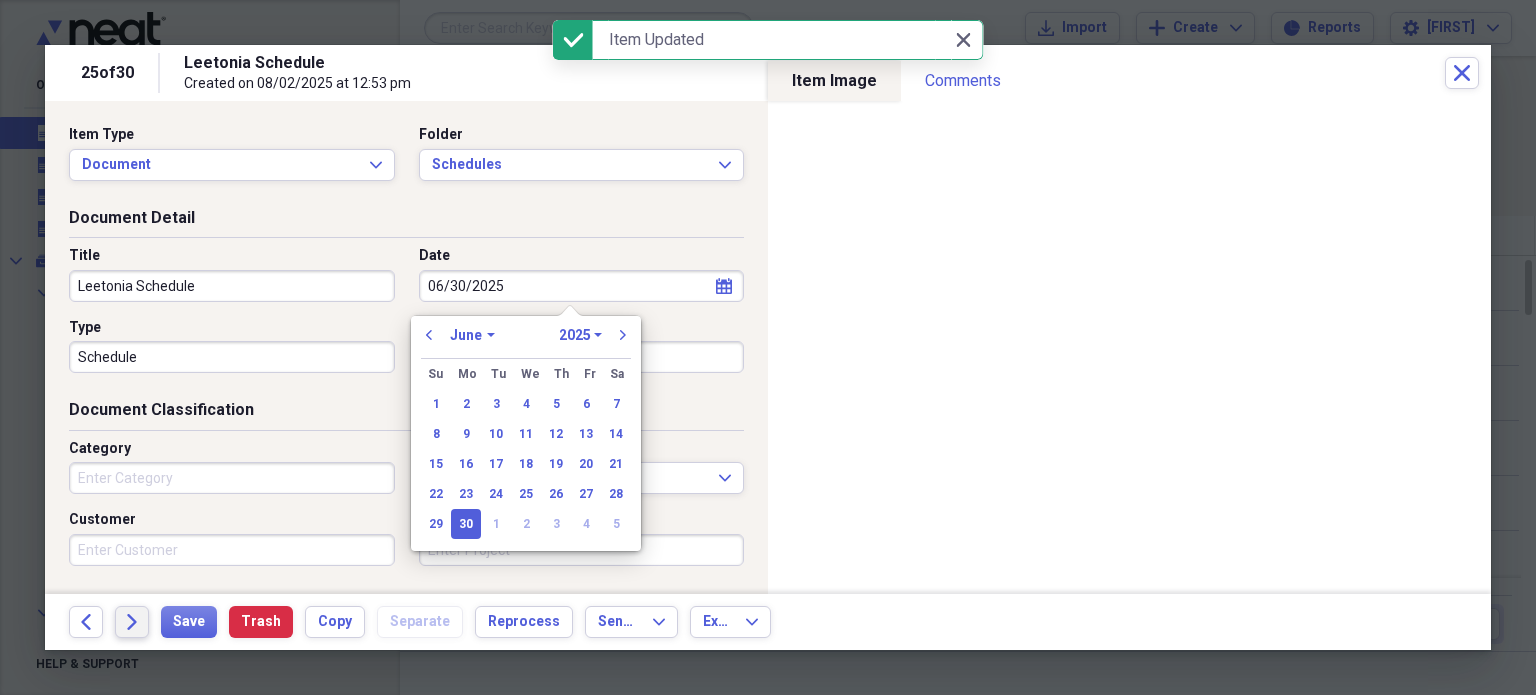 click on "Forward" at bounding box center (132, 622) 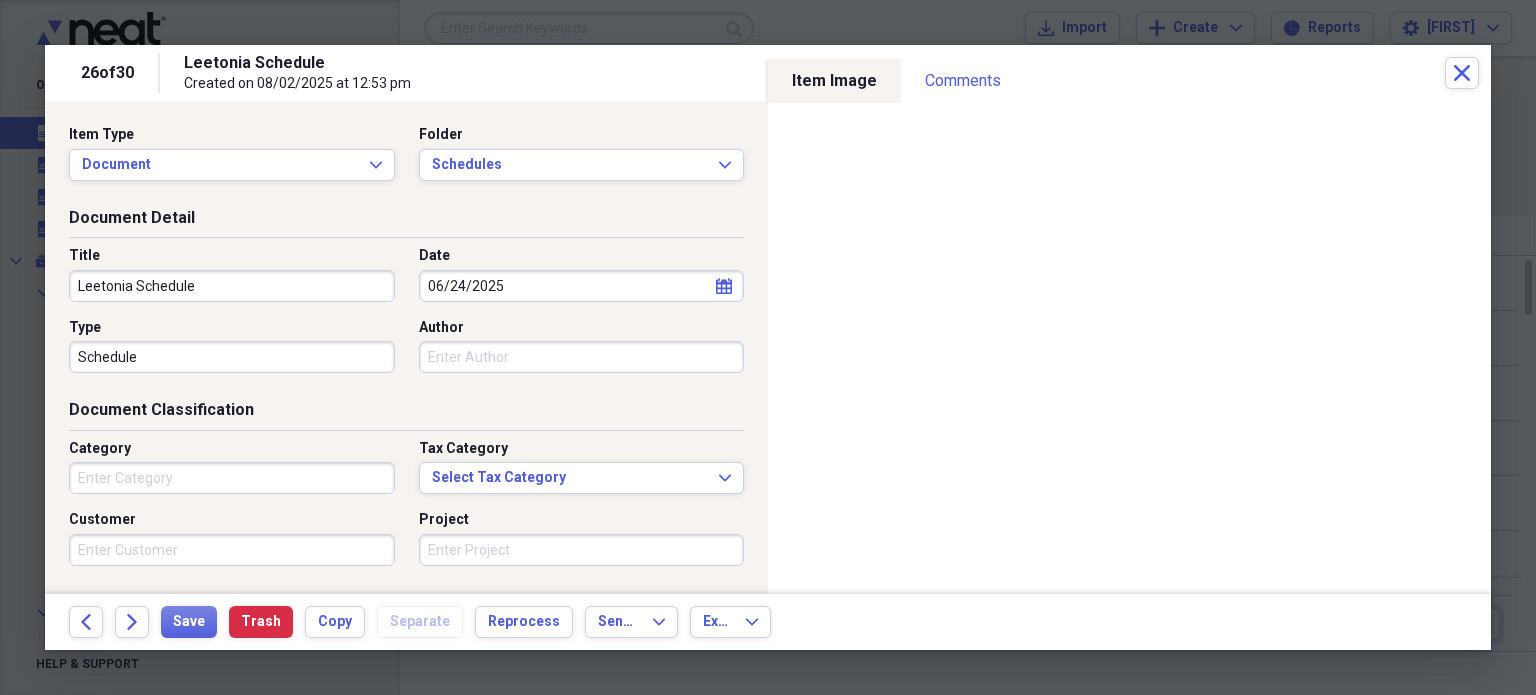 select on "5" 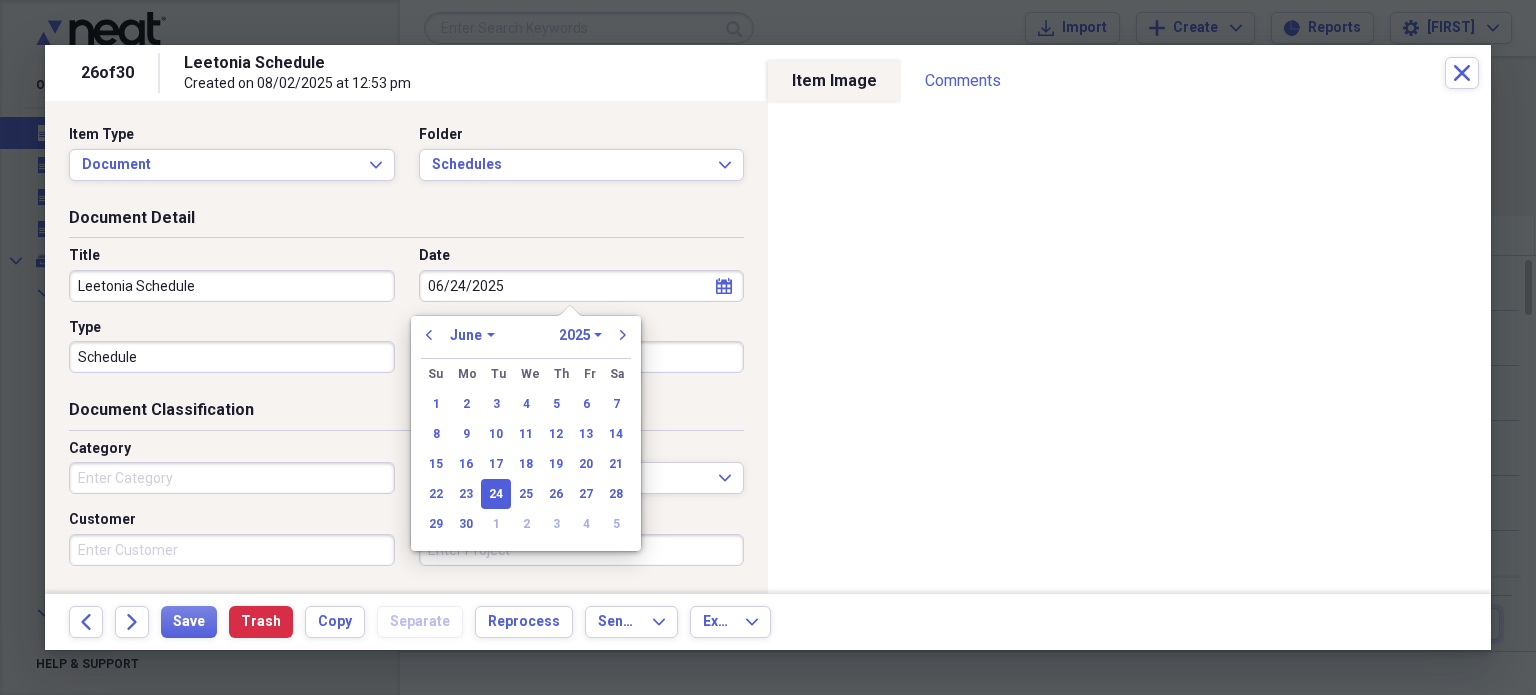 click on "06/24/2025" at bounding box center (582, 286) 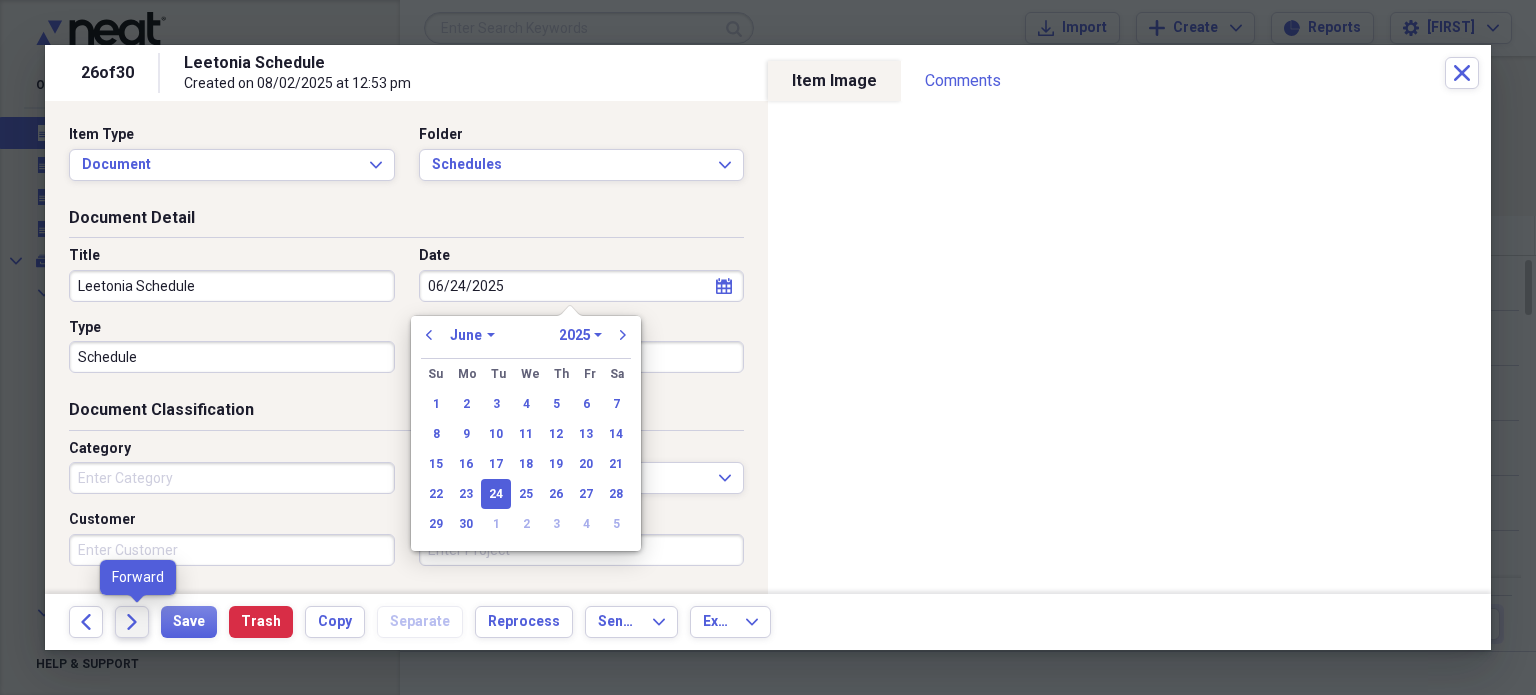 click on "Forward" 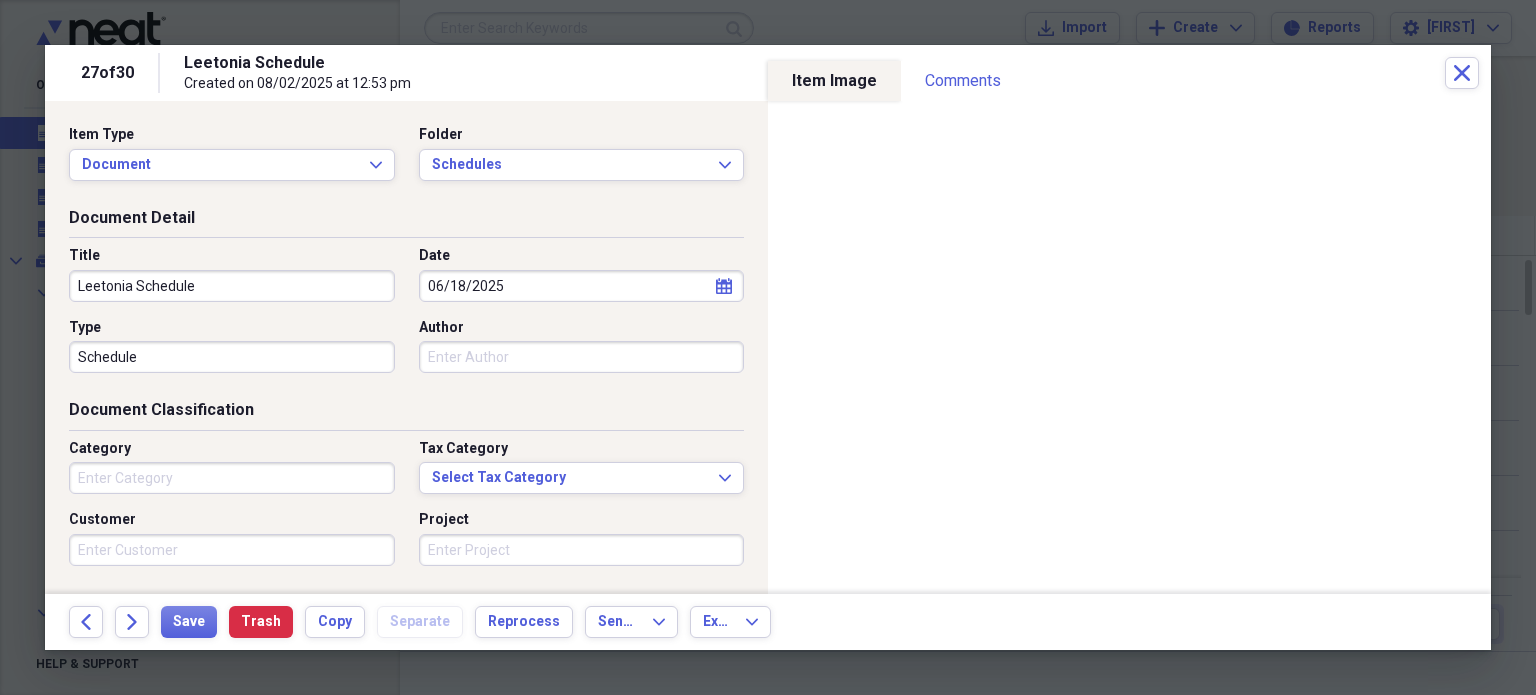 click on "06/18/2025" at bounding box center (582, 286) 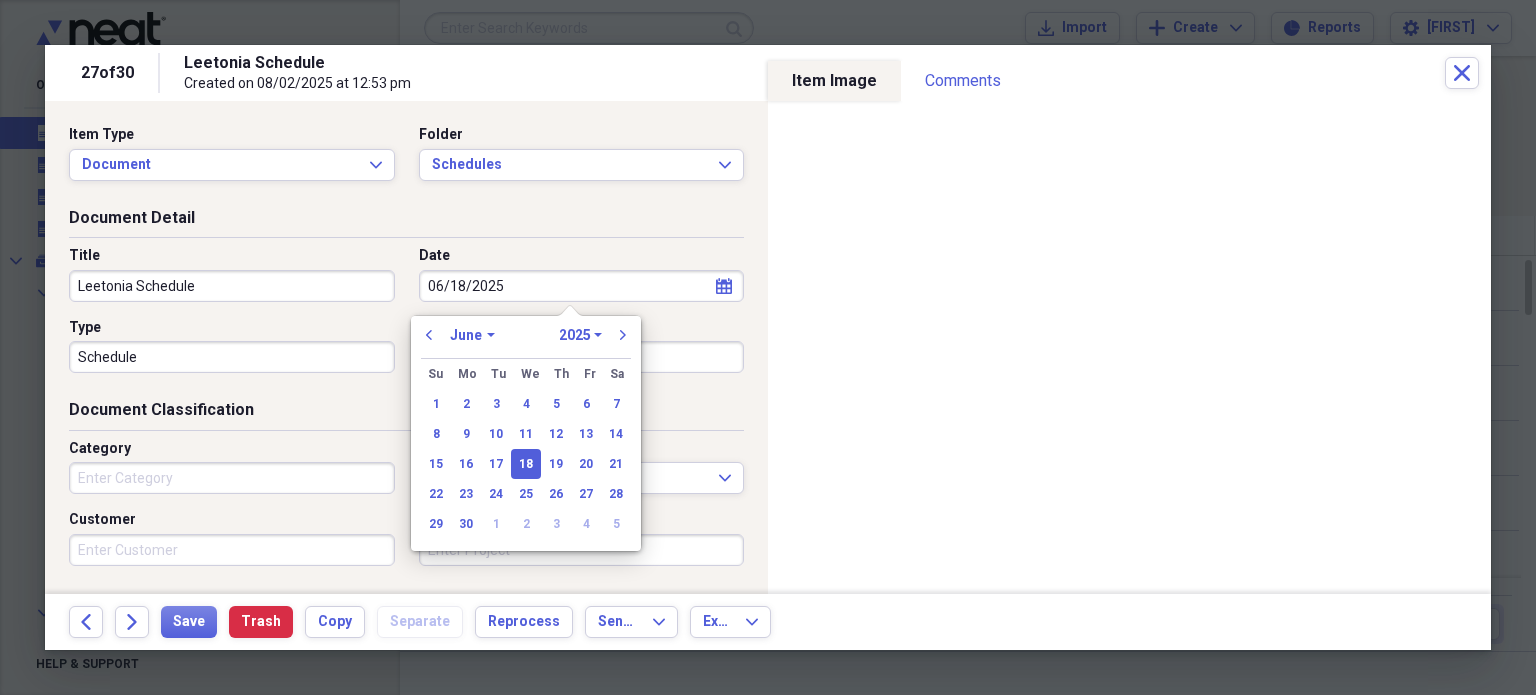 click on "06/18/2025" at bounding box center (582, 286) 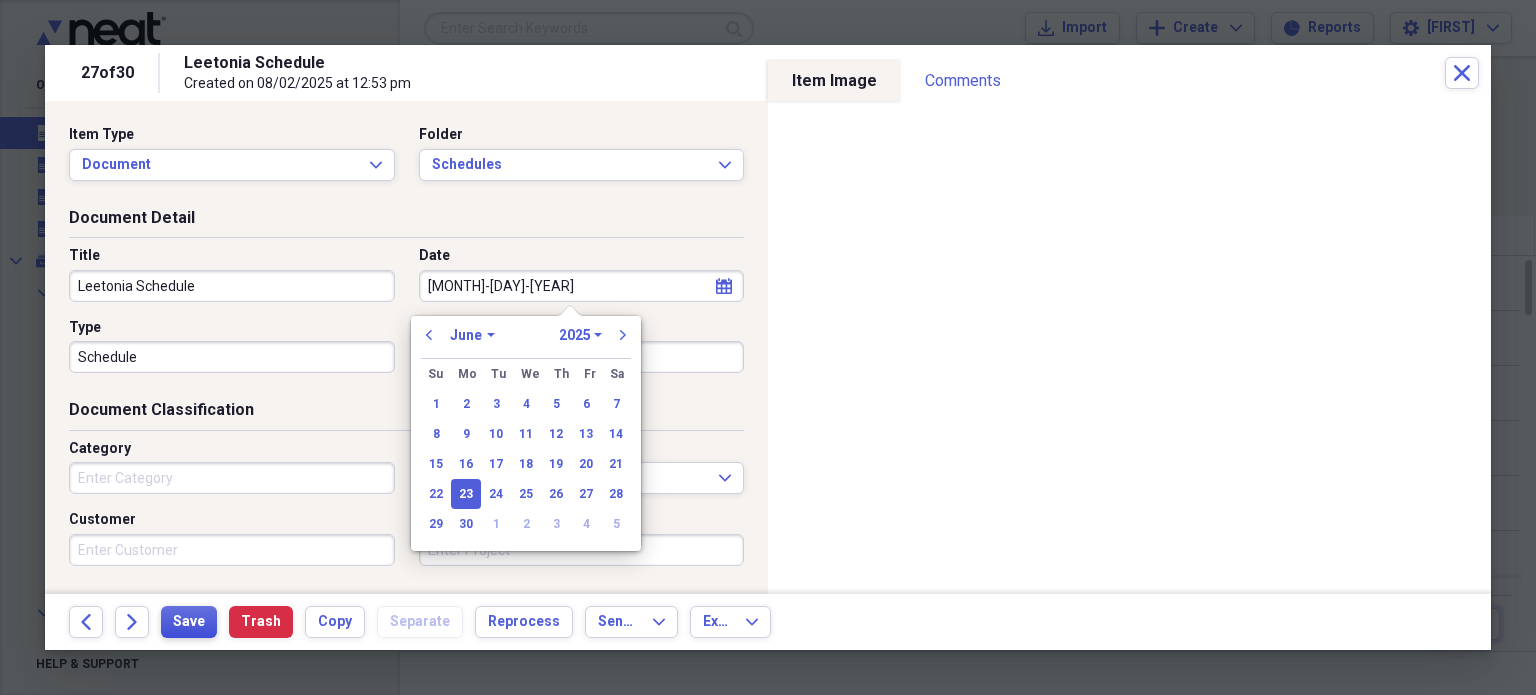 click on "Save" at bounding box center [189, 622] 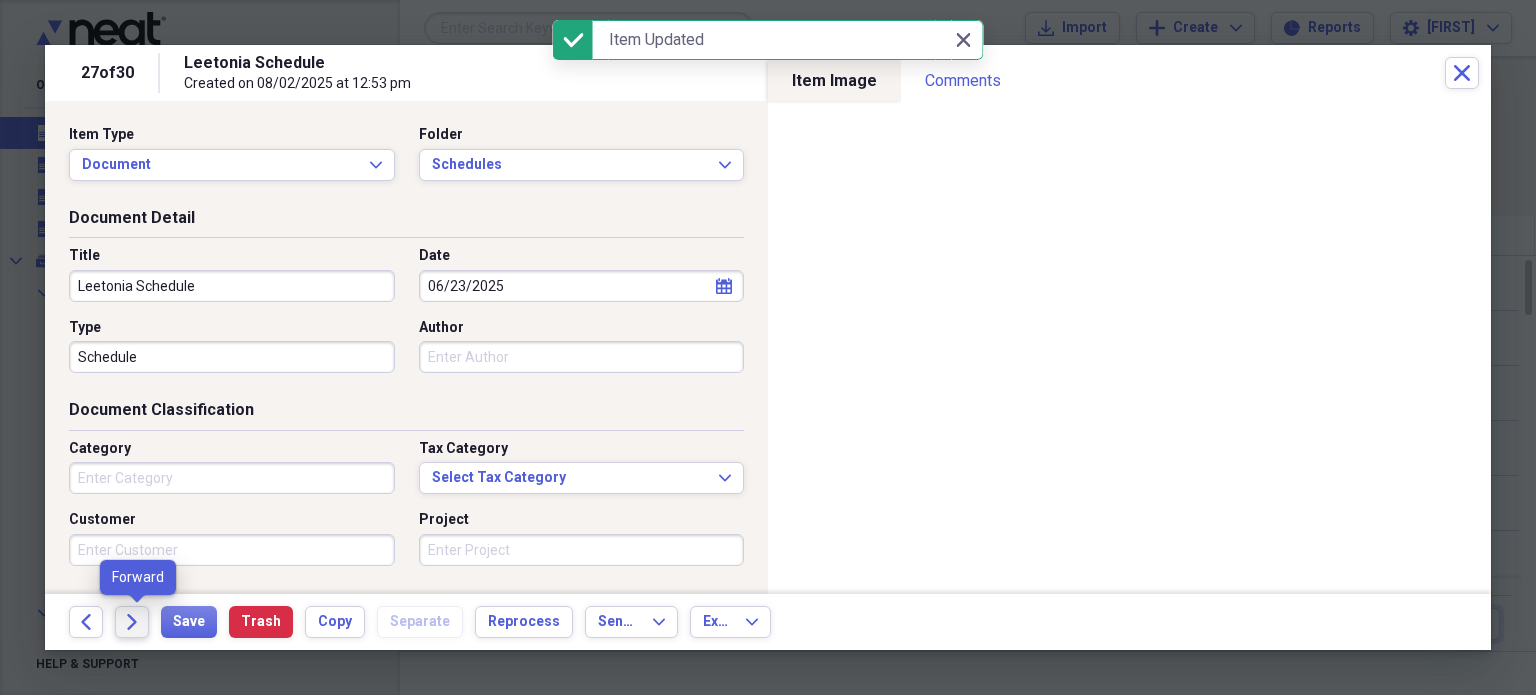 click on "Forward" 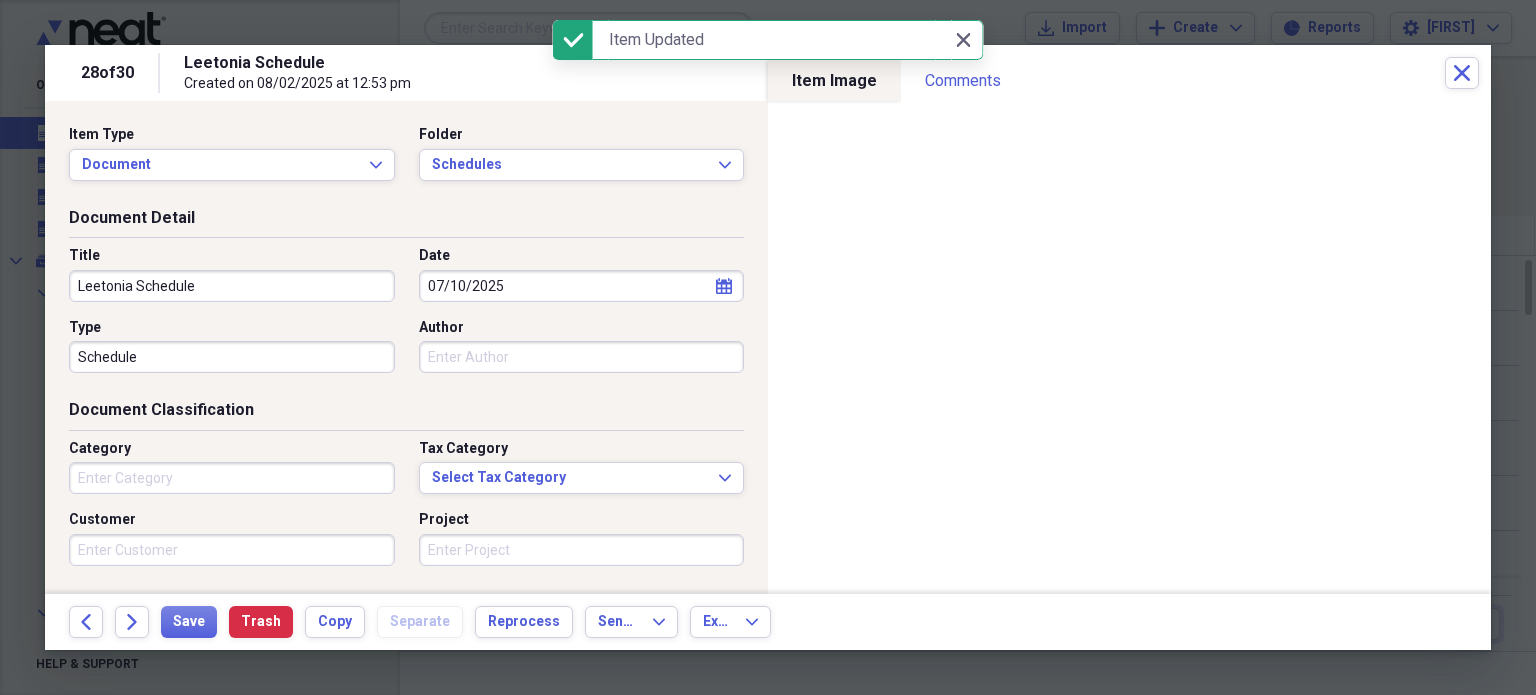 click on "07/10/2025" at bounding box center (582, 286) 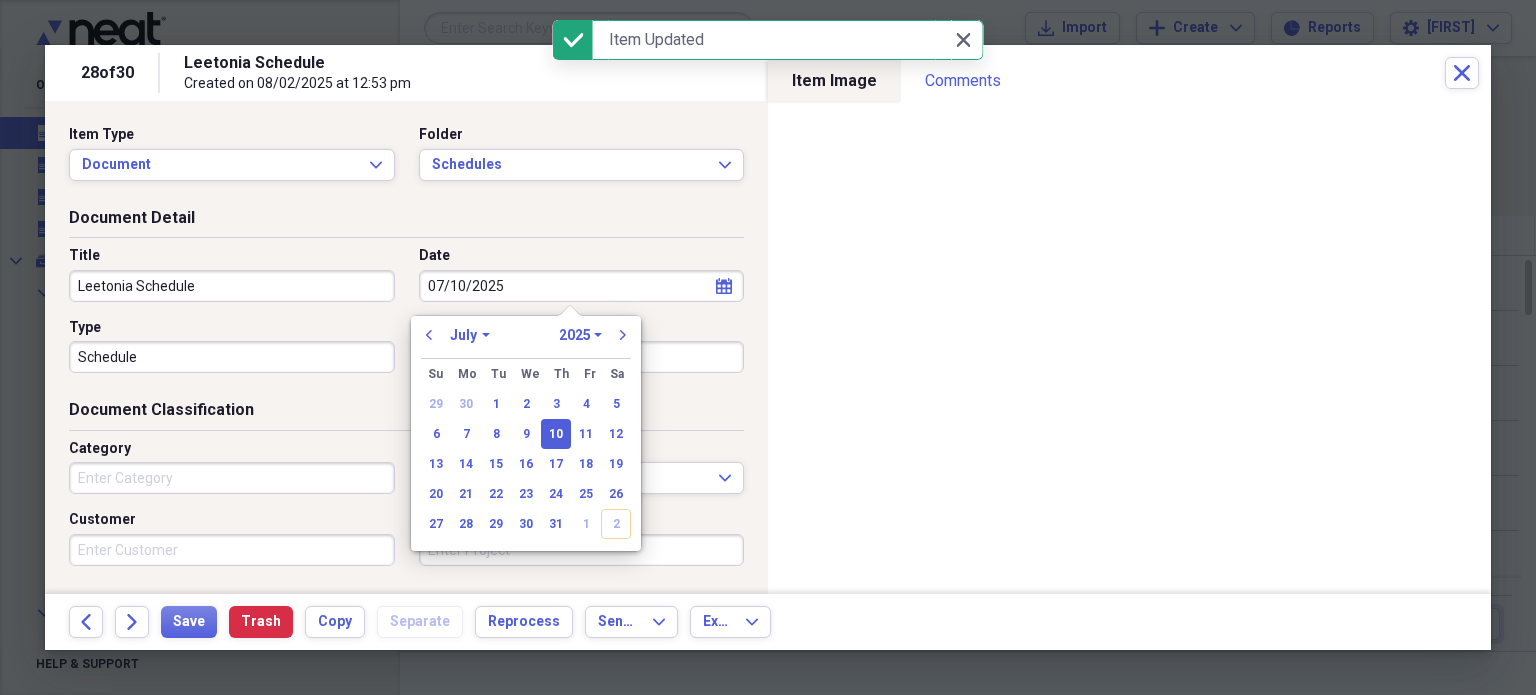 click on "07/10/2025" at bounding box center (582, 286) 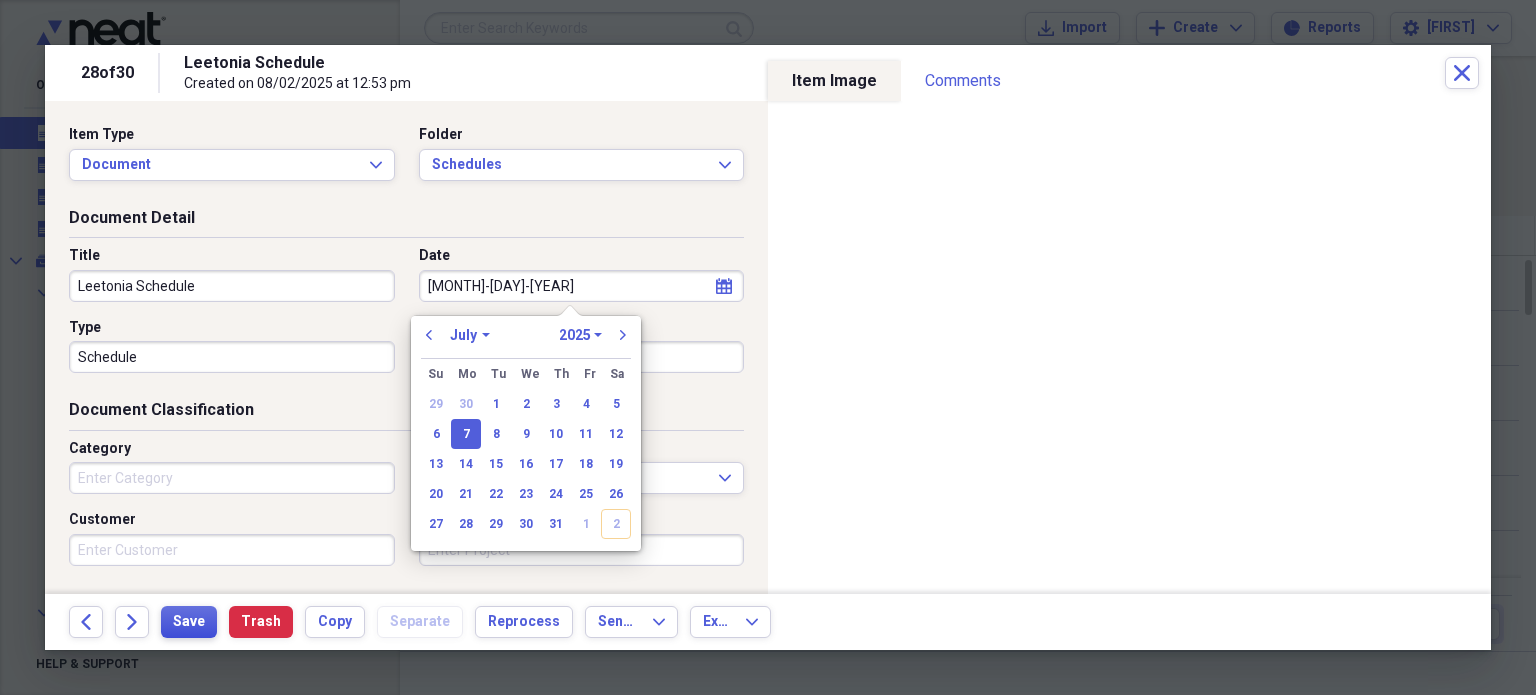 click on "Save" at bounding box center [189, 622] 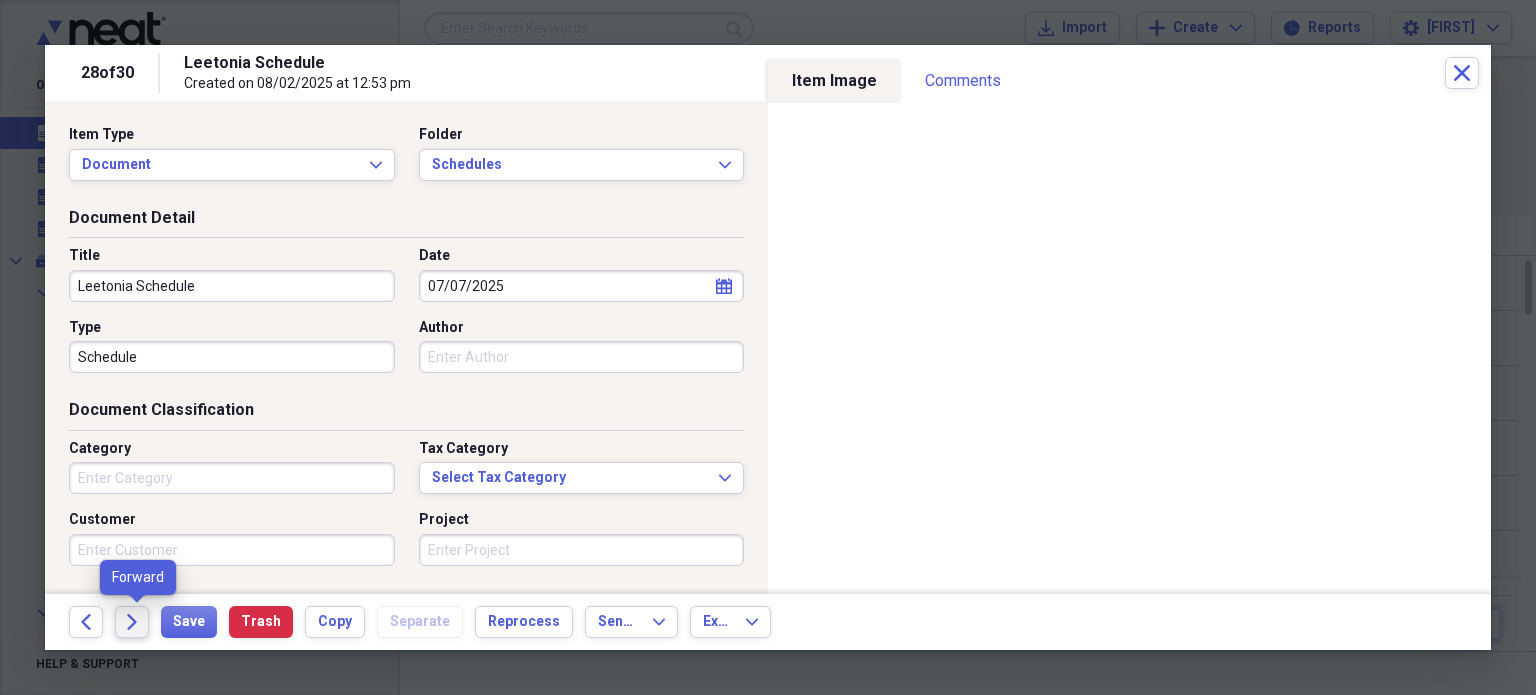 click on "Forward" 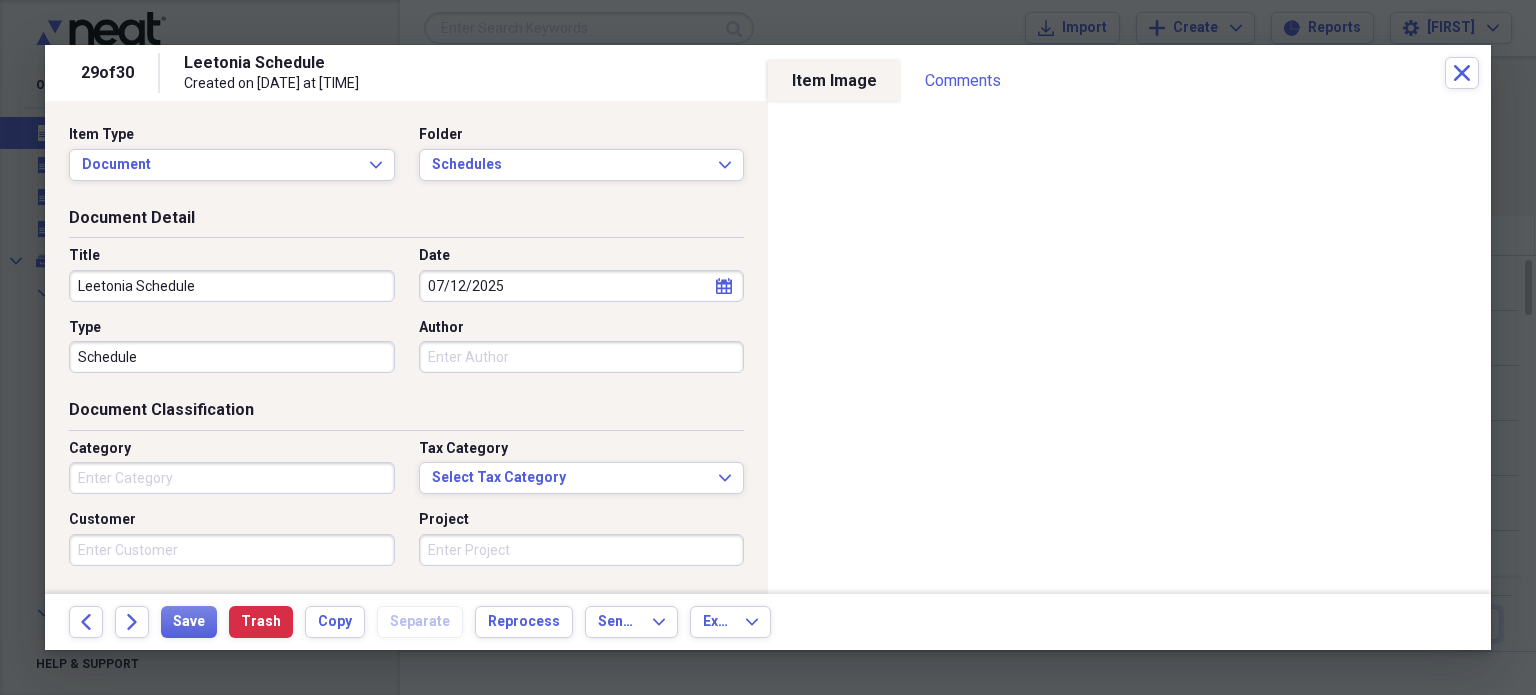 click on "07/12/2025" at bounding box center [582, 286] 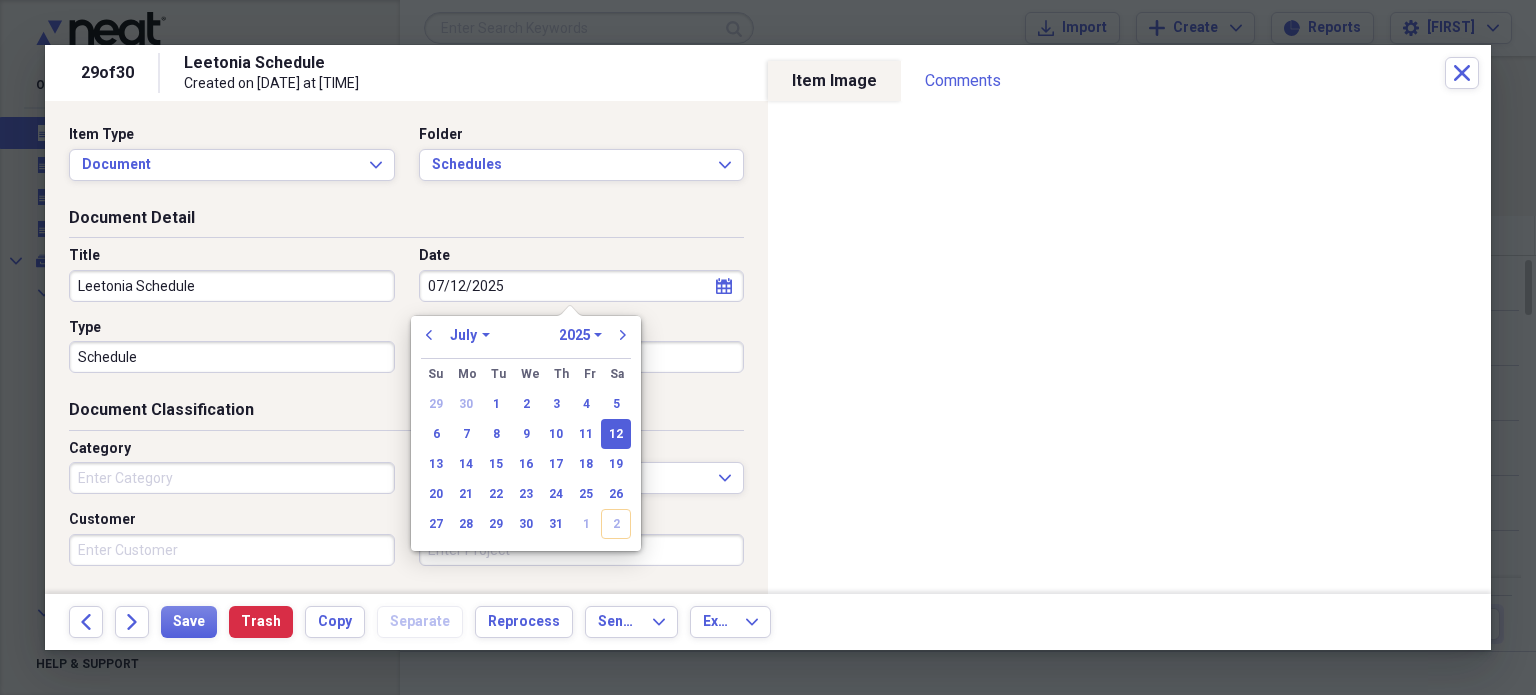 click on "07/12/2025" at bounding box center [582, 286] 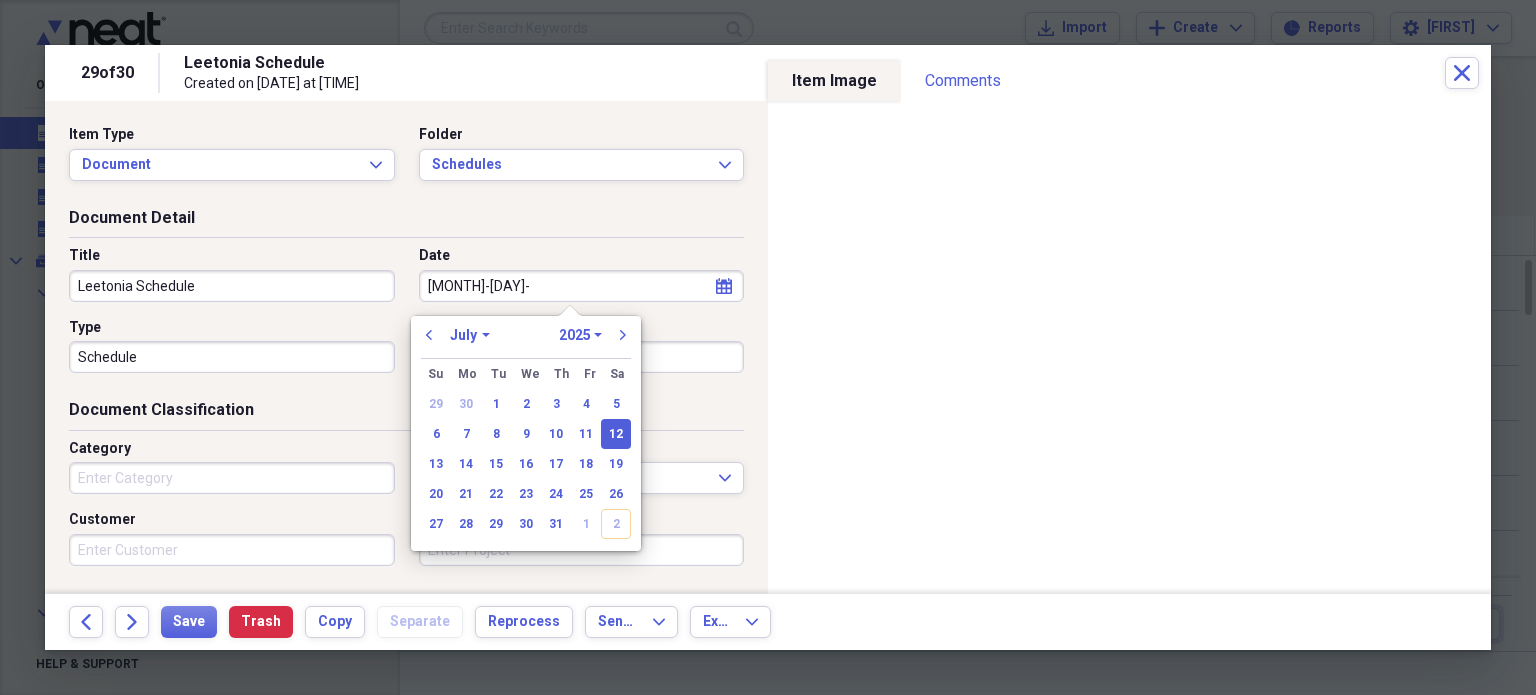 click on "7-14-" at bounding box center (582, 286) 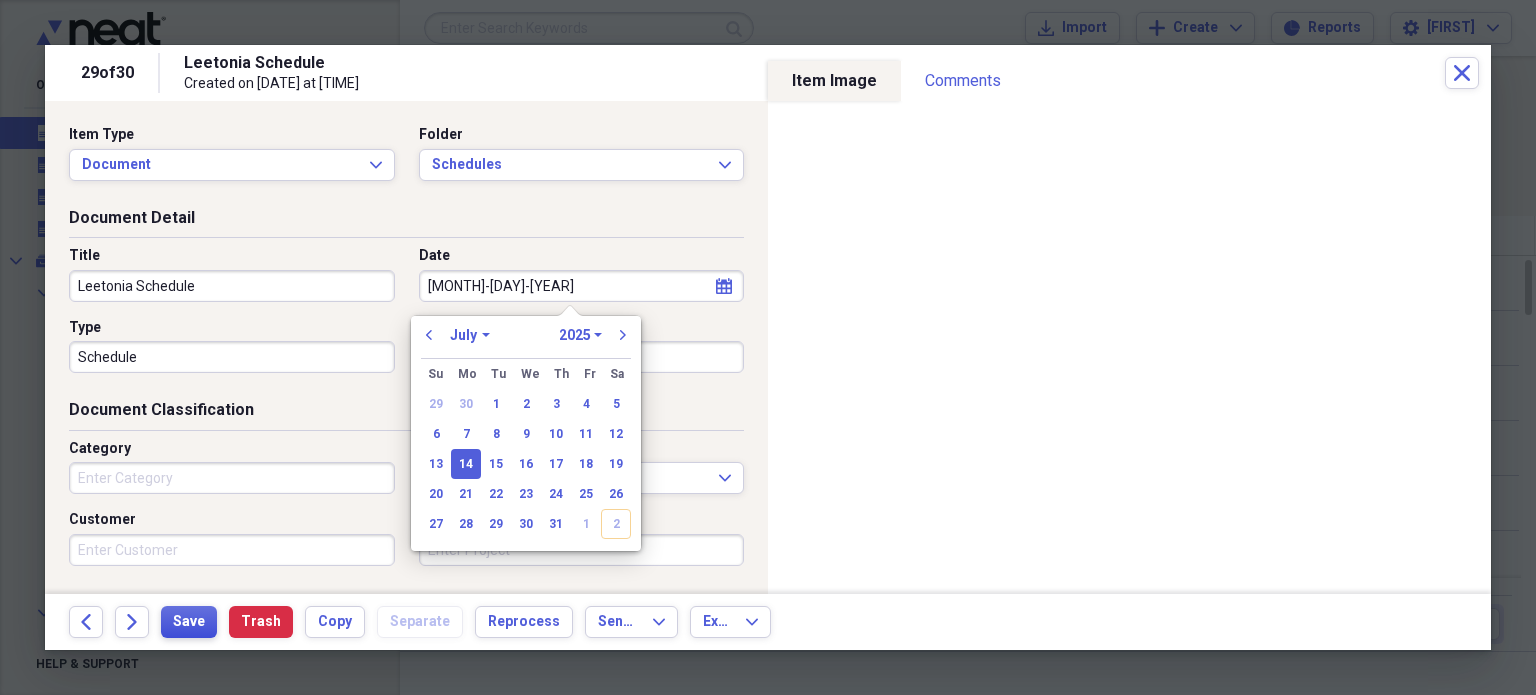 type on "07/14/2025" 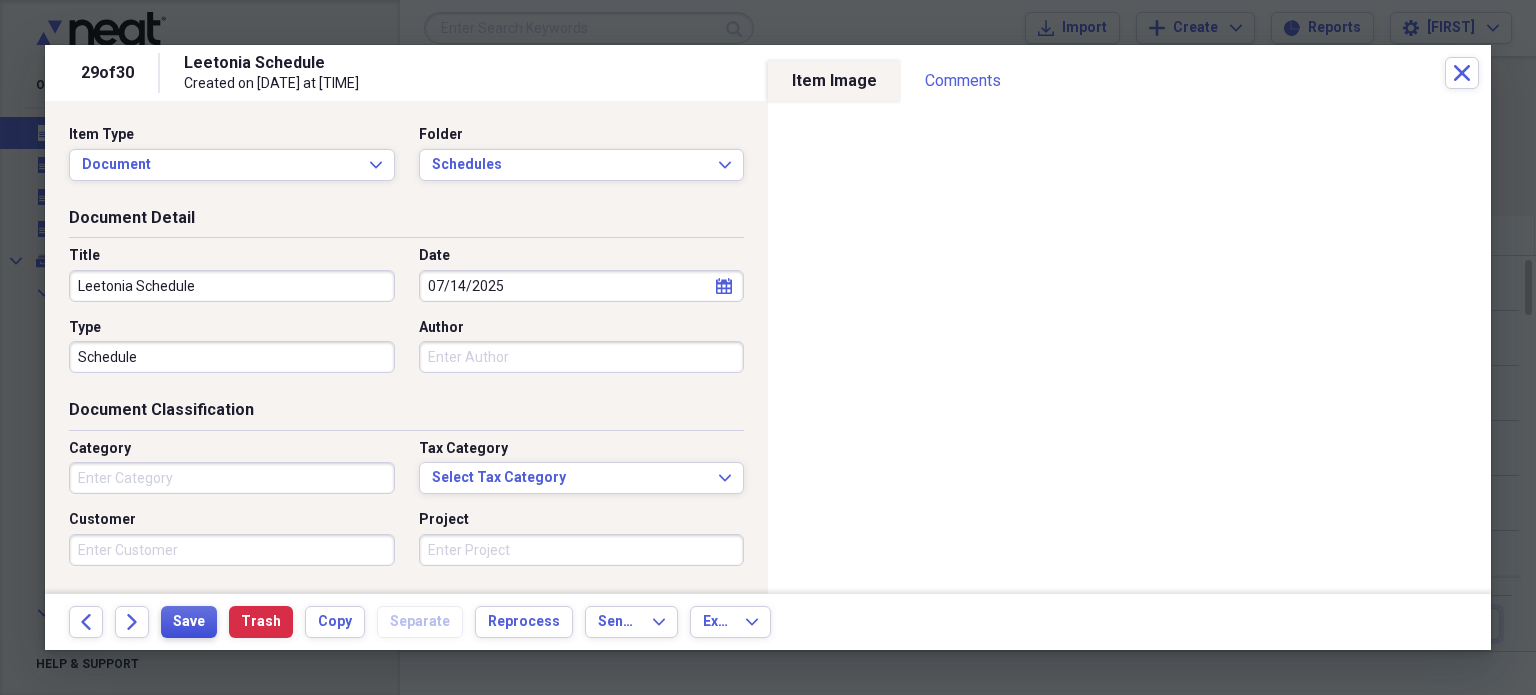 click on "Save" at bounding box center [189, 622] 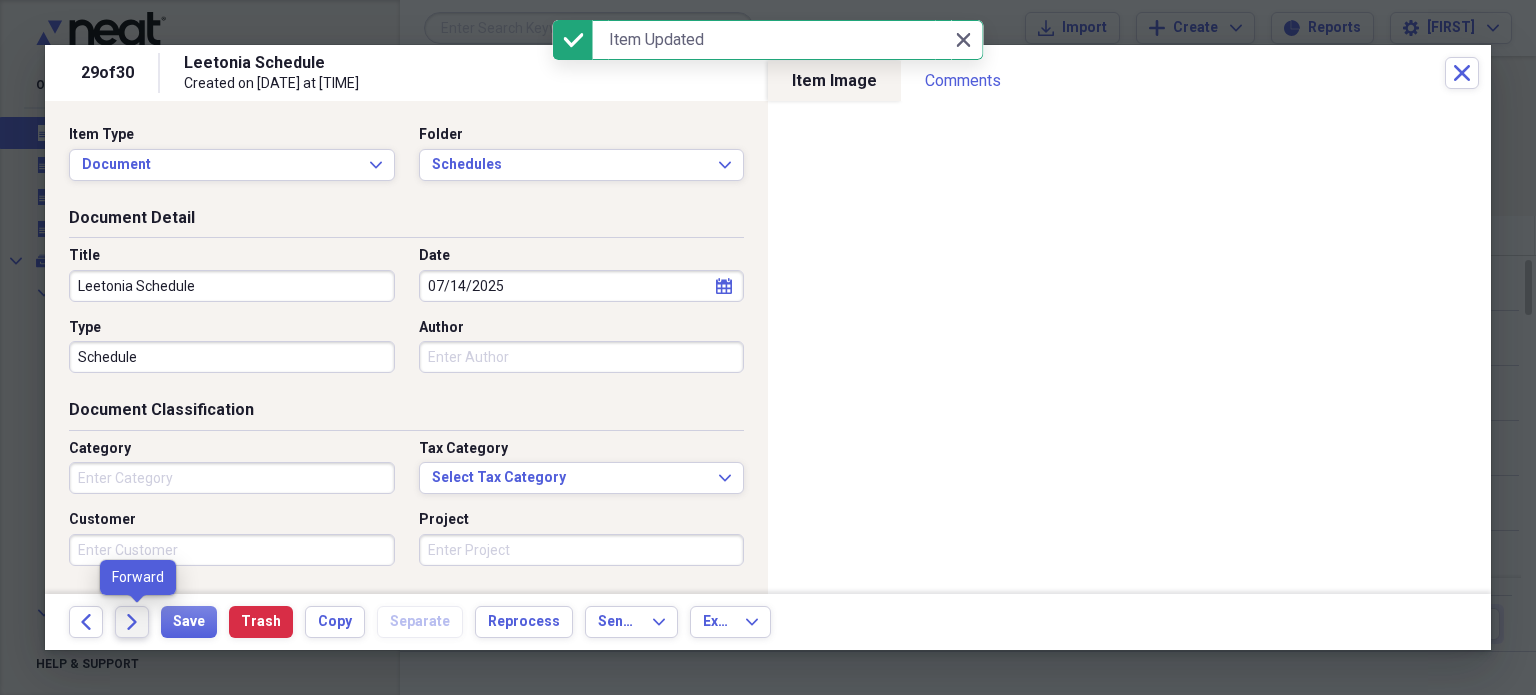 click on "Forward" 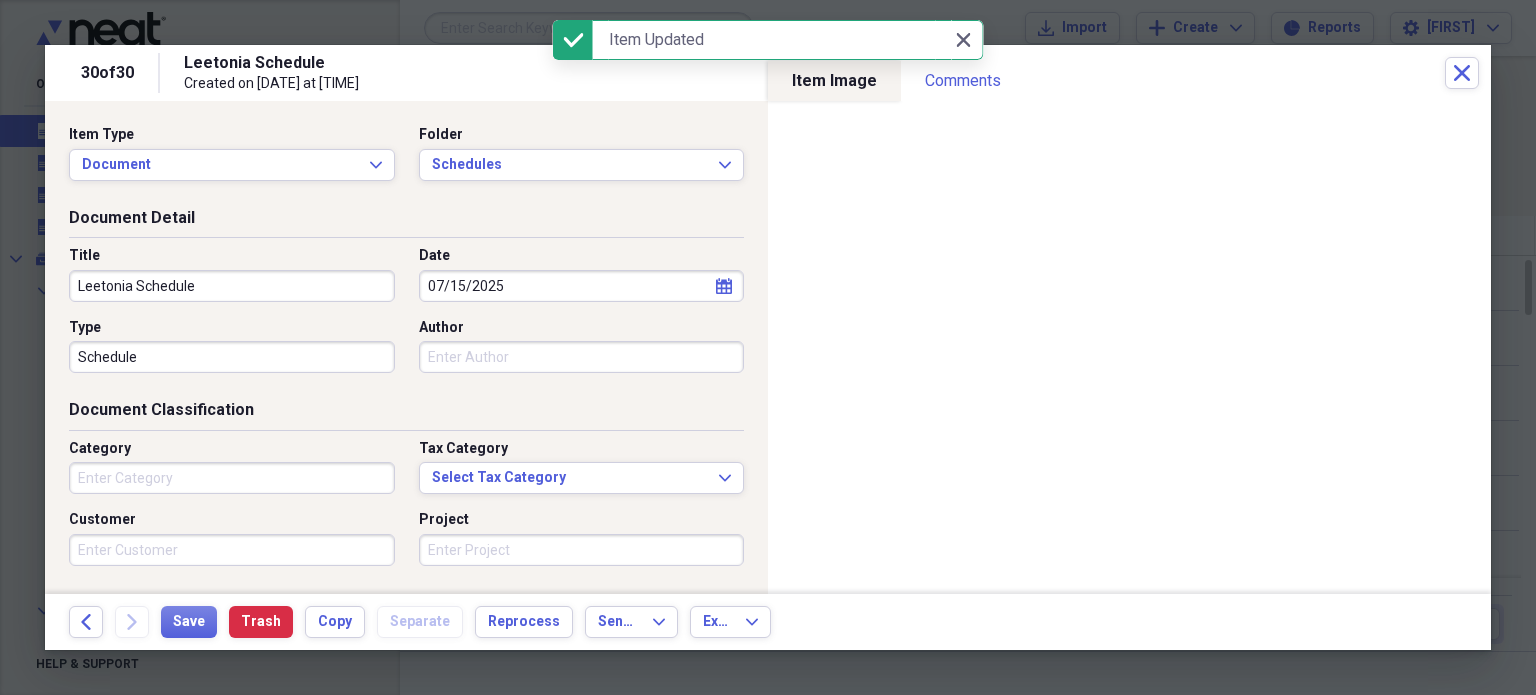 click on "07/15/2025" at bounding box center (582, 286) 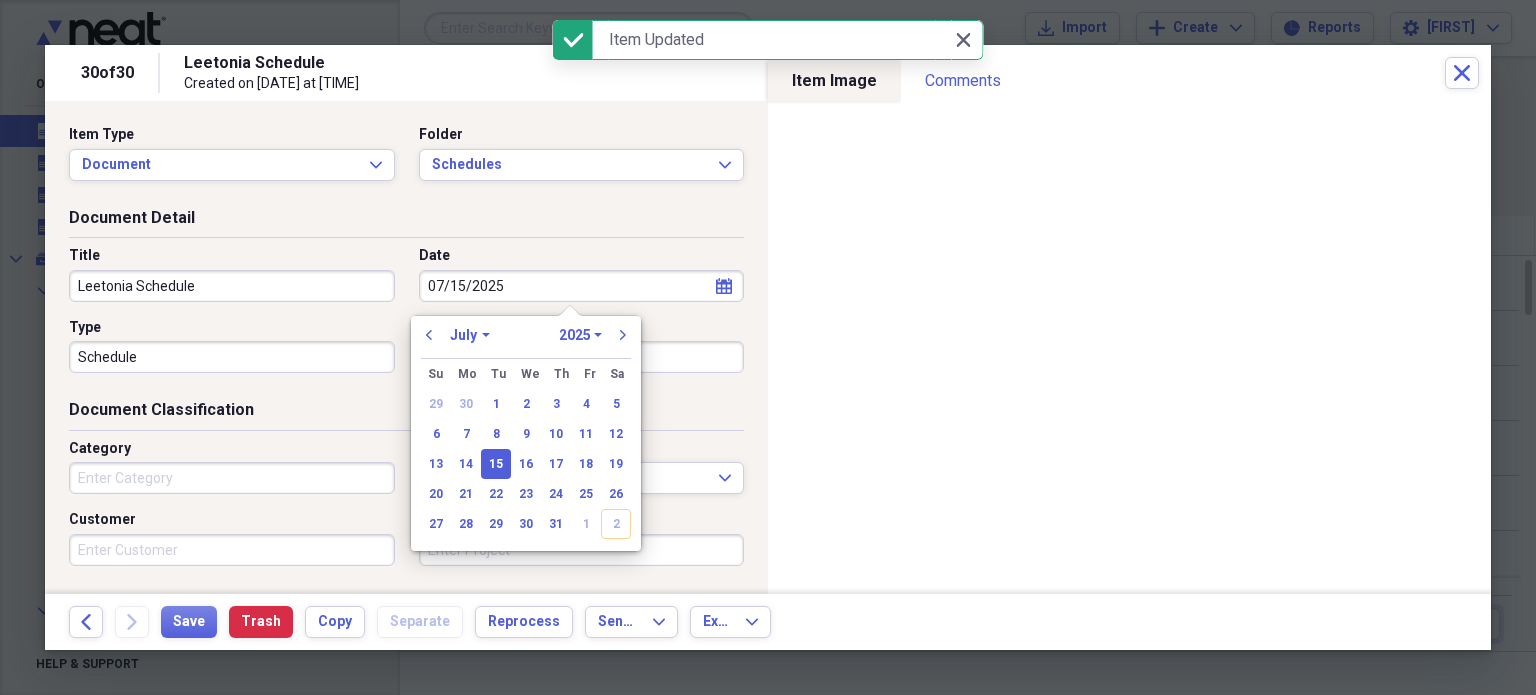 click on "07/15/2025" at bounding box center [582, 286] 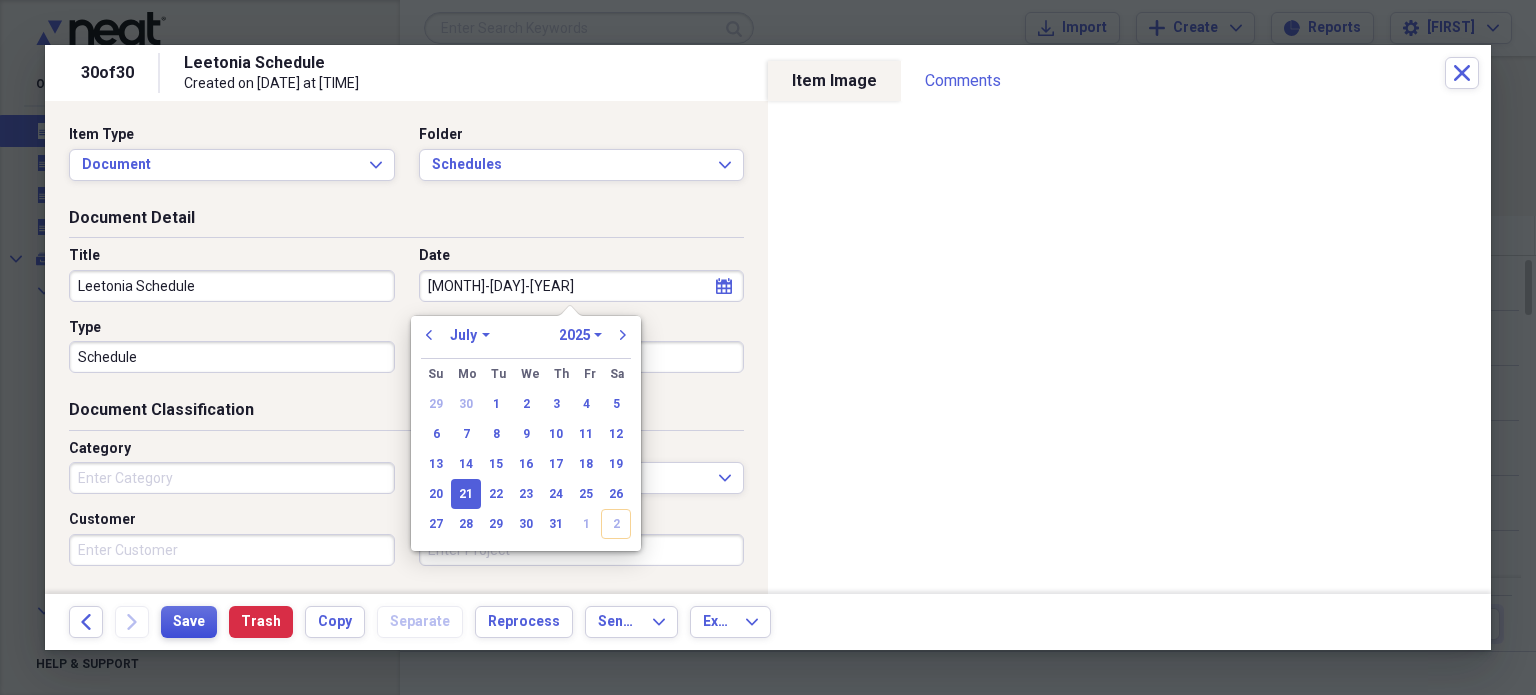 click on "Save" at bounding box center (189, 622) 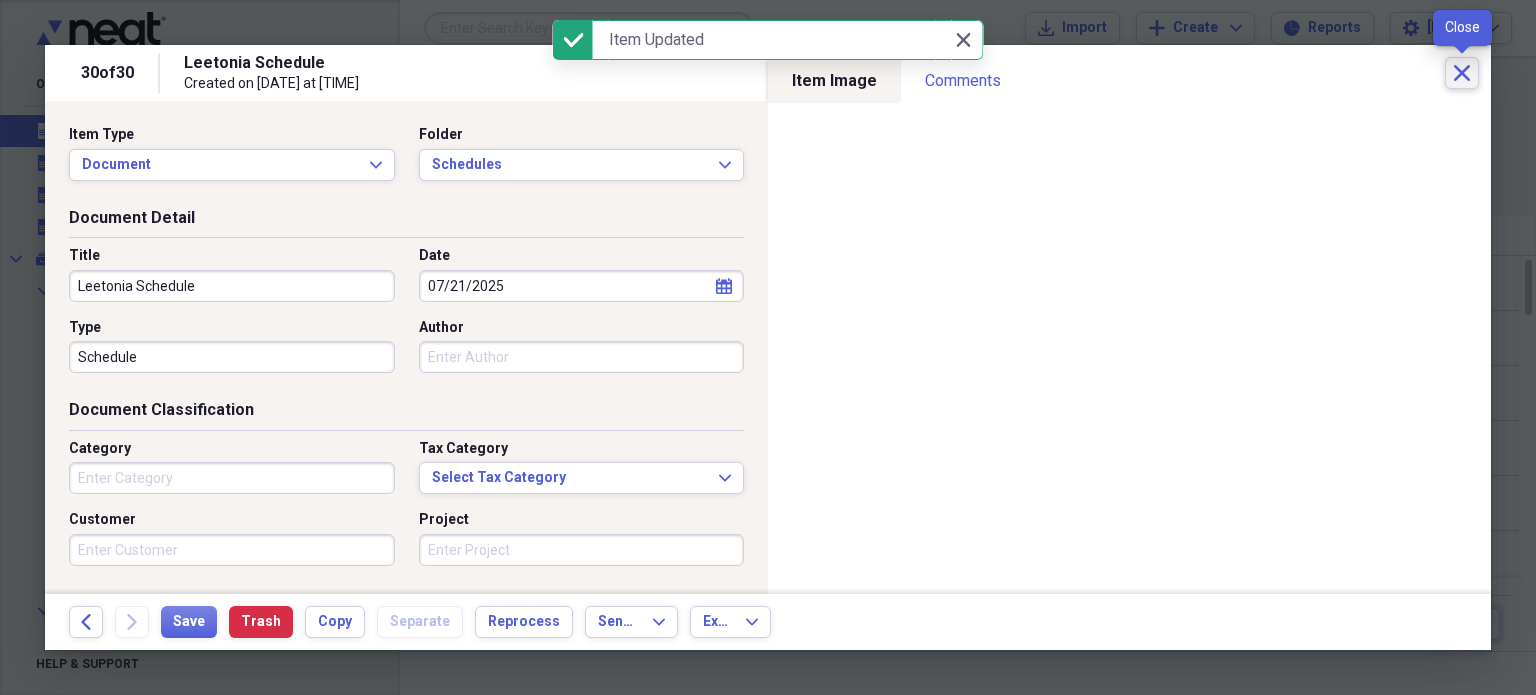 click on "Close" at bounding box center [1462, 73] 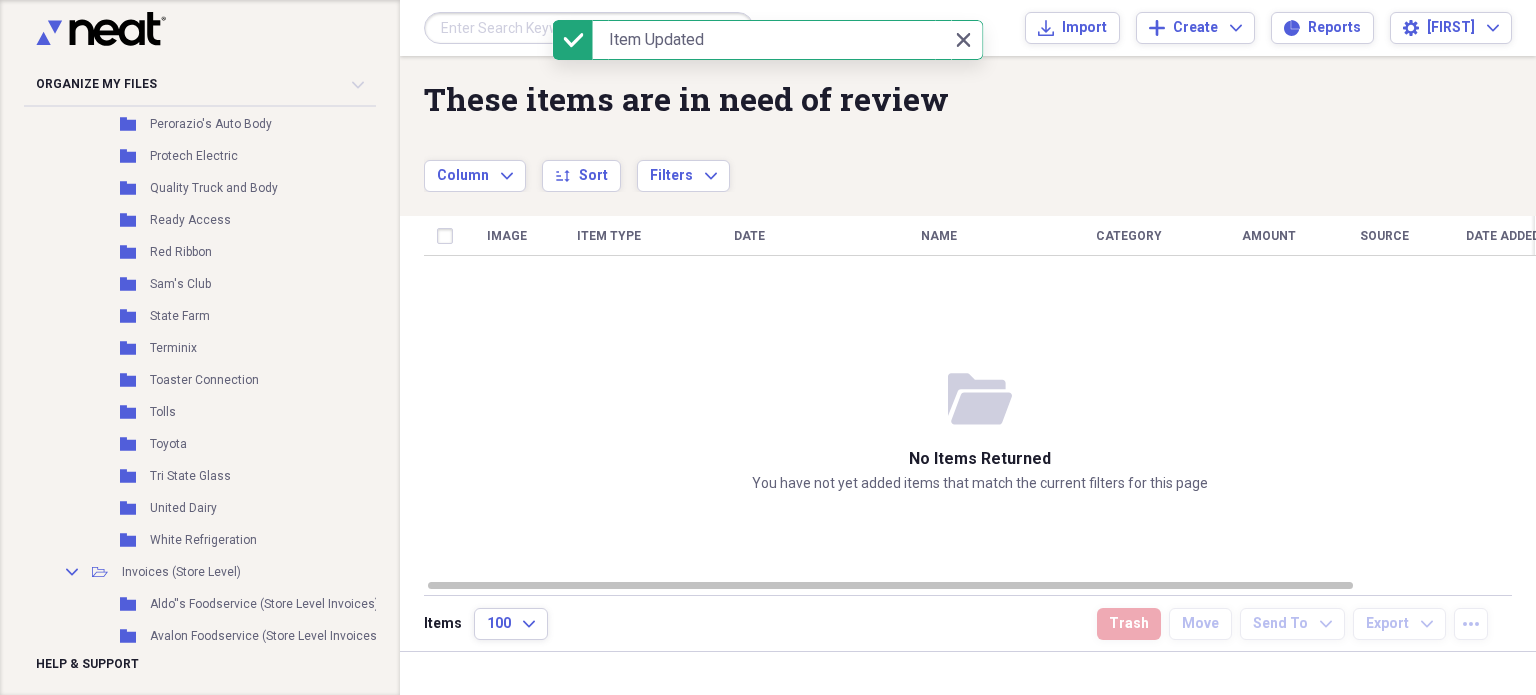 scroll, scrollTop: 5720, scrollLeft: 0, axis: vertical 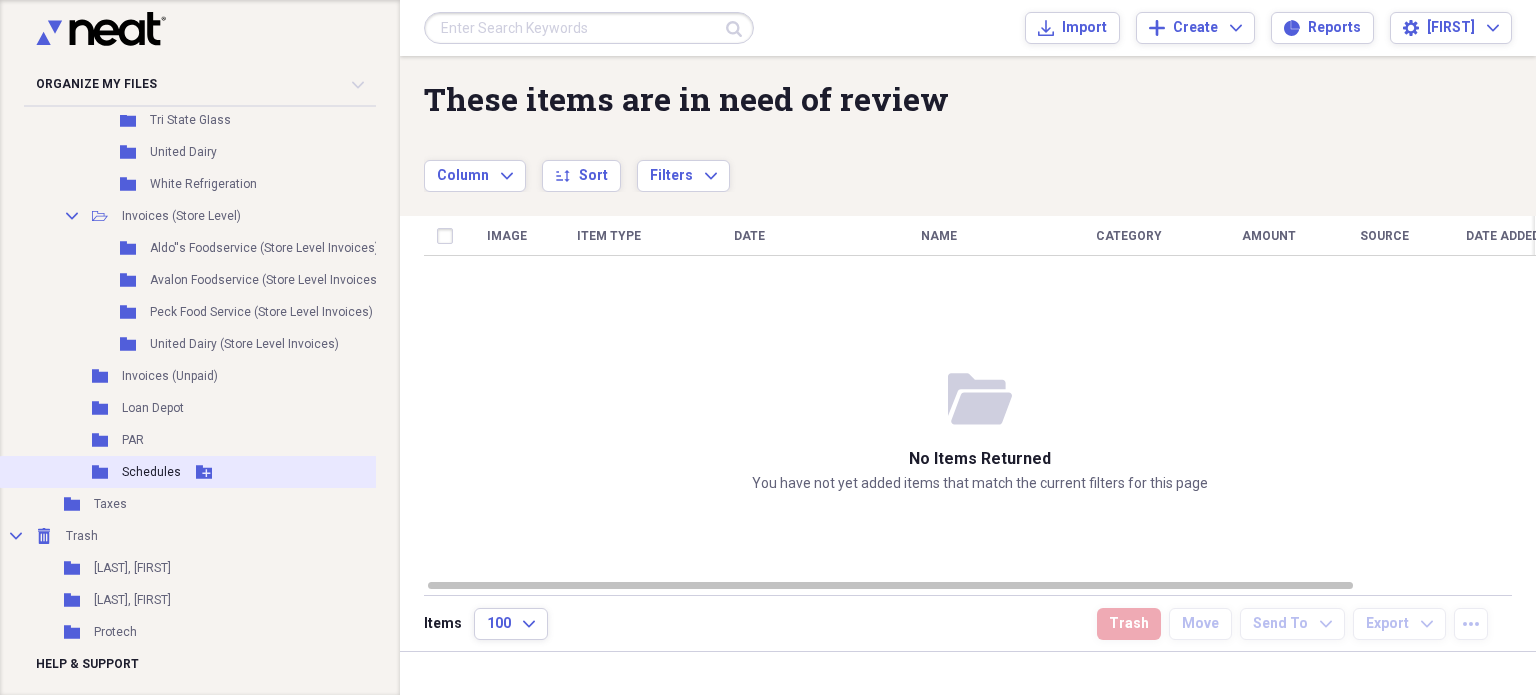 click on "Schedules" at bounding box center (151, 472) 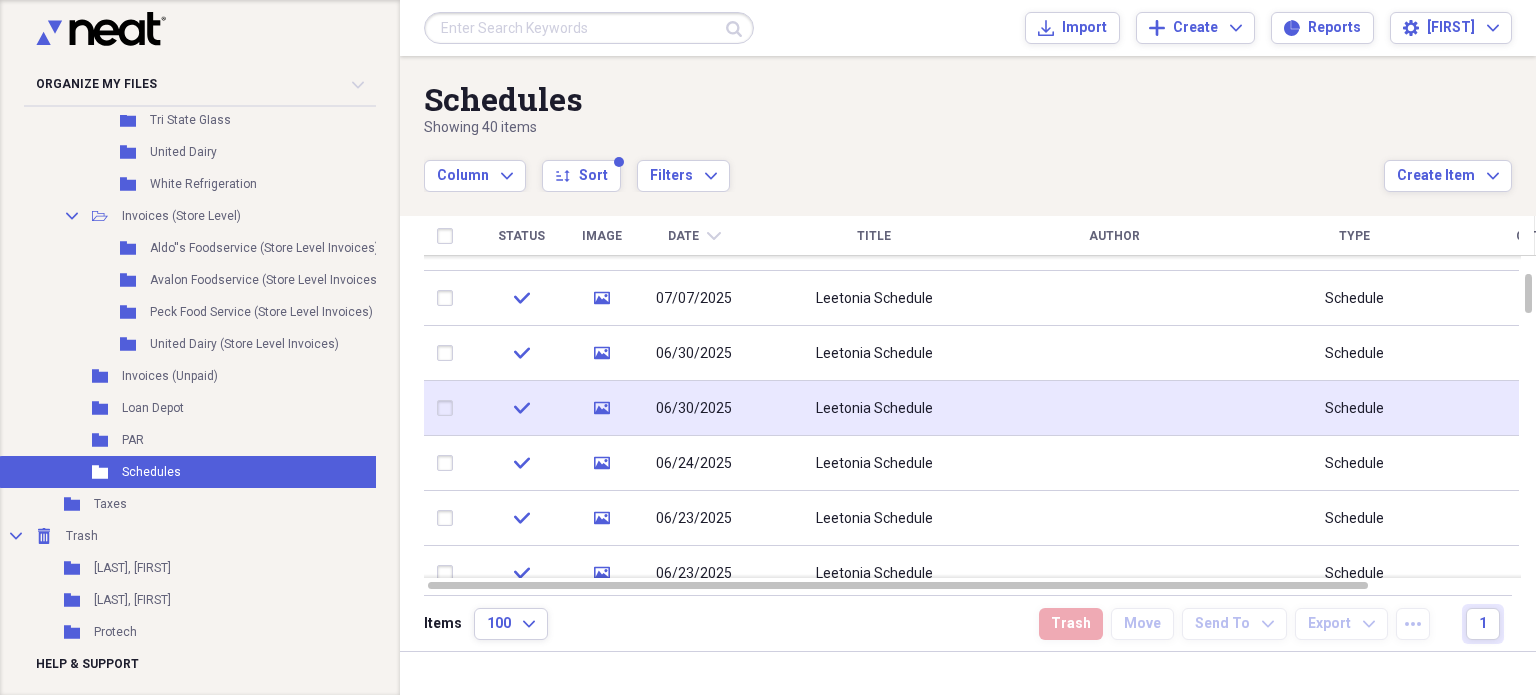click on "06/30/2025" at bounding box center (694, 409) 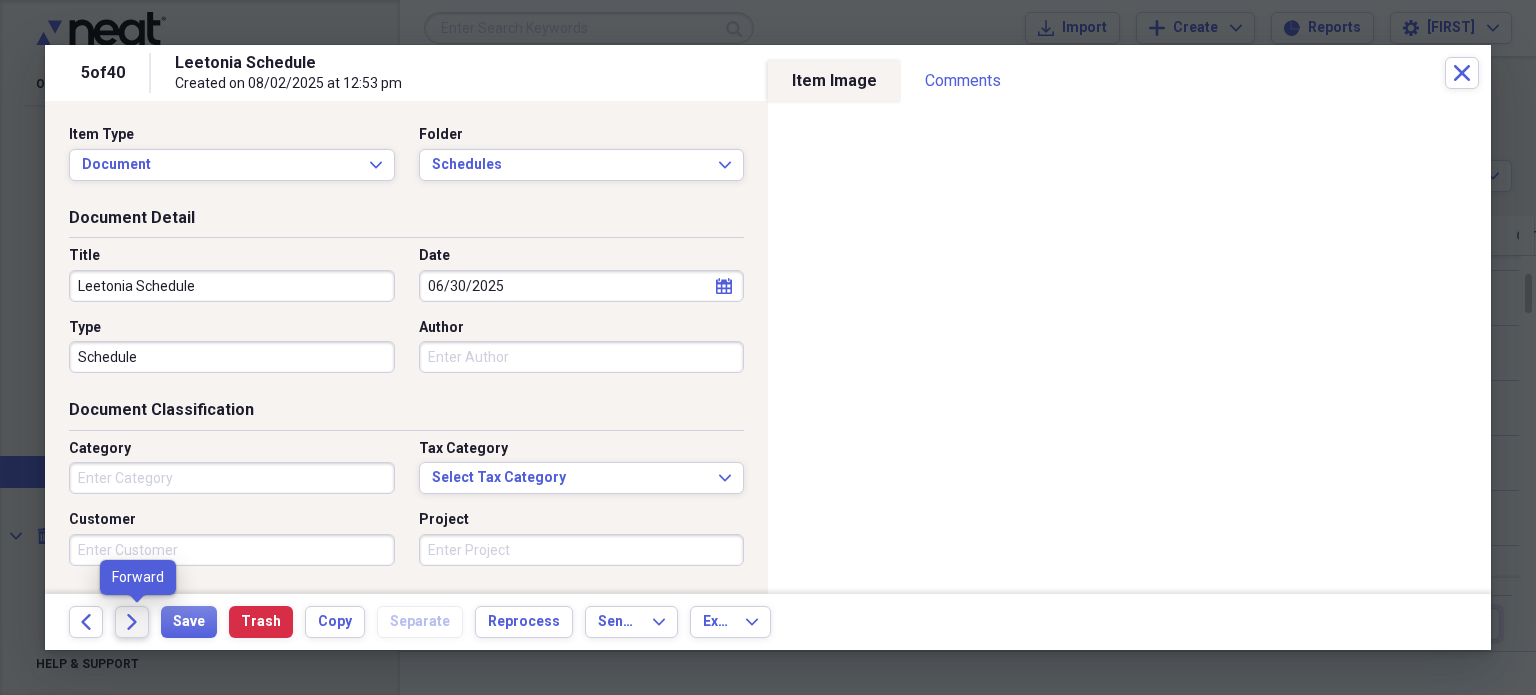 click on "Forward" 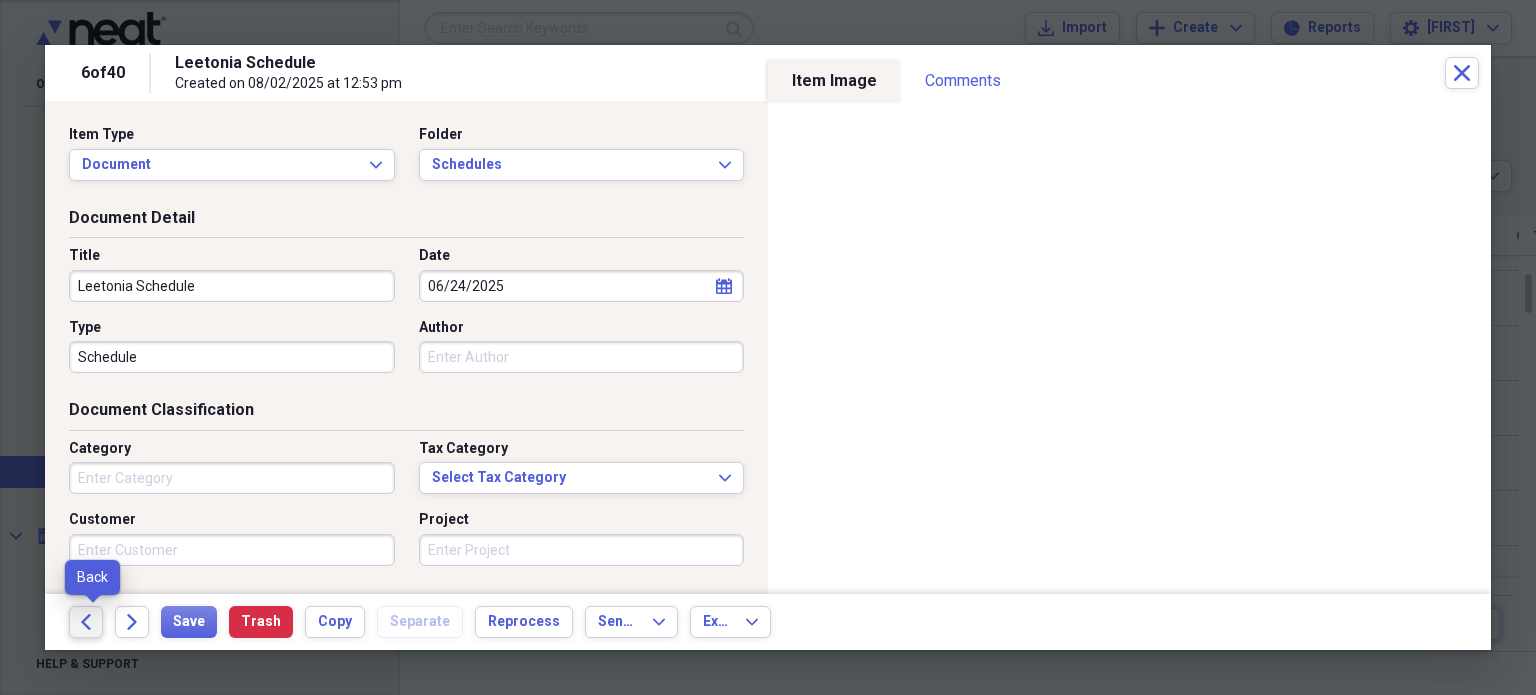 click on "Back" 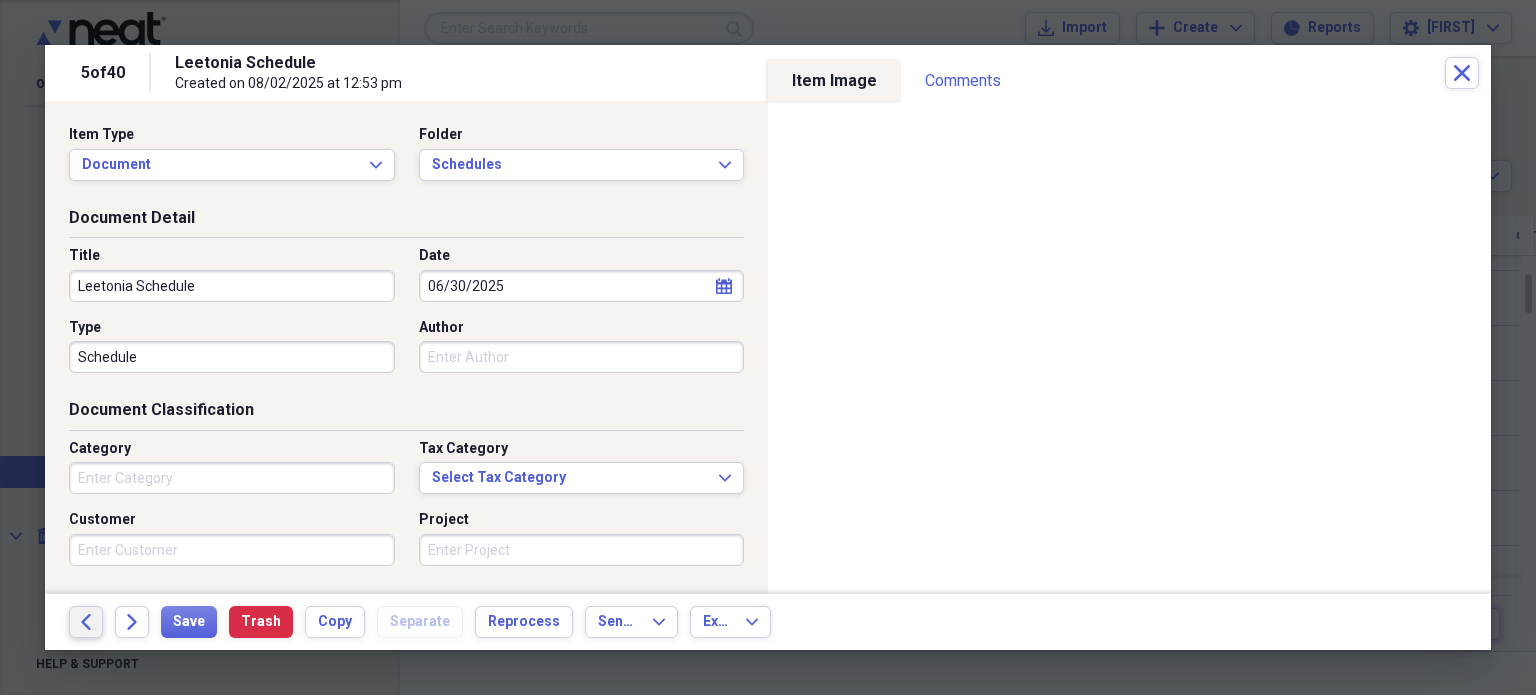 click on "Back" 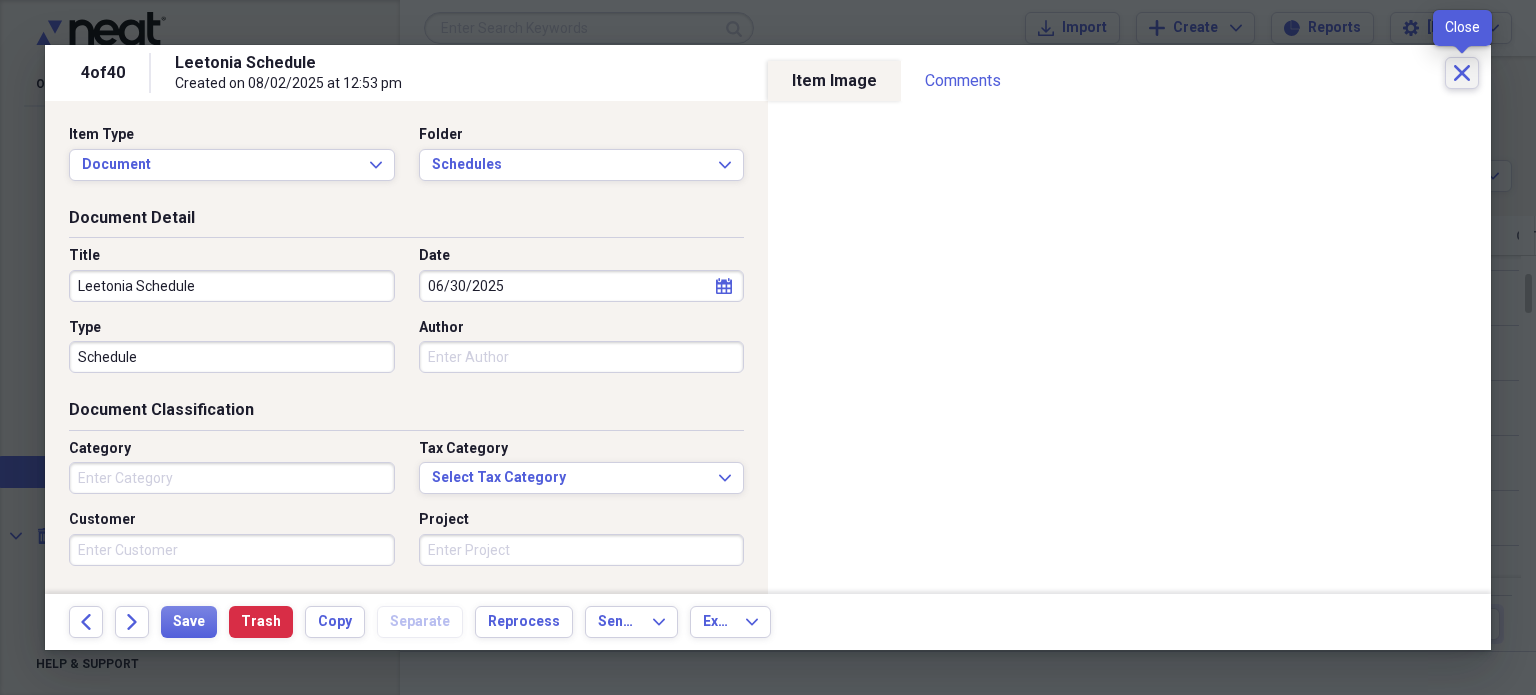 click on "Close" at bounding box center [1462, 73] 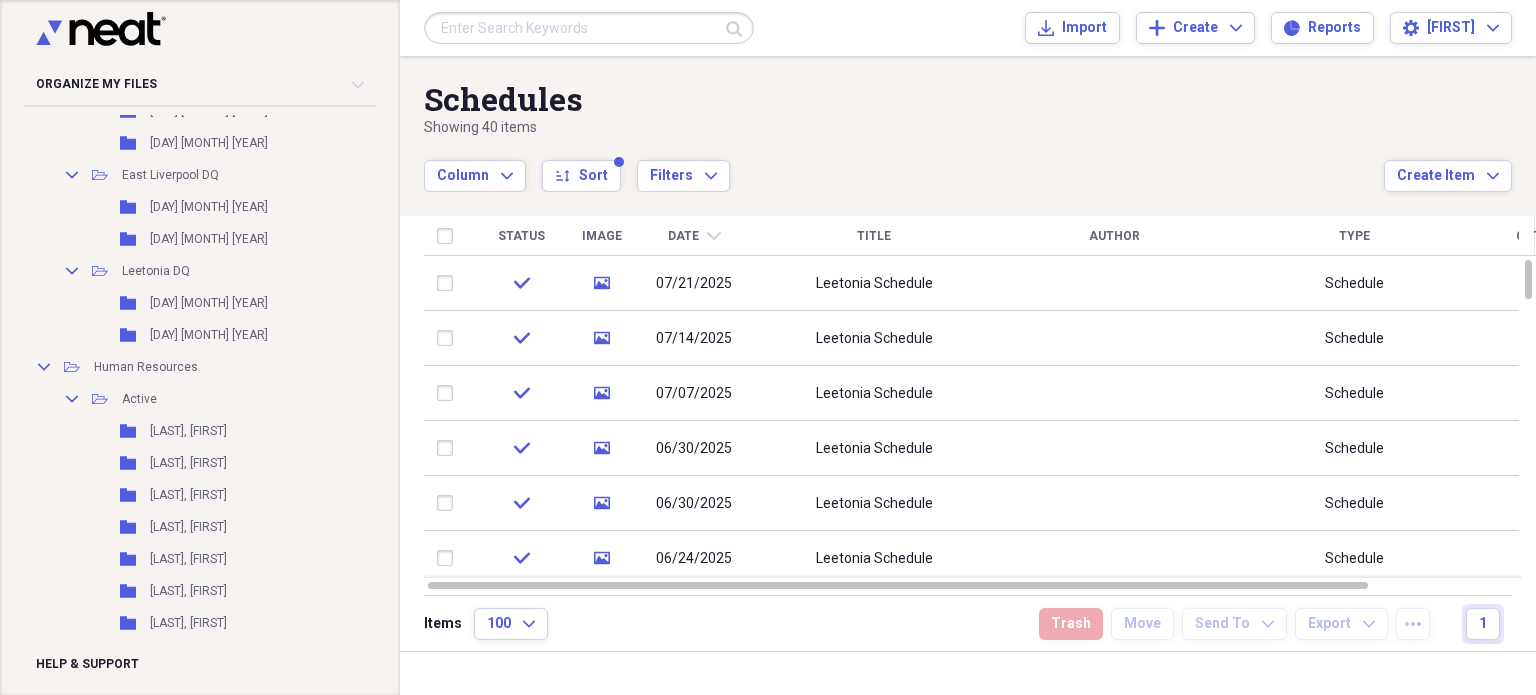 scroll, scrollTop: 0, scrollLeft: 0, axis: both 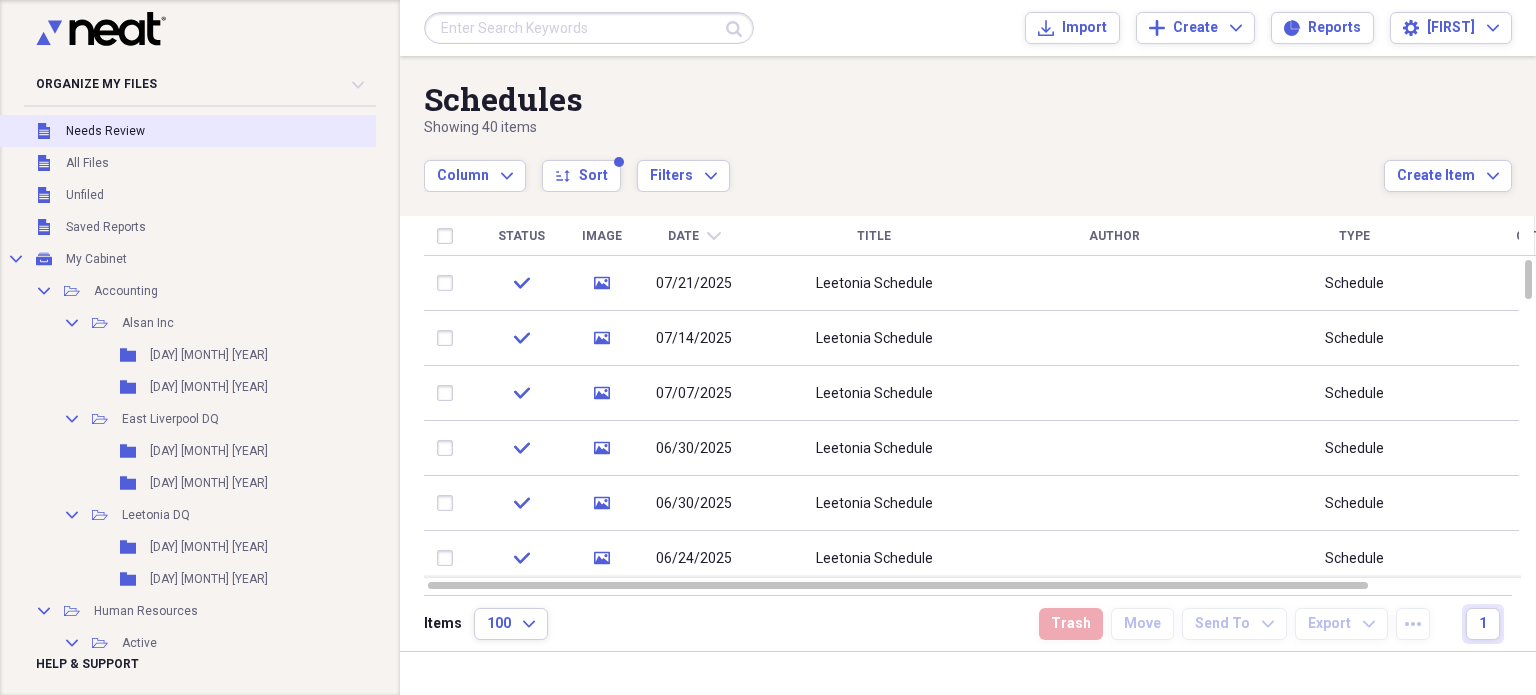 click on "Unfiled Needs Review" at bounding box center (221, 131) 